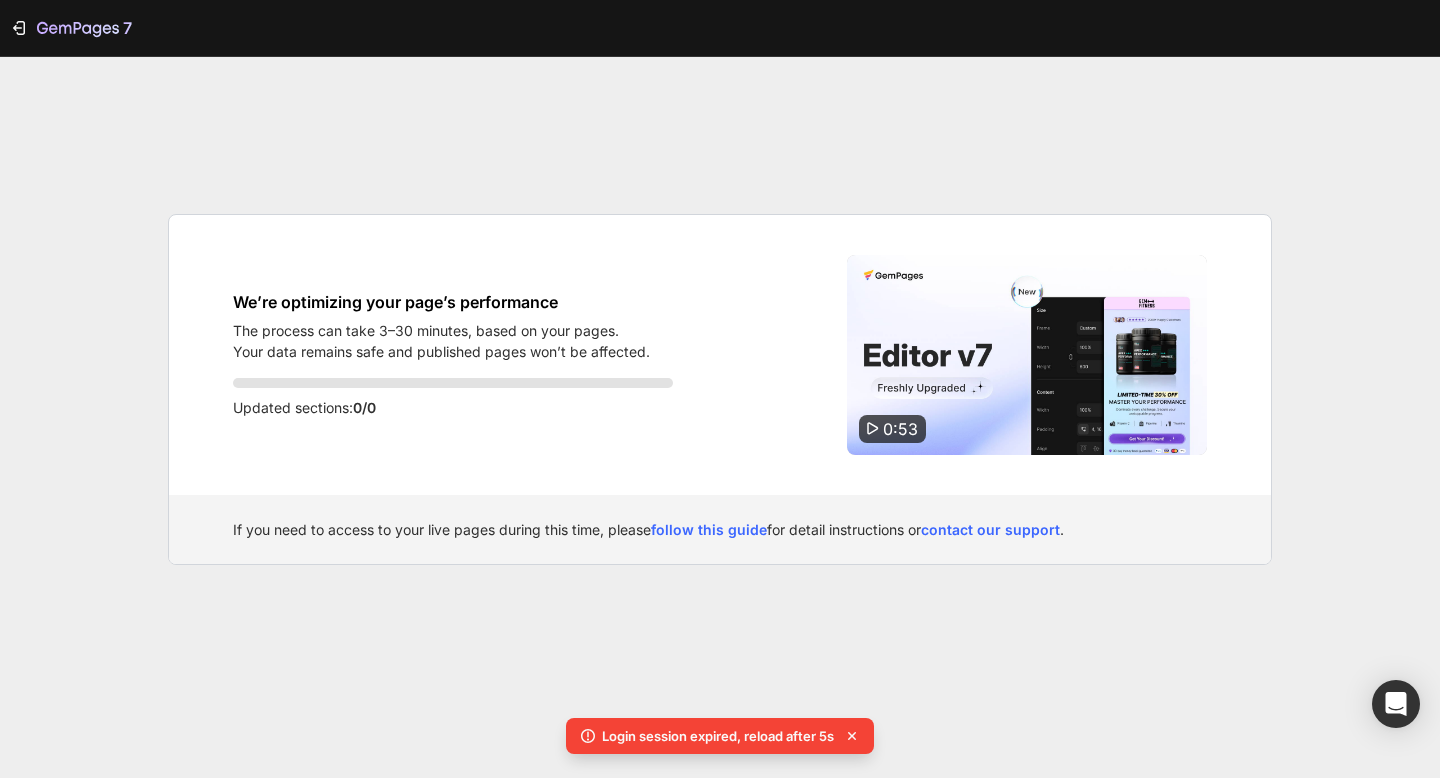 scroll, scrollTop: 0, scrollLeft: 0, axis: both 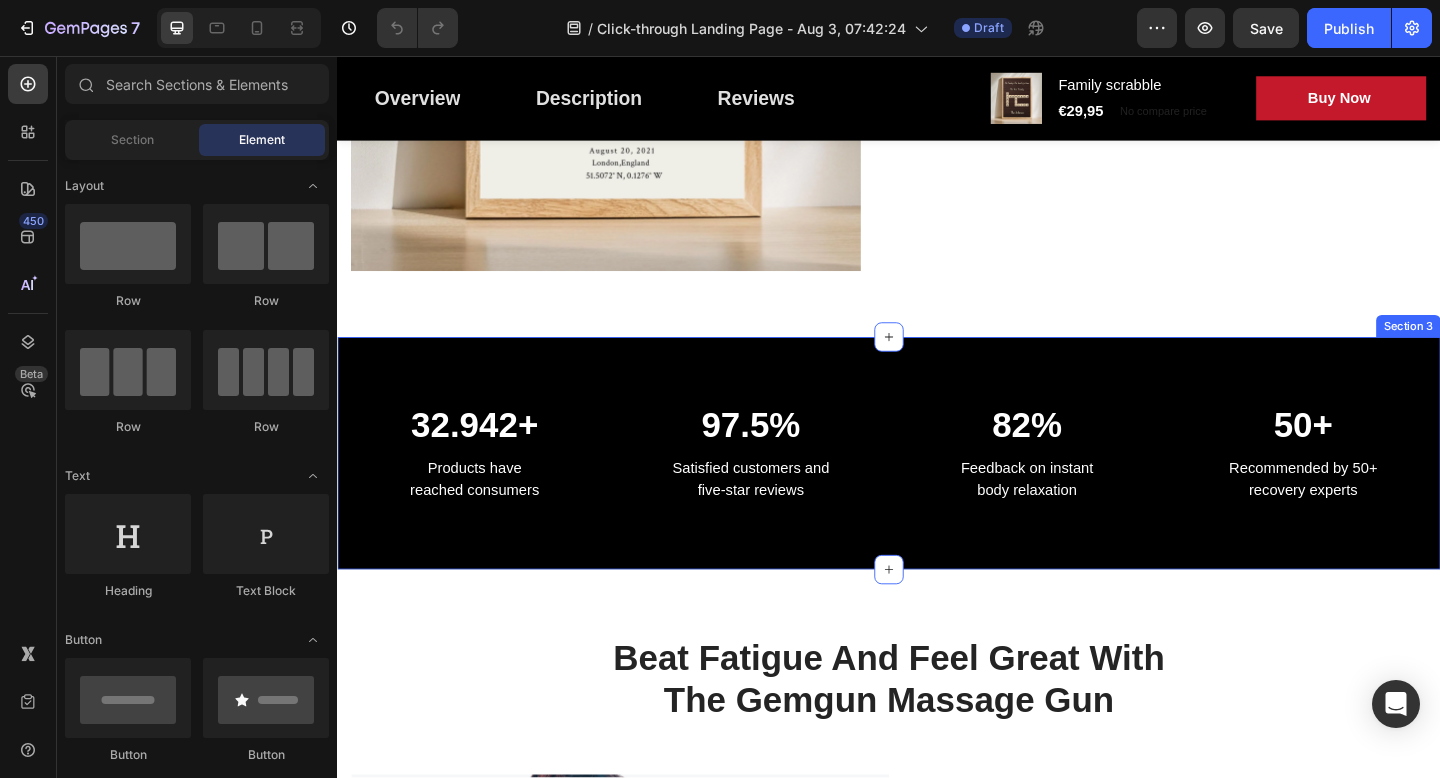 click on "32.942+ Heading Products have reached consumers Text block 97.5% Heading Satisfied customers and five-star reviews Text block 82% Heading Feedback on instant body relaxation Text block 50+ Heading Recommended by 50+ recovery experts Text block Row Section 3" at bounding box center [937, 489] 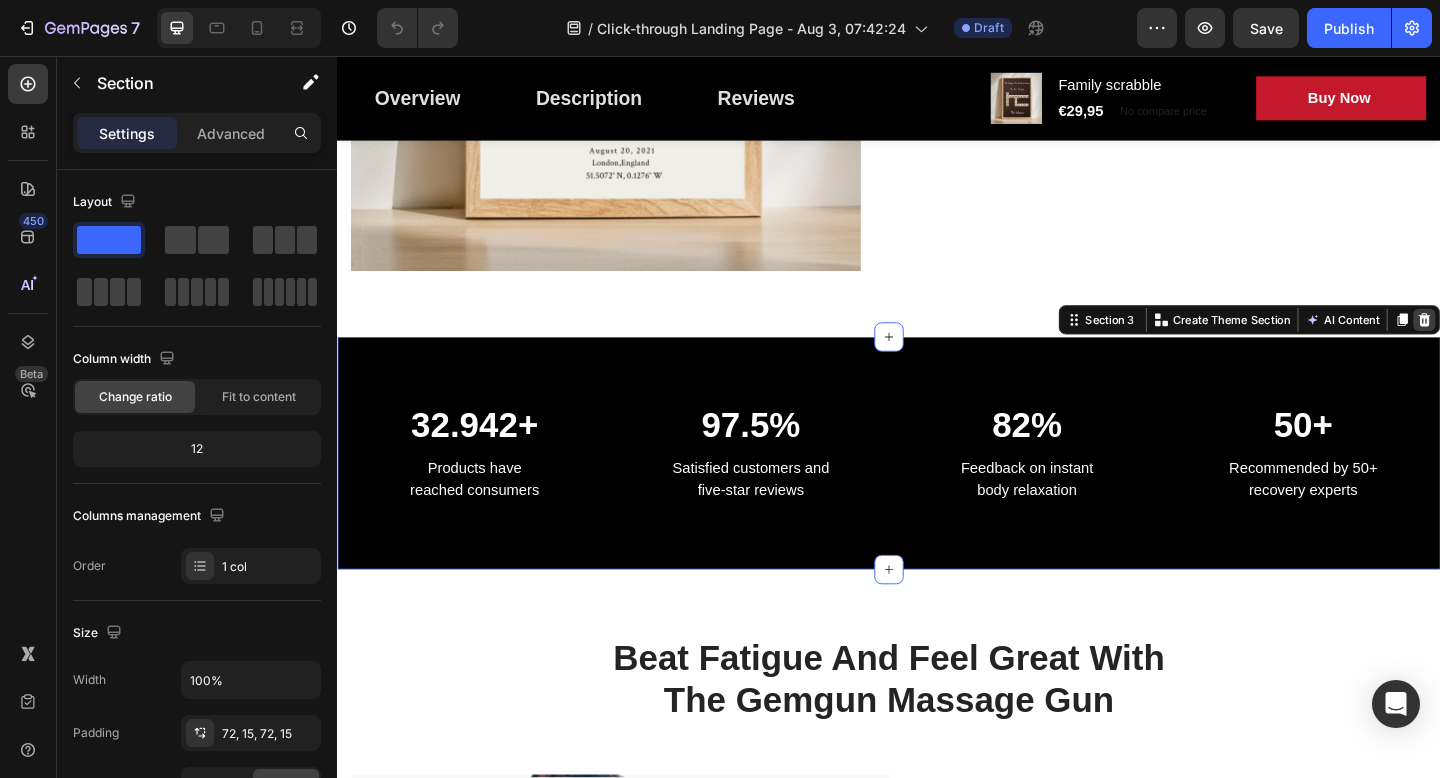 click 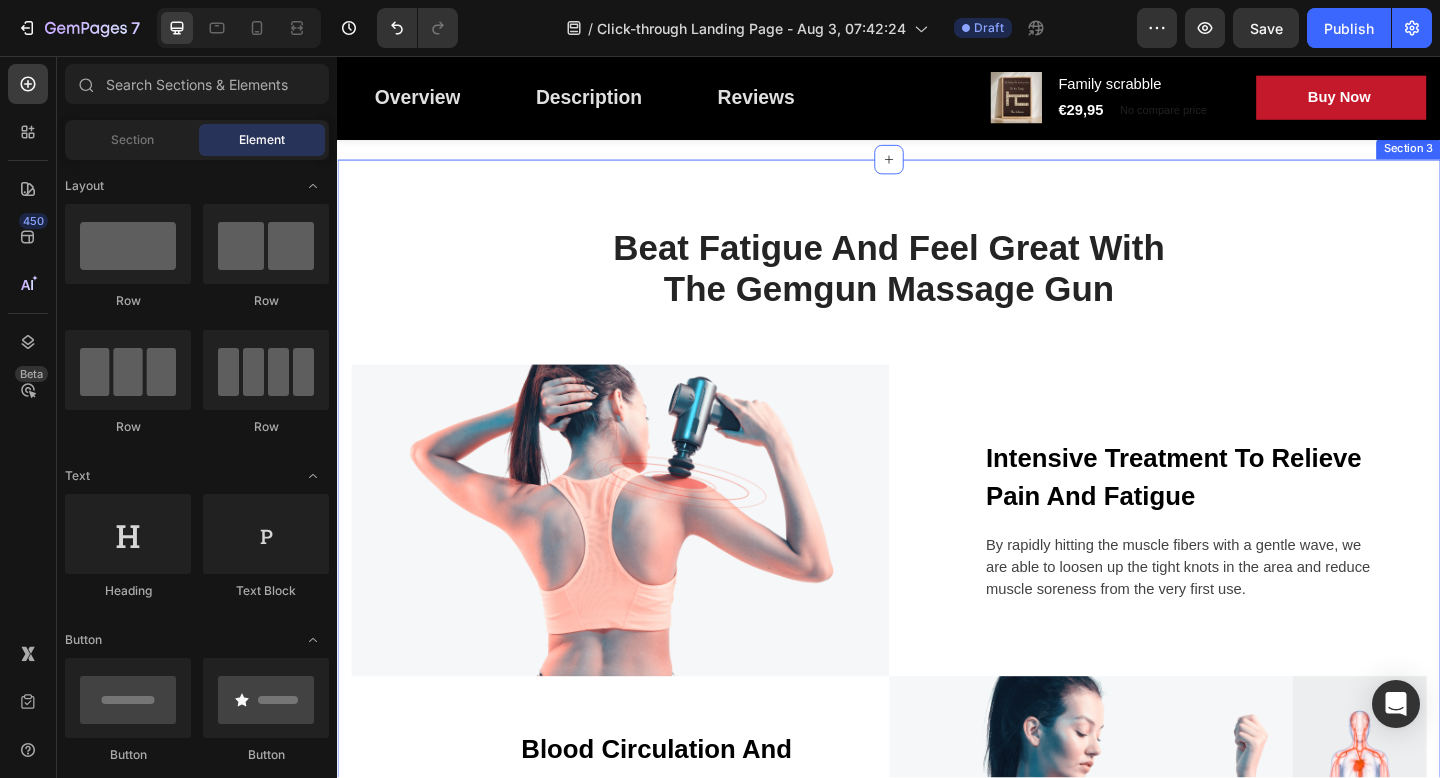scroll, scrollTop: 1289, scrollLeft: 0, axis: vertical 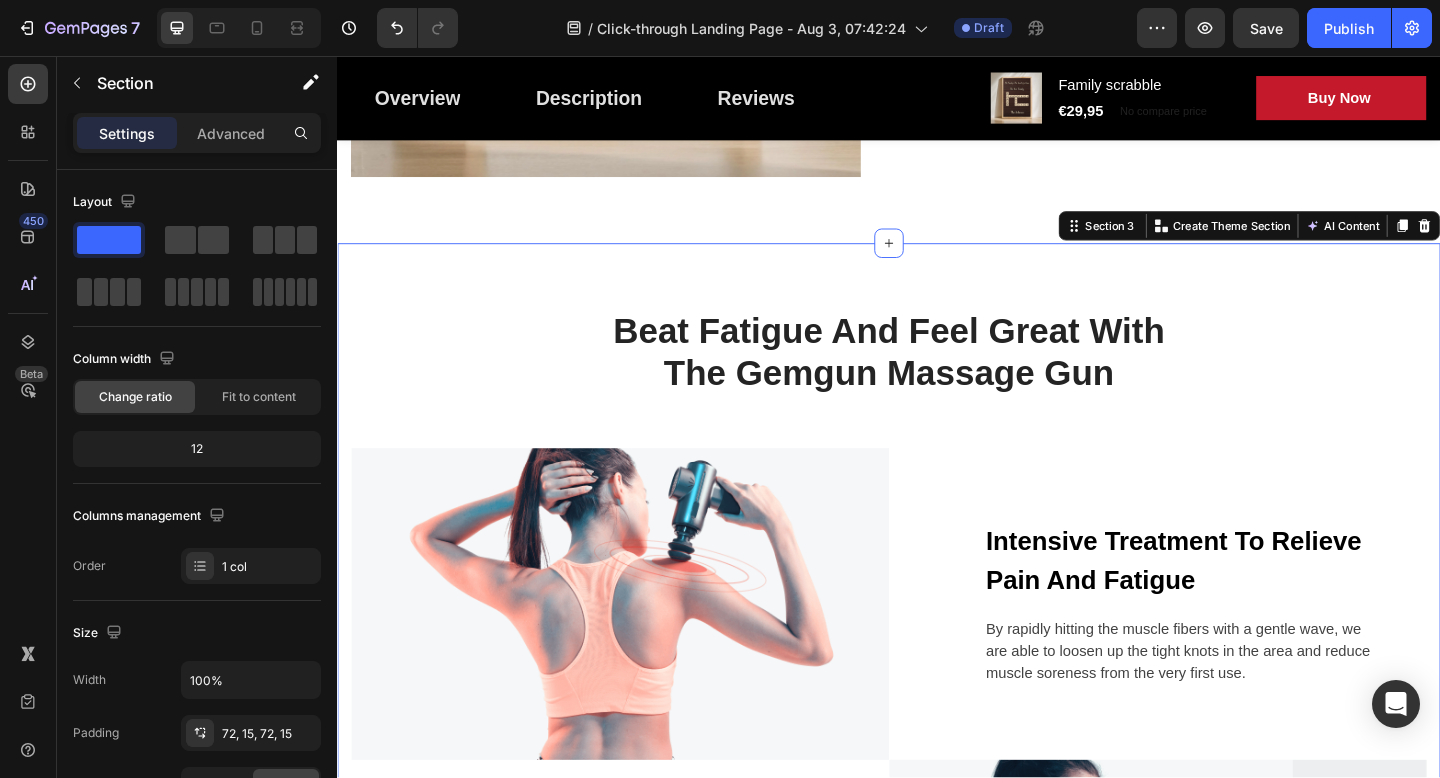 click on "Beat Fatigue And Feel Great With The Gemgun Massage Gun Heading Row Image Intensive Treatment To Relieve Pain And Fatigue Text block By rapidly hitting the muscle fibers with a gentle wave, we are able to loosen up the tight knots in the area and reduce muscle soreness from the very first use. Text block Row Row Blood Circulation And Relaxation Of The Body Text block Massage guns increase blood flow, which shuttles nutrients into the muscle while also removing blood that may have pooled in the muscles - bringing a feeling of relaxation, comfort. Text block Row Image Row" at bounding box center (937, 746) 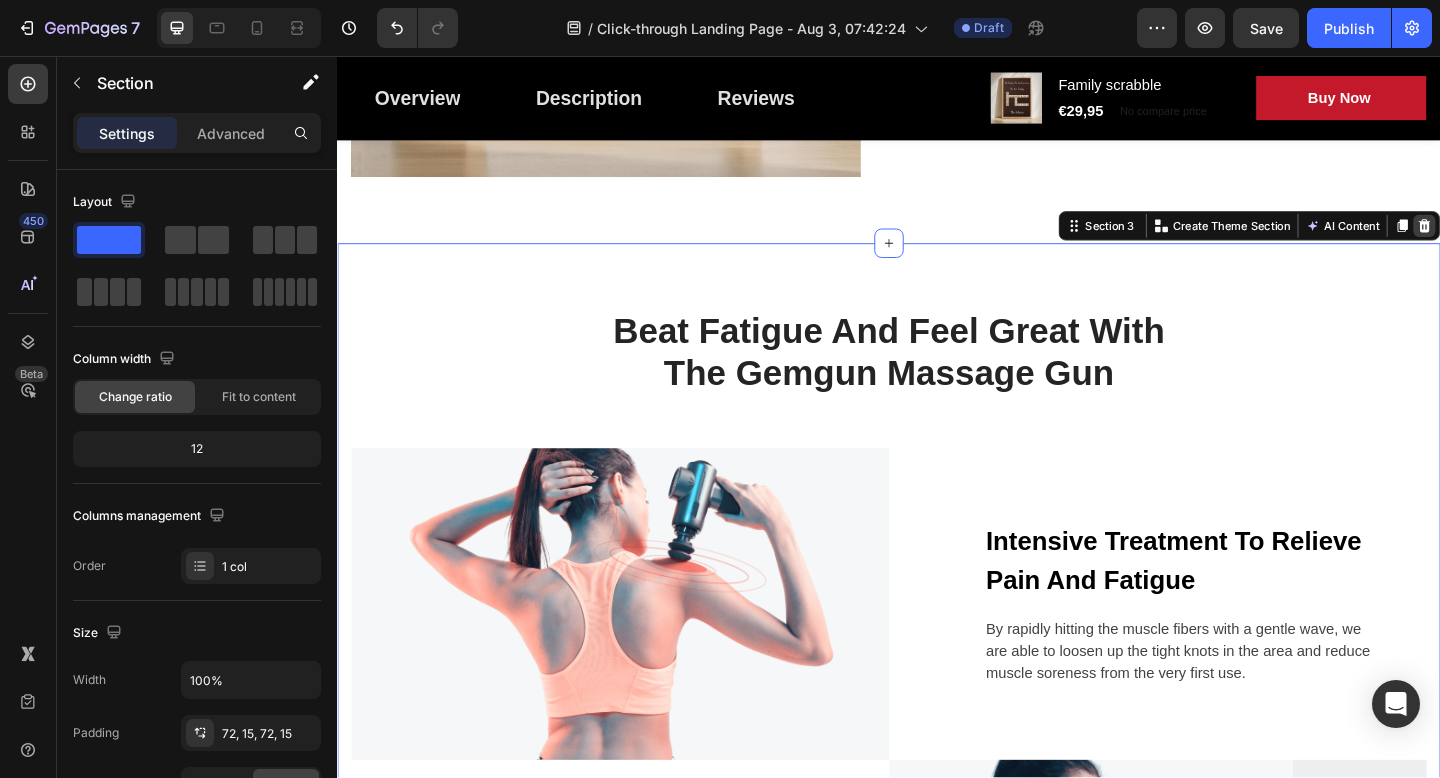 click at bounding box center (1520, 241) 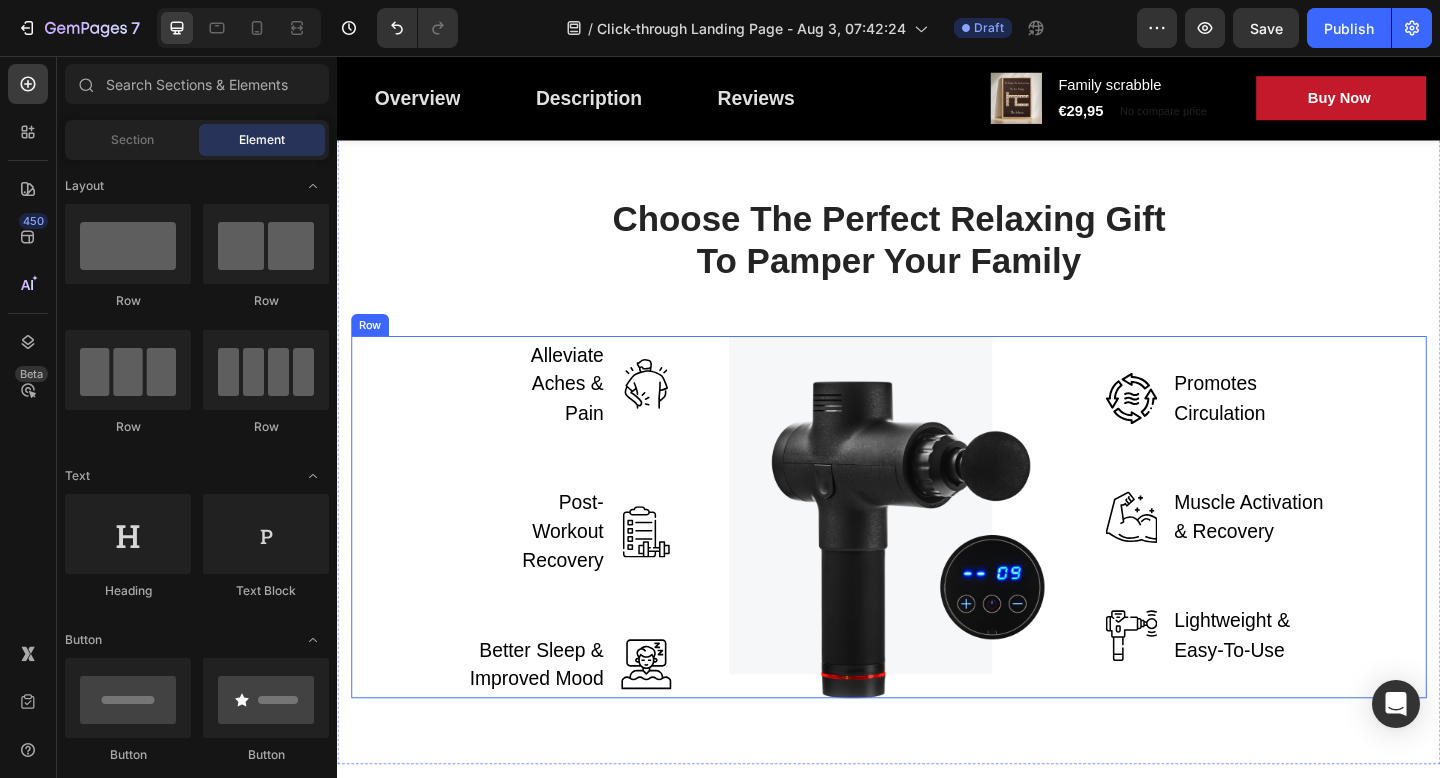 scroll, scrollTop: 1396, scrollLeft: 0, axis: vertical 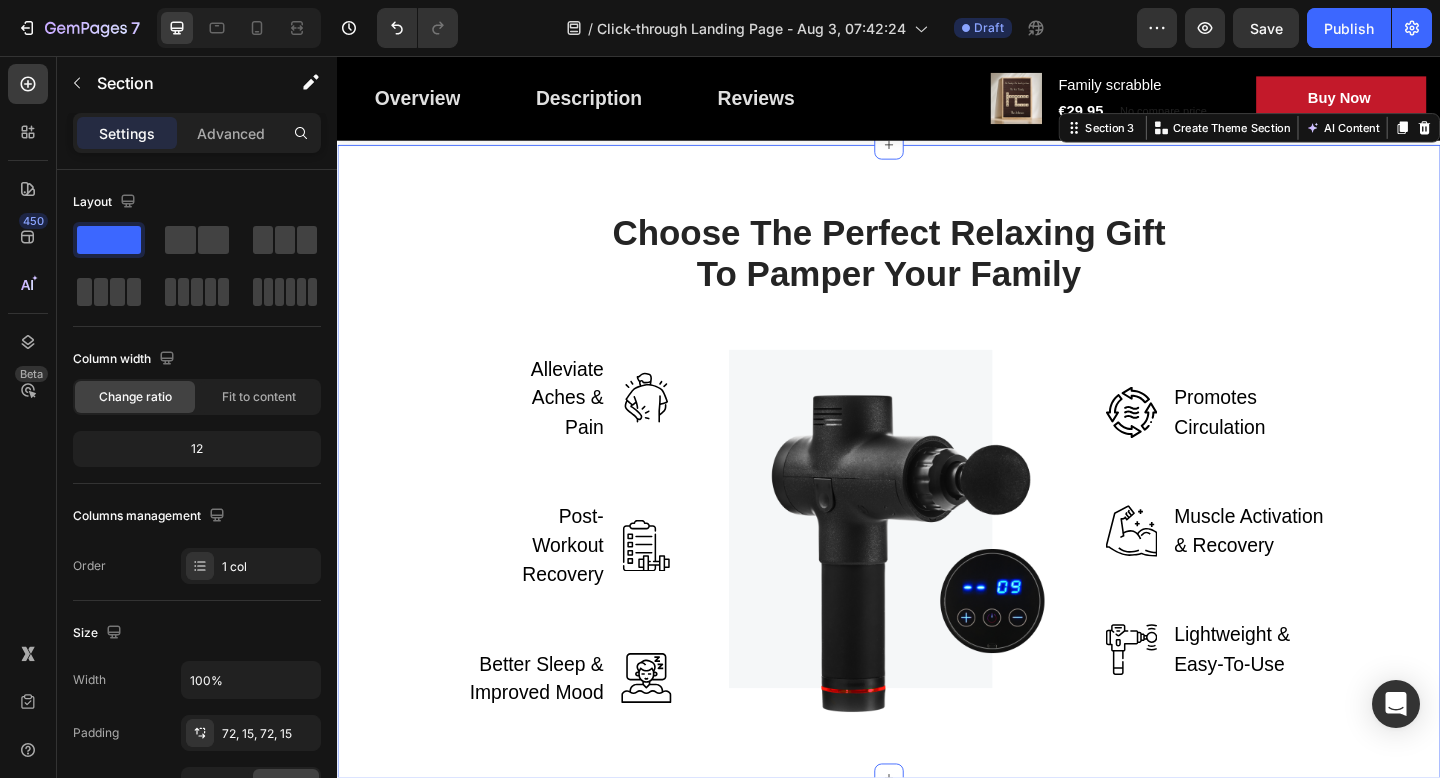 click on "Choose The Perfect Relaxing Gift To Pamper Your Family Heading Row Alleviate Aches & Pain Text block Image Row Post-Workout Recovery Text block Image Row Better Sleep & Improved Mood Text block Image Row Image Image Promotes Circulation Text block Row Image Muscle Activation & Recovery Text block Row Image Lightweight & Easy-To-Use Text block Row Row" at bounding box center [937, 497] 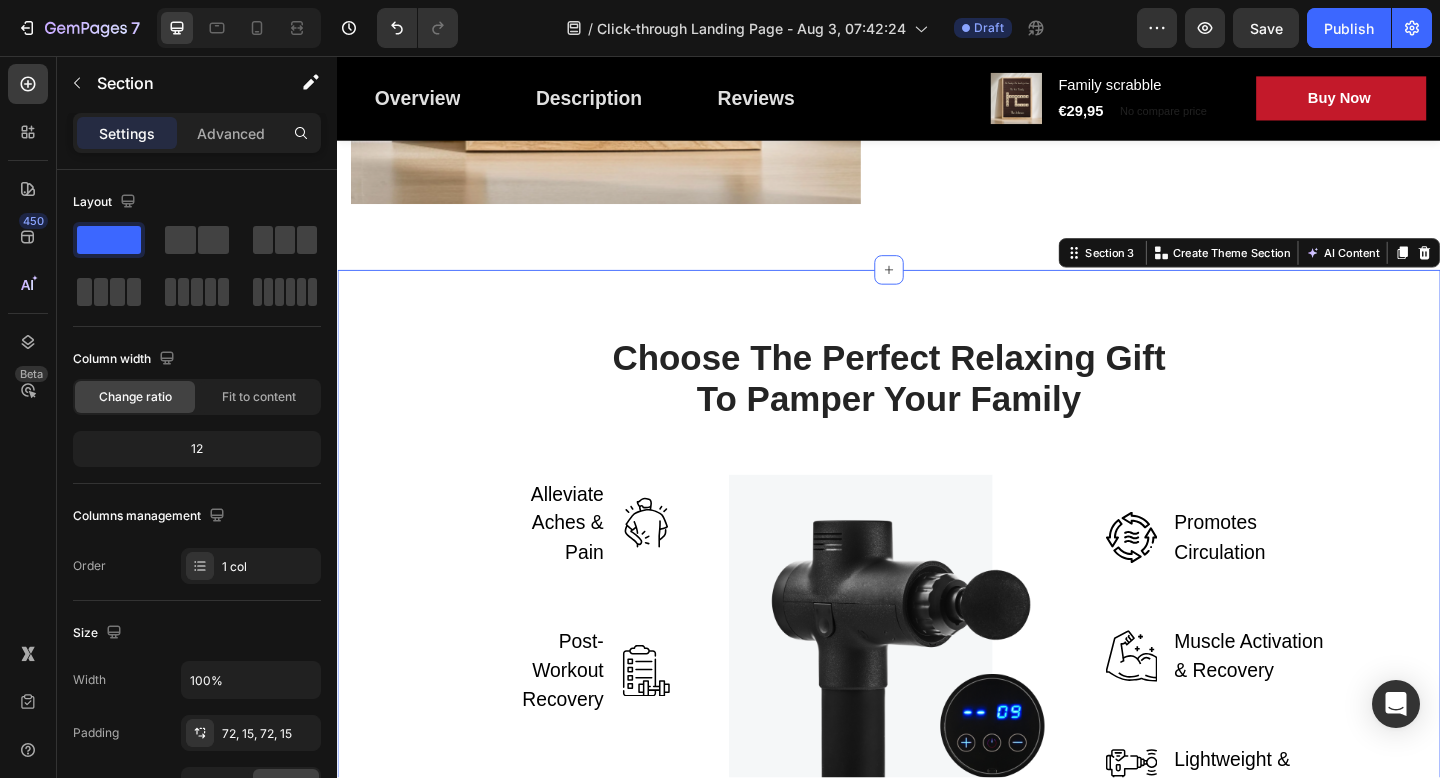 scroll, scrollTop: 1261, scrollLeft: 0, axis: vertical 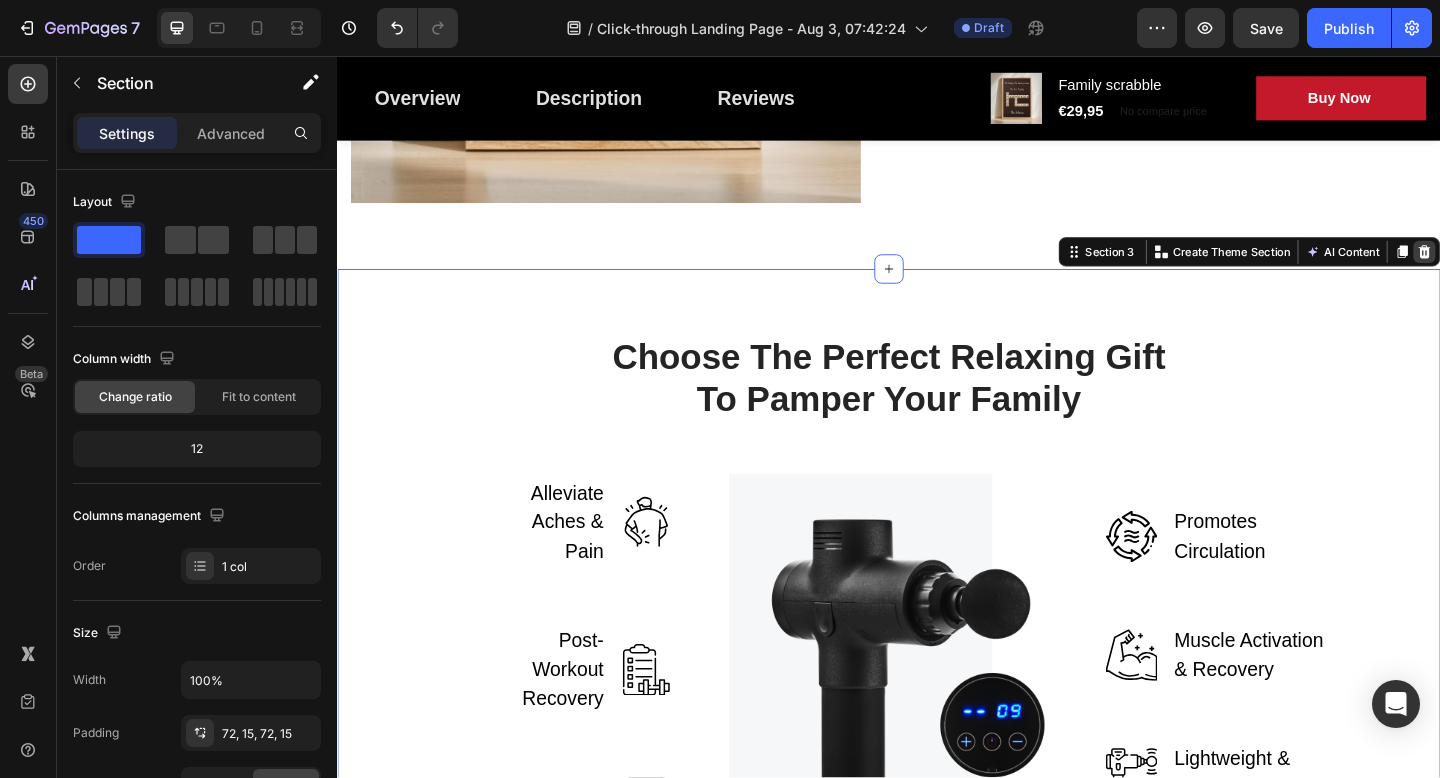 click 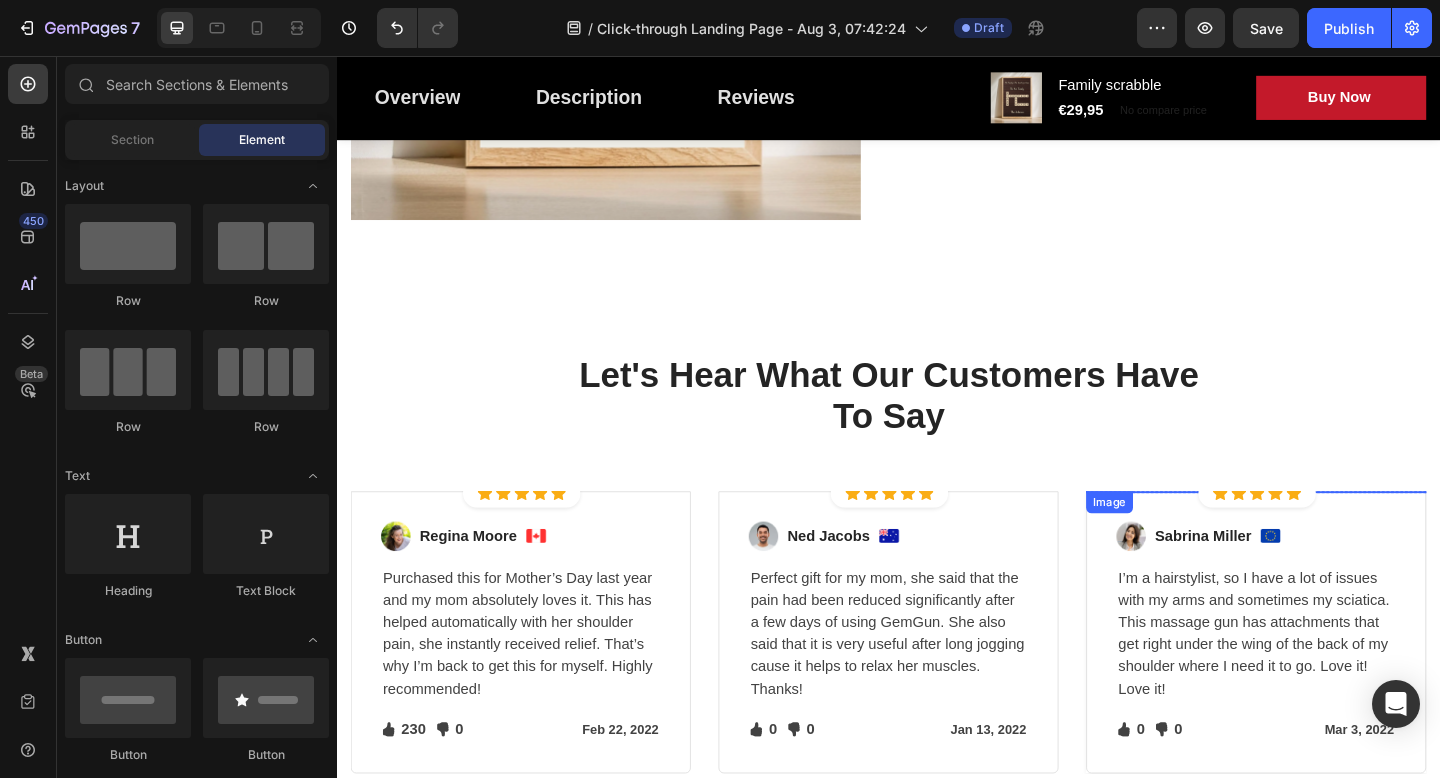 scroll, scrollTop: 1179, scrollLeft: 0, axis: vertical 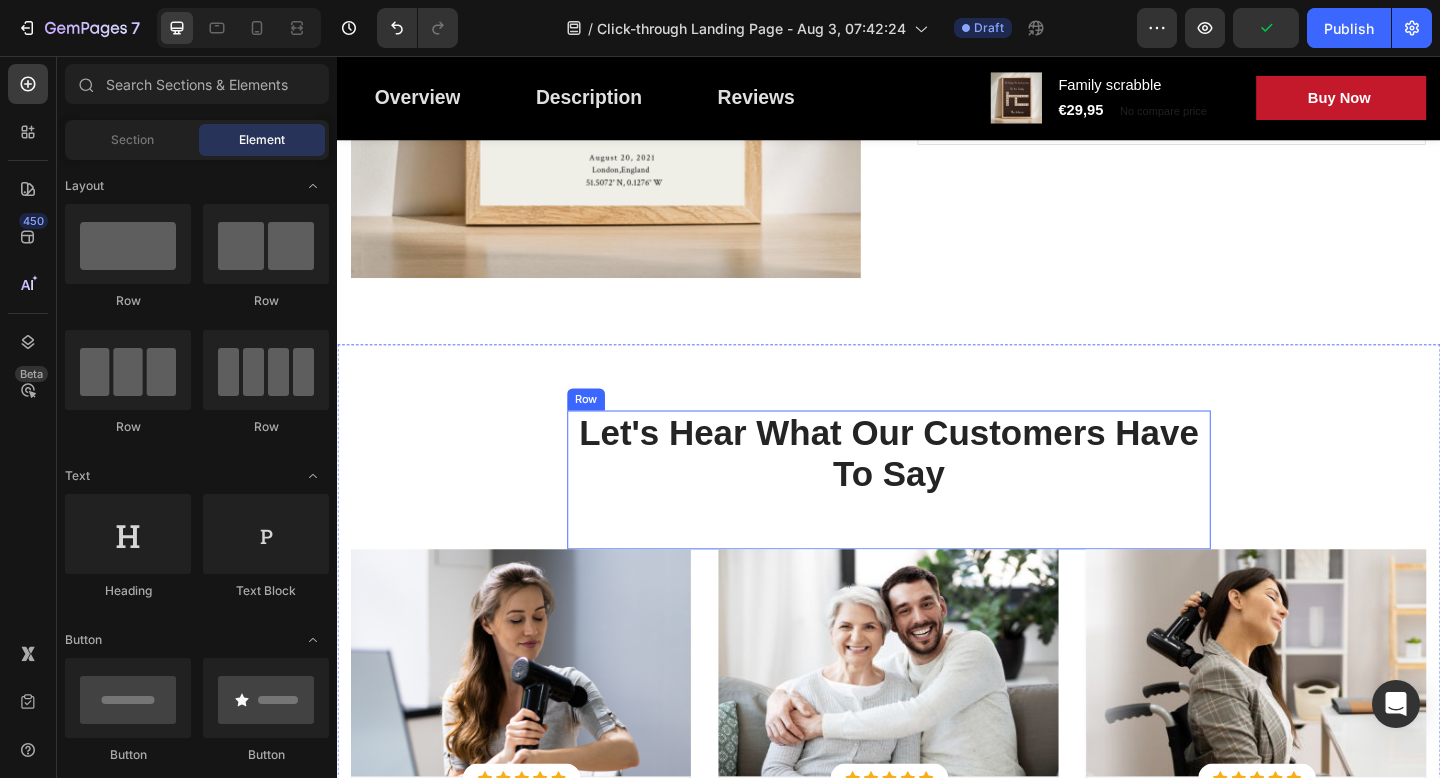 click on "Let's Hear What Our Customers Have To Say Heading" at bounding box center [937, 517] 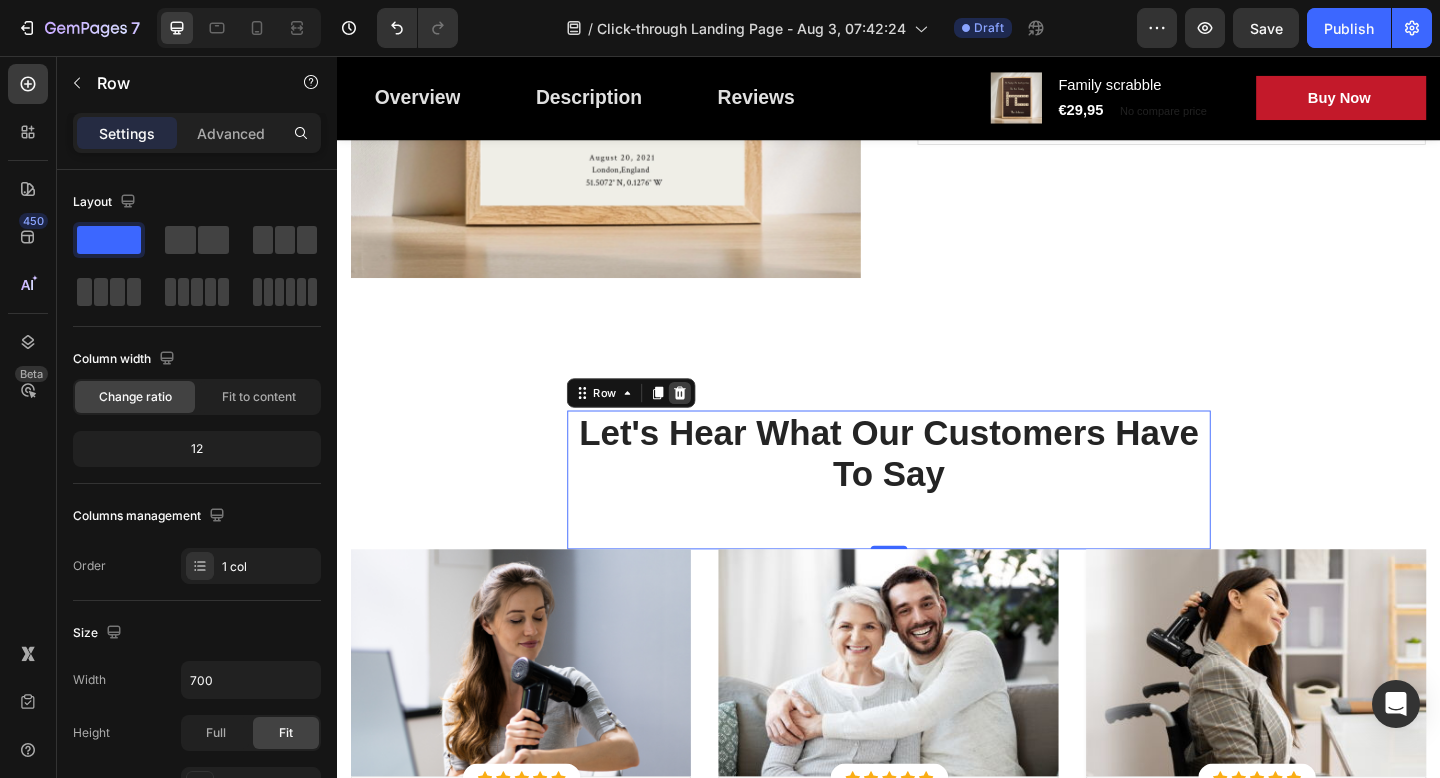 click 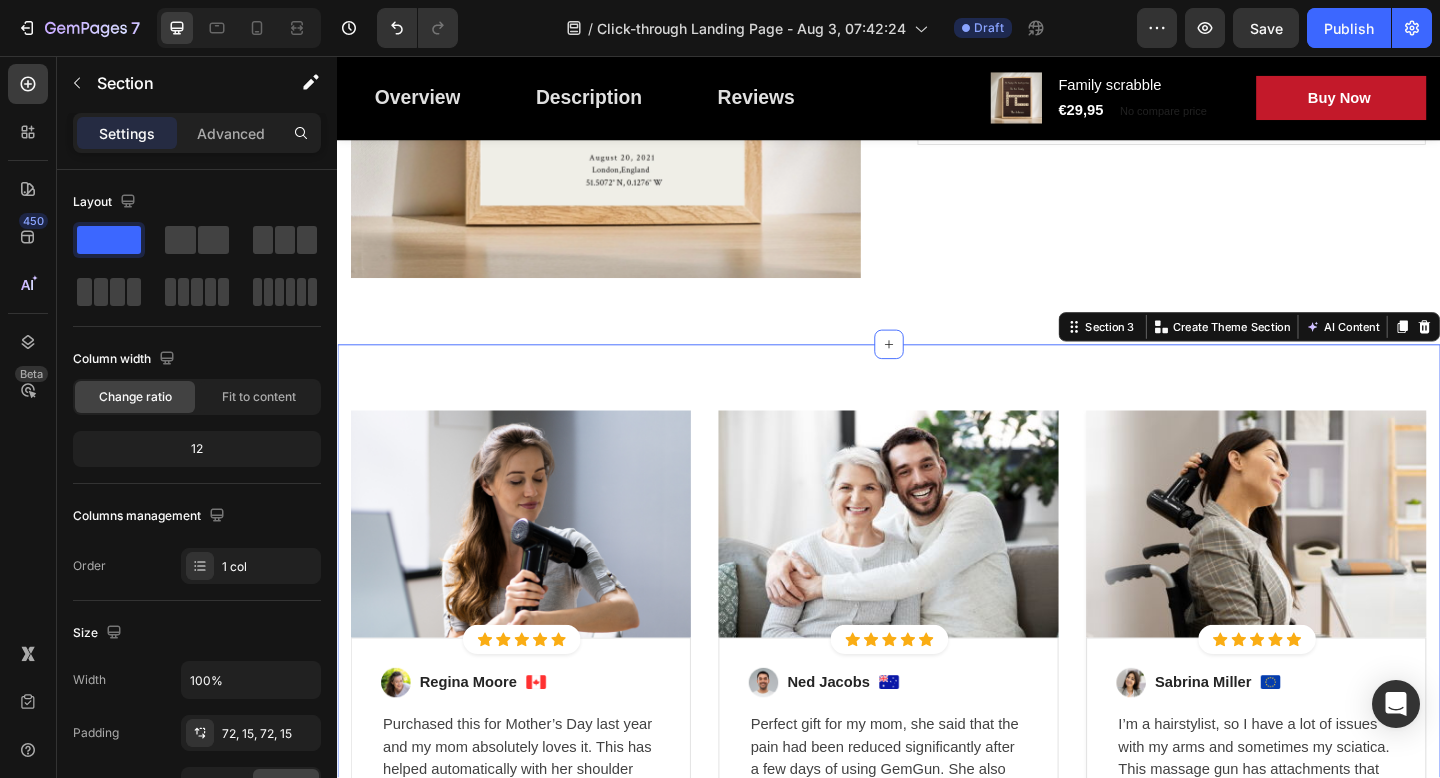 click on "Image                Icon                Icon                Icon                Icon                Icon Icon List Hoz Row Row Image Regina Moore Text block Image Row Purchased this for Mother’s Day last year and my mom absolutely loves it. This has helped automatically with her shoulder pain, she instantly received relief. That’s why I’m back to get this for myself. Highly recommended! Text block
Icon 230 Text block Icon List
Icon 0 Text block Icon List Row Feb 22, 2022 Text block Row Row Row Image                Icon                Icon                Icon                Icon                Icon Icon List Hoz Row Row Image Ned Jacobs Text block Image Row Perfect gift for my mom, she said that the pain had been reduced significantly after a few days of using GemGun. She also said that it is very useful after long jogging cause it helps to relax her muscles. Thanks! Text block
Icon 0 Text block Icon List
Icon 0 Text block Icon List Row Row" at bounding box center (937, 719) 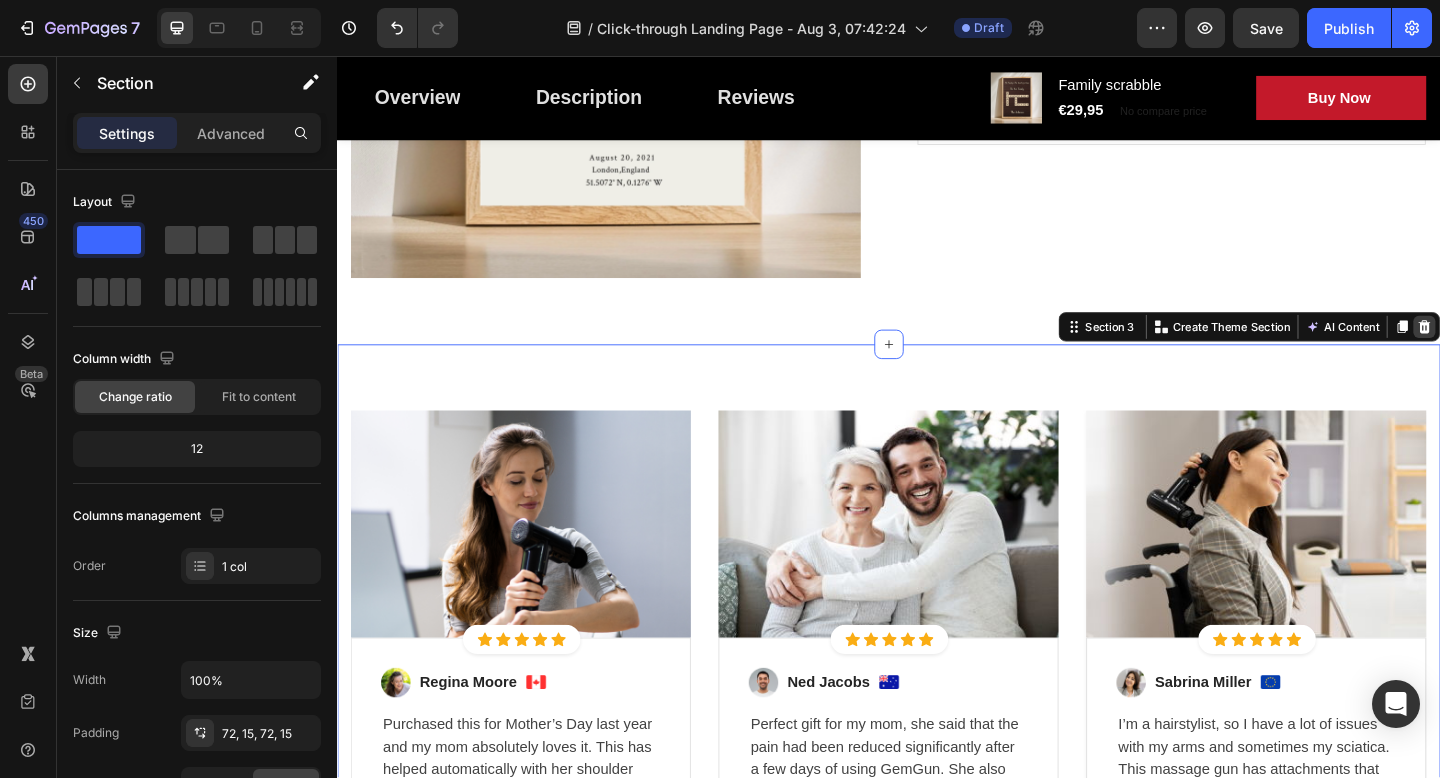 click 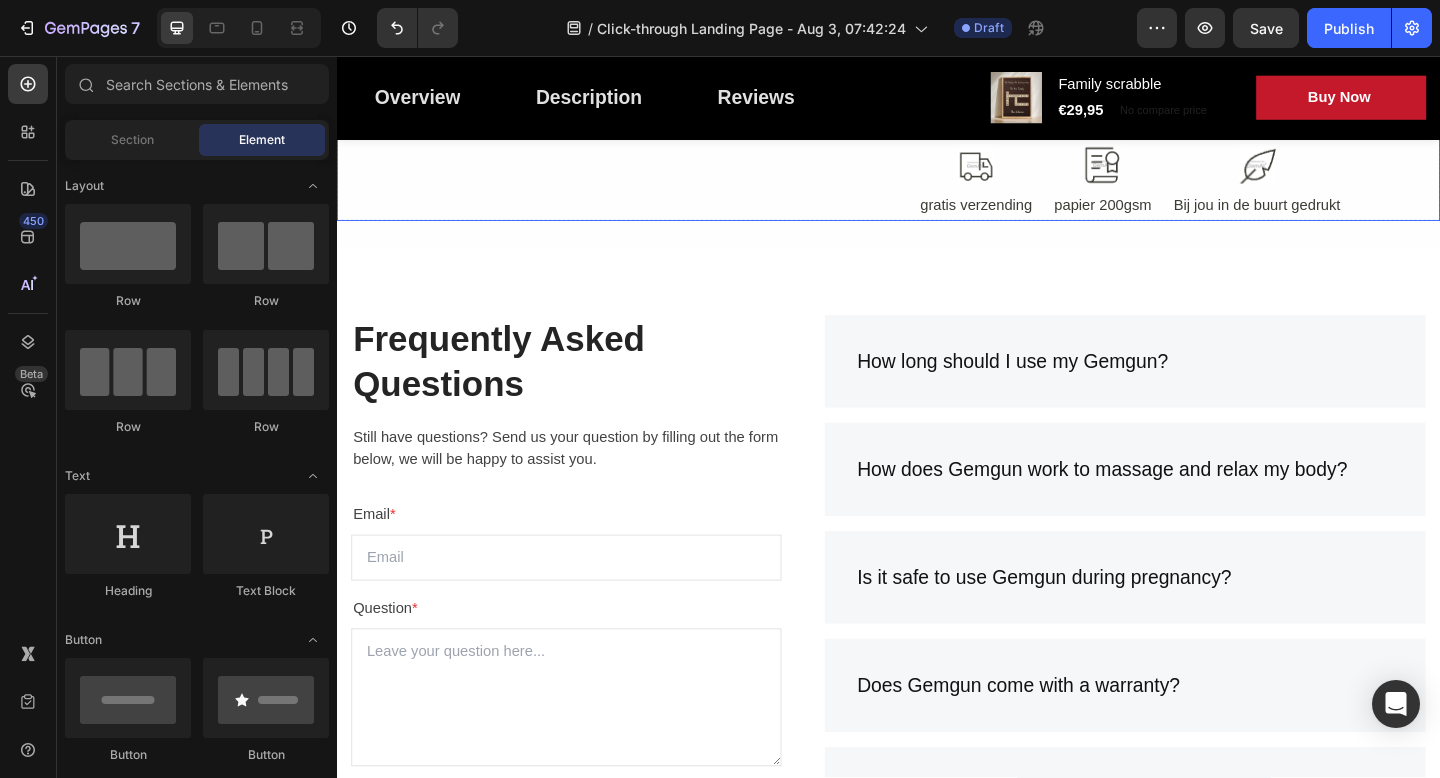 scroll, scrollTop: 3135, scrollLeft: 0, axis: vertical 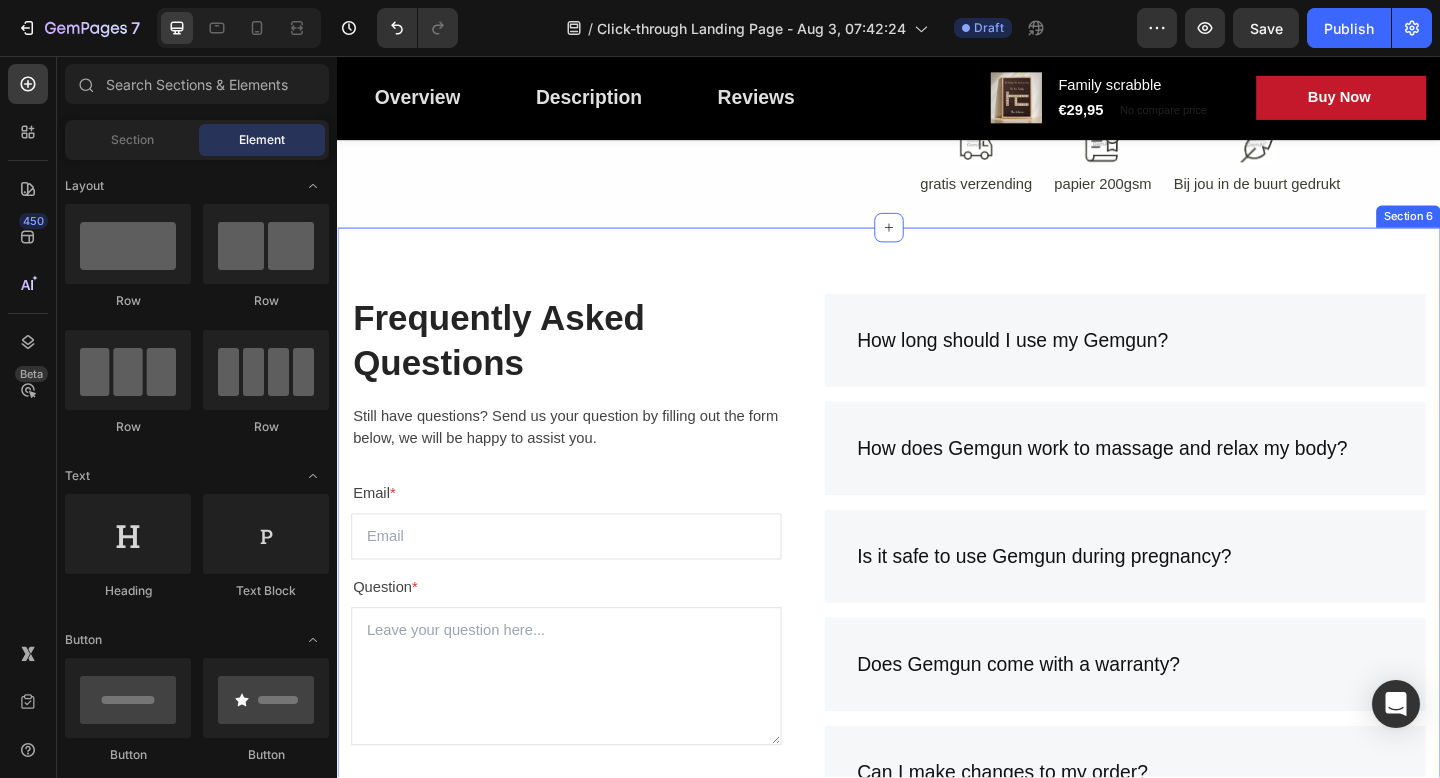 click on "Frequently Asked Questions Heading Still have questions? Send us your question by filling out the form below, we will be happy to assist you. Text block Email  * Text block Email Field Question  * Text block Text Area Submit Now Submit Button Contact Form How long should I use my Gemgun? How does Gemgun work to massage and relax my body? Is it safe to use Gemgun during pregnancy? Does Gemgun come with a warranty? Can I make changes to my order? What is the time limit for returns? How do I return a gift? Accordion Row Section 6" at bounding box center (937, 718) 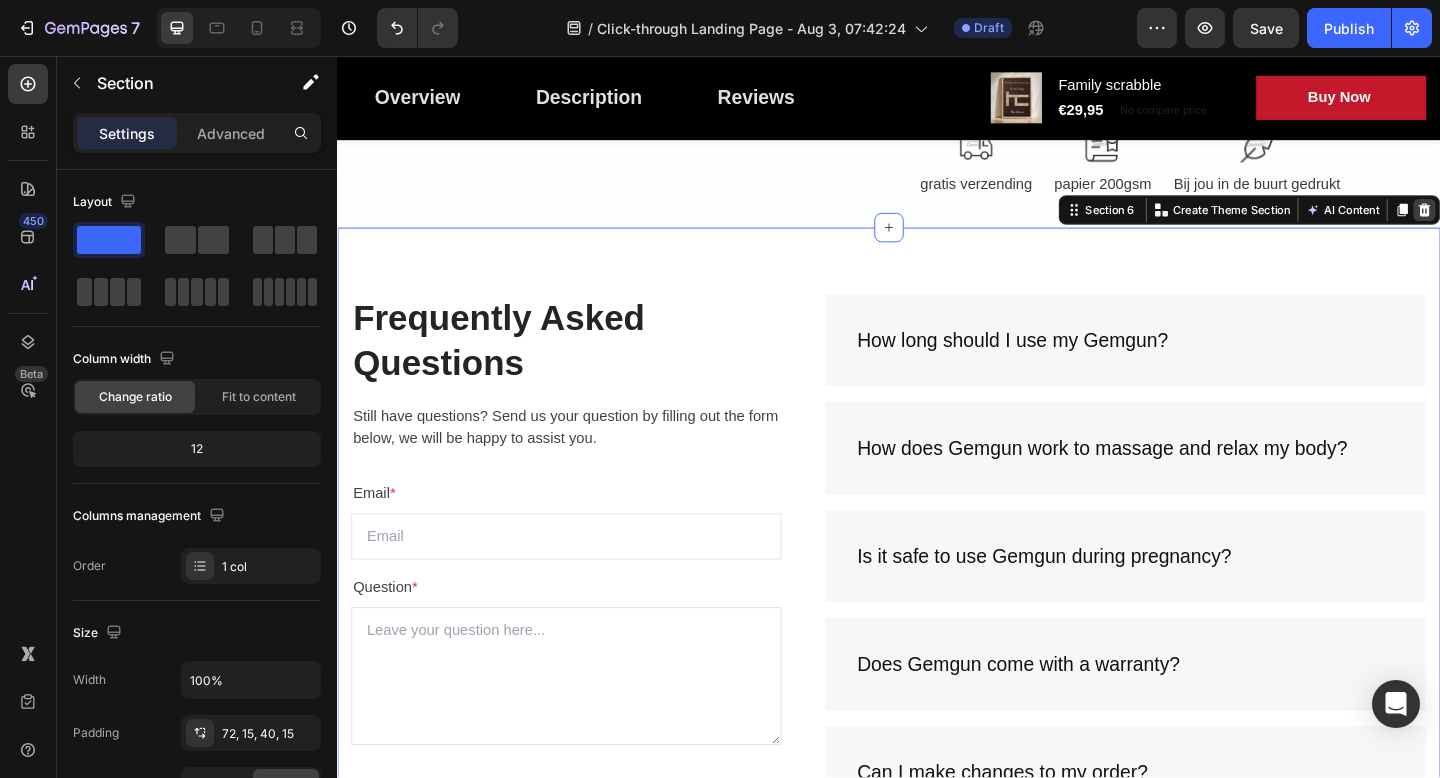 click 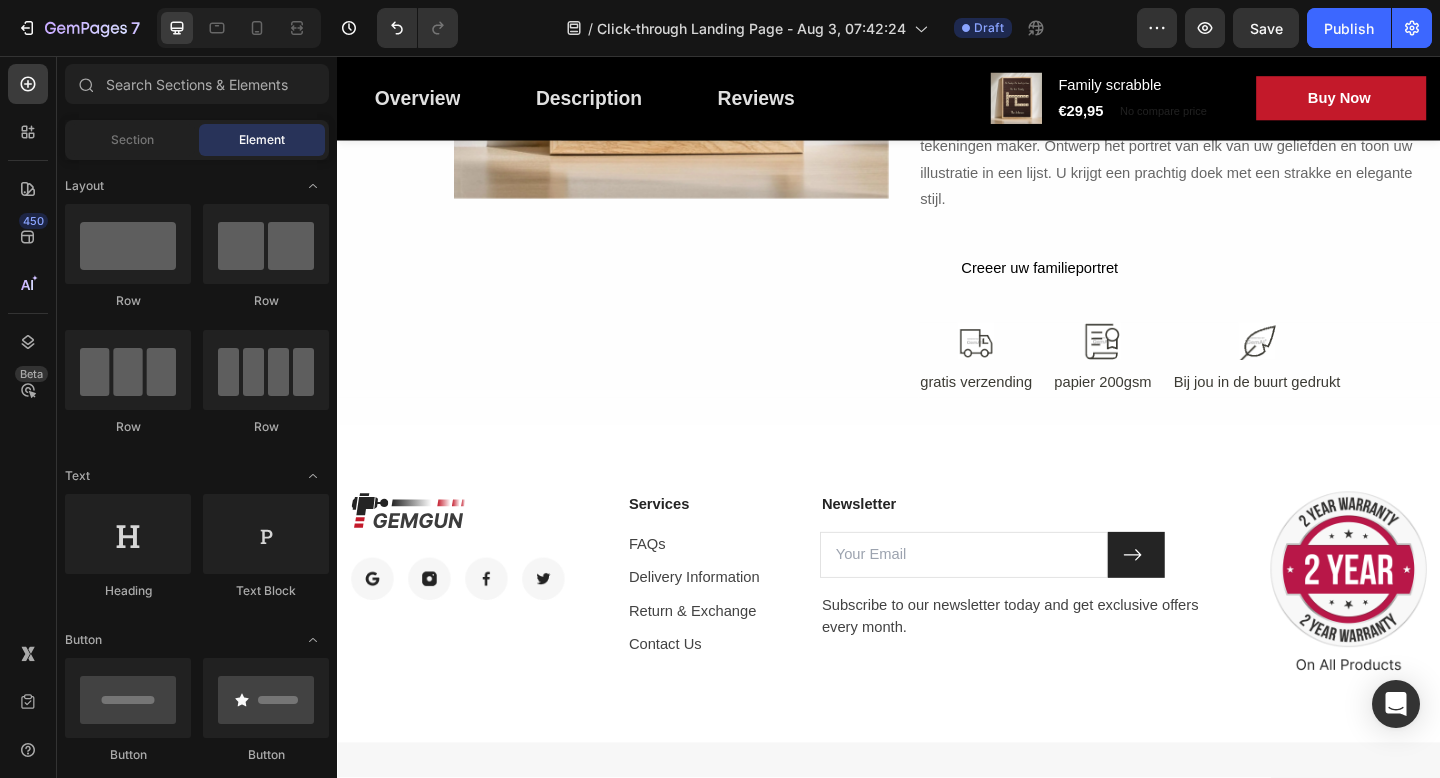 scroll, scrollTop: 2917, scrollLeft: 0, axis: vertical 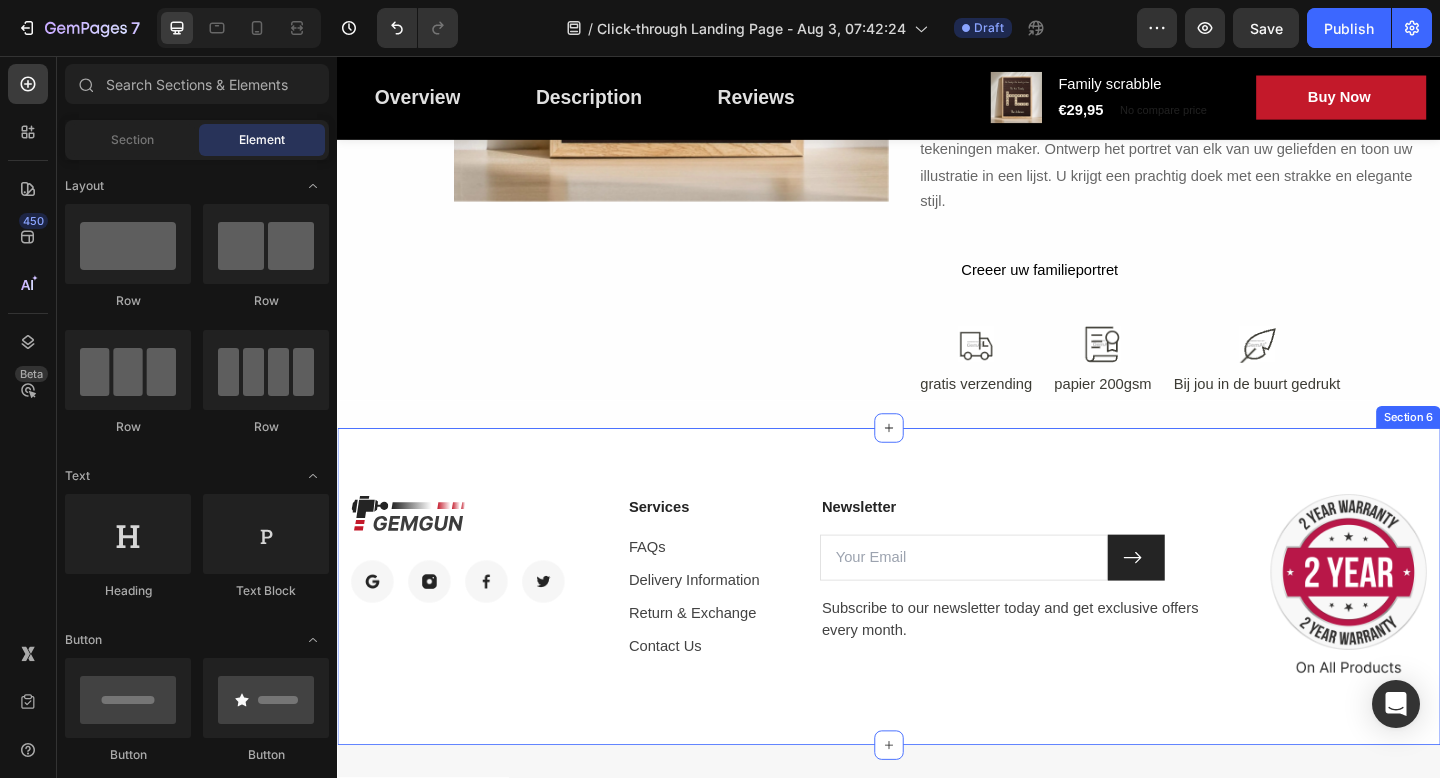 click on "Image Image Image Image Image Row Services Text block FAQs Text block Delivery Information Text block Return & Exchange  Text block Contact Us Text block Newsletter Text block Email Field
Submit Button Row Subscribe to our newsletter today and get exclusive offers every month. Text block Newsletter Image Row Section 6" at bounding box center [937, 634] 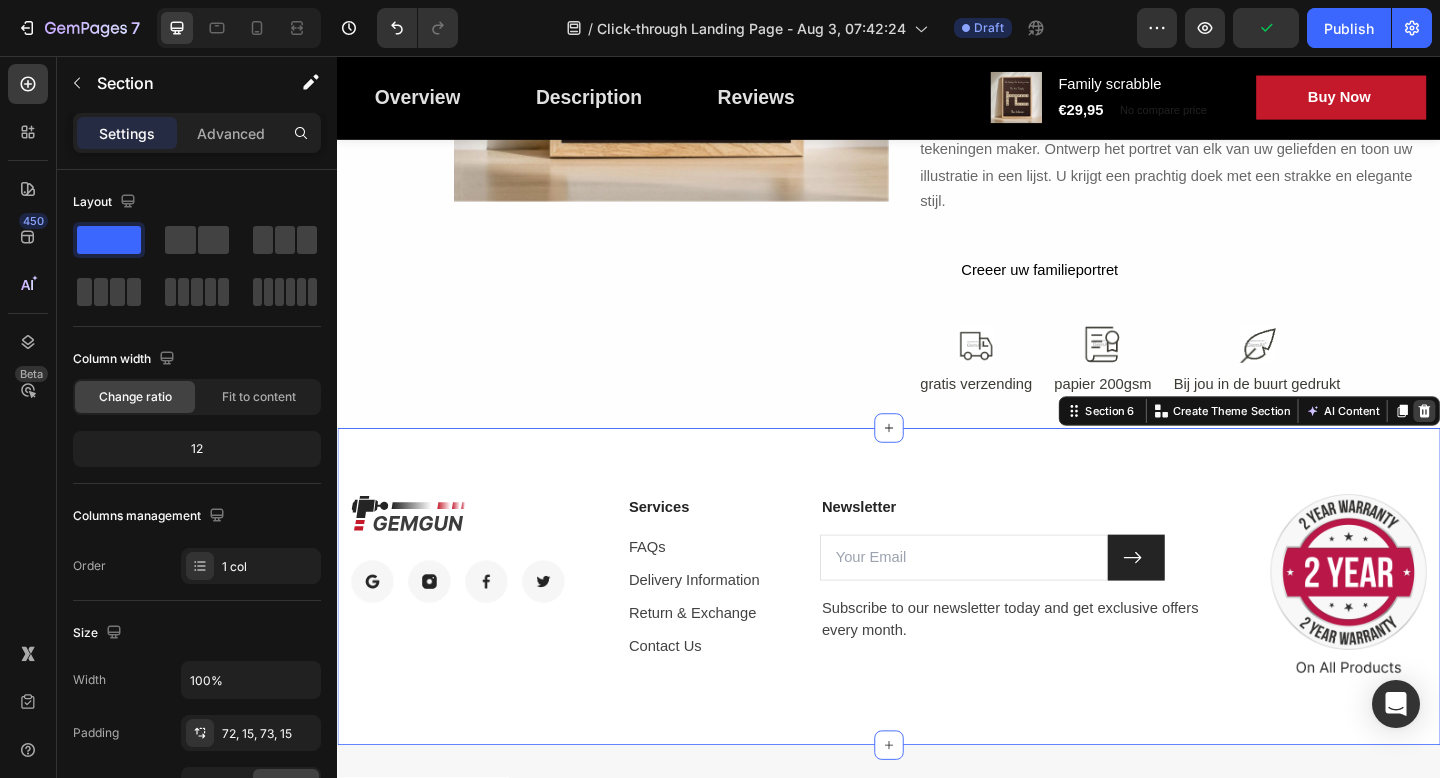 click 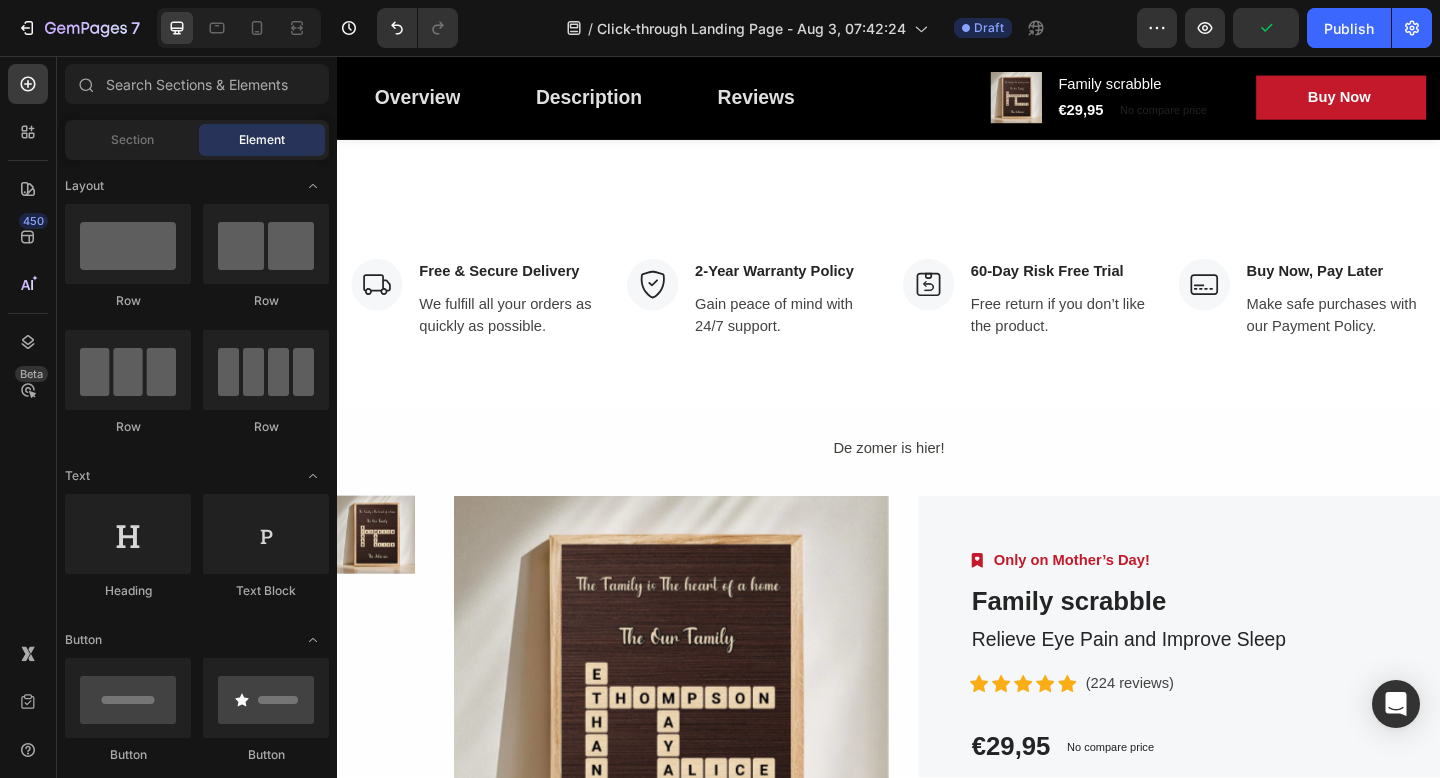 scroll, scrollTop: 1350, scrollLeft: 0, axis: vertical 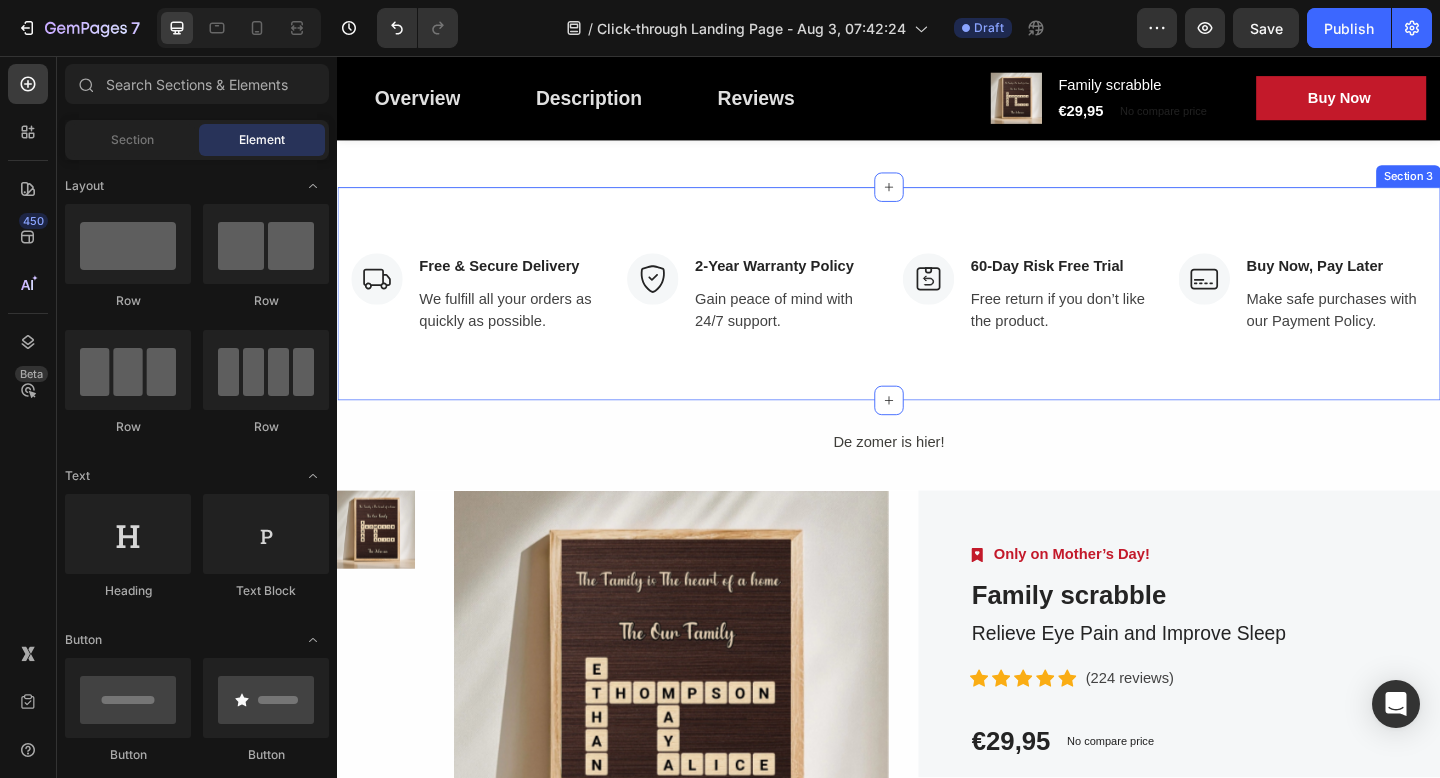 click on "Image Free & Secure Delivery Text block We fulfill all your orders as quickly as possible. Text block Row Image 2-Year Warranty Policy Text block Gain peace of mind with 24/7 support. Text block Row Image 60-Day Risk Free Trial Text block Free return if you don’t like the product. Text block Row Image Buy Now, Pay Later Text block Make safe purchases with our Payment Policy. Text block Row Row Section 3" at bounding box center (937, 315) 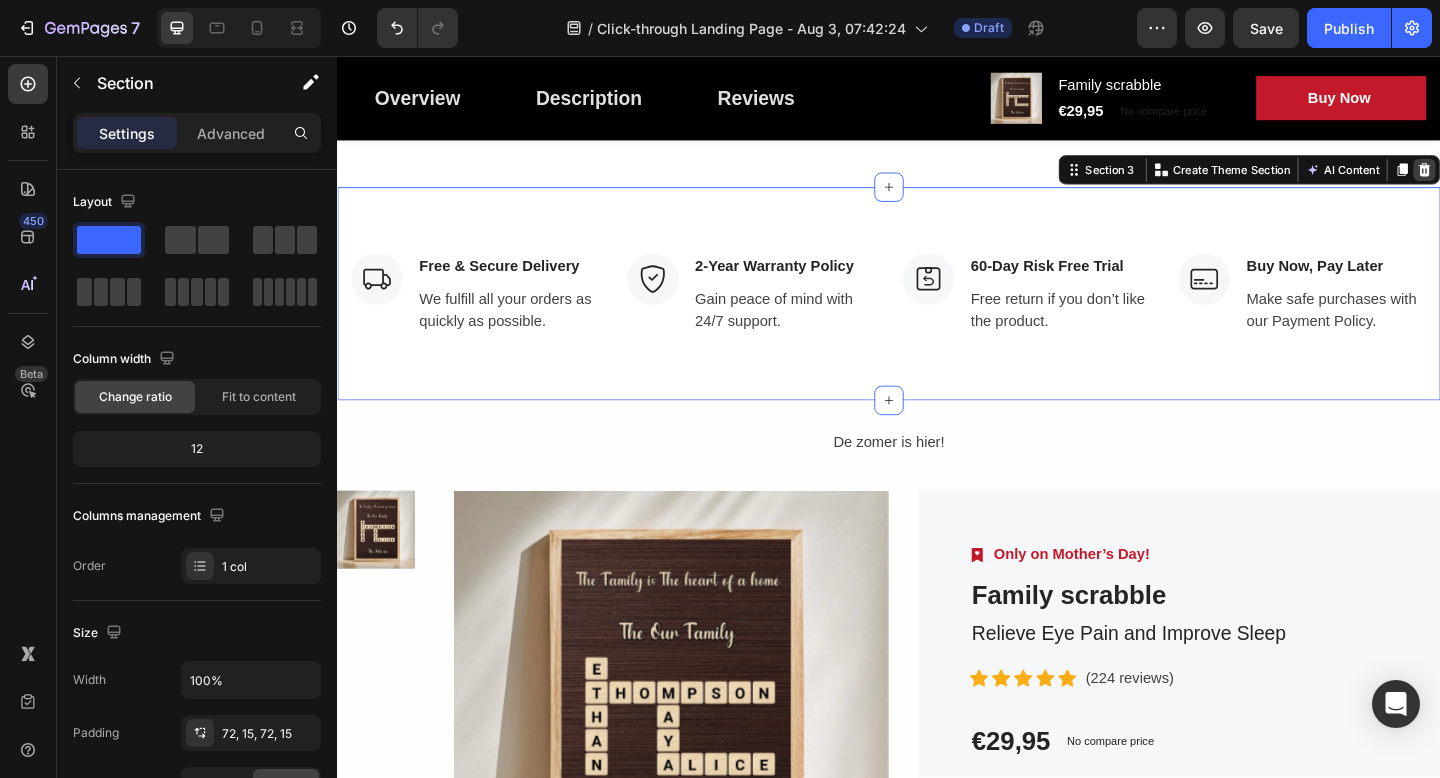 click 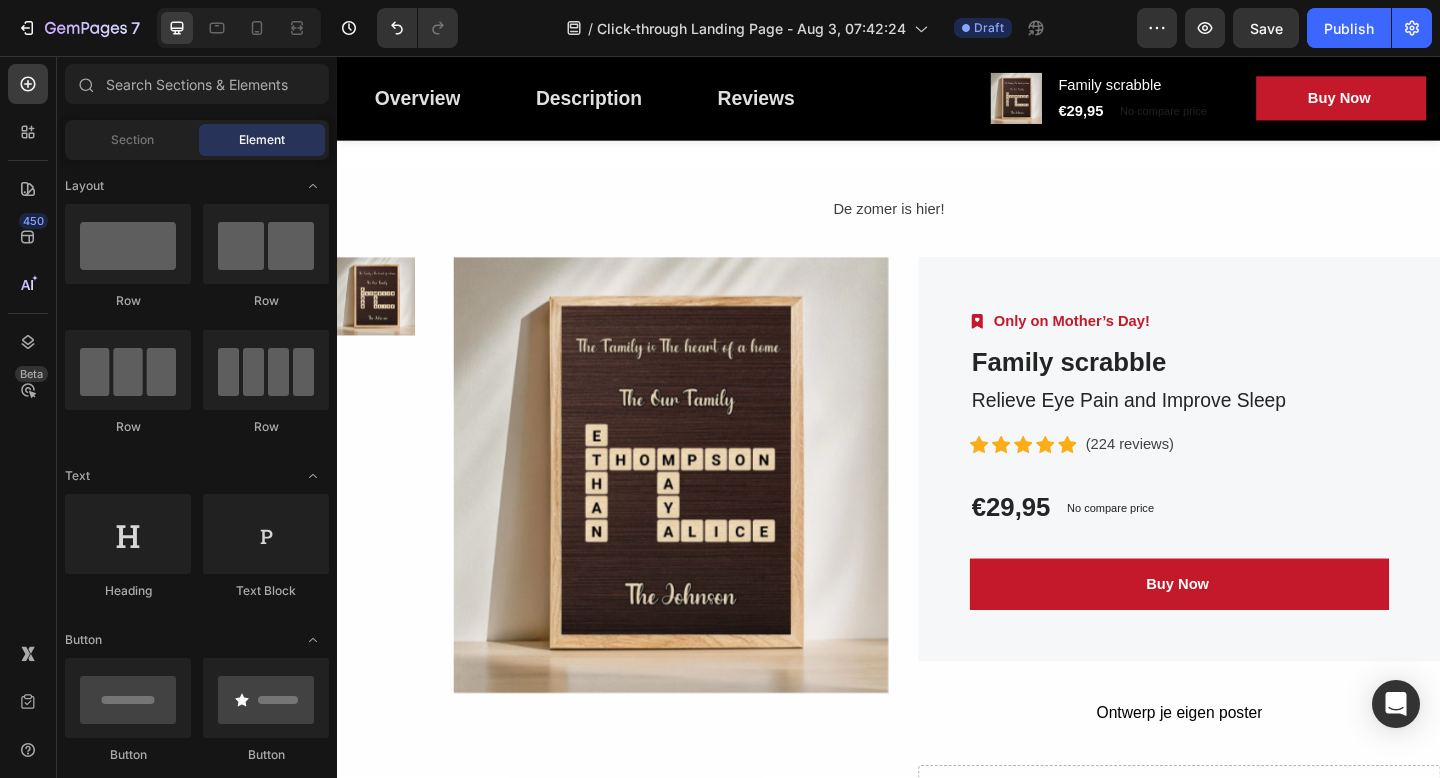 scroll, scrollTop: 1376, scrollLeft: 0, axis: vertical 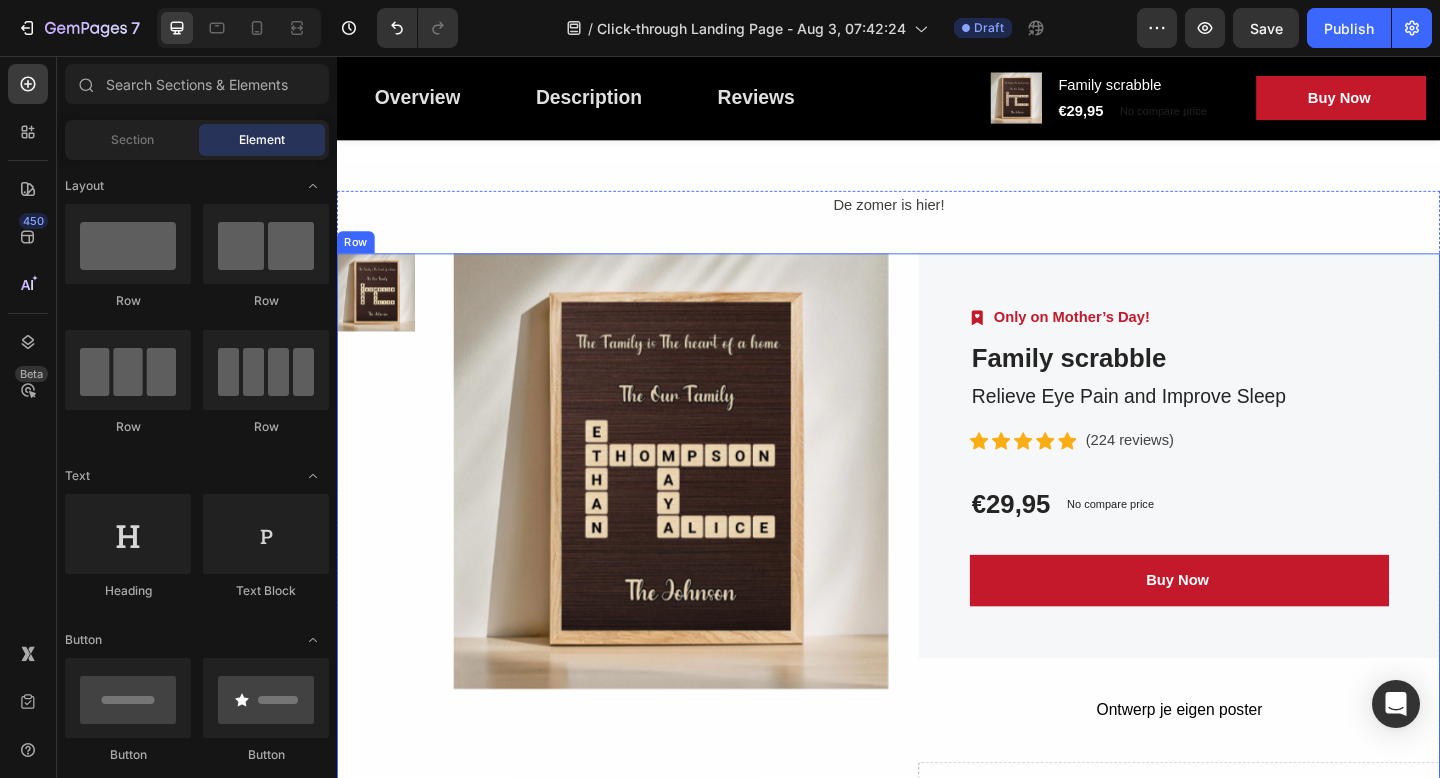 click on "Product Images" at bounding box center (384, 595) 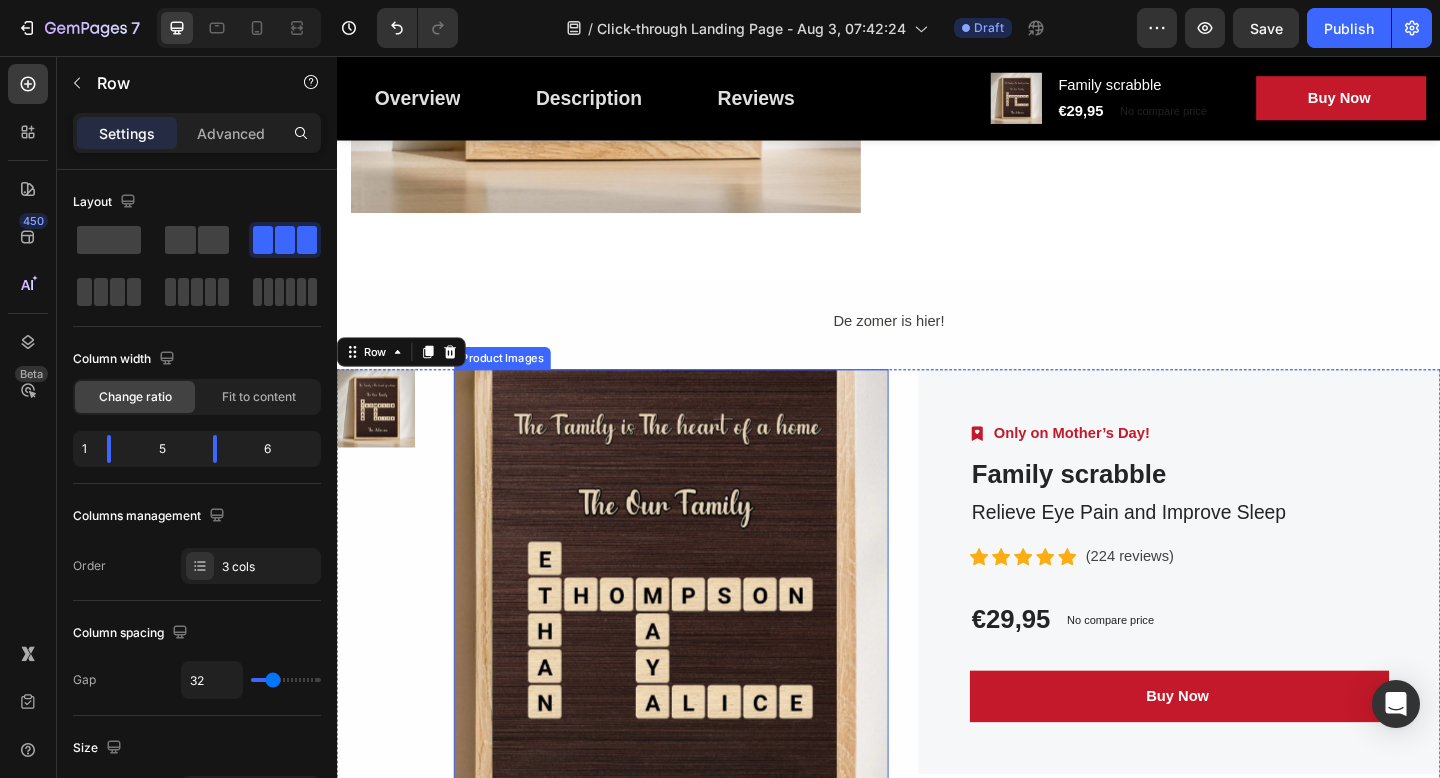 scroll, scrollTop: 1247, scrollLeft: 0, axis: vertical 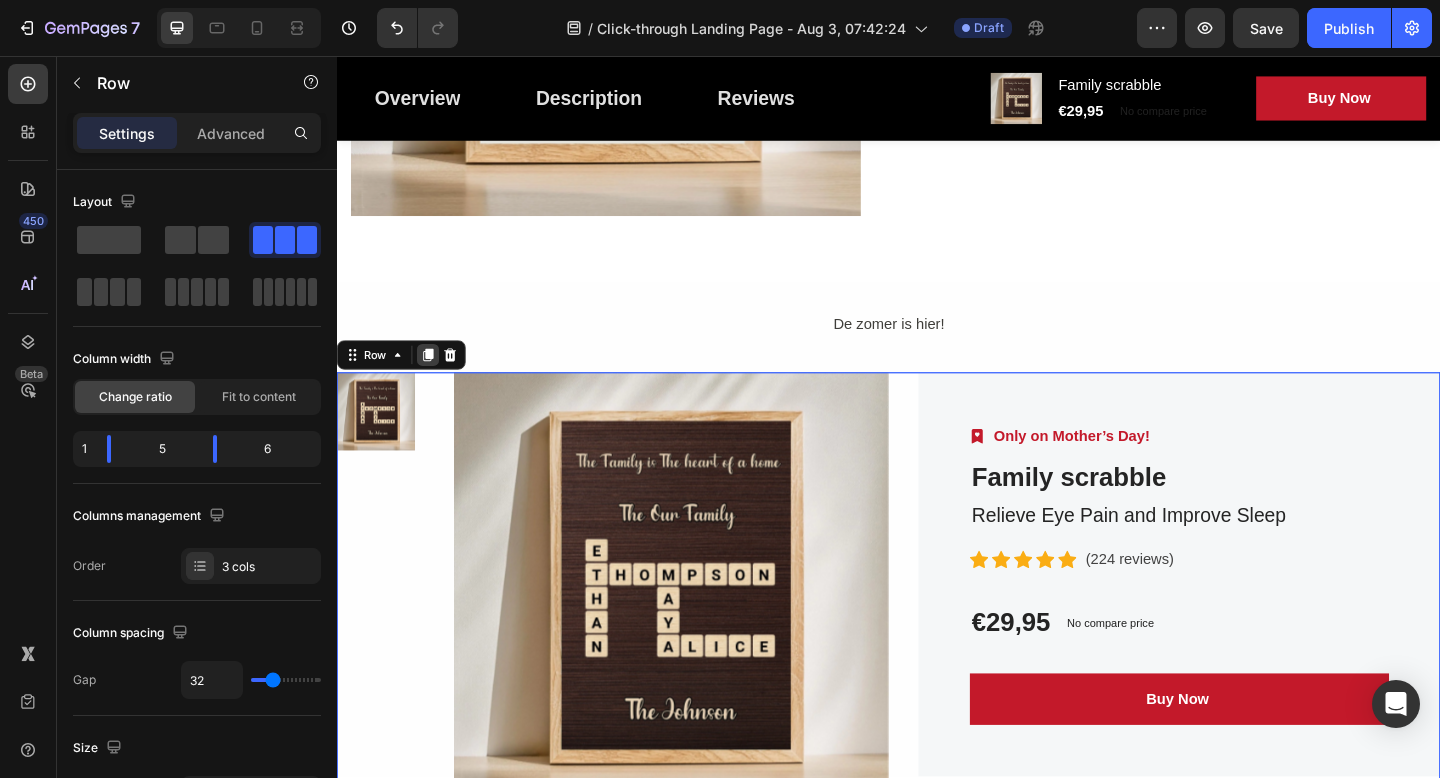 click 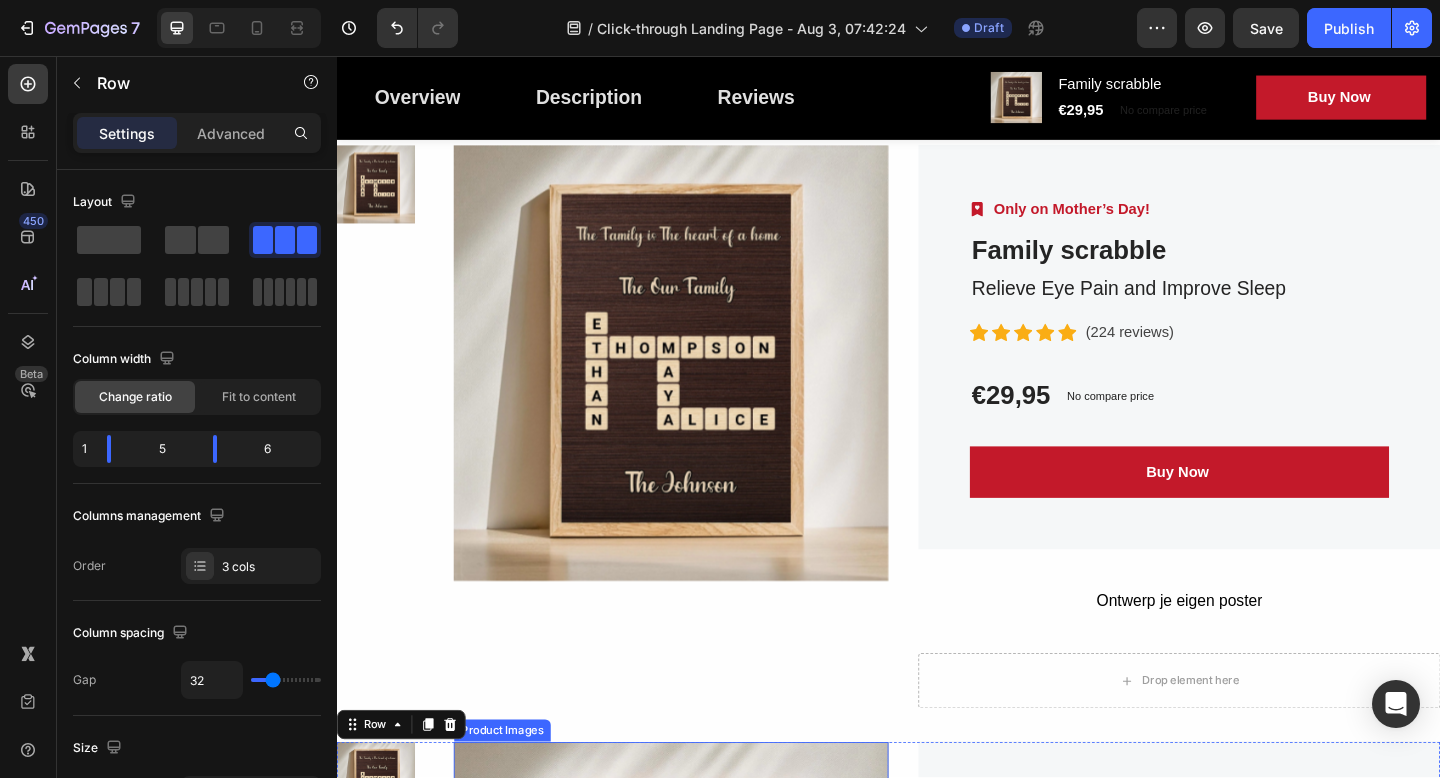 scroll, scrollTop: 1326, scrollLeft: 0, axis: vertical 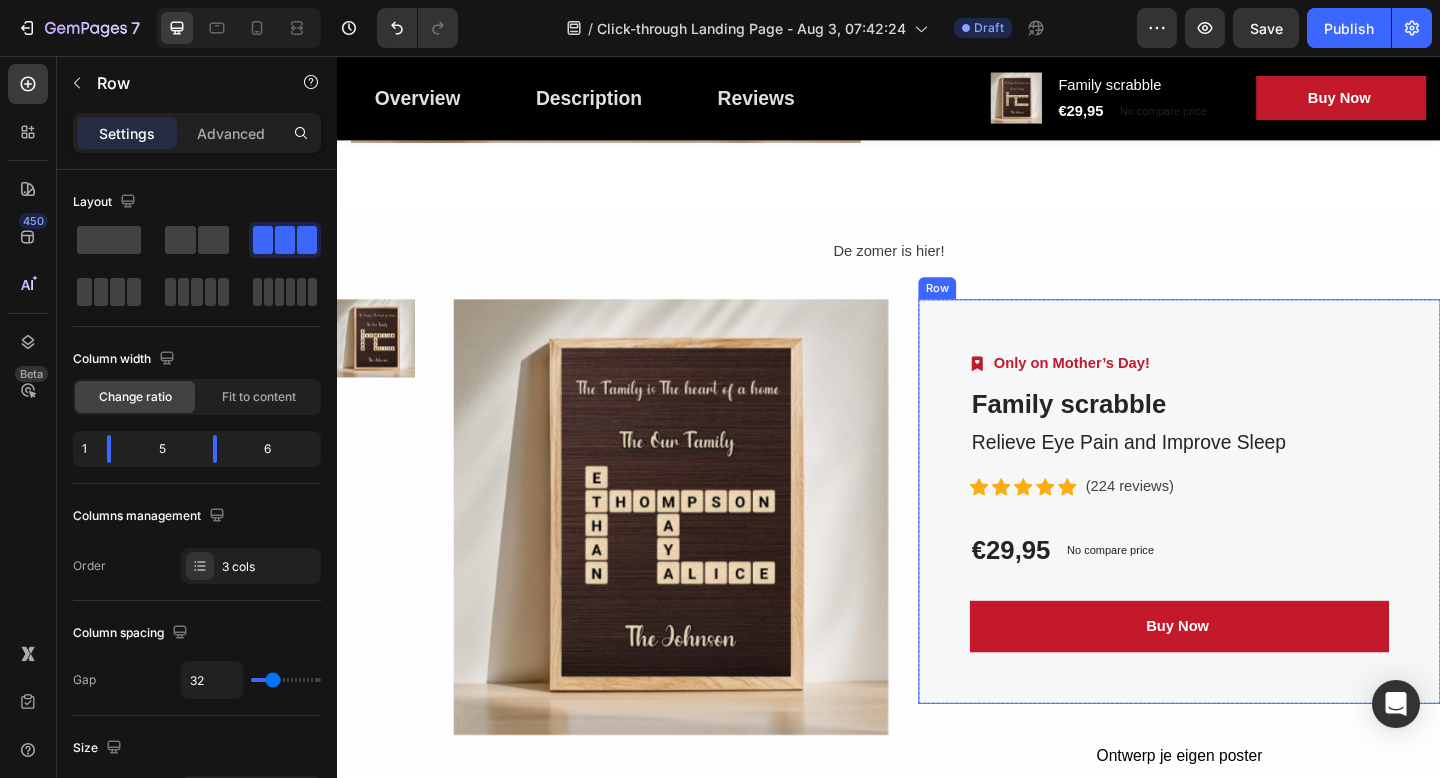 click on "Image Only on Mother’s Day! Text block Row Family scrabble (P) Title Relieve Eye Pain and Improve Sleep Text block                Icon                Icon                Icon                Icon                Icon Icon List Hoz (224 reviews) Text block Row €29,95 (P) Price (P) Price No compare price (P) Price Row Buy Now (P) Cart Button Row" at bounding box center (1253, 541) 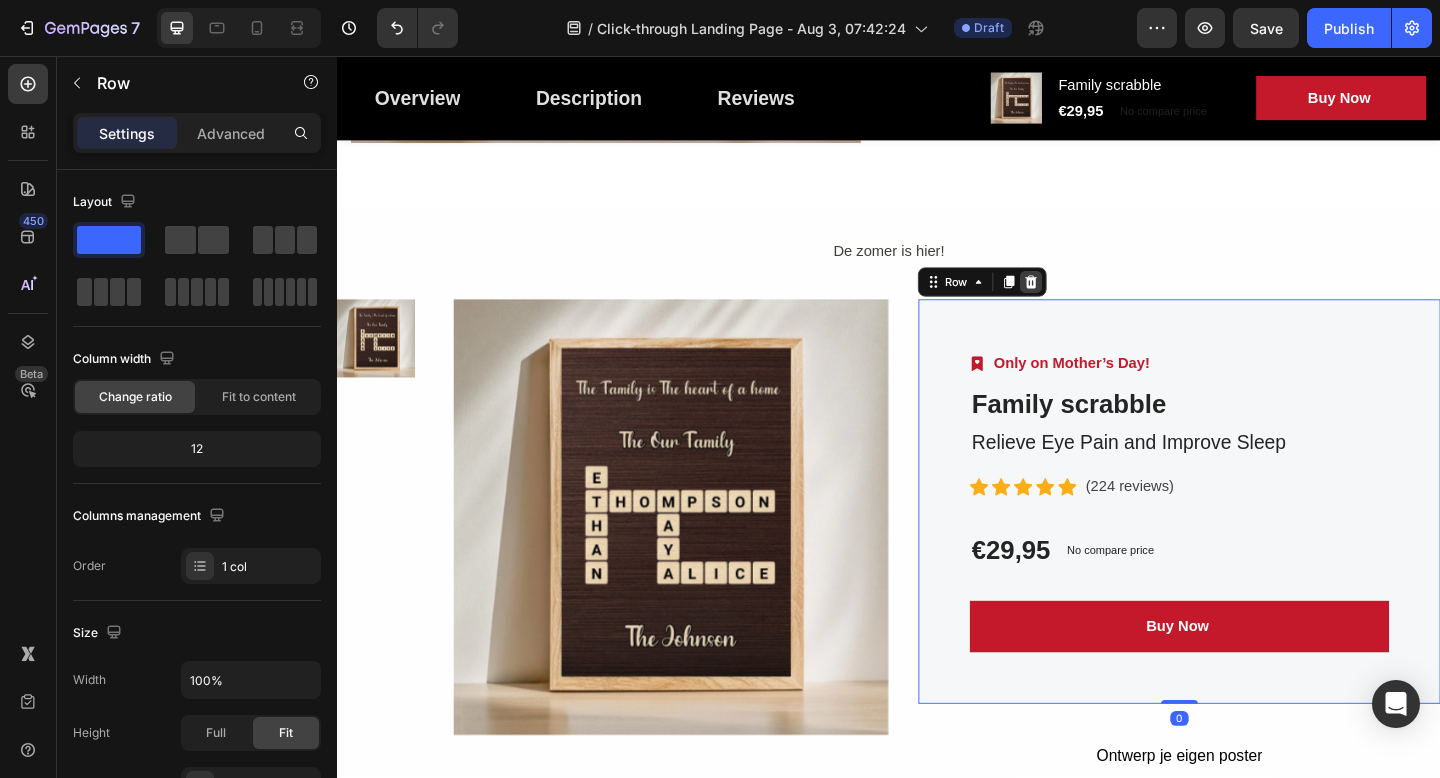 click 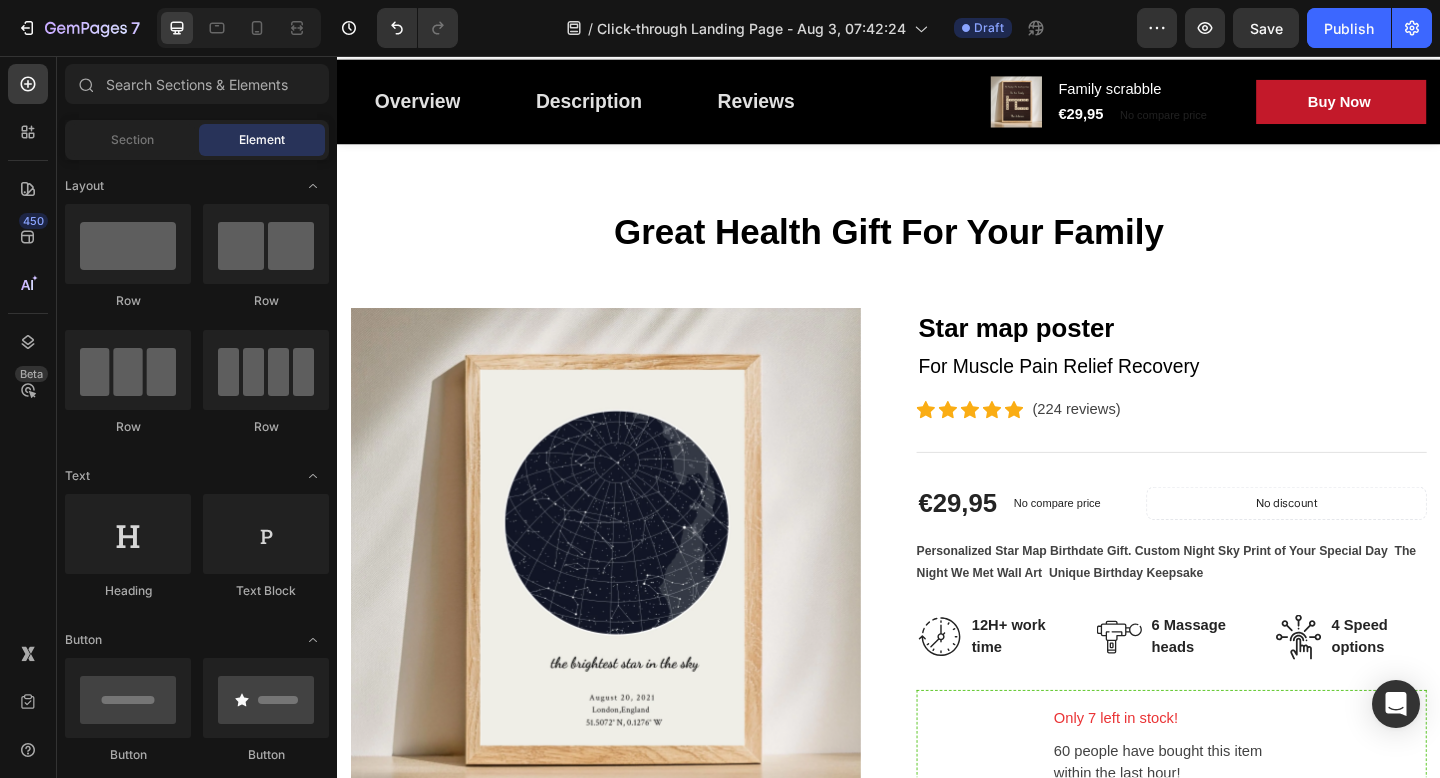 scroll, scrollTop: 22, scrollLeft: 0, axis: vertical 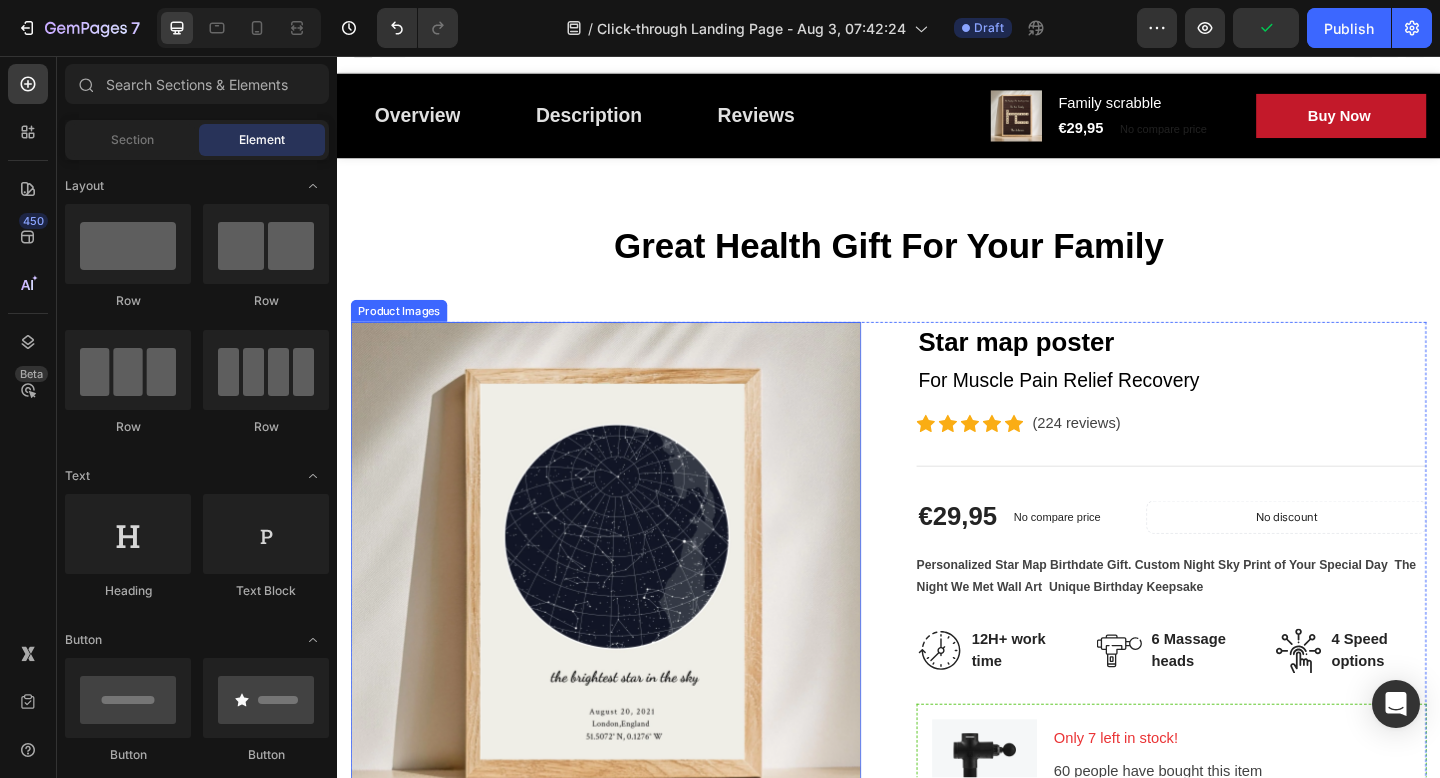 click at bounding box center [629, 622] 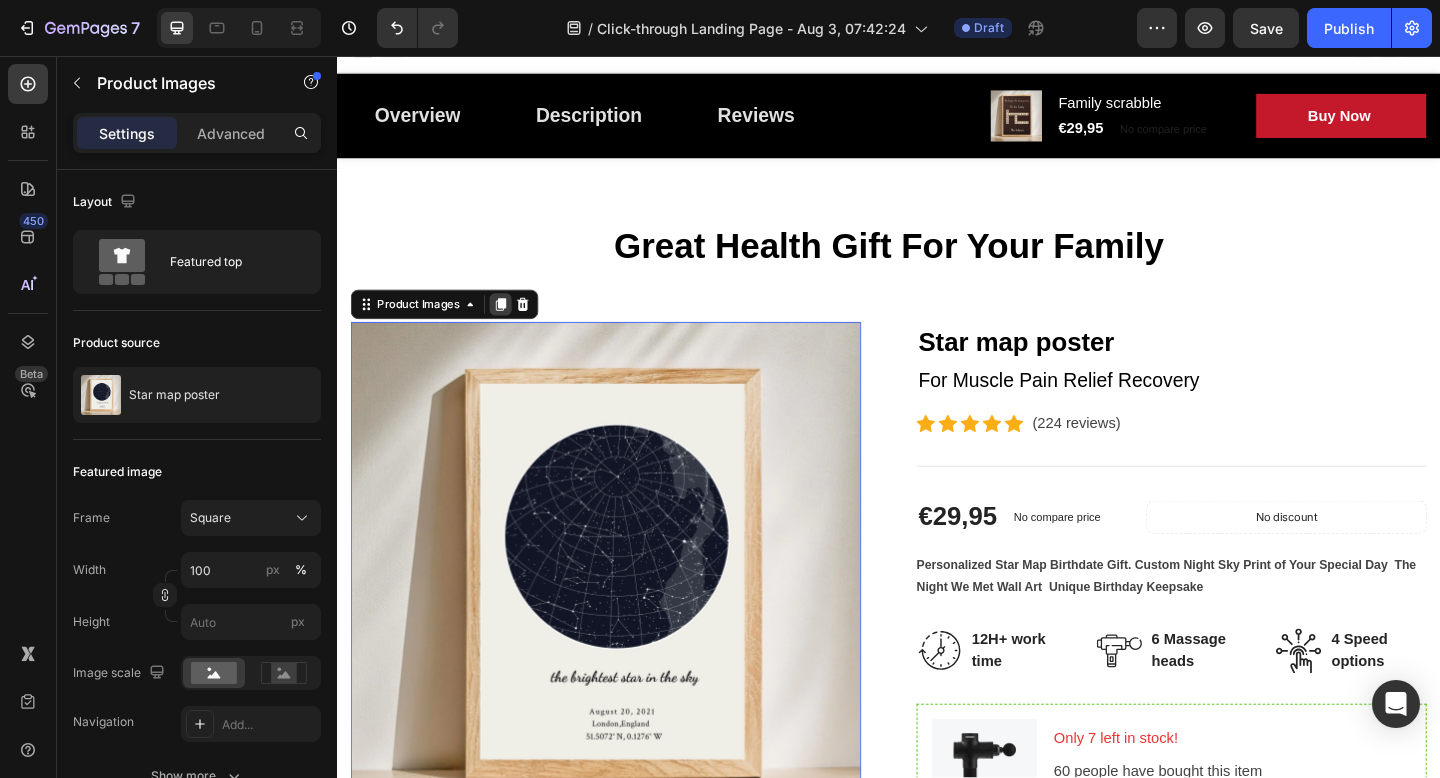 click 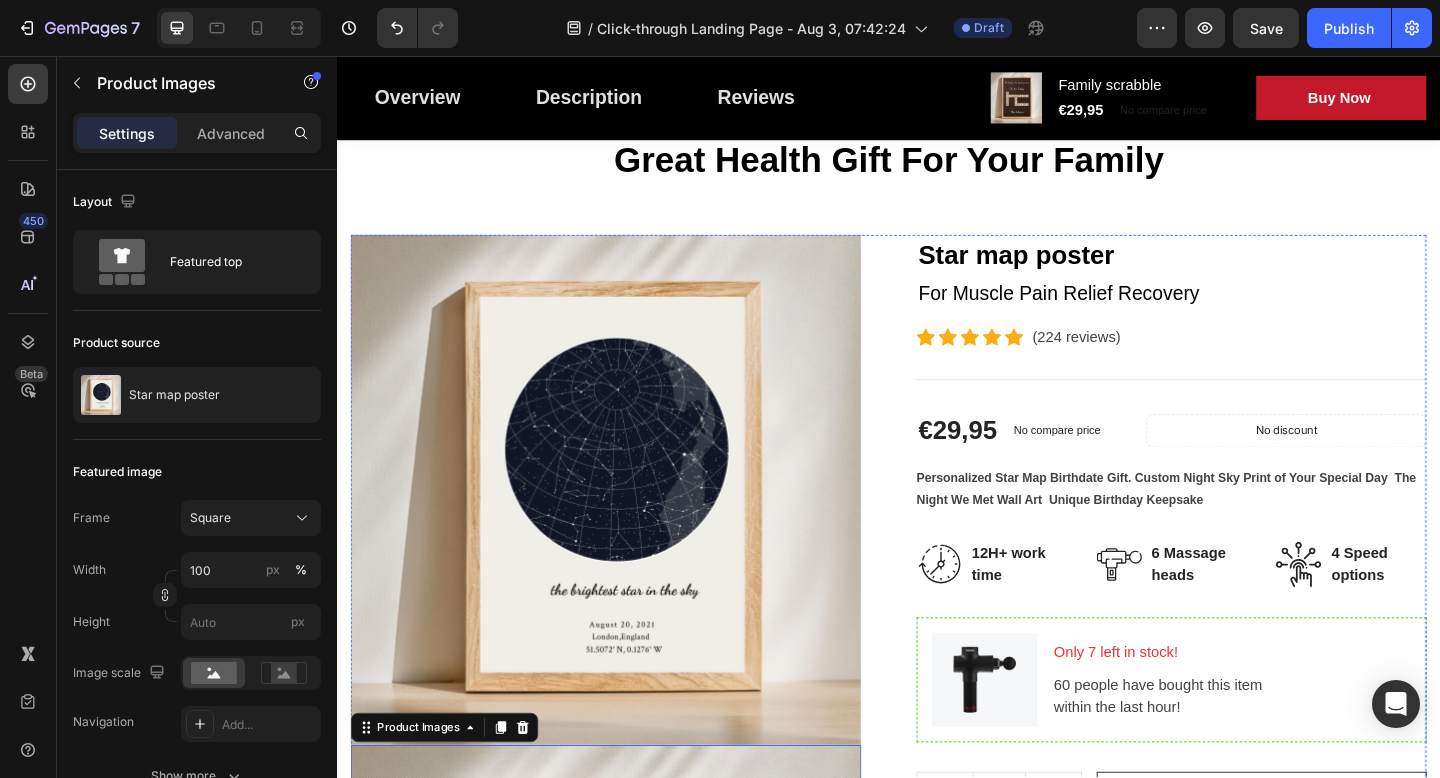 scroll, scrollTop: 115, scrollLeft: 0, axis: vertical 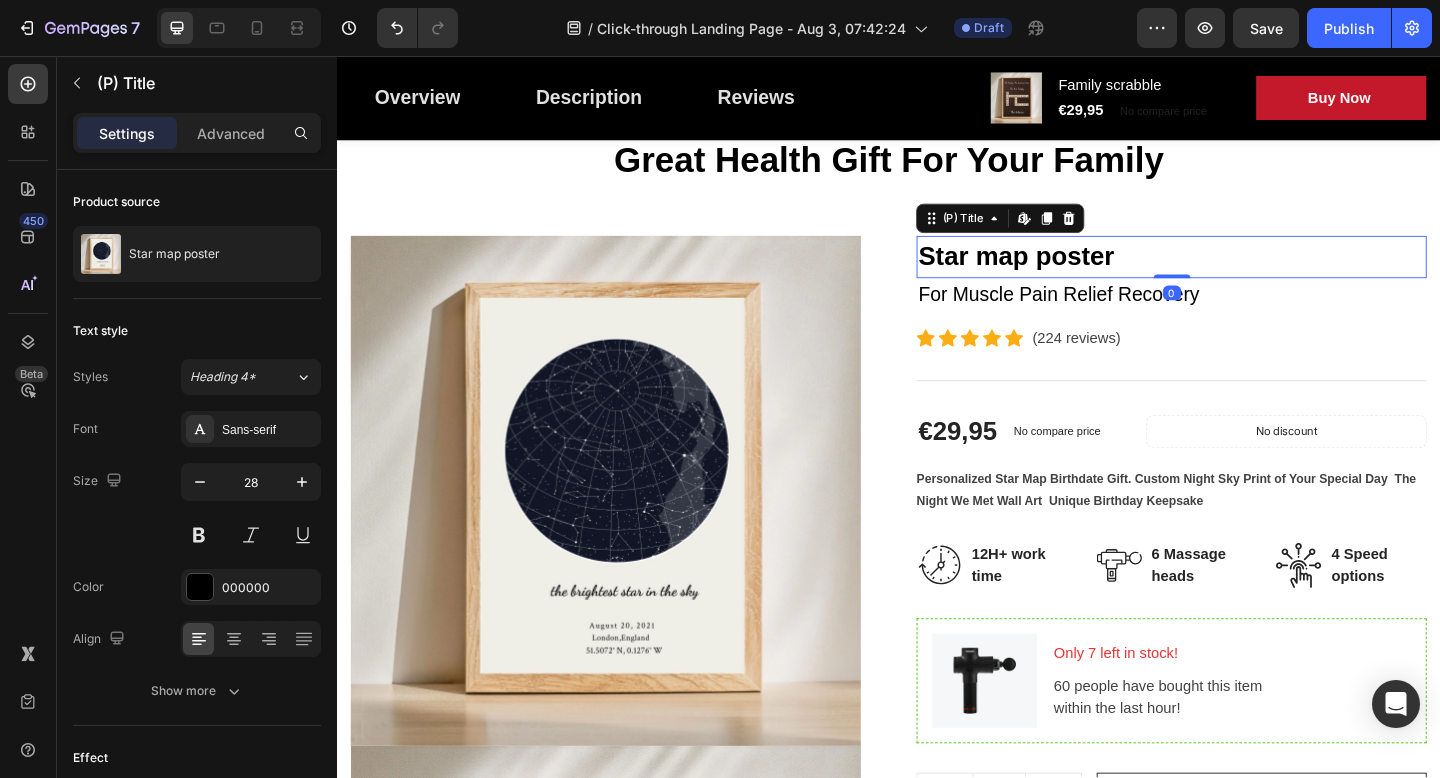 click on "Star map poster" at bounding box center [1244, 275] 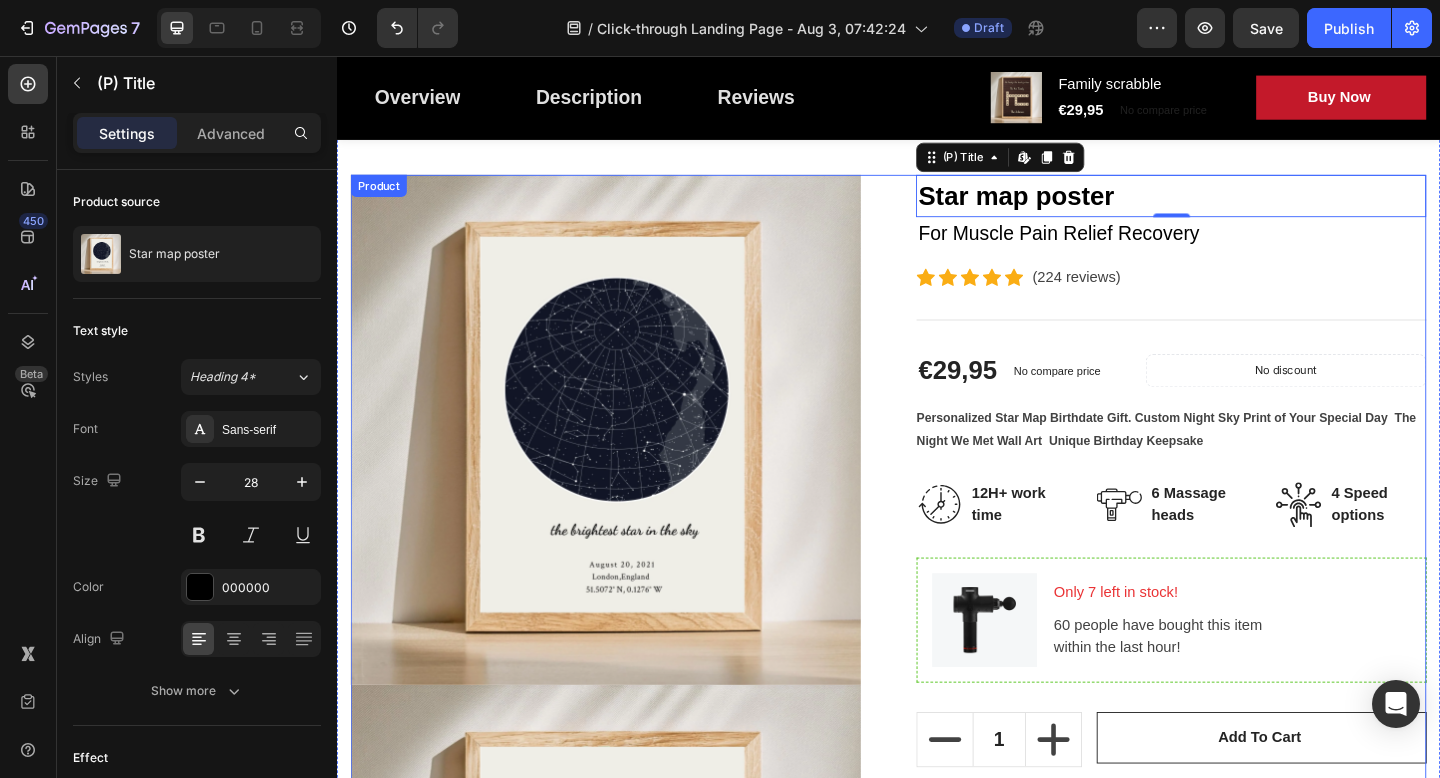 scroll, scrollTop: 168, scrollLeft: 0, axis: vertical 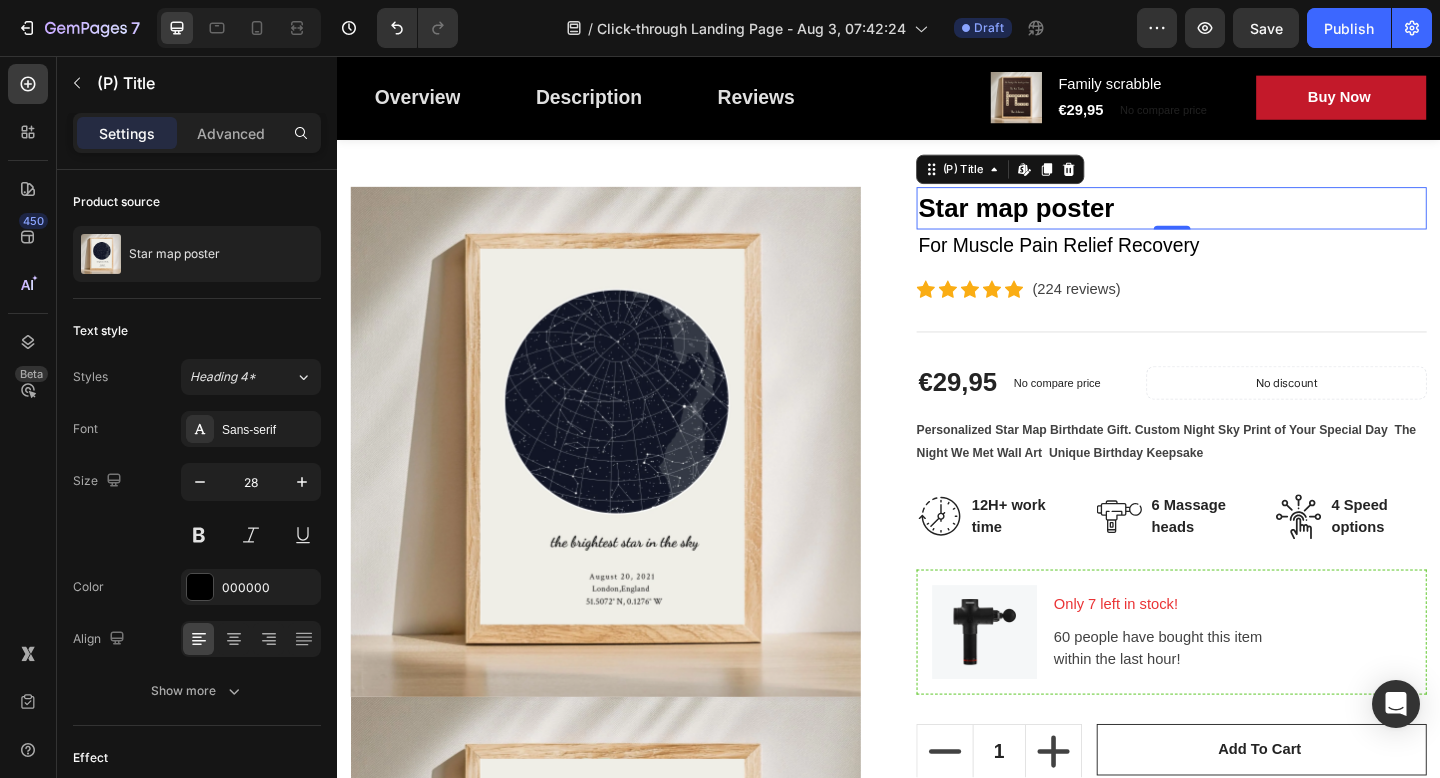 click on "Star map poster" at bounding box center [1244, 222] 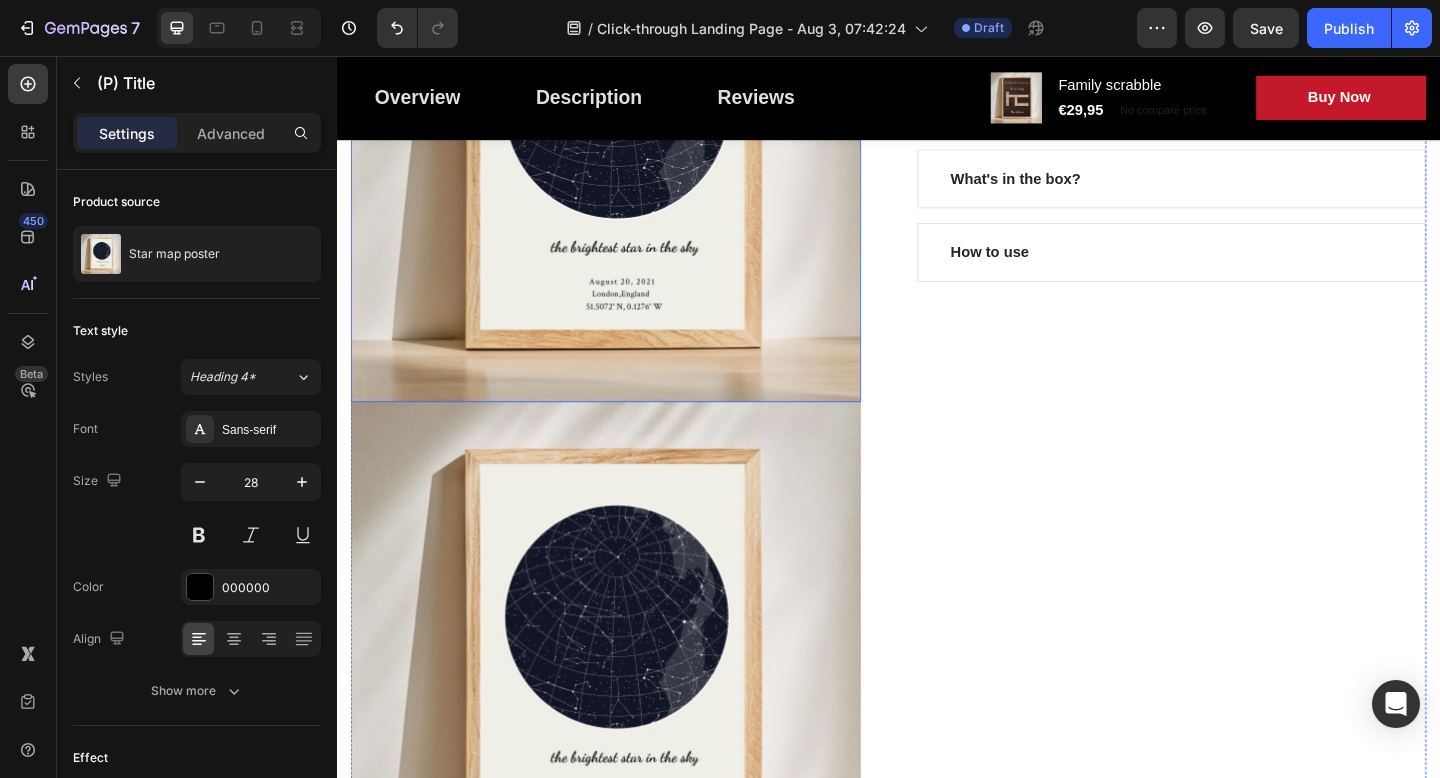 scroll, scrollTop: 1091, scrollLeft: 0, axis: vertical 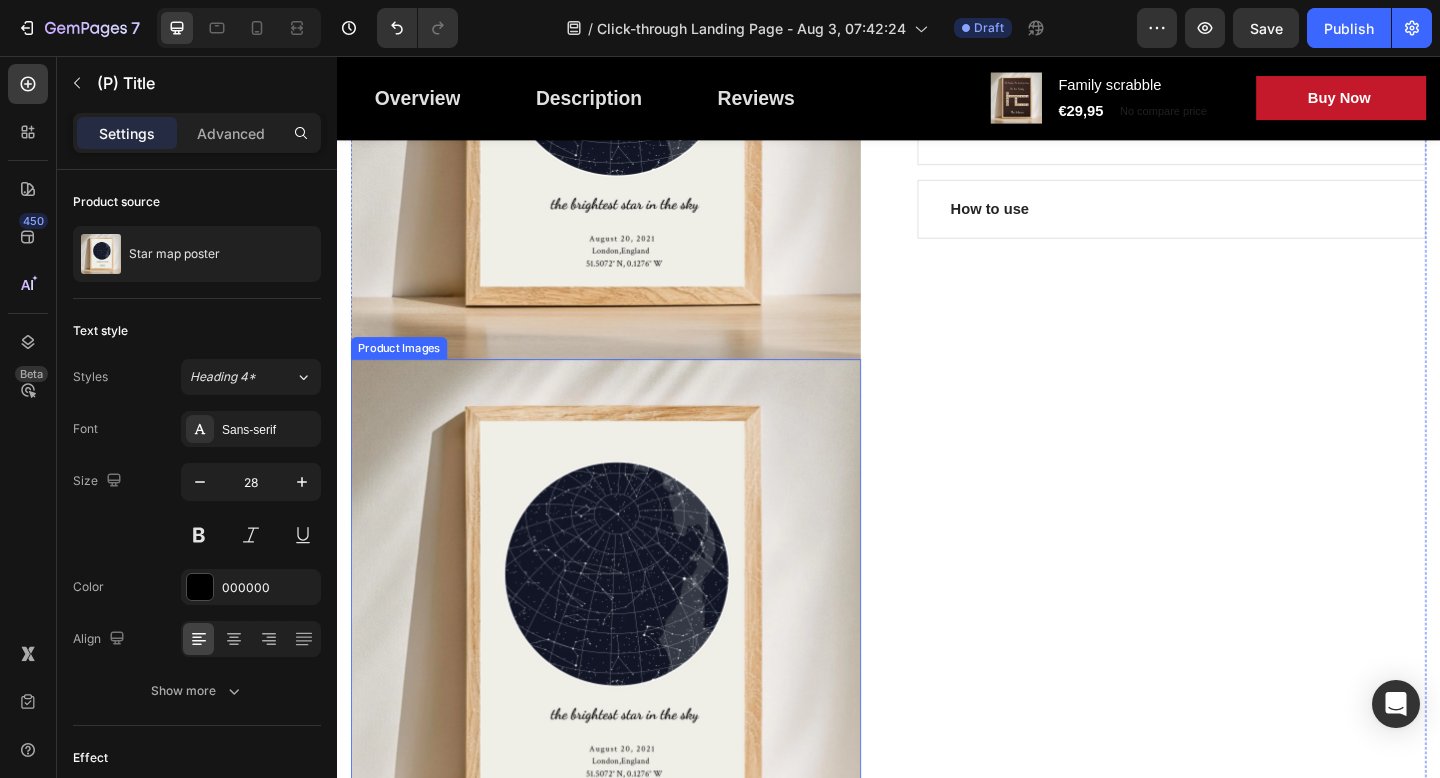 click at bounding box center [629, 663] 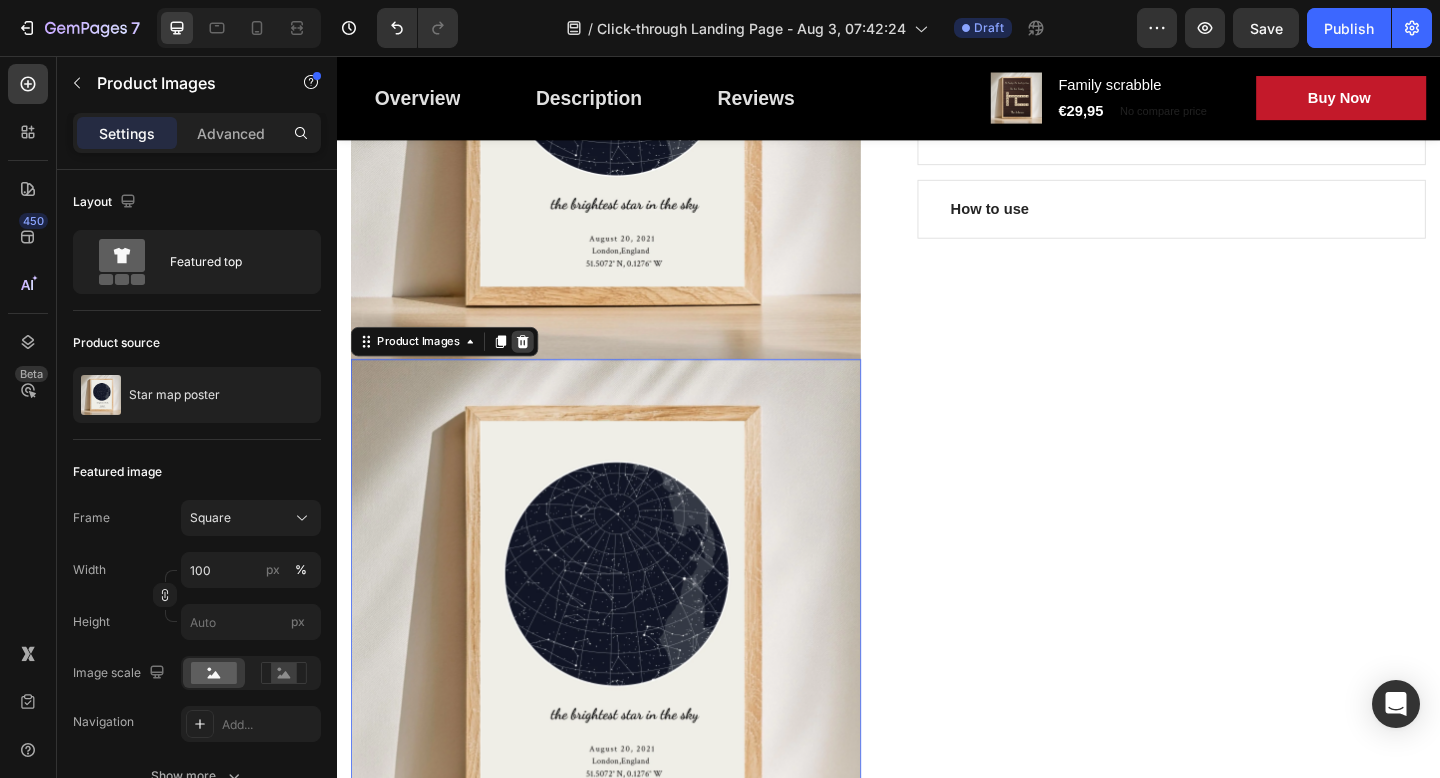 click 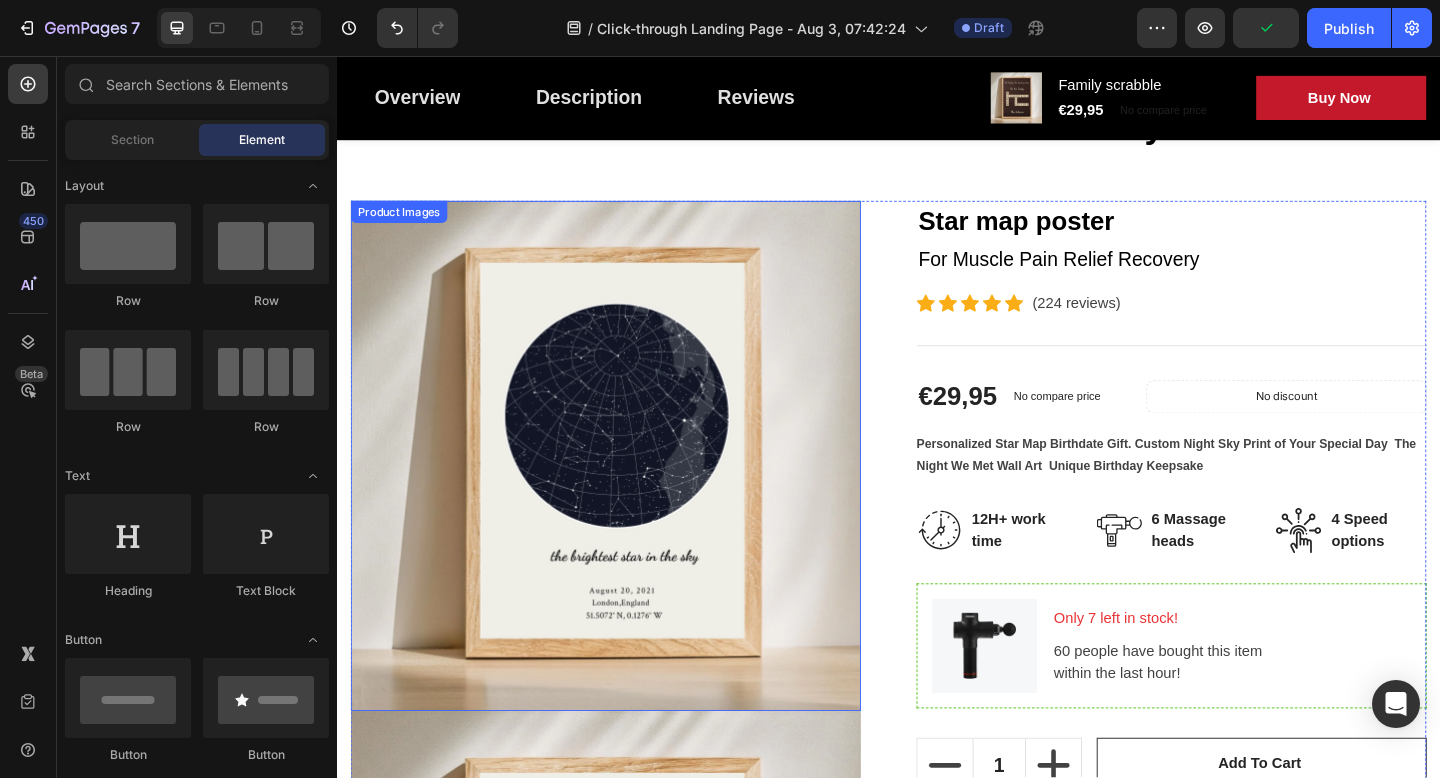 scroll, scrollTop: 143, scrollLeft: 0, axis: vertical 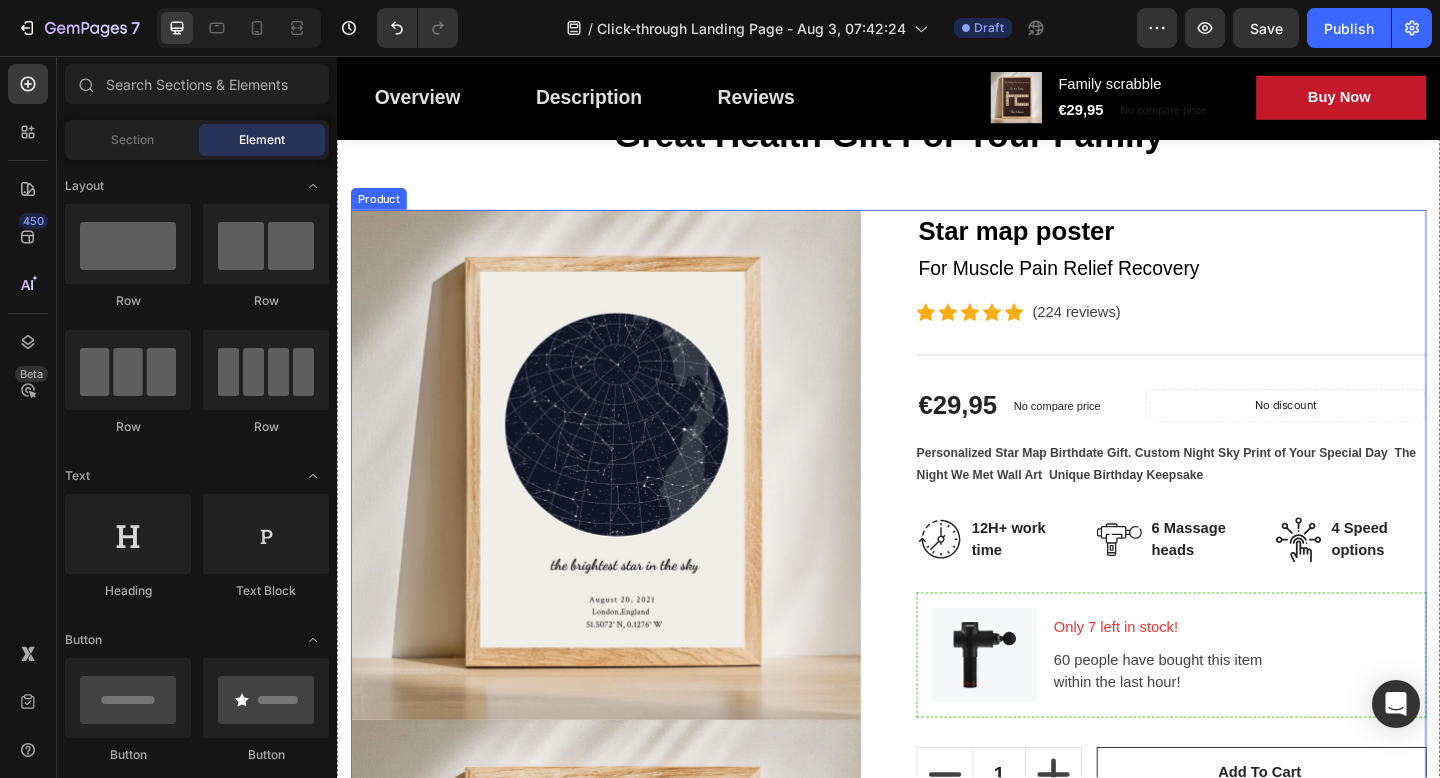 click on "Product Images Product Images Star map poster (P) Title For Muscle Pain Relief Recovery Text block                Icon                Icon                Icon                Icon                Icon Icon List Hoz (224 reviews) Text block Row                Title Line €29,95 (P) Price (P) Price No compare price (P) Price Row No discount   Not be displayed when published Product Badge Row
Personalized Star Map Birthdate Gift. Custom Night Sky Print of Your Special Day  The Night We Met Wall Art  Unique Birthday Keepsake   (P) Description Image 12H+ work time Text block Row Image 6 Massage heads  Text block Row Image 4 Speed options Text block Row Row Image Only 7 left in stock! Text block 60 people have bought this item within the last hour! Text block Row
1
(P) Quantity Add to cart (P) Cart Button Row Buy it now (P) Dynamic Checkout Specifications What's in the box? How to use Accordion Product" at bounding box center (937, 779) 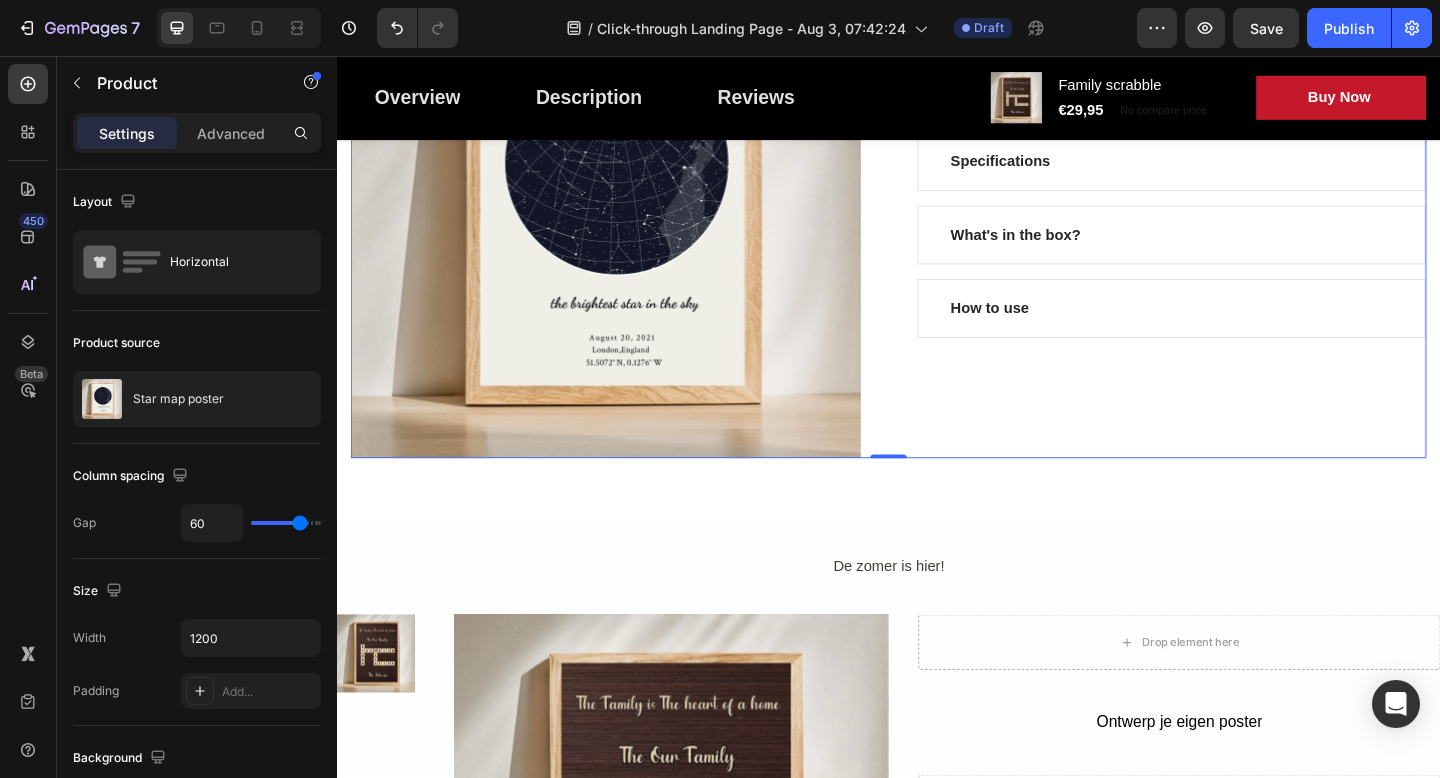 scroll, scrollTop: 984, scrollLeft: 0, axis: vertical 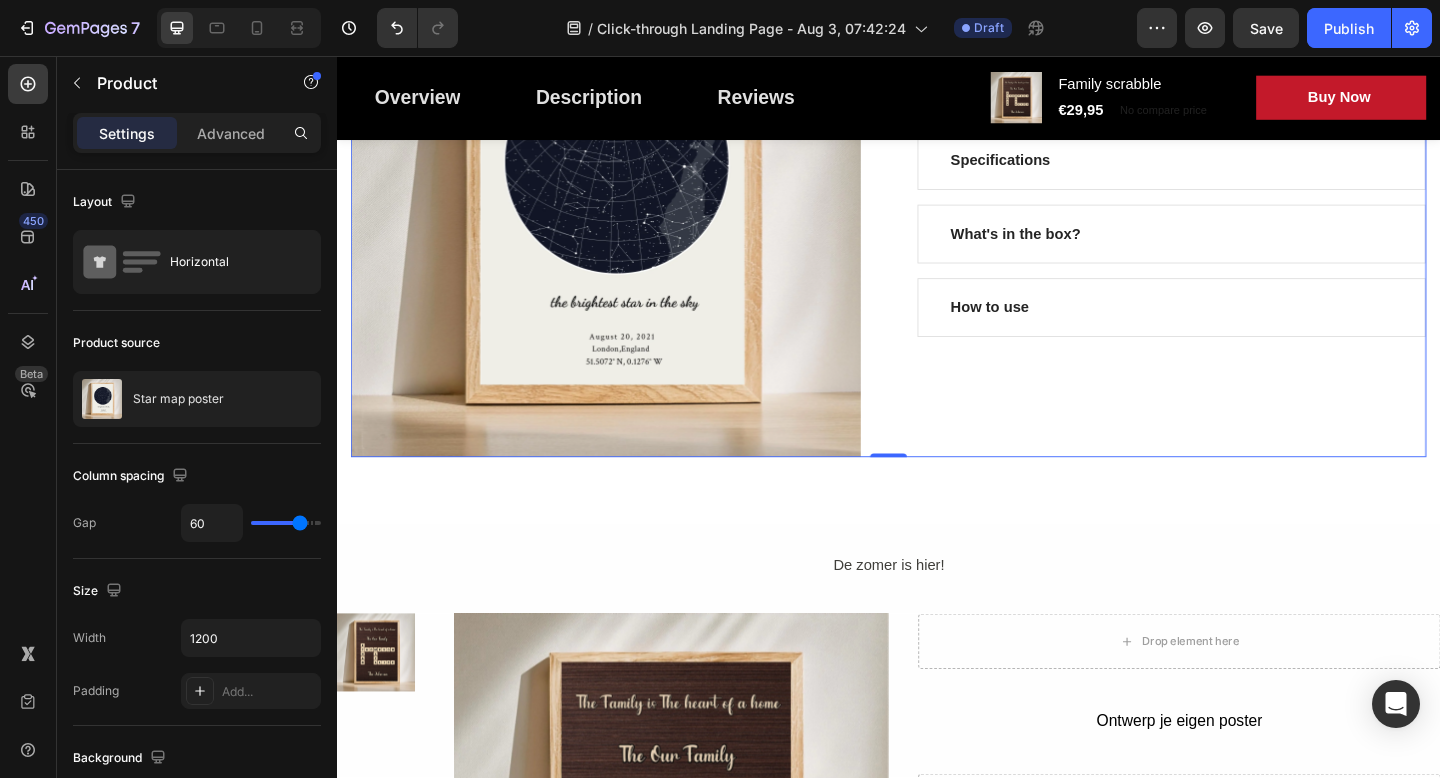 click on "Product Images Product Images Star map poster (P) Title For Muscle Pain Relief Recovery Text block                Icon                Icon                Icon                Icon                Icon Icon List Hoz (224 reviews) Text block Row                Title Line €29,95 (P) Price (P) Price No compare price (P) Price Row No discount   Not be displayed when published Product Badge Row
Personalized Star Map Birthdate Gift. Custom Night Sky Print of Your Special Day  The Night We Met Wall Art  Unique Birthday Keepsake   (P) Description Image 12H+ work time Text block Row Image 6 Massage heads  Text block Row Image 4 Speed options Text block Row Row Image Only 7 left in stock! Text block 60 people have bought this item within the last hour! Text block Row
1
(P) Quantity Add to cart (P) Cart Button Row Buy it now (P) Dynamic Checkout Specifications What's in the box? How to use Accordion Product   0" at bounding box center (937, -62) 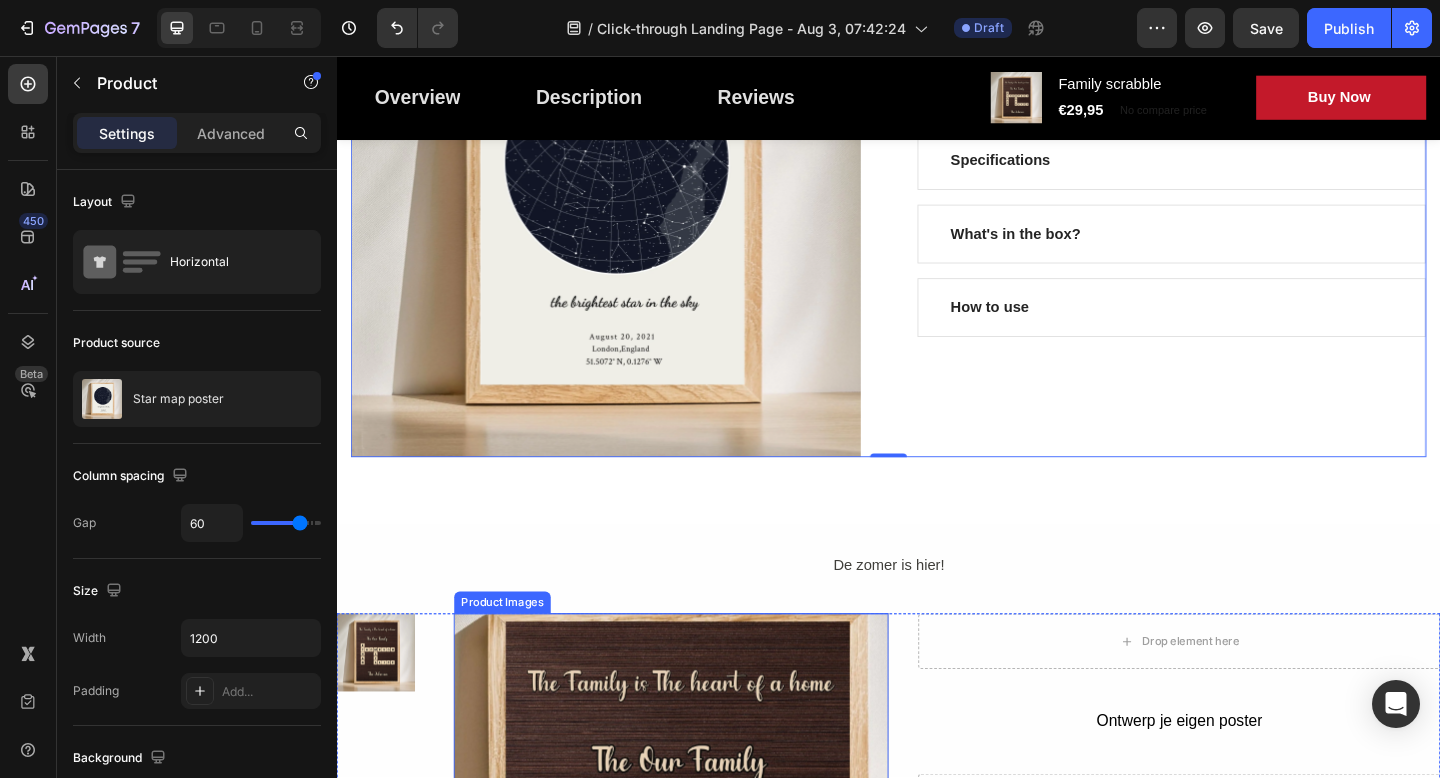 click at bounding box center [700, 899] 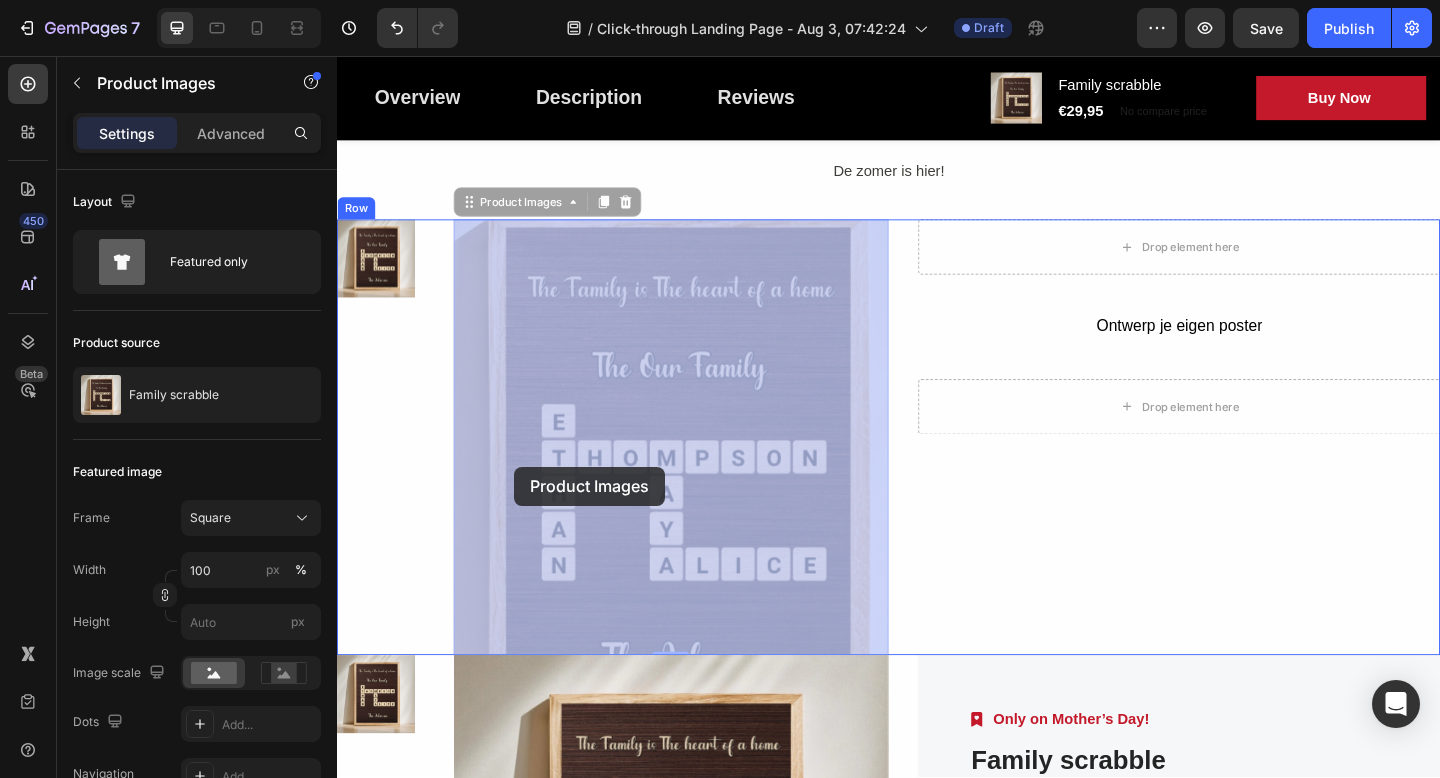 scroll, scrollTop: 1439, scrollLeft: 0, axis: vertical 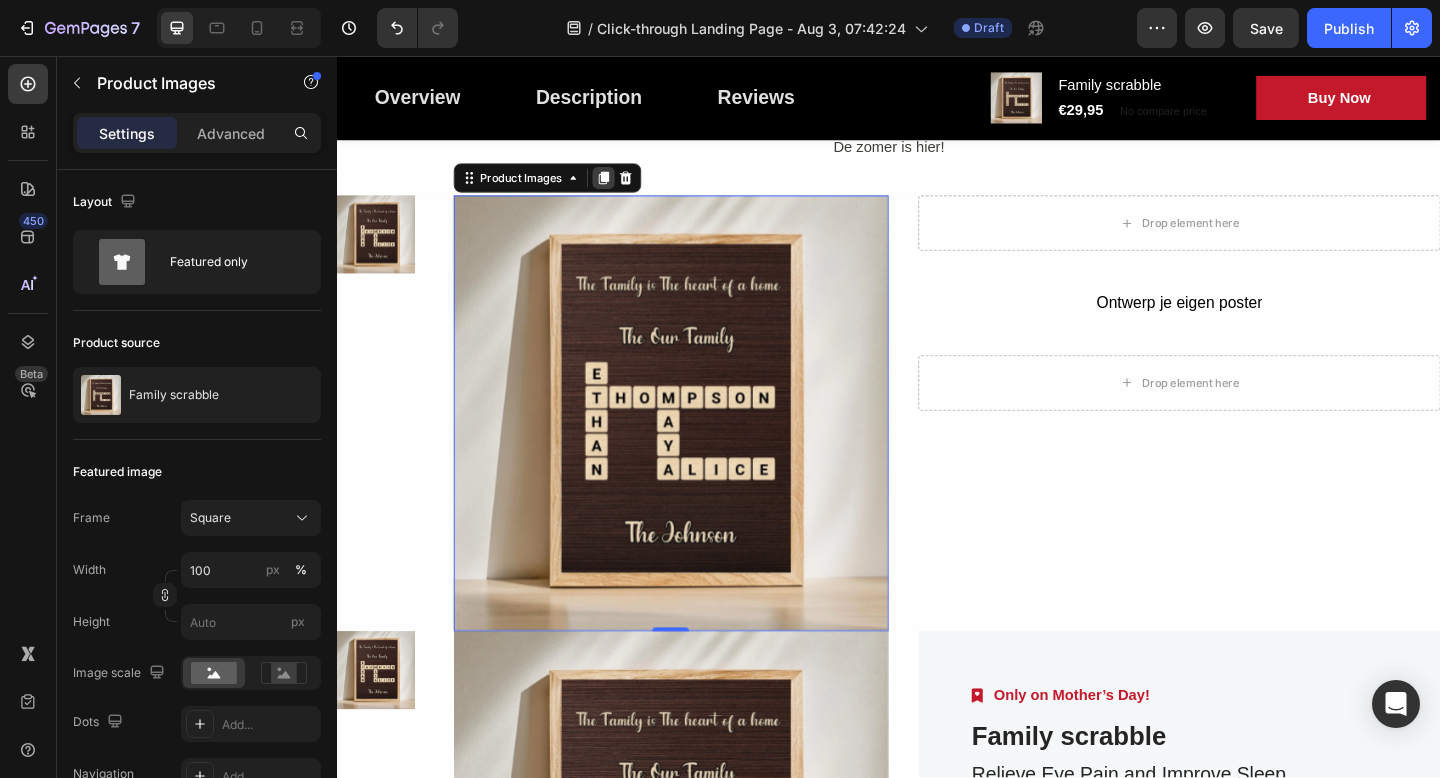 click 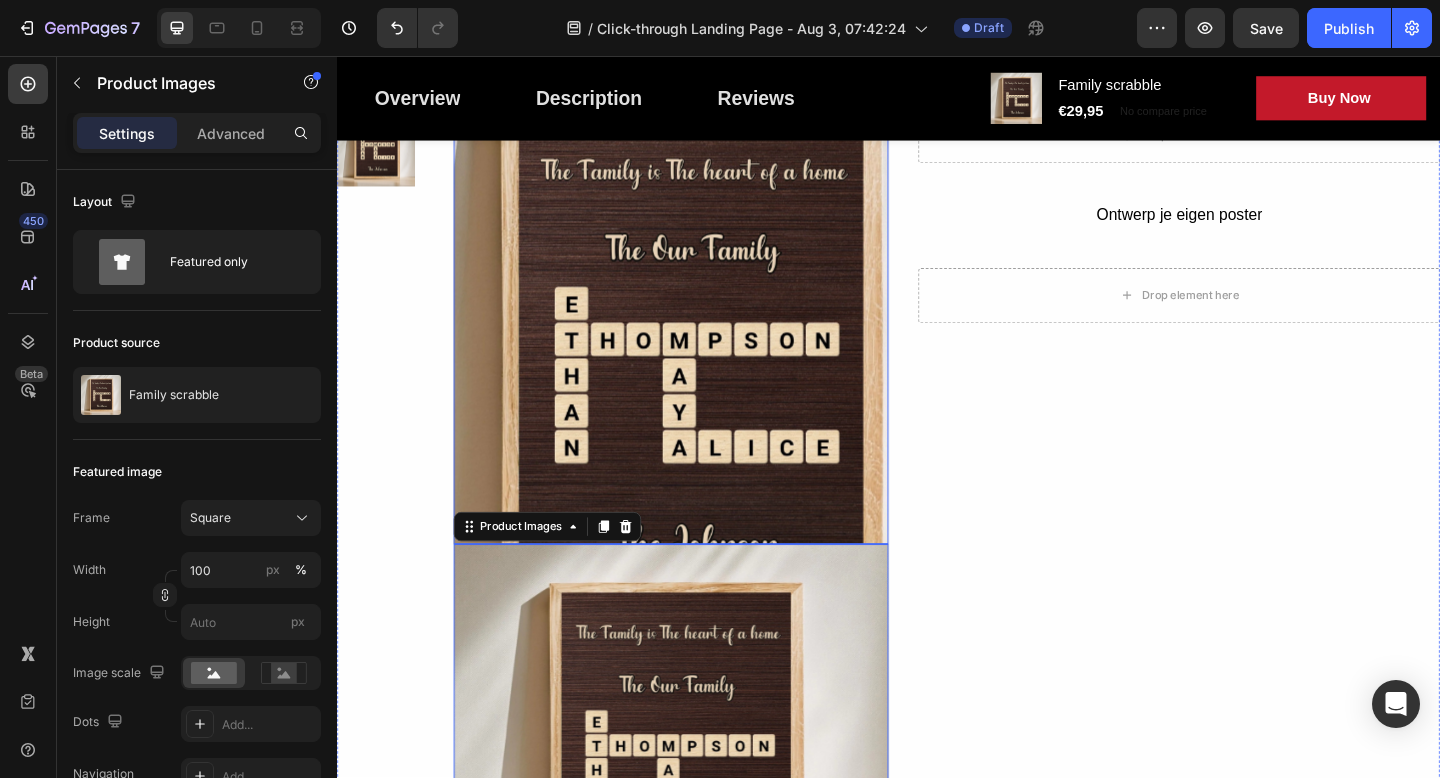 scroll, scrollTop: 1540, scrollLeft: 0, axis: vertical 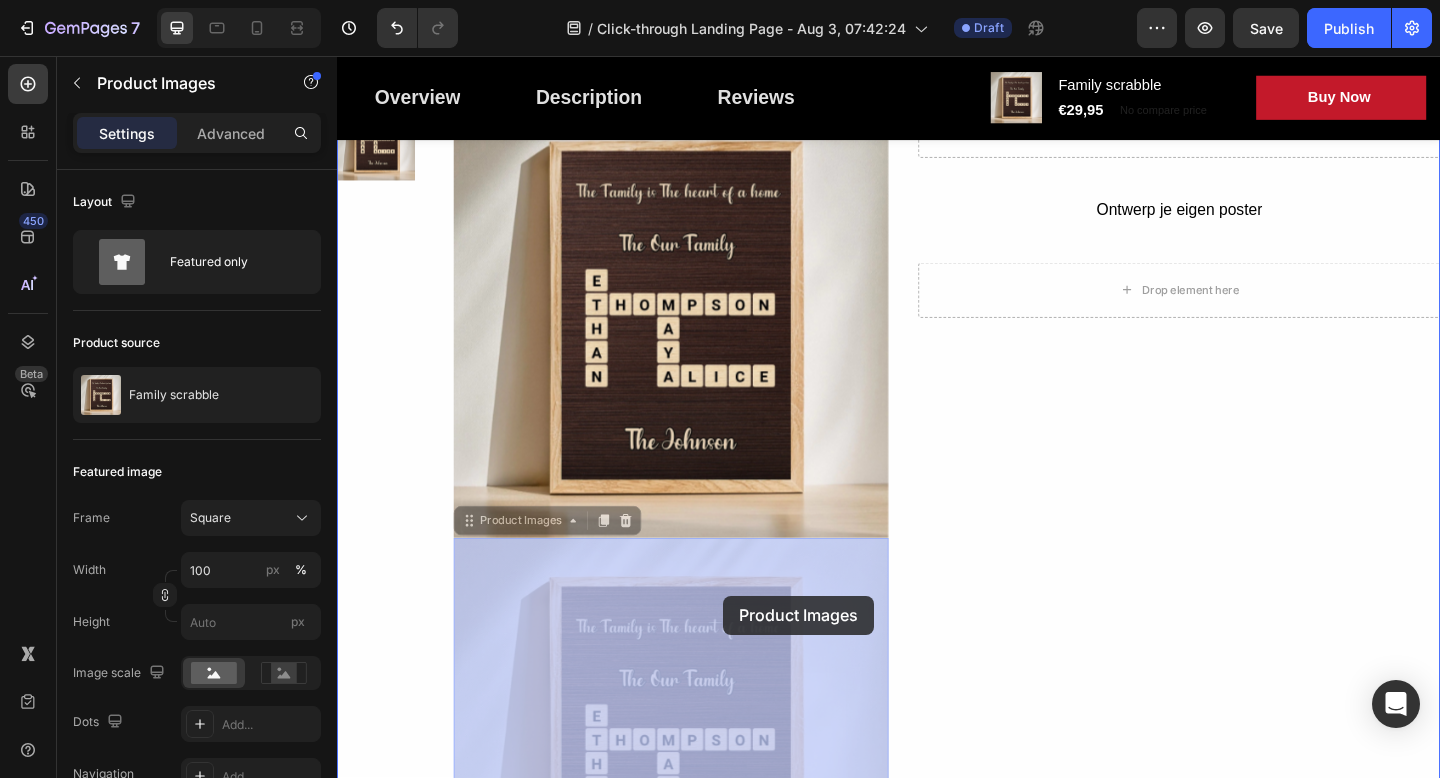 drag, startPoint x: 484, startPoint y: 566, endPoint x: 757, endPoint y: 643, distance: 283.65118 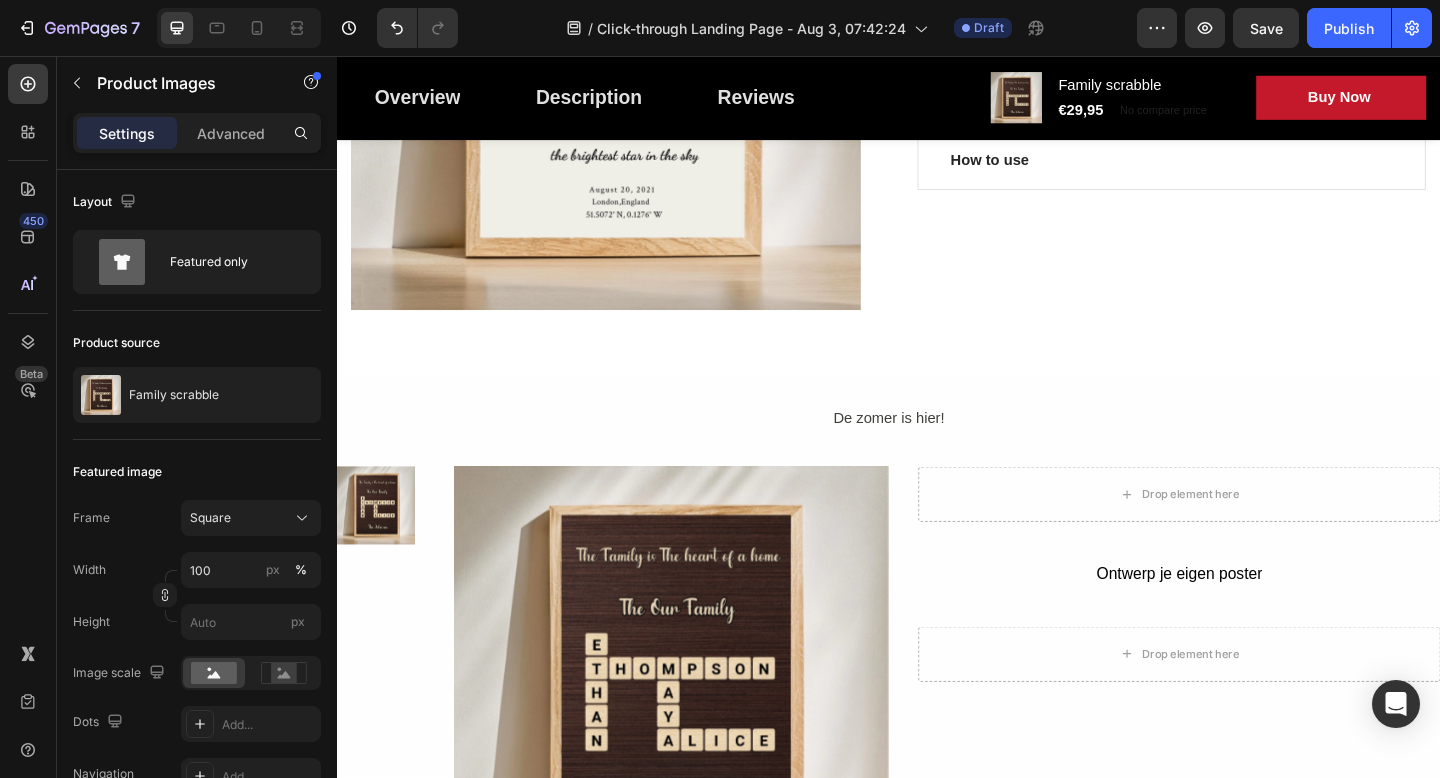 scroll, scrollTop: 1131, scrollLeft: 0, axis: vertical 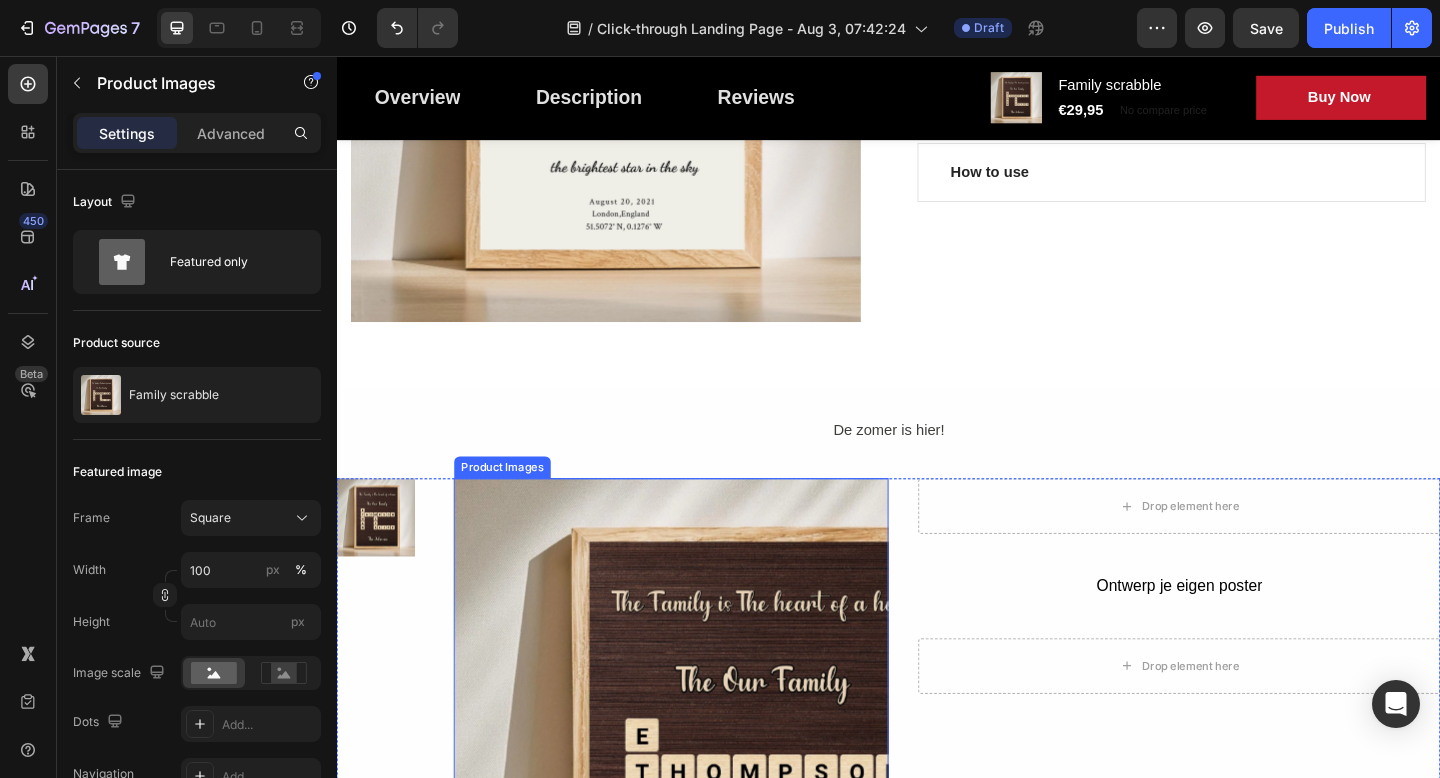 click at bounding box center [700, 752] 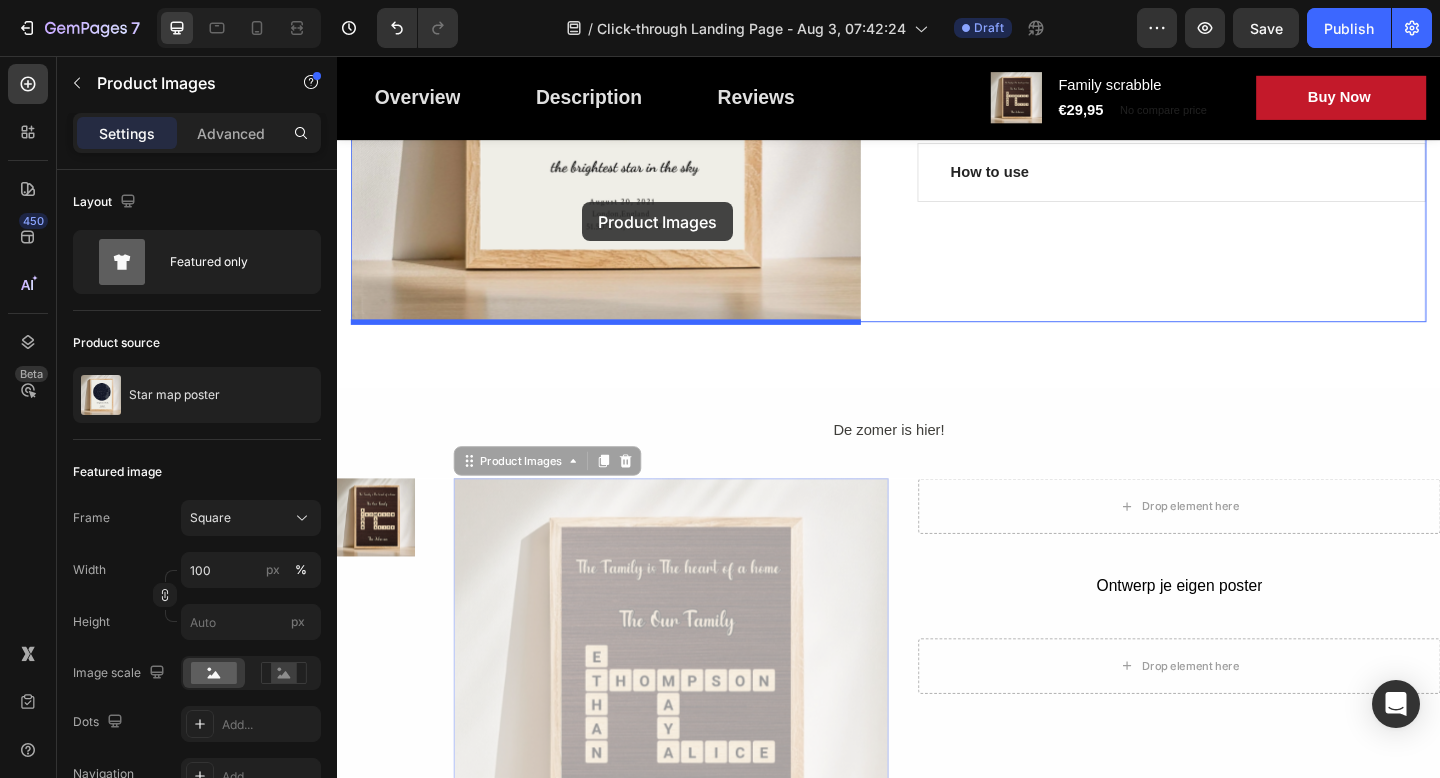 drag, startPoint x: 484, startPoint y: 503, endPoint x: 604, endPoint y: 215, distance: 312 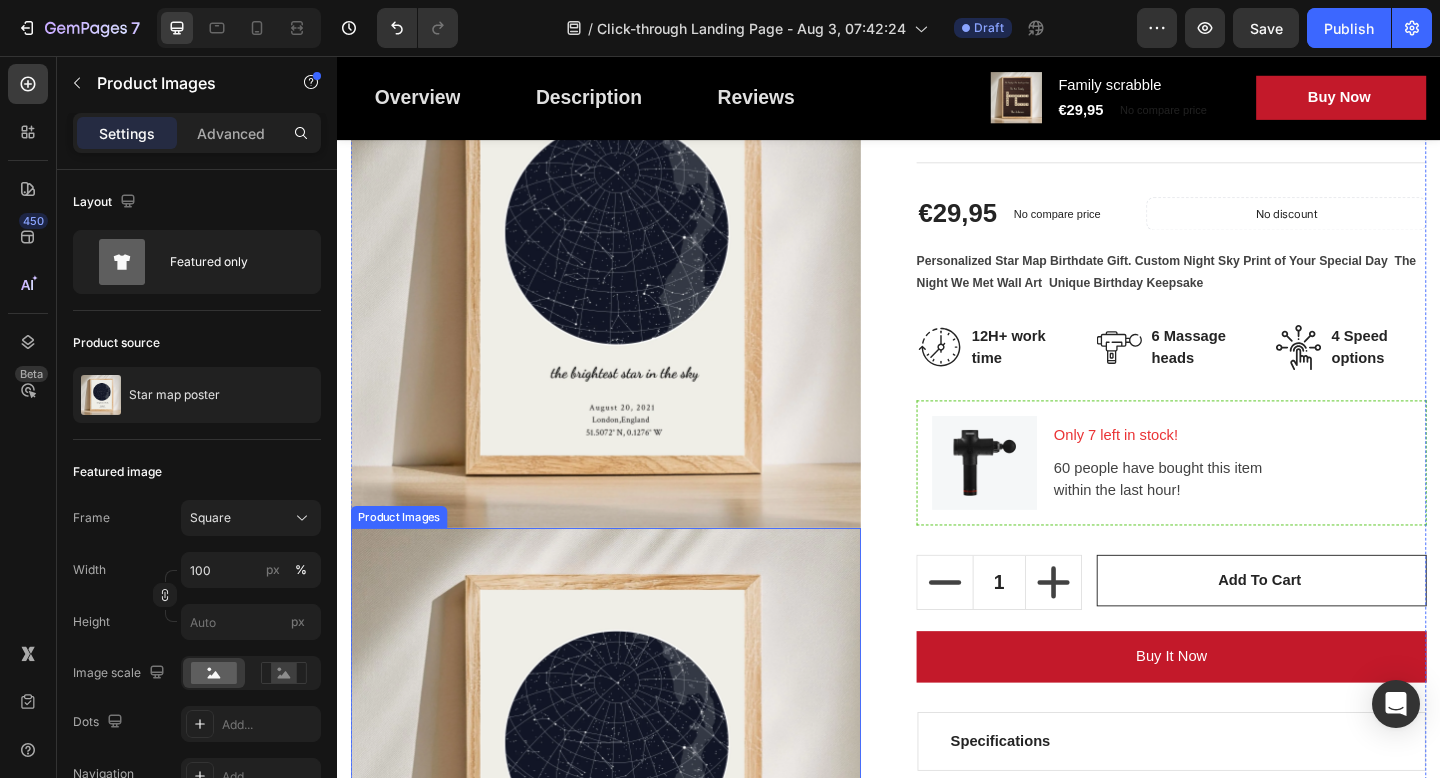 scroll, scrollTop: 690, scrollLeft: 0, axis: vertical 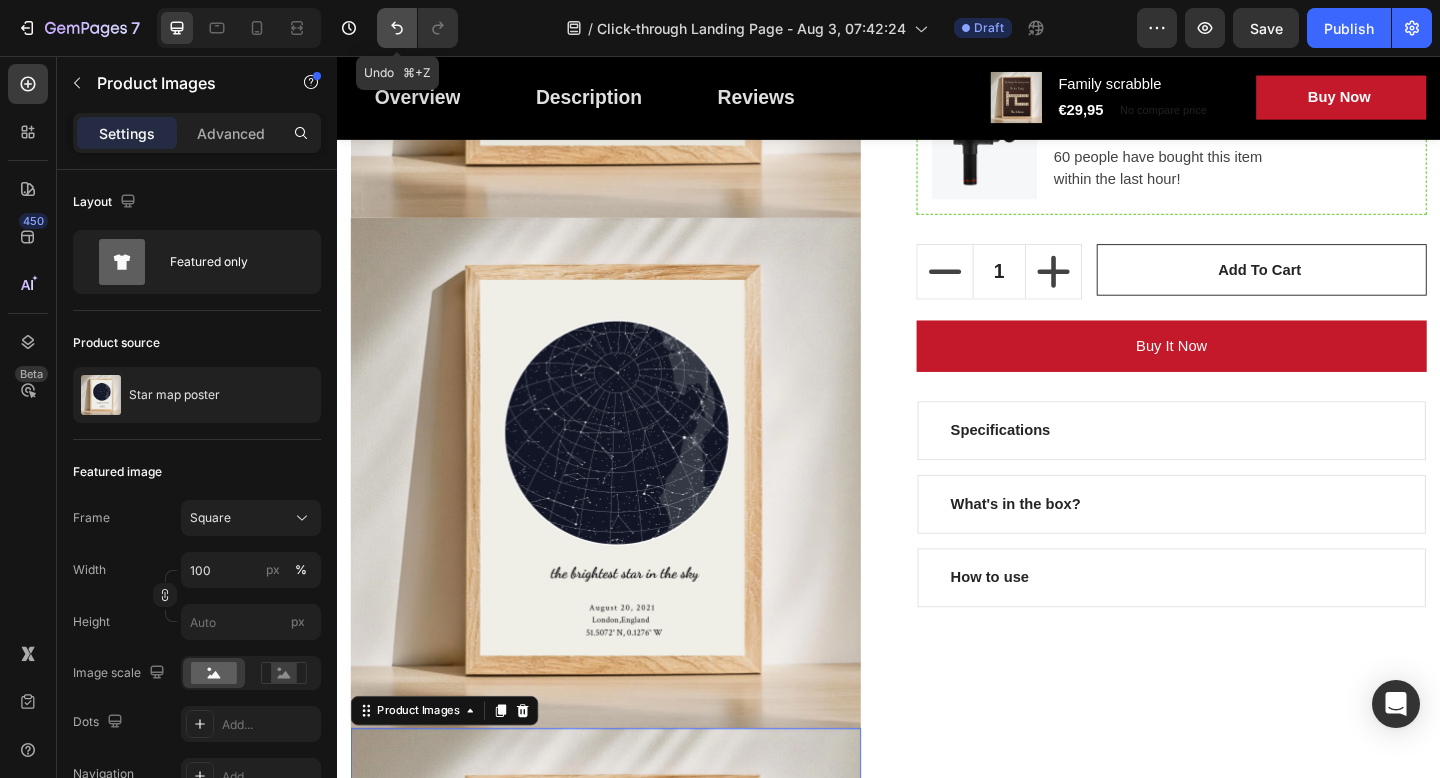 click 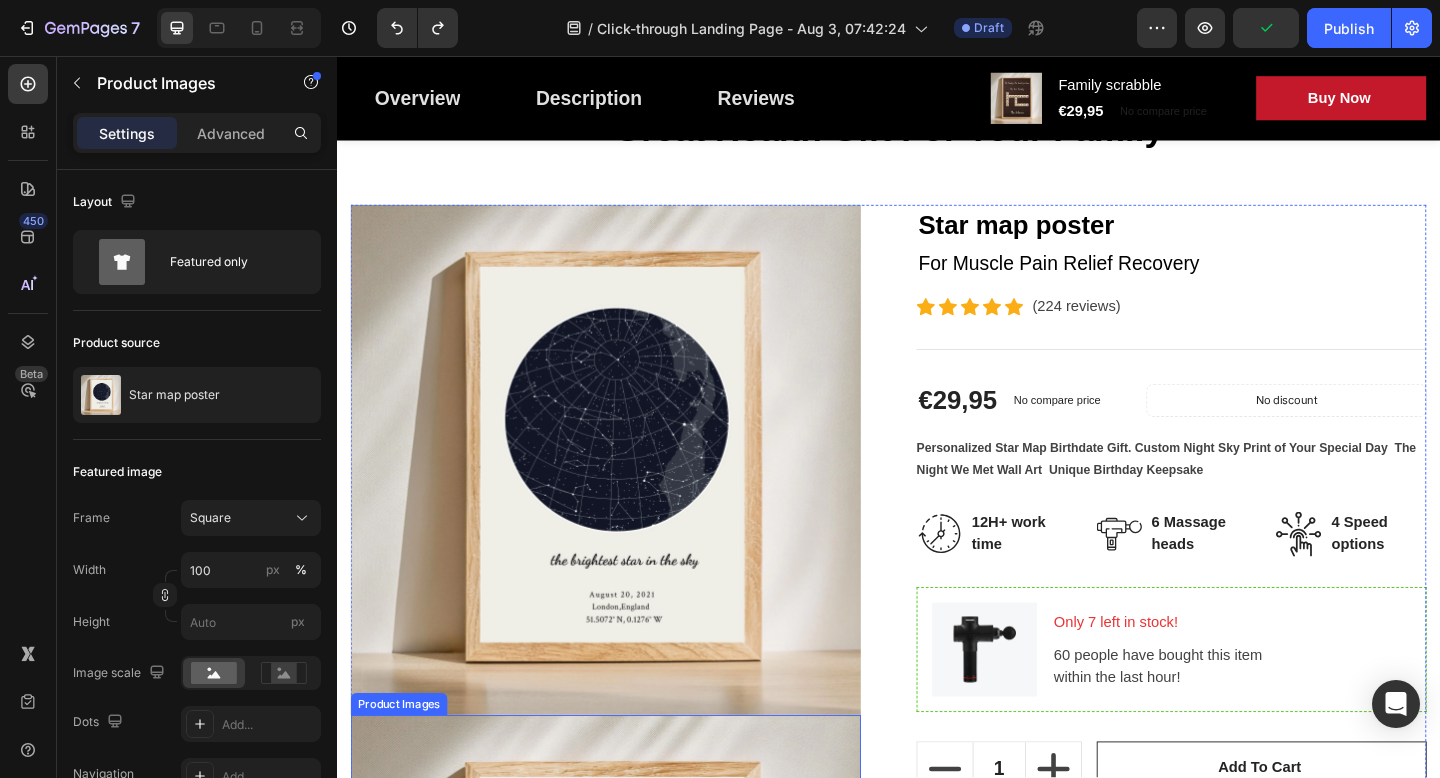 scroll, scrollTop: 153, scrollLeft: 0, axis: vertical 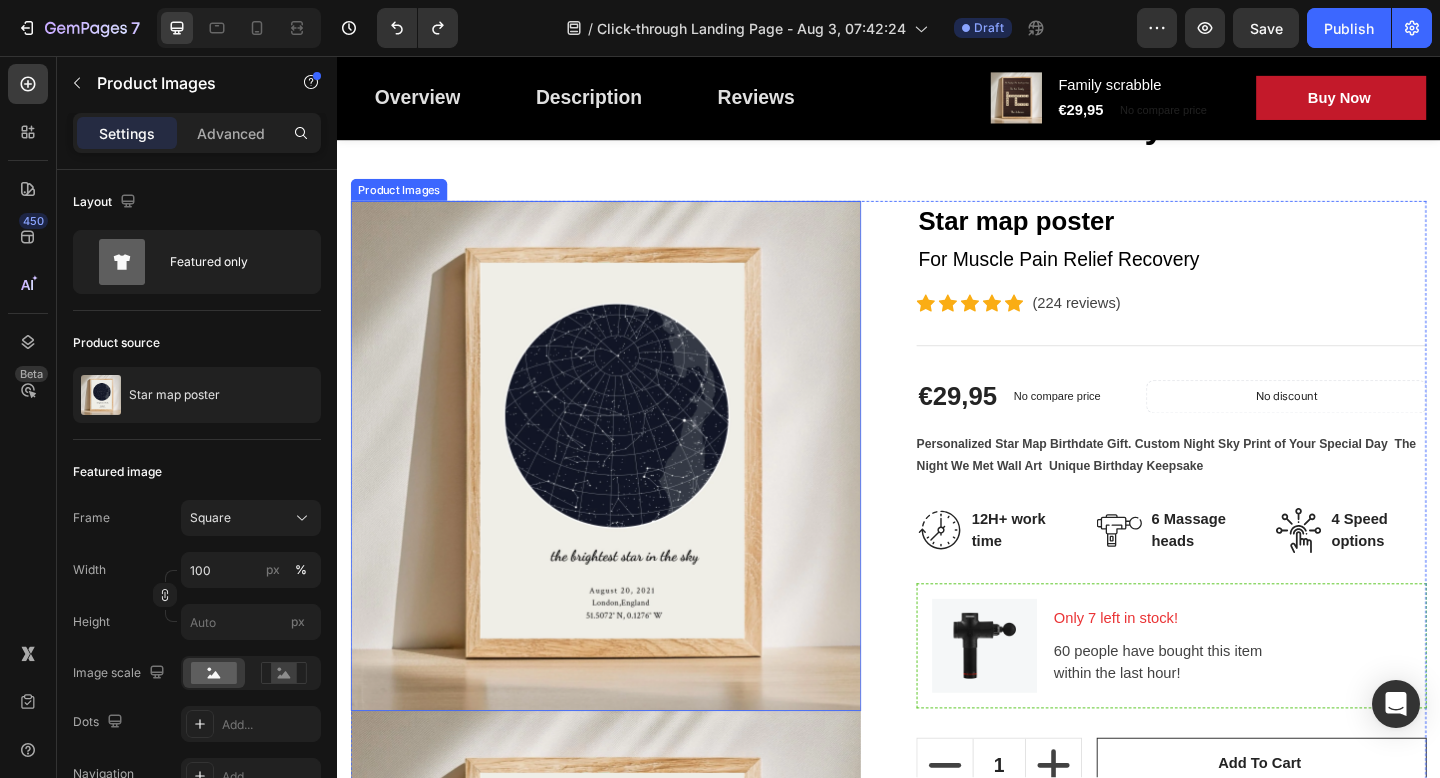 click at bounding box center (629, 491) 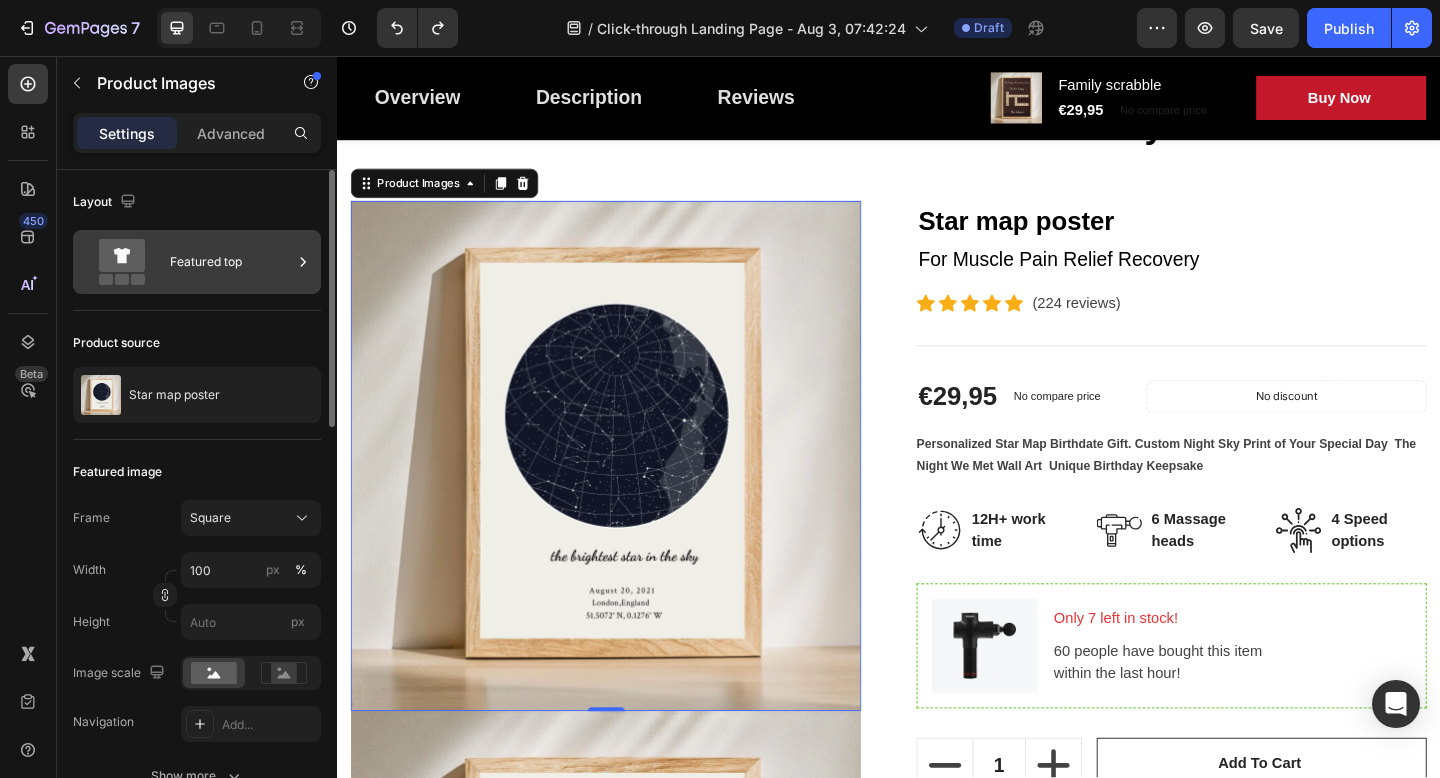 click on "Featured top" at bounding box center (231, 262) 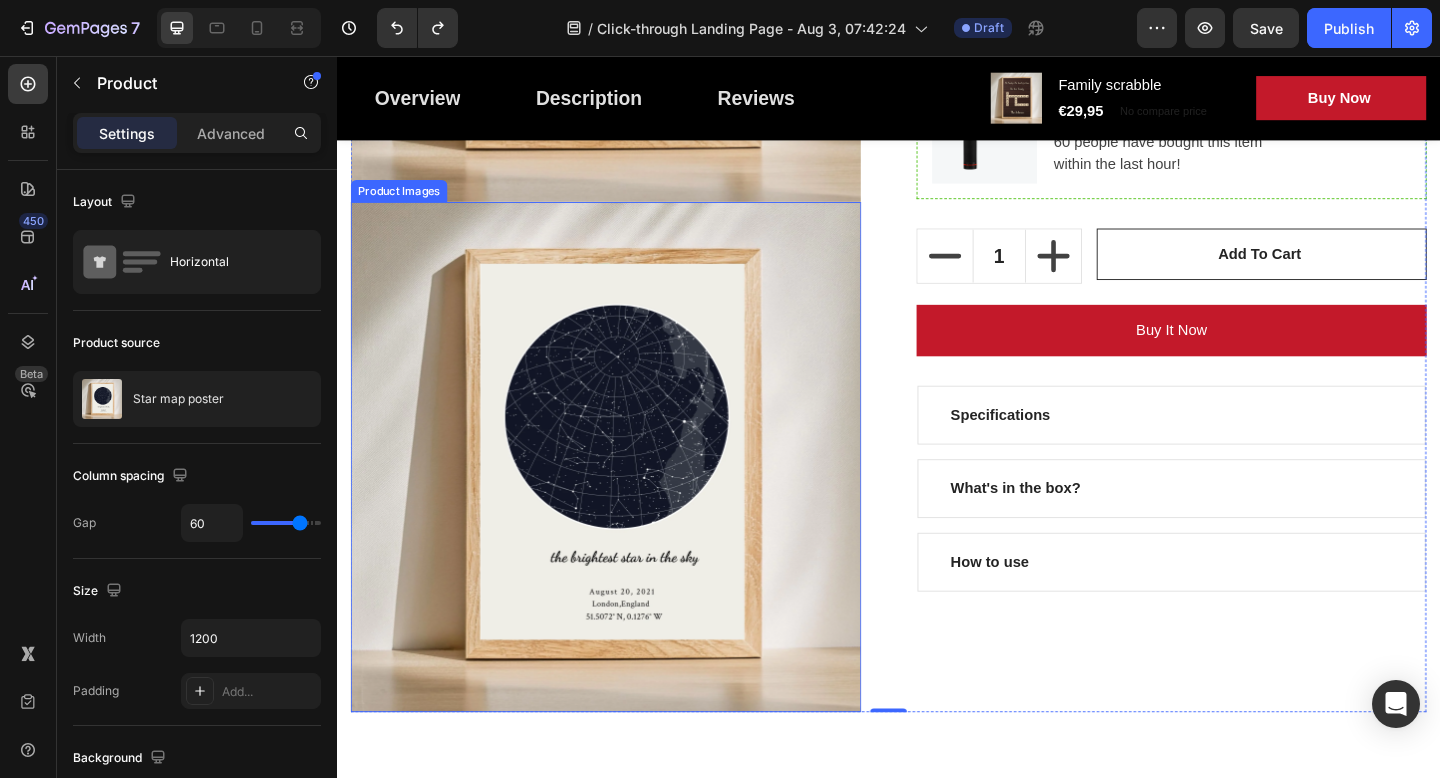 scroll, scrollTop: 701, scrollLeft: 0, axis: vertical 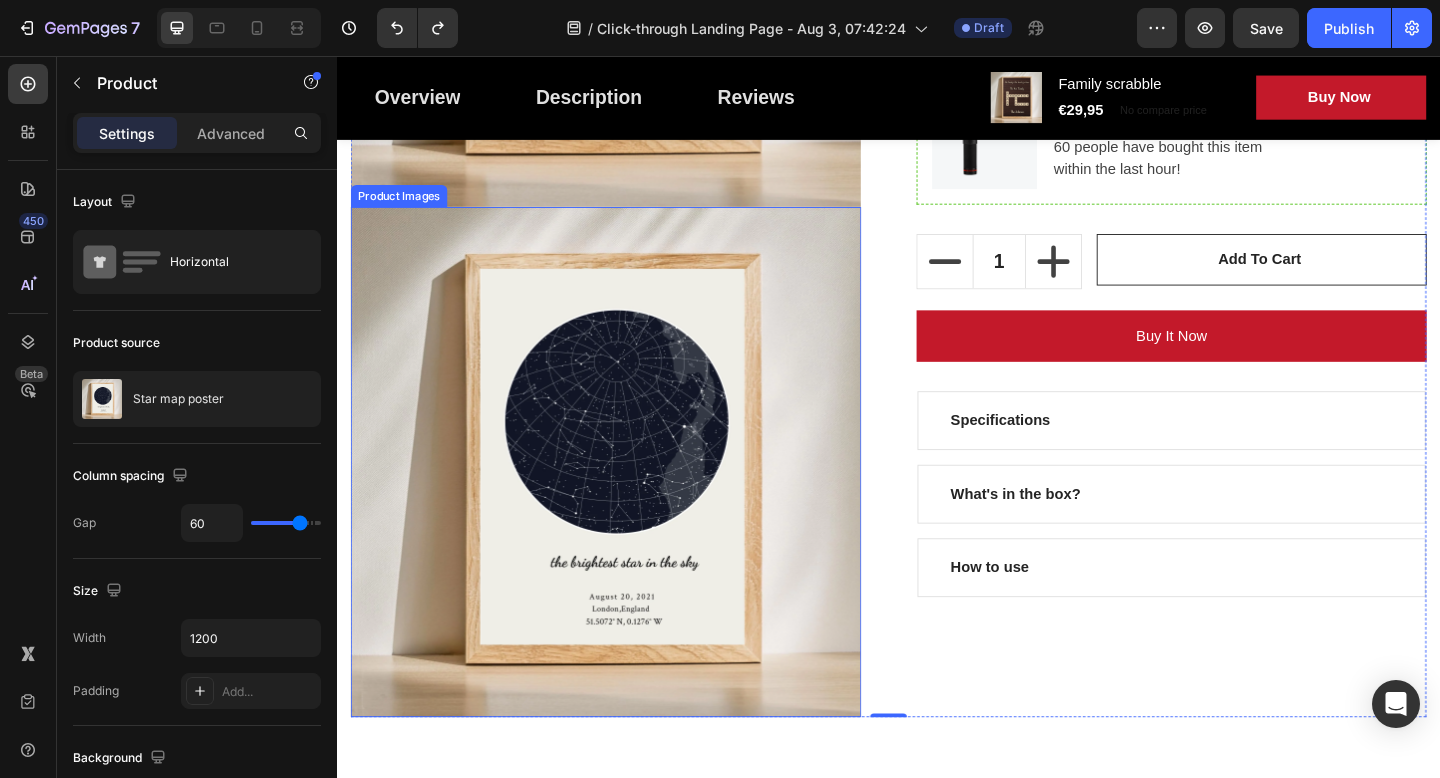 click at bounding box center [629, 498] 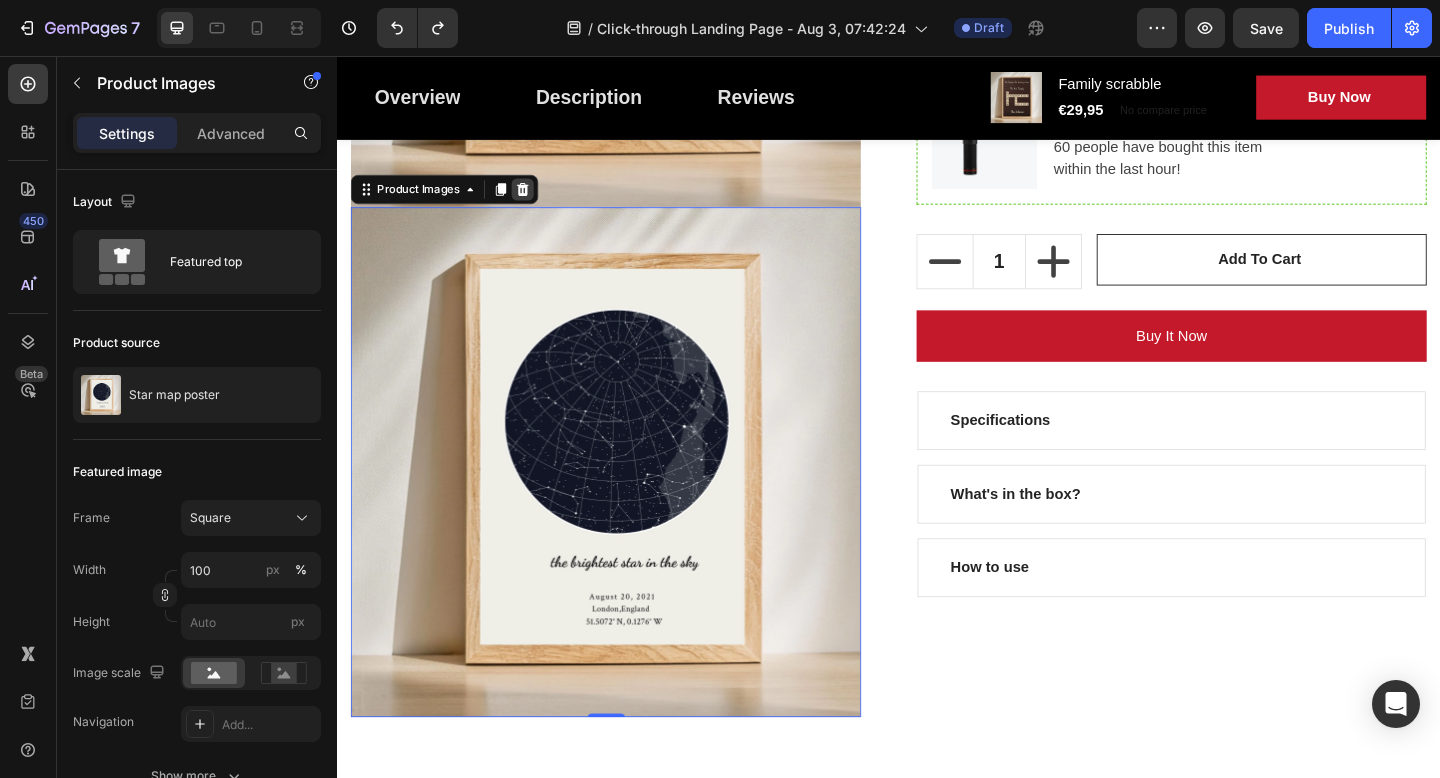 click 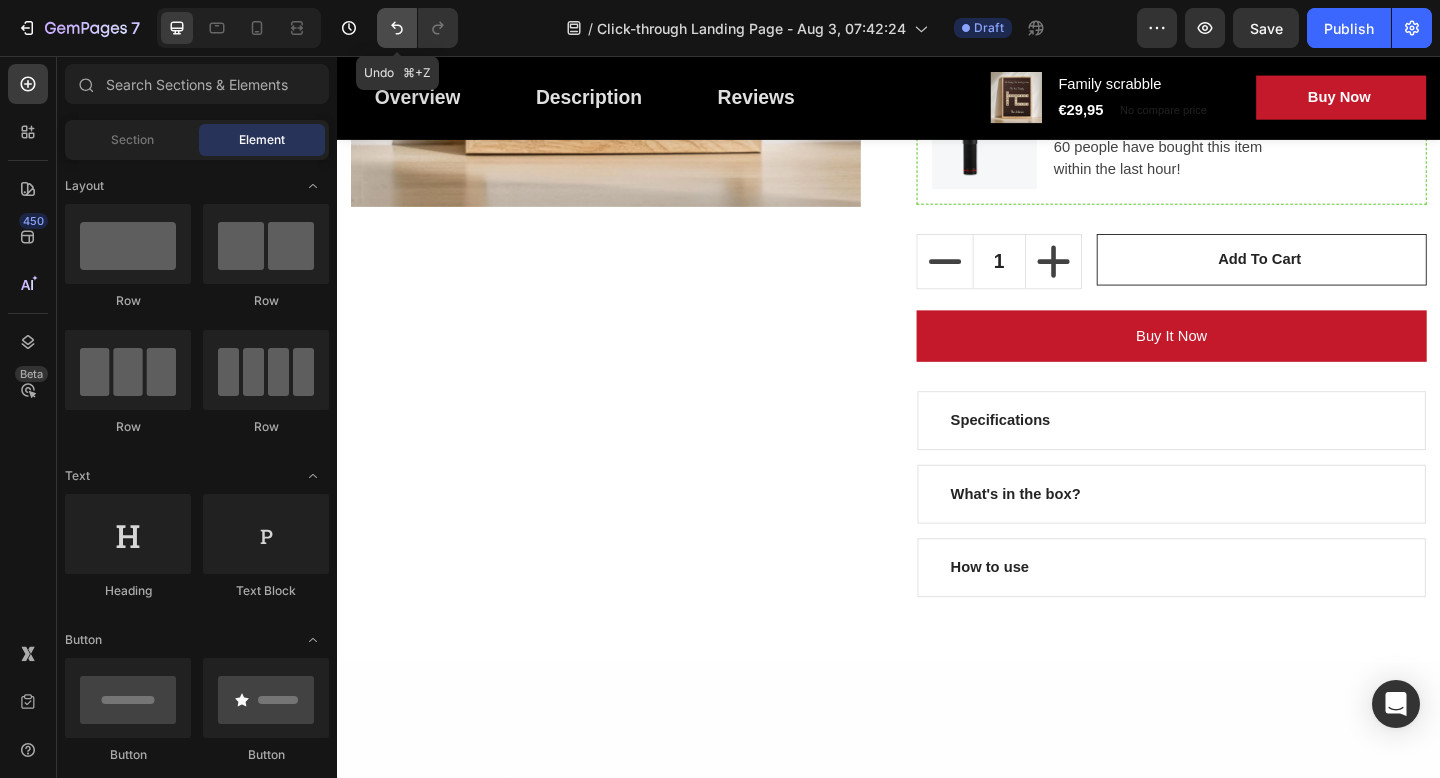 click 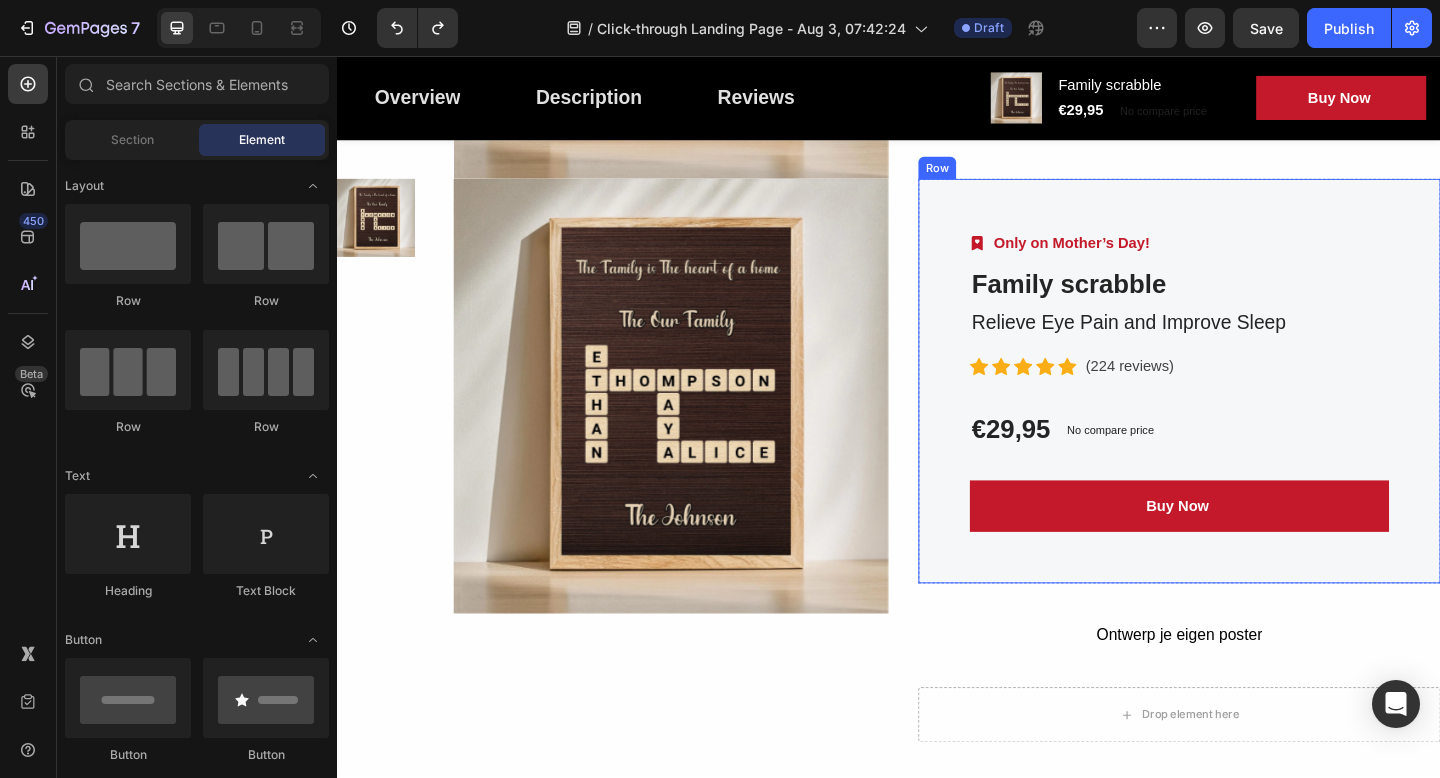 scroll, scrollTop: 2505, scrollLeft: 0, axis: vertical 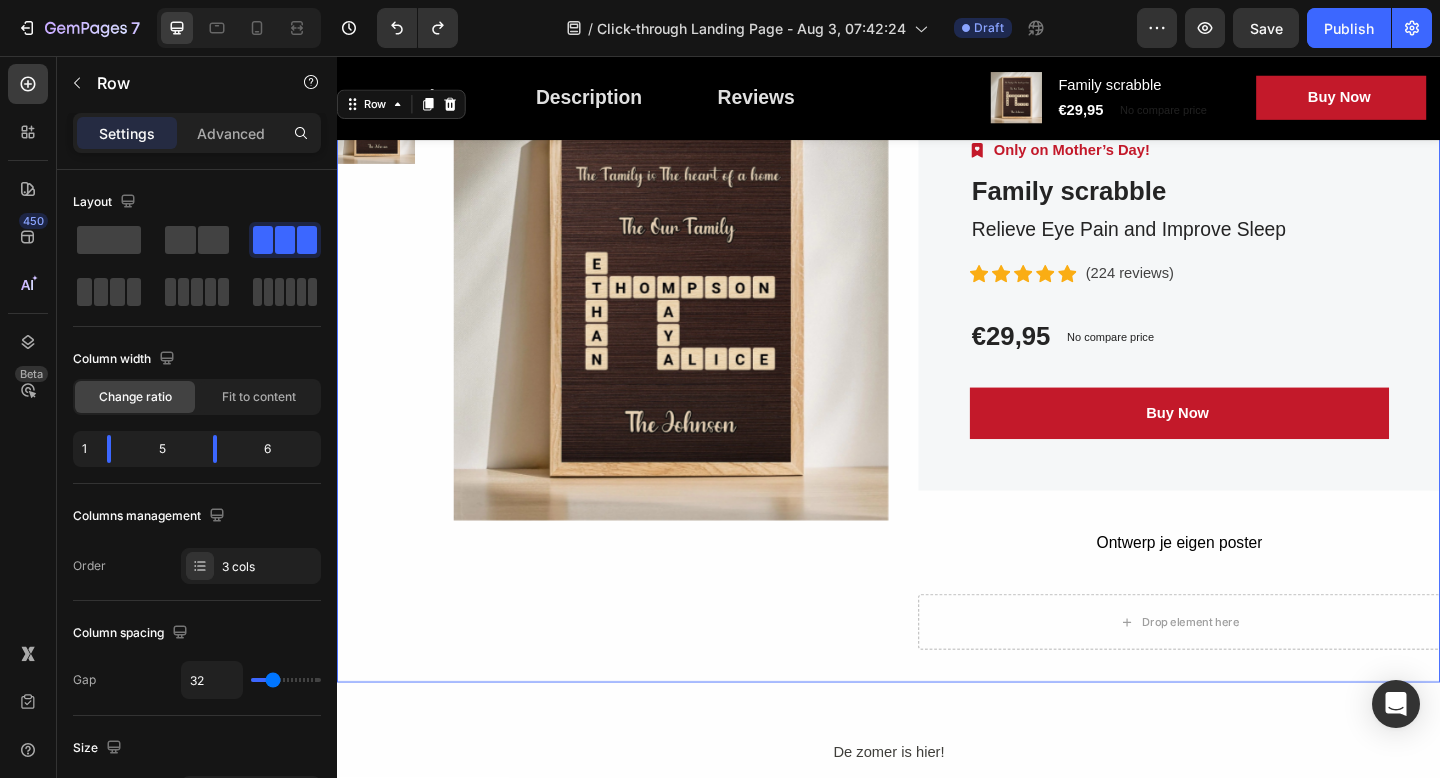 click on "Product Images" at bounding box center (700, 413) 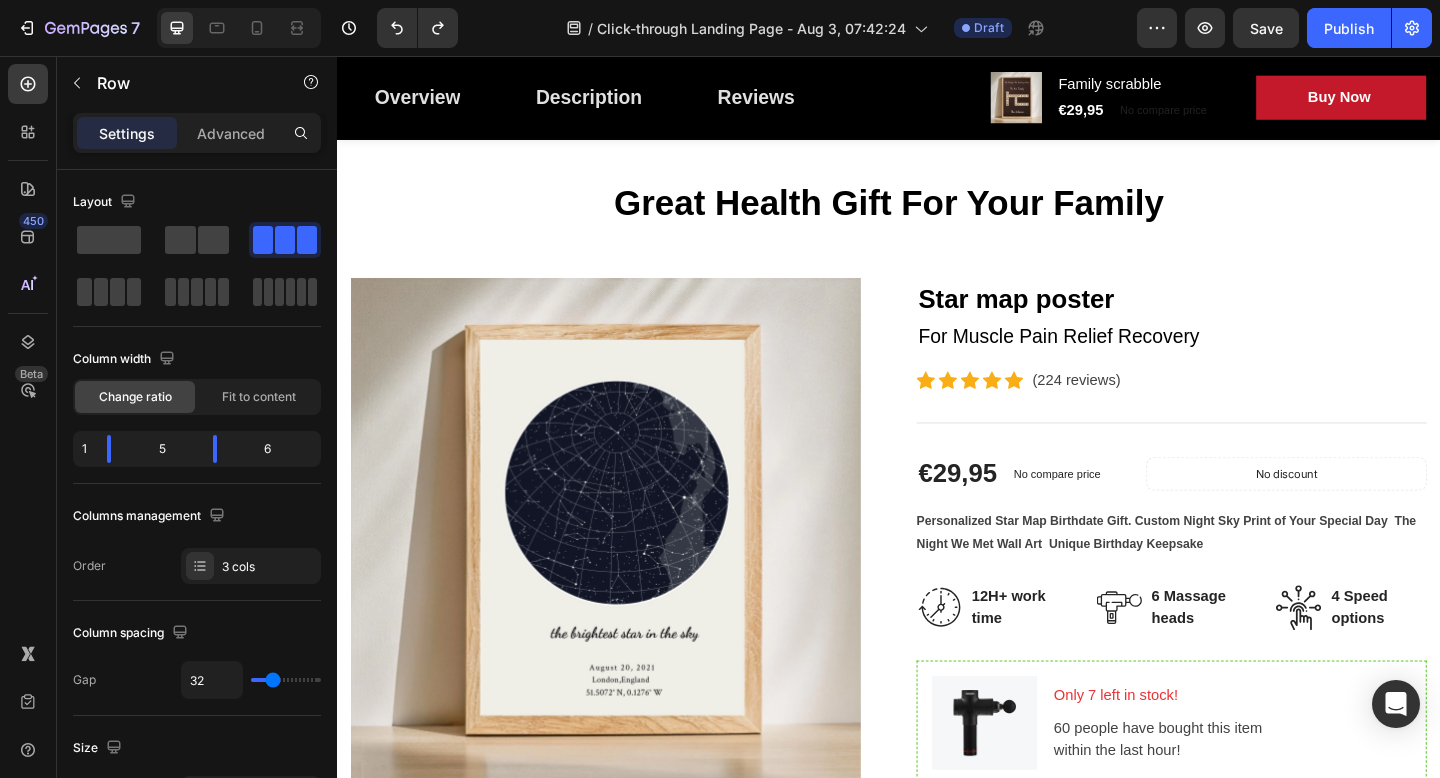 scroll, scrollTop: 57, scrollLeft: 0, axis: vertical 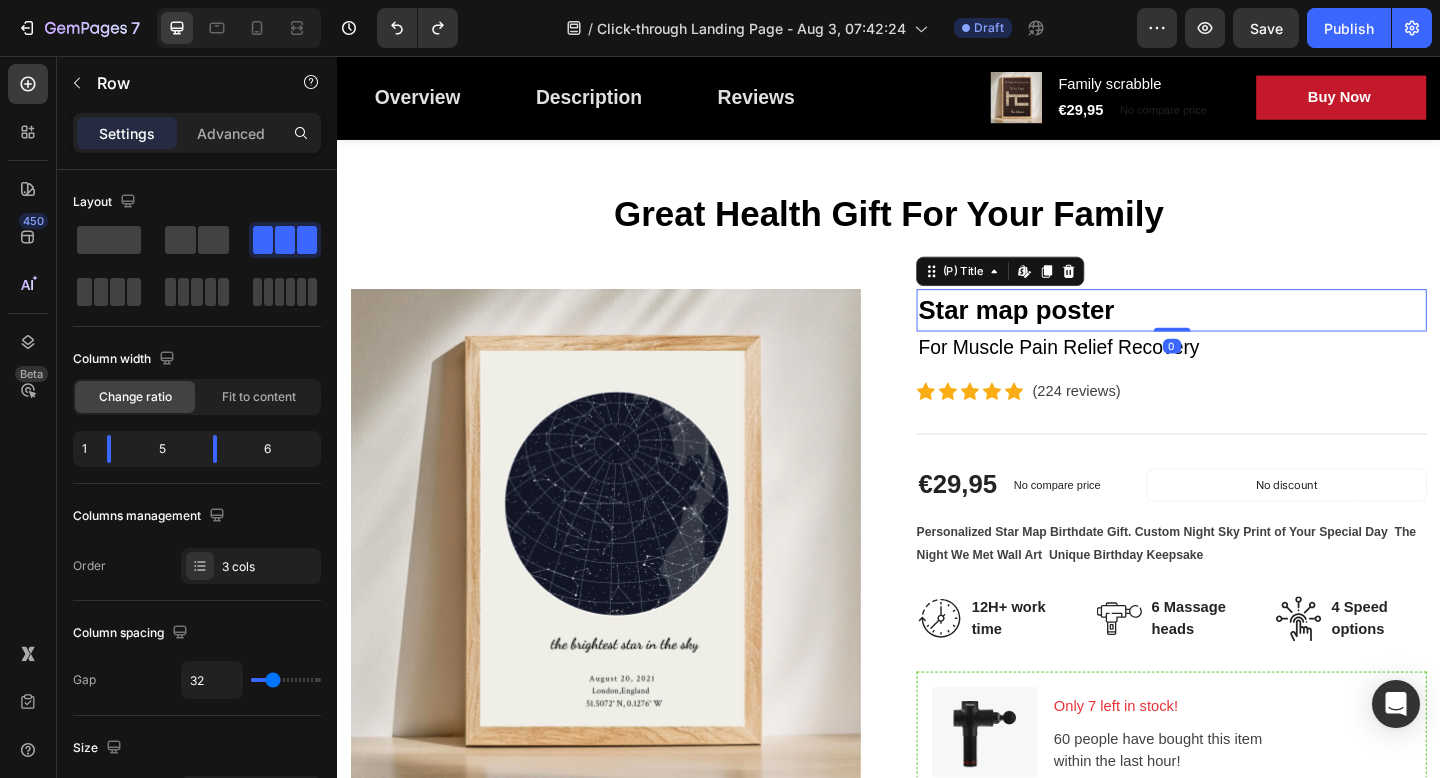 click on "Star map poster" at bounding box center (1244, 333) 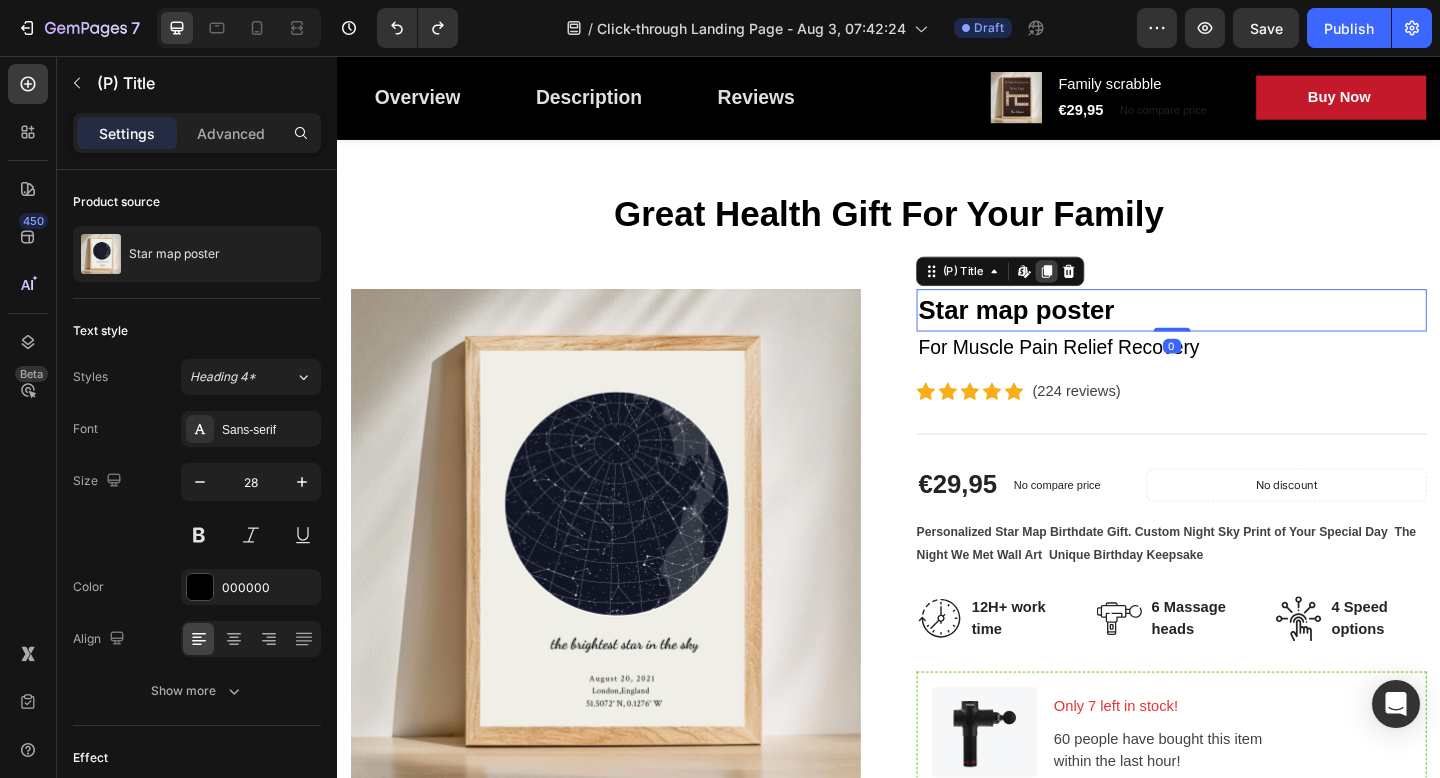 click 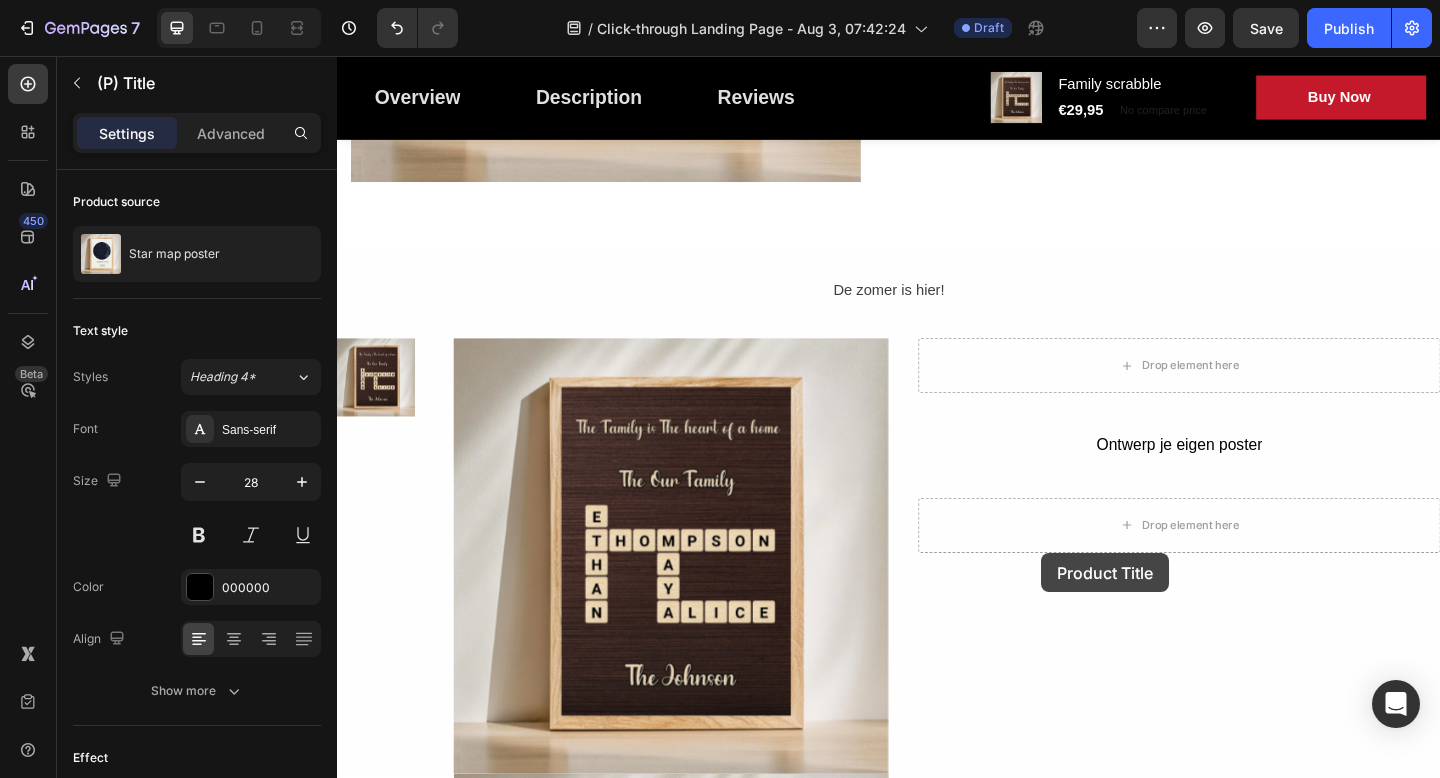scroll, scrollTop: 1403, scrollLeft: 0, axis: vertical 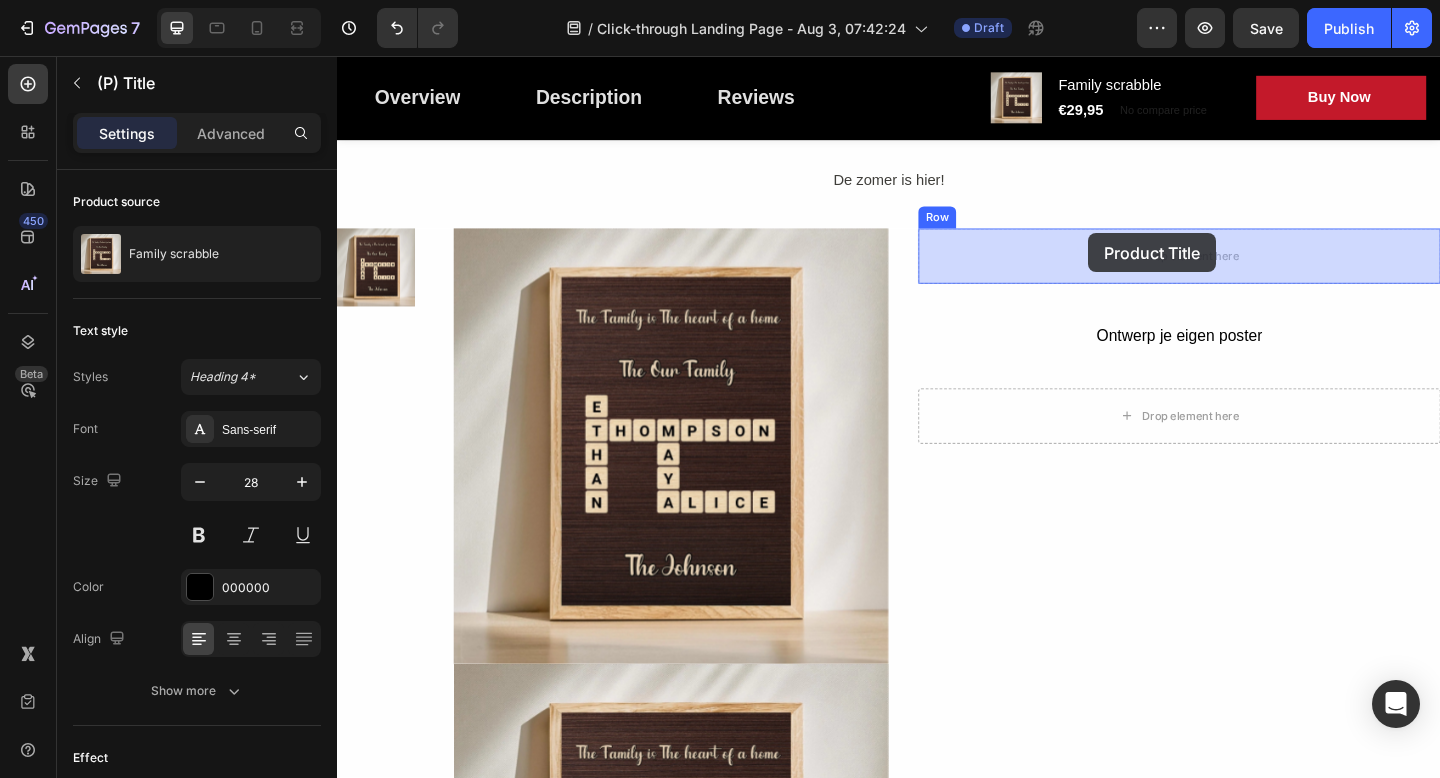 drag, startPoint x: 983, startPoint y: 342, endPoint x: 1156, endPoint y: 248, distance: 196.88829 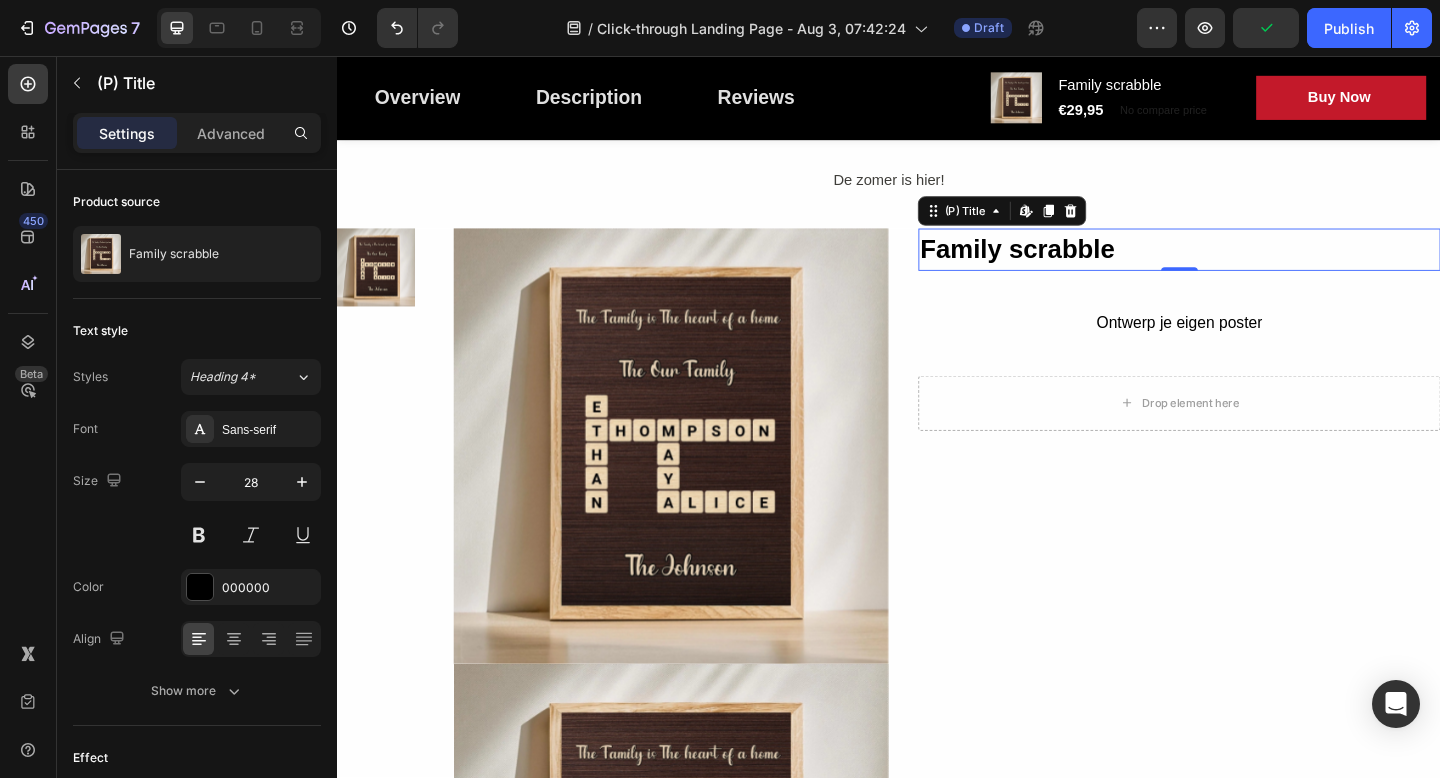click on "Family scrabble" at bounding box center (1253, 267) 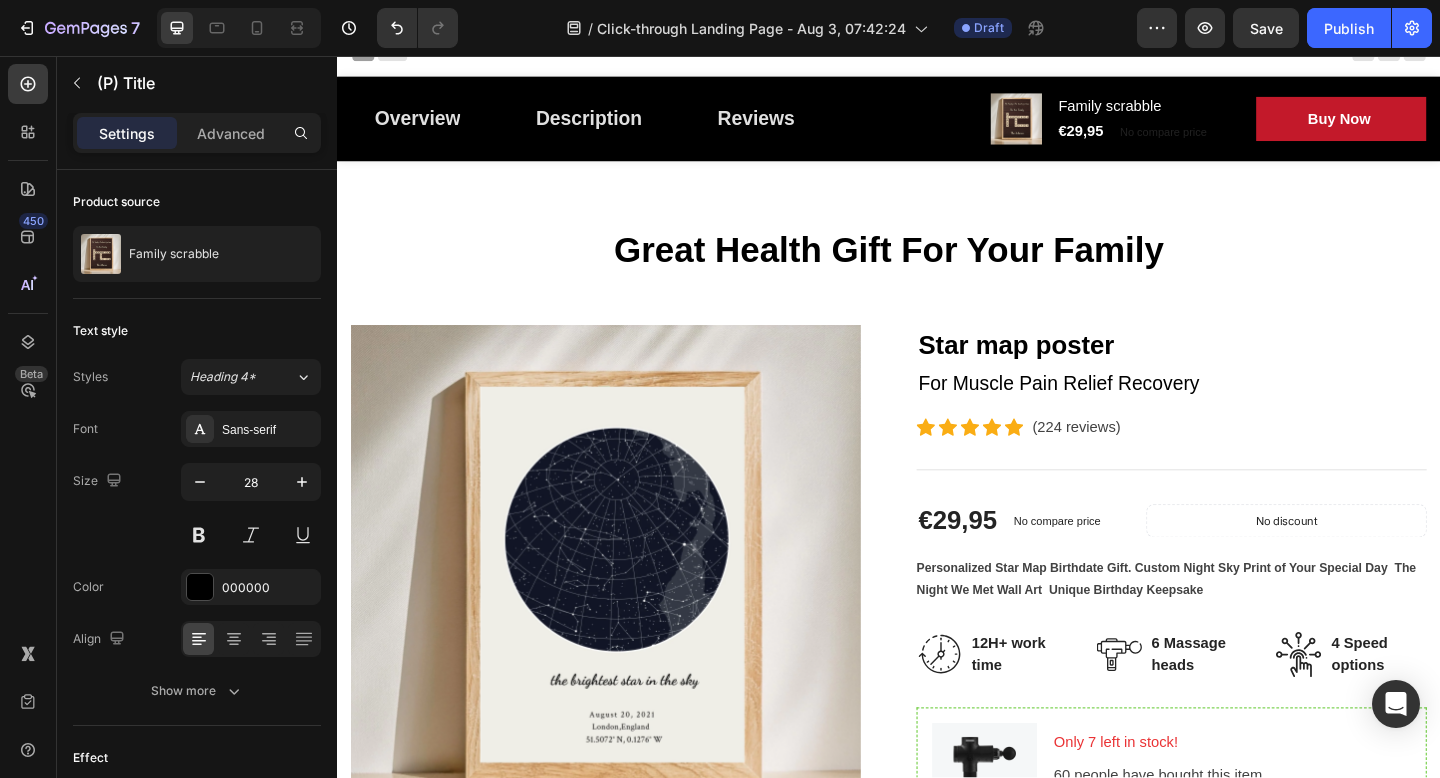 scroll, scrollTop: 0, scrollLeft: 0, axis: both 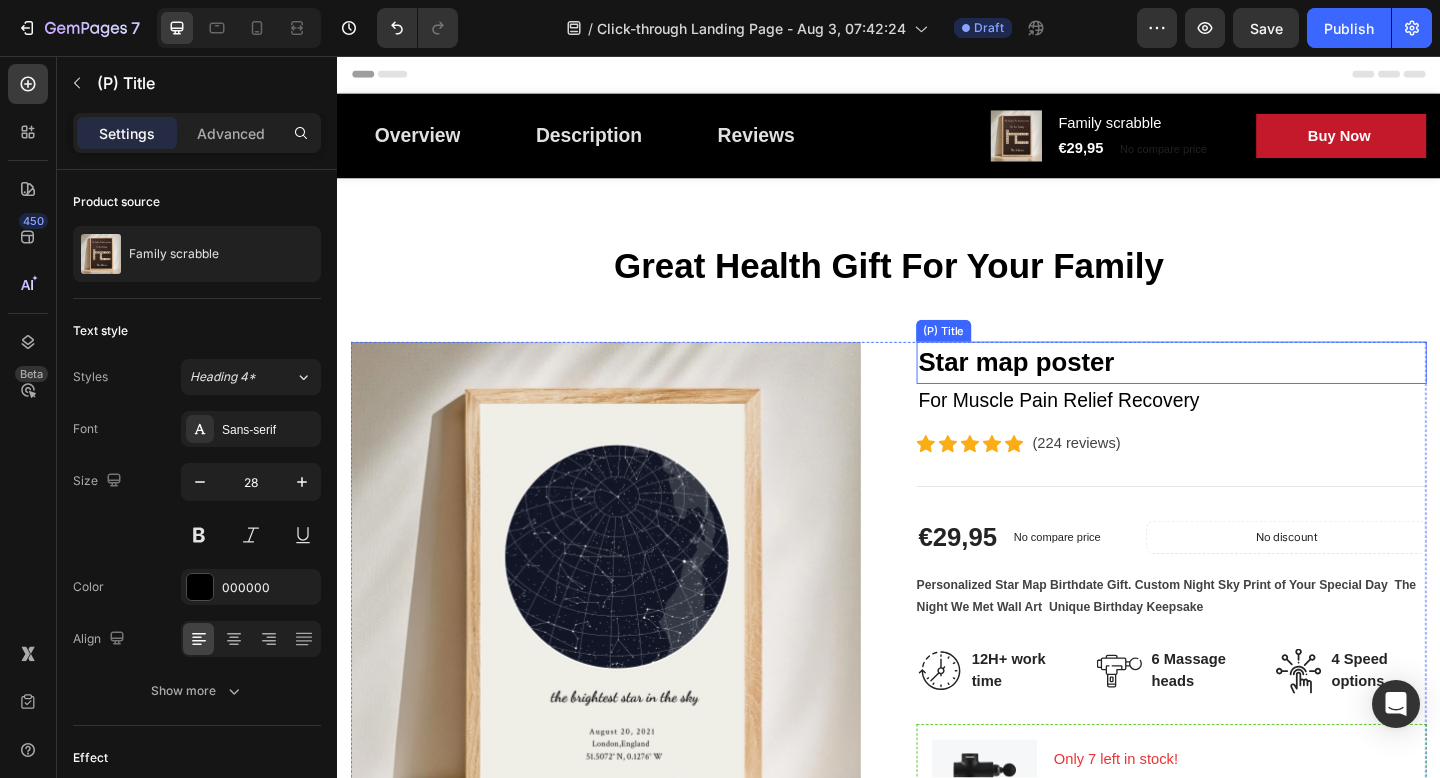 click on "Star map poster" at bounding box center (1244, 390) 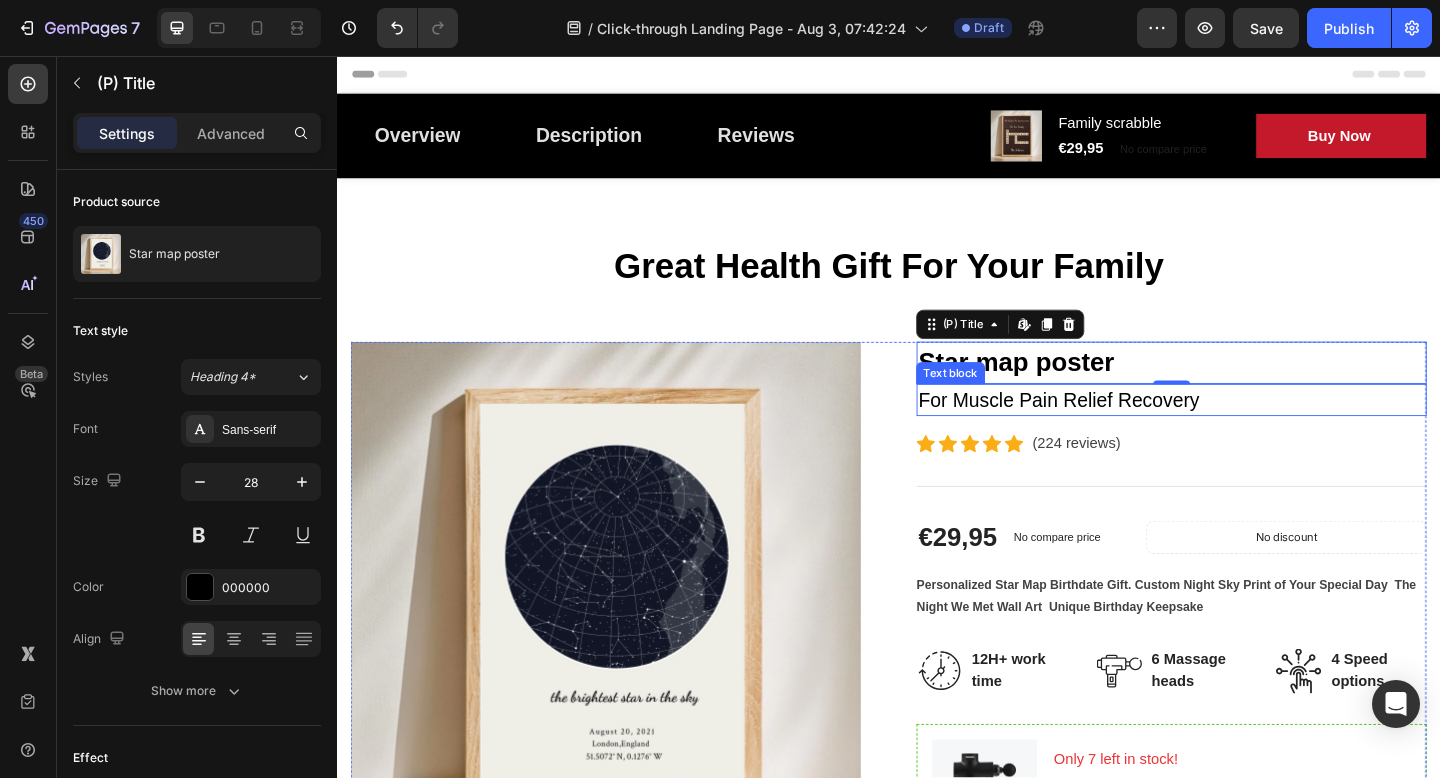 click on "For Muscle Pain Relief Recovery" at bounding box center [1244, 431] 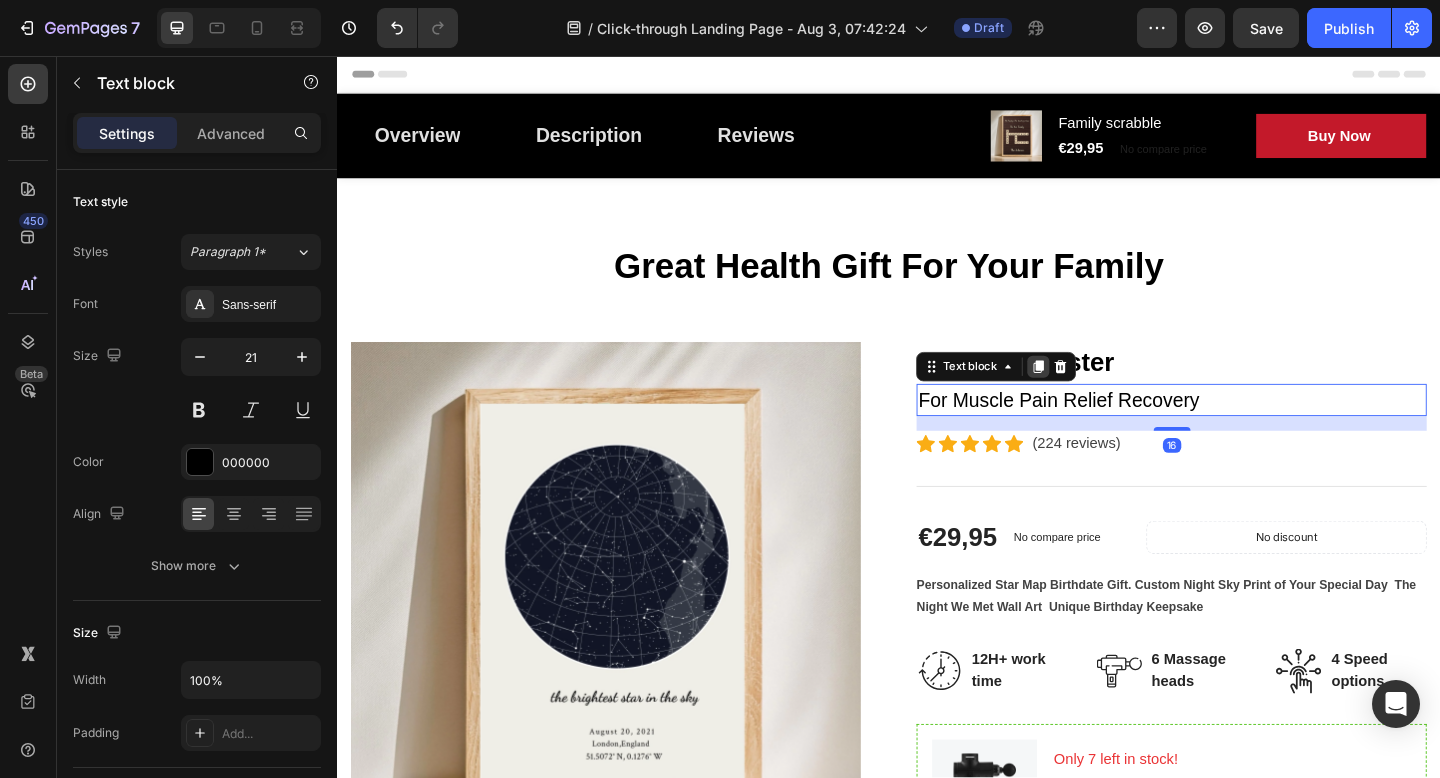 click 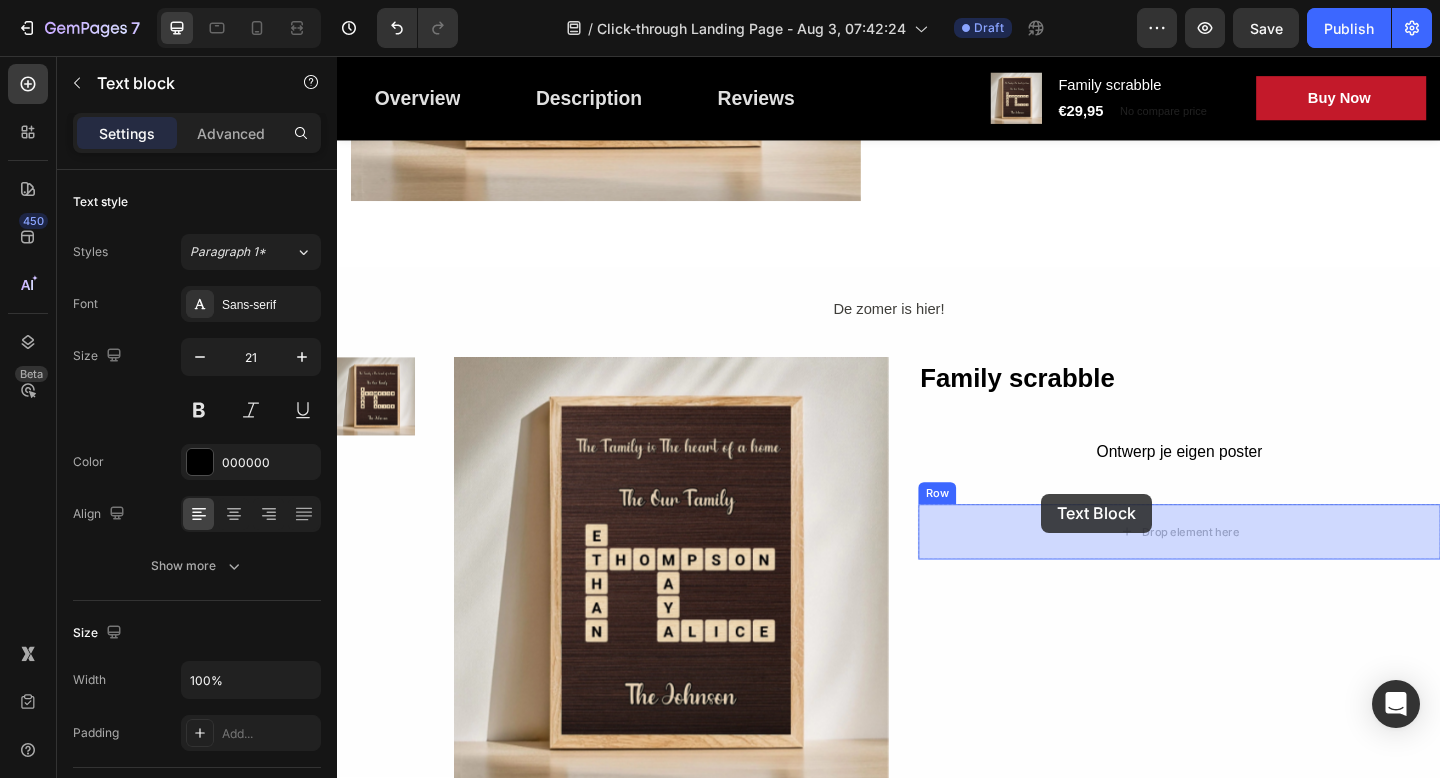 scroll, scrollTop: 1279, scrollLeft: 0, axis: vertical 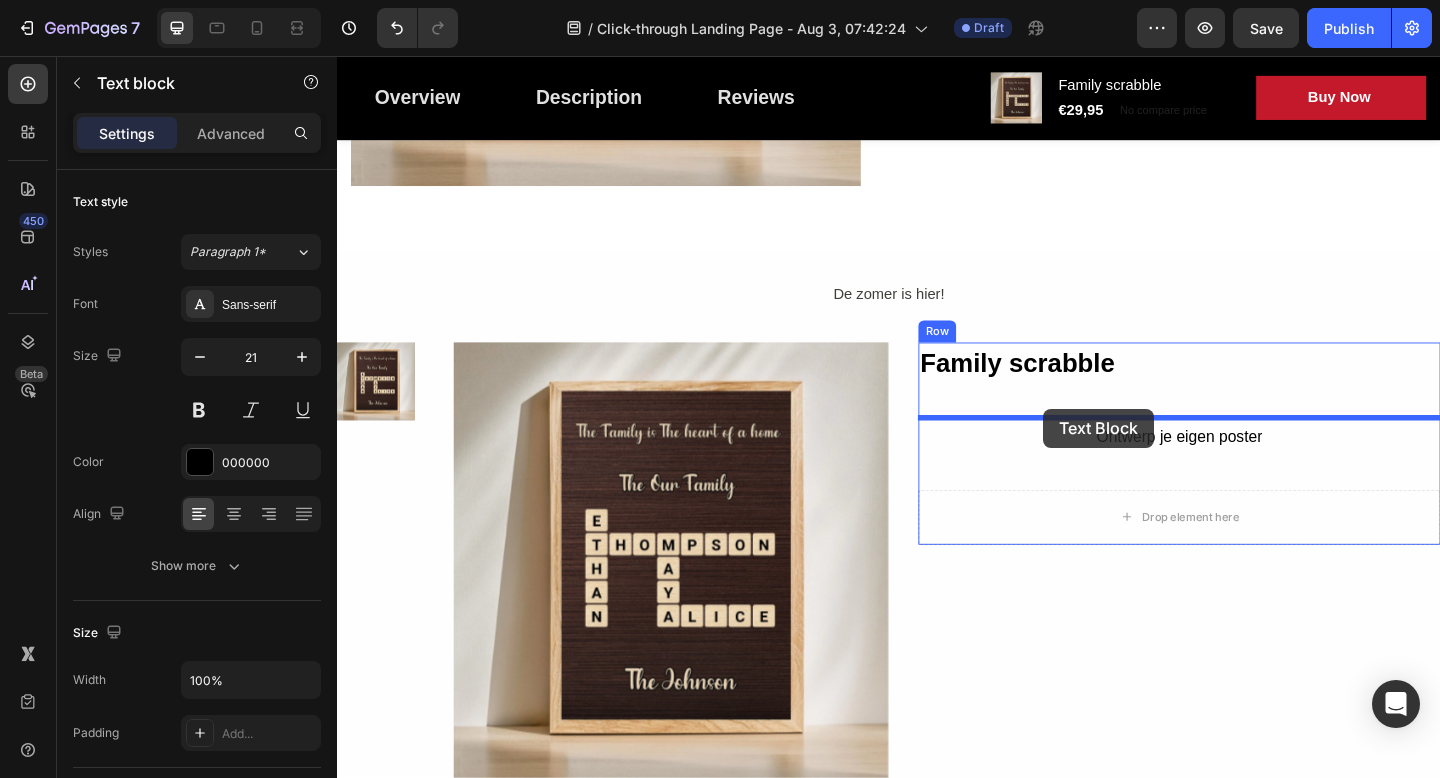 drag, startPoint x: 988, startPoint y: 451, endPoint x: 1104, endPoint y: 439, distance: 116.61904 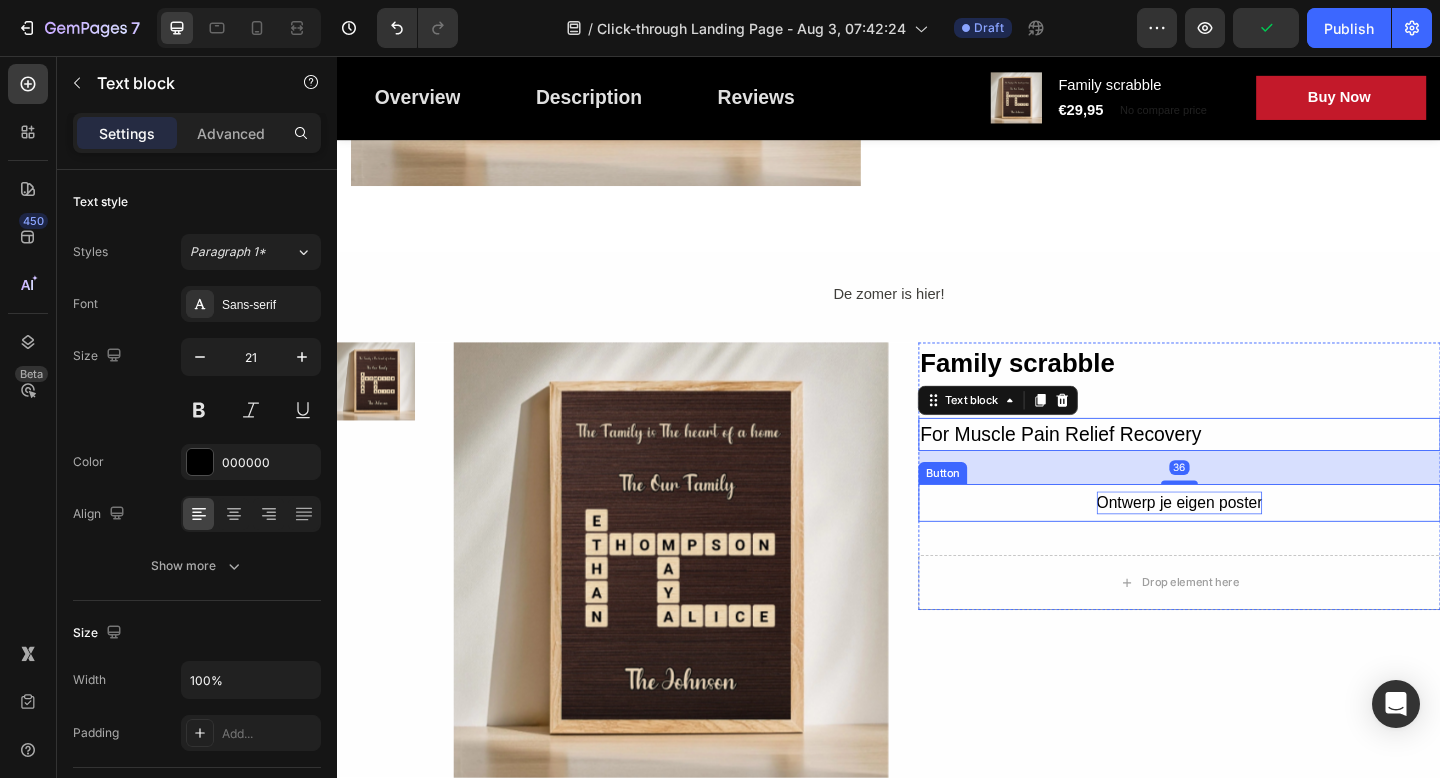click on "Ontwerp je eigen poster" at bounding box center (1253, 543) 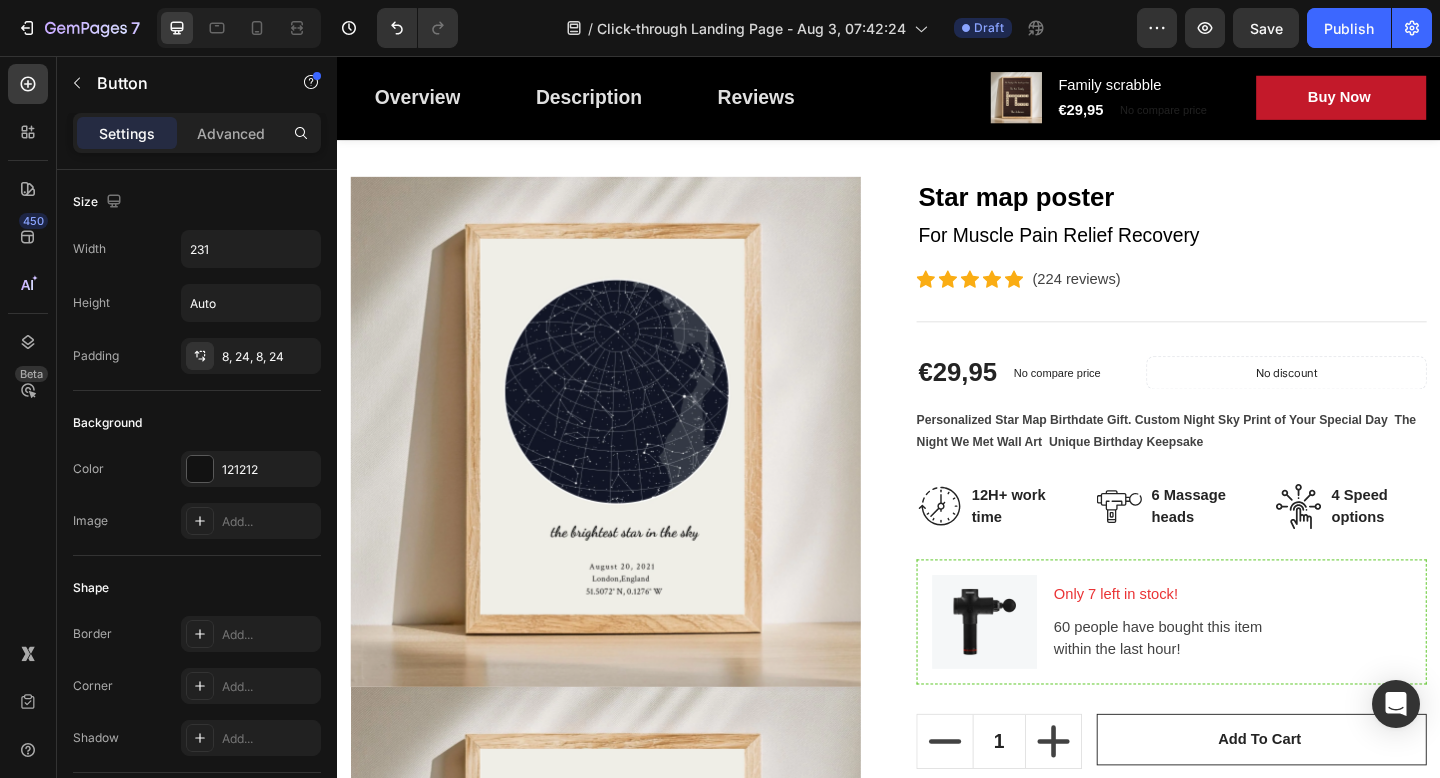 scroll, scrollTop: 40, scrollLeft: 0, axis: vertical 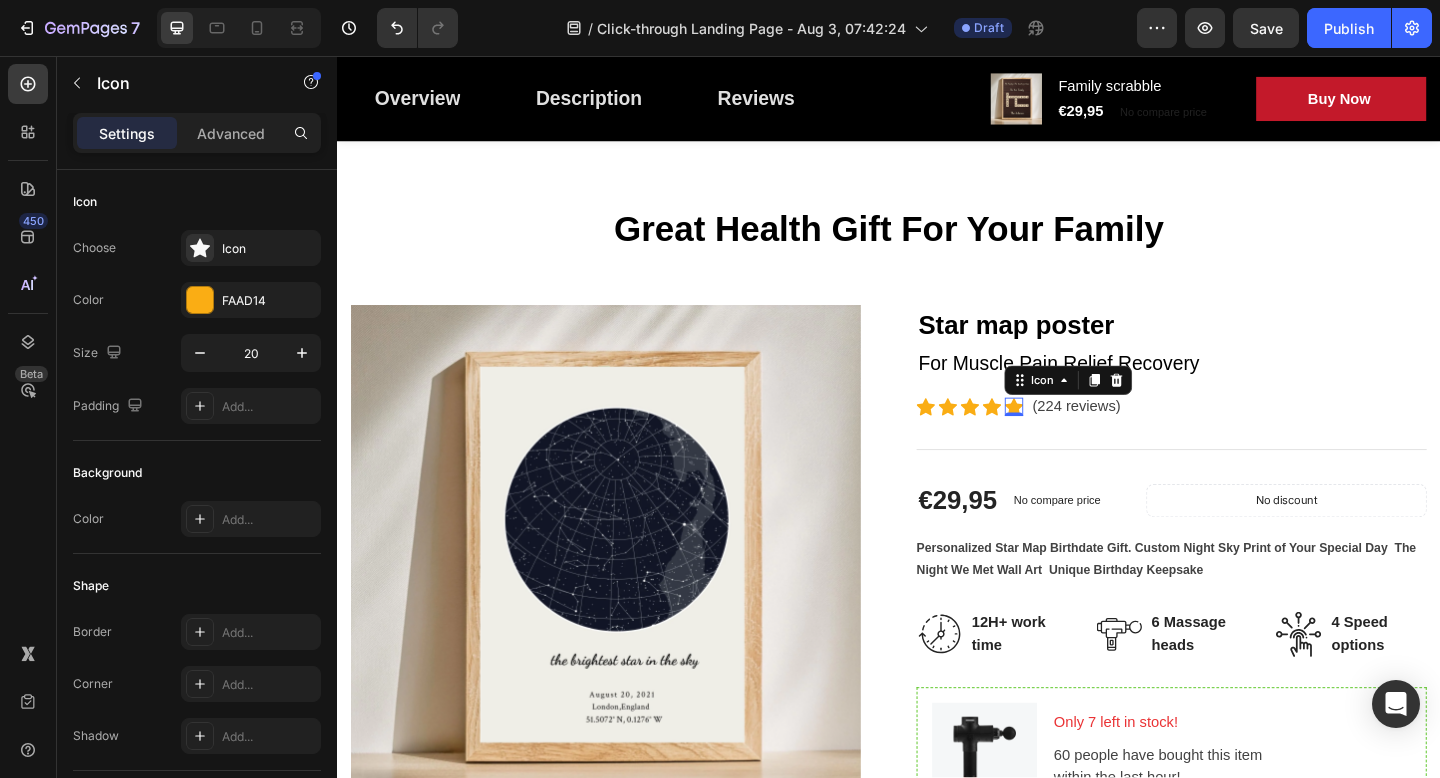 click on "Icon   0" at bounding box center [1073, 438] 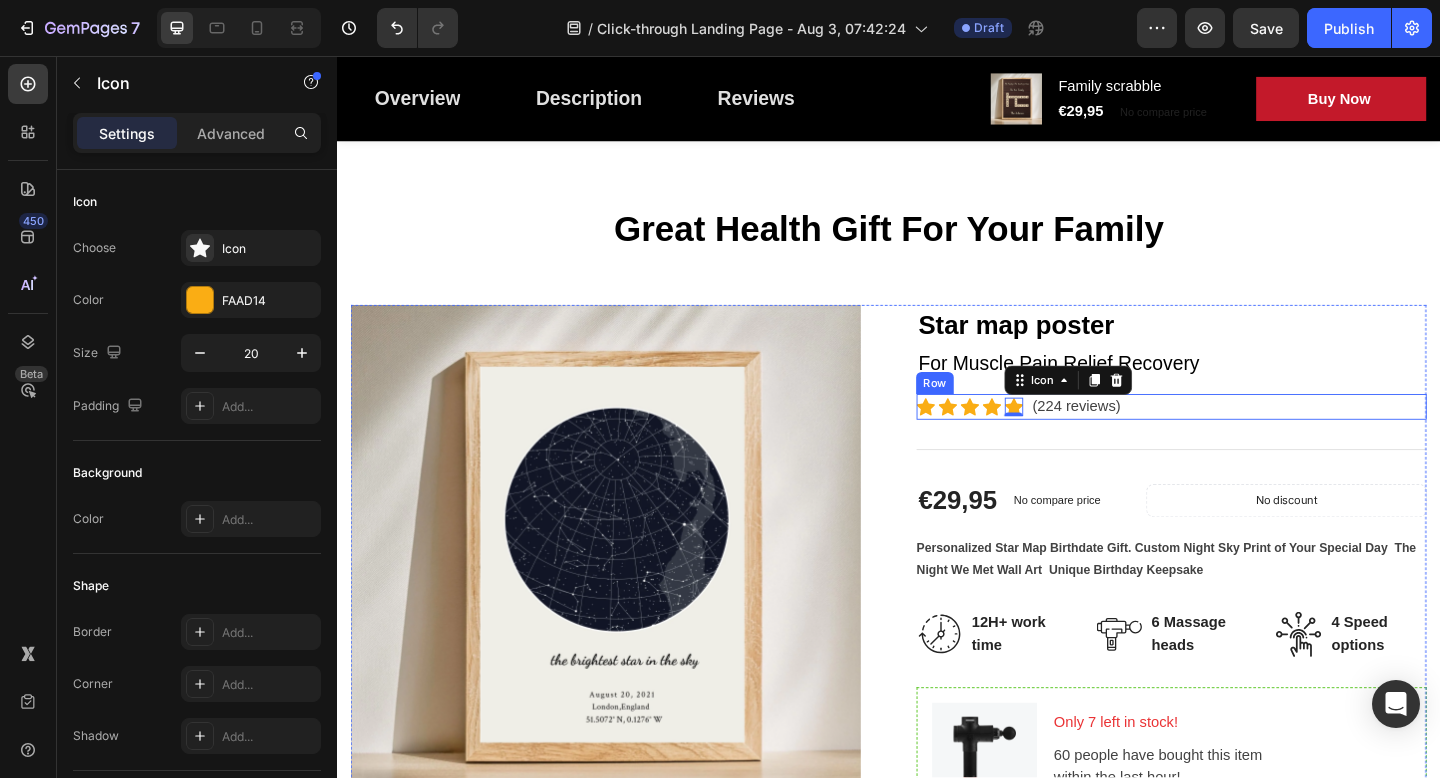 click on "Icon                Icon                Icon                Icon                Icon   0 Icon List Hoz (224 reviews) Text block Row" at bounding box center (1244, 438) 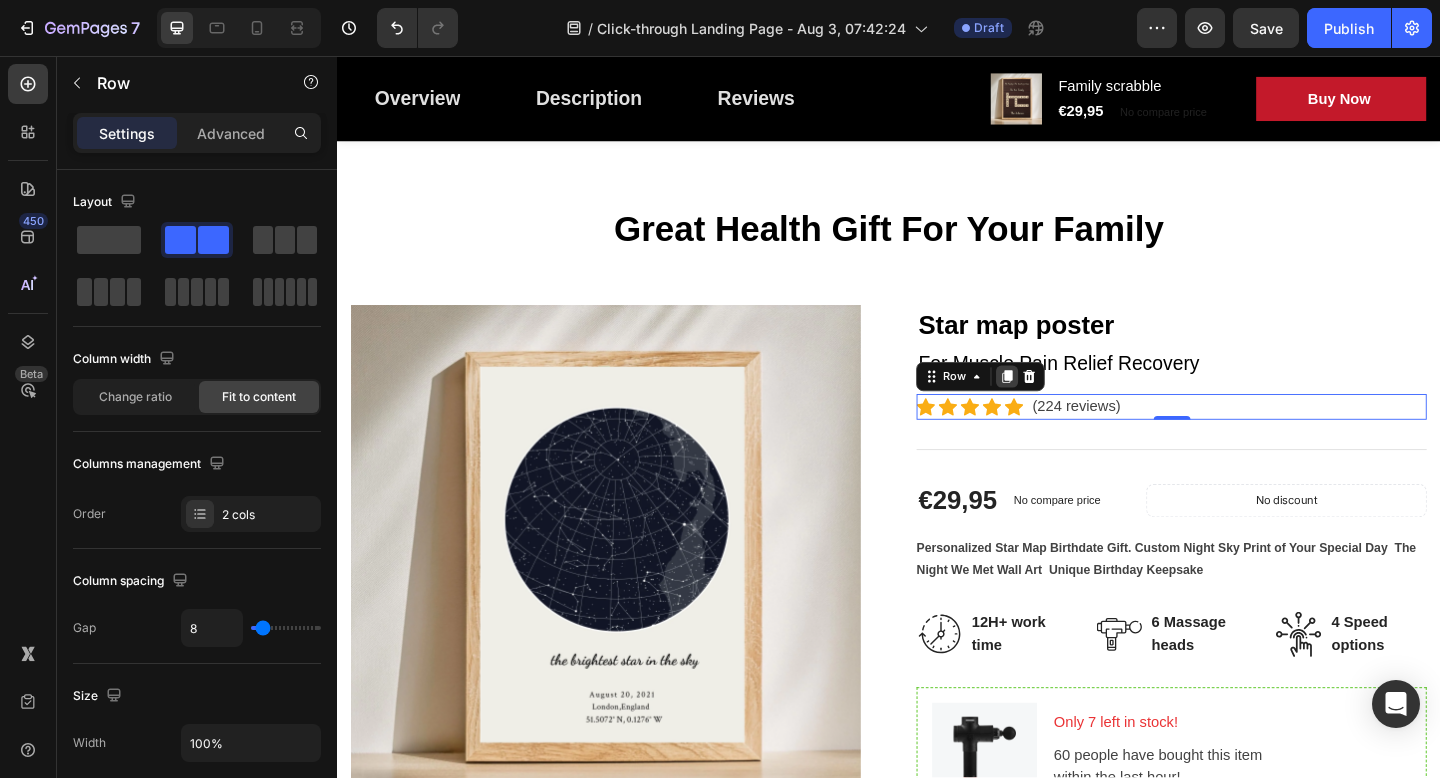 click 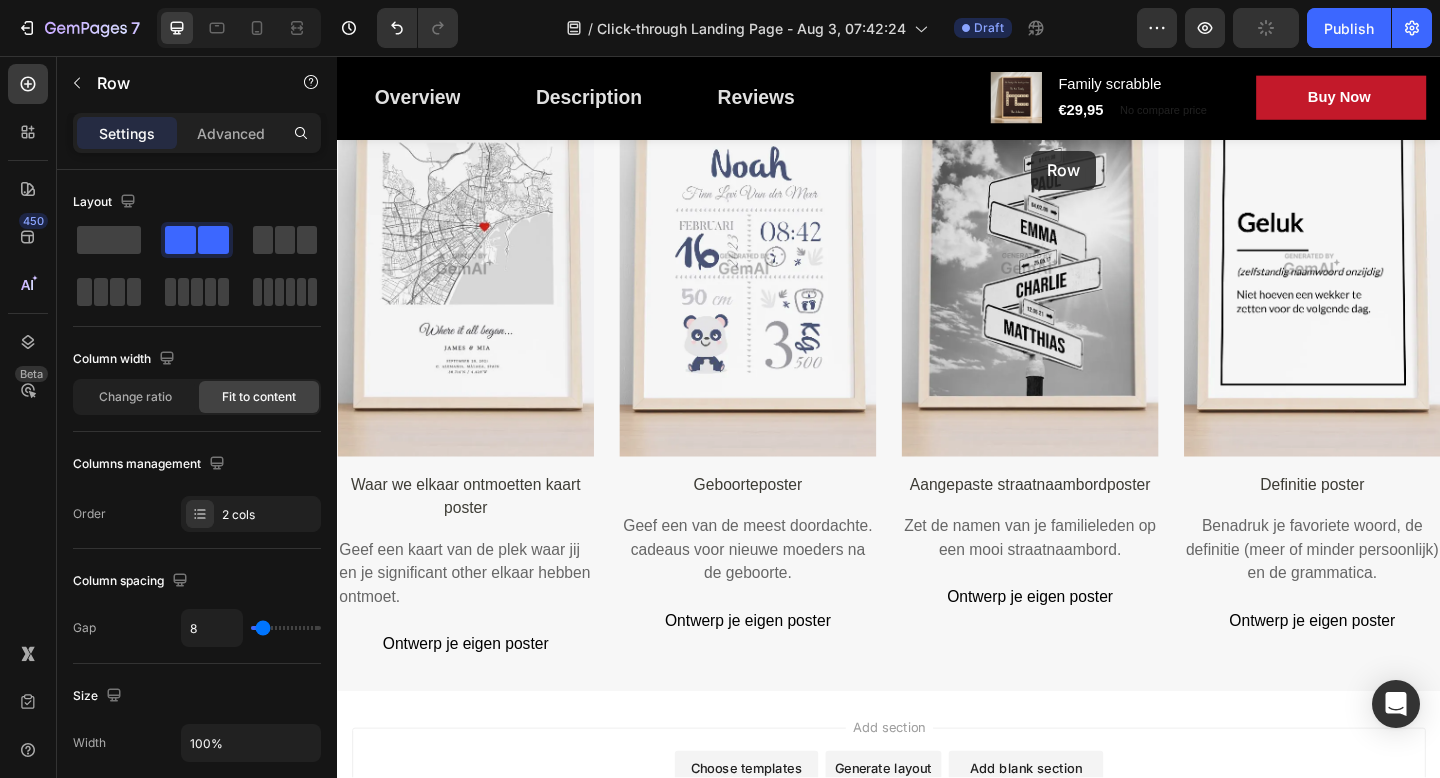 scroll, scrollTop: 4332, scrollLeft: 0, axis: vertical 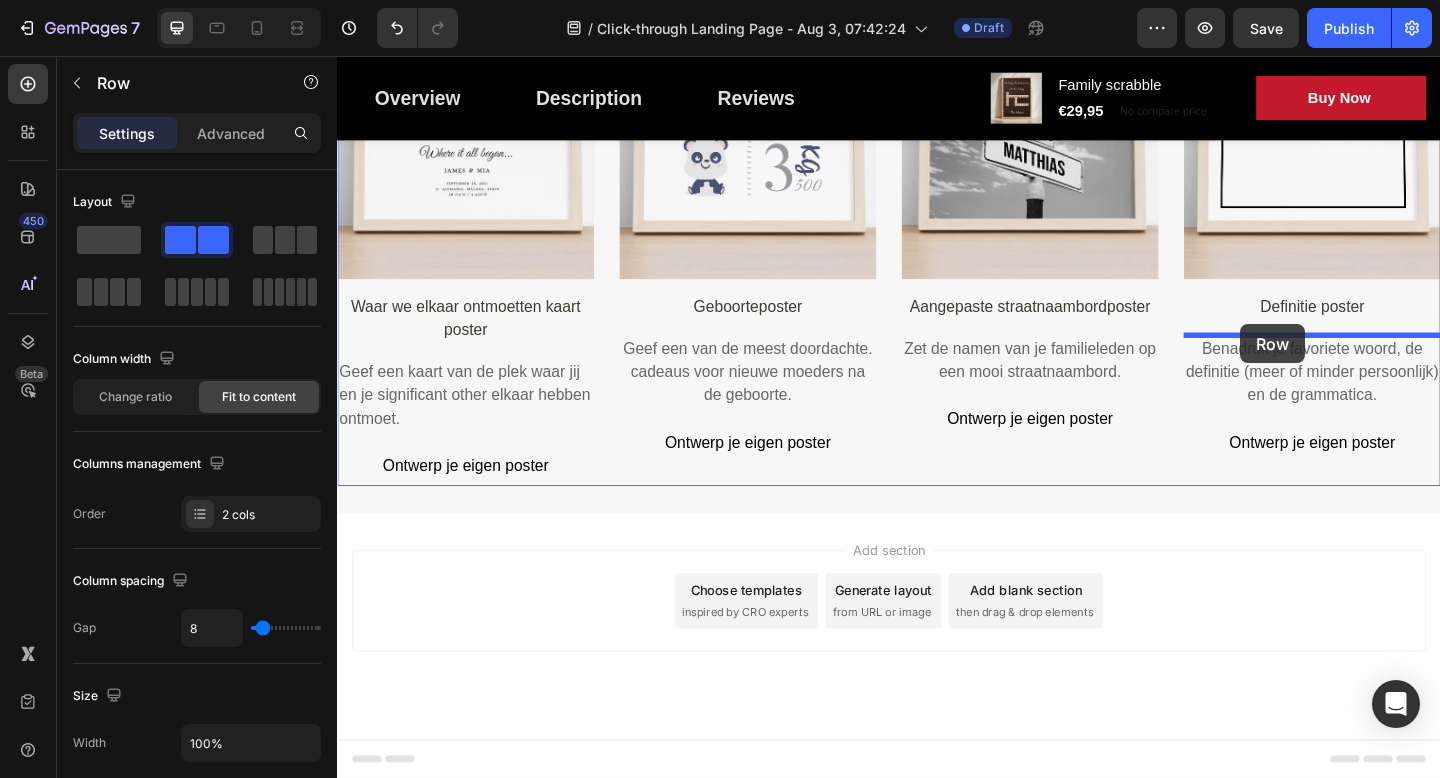 drag, startPoint x: 986, startPoint y: 438, endPoint x: 1315, endPoint y: 353, distance: 339.8029 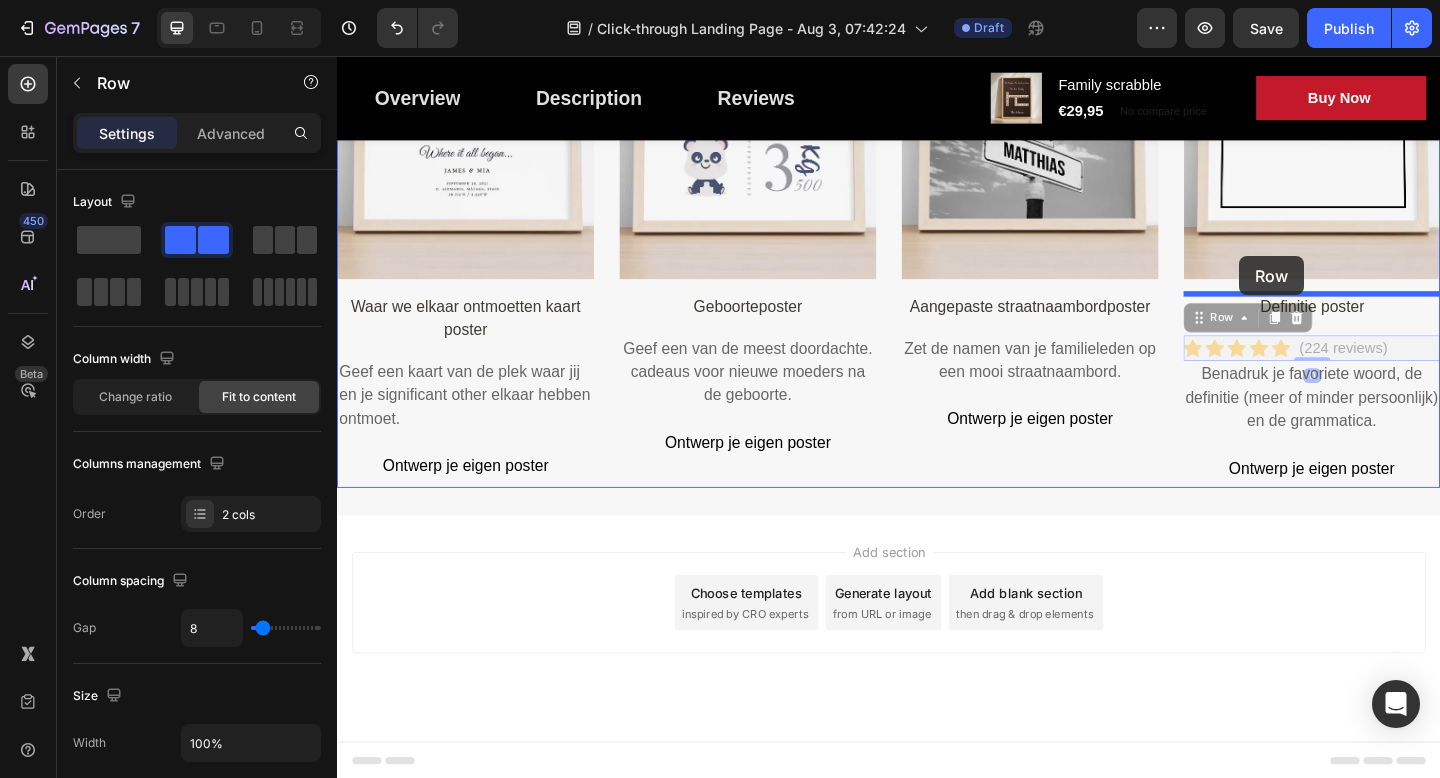 click on "Header Overview Button Description Button Reviews Button Row Product Images Family scrabble (P) Title €29,95 (P) Price (P) Price No compare price (P) Price Row Buy Now (P) Cart Button Row Row Product Sticky Misschien vind je dit ook leuk Heading Image Waar we elkaar ontmoetten kaart poster Text Block Geef een kaart van de plek waar jij en je significant other elkaar hebben ontmoet. Text Block Ontwerp je eigen poster Button Image Geboorteposter Text Block Geef een van de meest doordachte. cadeaus voor nieuwe moeders na de geboorte. Text Block Ontwerp je eigen poster Button Image Aangepaste straatnaambordposter Text Block Zet de namen van je familieleden op een mooi straatnaambord. Text Block Ontwerp je eigen poster Button Image Definitie poster Text Block                Icon                Icon                Icon                Icon                Icon Icon List Hoz (224 reviews) Text block Row   0                Icon                Icon                Icon                Icon                Icon Text block" at bounding box center [937, -1716] 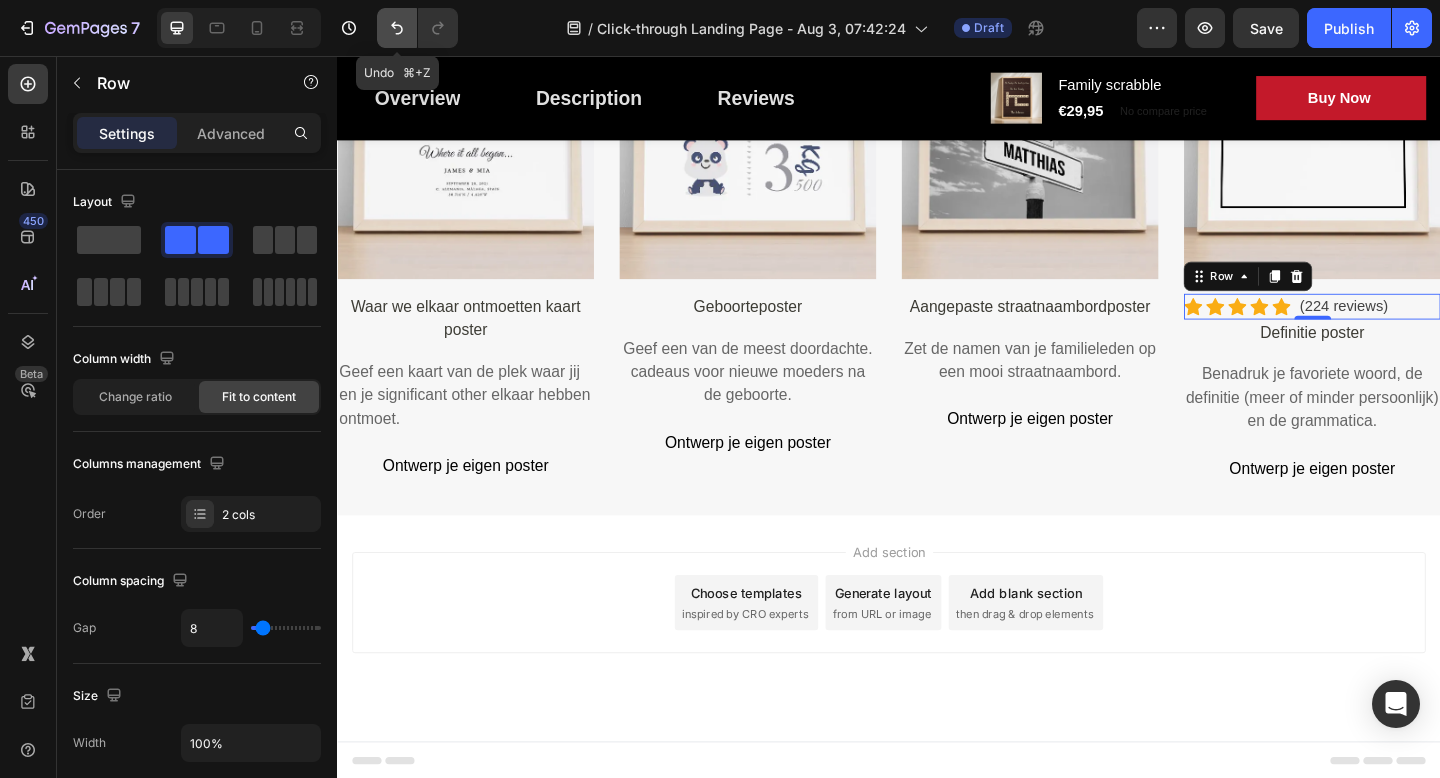 click 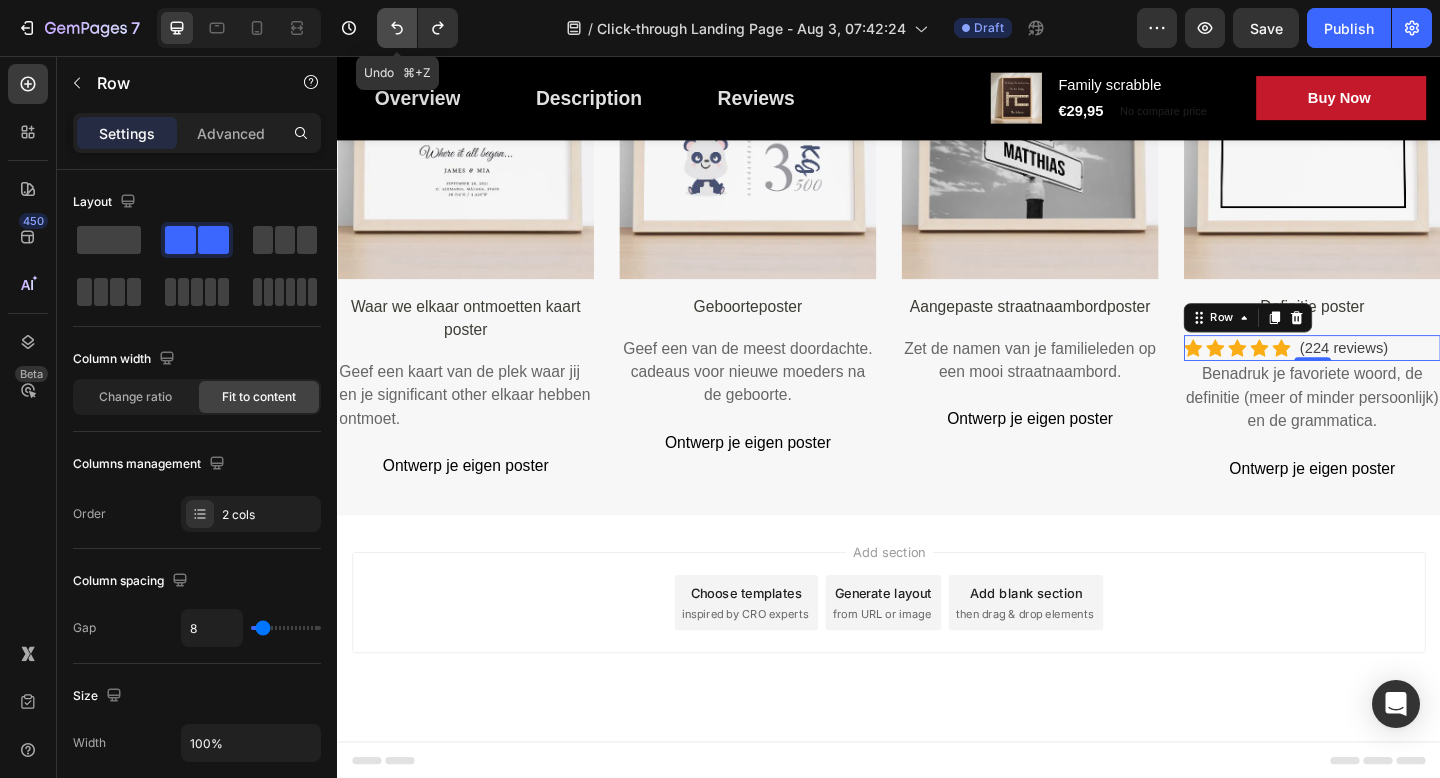 click 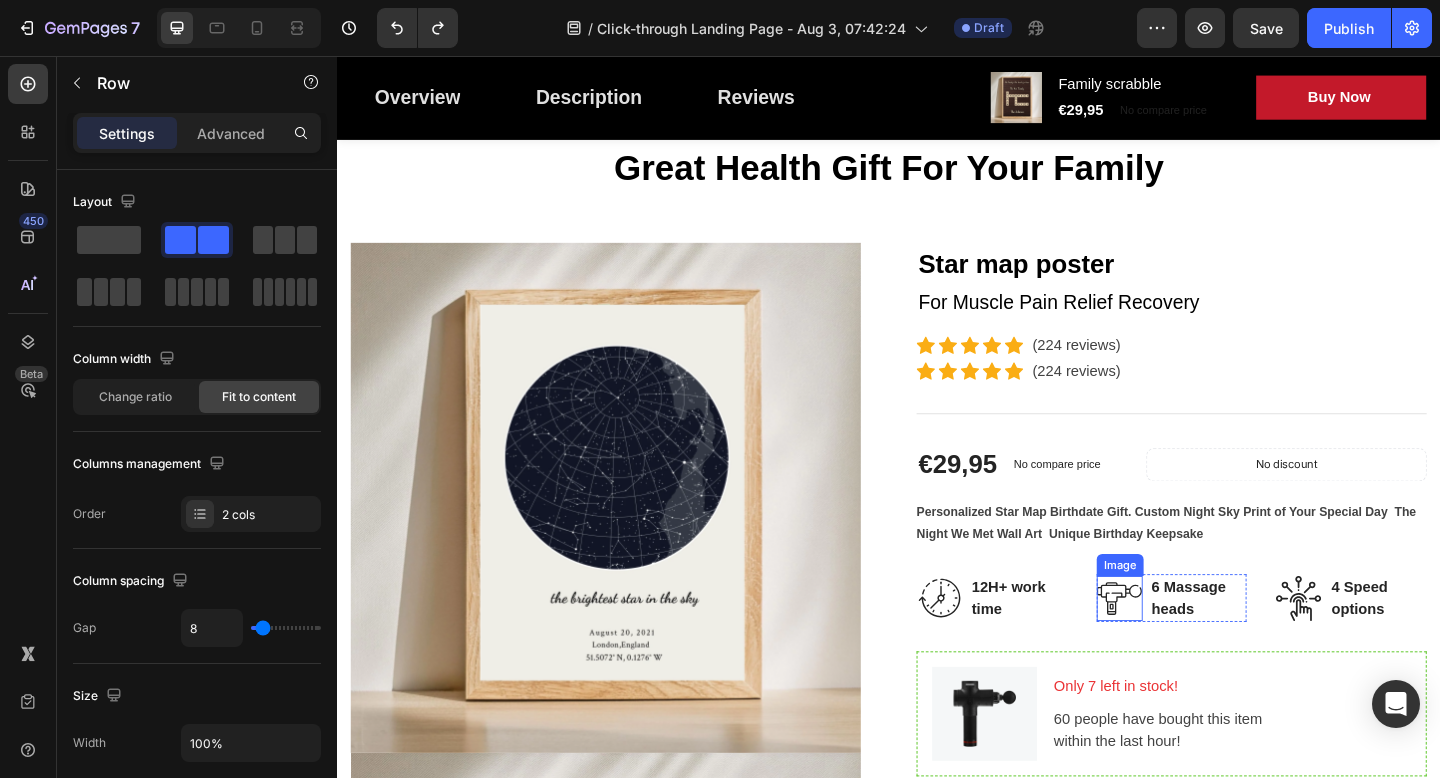 scroll, scrollTop: 99, scrollLeft: 0, axis: vertical 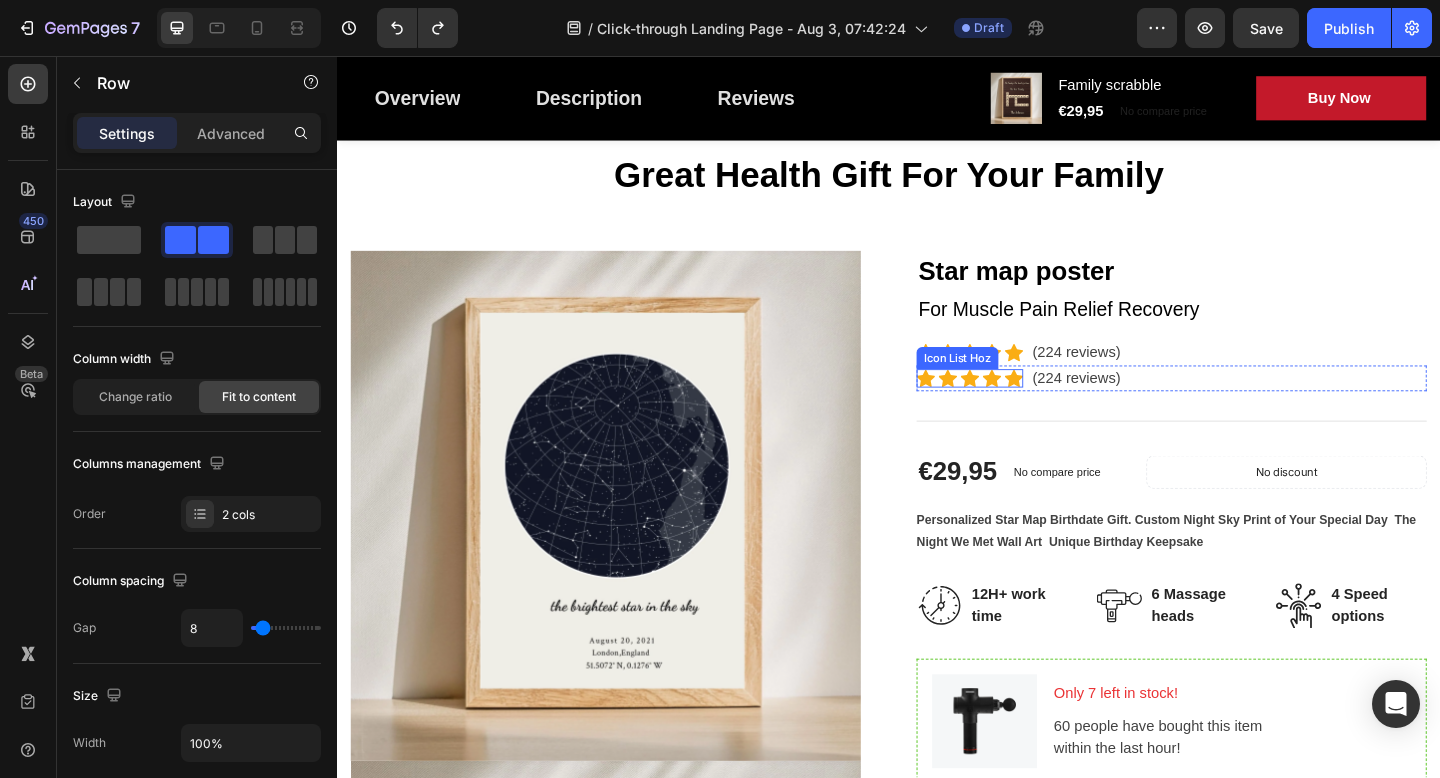 click on "Icon                Icon                Icon                Icon                Icon" at bounding box center (1025, 407) 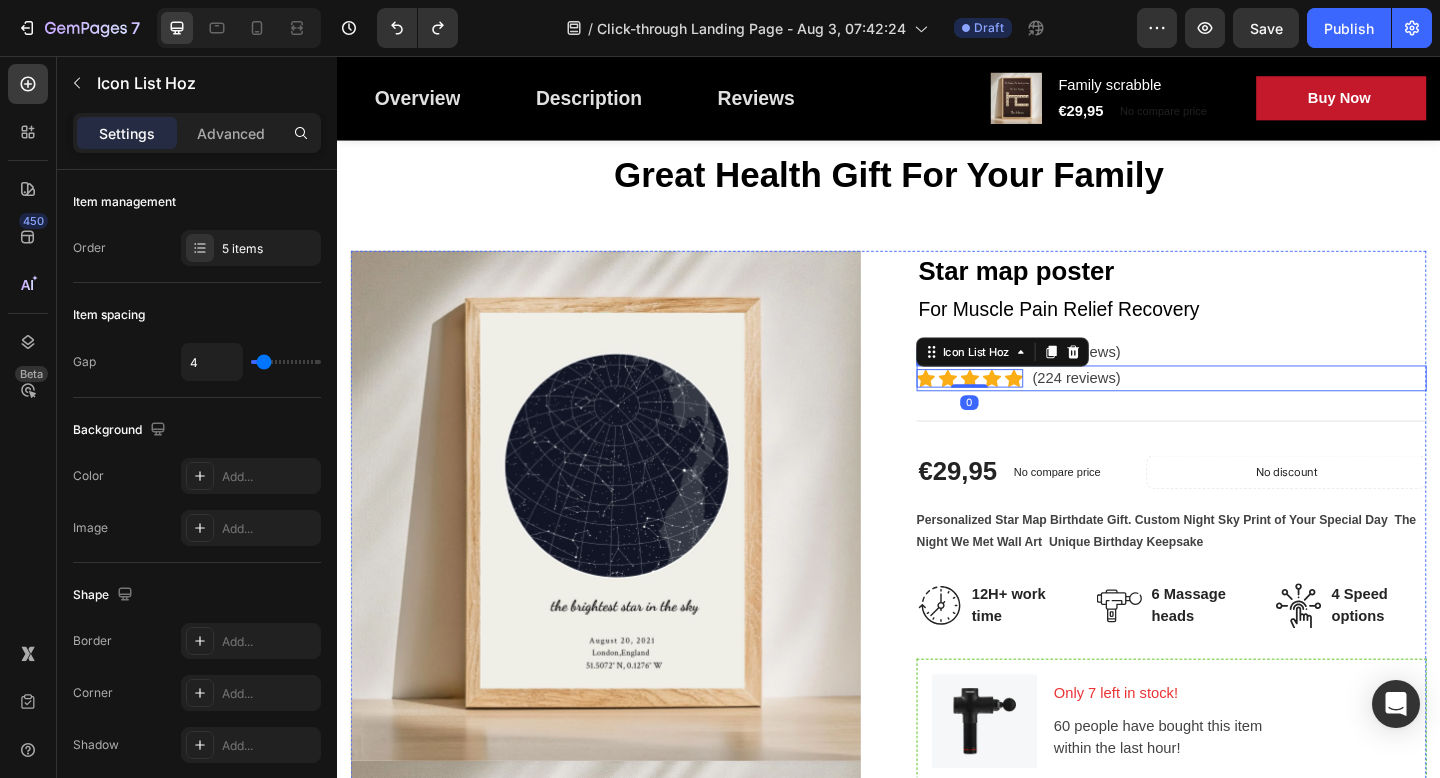 click on "Icon                Icon                Icon                Icon                Icon Icon List Hoz   0 (224 reviews) Text block Row" at bounding box center (1244, 407) 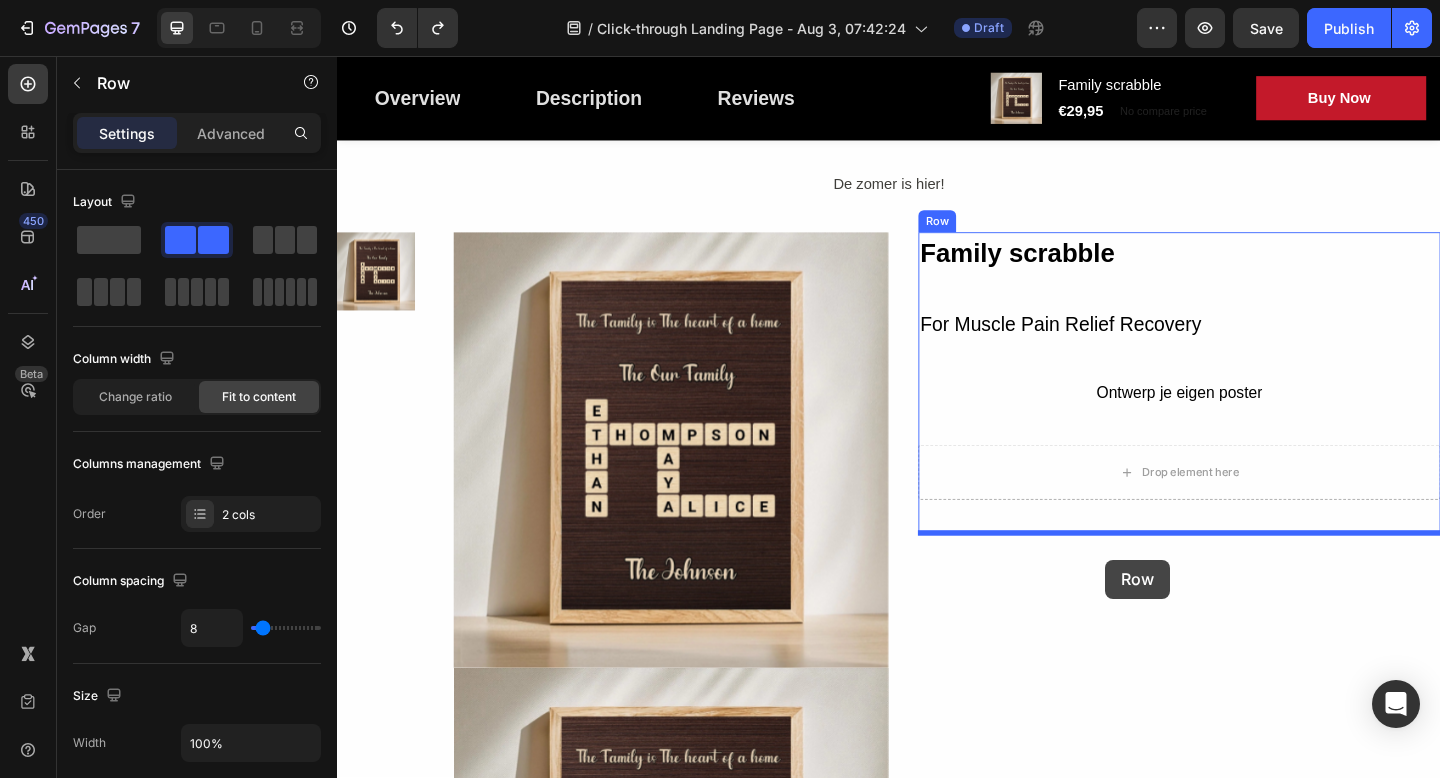scroll, scrollTop: 1559, scrollLeft: 0, axis: vertical 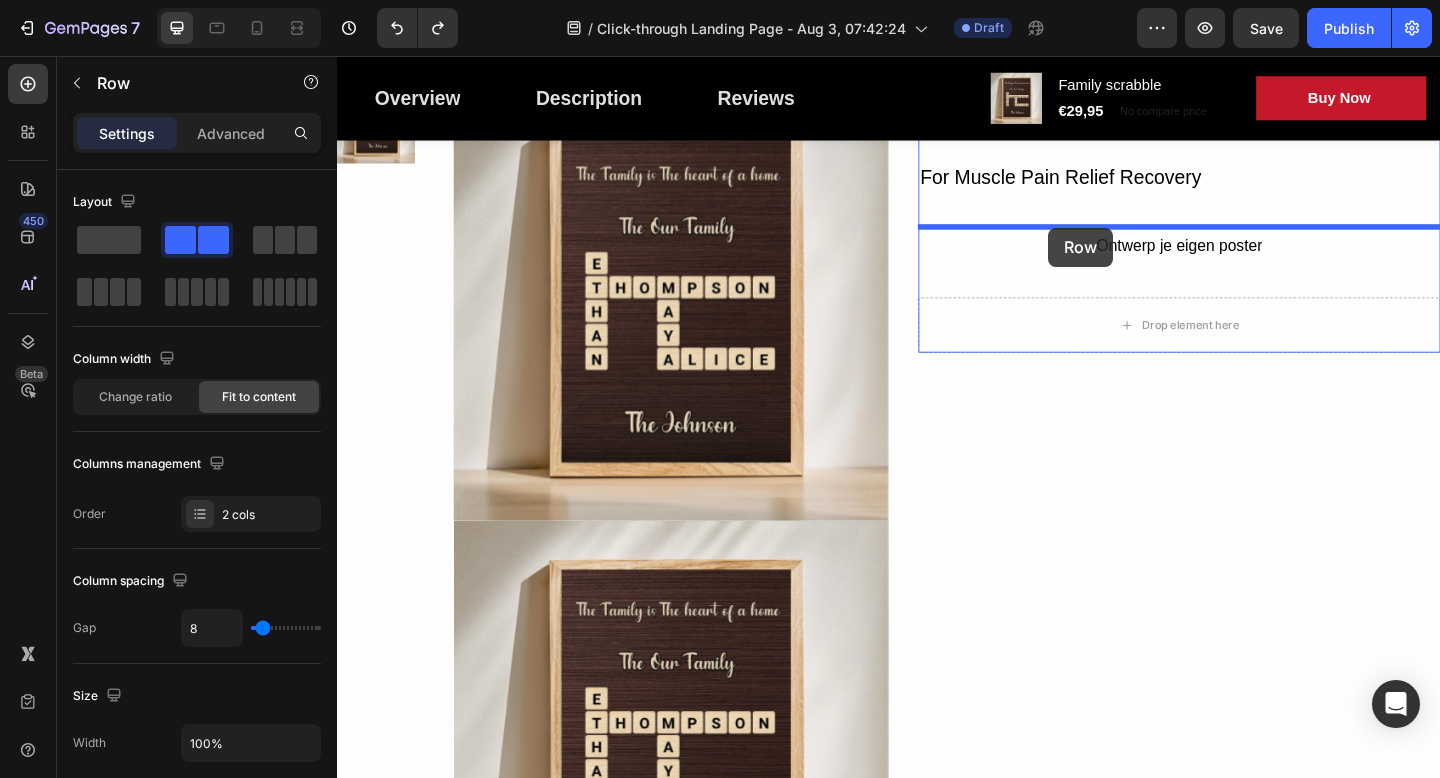 drag, startPoint x: 984, startPoint y: 379, endPoint x: 1110, endPoint y: 245, distance: 183.93477 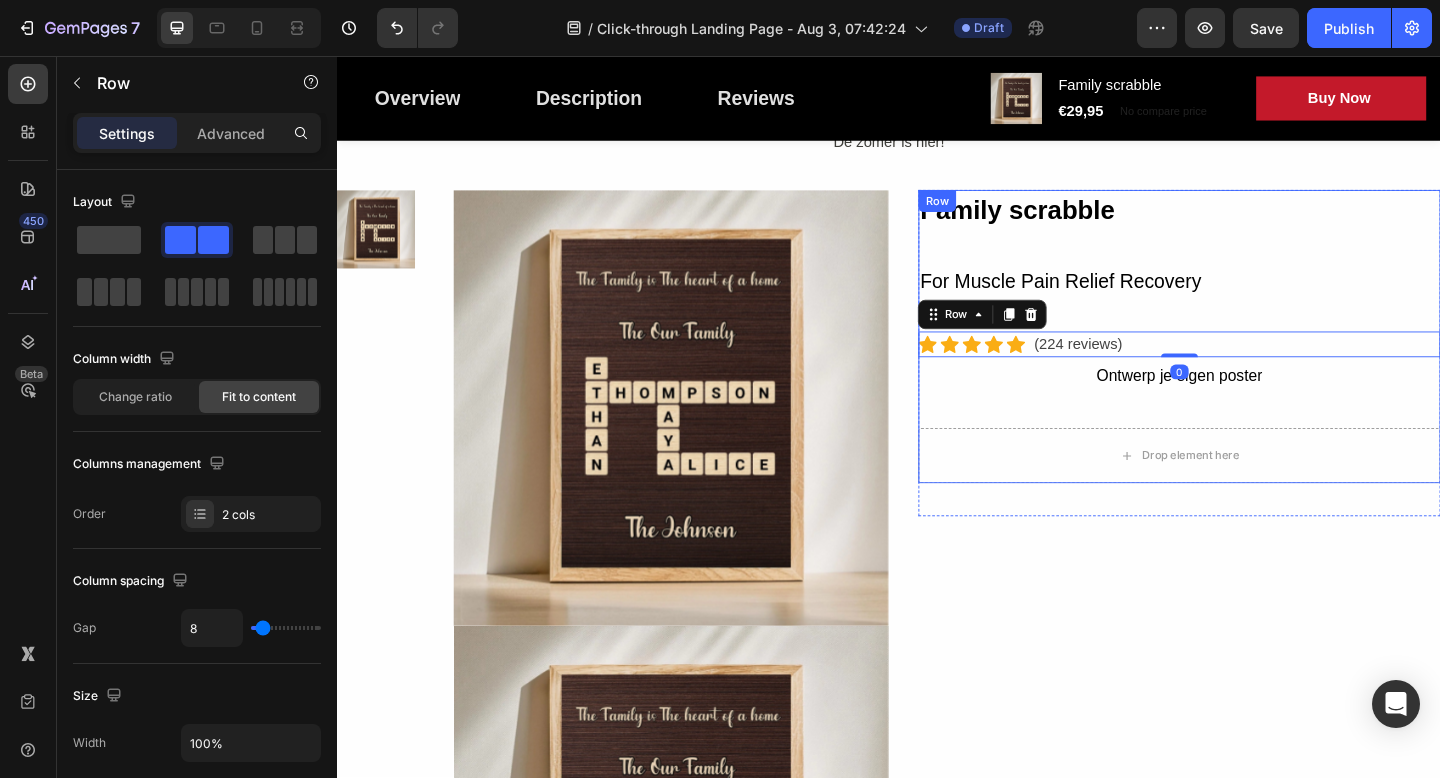 scroll, scrollTop: 1441, scrollLeft: 0, axis: vertical 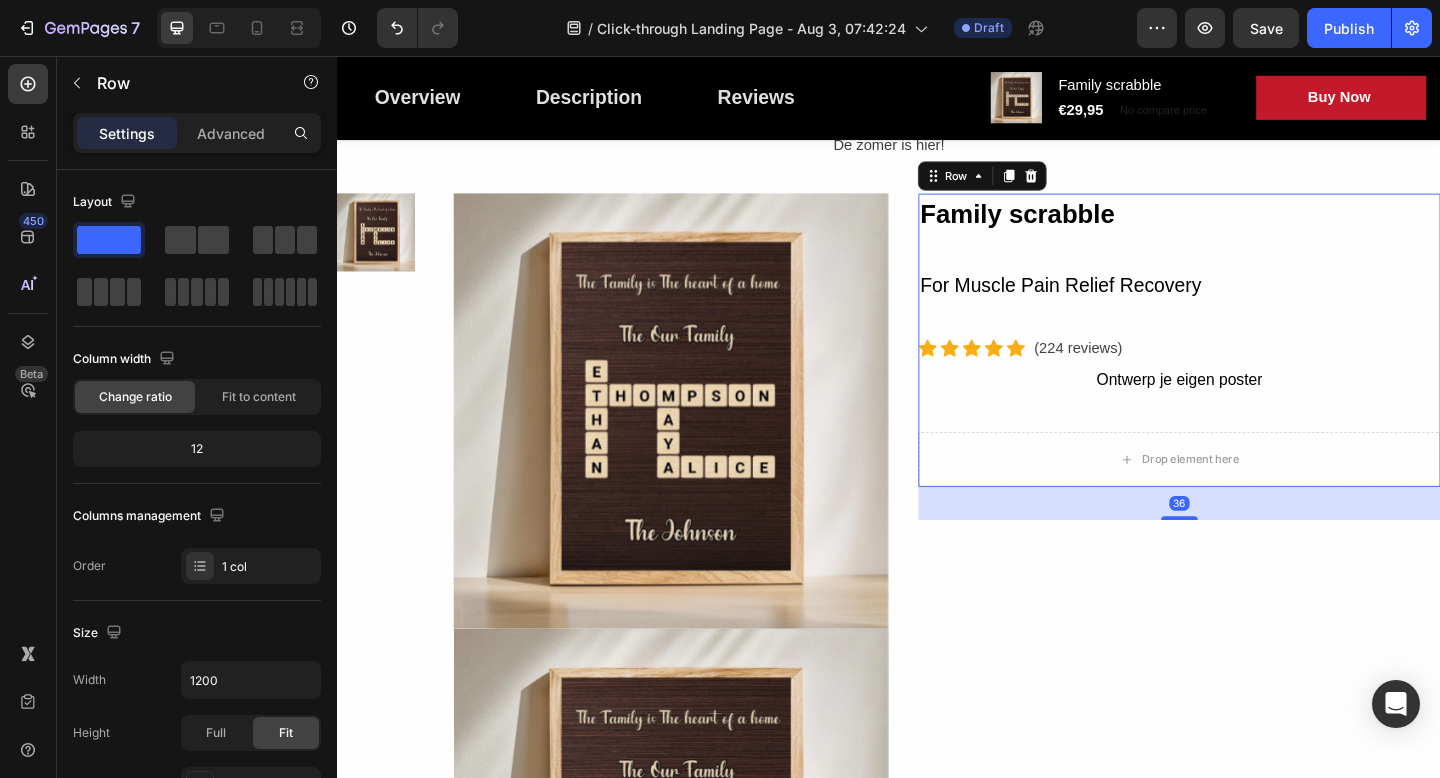 click on "Ontwerp je eigen poster Button" at bounding box center (1253, 427) 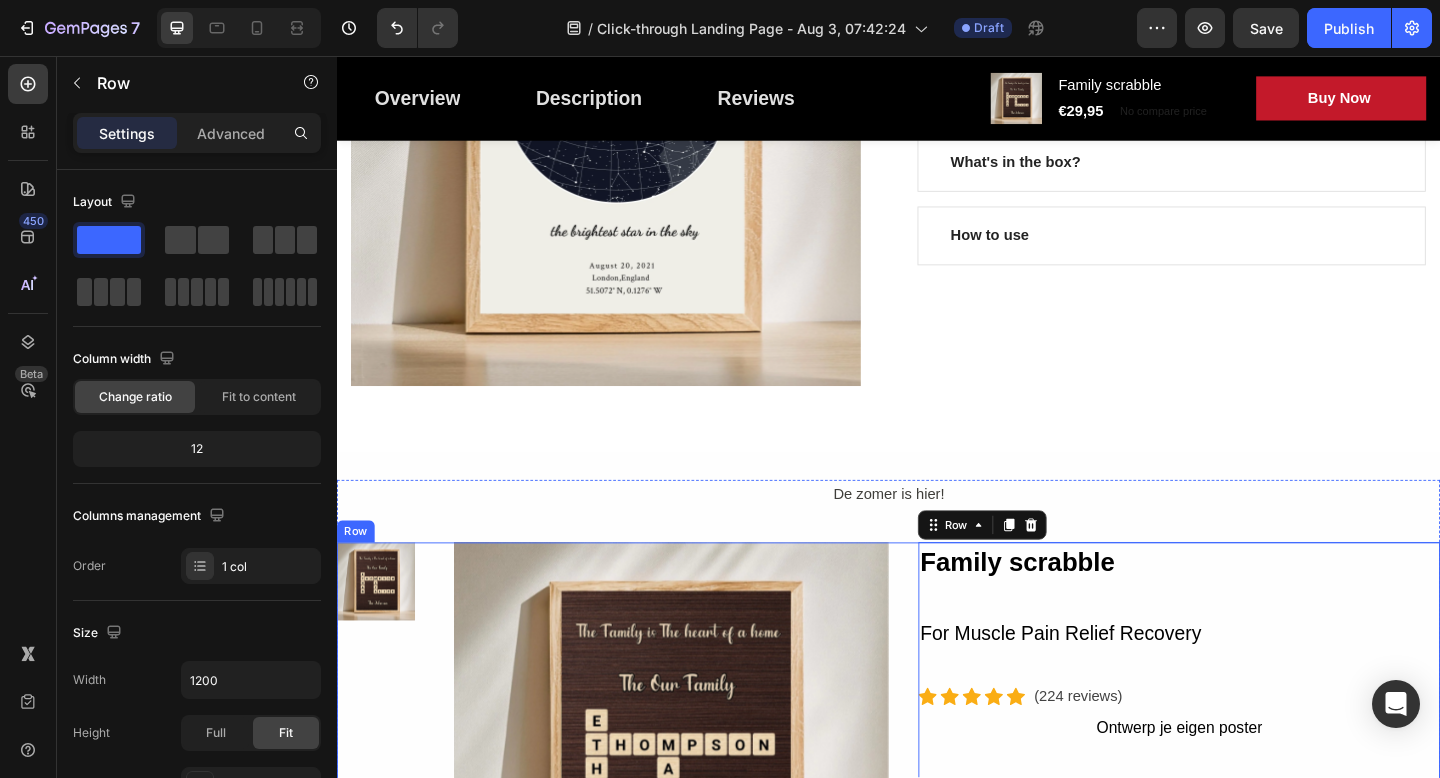 scroll, scrollTop: 1025, scrollLeft: 0, axis: vertical 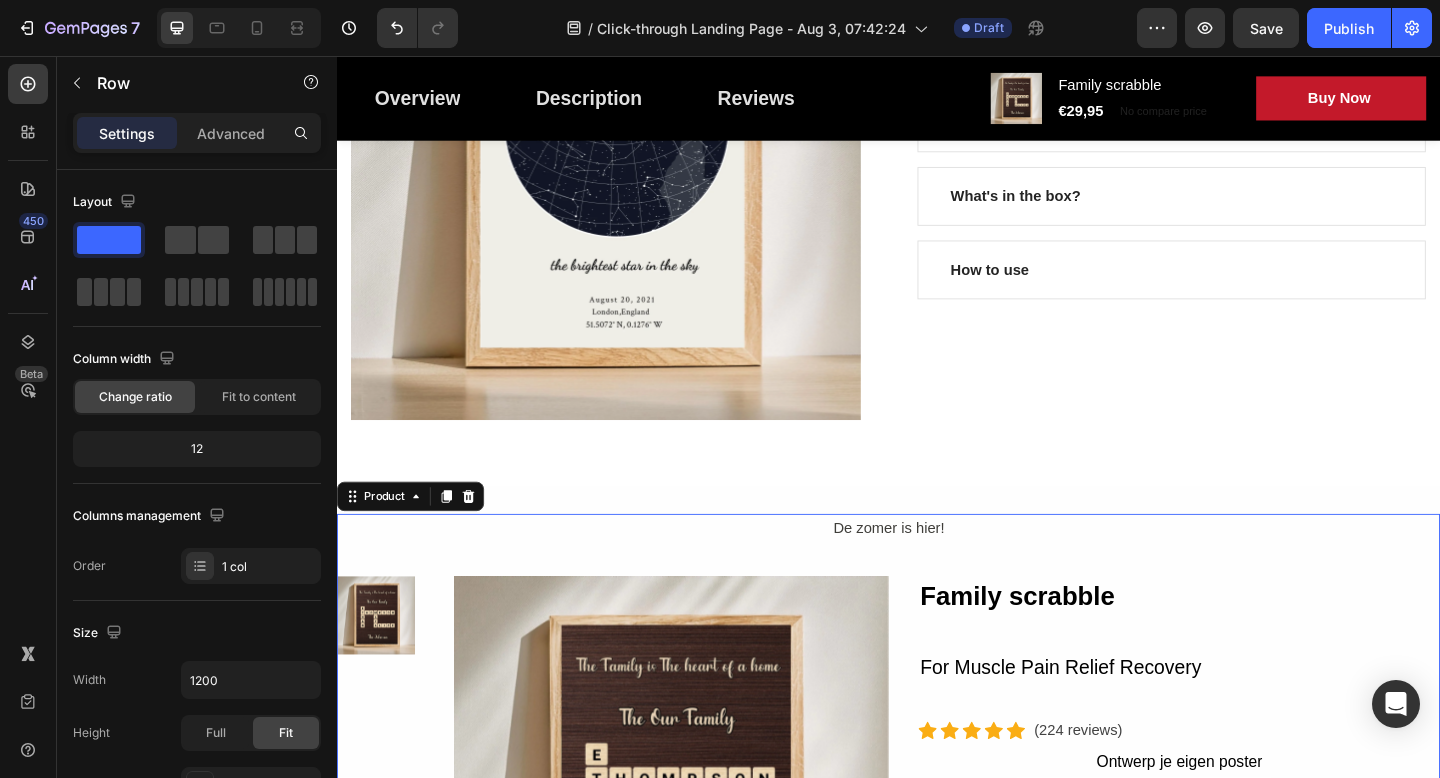 click on "De zomer is hier! Text Block
Product Images Product Images Product Images Family scrabble (P) Title Row Row For Muscle Pain Relief Recovery Text block                Icon                Icon                Icon                Icon                Icon Icon List Hoz (224 reviews) Text block Row Ontwerp je eigen poster Button
Drop element here Row Row Row Row
Product Images Product Images Image Only on Mother’s Day! Text block Row Family scrabble (P) Title Relieve Eye Pain and Improve Sleep Text block                Icon                Icon                Icon                Icon                Icon Icon List Hoz (224 reviews) Text block Row €29,95 (P) Price (P) Price No compare price (P) Price Row Buy Now (P) Cart Button Row Row Row Ontwerp je eigen poster Button
Drop element here Row Row Row Row" at bounding box center (937, 1386) 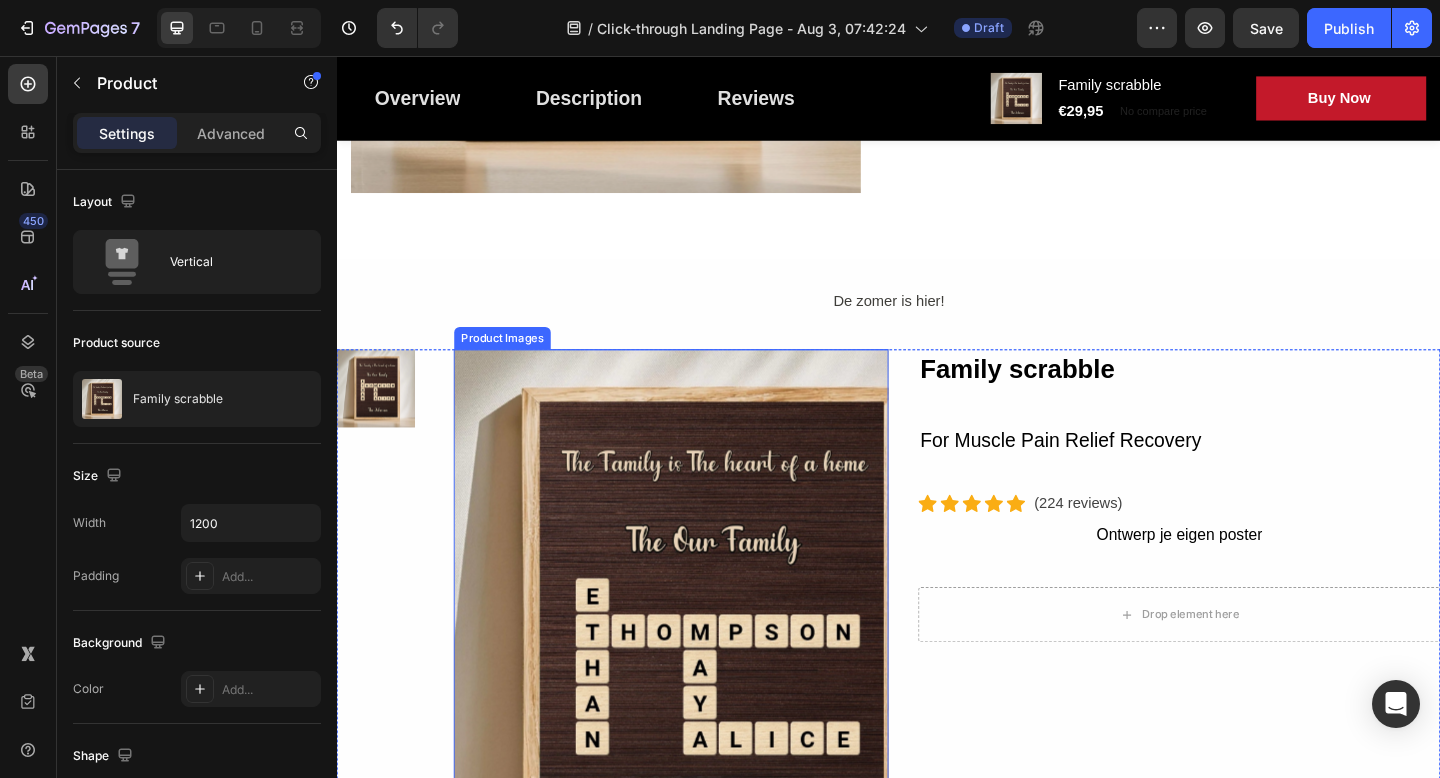 scroll, scrollTop: 1275, scrollLeft: 0, axis: vertical 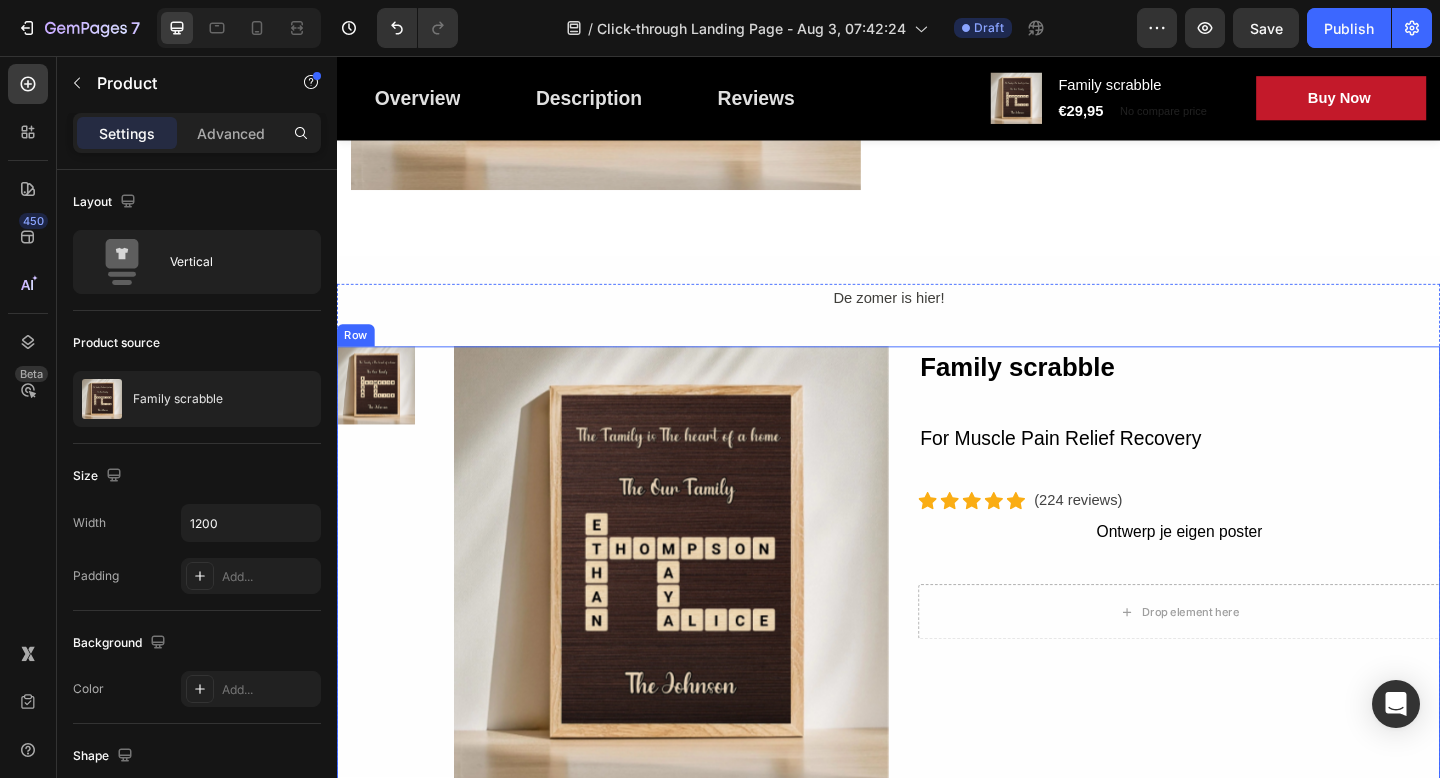 click on "Family scrabble (P) Title Row Row For Muscle Pain Relief Recovery Text block                Icon                Icon                Icon                Icon                Icon Icon List Hoz (224 reviews) Text block Row Ontwerp je eigen poster Button
Drop element here Row Row Row" at bounding box center (1253, 845) 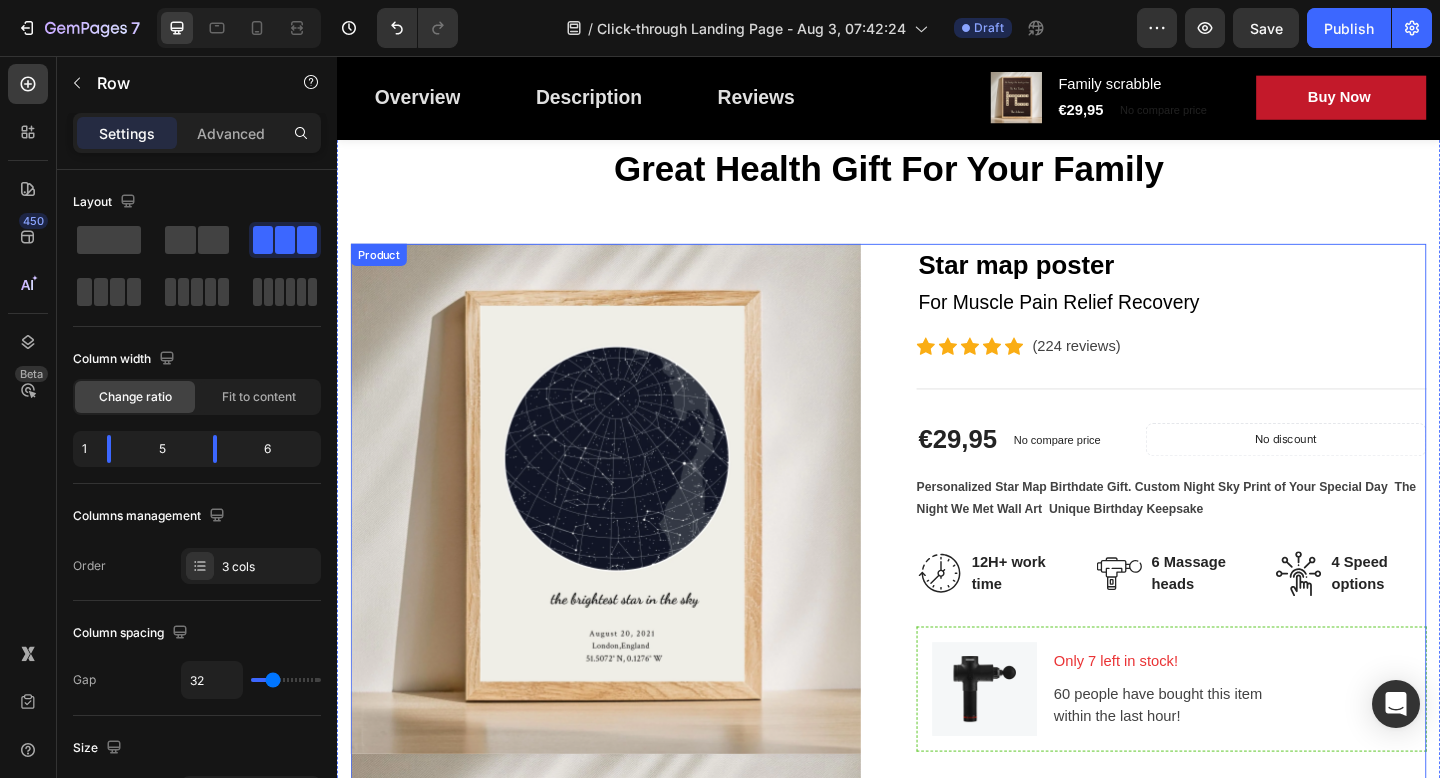 scroll, scrollTop: 105, scrollLeft: 0, axis: vertical 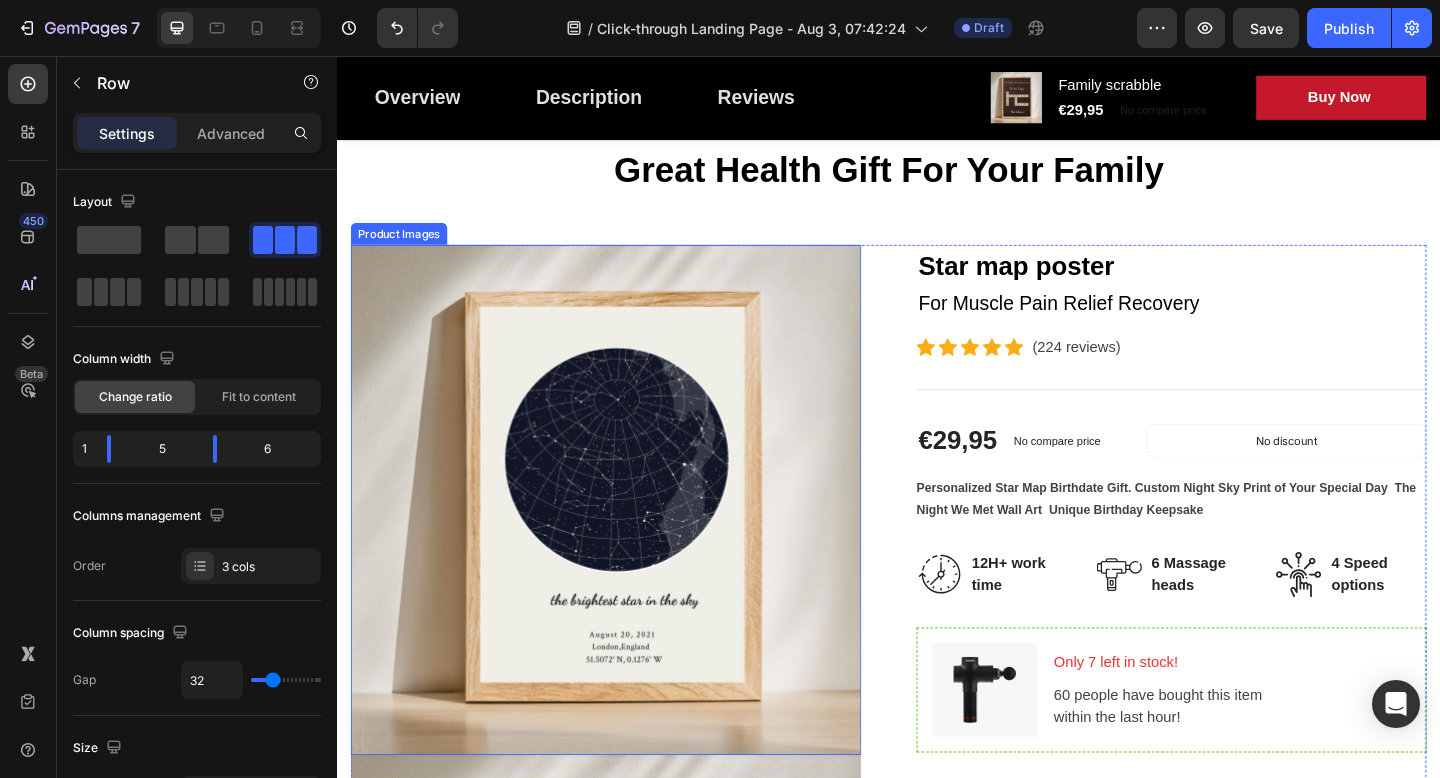 click at bounding box center [629, 539] 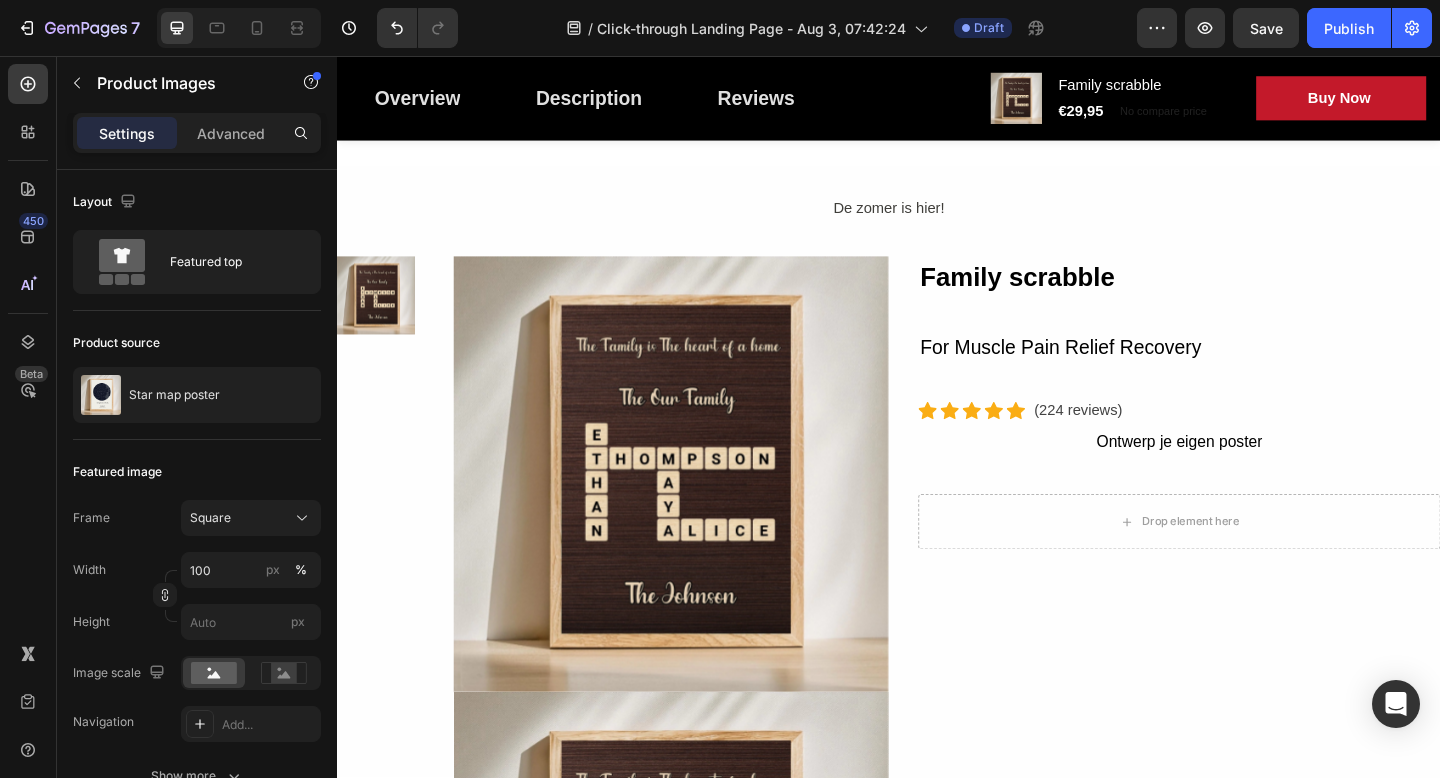 scroll, scrollTop: 1374, scrollLeft: 0, axis: vertical 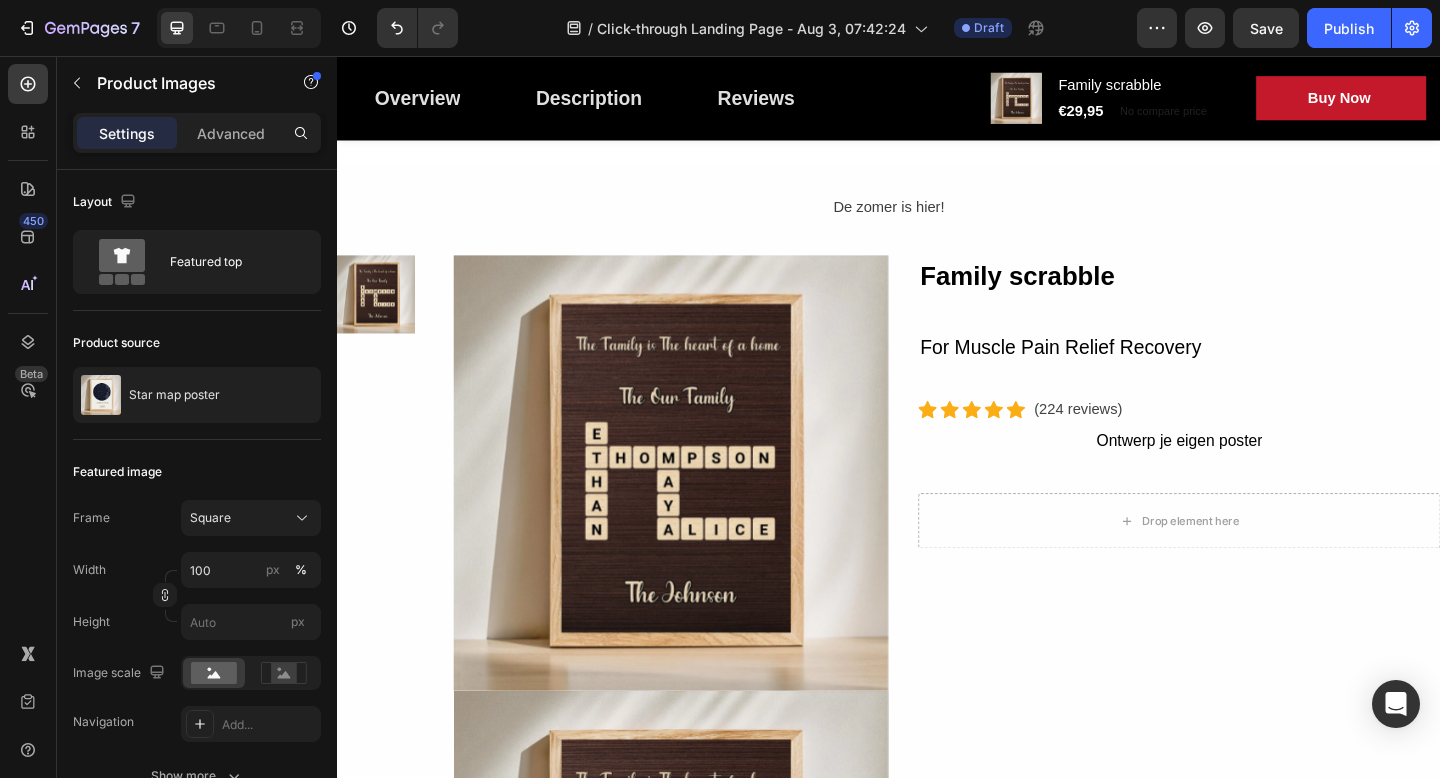 click at bounding box center [700, 509] 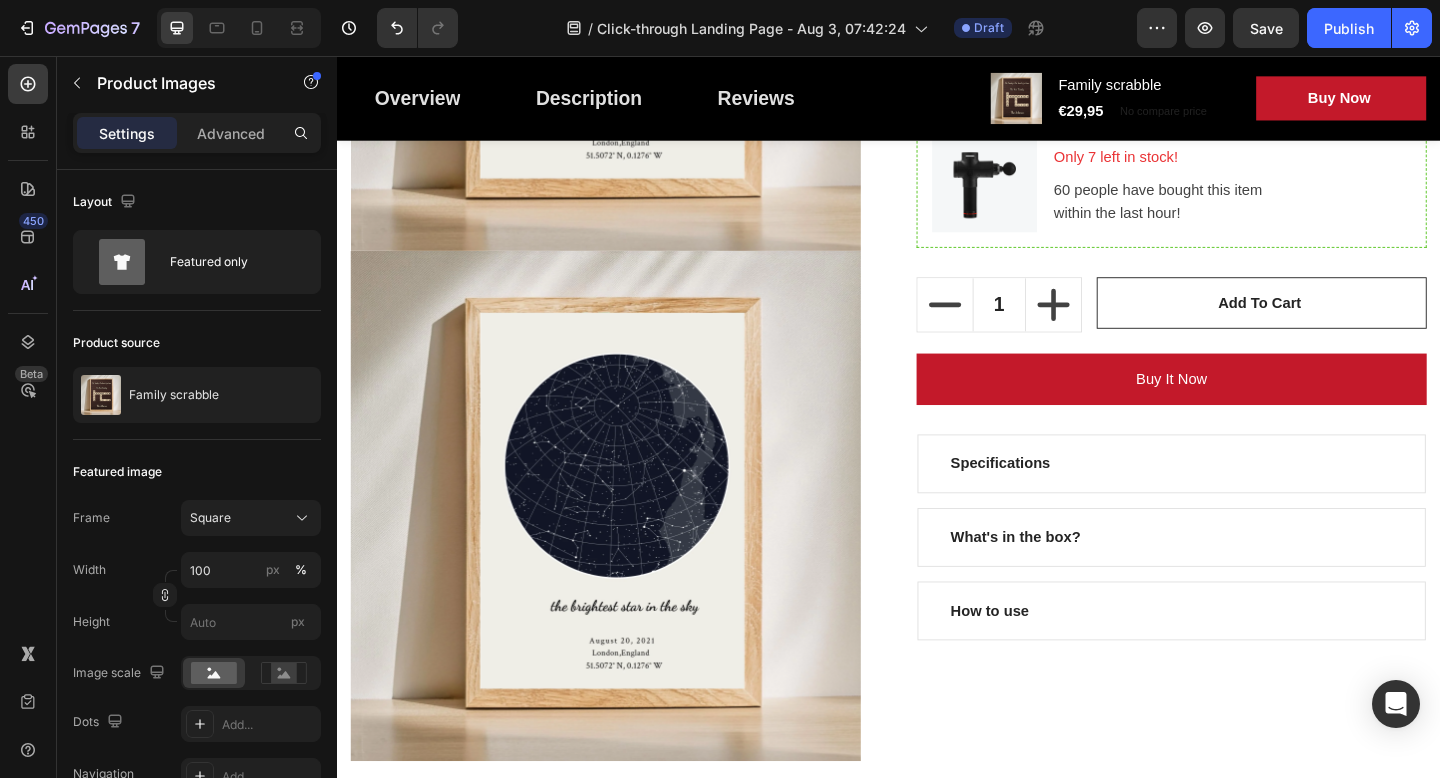 scroll, scrollTop: 0, scrollLeft: 0, axis: both 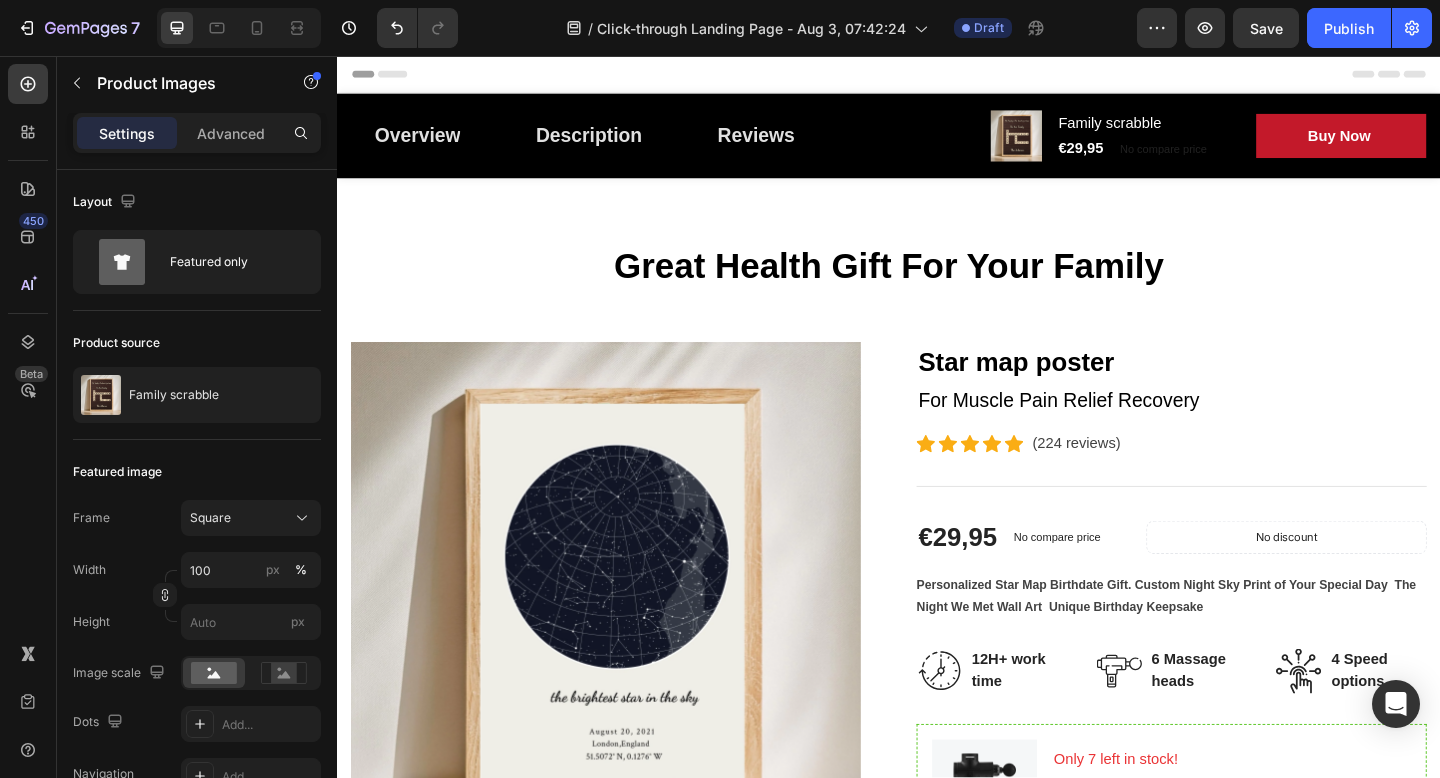 click at bounding box center [629, 644] 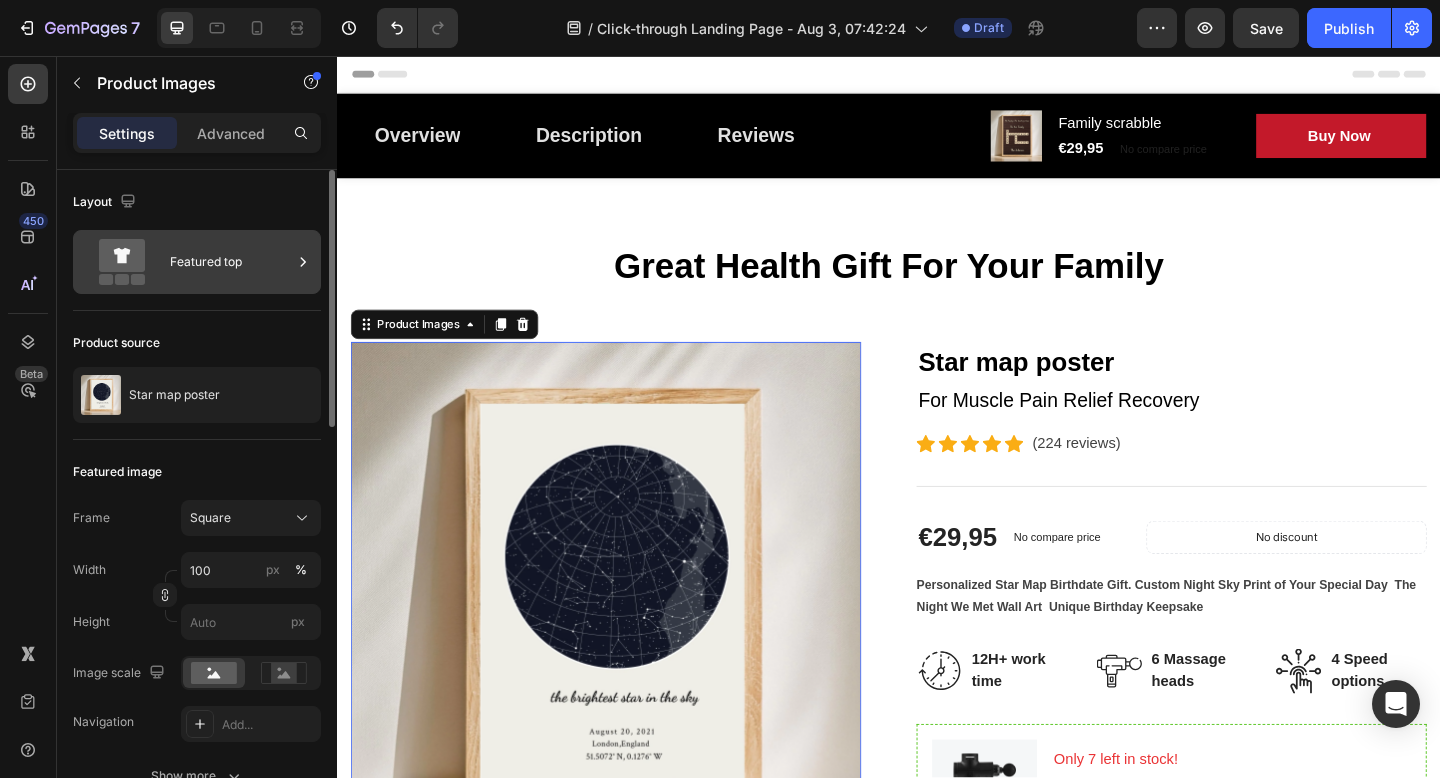 click on "Featured top" at bounding box center [231, 262] 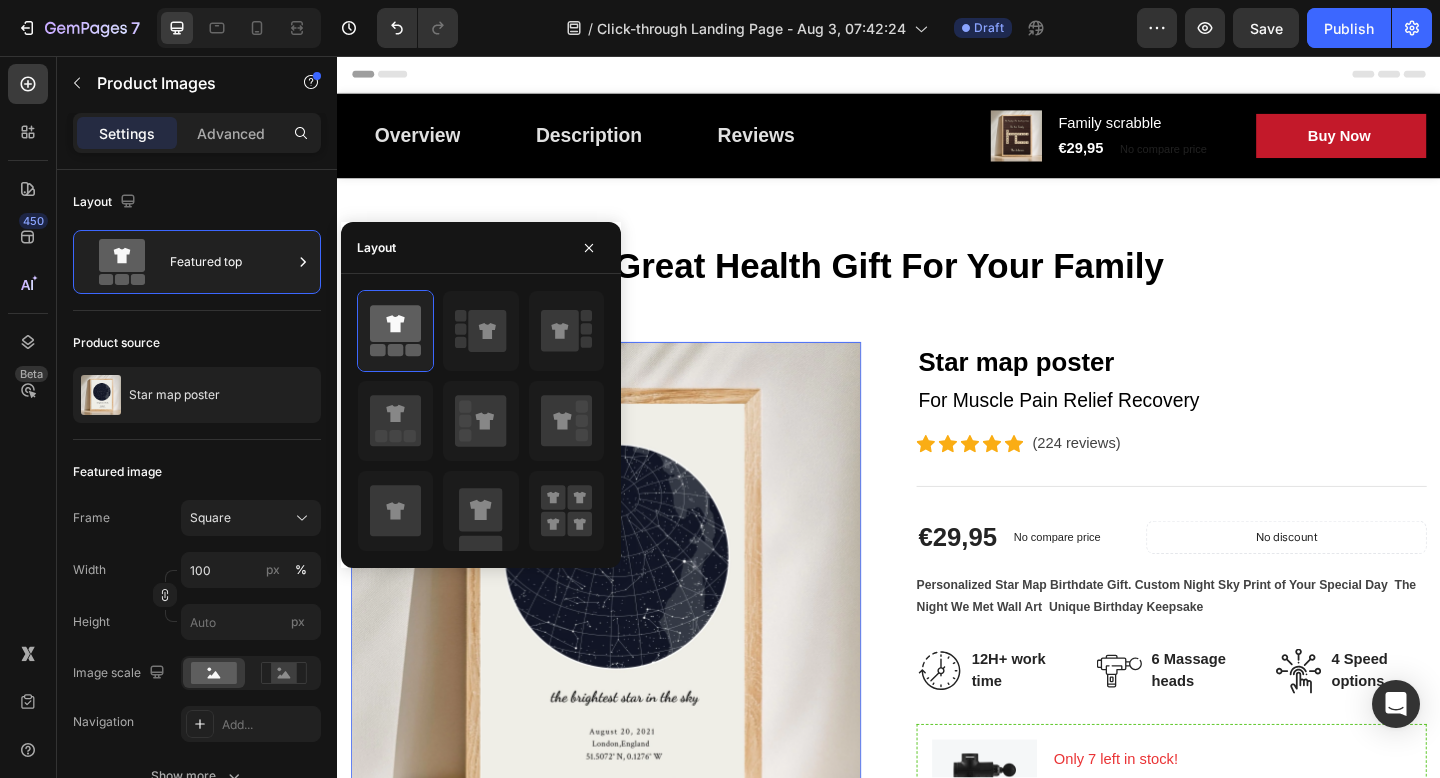 click on "Layout" at bounding box center [481, 248] 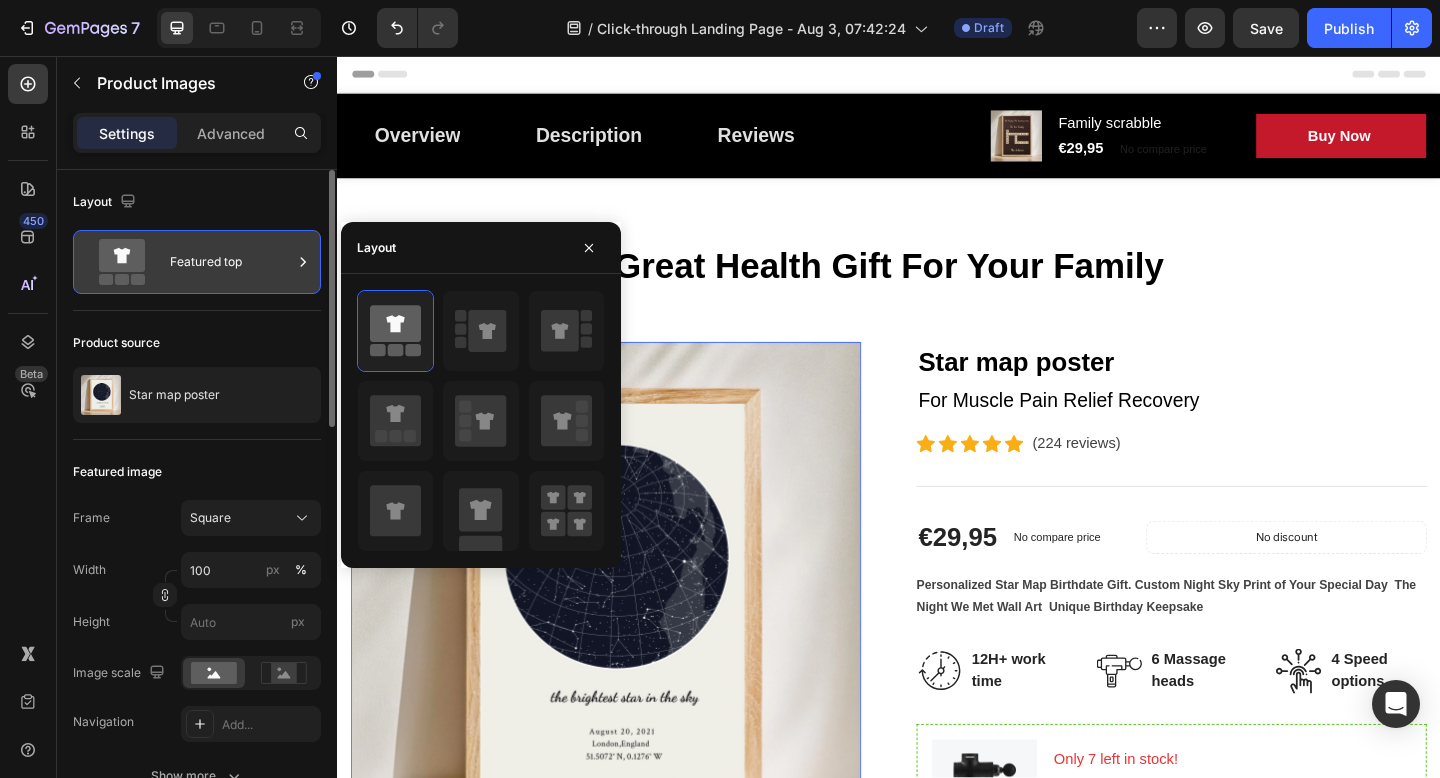 click 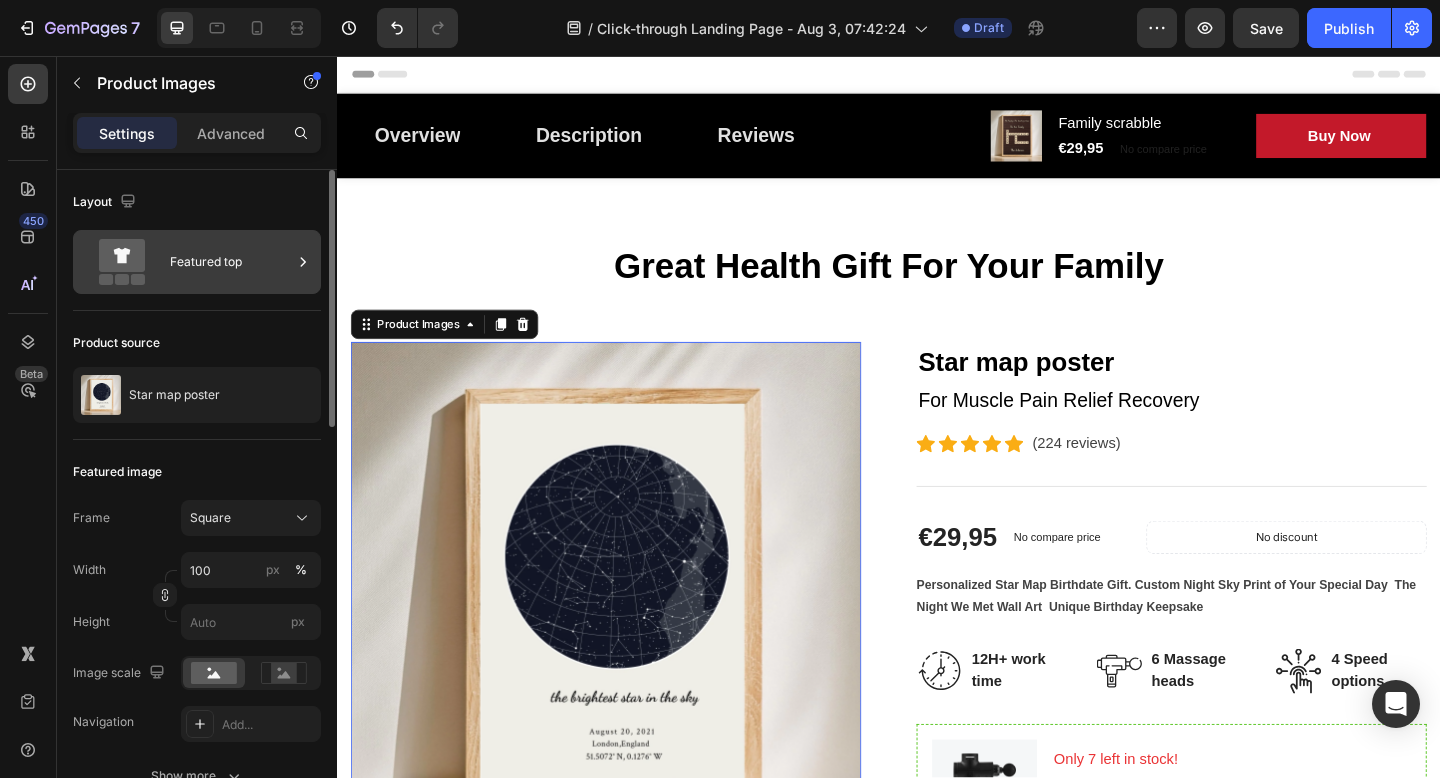 click 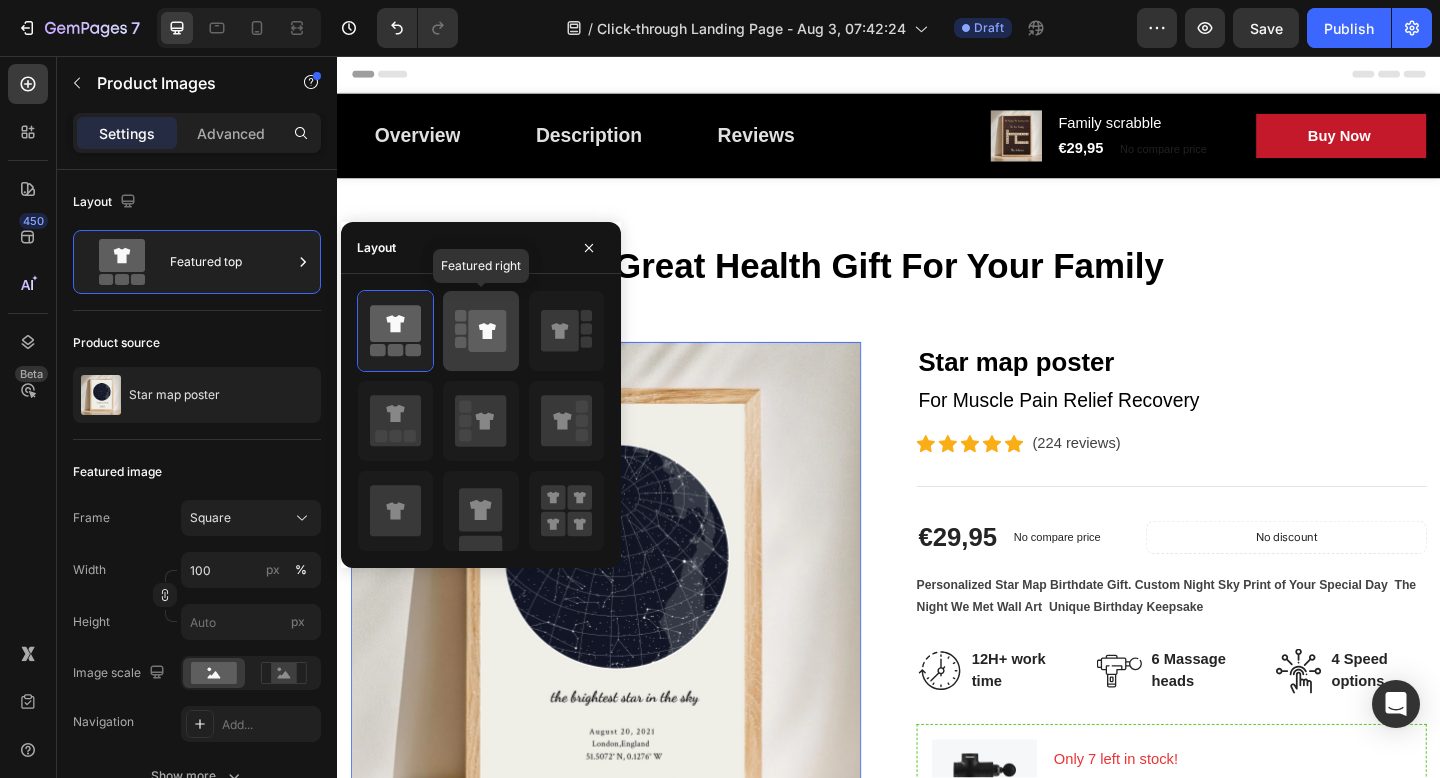 click 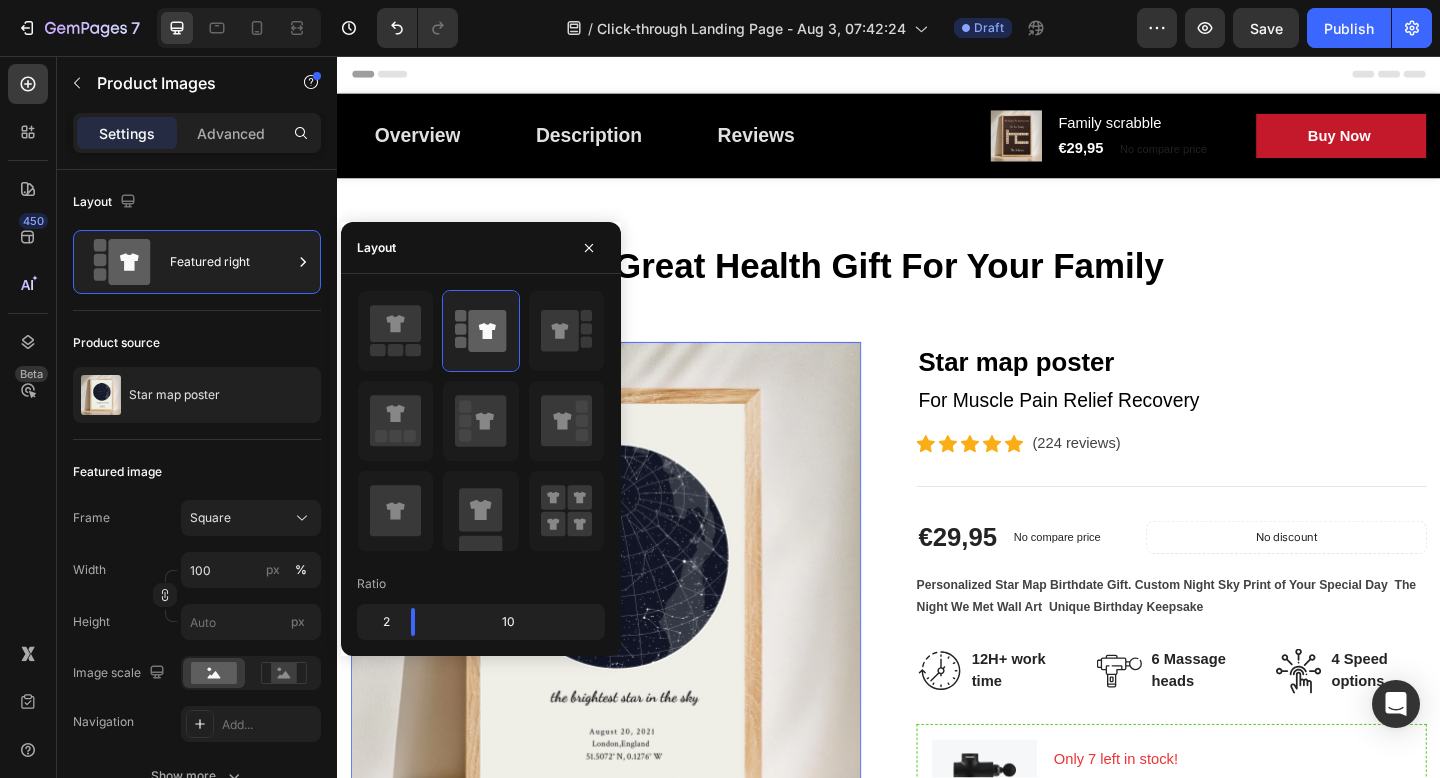 click at bounding box center (629, 644) 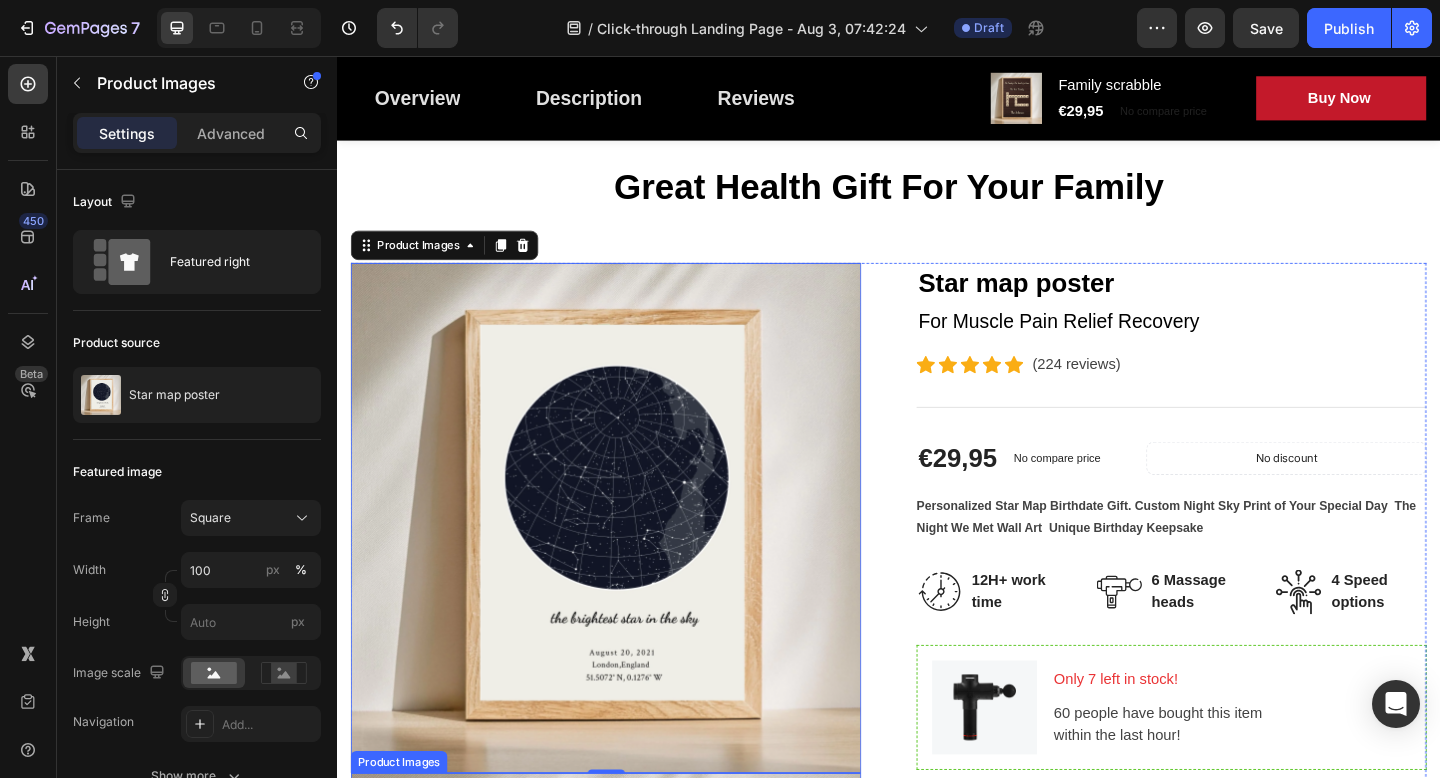 scroll, scrollTop: 82, scrollLeft: 0, axis: vertical 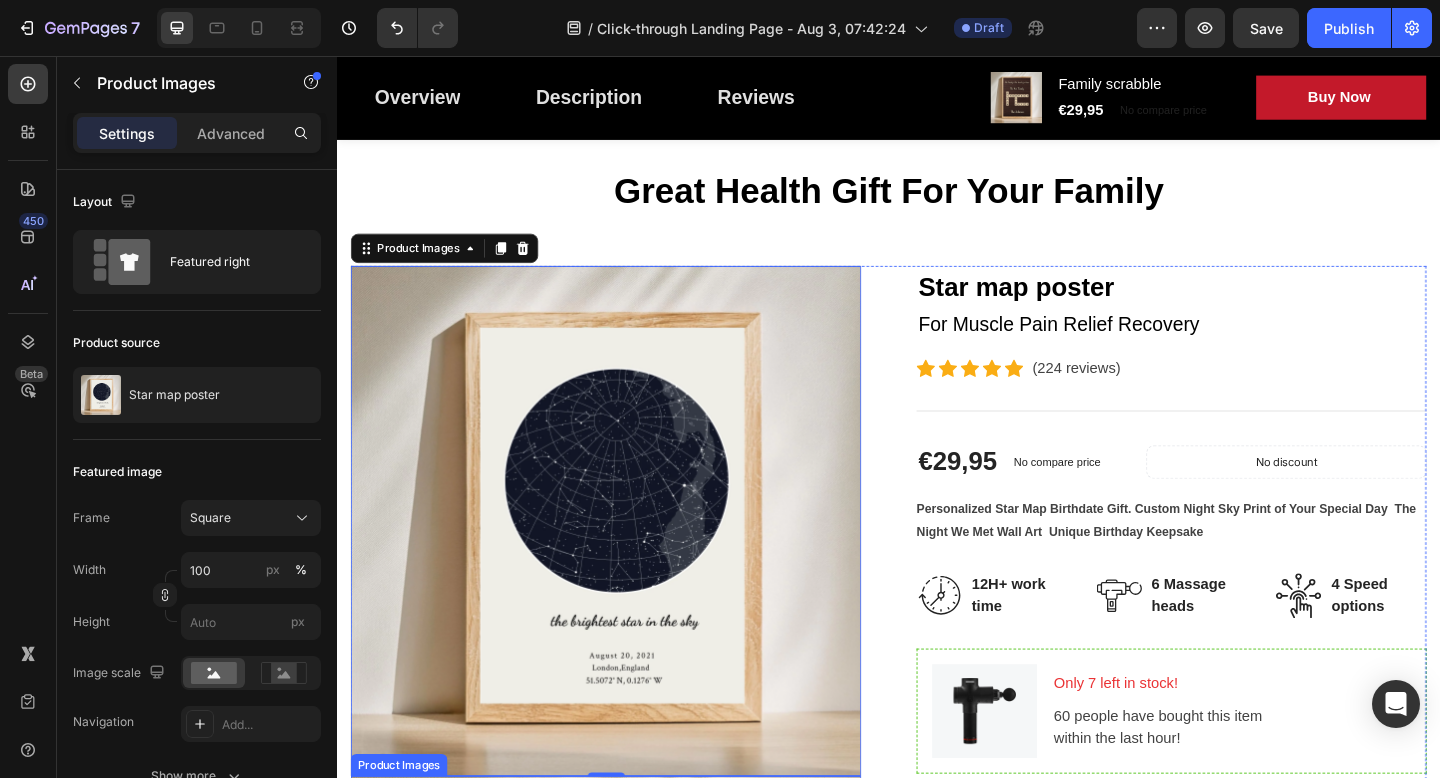 click at bounding box center [629, 562] 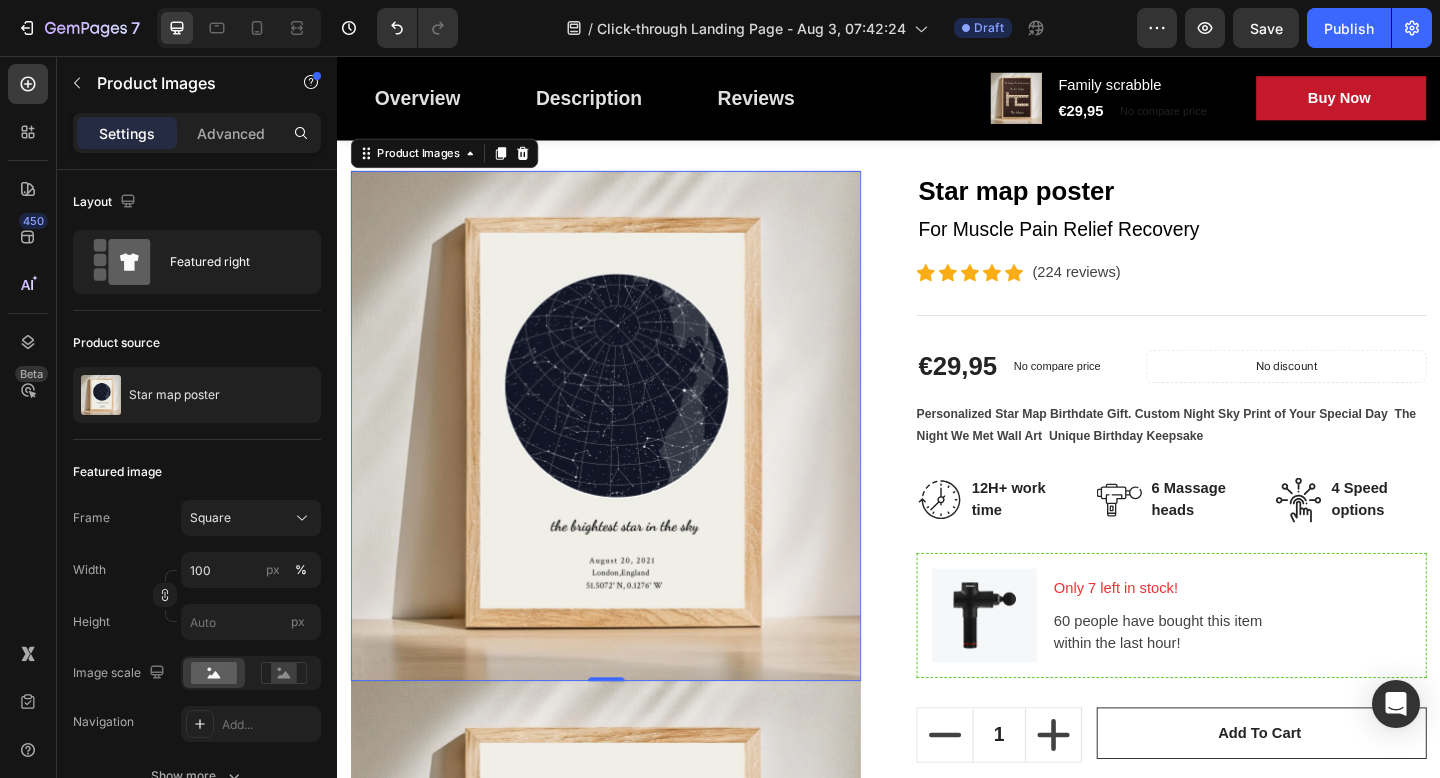 scroll, scrollTop: 154, scrollLeft: 0, axis: vertical 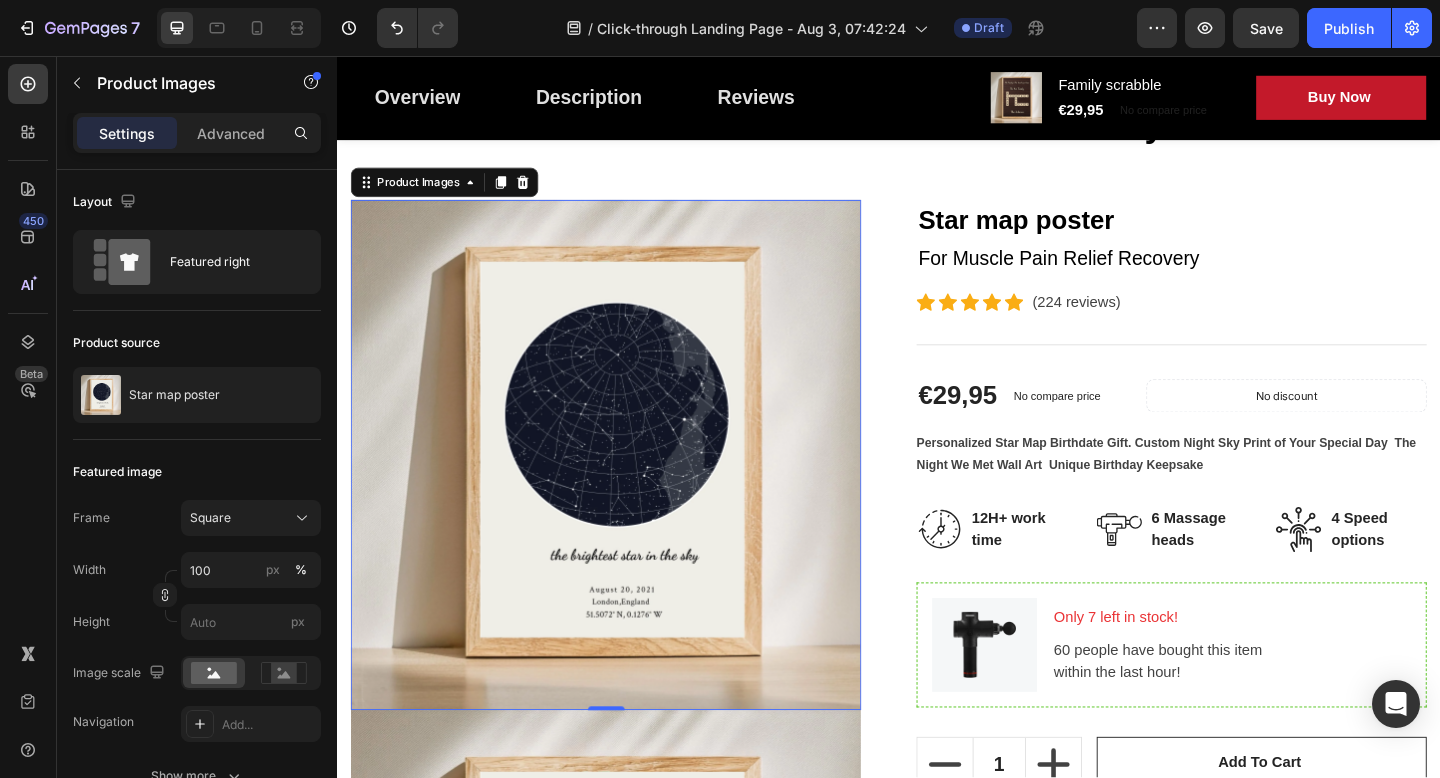 click at bounding box center (629, 490) 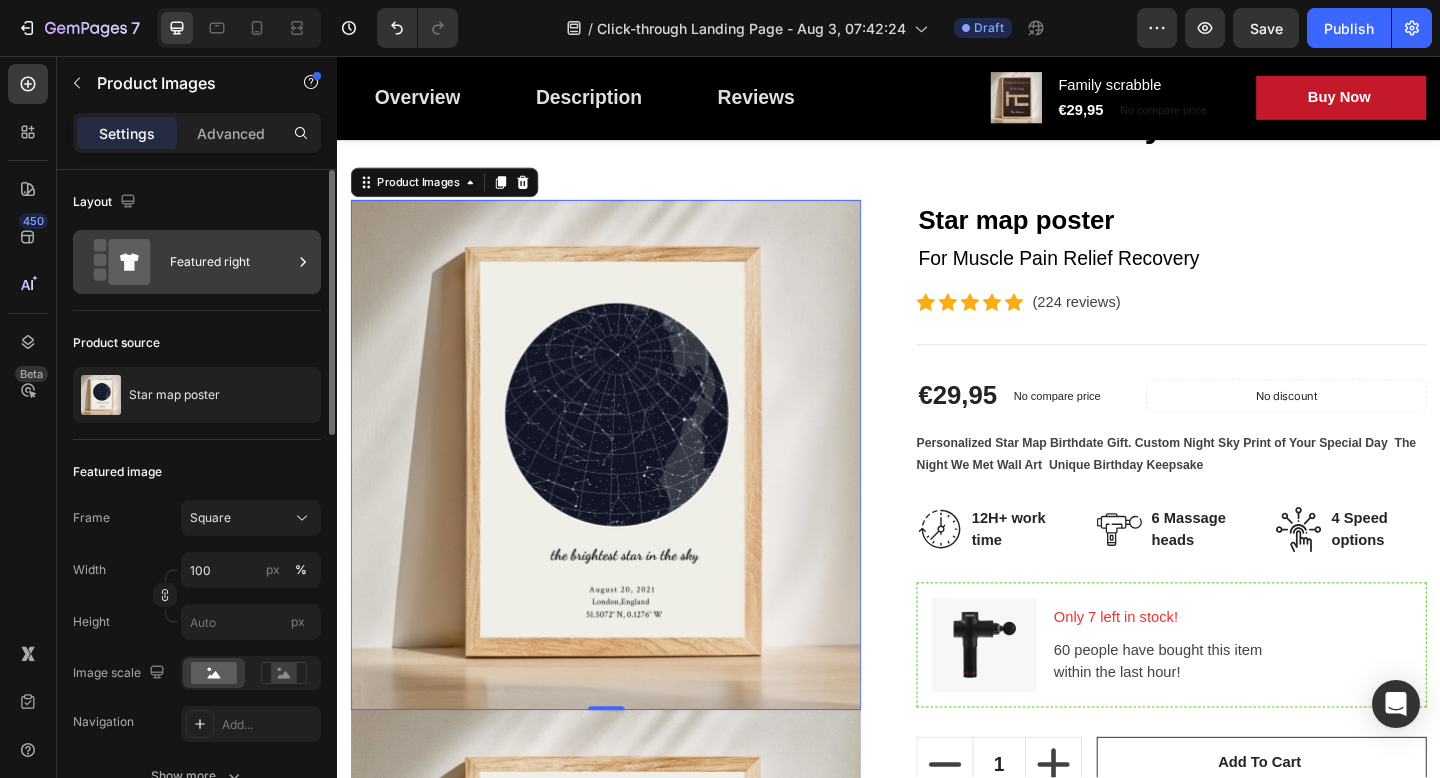 click on "Featured right" at bounding box center [231, 262] 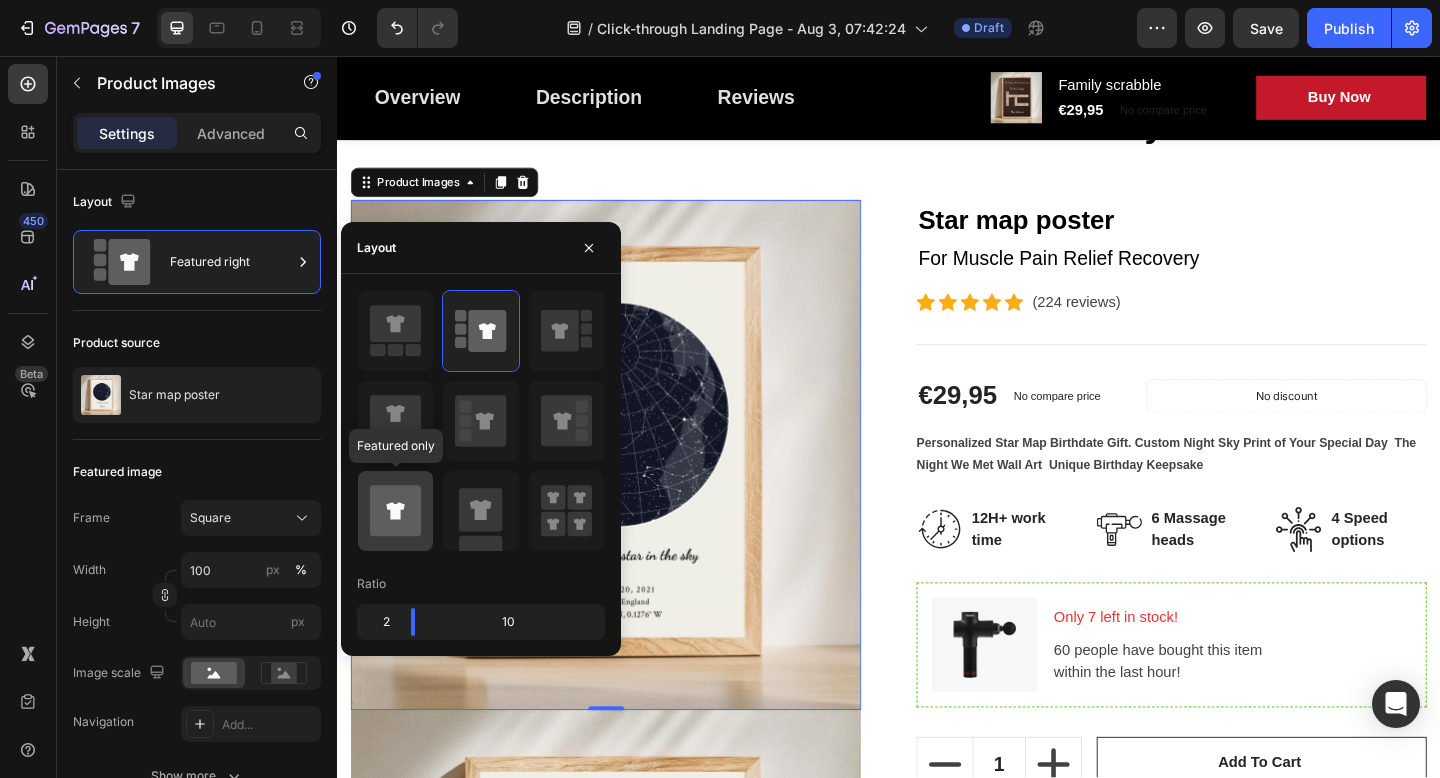 click 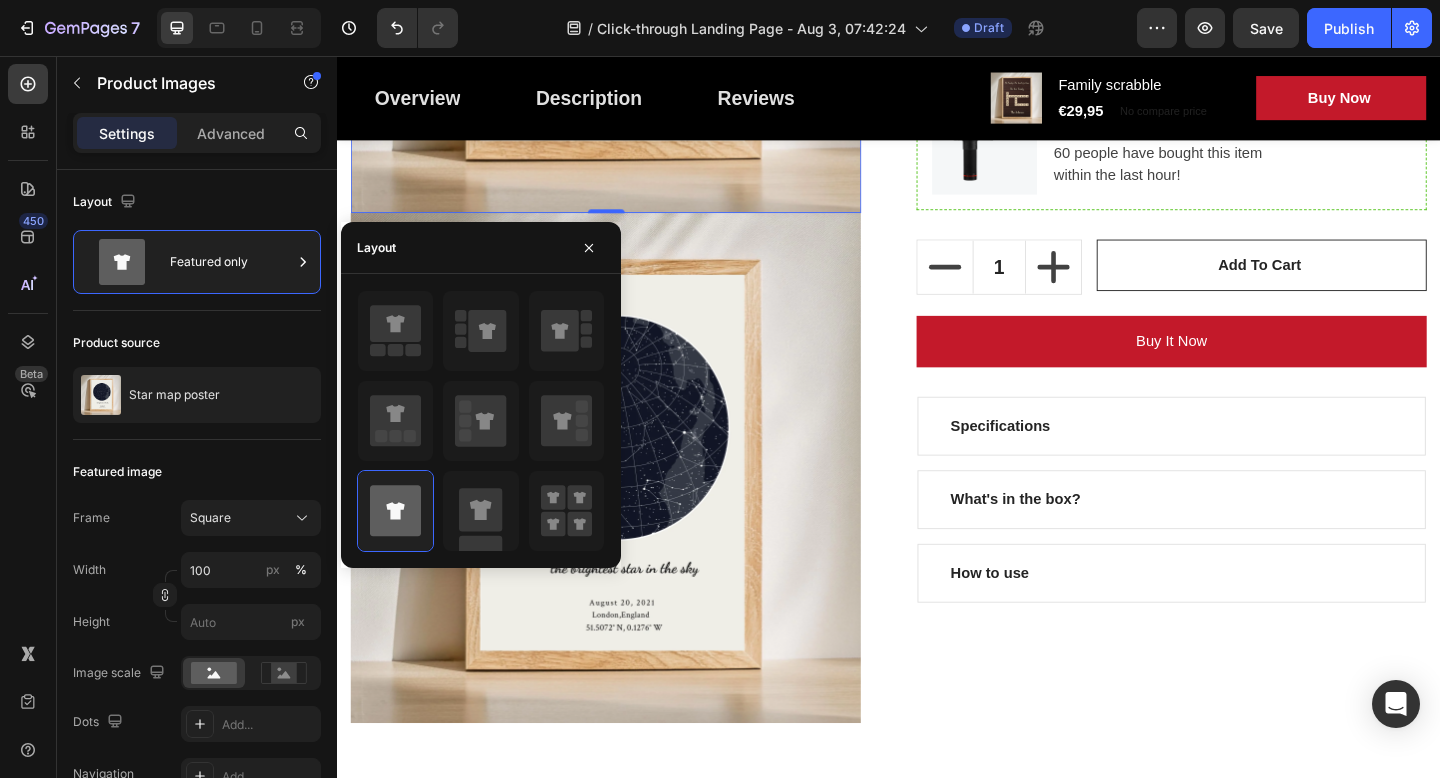 scroll, scrollTop: 966, scrollLeft: 0, axis: vertical 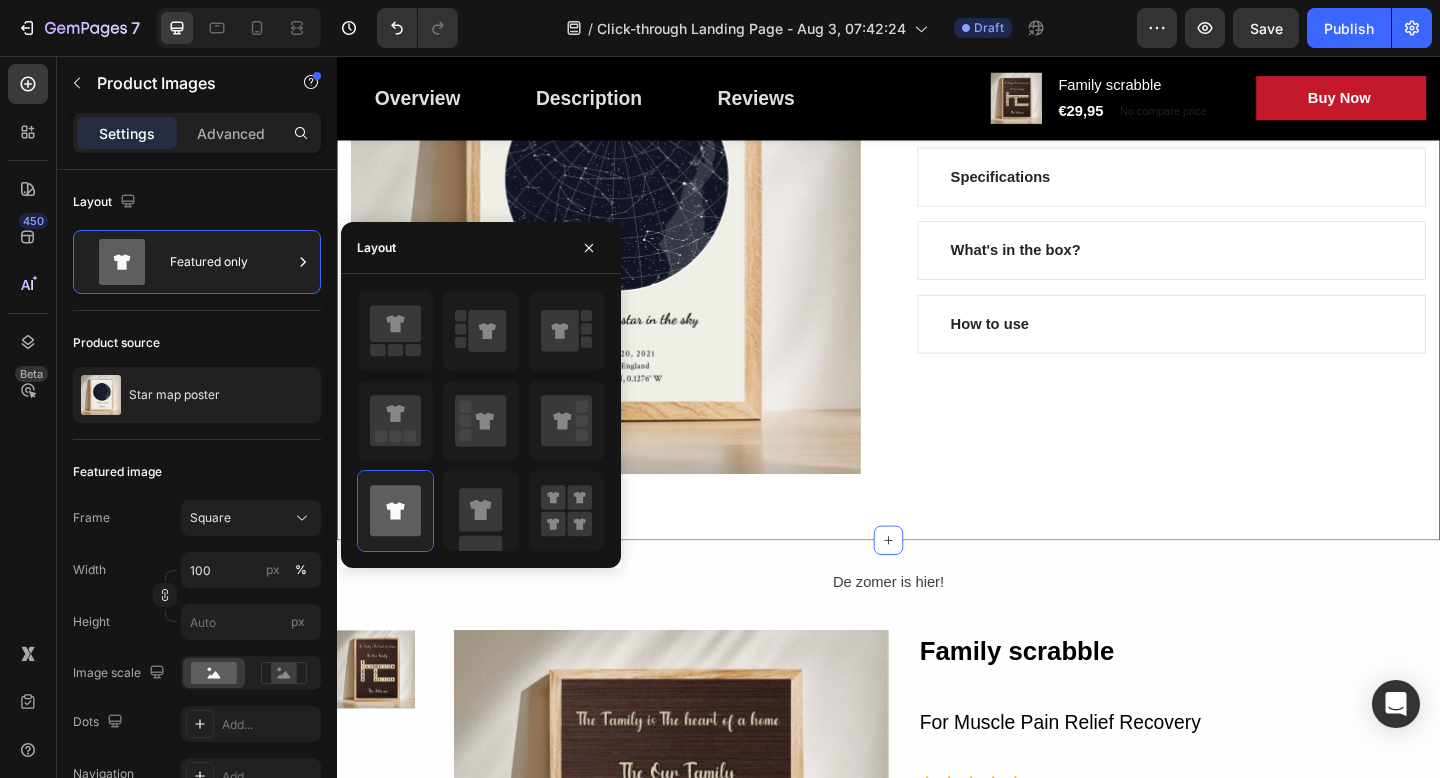 click on "Great Health Gift For Your Family Heading Row Product Images   0 Product Images Star map poster (P) Title For Muscle Pain Relief Recovery Text block                Icon                Icon                Icon                Icon                Icon Icon List Hoz (224 reviews) Text block Row                Title Line €29,95 (P) Price (P) Price No compare price (P) Price Row No discount   Not be displayed when published Product Badge Row
Personalized Star Map Birthdate Gift. Custom Night Sky Print of Your Special Day  The Night We Met Wall Art  Unique Birthday Keepsake   (P) Description Image 12H+ work time Text block Row Image 6 Massage heads  Text block Row Image 4 Speed options Text block Row Row Image Only 7 left in stock! Text block 60 people have bought this item within the last hour! Text block Row
1
(P) Quantity Add to cart (P) Cart Button Row Buy it now (P) Dynamic Checkout Specifications What's in the box? How to use Accordion Product Section 2" at bounding box center [937, -97] 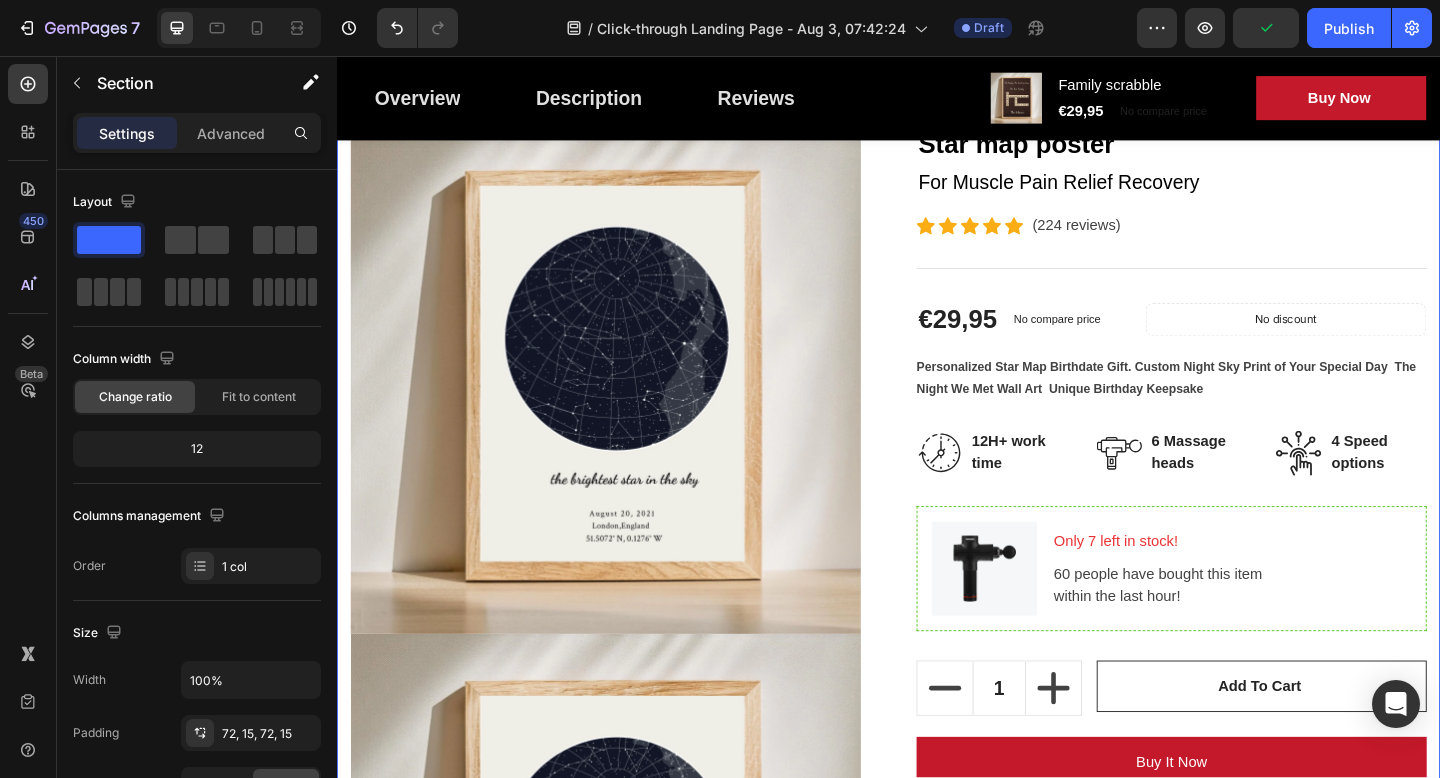 scroll, scrollTop: 231, scrollLeft: 0, axis: vertical 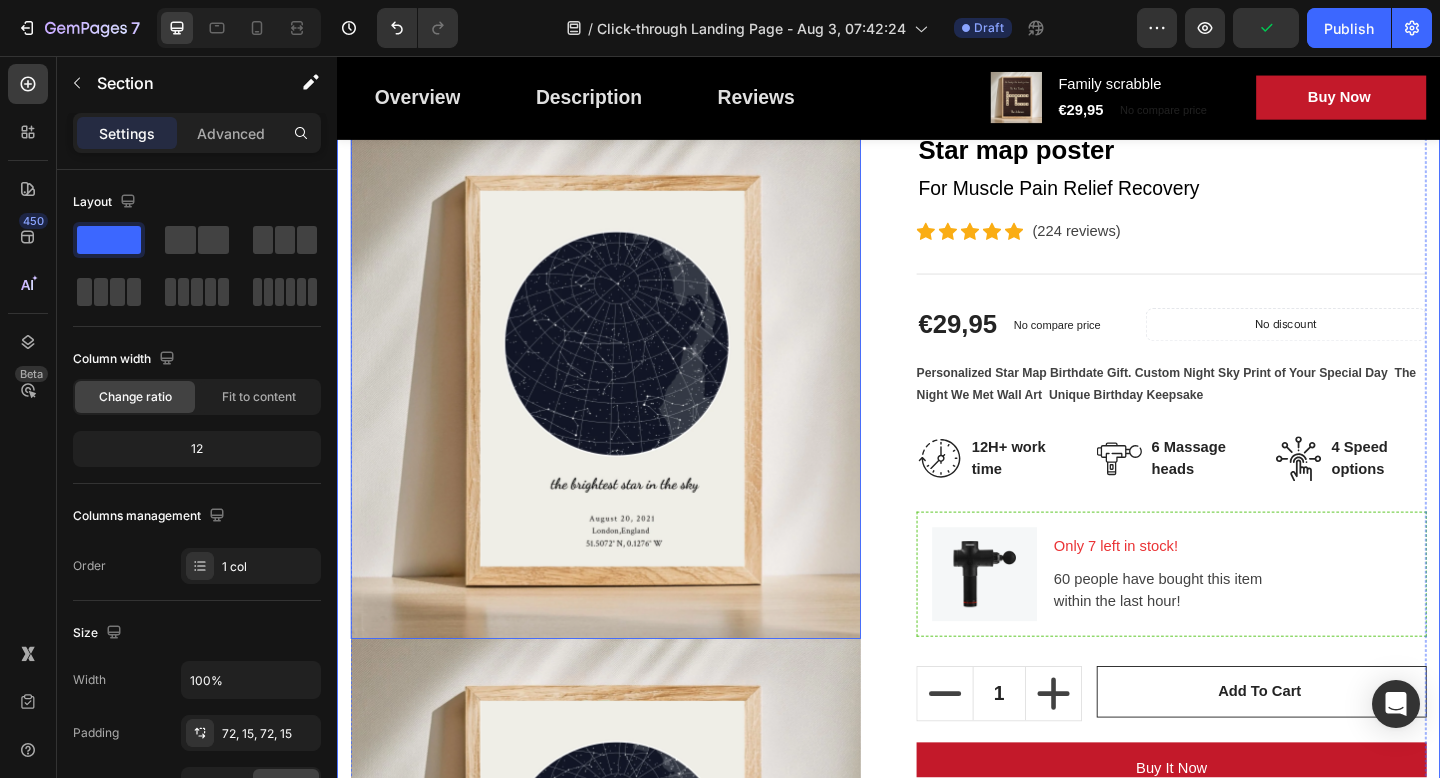 click at bounding box center (629, 413) 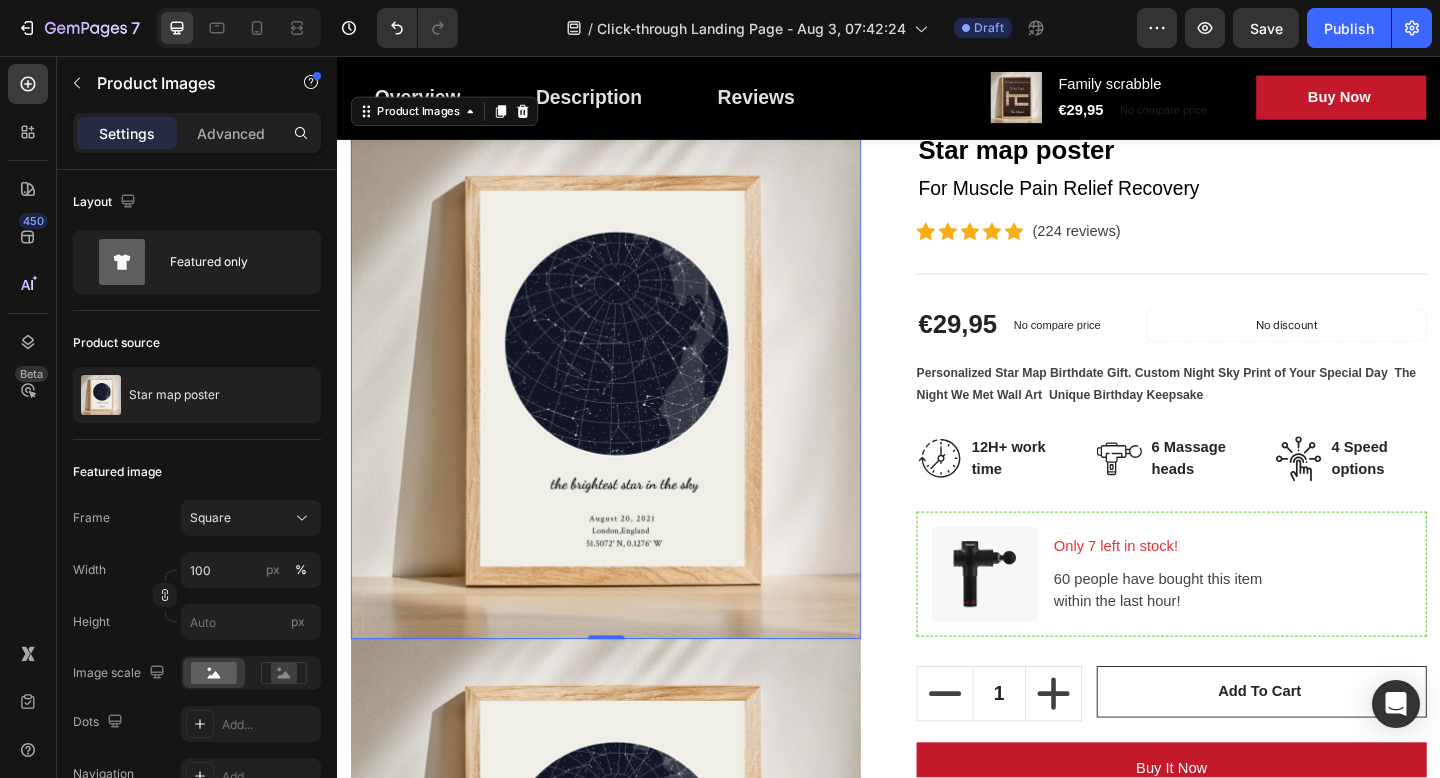 click at bounding box center [629, 413] 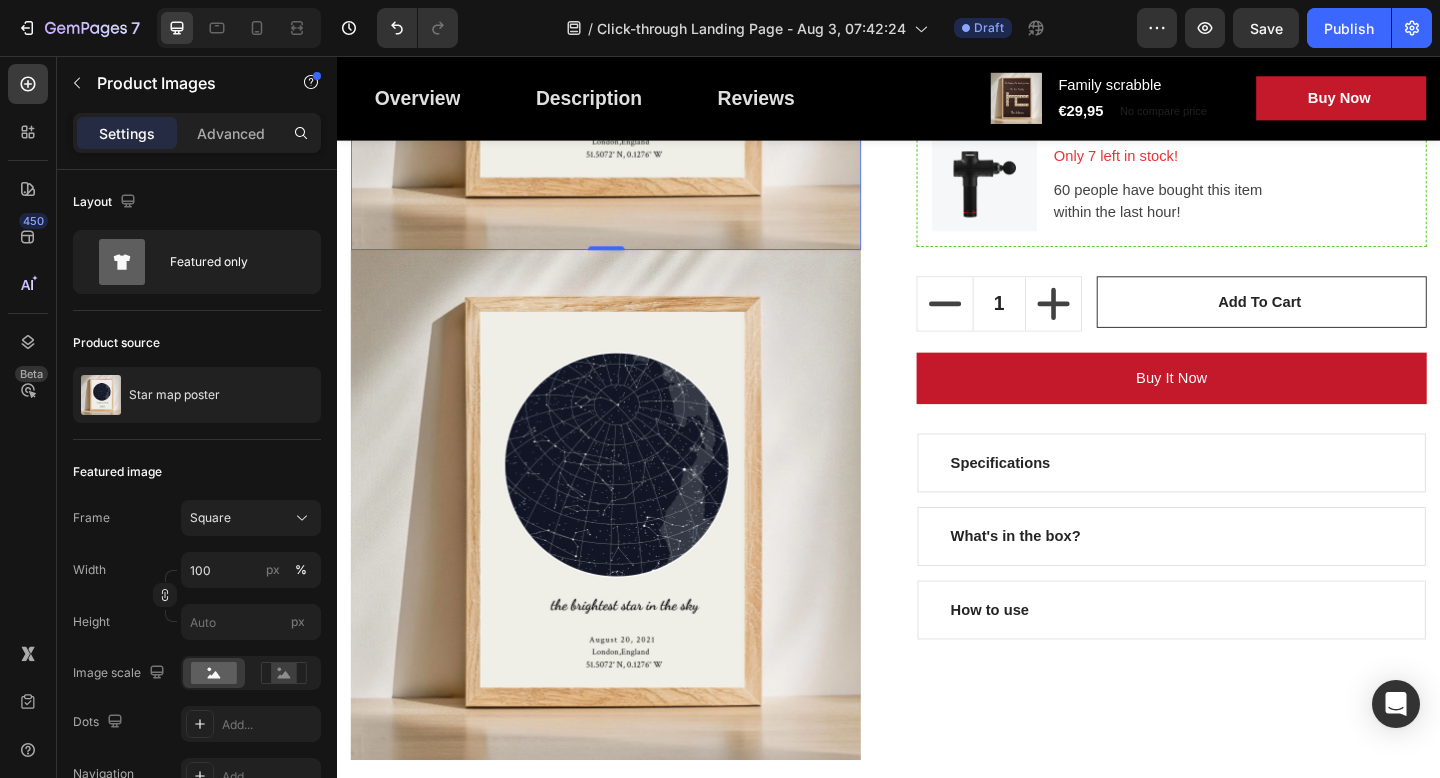 scroll, scrollTop: 691, scrollLeft: 0, axis: vertical 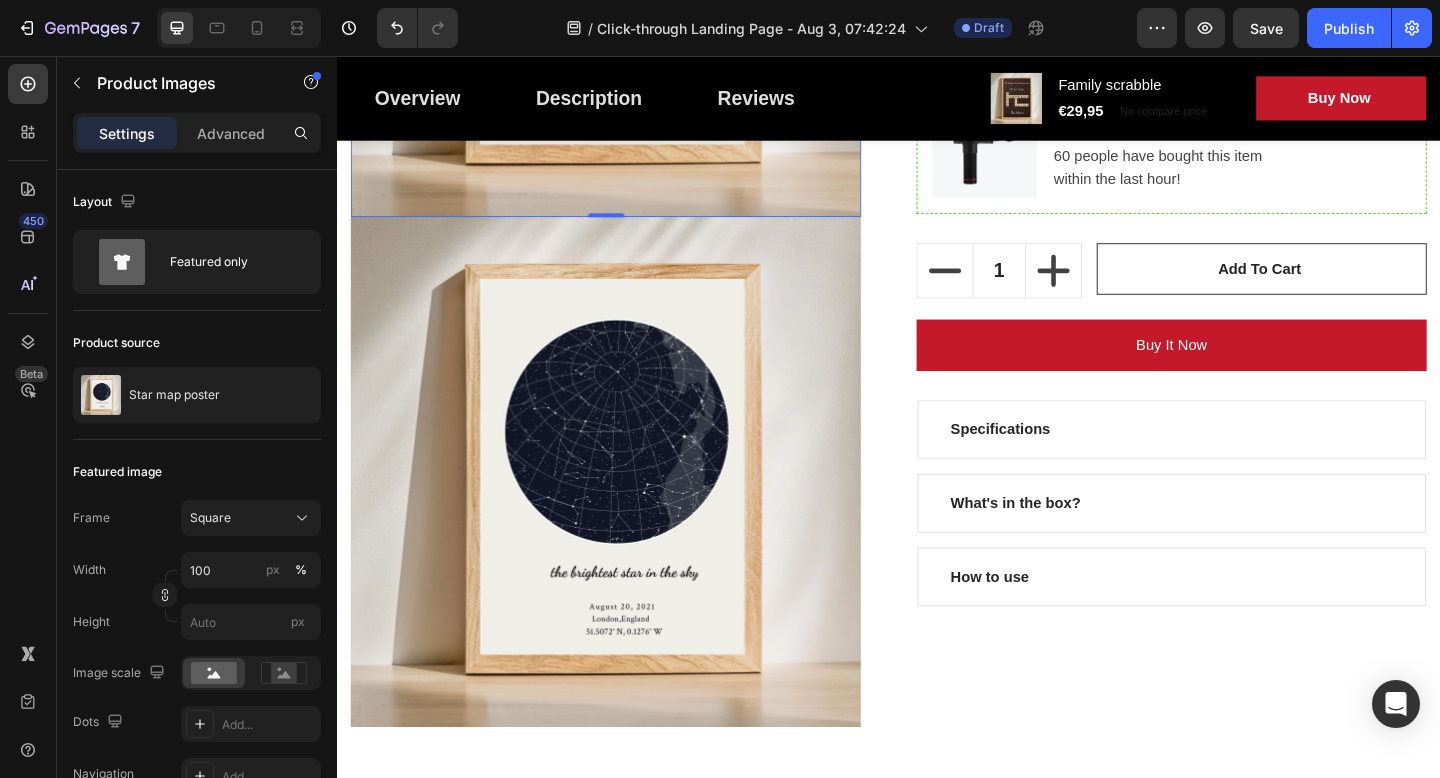 click at bounding box center (629, 508) 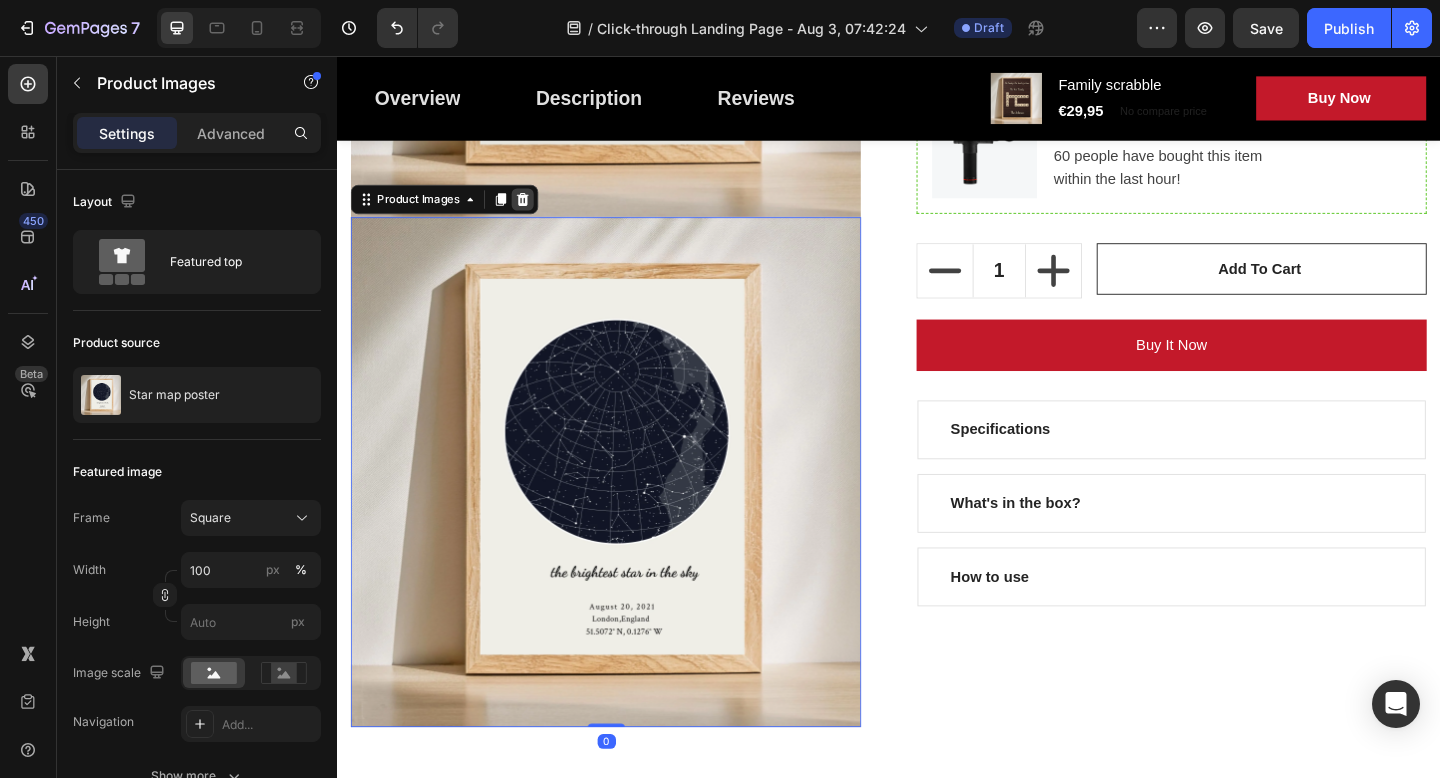 click 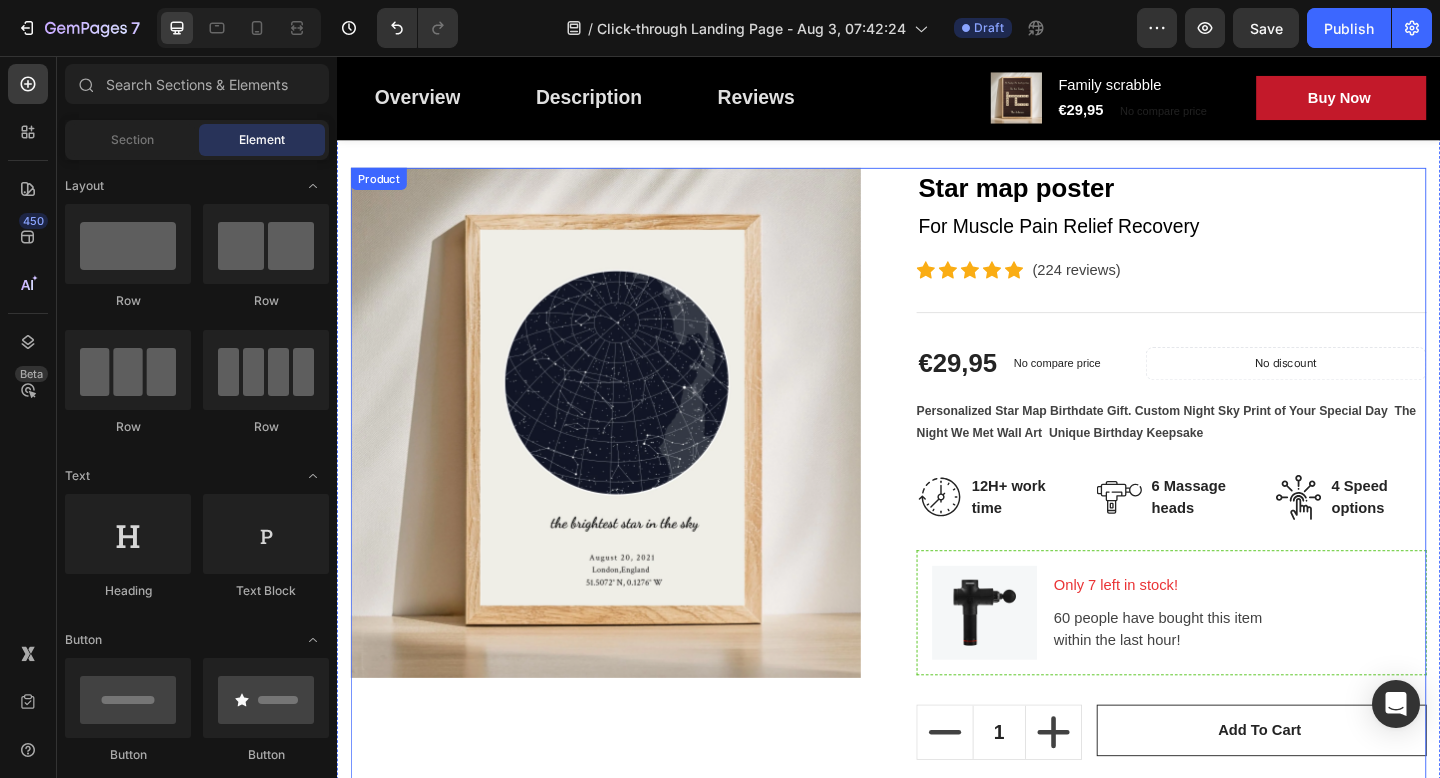 scroll, scrollTop: 223, scrollLeft: 0, axis: vertical 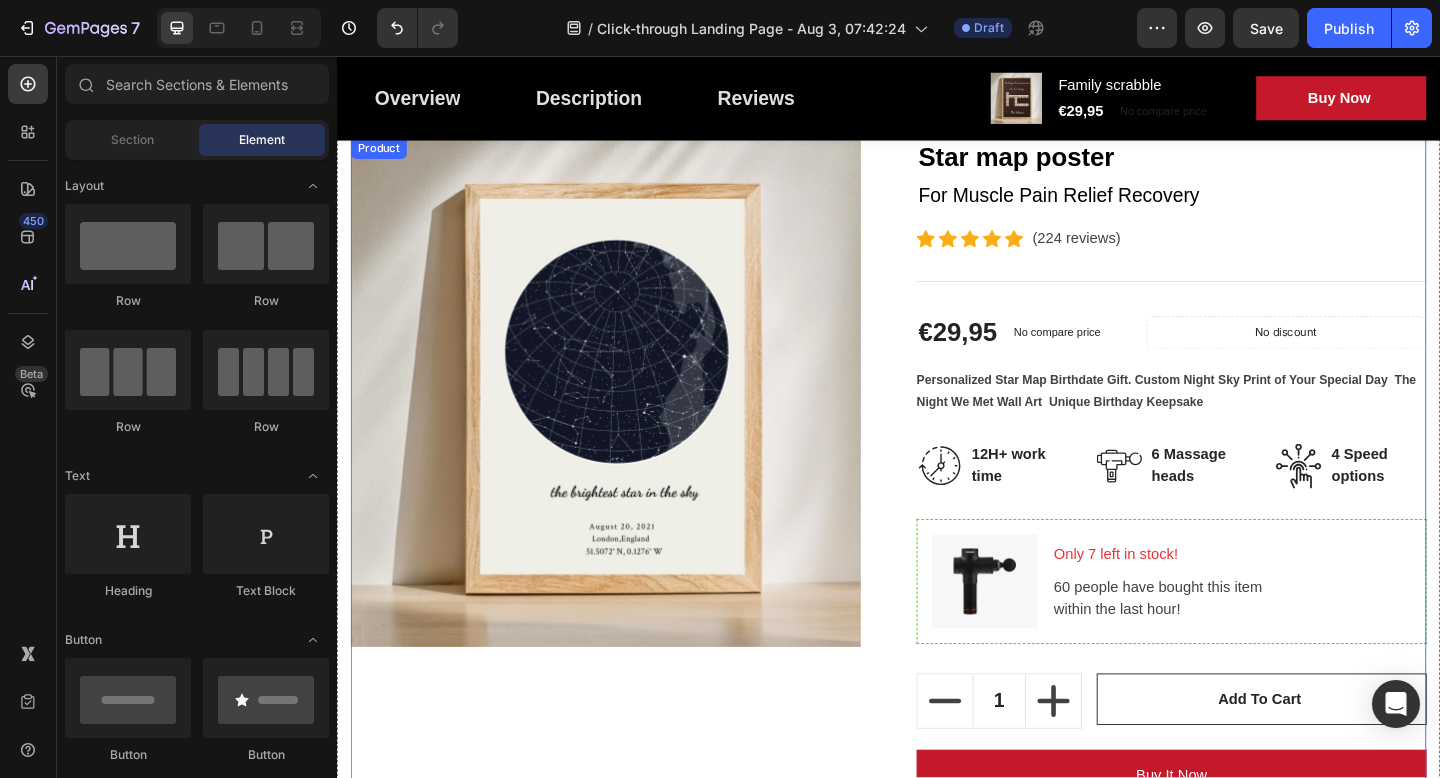 click at bounding box center (629, 421) 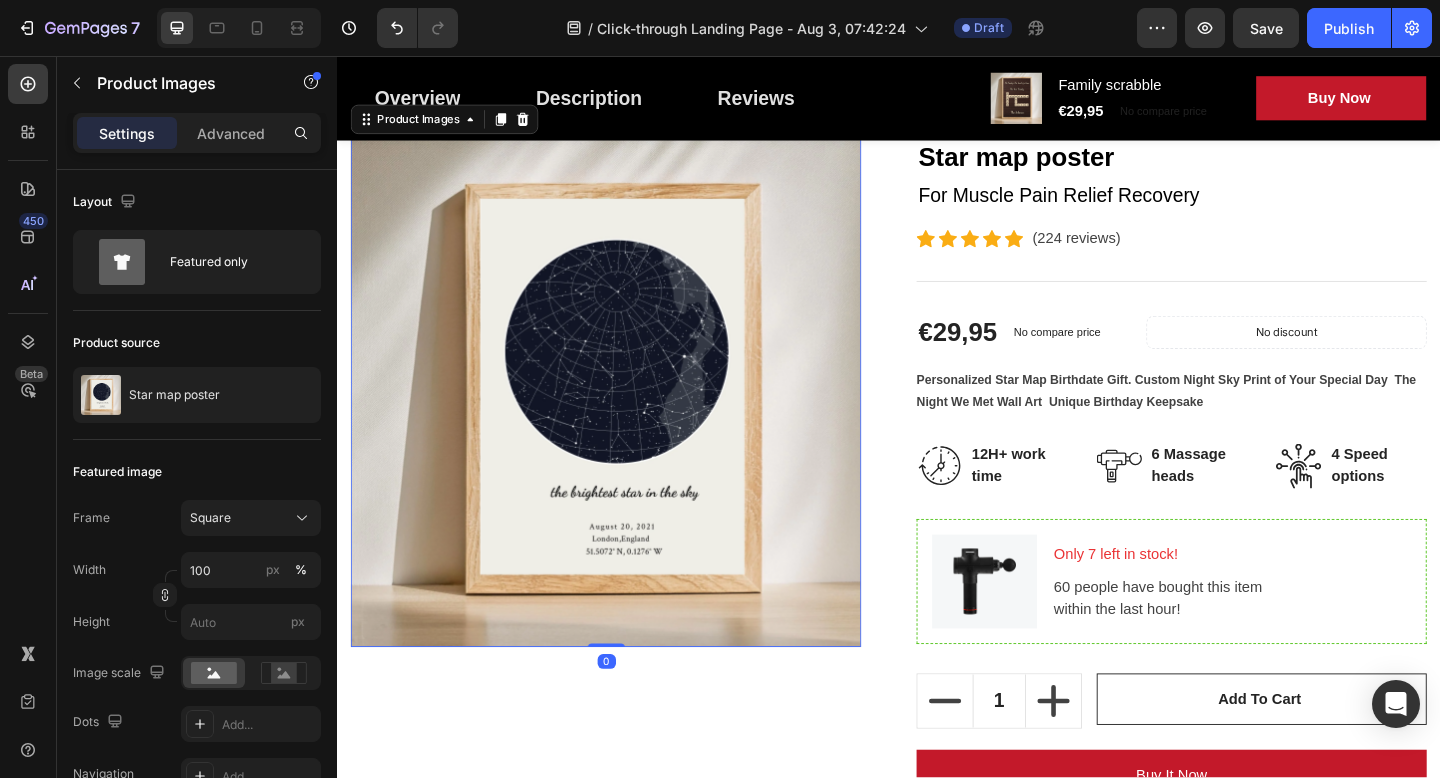 click at bounding box center [629, 421] 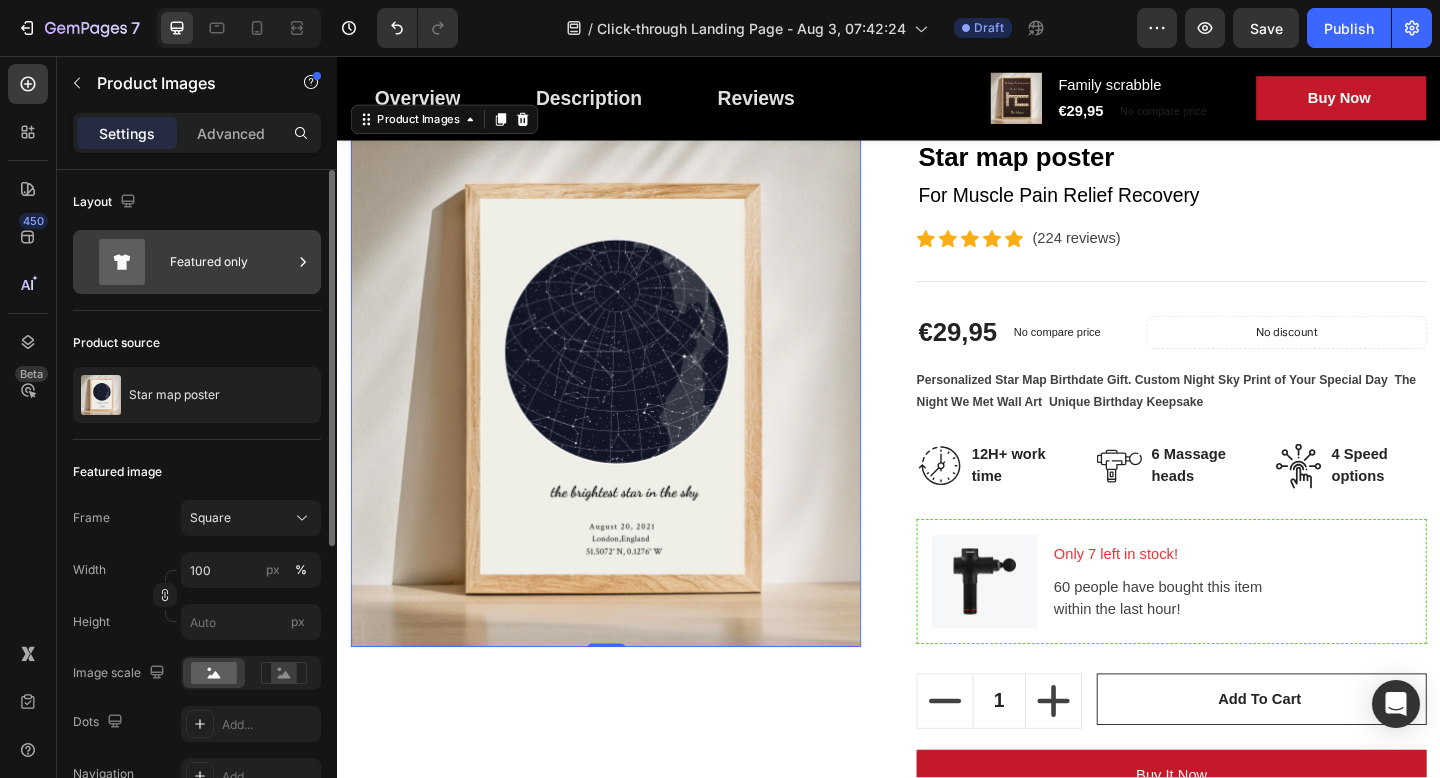 click on "Featured only" at bounding box center (231, 262) 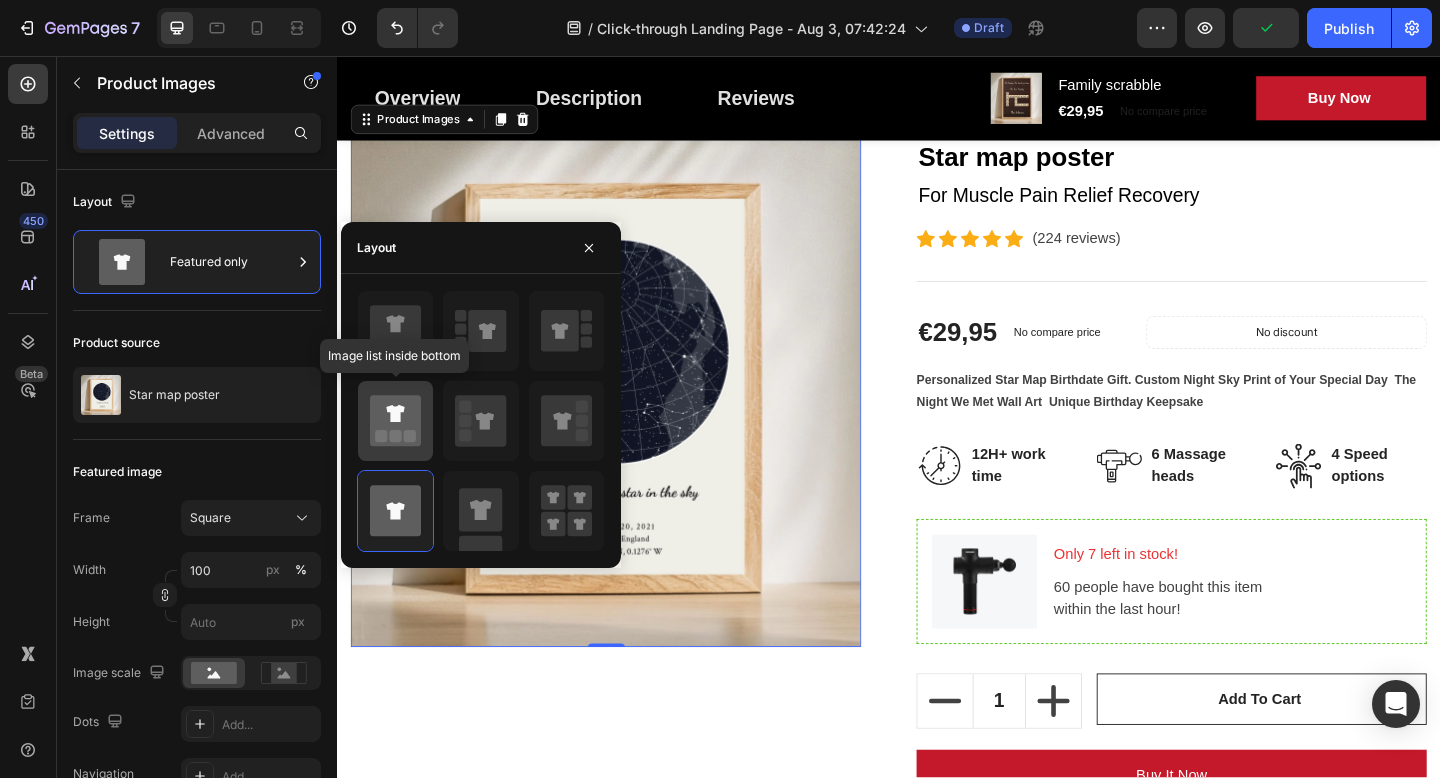 click 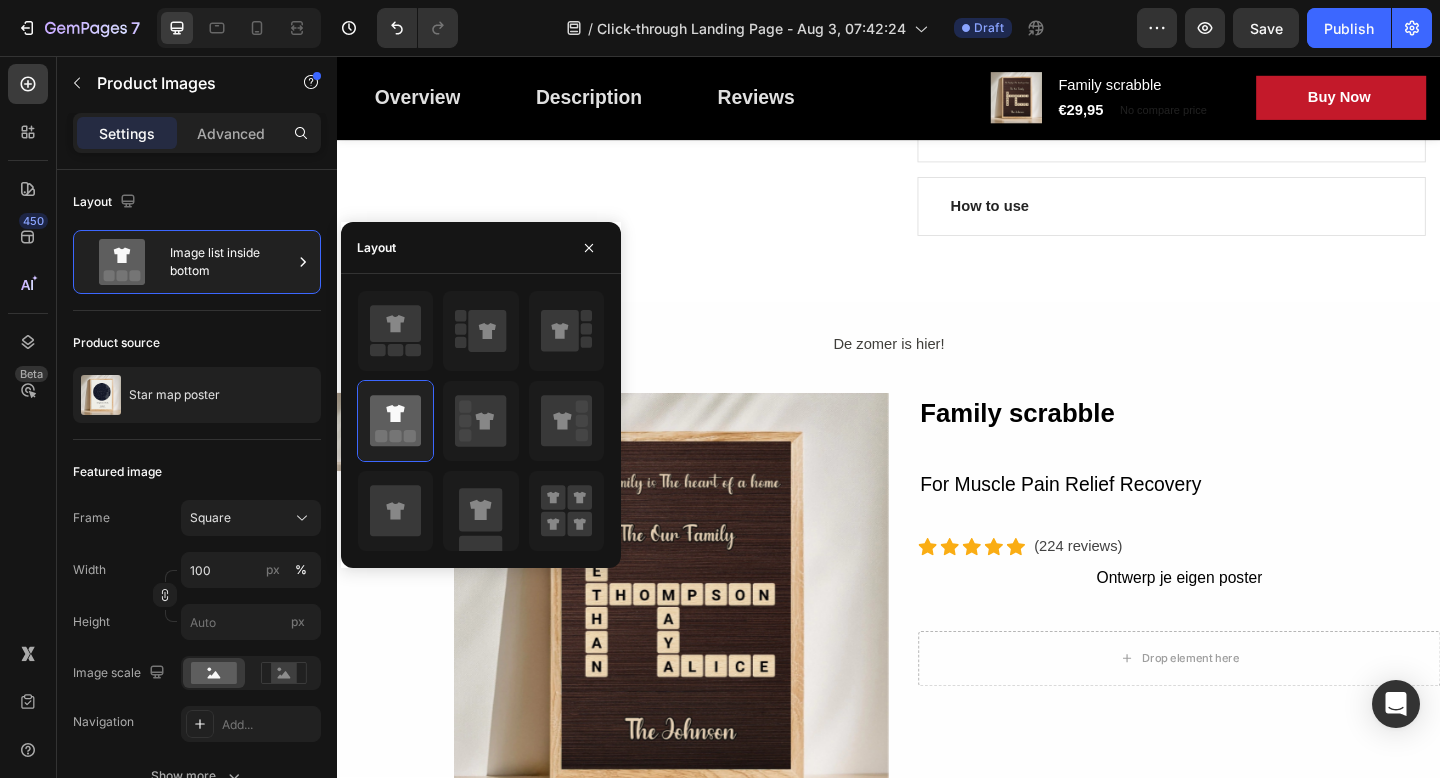 scroll, scrollTop: 1119, scrollLeft: 0, axis: vertical 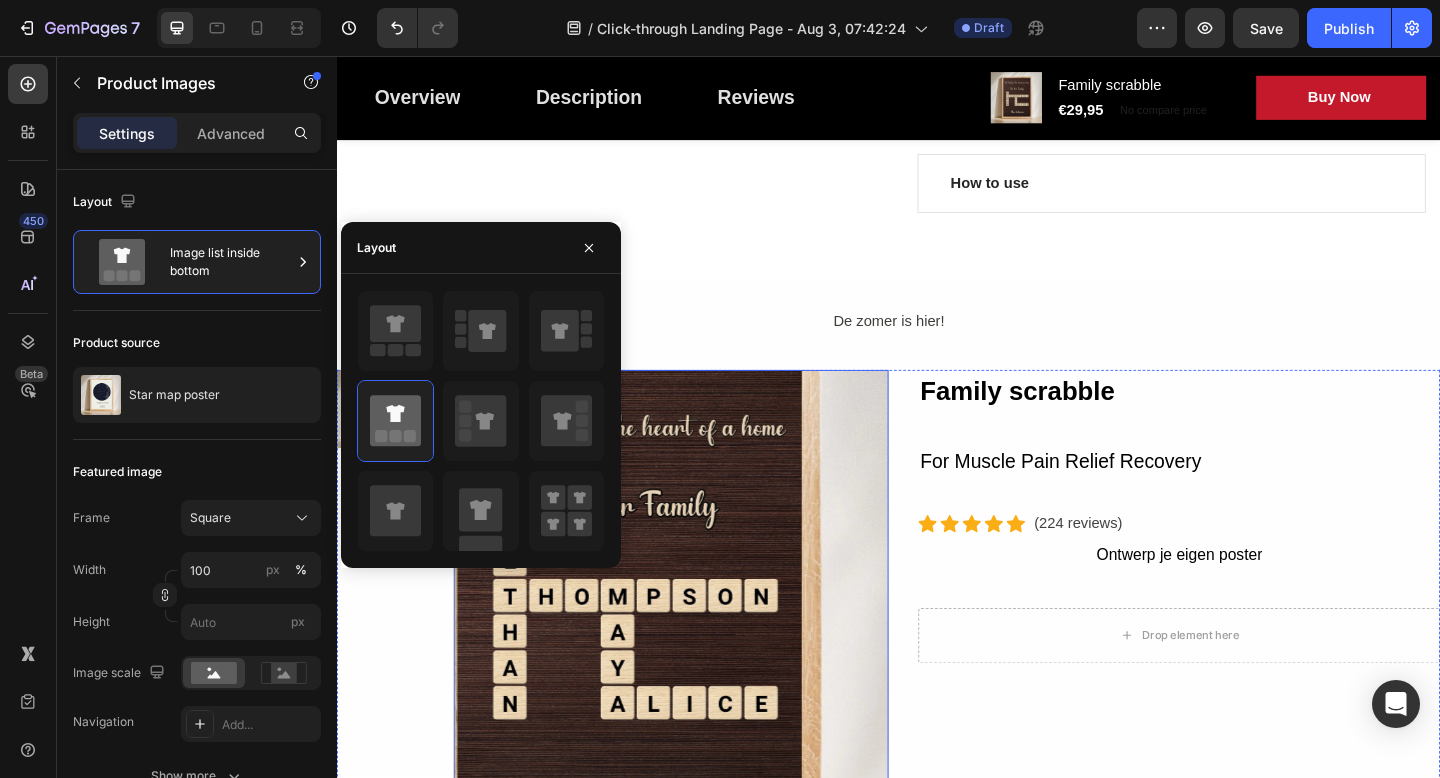 click at bounding box center (700, 634) 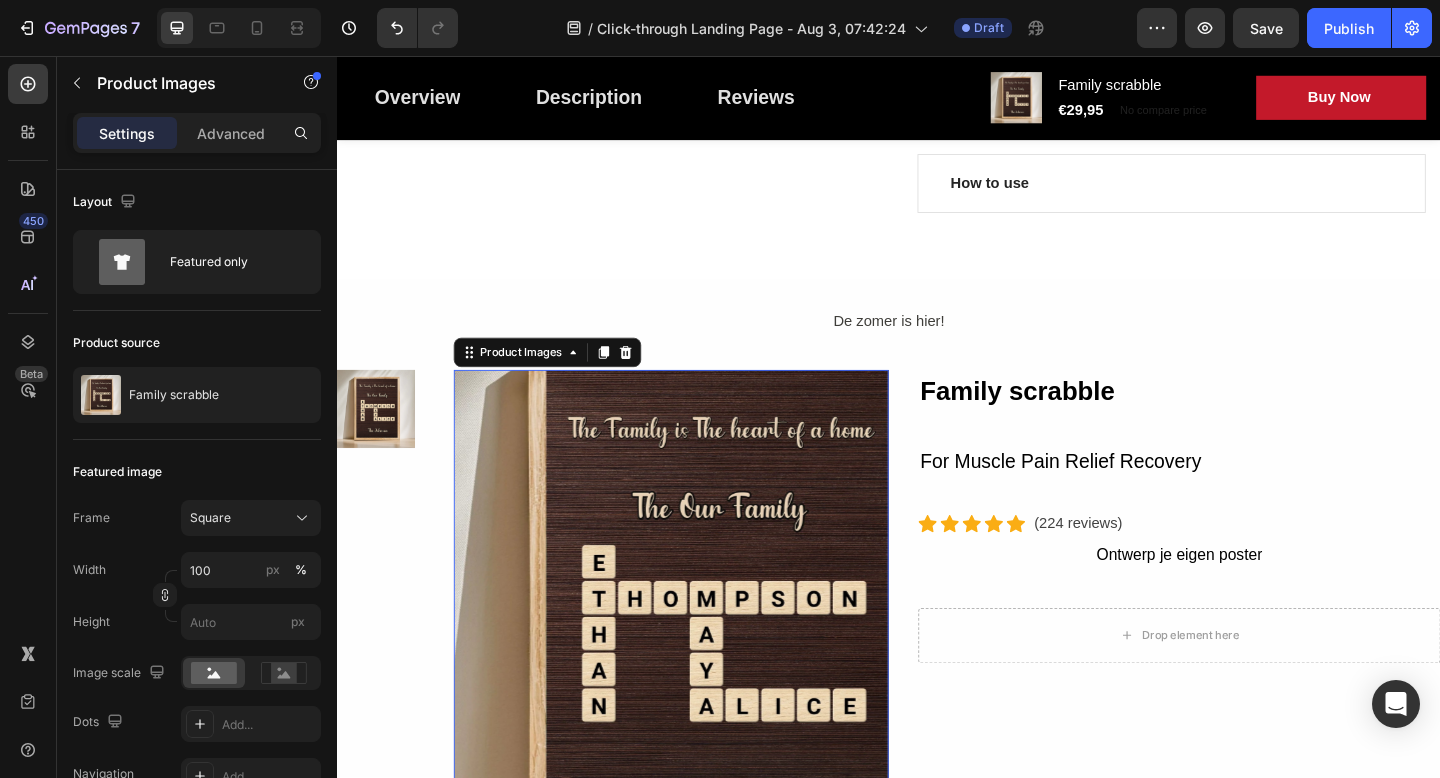 click at bounding box center (700, 634) 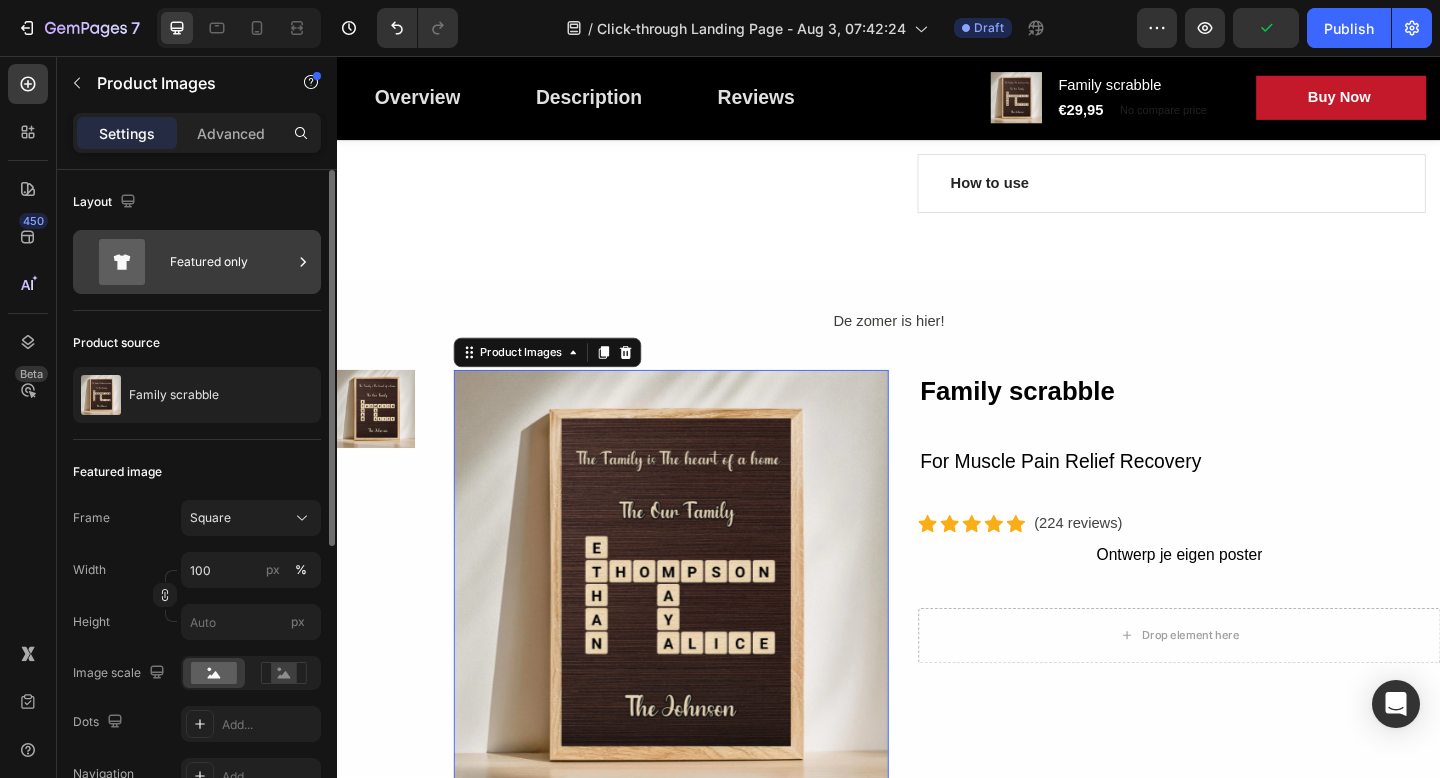 click on "Featured only" at bounding box center [231, 262] 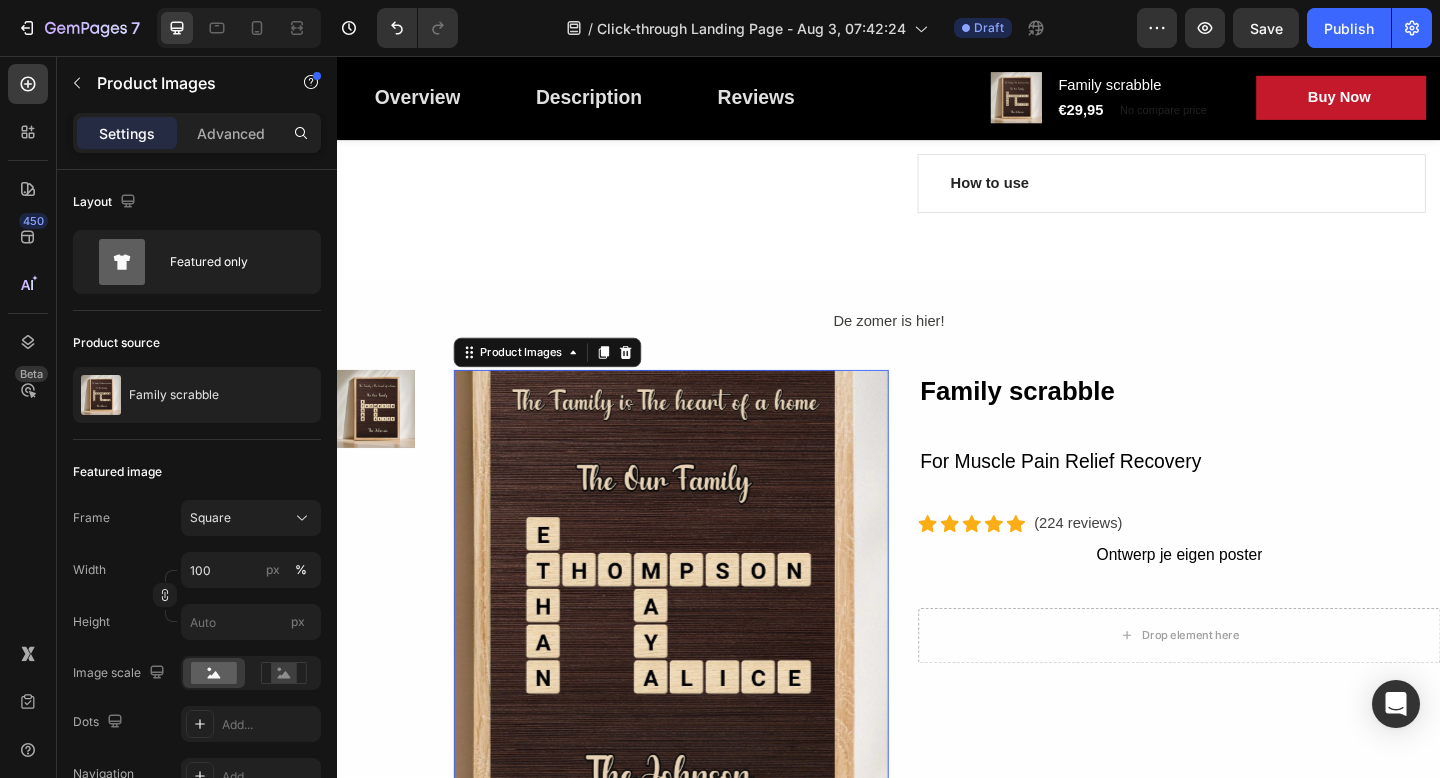 click at bounding box center (700, 634) 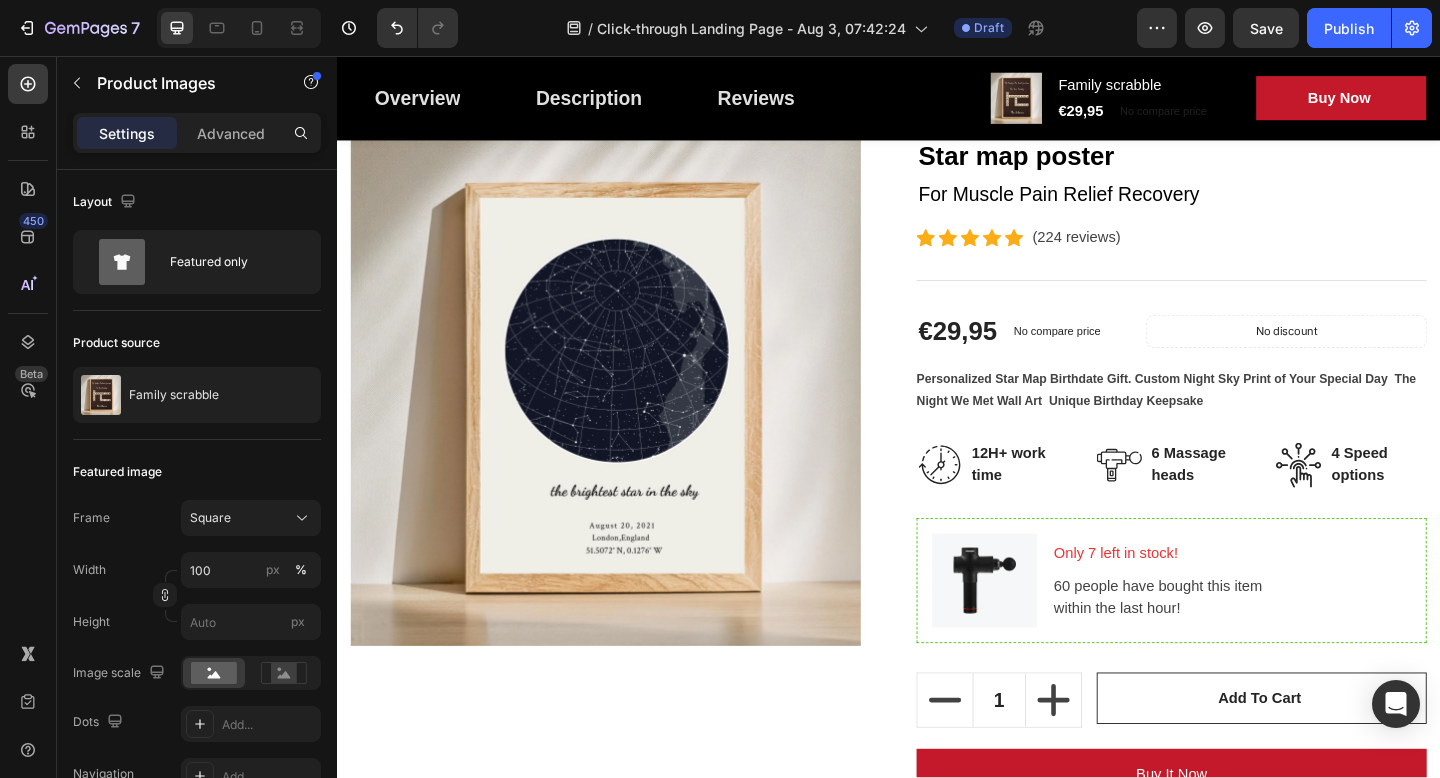 scroll, scrollTop: 233, scrollLeft: 0, axis: vertical 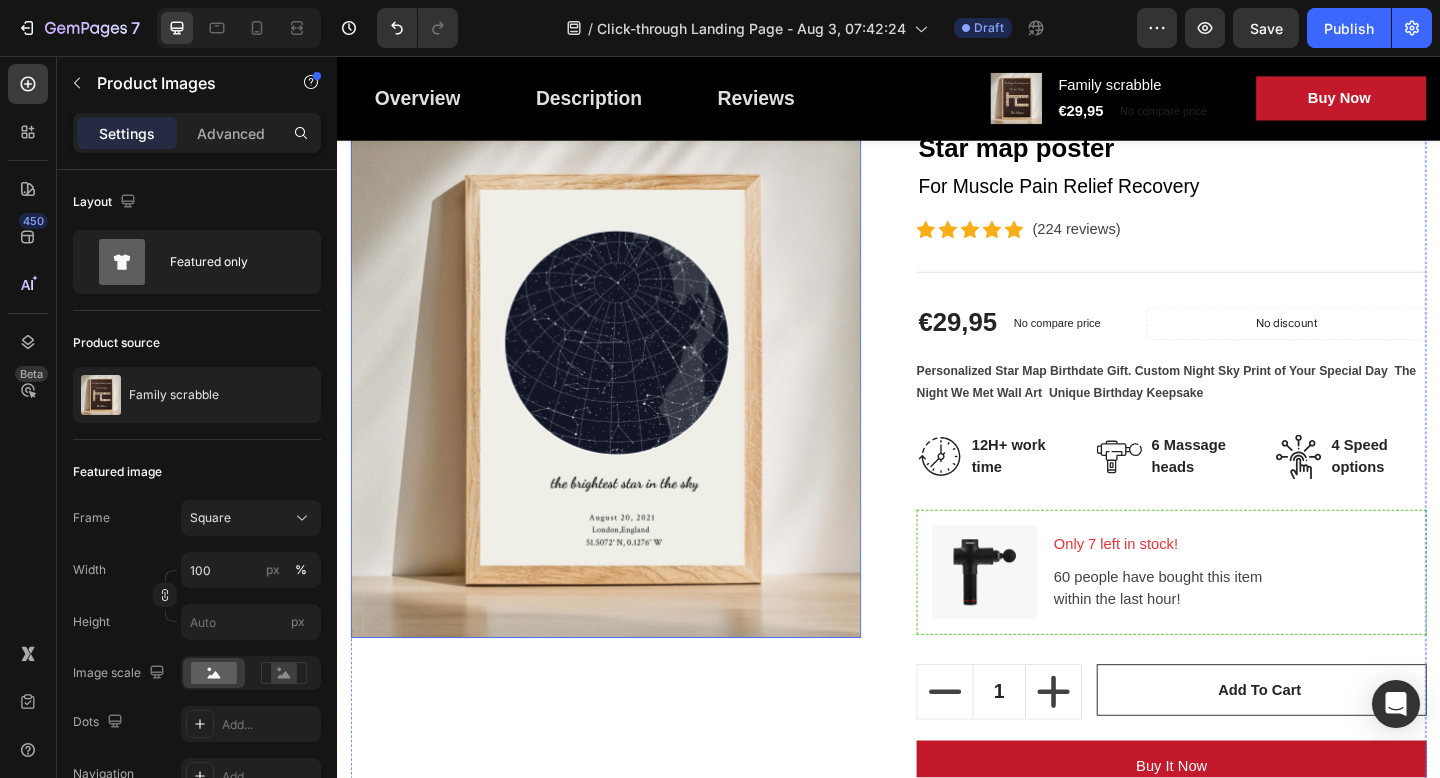 click at bounding box center [629, 411] 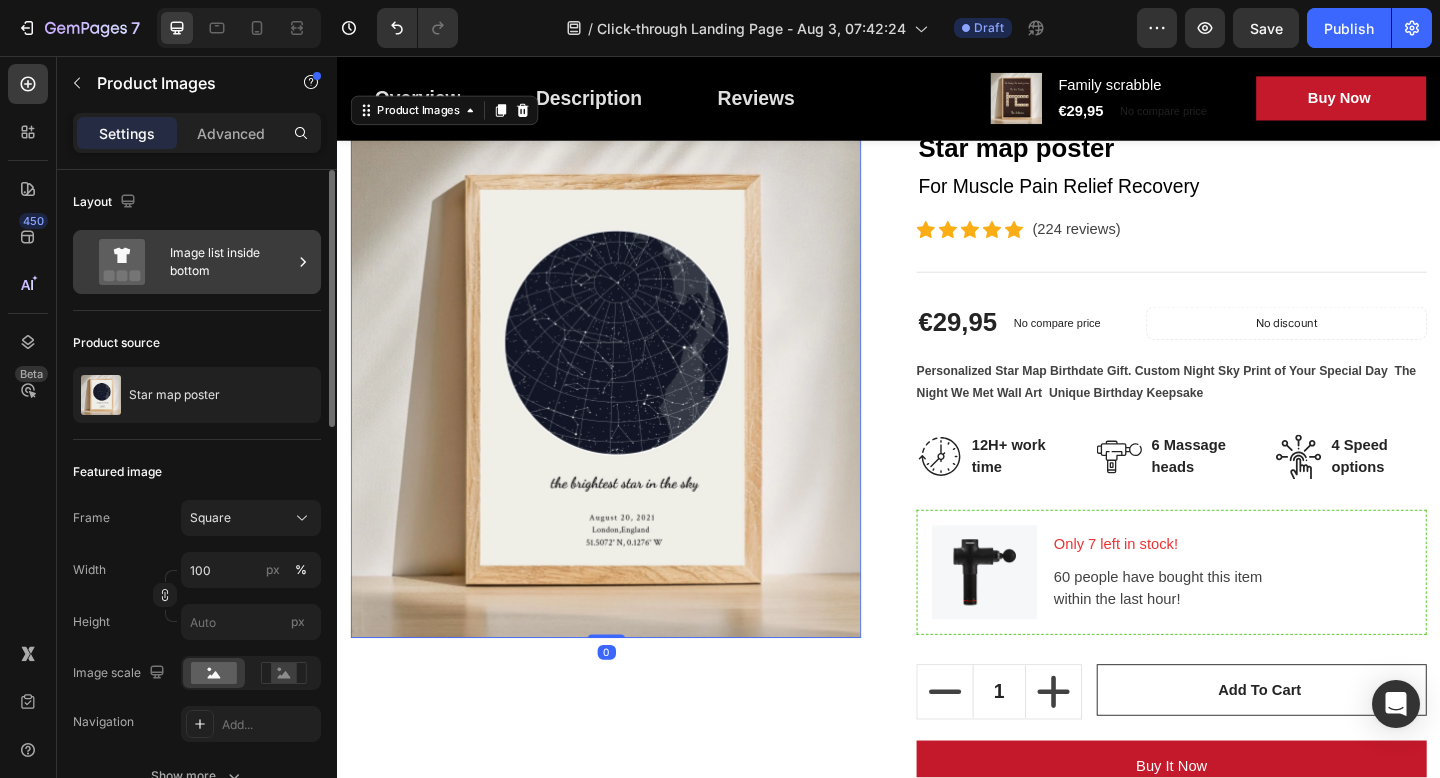 click on "Image list inside bottom" at bounding box center (231, 262) 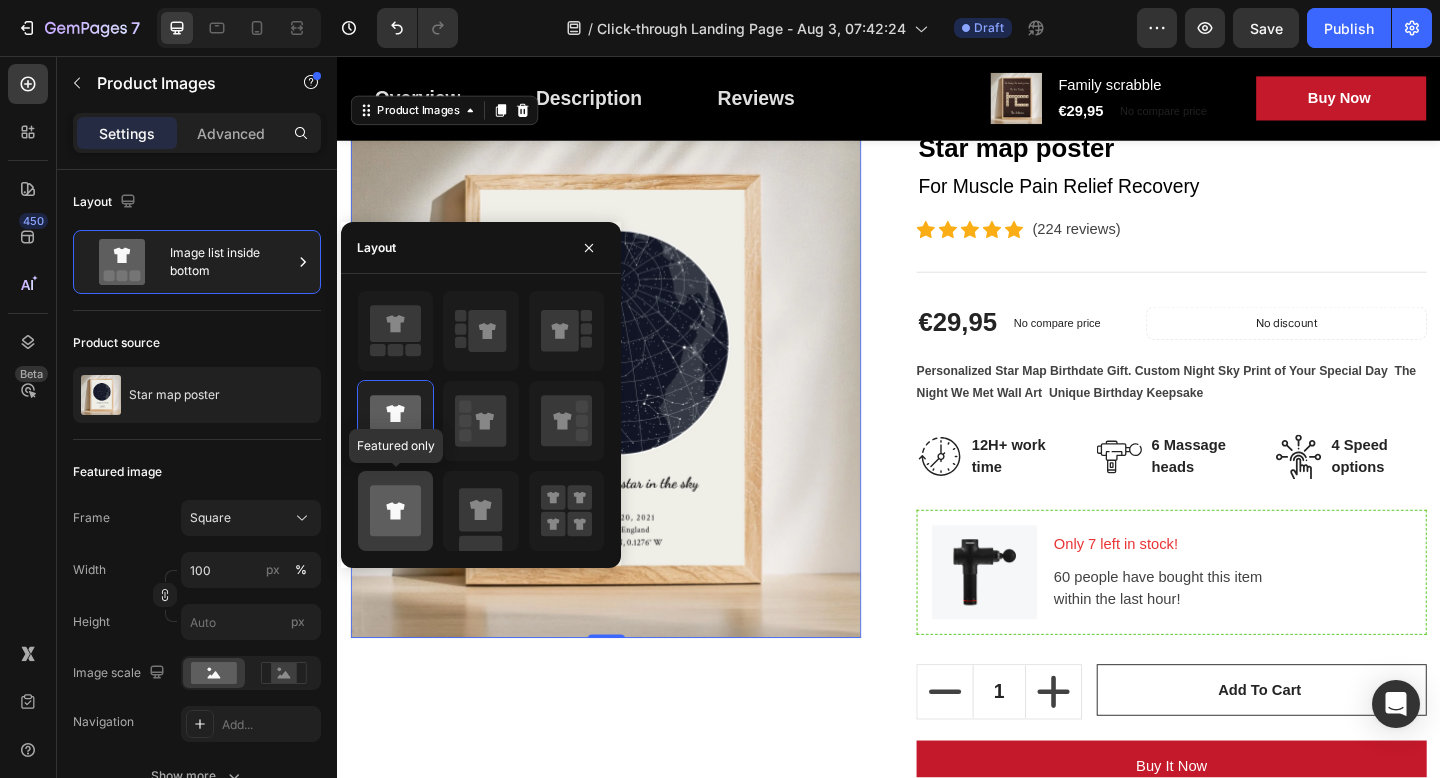 click 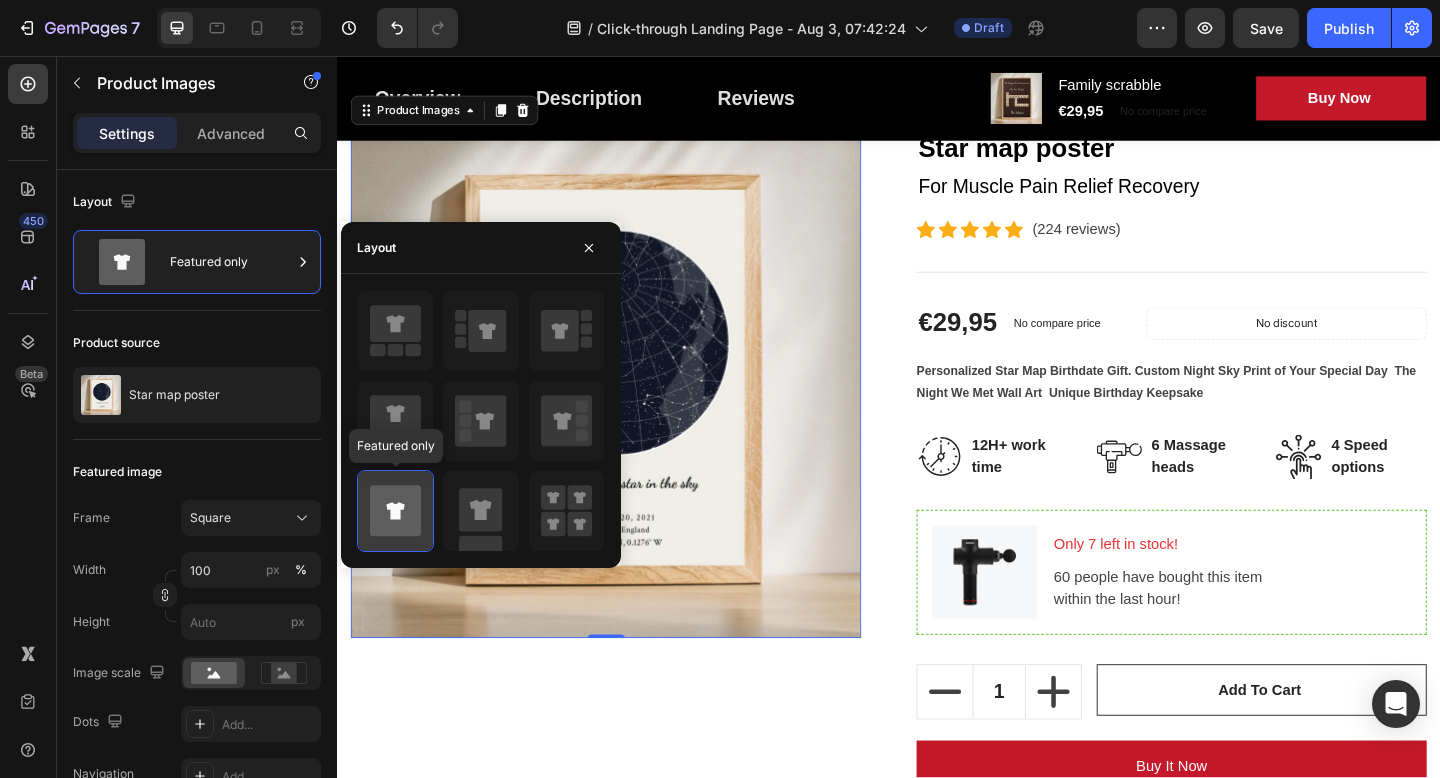 click 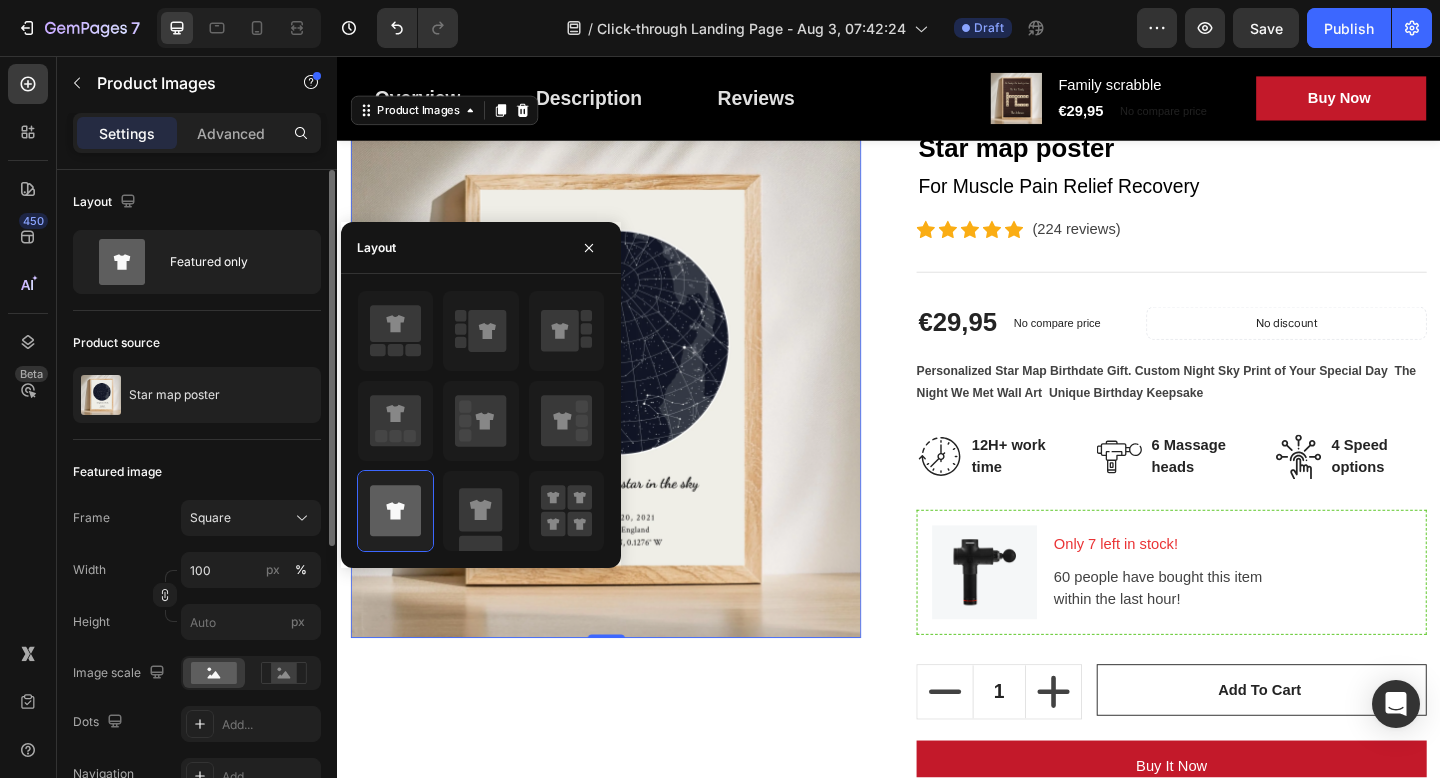 click on "Layout Featured only" 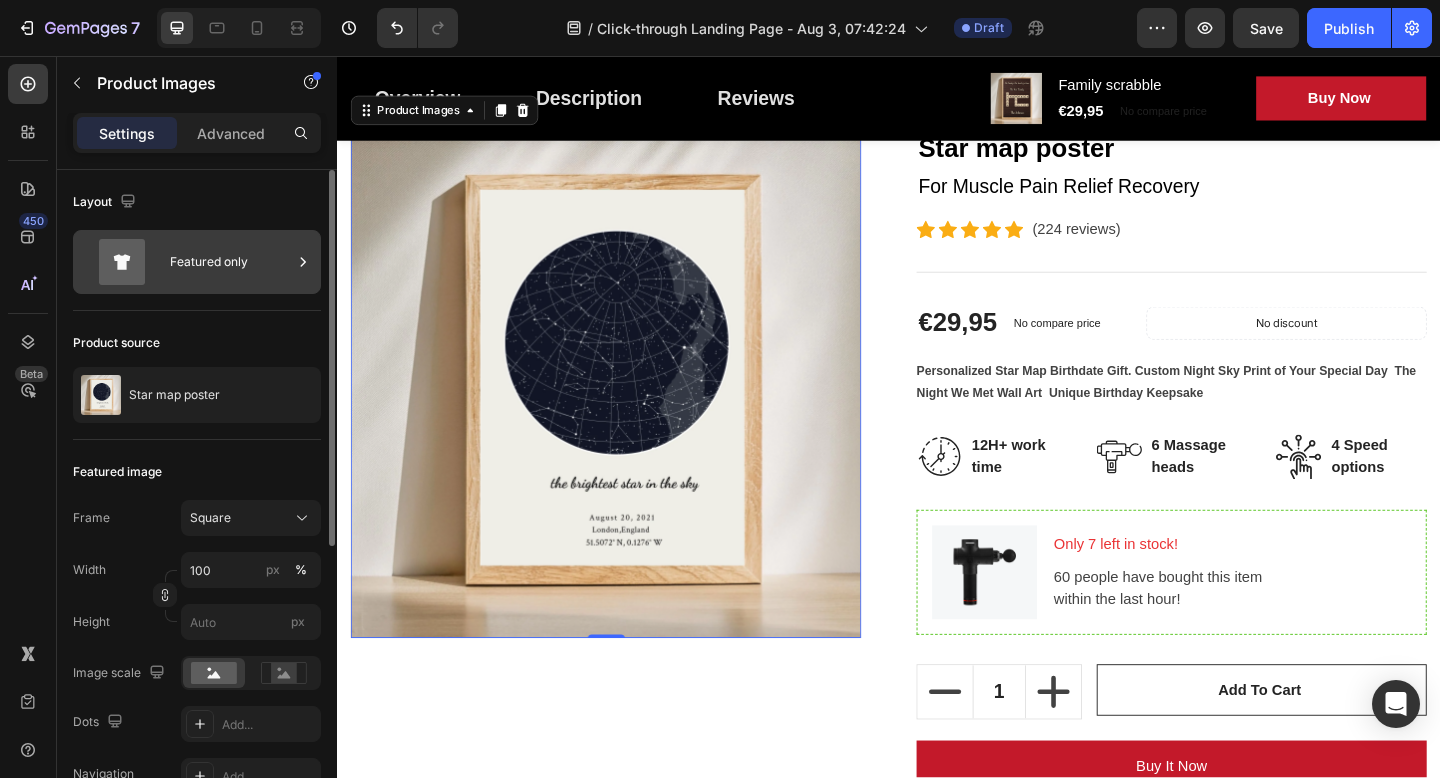 click on "Featured only" at bounding box center [231, 262] 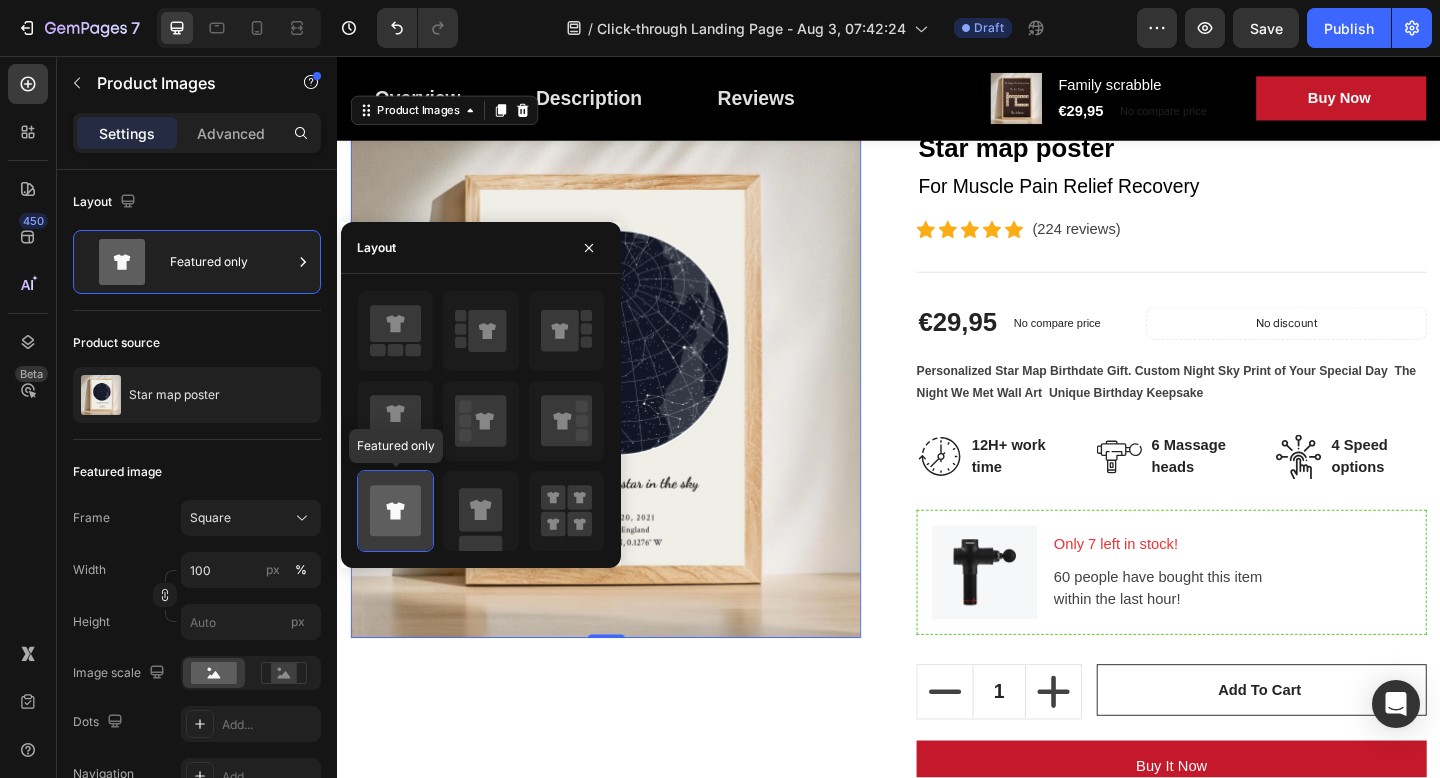 click 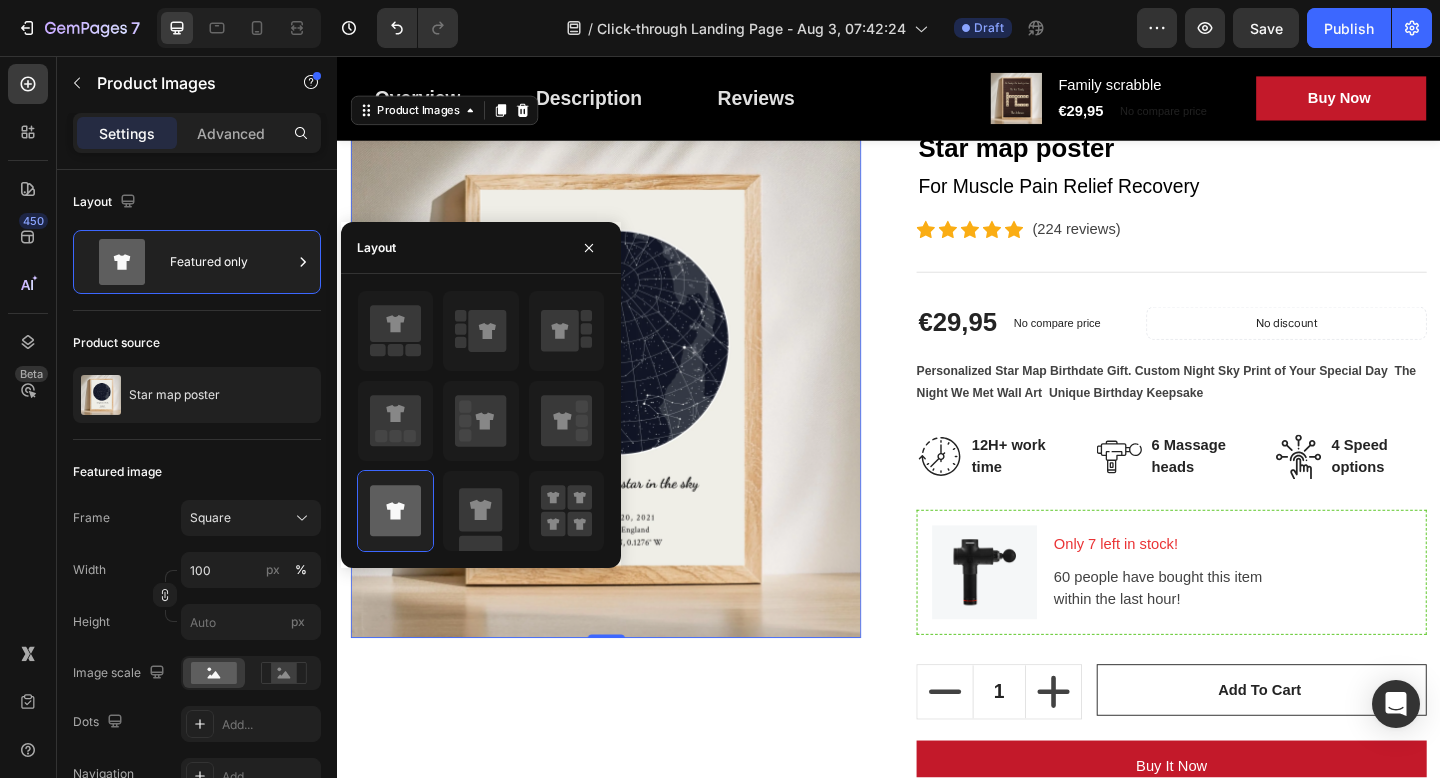 click at bounding box center [629, 411] 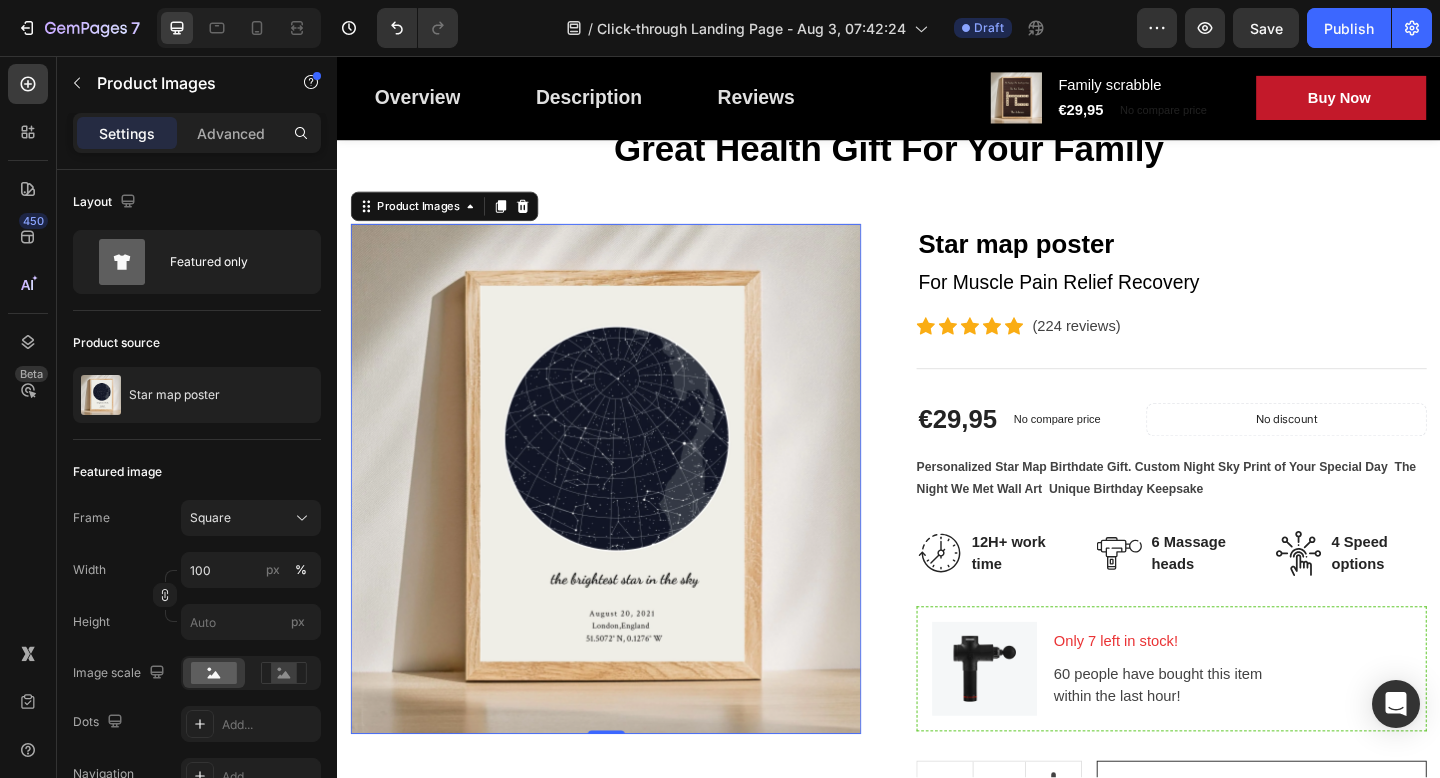 scroll, scrollTop: 124, scrollLeft: 0, axis: vertical 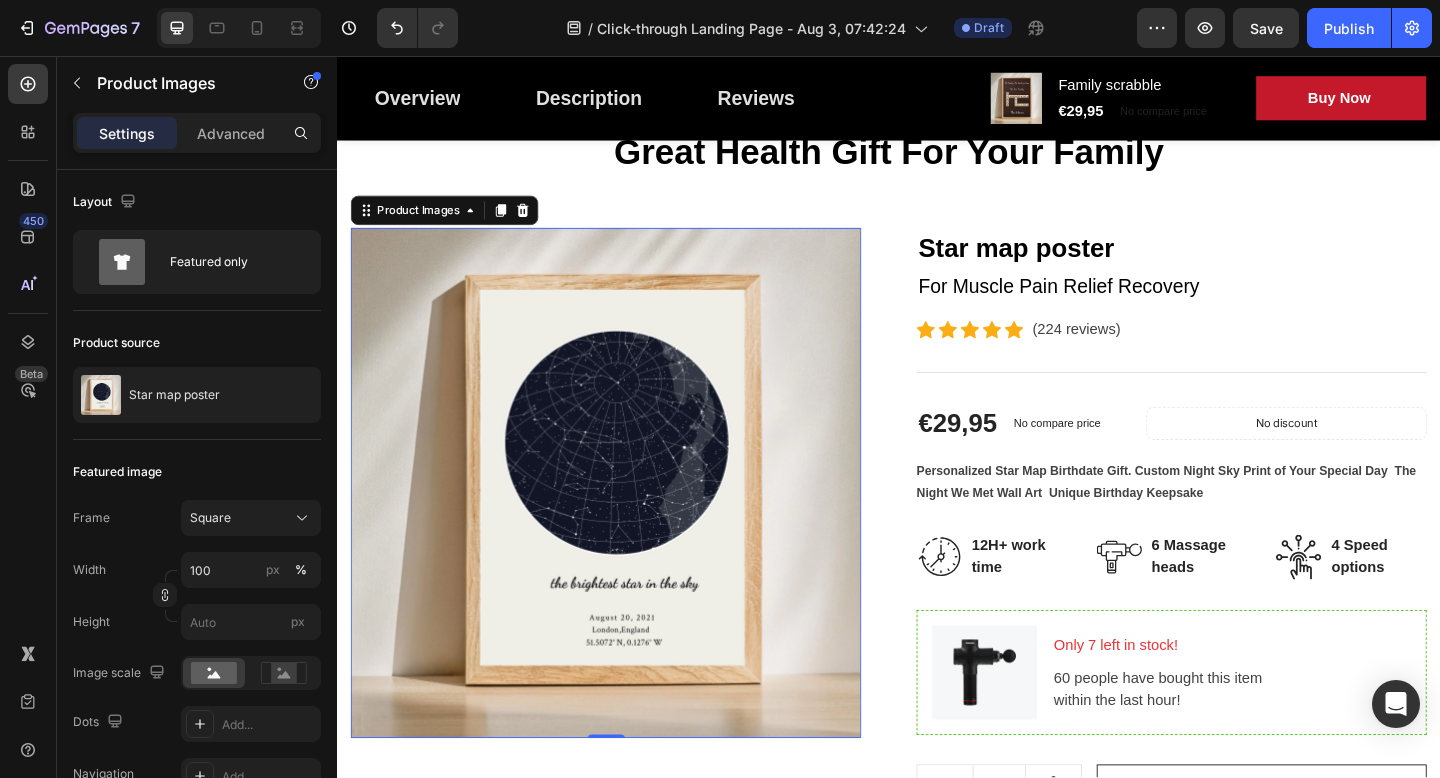 click at bounding box center [629, 520] 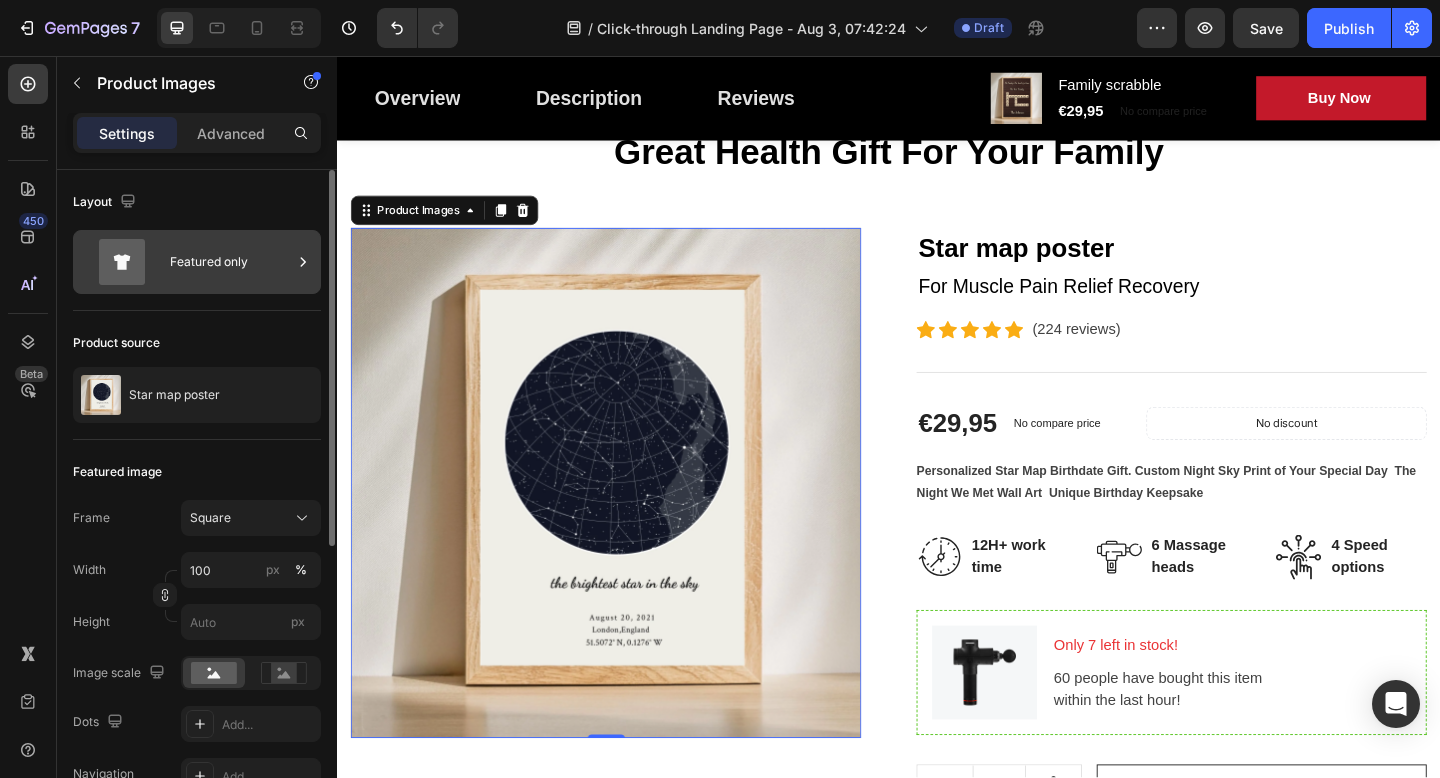 click on "Featured only" at bounding box center (231, 262) 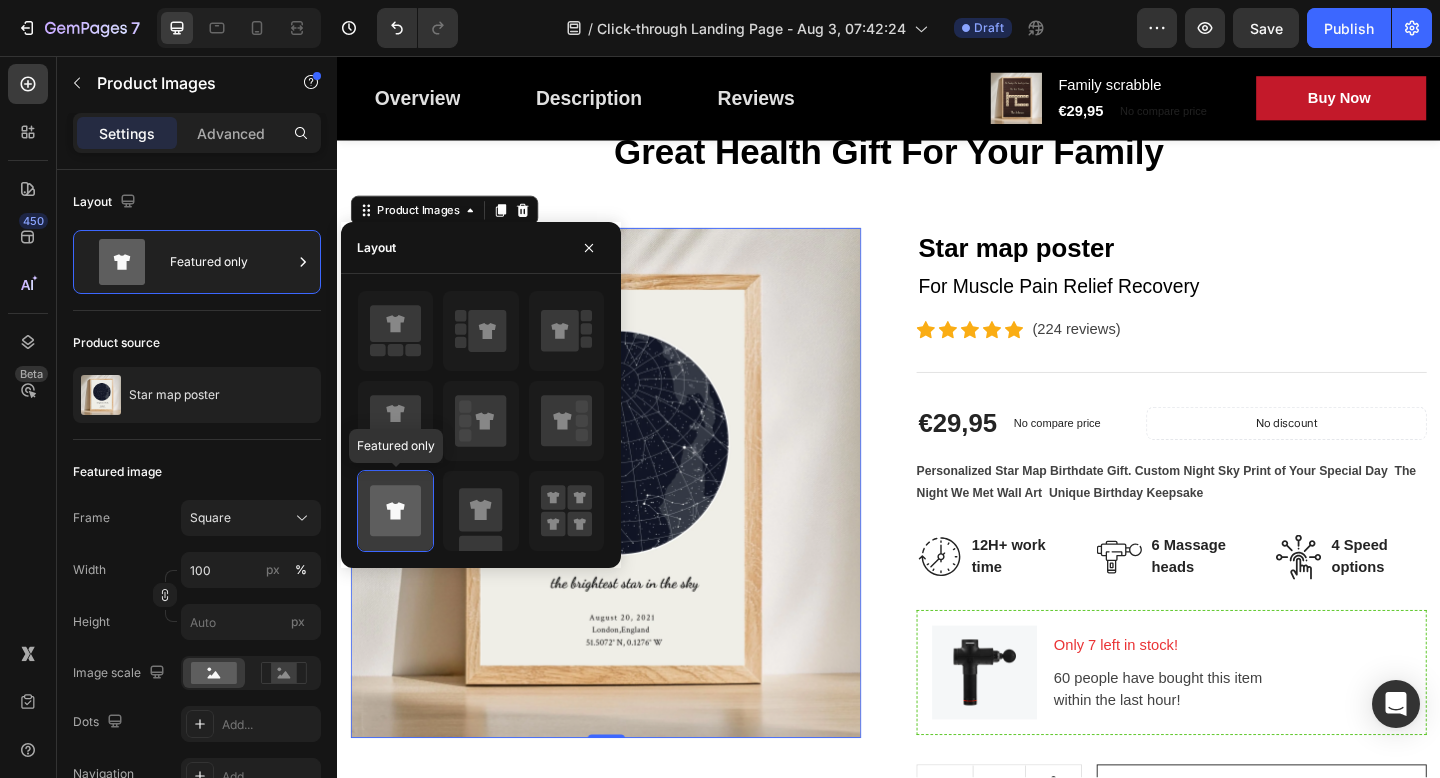click 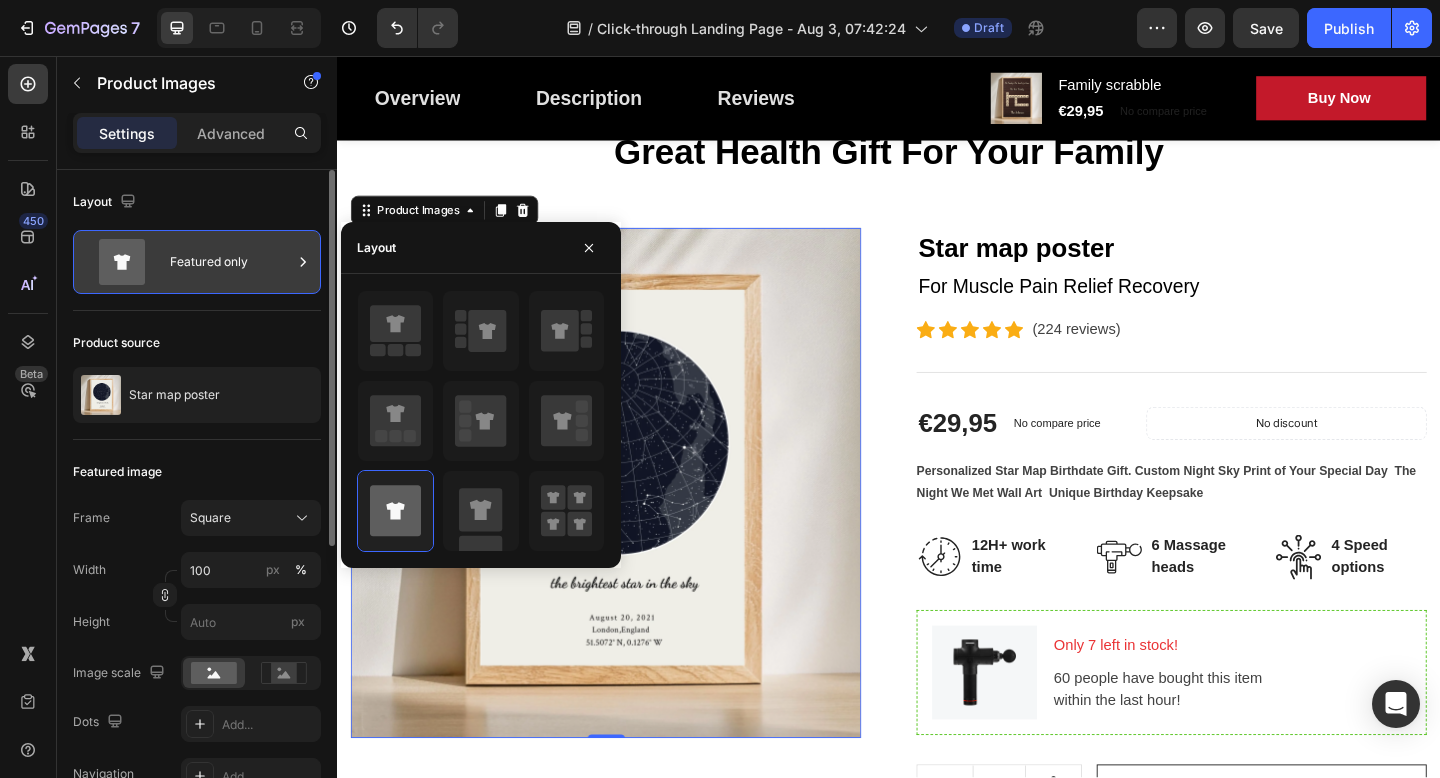 click on "Featured only" at bounding box center (231, 262) 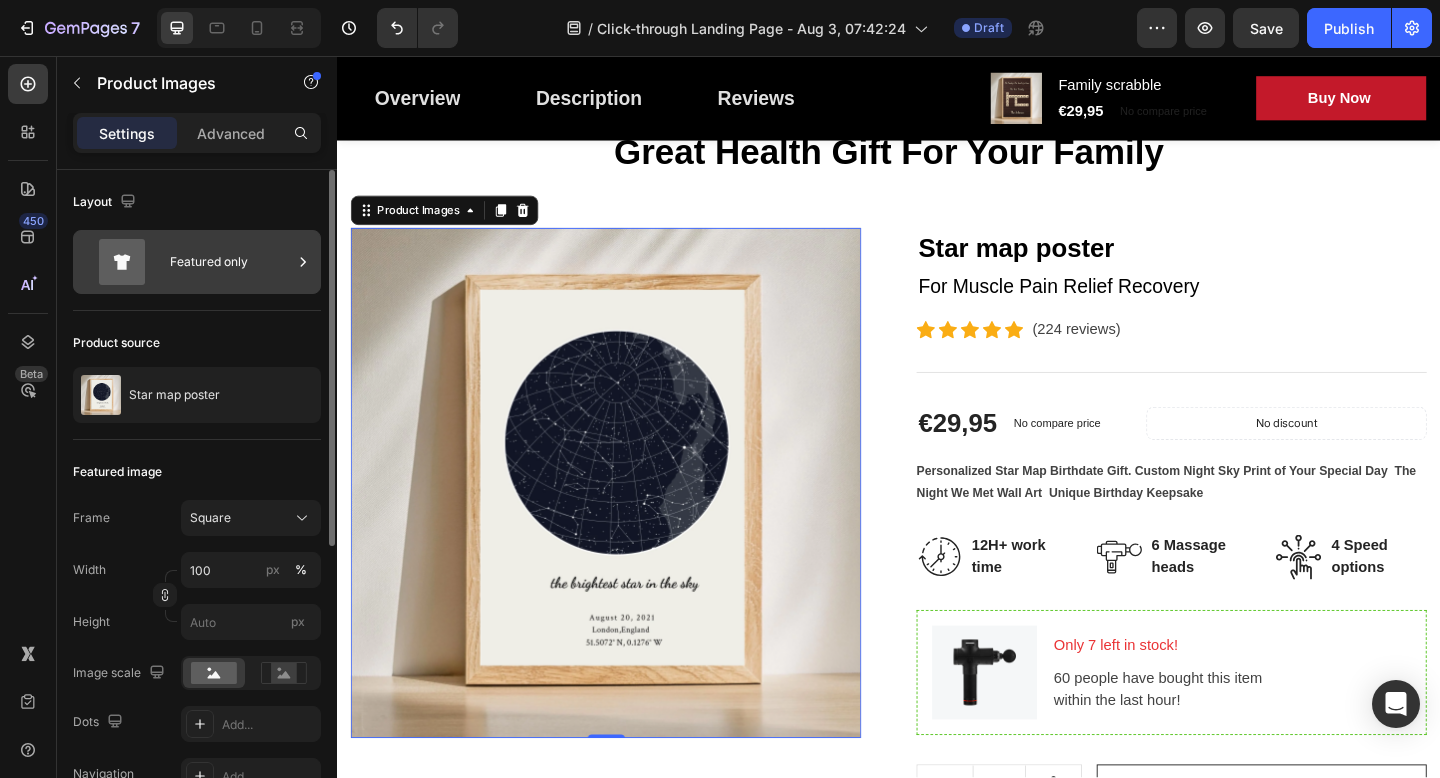 click on "Featured only" at bounding box center (231, 262) 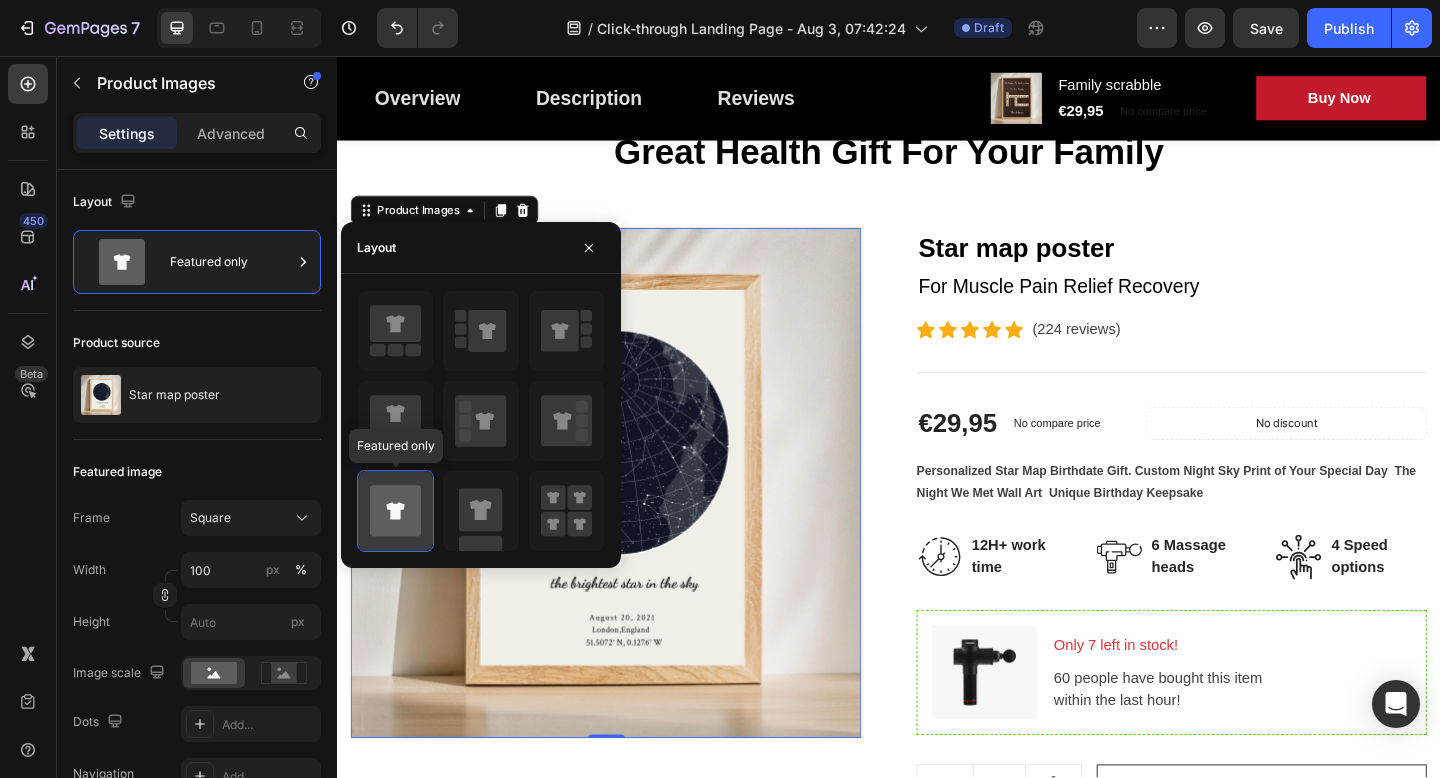 click 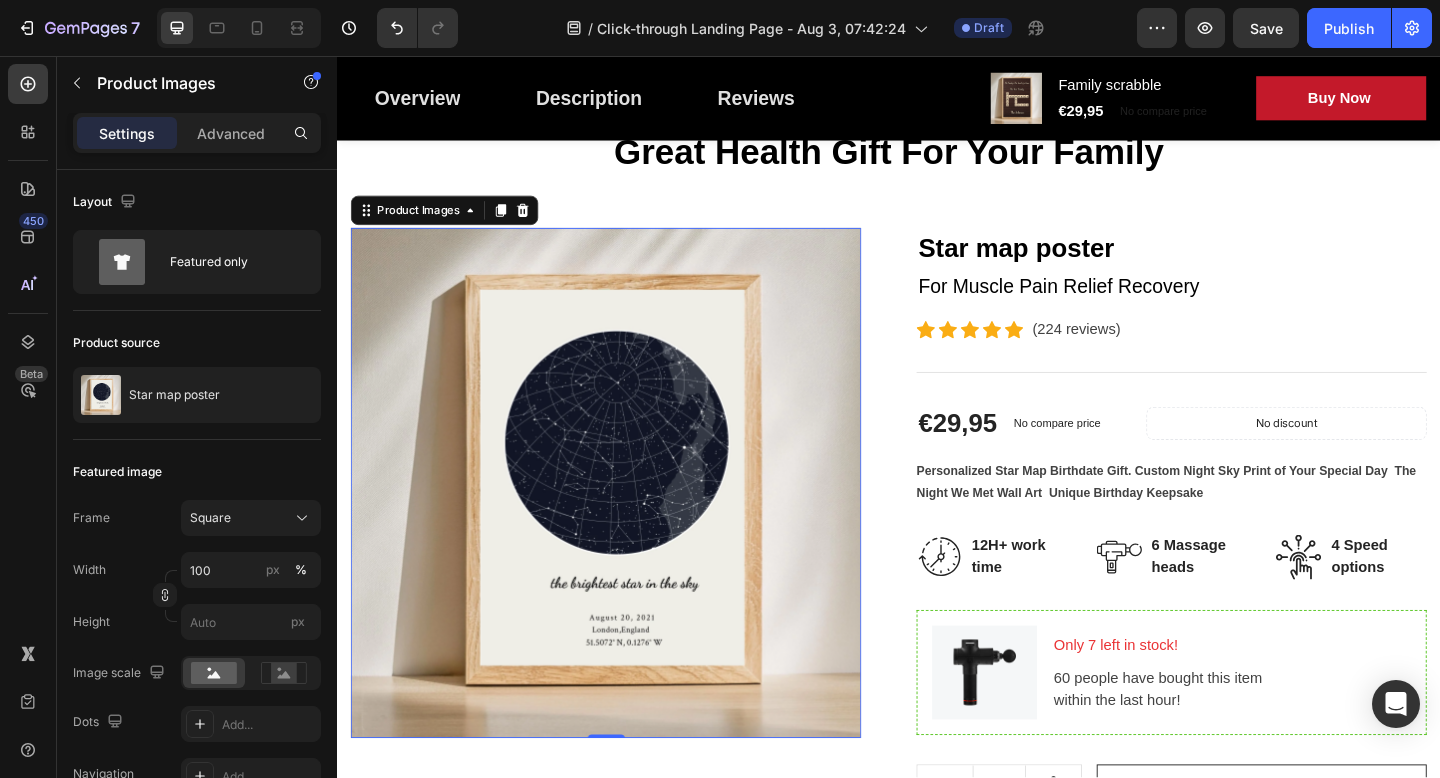 click at bounding box center (629, 520) 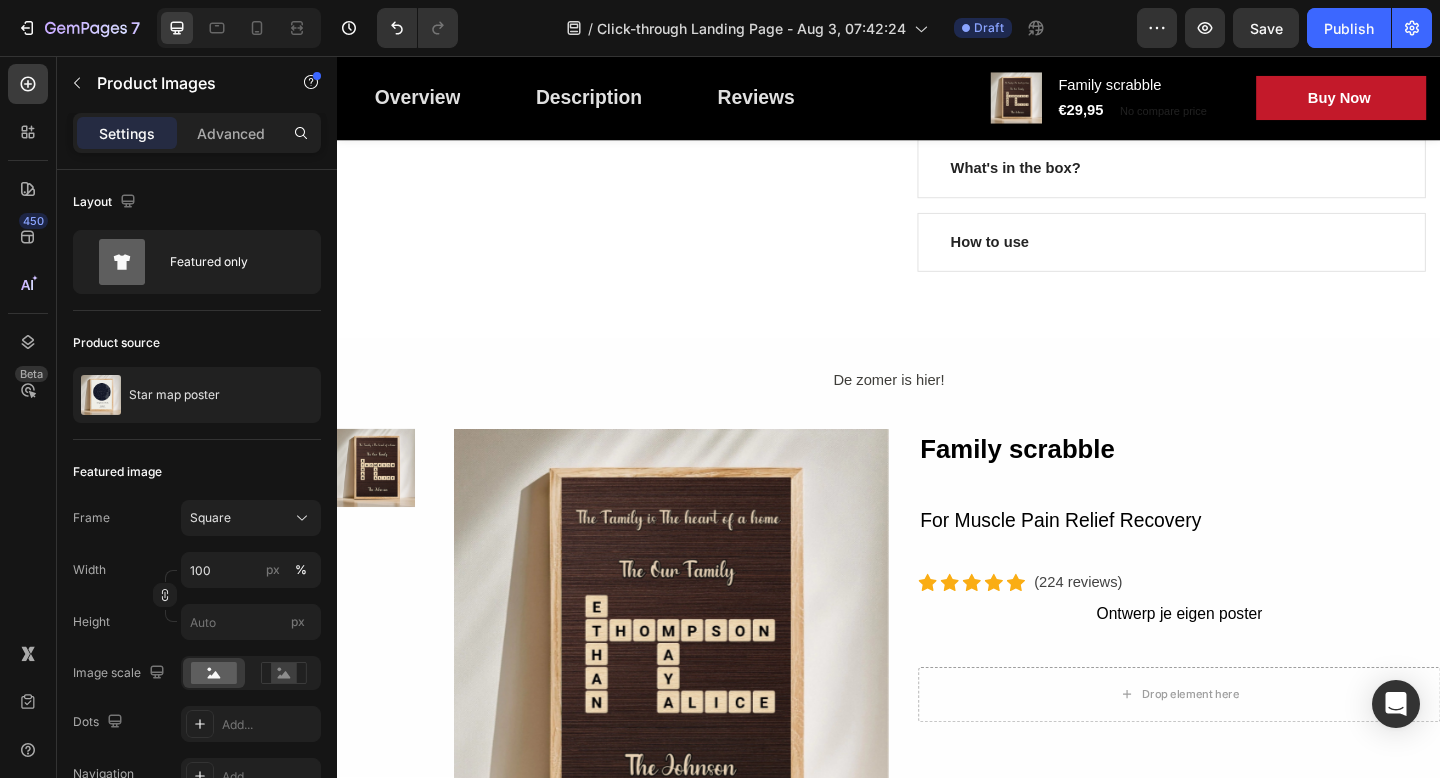 scroll, scrollTop: 1059, scrollLeft: 0, axis: vertical 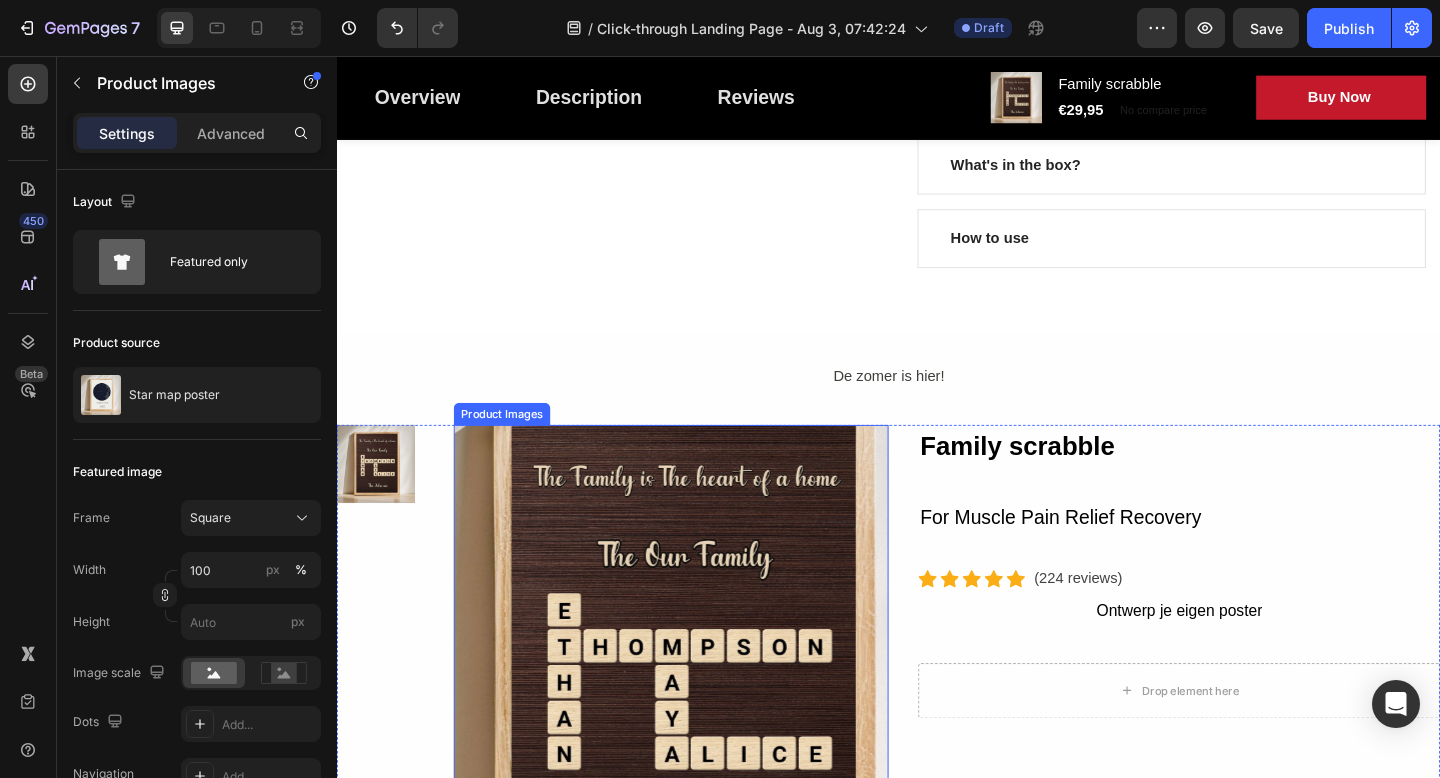 click at bounding box center [700, 694] 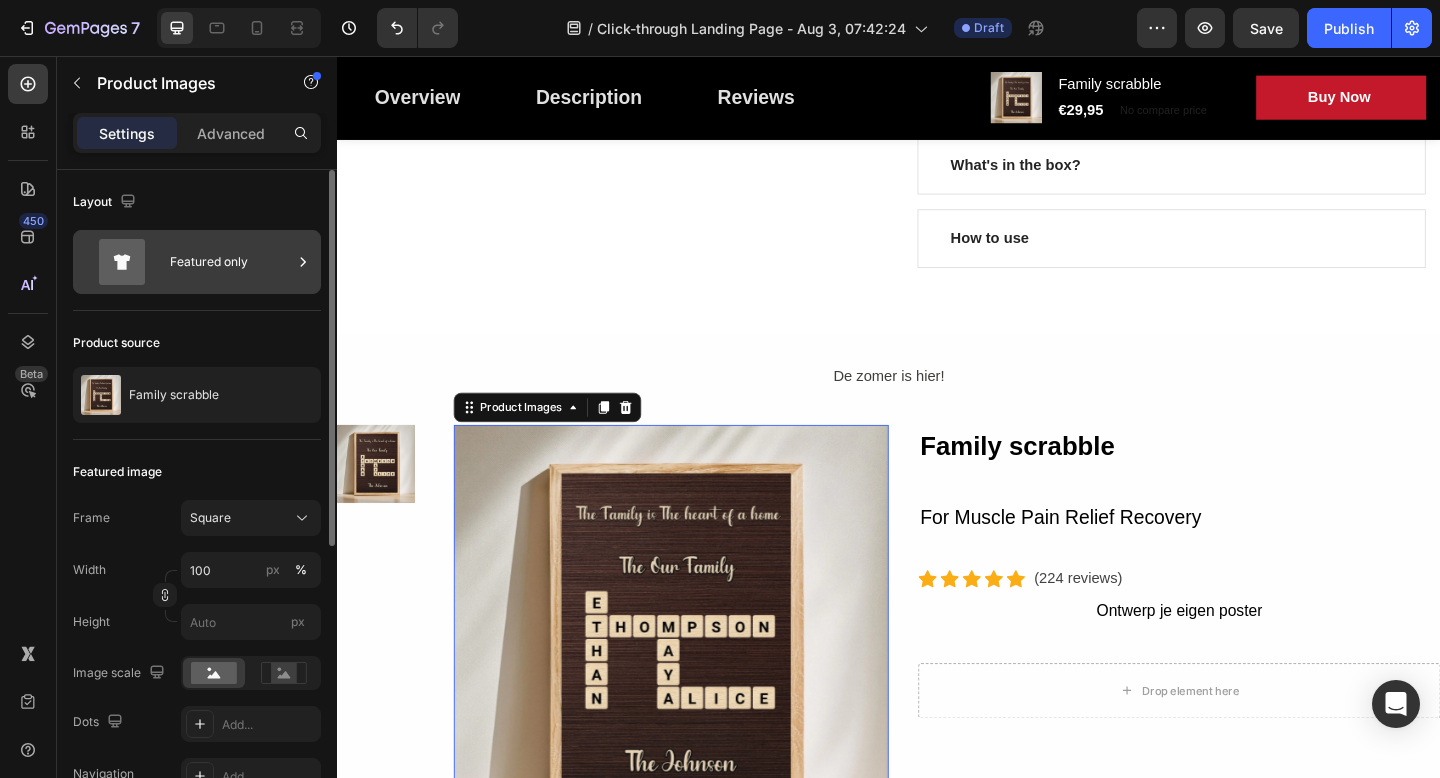 click on "Featured only" at bounding box center (231, 262) 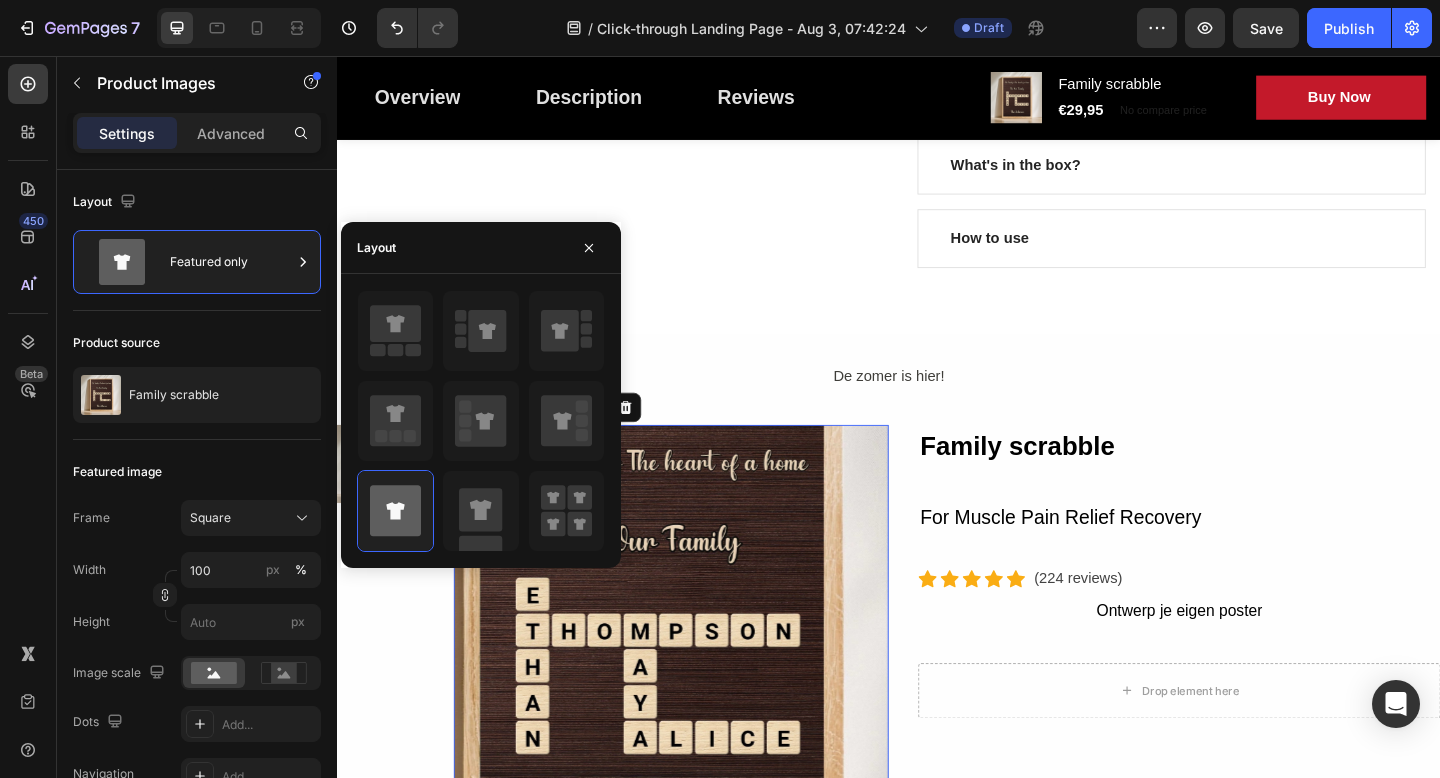 click at bounding box center (700, 694) 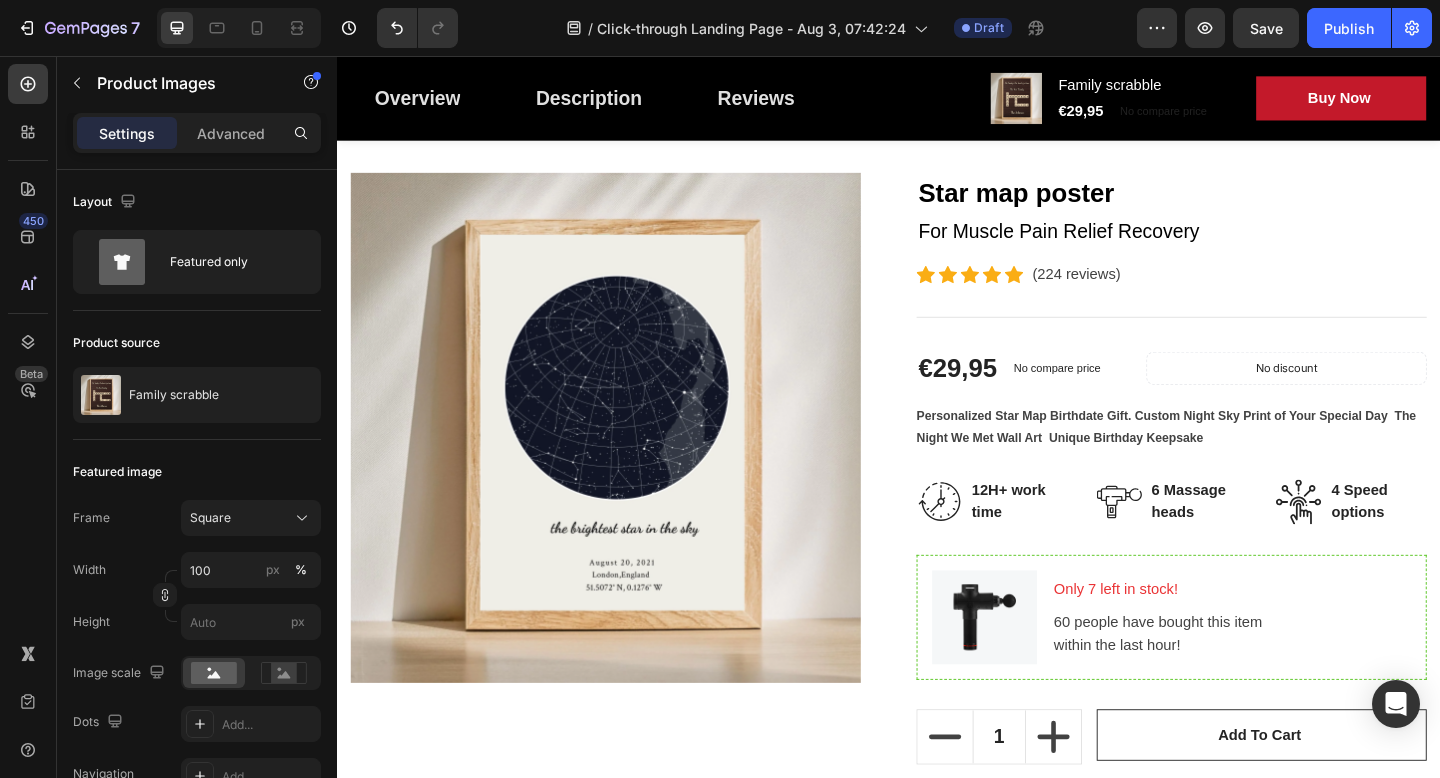 scroll, scrollTop: 195, scrollLeft: 0, axis: vertical 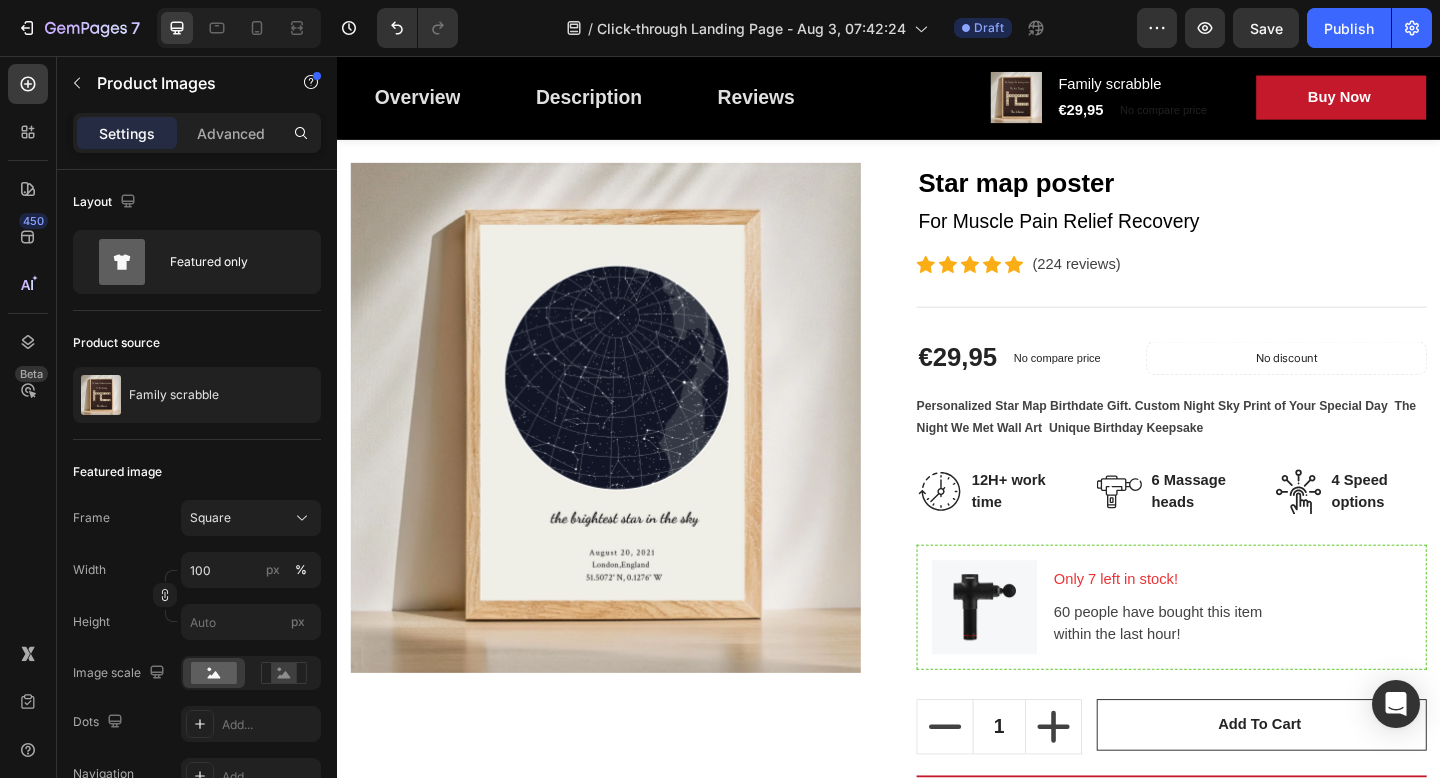 click at bounding box center [629, 449] 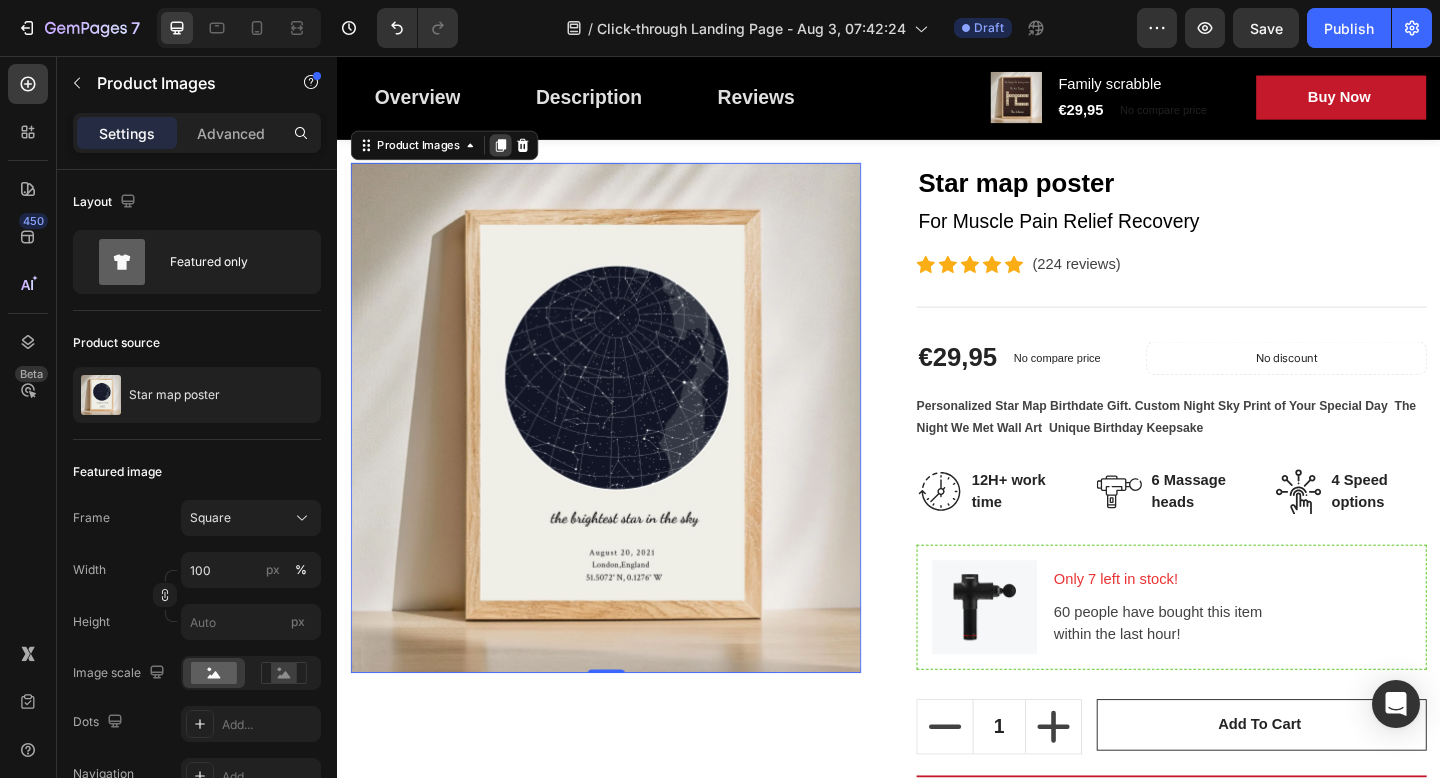 click 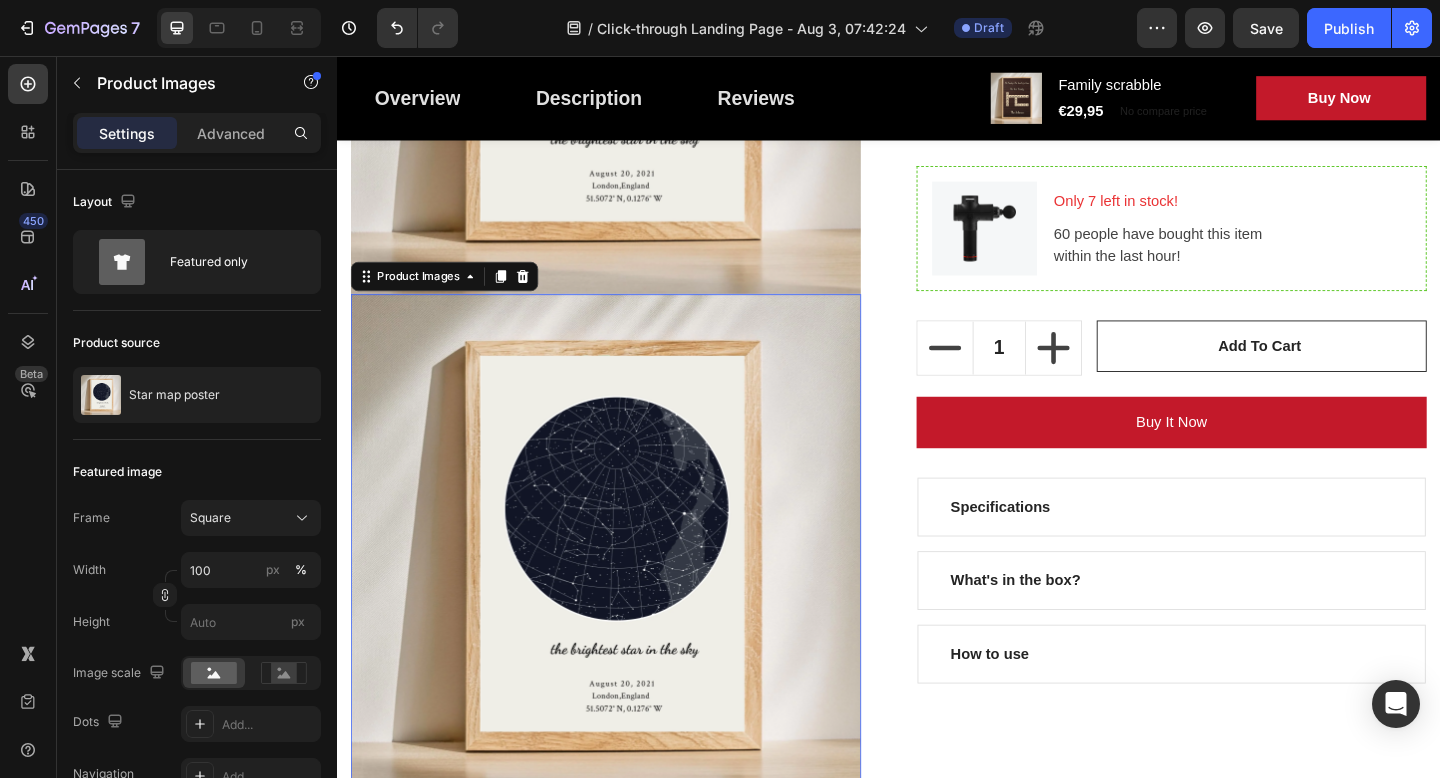scroll, scrollTop: 597, scrollLeft: 0, axis: vertical 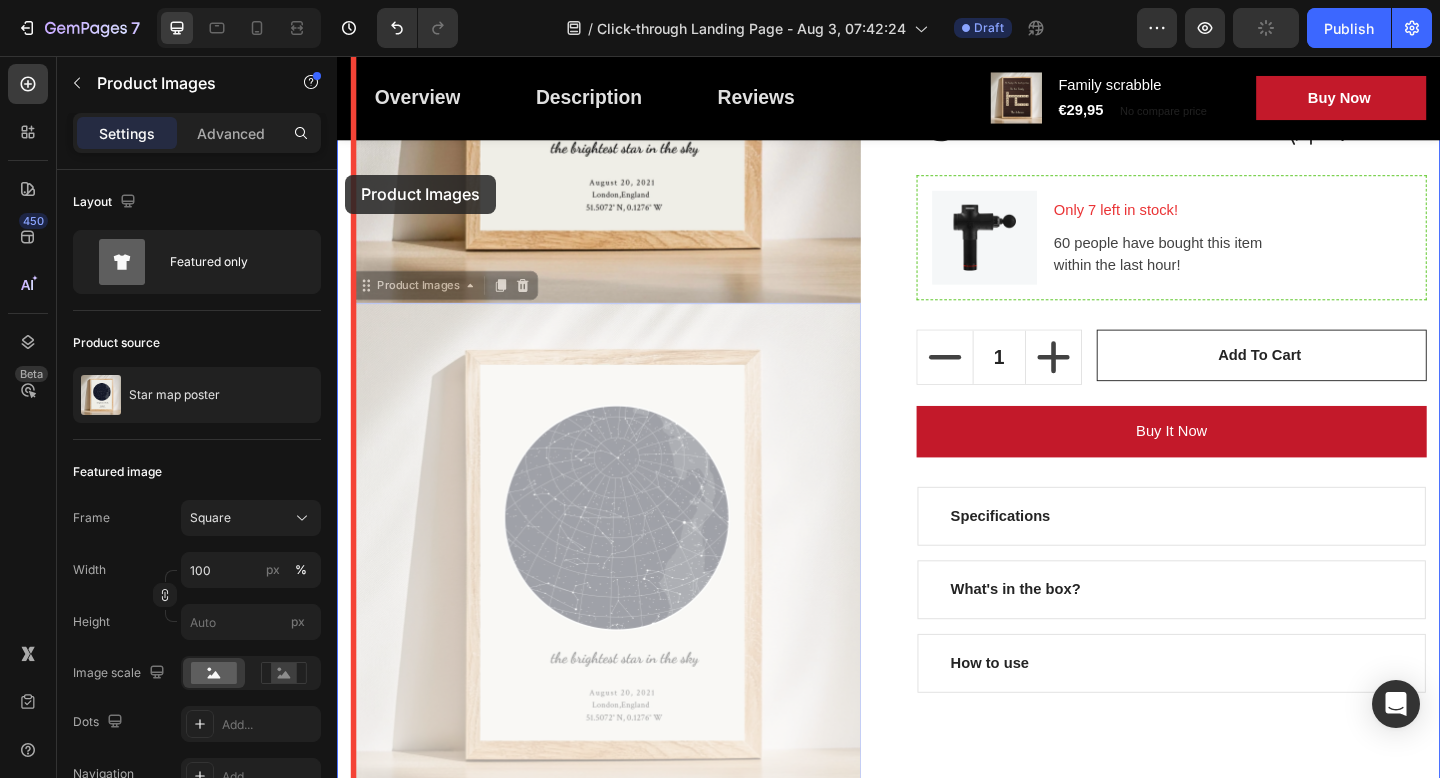 drag, startPoint x: 376, startPoint y: 310, endPoint x: 347, endPoint y: 187, distance: 126.37247 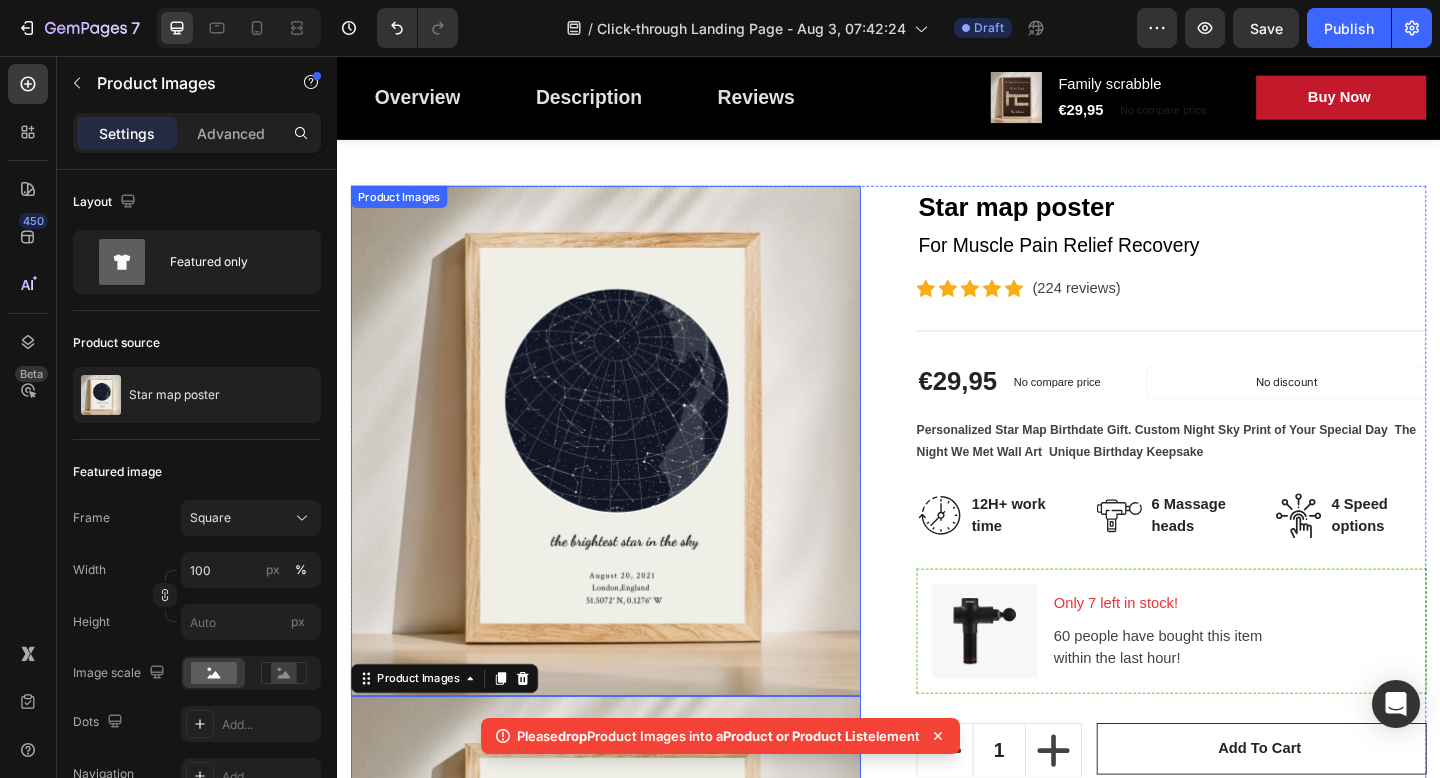 scroll, scrollTop: 127, scrollLeft: 0, axis: vertical 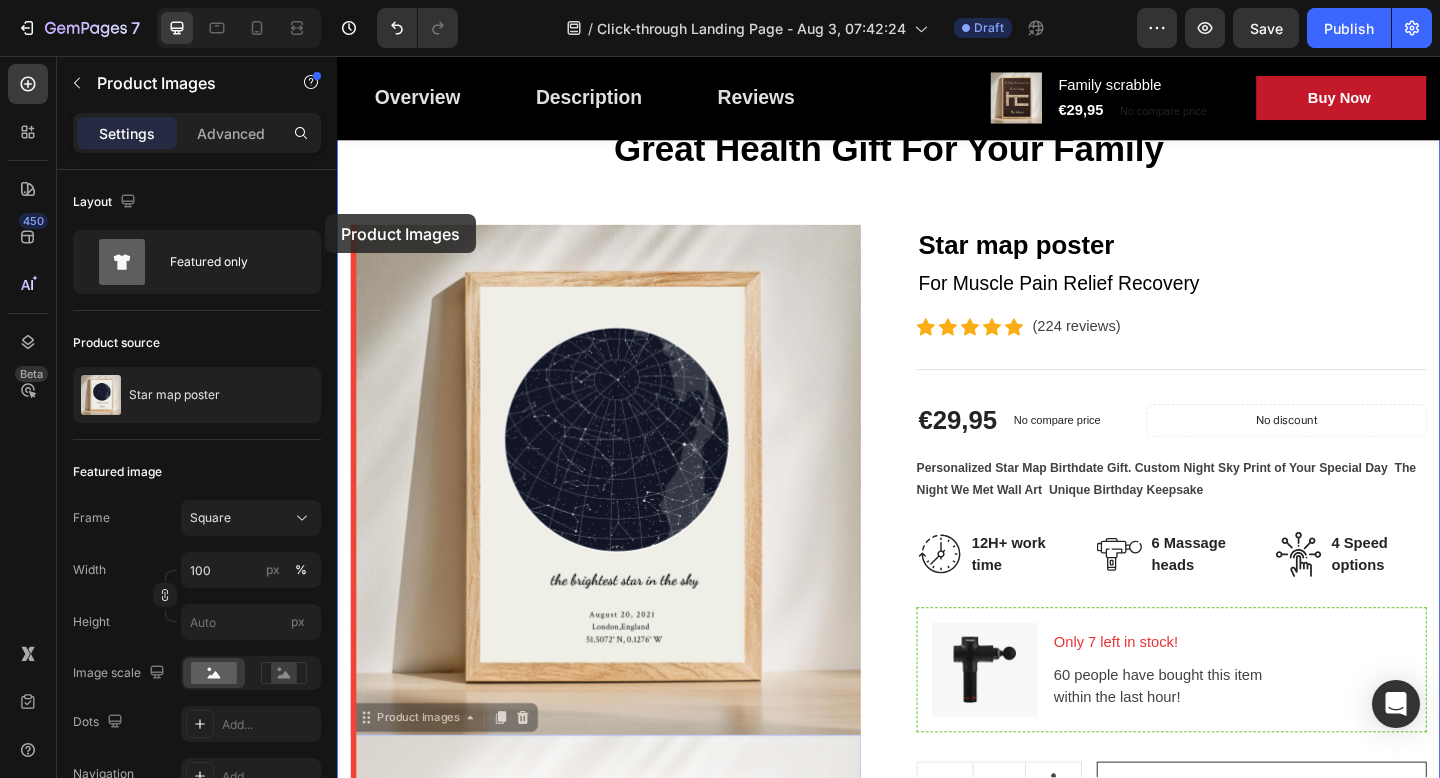 drag, startPoint x: 373, startPoint y: 781, endPoint x: 326, endPoint y: 229, distance: 553.9973 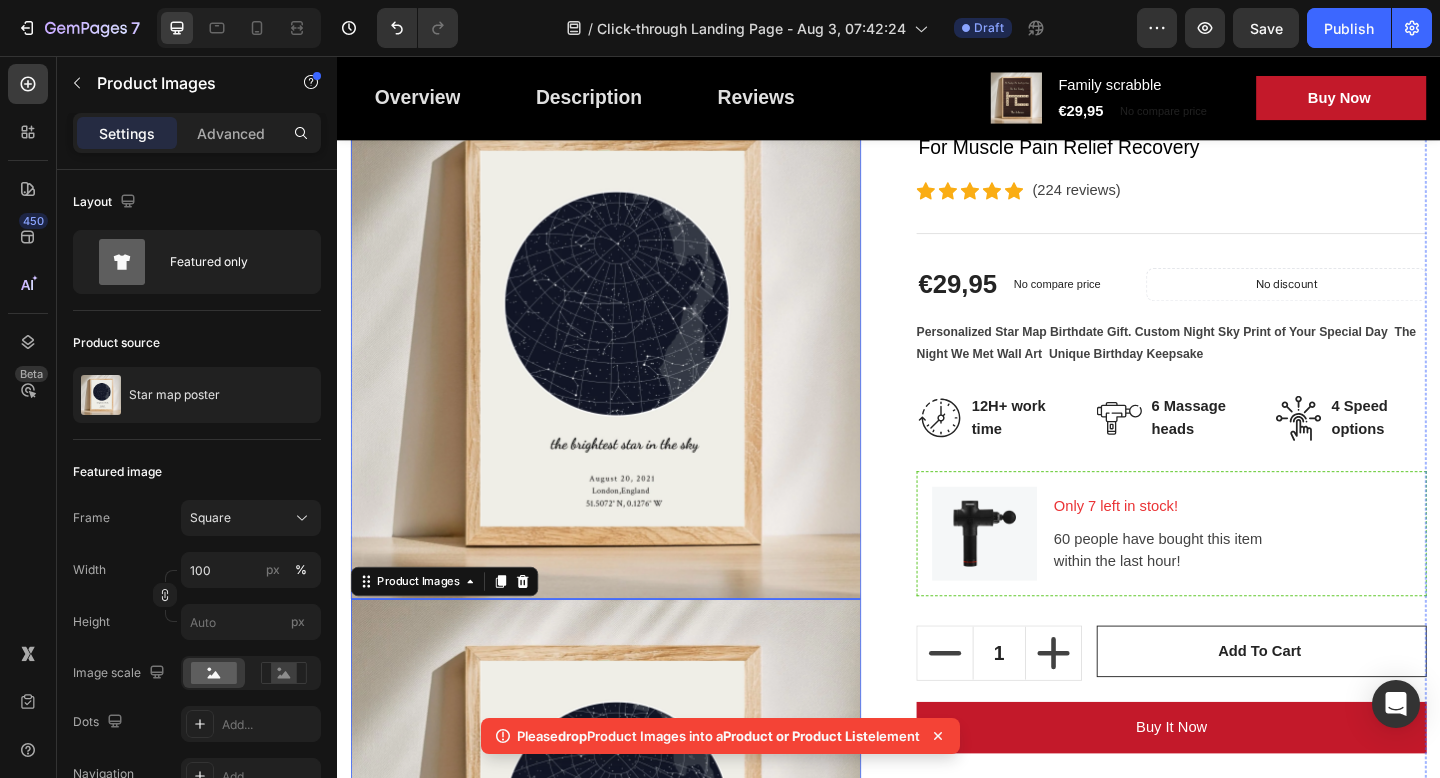 scroll, scrollTop: 279, scrollLeft: 0, axis: vertical 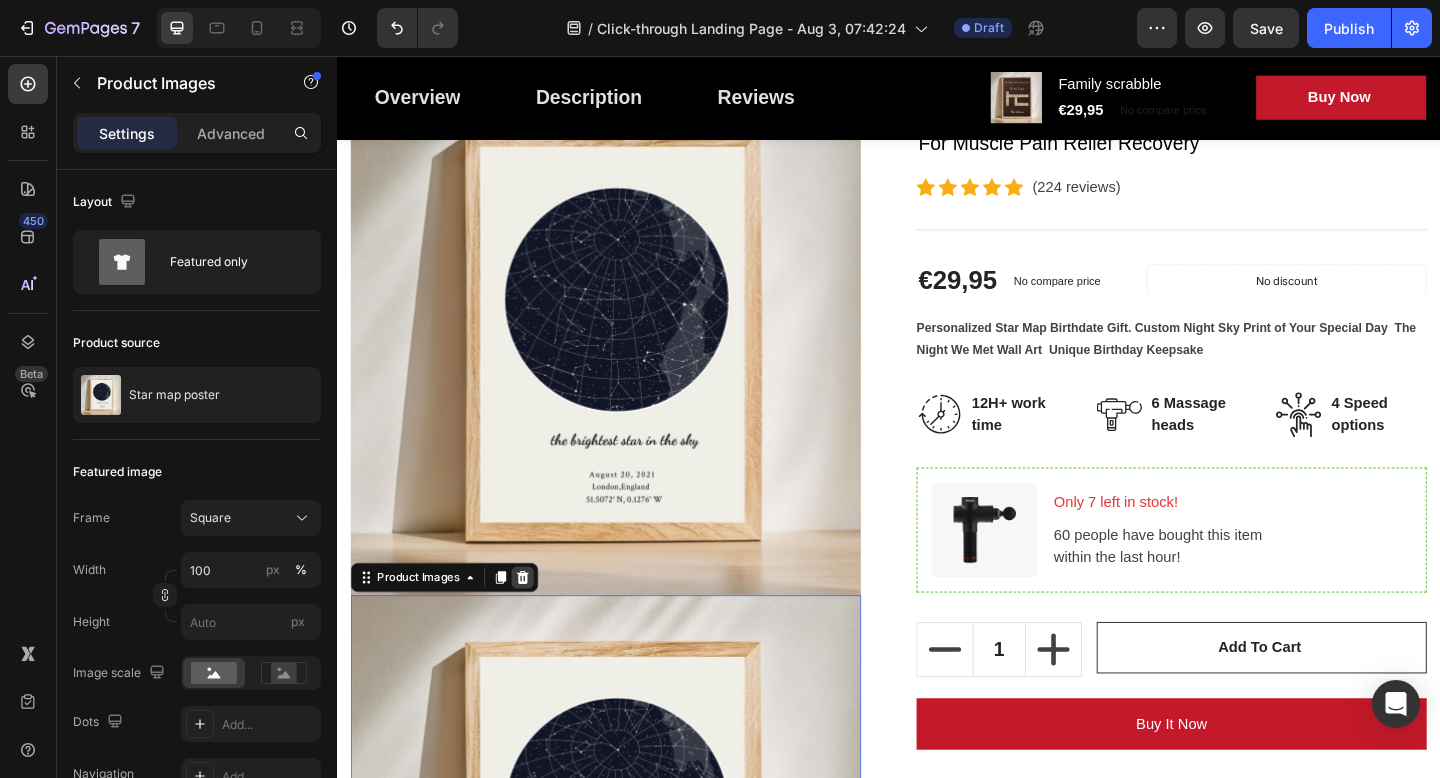 click 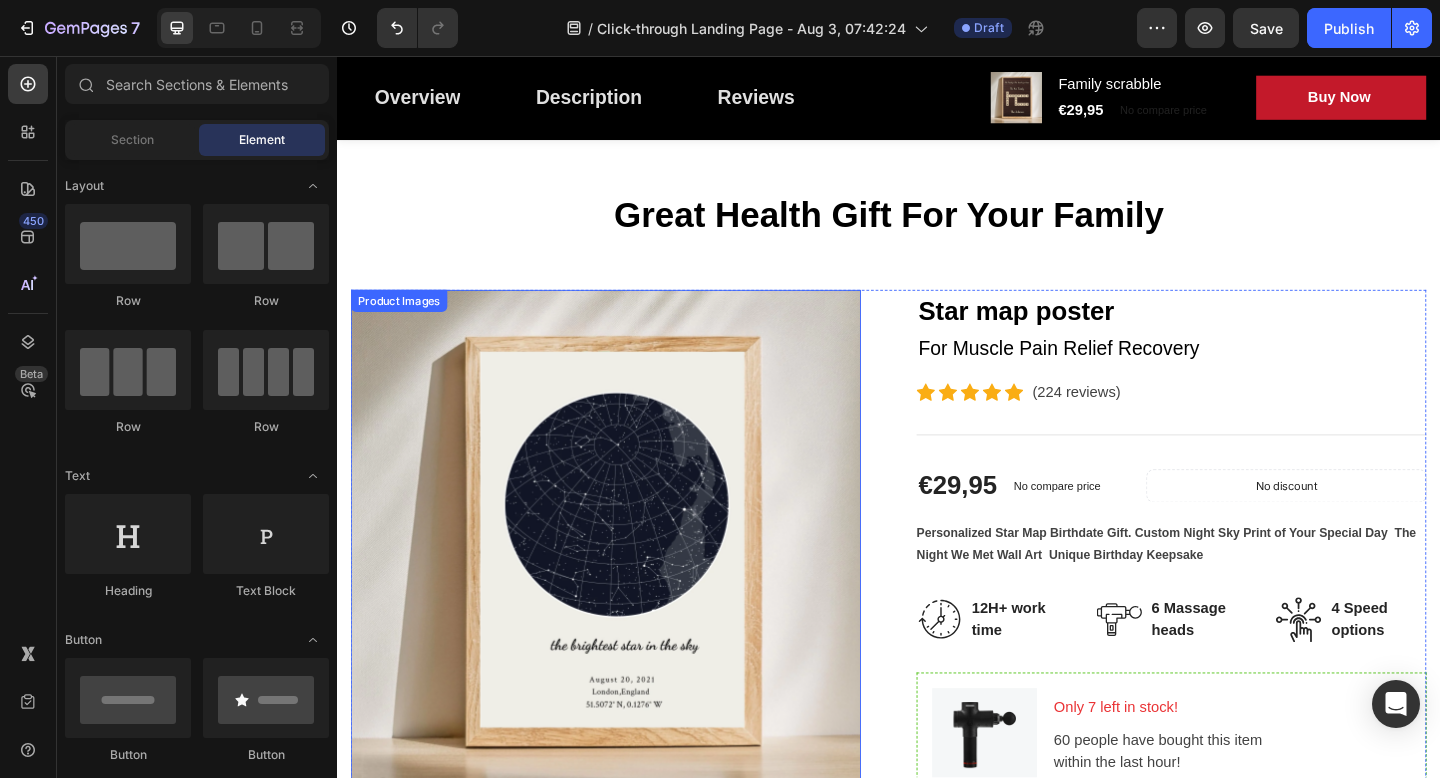 scroll, scrollTop: 0, scrollLeft: 0, axis: both 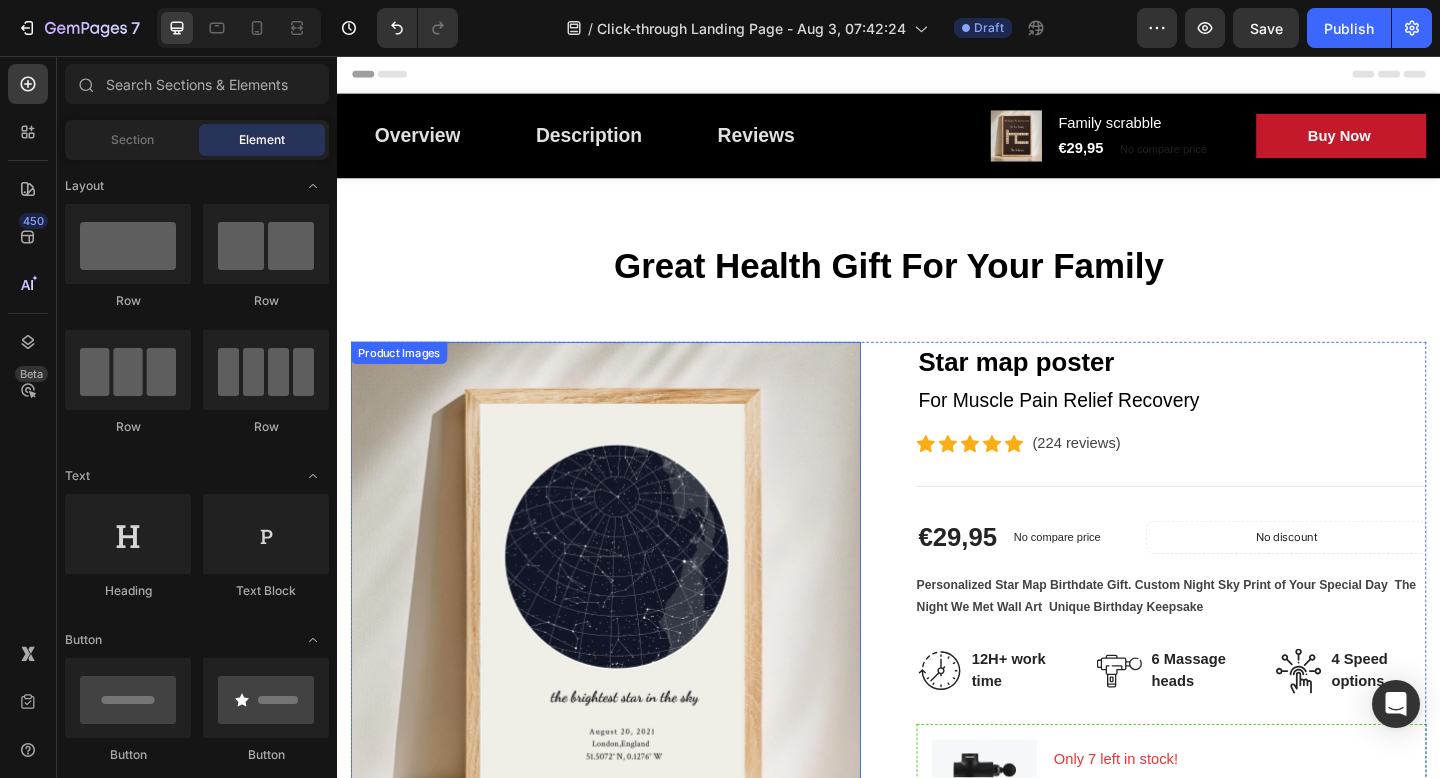 click at bounding box center (629, 644) 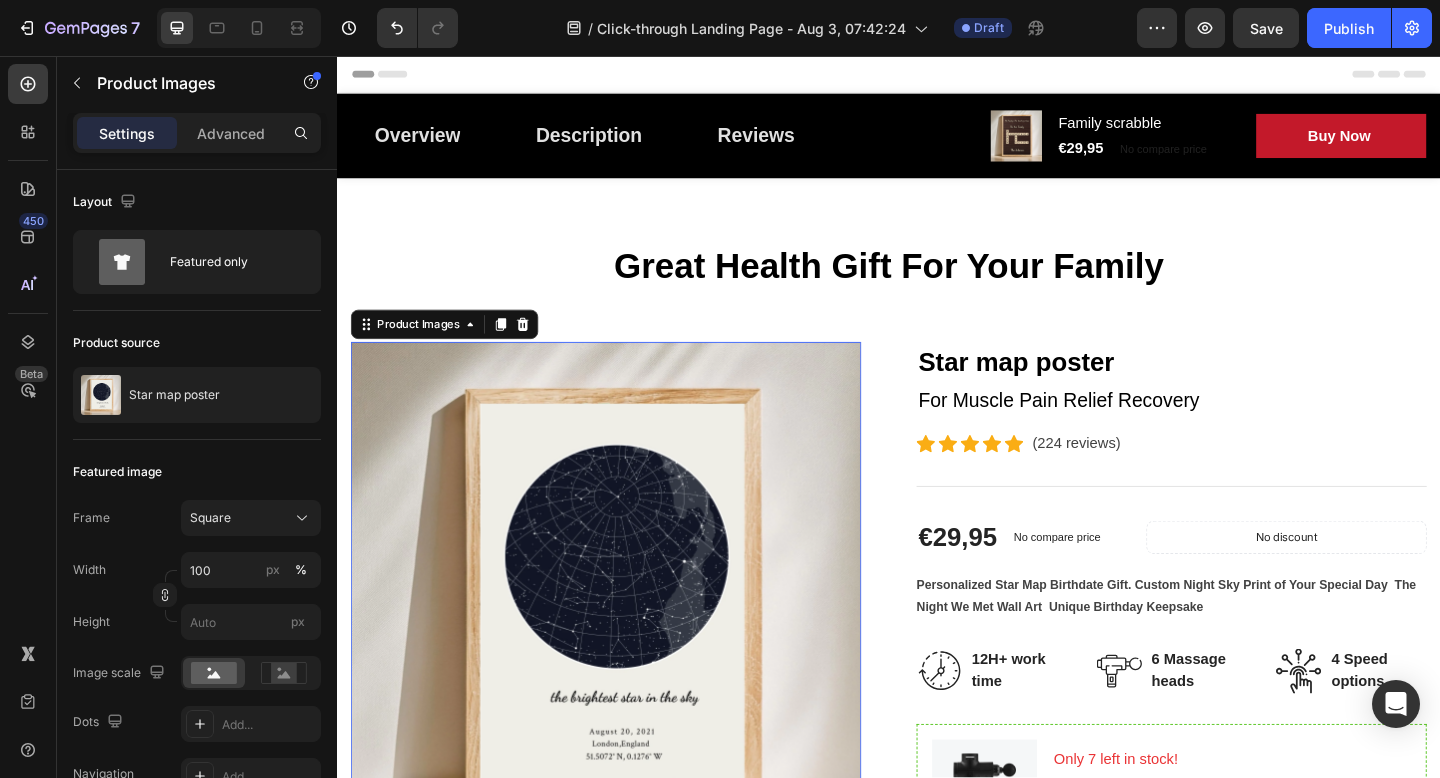 click at bounding box center (629, 644) 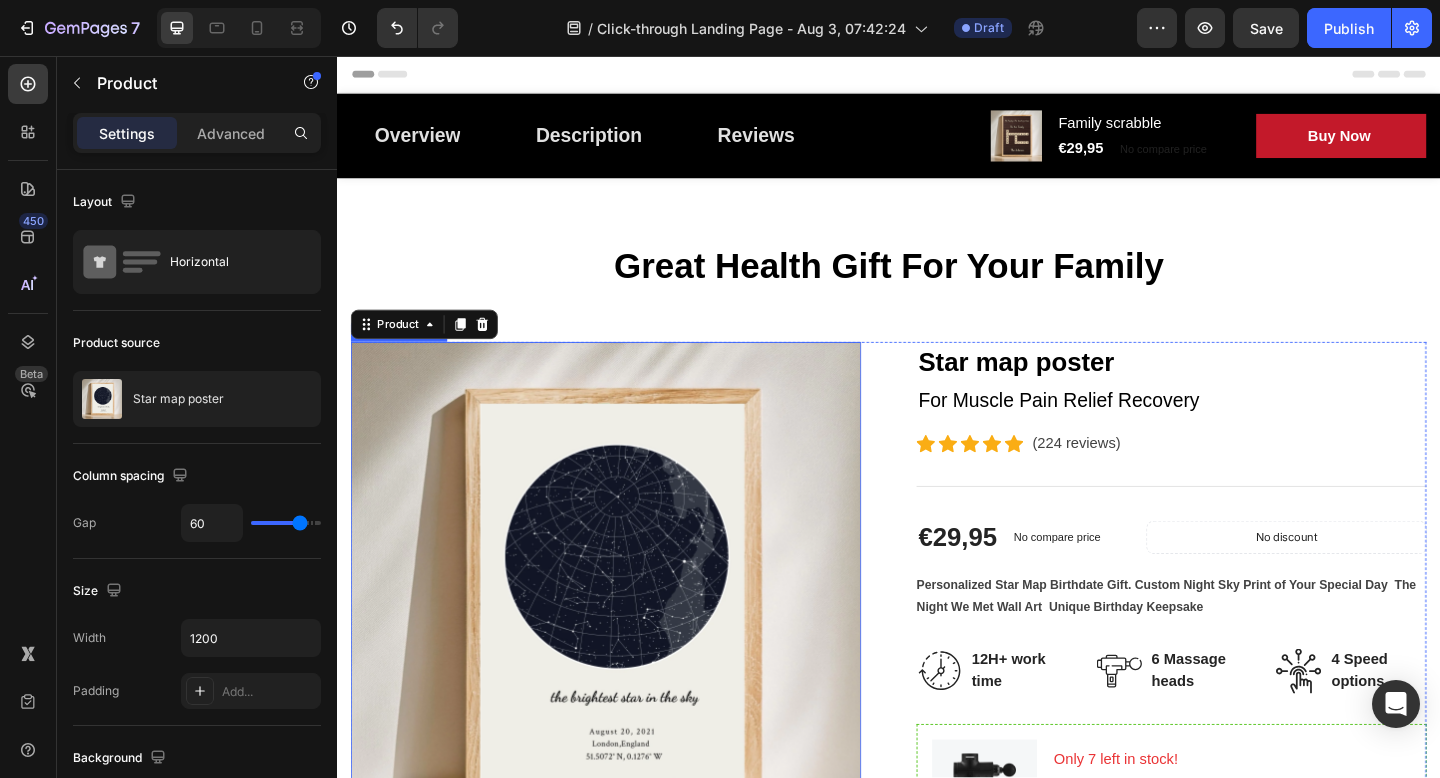 click at bounding box center (629, 644) 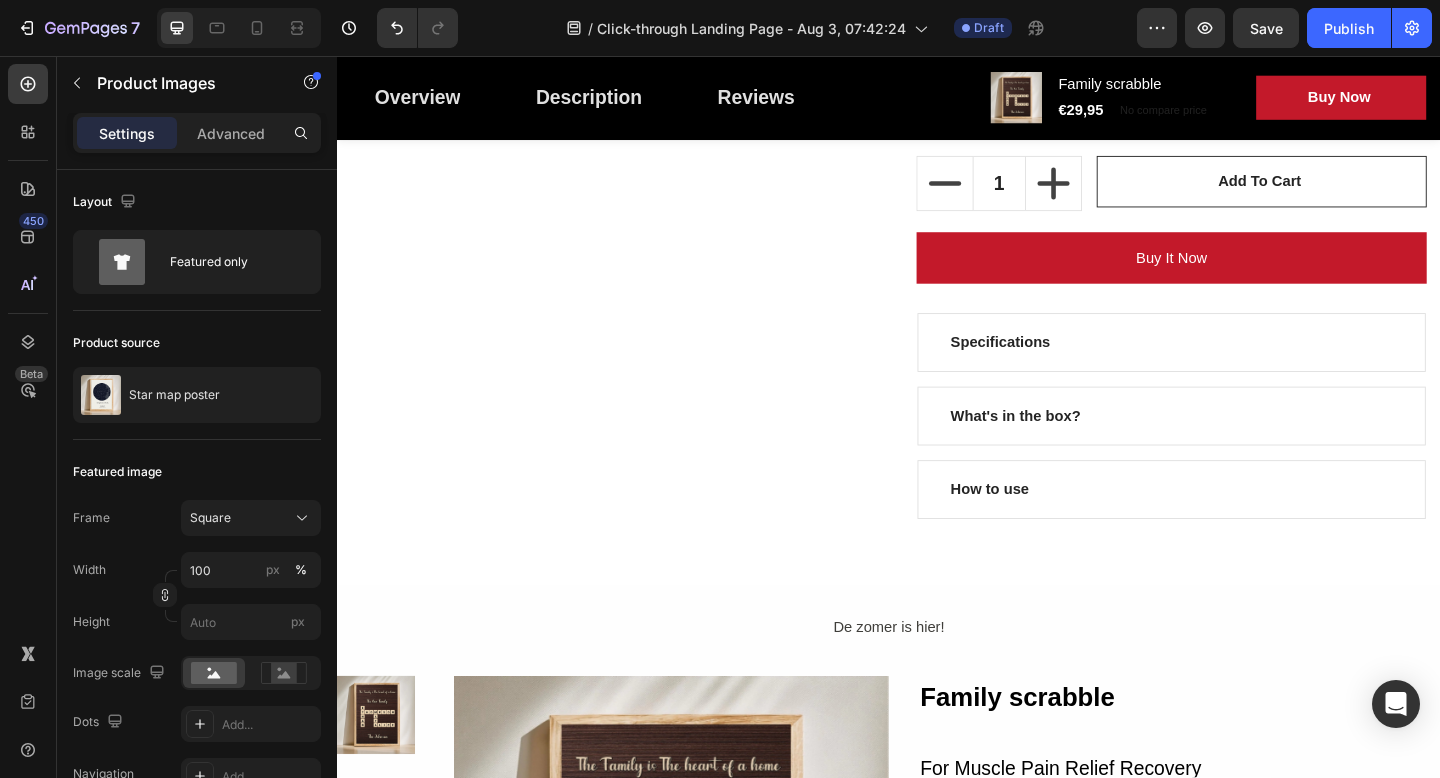 scroll, scrollTop: 987, scrollLeft: 0, axis: vertical 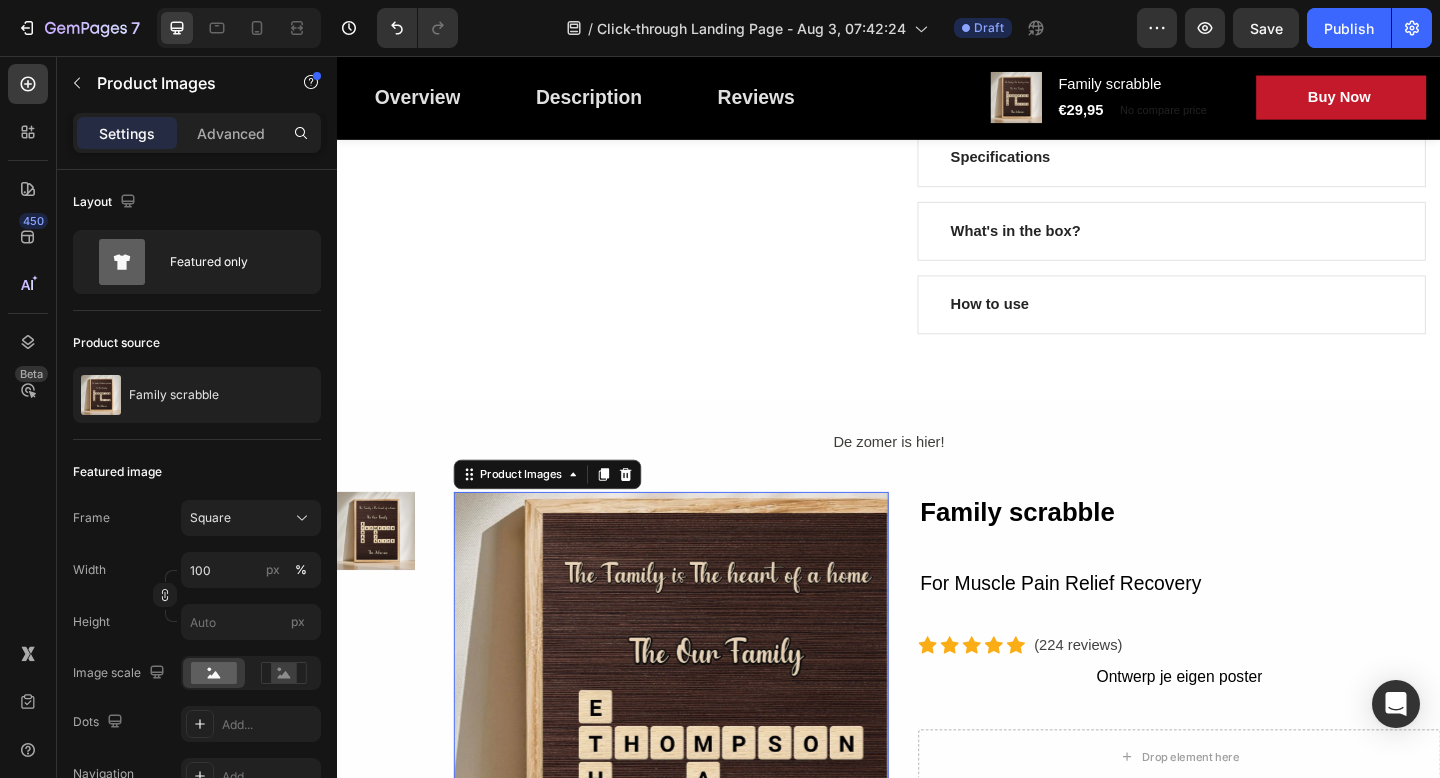 click at bounding box center [700, 766] 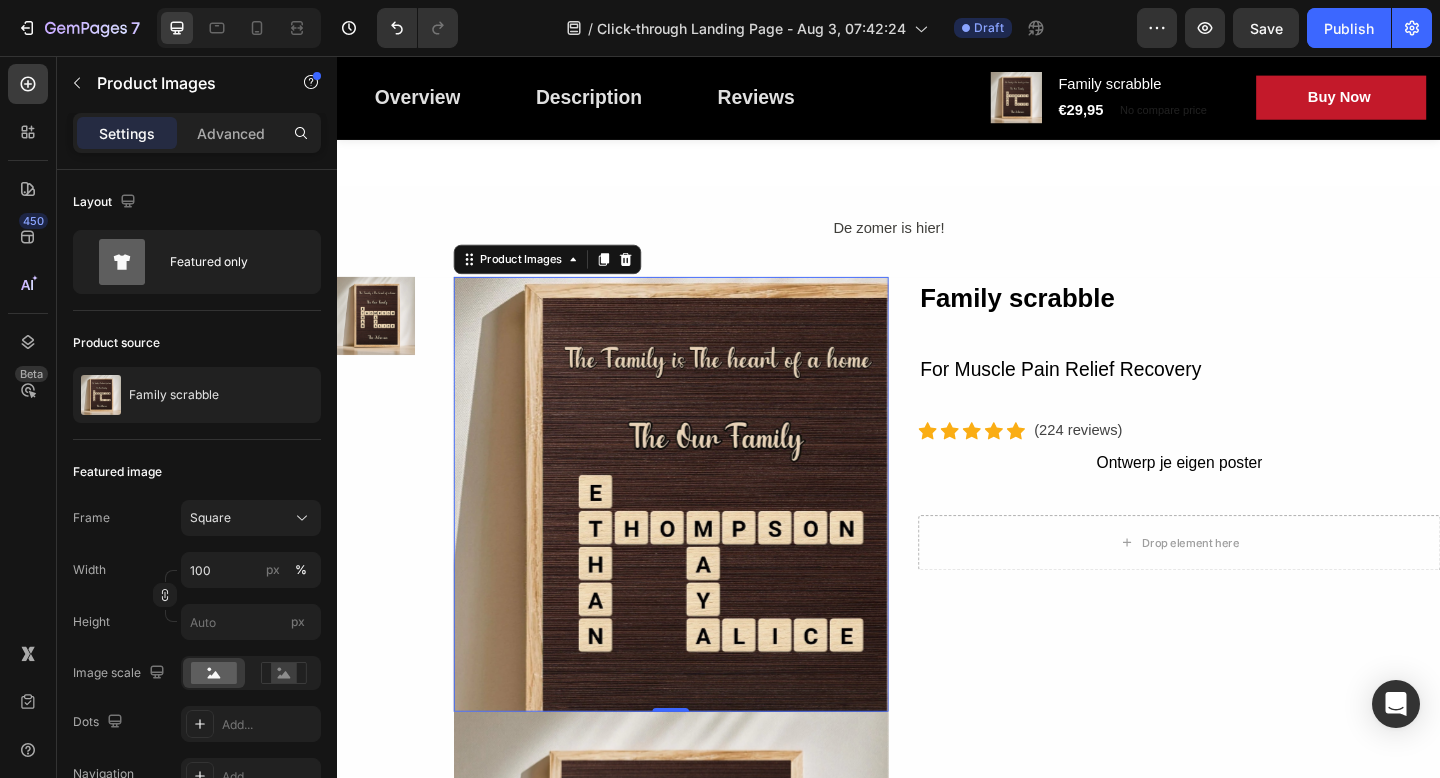 scroll, scrollTop: 1225, scrollLeft: 0, axis: vertical 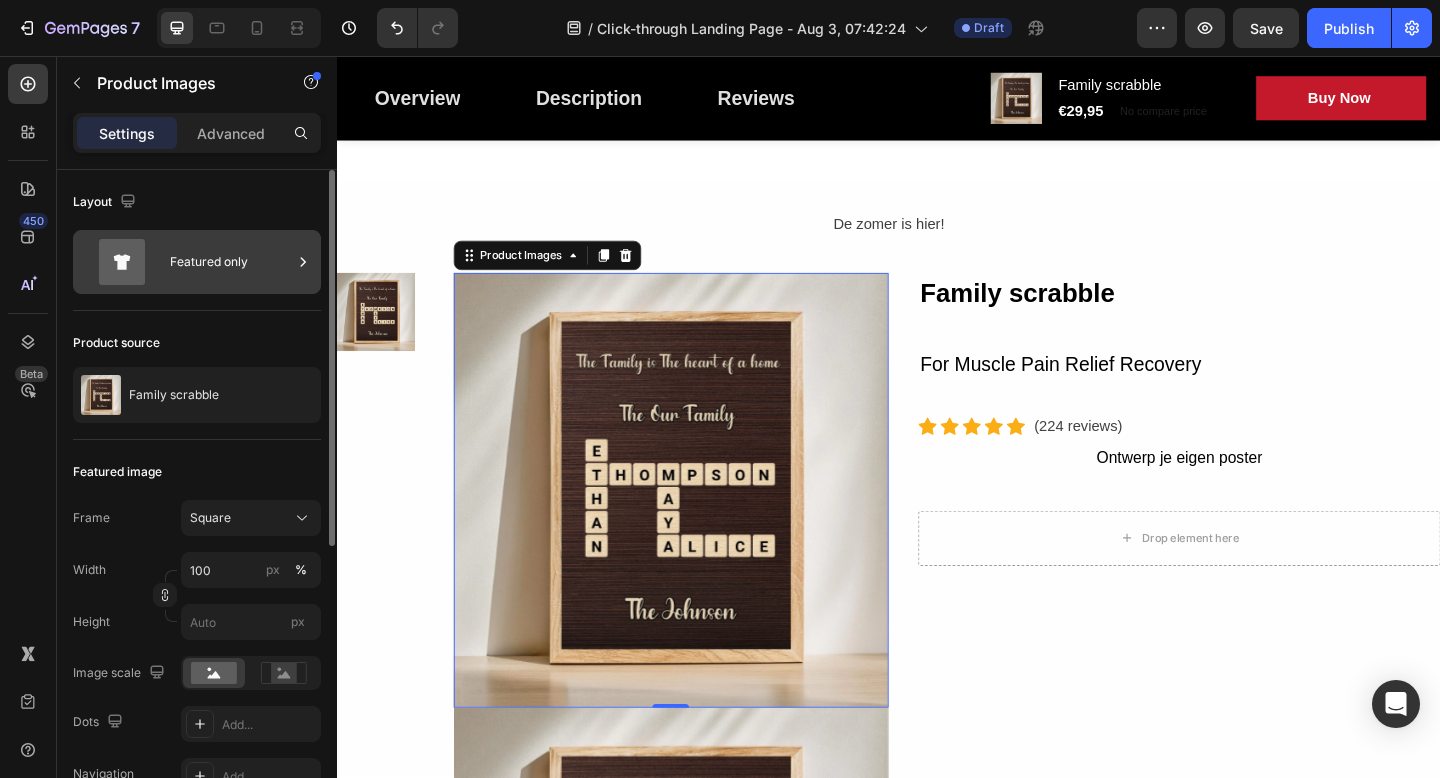 click on "Featured only" at bounding box center [231, 262] 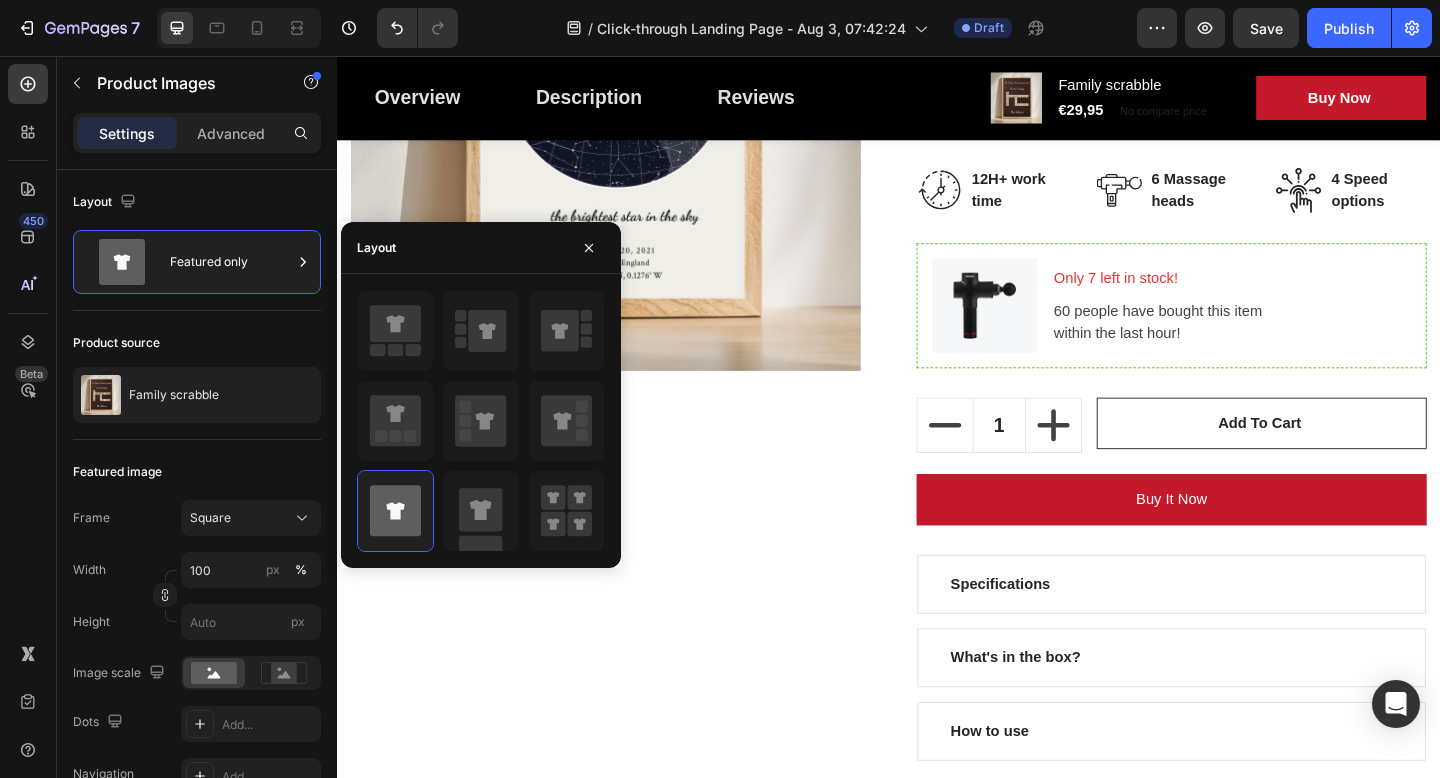 scroll, scrollTop: 513, scrollLeft: 0, axis: vertical 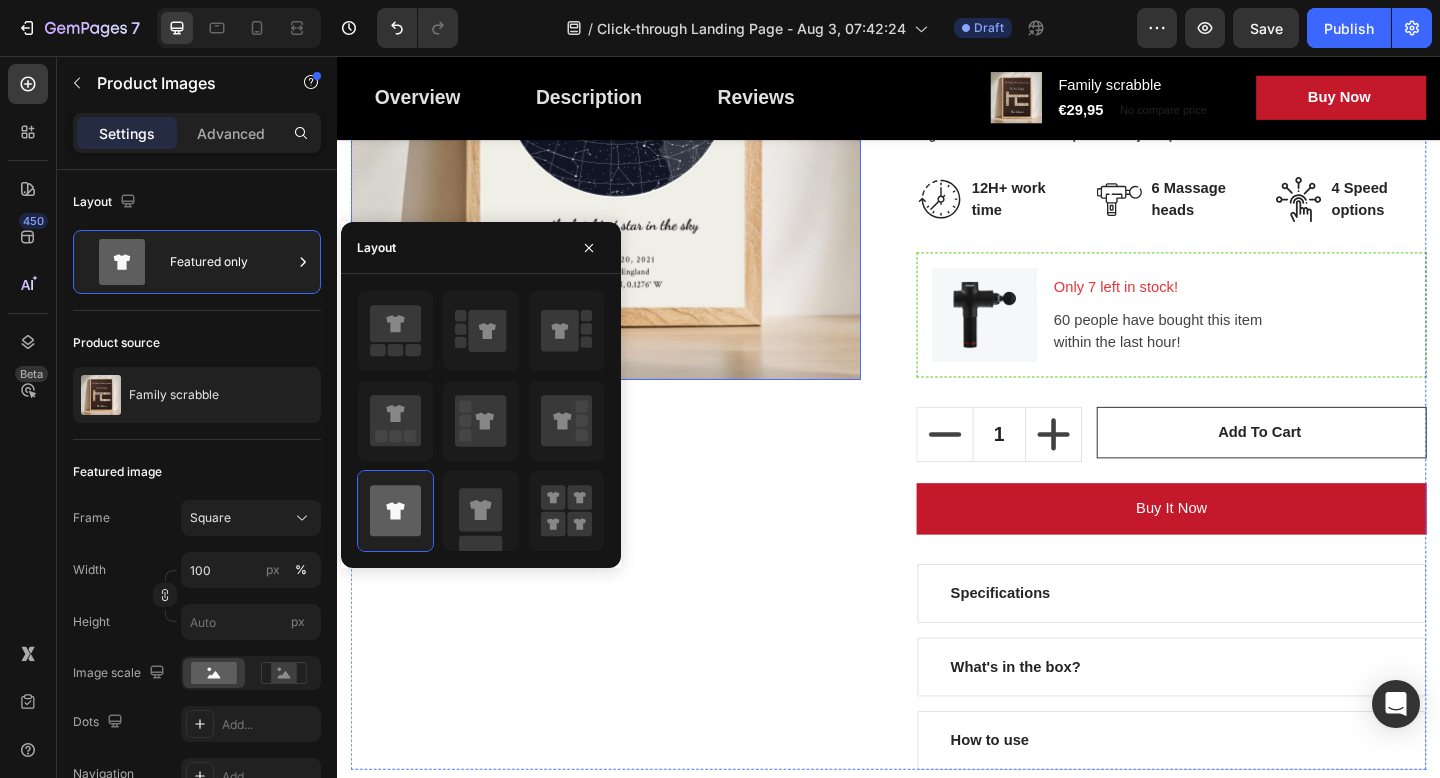 click at bounding box center (629, 131) 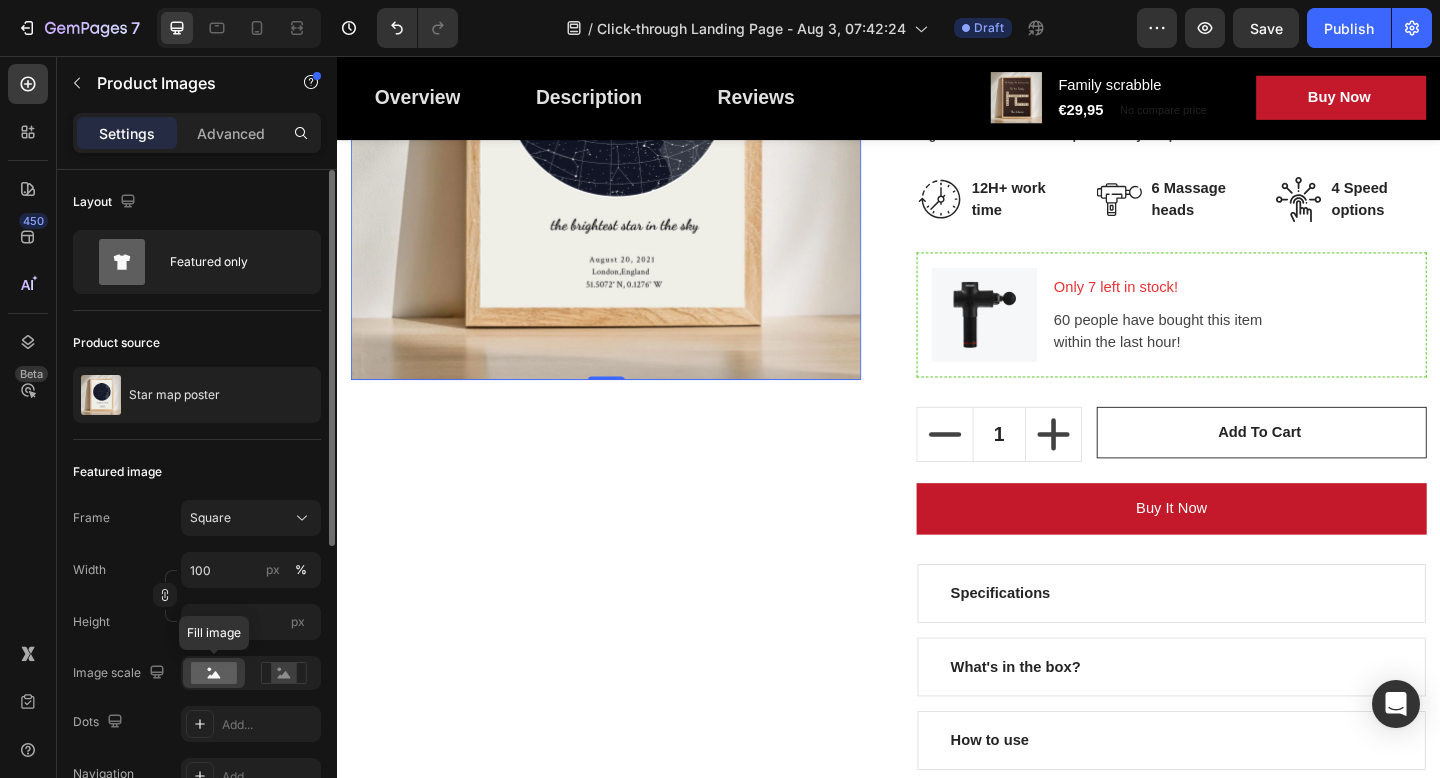 click 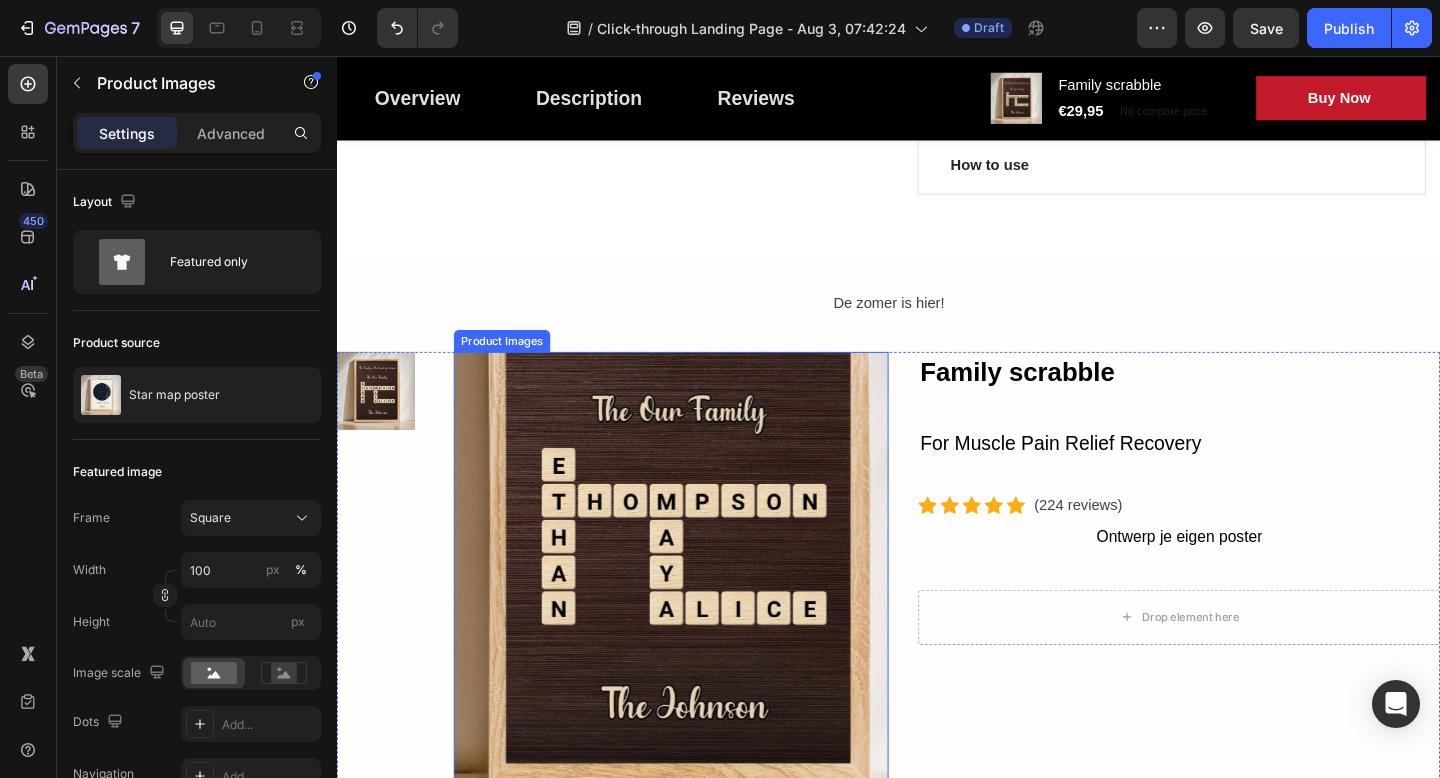 scroll, scrollTop: 1147, scrollLeft: 0, axis: vertical 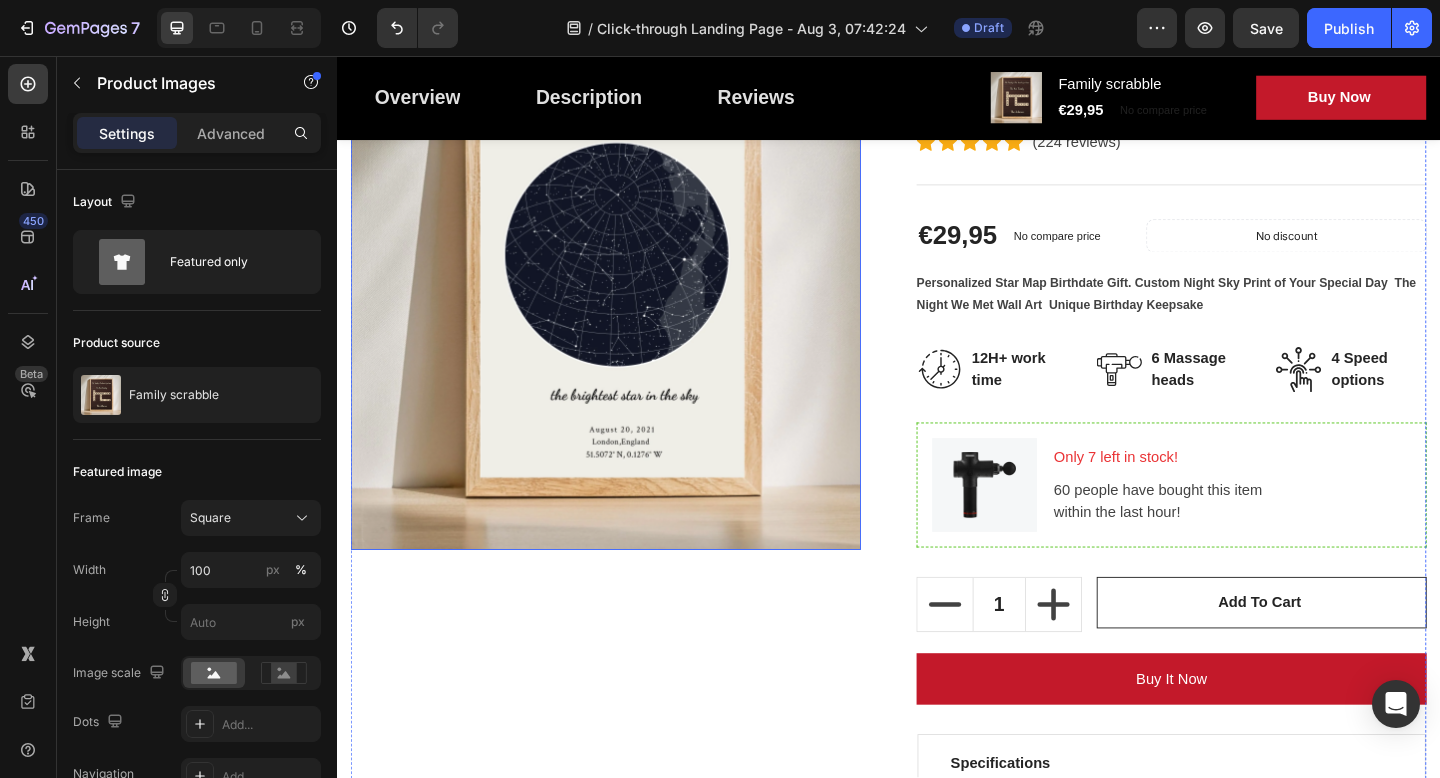 click at bounding box center [629, 316] 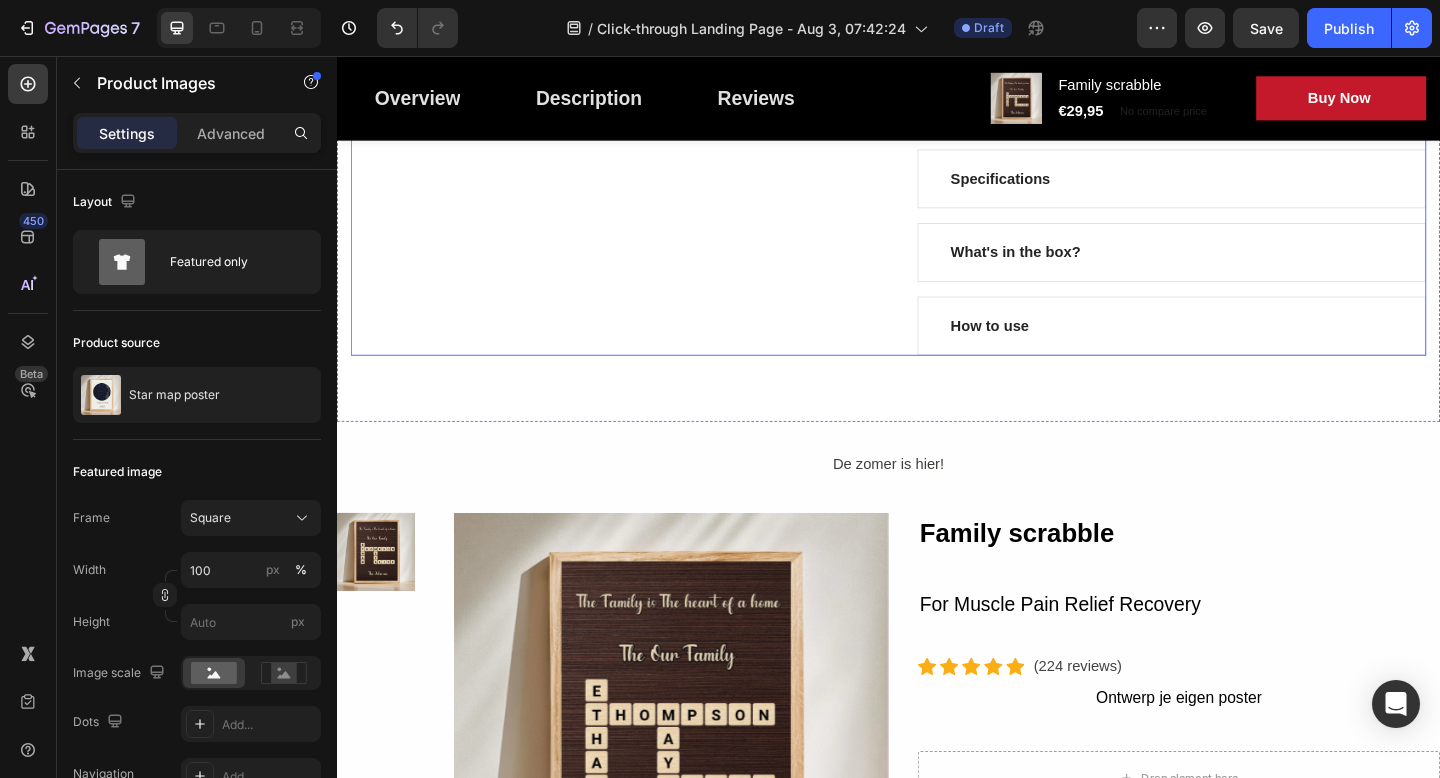 scroll, scrollTop: 969, scrollLeft: 0, axis: vertical 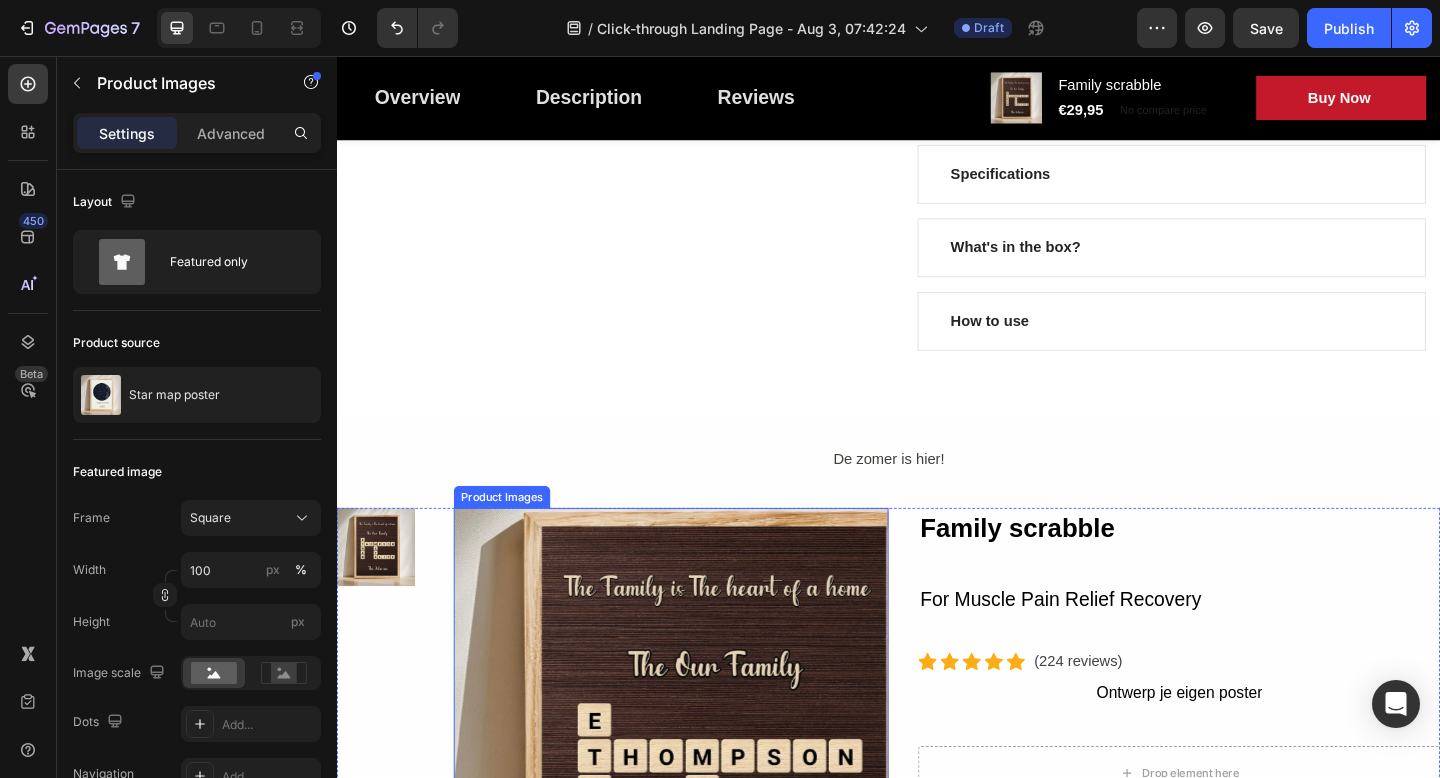 click at bounding box center [700, 784] 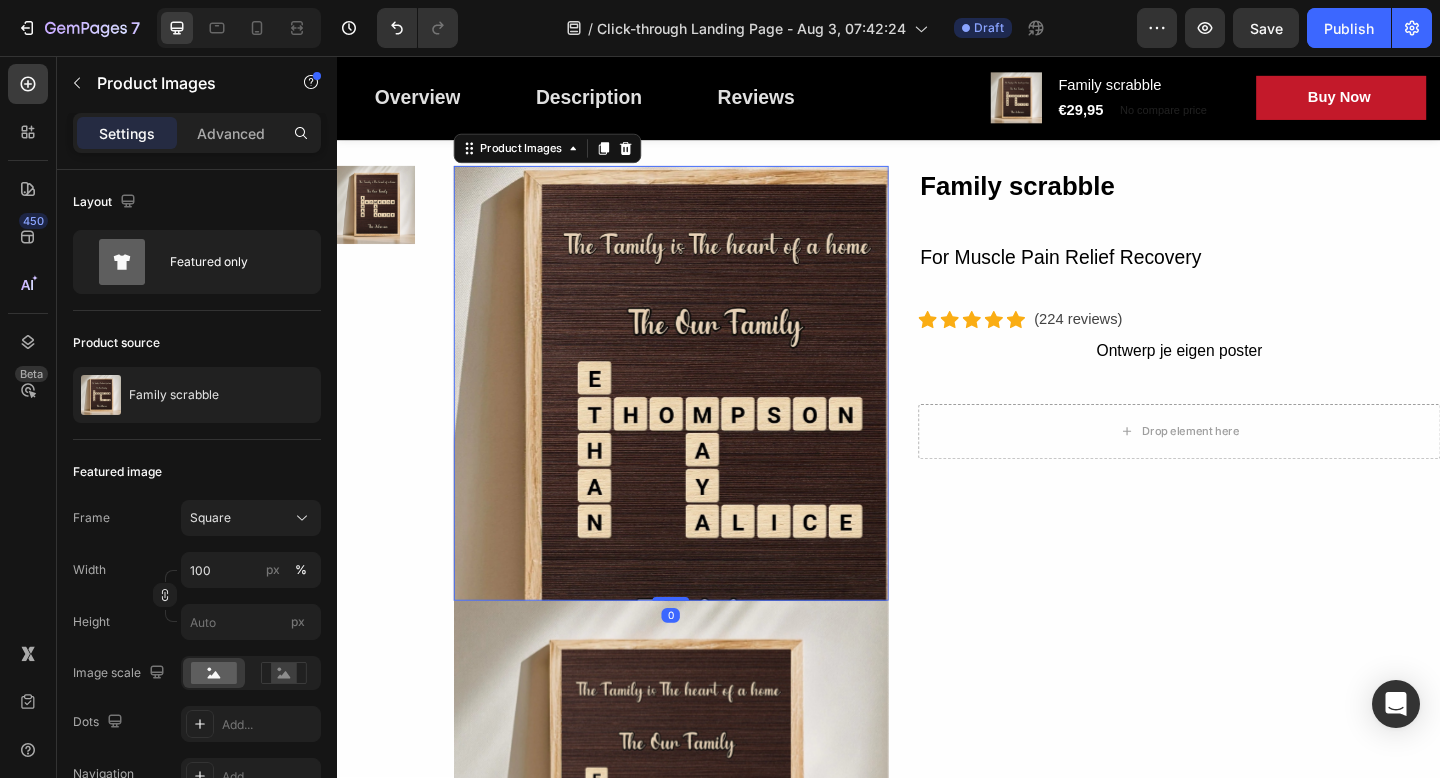 scroll, scrollTop: 1344, scrollLeft: 0, axis: vertical 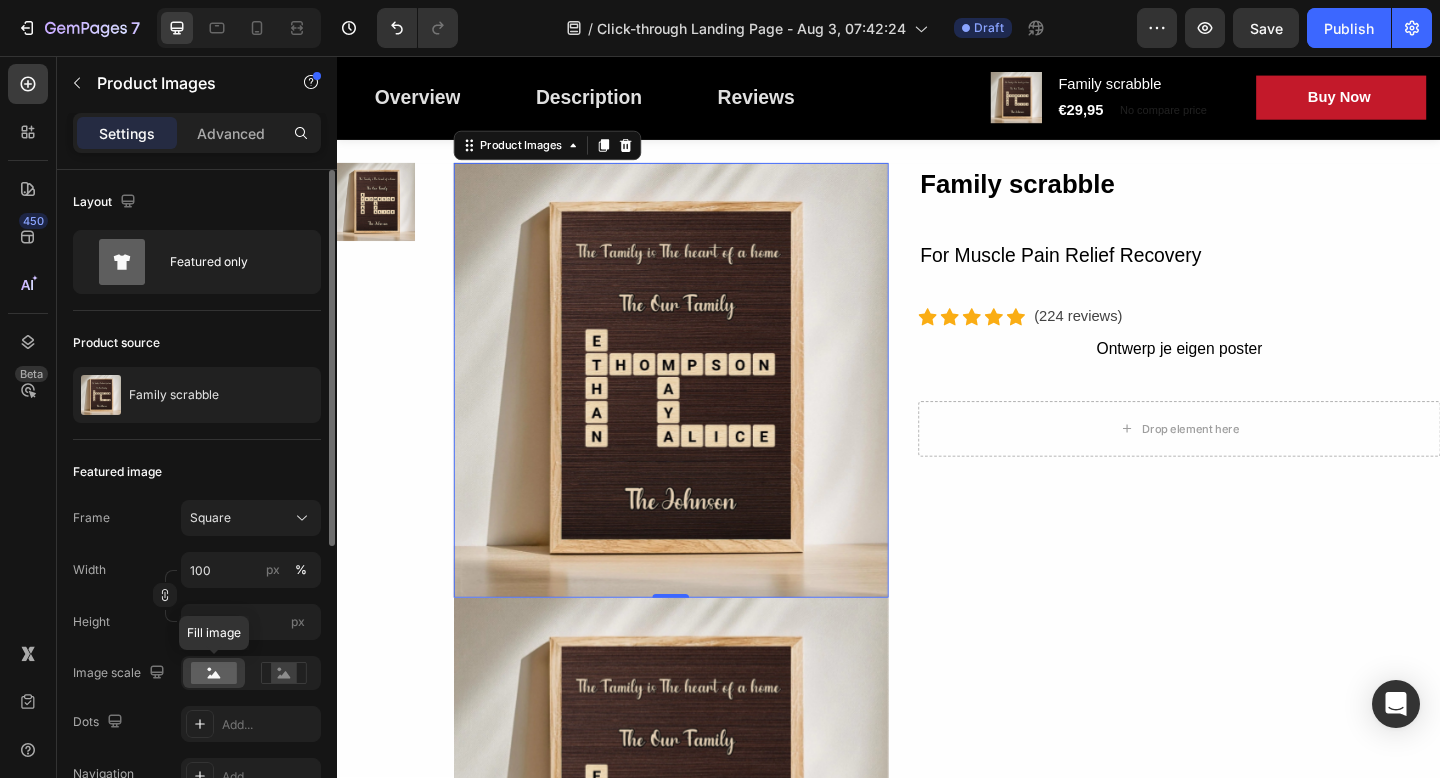 click 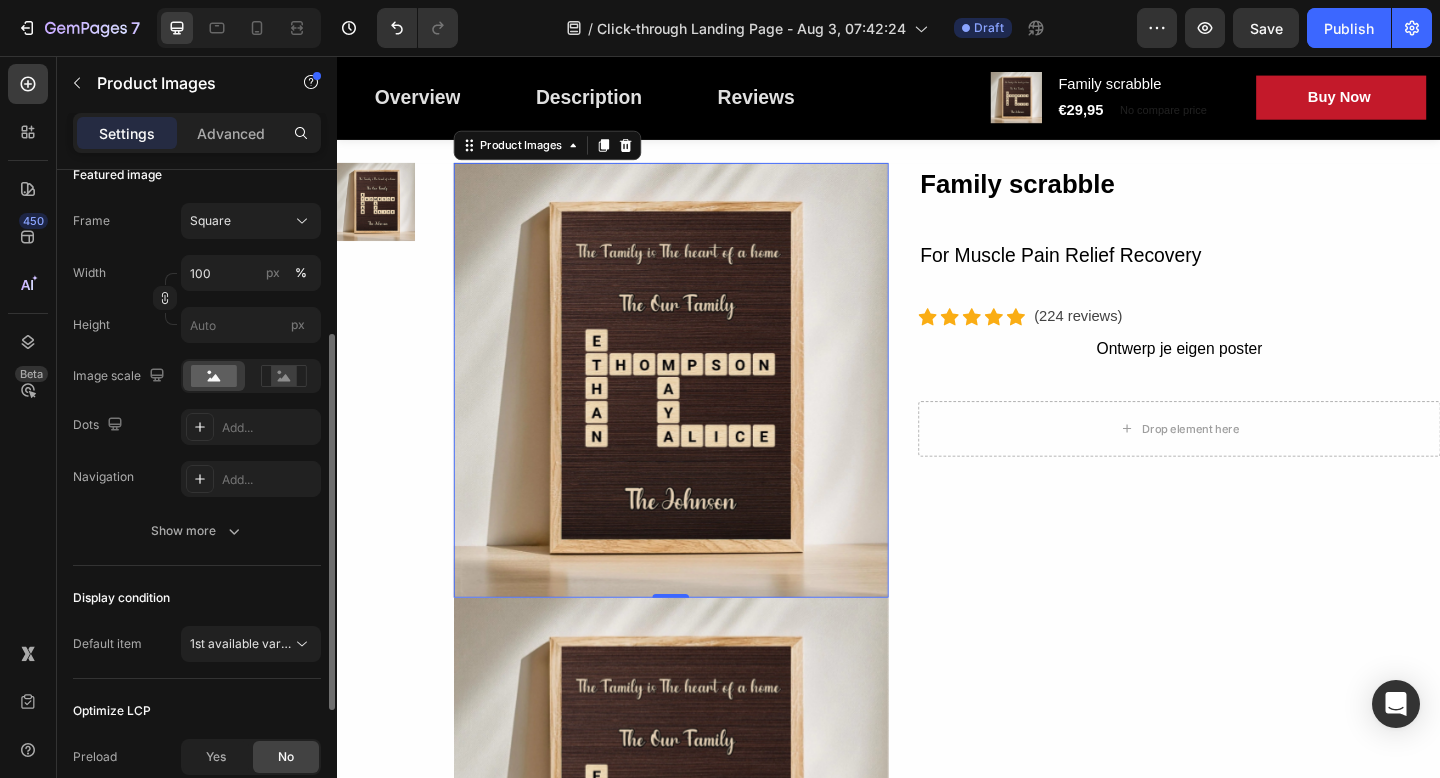 scroll, scrollTop: 302, scrollLeft: 0, axis: vertical 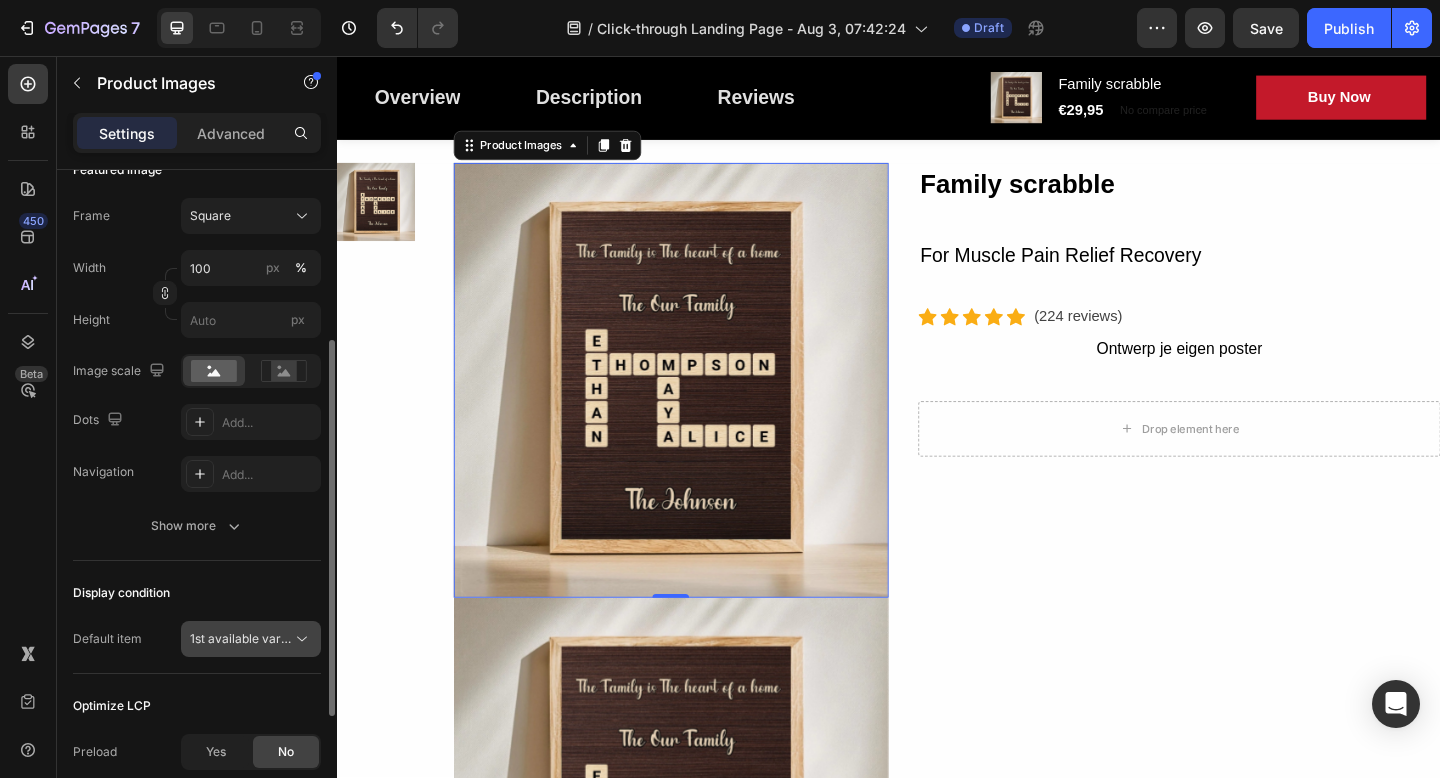click 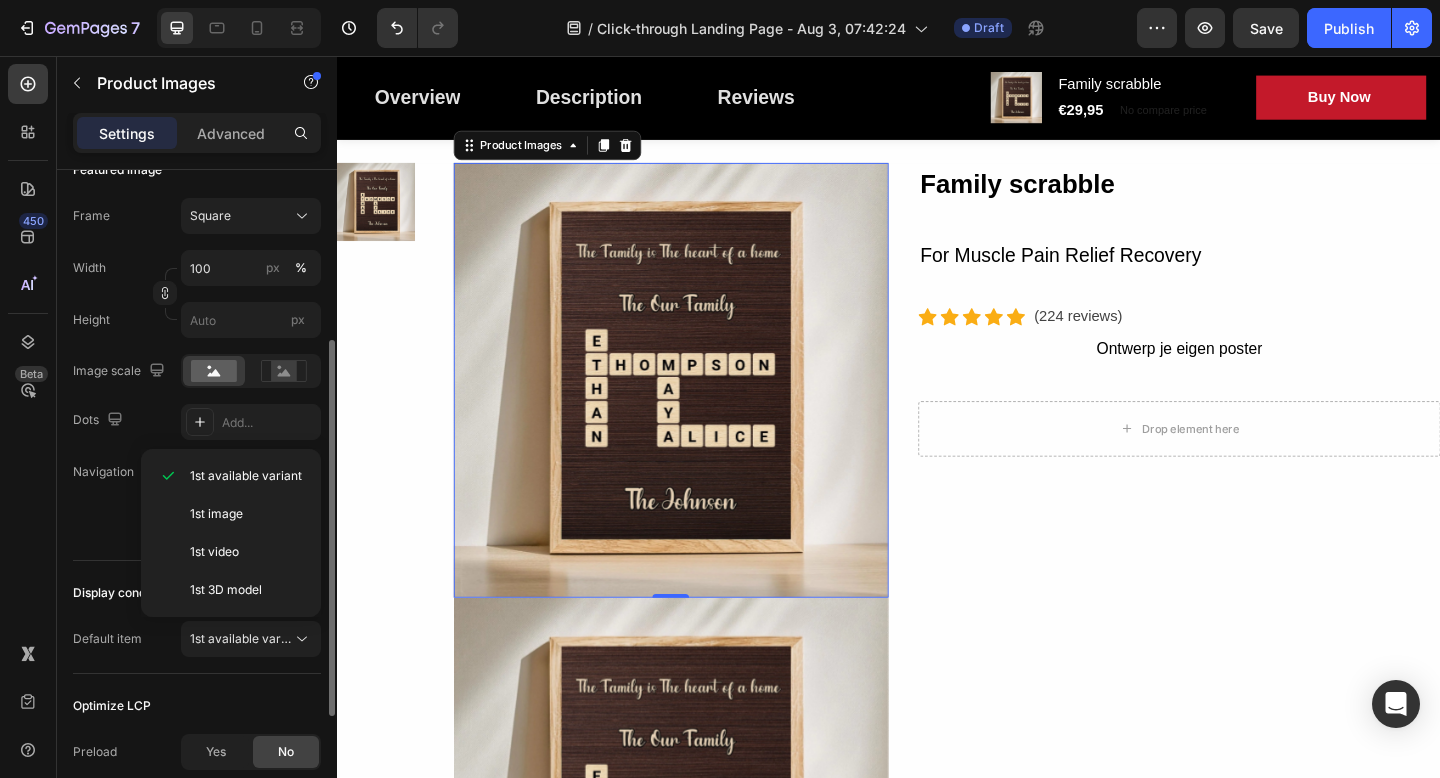 click on "Featured image Frame Square Width 100 px % Height px Image scale Dots Add... Navigation Add... Show more" 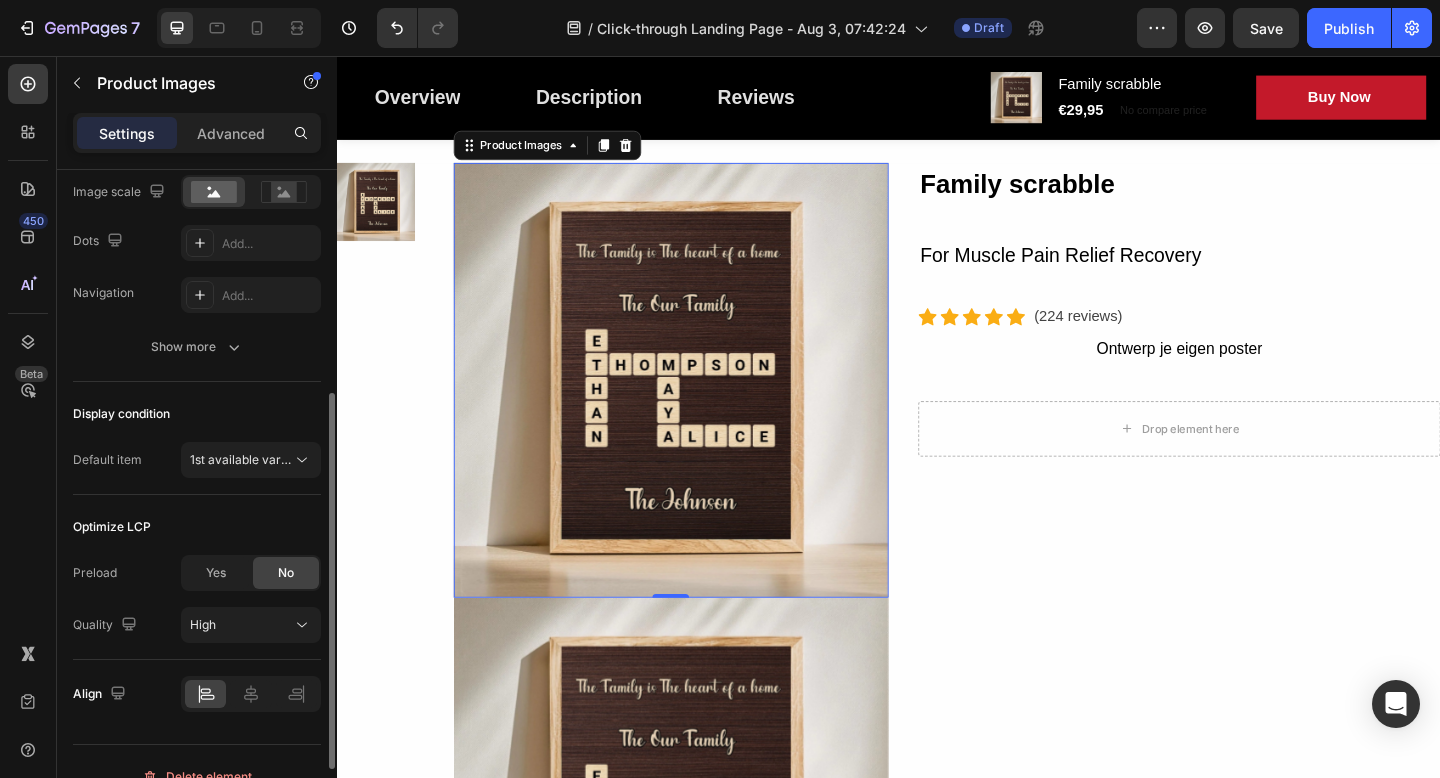 scroll, scrollTop: 511, scrollLeft: 0, axis: vertical 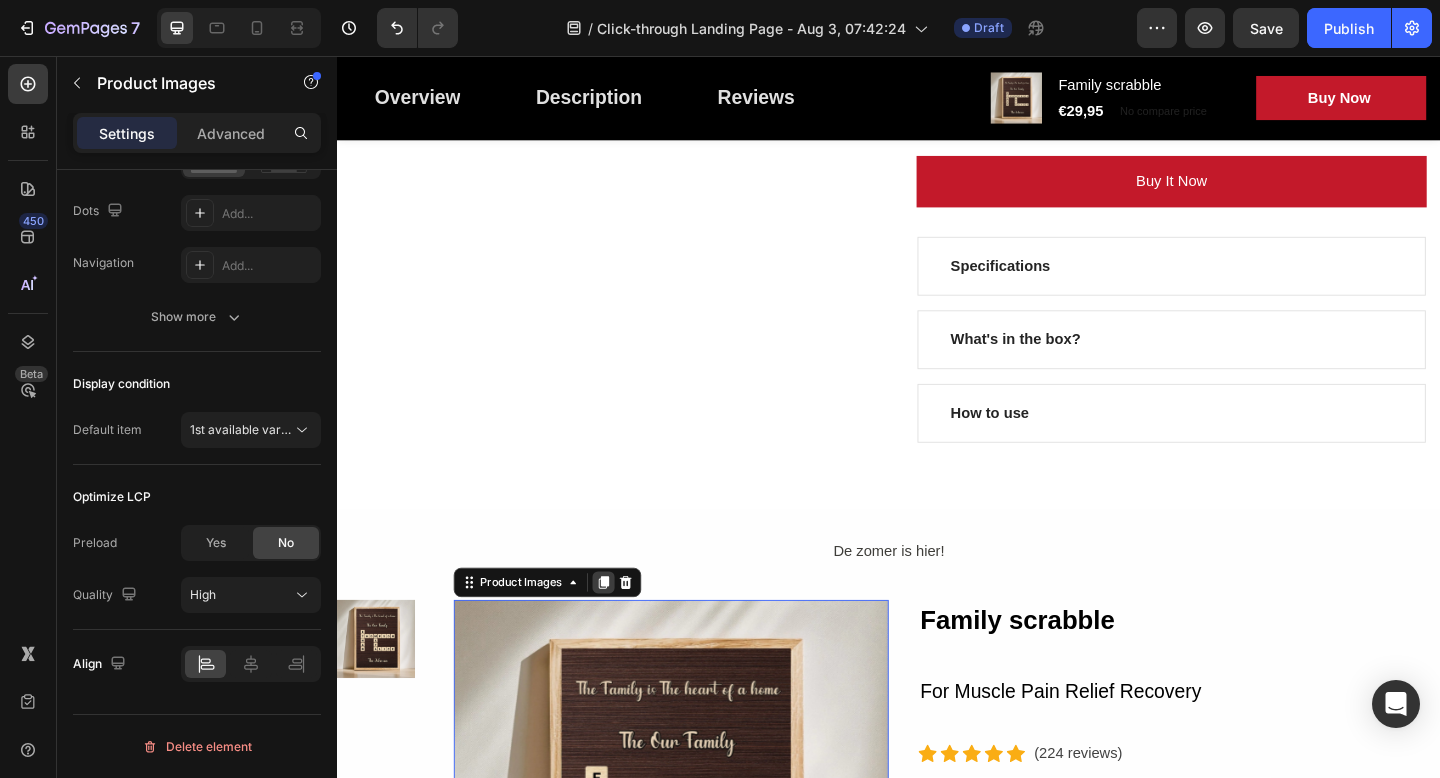click 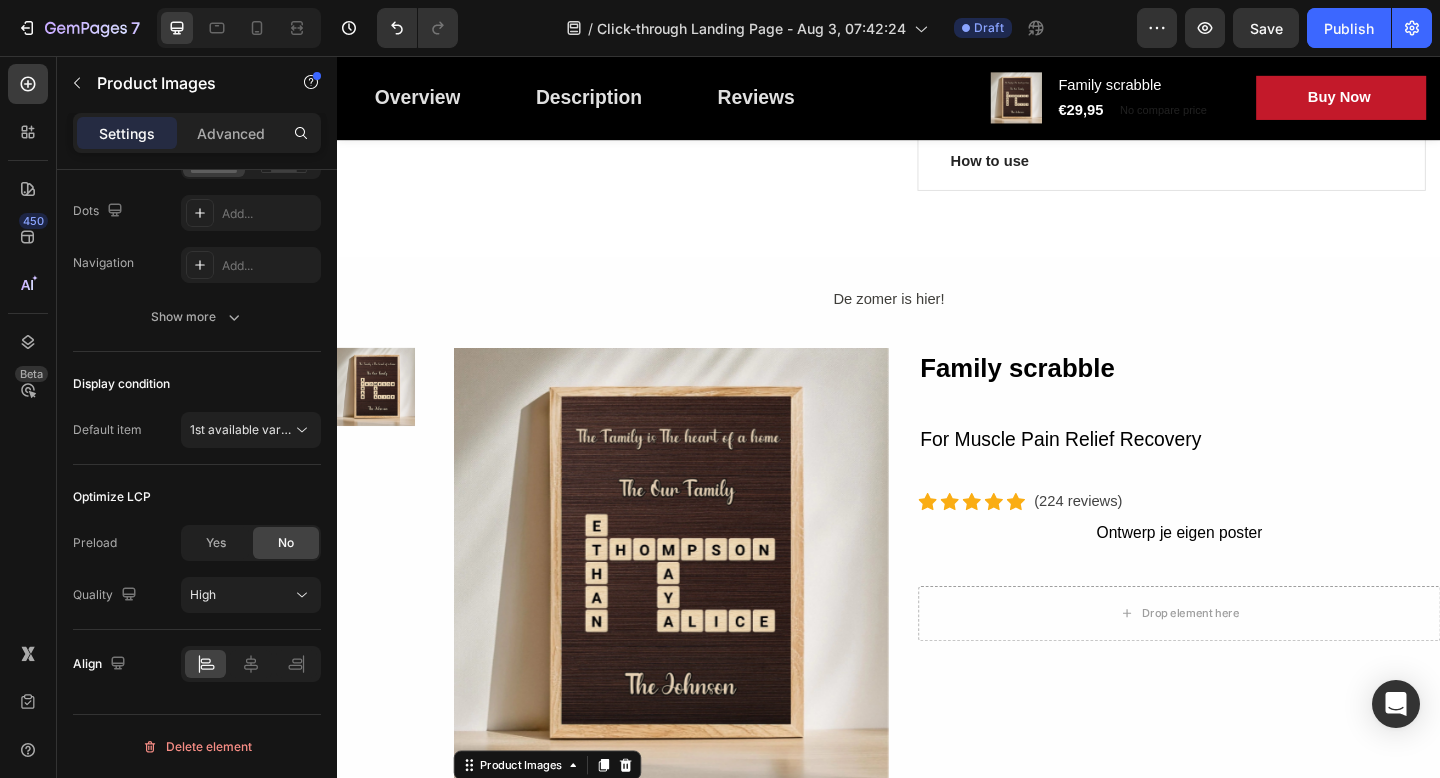 scroll, scrollTop: 1142, scrollLeft: 0, axis: vertical 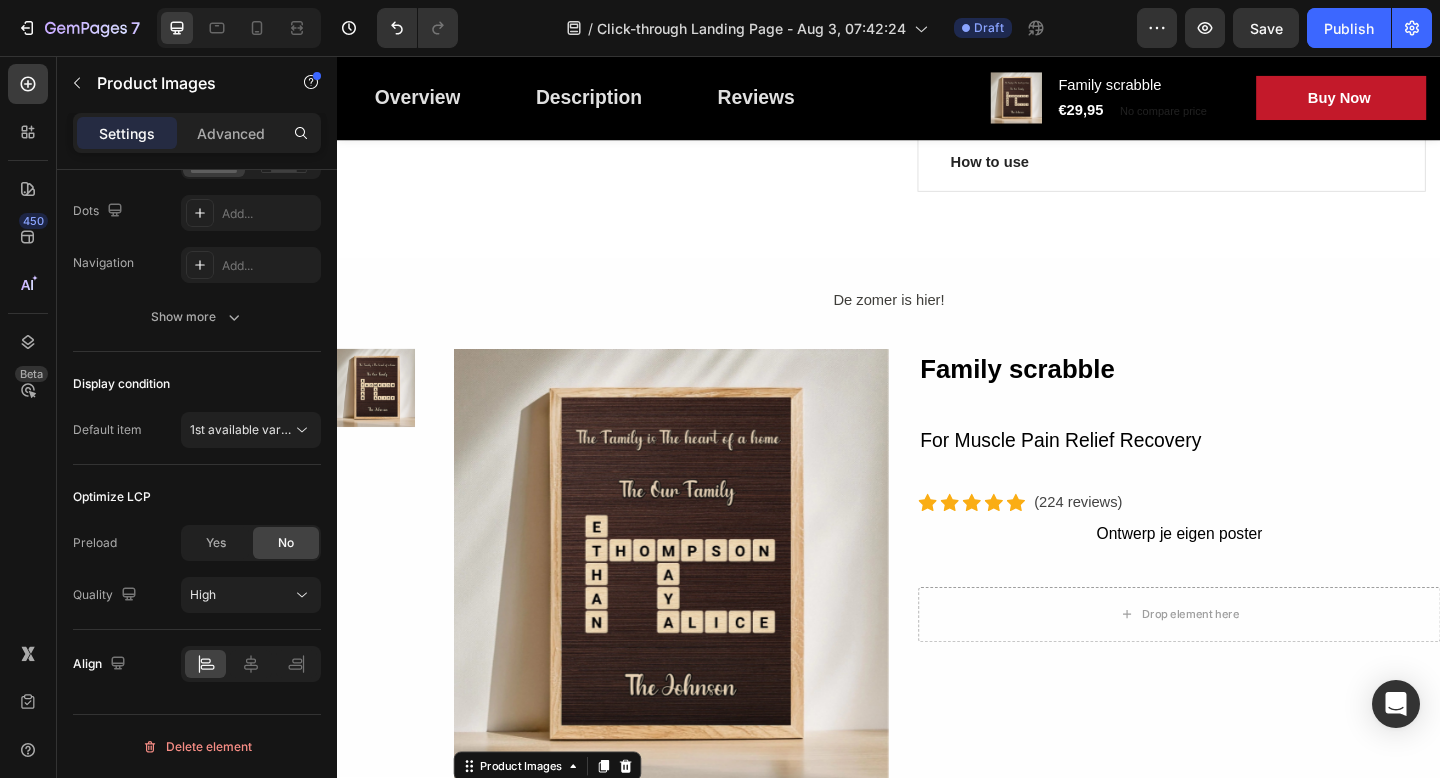 click at bounding box center [700, 611] 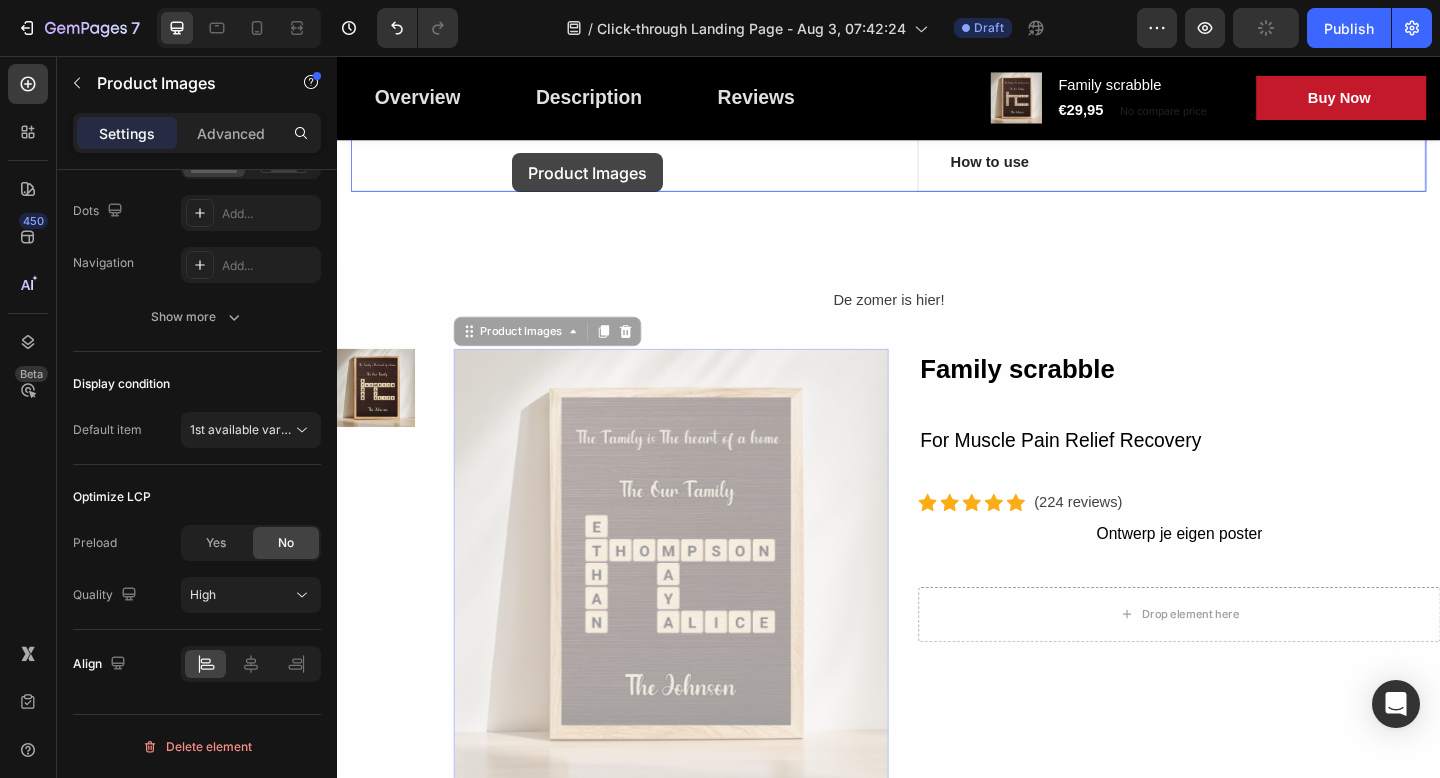 drag, startPoint x: 482, startPoint y: 359, endPoint x: 527, endPoint y: 162, distance: 202.07425 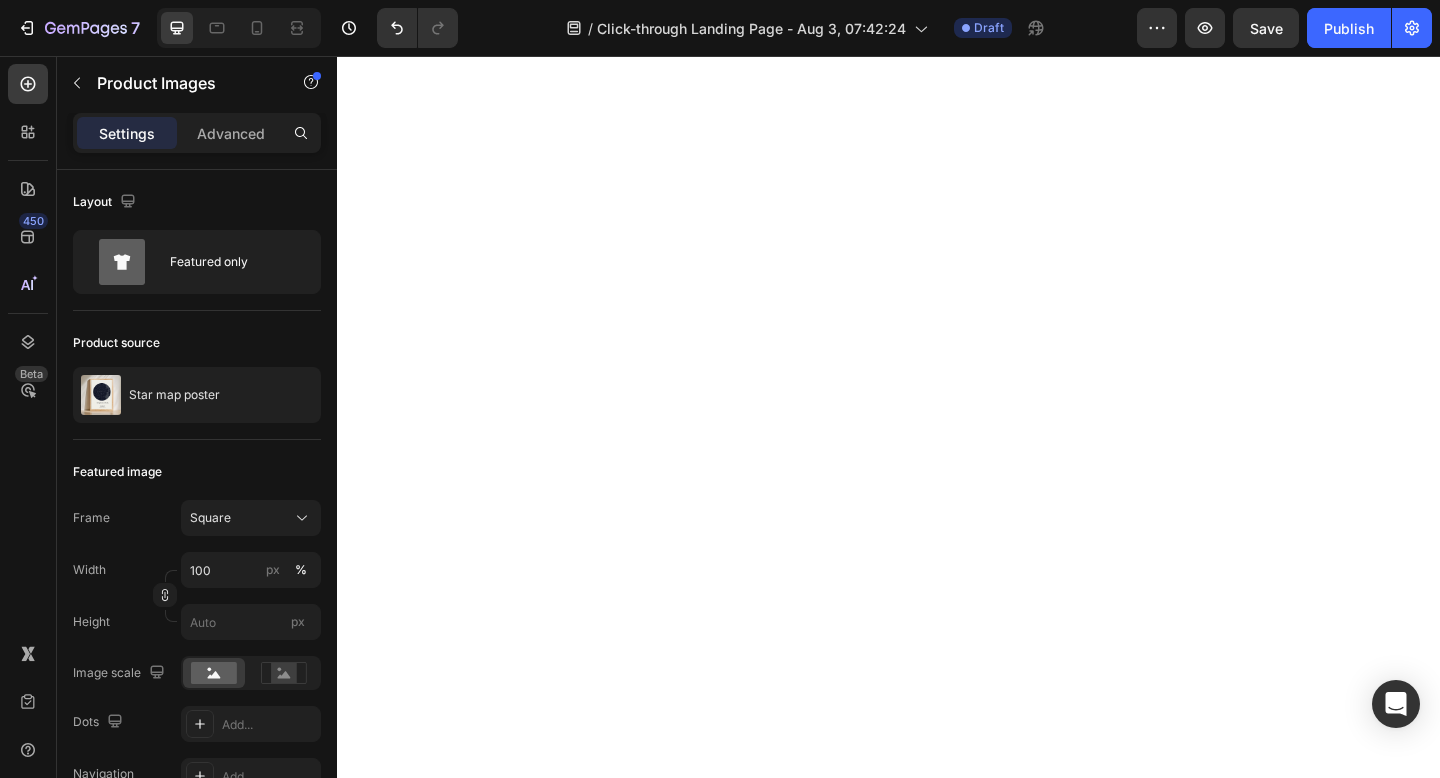scroll, scrollTop: 0, scrollLeft: 0, axis: both 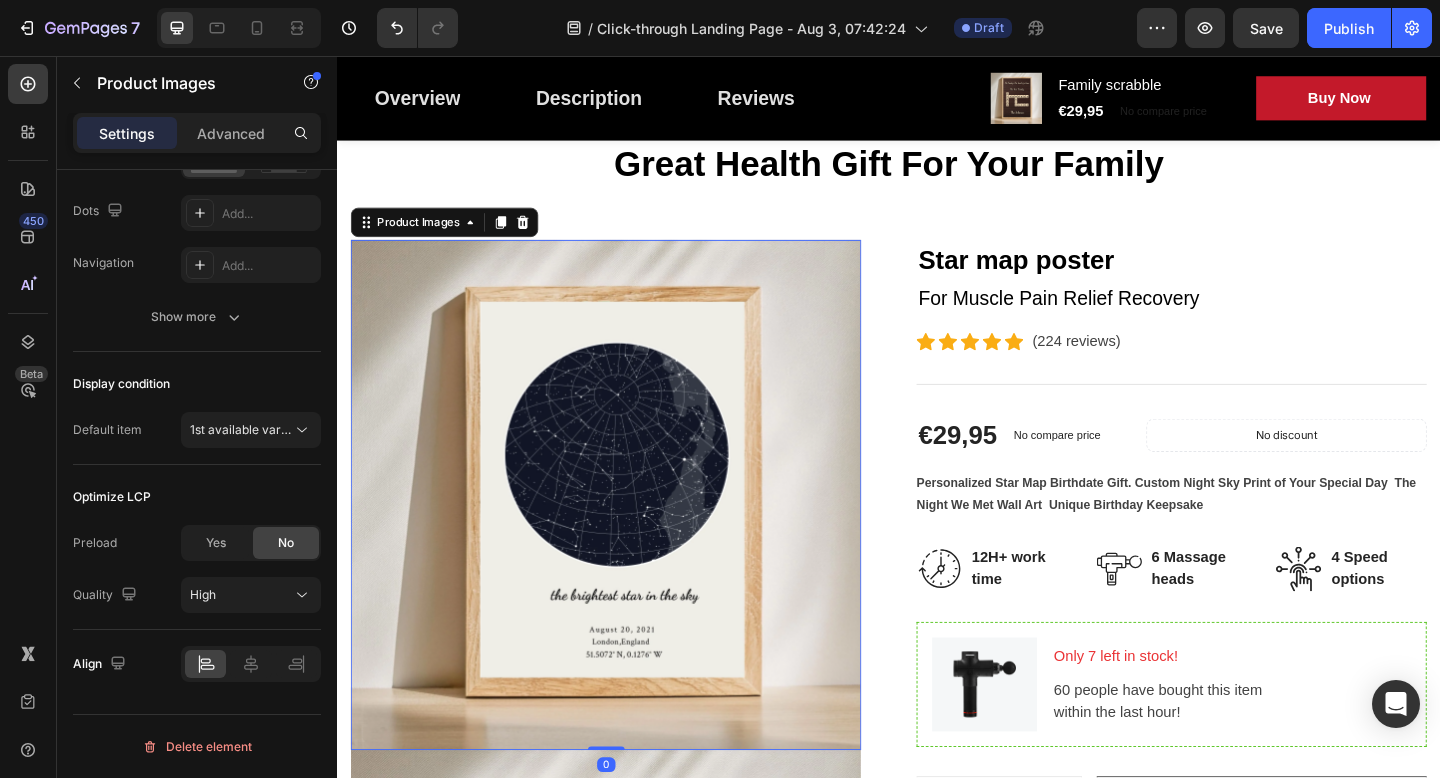 click at bounding box center [629, 533] 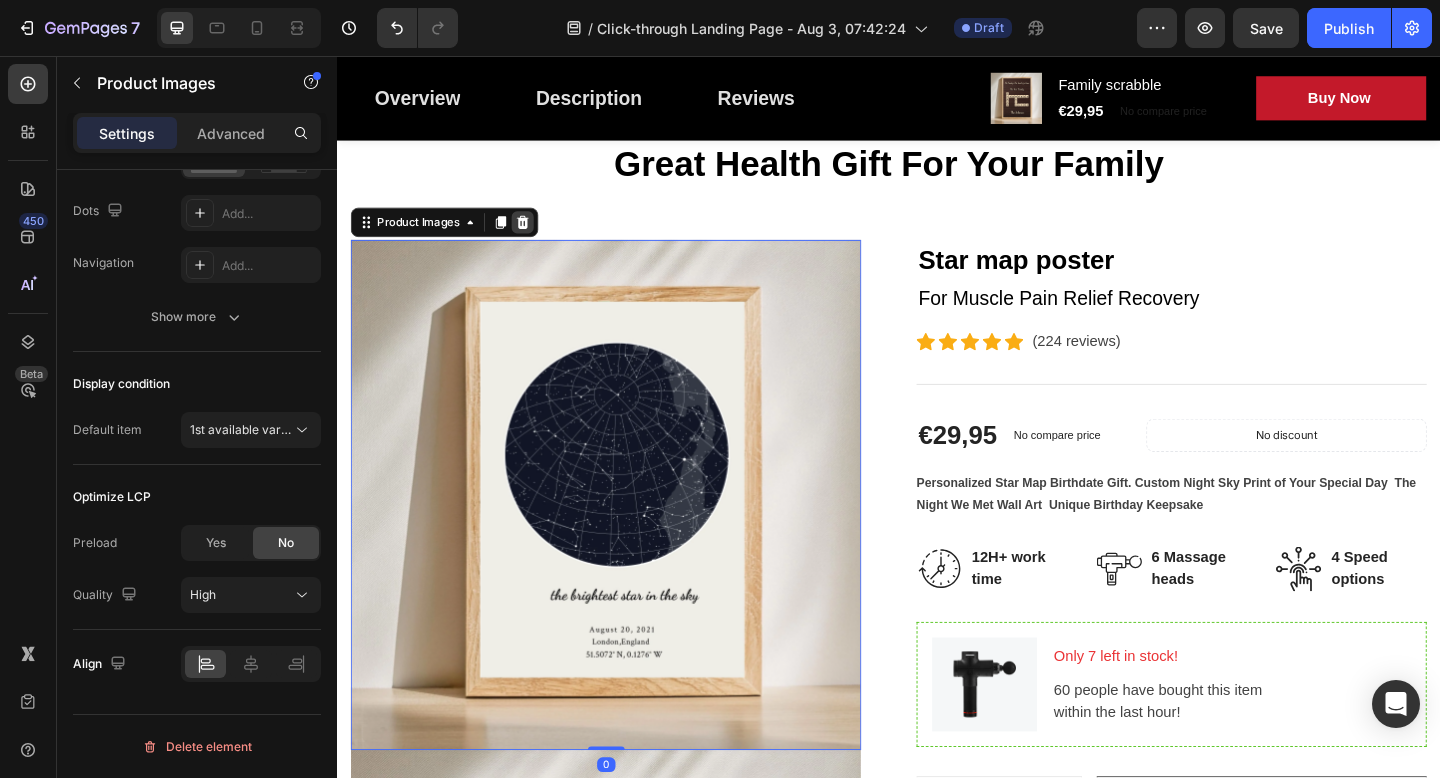 click 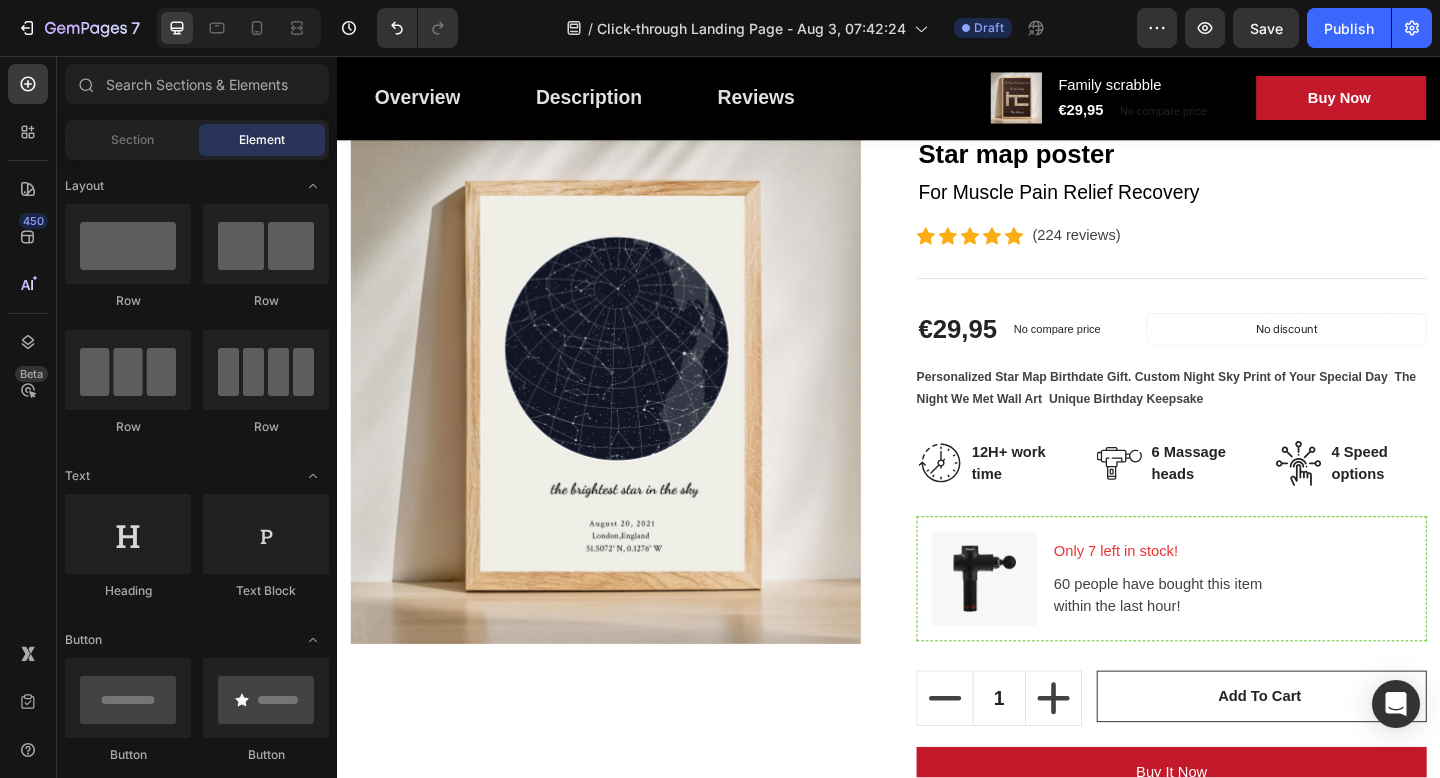 scroll, scrollTop: 0, scrollLeft: 0, axis: both 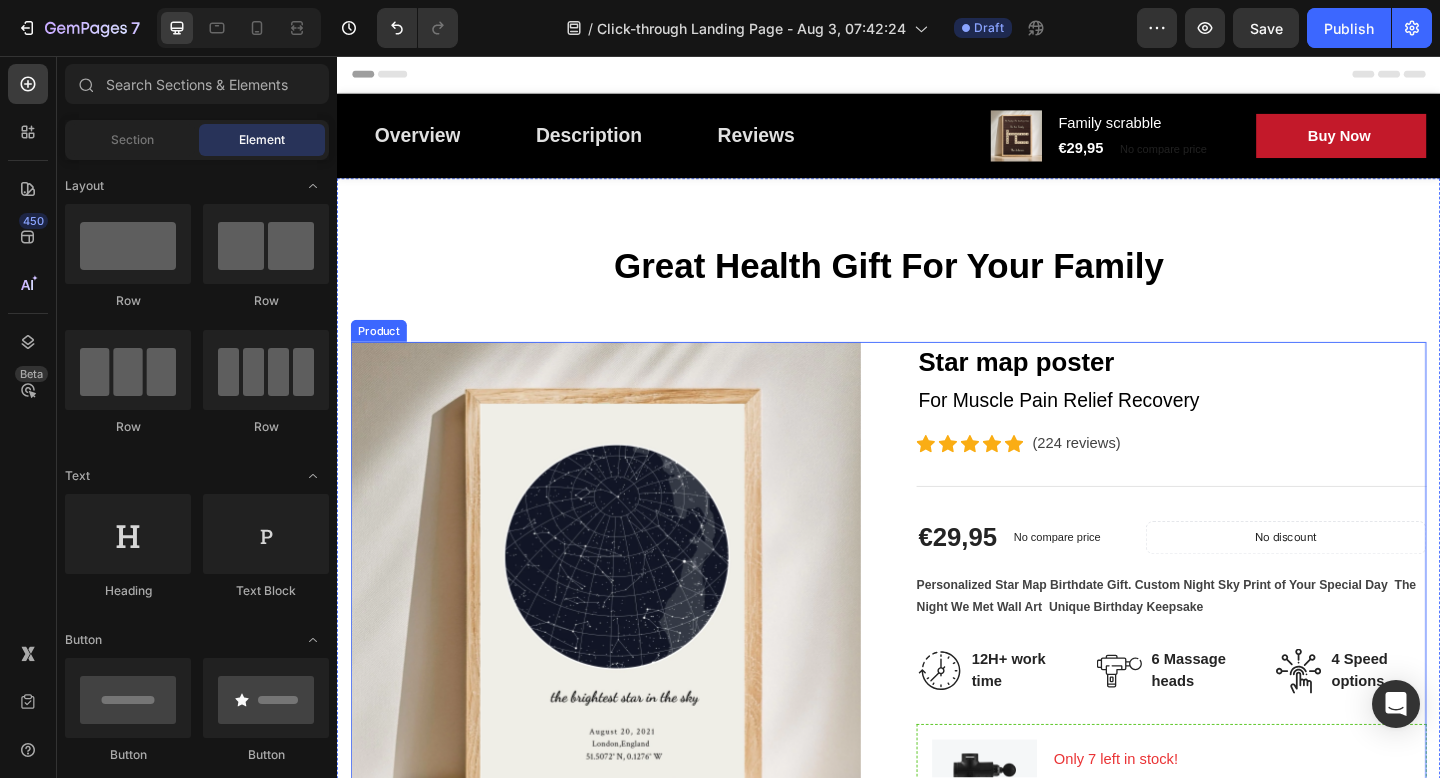 click on "Product Images Star map poster (P) Title For Muscle Pain Relief Recovery Text block                Icon                Icon                Icon                Icon                Icon Icon List Hoz (224 reviews) Text block Row                Title Line €29,95 (P) Price (P) Price No compare price (P) Price Row No discount   Not be displayed when published Product Badge Row
Personalized Star Map Birthdate Gift. Custom Night Sky Print of Your Special Day  The Night We Met Wall Art  Unique Birthday Keepsake   (P) Description Image 12H+ work time Text block Row Image 6 Massage heads  Text block Row Image 4 Speed options Text block Row Row Image Only 7 left in stock! Text block 60 people have bought this item within the last hour! Text block Row
1
(P) Quantity Add to cart (P) Cart Button Row Buy it now (P) Dynamic Checkout Specifications What's in the box? How to use Accordion Product" at bounding box center [937, 857] 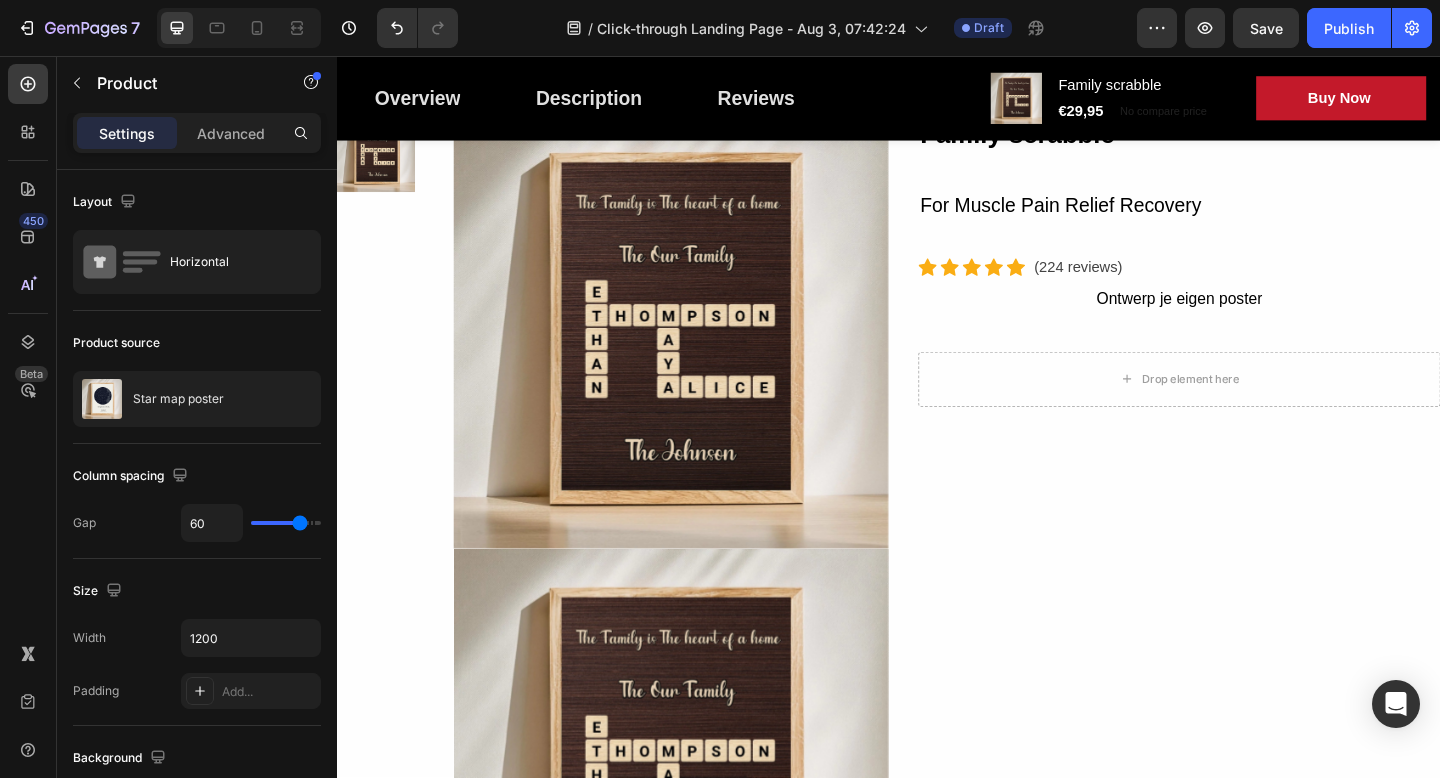 scroll, scrollTop: 1268, scrollLeft: 0, axis: vertical 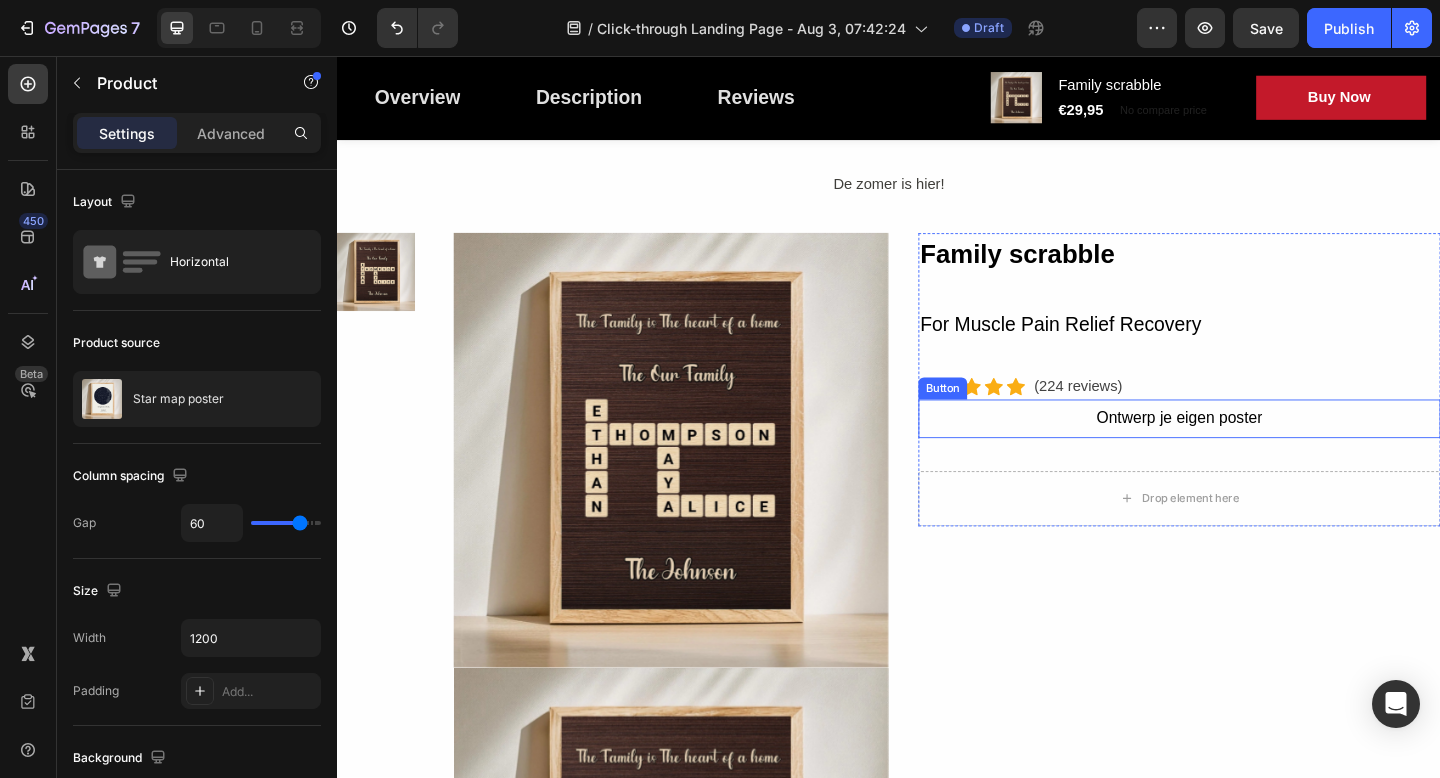 click on "Ontwerp je eigen poster" at bounding box center (1252, 451) 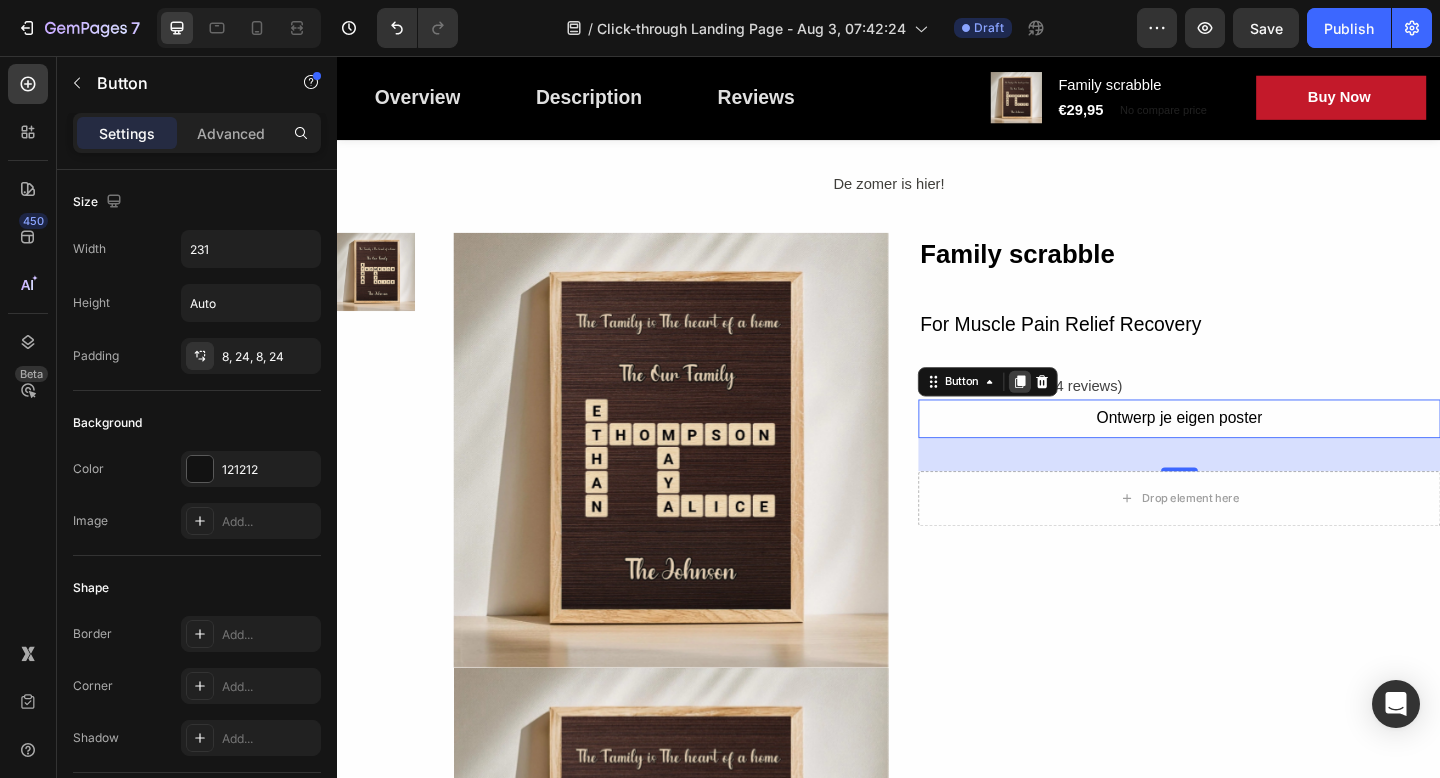 click 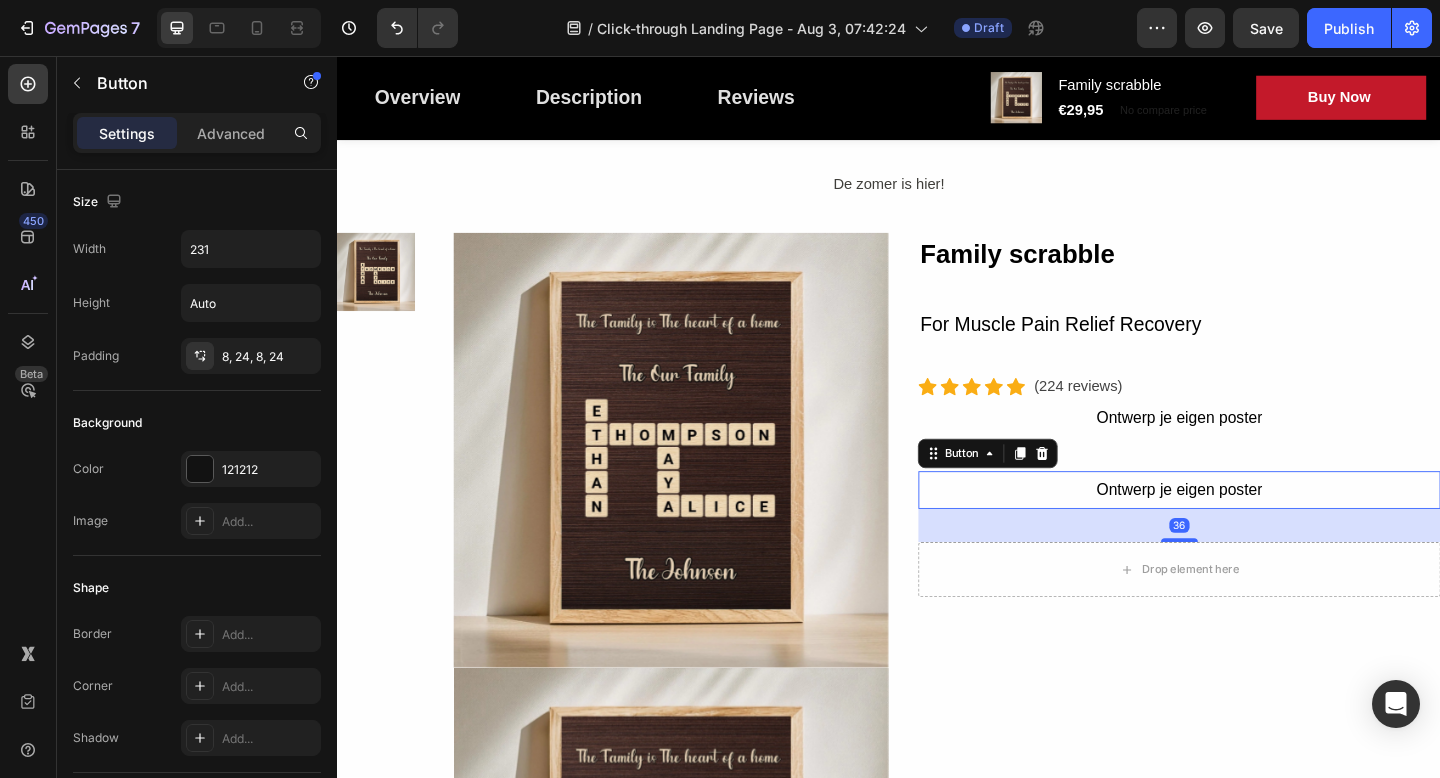 scroll, scrollTop: 511, scrollLeft: 0, axis: vertical 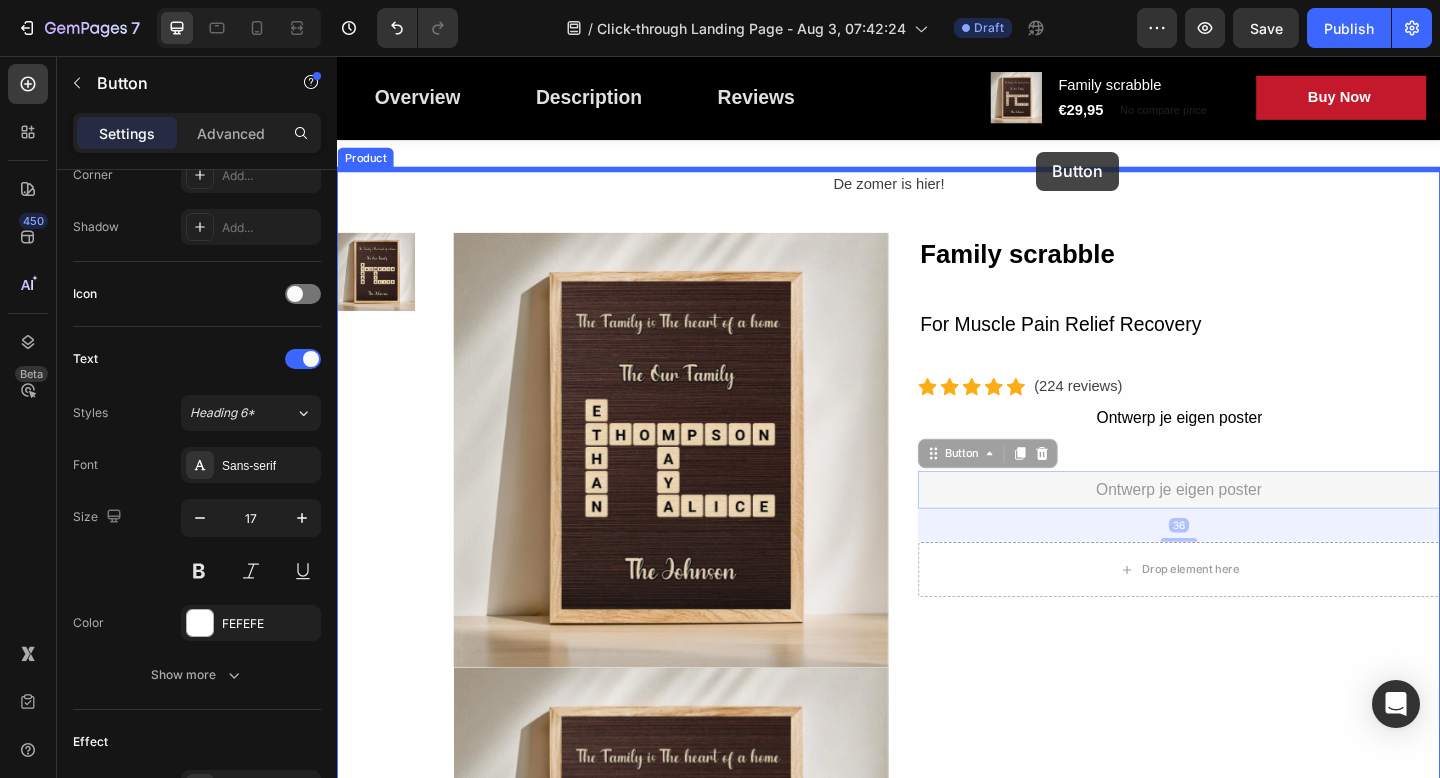 drag, startPoint x: 992, startPoint y: 492, endPoint x: 1096, endPoint y: 159, distance: 348.86243 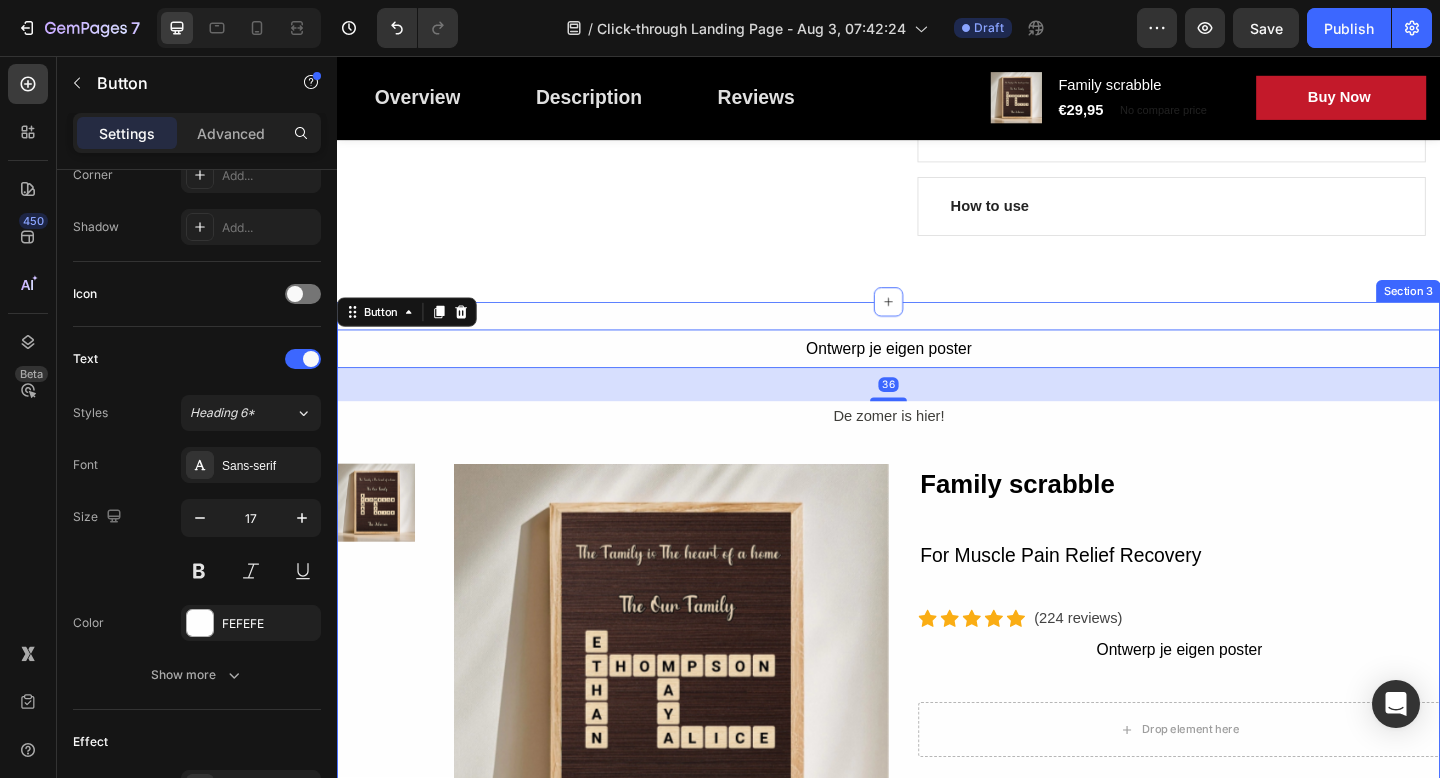 scroll, scrollTop: 1086, scrollLeft: 0, axis: vertical 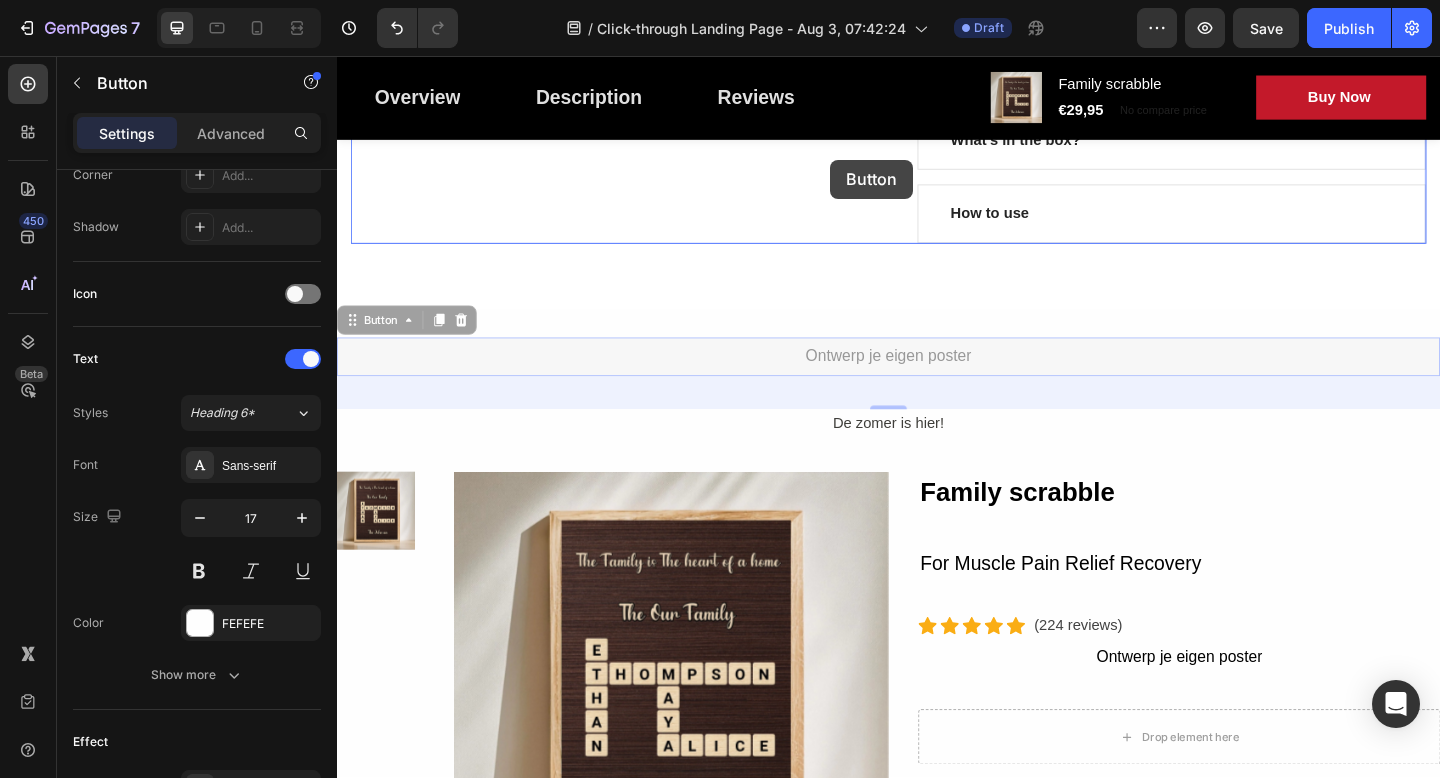 drag, startPoint x: 358, startPoint y: 351, endPoint x: 873, endPoint y: 169, distance: 546.2133 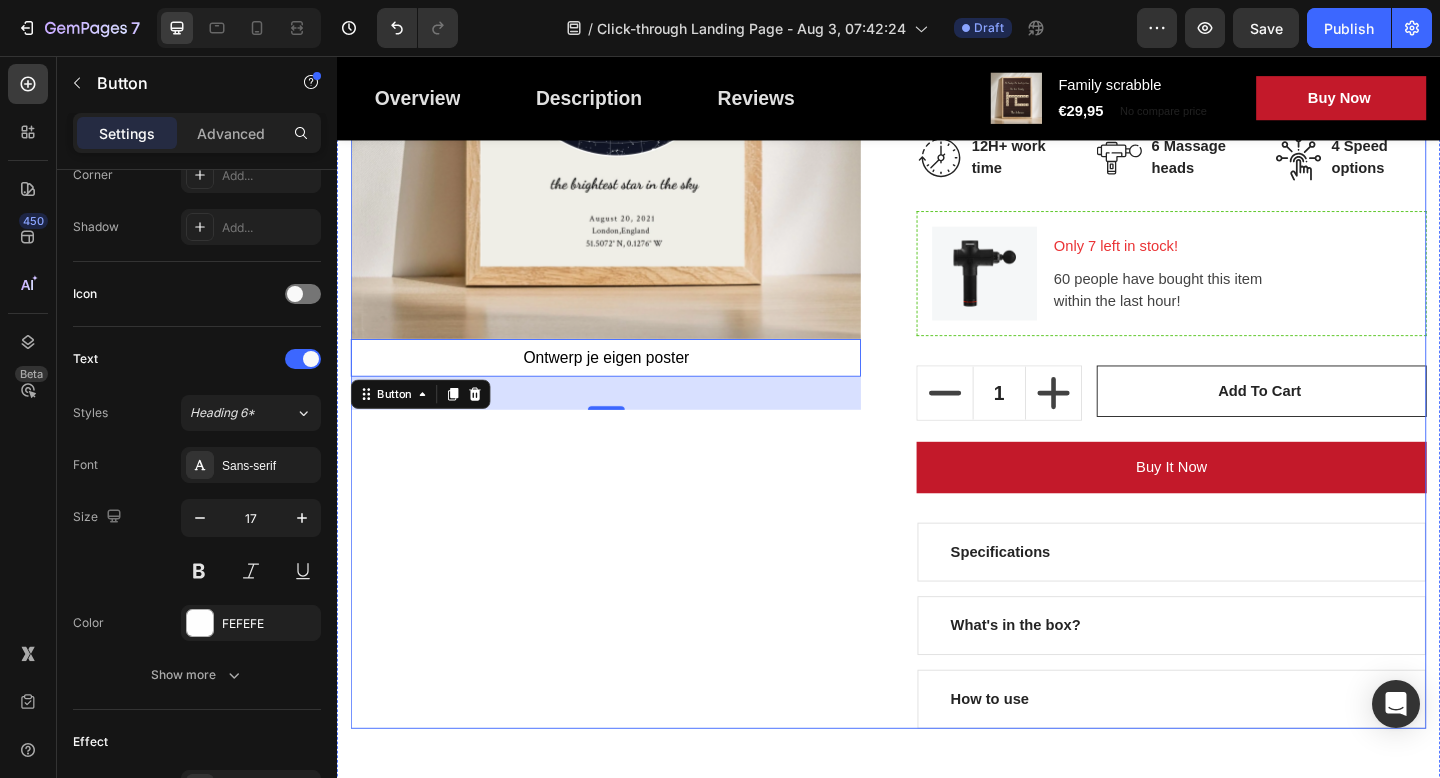 scroll, scrollTop: 556, scrollLeft: 0, axis: vertical 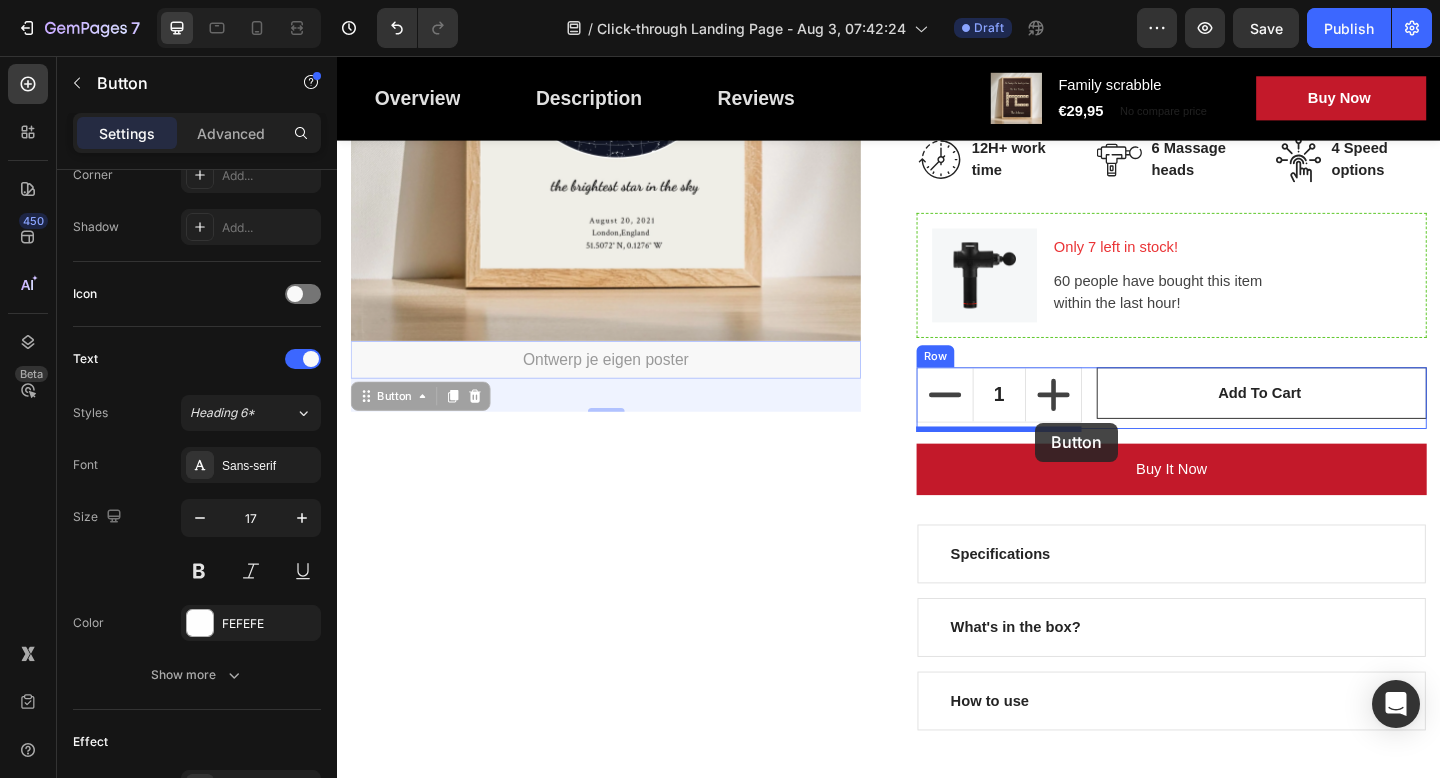 drag, startPoint x: 370, startPoint y: 434, endPoint x: 1097, endPoint y: 455, distance: 727.3032 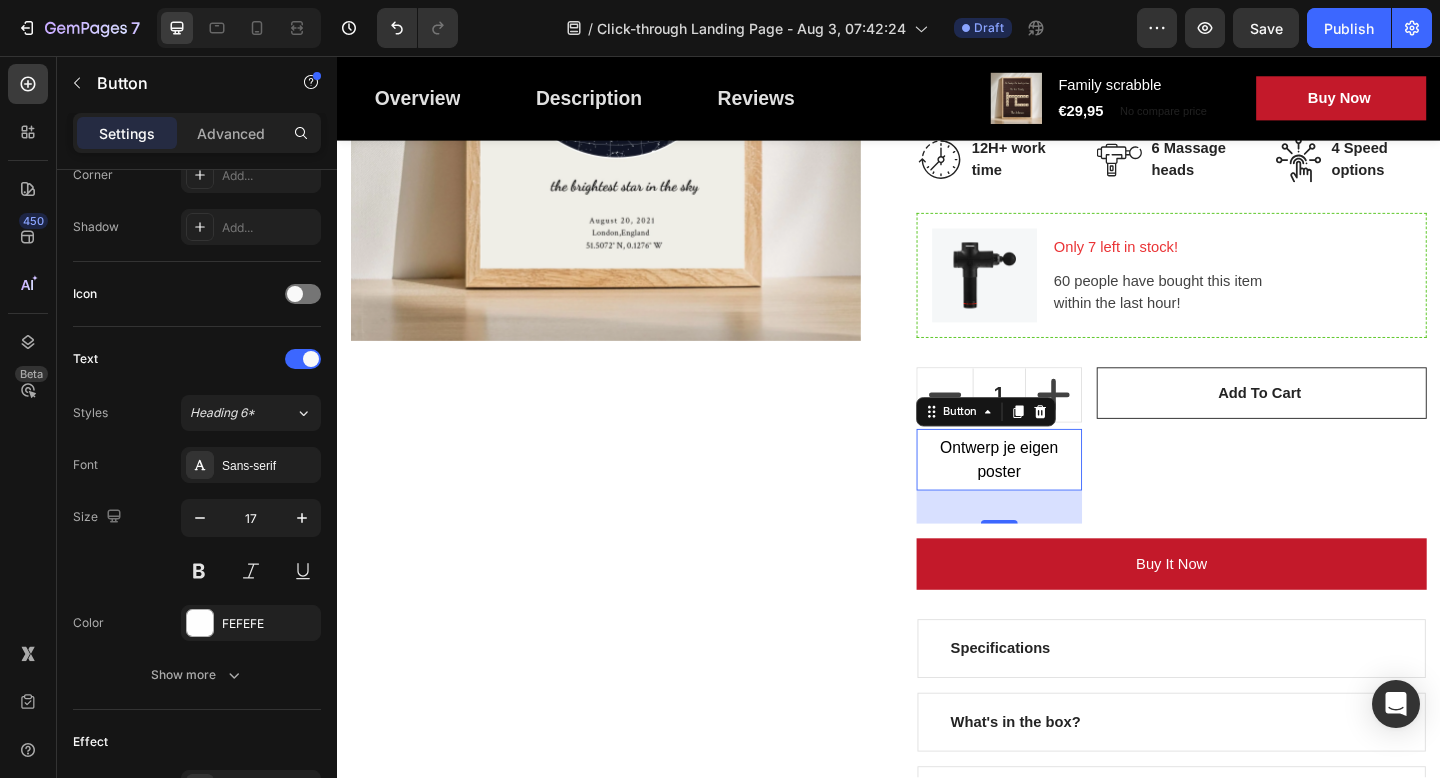 click on "Ontwerp je eigen poster" at bounding box center (1057, 495) 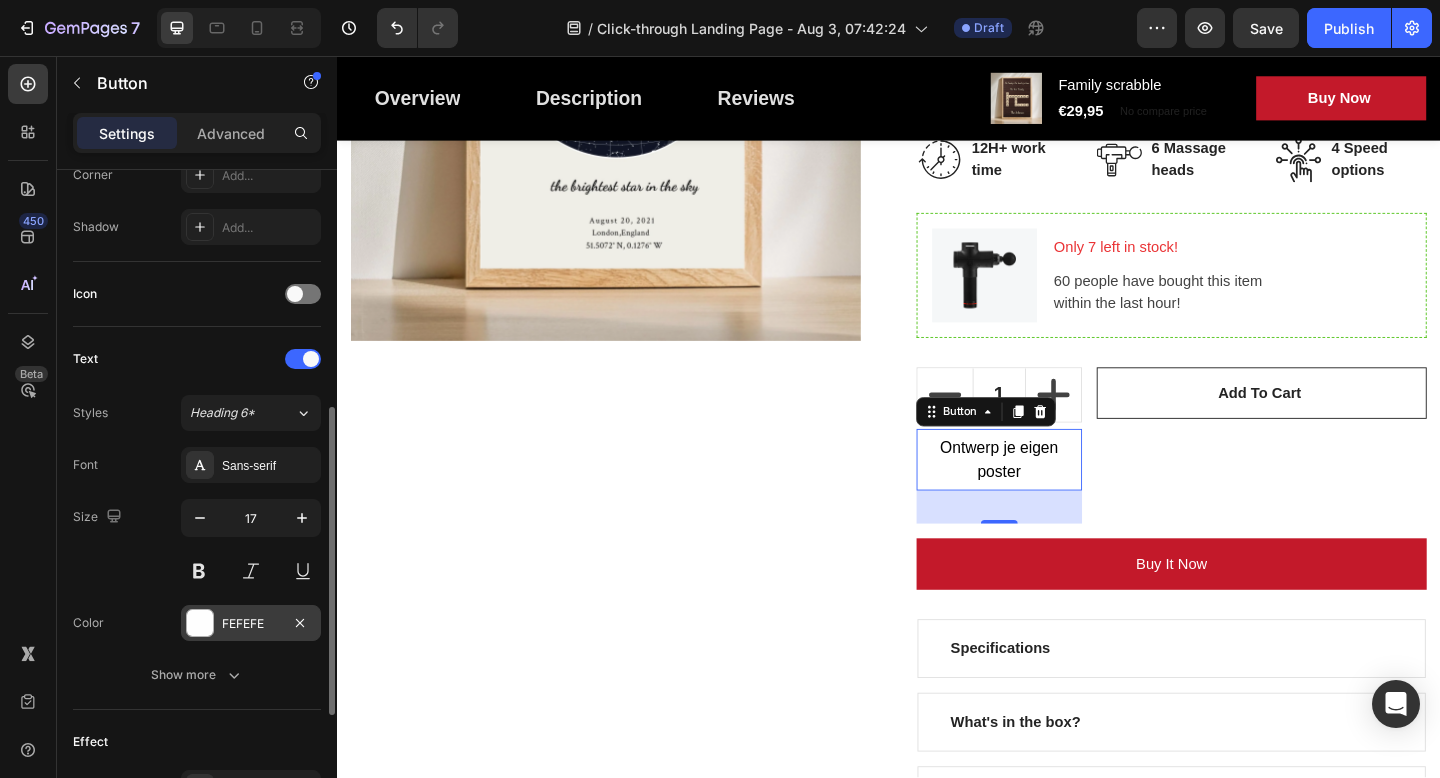 click at bounding box center (200, 623) 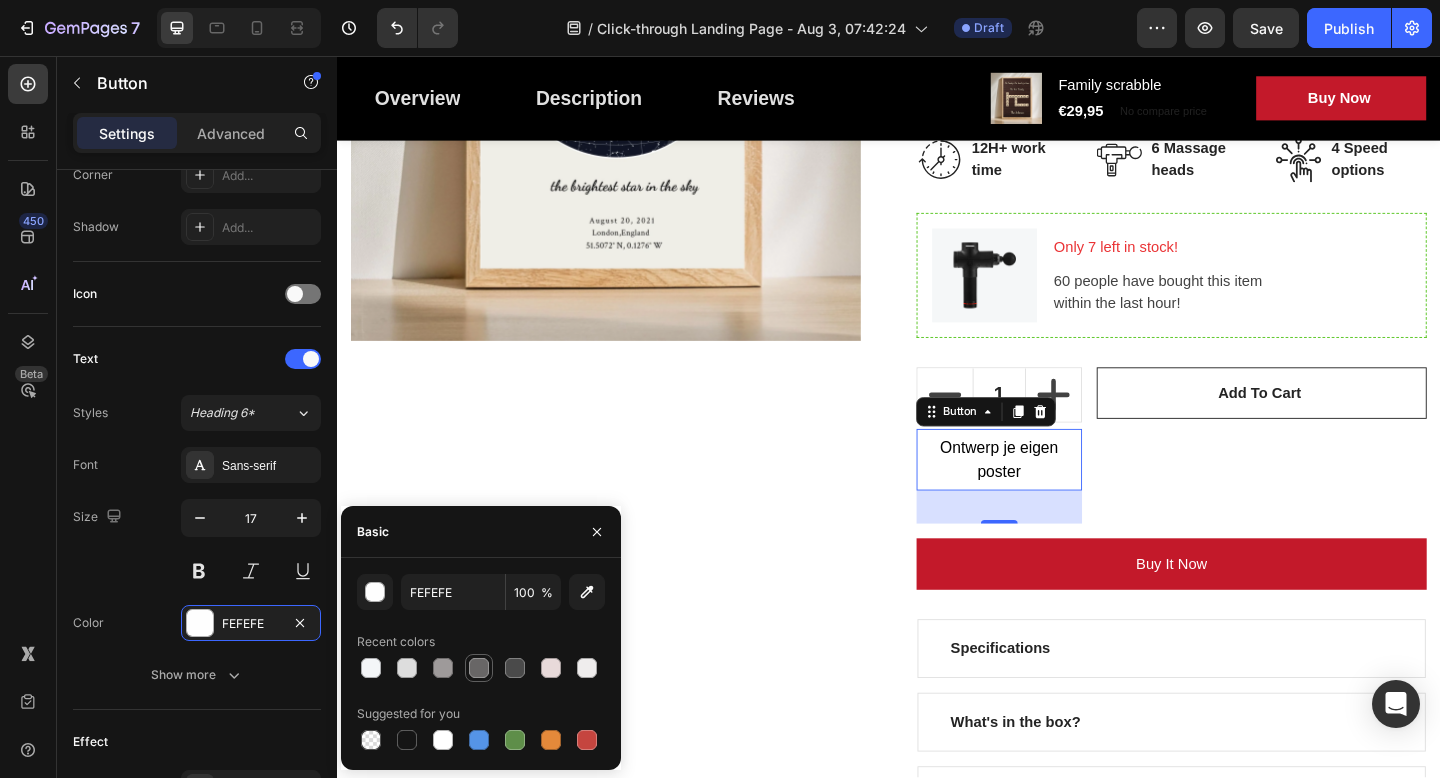 click at bounding box center [479, 668] 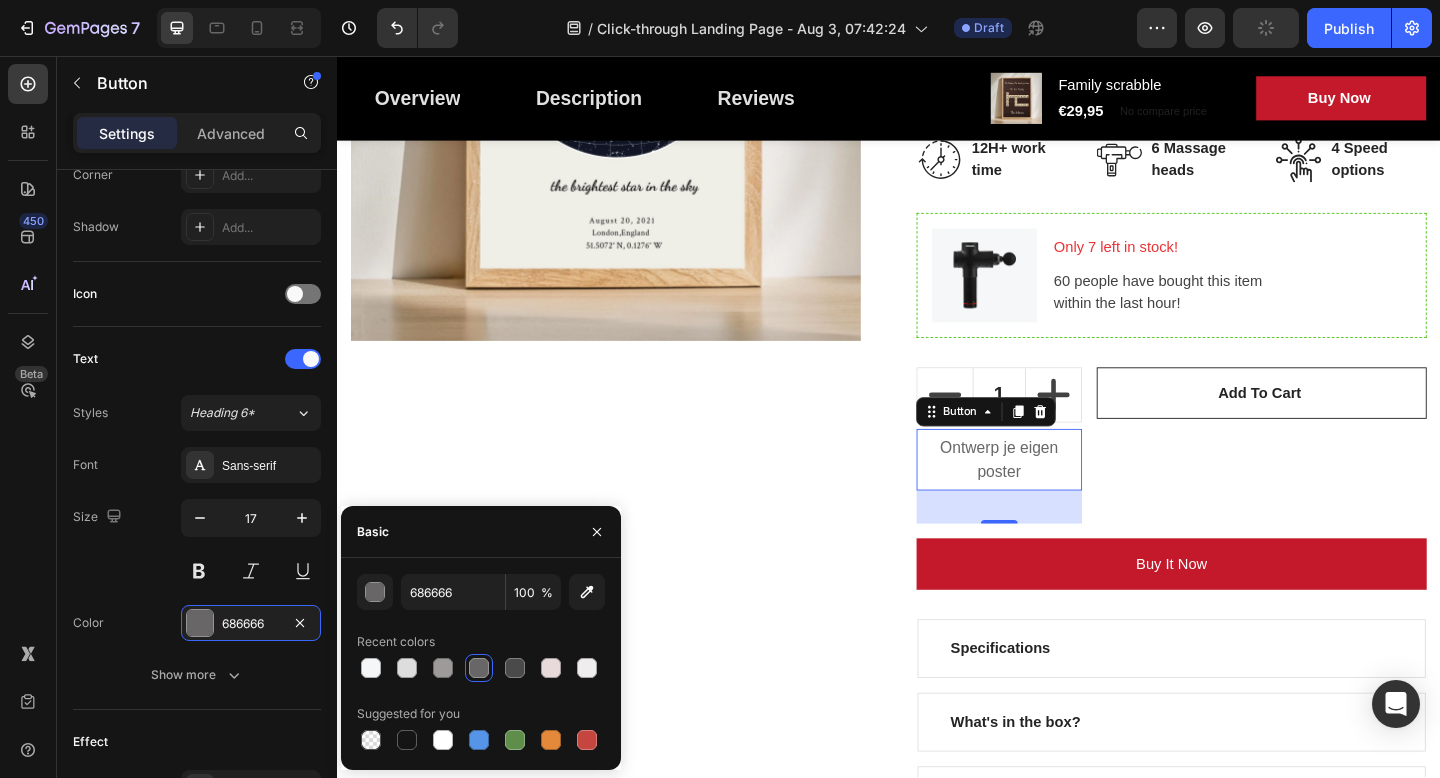 click at bounding box center (479, 668) 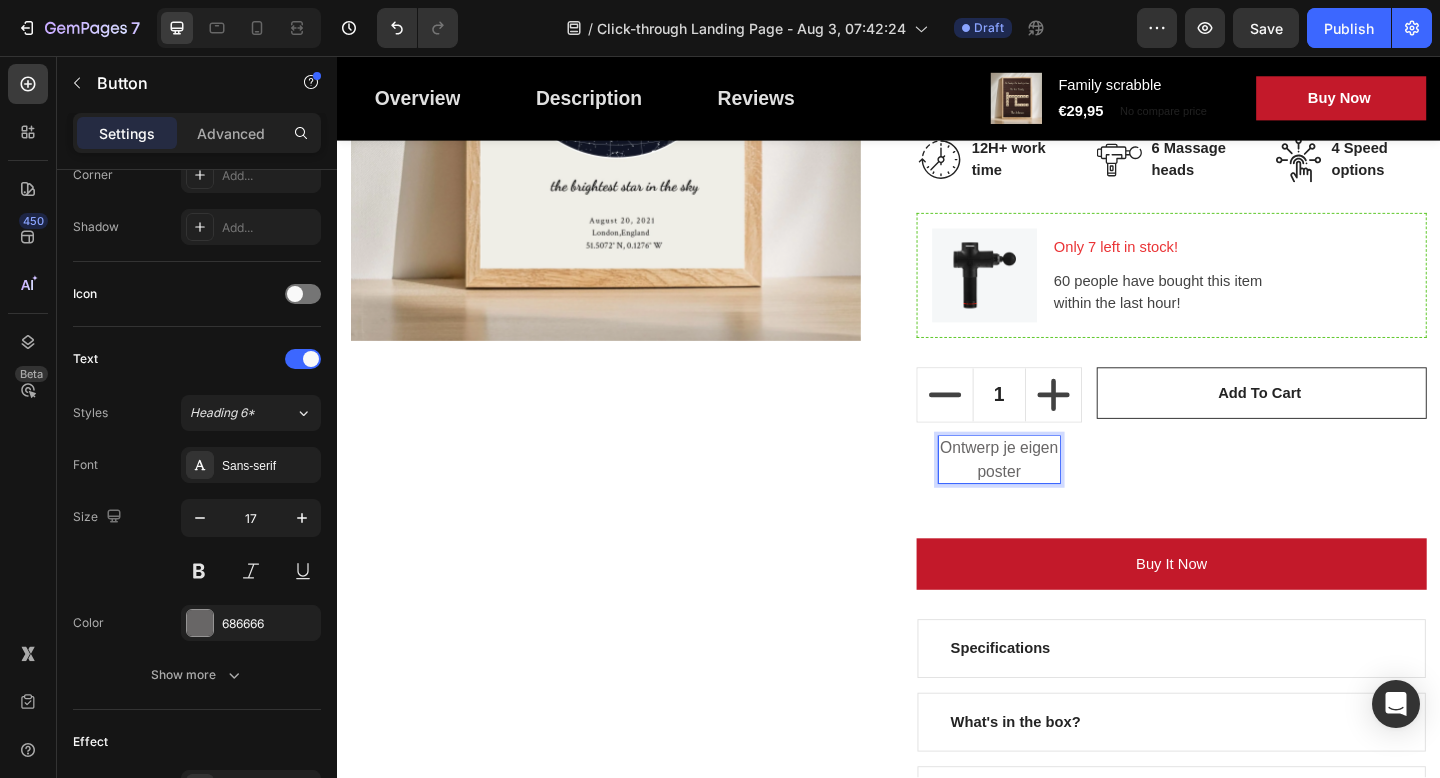 click on "Ontwerp je eigen poster" at bounding box center [1057, 495] 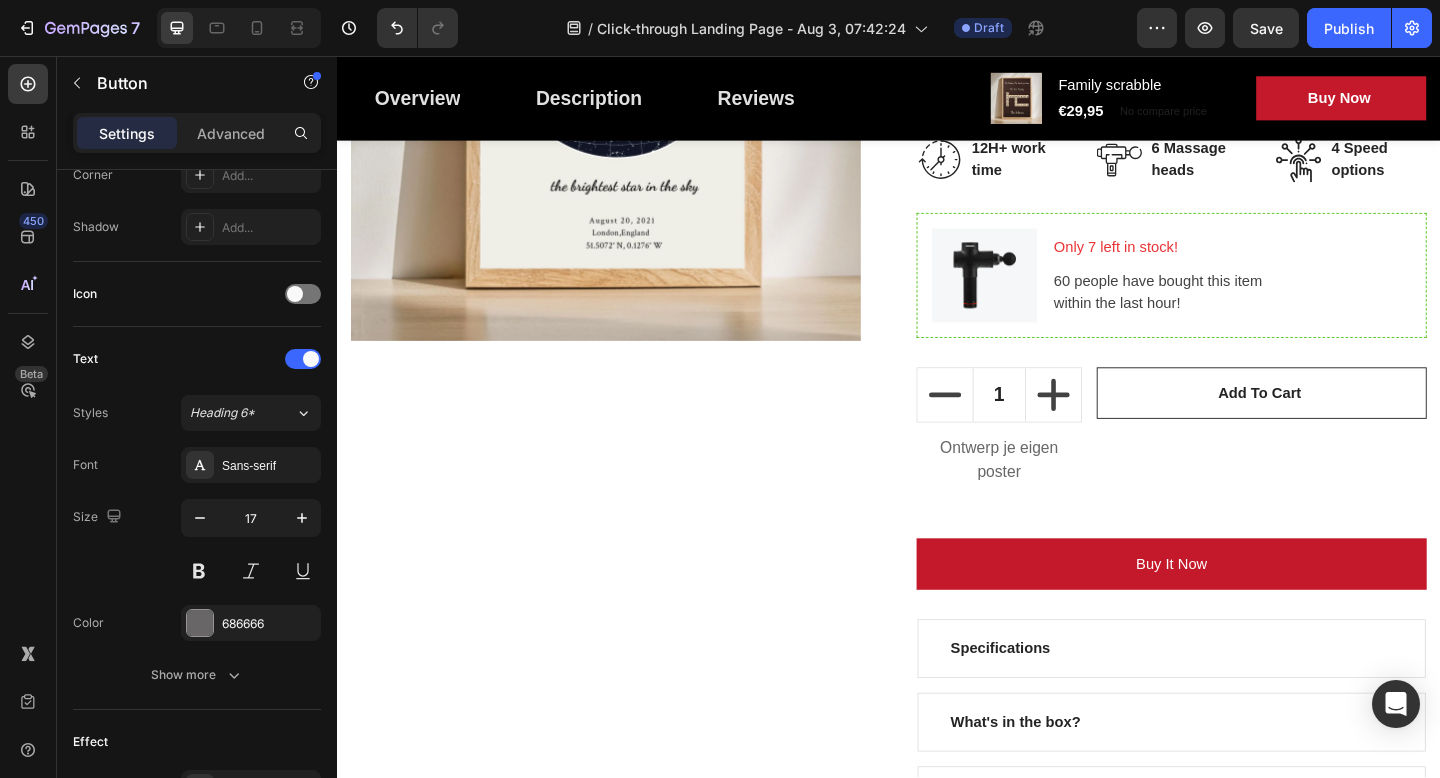 click on "Ontwerp je eigen poster" at bounding box center (1057, 495) 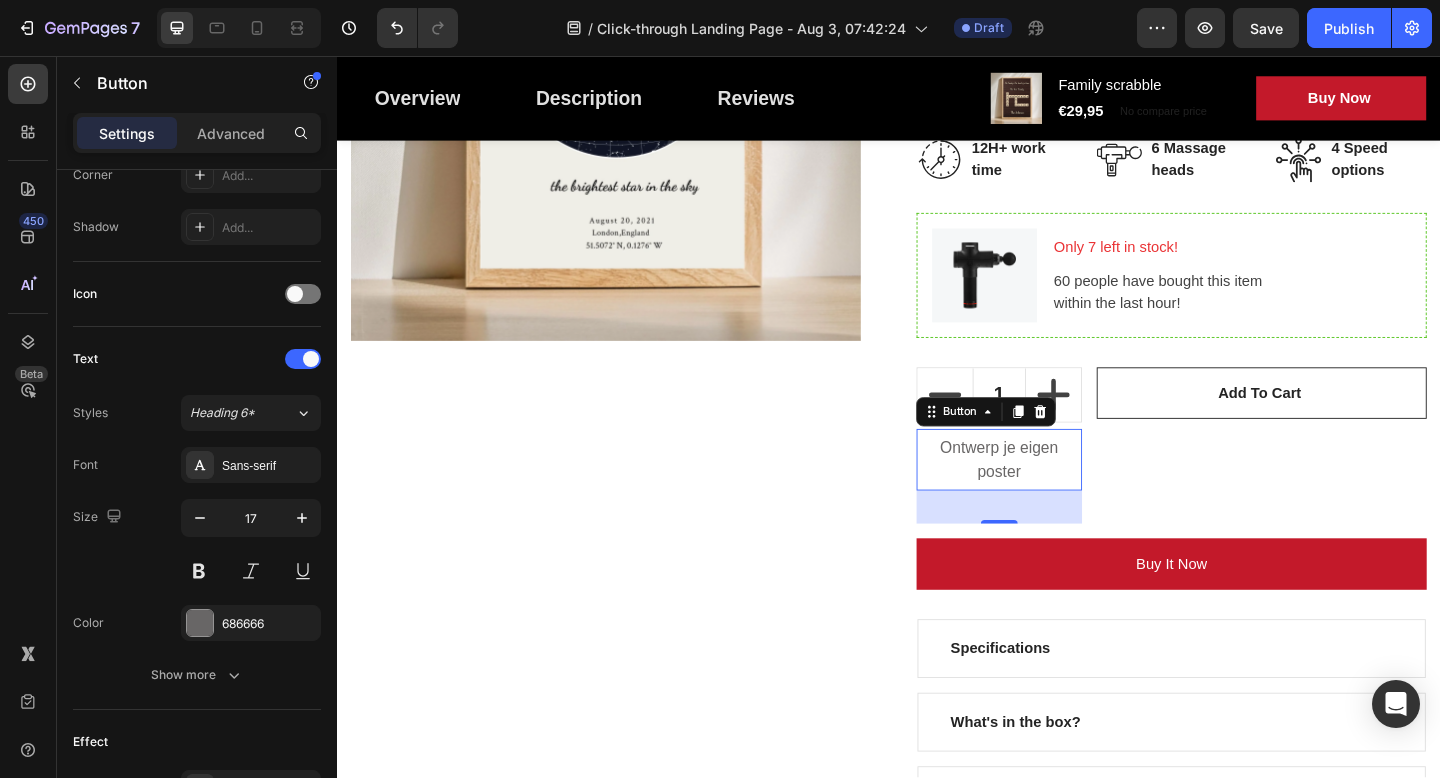 click on "Ontwerp je eigen poster" at bounding box center (1057, 495) 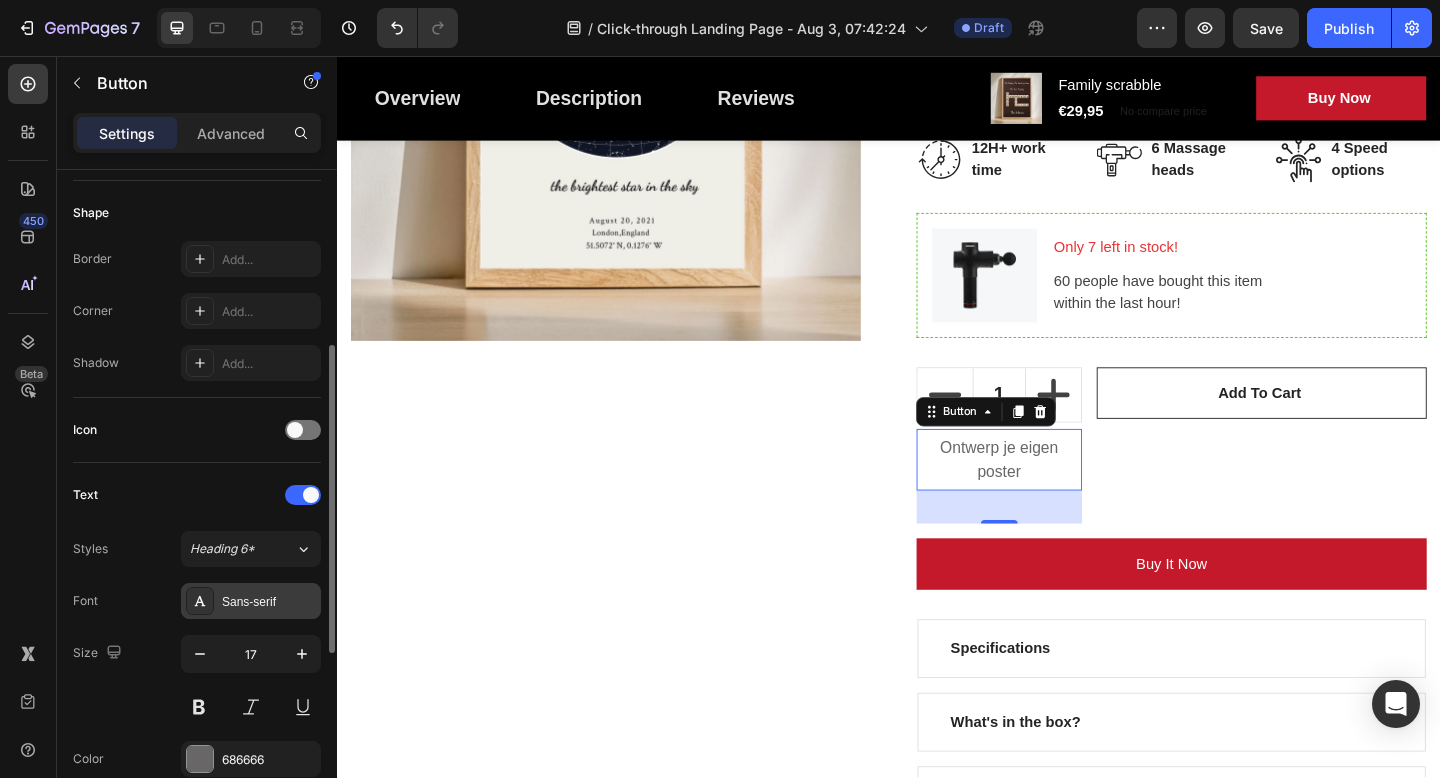 scroll, scrollTop: 376, scrollLeft: 0, axis: vertical 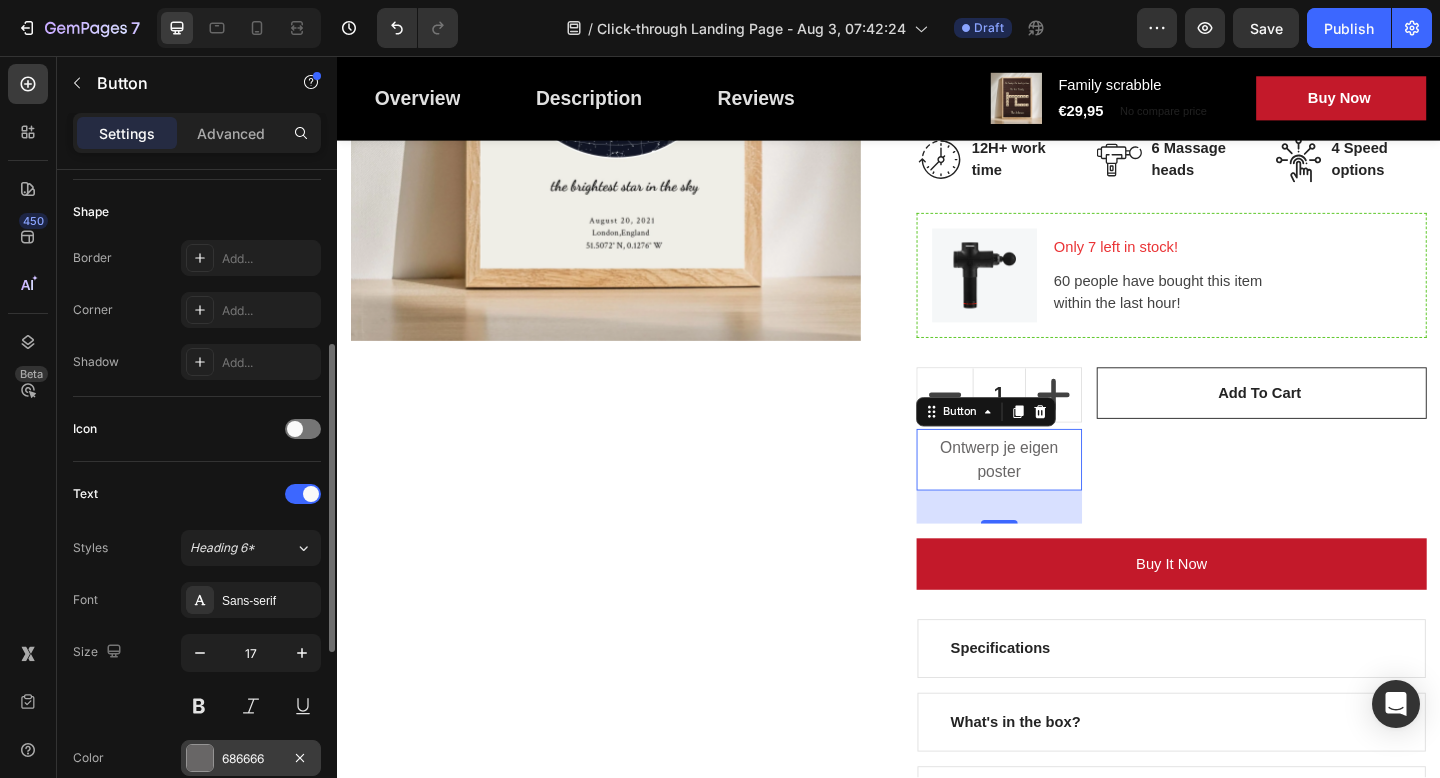 click at bounding box center (200, 758) 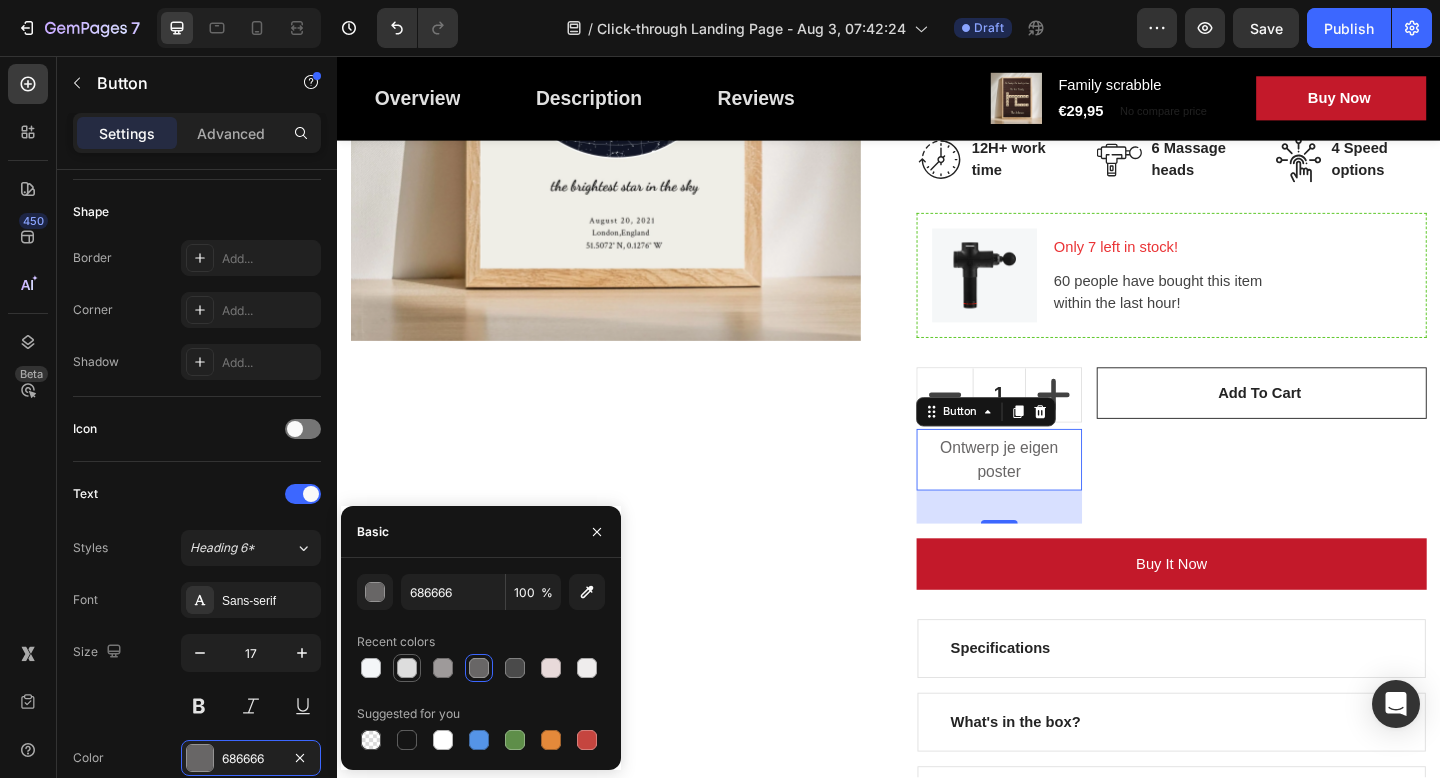 click at bounding box center [407, 668] 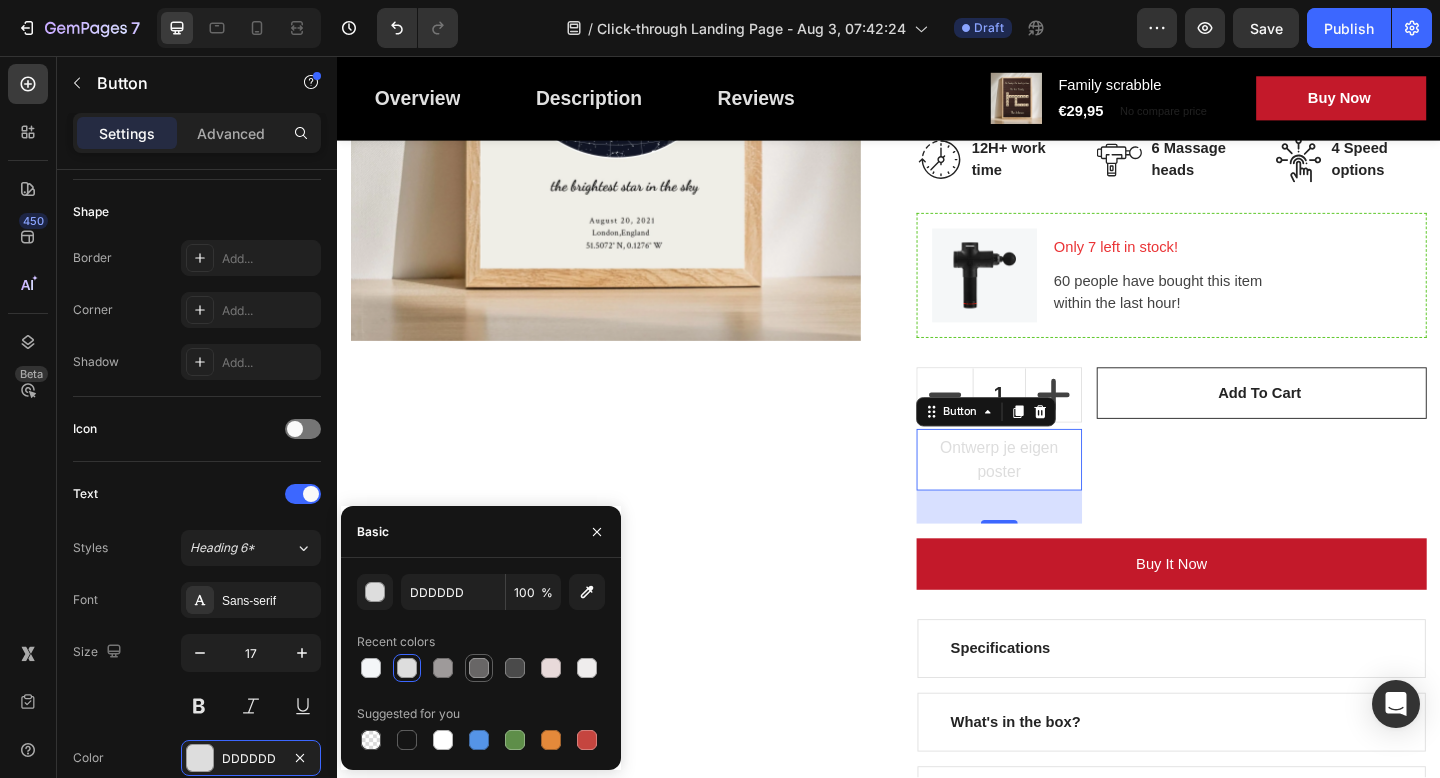 click at bounding box center (479, 668) 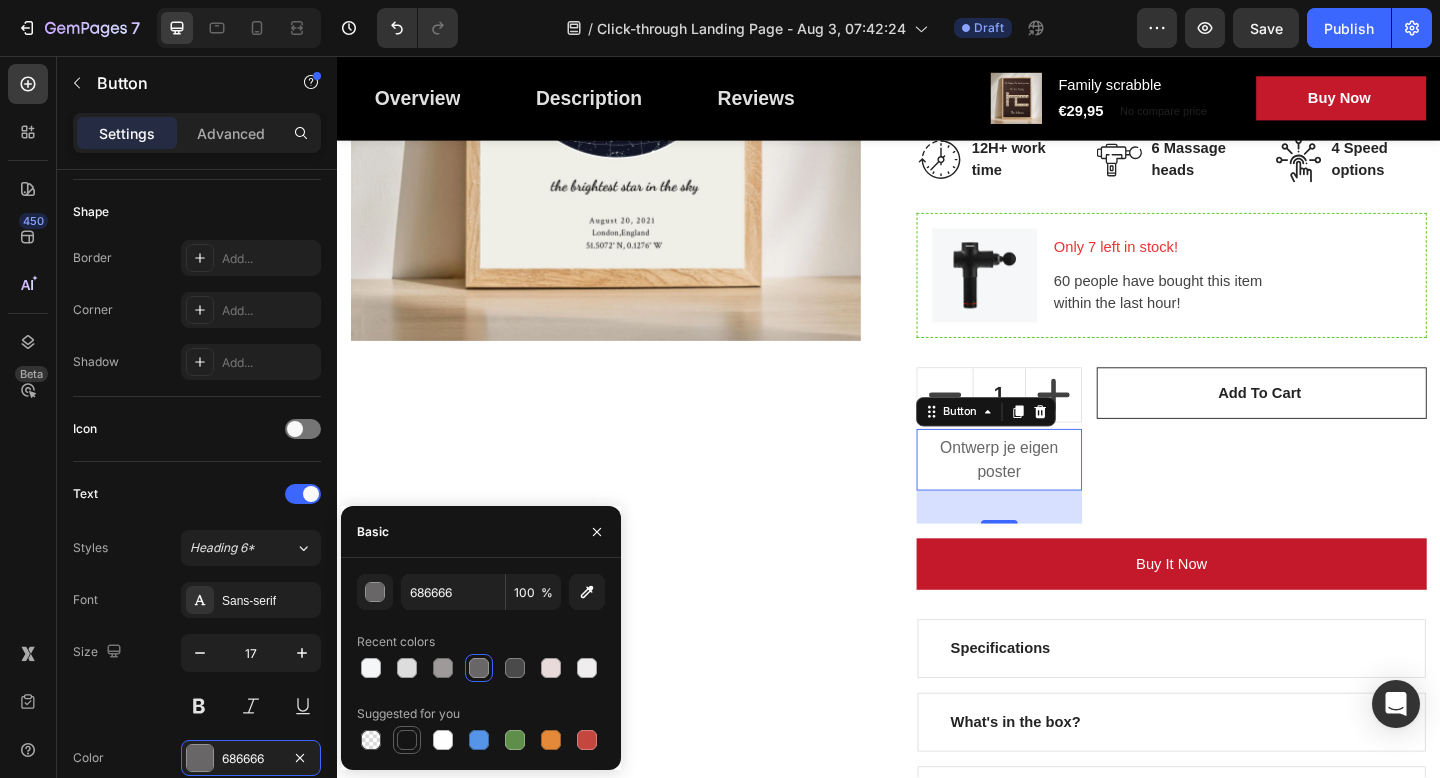 click at bounding box center (407, 740) 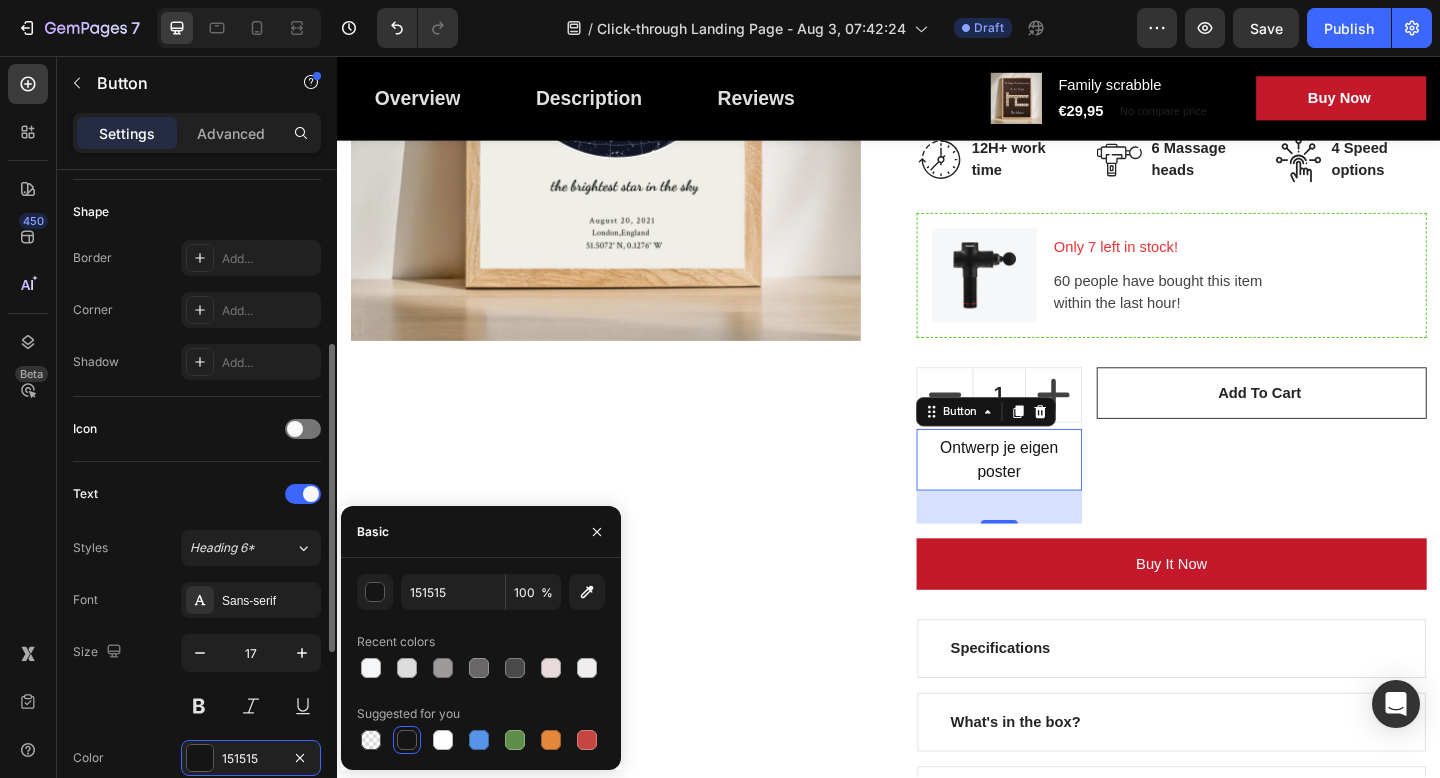 click on "Text" at bounding box center (197, 494) 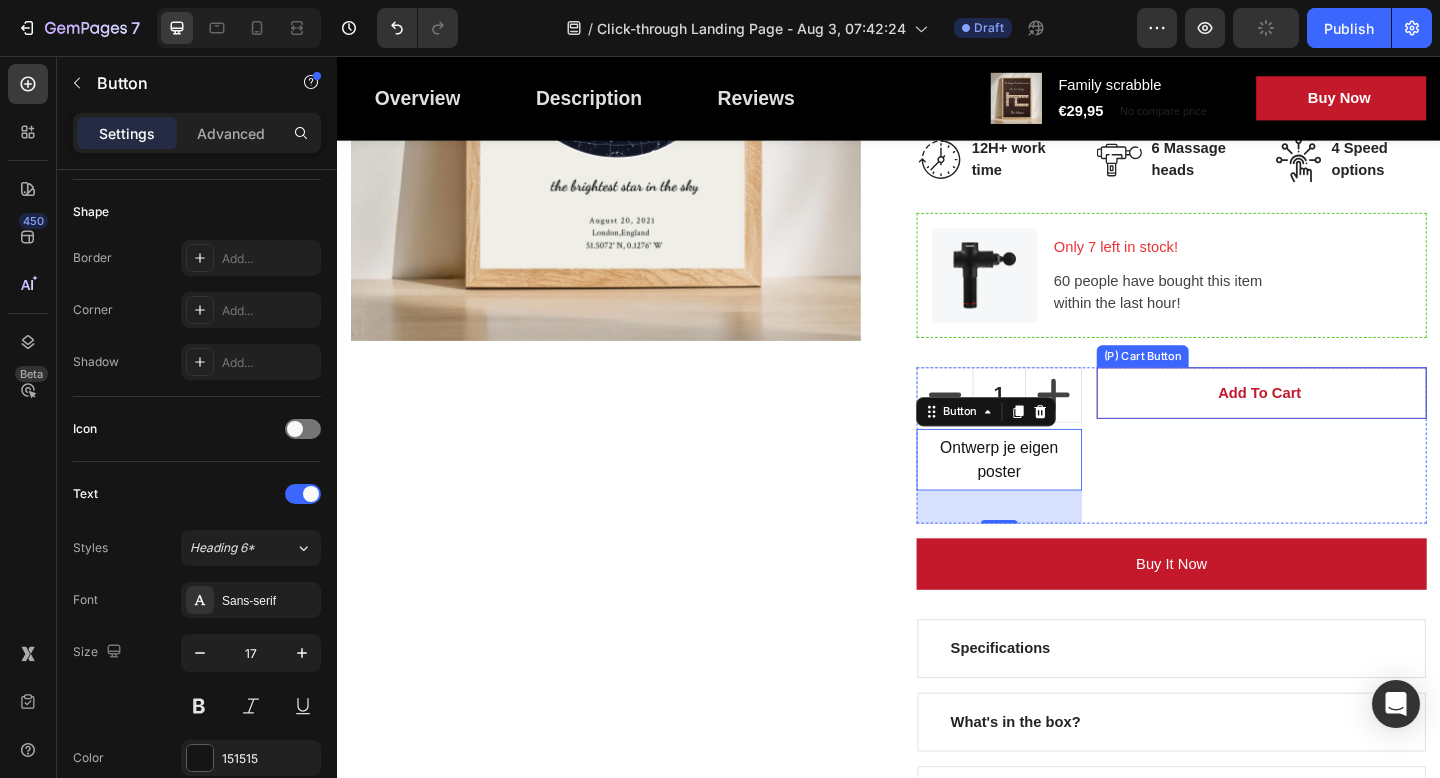 click on "Add to cart" at bounding box center (1342, 423) 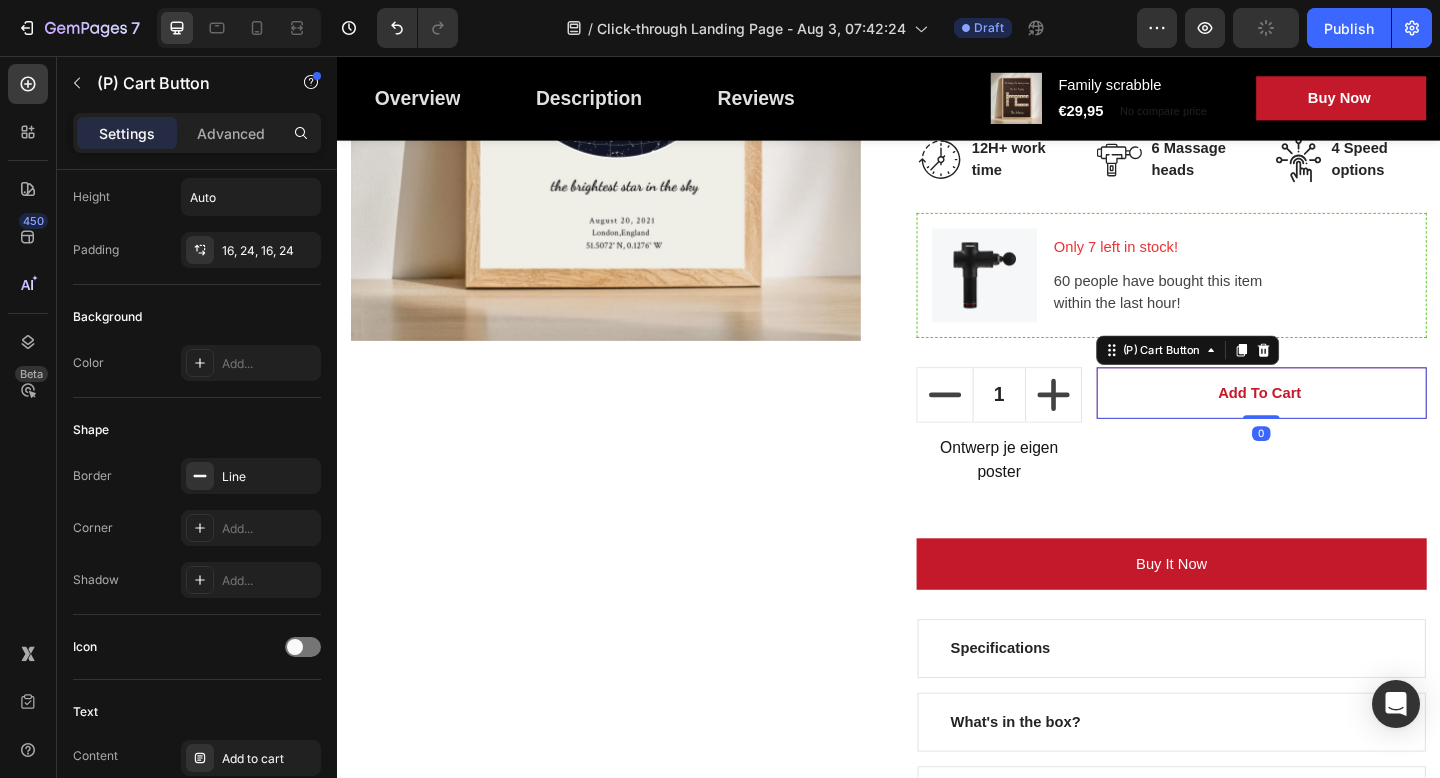 scroll, scrollTop: 0, scrollLeft: 0, axis: both 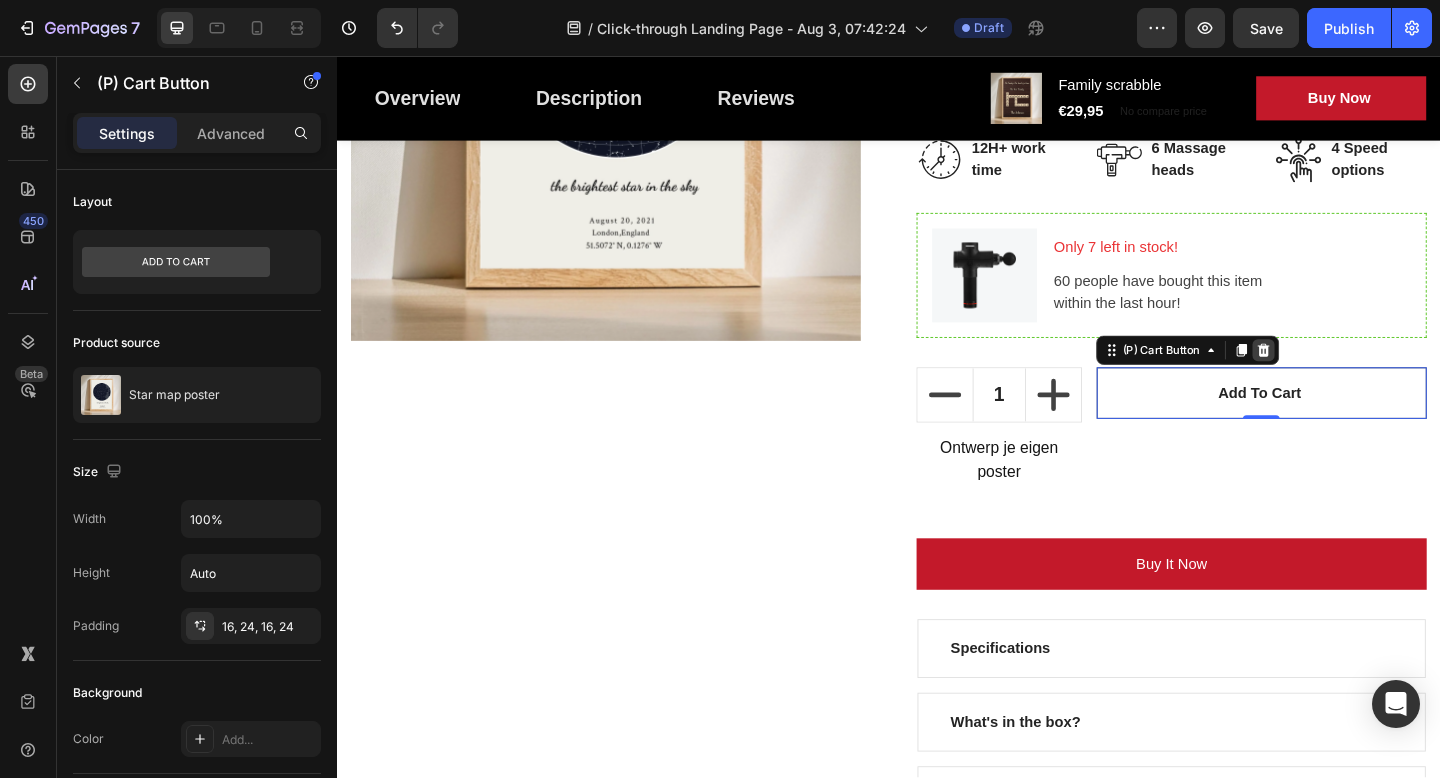 click 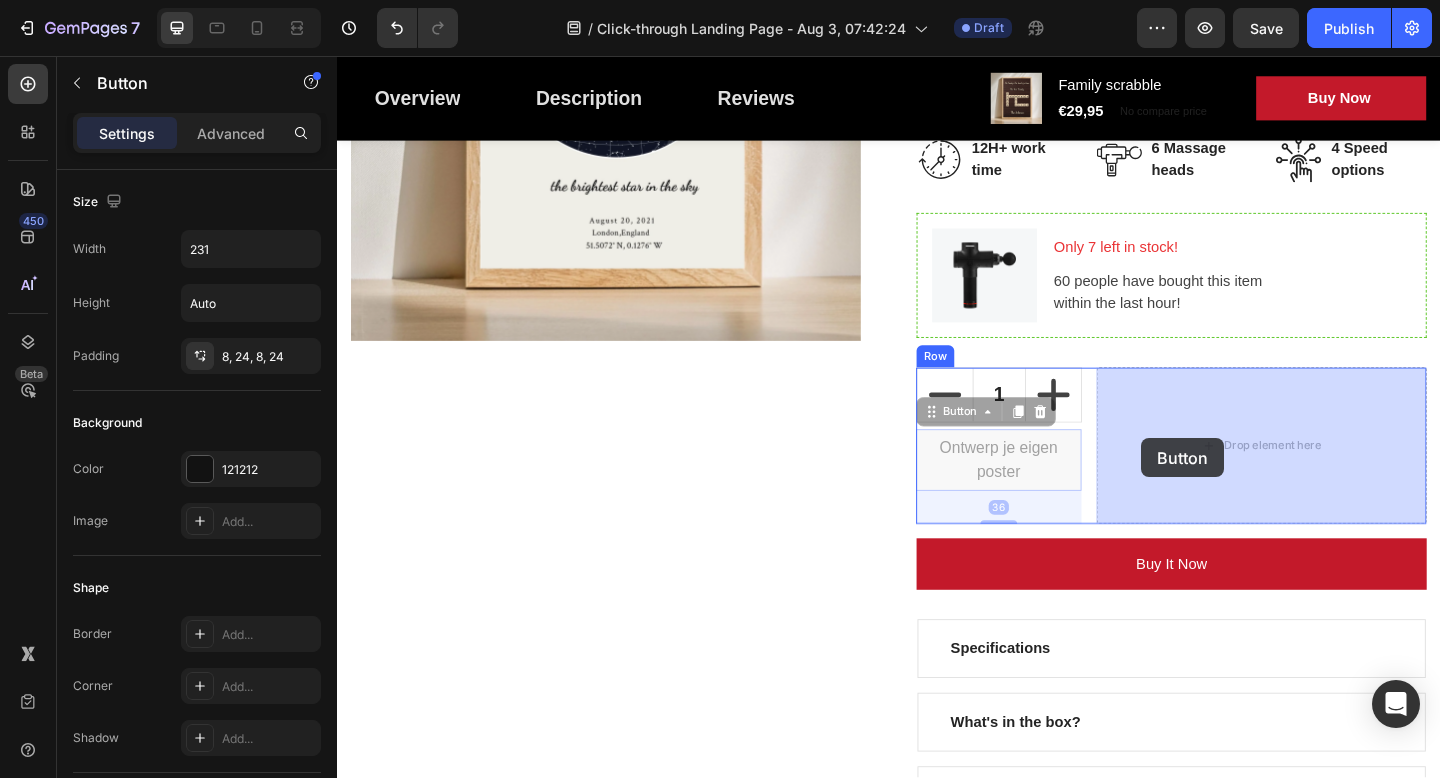 drag, startPoint x: 1074, startPoint y: 482, endPoint x: 1212, endPoint y: 474, distance: 138.23169 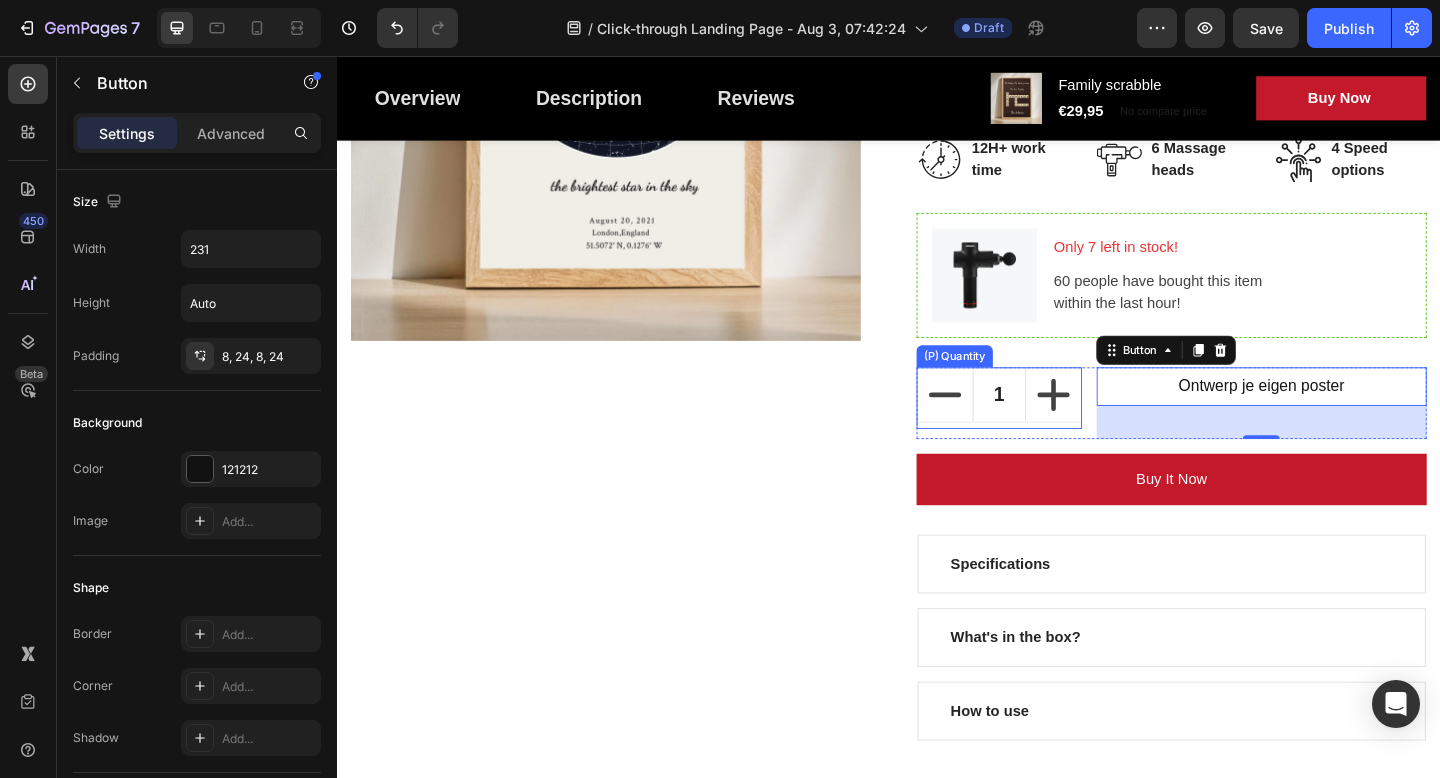click on "1
(P) Quantity" at bounding box center (1057, 428) 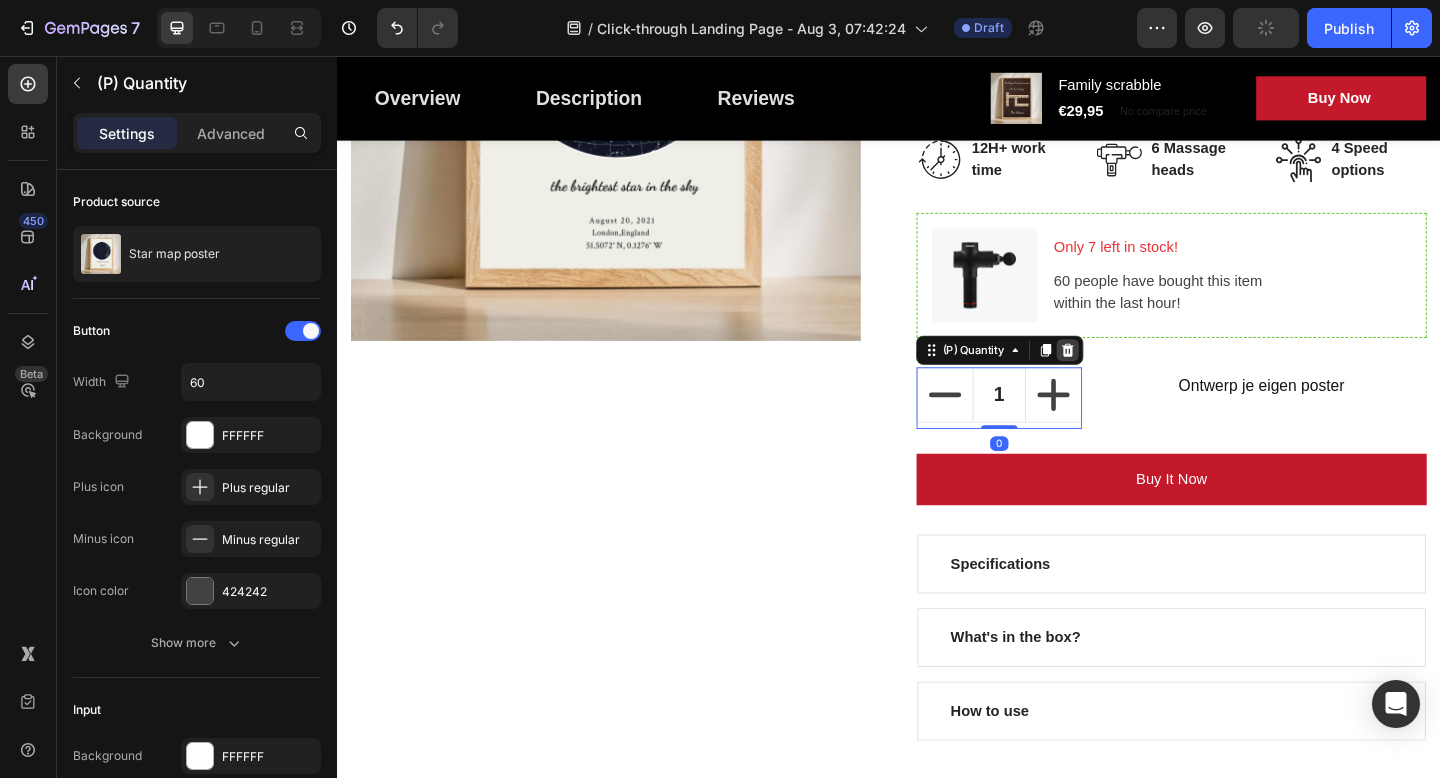click 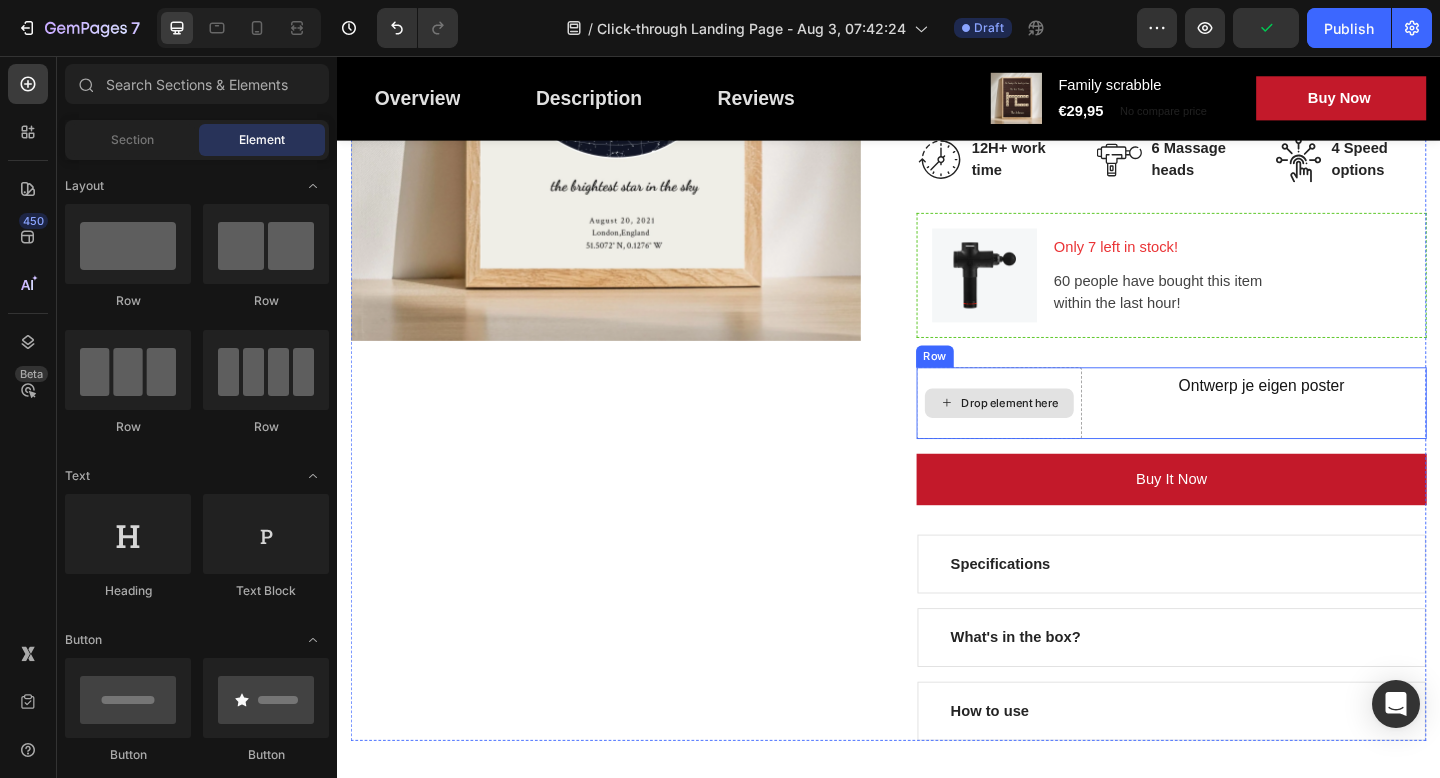 click on "Drop element here" at bounding box center (1057, 434) 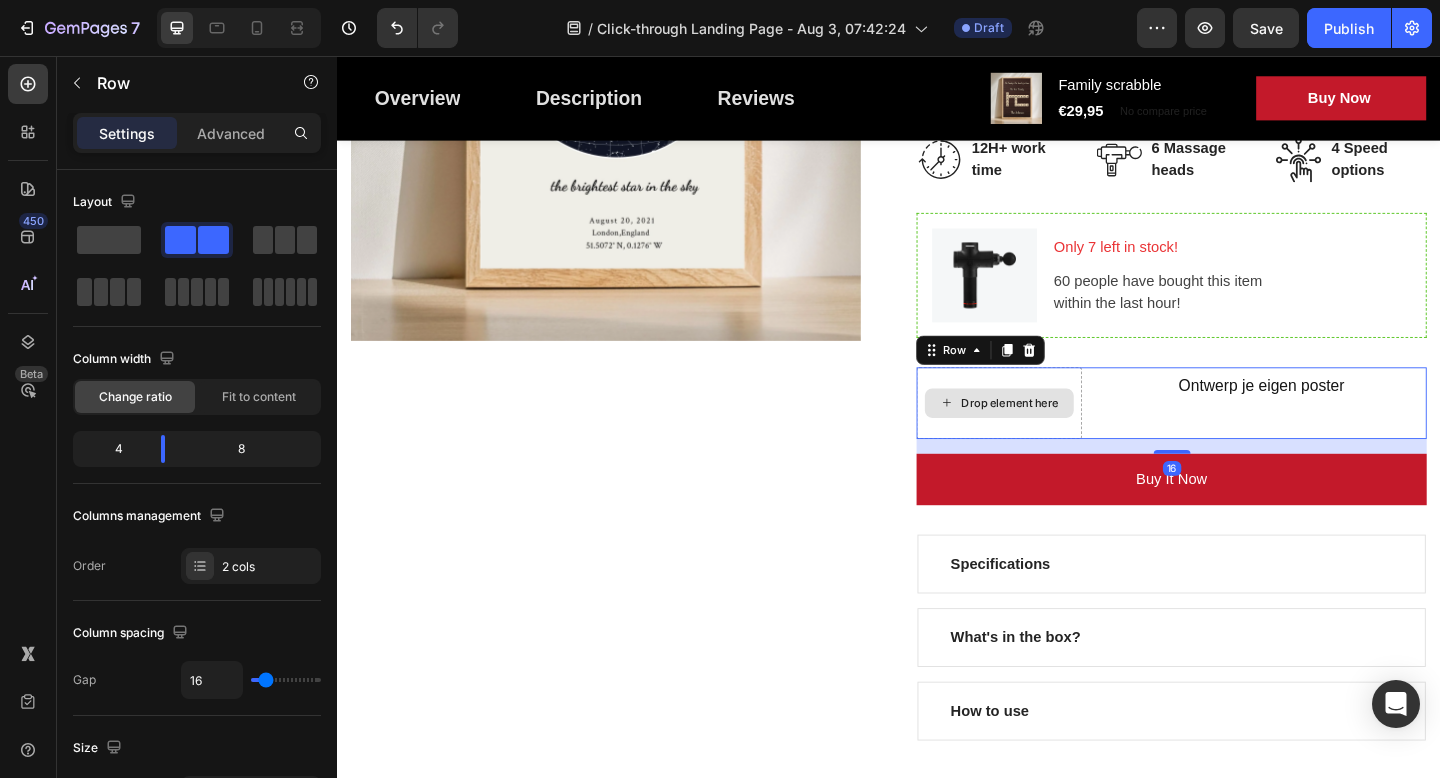 click on "Drop element here" at bounding box center (1057, 434) 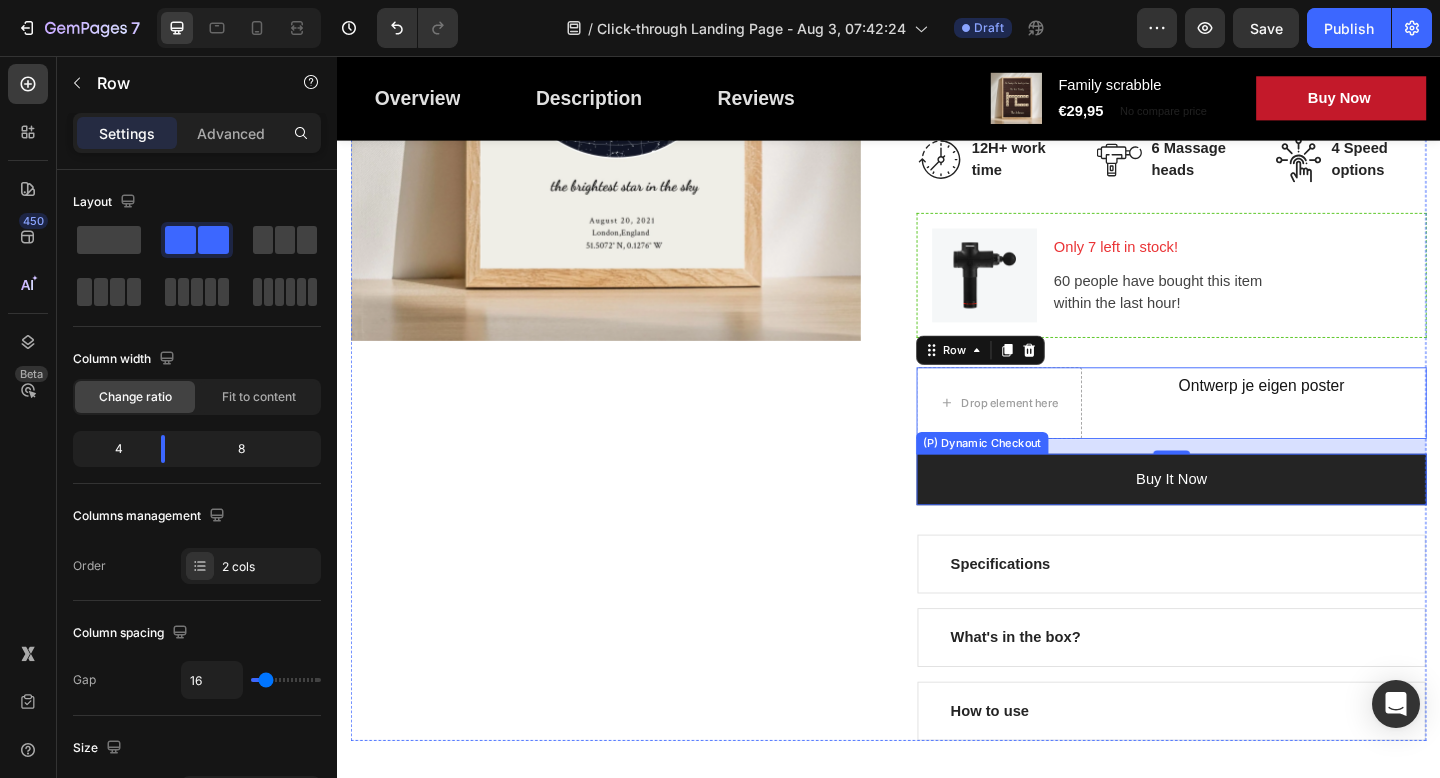 click on "Buy it now" at bounding box center [1244, 517] 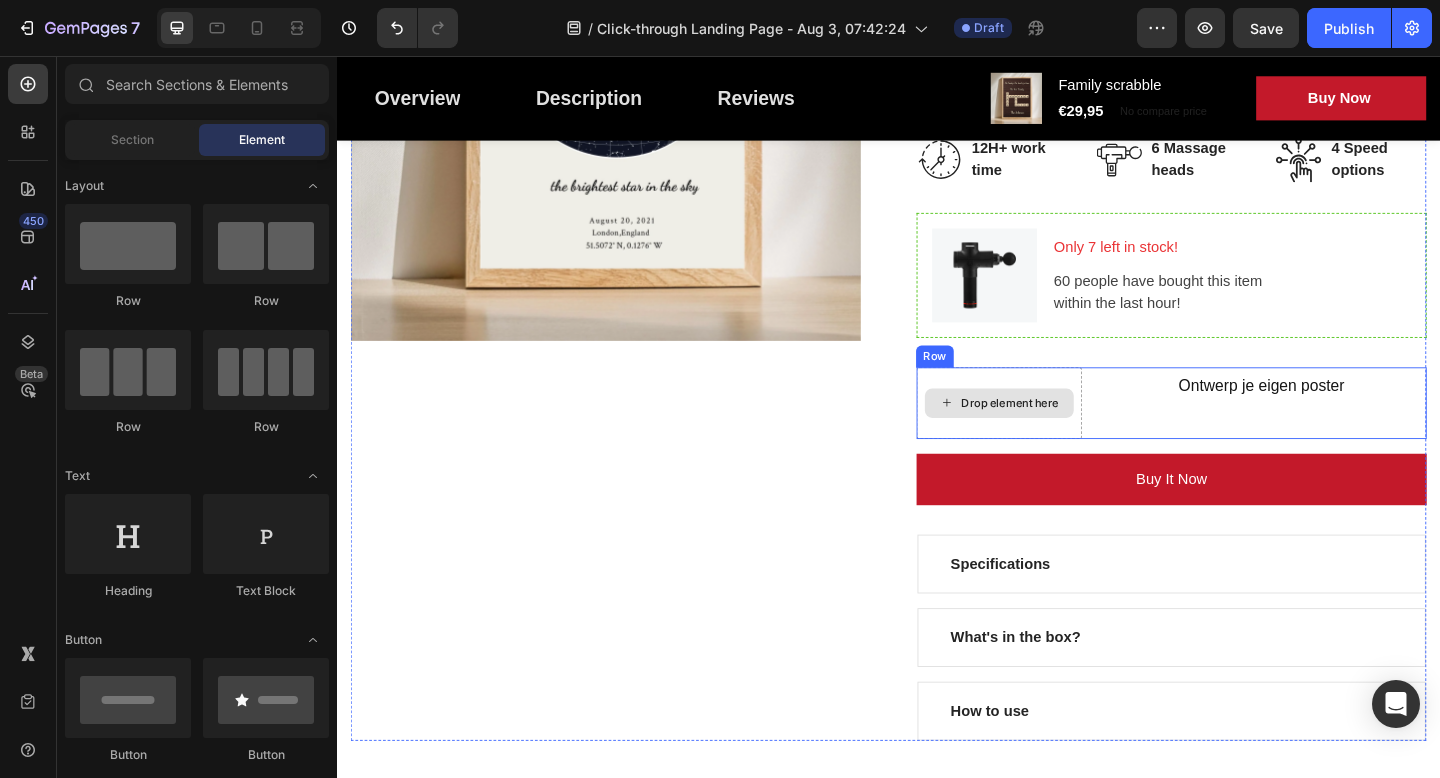 click on "Drop element here" at bounding box center (1057, 434) 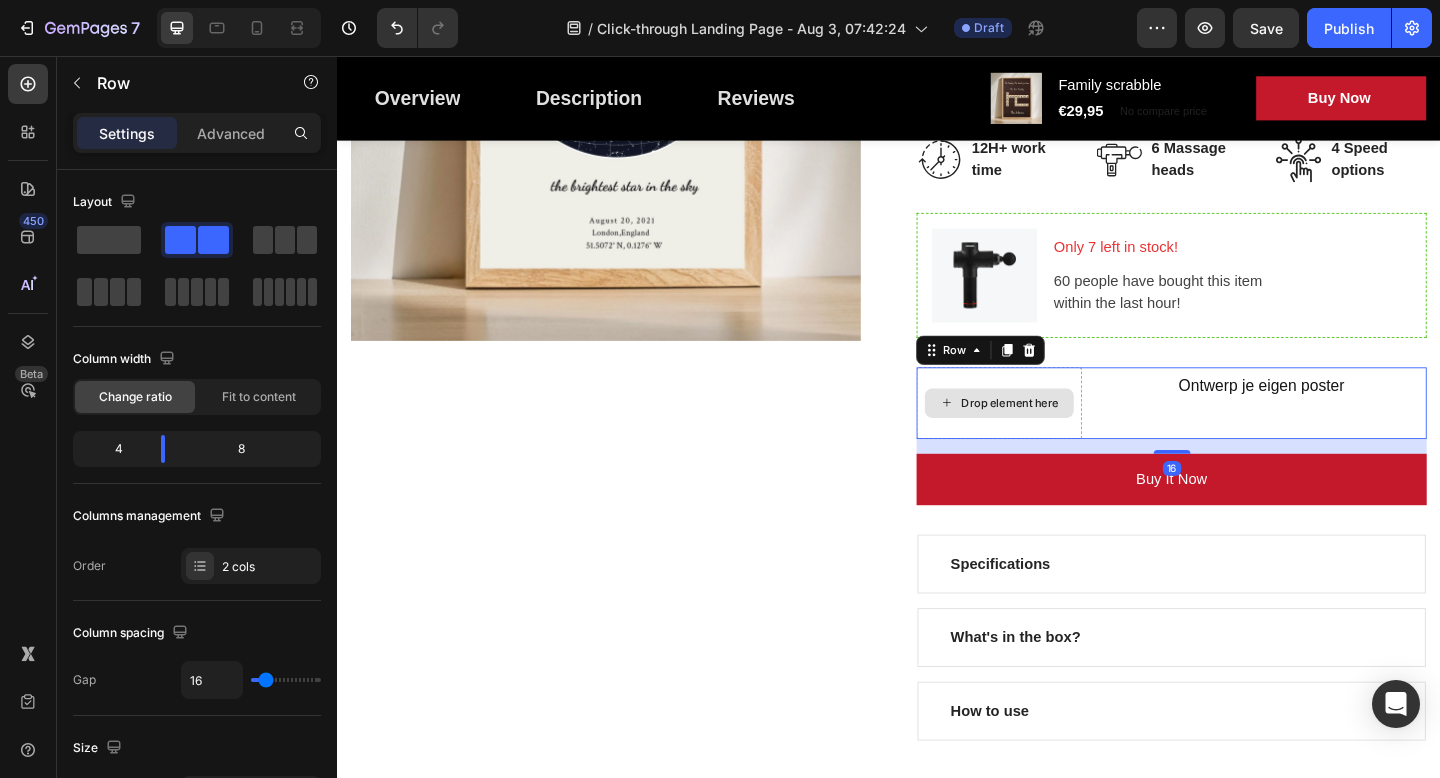 click on "Drop element here" at bounding box center [1057, 434] 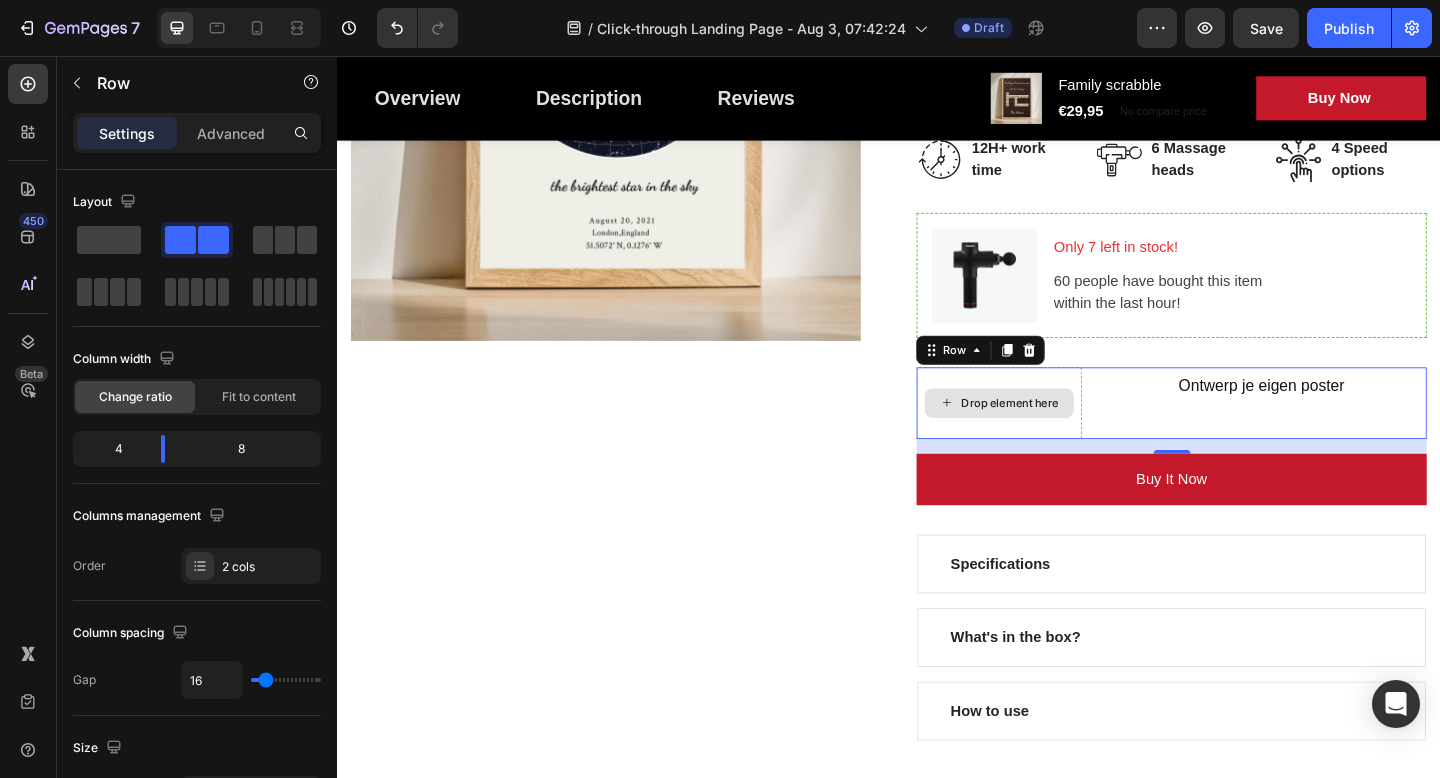 click on "Drop element here" at bounding box center [1057, 434] 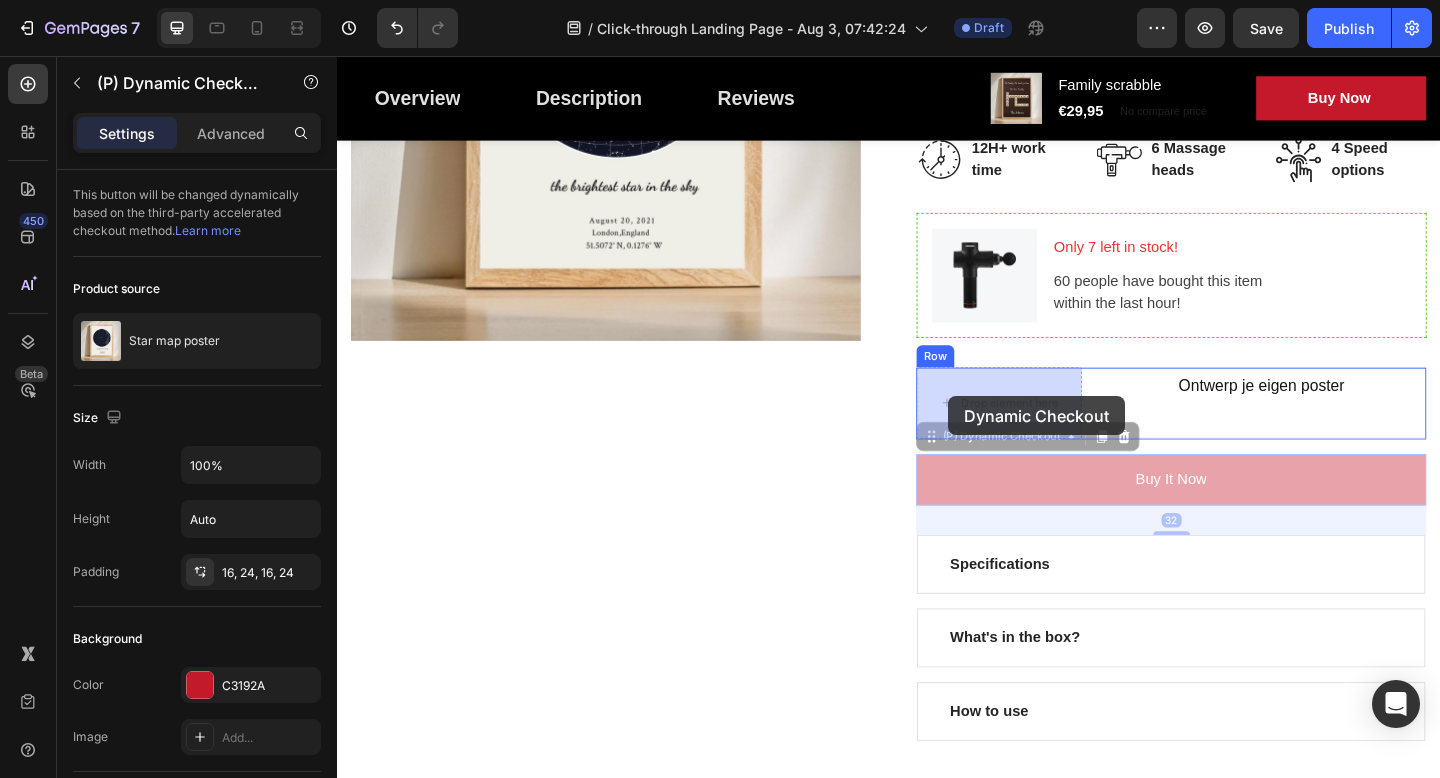 drag, startPoint x: 1244, startPoint y: 515, endPoint x: 1002, endPoint y: 427, distance: 257.5034 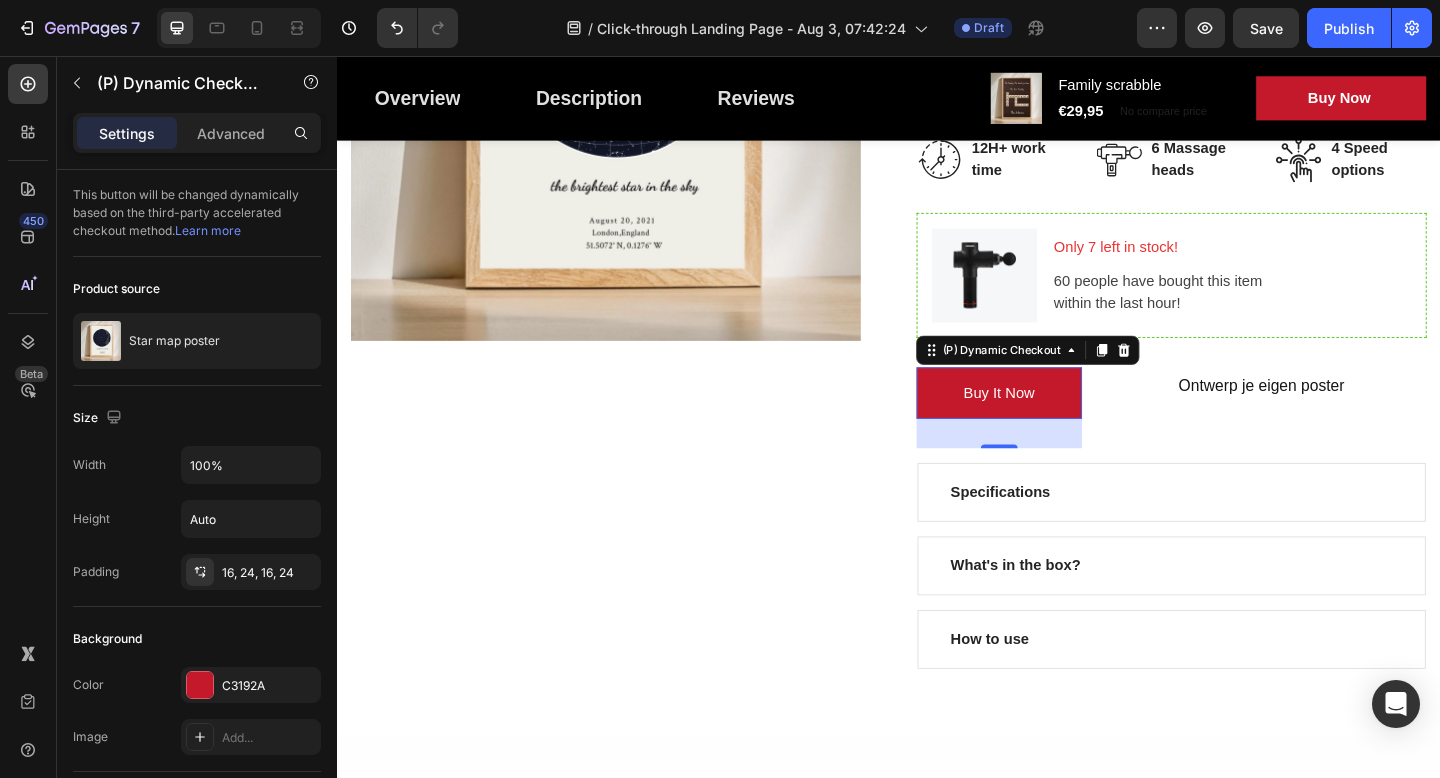 click on "32" at bounding box center (1057, 467) 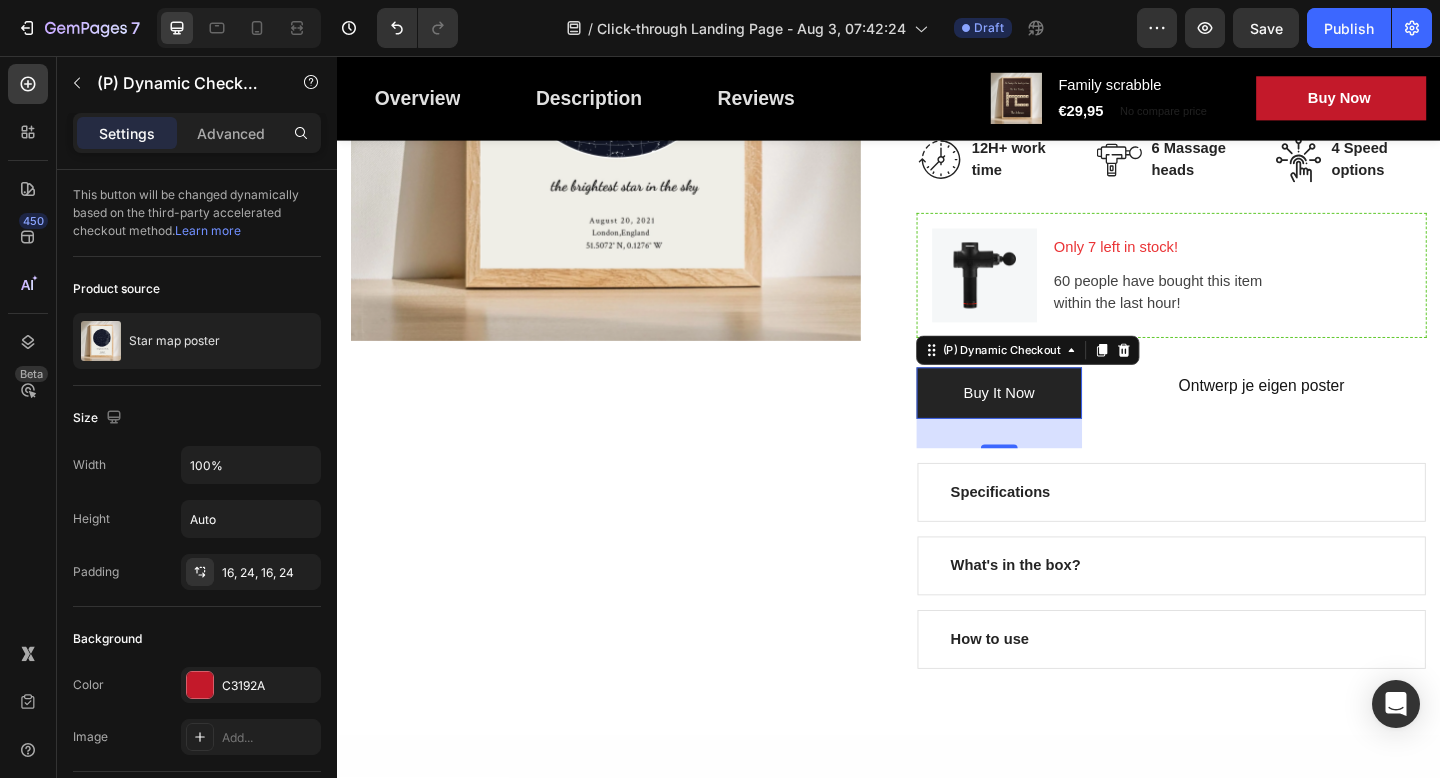 click on "Buy it now" at bounding box center [1057, 423] 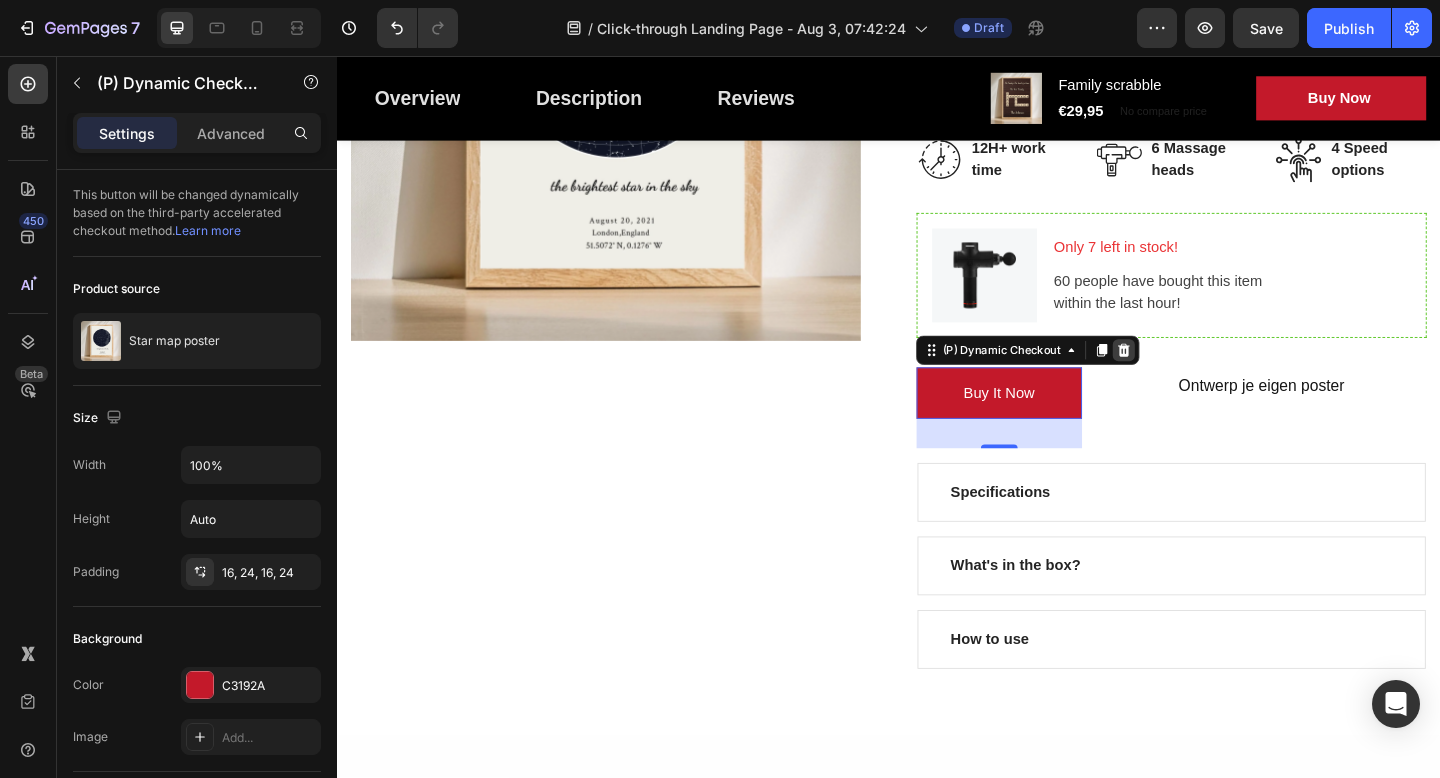 click 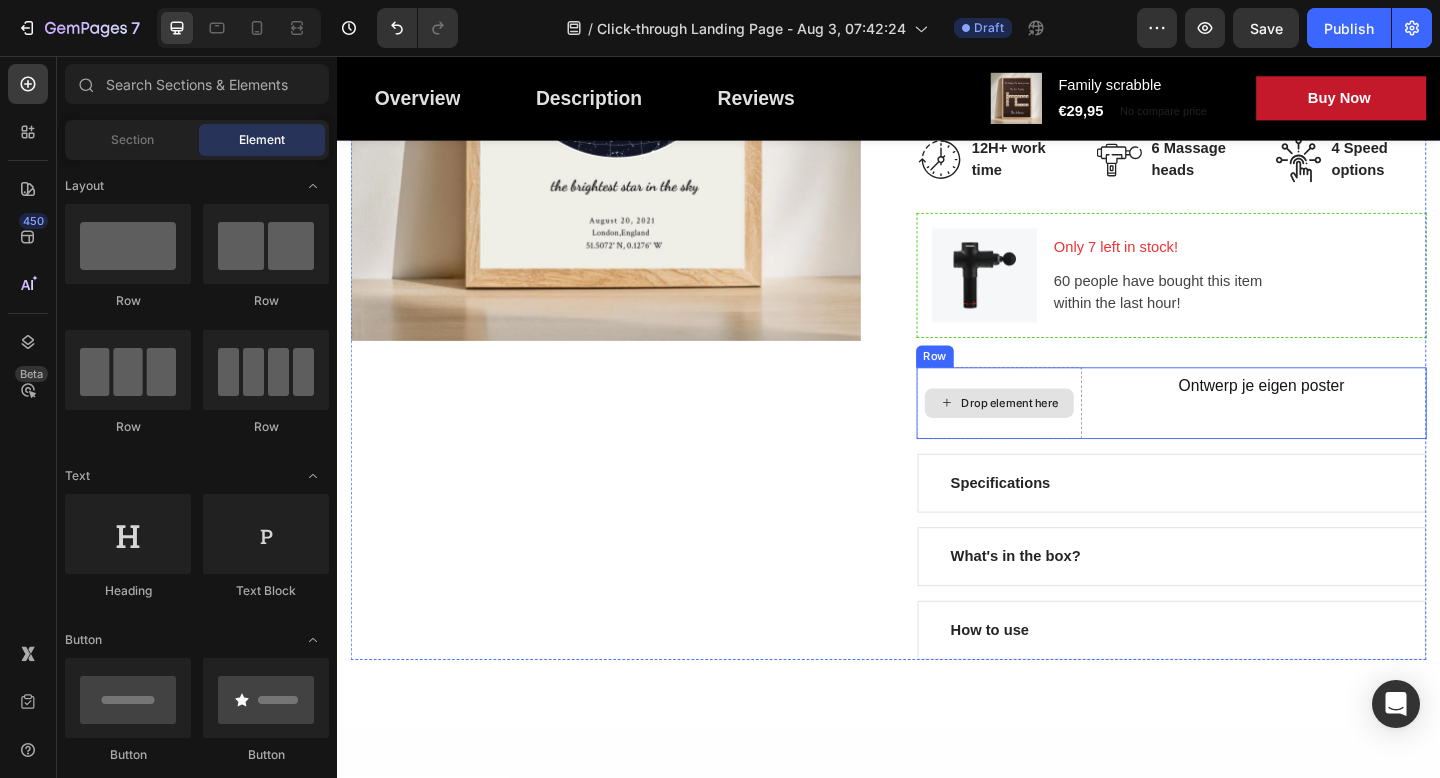 click on "Drop element here" at bounding box center [1057, 434] 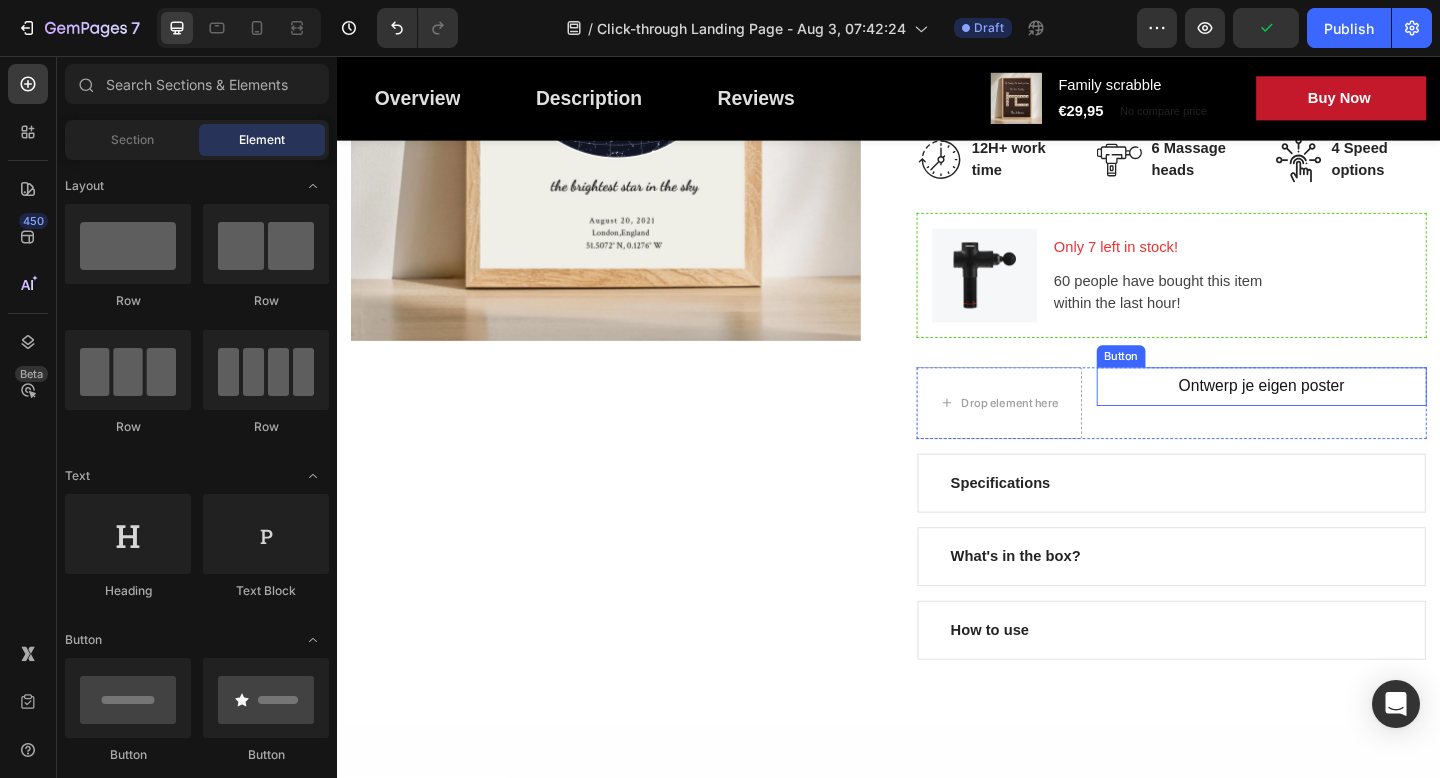 click on "Ontwerp je eigen poster" at bounding box center (1342, 416) 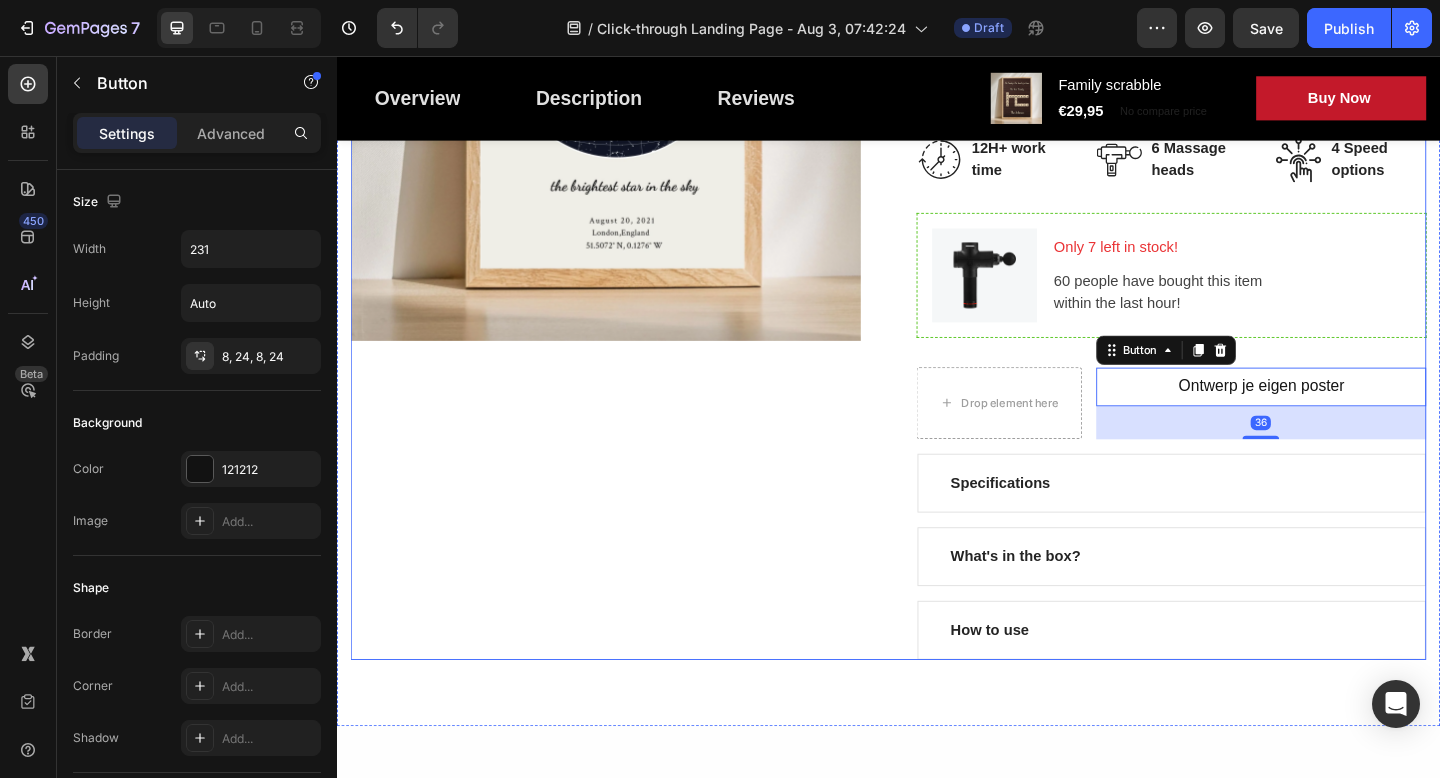 click on "Product Images" at bounding box center (629, 262) 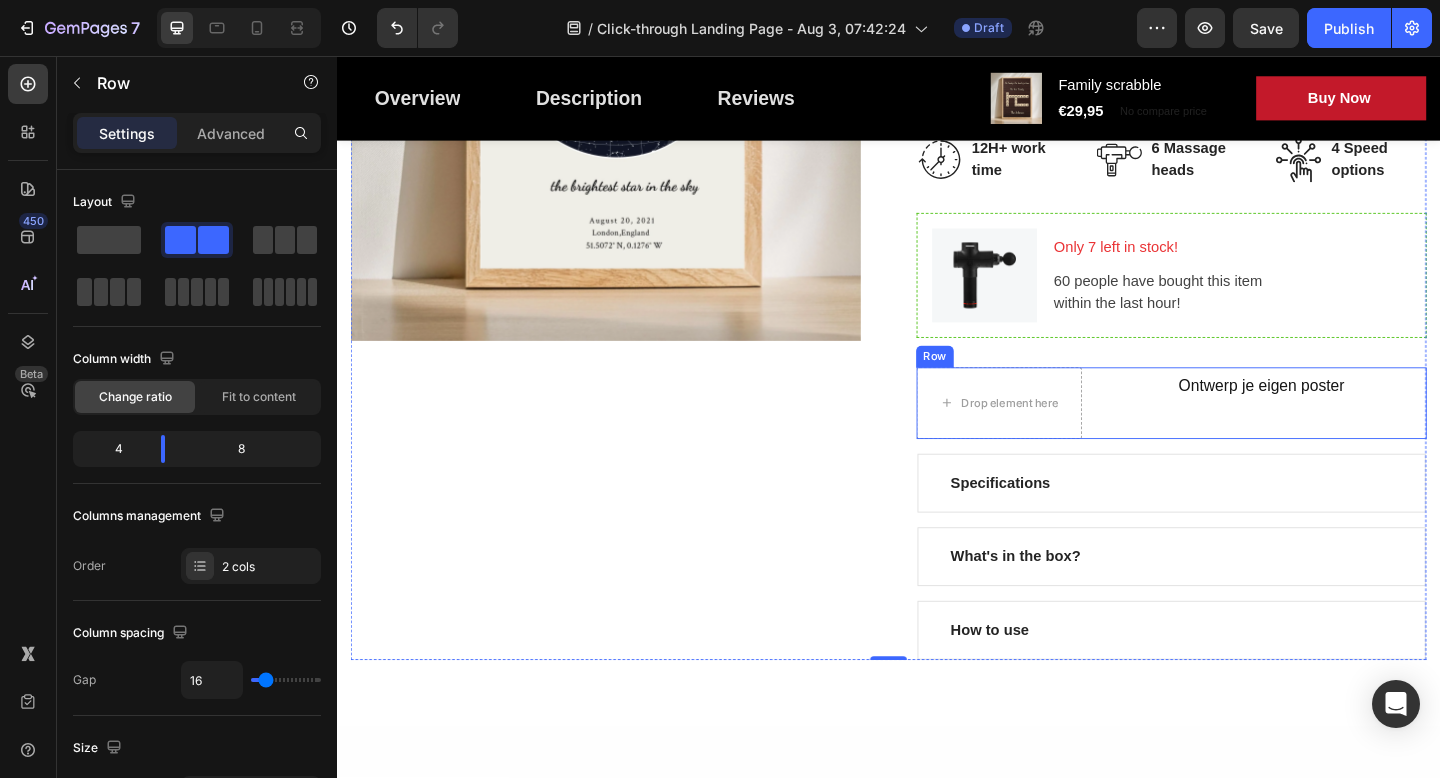 click on "Ontwerp je eigen poster Button" at bounding box center [1342, 434] 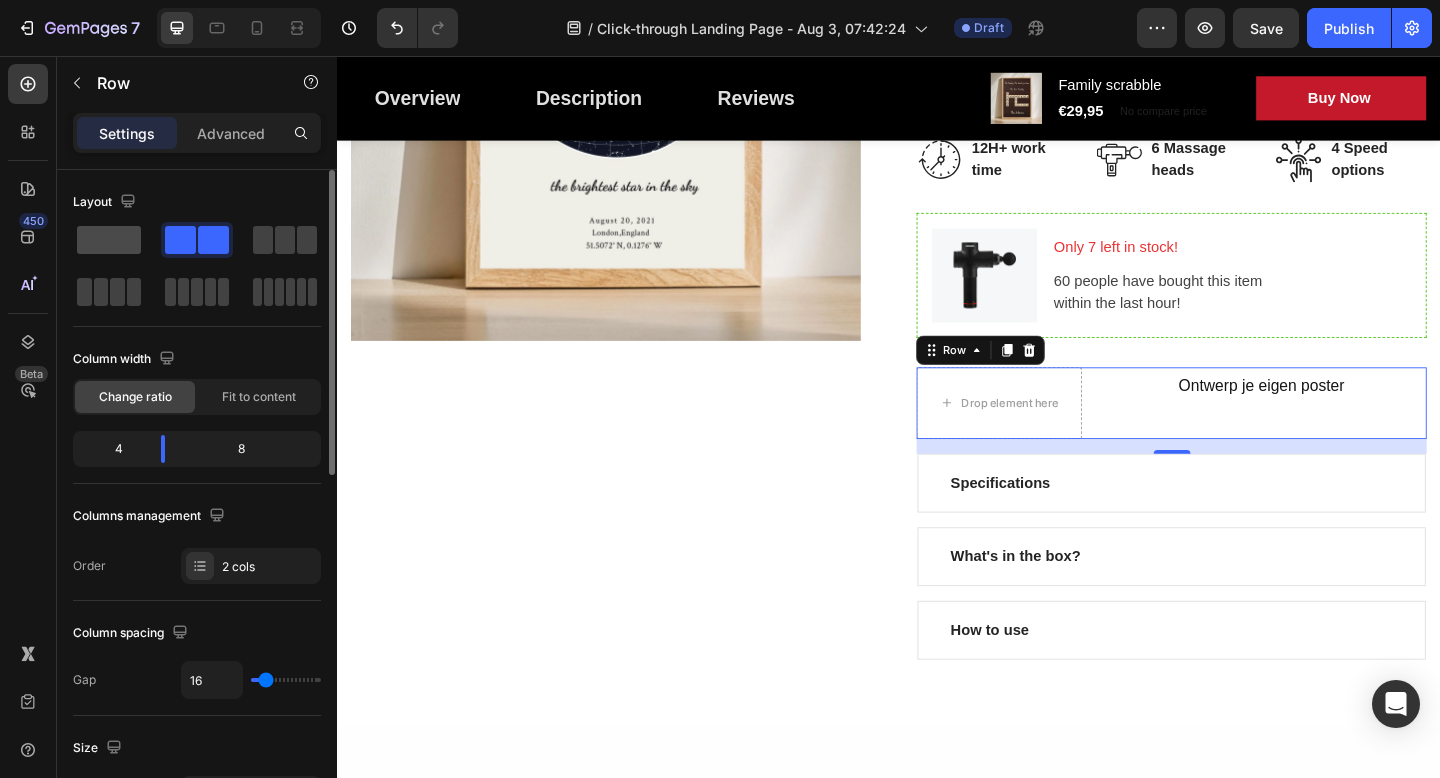 click 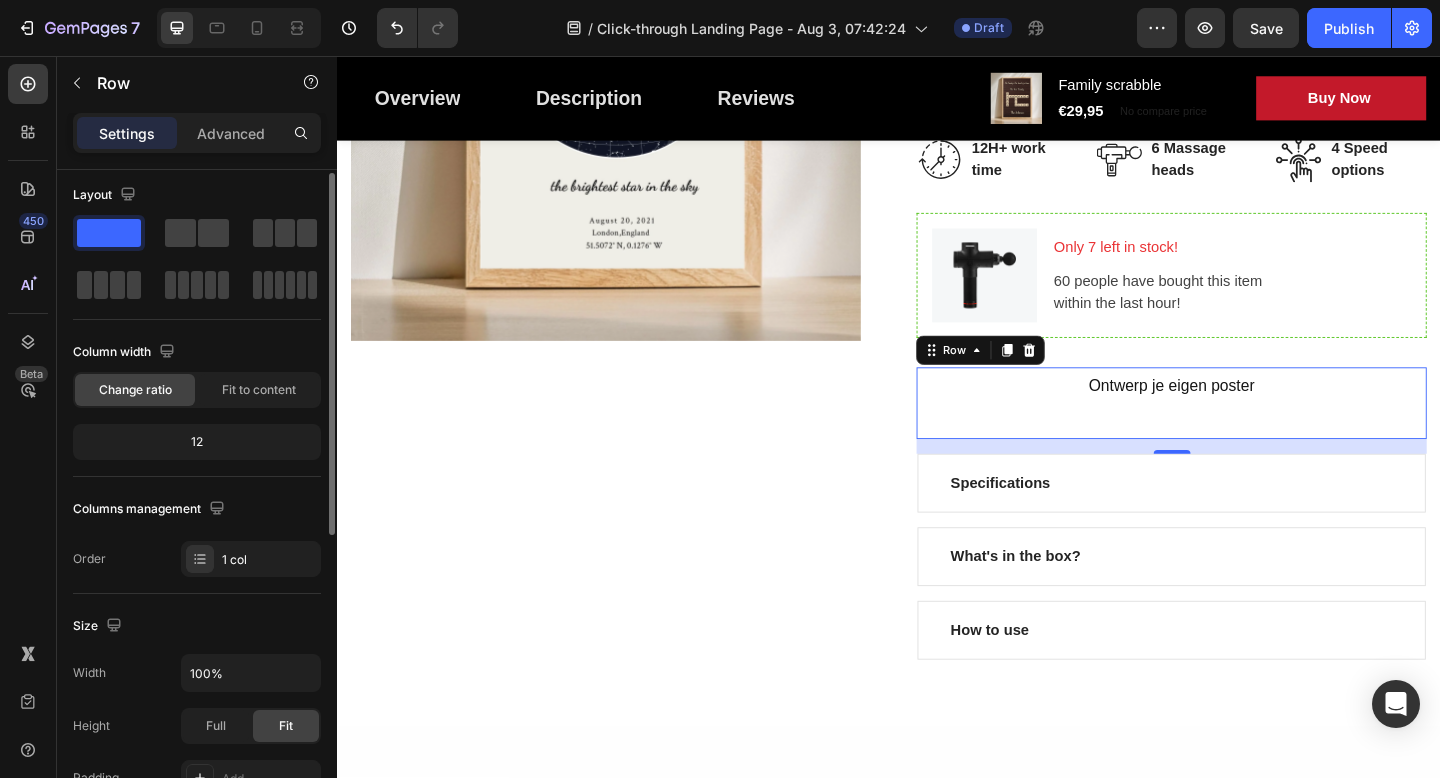 scroll, scrollTop: 0, scrollLeft: 0, axis: both 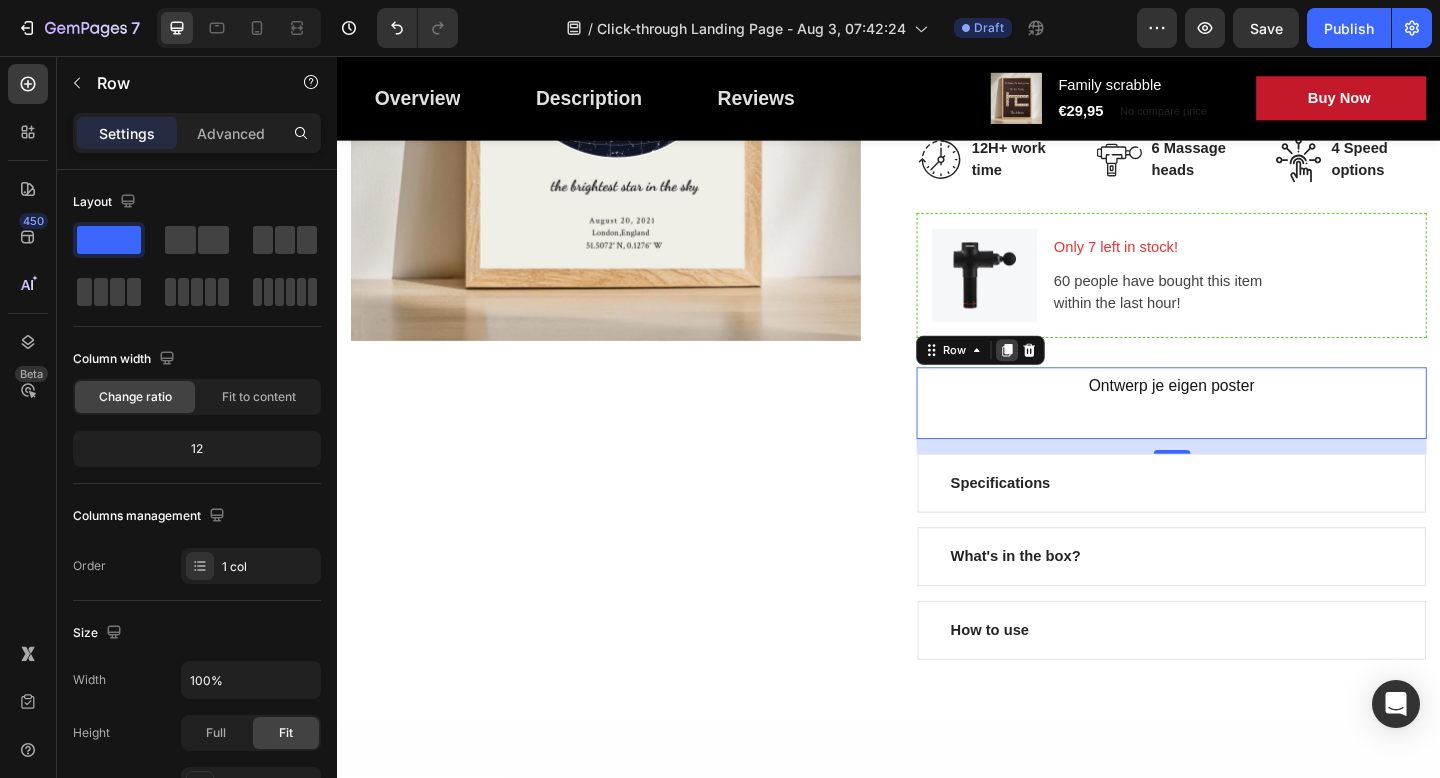 click 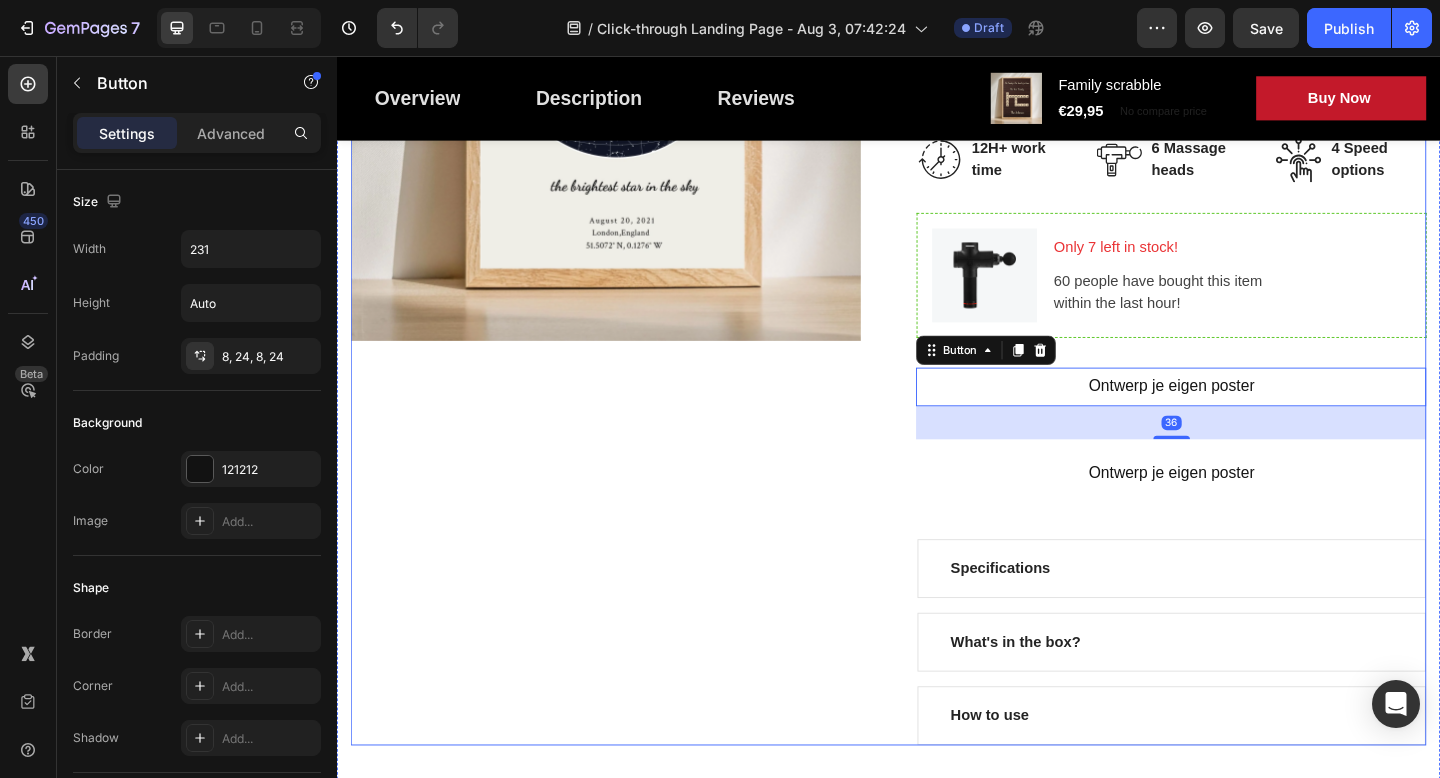 click on "Product Images" at bounding box center (629, 309) 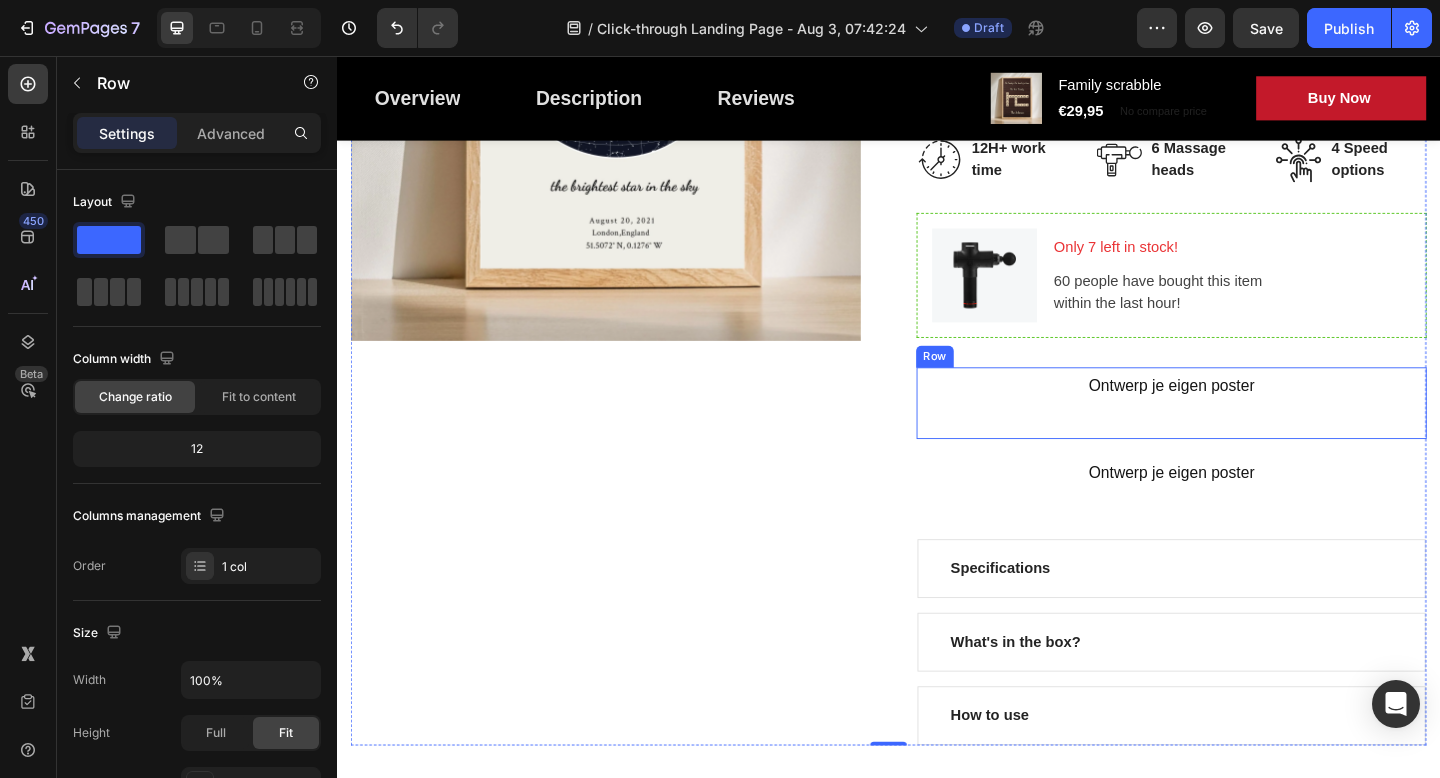 click on "Ontwerp je eigen poster Button" at bounding box center (1244, 434) 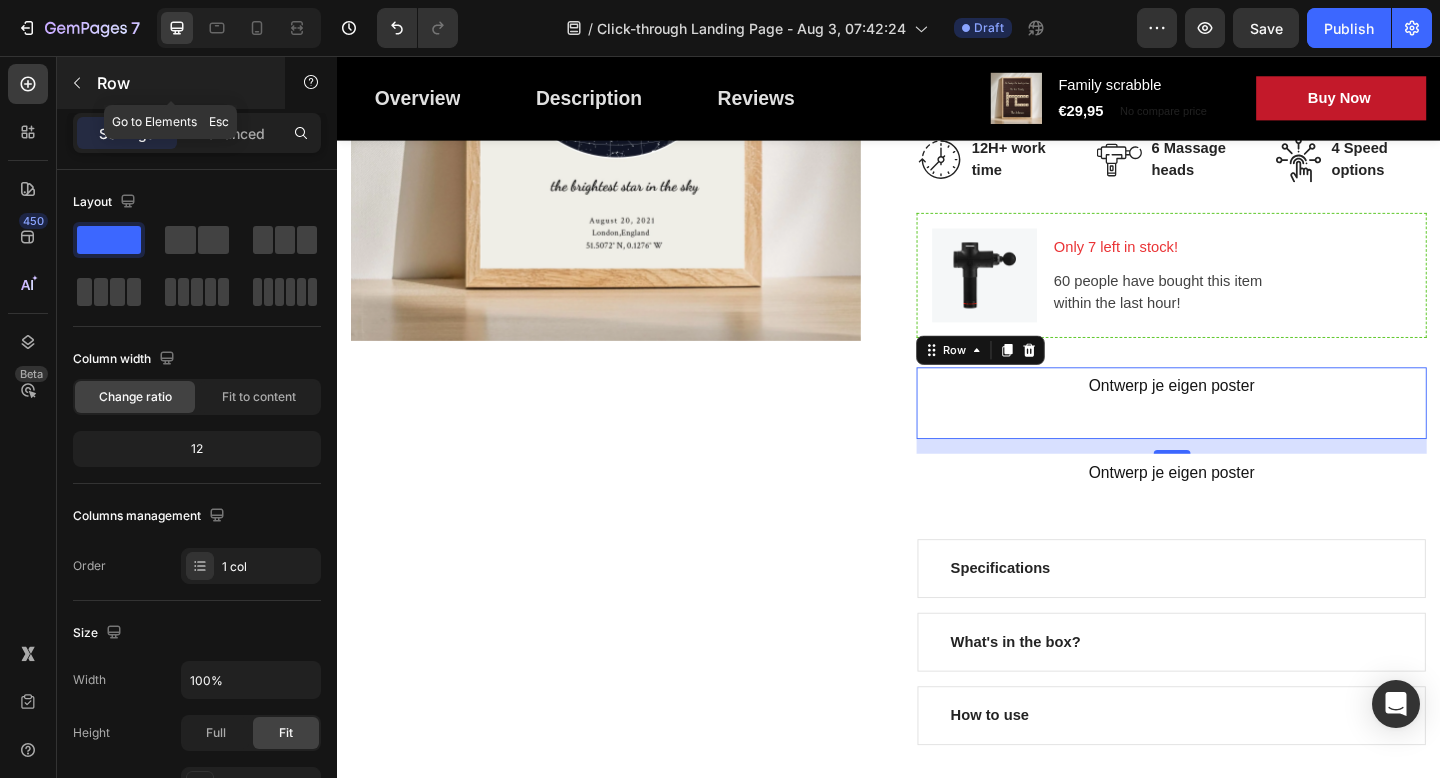 click 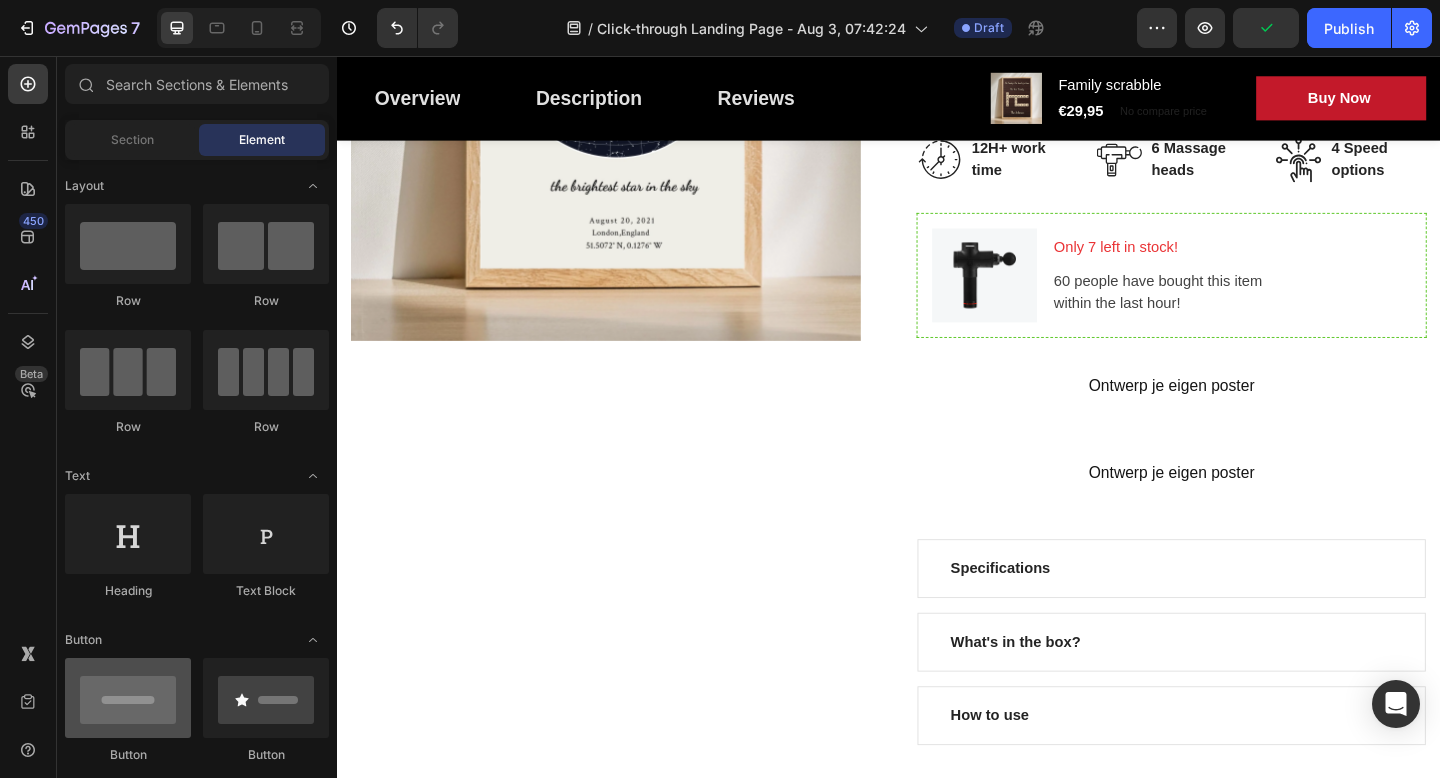 click at bounding box center [128, 698] 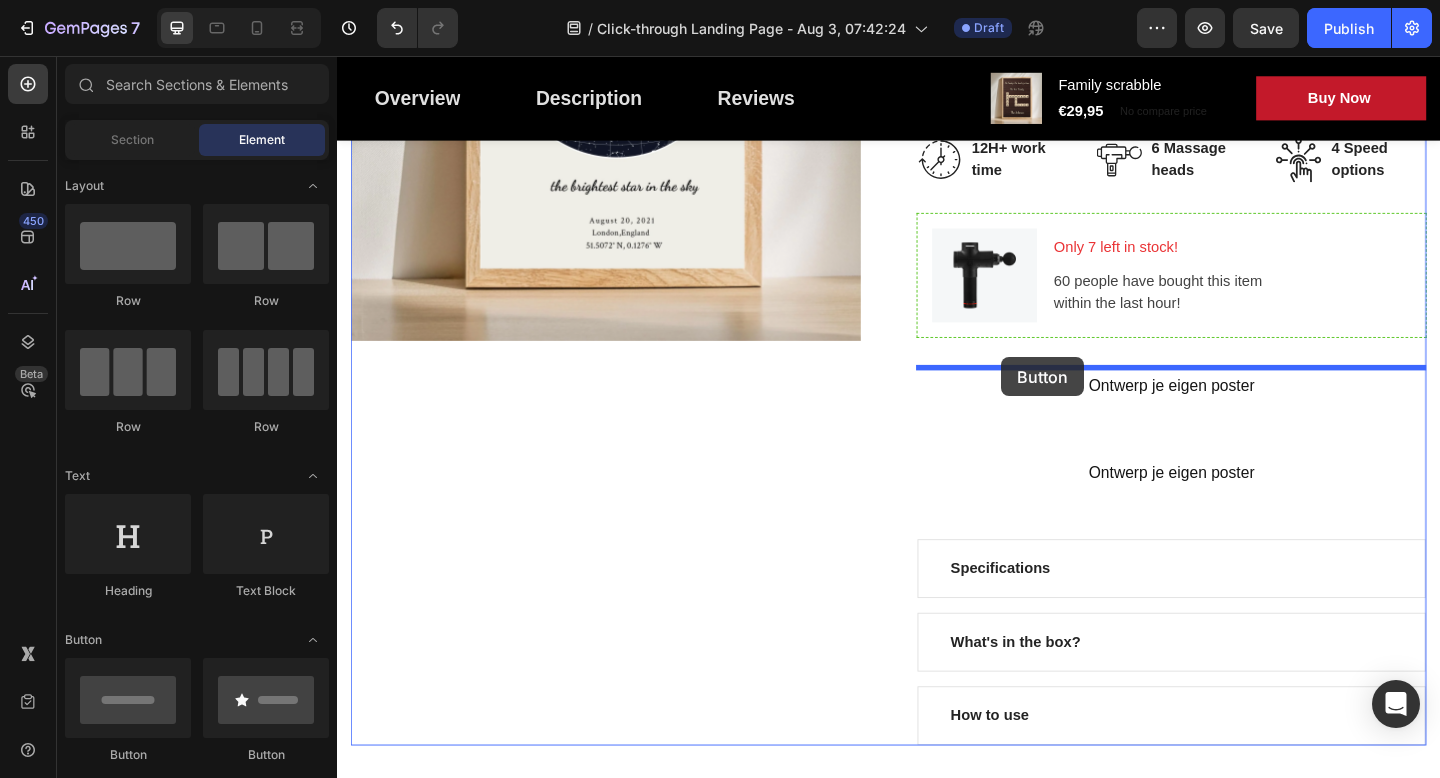 drag, startPoint x: 457, startPoint y: 756, endPoint x: 1059, endPoint y: 381, distance: 709.24536 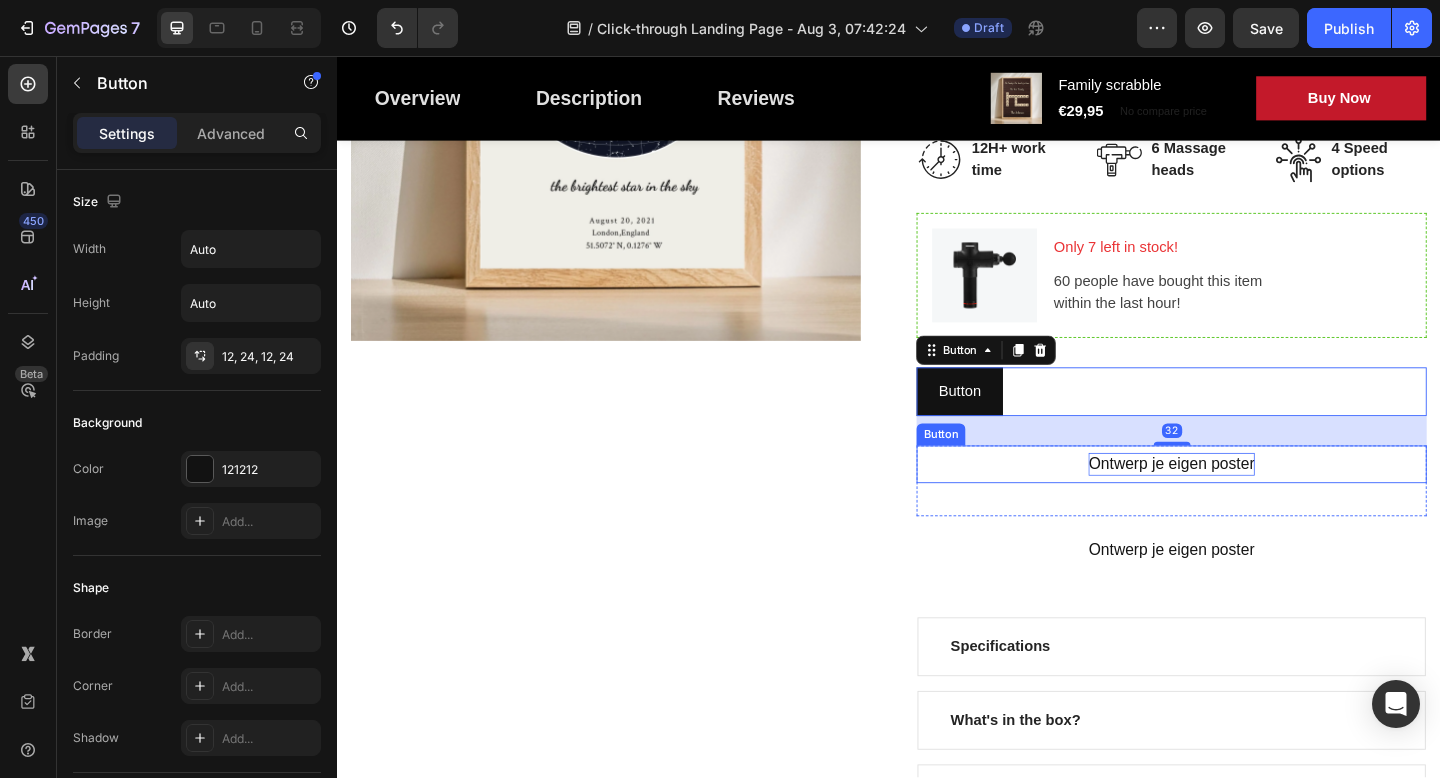 click on "Ontwerp je eigen poster" at bounding box center [1244, 501] 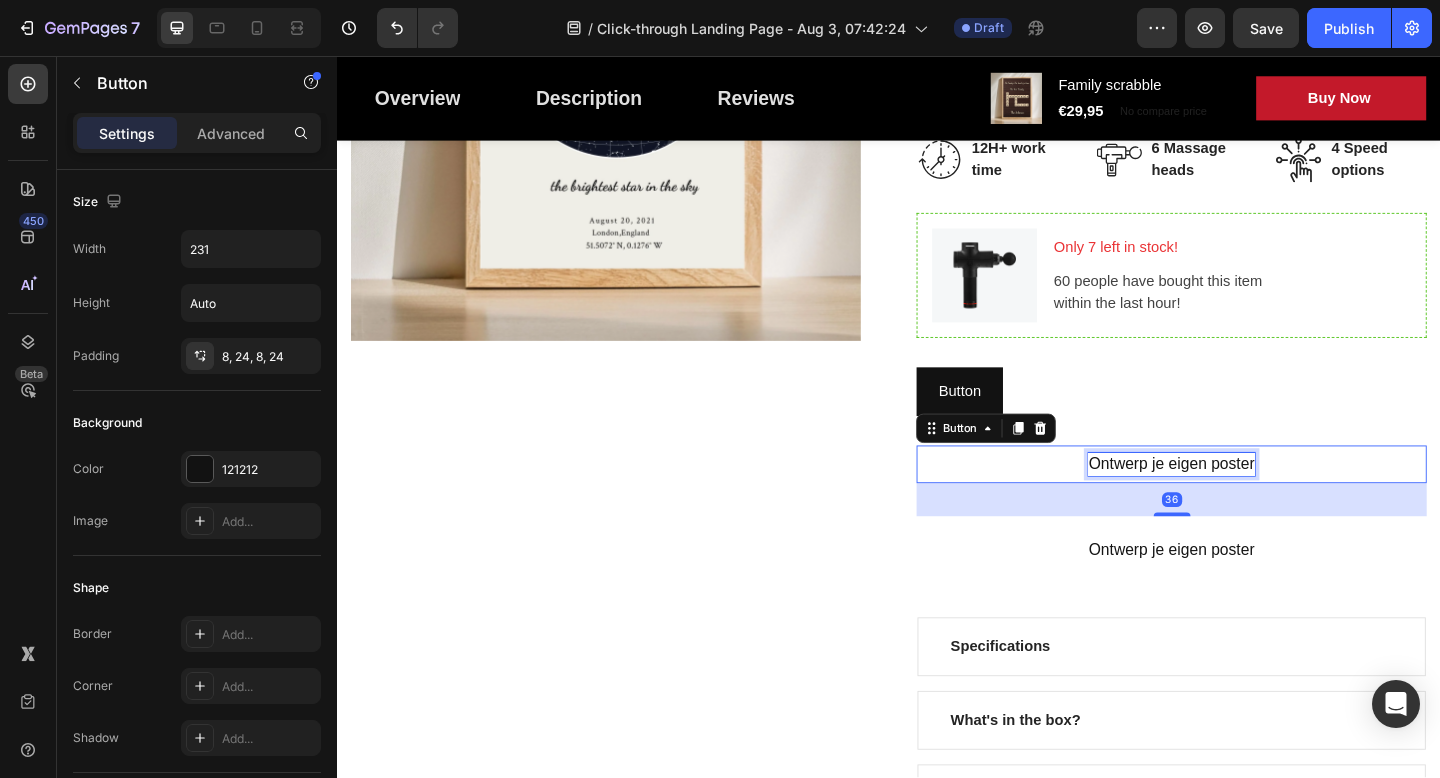 click on "Ontwerp je eigen poster" at bounding box center (1244, 501) 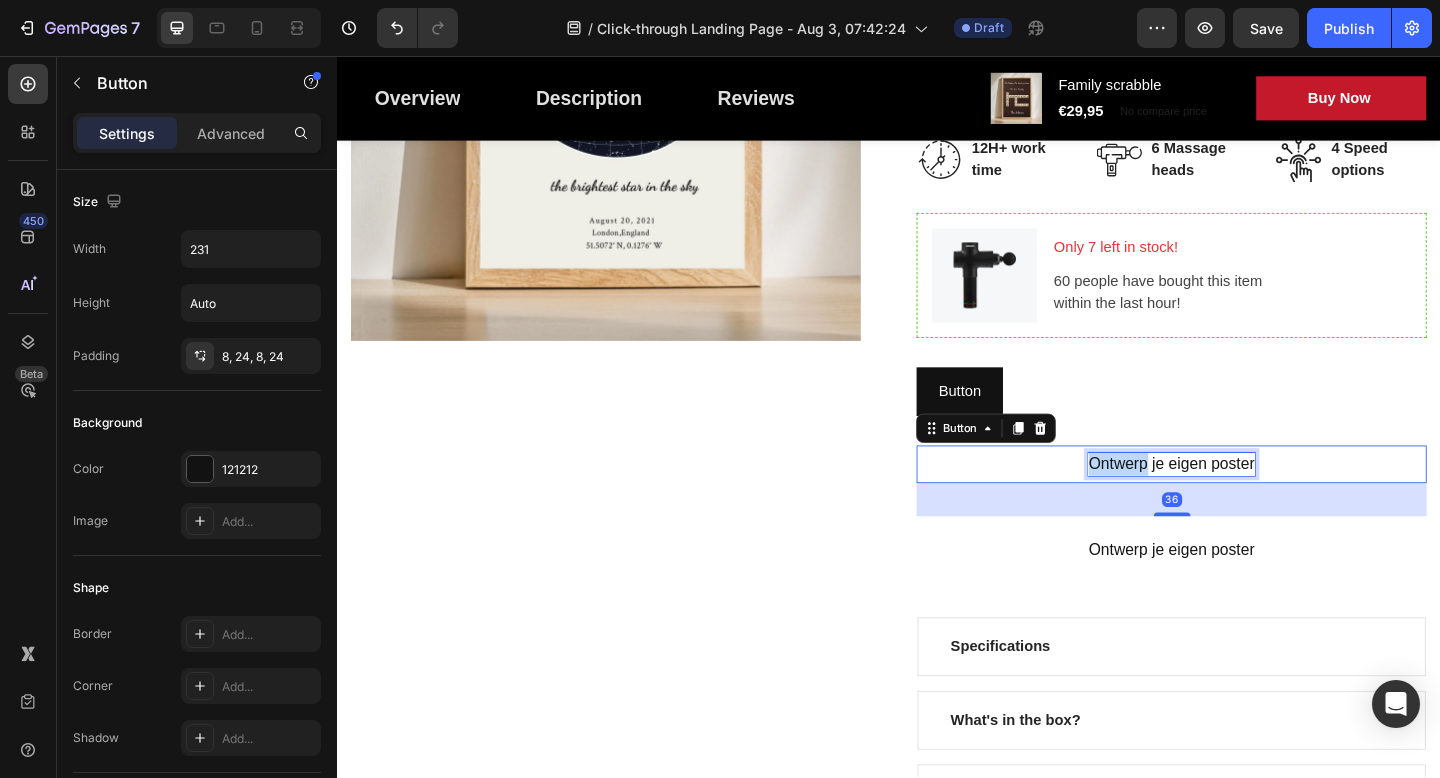 click on "Ontwerp je eigen poster" at bounding box center [1244, 501] 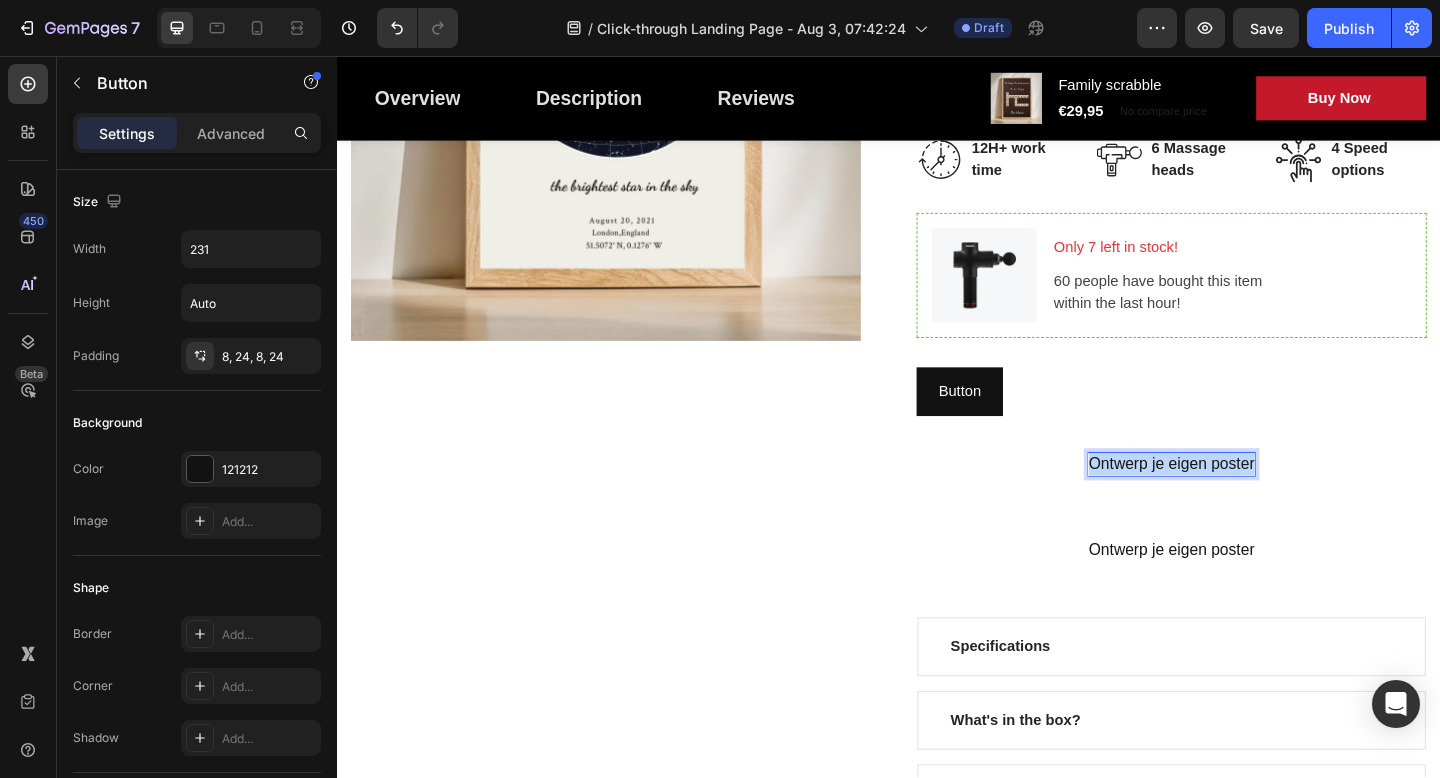 click on "Ontwerp je eigen poster" at bounding box center (1244, 501) 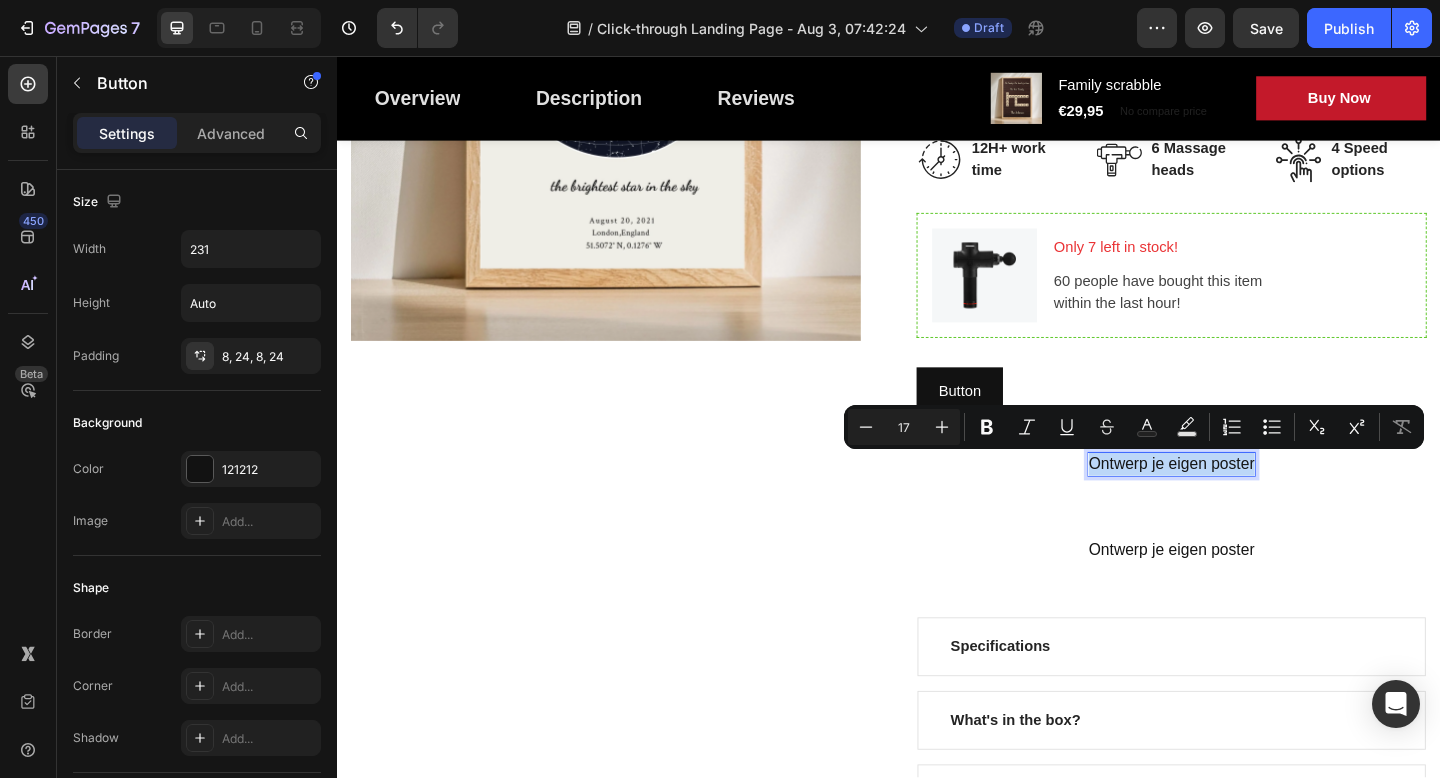 copy on "Ontwerp je eigen poster" 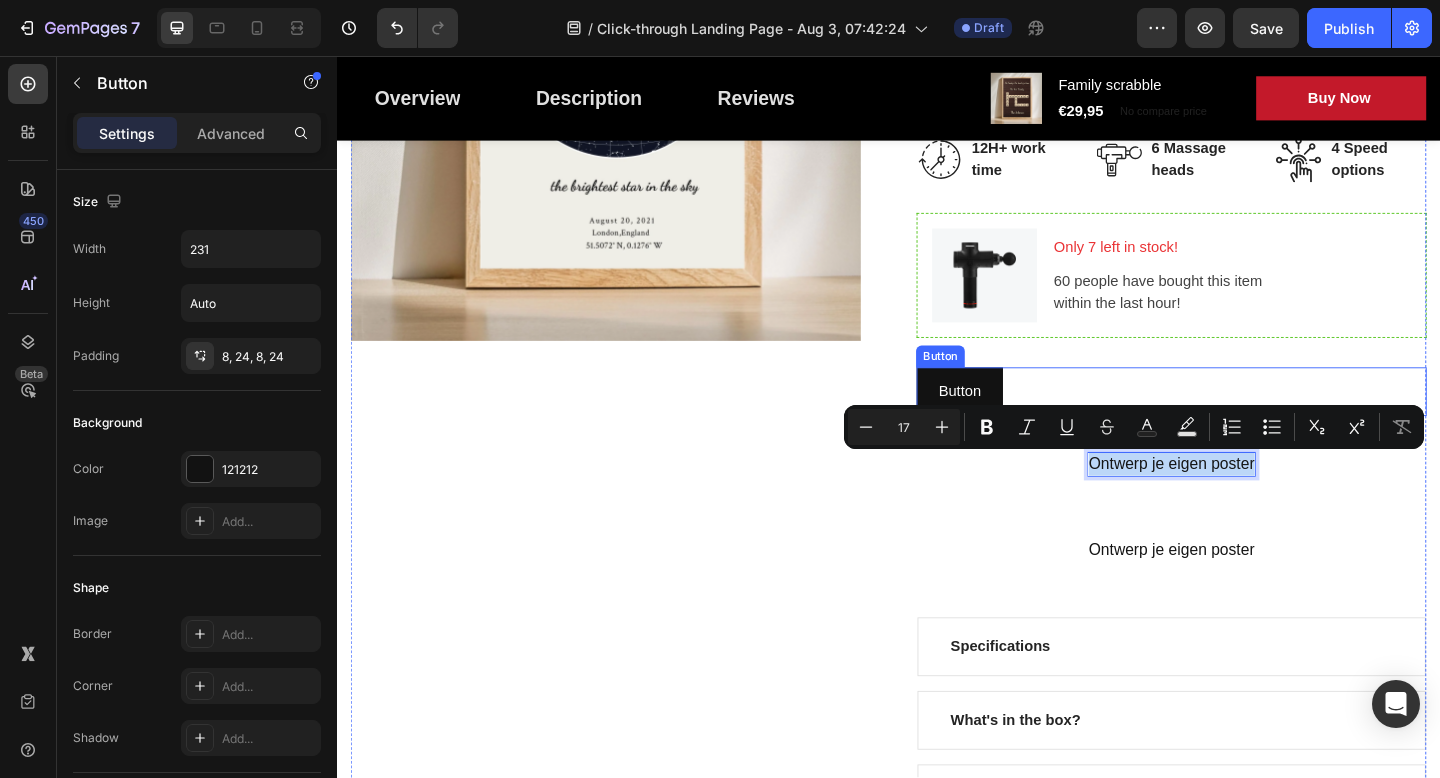 click on "Button Button" at bounding box center (1244, 421) 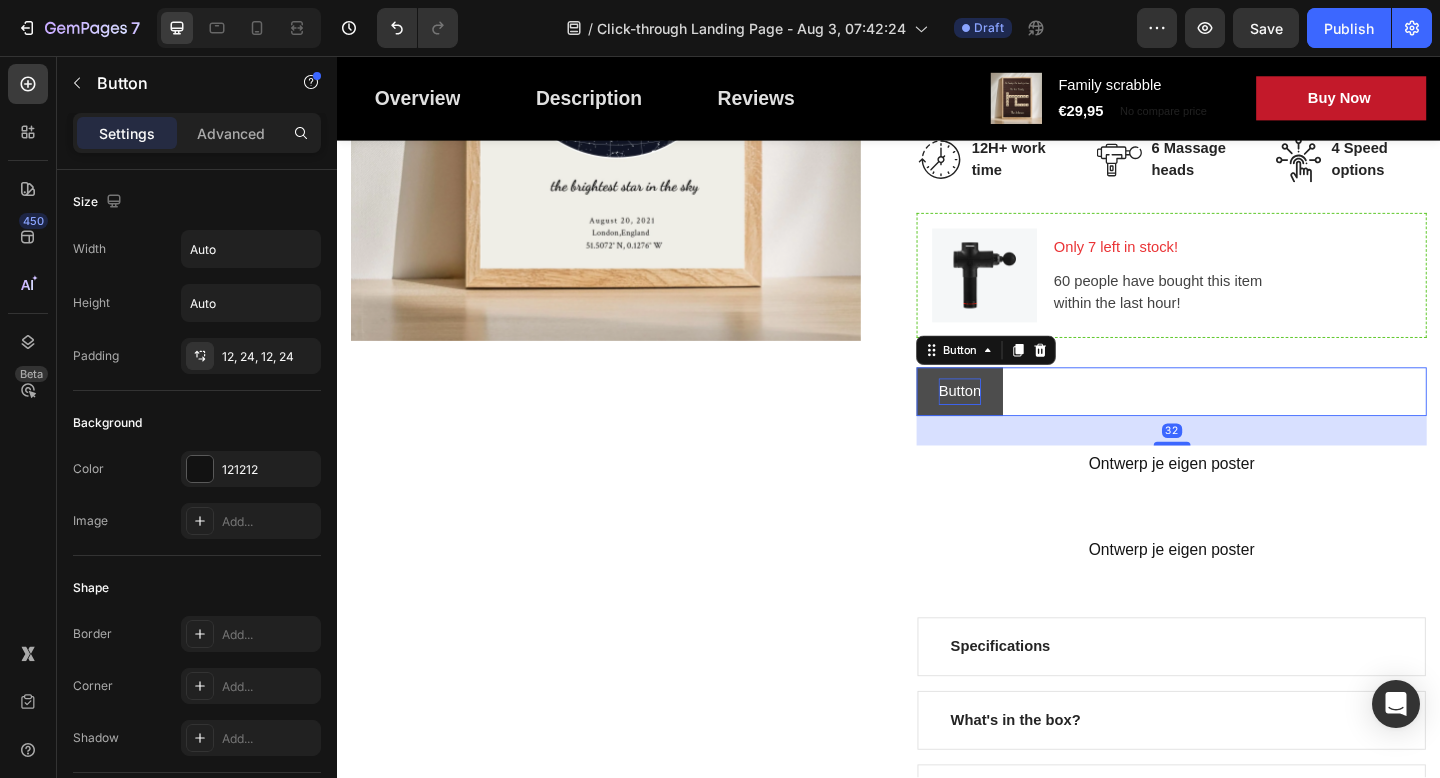 click on "Button" at bounding box center [1014, 421] 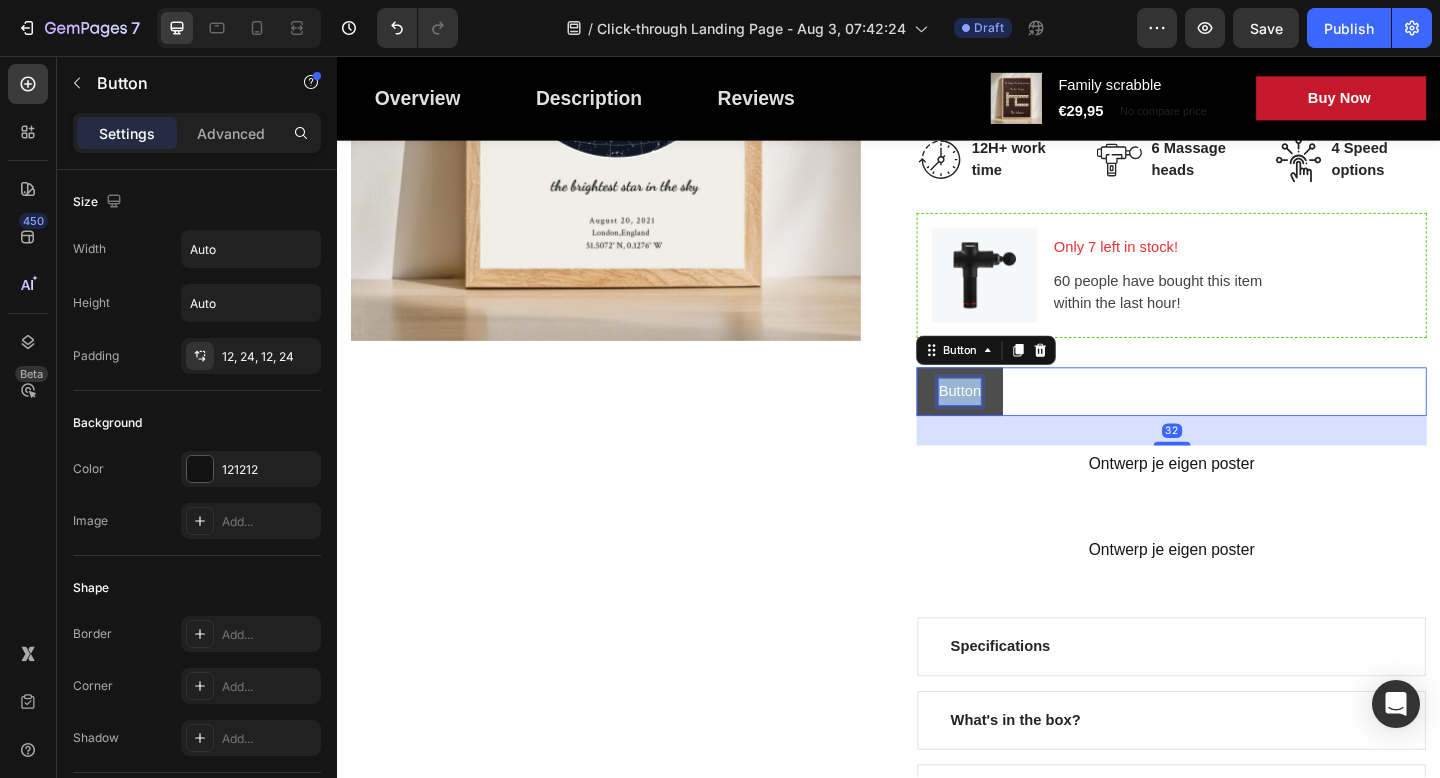 click on "Button" at bounding box center [1014, 421] 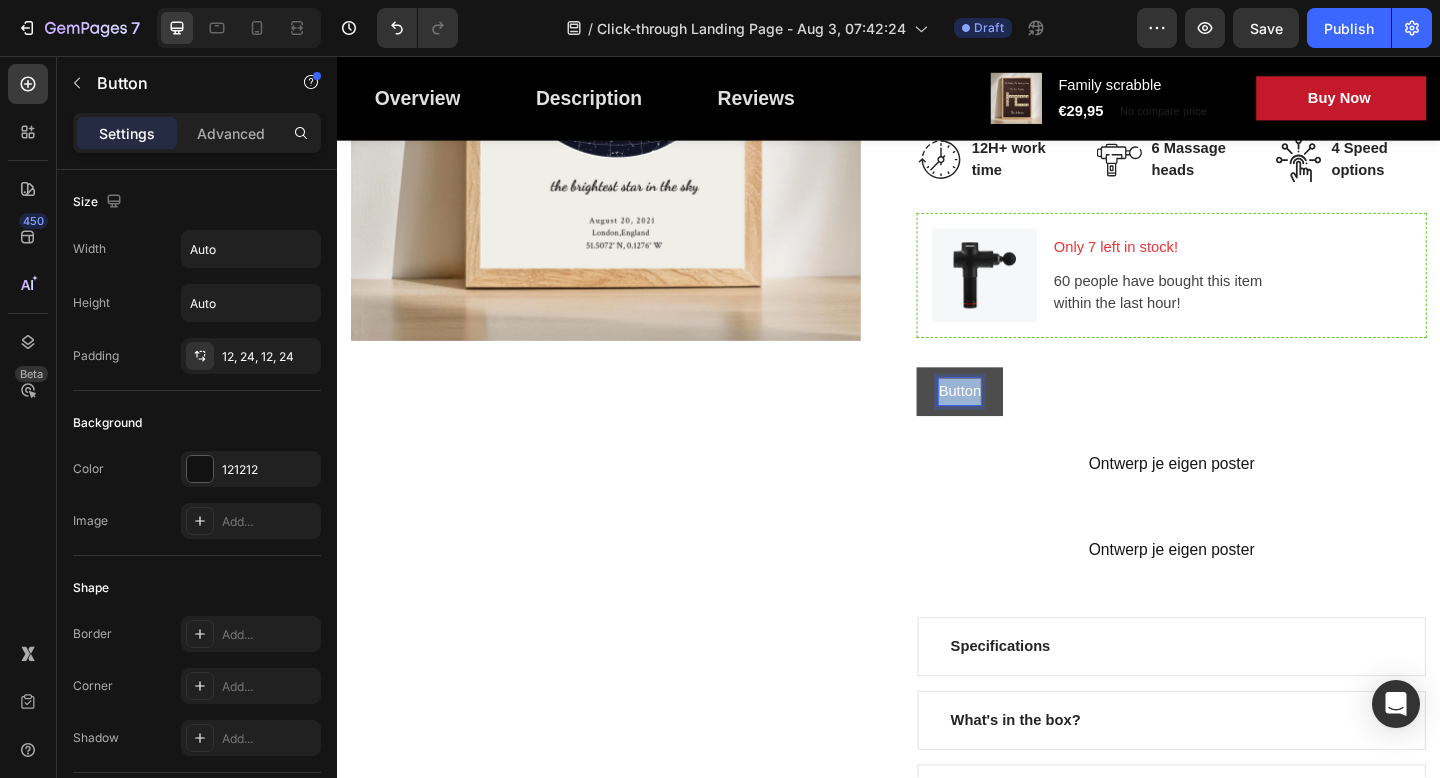 click on "Button" at bounding box center [1014, 421] 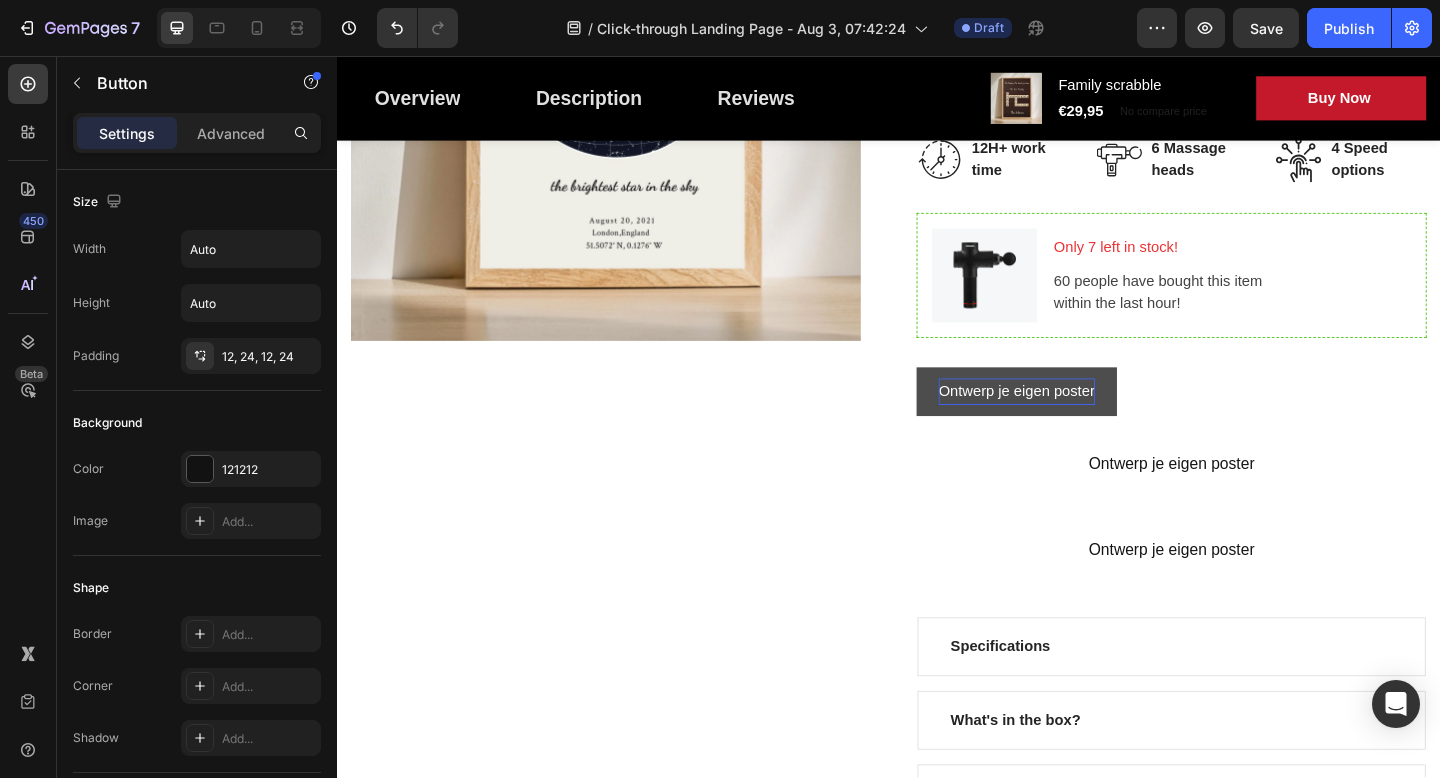 click on "Ontwerp je eigen poster" at bounding box center (1076, 421) 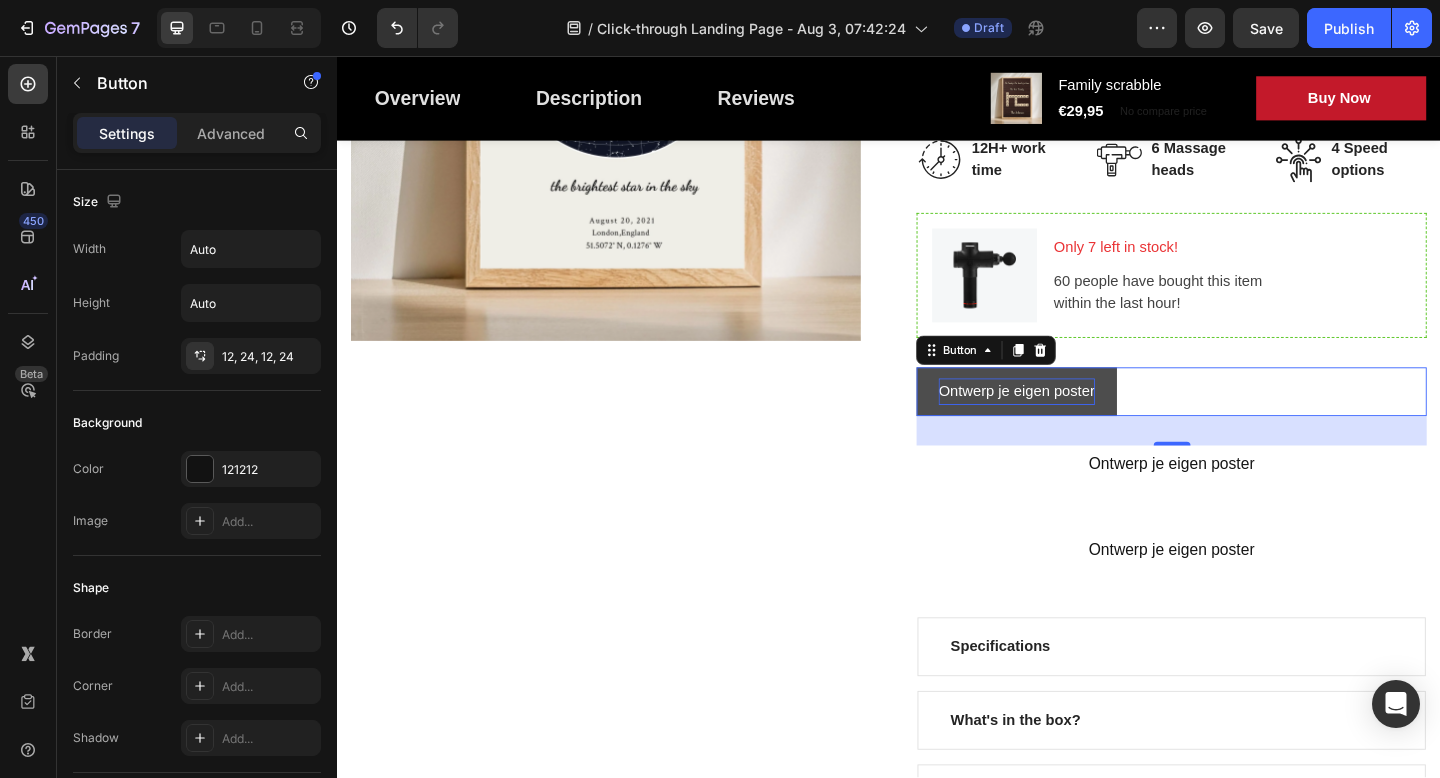 click on "Ontwerp je eigen poster" at bounding box center [1076, 421] 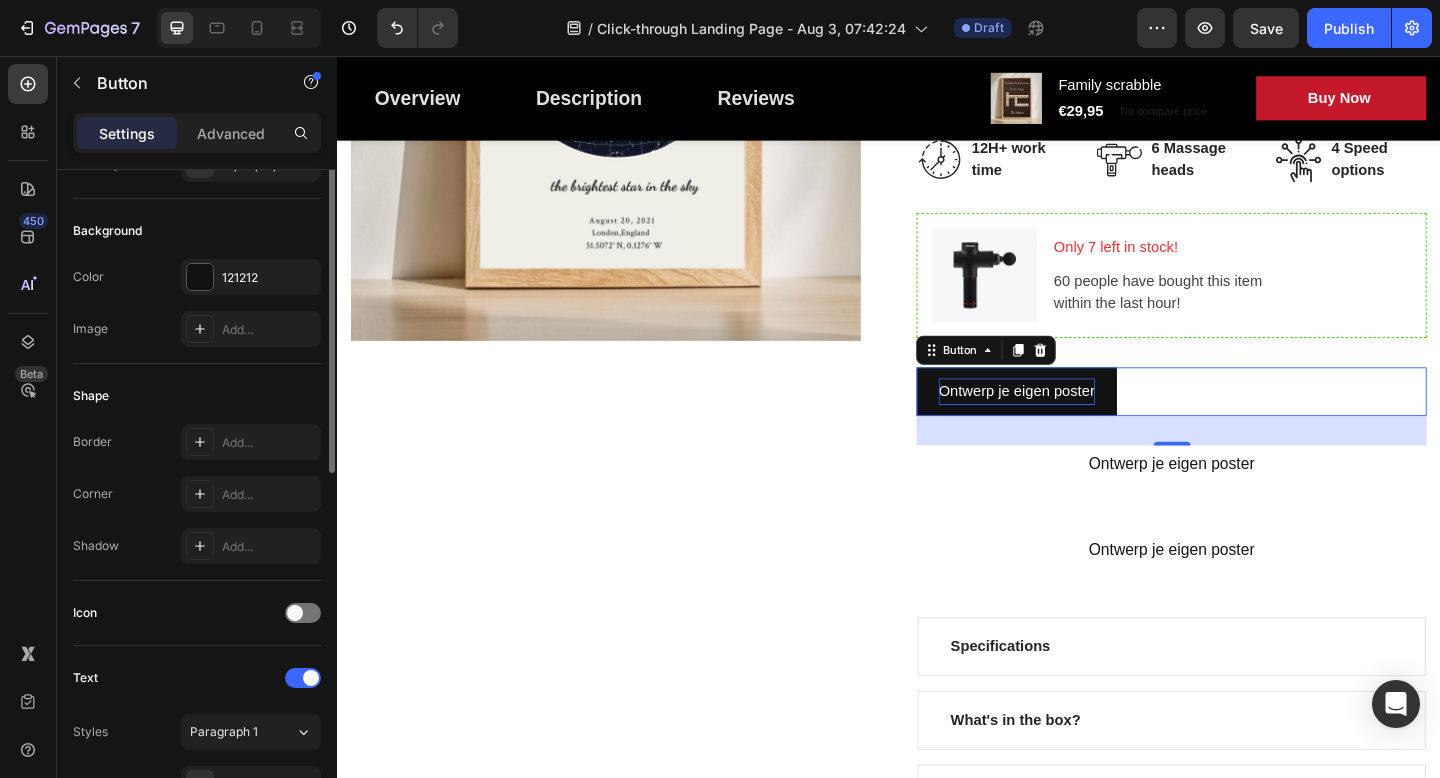 scroll, scrollTop: 213, scrollLeft: 0, axis: vertical 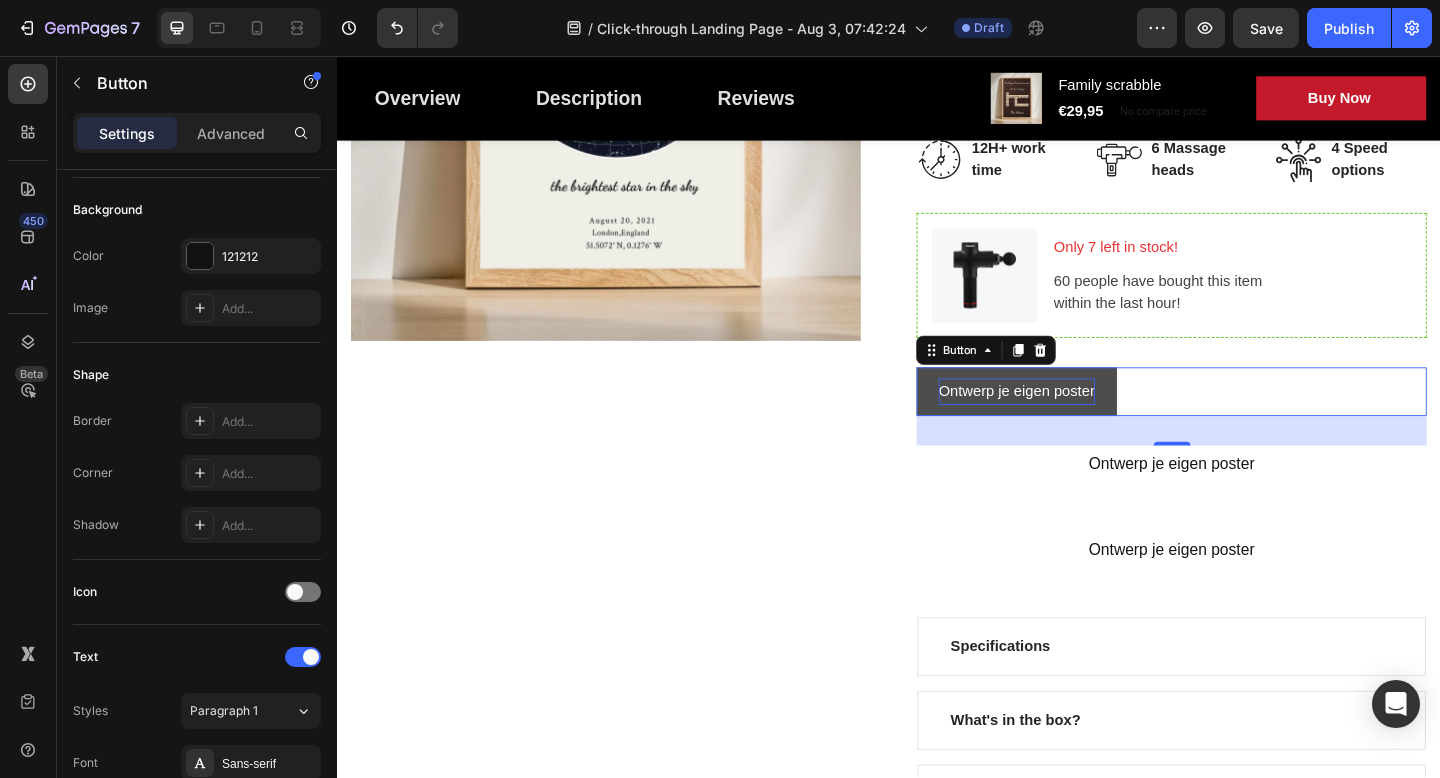 click on "Ontwerp je eigen poster" at bounding box center [1076, 421] 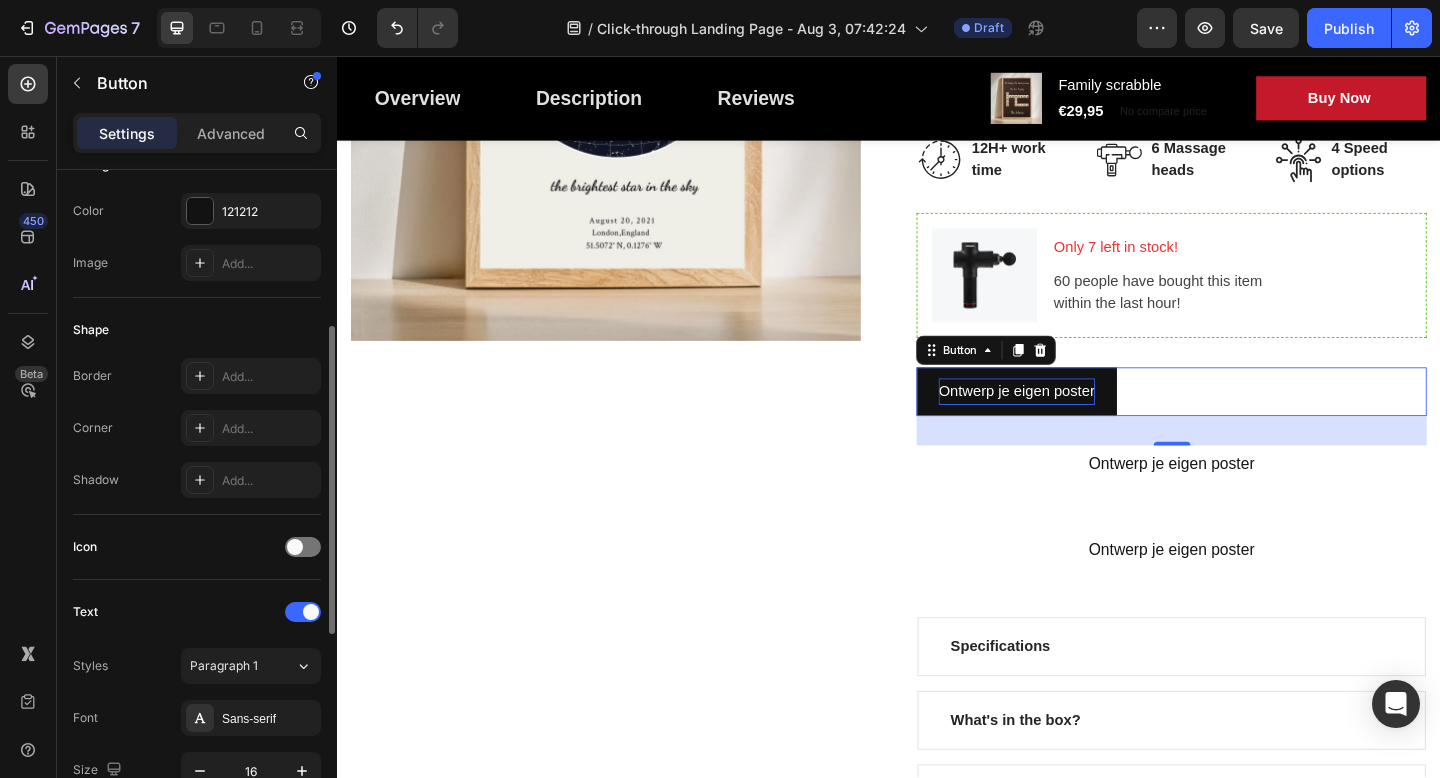 scroll, scrollTop: 0, scrollLeft: 0, axis: both 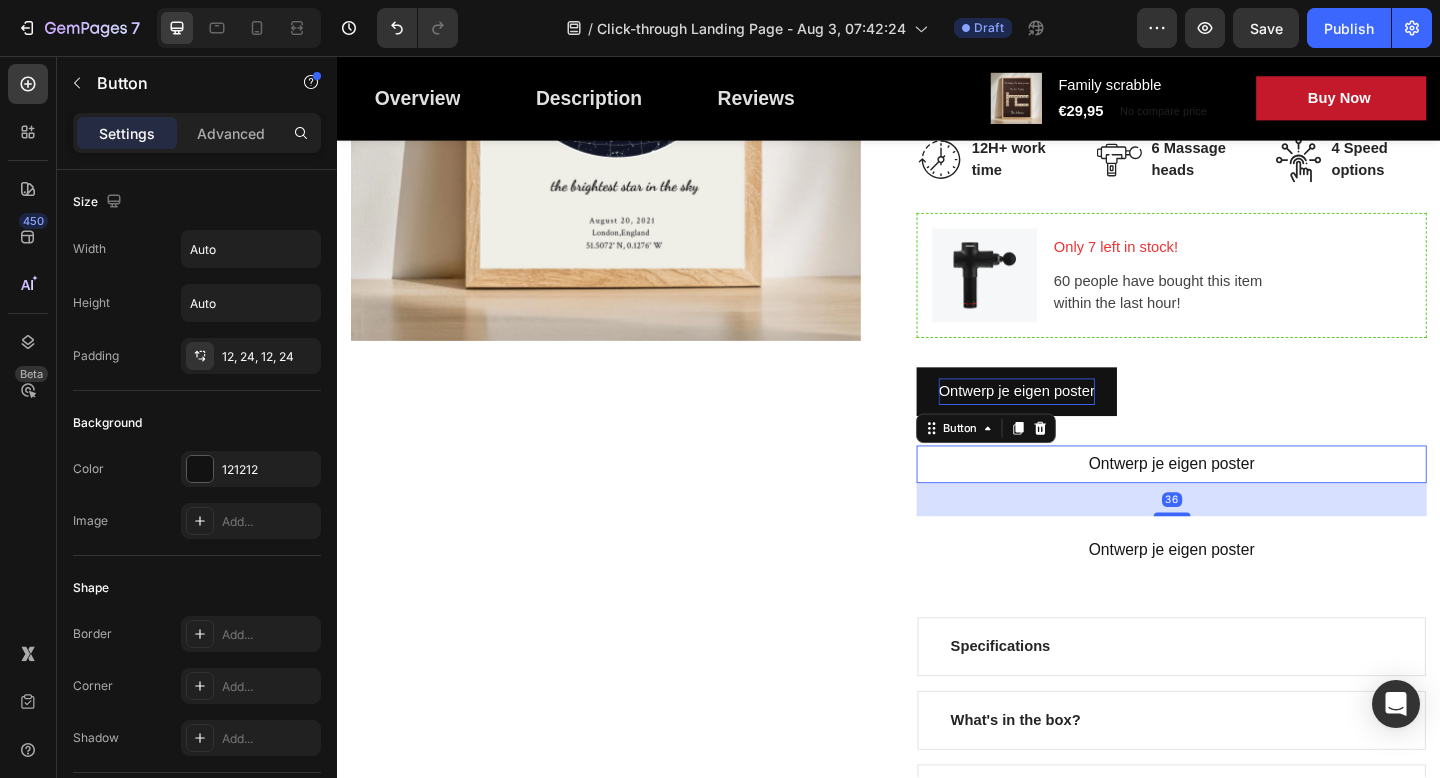 click on "Ontwerp je eigen poster Button   36" at bounding box center (1244, 501) 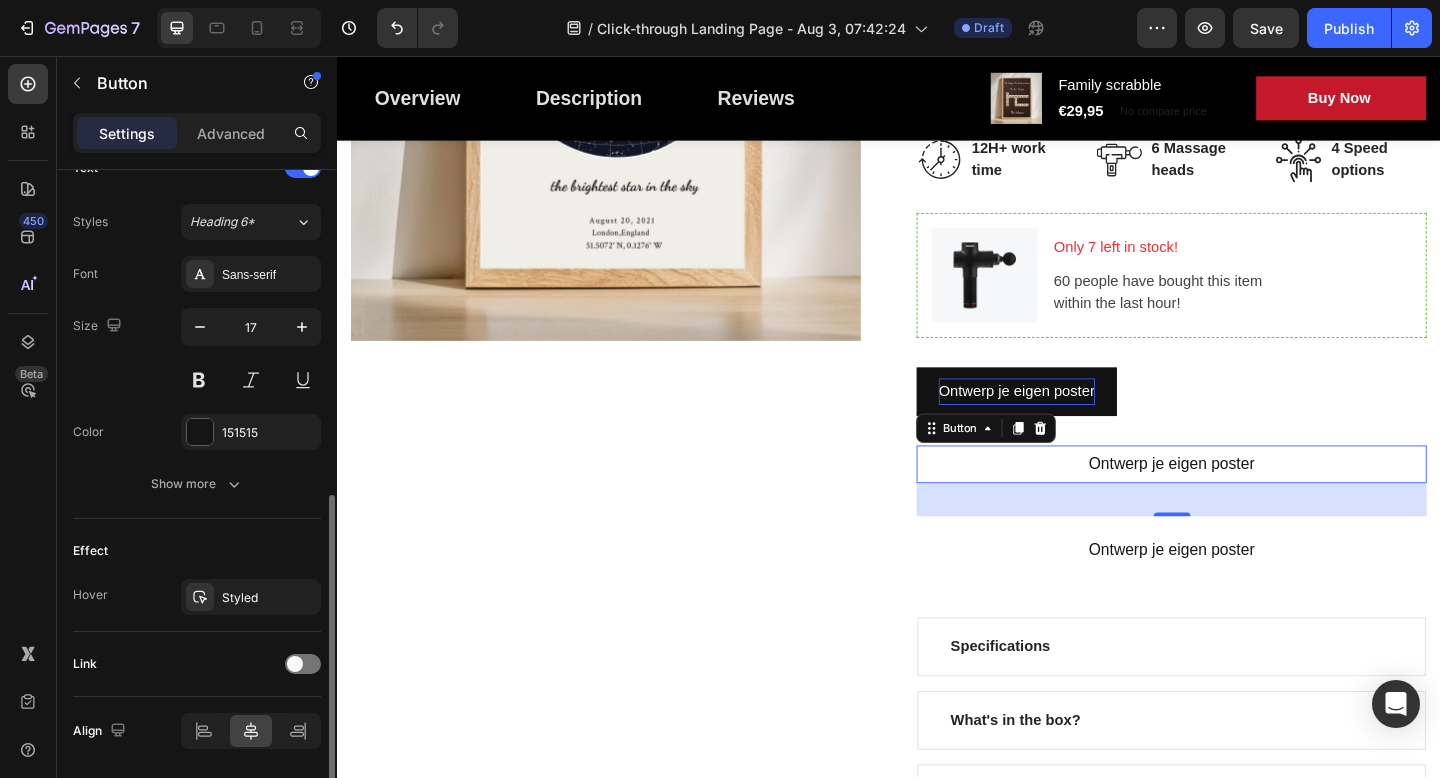scroll, scrollTop: 769, scrollLeft: 0, axis: vertical 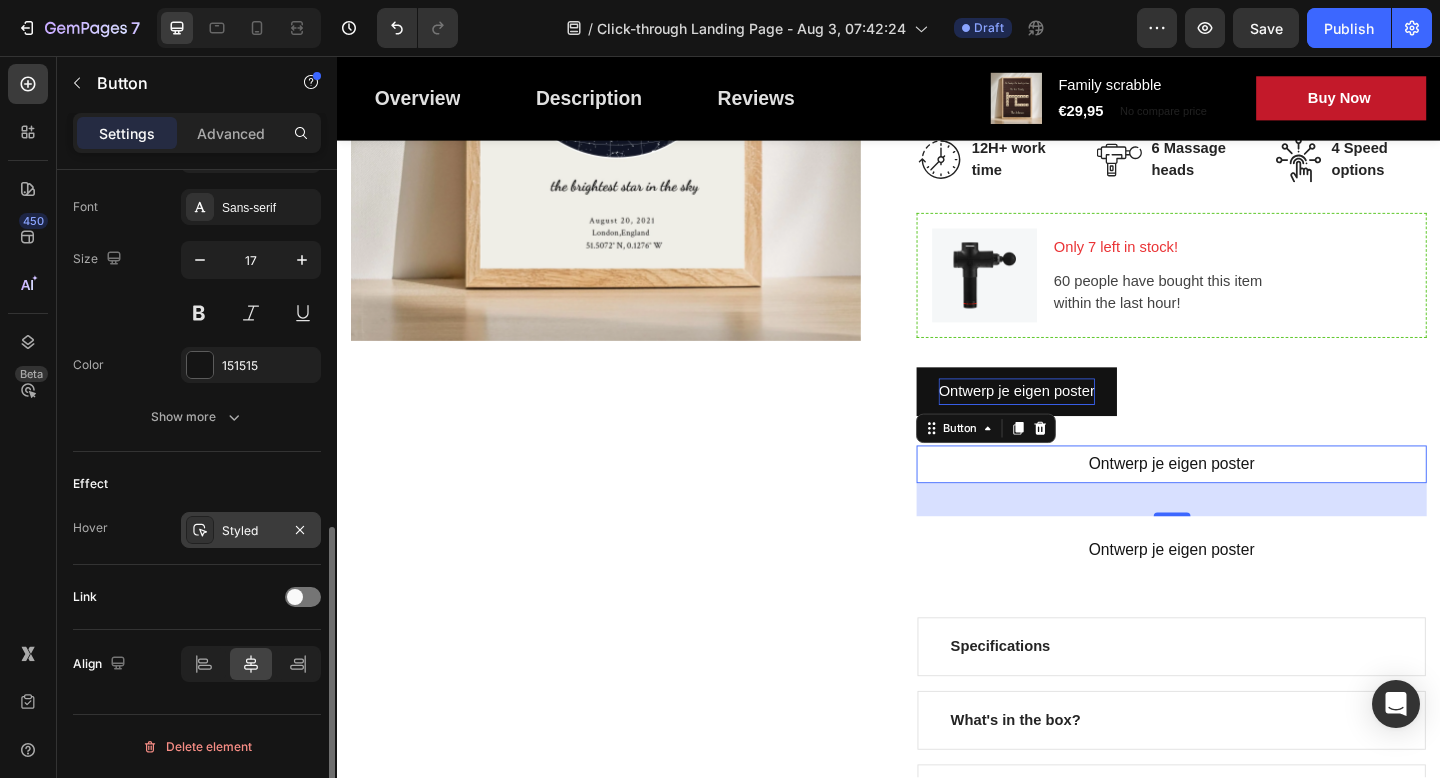 click on "Styled" at bounding box center [251, 530] 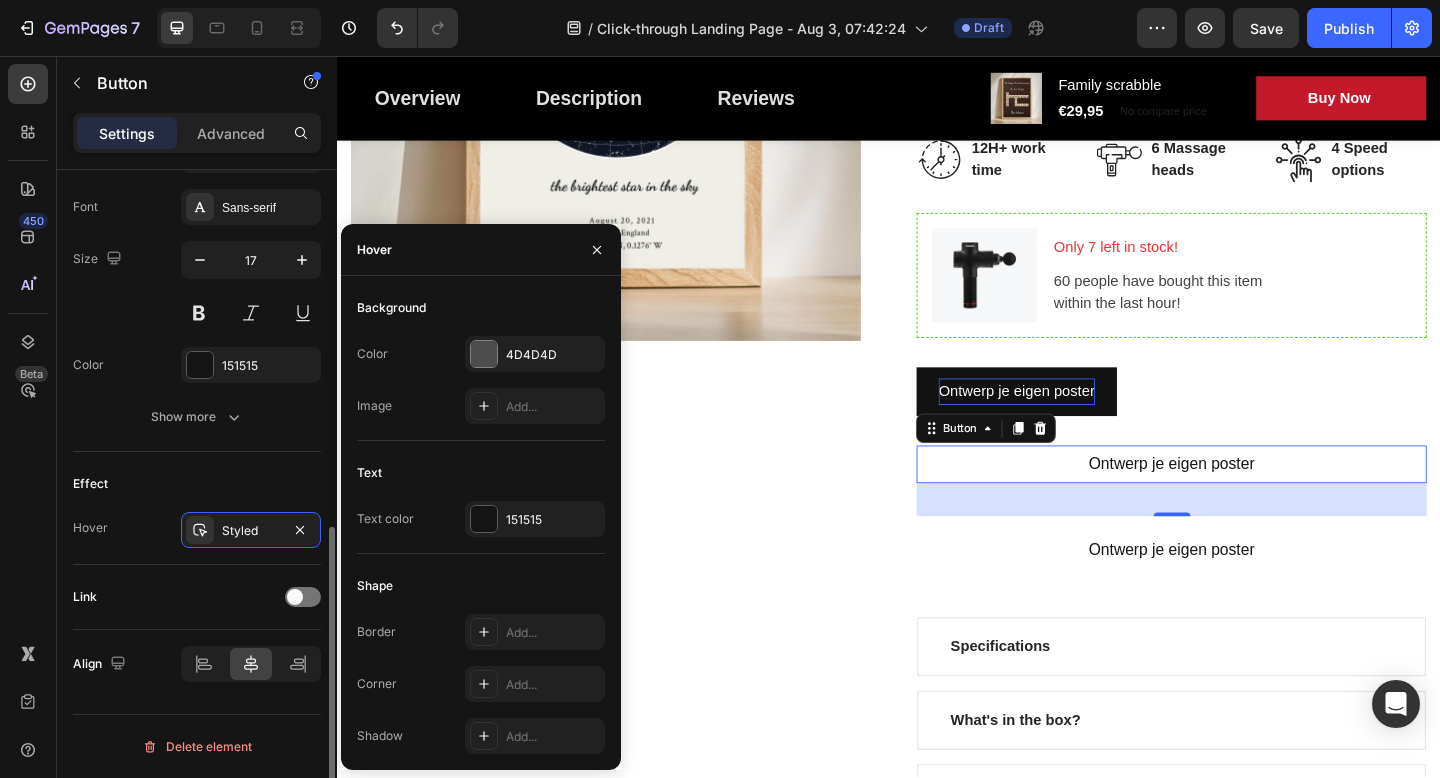 click on "Effect" at bounding box center (197, 484) 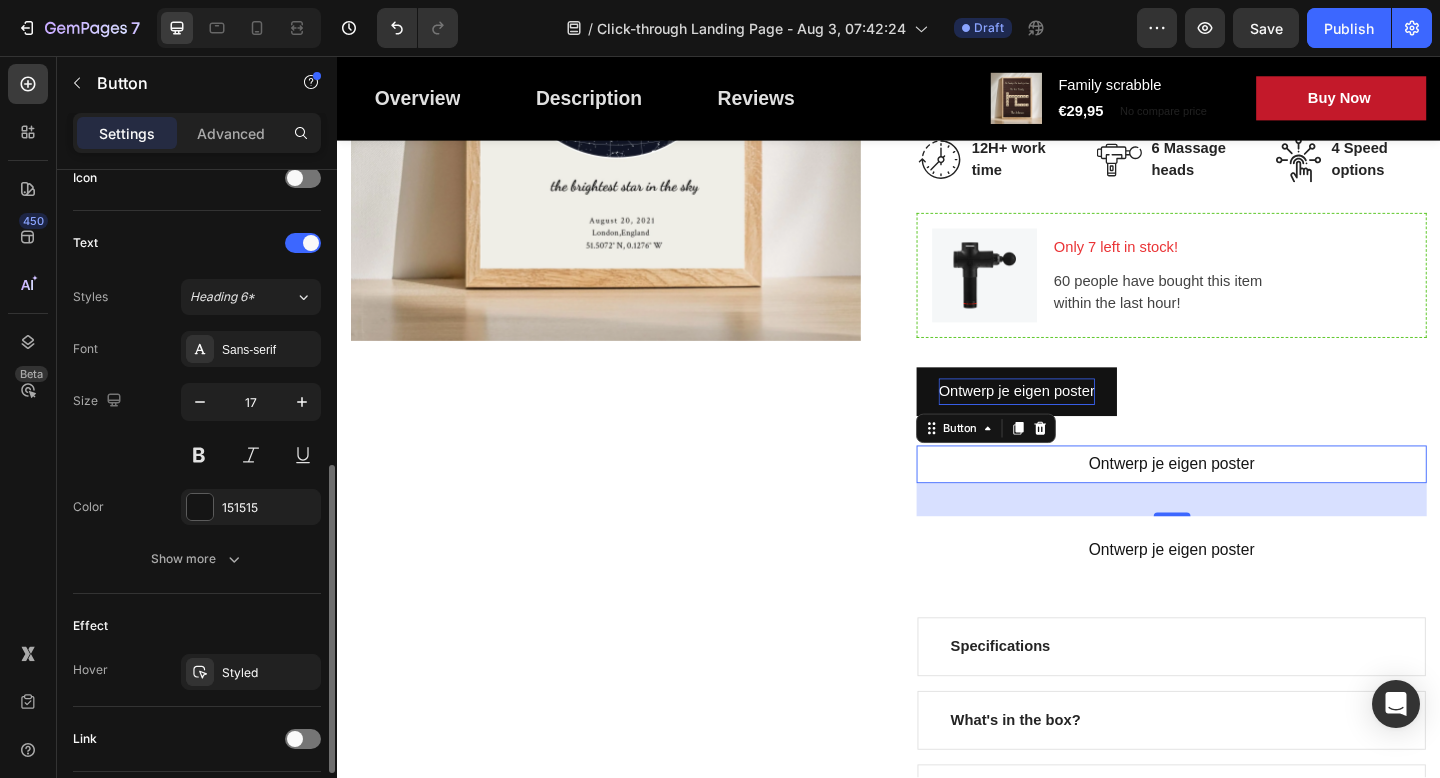 scroll, scrollTop: 630, scrollLeft: 0, axis: vertical 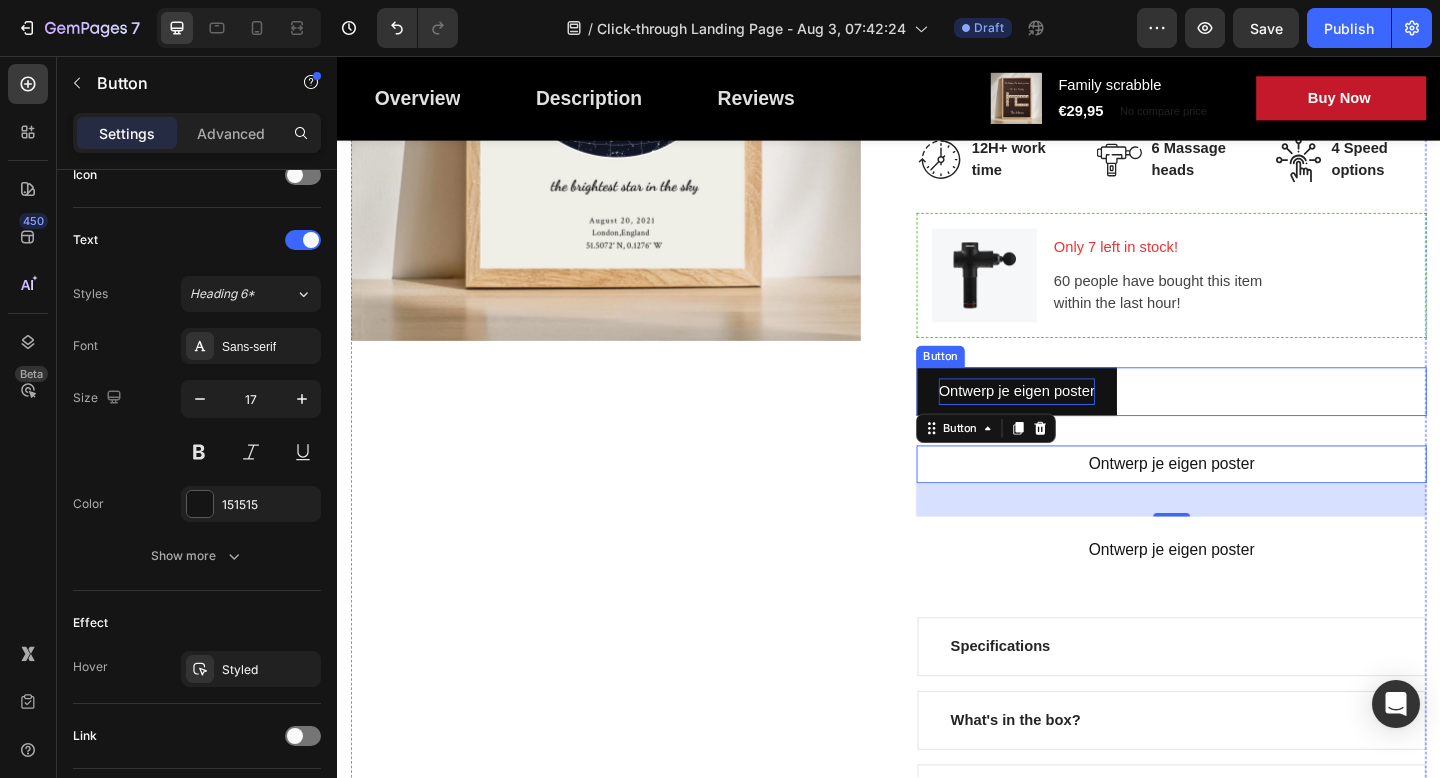 click on "Ontwerp je eigen poster Button" at bounding box center [1244, 421] 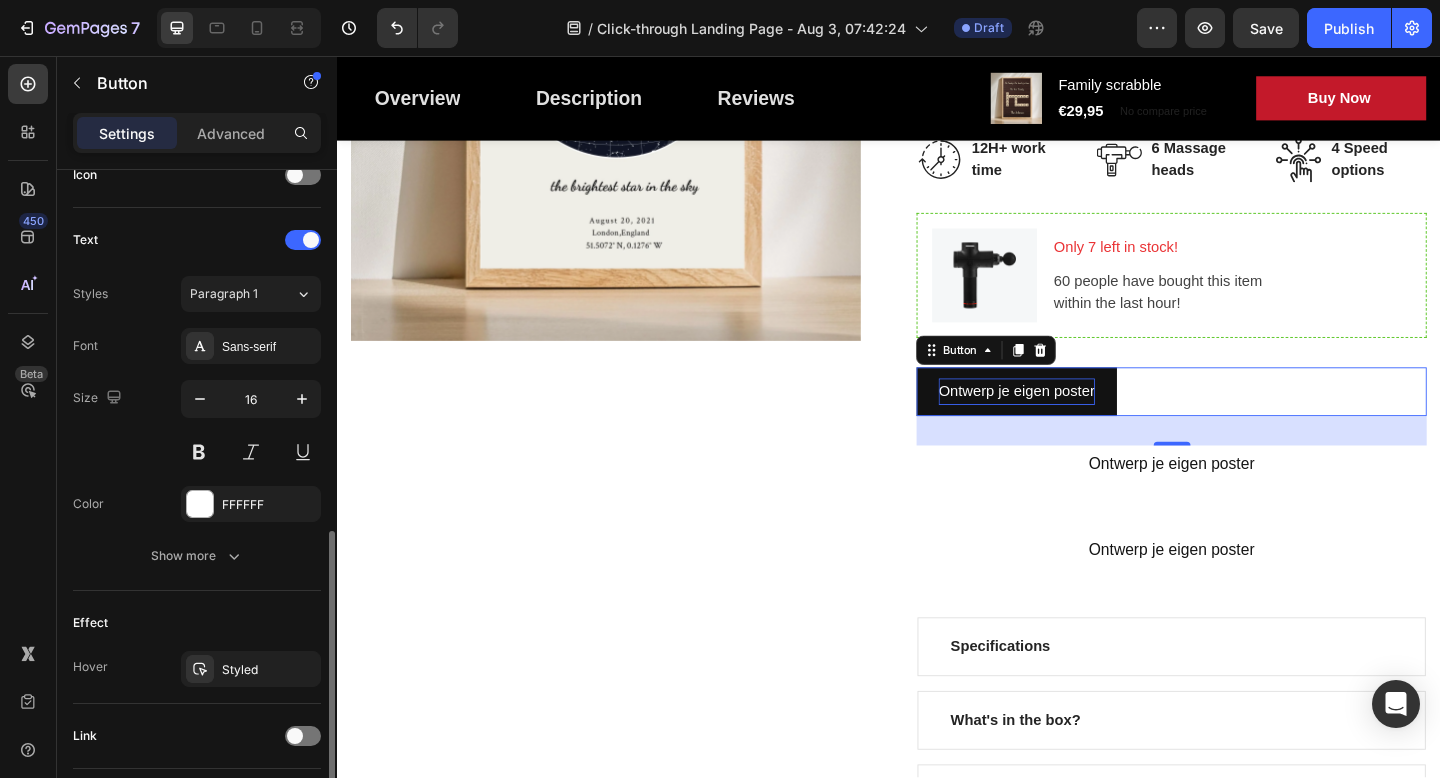 scroll, scrollTop: 769, scrollLeft: 0, axis: vertical 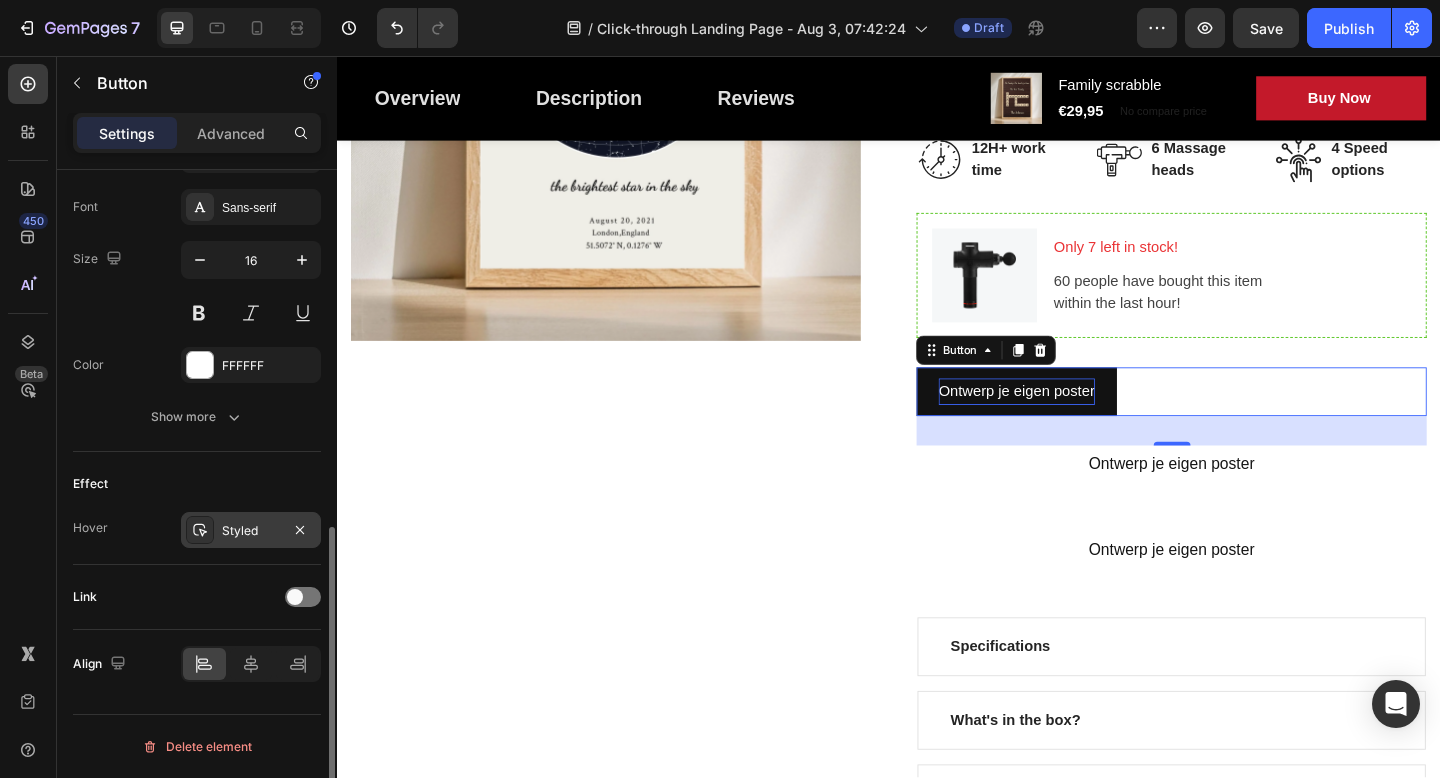 click on "Styled" at bounding box center (251, 531) 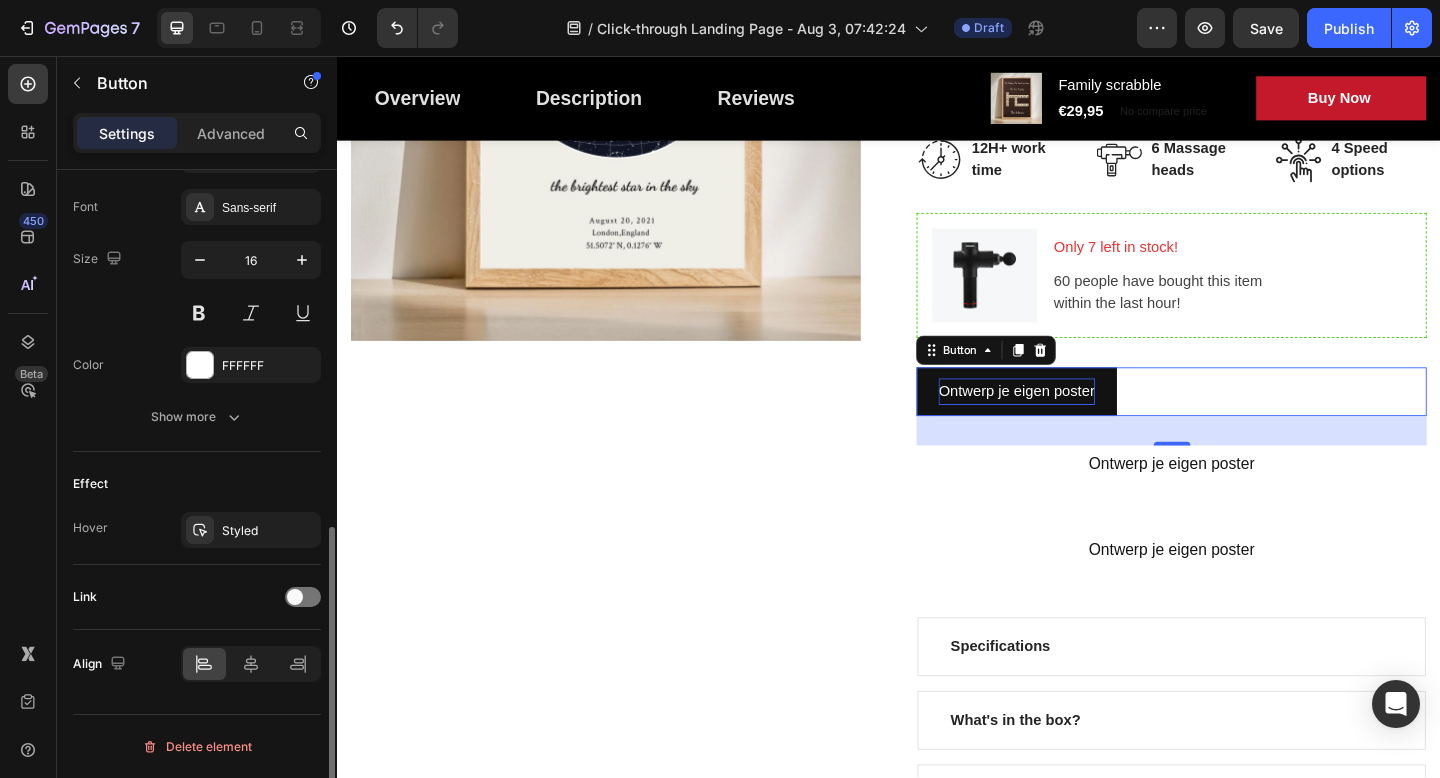 click on "Effect" at bounding box center (197, 484) 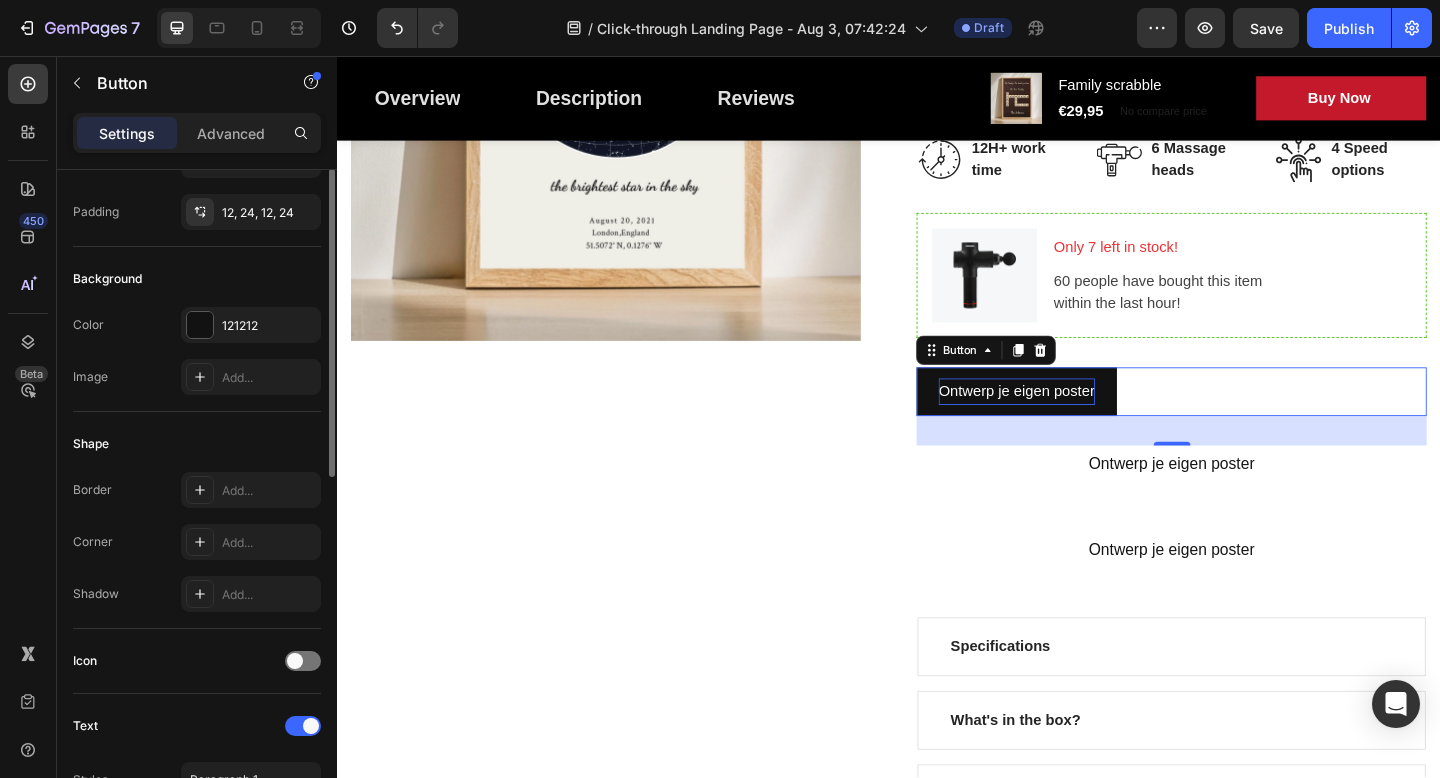 scroll, scrollTop: 0, scrollLeft: 0, axis: both 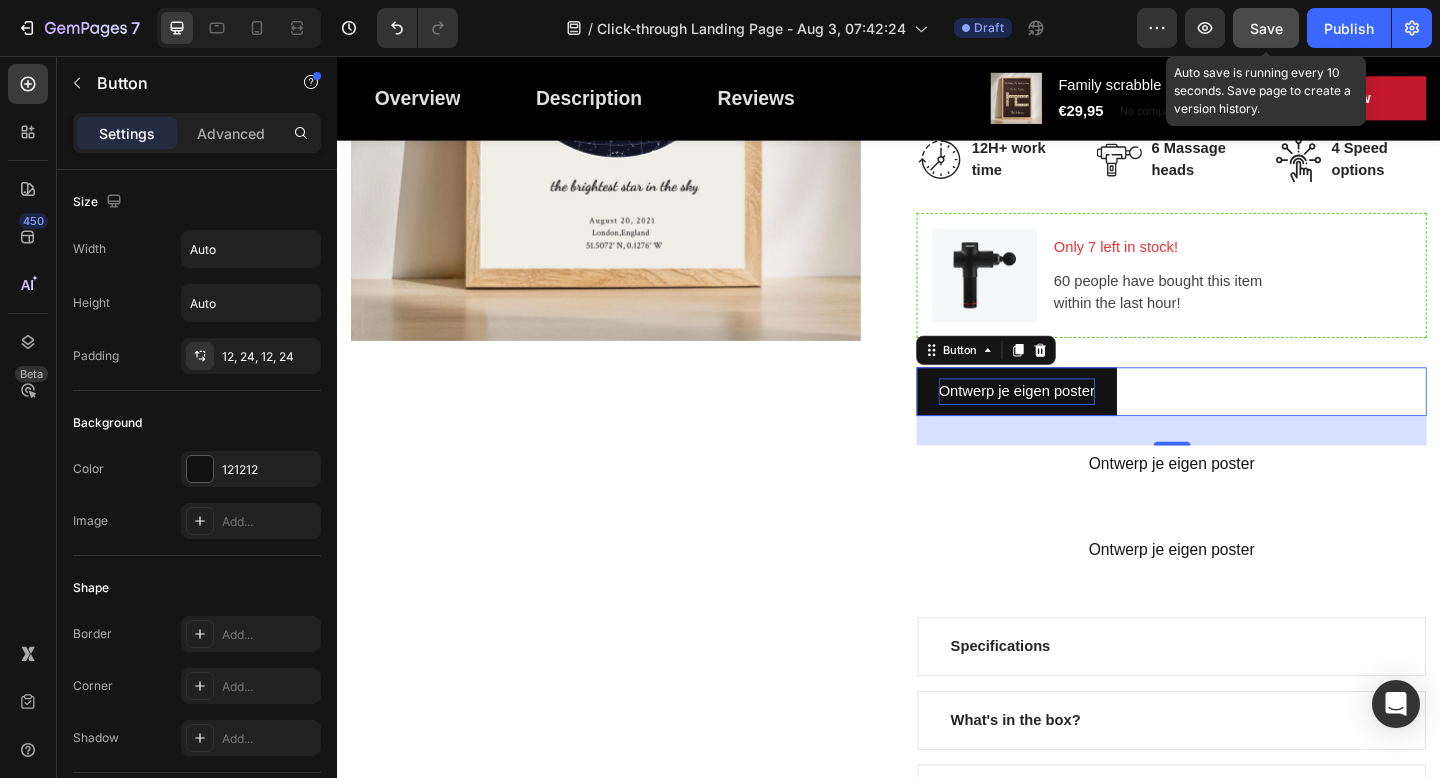 click on "Save" 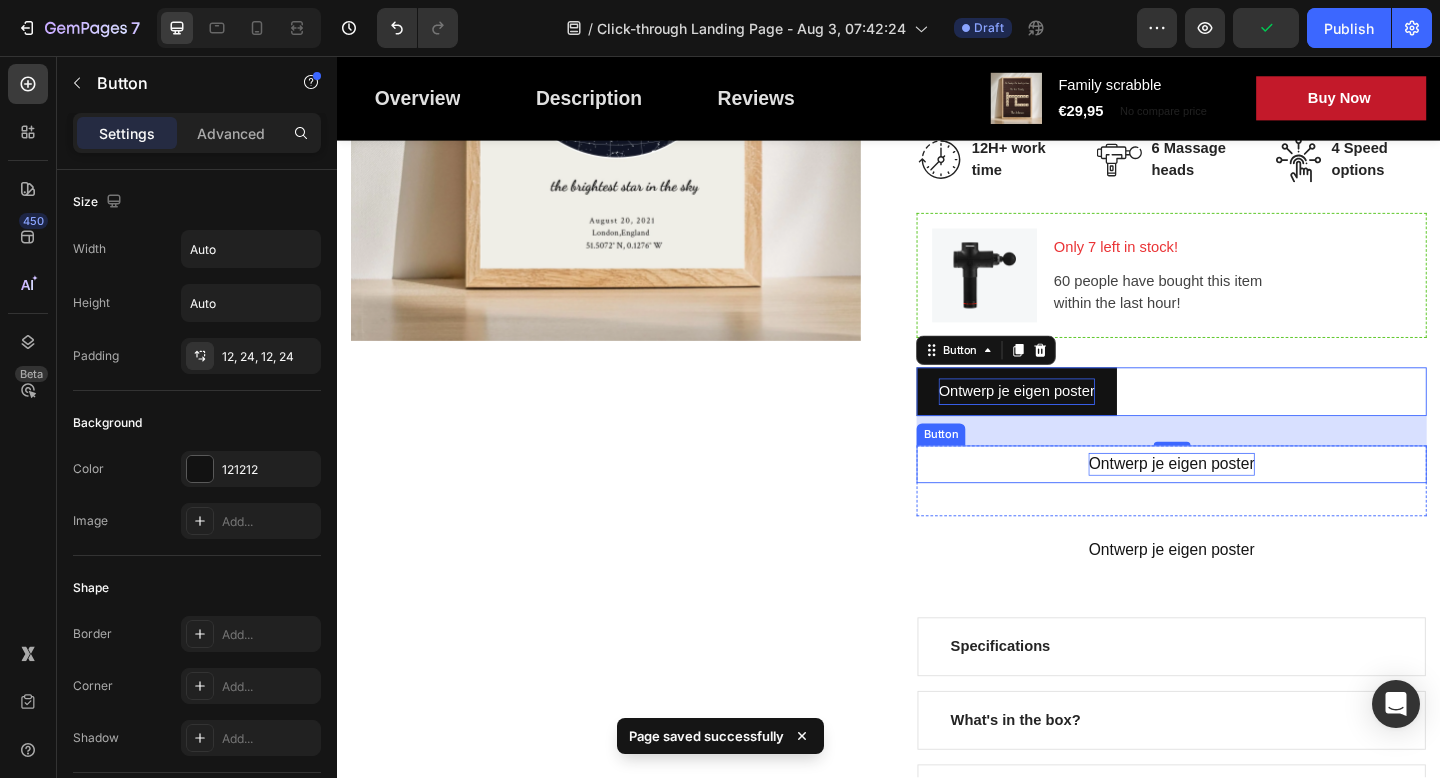 click on "Ontwerp je eigen poster" at bounding box center [1244, 501] 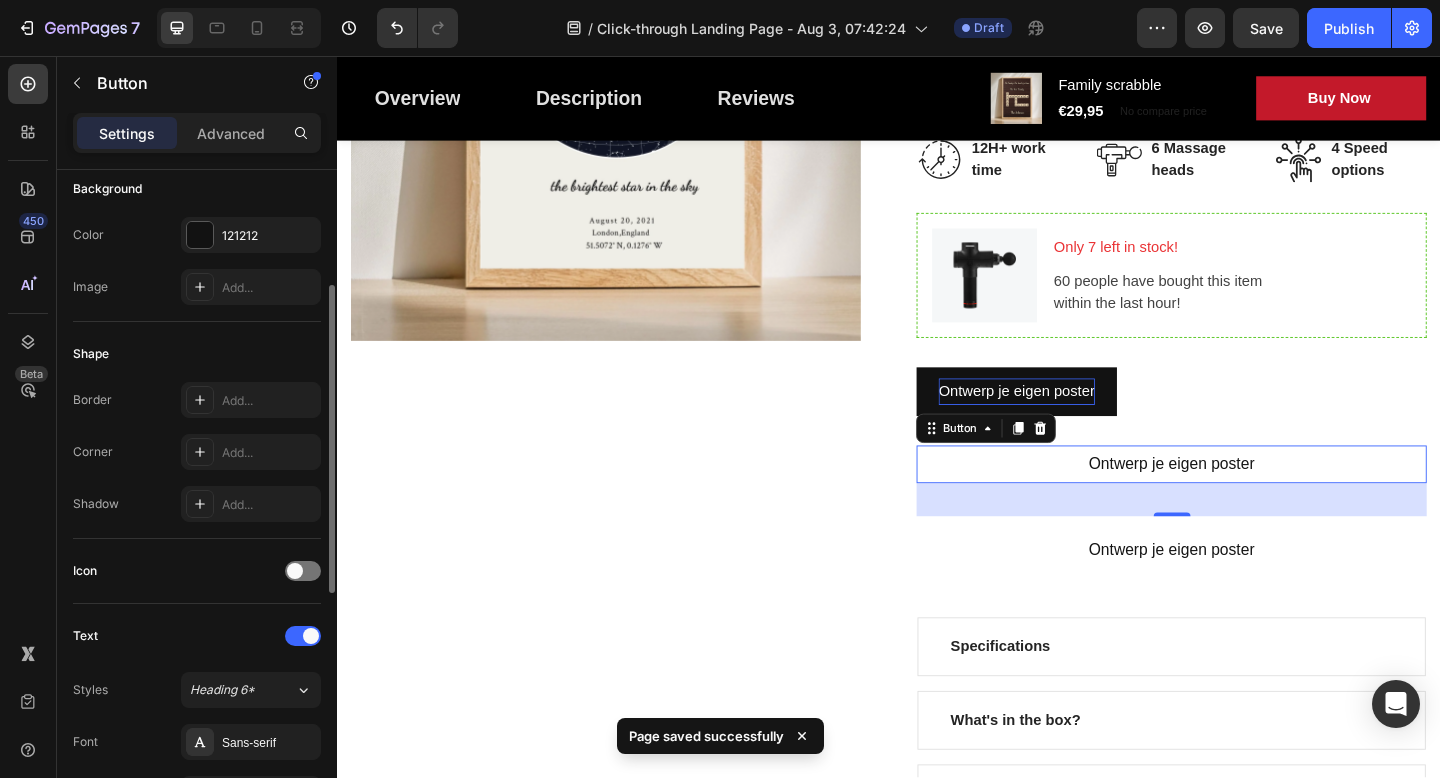 scroll, scrollTop: 239, scrollLeft: 0, axis: vertical 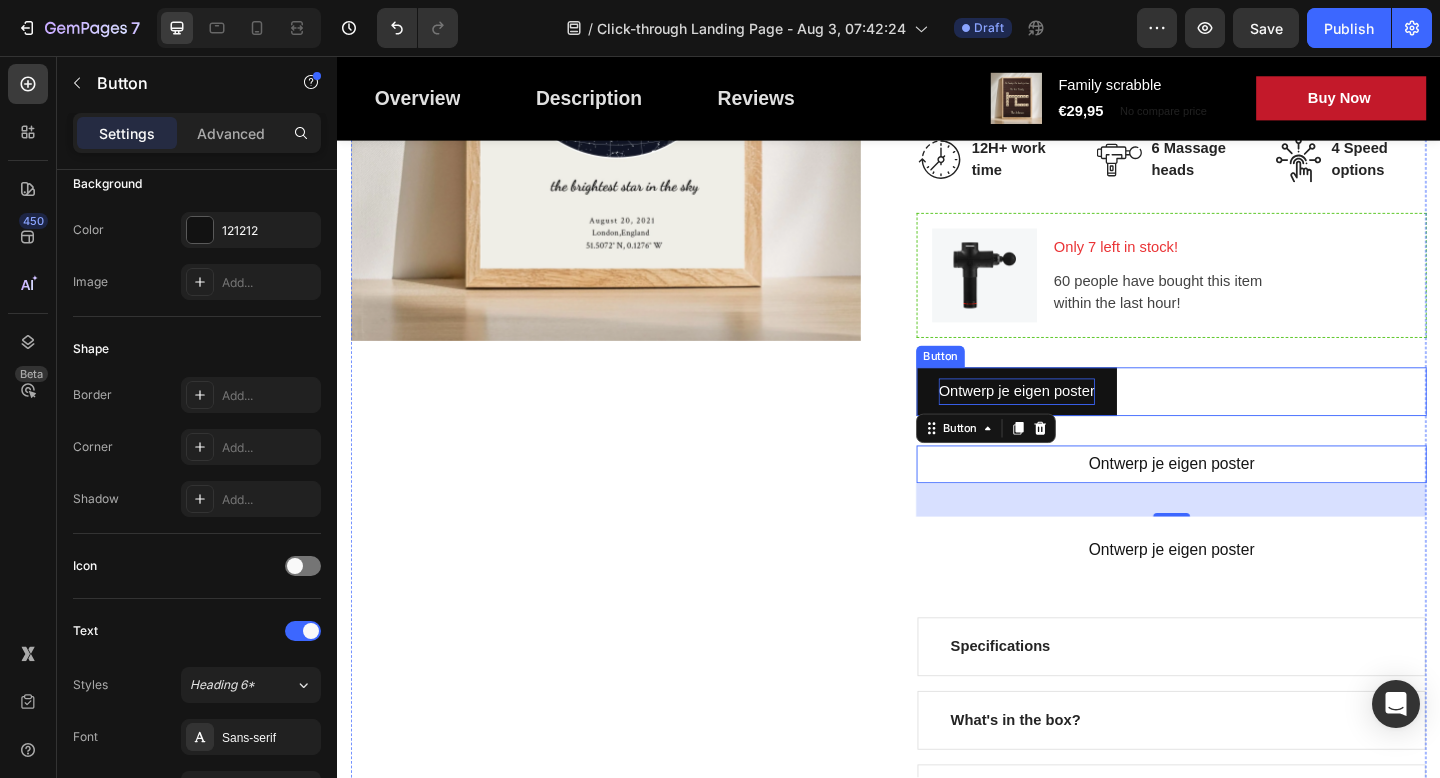 click on "Ontwerp je eigen poster" at bounding box center (1076, 421) 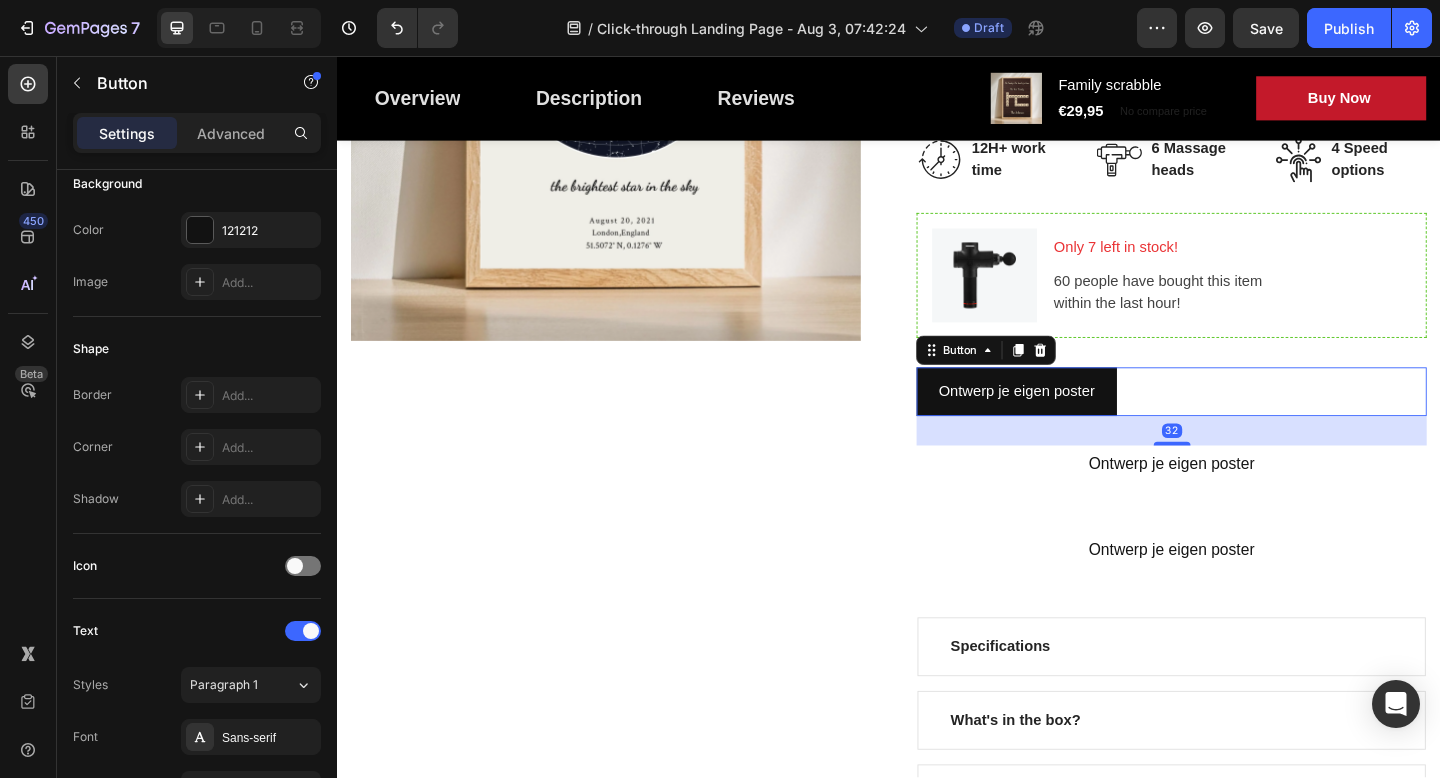 click on "Ontwerp je eigen poster" at bounding box center [1076, 421] 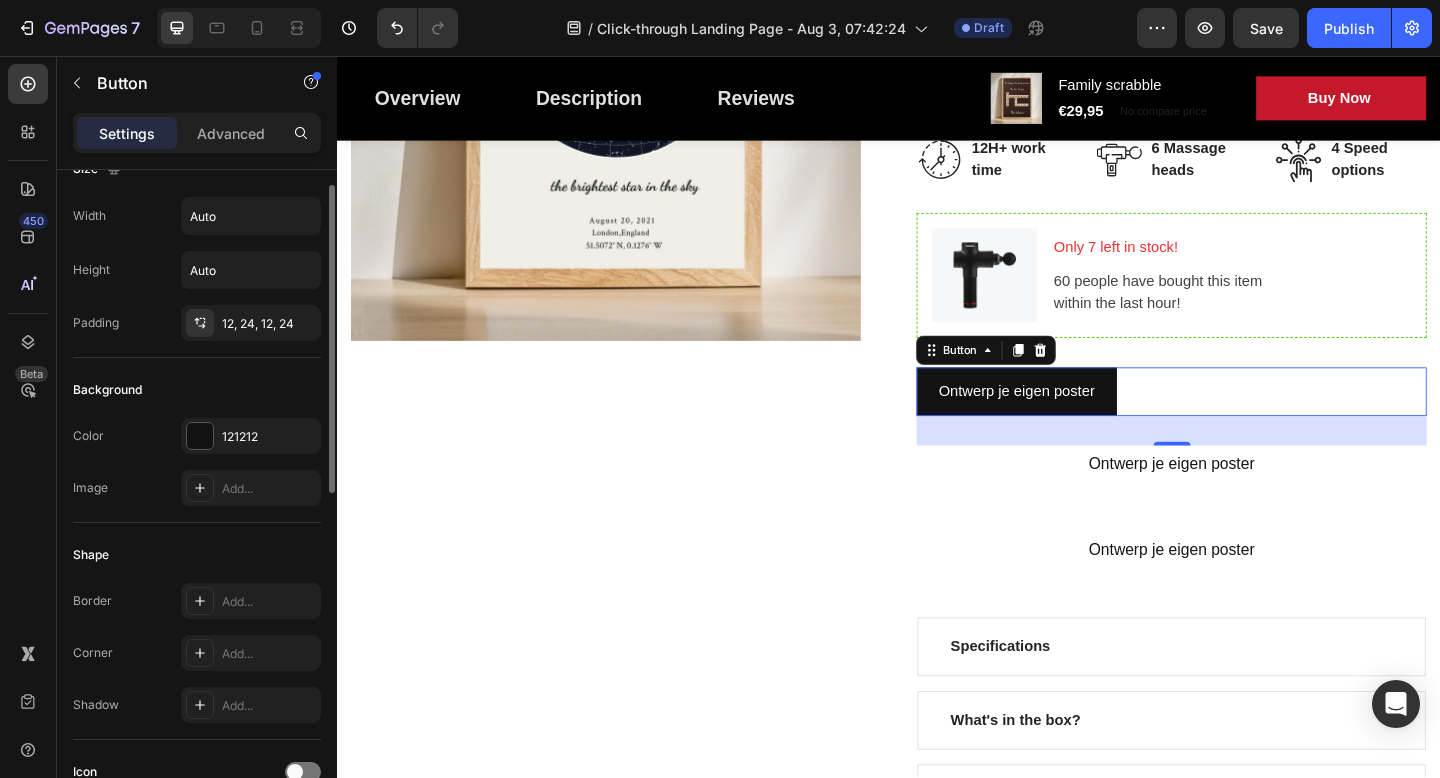 scroll, scrollTop: 0, scrollLeft: 0, axis: both 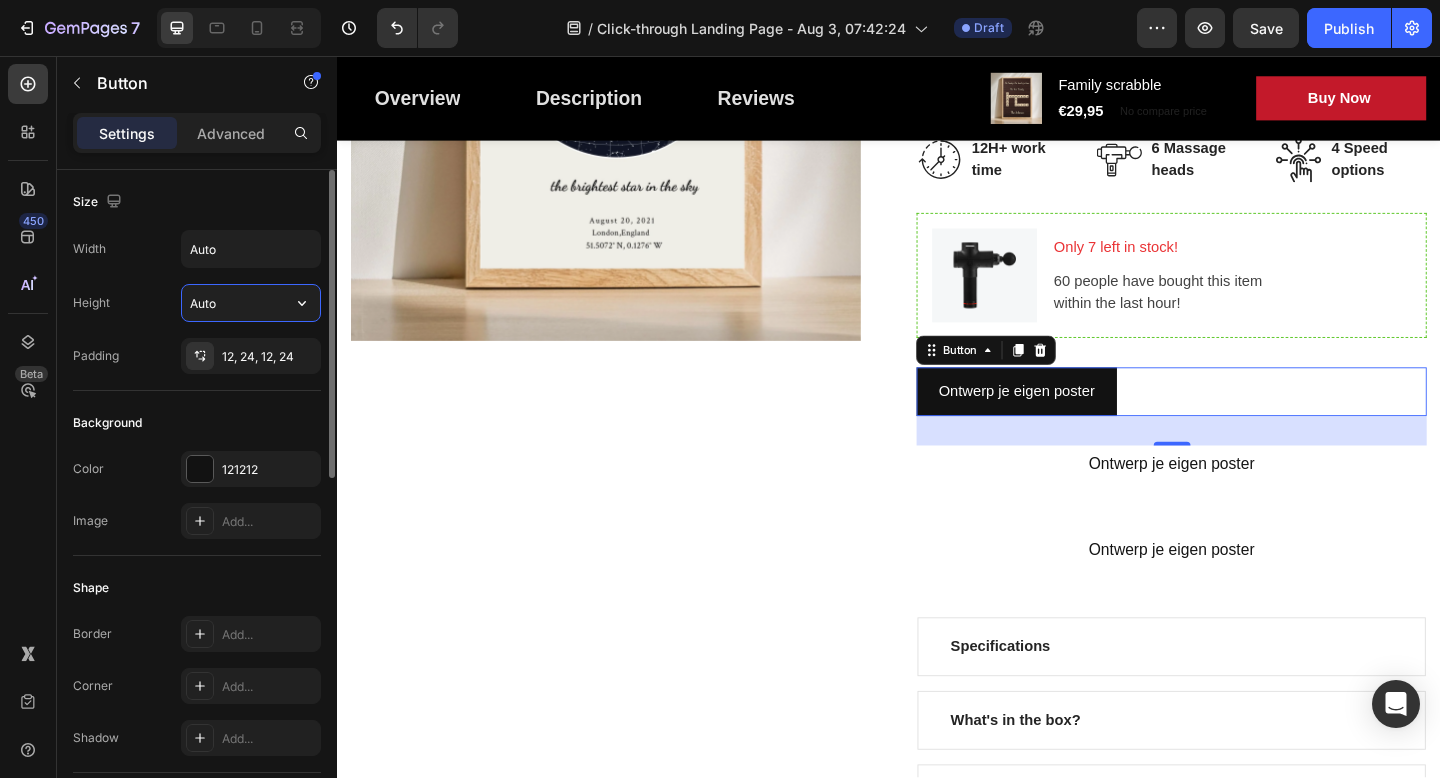 click on "Auto" at bounding box center [251, 303] 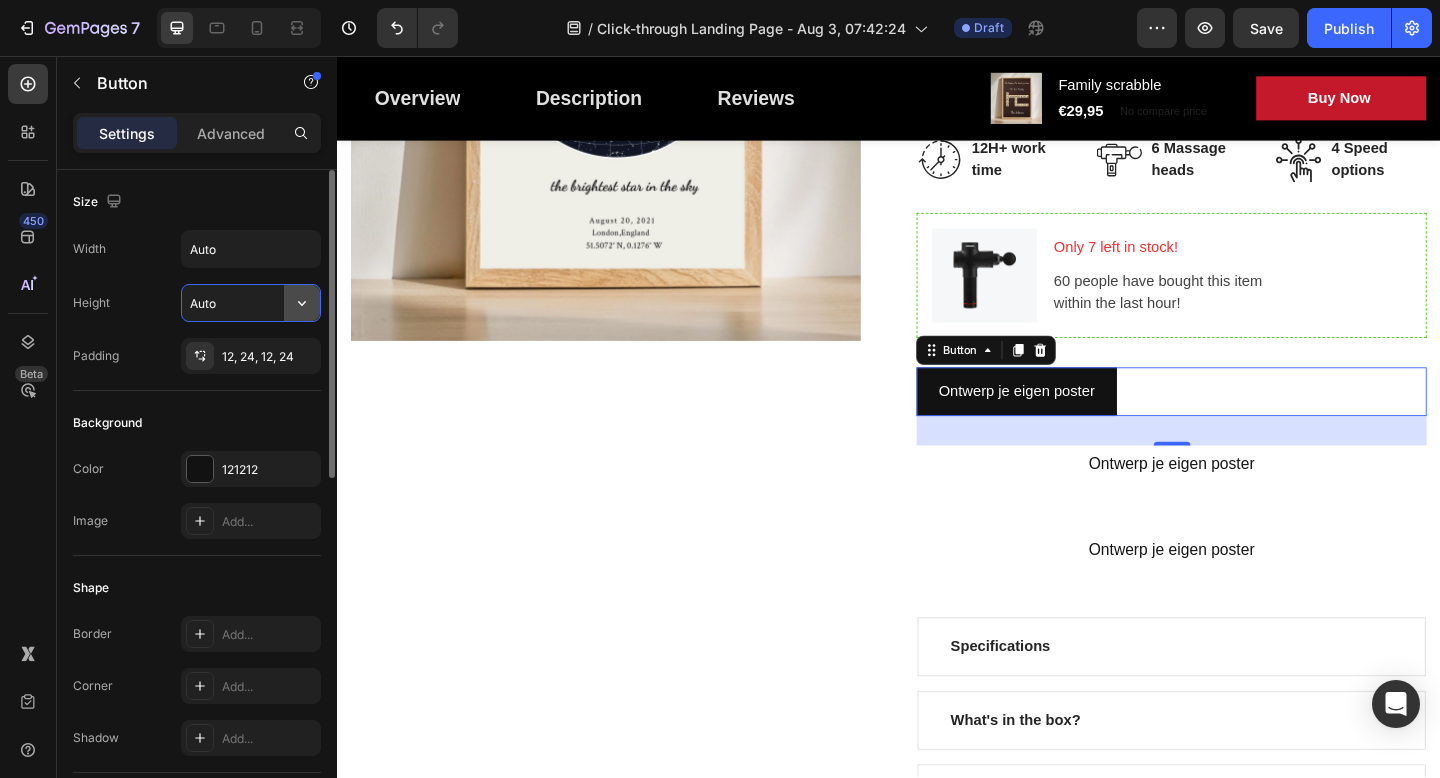 click 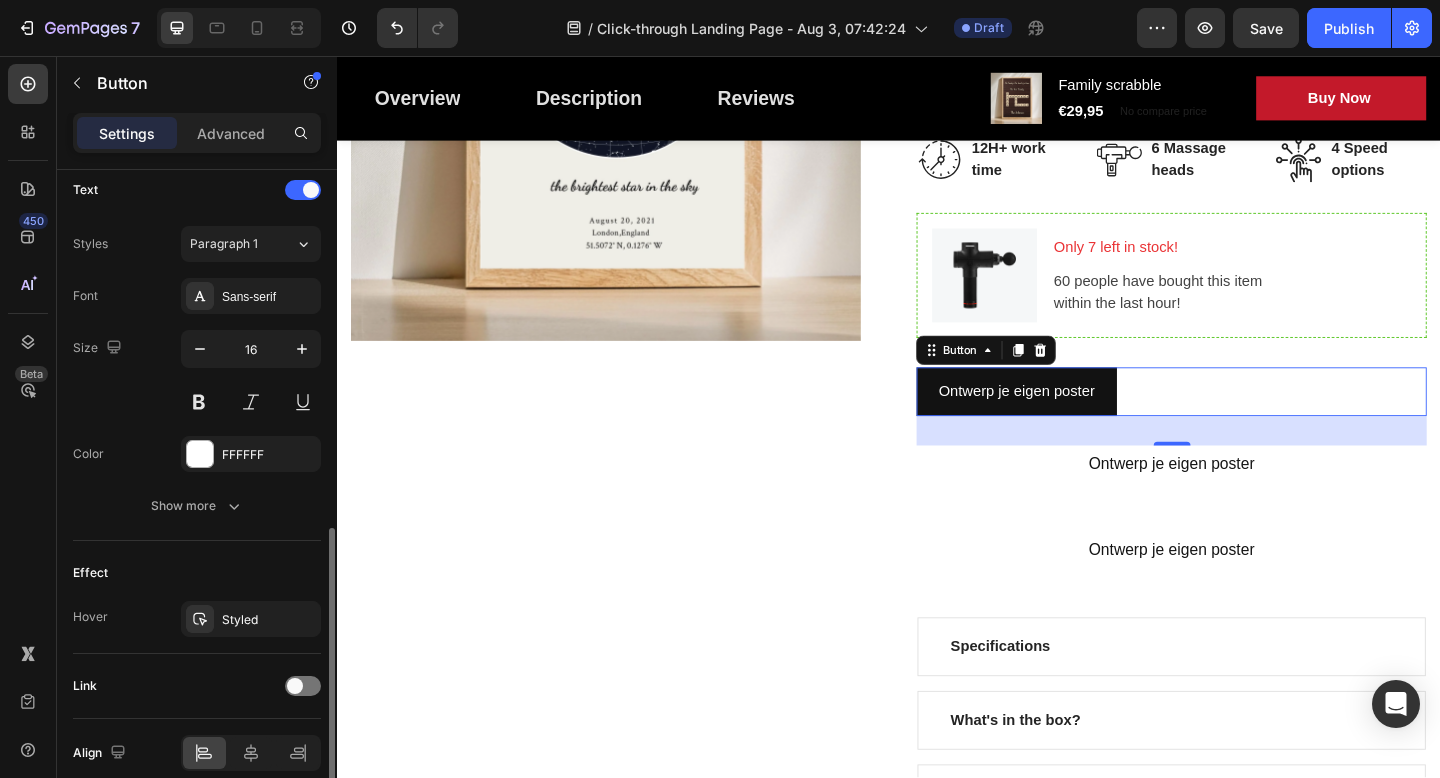 scroll, scrollTop: 717, scrollLeft: 0, axis: vertical 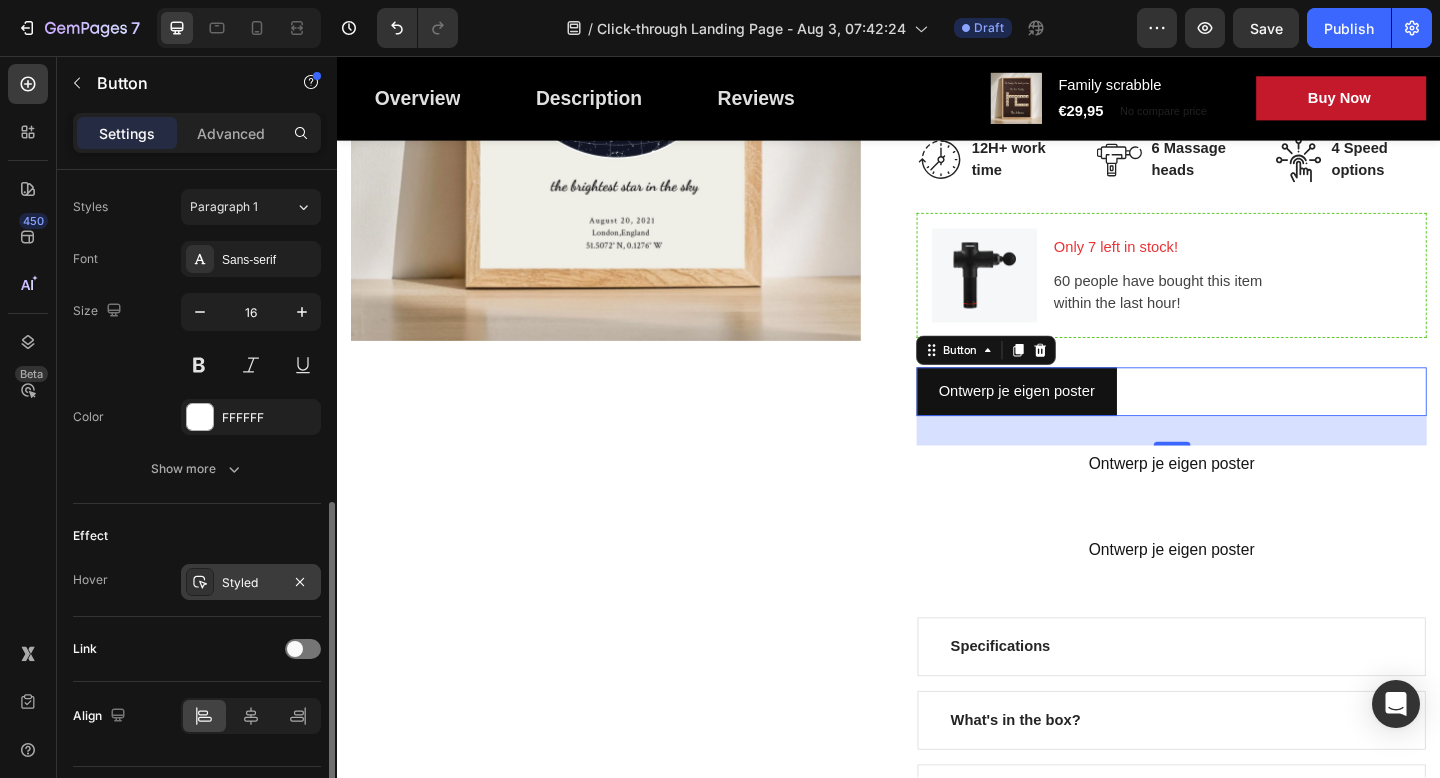 click on "Styled" at bounding box center (251, 583) 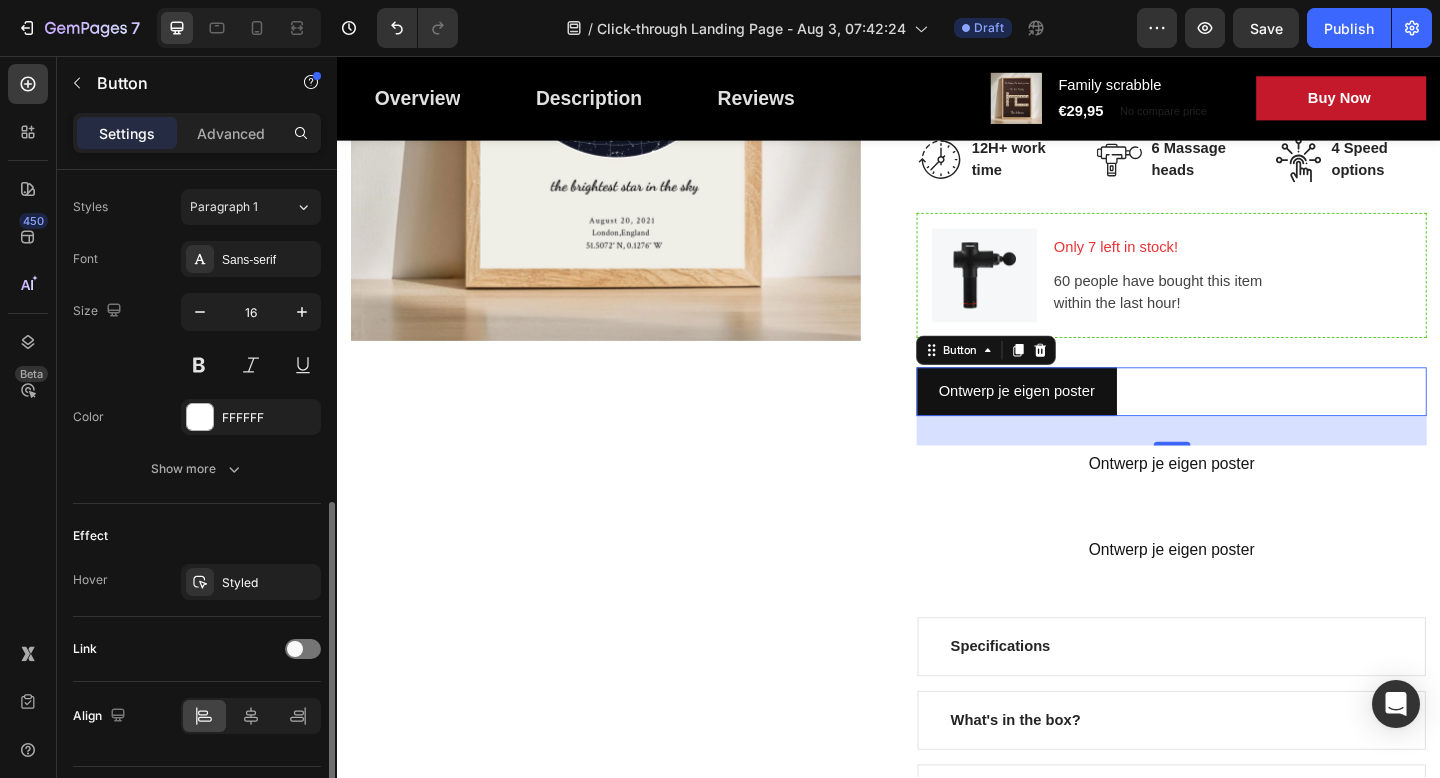 click on "Effect" at bounding box center (197, 536) 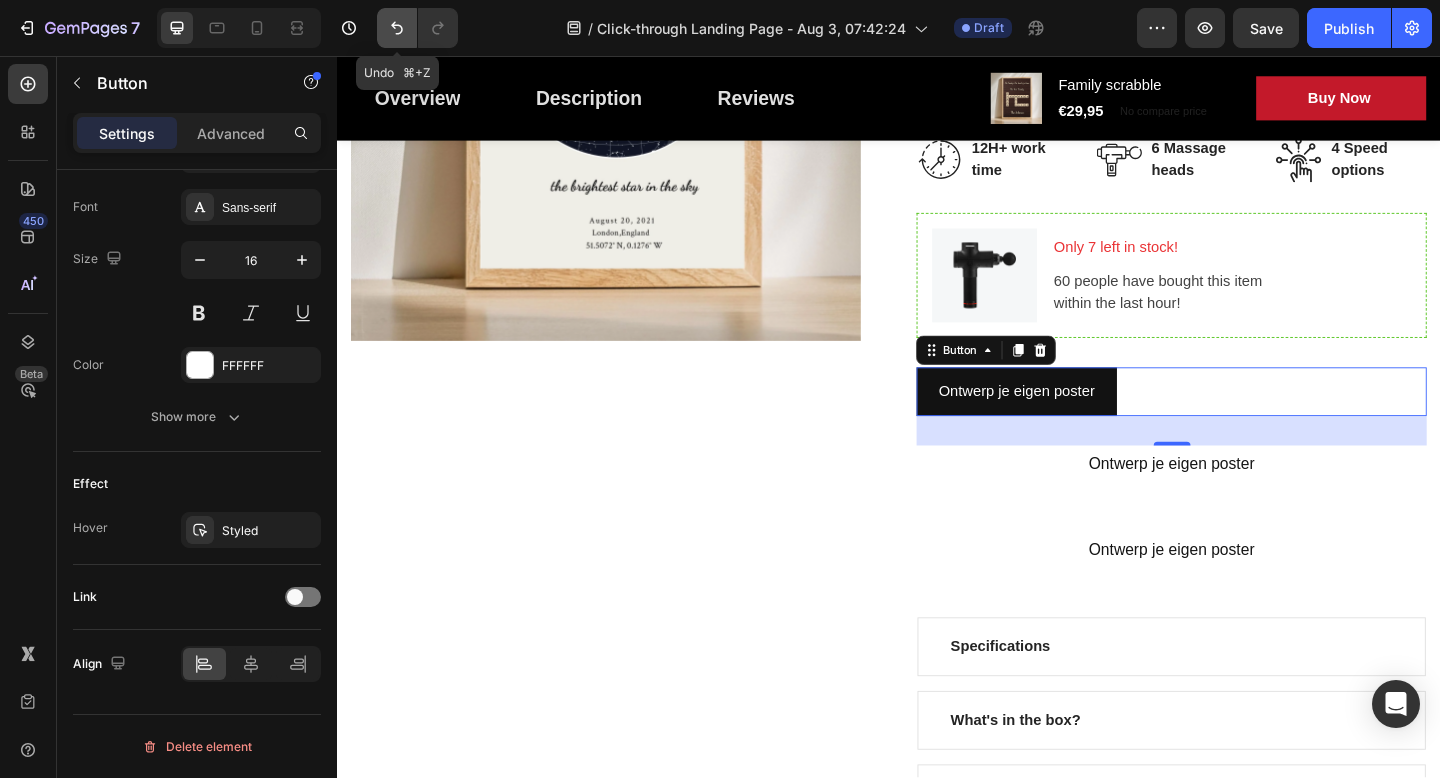 click 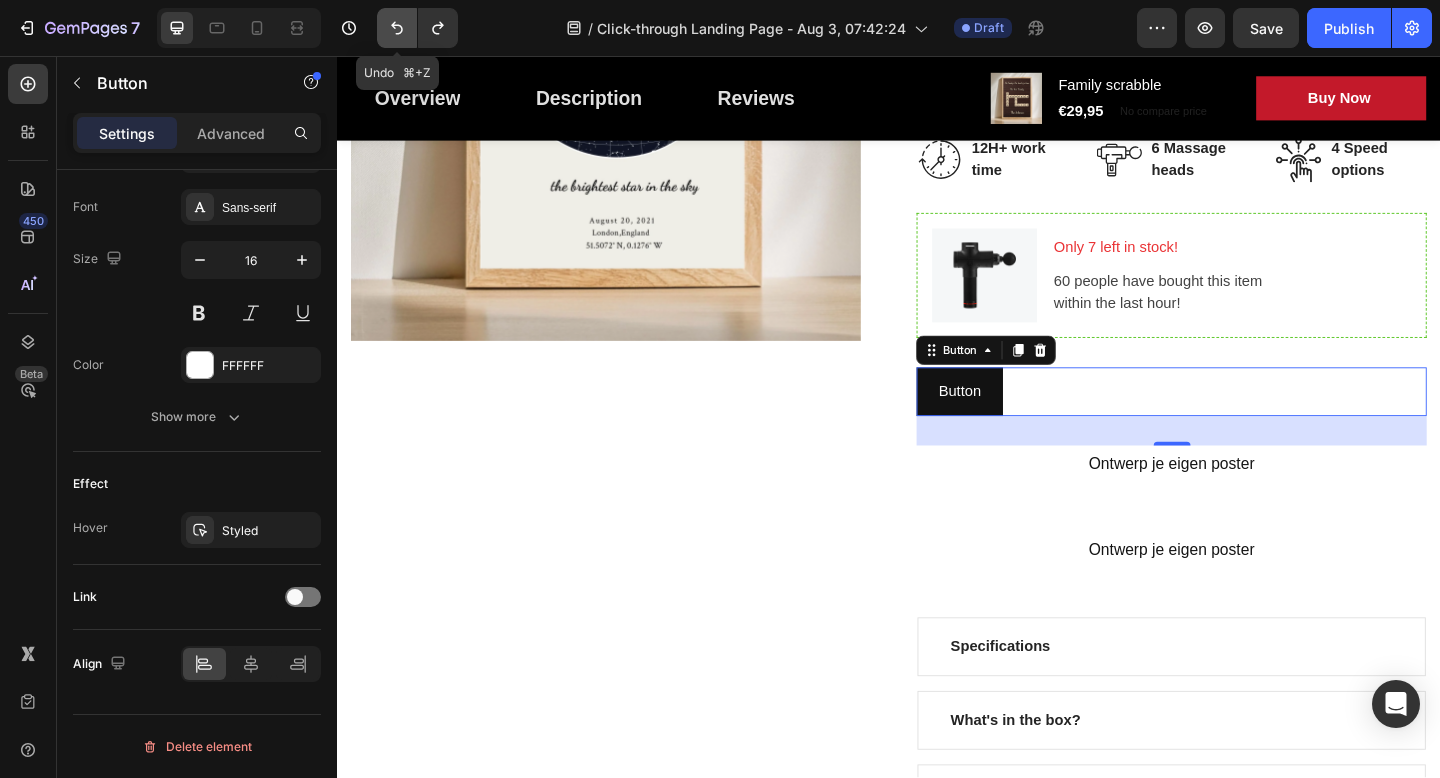 click 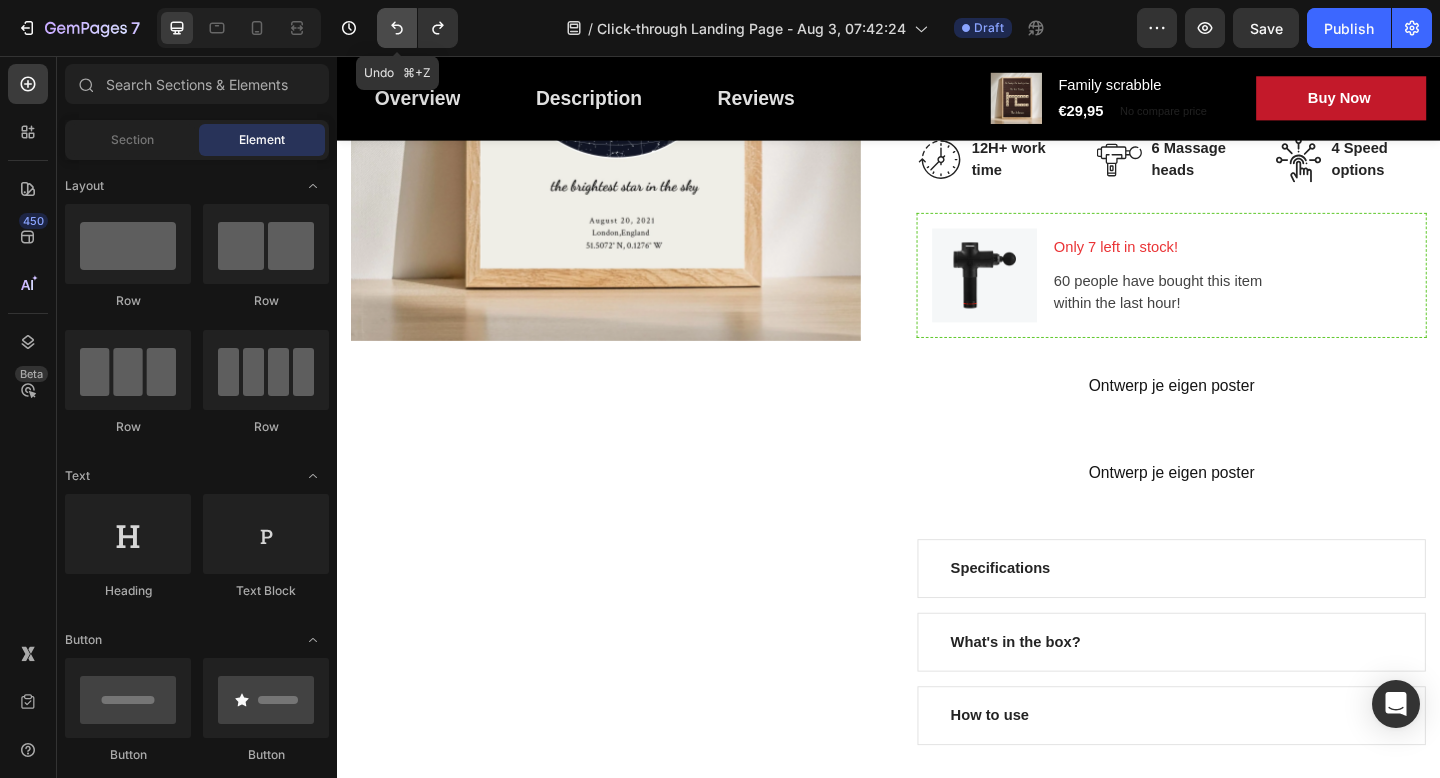 click 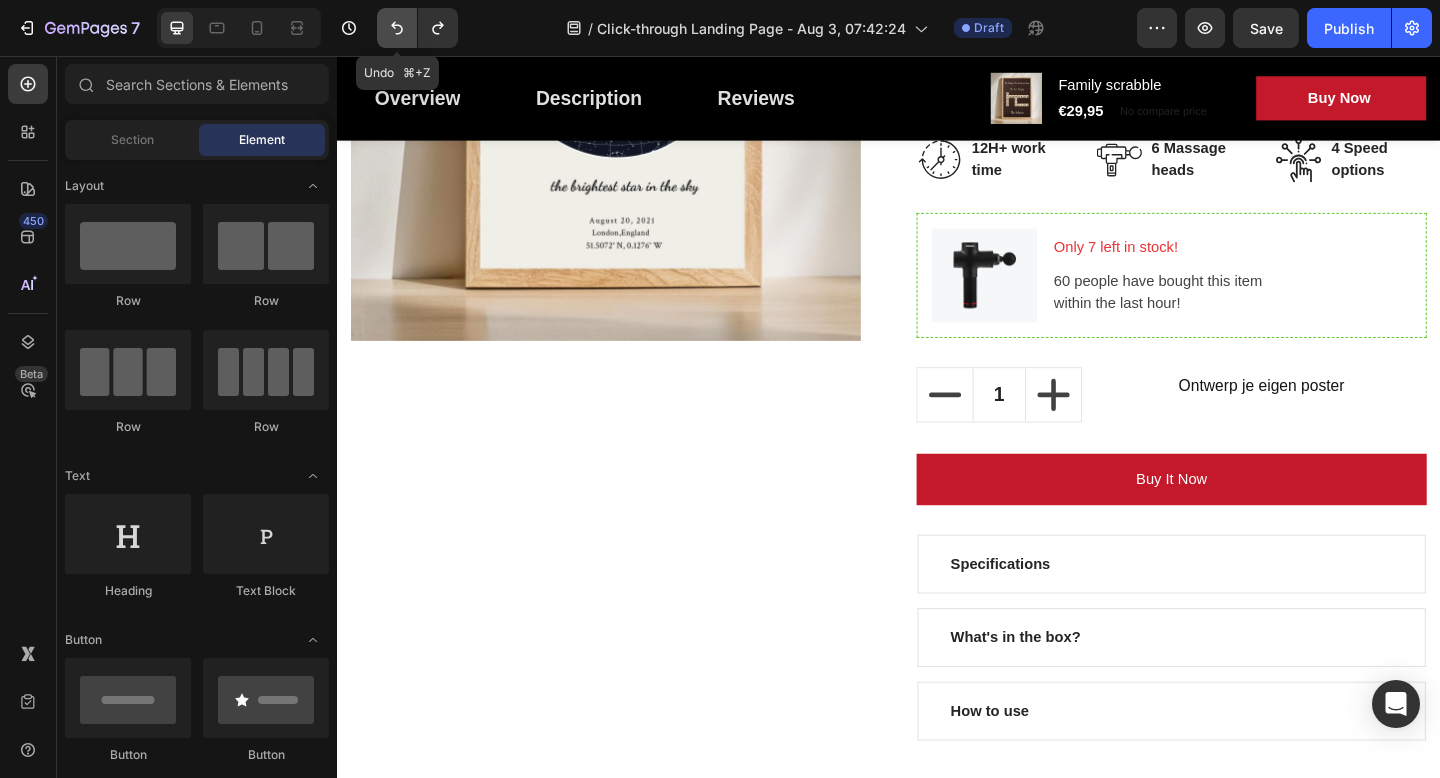 click 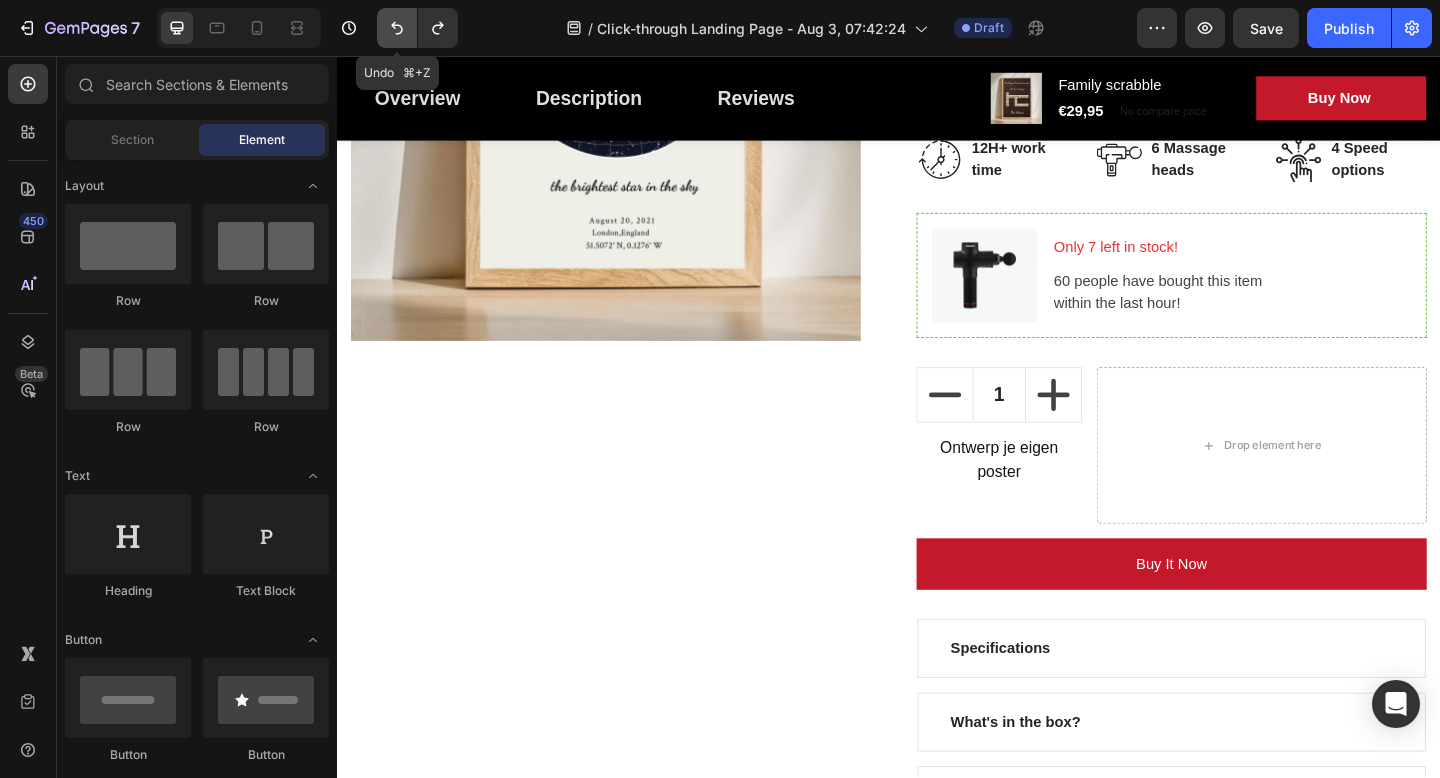 click 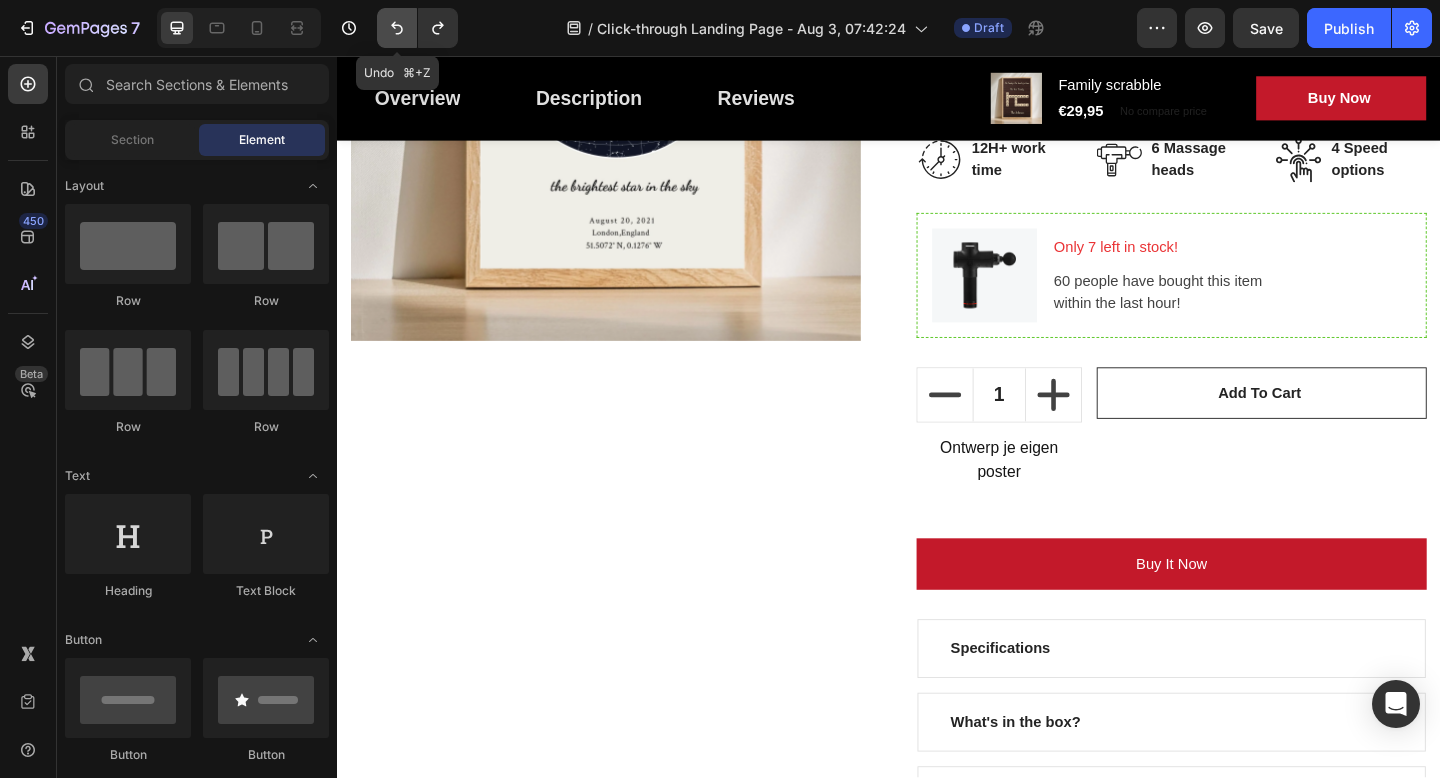click 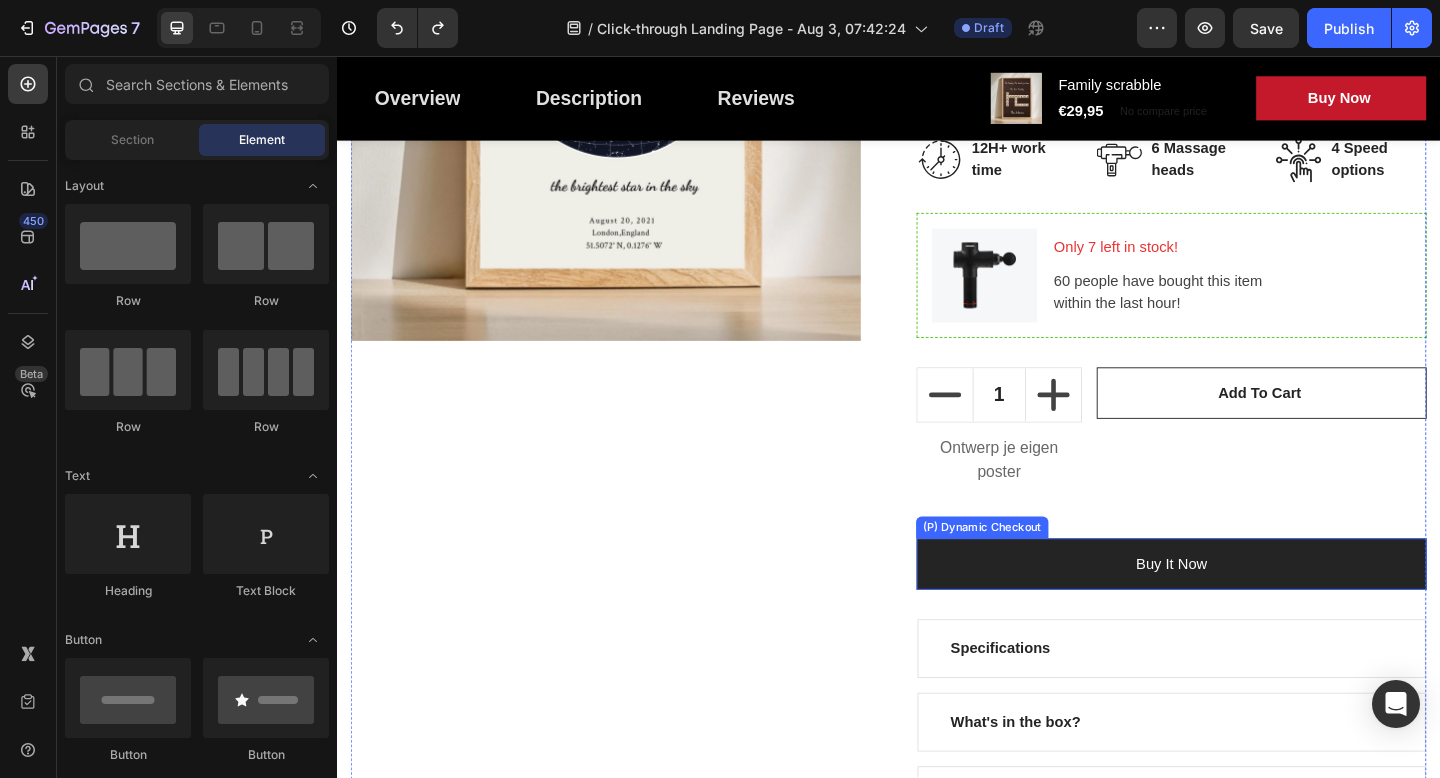 click on "Buy it now" at bounding box center (1244, 609) 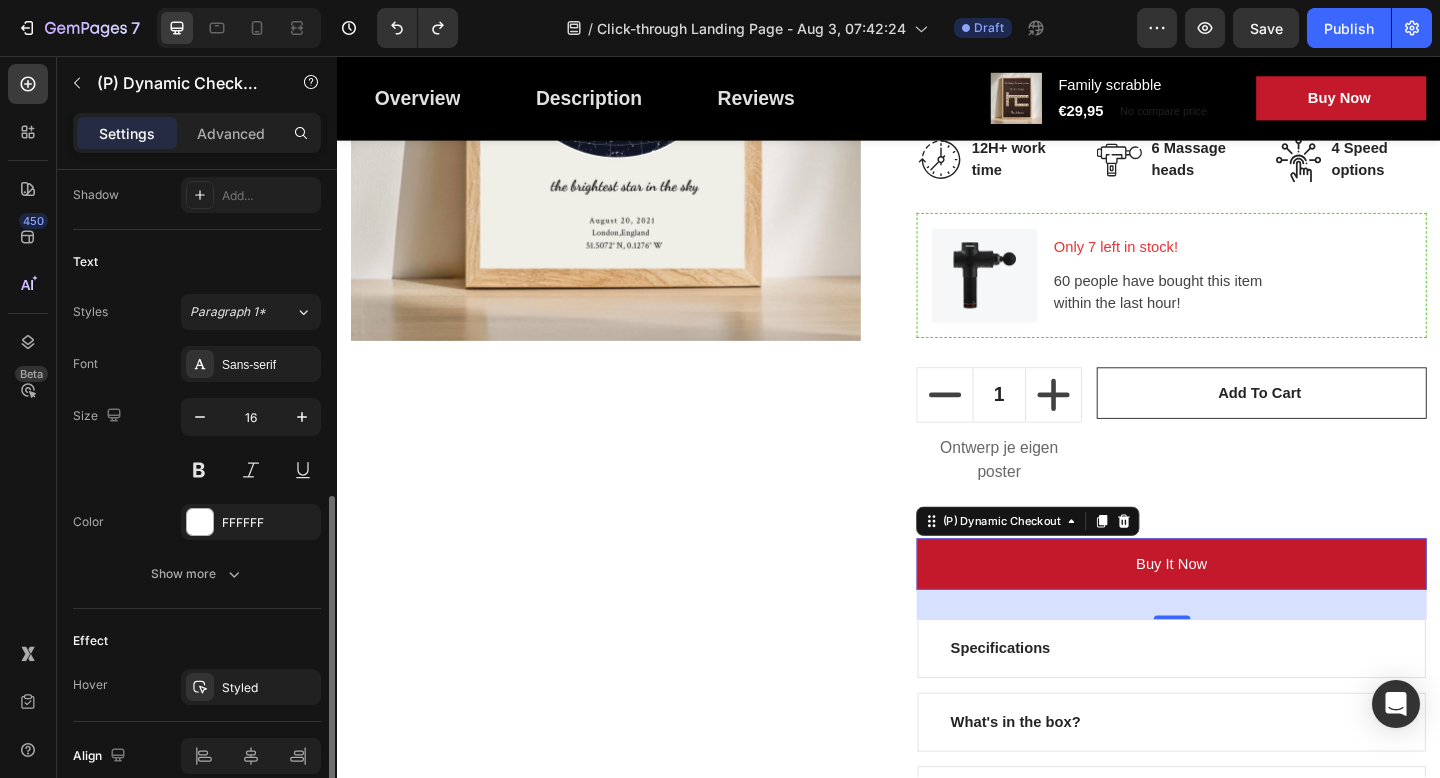 scroll, scrollTop: 851, scrollLeft: 0, axis: vertical 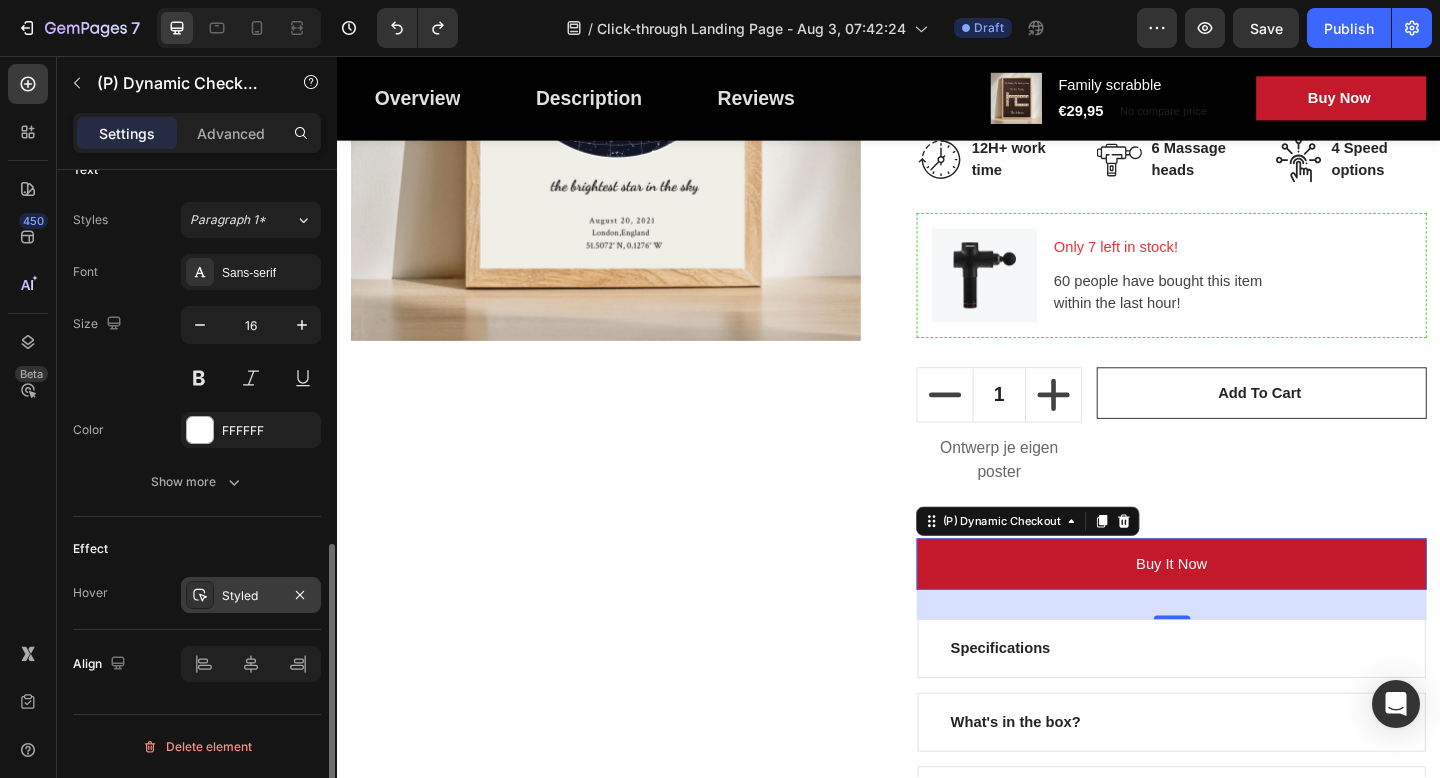 click on "Styled" at bounding box center [251, 595] 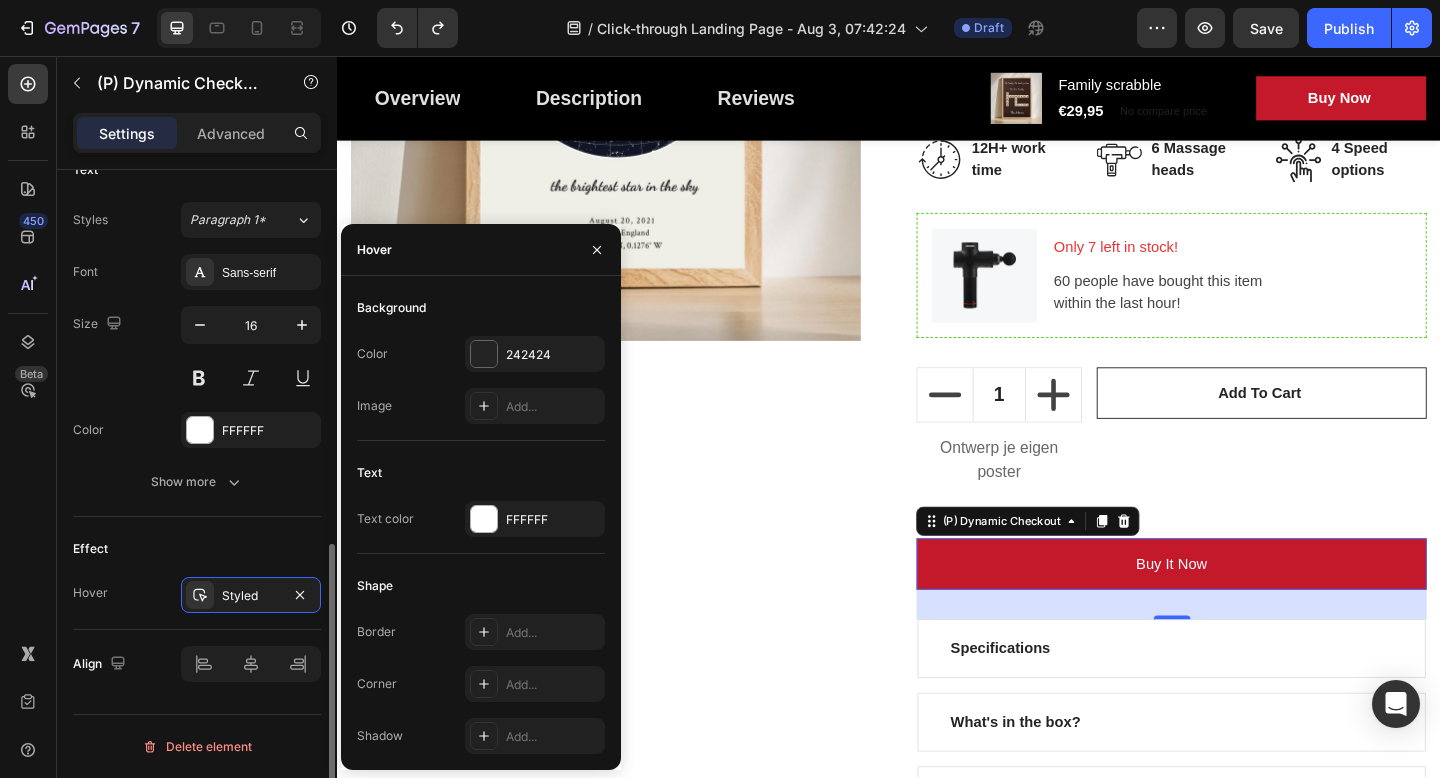 click on "Effect" at bounding box center (197, 549) 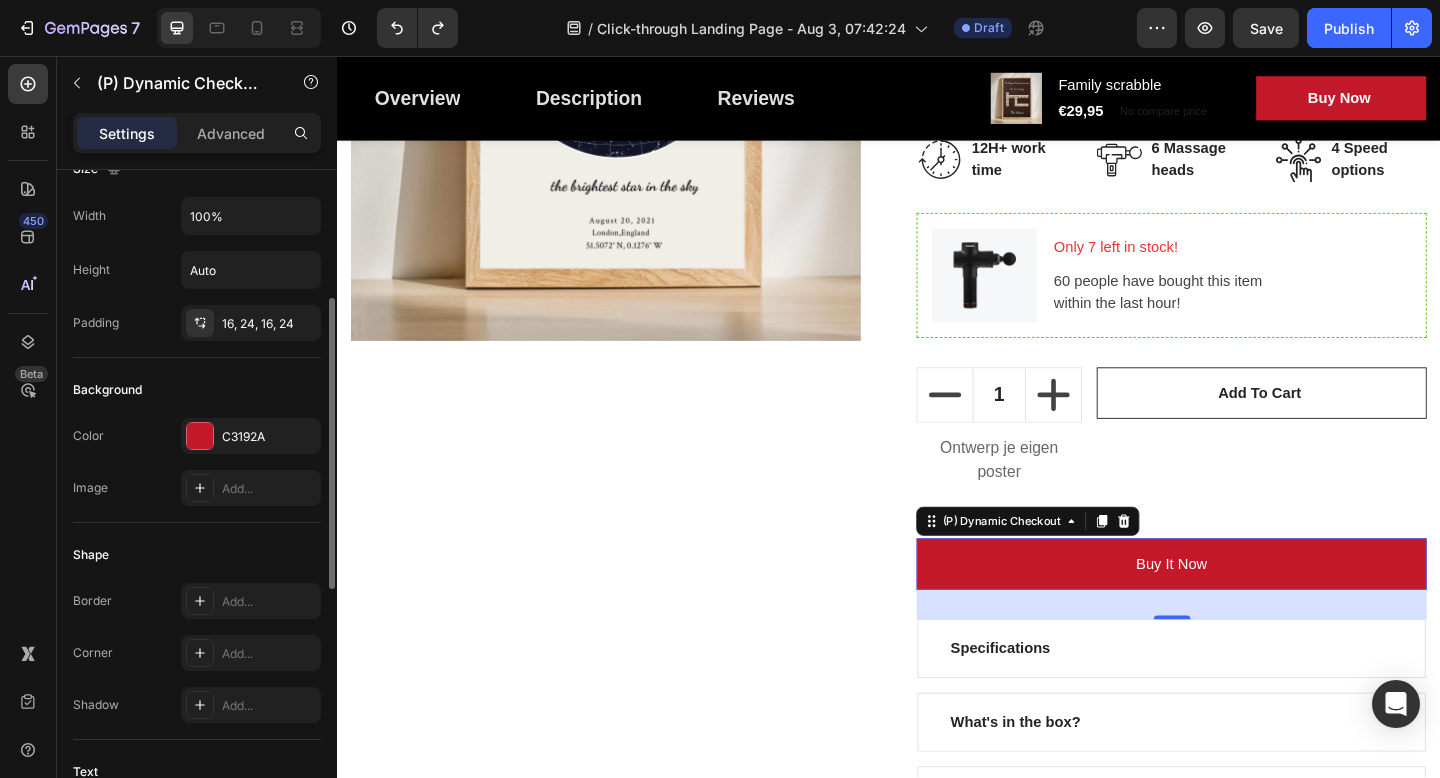 scroll, scrollTop: 197, scrollLeft: 0, axis: vertical 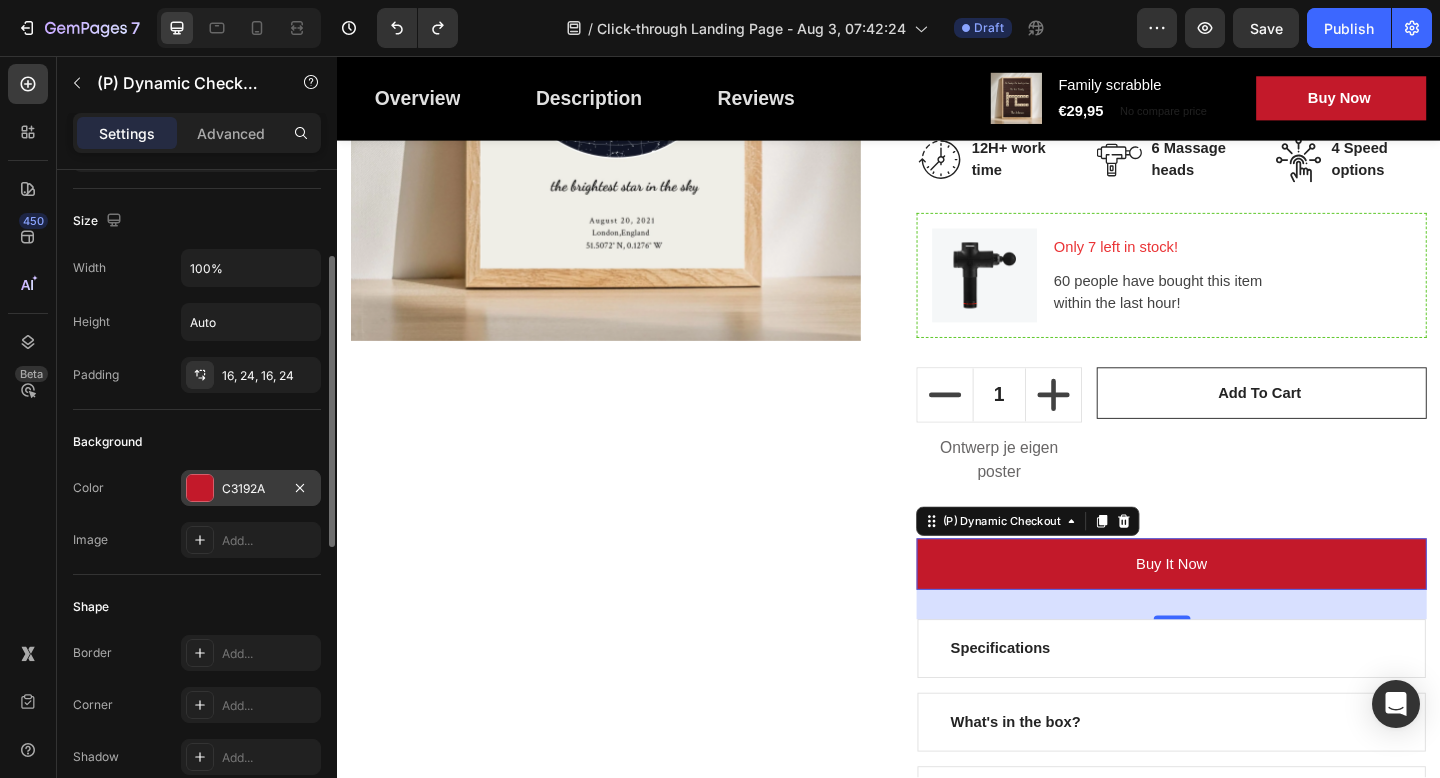 click at bounding box center [200, 488] 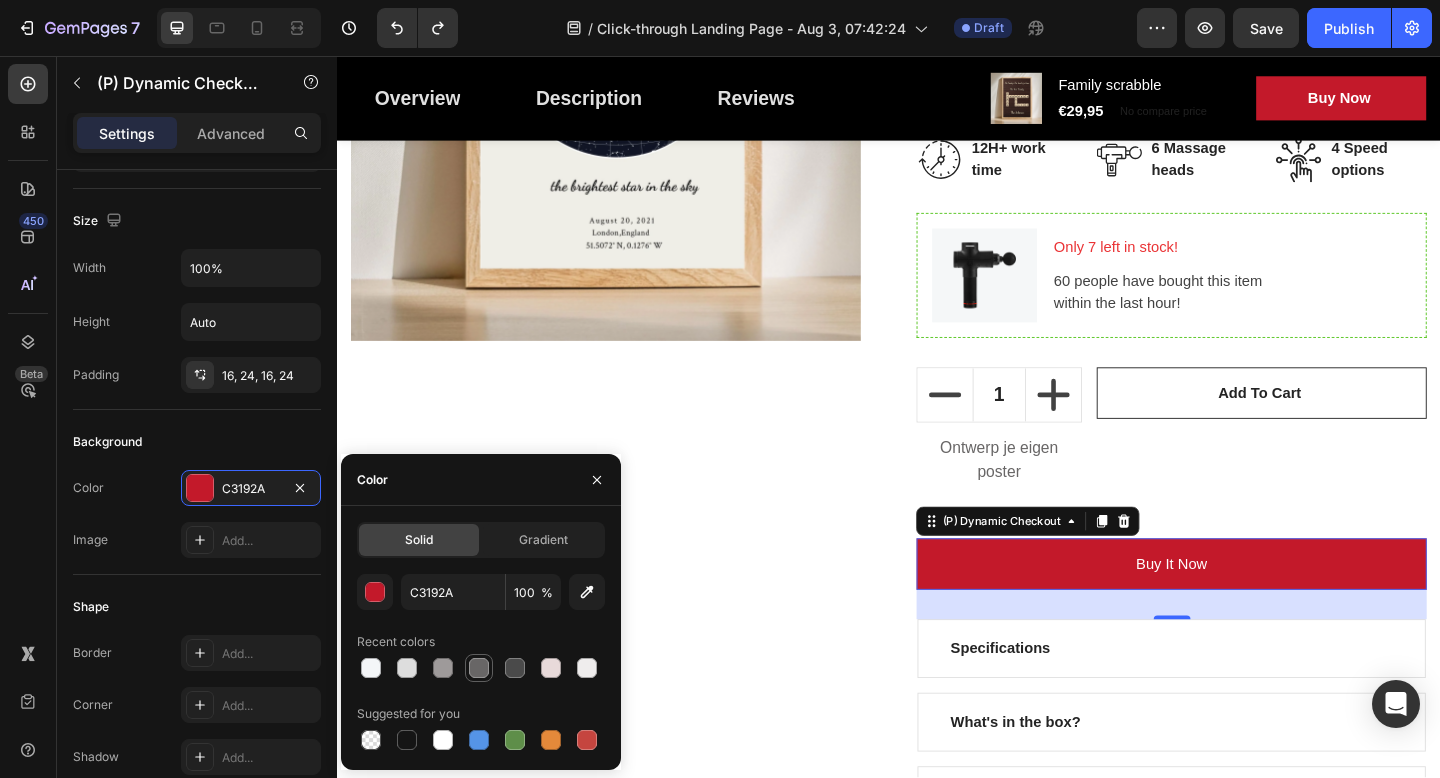 click at bounding box center (479, 668) 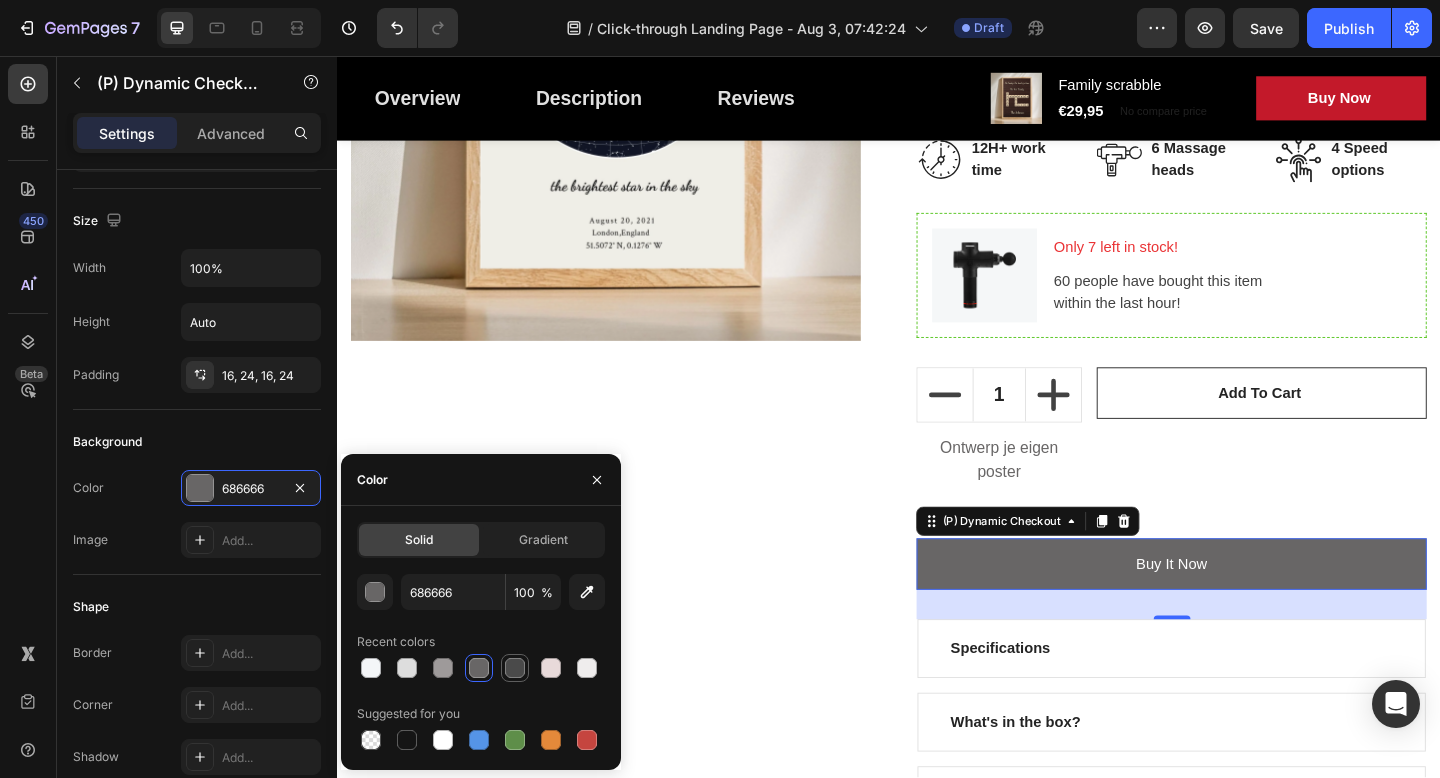 click at bounding box center (515, 668) 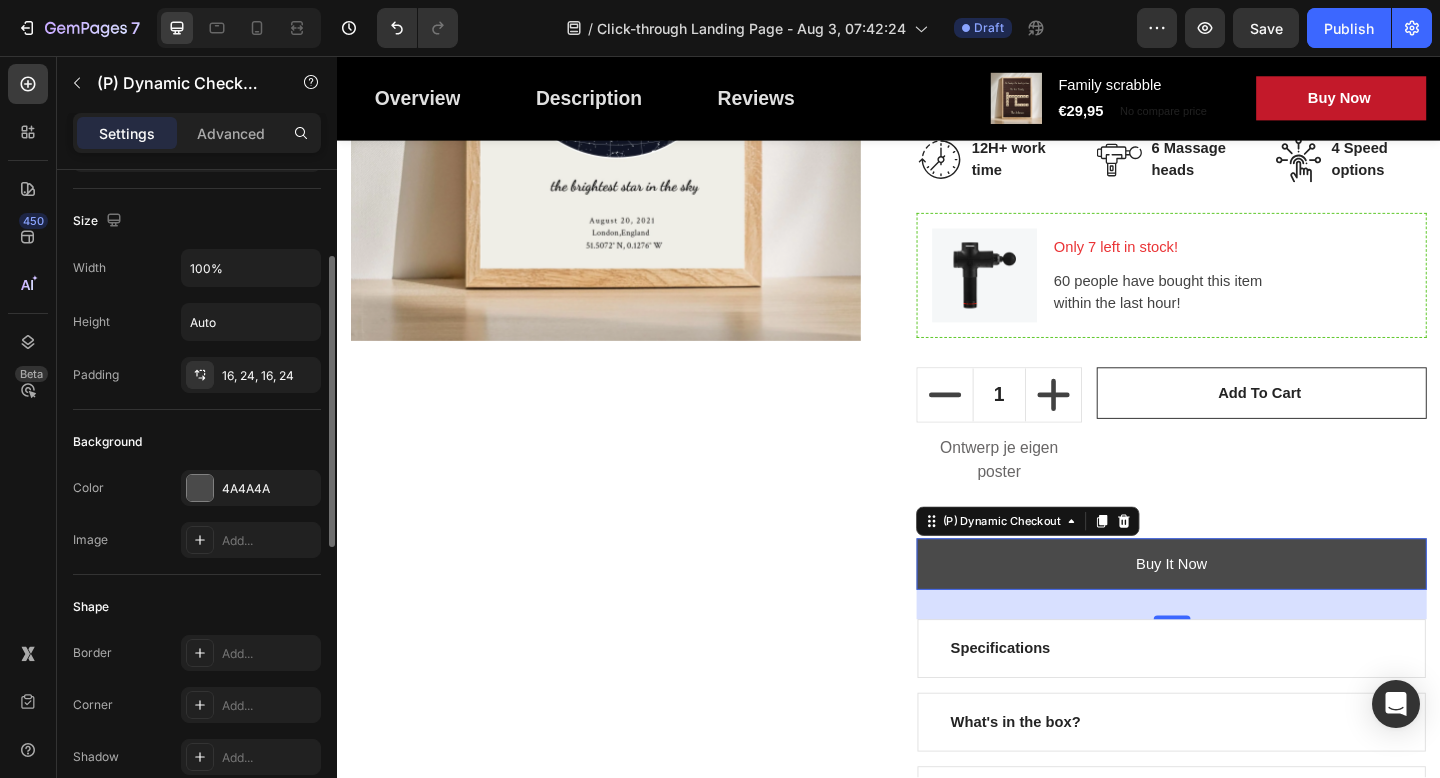 click on "Background" at bounding box center (197, 442) 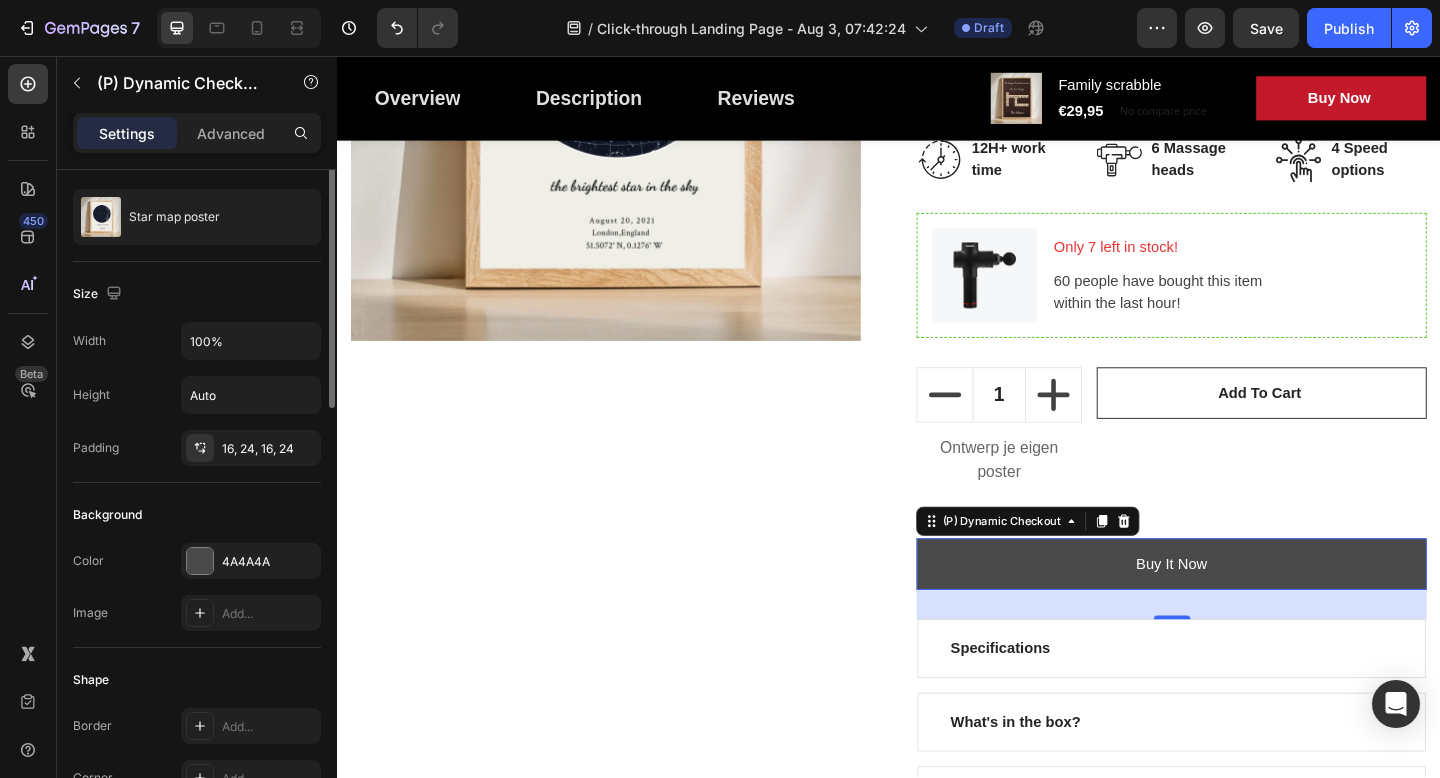 scroll, scrollTop: 0, scrollLeft: 0, axis: both 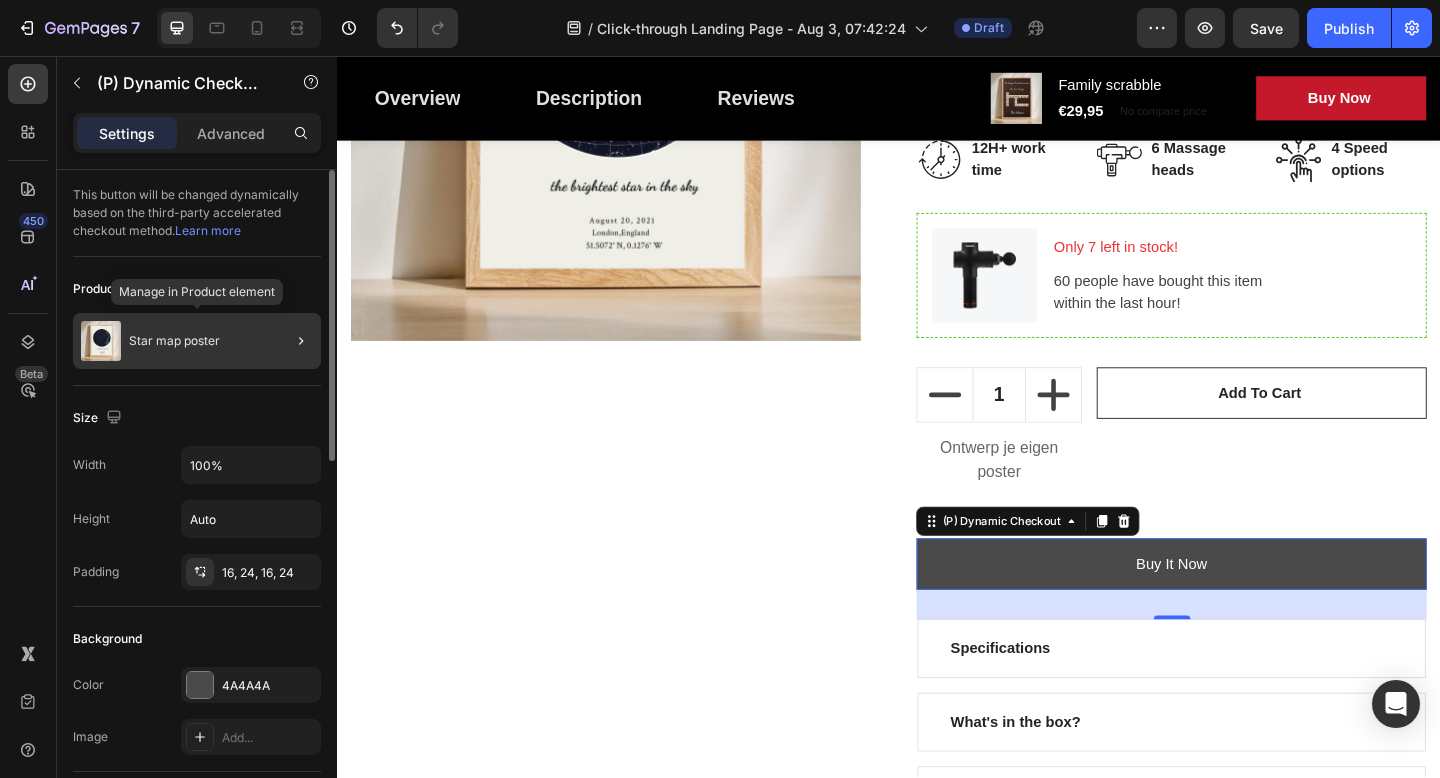 click on "Star map poster" 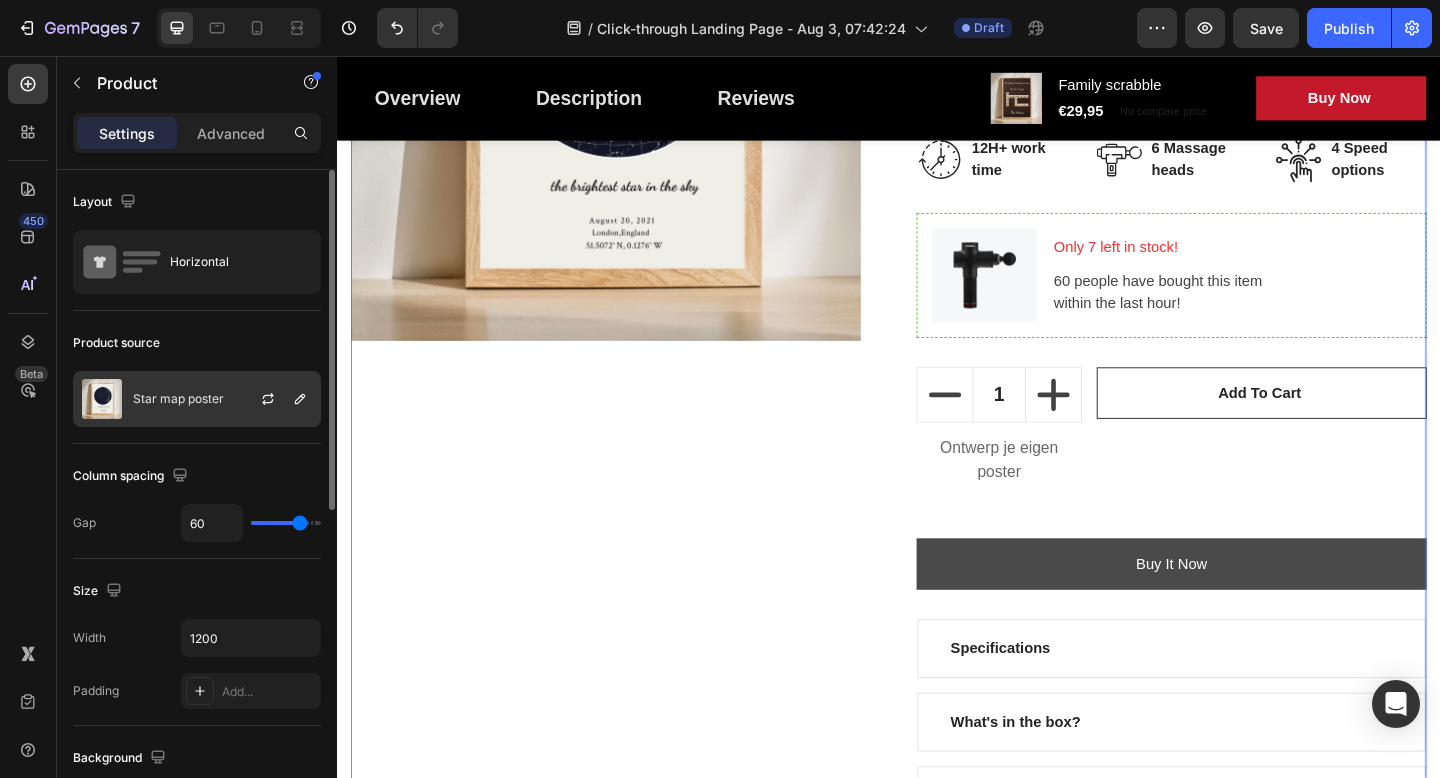 click on "Star map poster" at bounding box center (178, 399) 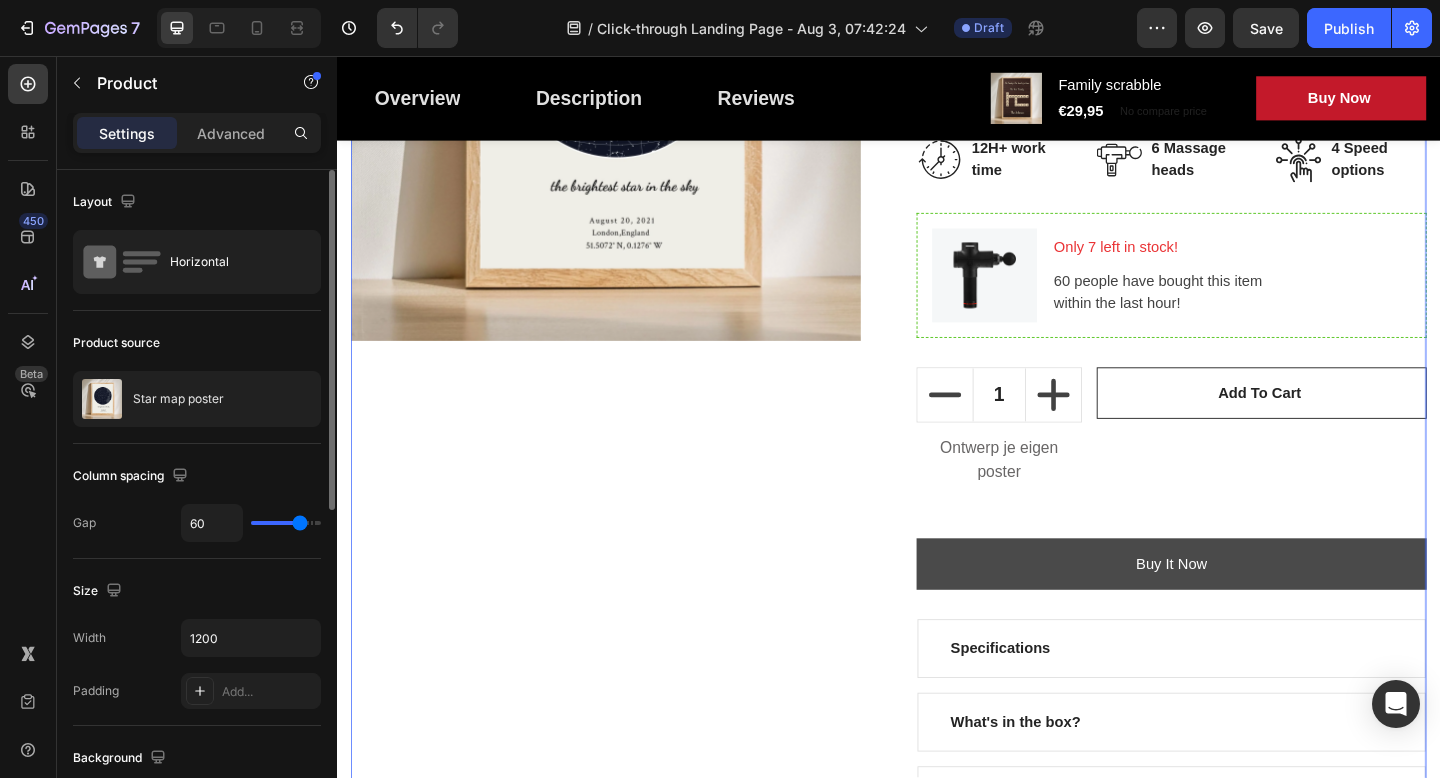 click on "Product source" at bounding box center (197, 343) 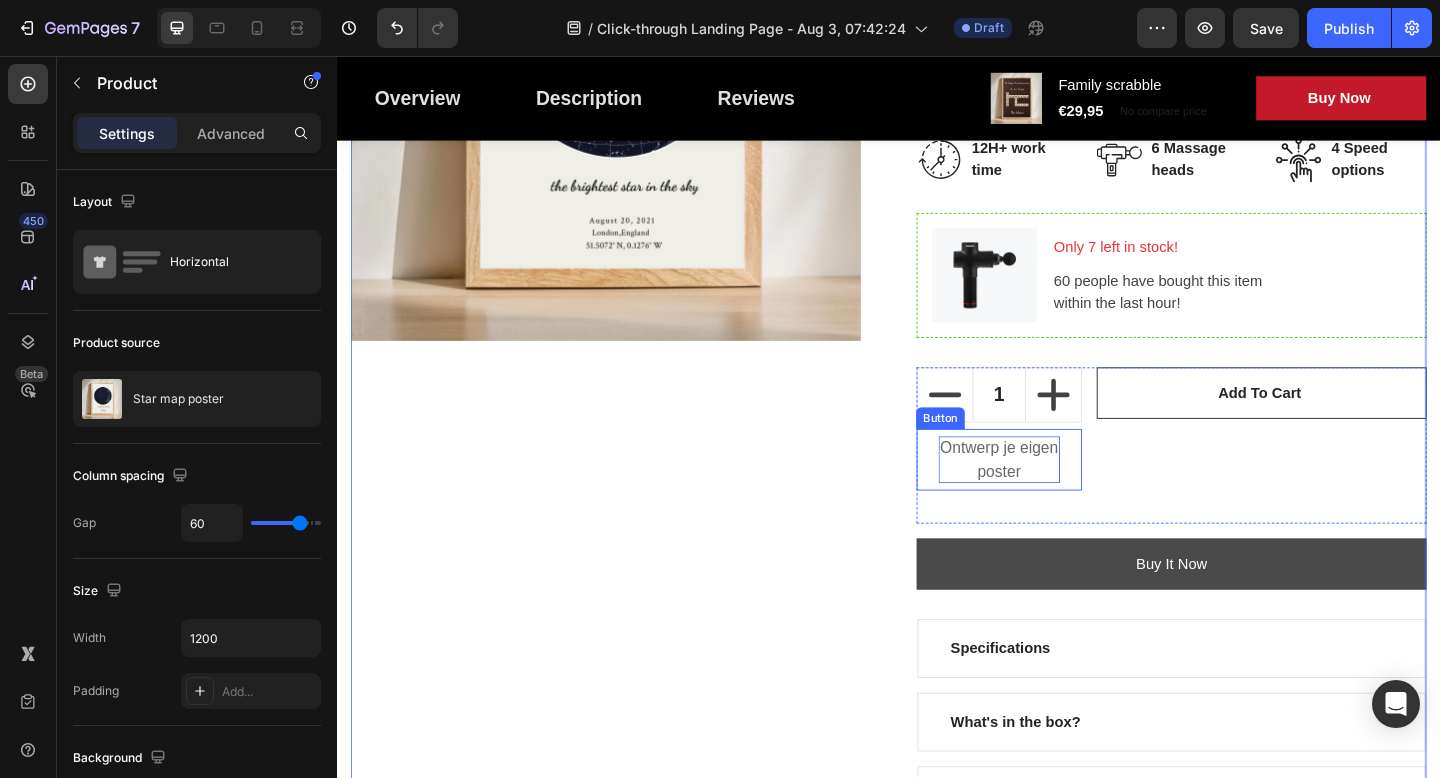 click on "Ontwerp je eigen poster" at bounding box center (1057, 495) 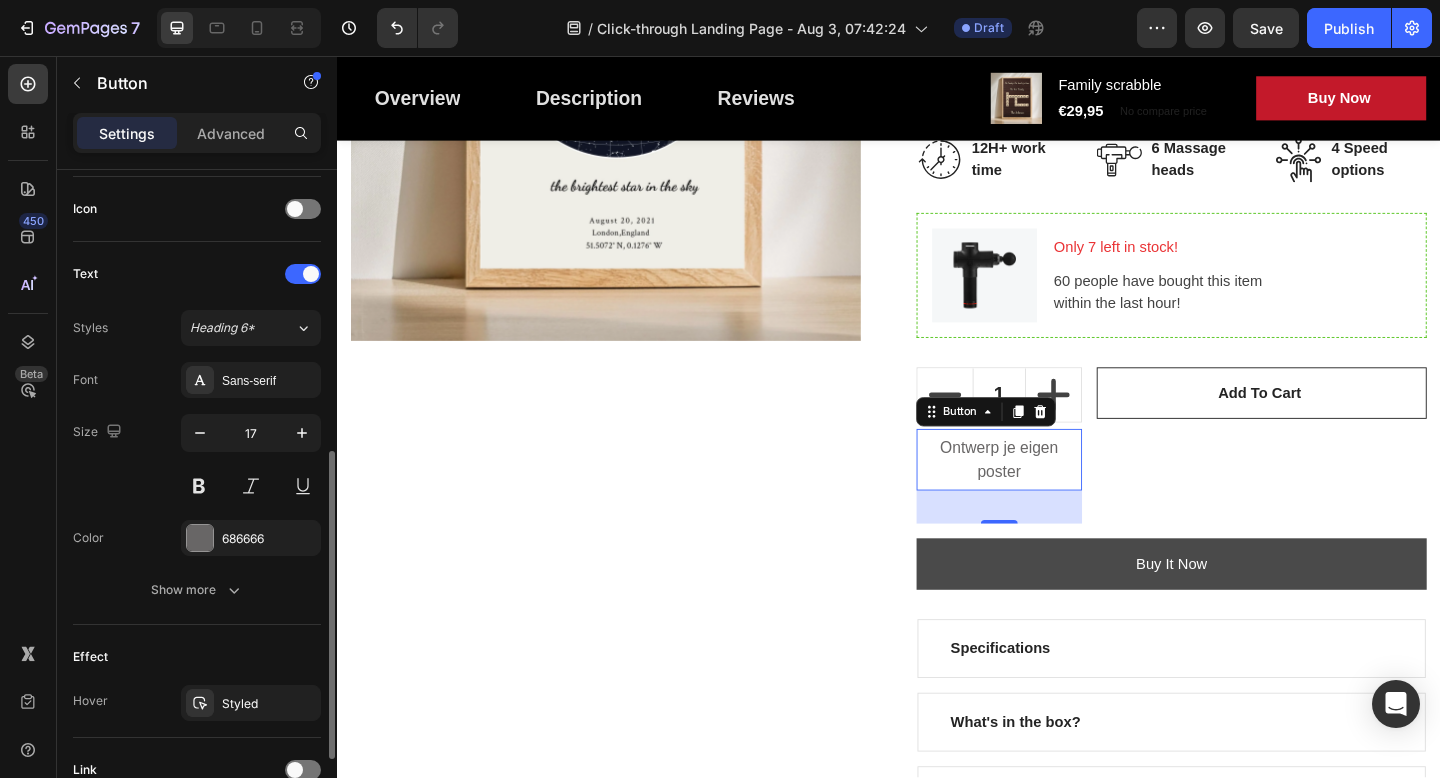 scroll, scrollTop: 601, scrollLeft: 0, axis: vertical 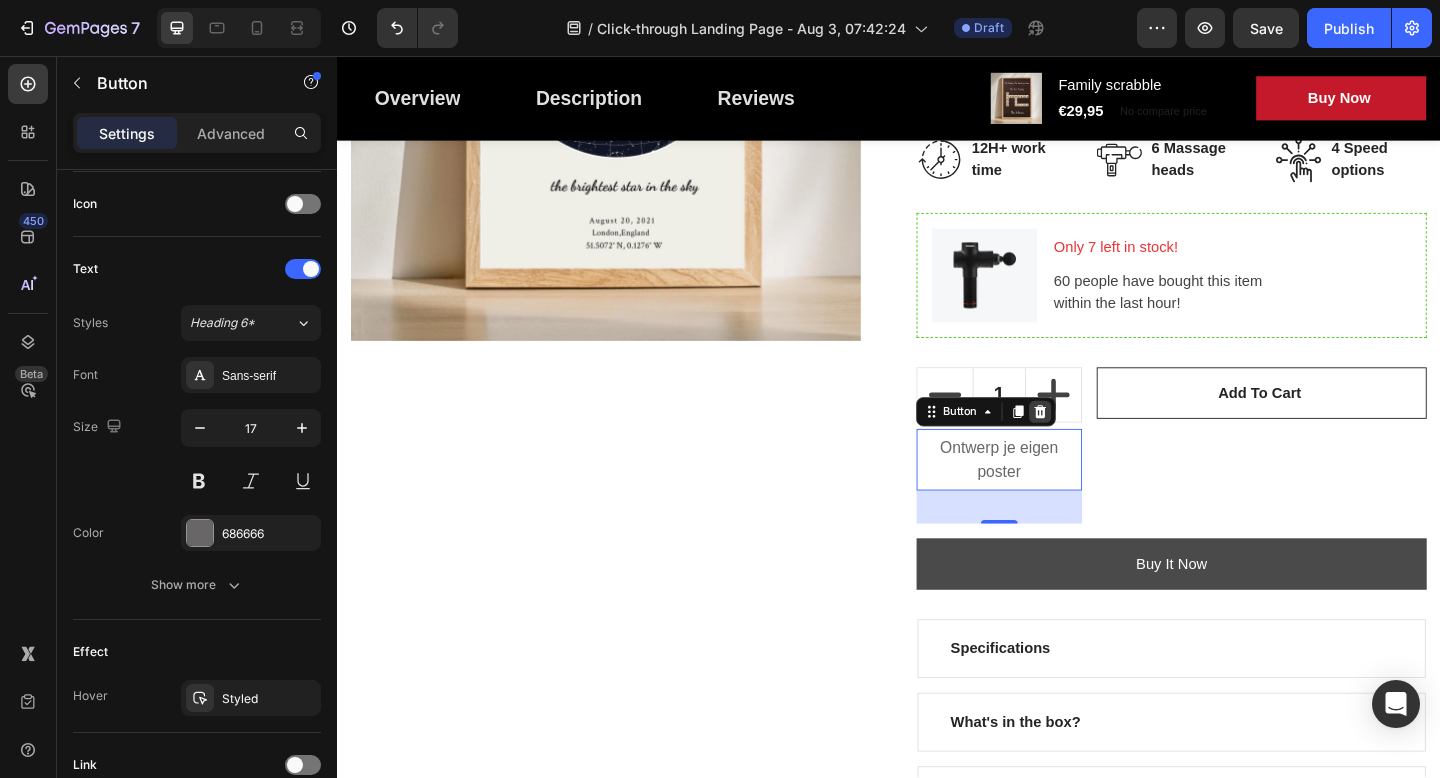 click 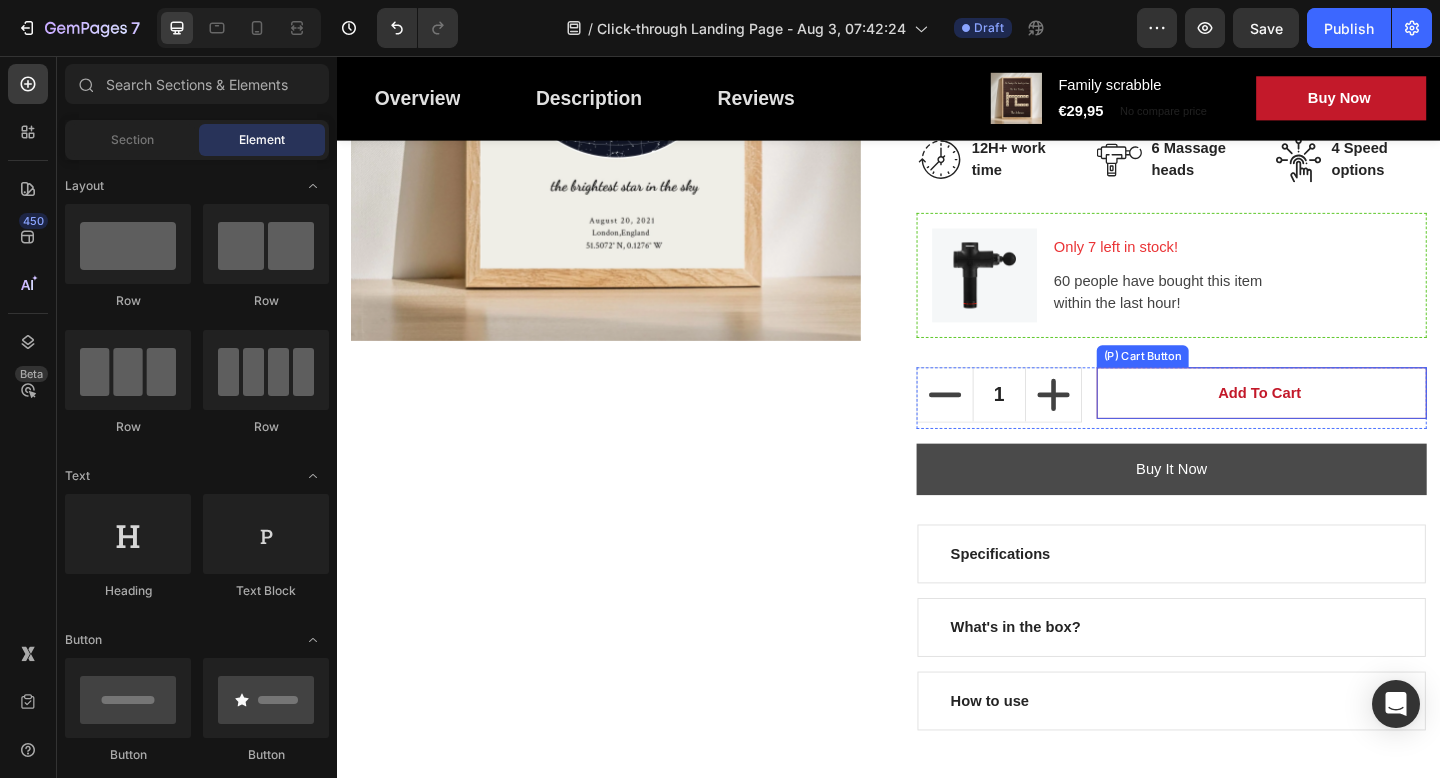 click on "Add to cart" at bounding box center [1342, 423] 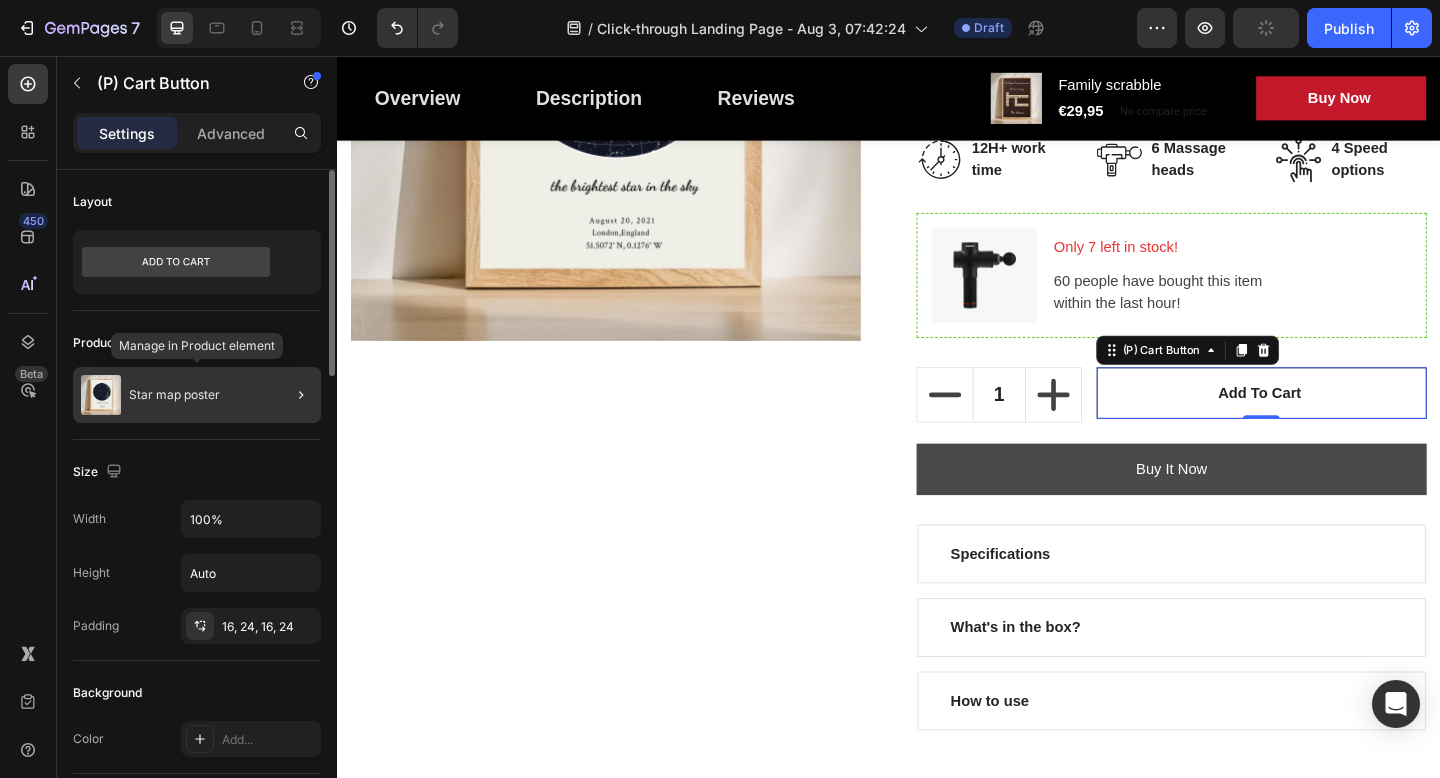 click on "Star map poster" 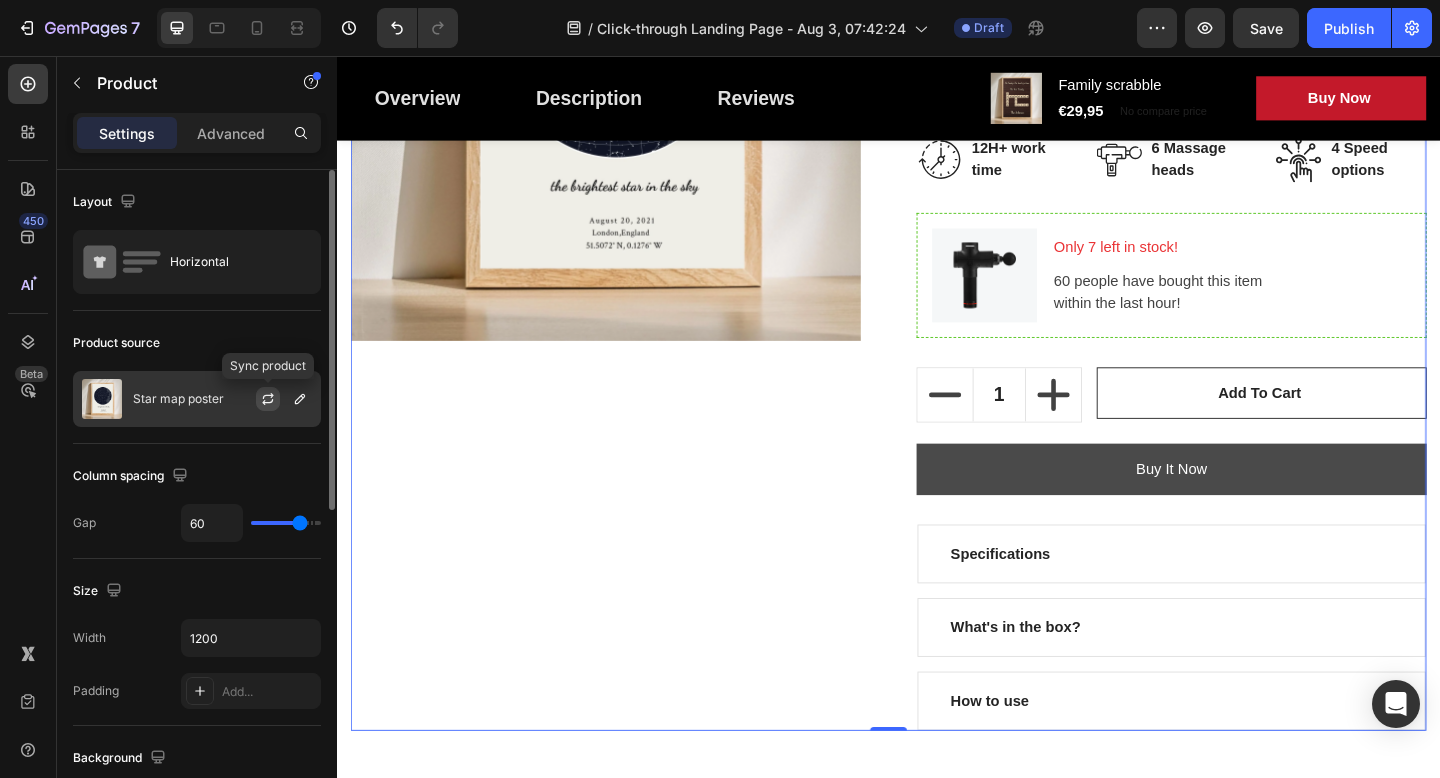 click 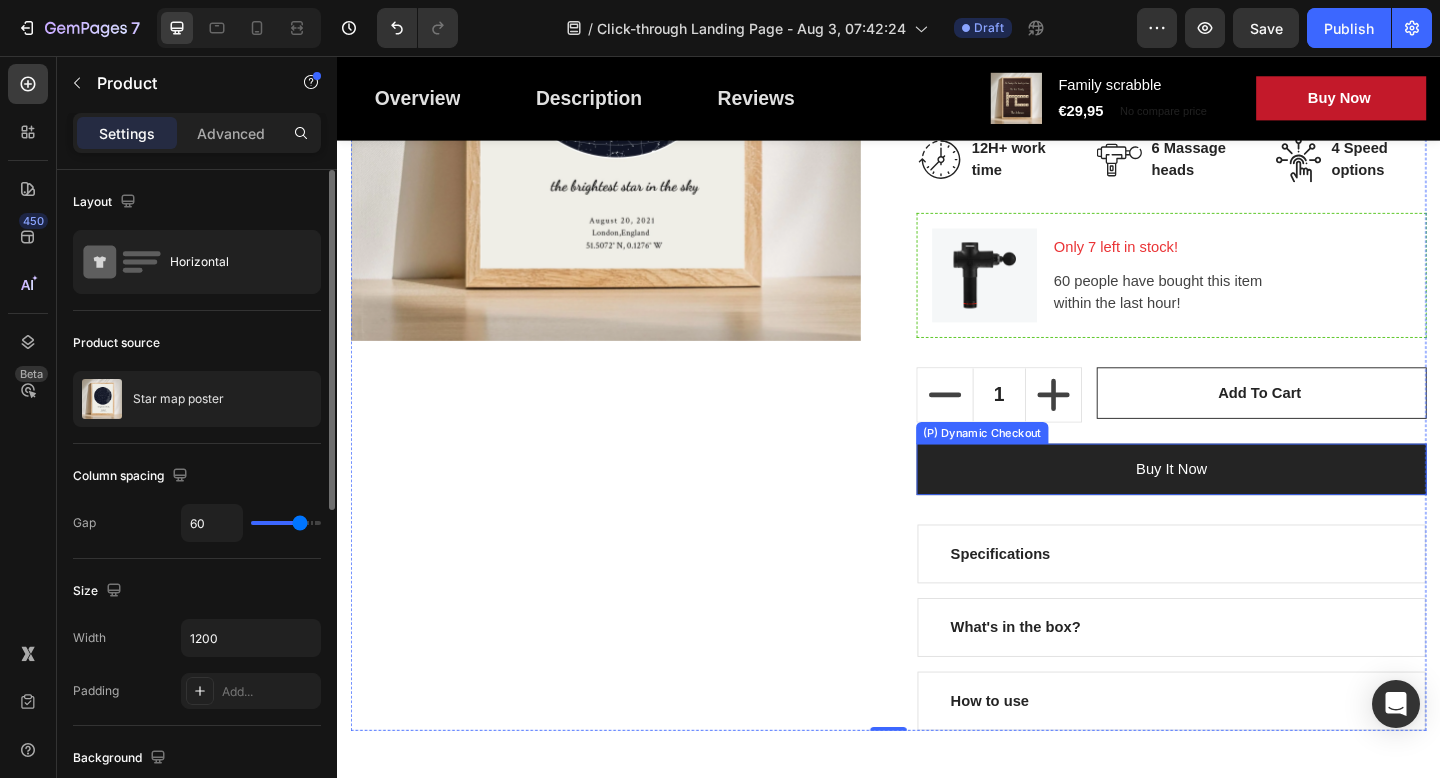 click on "Buy it now" at bounding box center (1244, 506) 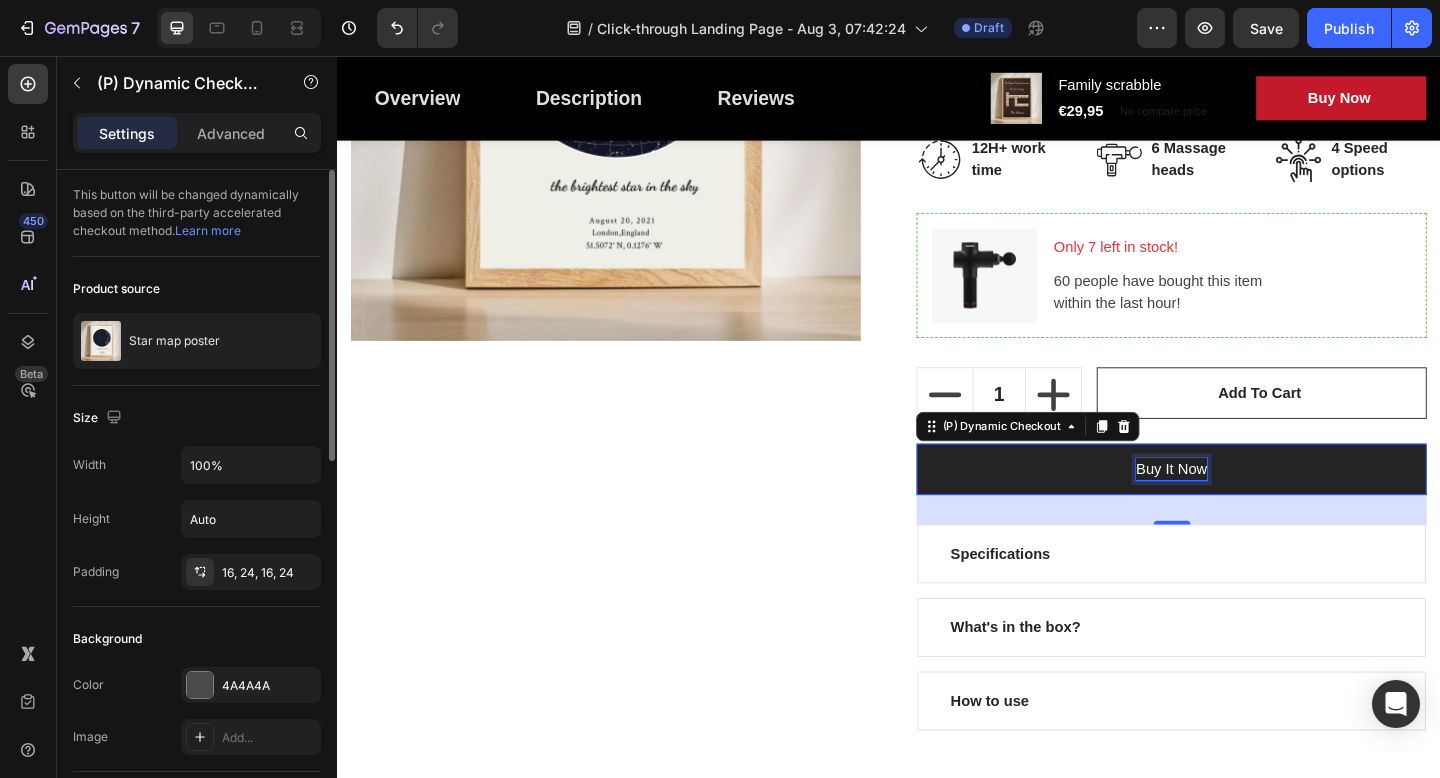 click on "Buy it now" at bounding box center (1244, 506) 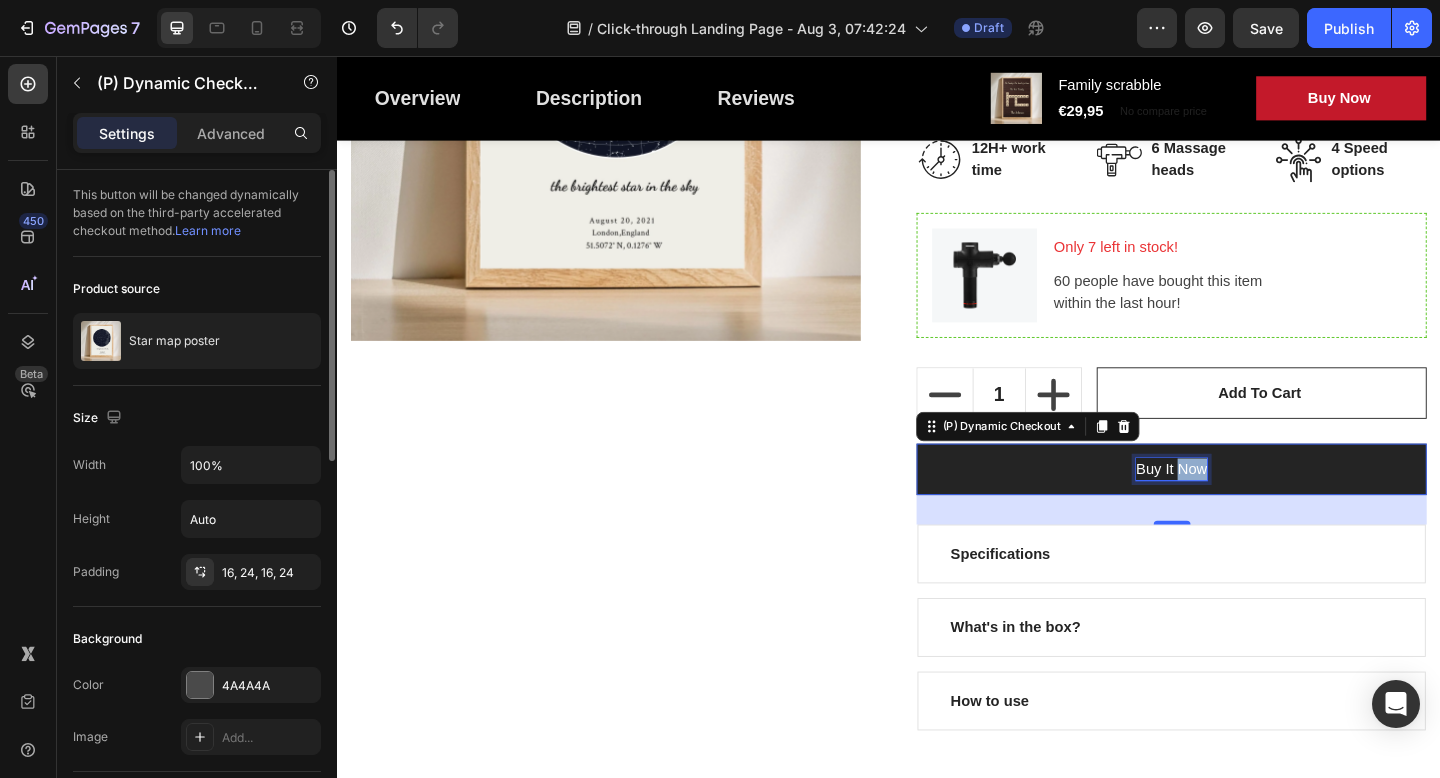 click on "Buy it now" at bounding box center [1244, 506] 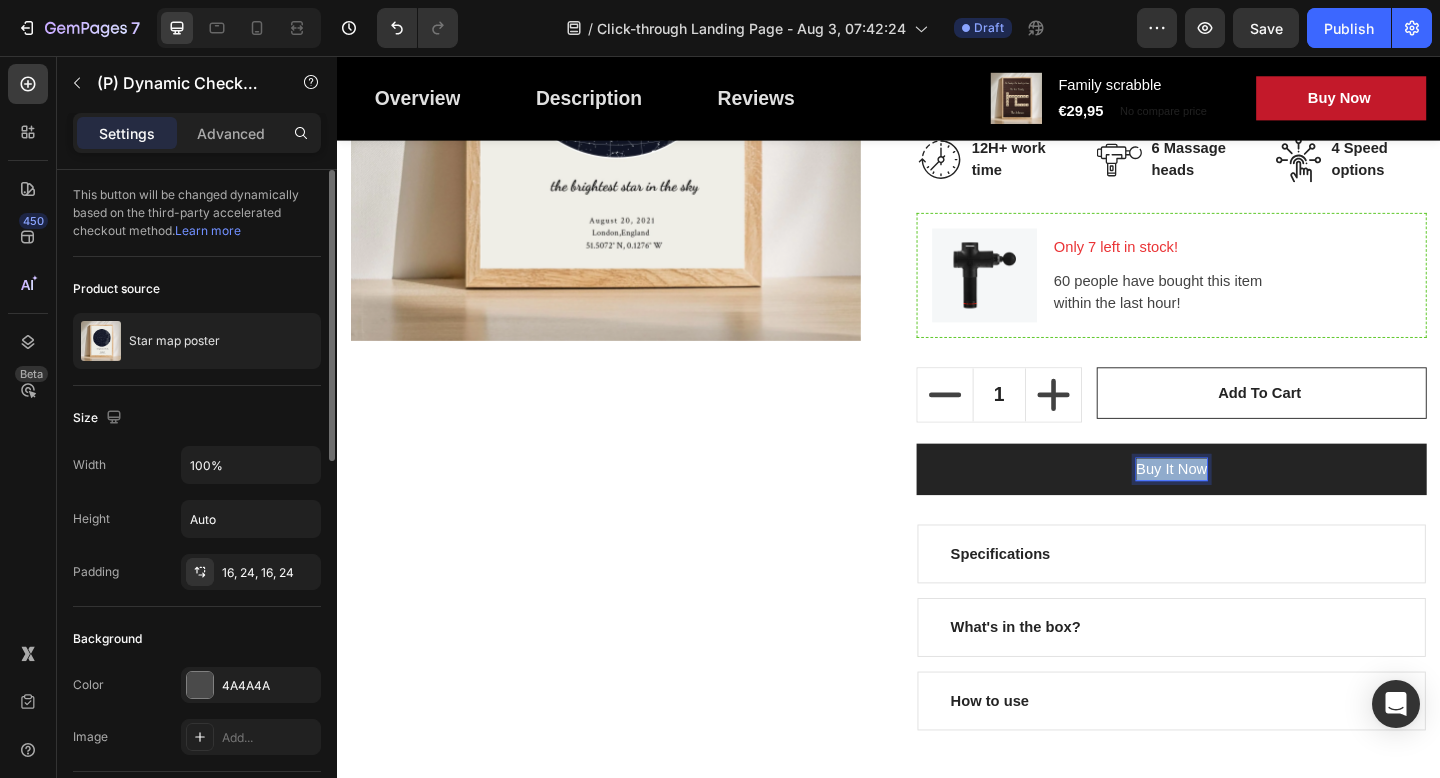 click on "Buy it now" at bounding box center [1244, 506] 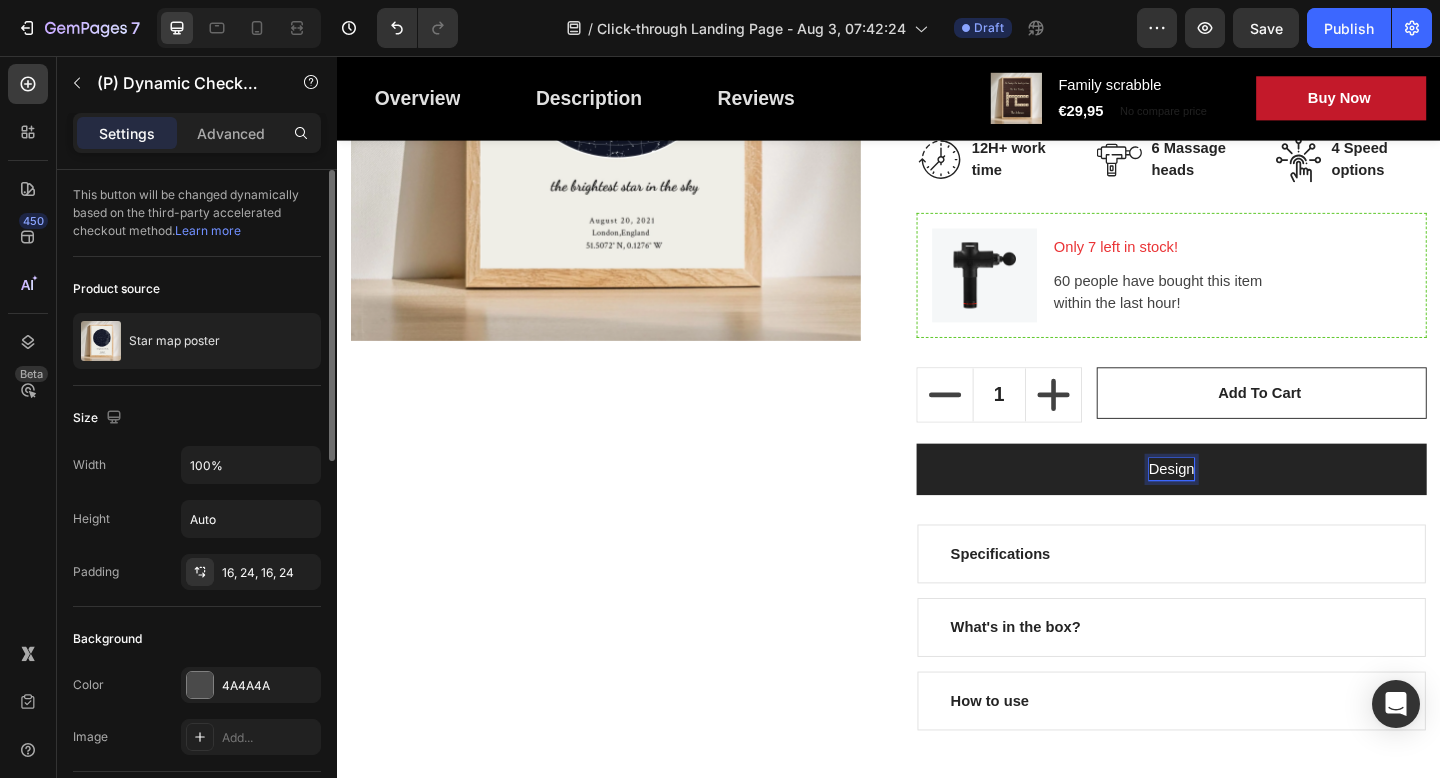 click on "design" at bounding box center [1244, 506] 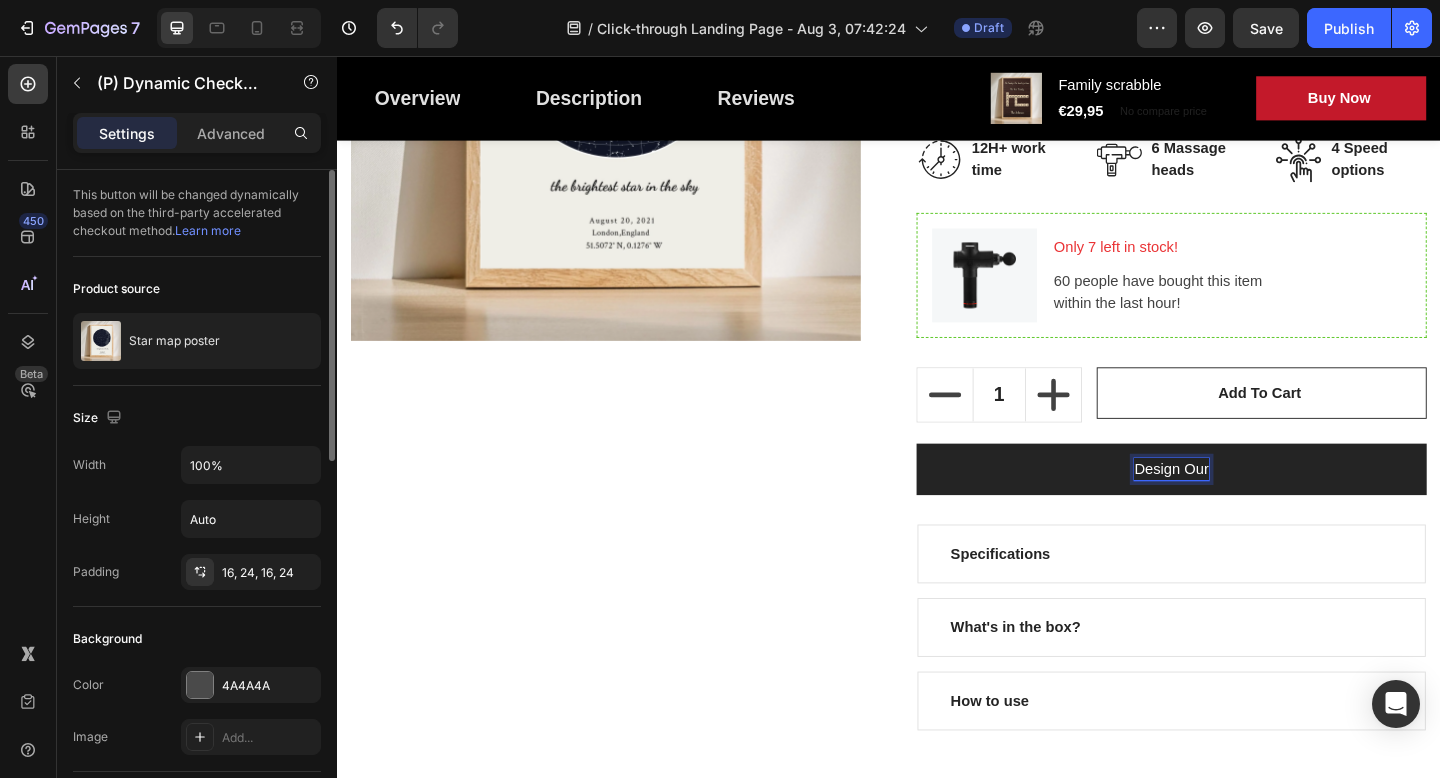 click on "design our" at bounding box center (1244, 506) 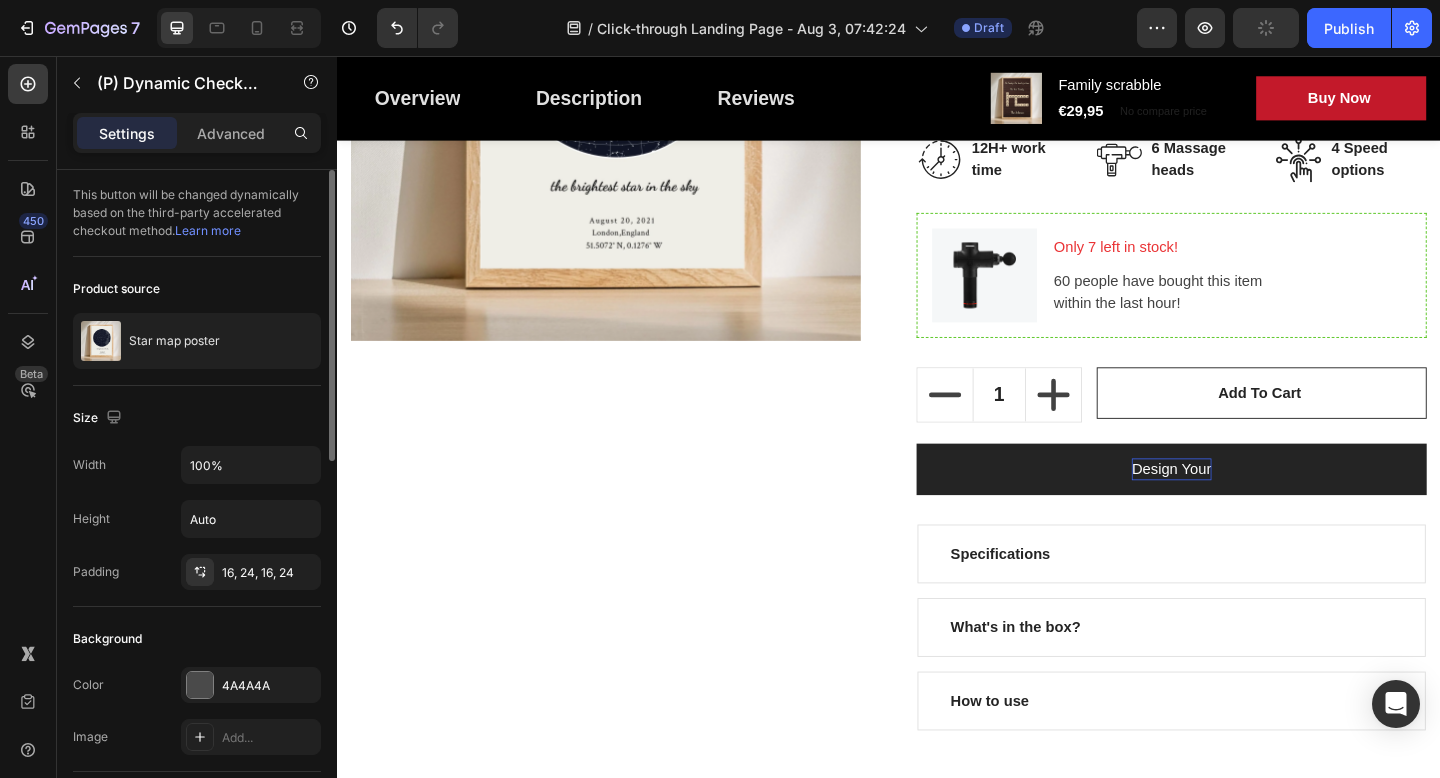 click on "design your" at bounding box center (1244, 506) 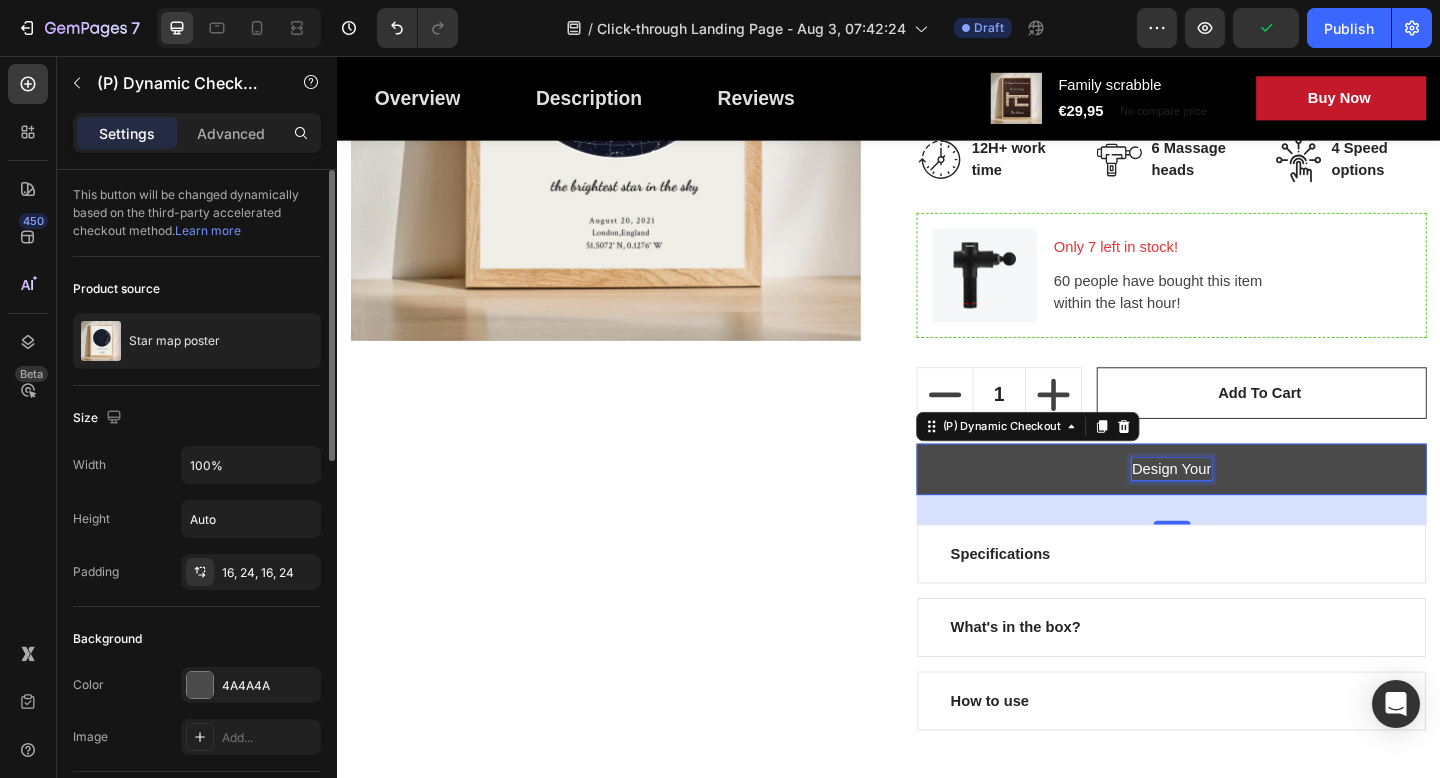 click on "design your" at bounding box center [1244, 506] 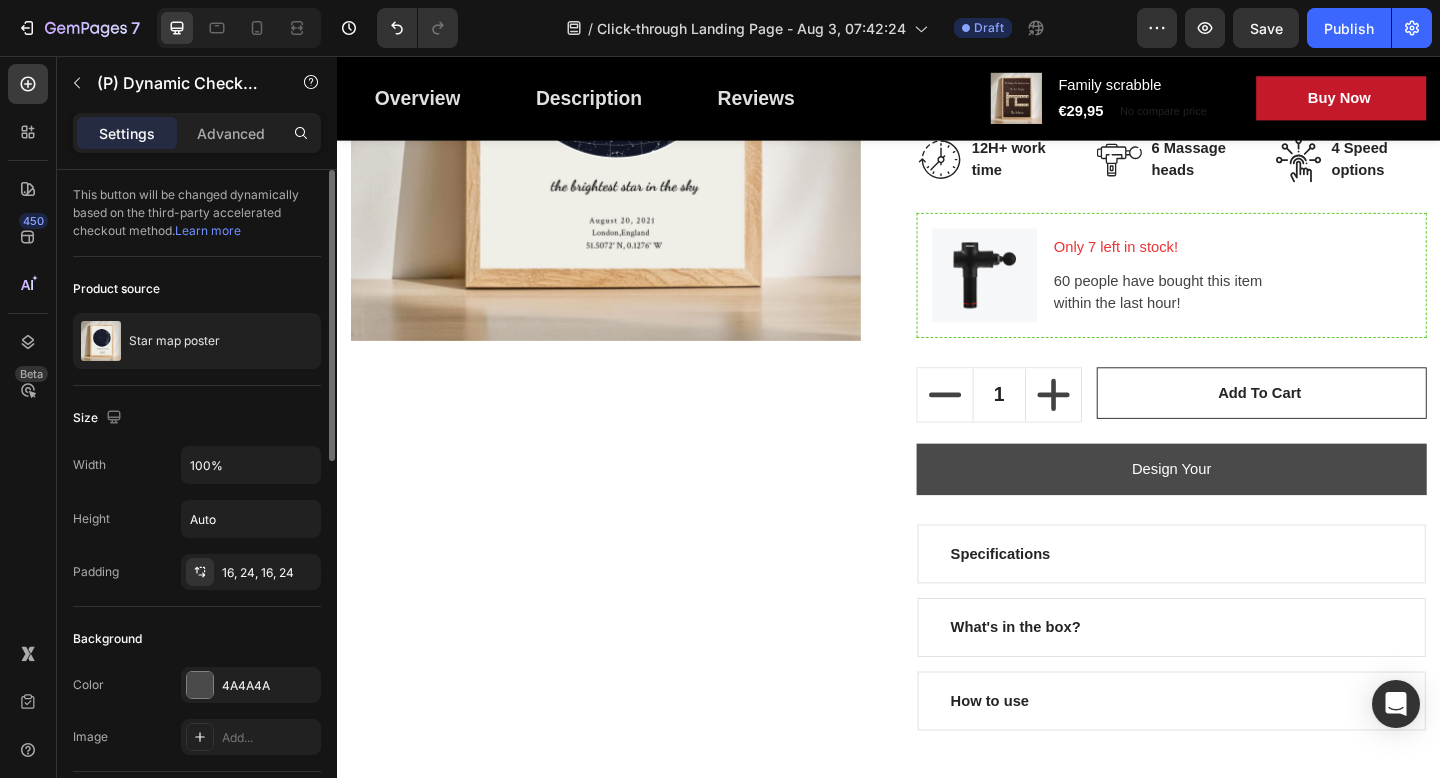 click on "design your" at bounding box center [1244, 506] 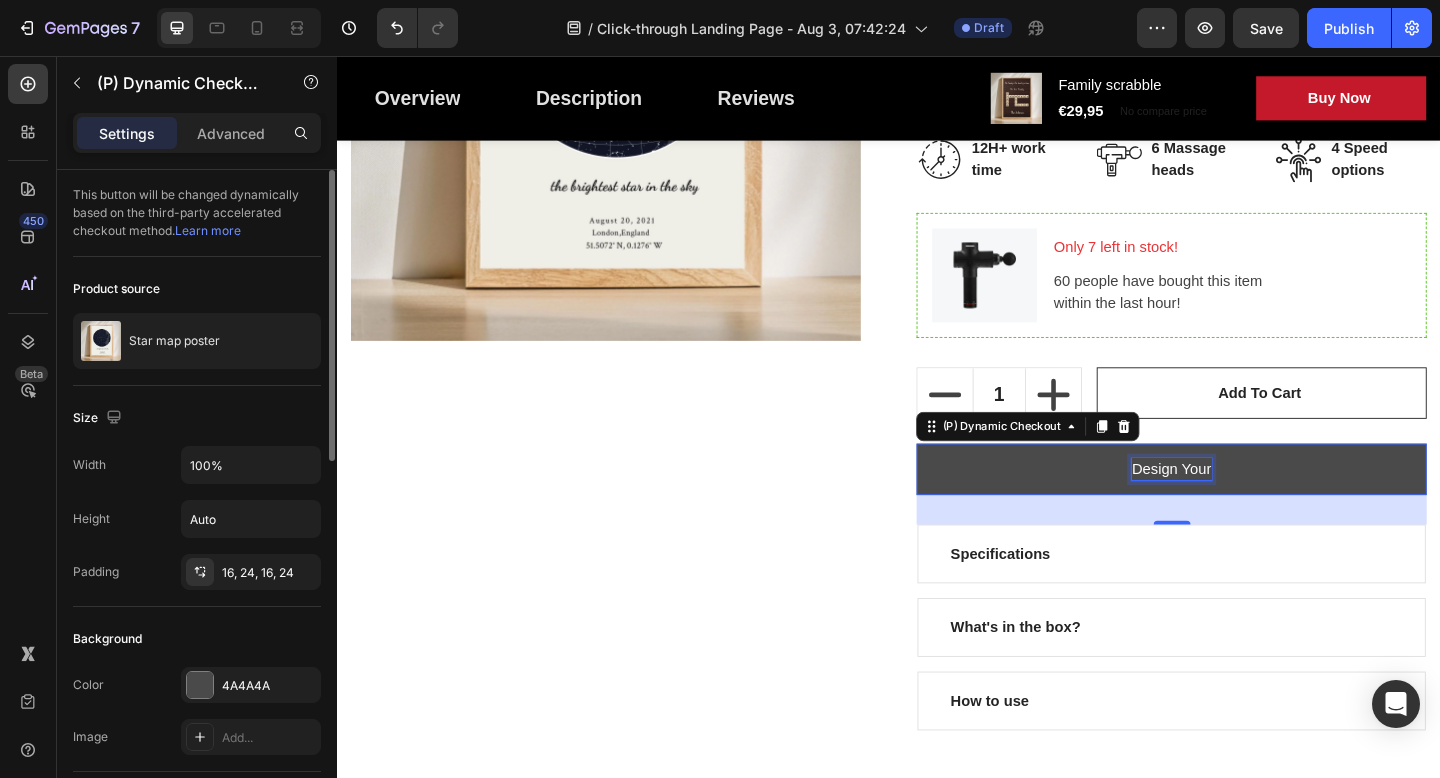 click on "design your" at bounding box center (1244, 506) 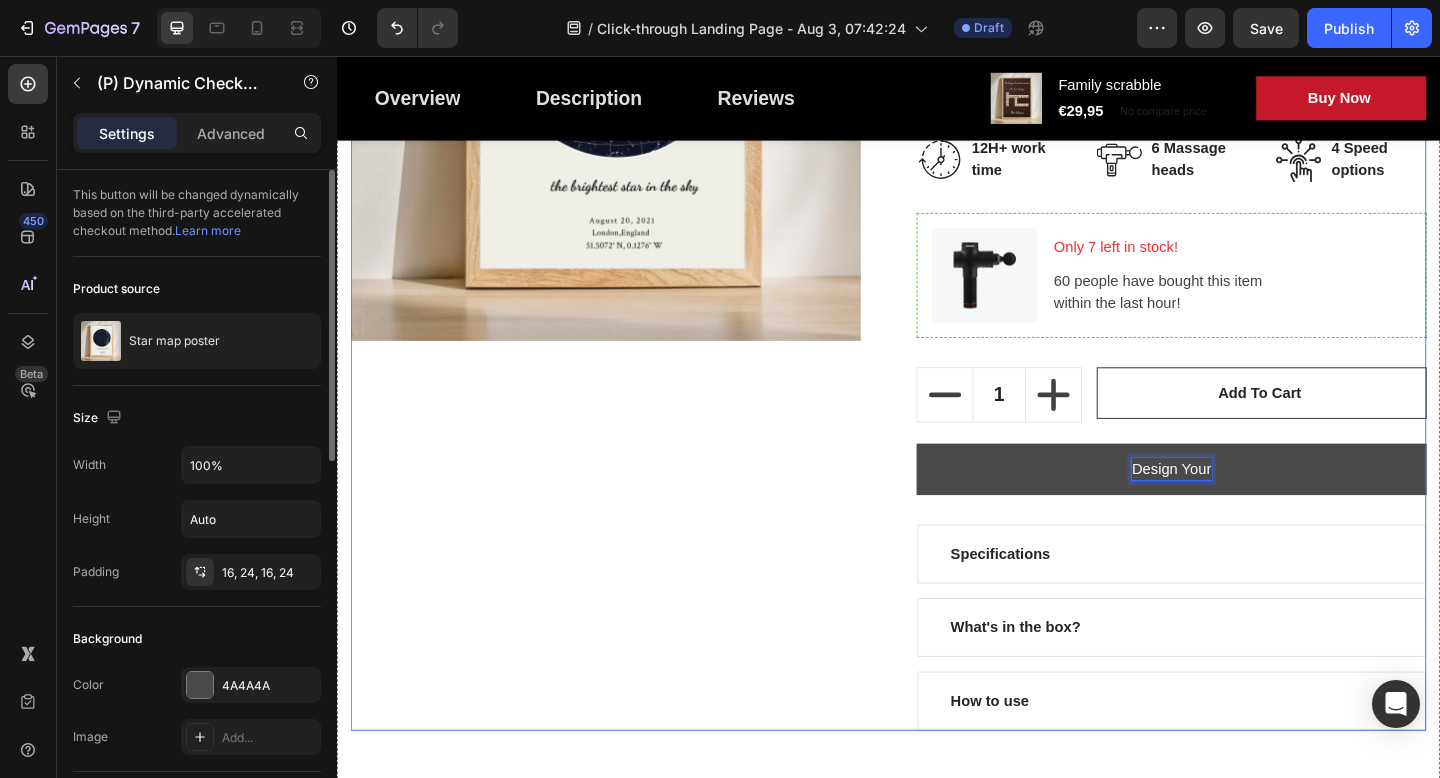 click on "design your" at bounding box center [1244, 506] 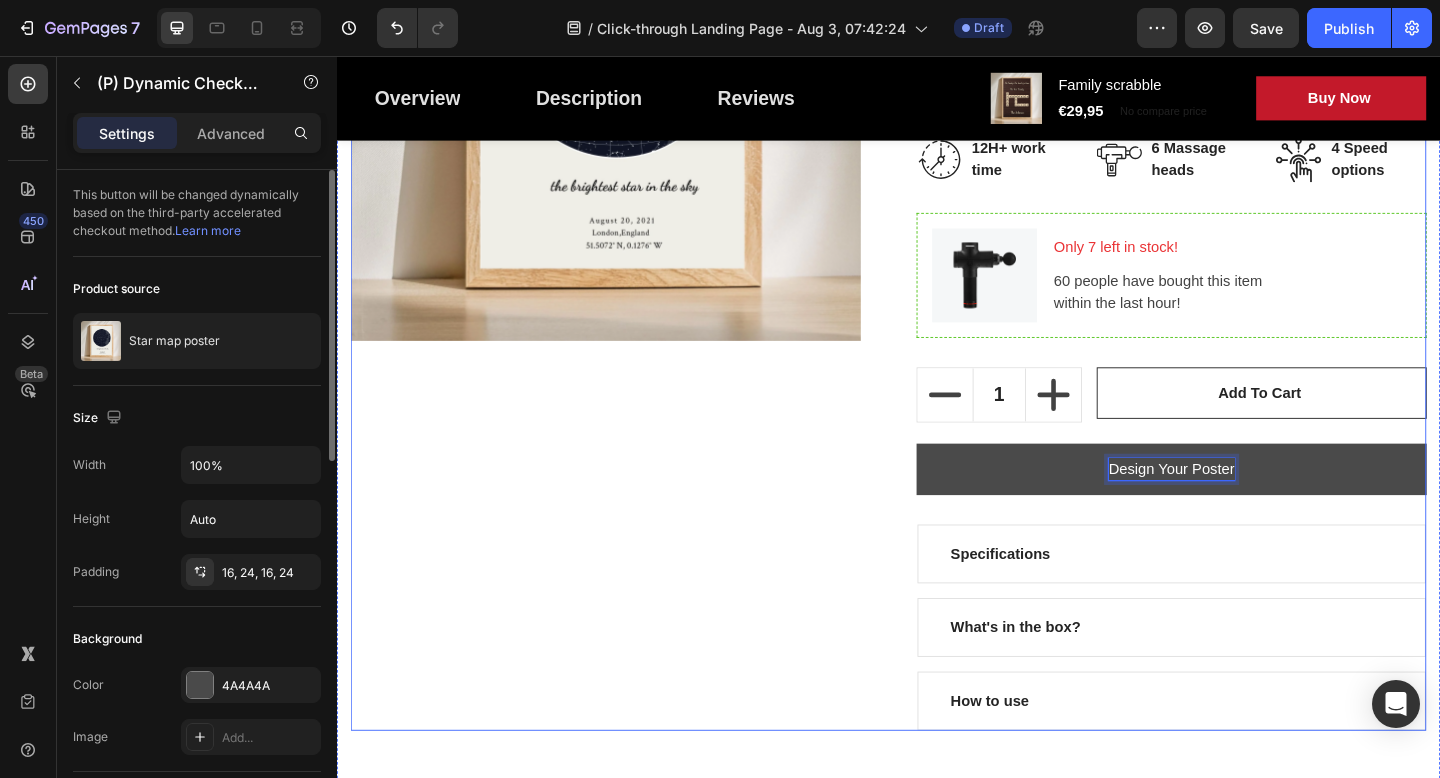 click on "Product Images" at bounding box center [629, 301] 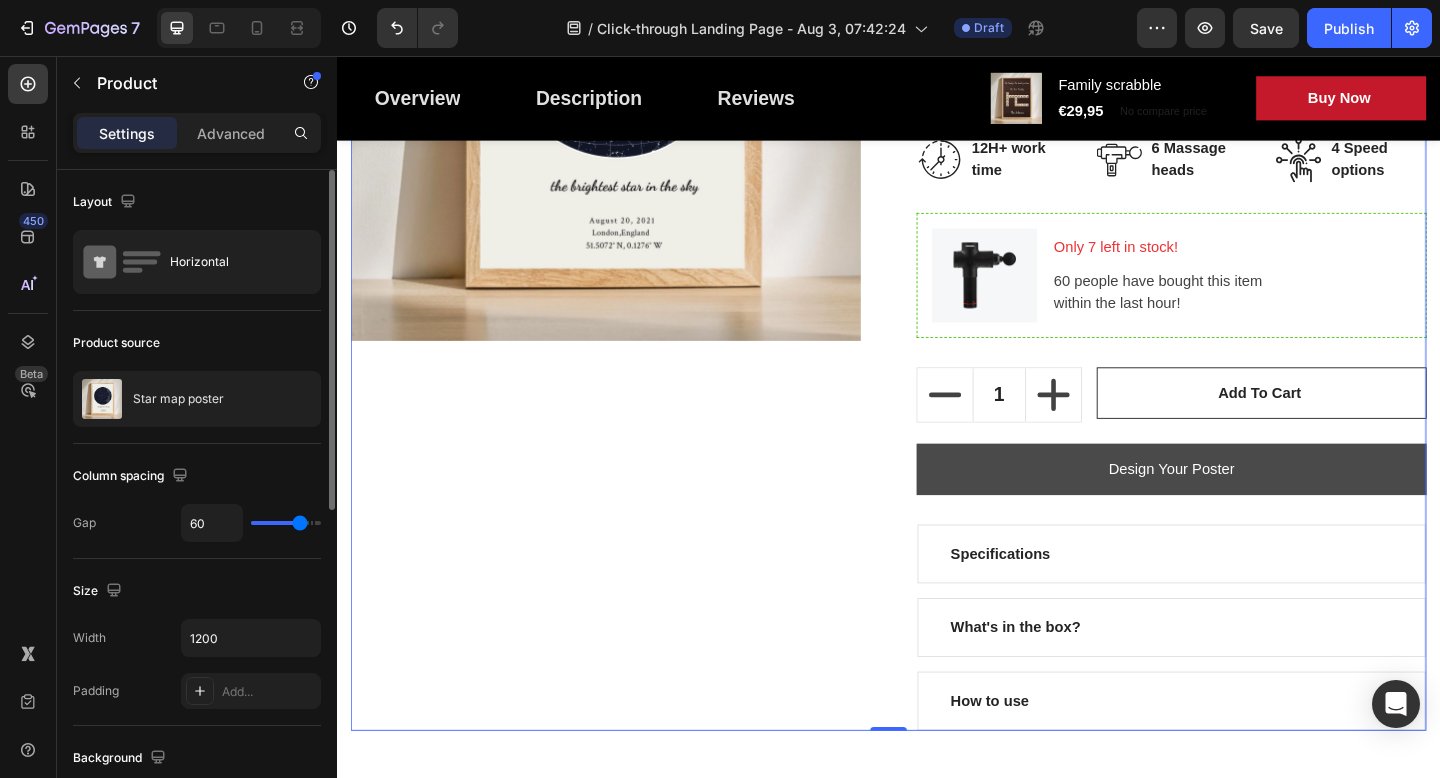 click on "Product Images" at bounding box center (629, 301) 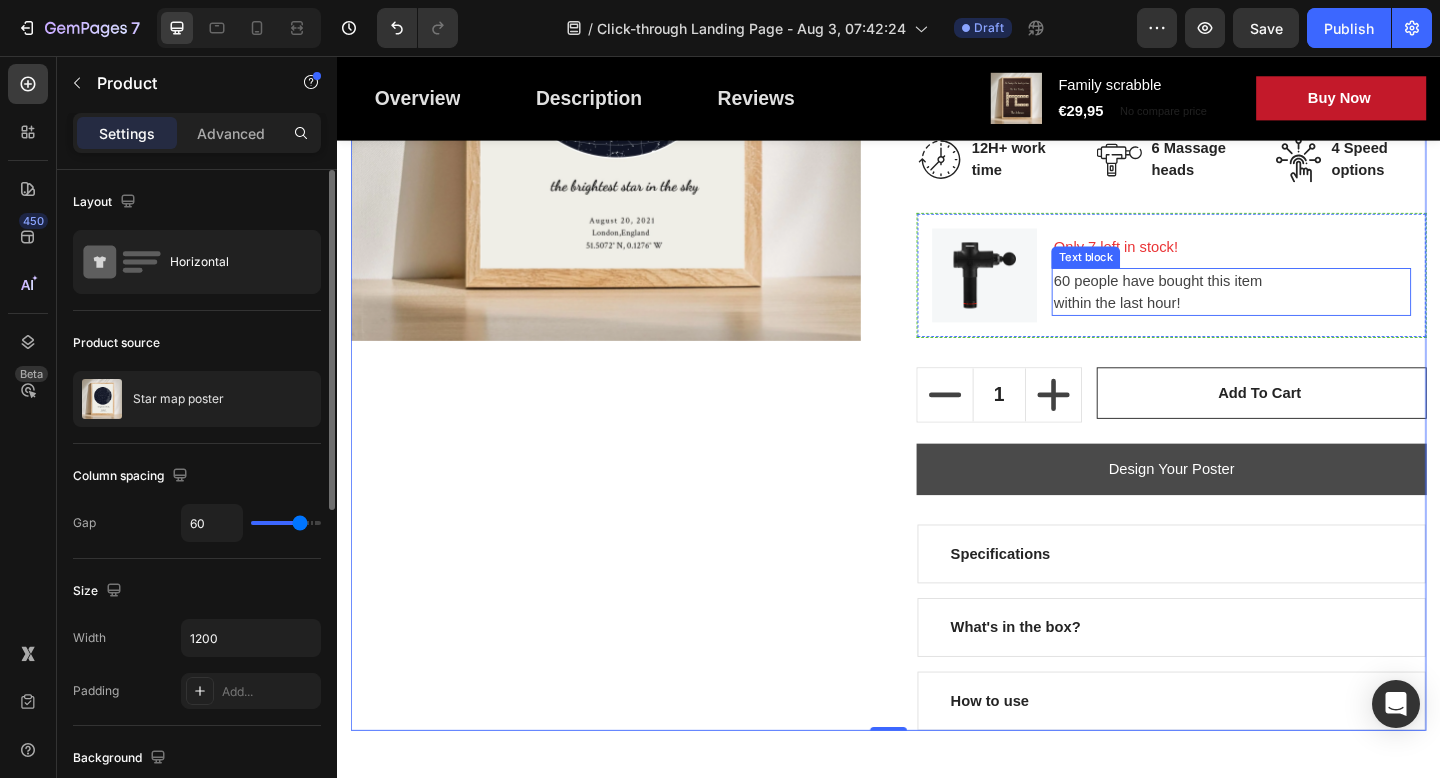 scroll, scrollTop: 688, scrollLeft: 0, axis: vertical 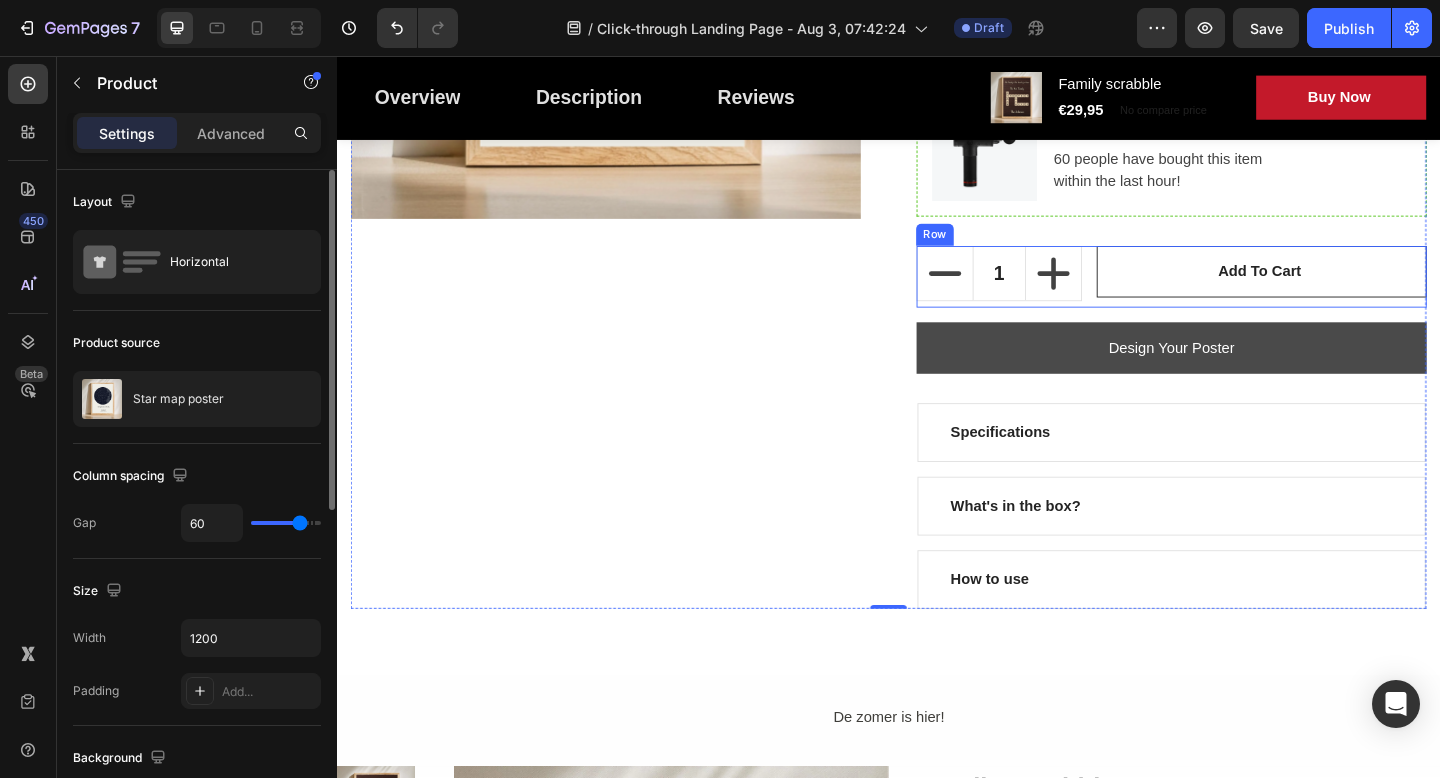 click on "Add to cart (P) Cart Button" at bounding box center (1342, 296) 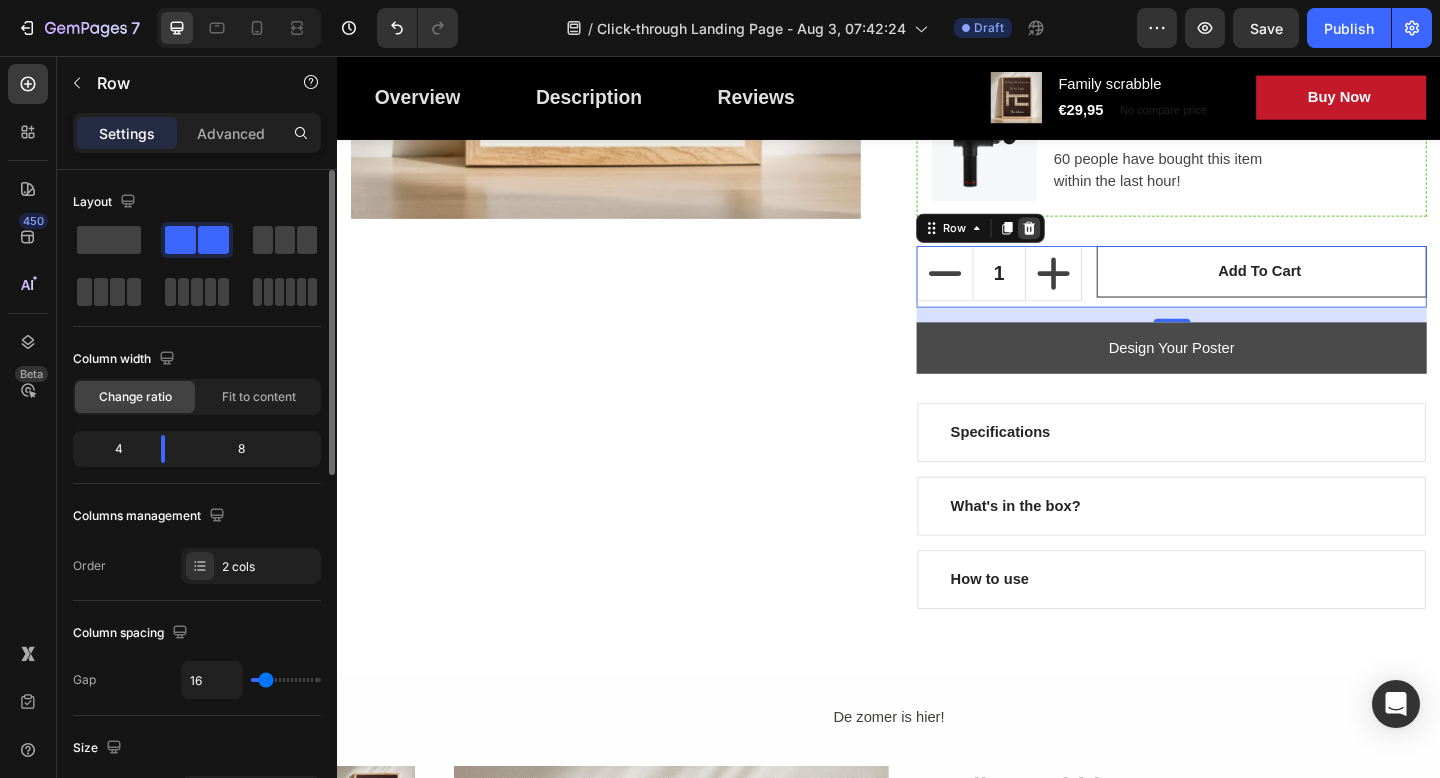 click 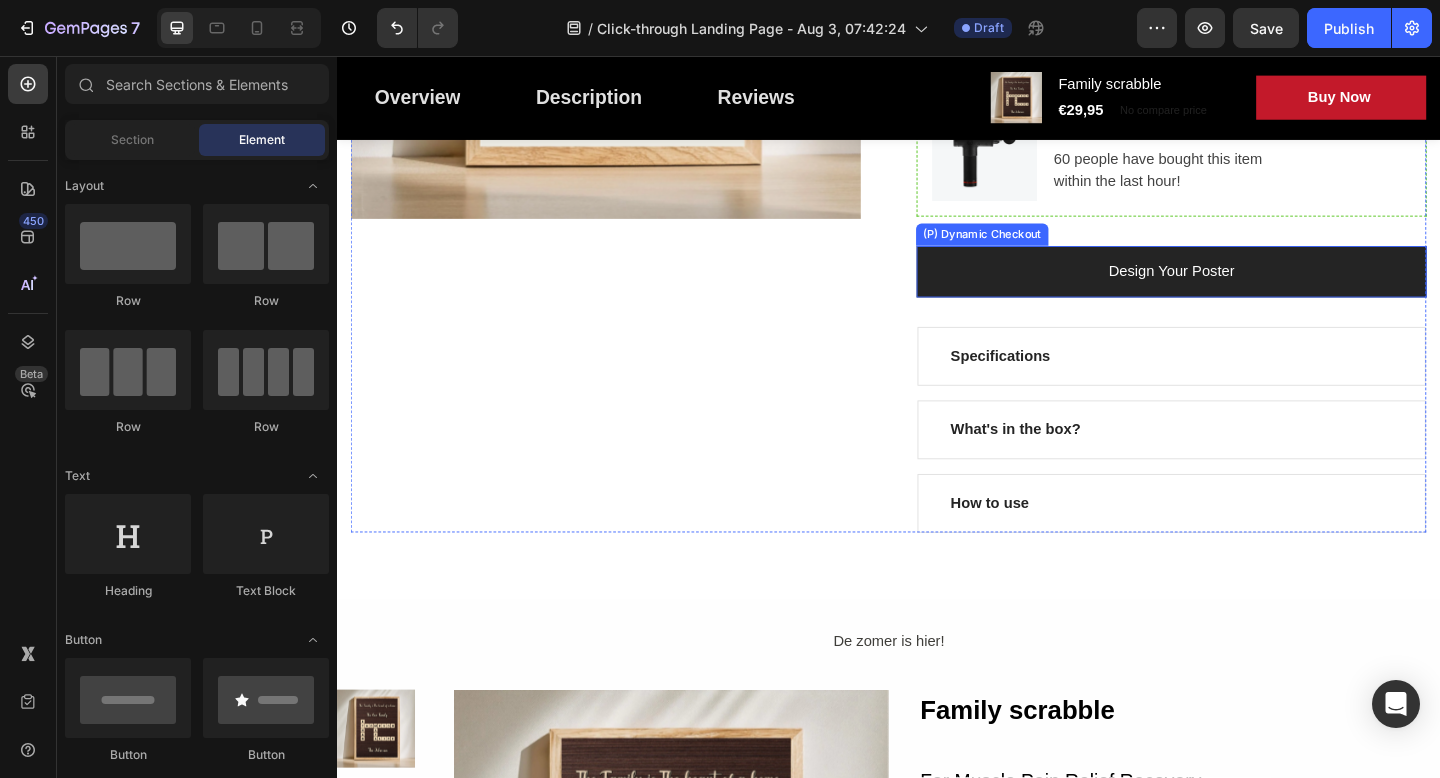 click on "design your poster" at bounding box center (1244, 291) 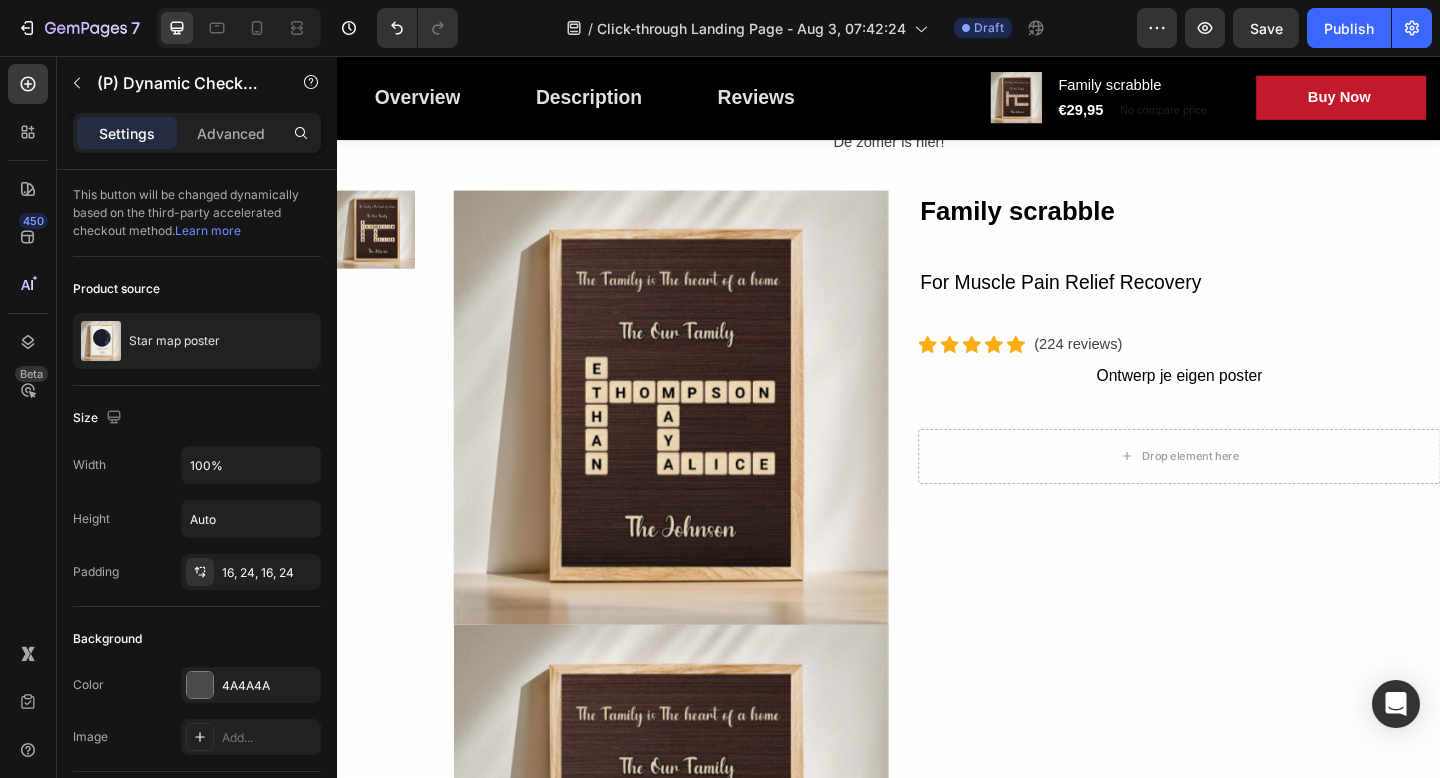 scroll, scrollTop: 850, scrollLeft: 0, axis: vertical 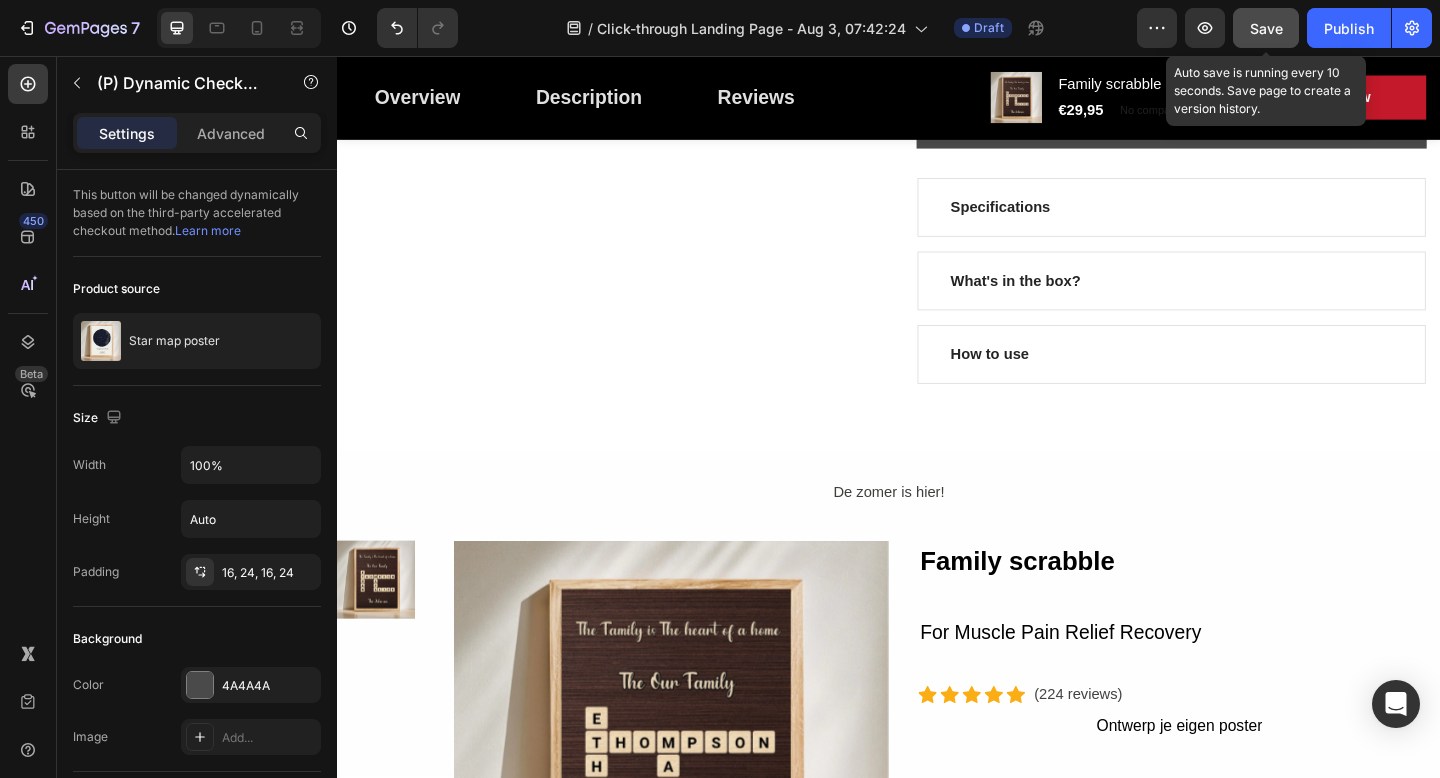 click on "Save" 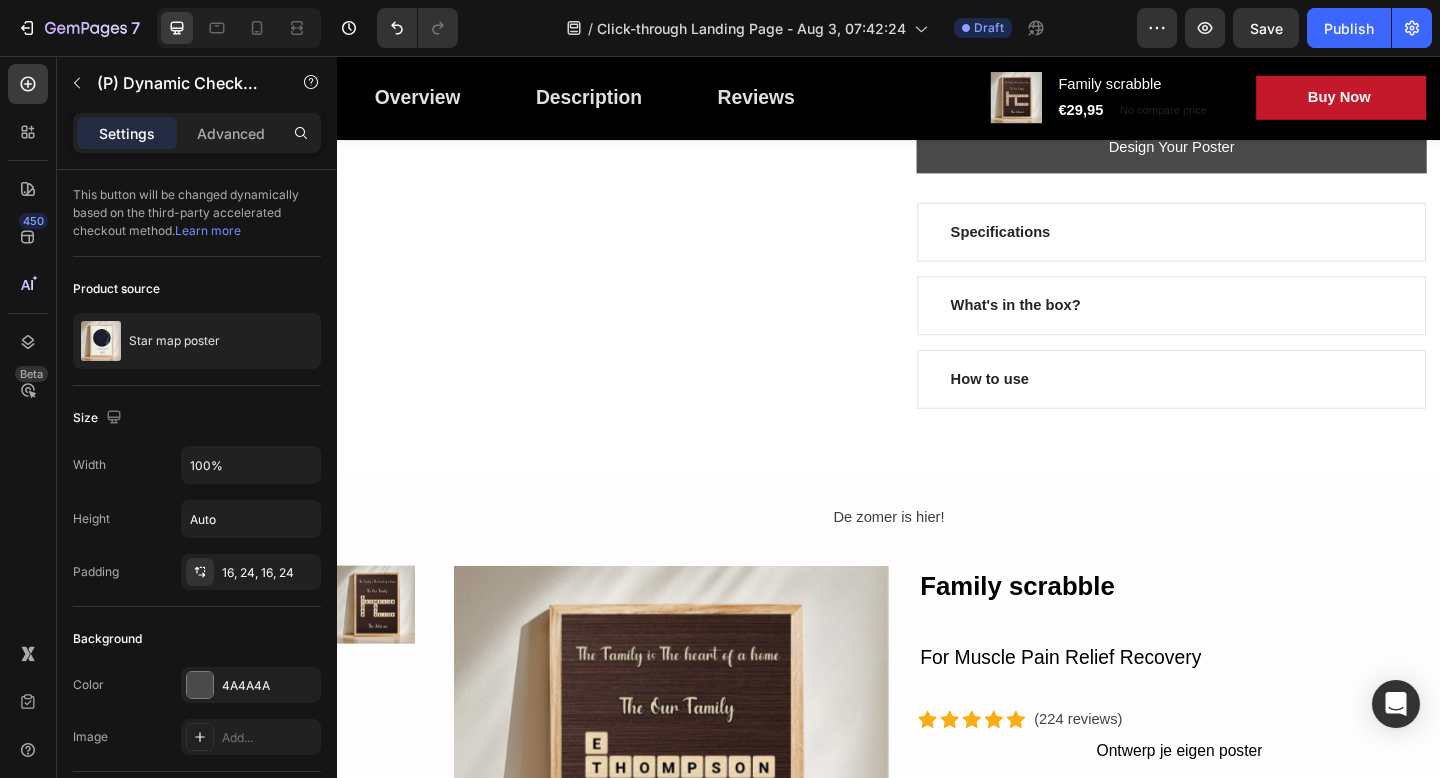 scroll, scrollTop: 834, scrollLeft: 0, axis: vertical 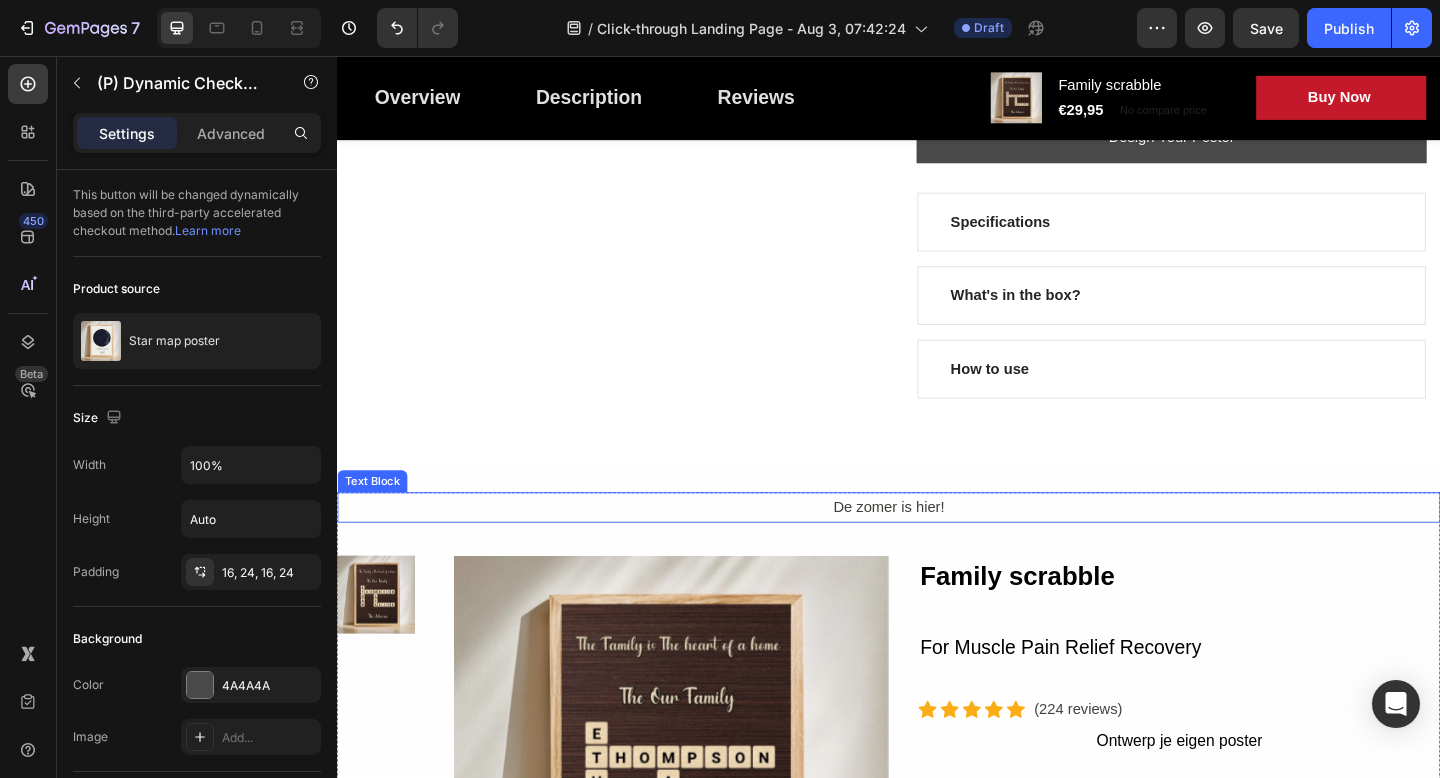 click on "De zomer is hier!" at bounding box center [937, 547] 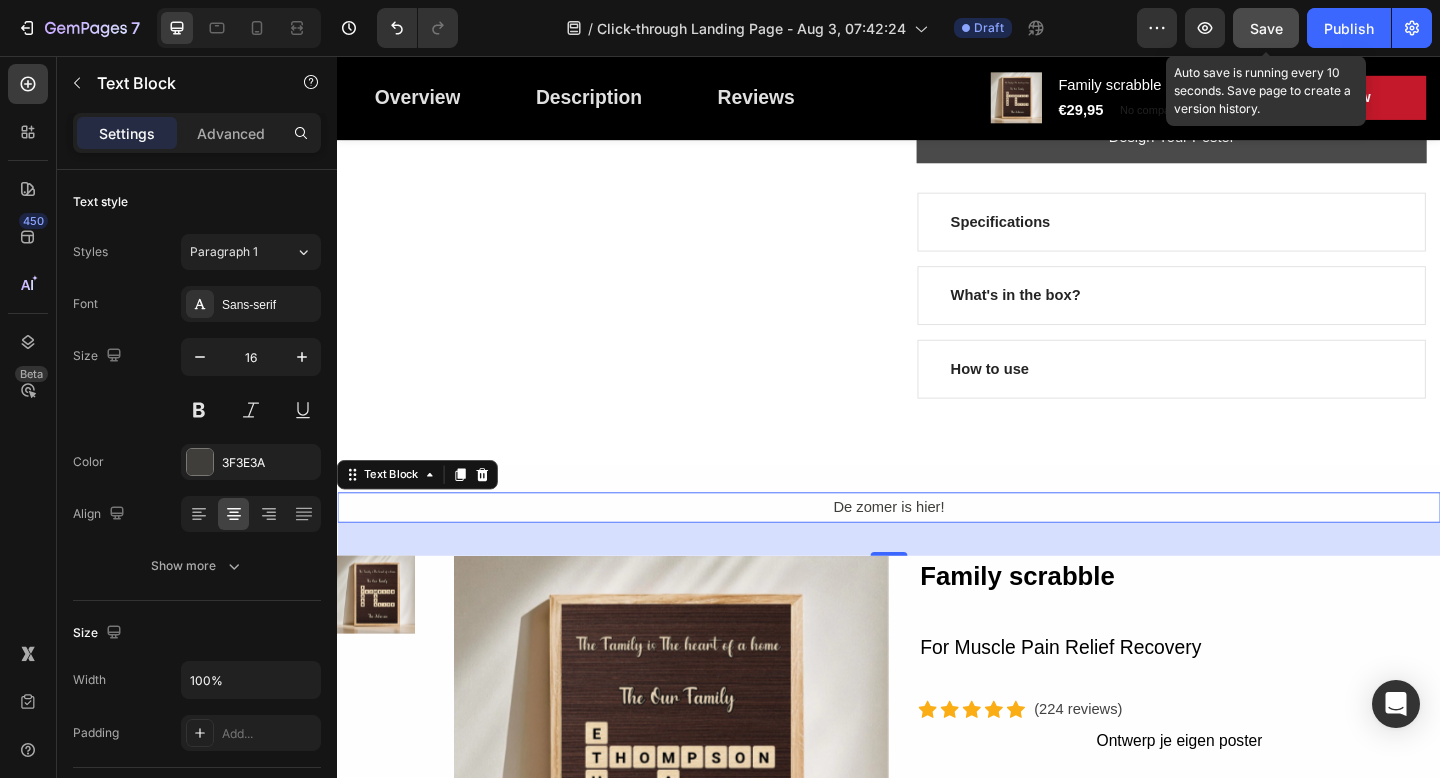 click on "Save" 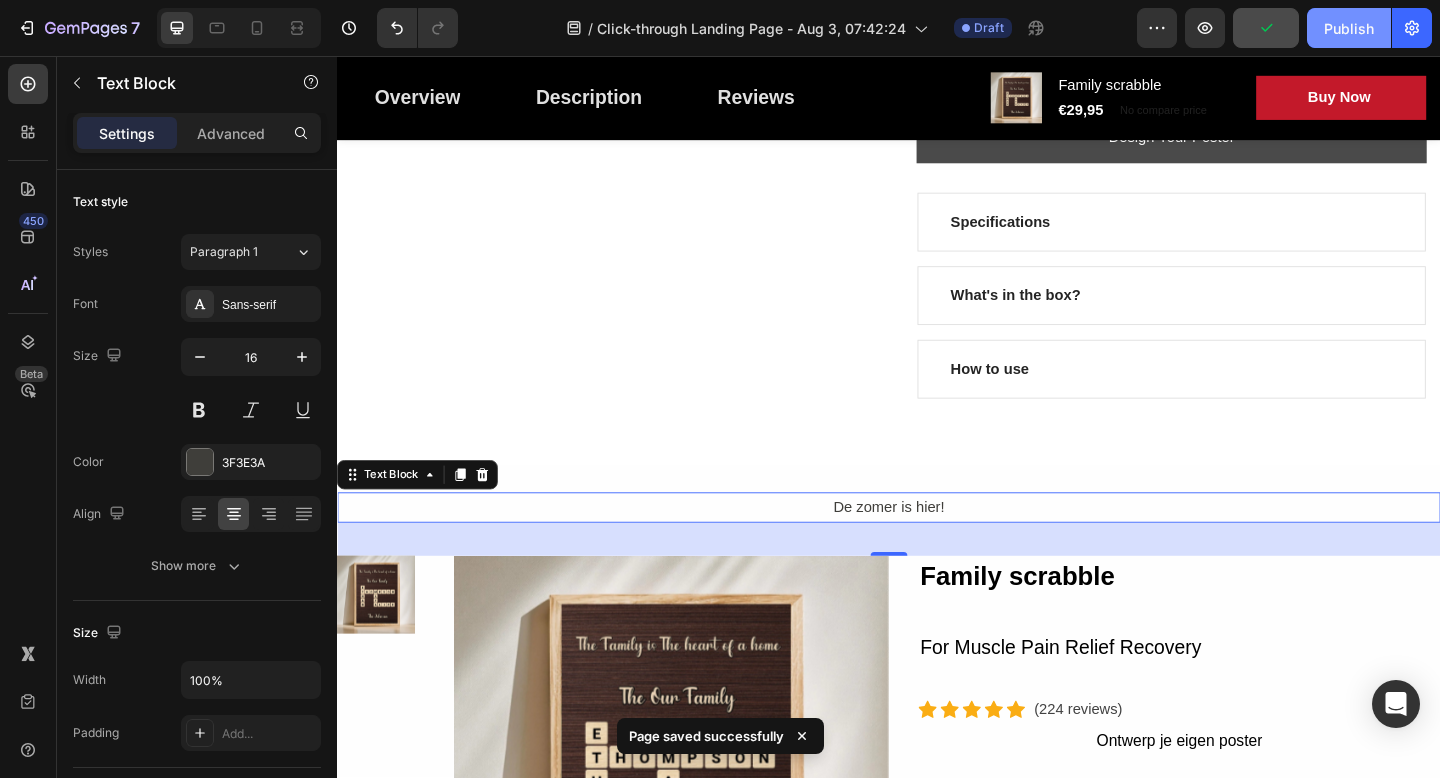 click on "Publish" at bounding box center [1349, 28] 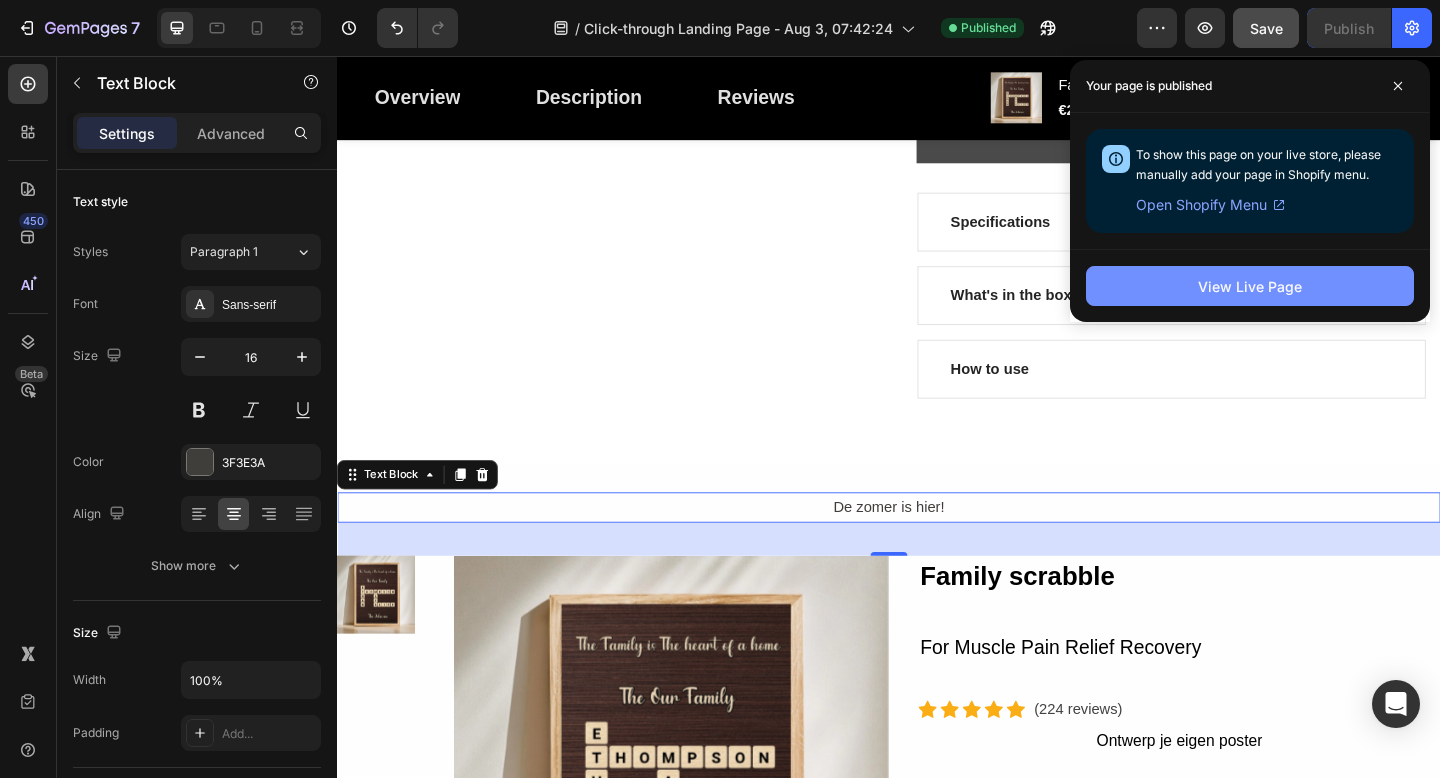 click on "View Live Page" at bounding box center (1250, 286) 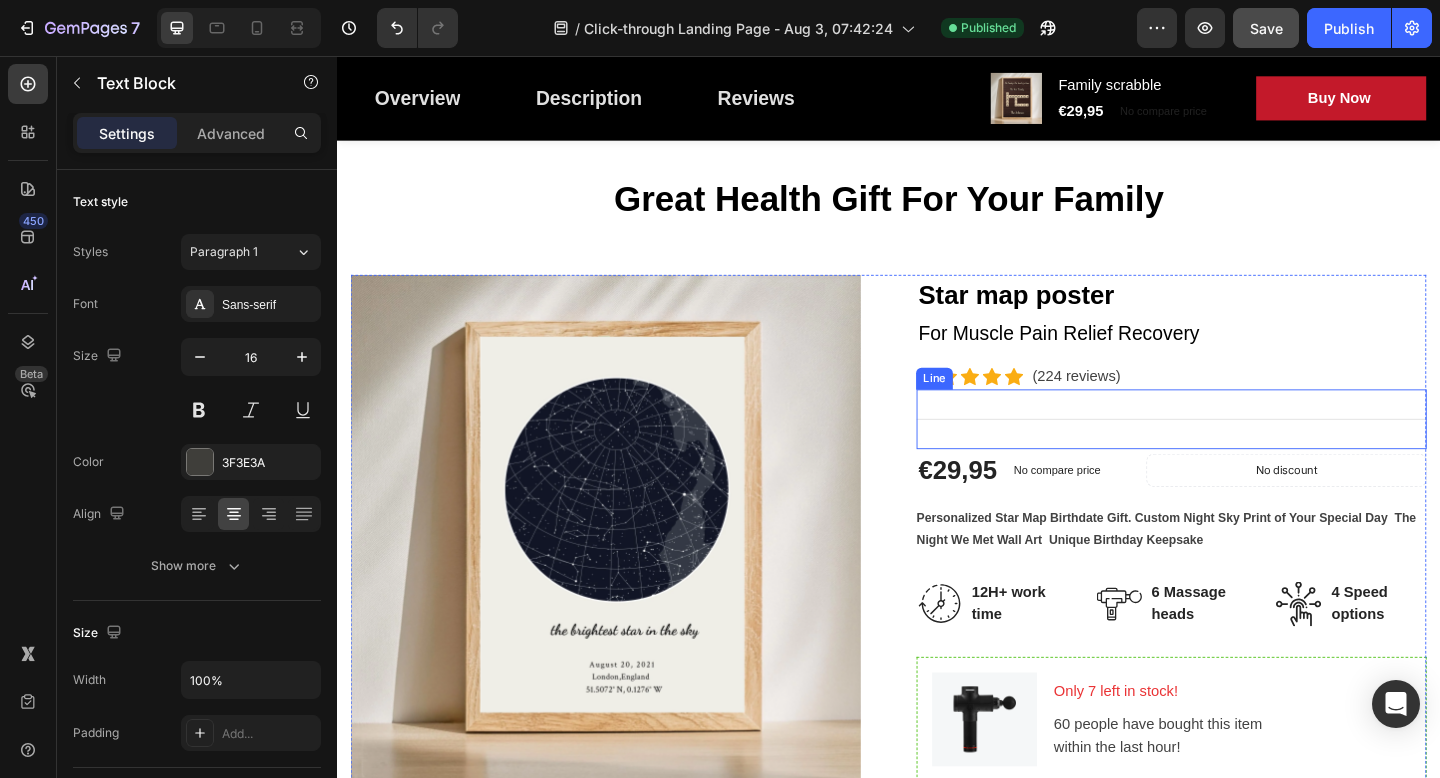 scroll, scrollTop: 62, scrollLeft: 0, axis: vertical 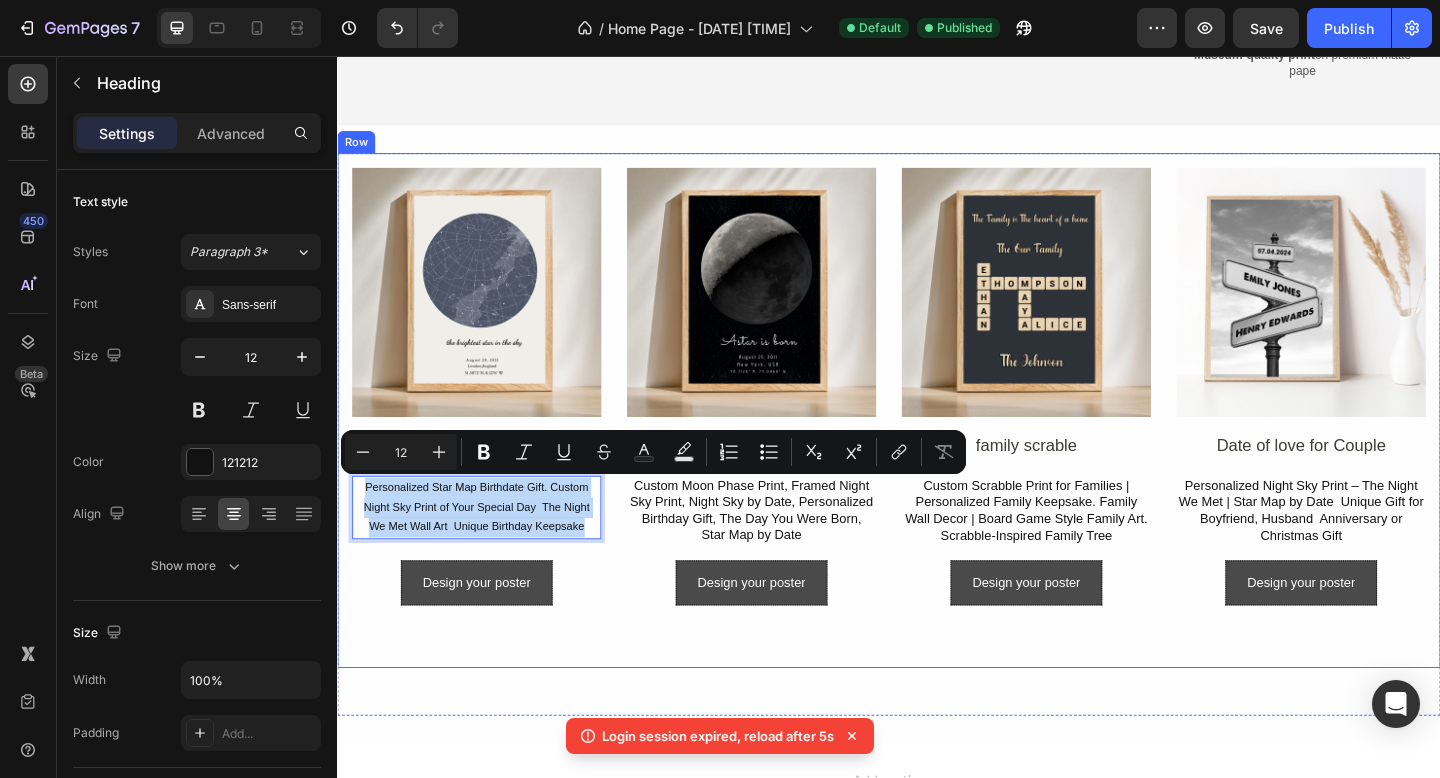 click on "Image Starmap poster Text Block Personalized Star Map Birthdate Gift. Custom Night Sky Print of Your Special Day  The Night We Met Wall Art  Unique Birthday Keepsake Heading   16 Text Block Design your poster Button Image The night we met Text Block Custom Moon Phase Print, Framed Night Sky Print, Night Sky by Date, Personalized Birthday Gift, The Day You Were Born, Star Map by Date Heading Design your poster Button Image family scrable Text Block Custom Scrabble Print for Families | Personalized Family Keepsake. Family Wall Decor | Board Game Style Family Art. Scrabble-Inspired Family Tree Heading Design your poster Button Image Date of love for Couple Text Block Personalized Night Sky Print – The Night We Met | Star Map by Date  Unique Gift for Boyfriend, Husband  Anniversary or Christmas Gift Heading Design your poster Button Row Row" at bounding box center (937, 442) 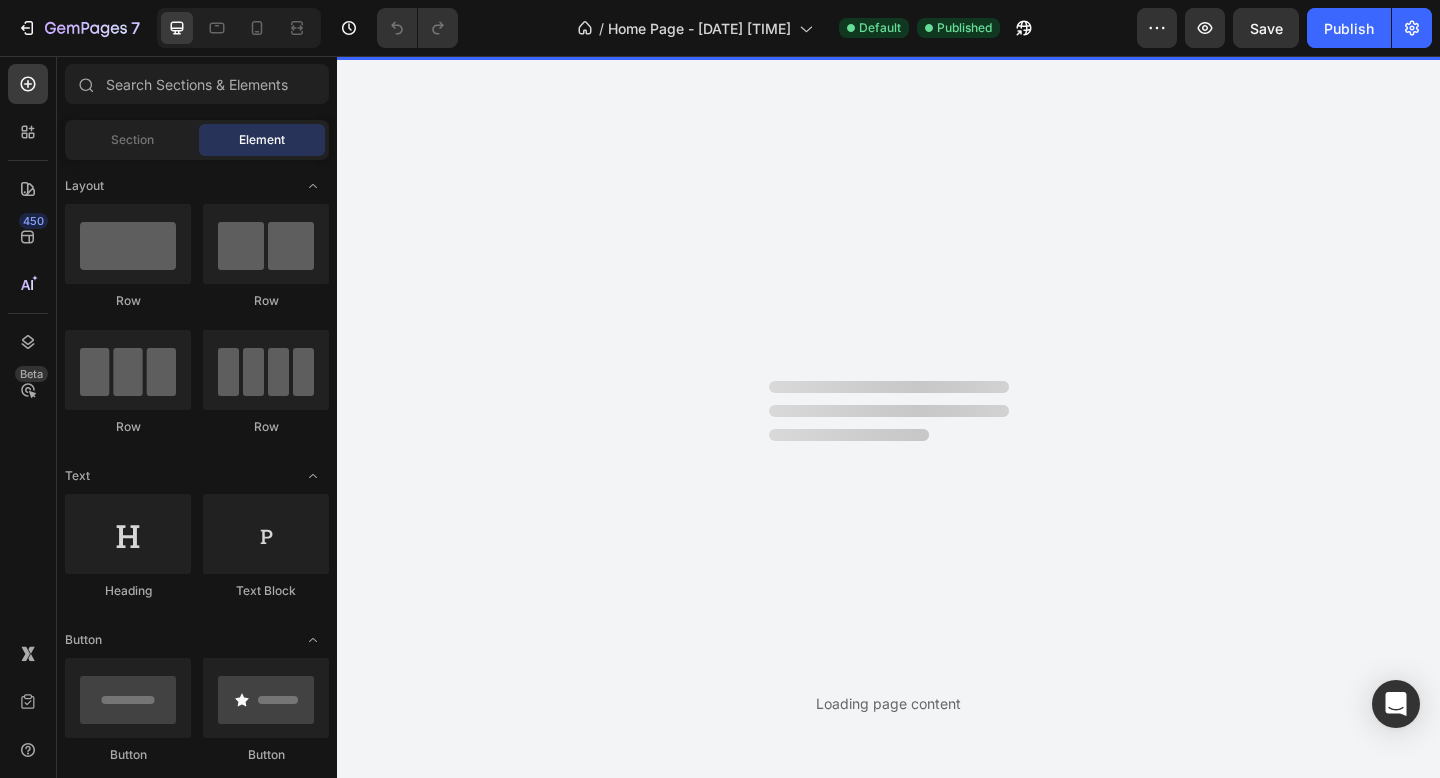 scroll, scrollTop: 0, scrollLeft: 0, axis: both 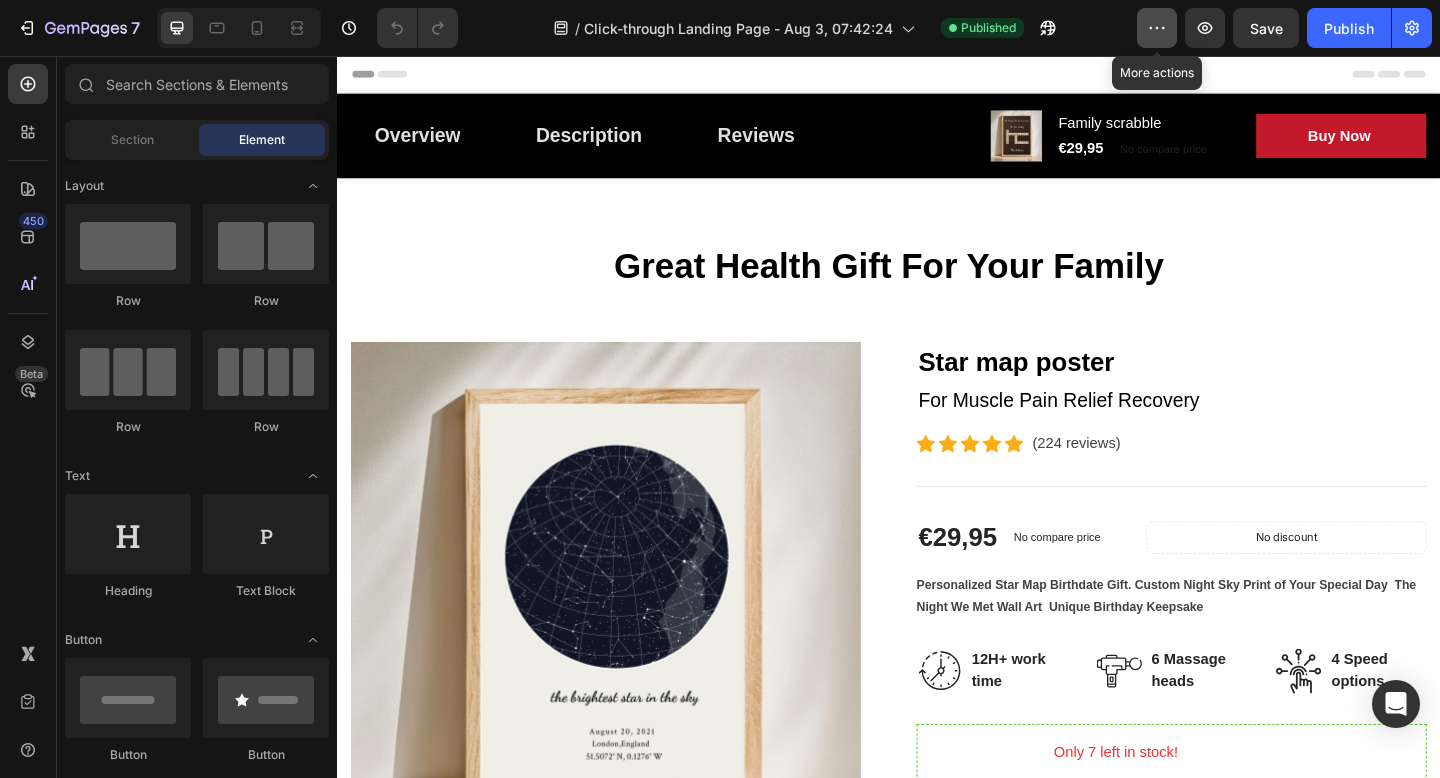 click 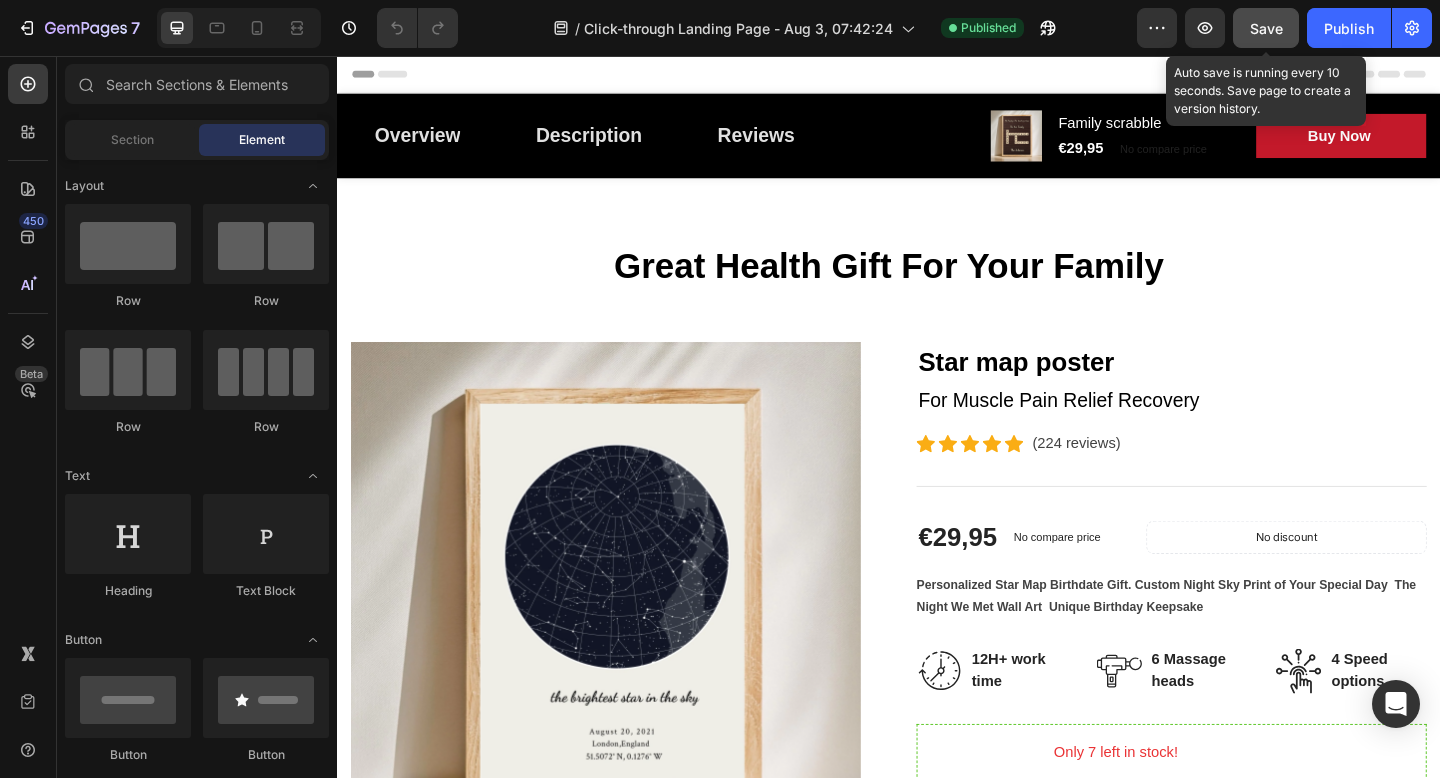 click on "Save" at bounding box center (1266, 28) 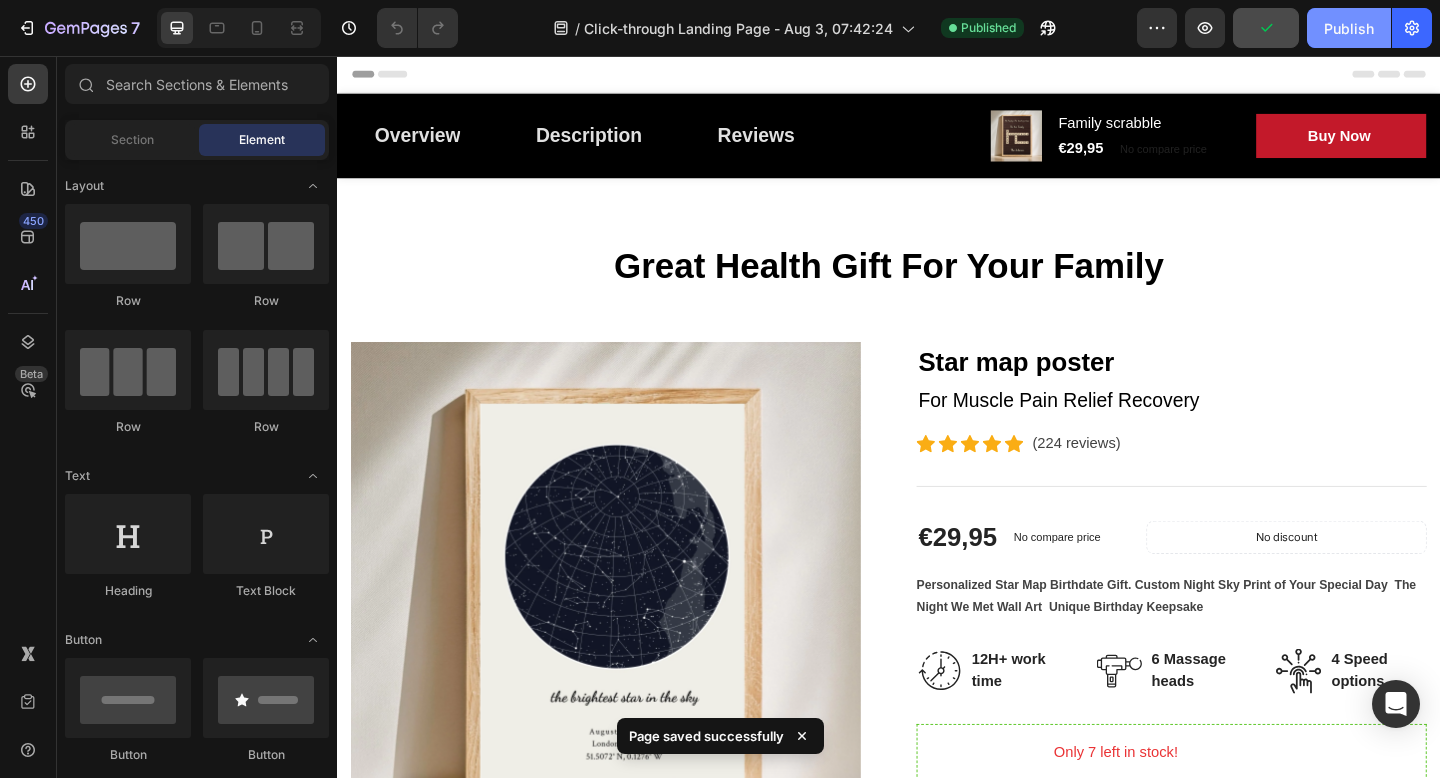 click on "Publish" at bounding box center [1349, 28] 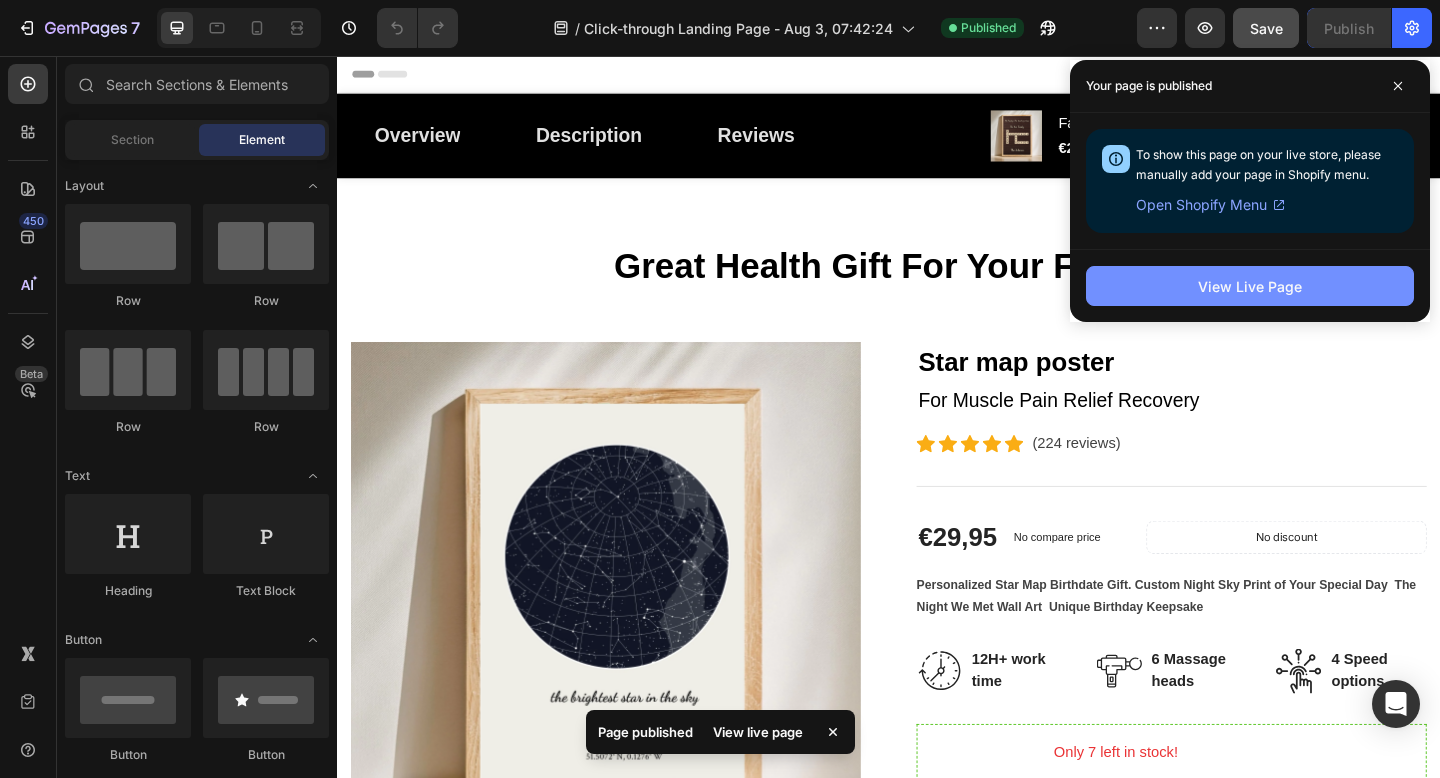click on "View Live Page" at bounding box center (1250, 286) 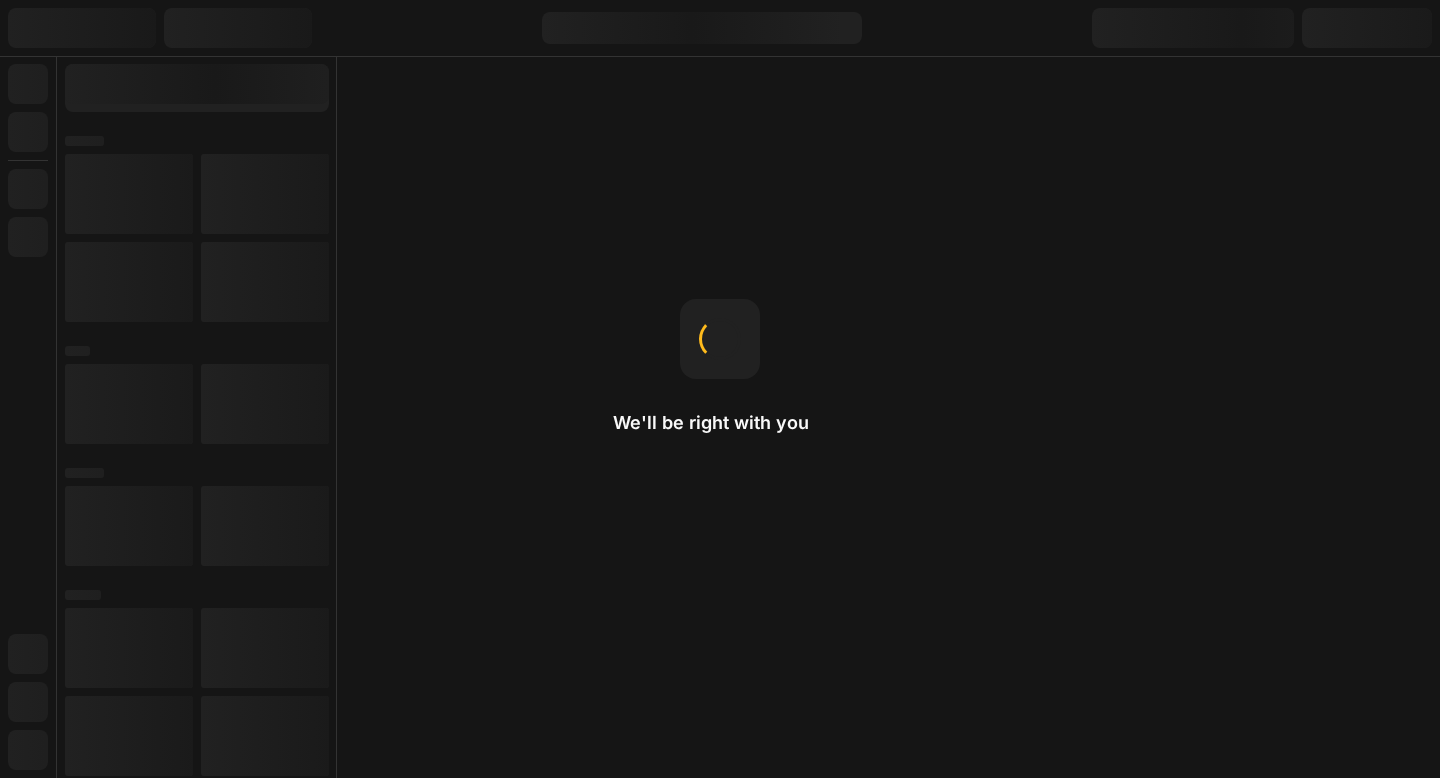 scroll, scrollTop: 0, scrollLeft: 0, axis: both 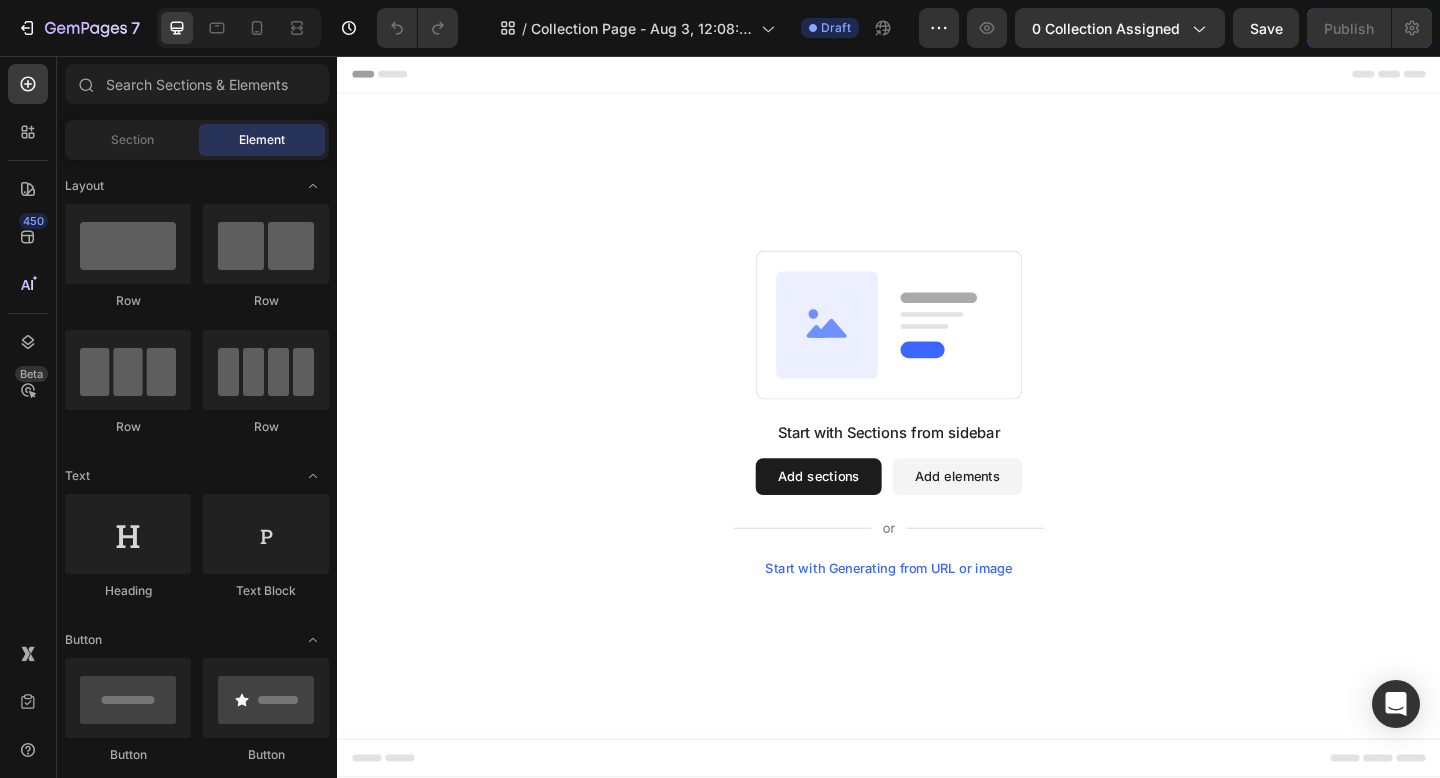 click on "Add sections" at bounding box center [860, 514] 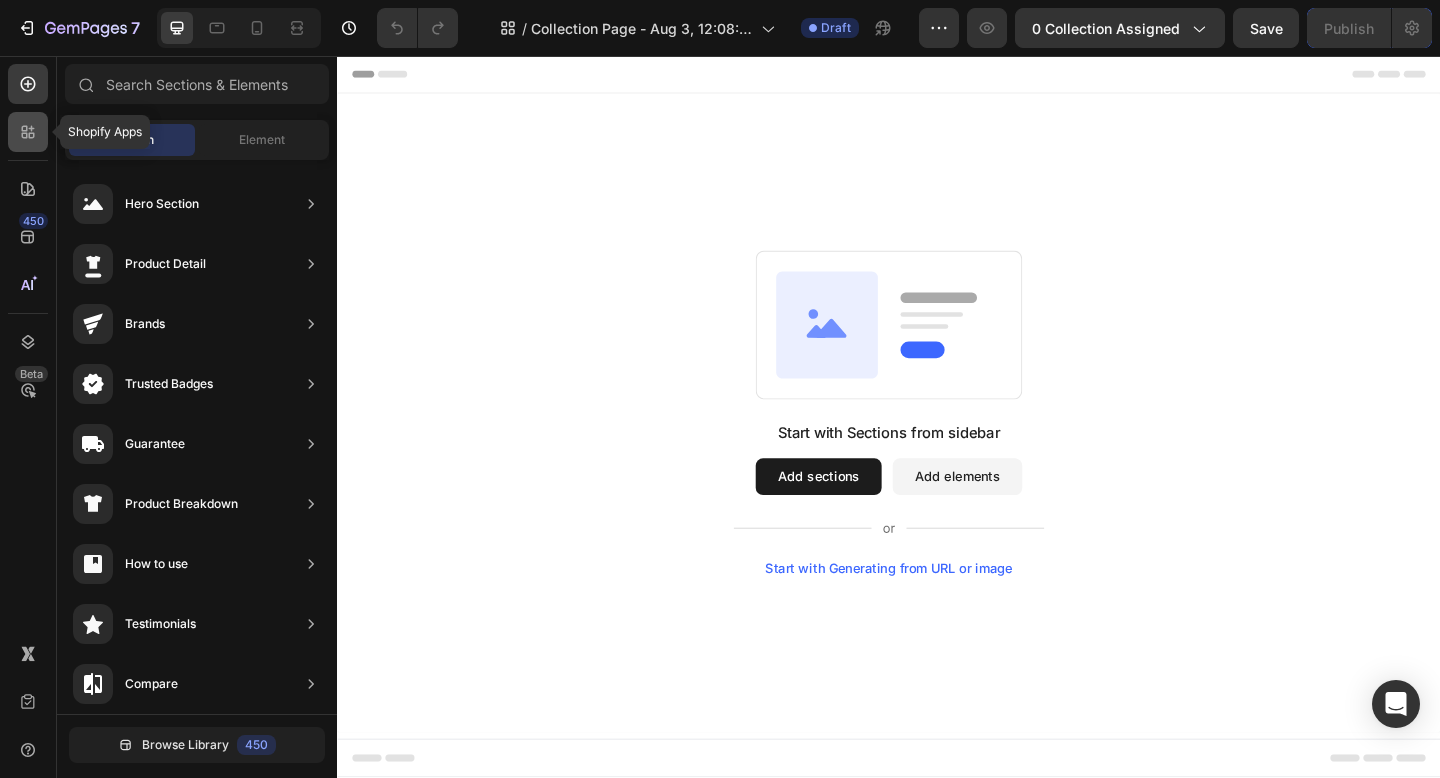 click 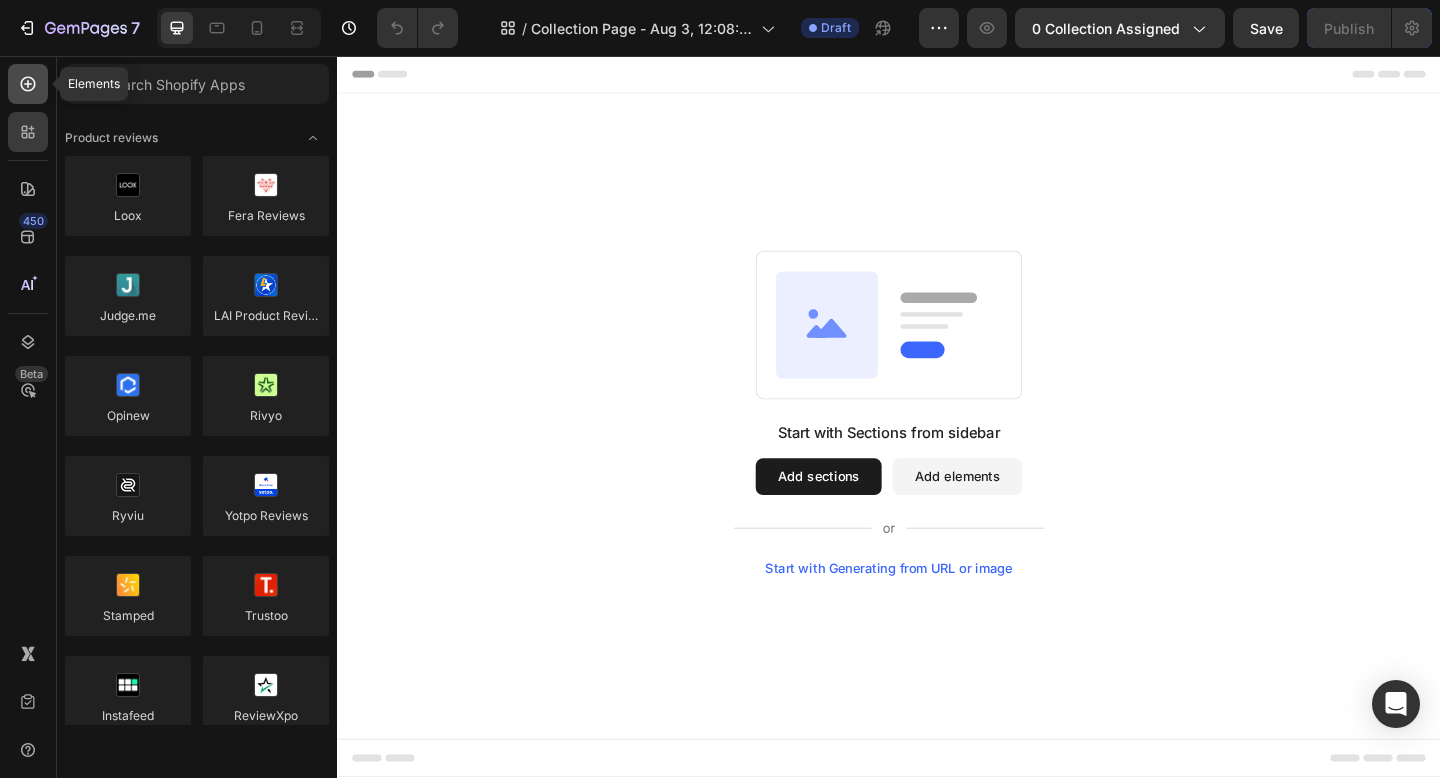 click 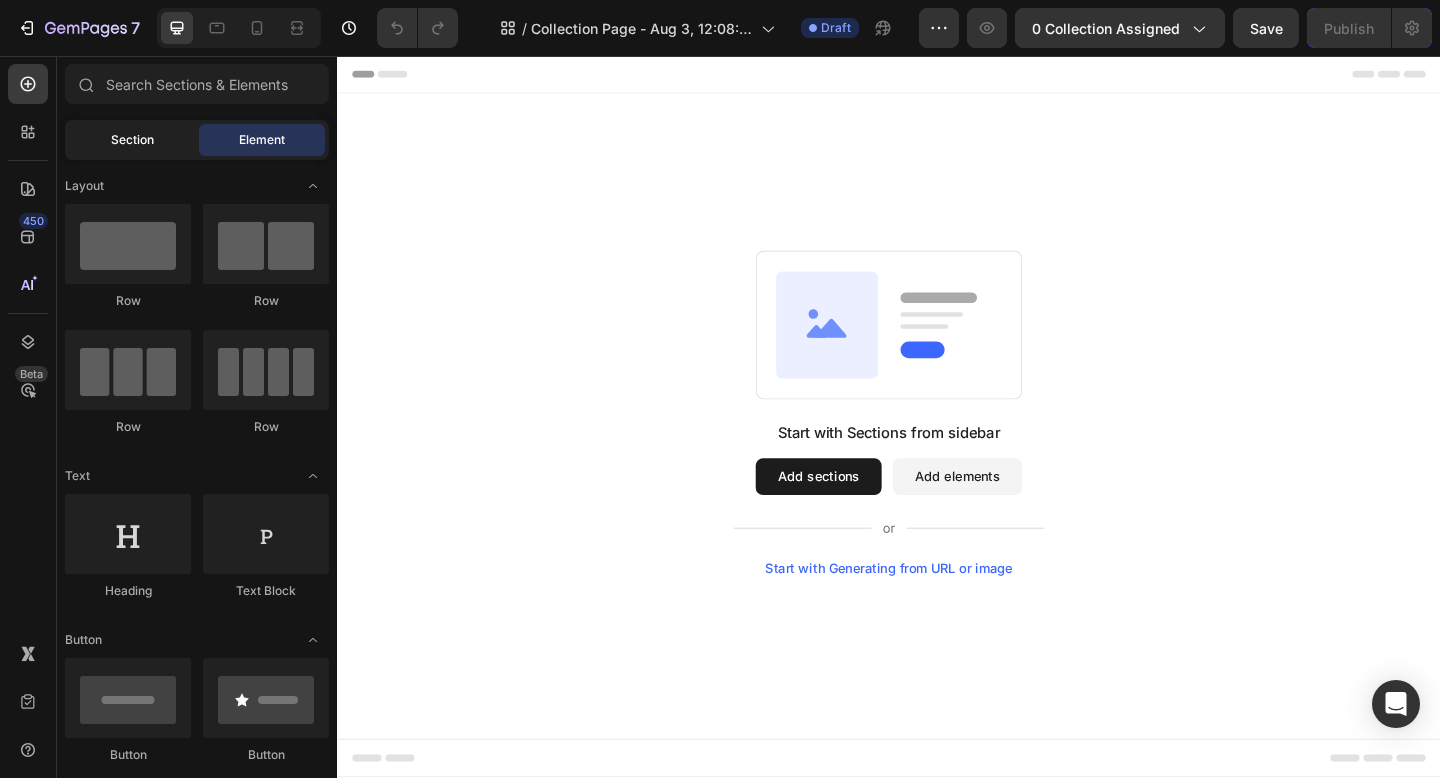 click on "Section" 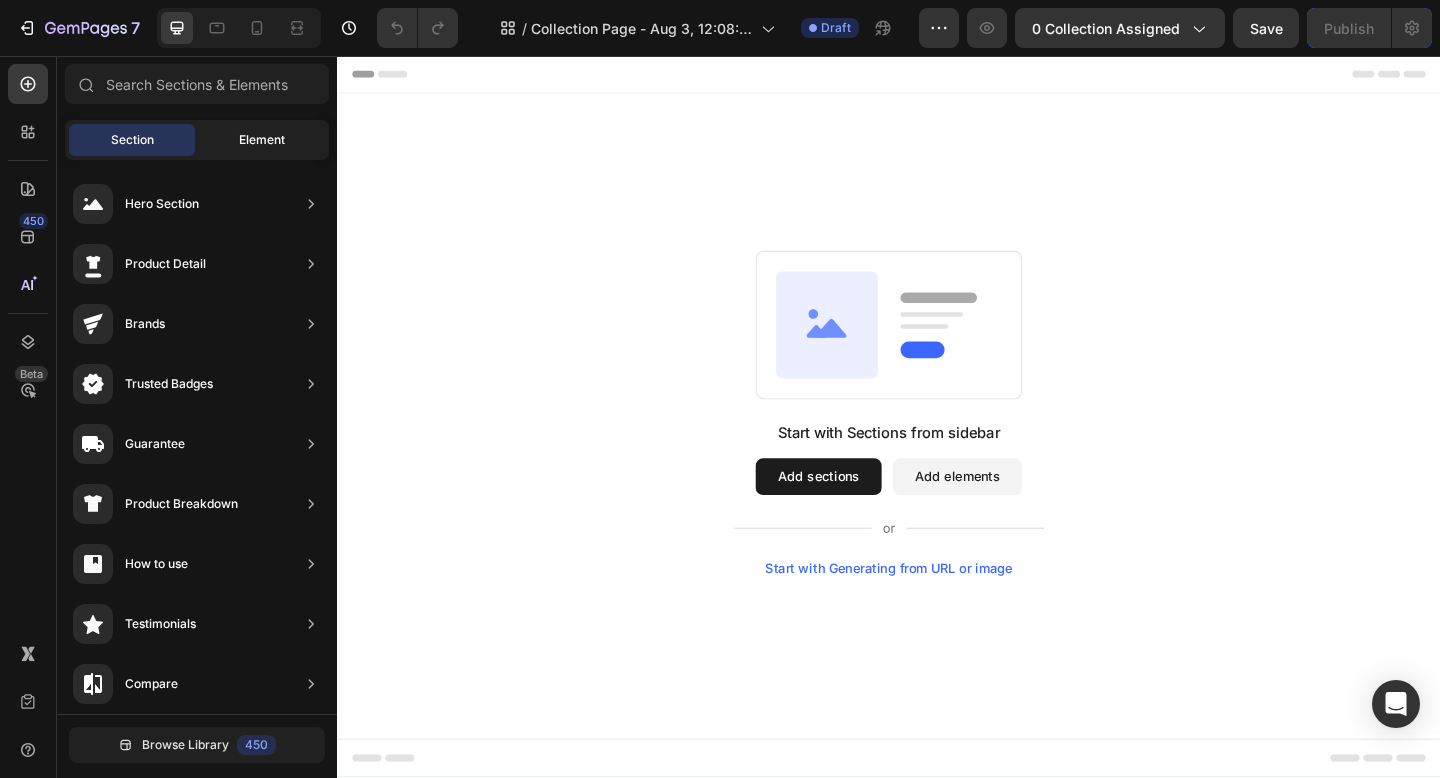 click on "Element" at bounding box center (262, 140) 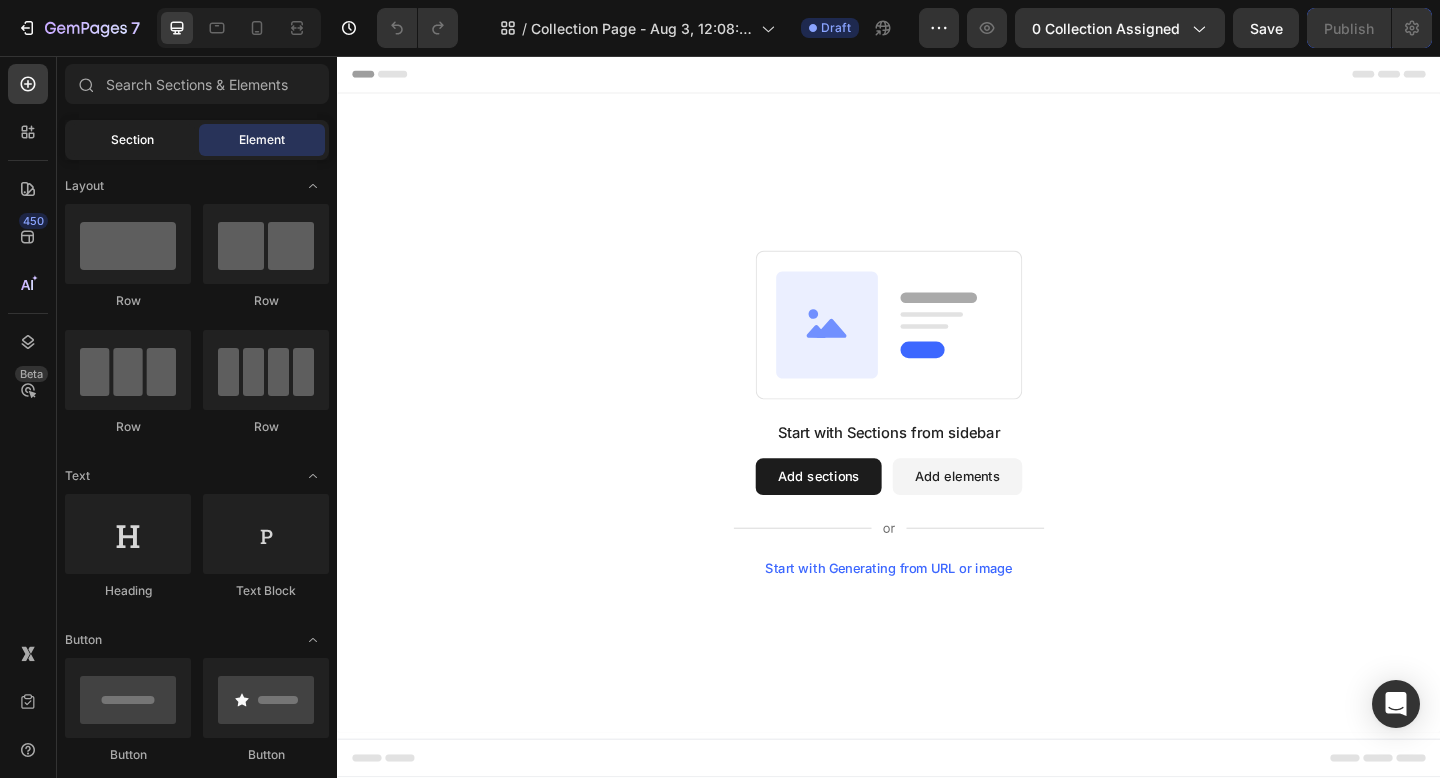 click on "Section" at bounding box center (132, 140) 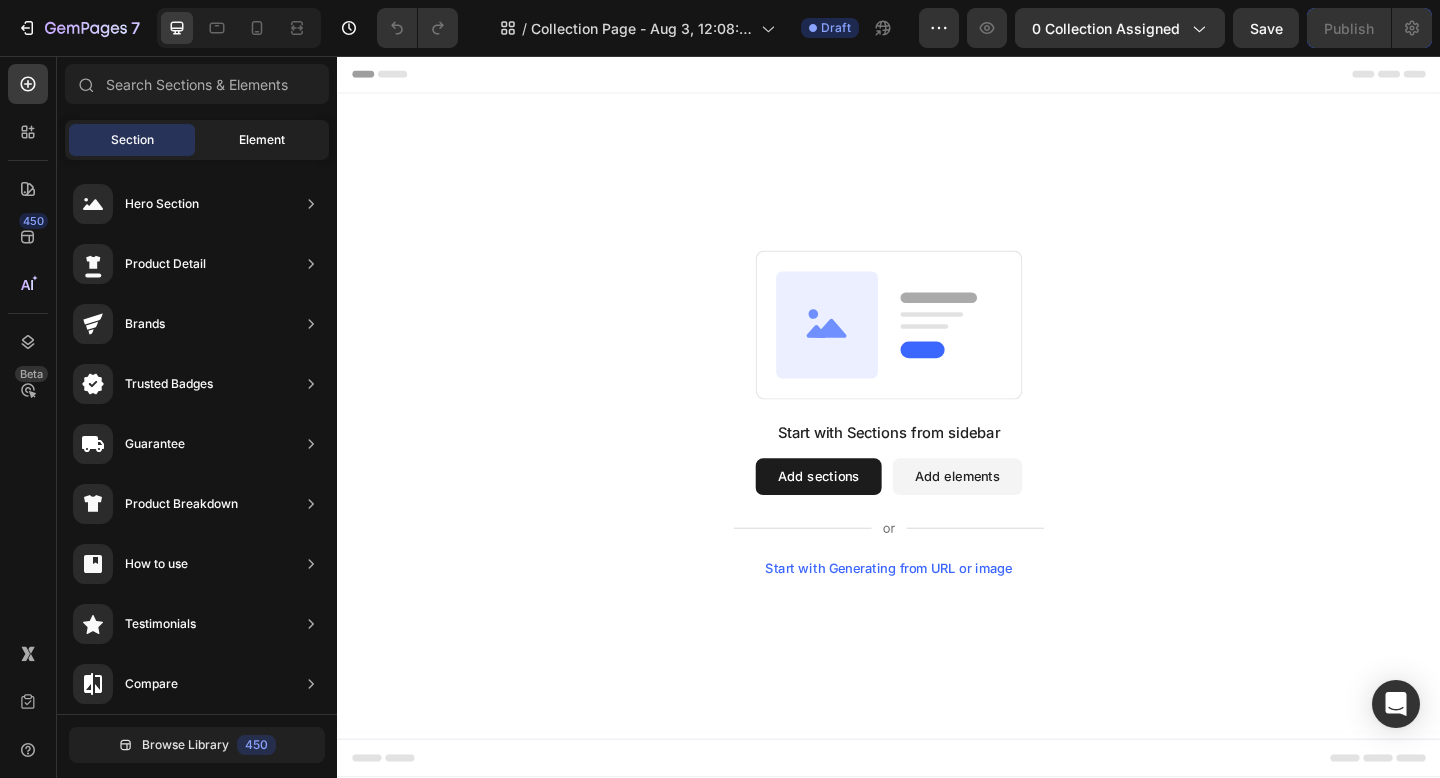 click on "Element" 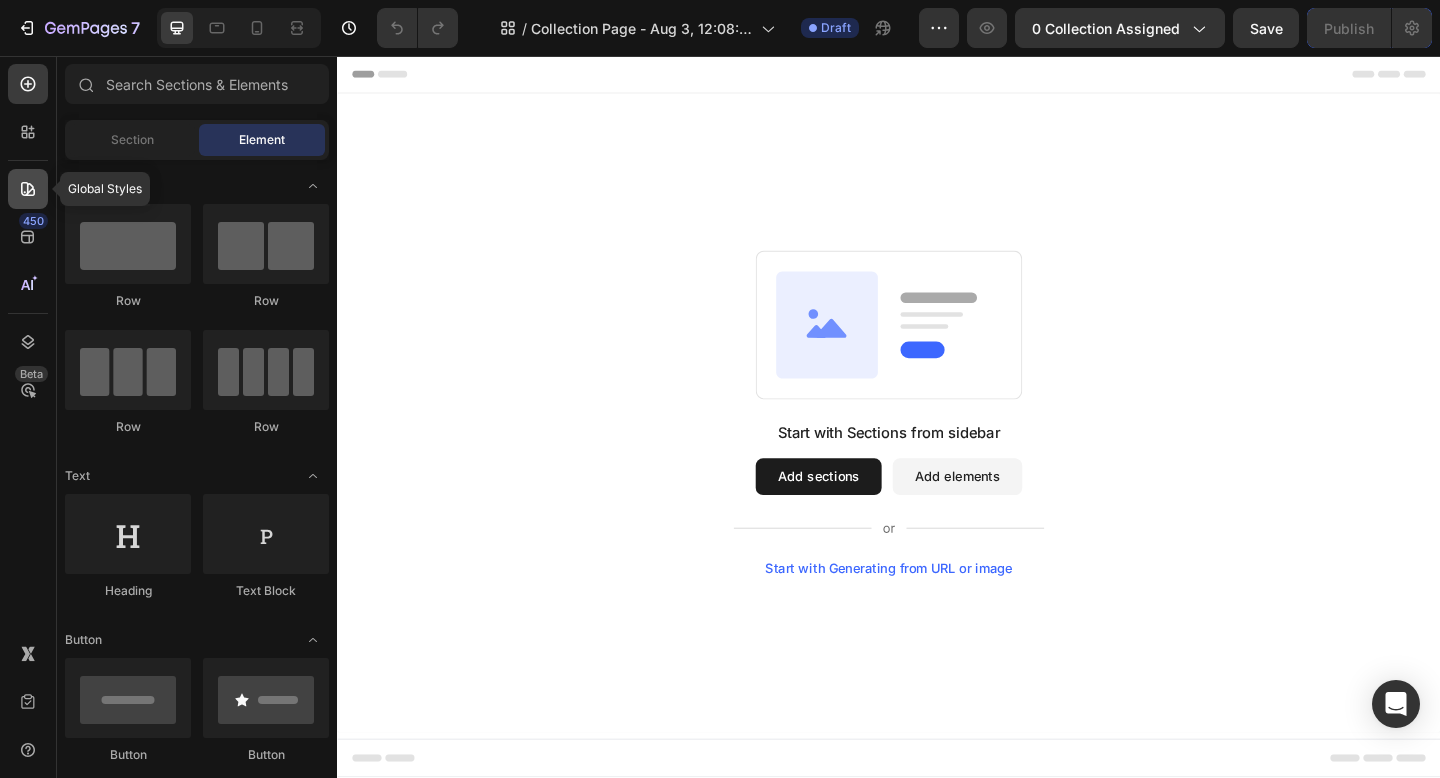 click 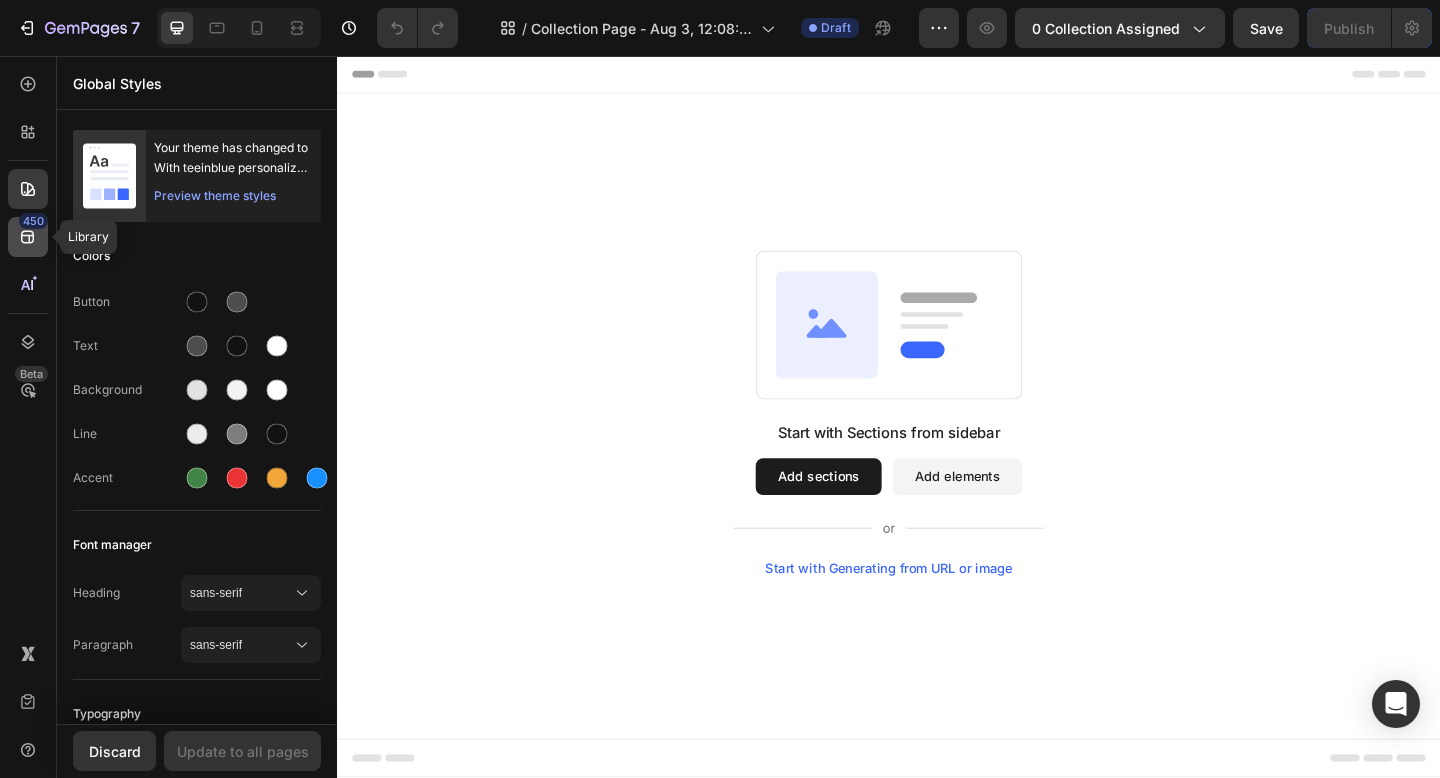 click 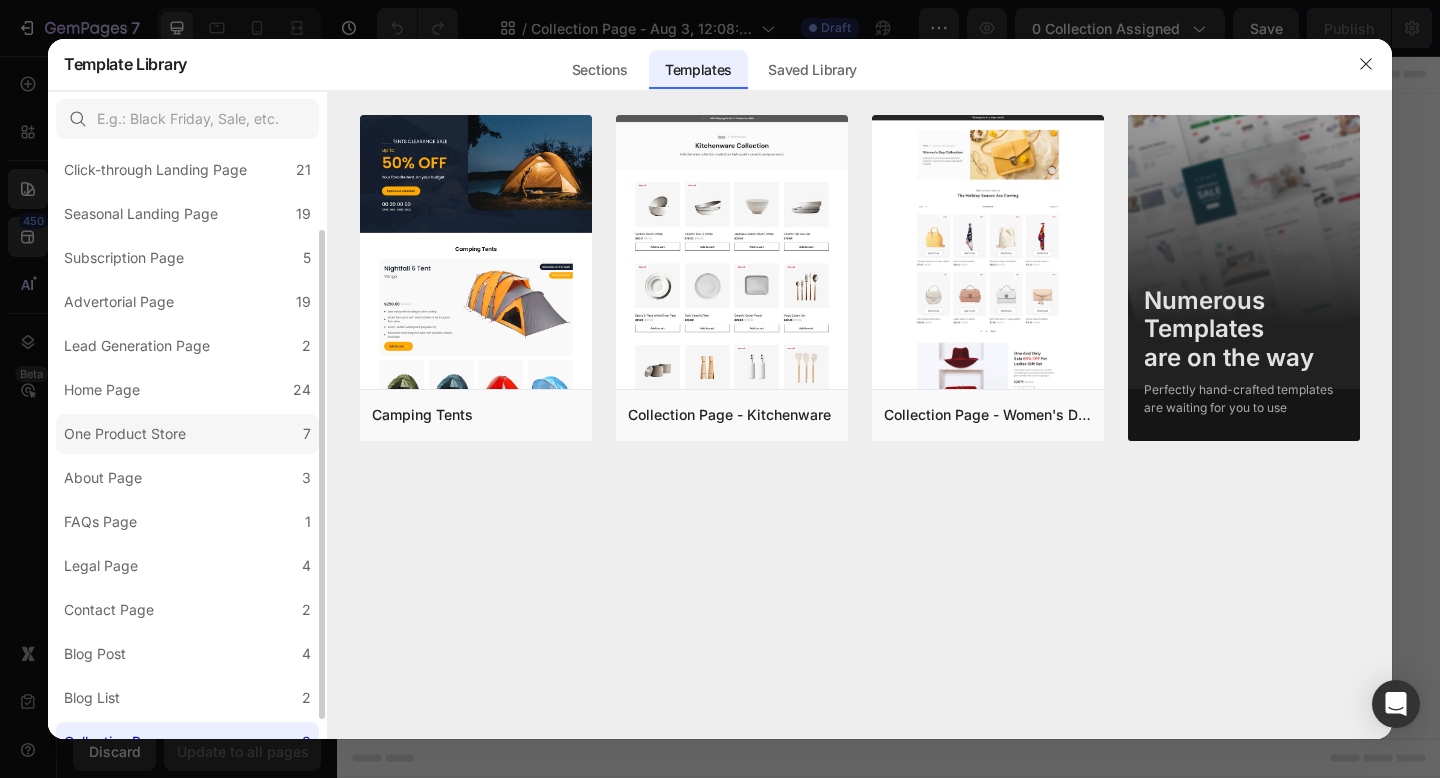 scroll, scrollTop: 124, scrollLeft: 0, axis: vertical 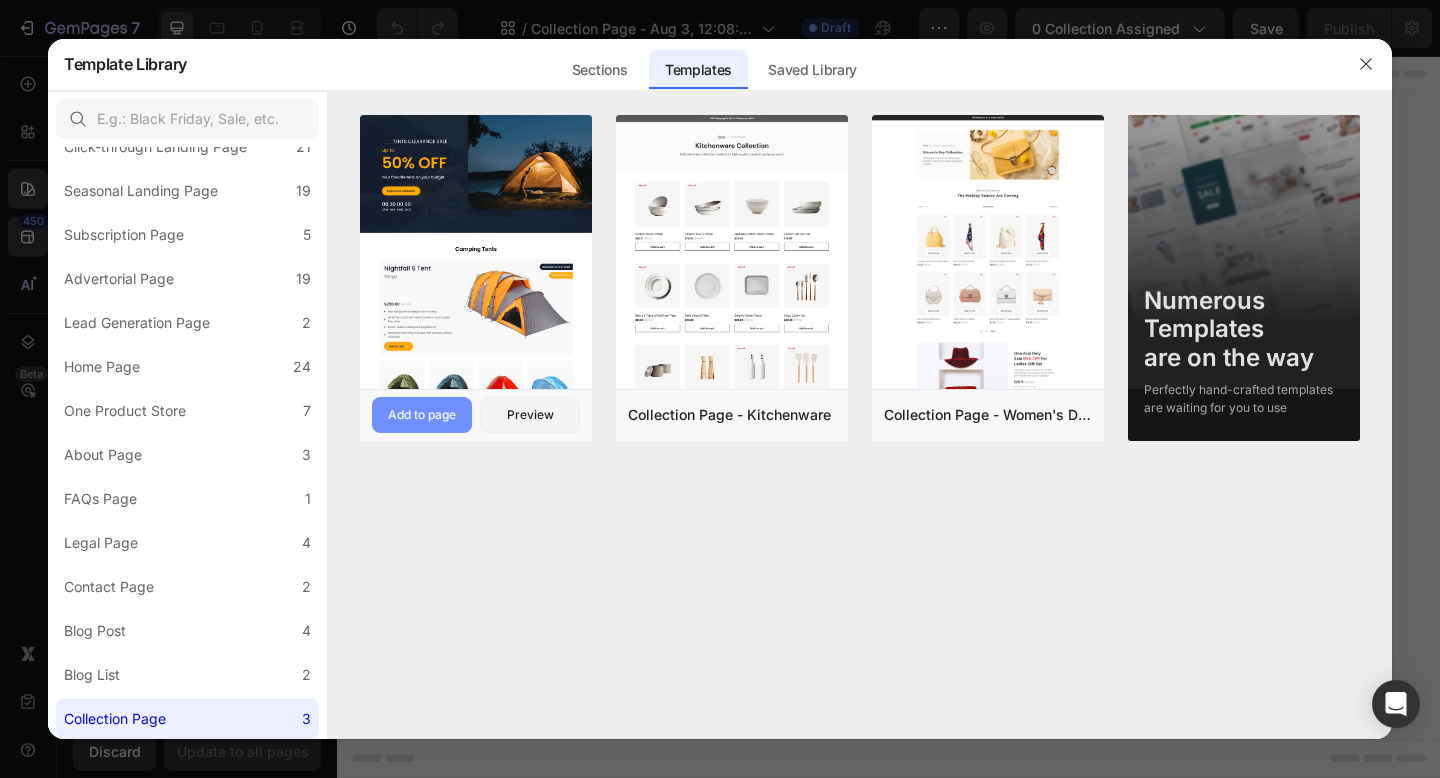 click on "Add to page" at bounding box center [422, 415] 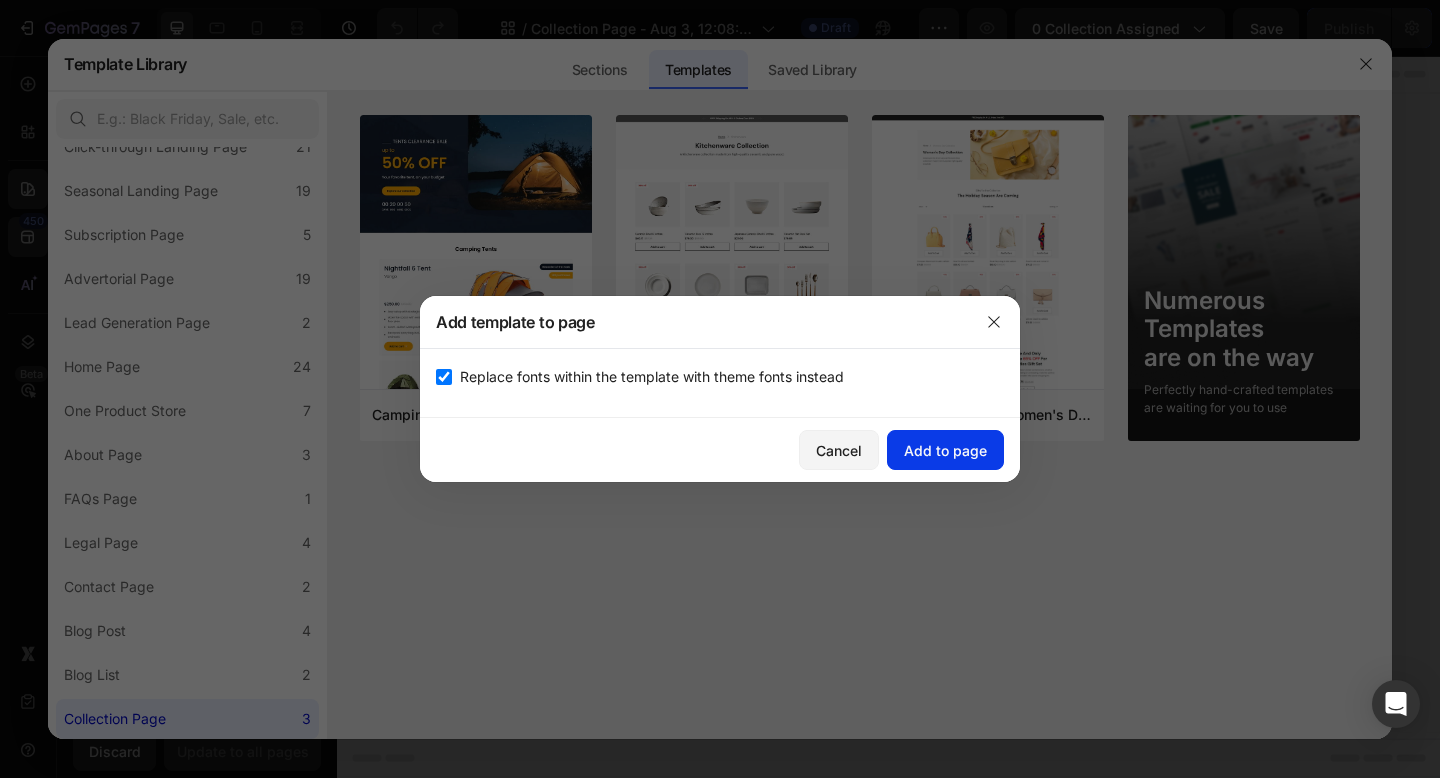 click on "Add to page" 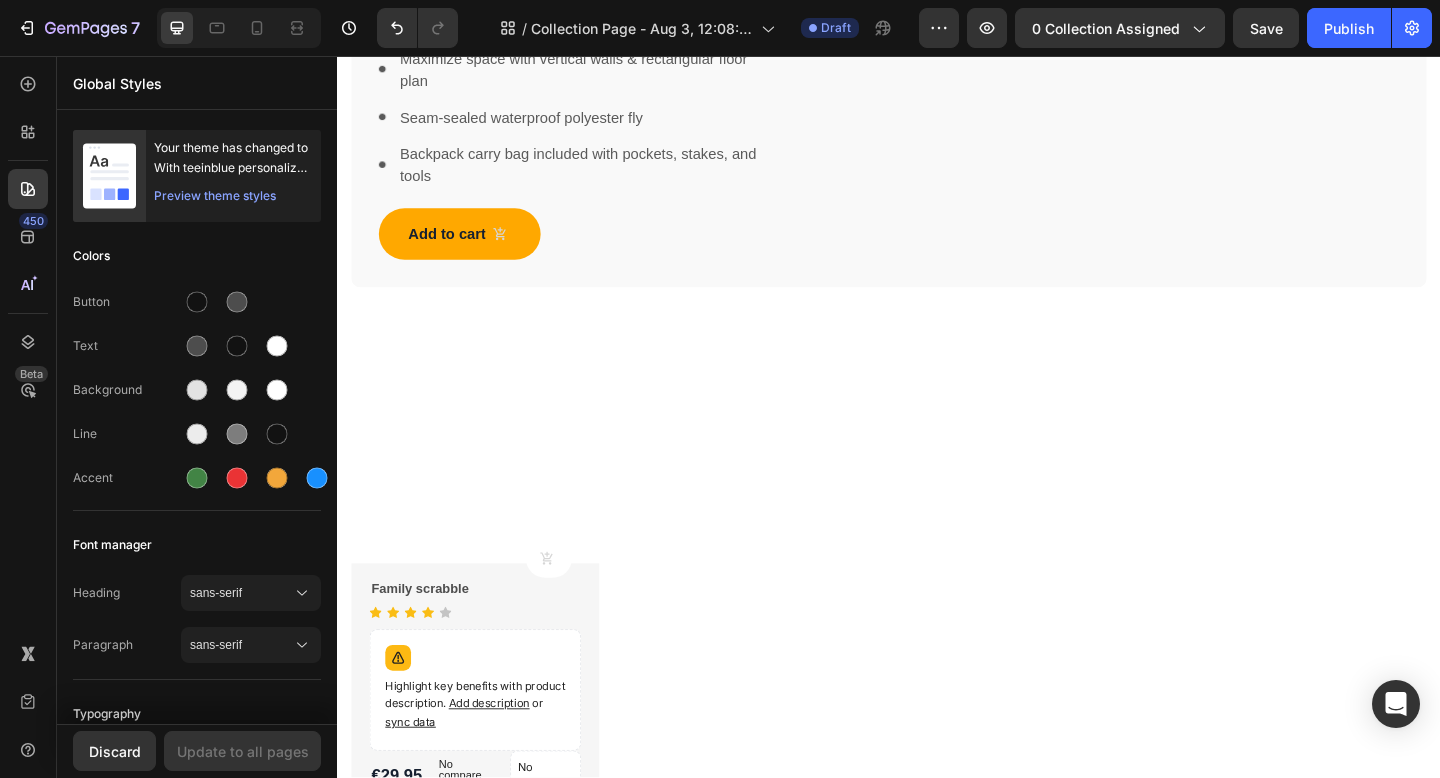 scroll, scrollTop: 1514, scrollLeft: 0, axis: vertical 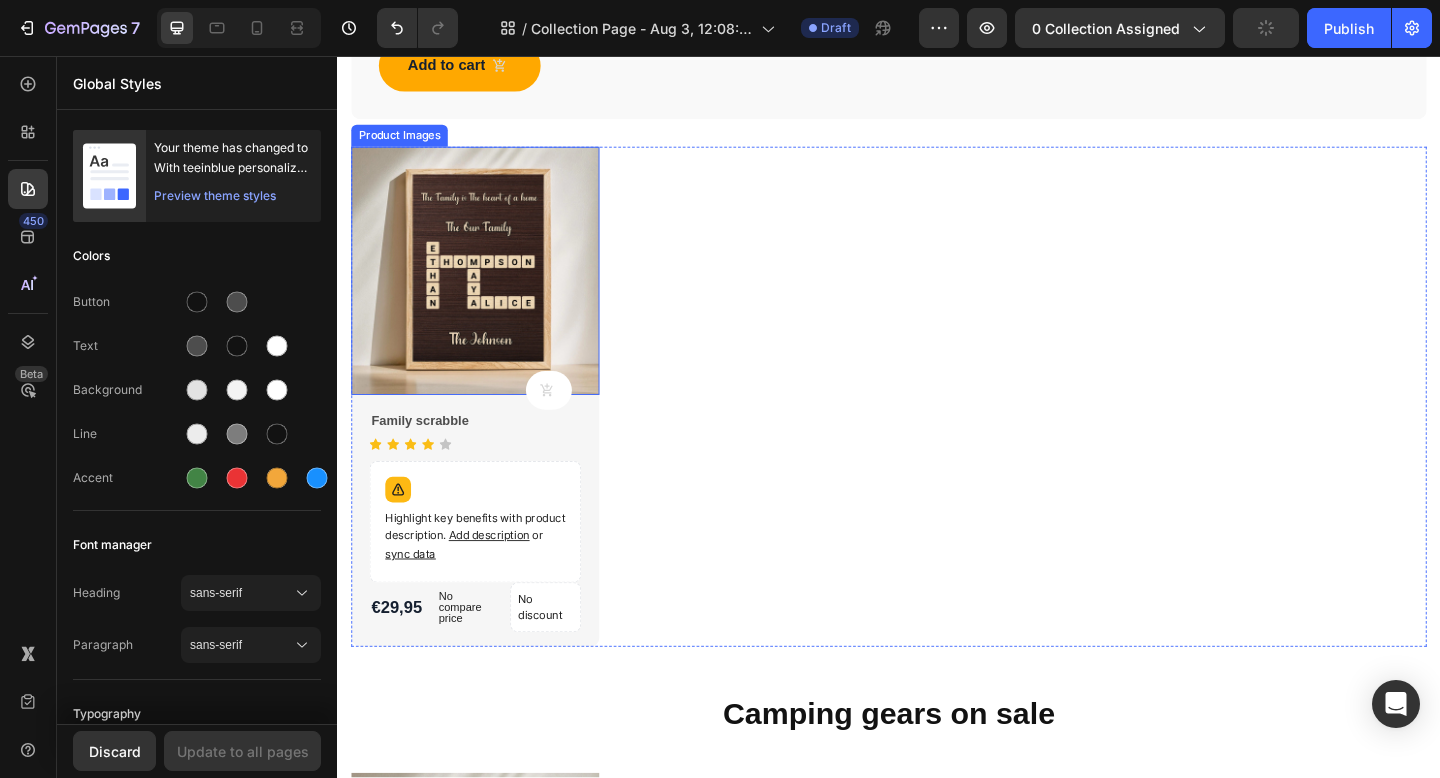 click at bounding box center (487, 290) 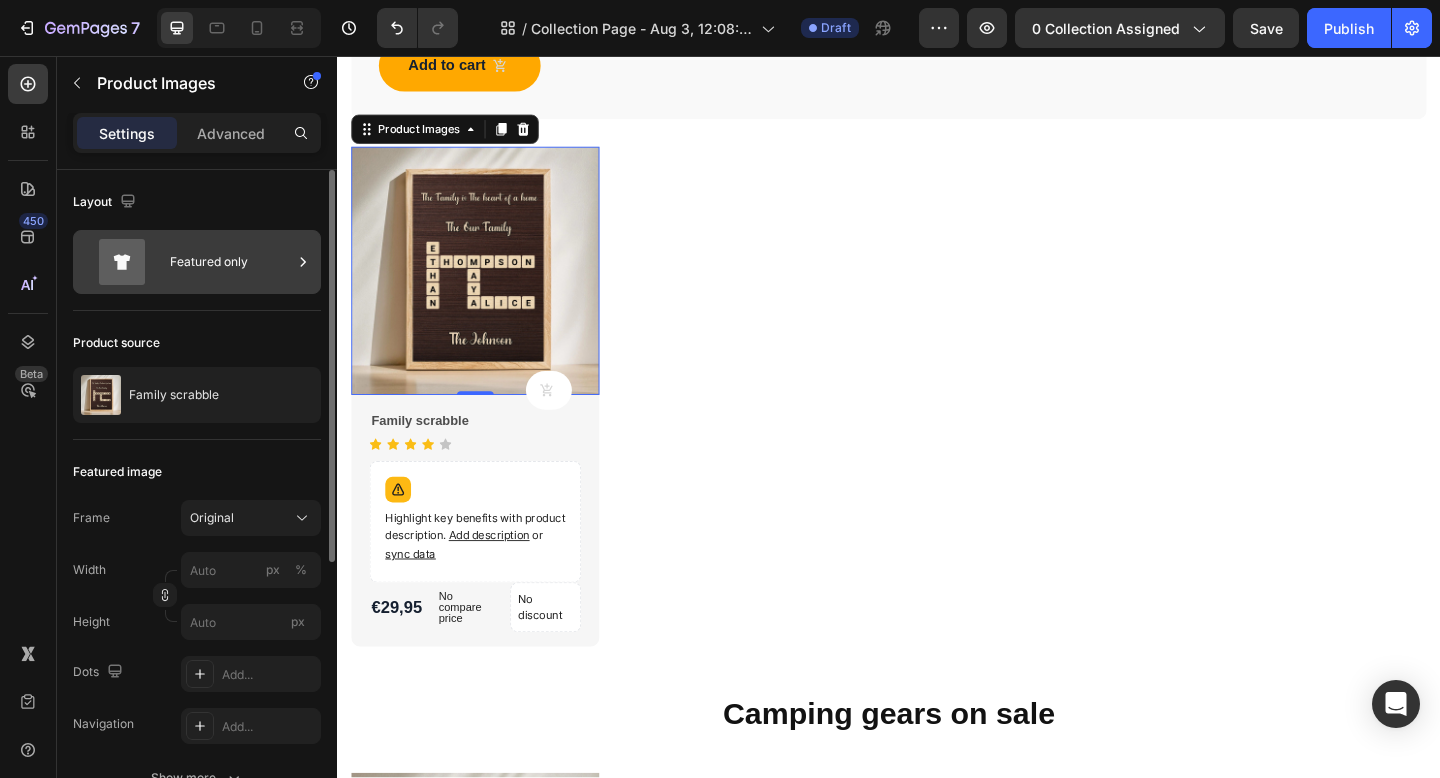 click on "Featured only" at bounding box center (231, 262) 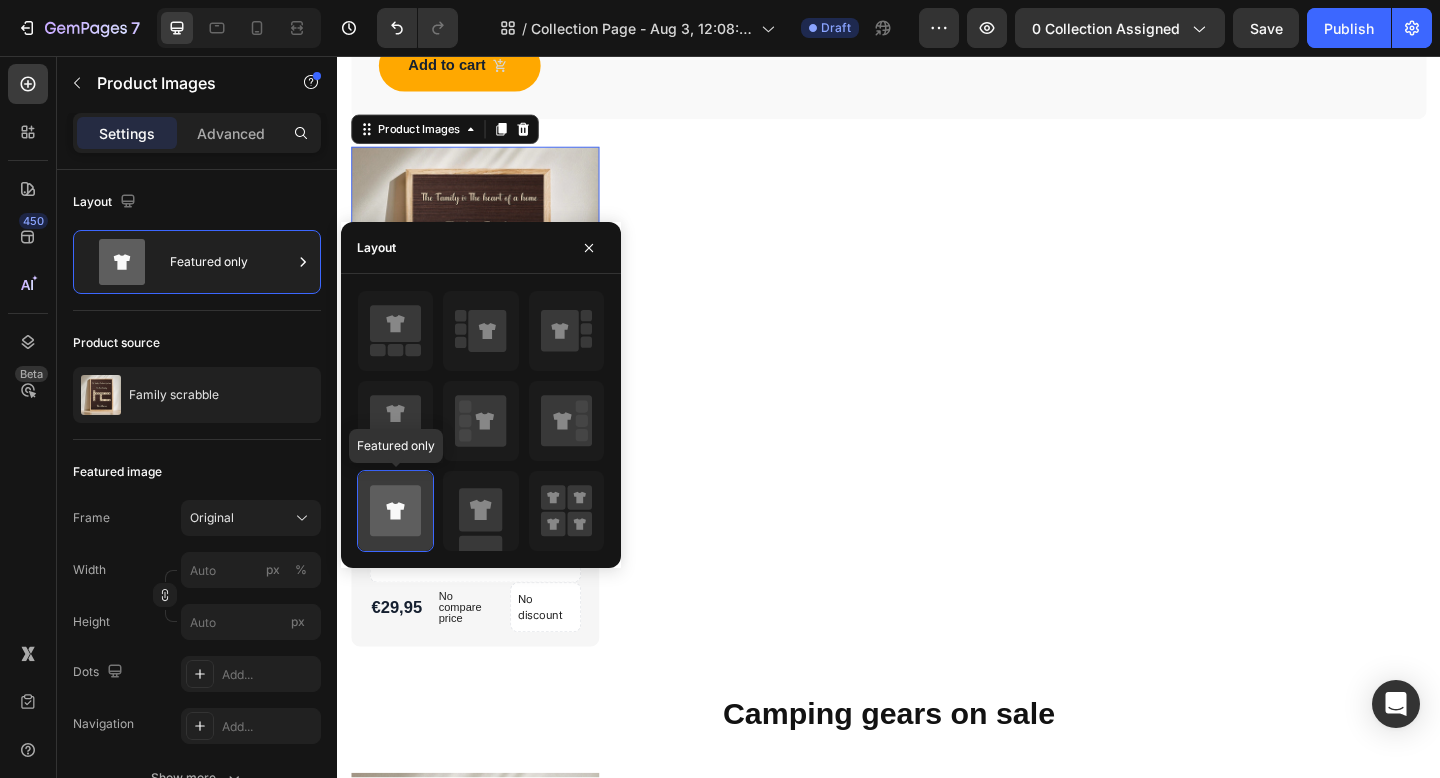 click 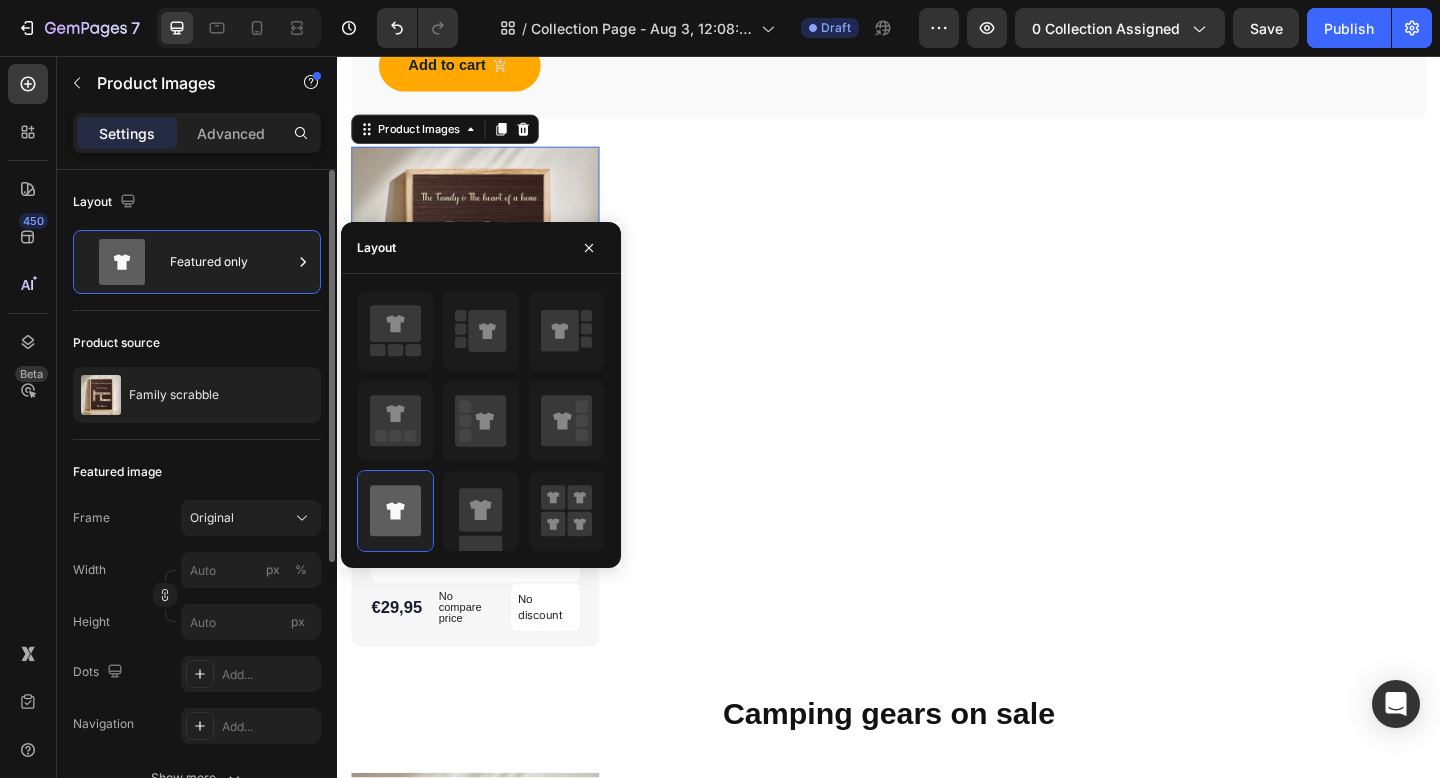 click on "Featured image Frame Original Width px % Height px Dots Add... Navigation Add... Show more" 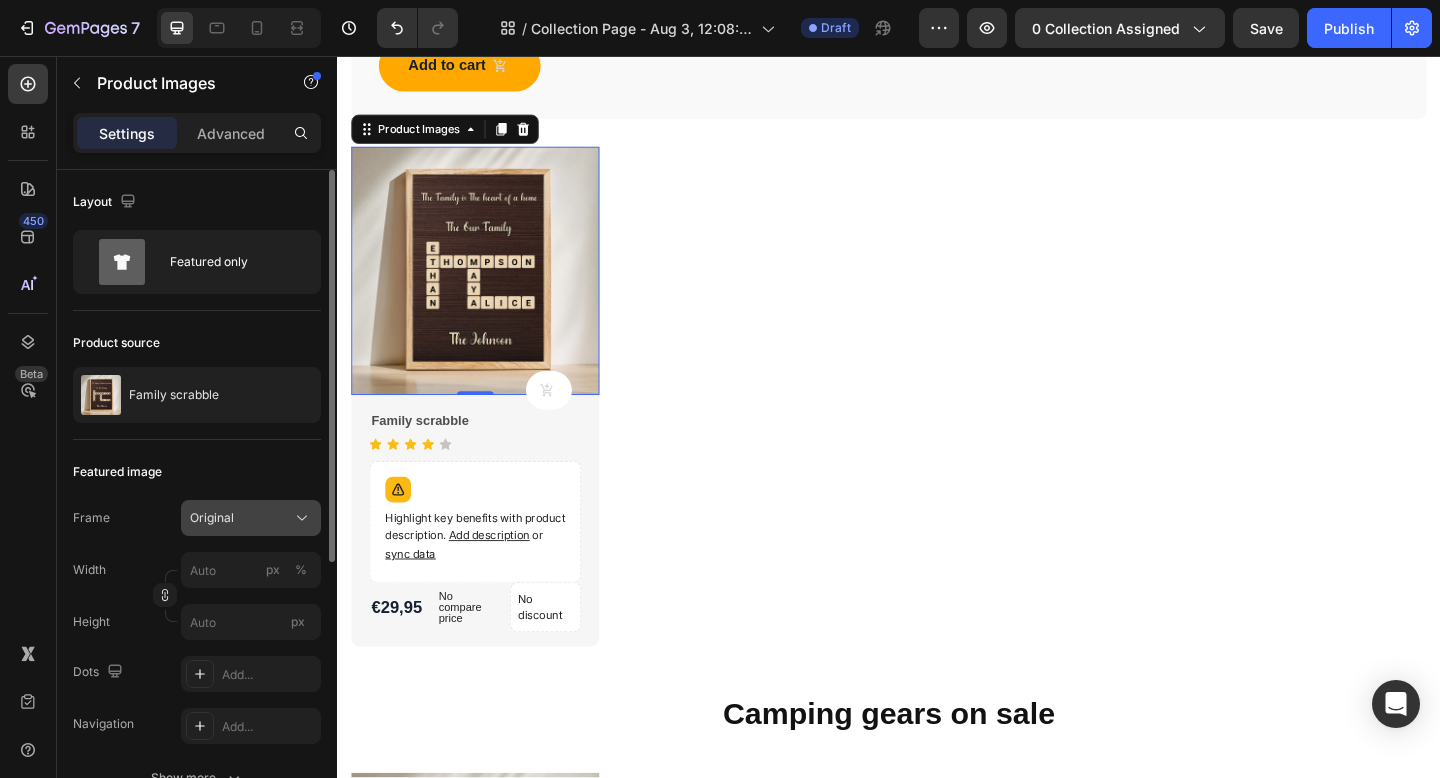 click 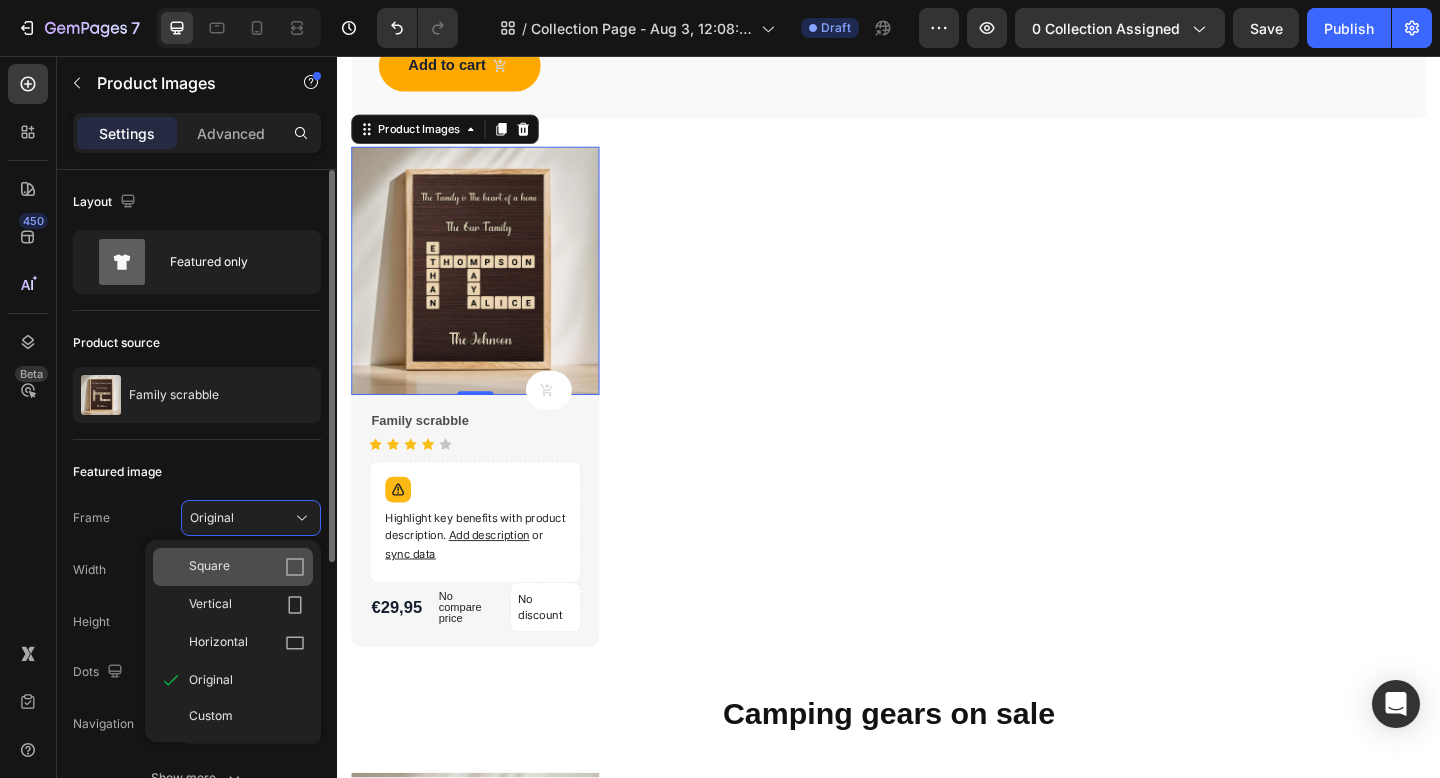 click on "Square" at bounding box center [247, 567] 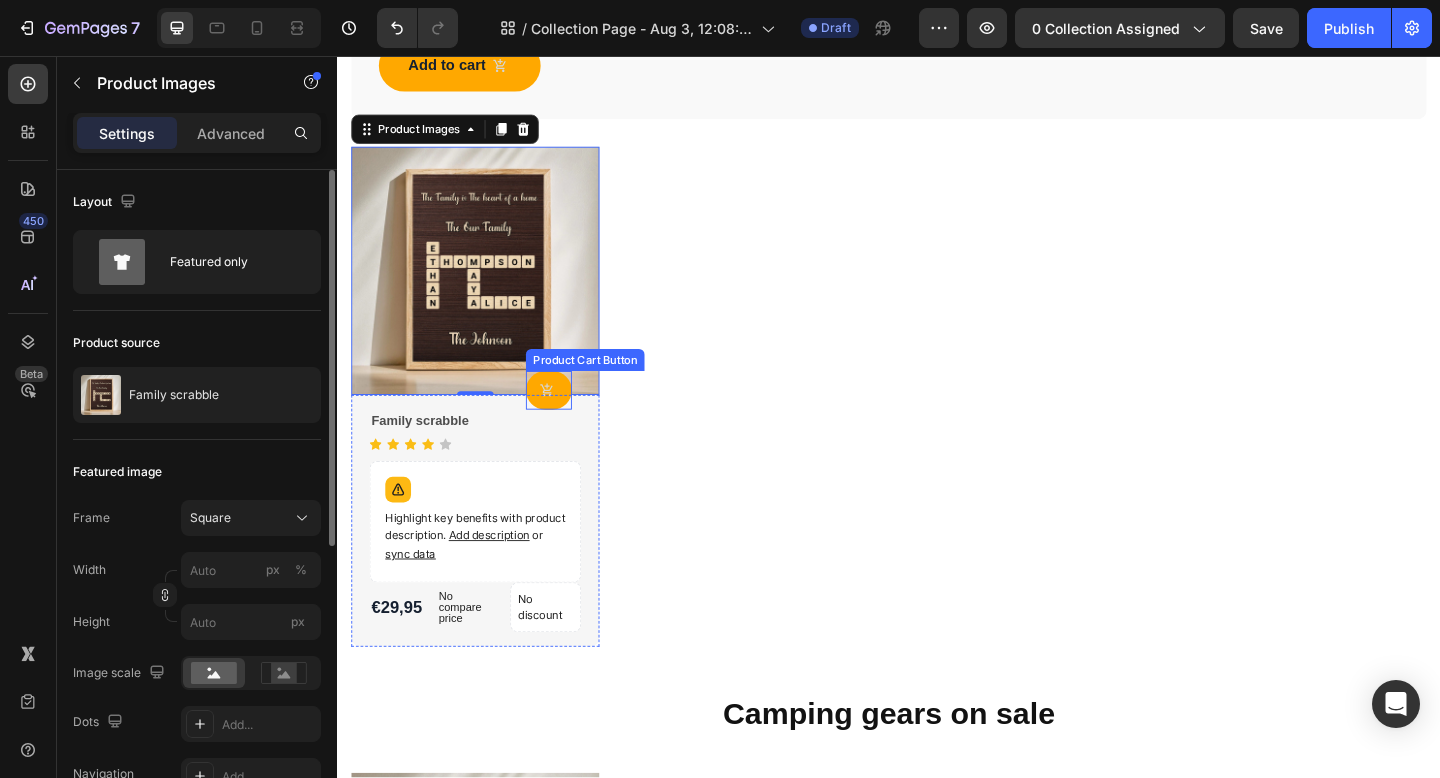 click 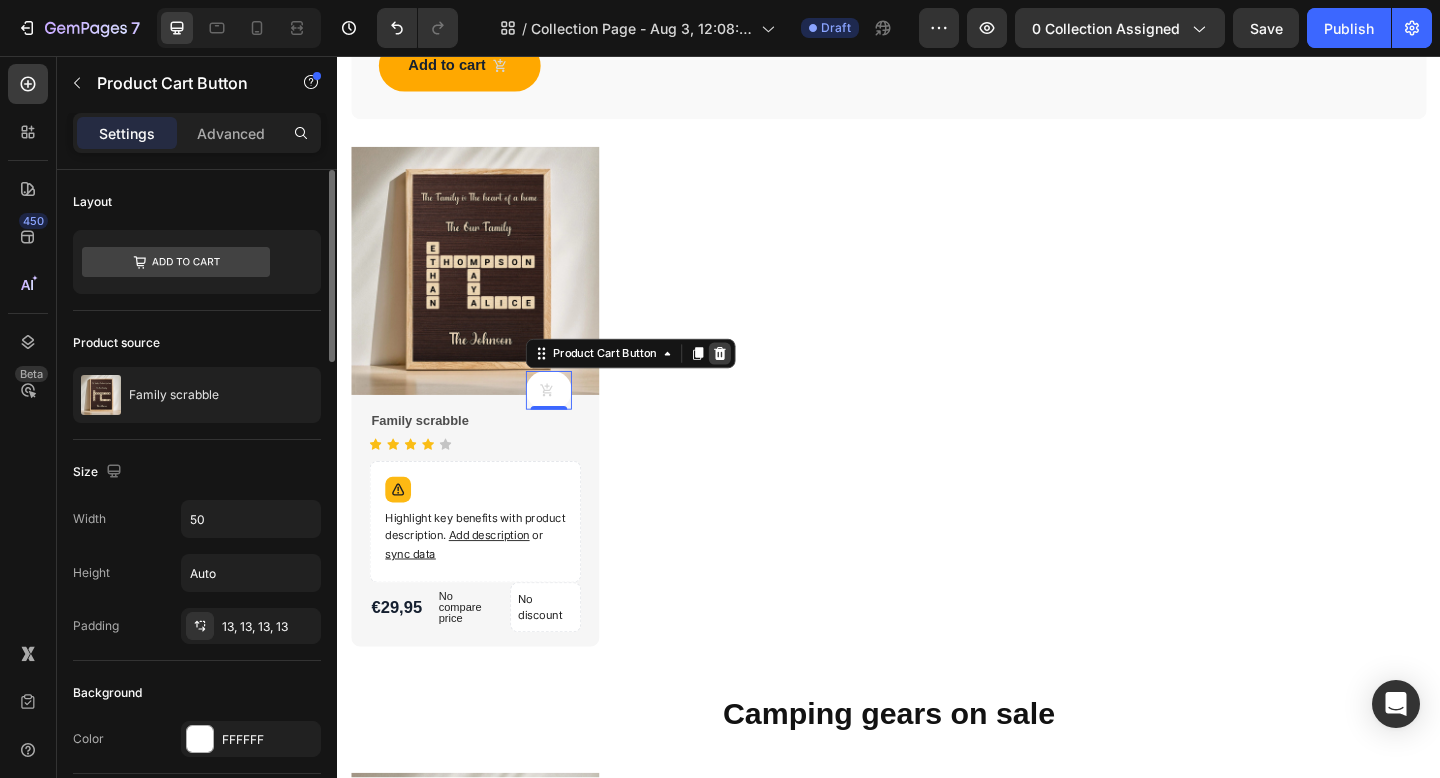 click 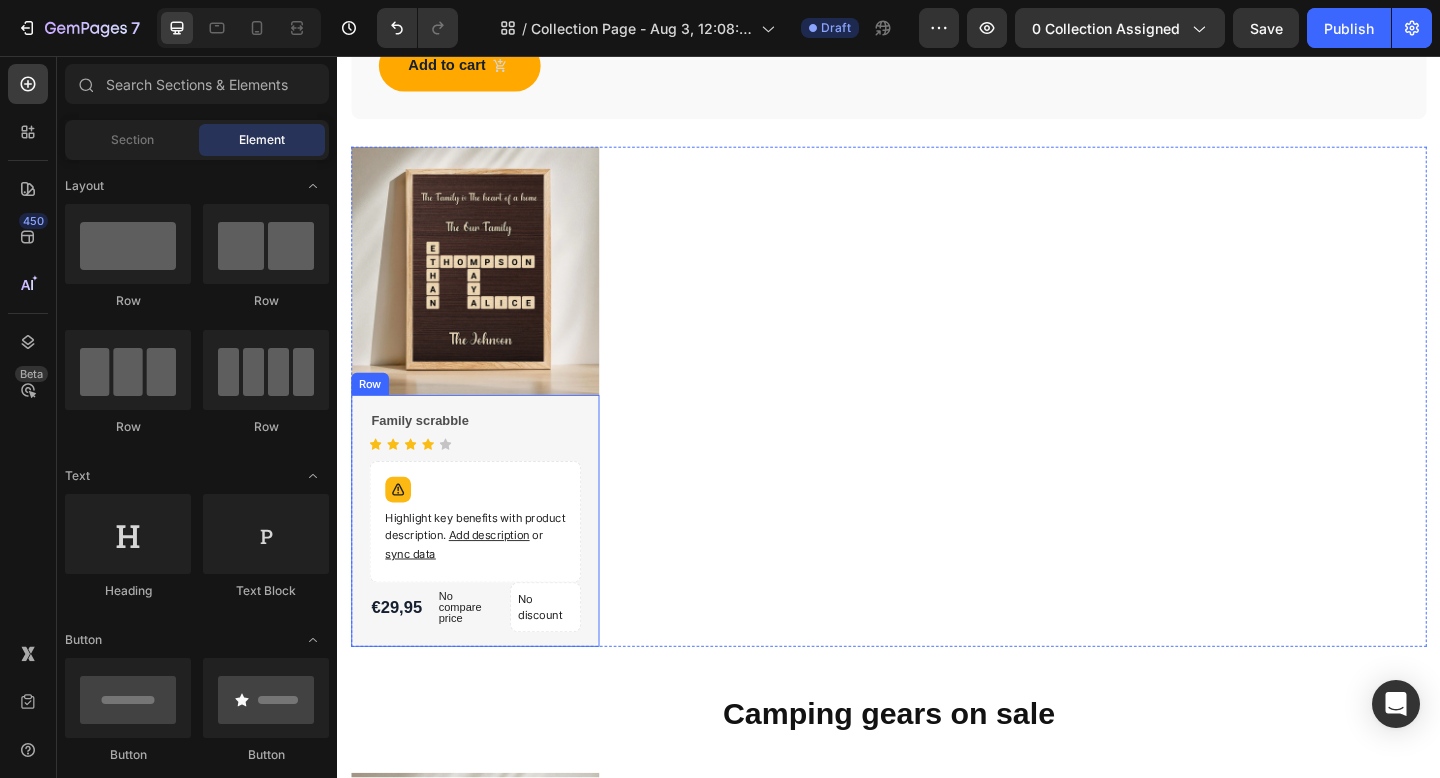click on "Family scrabble Product Title                Icon                Icon                Icon                Icon                Icon Icon List Hoz Highlight key benefits with product description.       Add description   or   sync data Product Description €29,95 Product Price Product Price No compare price Product Price No discount   Not be displayed when published Product Badge Row Row Row" at bounding box center (487, 562) 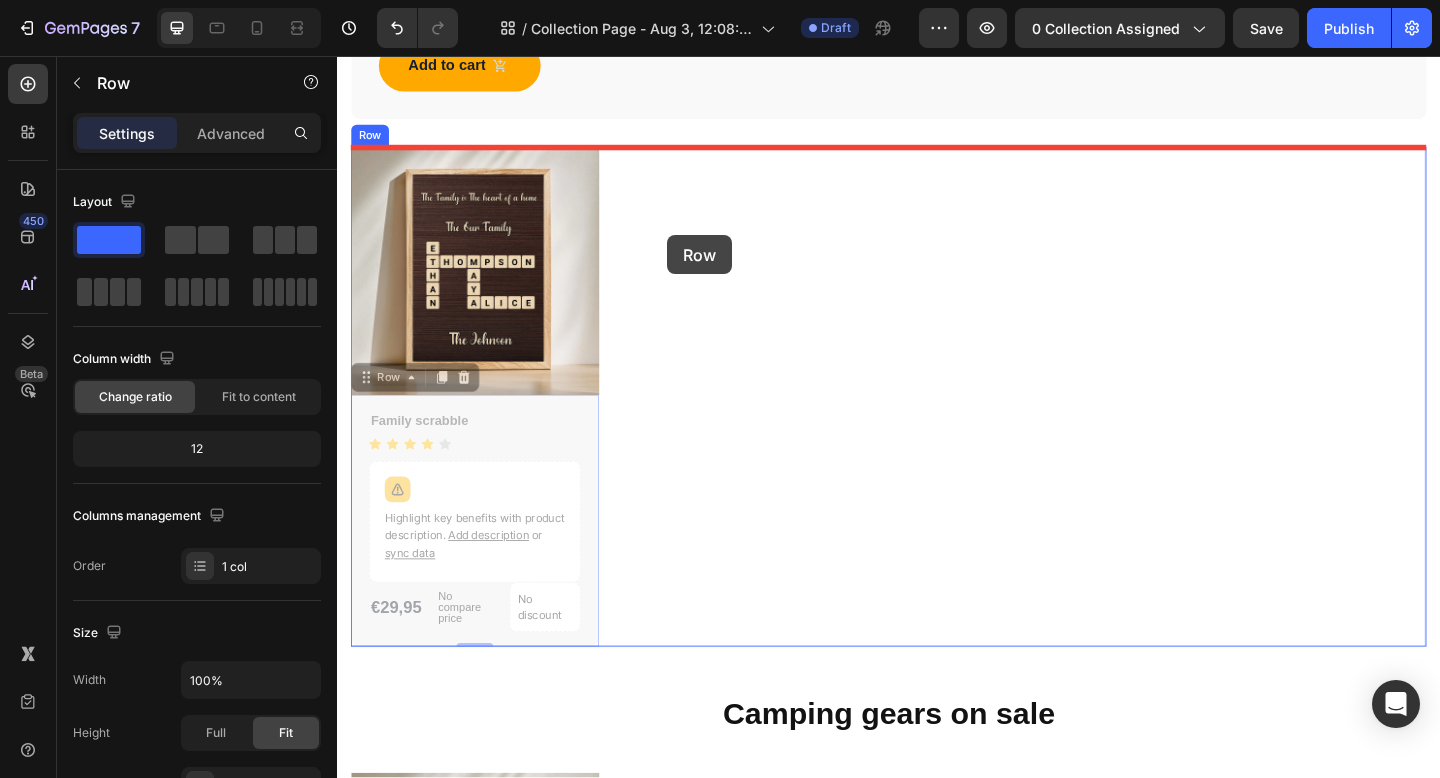 drag, startPoint x: 368, startPoint y: 412, endPoint x: 697, endPoint y: 251, distance: 366.2813 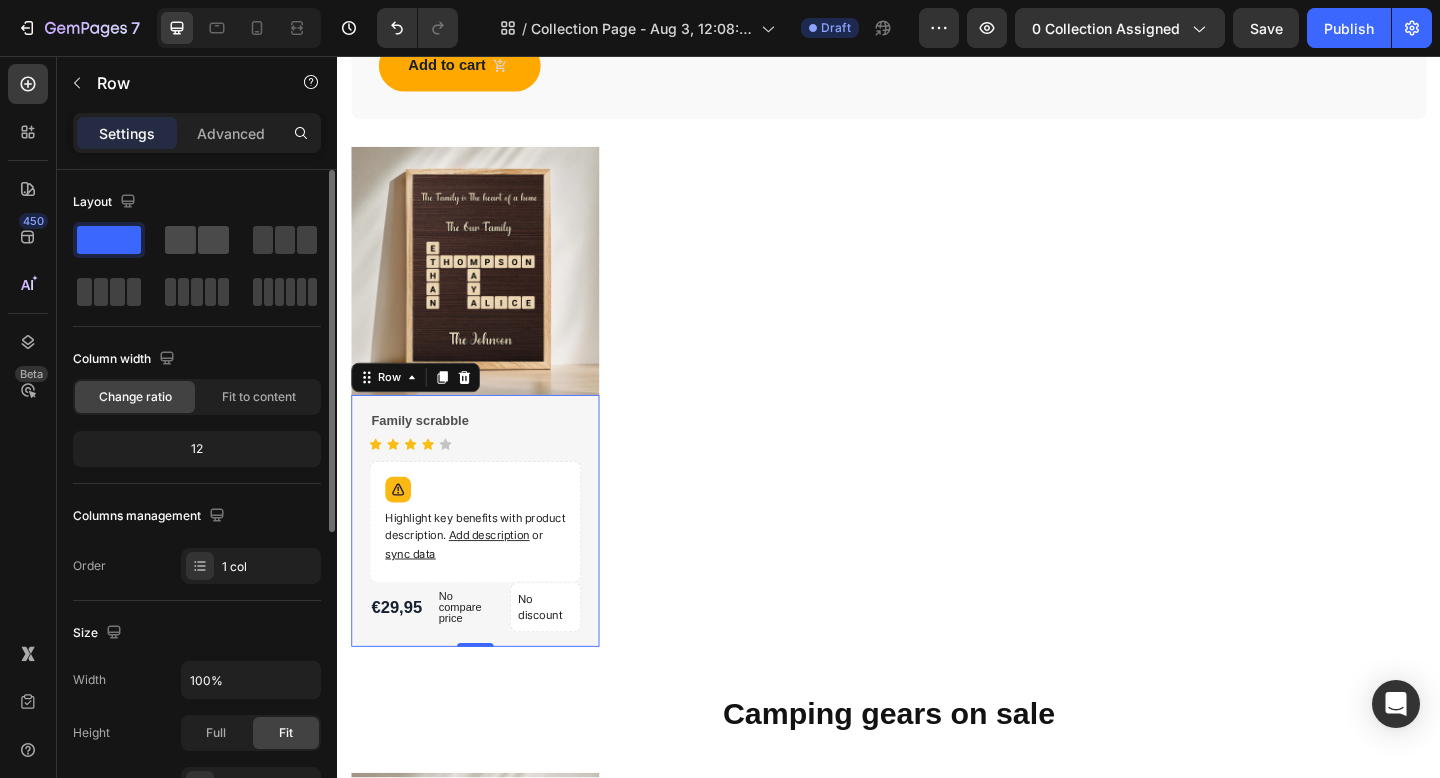 click 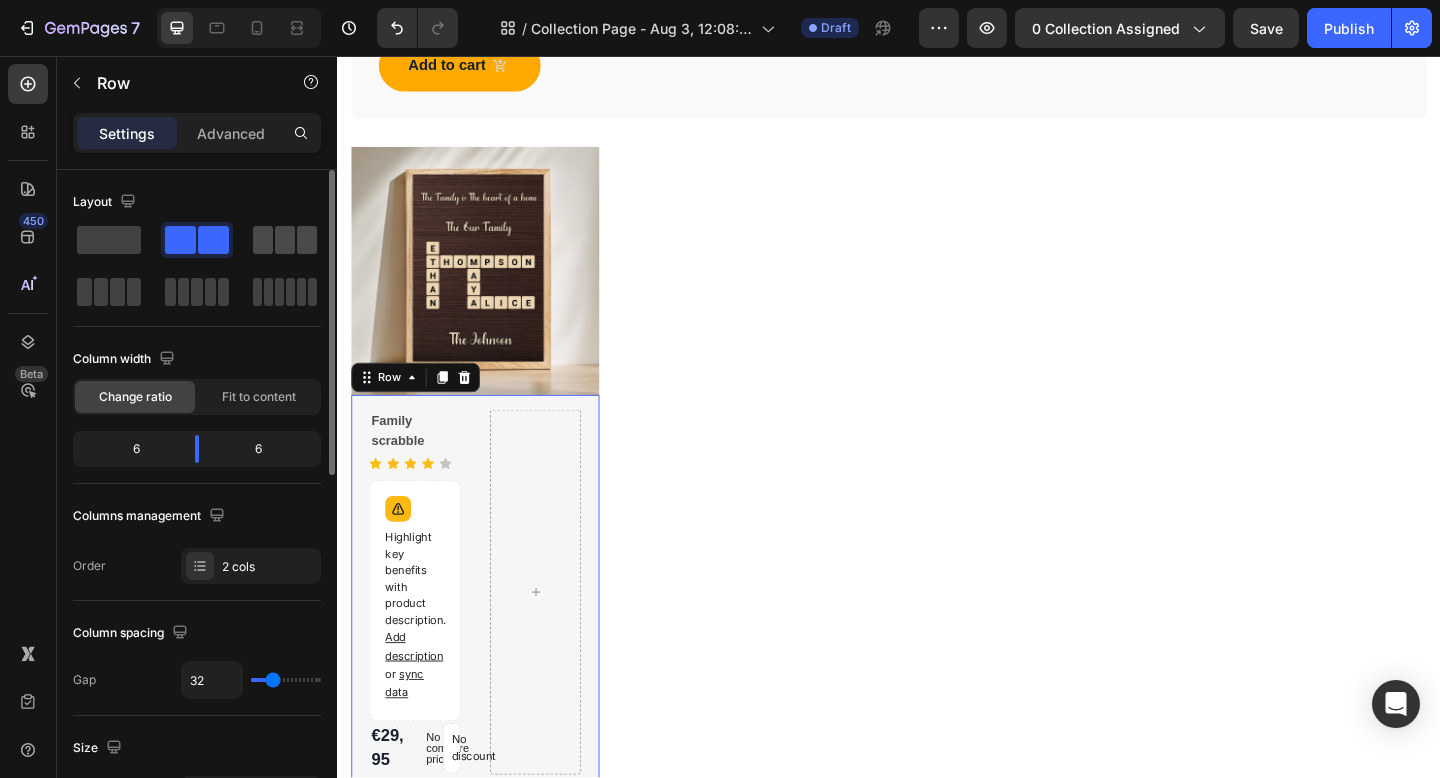 click 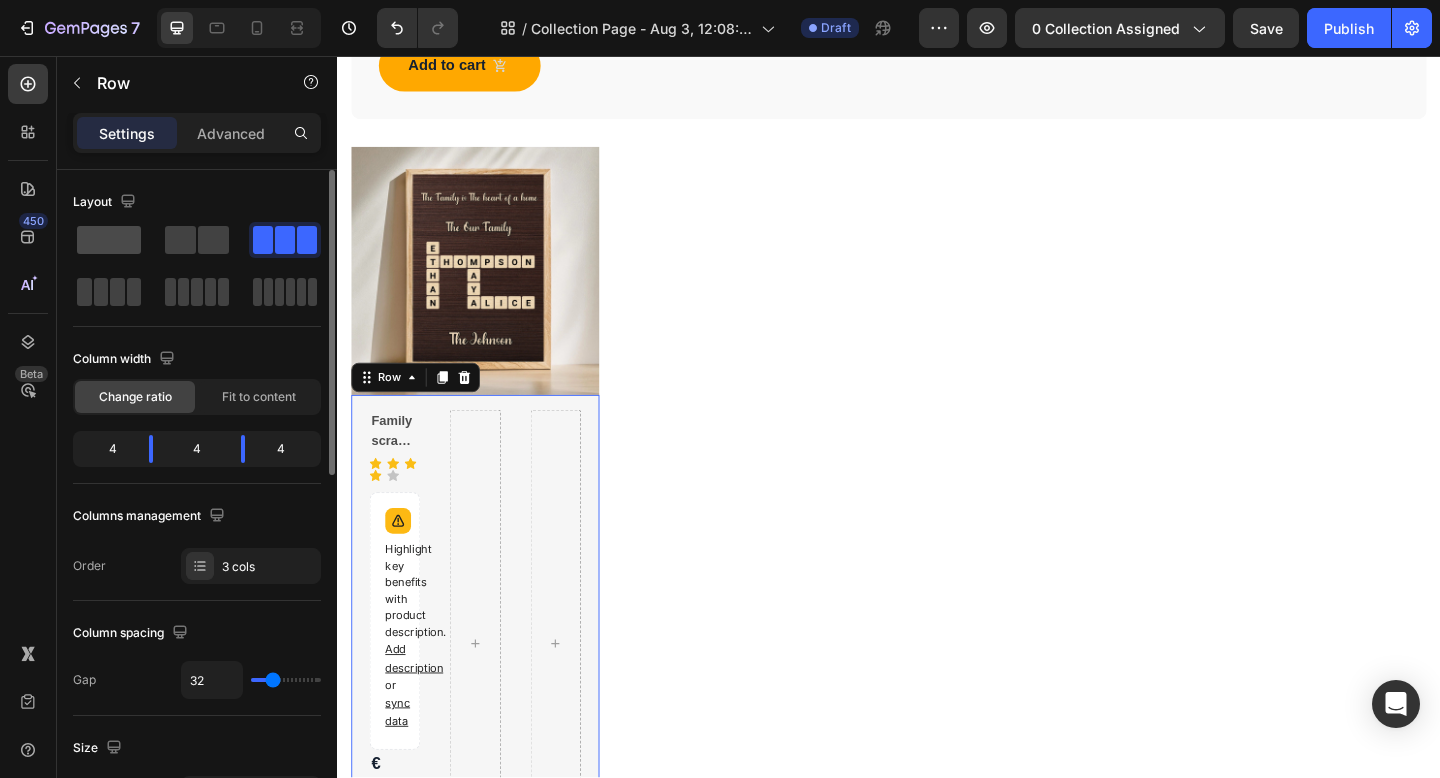 click 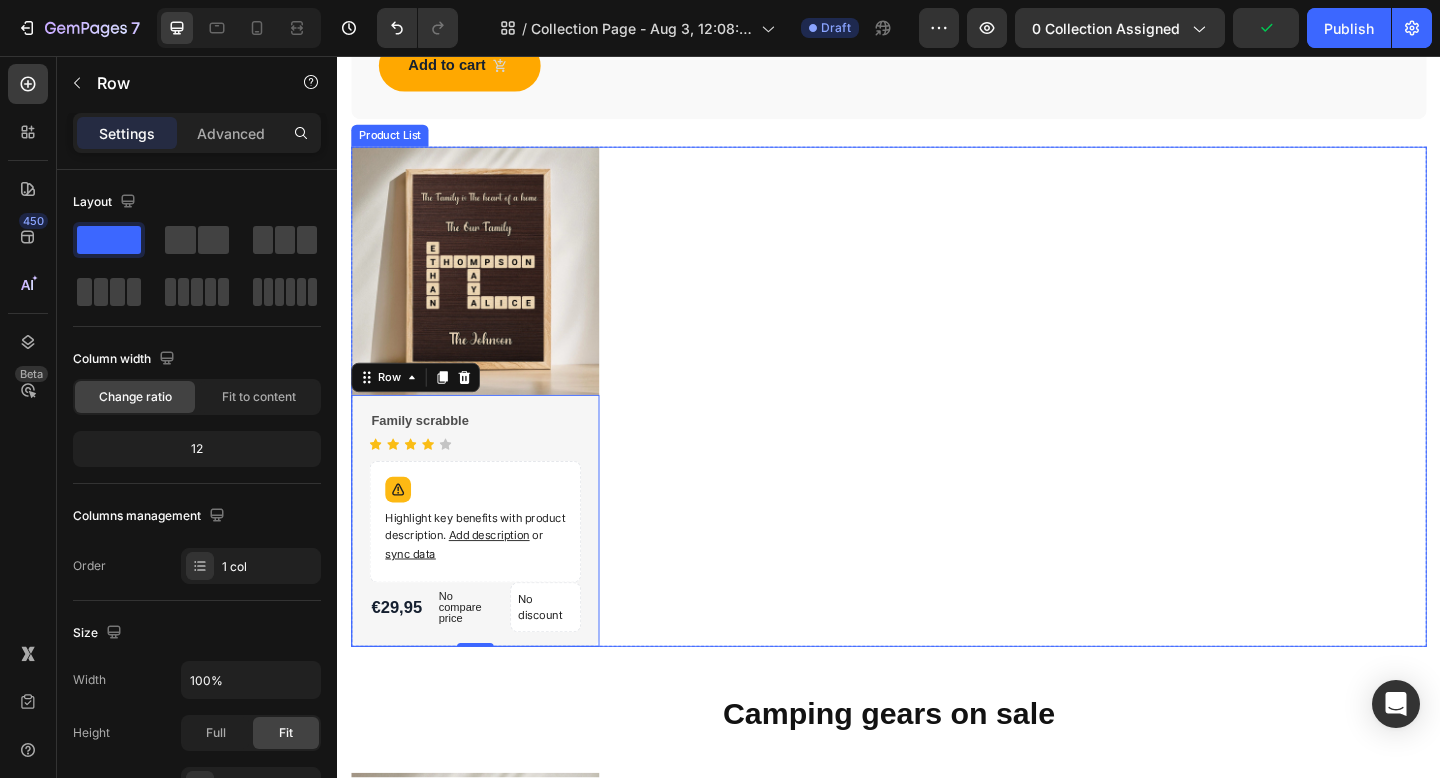 click on "Product Images Family scrabble Product Title                Icon                Icon                Icon                Icon                Icon Icon List Hoz Highlight key benefits with product description.       Add description   or   sync data Product Description €29,95 Product Price Product Price No compare price Product Price No discount   Not be displayed when published Product Badge Row Row Row   0 Product List" at bounding box center (937, 427) 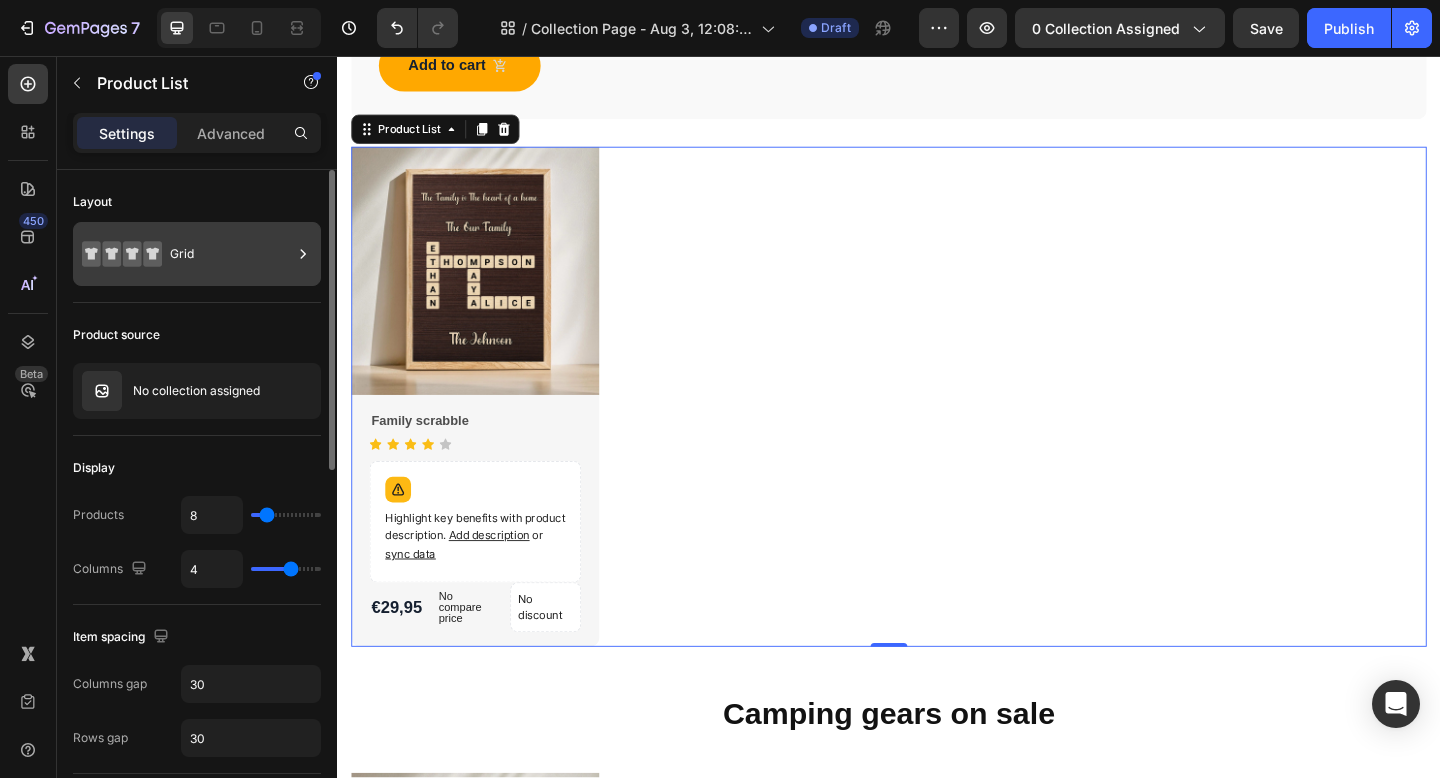click on "Grid" at bounding box center [231, 254] 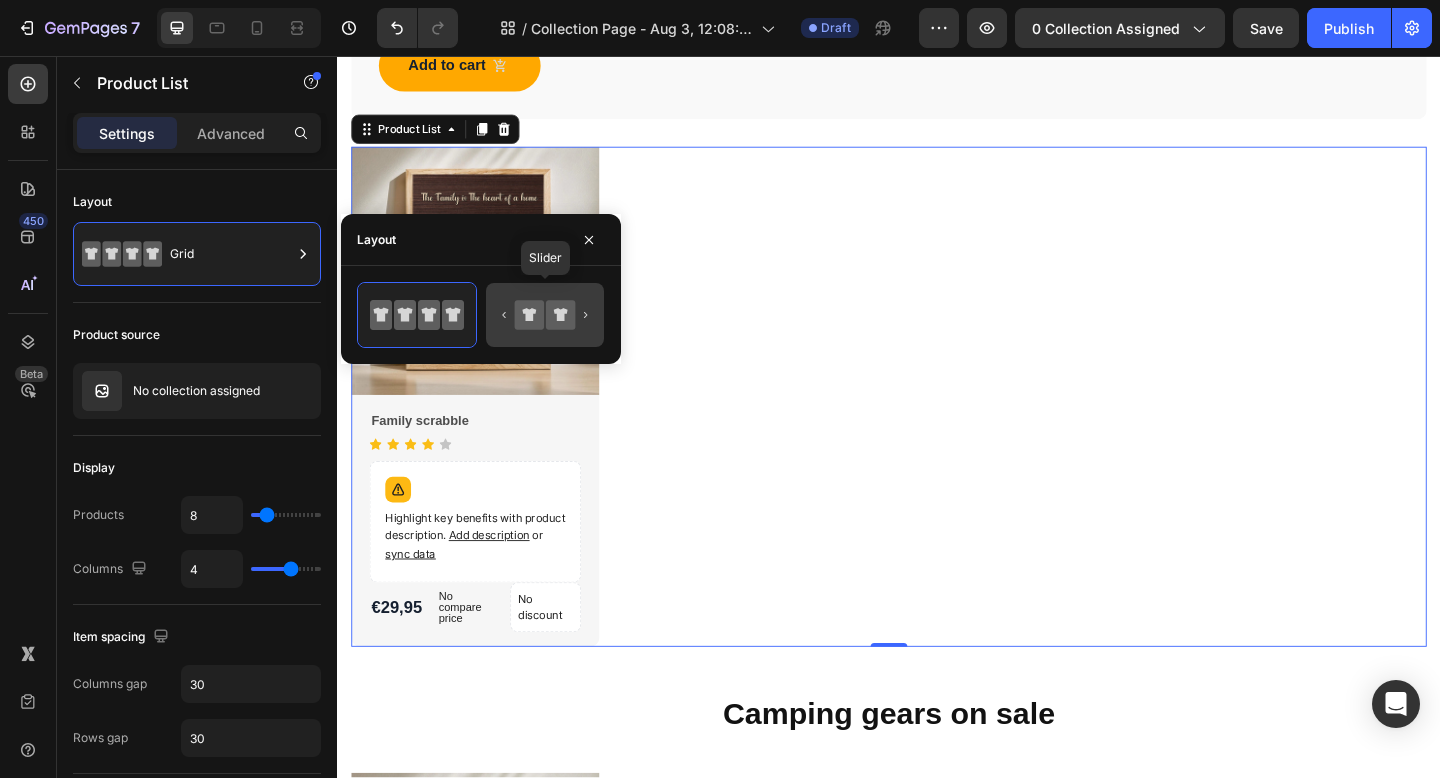 click 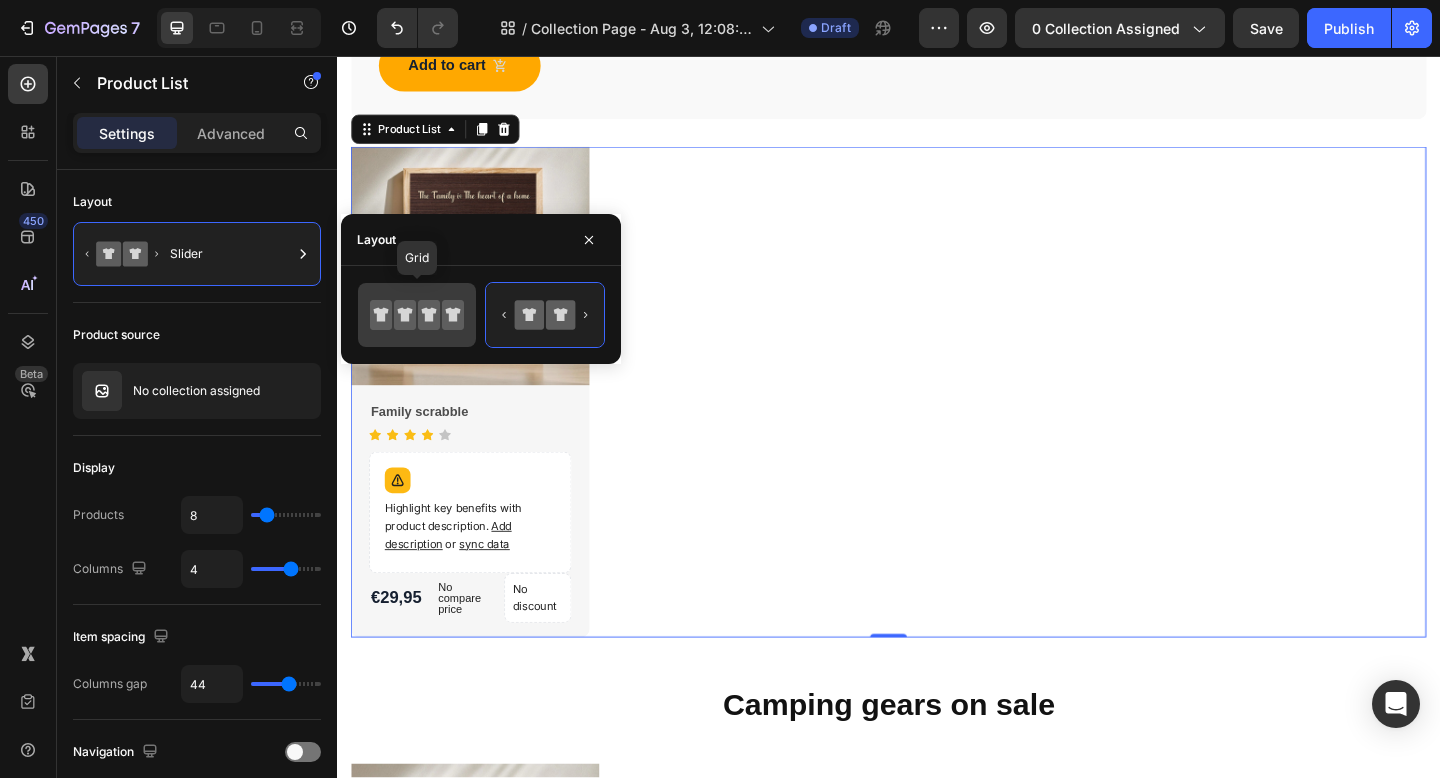 click 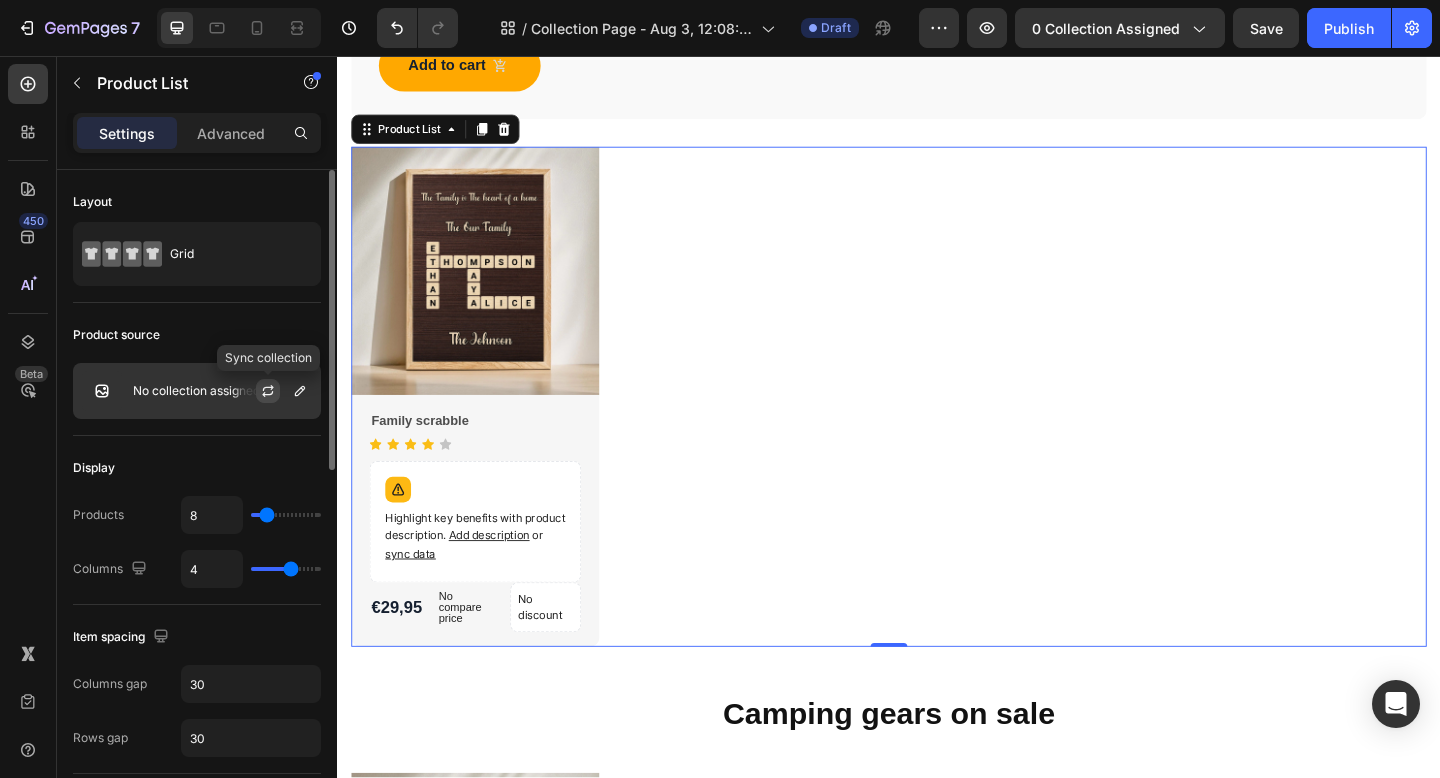 click 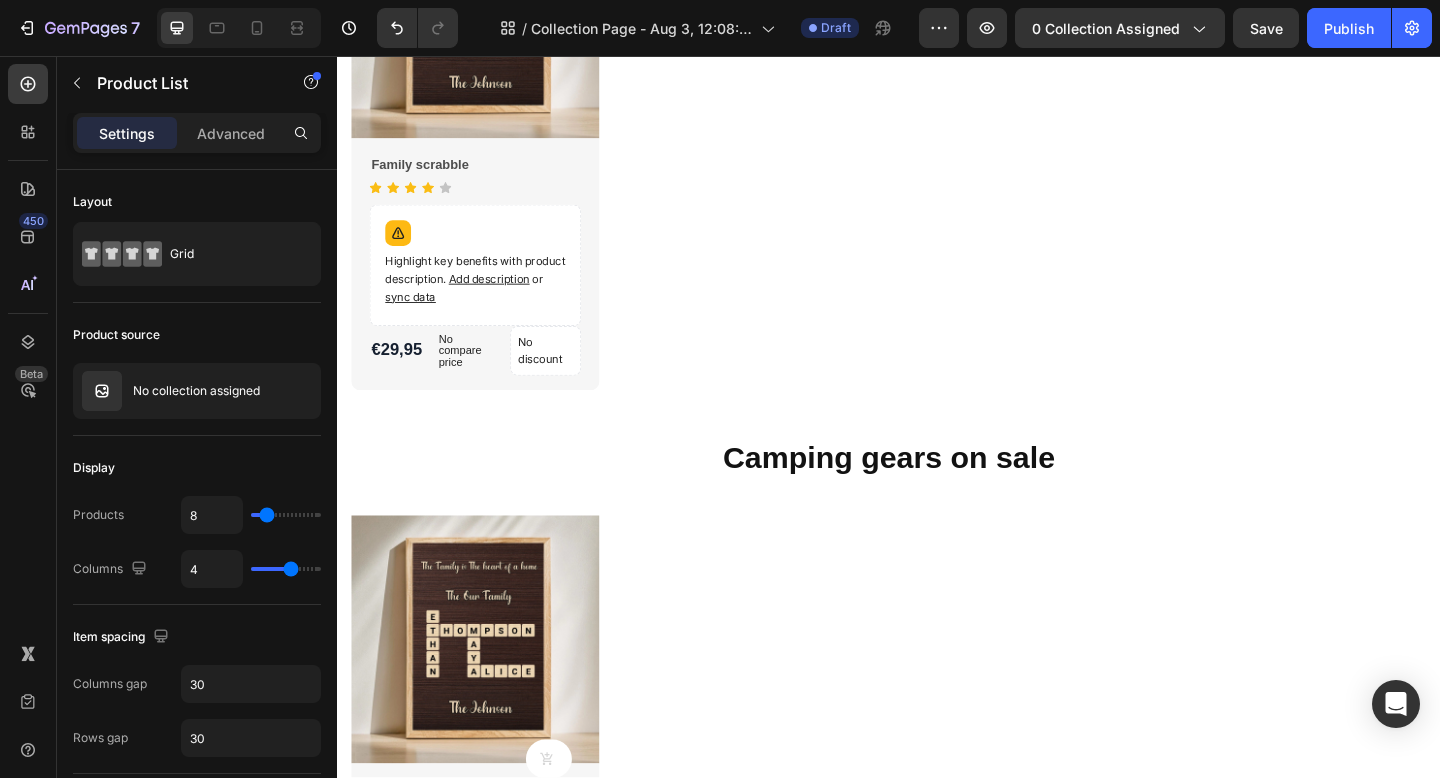 scroll, scrollTop: 1797, scrollLeft: 0, axis: vertical 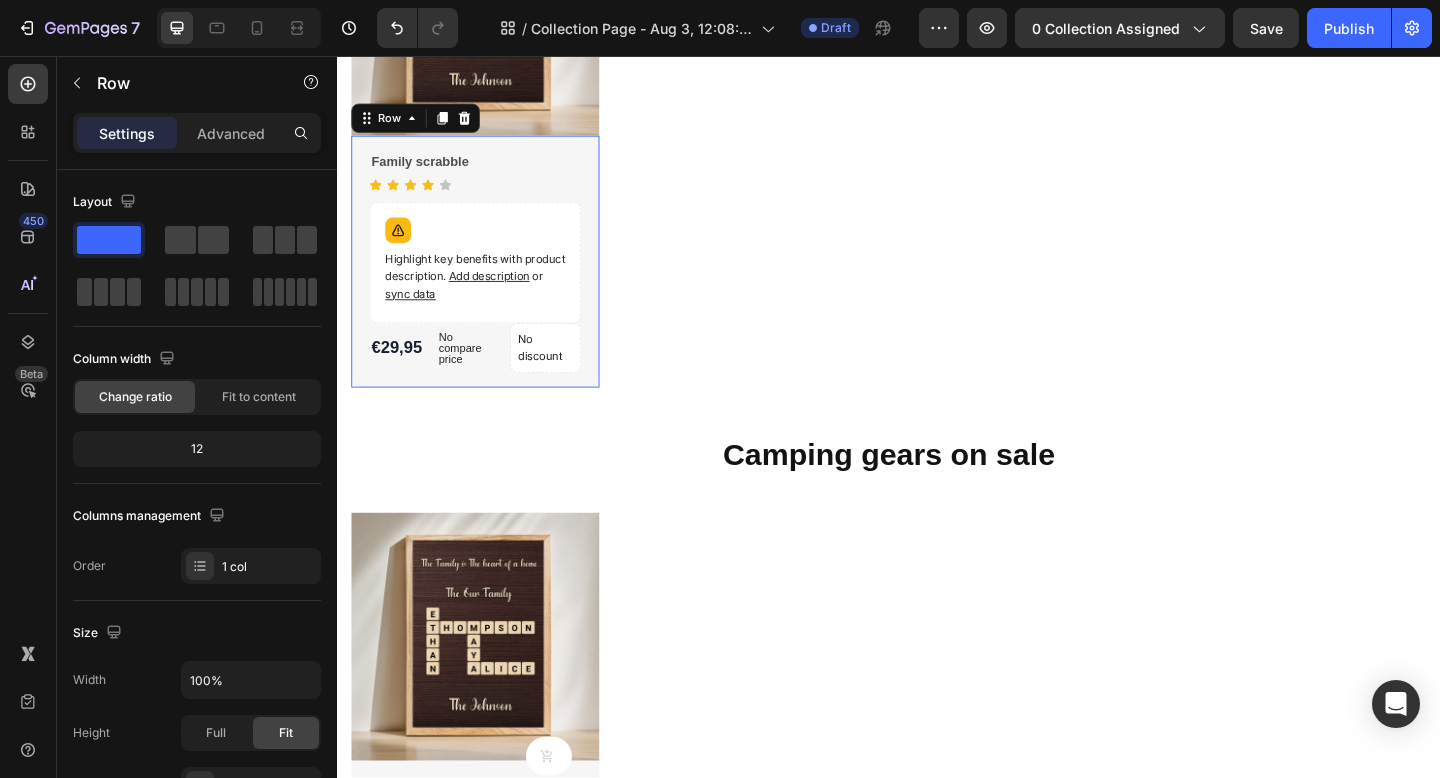 click on "Family scrabble Product Title                Icon                Icon                Icon                Icon                Icon Icon List Hoz Highlight key benefits with product description.       Add description   or   sync data Product Description €29,95 Product Price Product Price No compare price Product Price No discount   Not be displayed when published Product Badge Row Row Row   0" at bounding box center [487, 280] 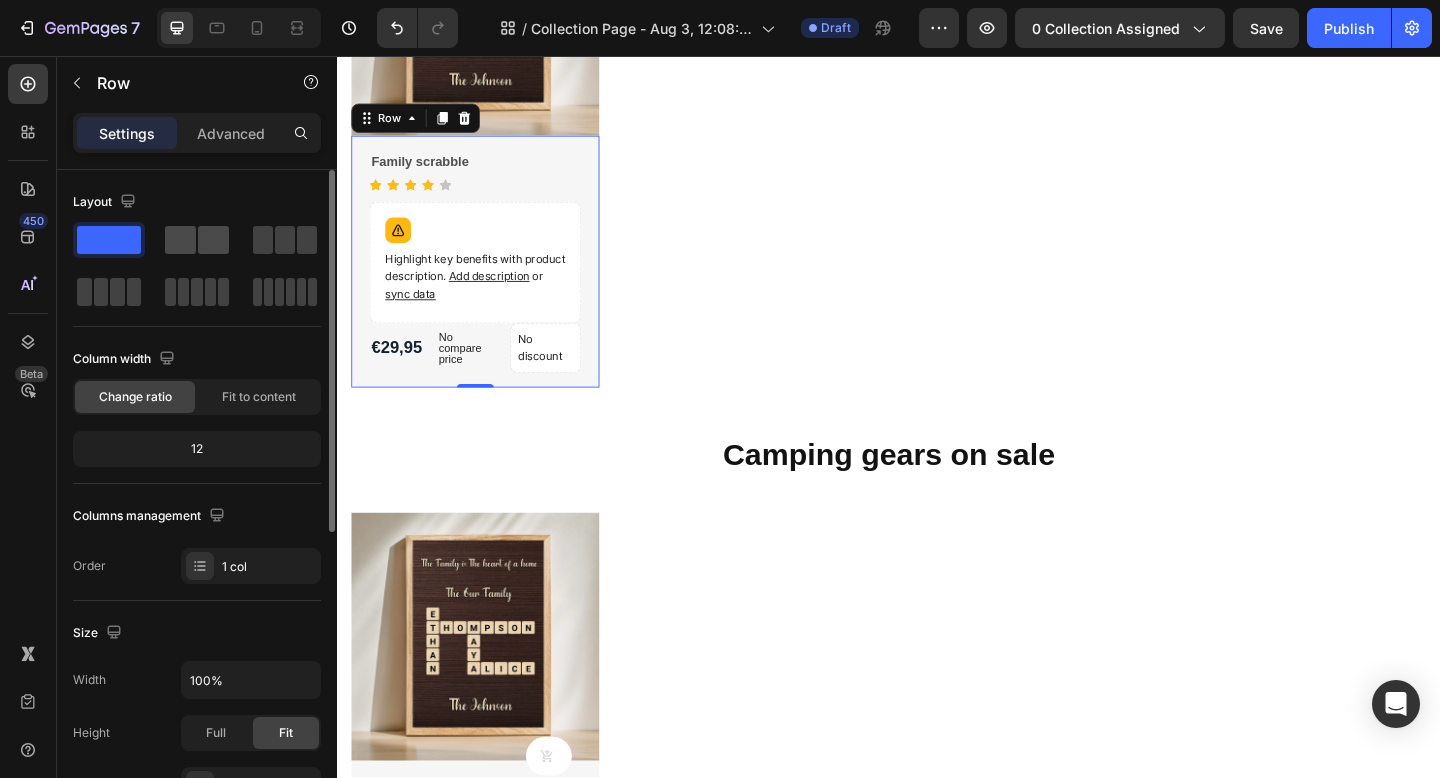 click 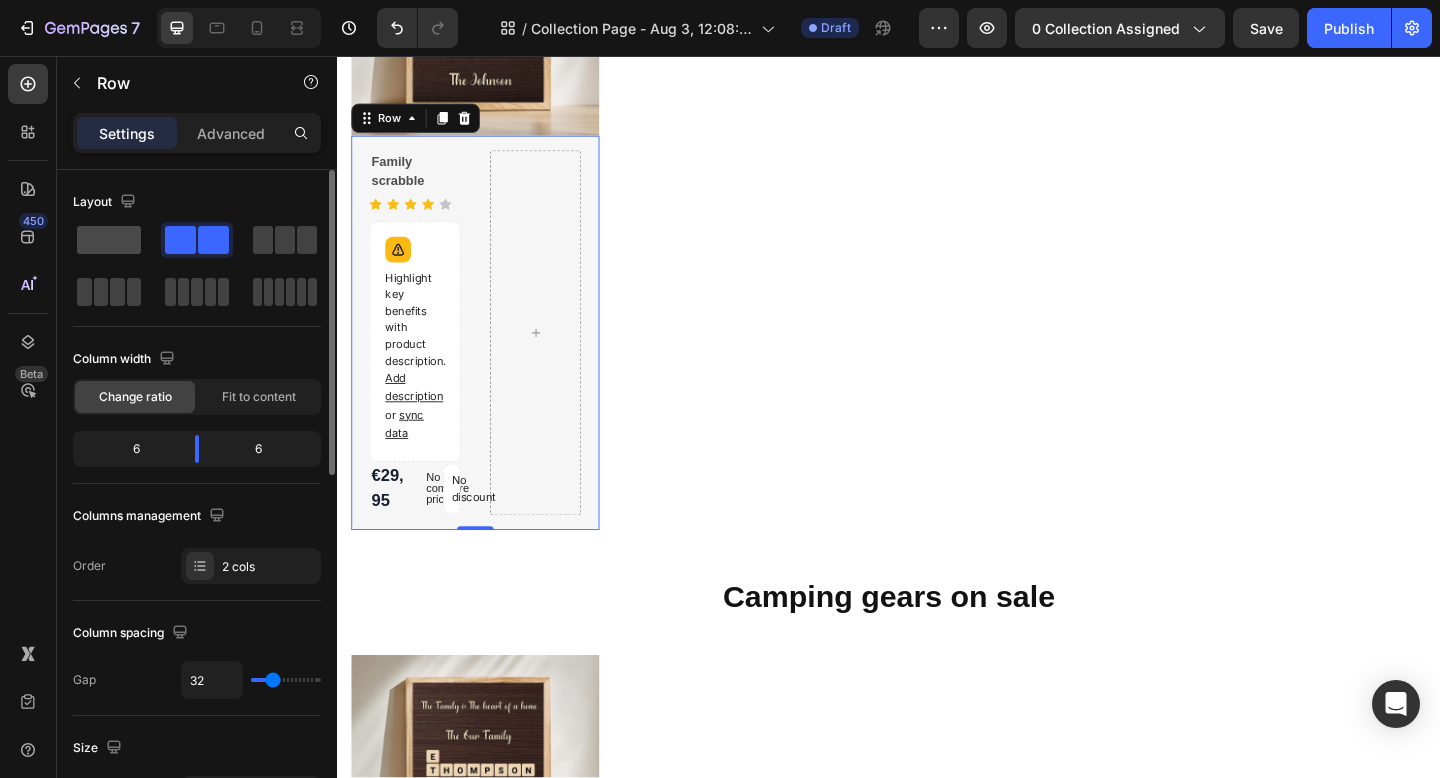 click 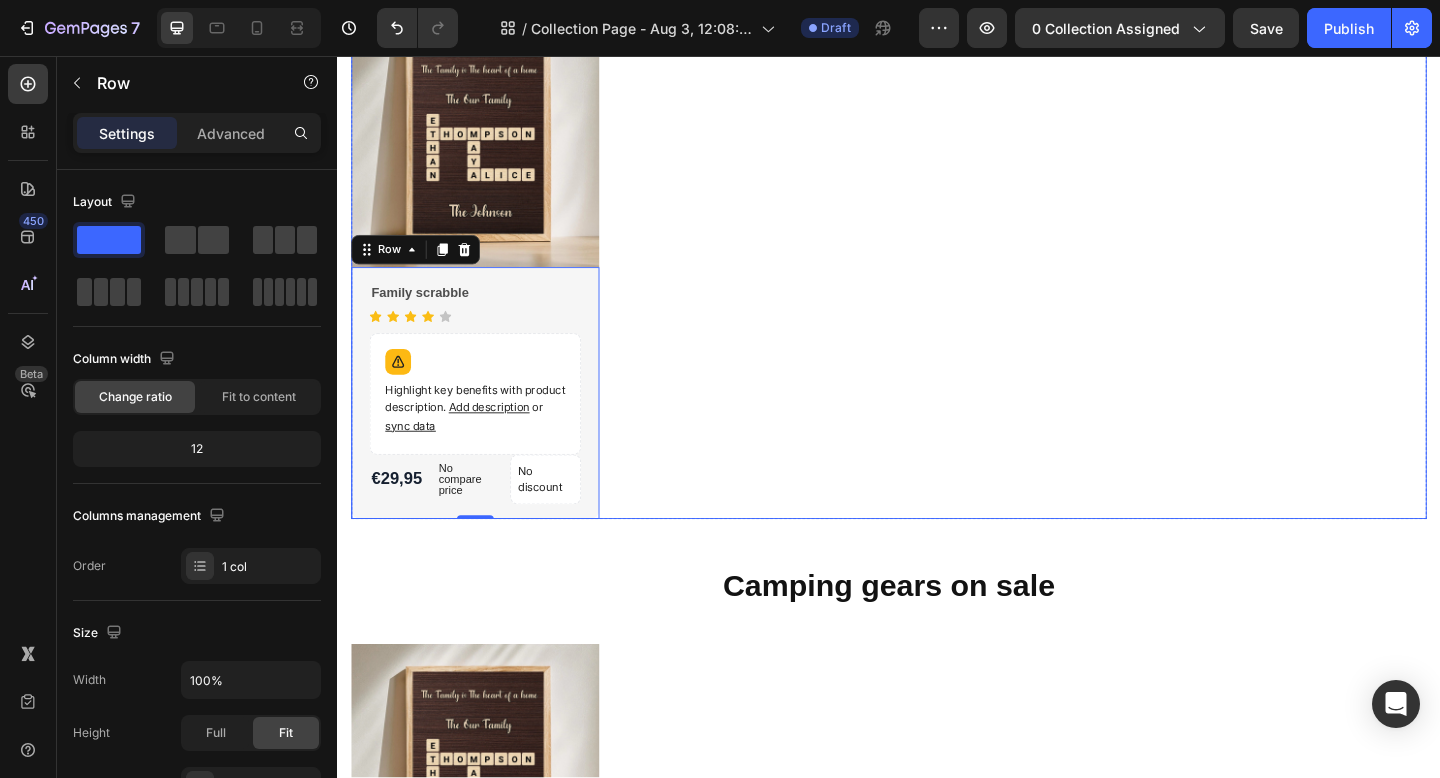 scroll, scrollTop: 1648, scrollLeft: 0, axis: vertical 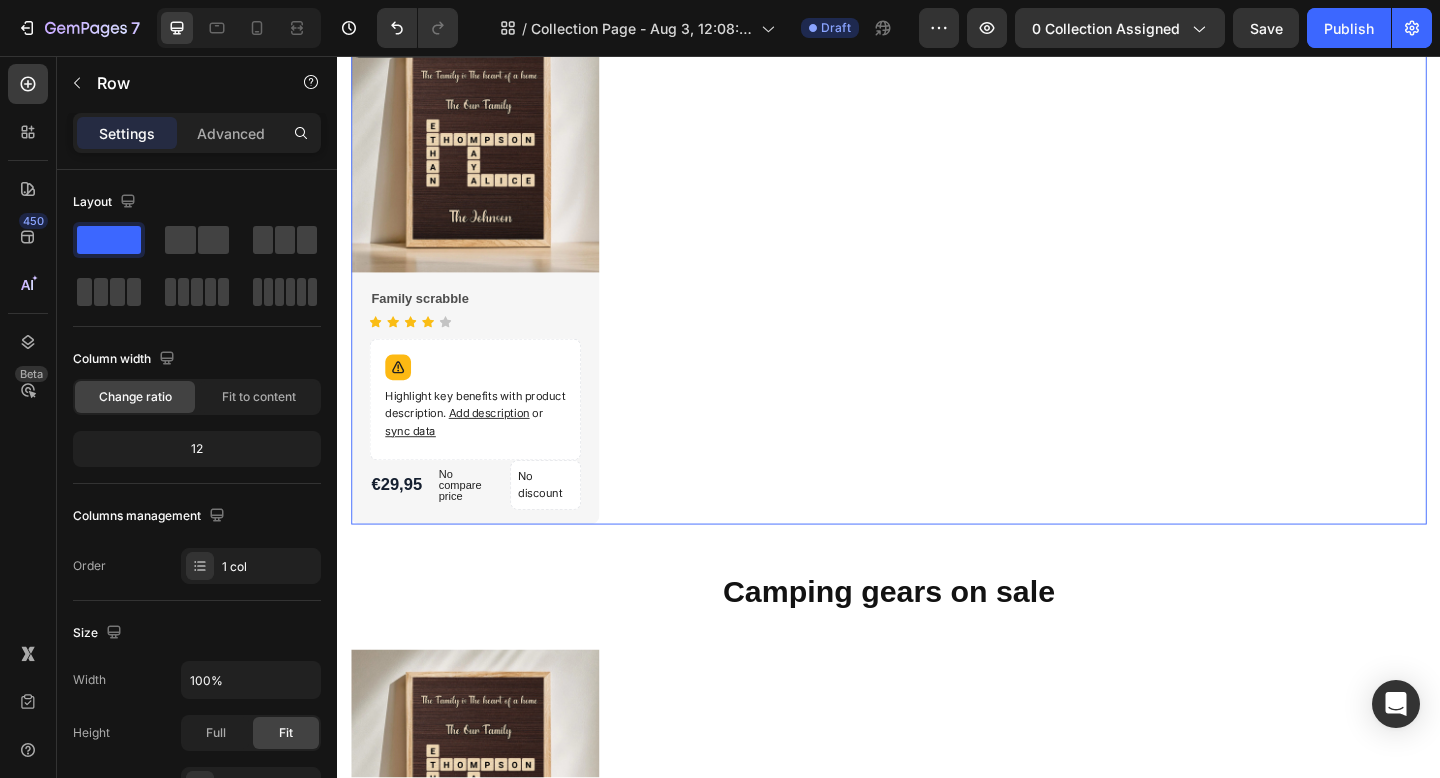 click on "Product Images Family scrabble Product Title                Icon                Icon                Icon                Icon                Icon Icon List Hoz Highlight key benefits with product description.       Add description   or   sync data Product Description €29,95 Product Price Product Price No compare price Product Price No discount   Not be displayed when published Product Badge Row Row Row Product List   0" at bounding box center [937, 294] 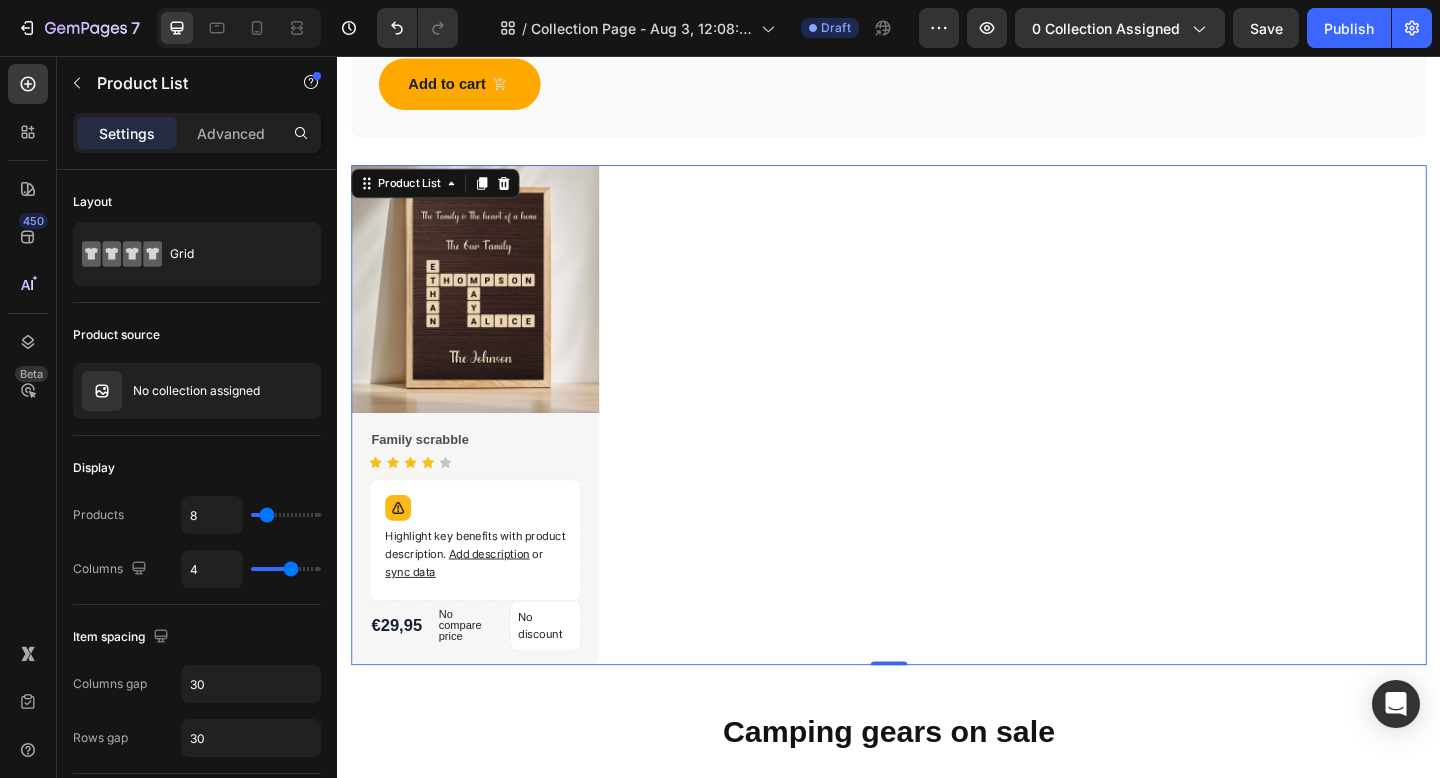 scroll, scrollTop: 1472, scrollLeft: 0, axis: vertical 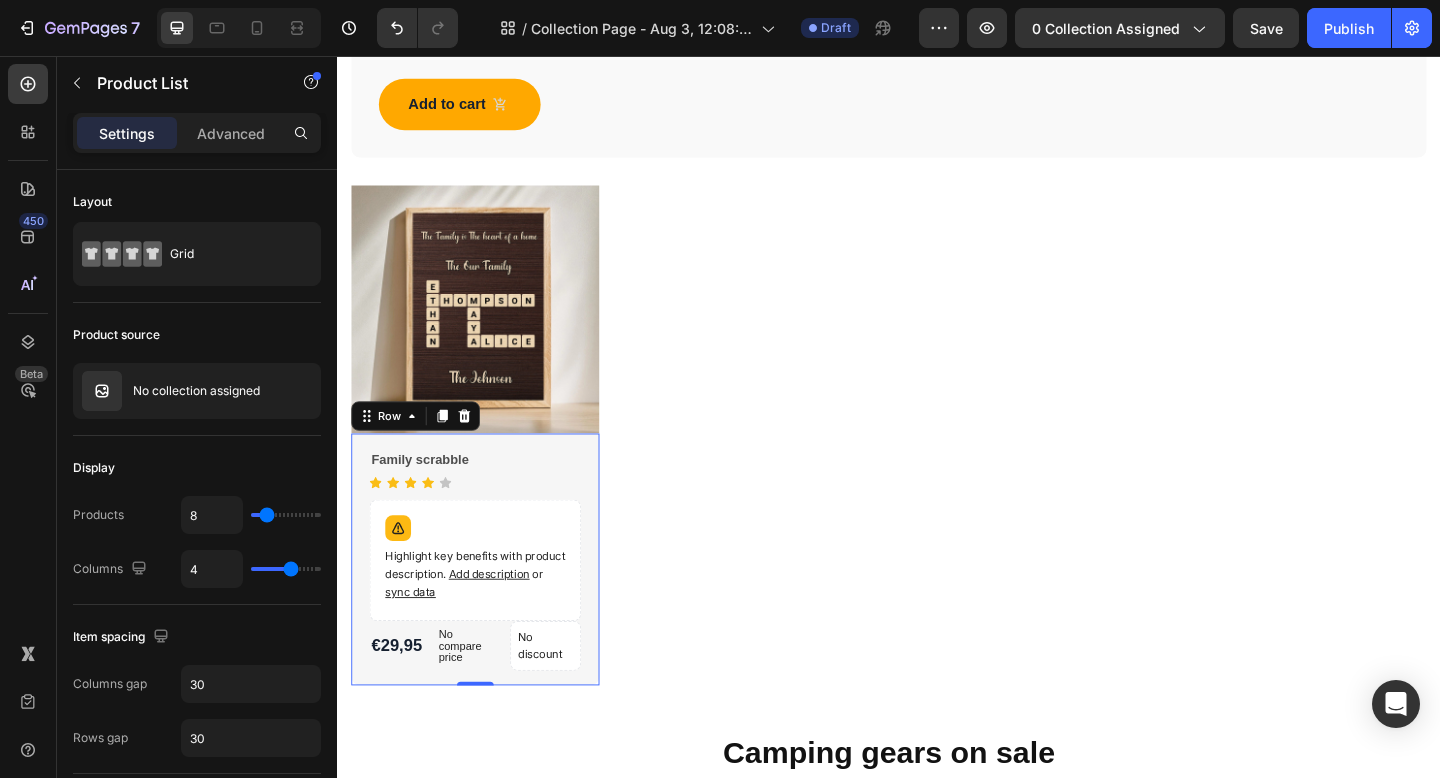 click on "Family scrabble Product Title                Icon                Icon                Icon                Icon                Icon Icon List Hoz Highlight key benefits with product description.       Add description   or   sync data Product Description €29,95 Product Price Product Price No compare price Product Price No discount   Not be displayed when published Product Badge Row Row Row   0" at bounding box center (487, 604) 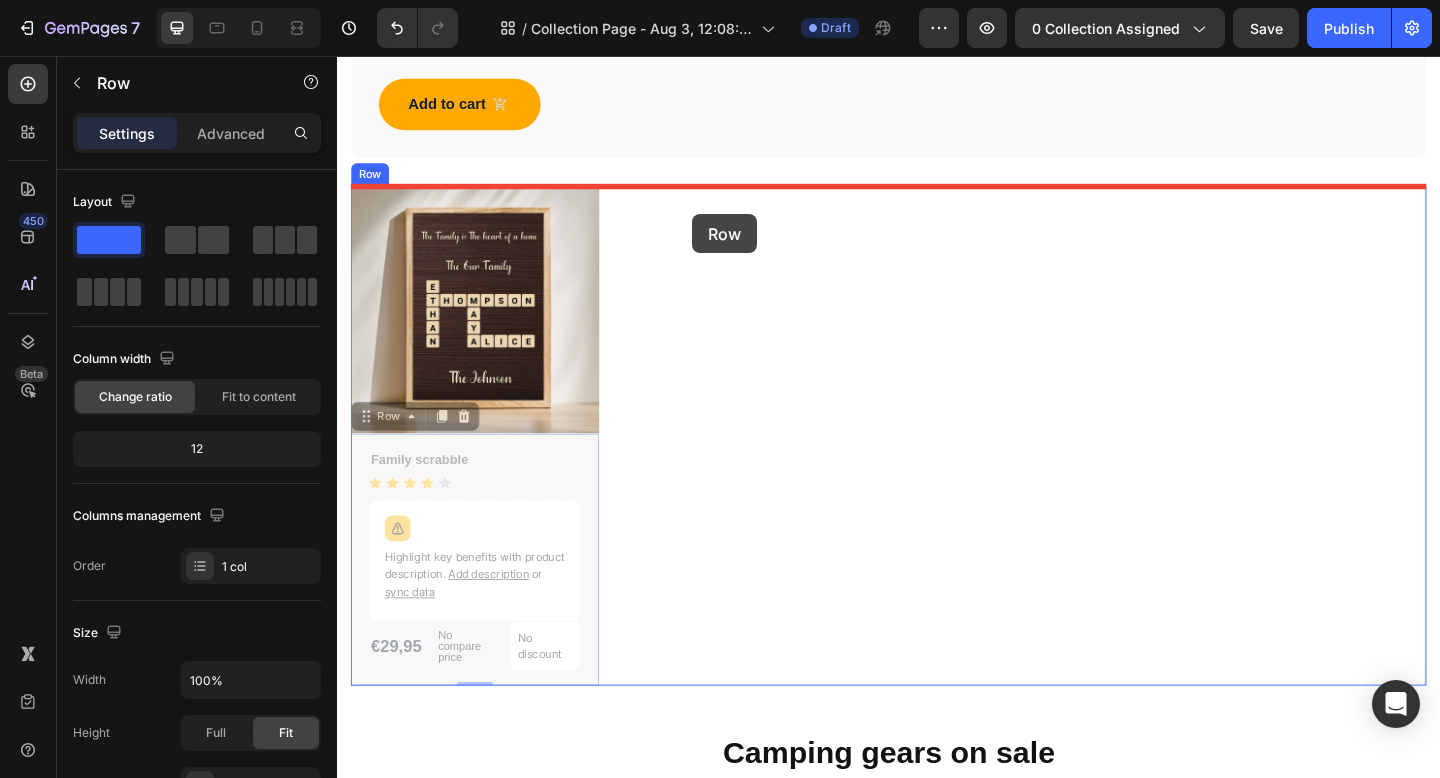 drag, startPoint x: 373, startPoint y: 453, endPoint x: 723, endPoint y: 227, distance: 416.62454 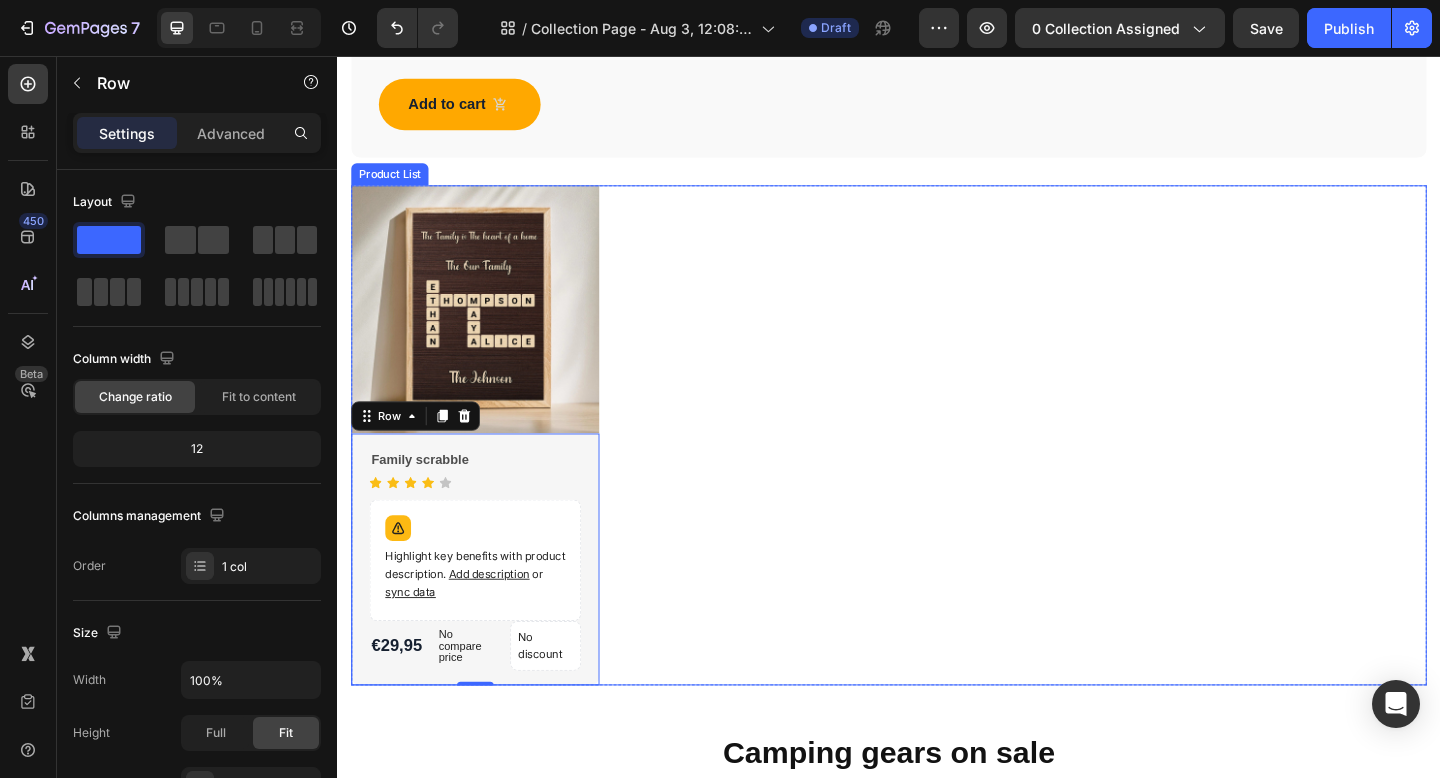 click on "Product Images Family scrabble Product Title                Icon                Icon                Icon                Icon                Icon Icon List Hoz Highlight key benefits with product description.       Add description   or   sync data Product Description €29,95 Product Price Product Price No compare price Product Price No discount   Not be displayed when published Product Badge Row Row Row   0 Product List" at bounding box center [937, 469] 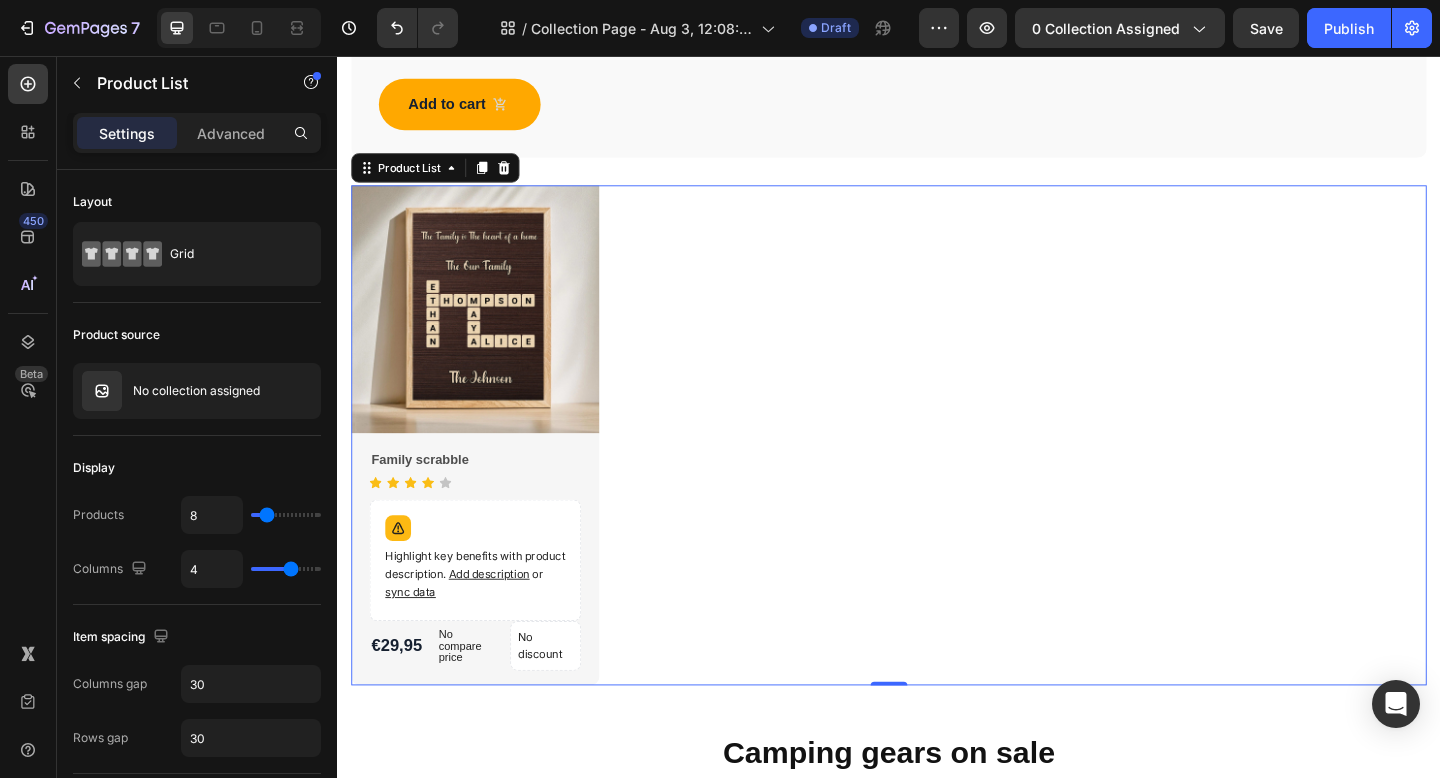 click on "Product Images Family scrabble Product Title                Icon                Icon                Icon                Icon                Icon Icon List Hoz Highlight key benefits with product description.       Add description   or   sync data Product Description €29,95 Product Price Product Price No compare price Product Price No discount   Not be displayed when published Product Badge Row Row Row Product List   0" at bounding box center (937, 469) 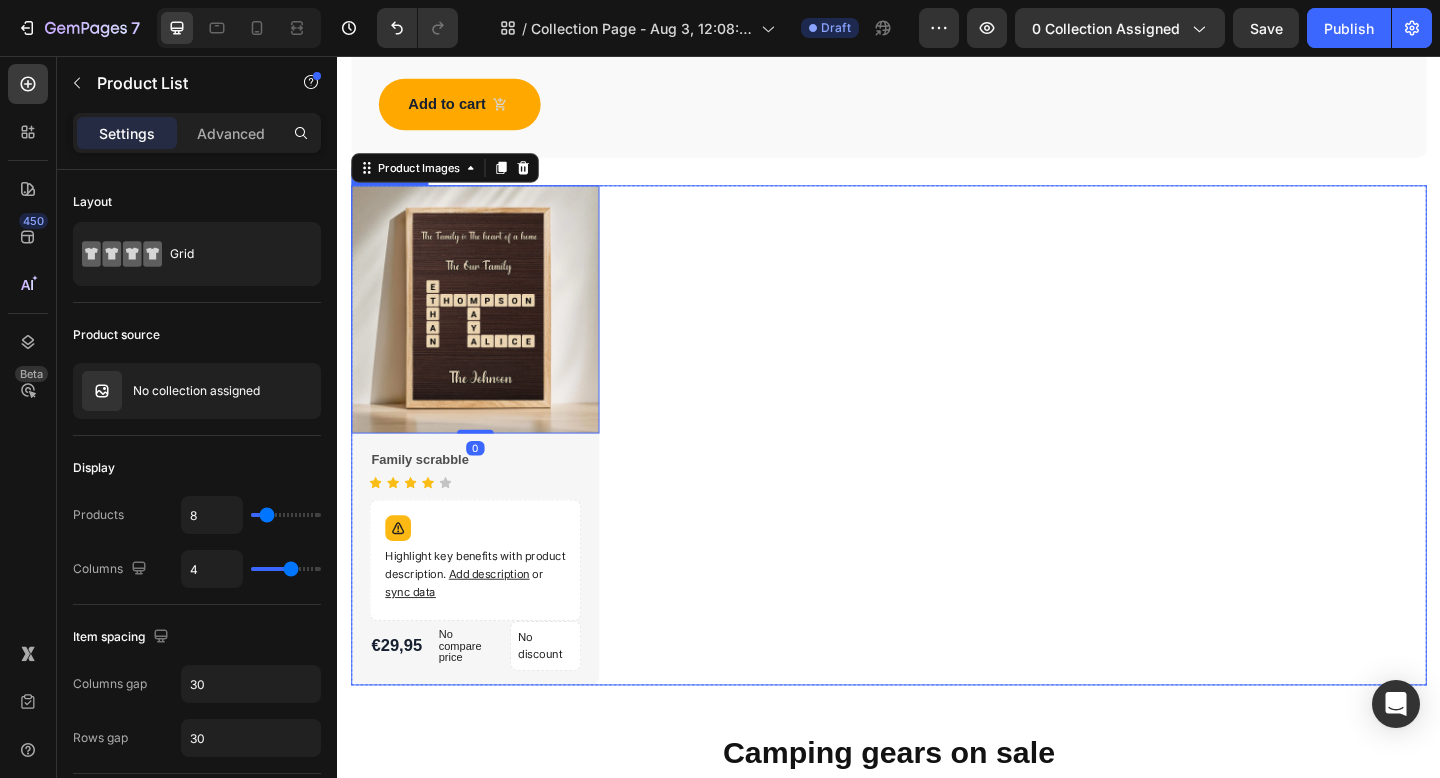 click on "Product Images   0 Family scrabble Product Title                Icon                Icon                Icon                Icon                Icon Icon List Hoz Highlight key benefits with product description.       Add description   or   sync data Product Description €29,95 Product Price Product Price No compare price Product Price No discount   Not be displayed when published Product Badge Row Row Row Product List" at bounding box center [937, 469] 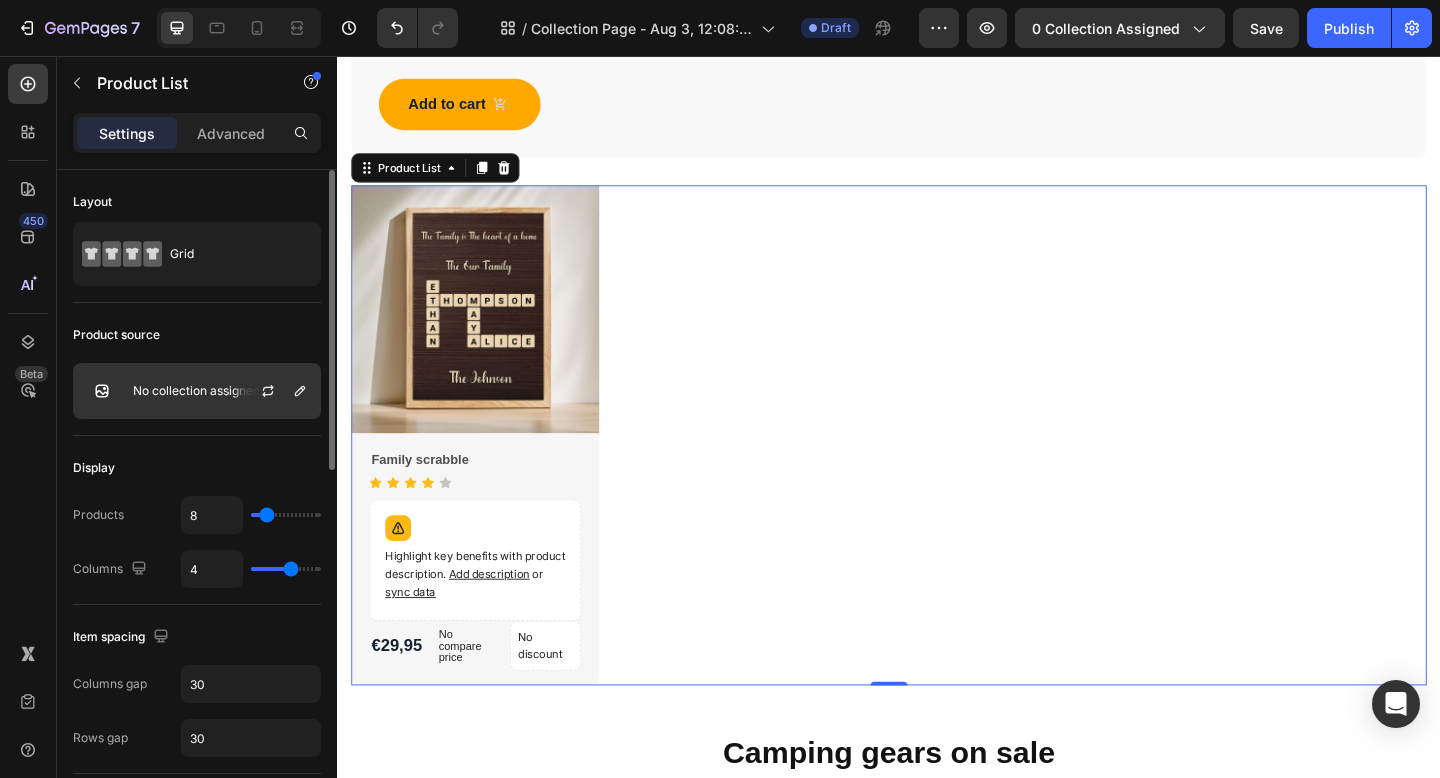 click on "No collection assigned" at bounding box center (197, 391) 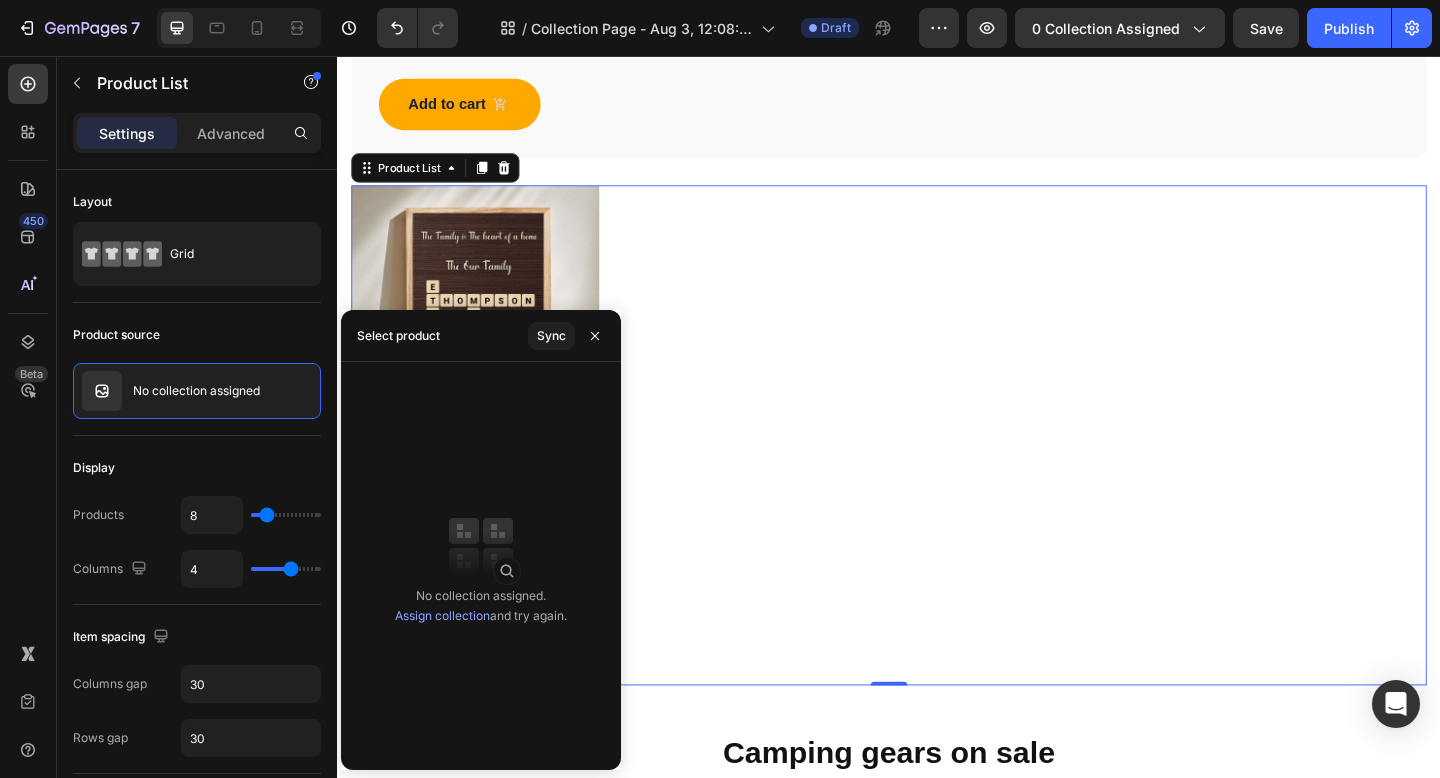 click at bounding box center [481, 546] 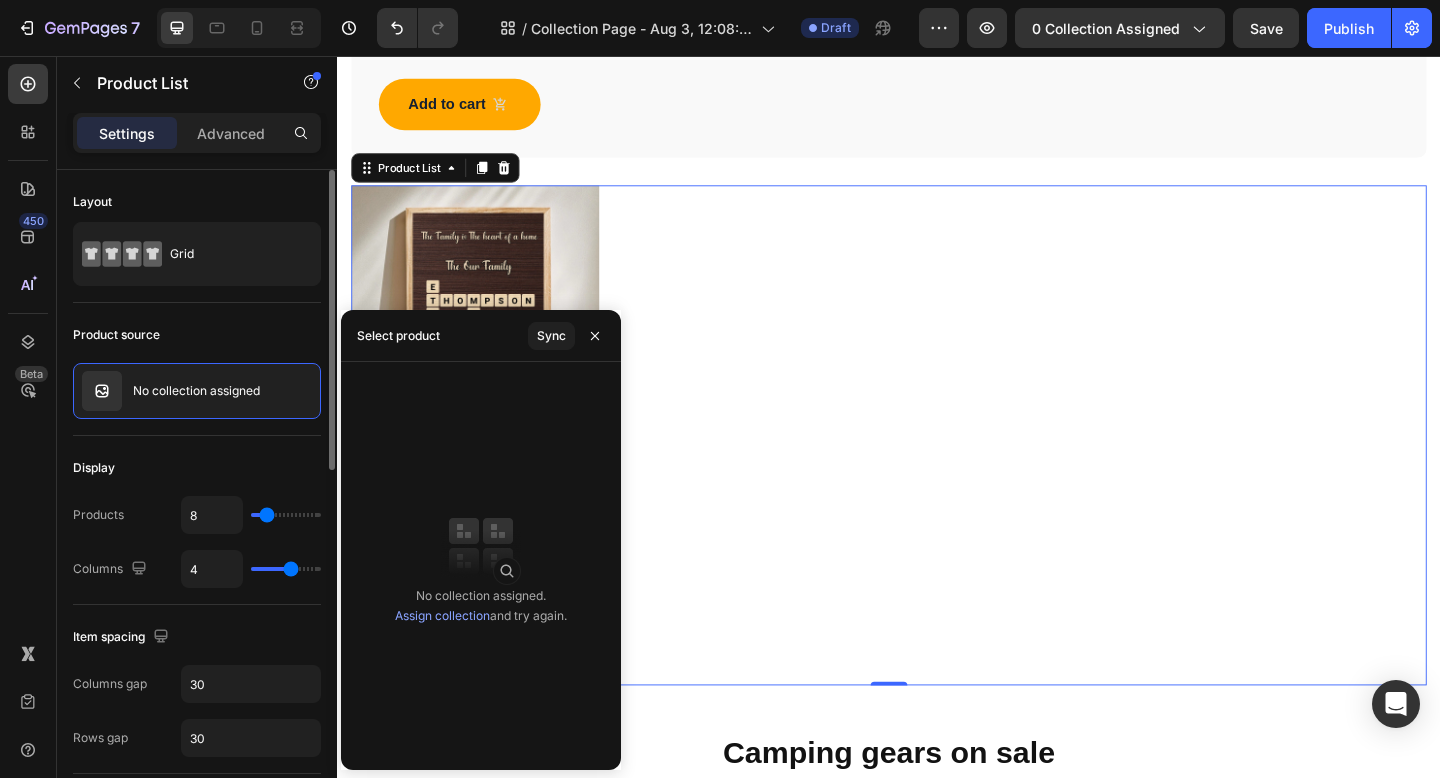 click on "Display Products 8 Columns 4" 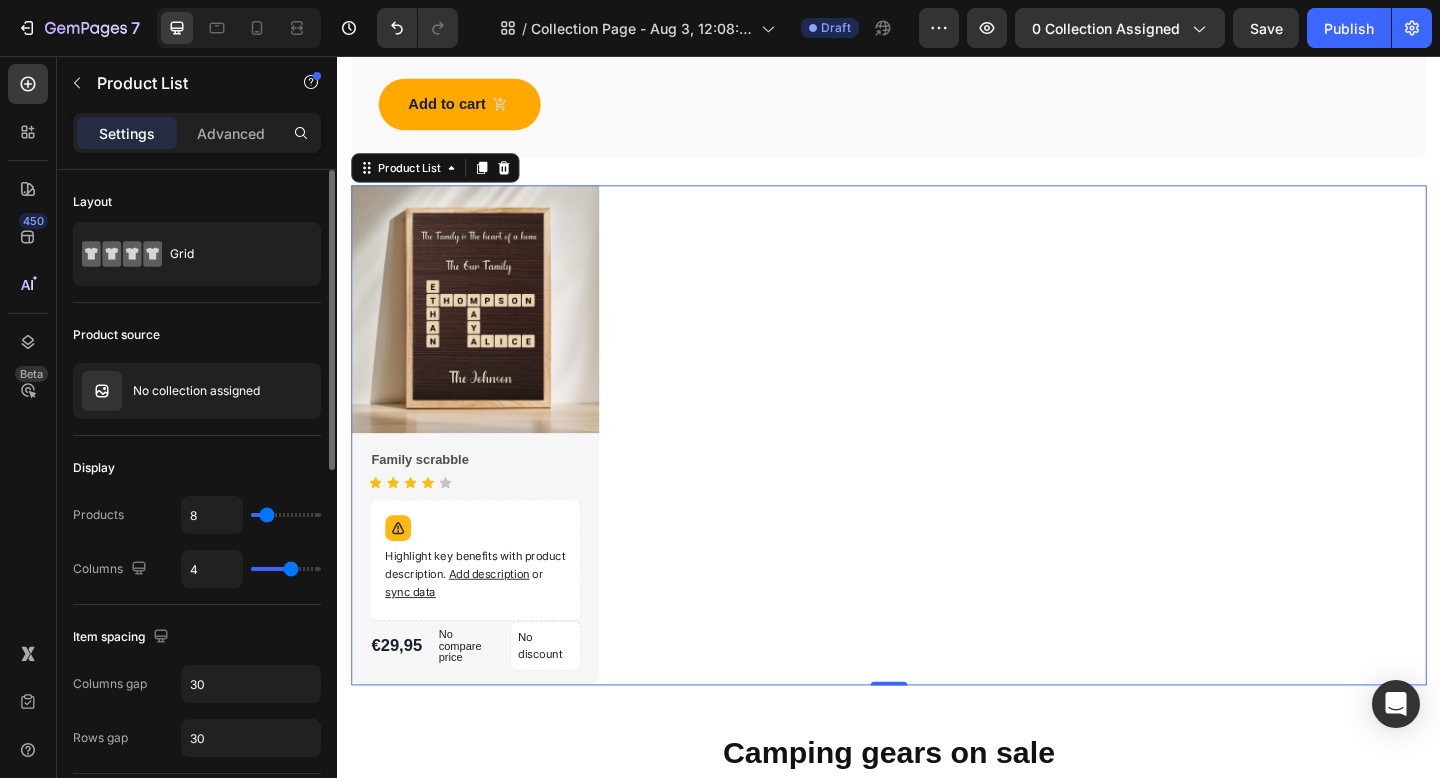 type on "24" 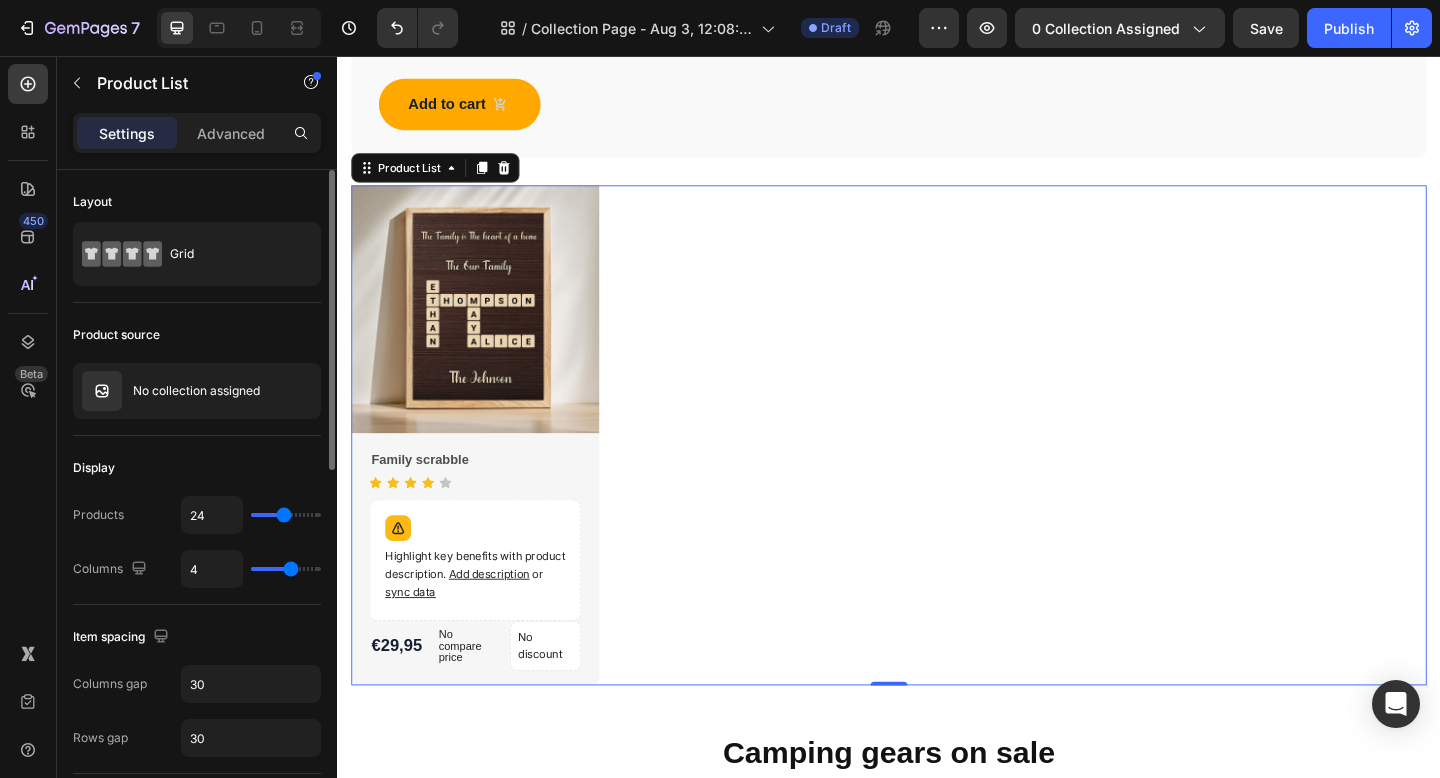type on "26" 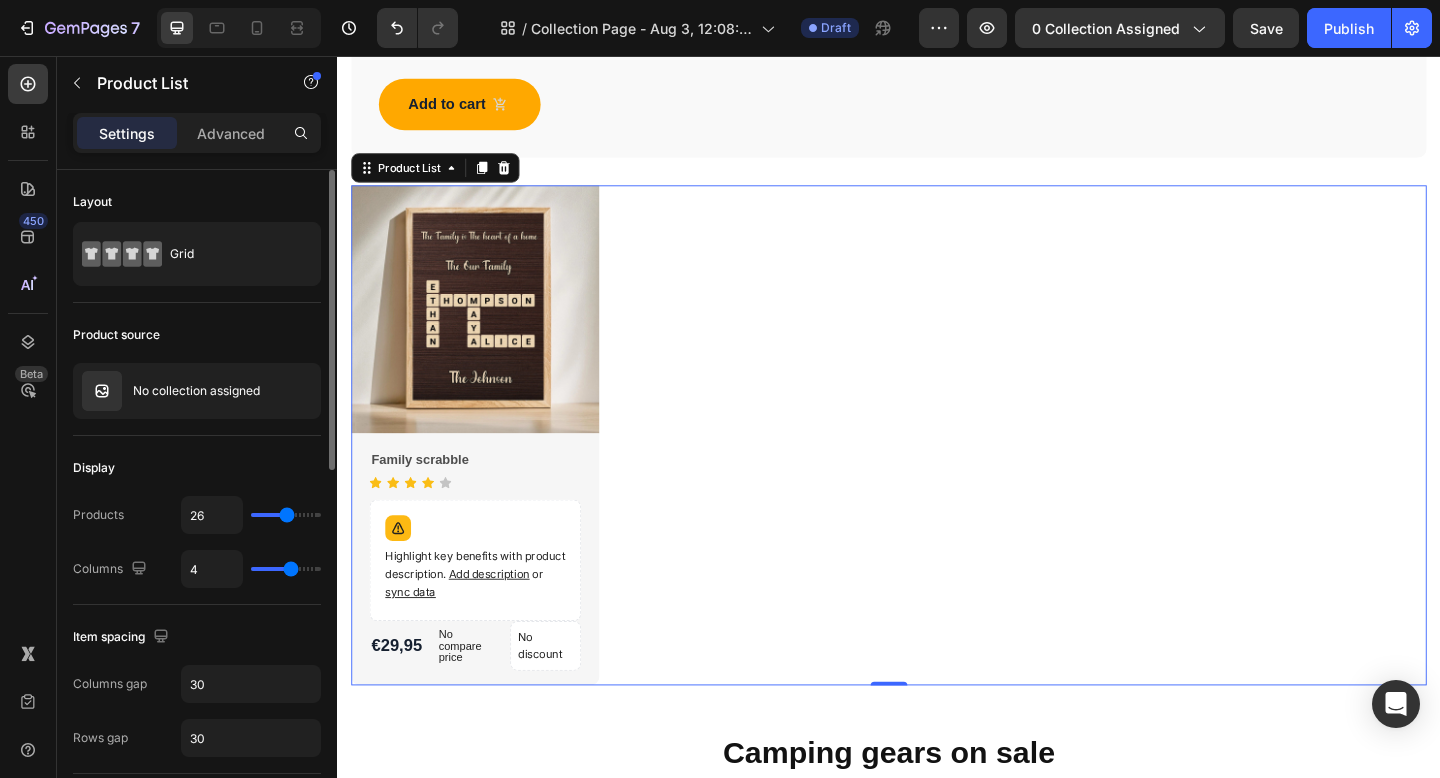 type on "33" 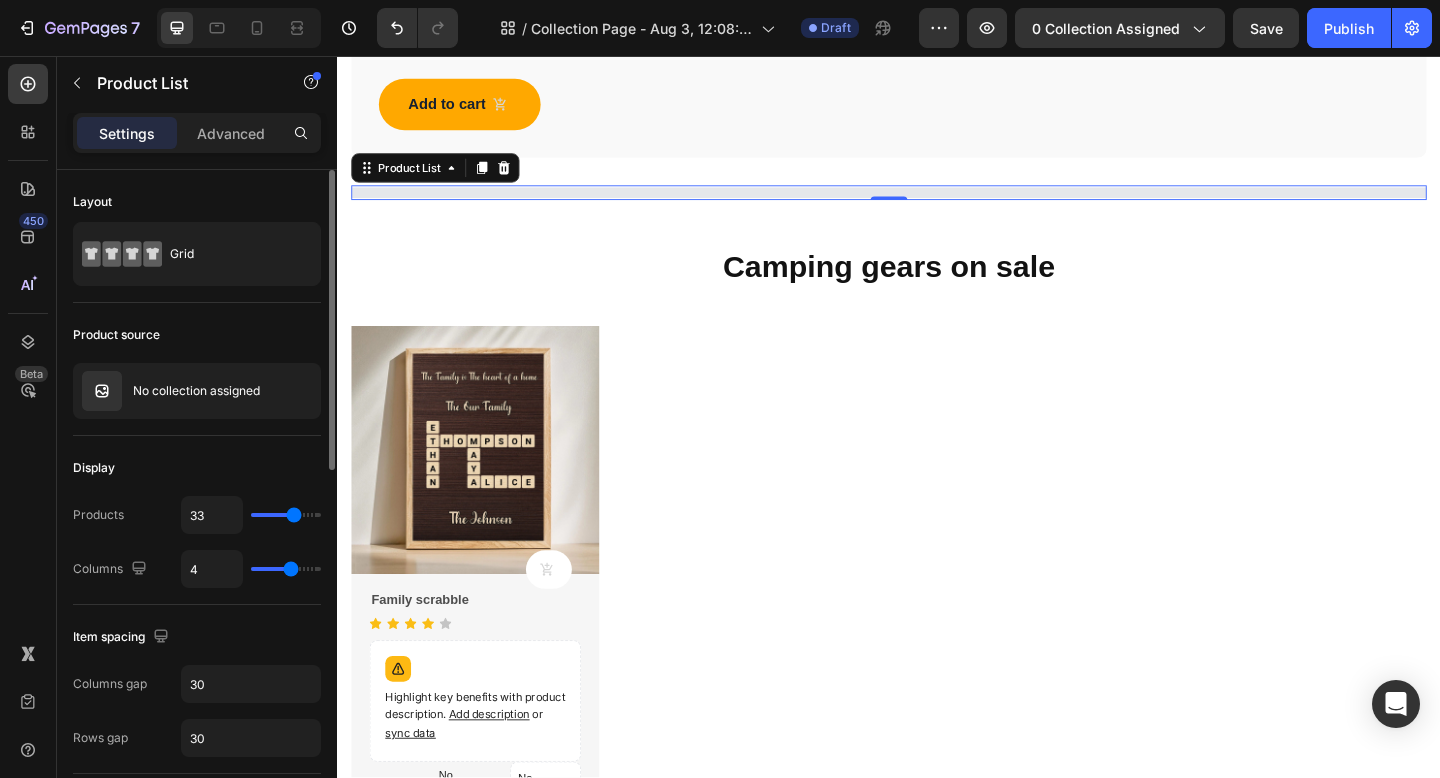 type on "34" 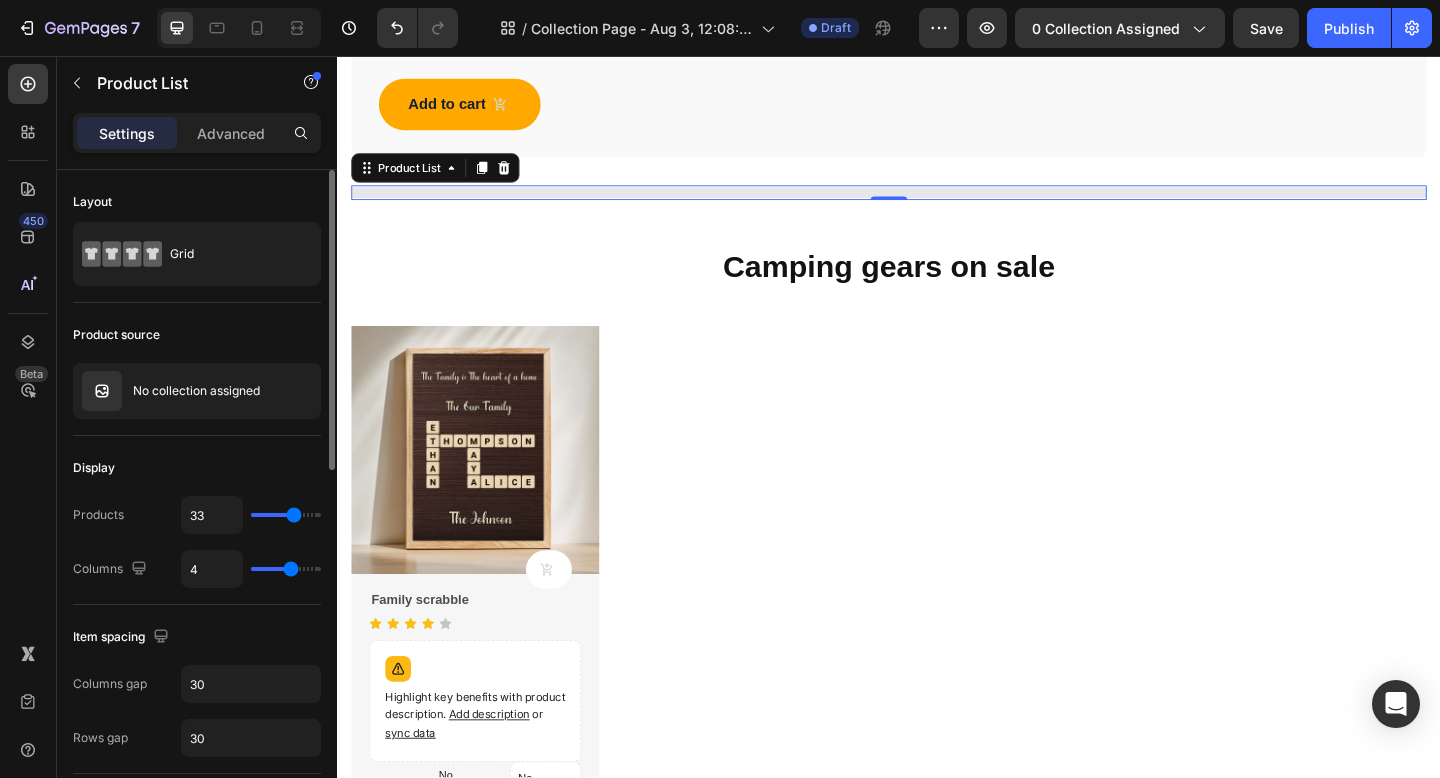 type on "34" 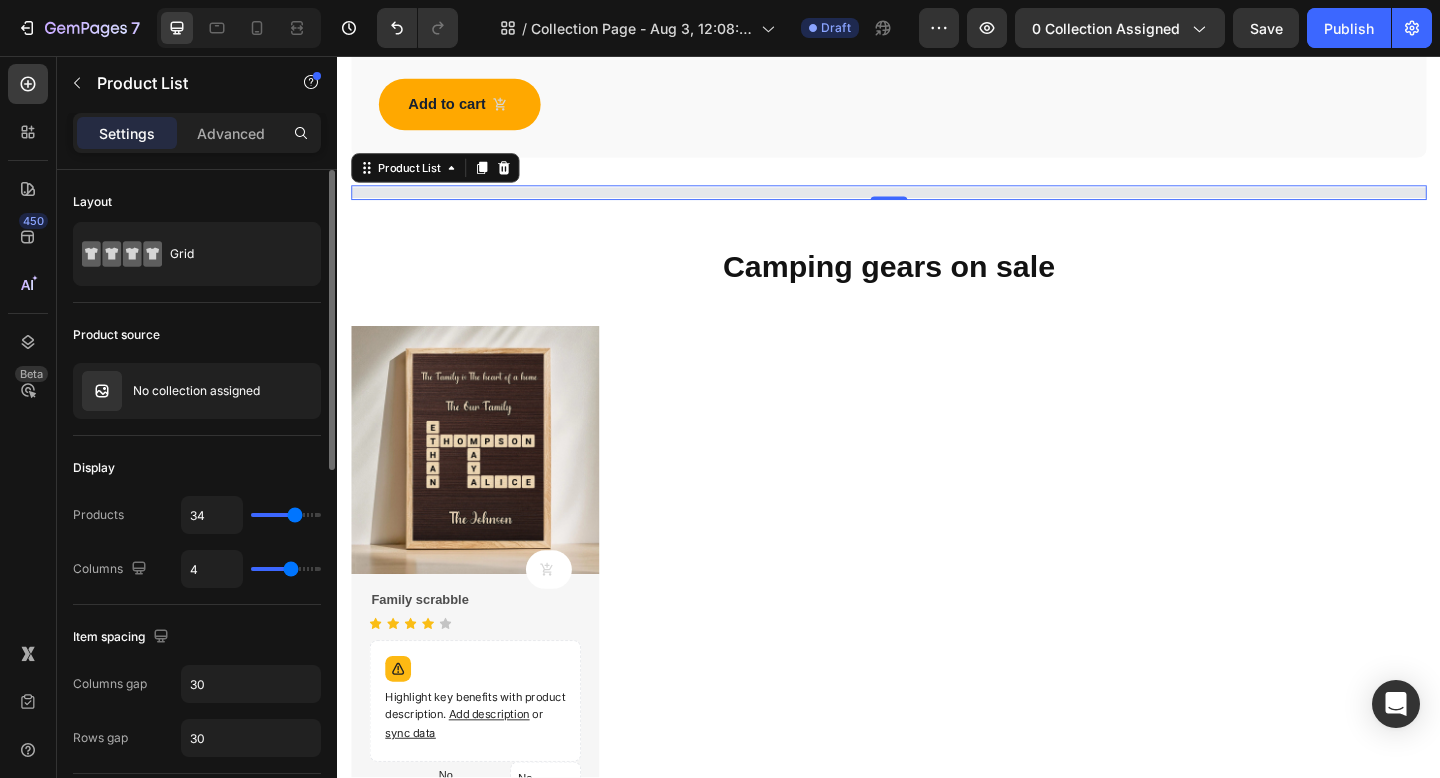 type on "35" 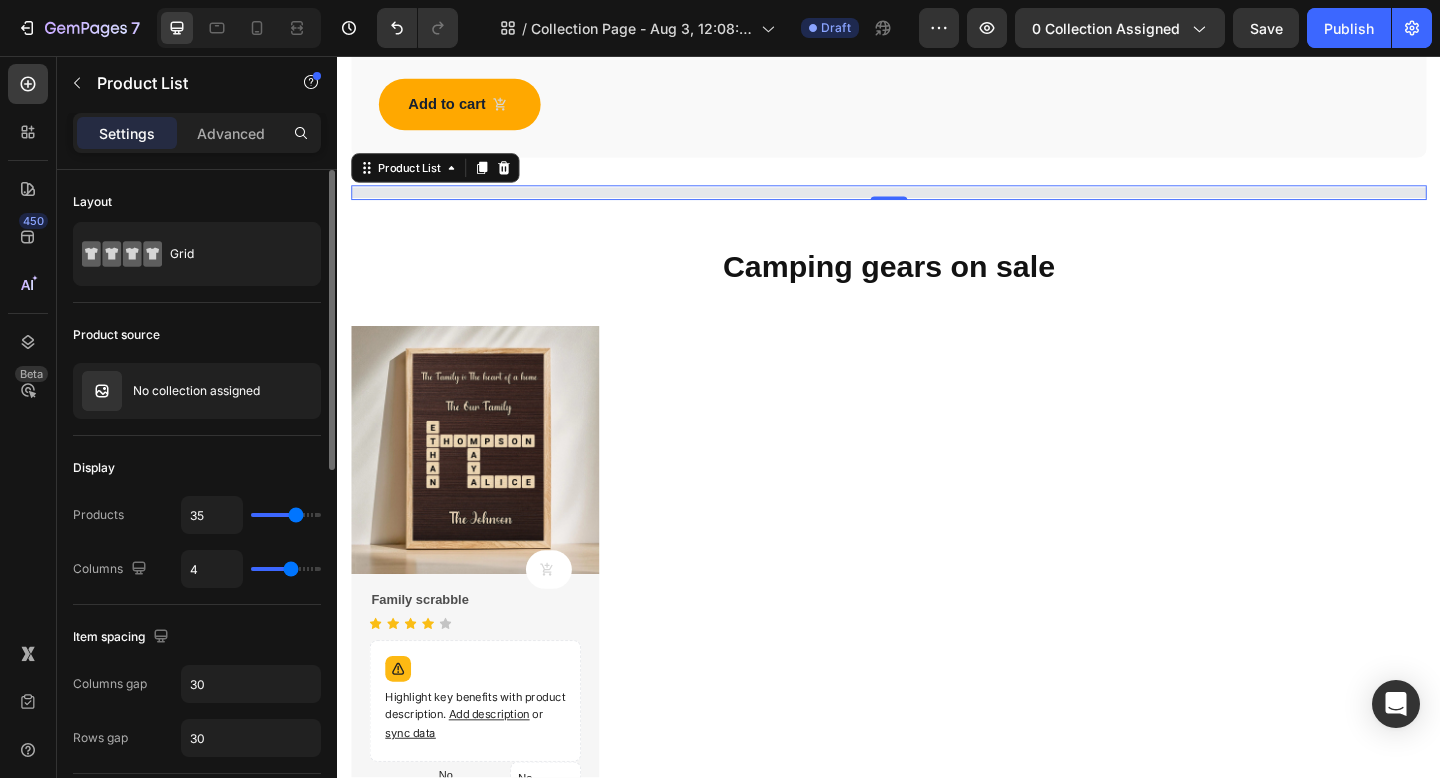 type on "36" 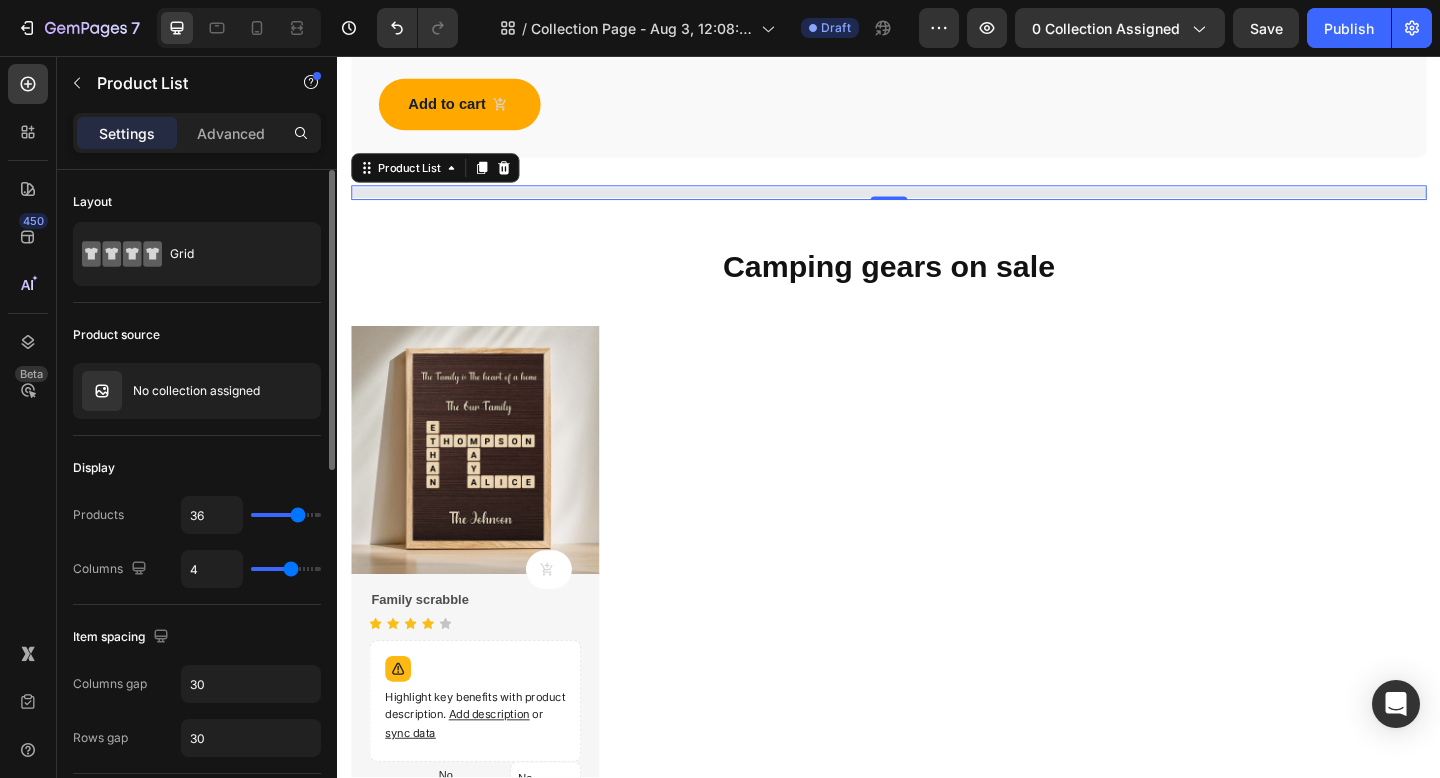type on "37" 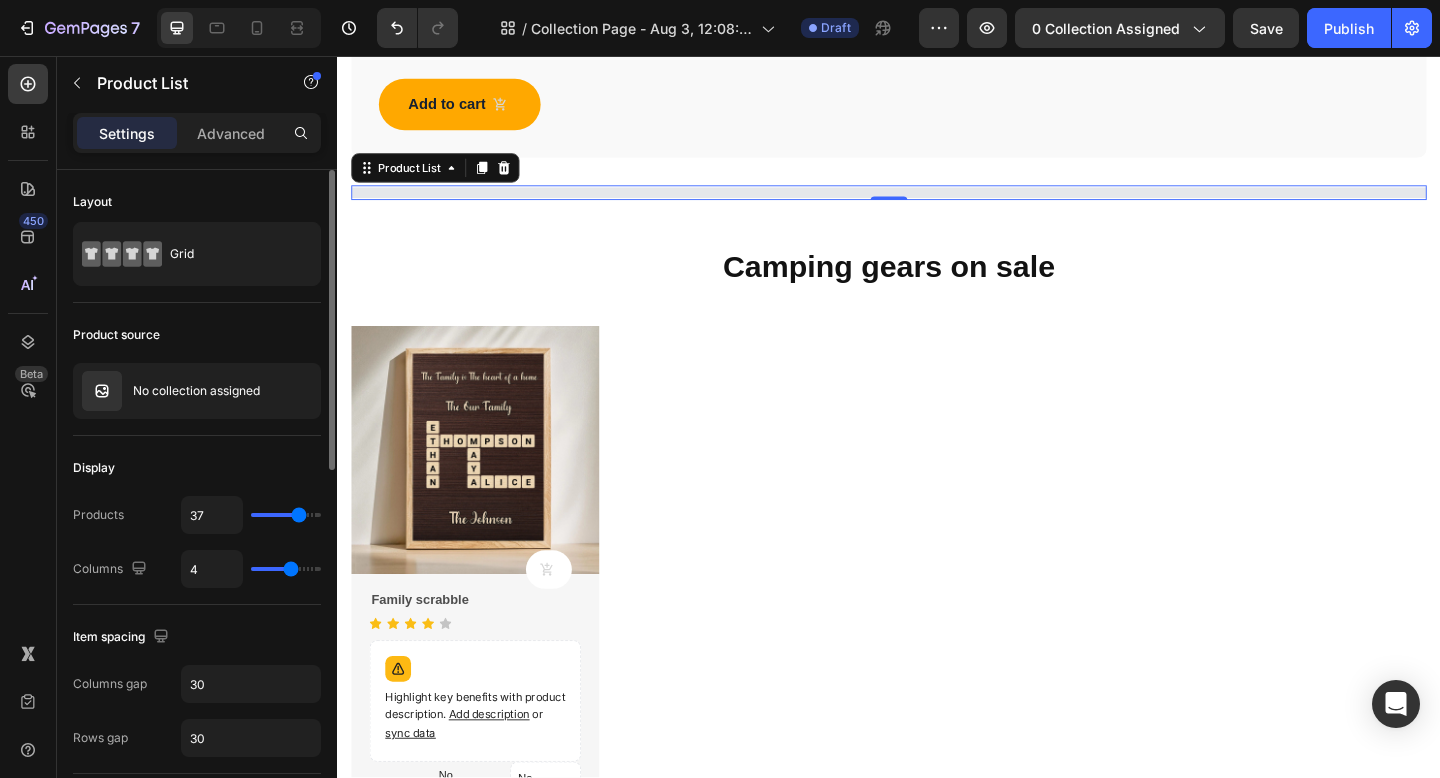 drag, startPoint x: 269, startPoint y: 515, endPoint x: 298, endPoint y: 518, distance: 29.15476 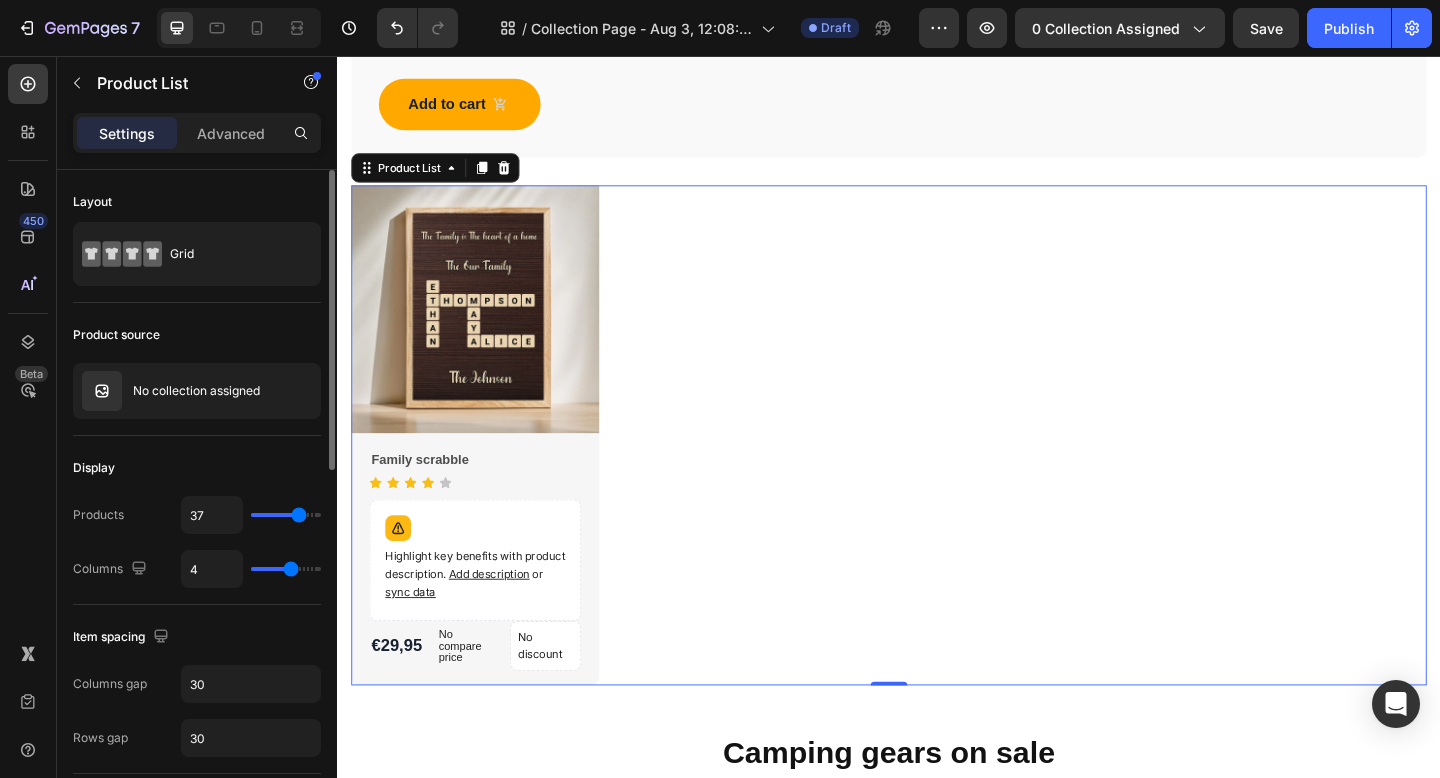 type on "36" 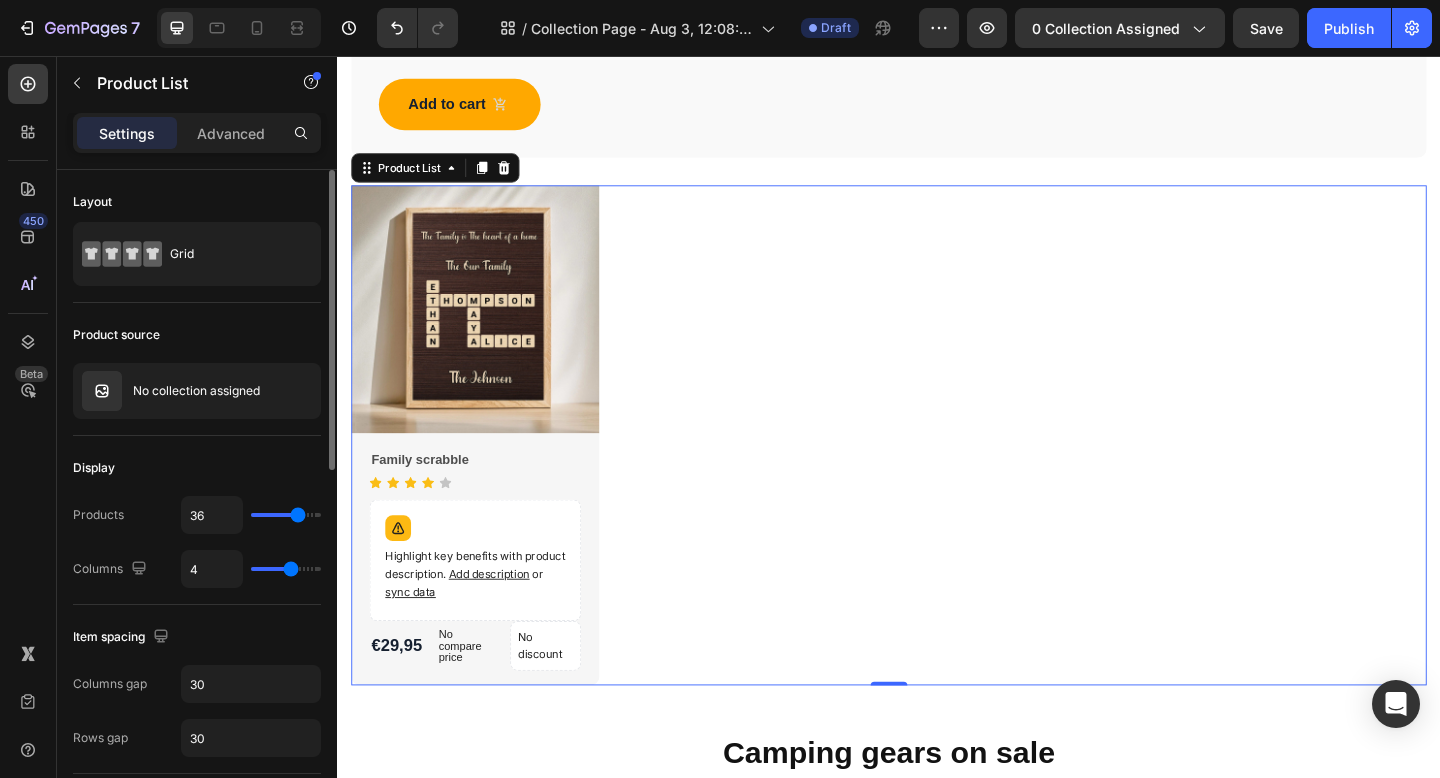 type on "37" 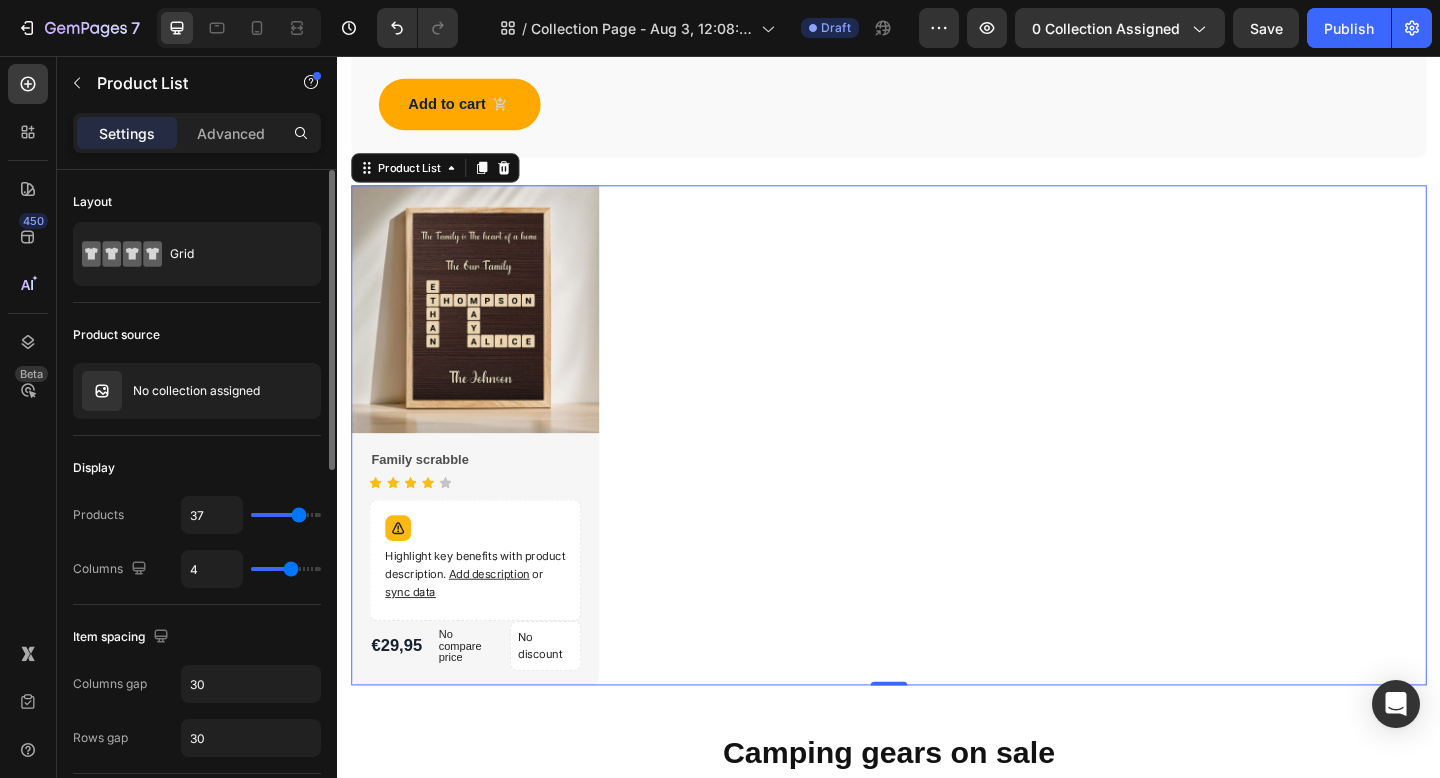 type on "44" 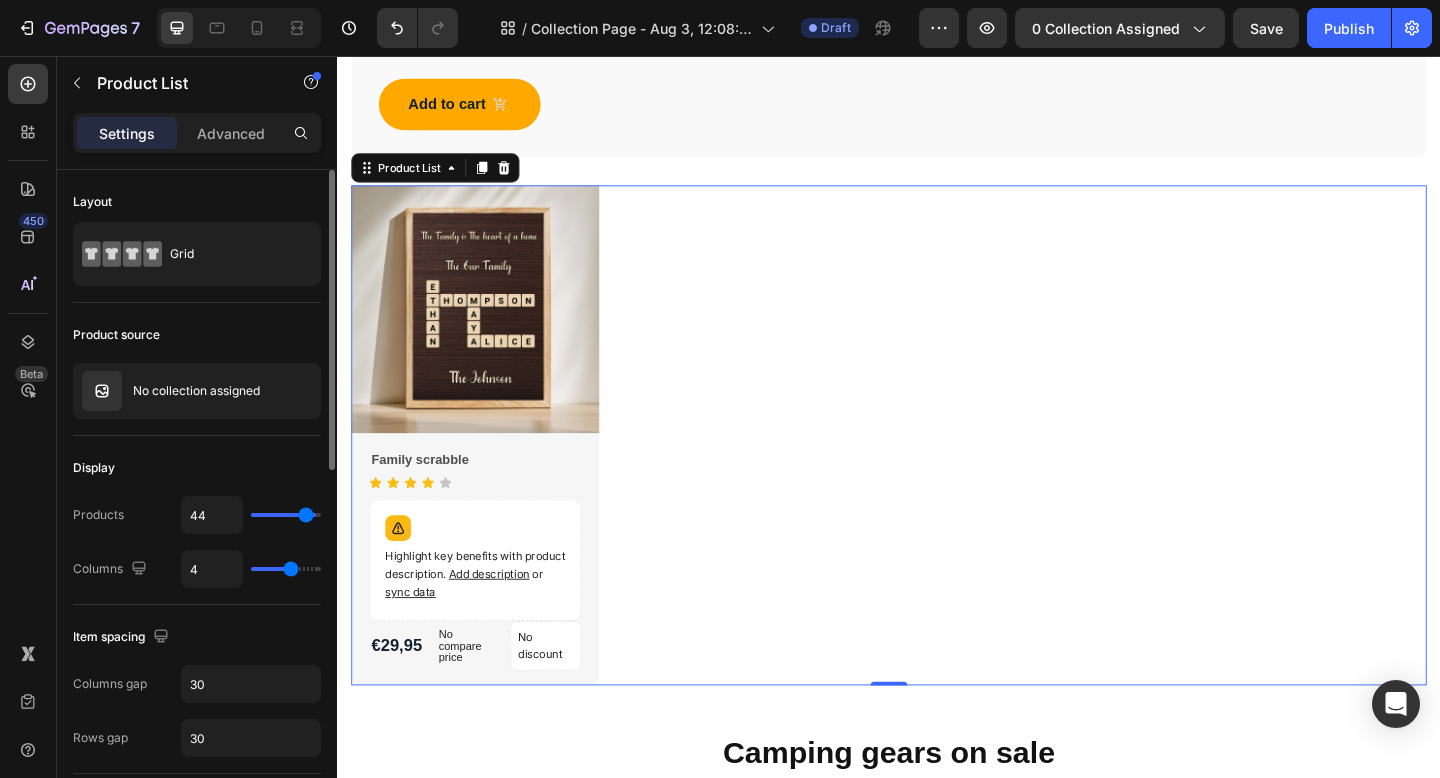 type on "46" 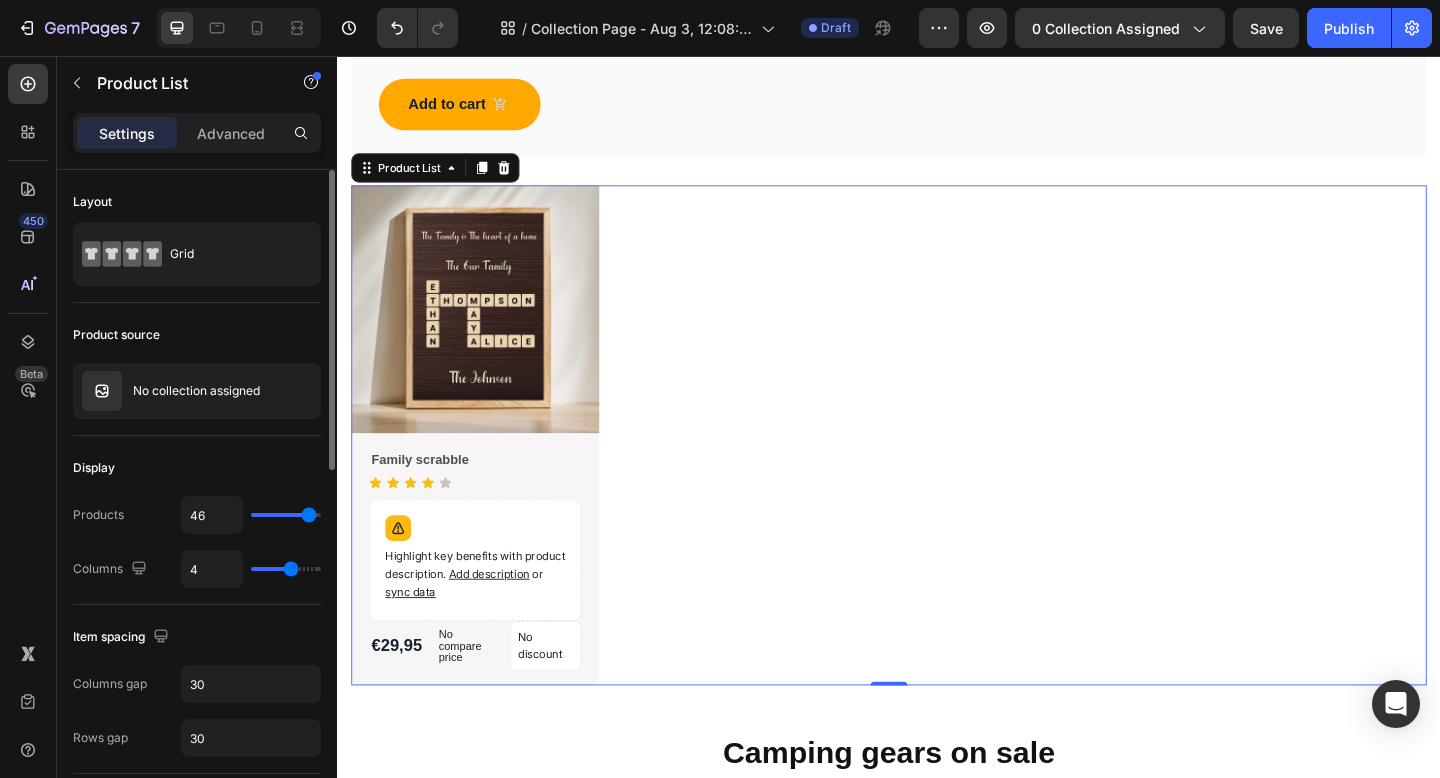 type on "48" 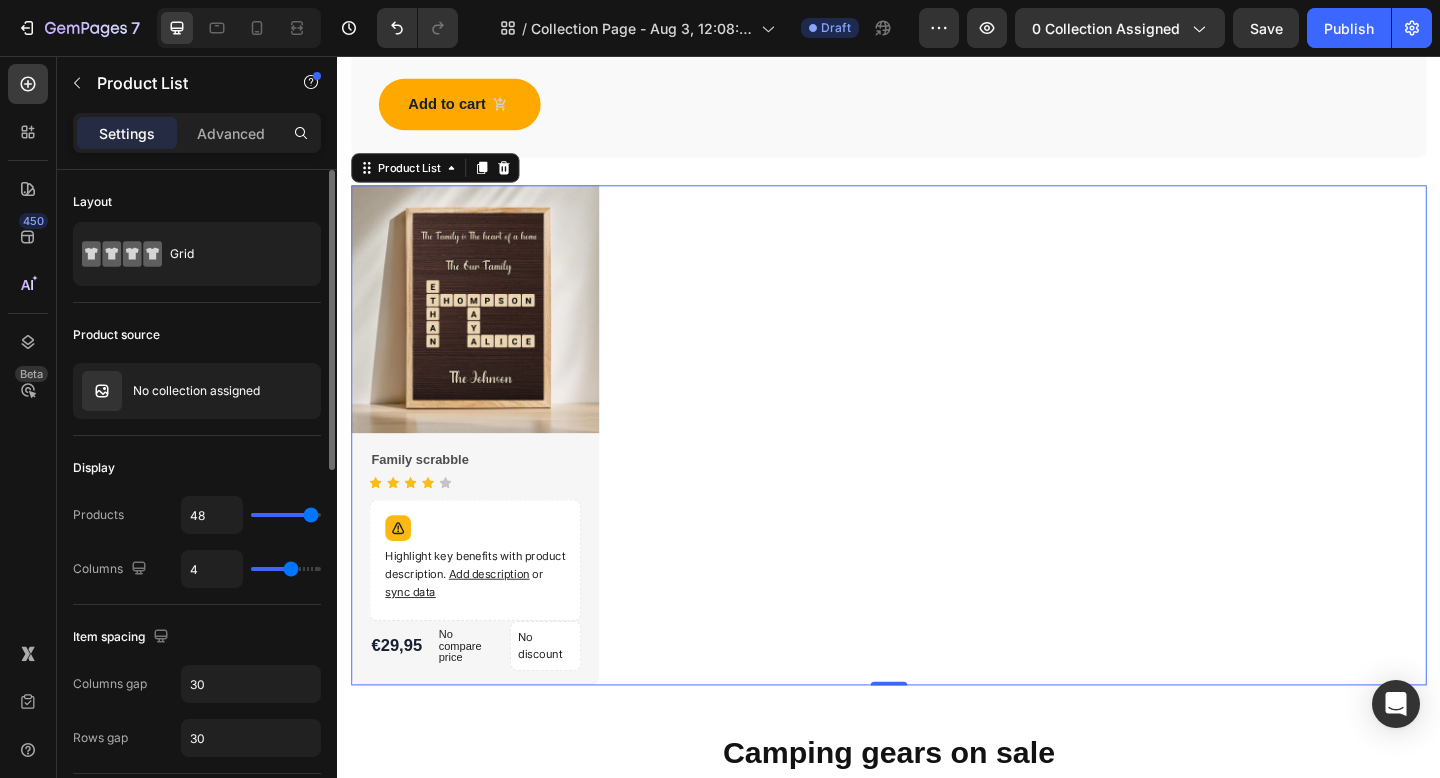 type on "49" 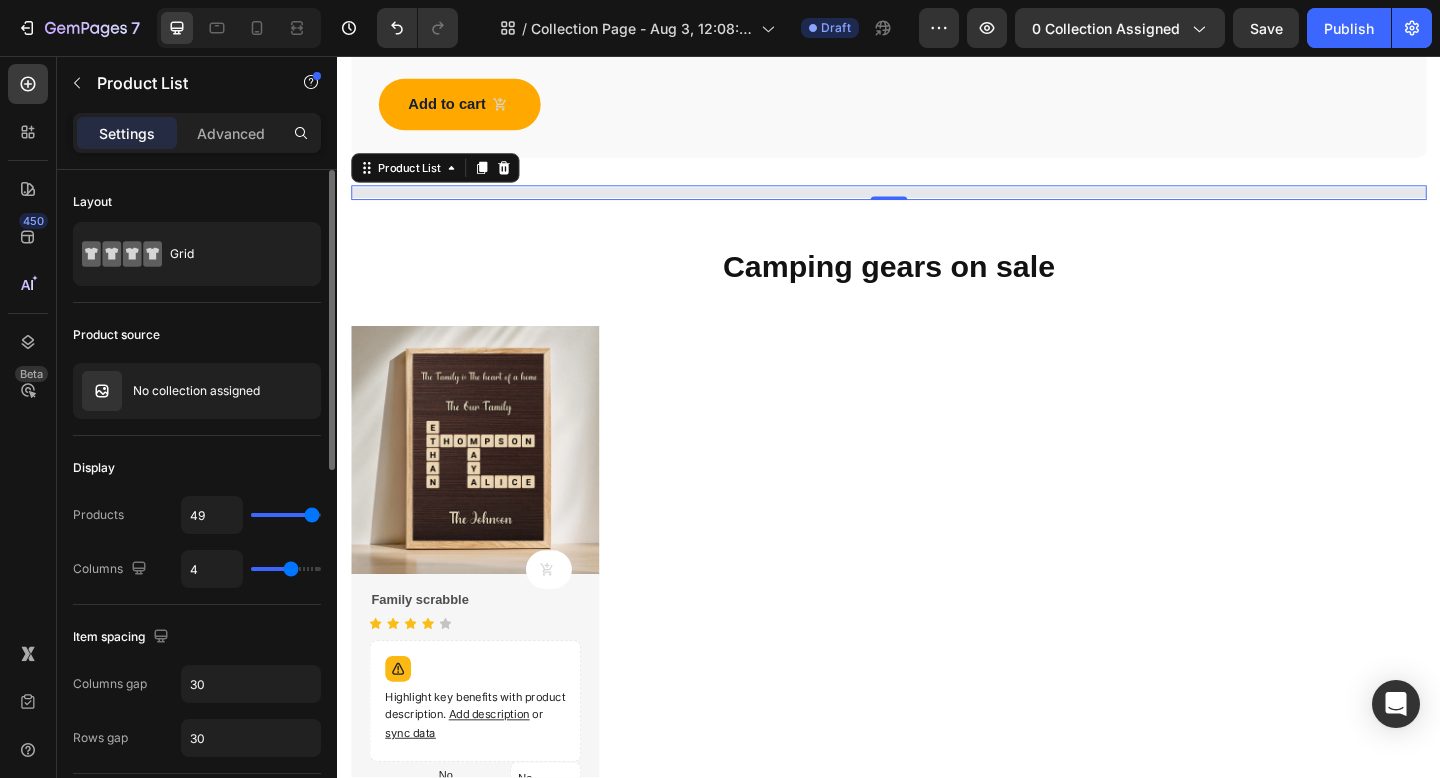type on "50" 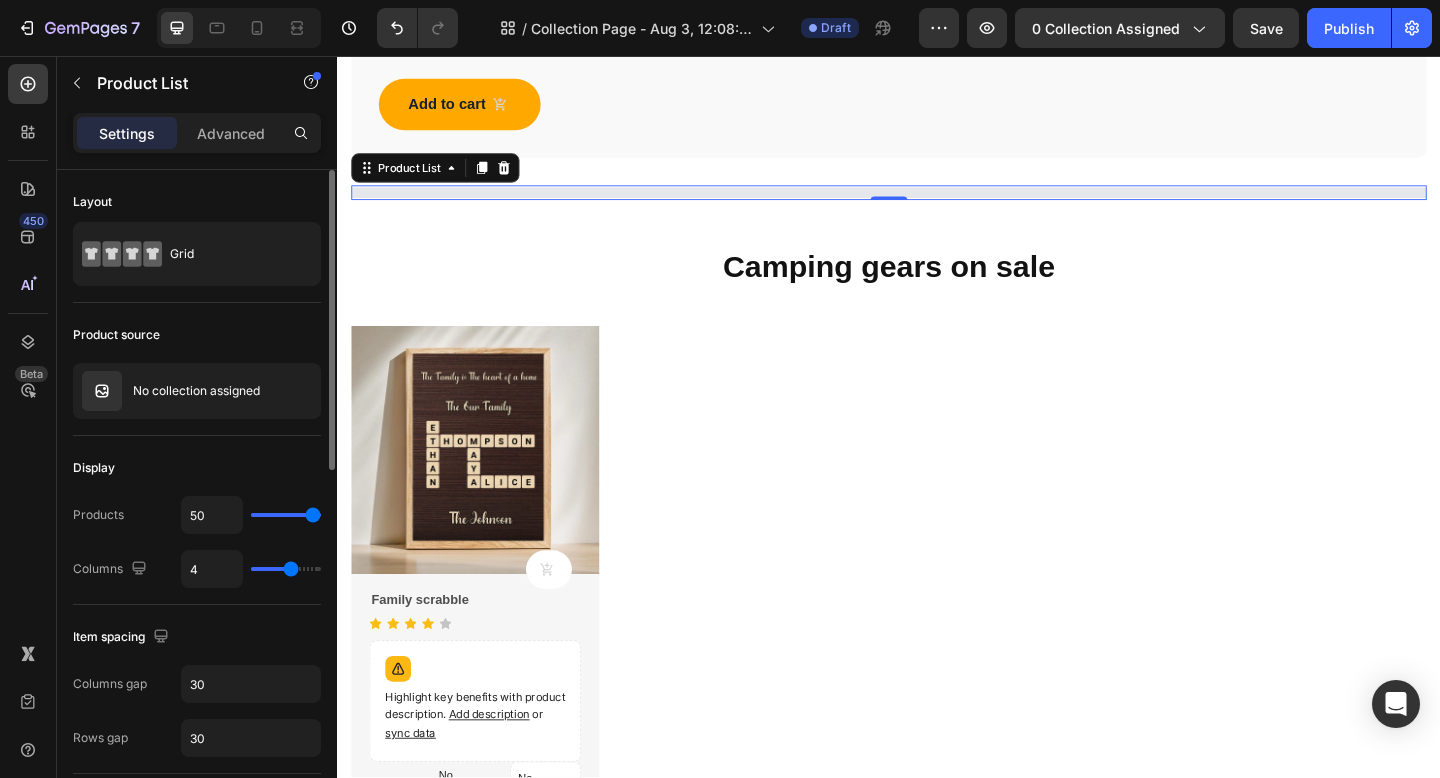 drag, startPoint x: 297, startPoint y: 517, endPoint x: 313, endPoint y: 517, distance: 16 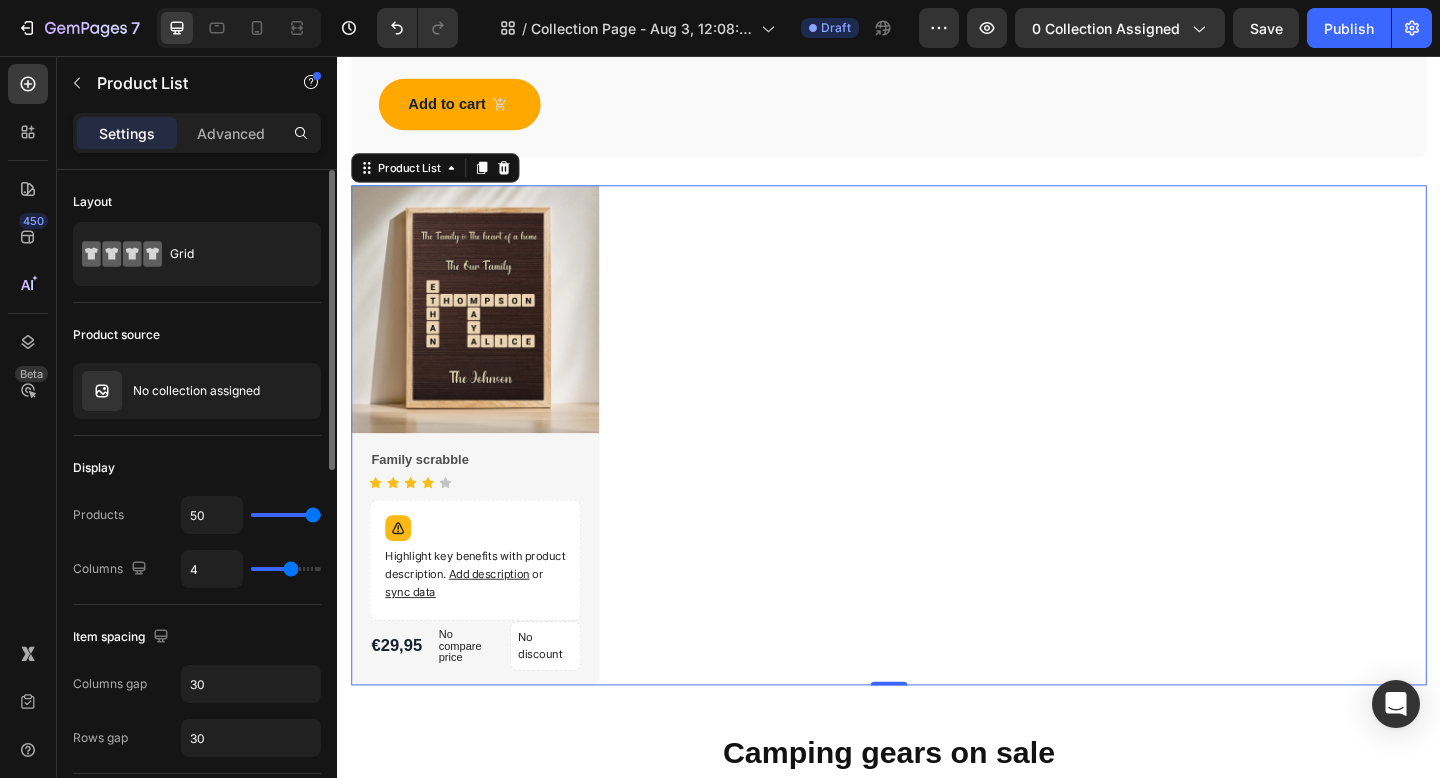 type on "48" 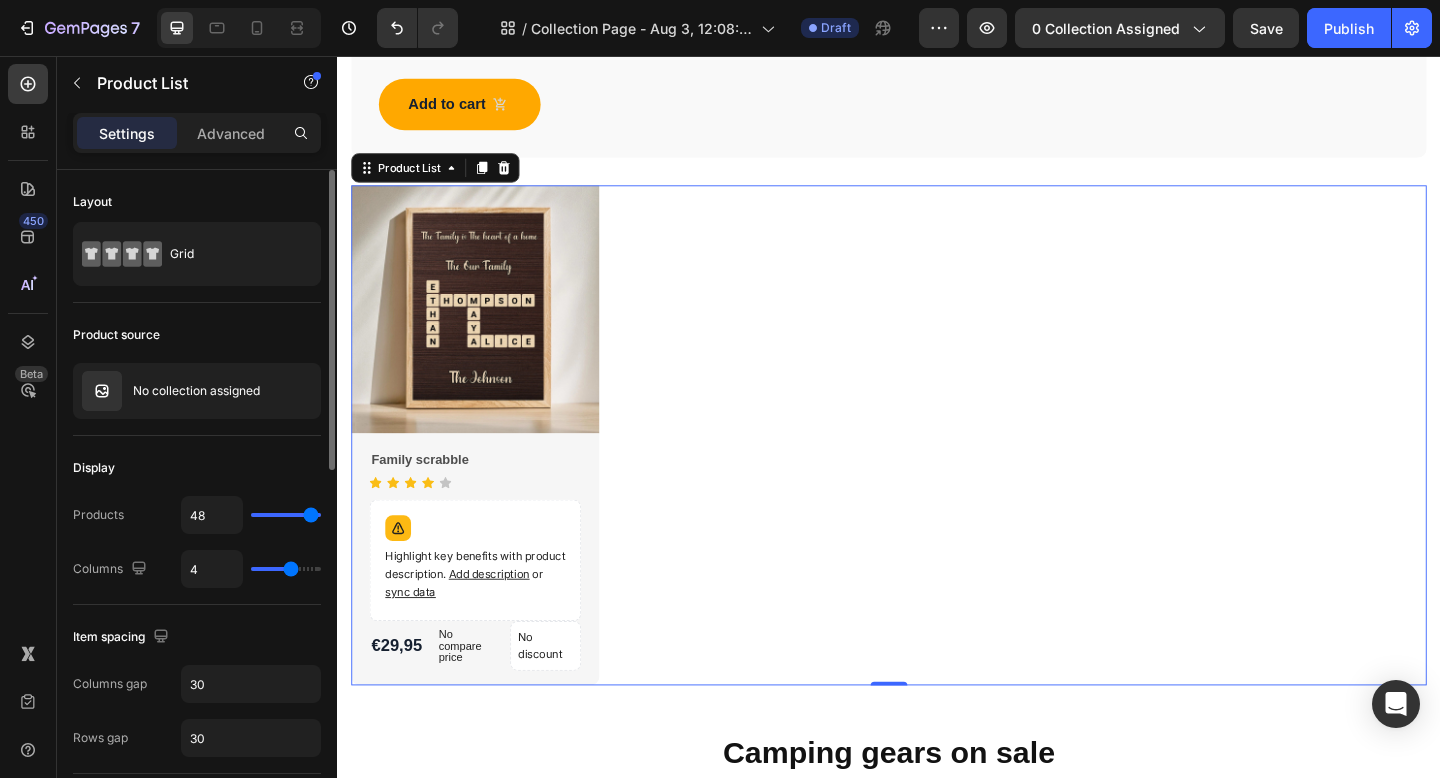 type on "26" 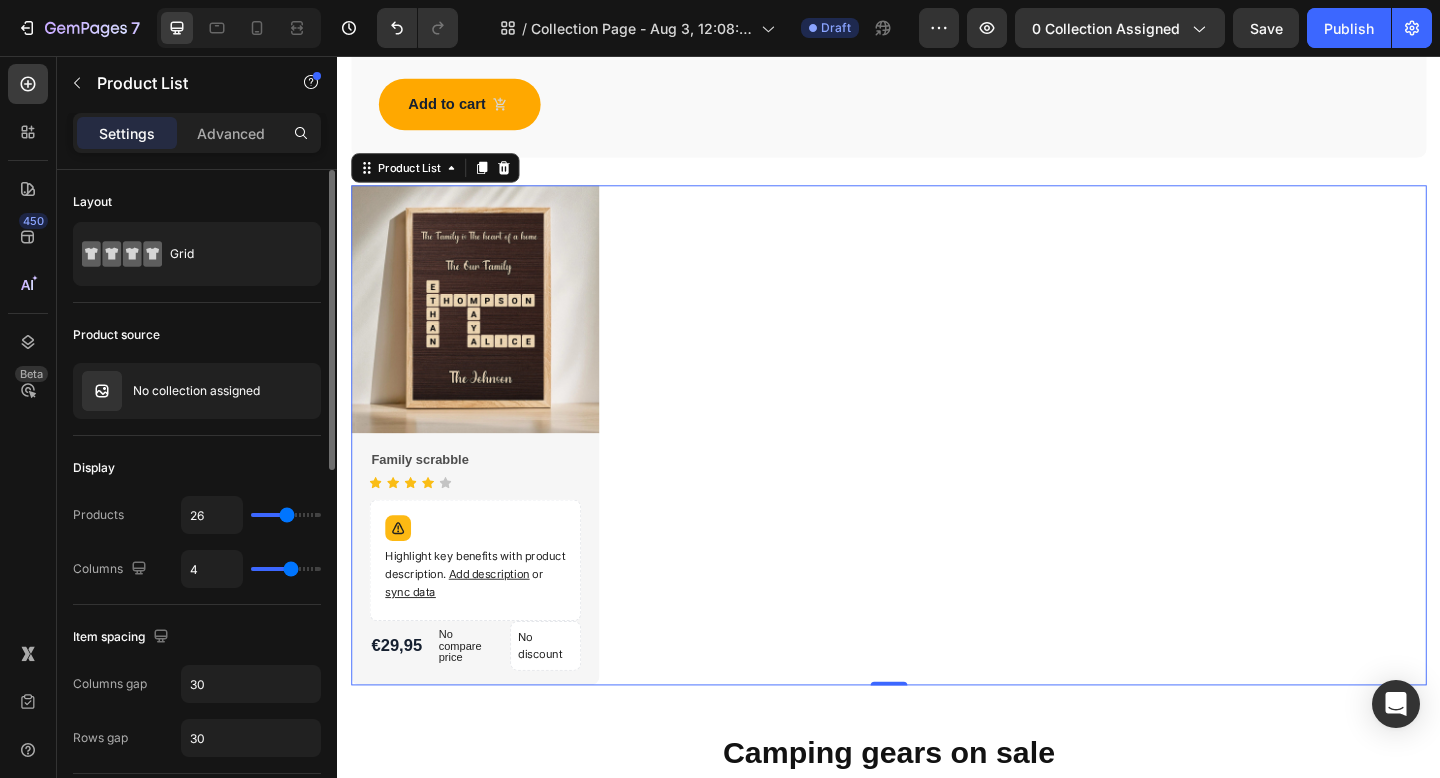 type on "21" 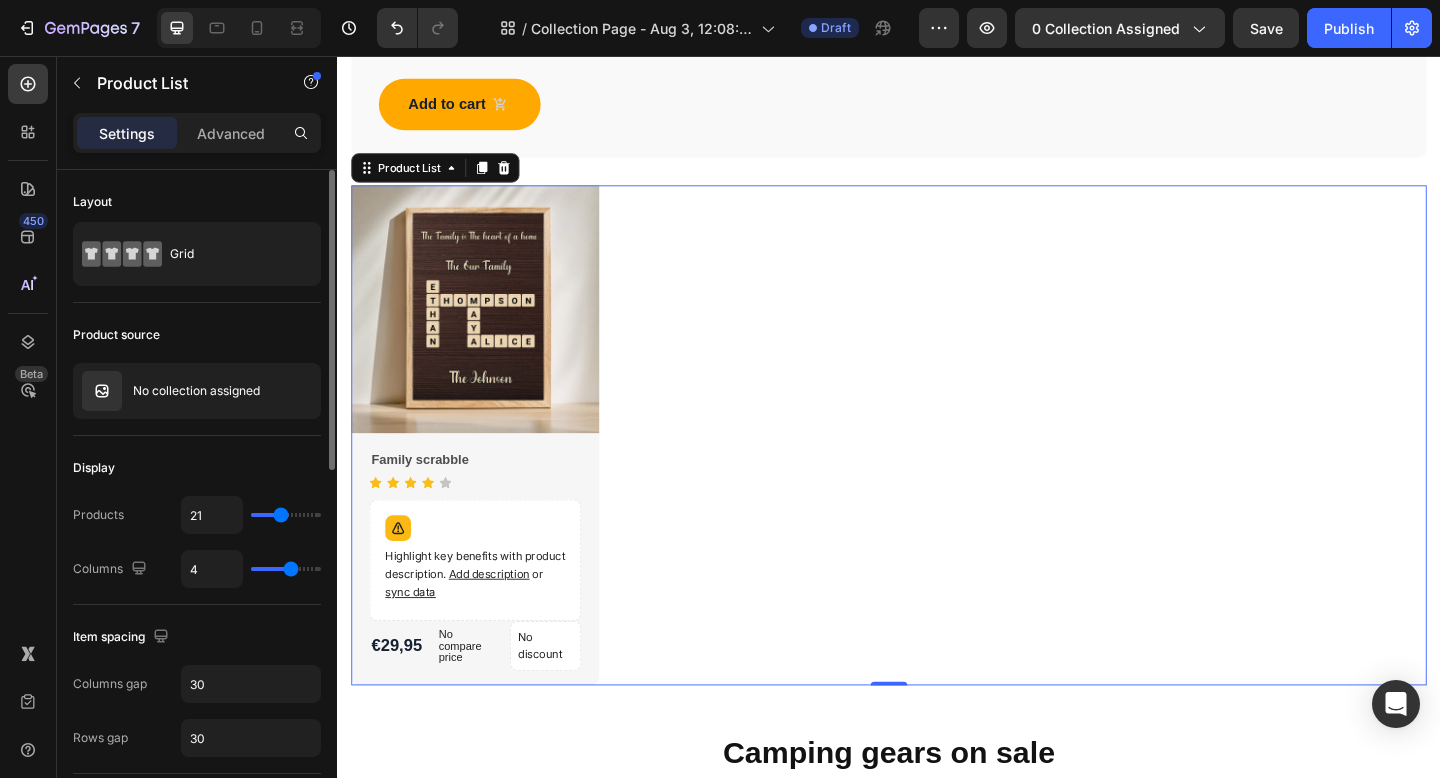 drag, startPoint x: 311, startPoint y: 517, endPoint x: 280, endPoint y: 513, distance: 31.257 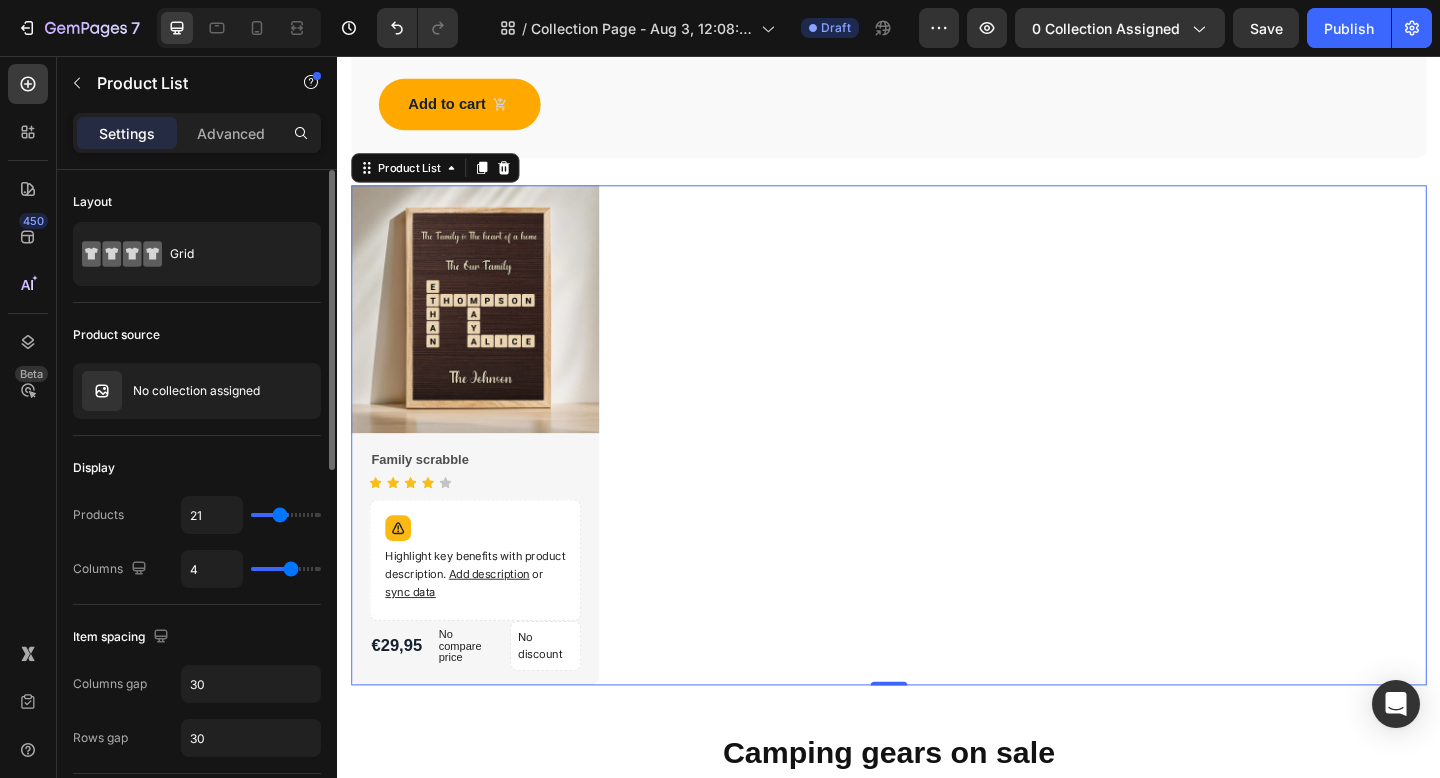 click at bounding box center (286, 515) 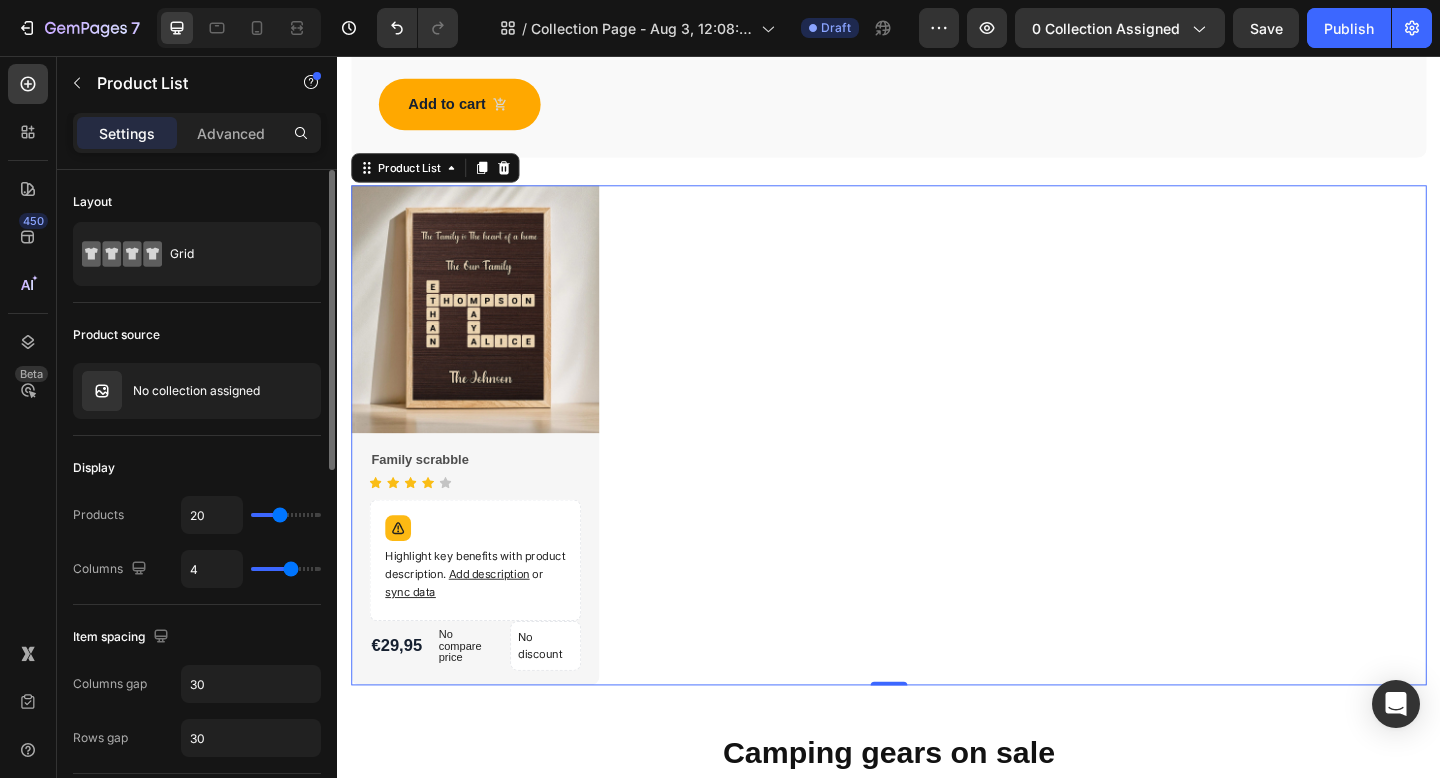 type on "19" 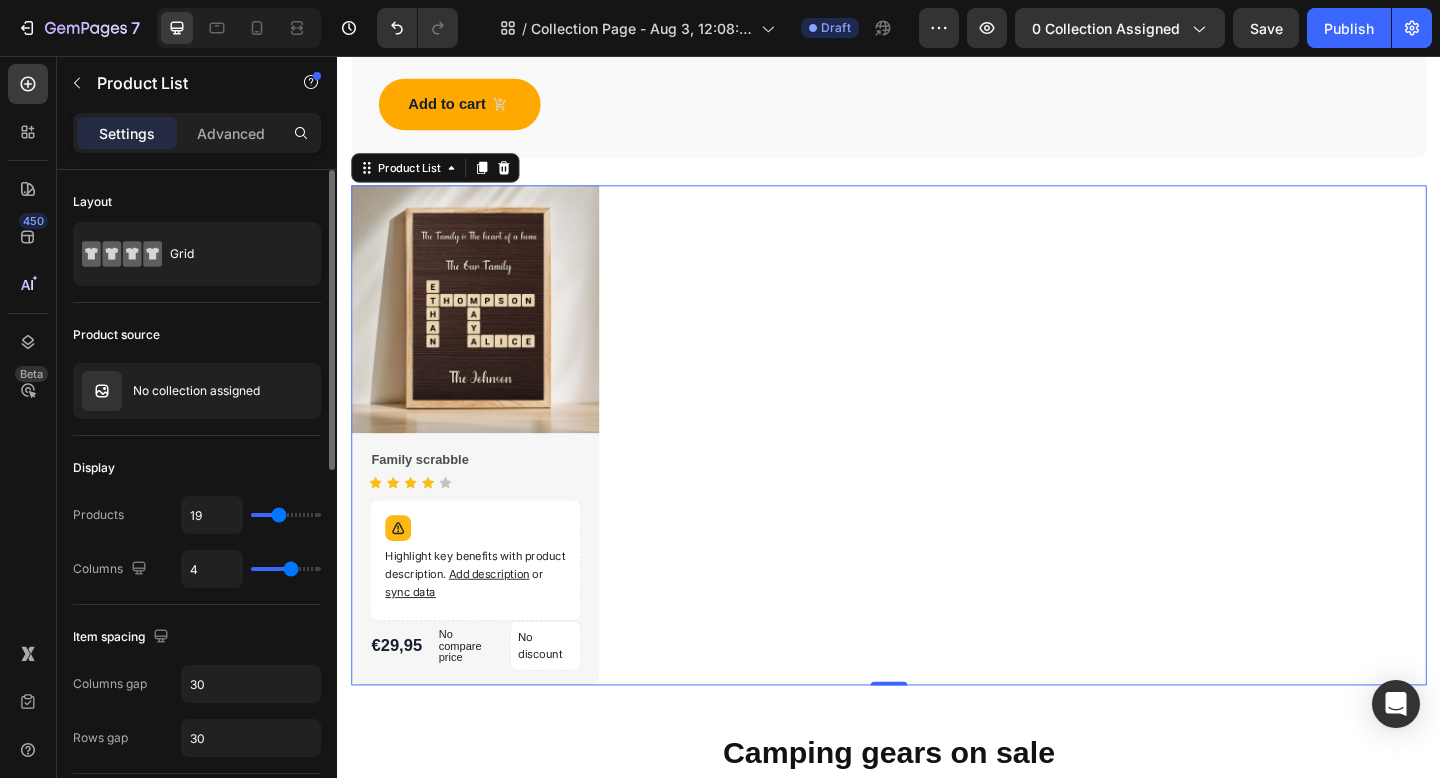 type on "18" 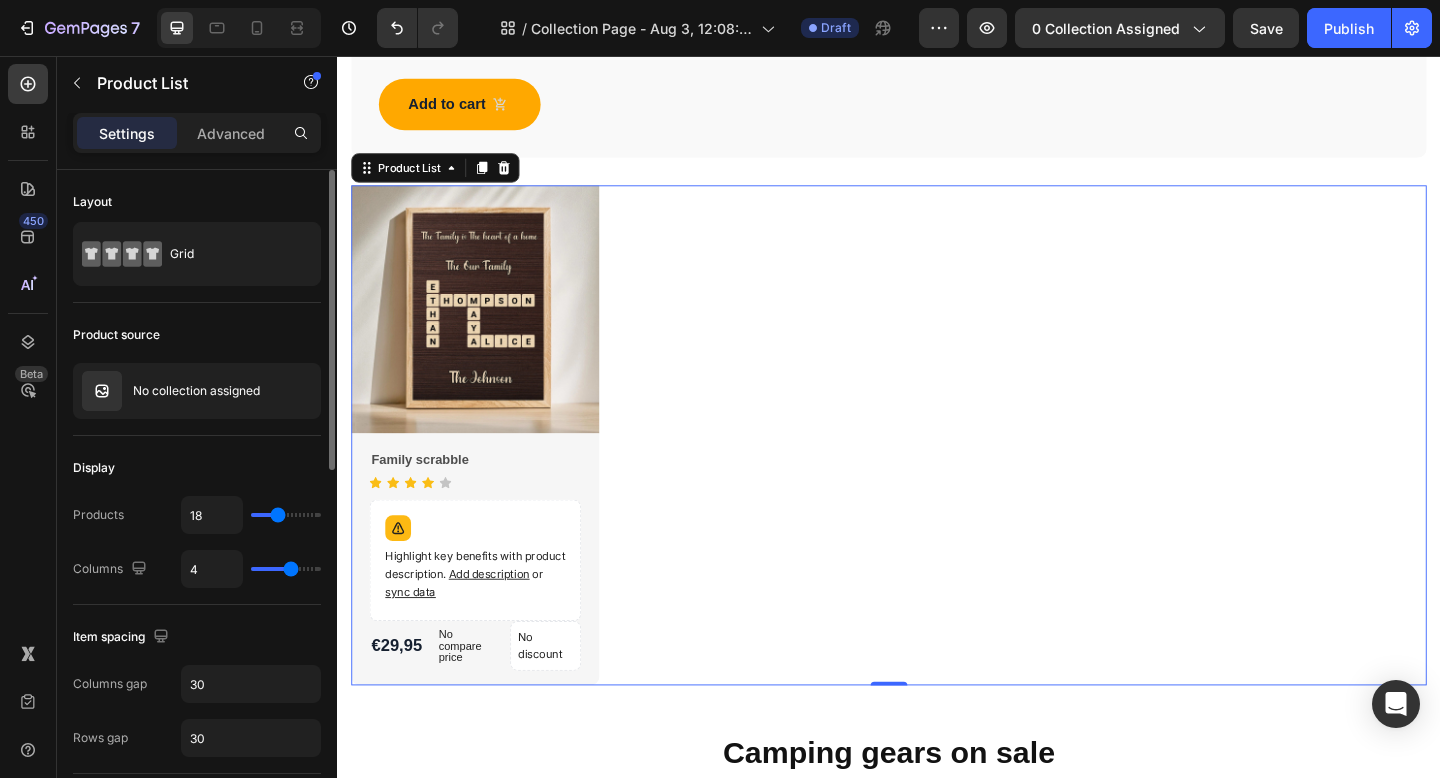 type on "16" 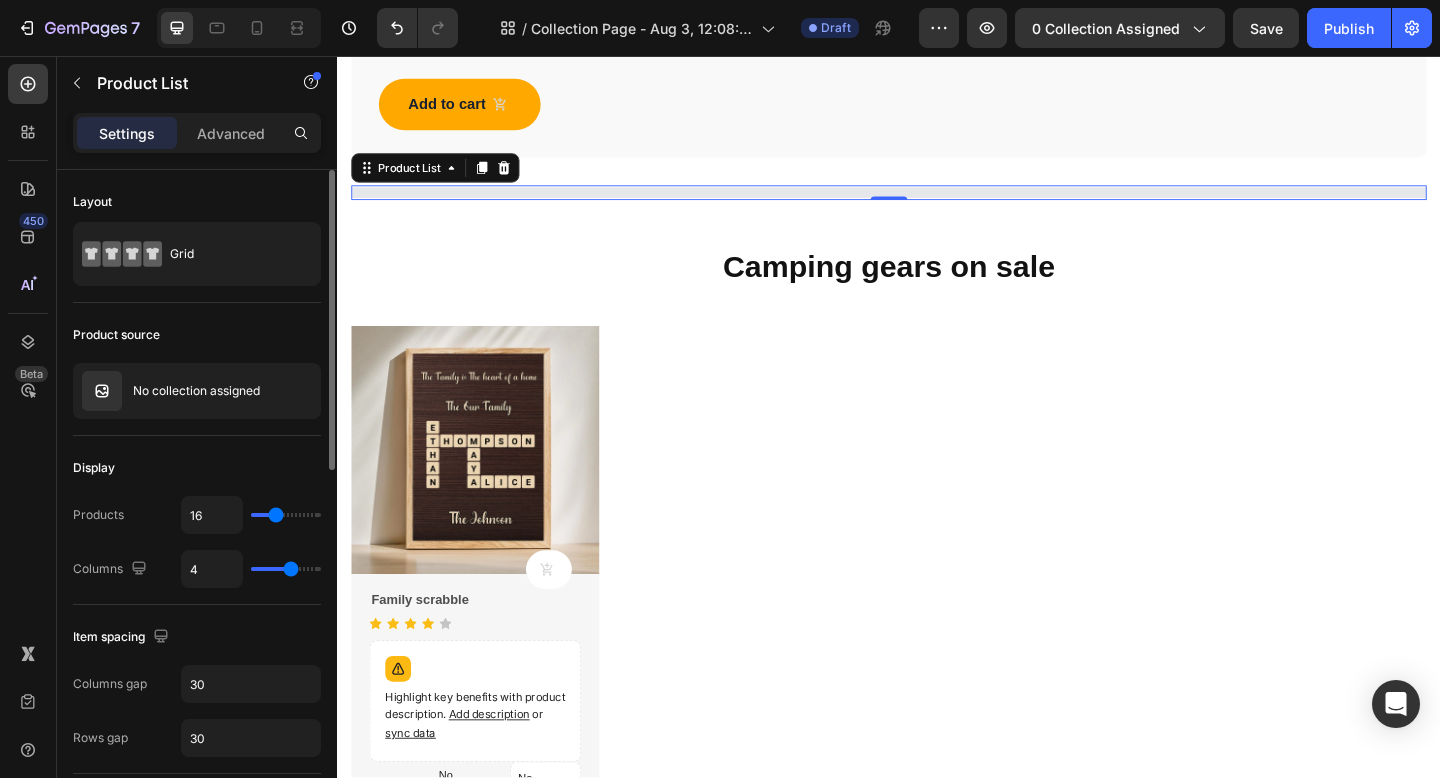 type on "15" 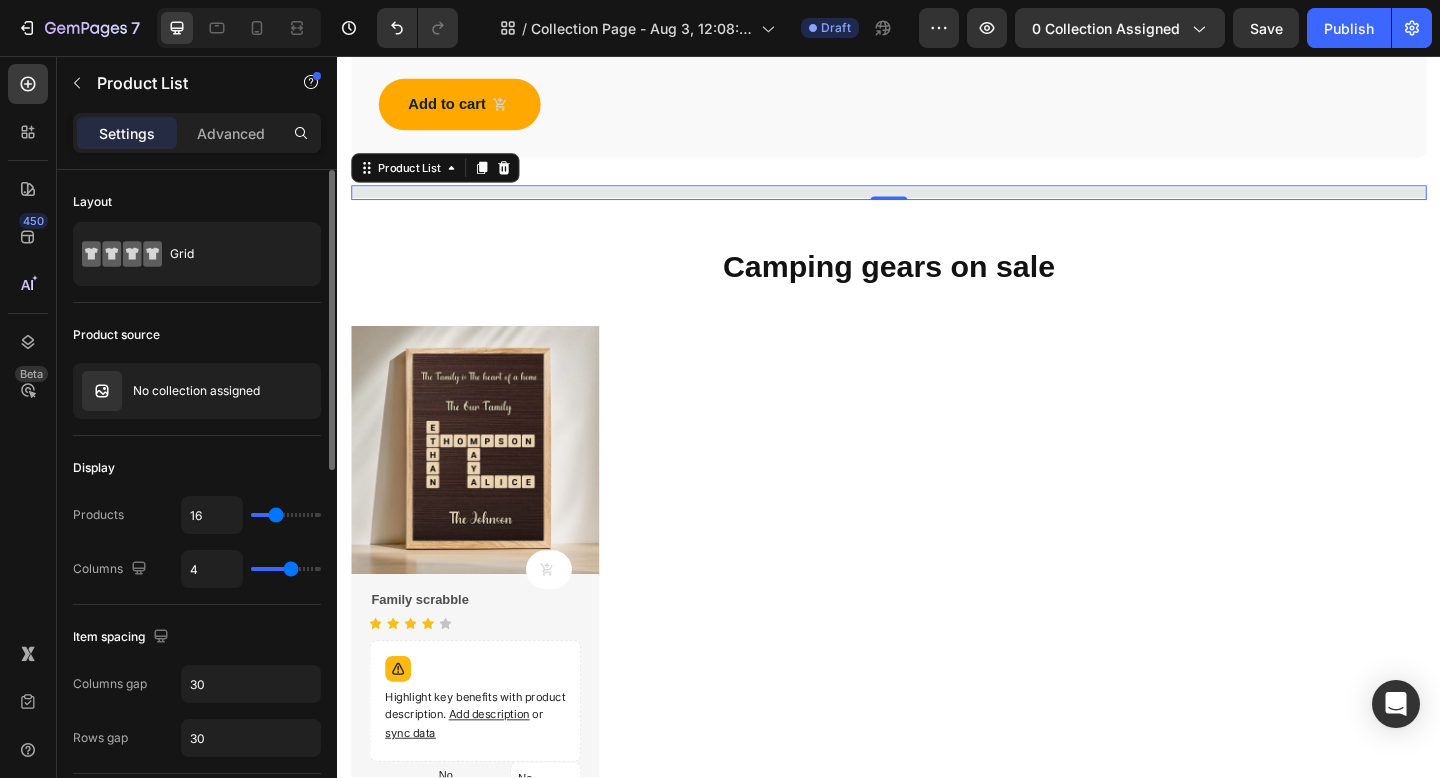 type on "15" 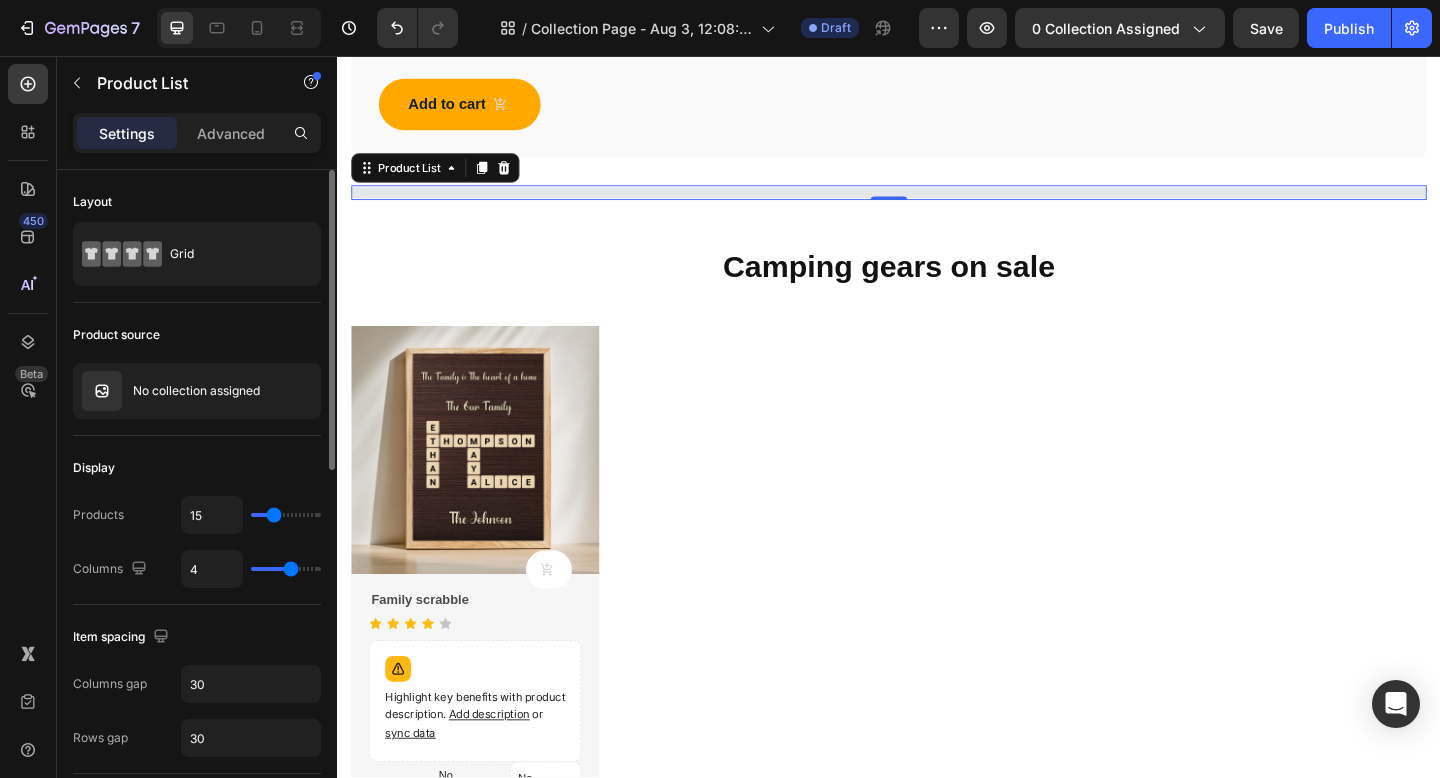 type on "14" 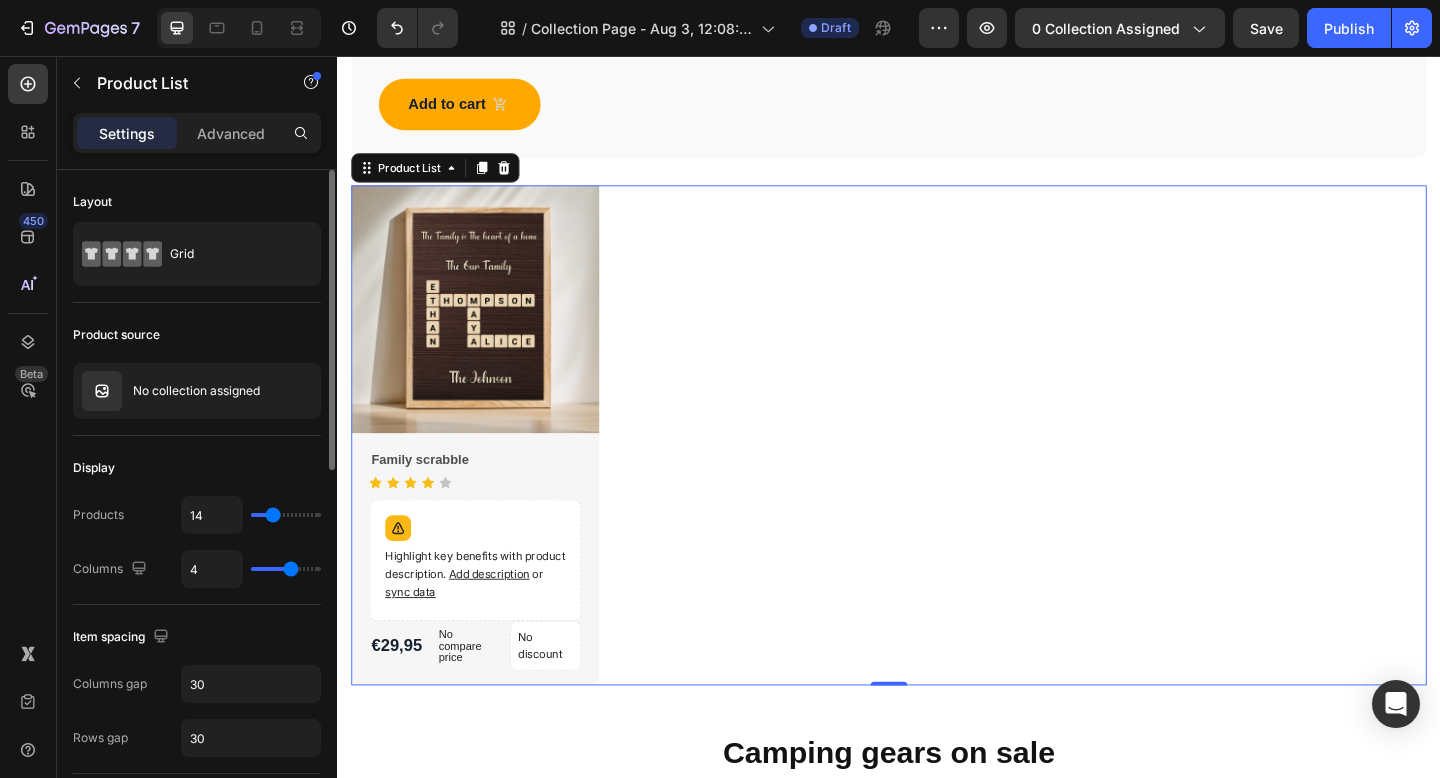 type on "13" 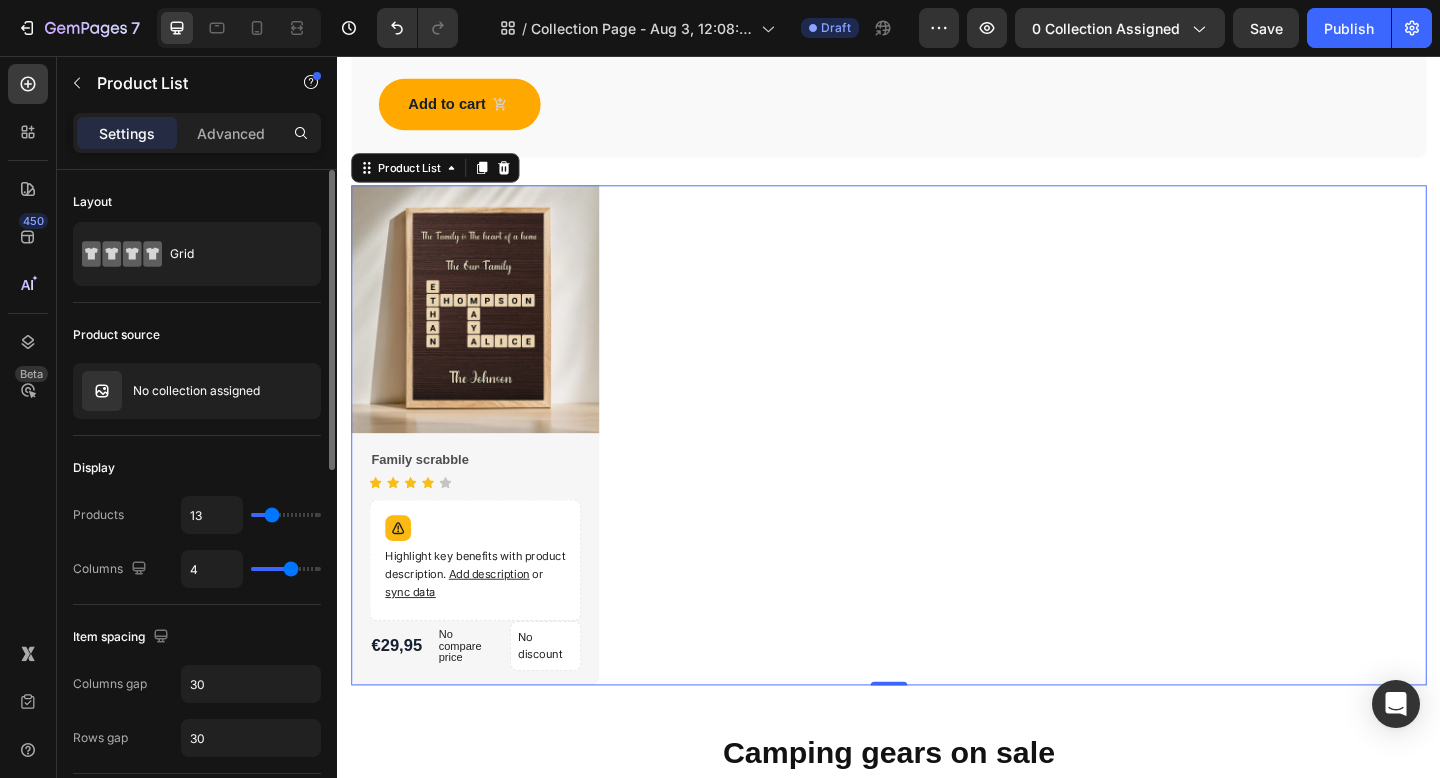 type on "12" 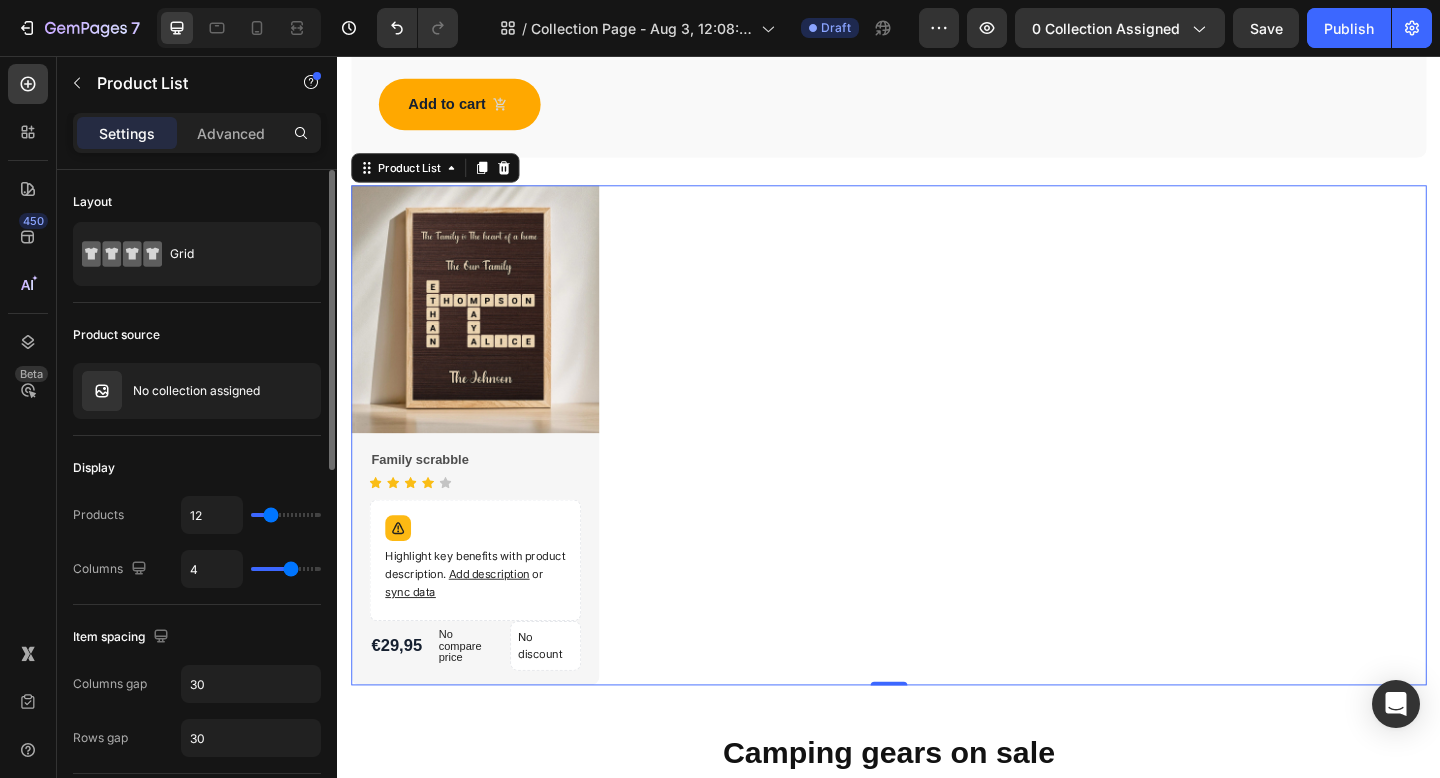type on "9" 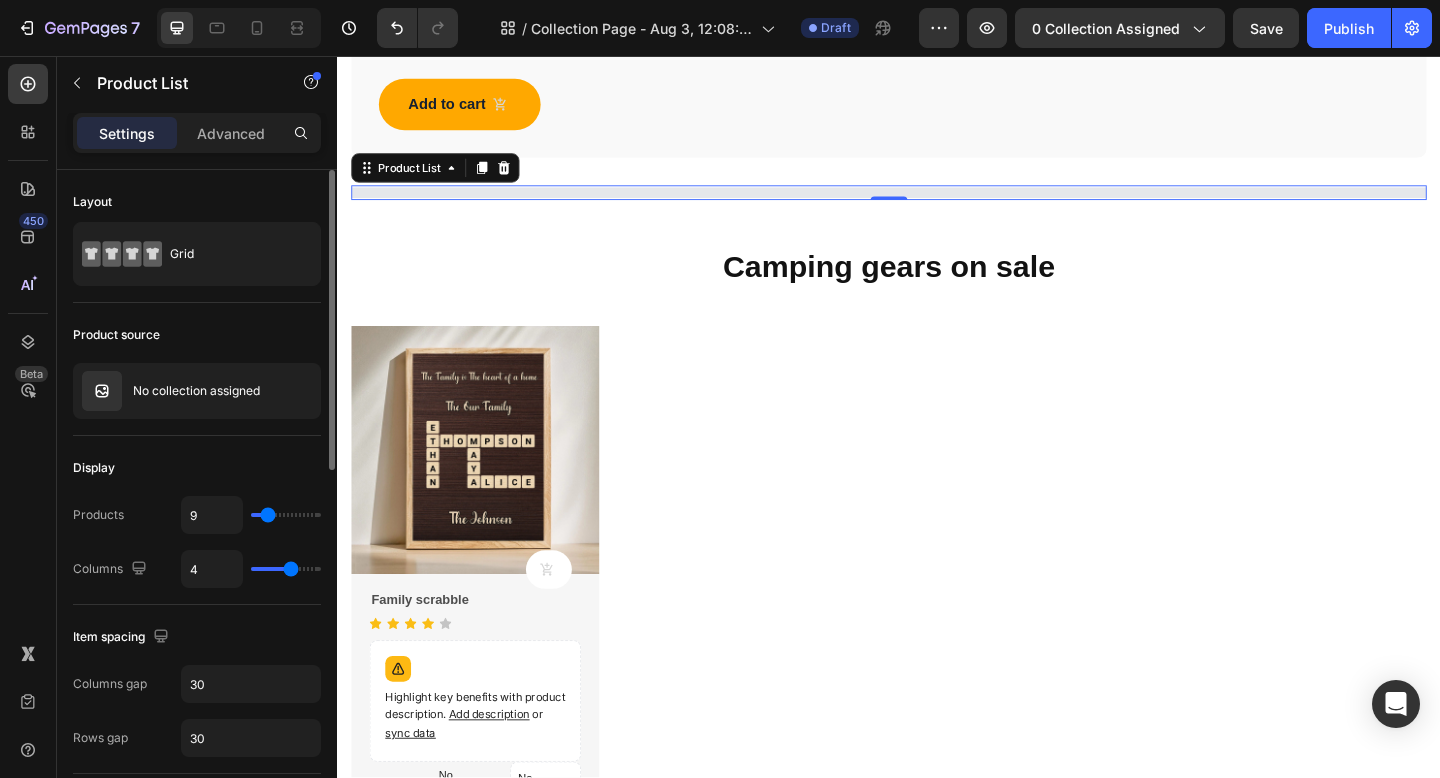 type on "7" 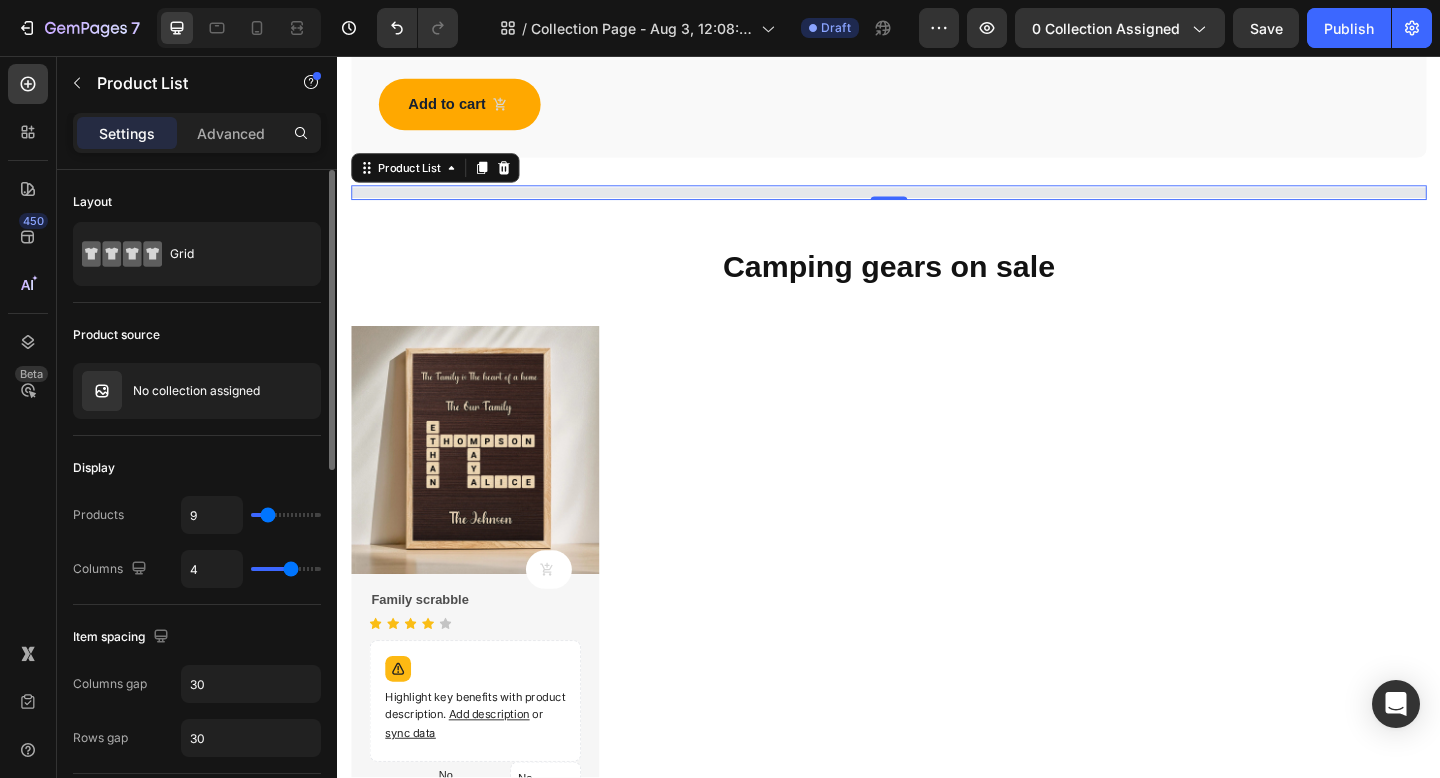 type on "7" 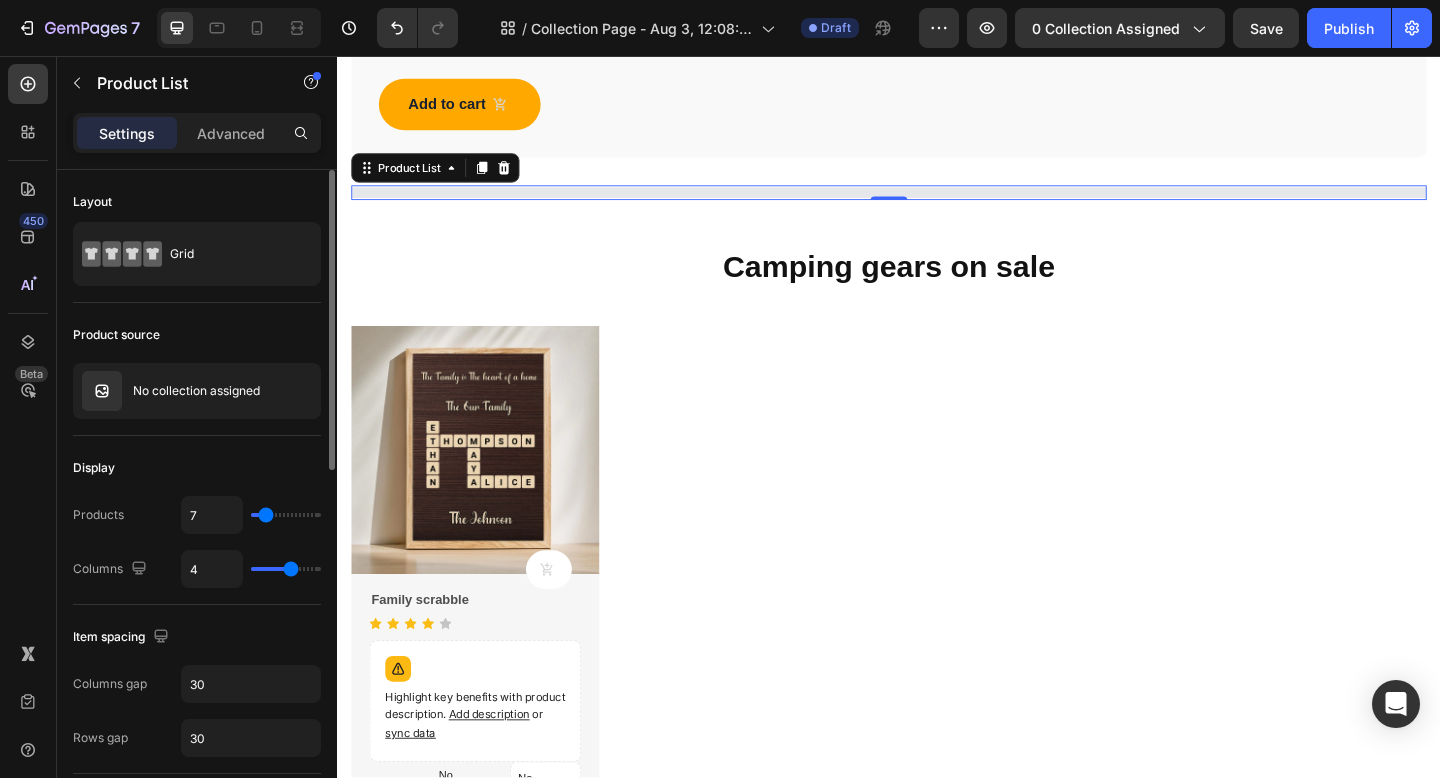 type on "6" 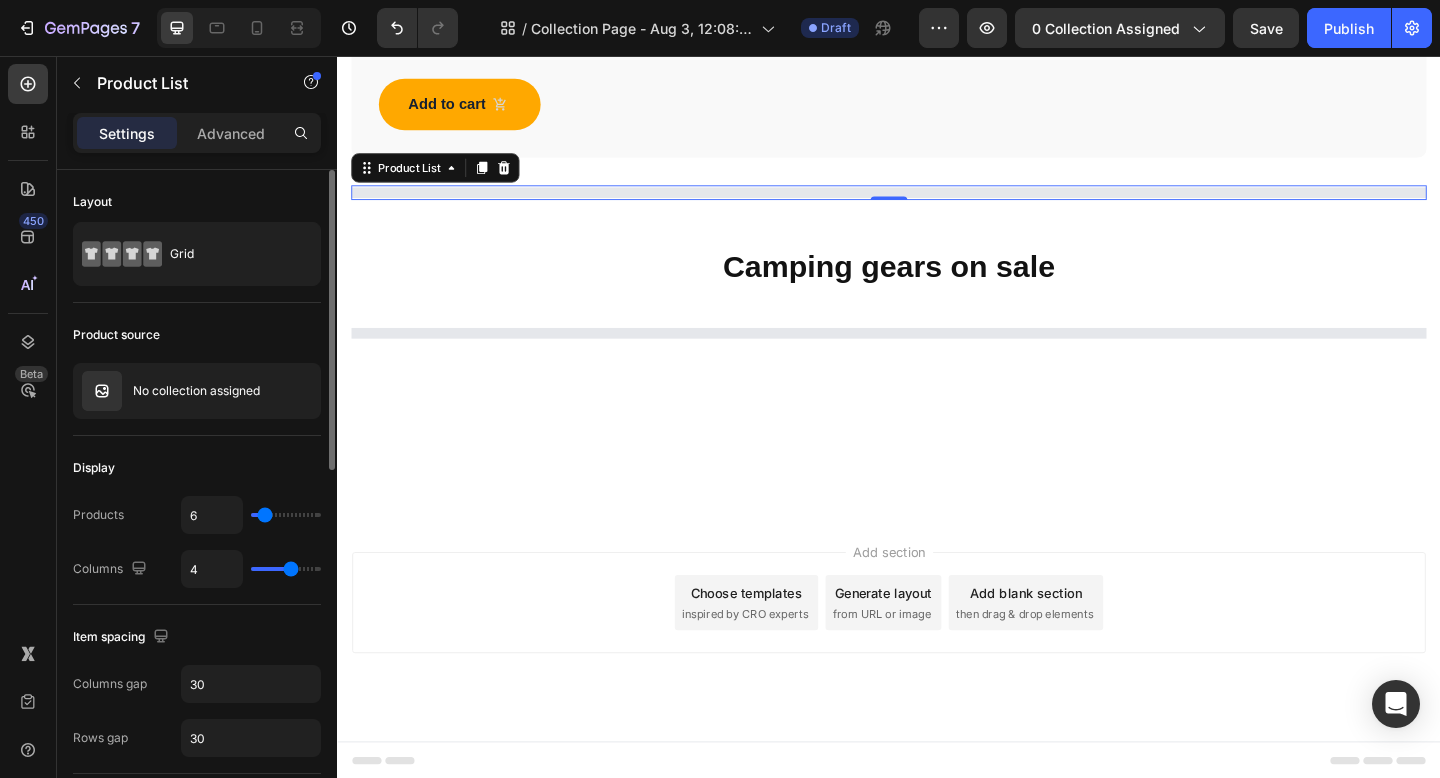 type on "5" 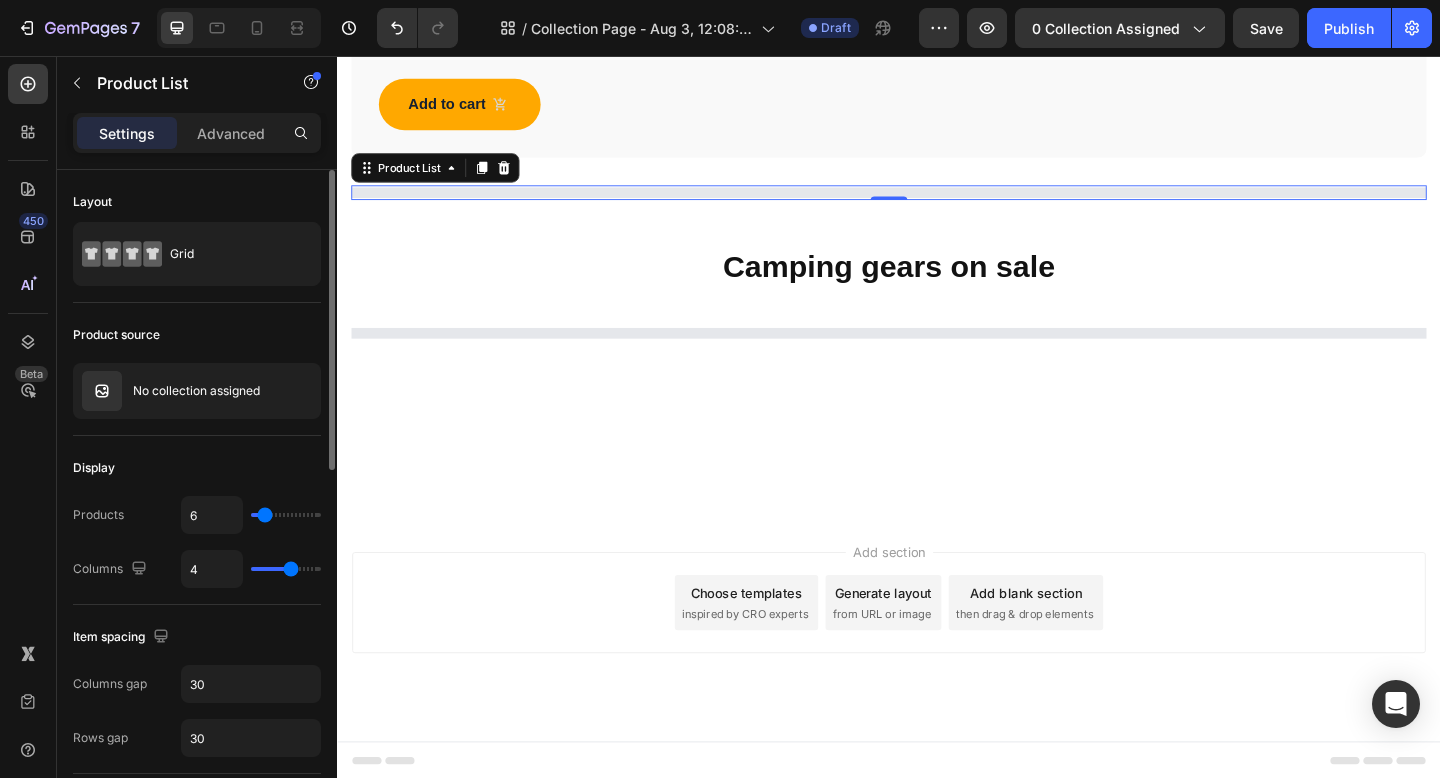 type on "5" 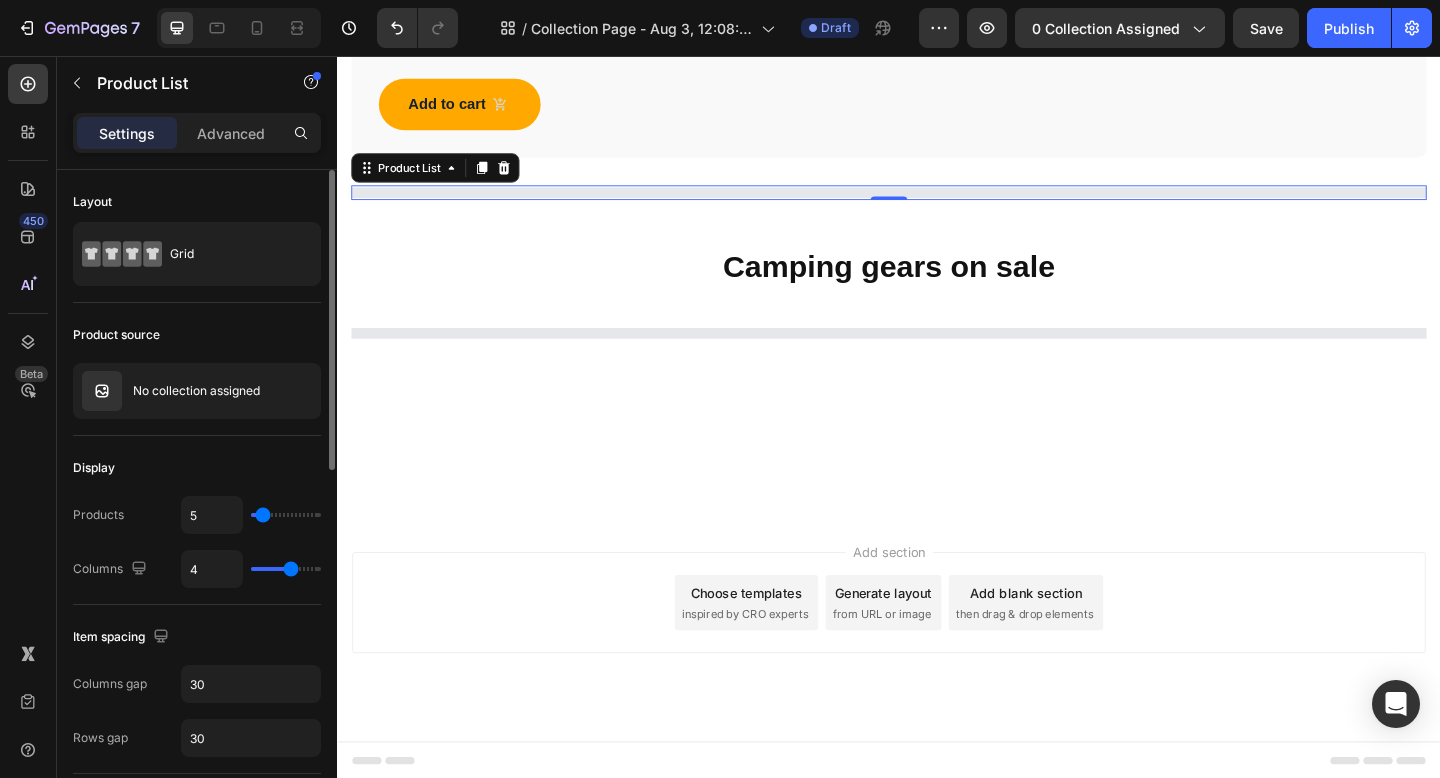 type on "4" 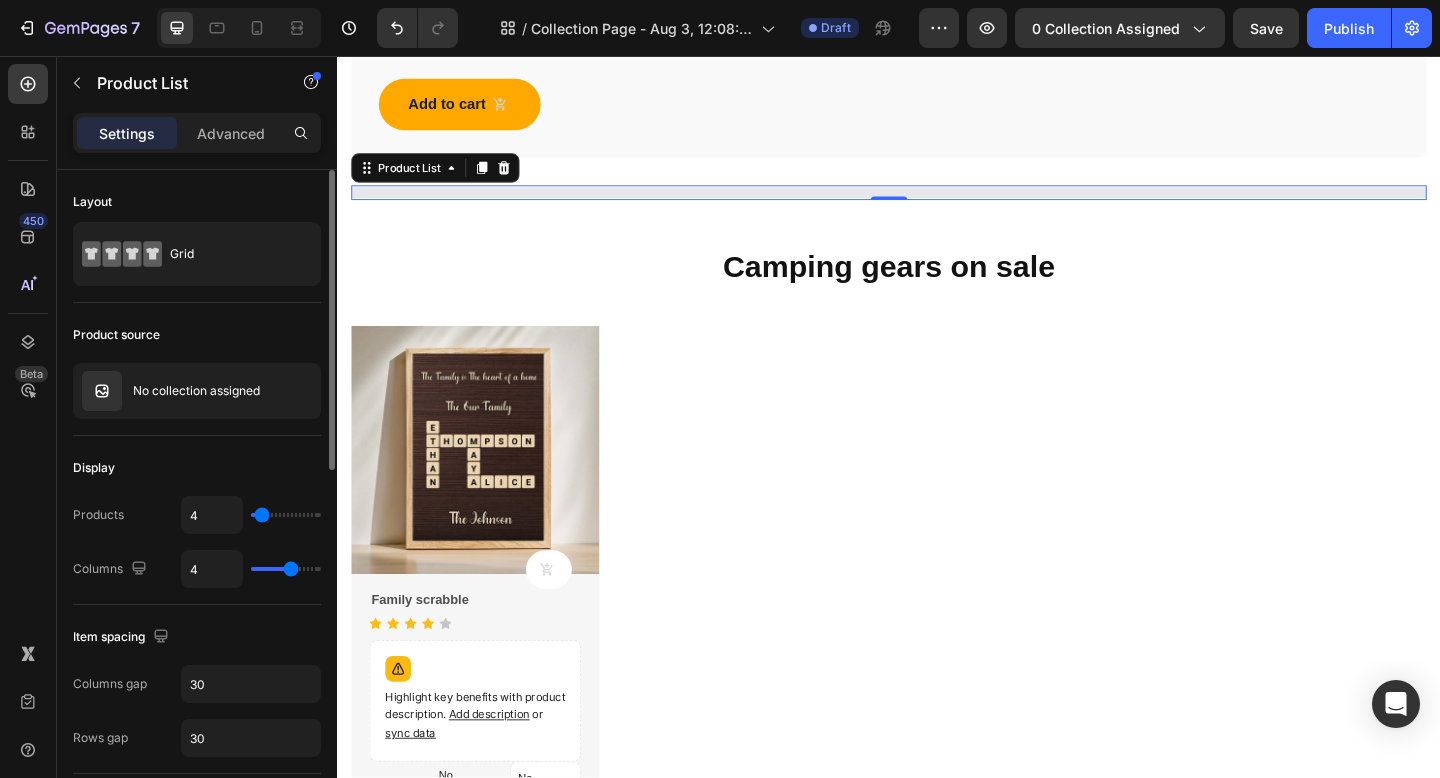 drag, startPoint x: 280, startPoint y: 513, endPoint x: 262, endPoint y: 510, distance: 18.248287 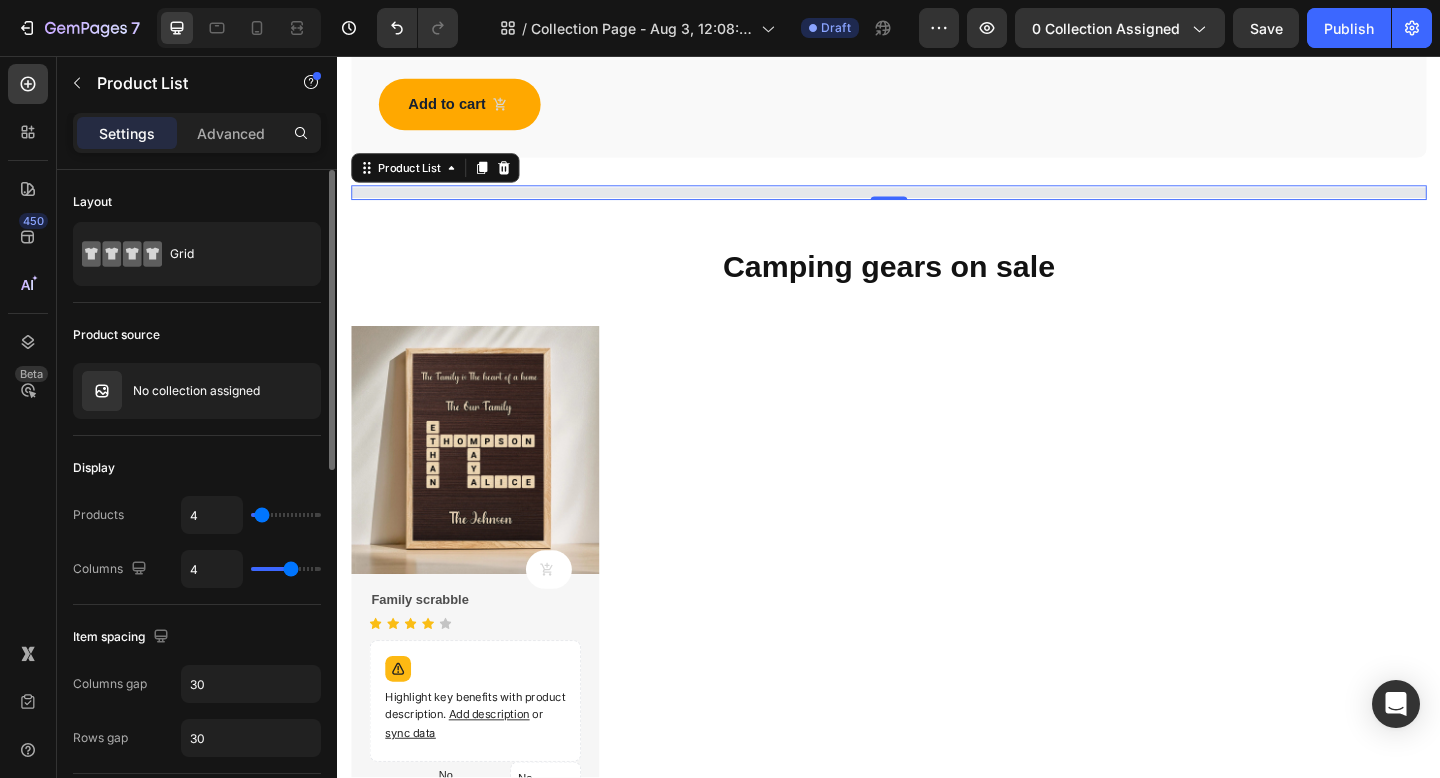 type on "4" 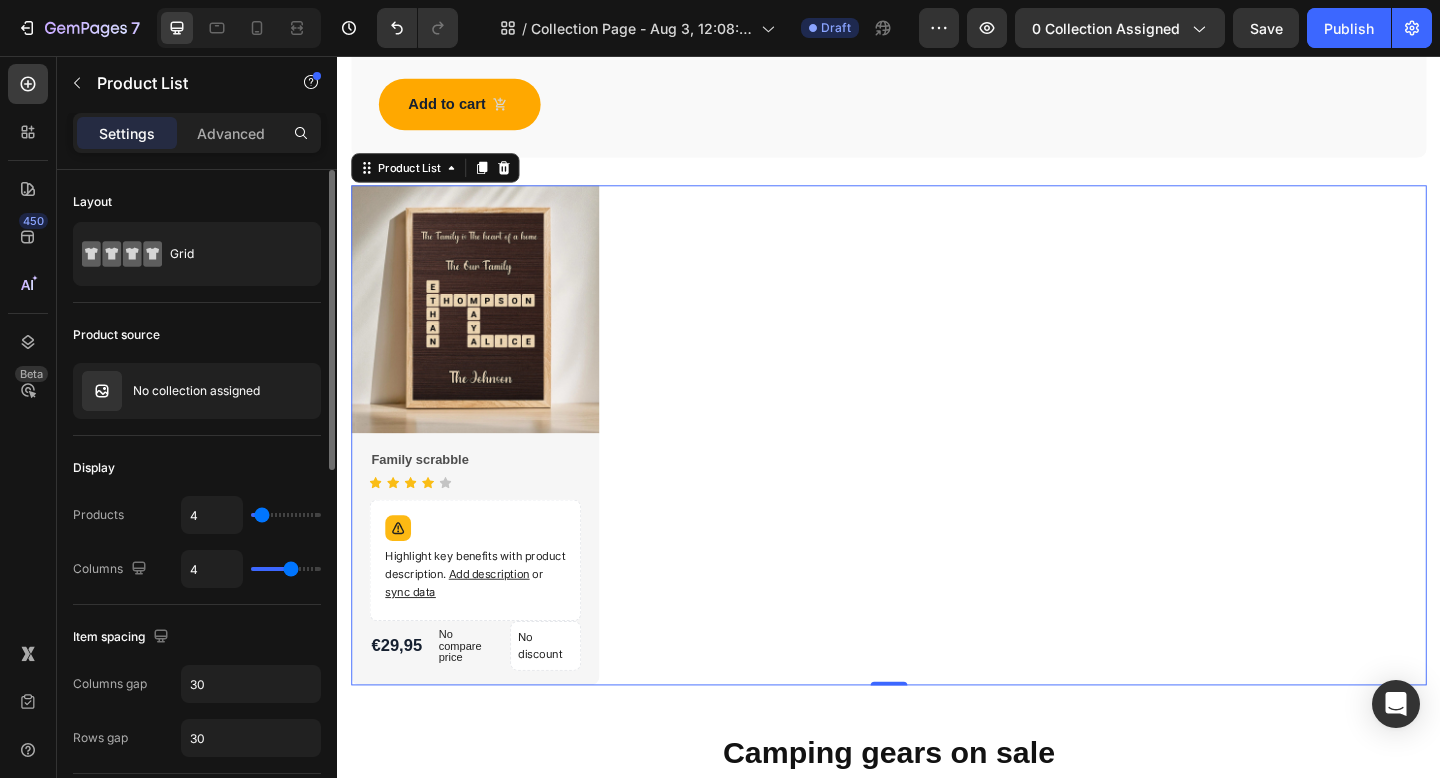 type on "8" 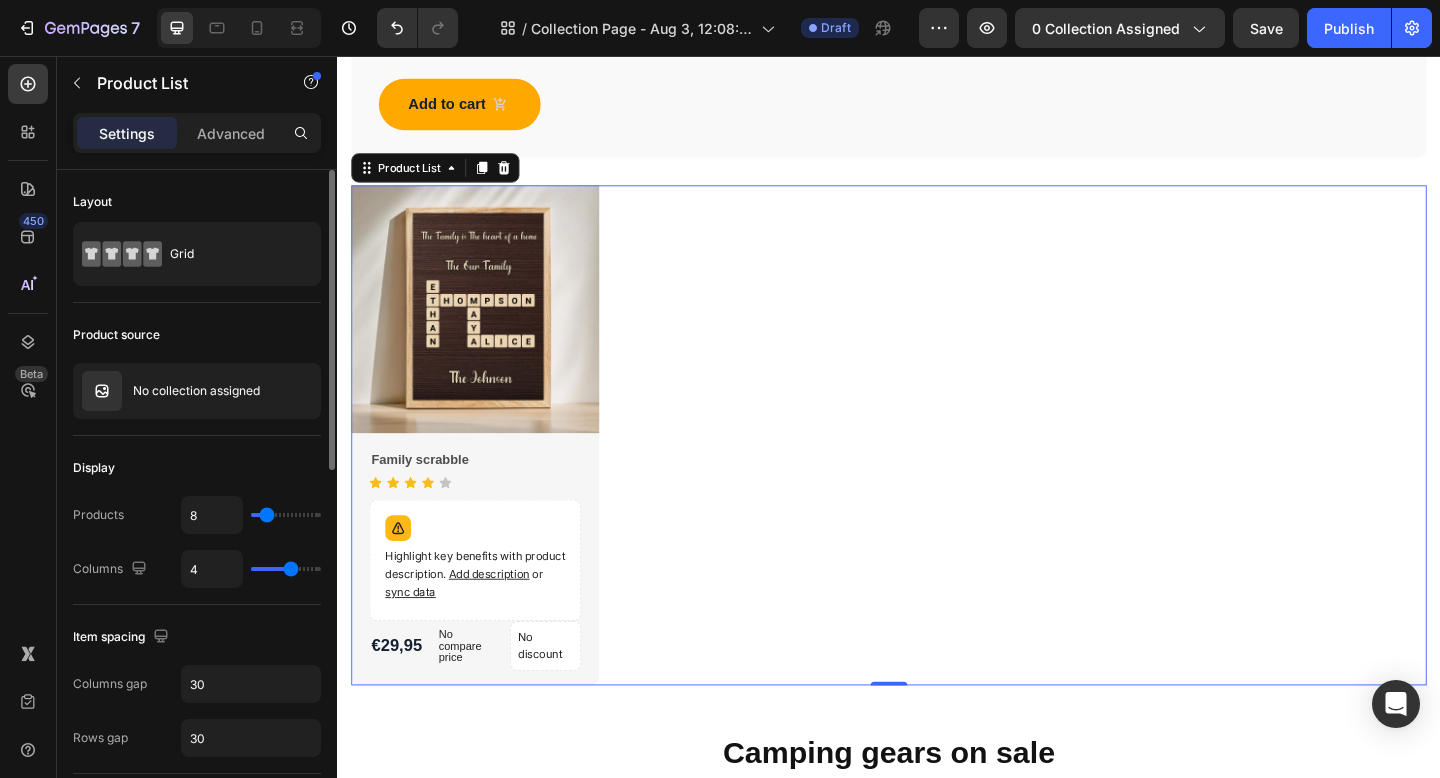 type on "9" 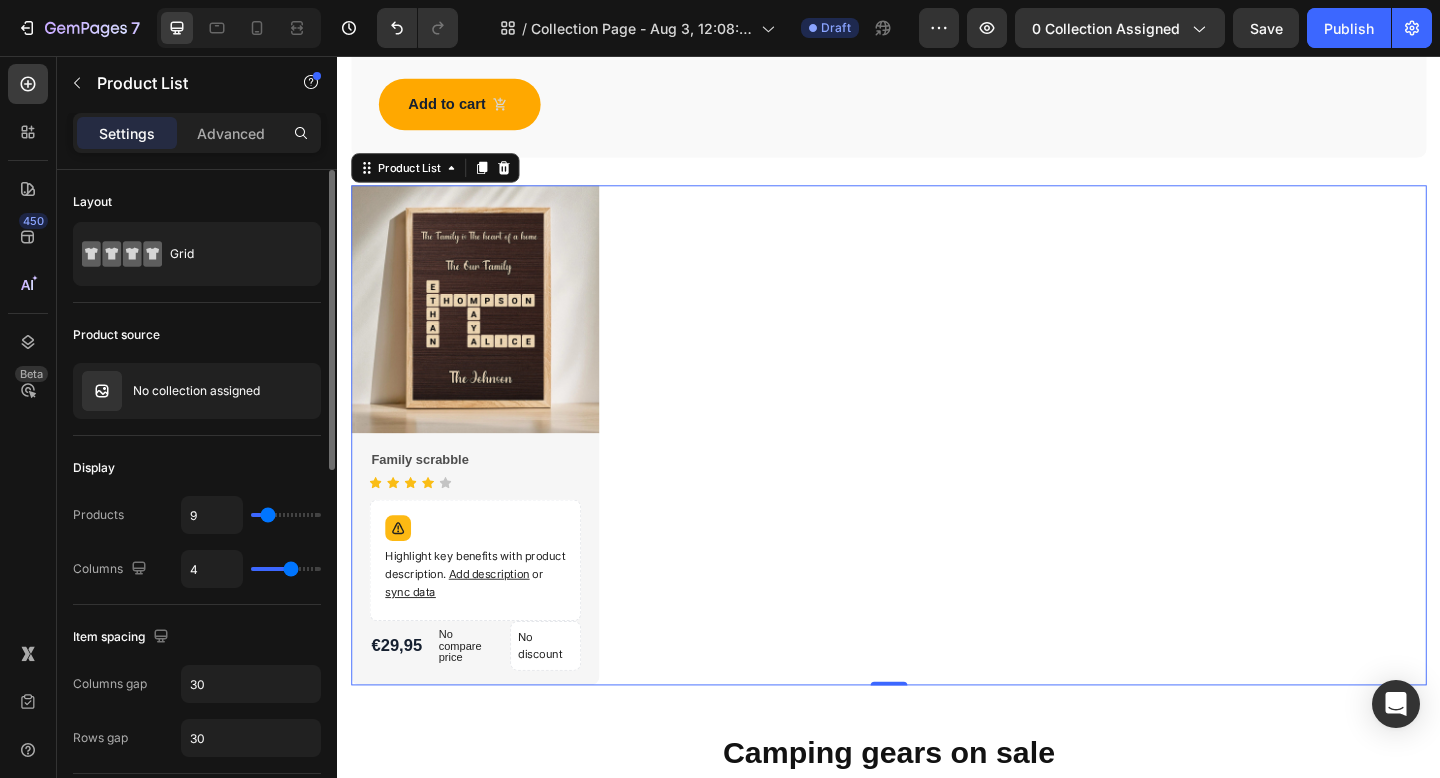 type on "10" 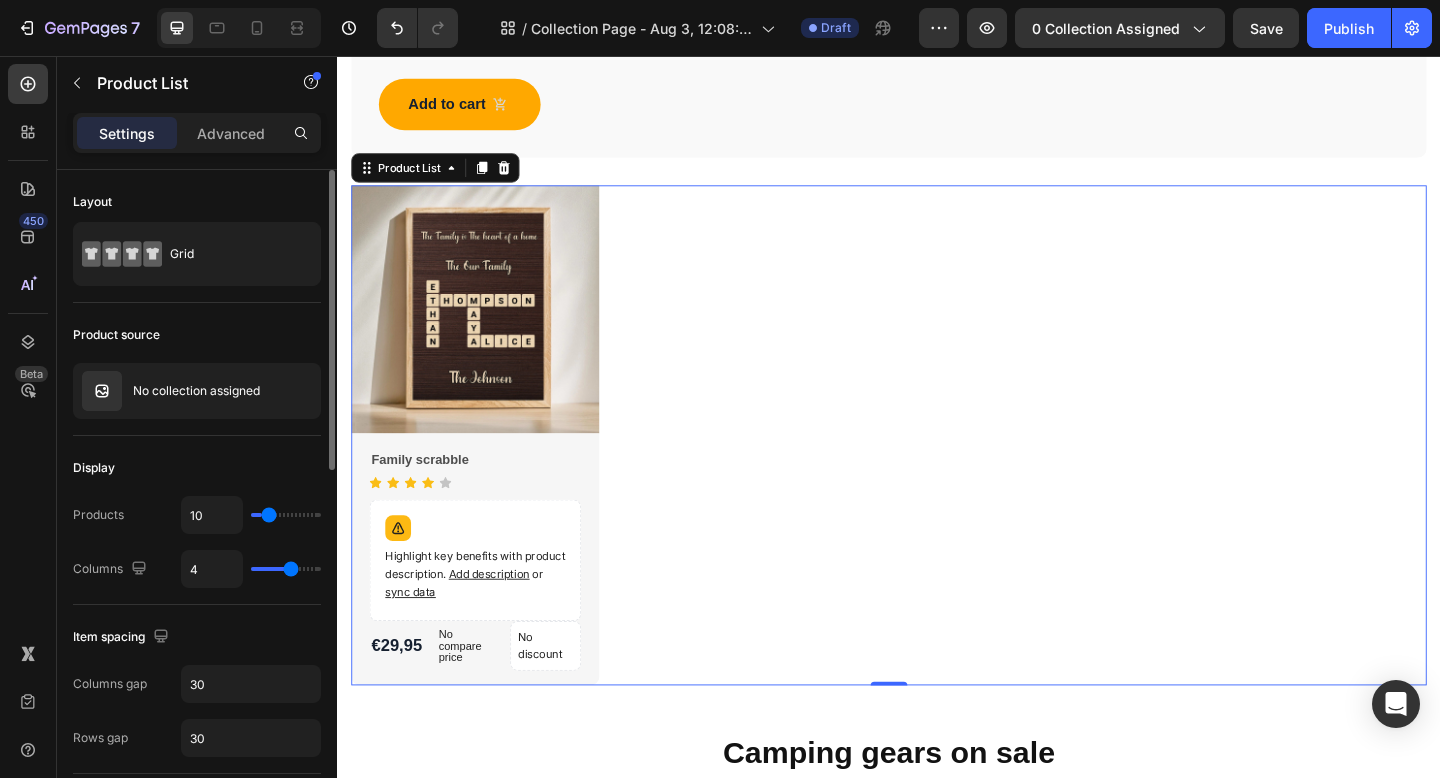 type on "11" 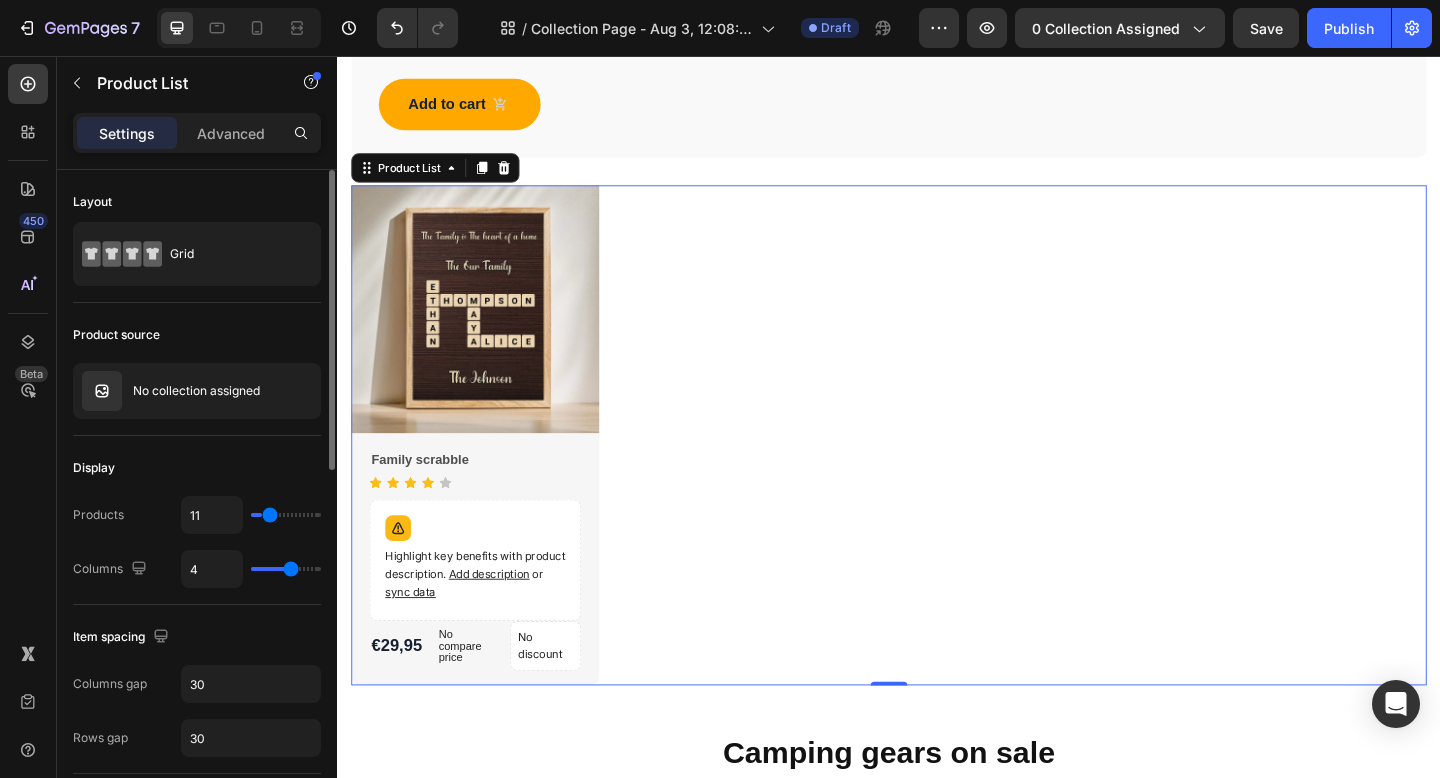 type on "12" 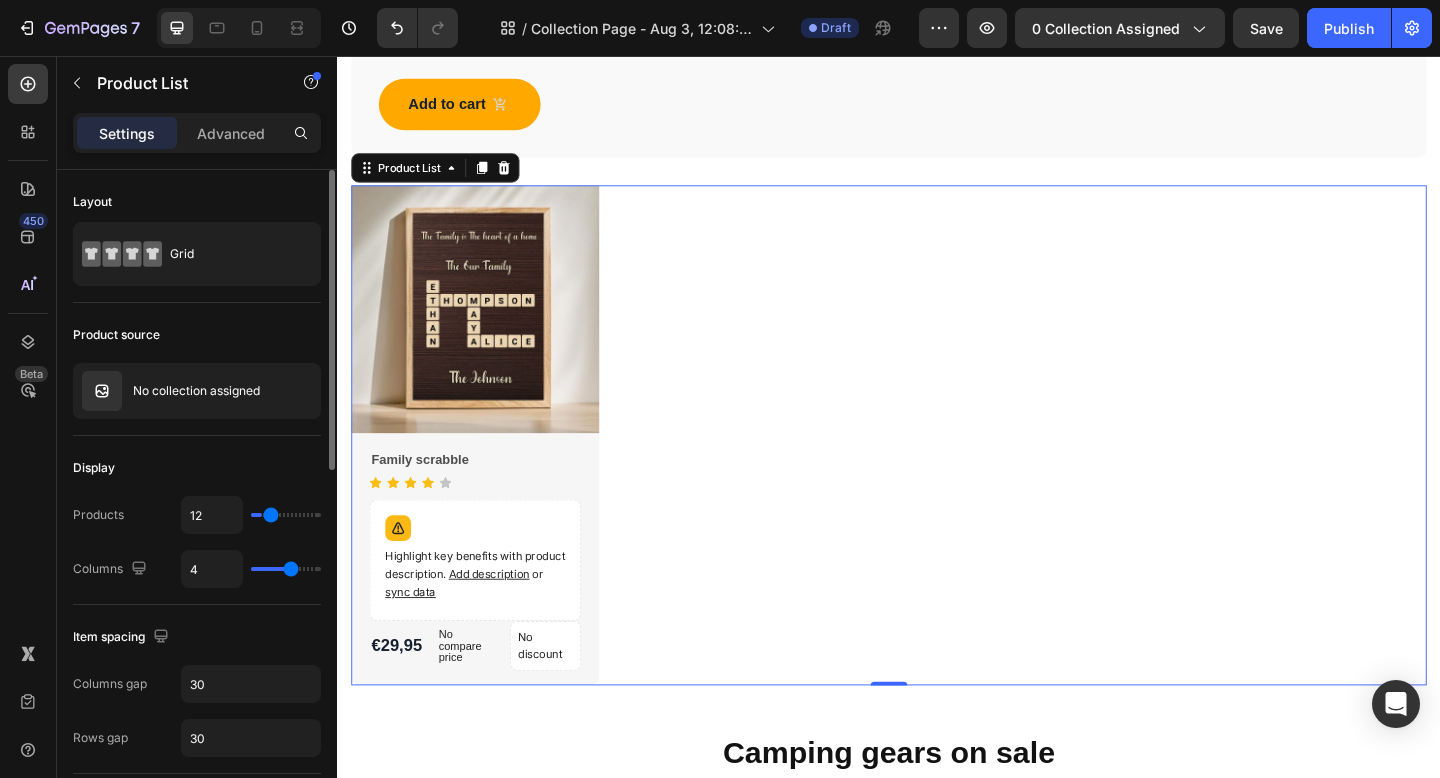 type on "13" 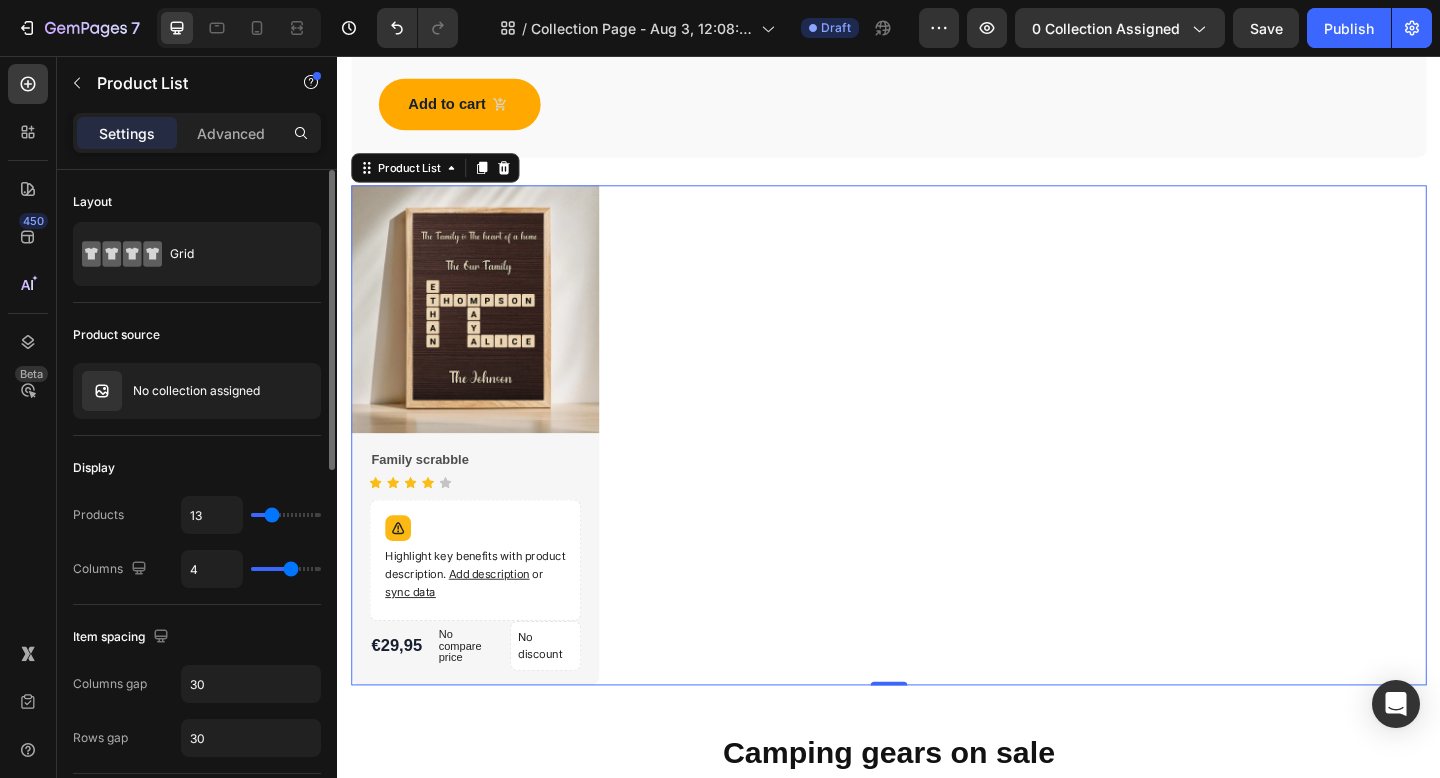 type on "14" 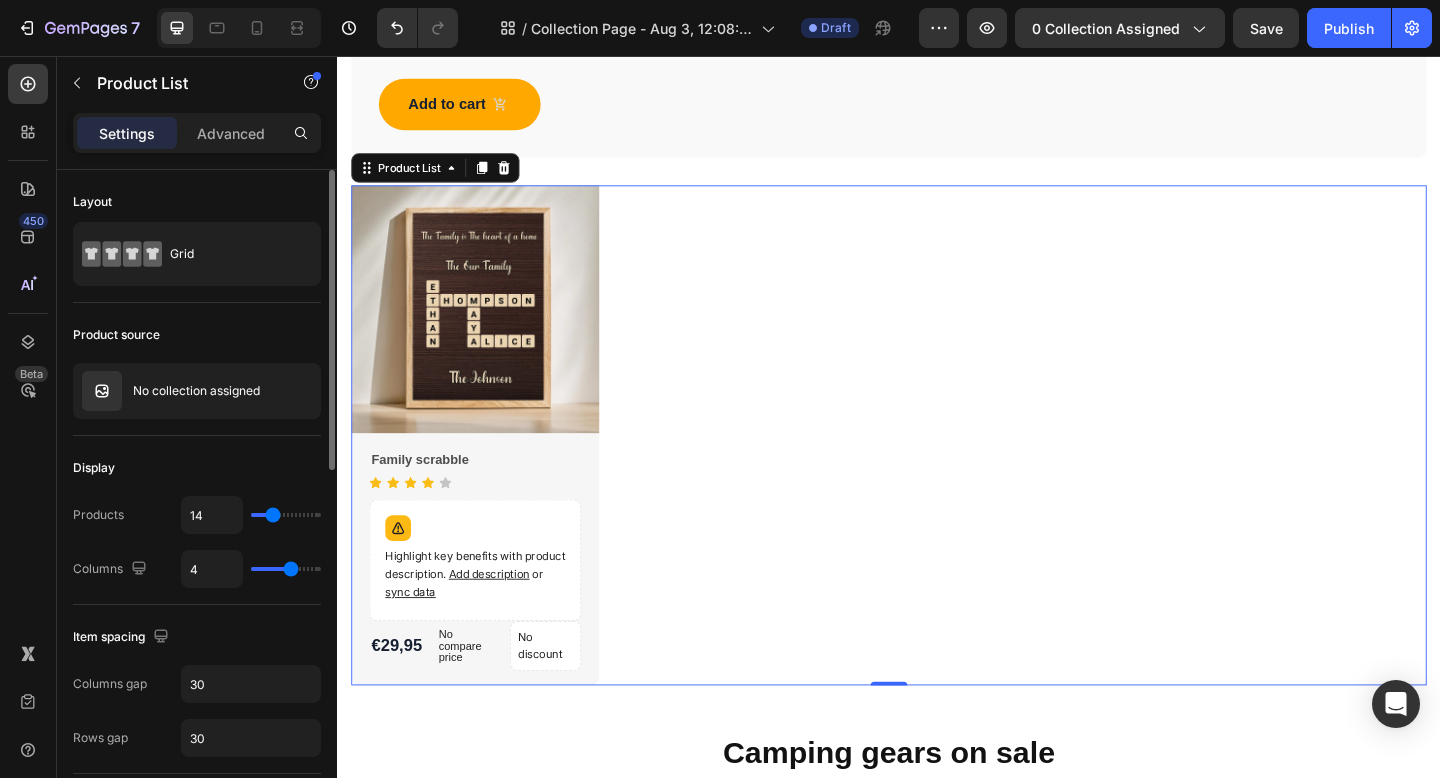 type on "15" 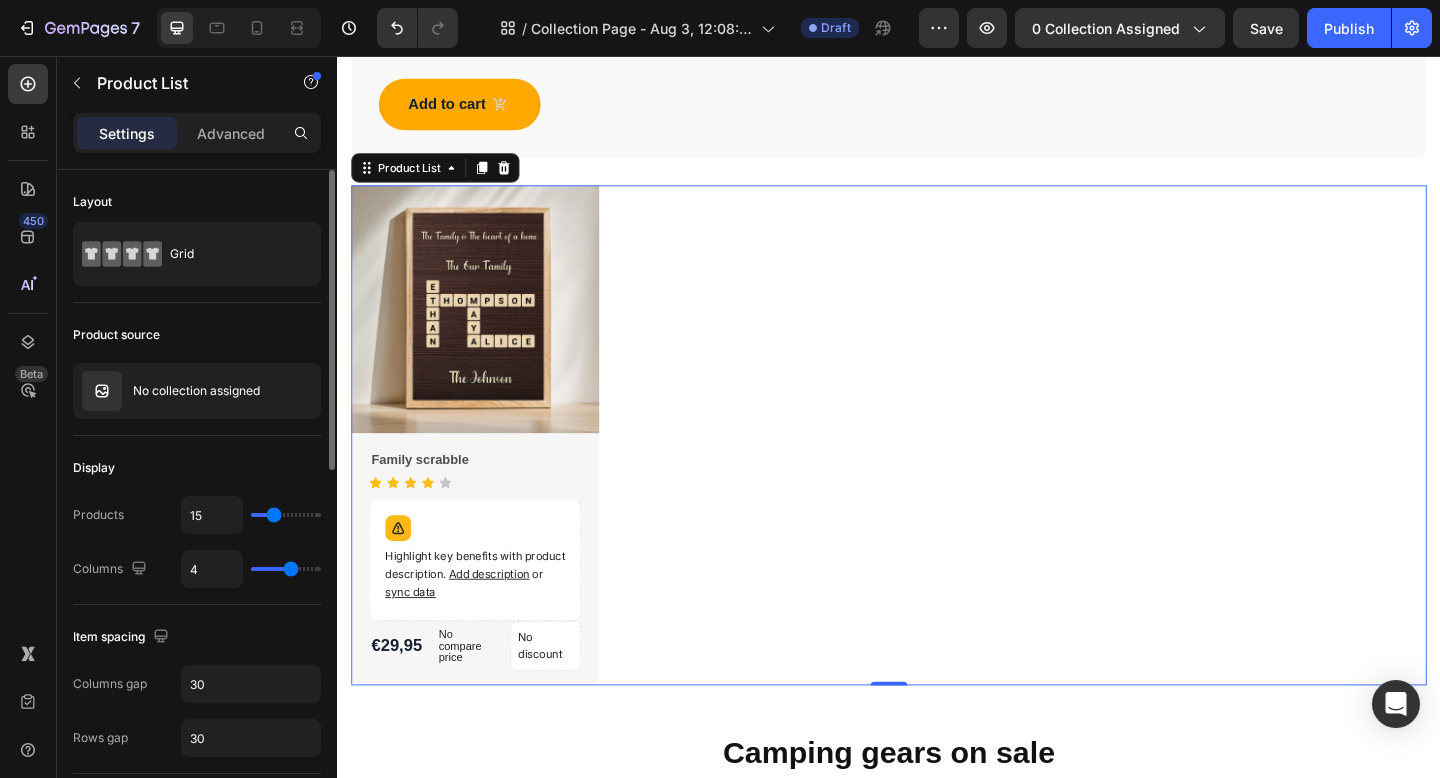 type on "16" 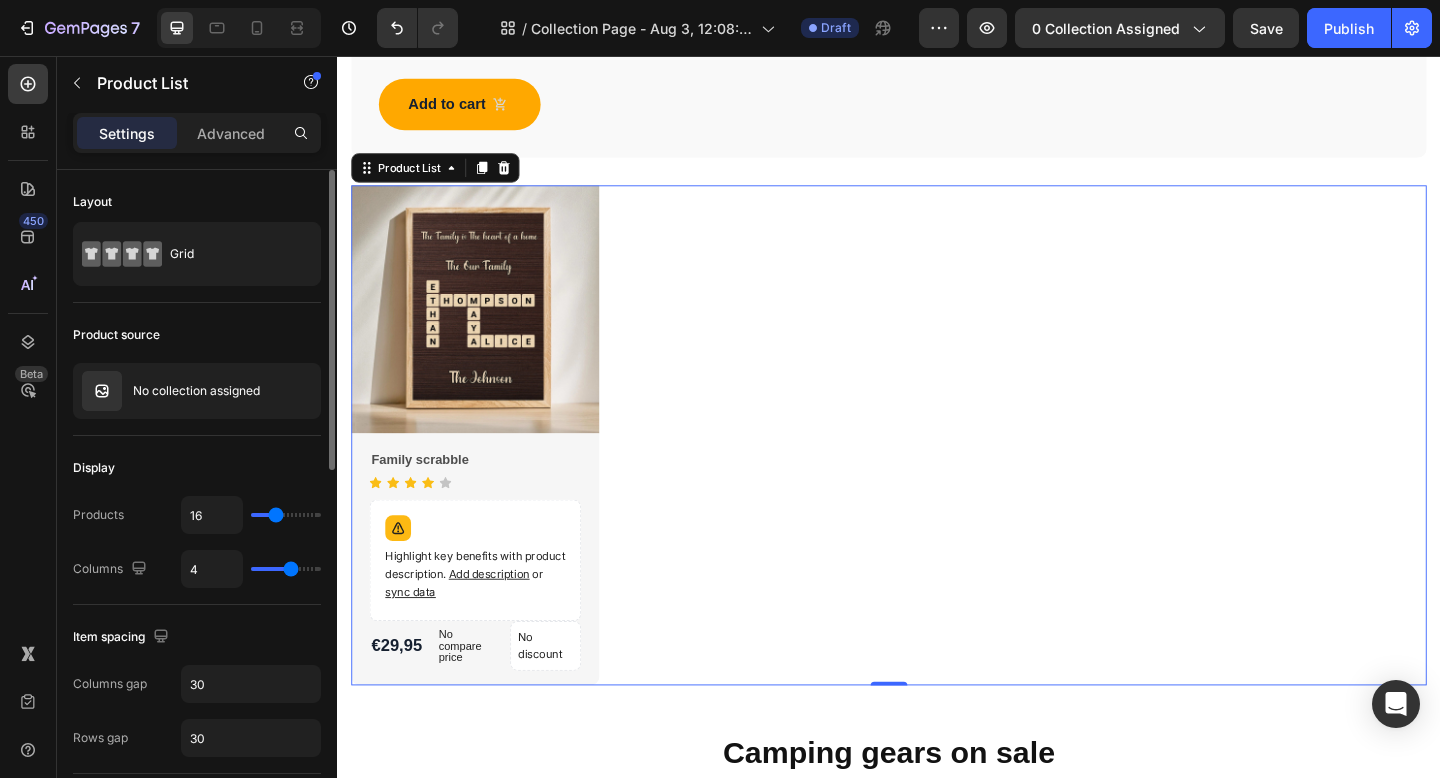 type on "17" 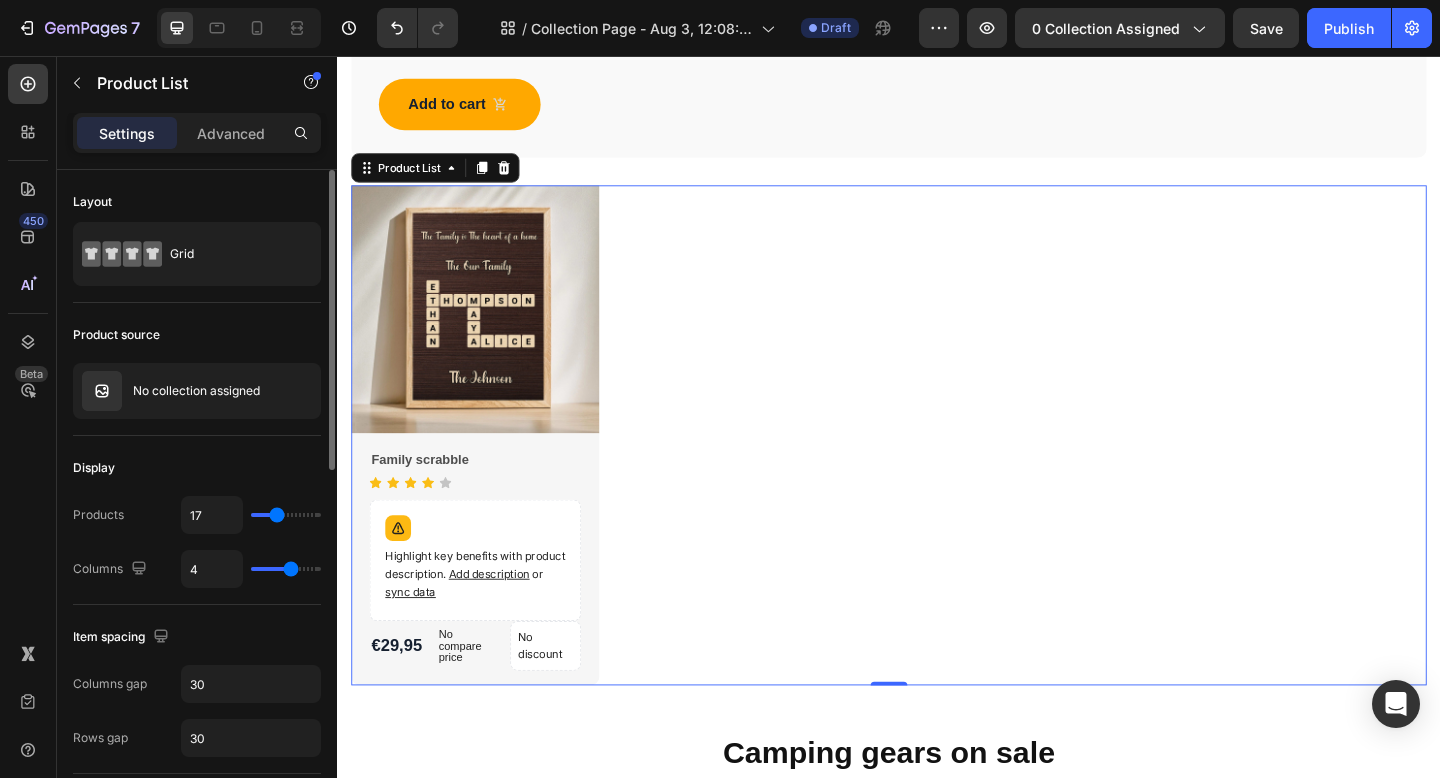 type on "18" 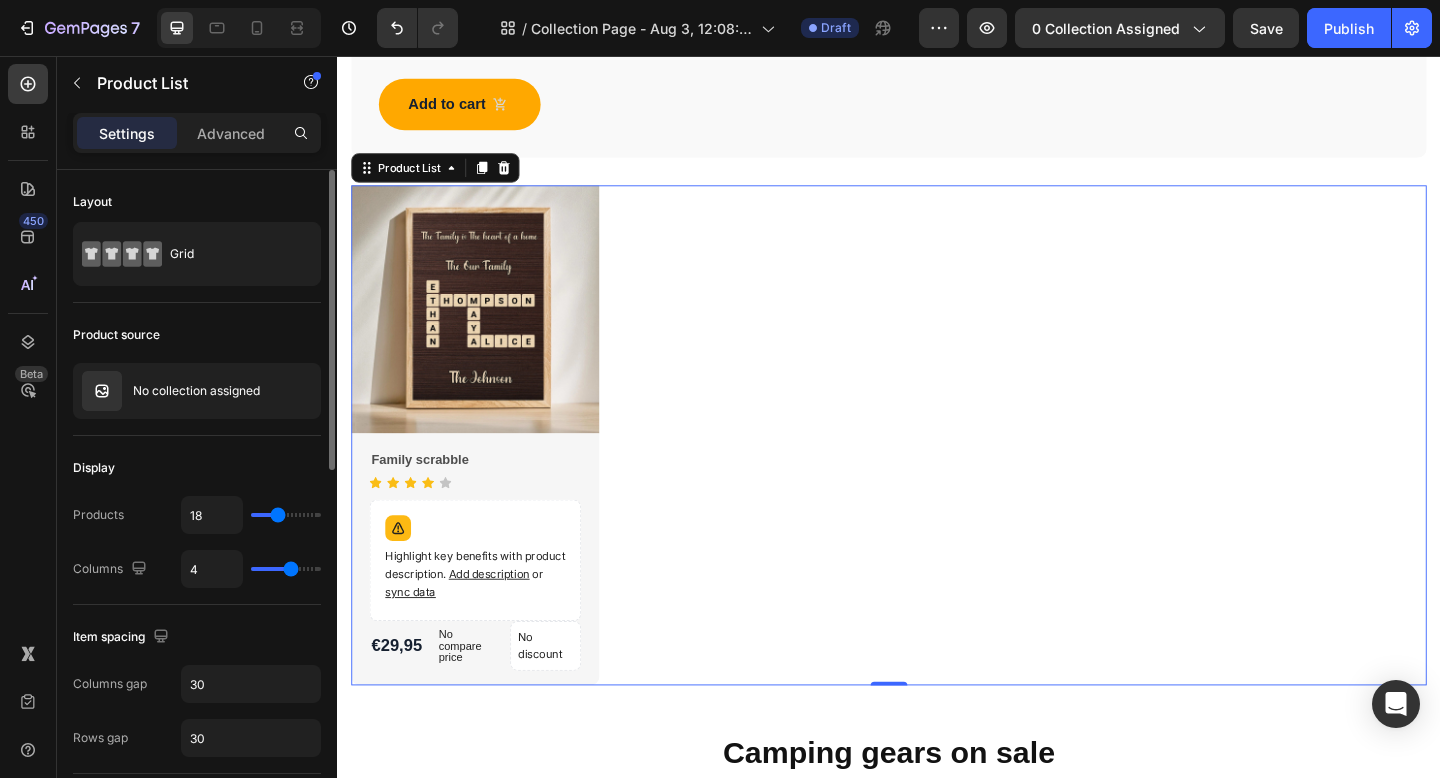 type on "19" 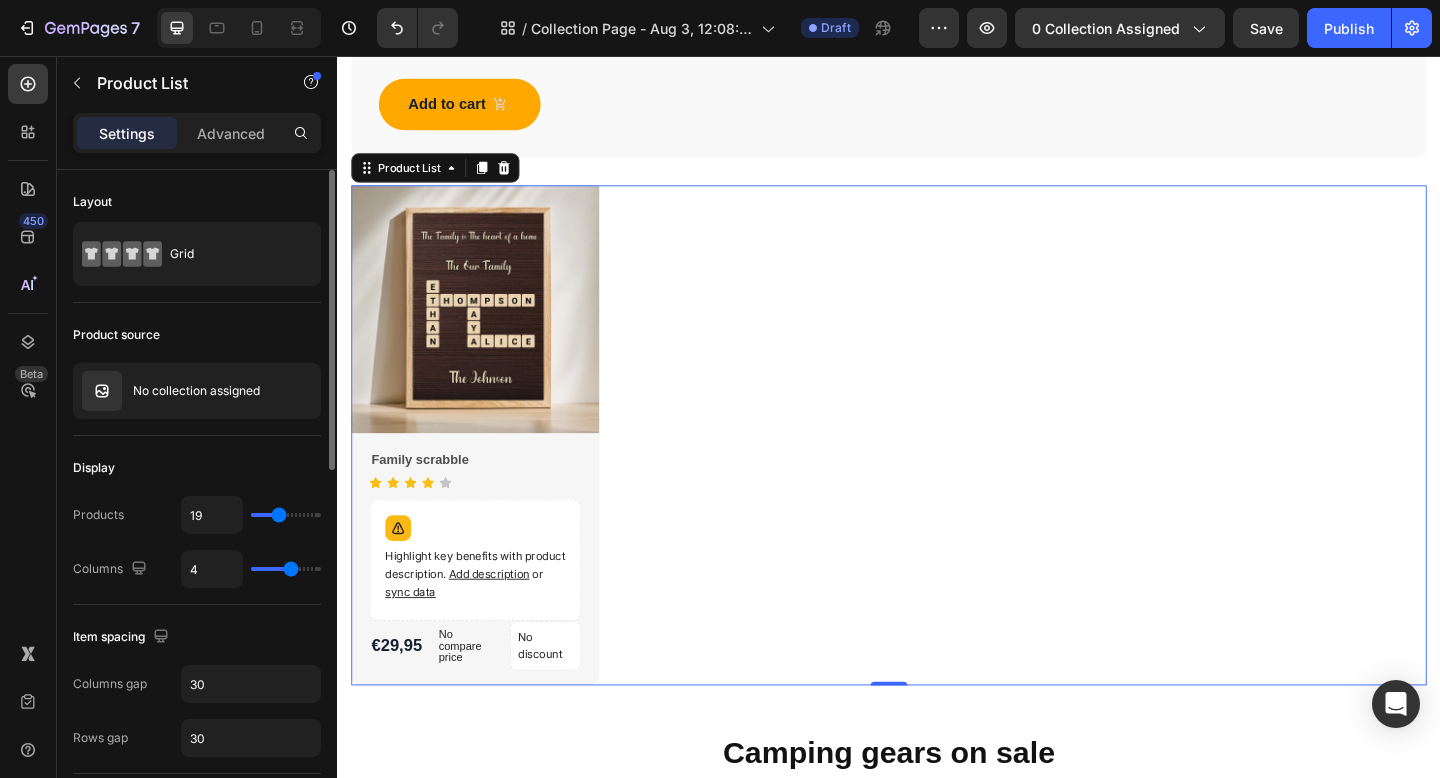 type on "20" 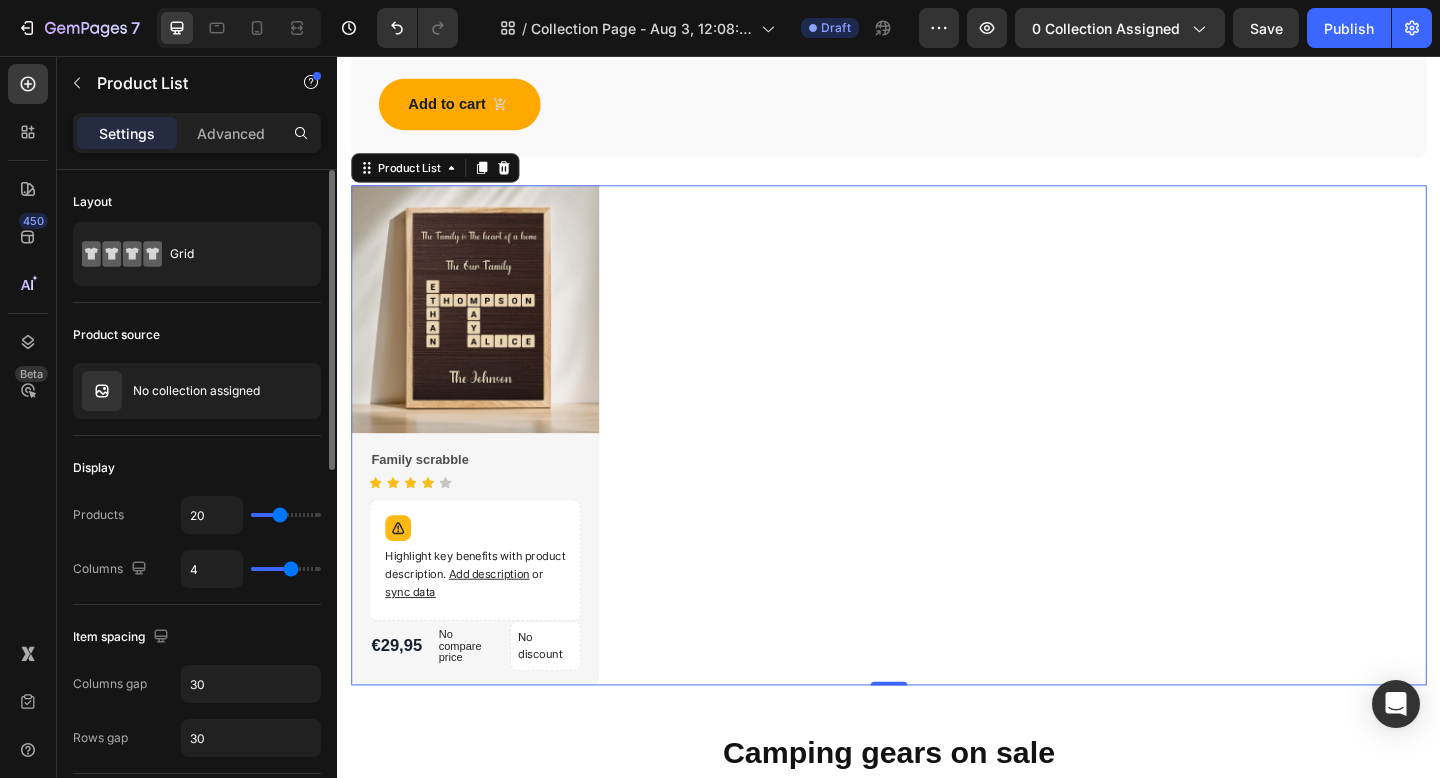 type on "21" 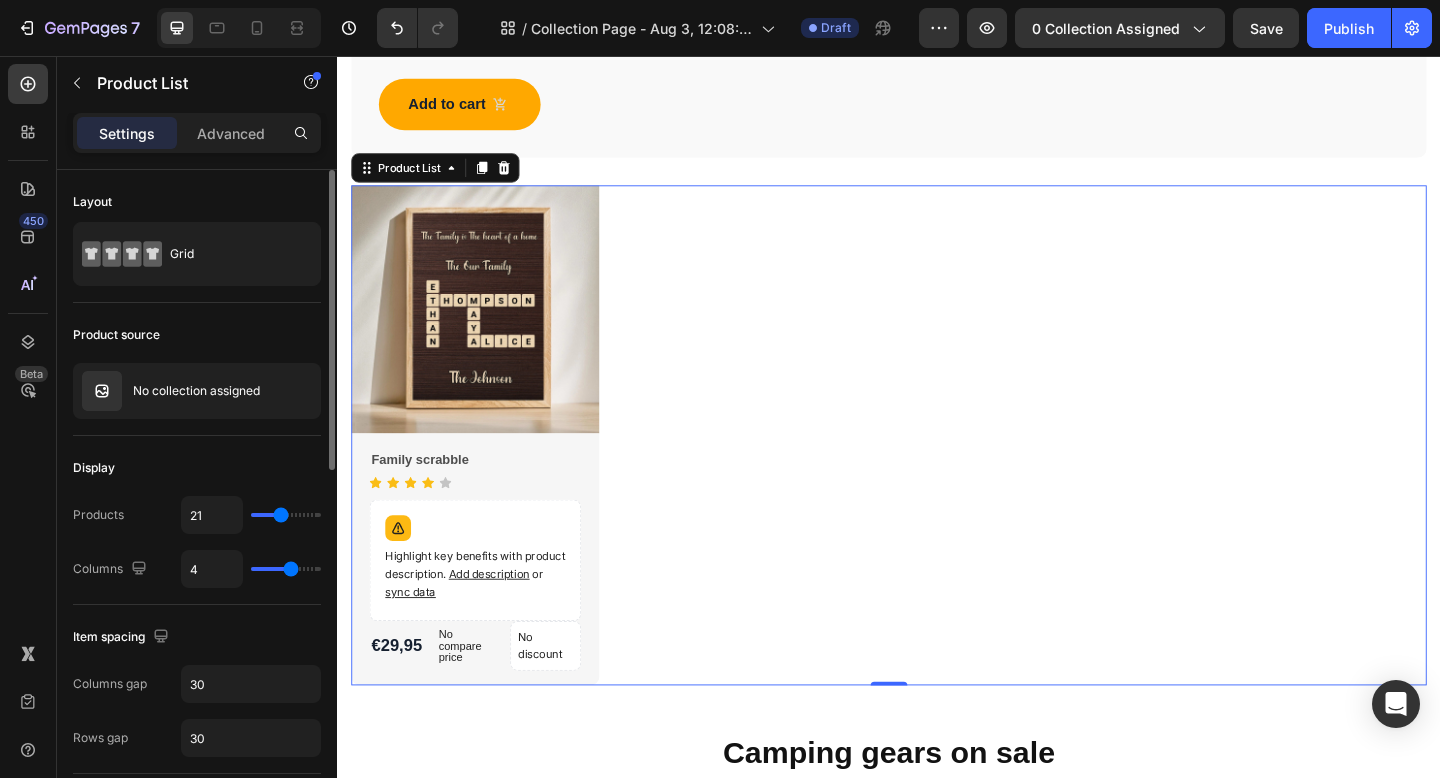 type on "26" 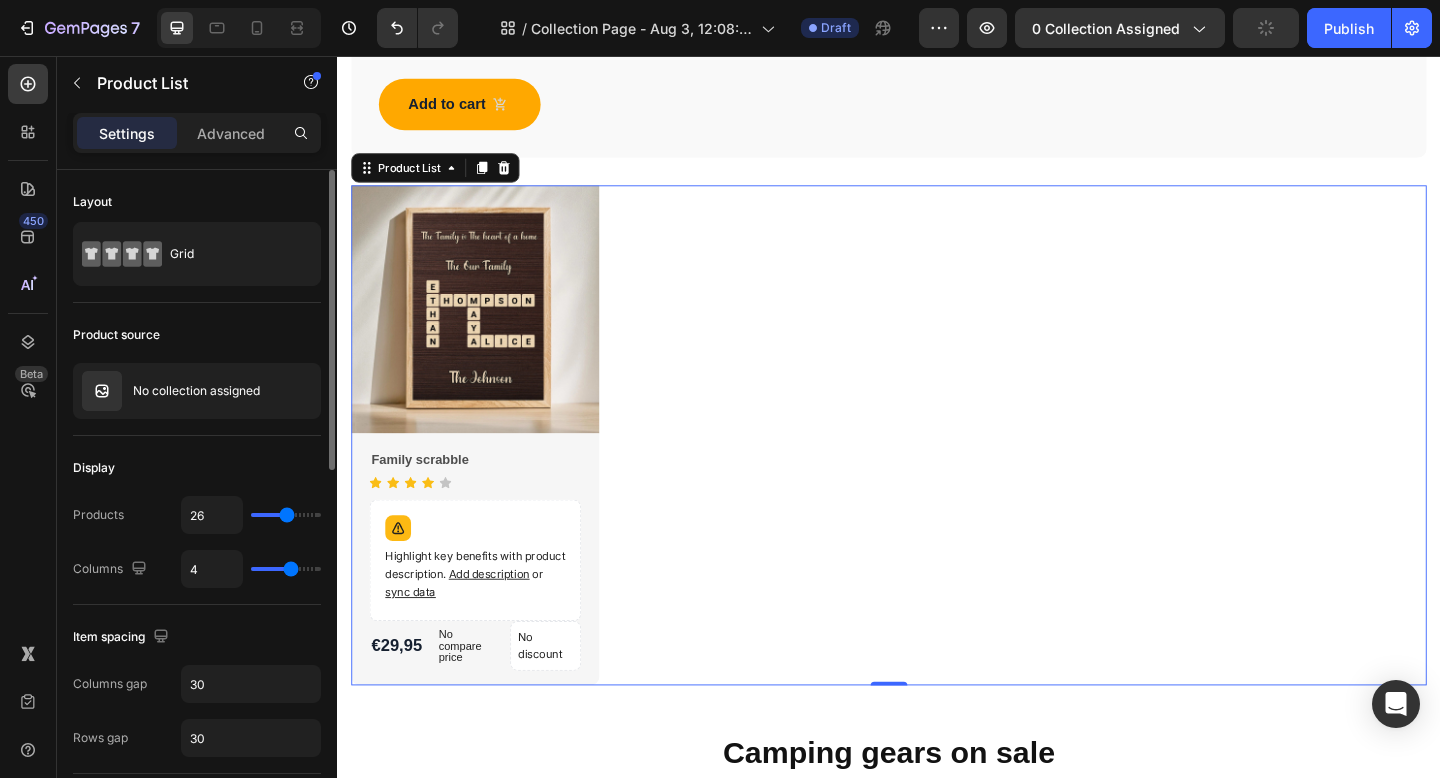 type on "27" 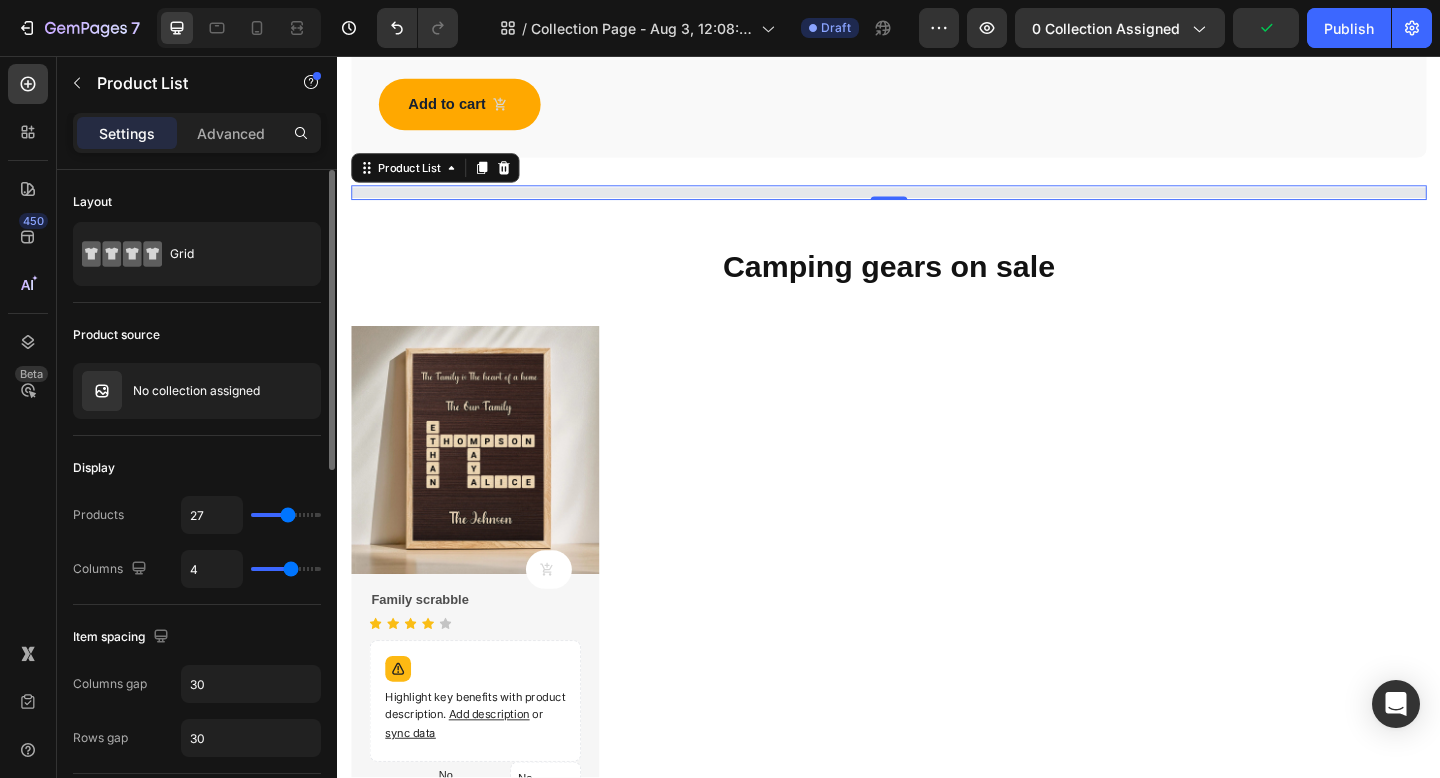 type on "24" 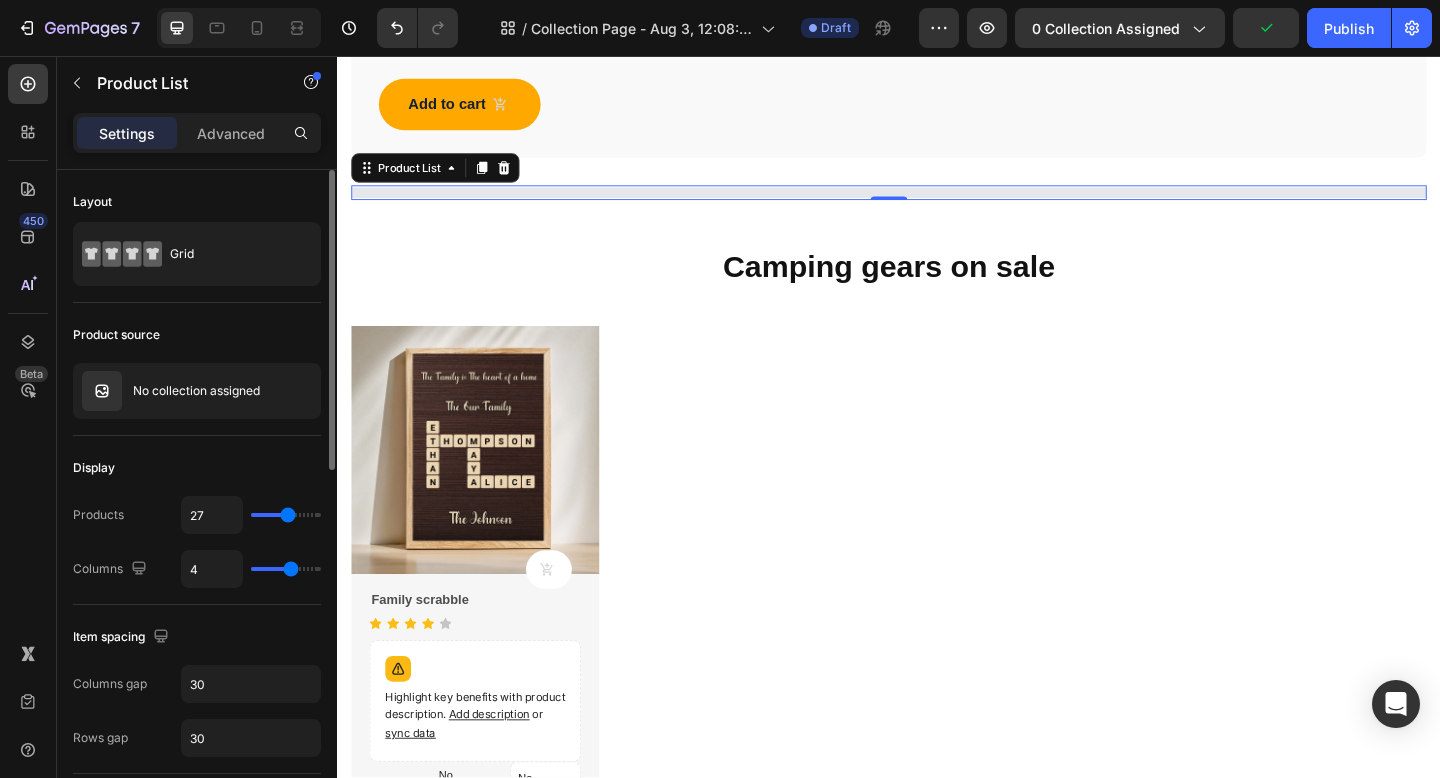 type on "24" 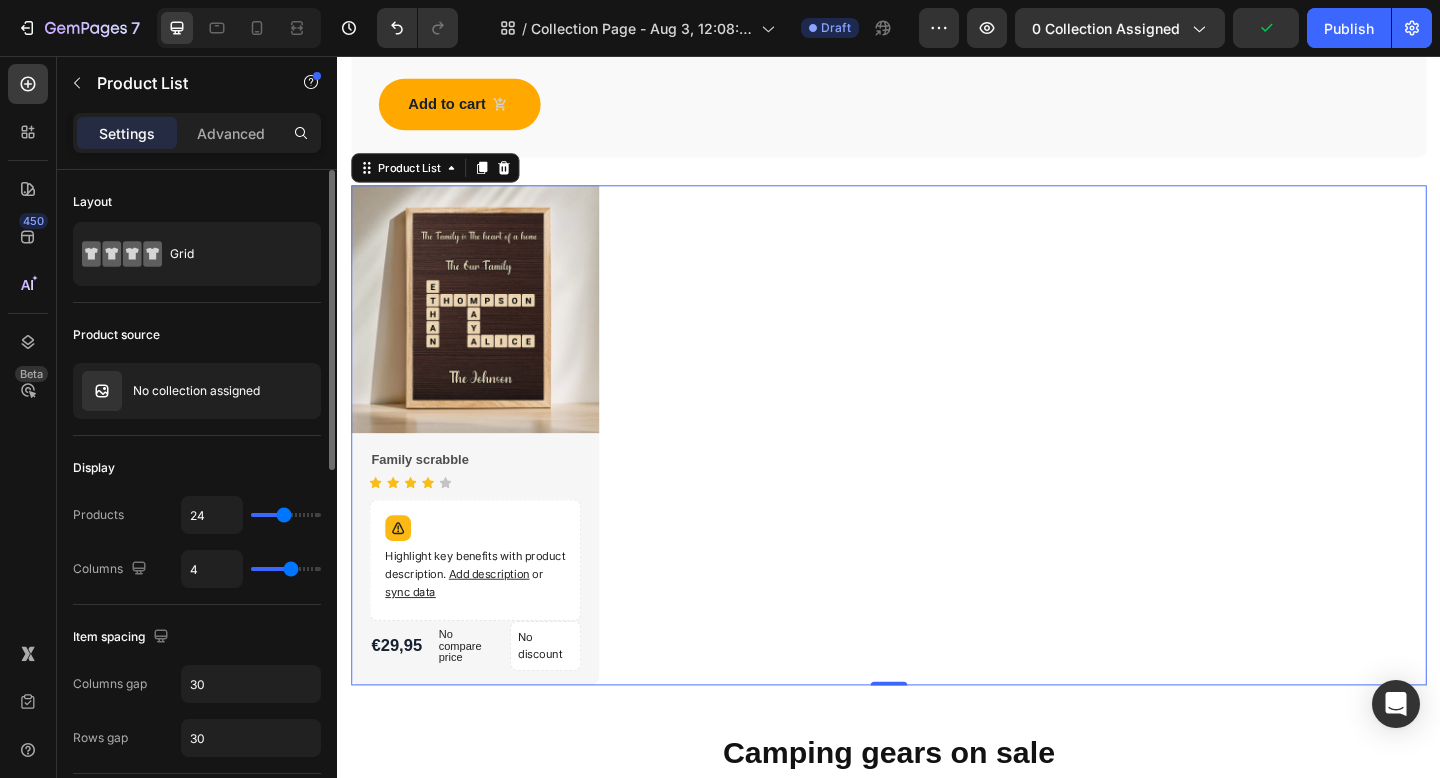 type on "23" 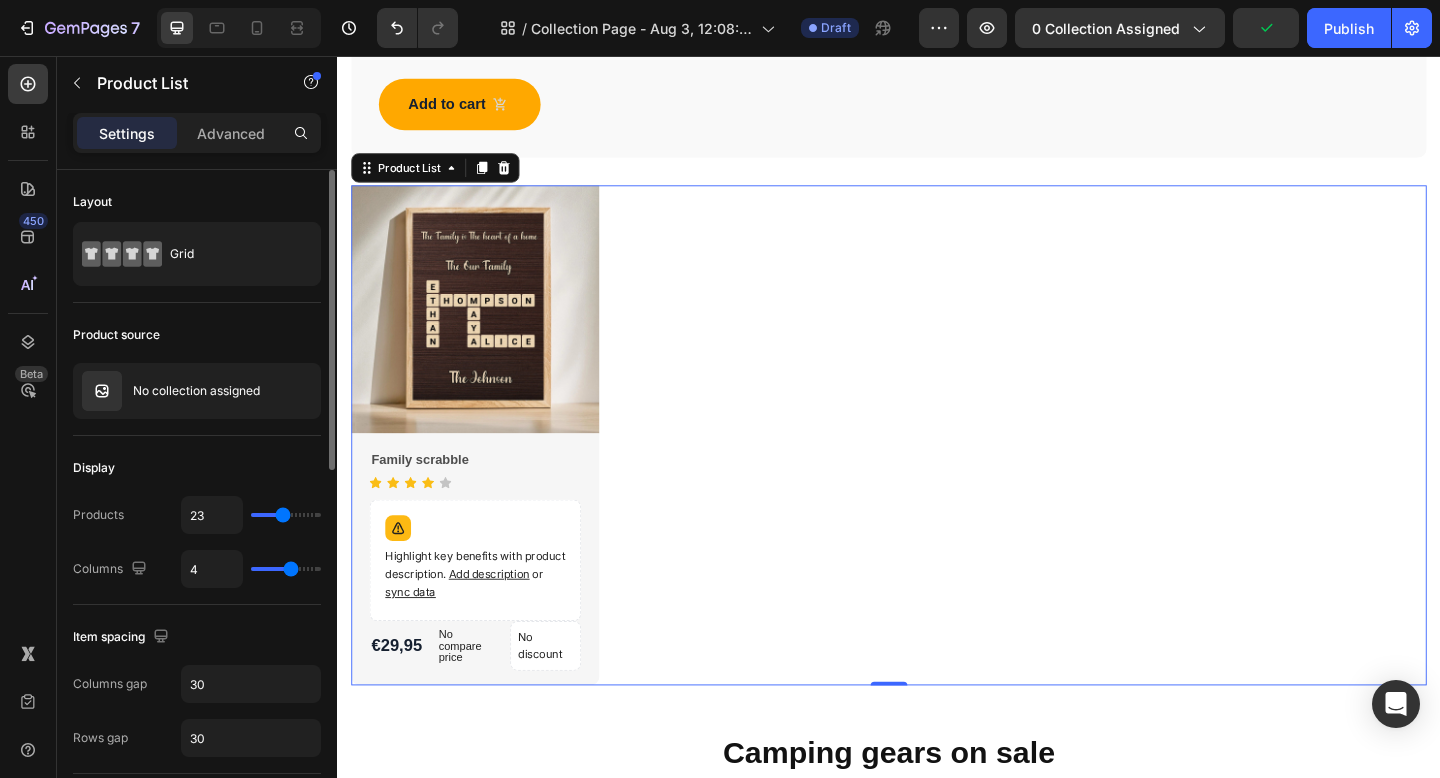 type on "22" 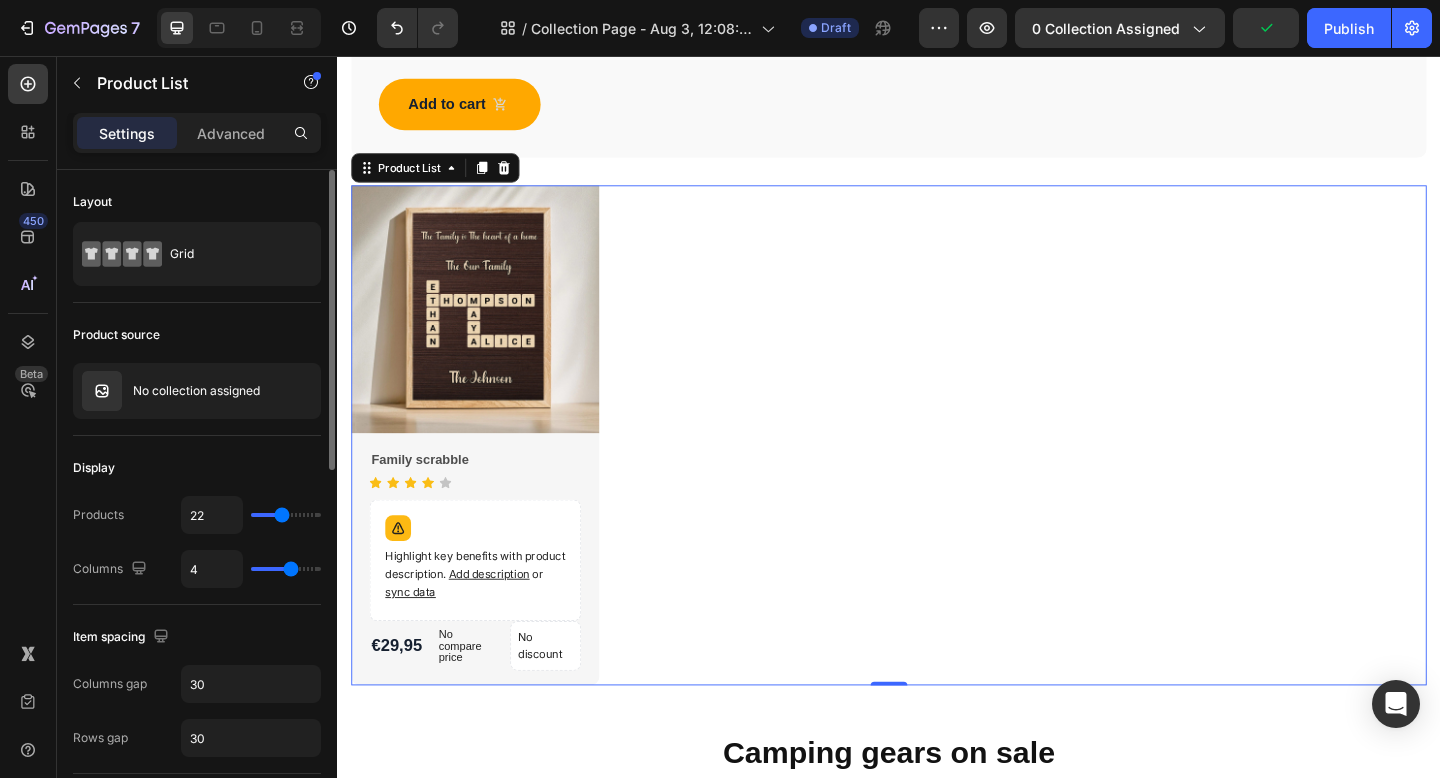 drag, startPoint x: 262, startPoint y: 510, endPoint x: 282, endPoint y: 514, distance: 20.396078 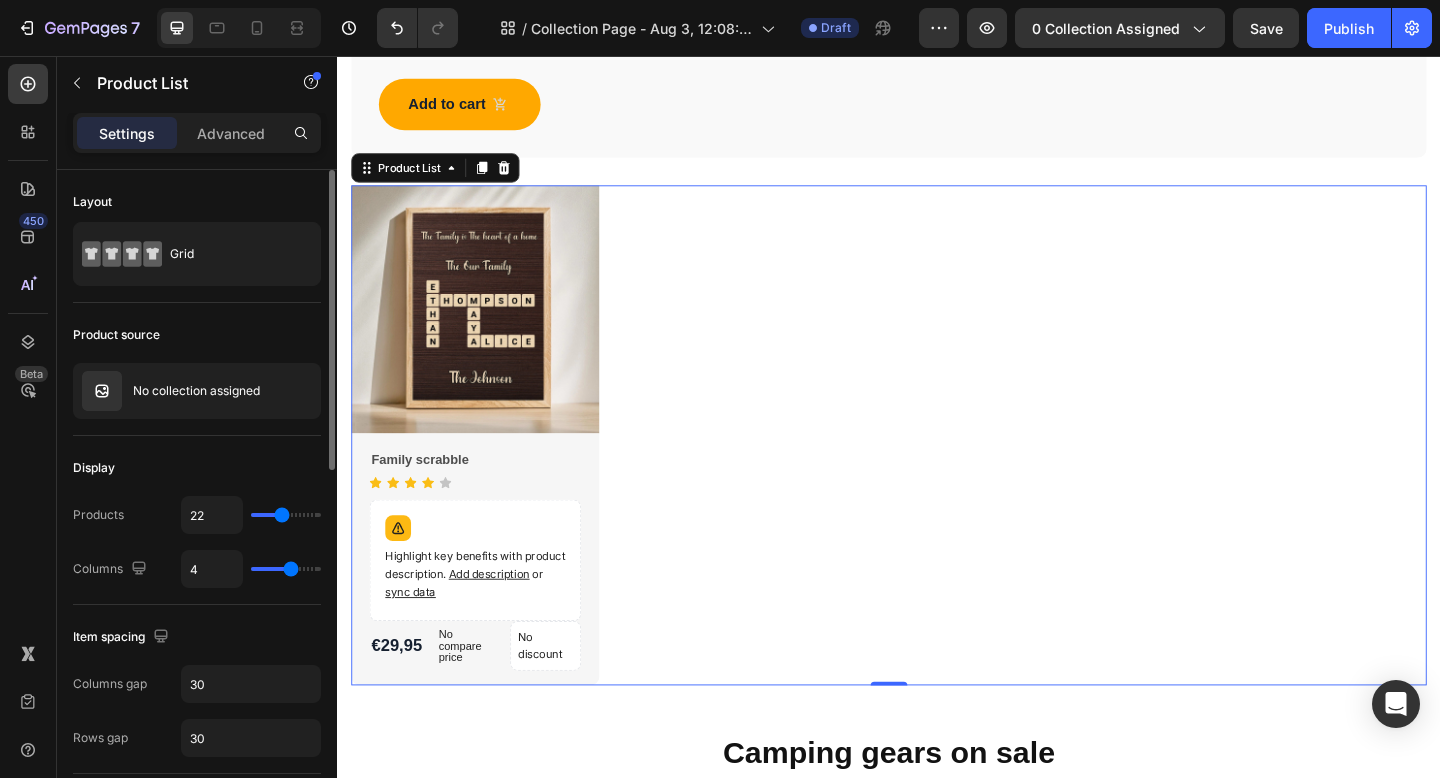 type on "23" 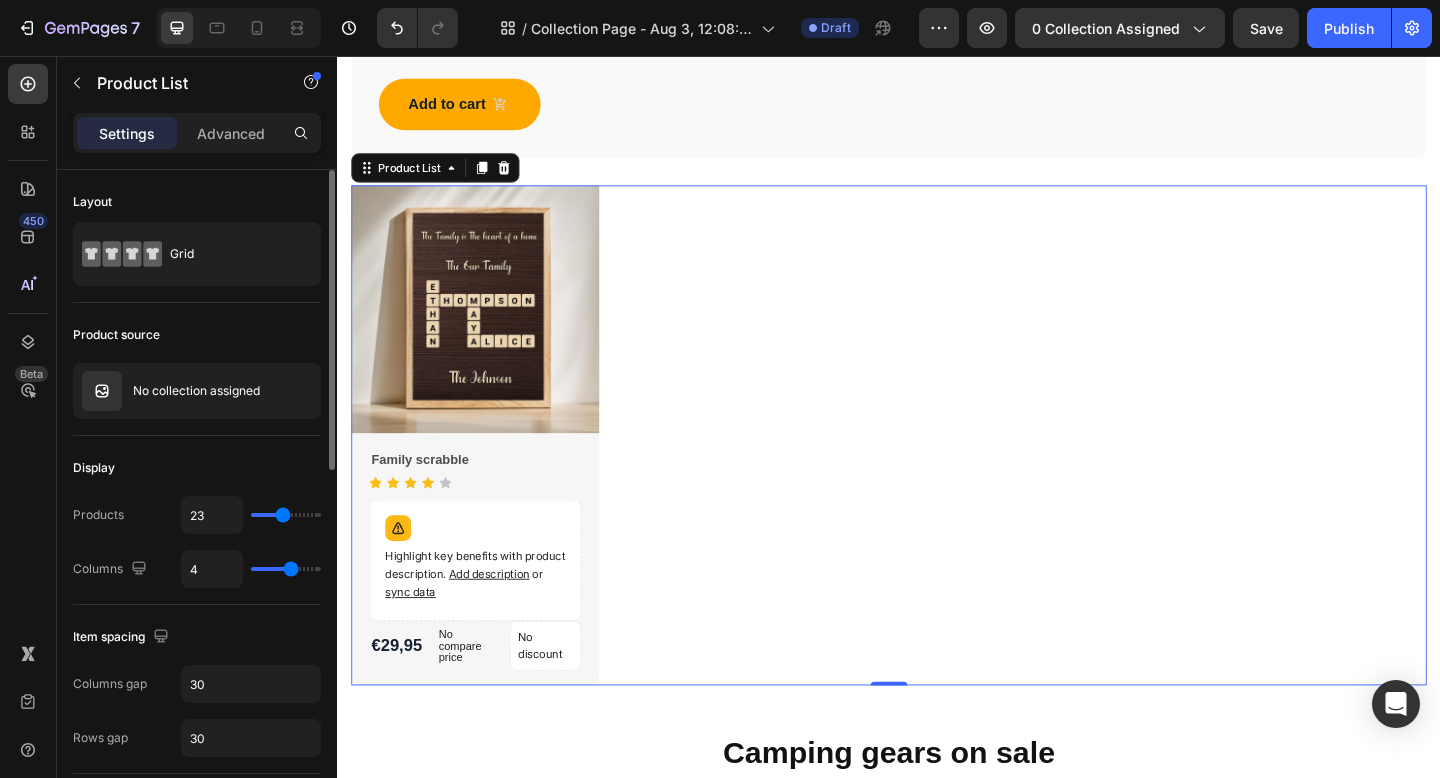 type on "22" 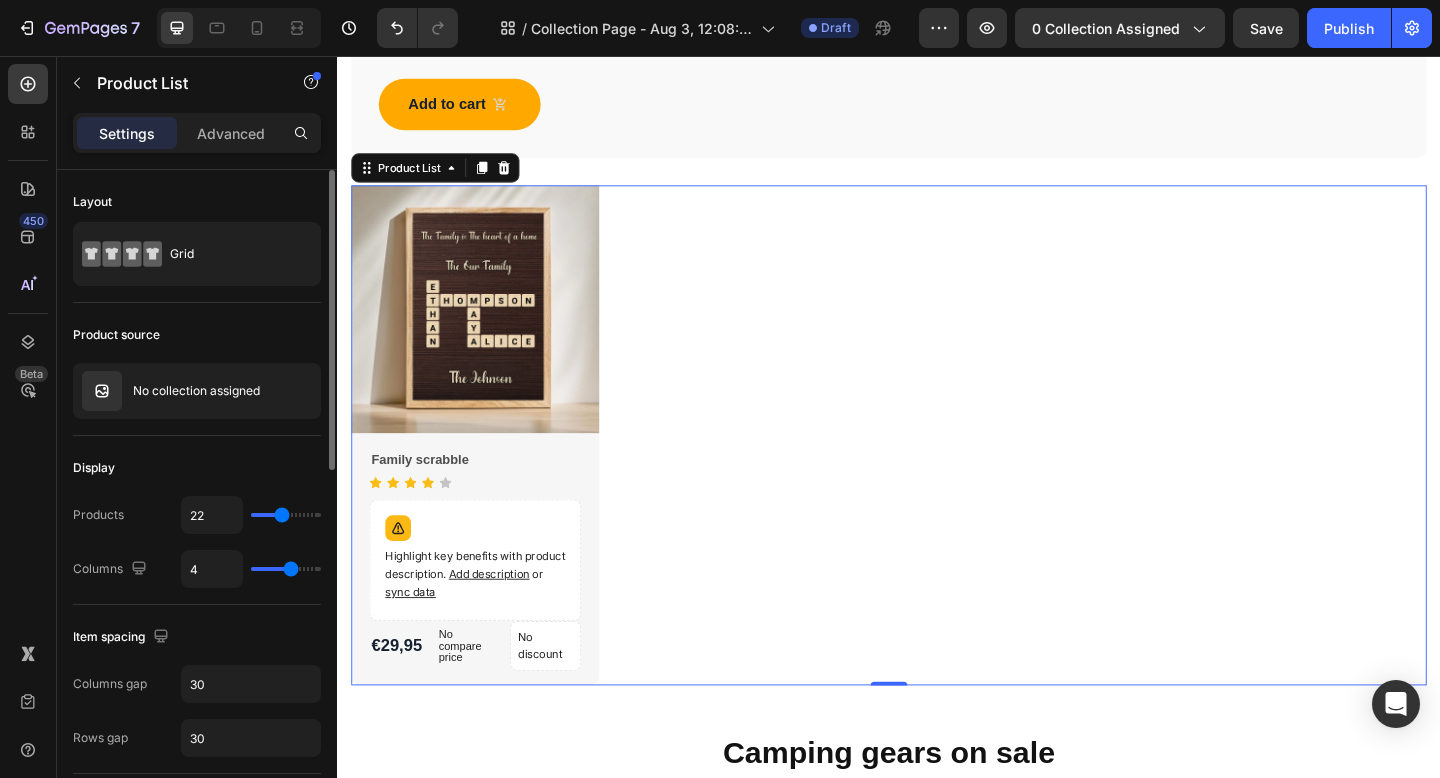 type on "21" 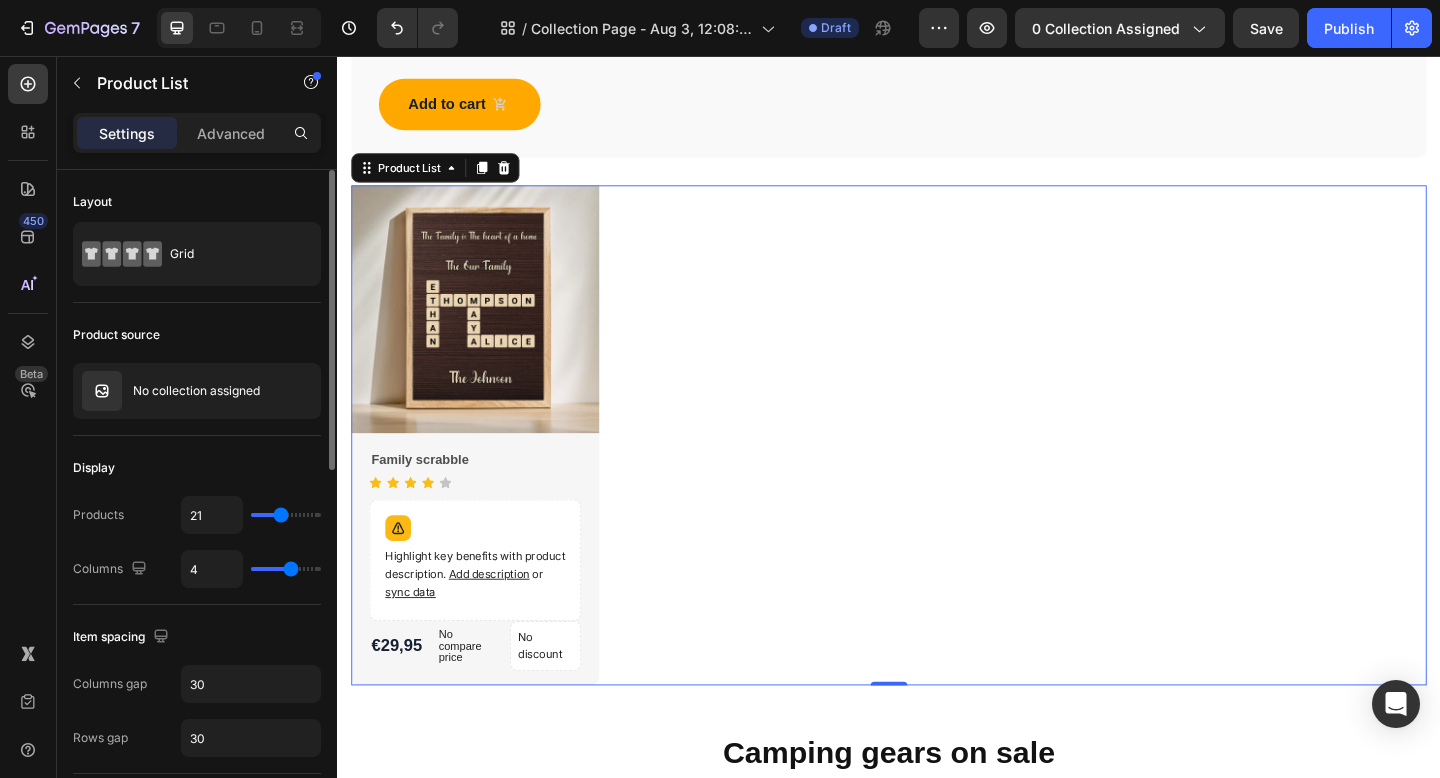 type on "20" 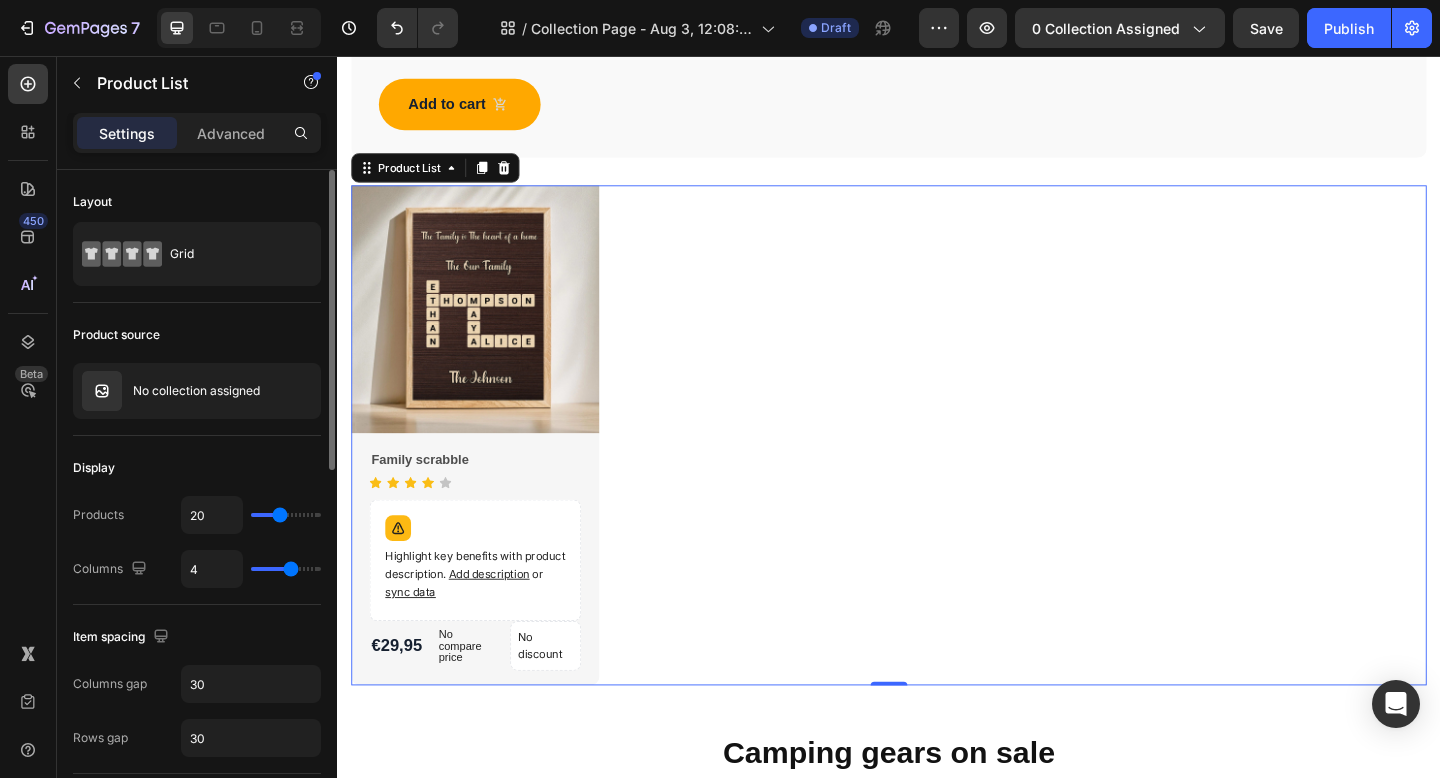 type on "19" 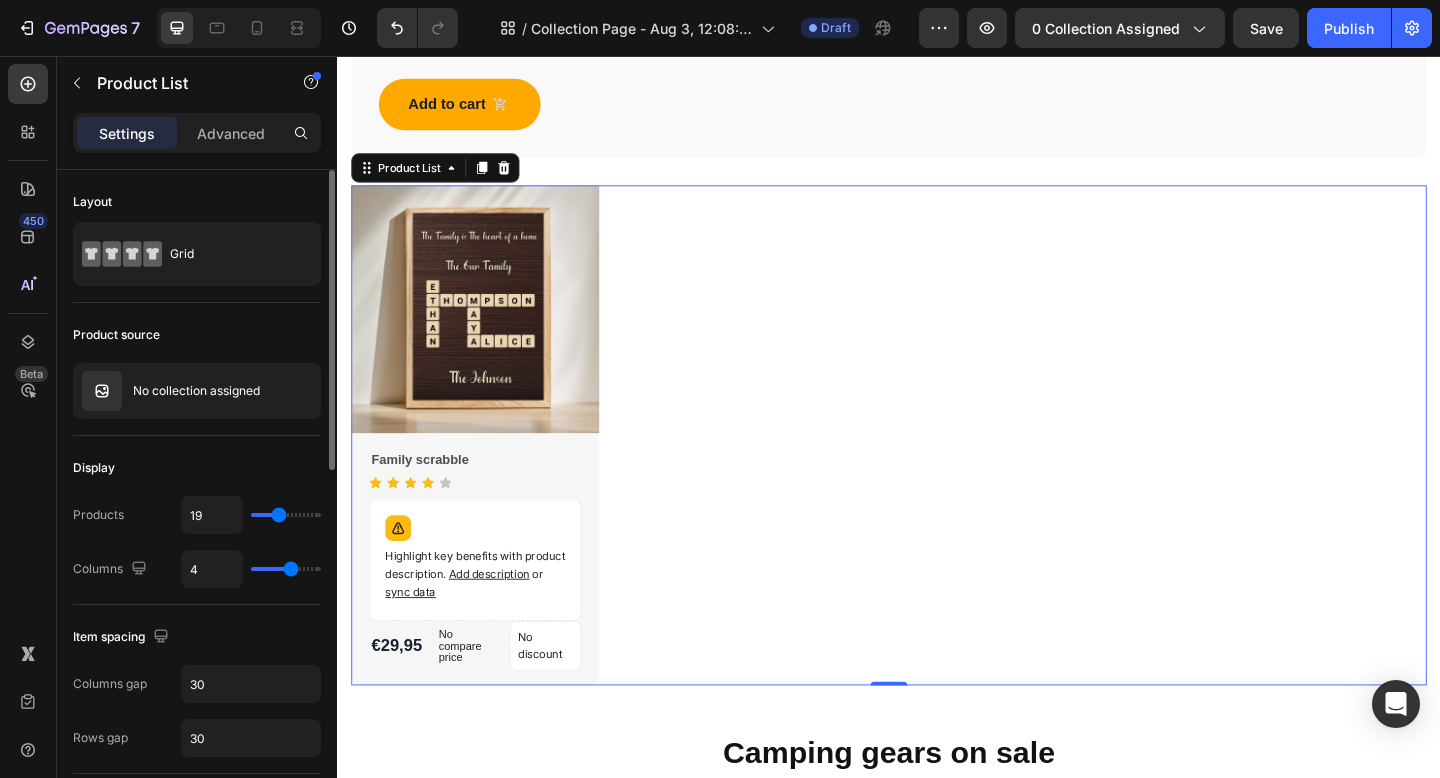 type on "18" 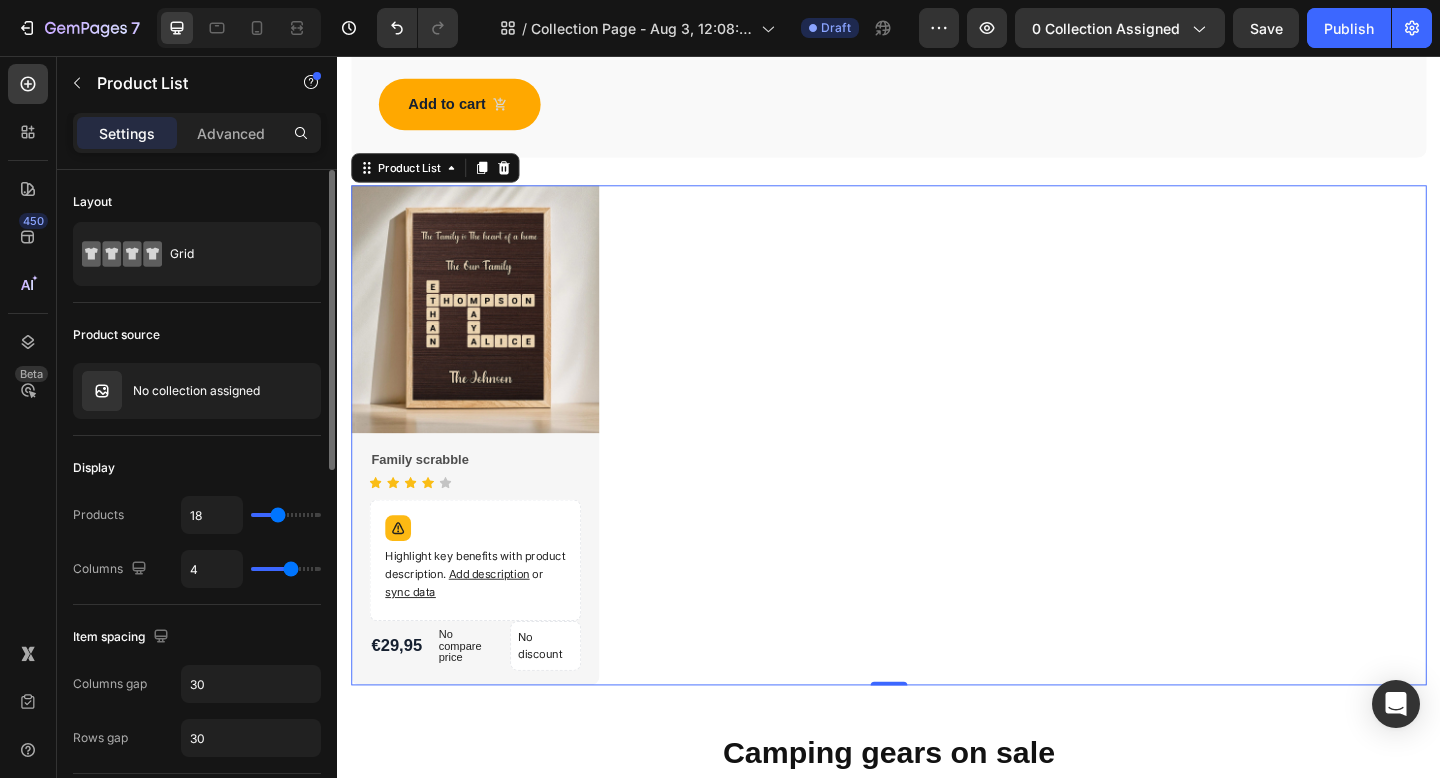 type on "17" 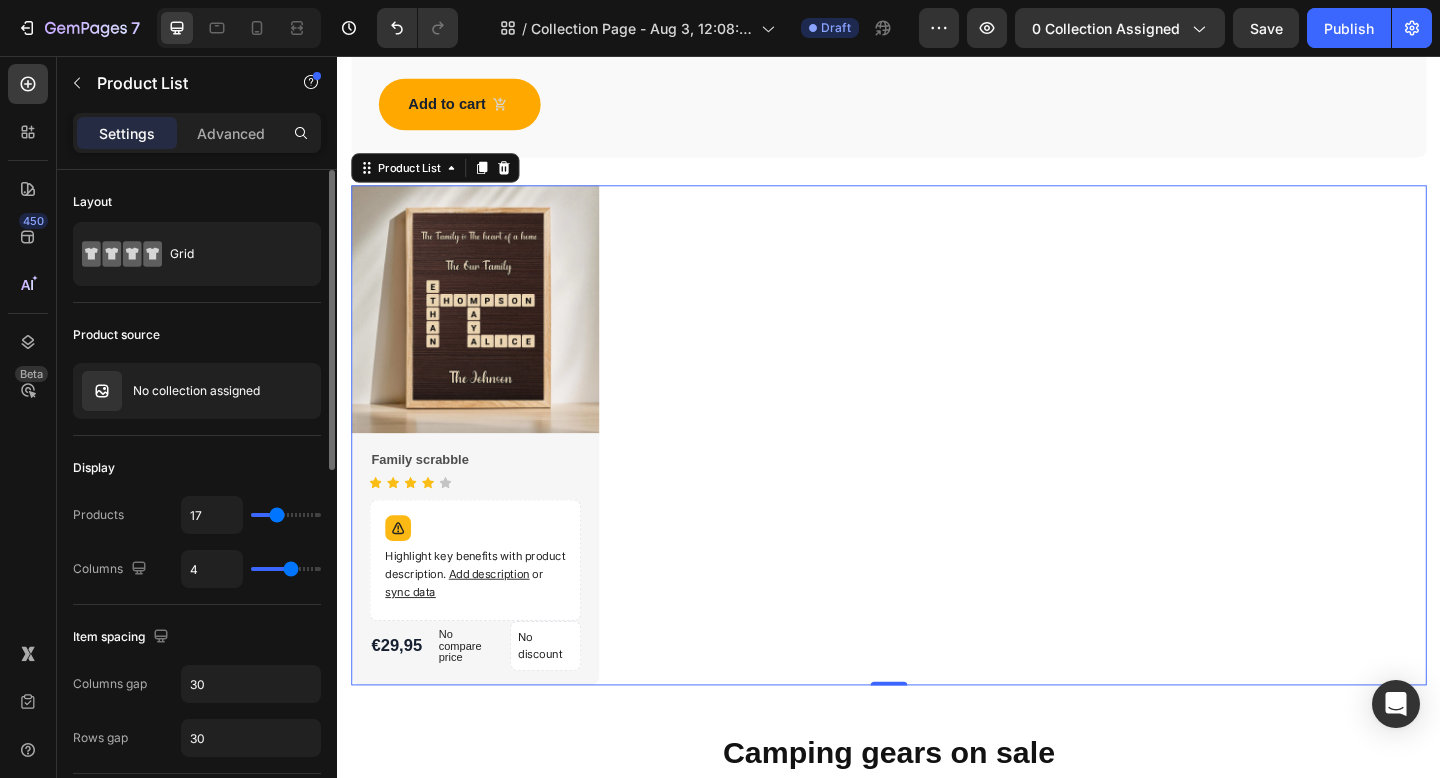 type on "19" 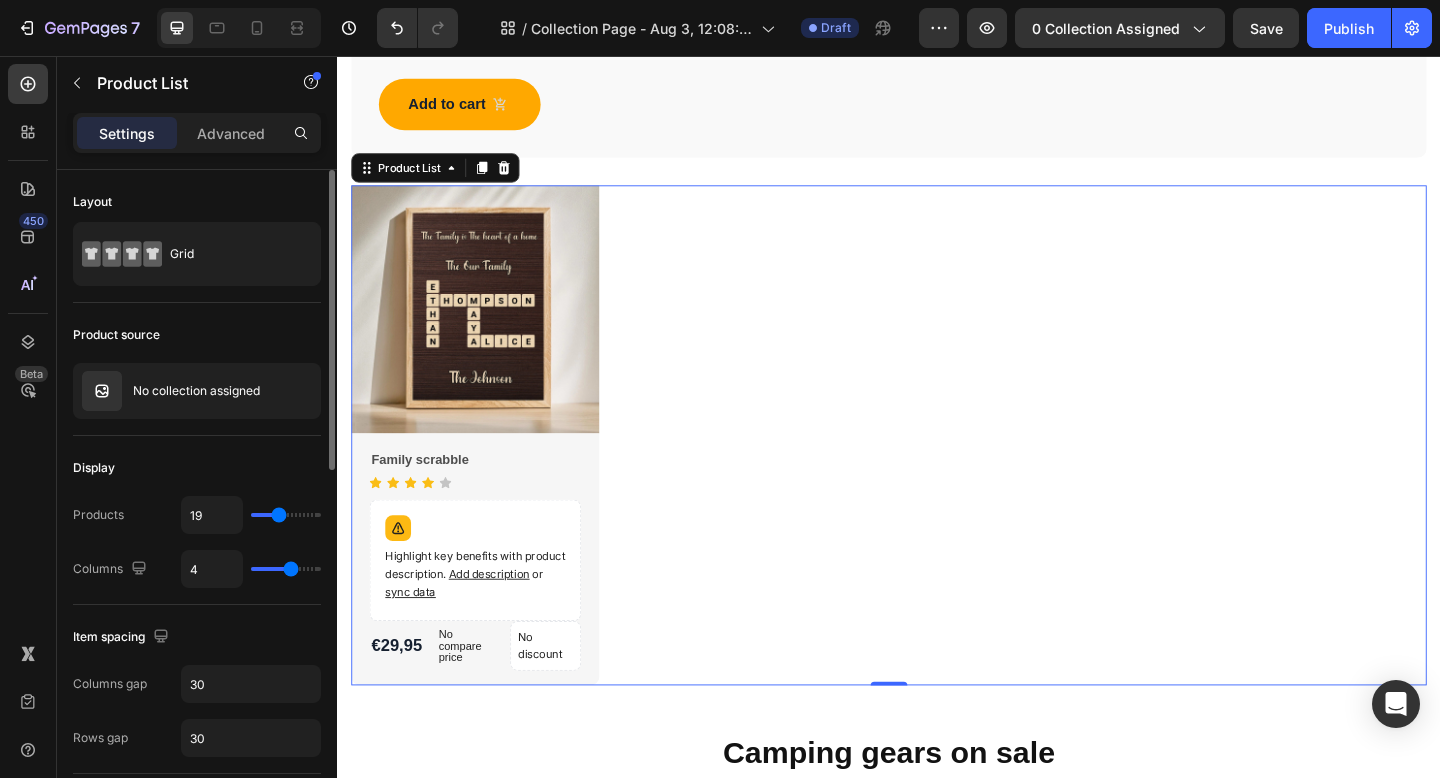 type on "20" 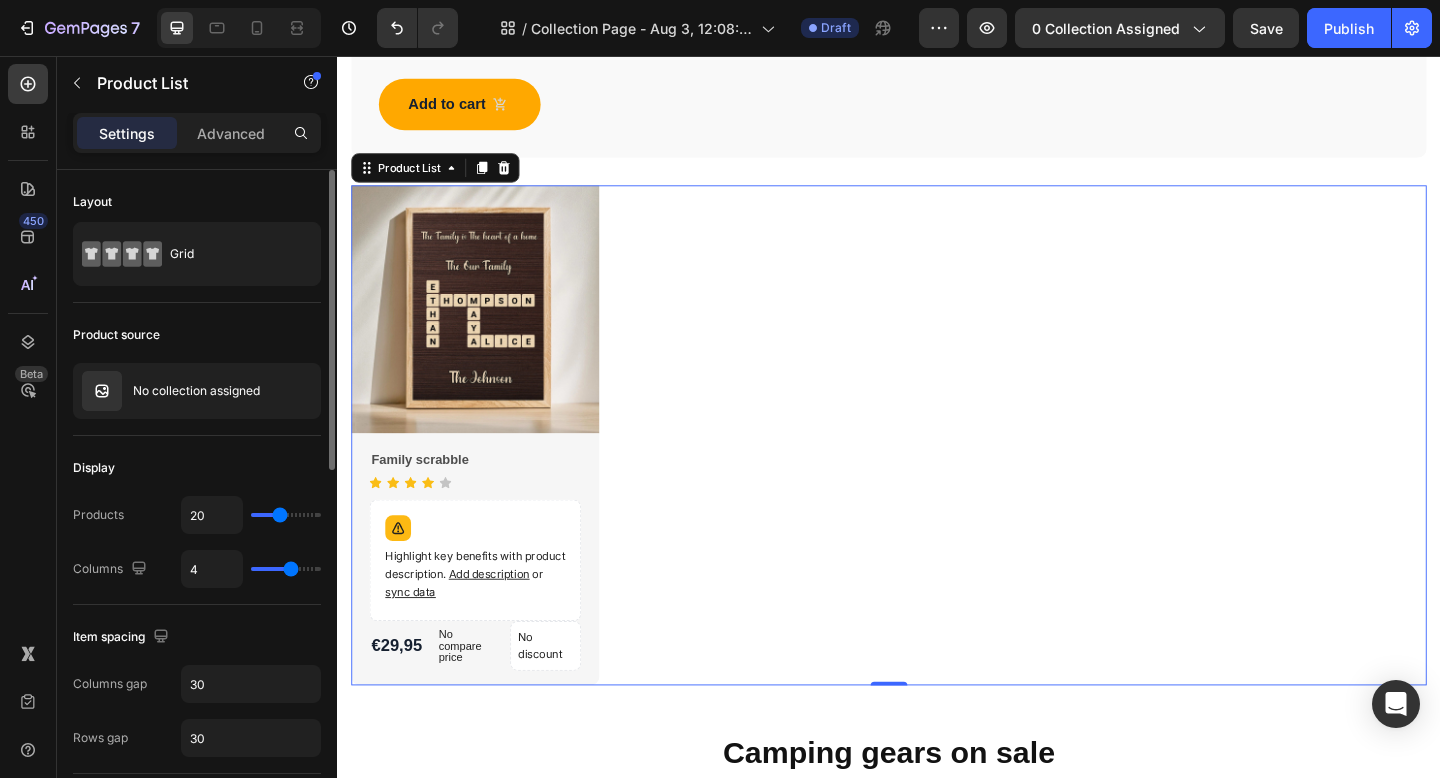 type on "21" 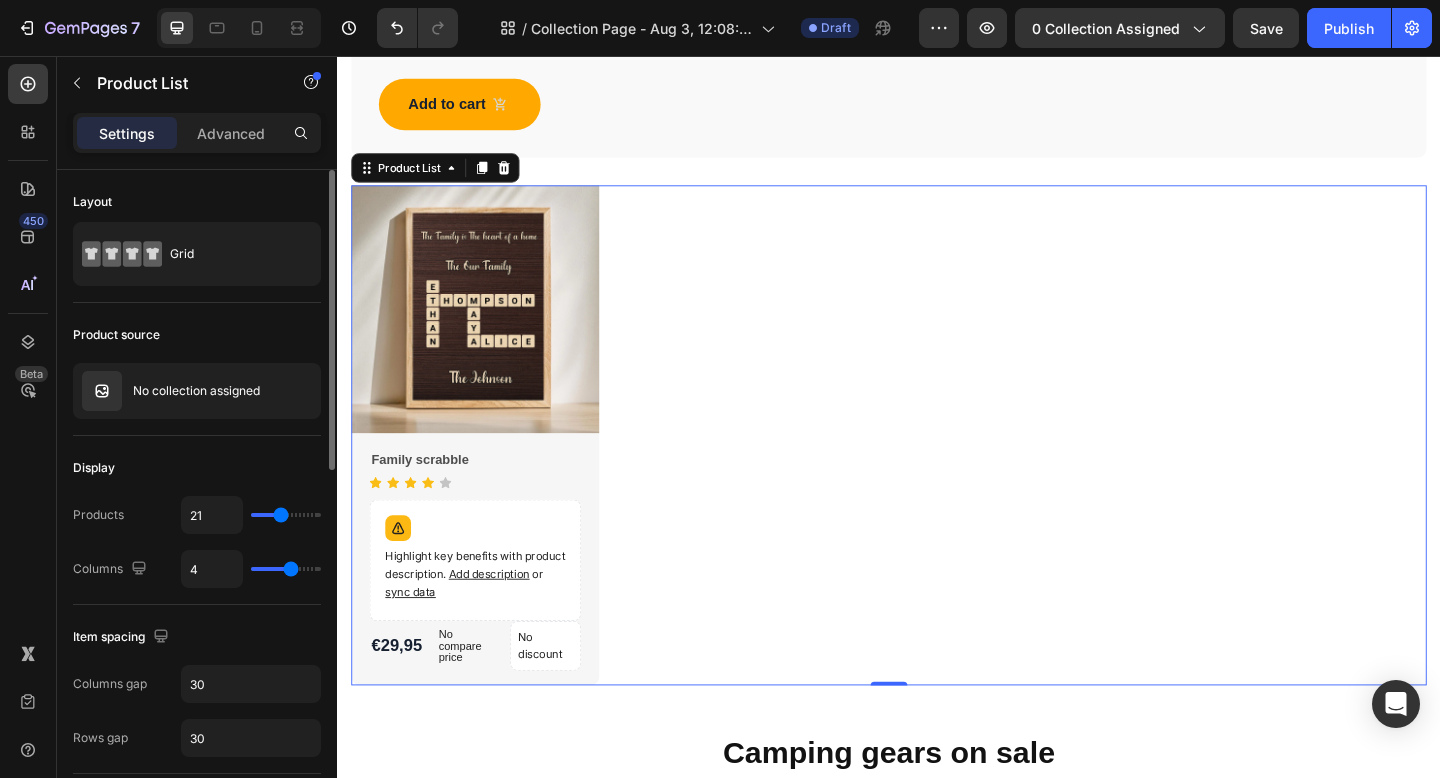 type on "22" 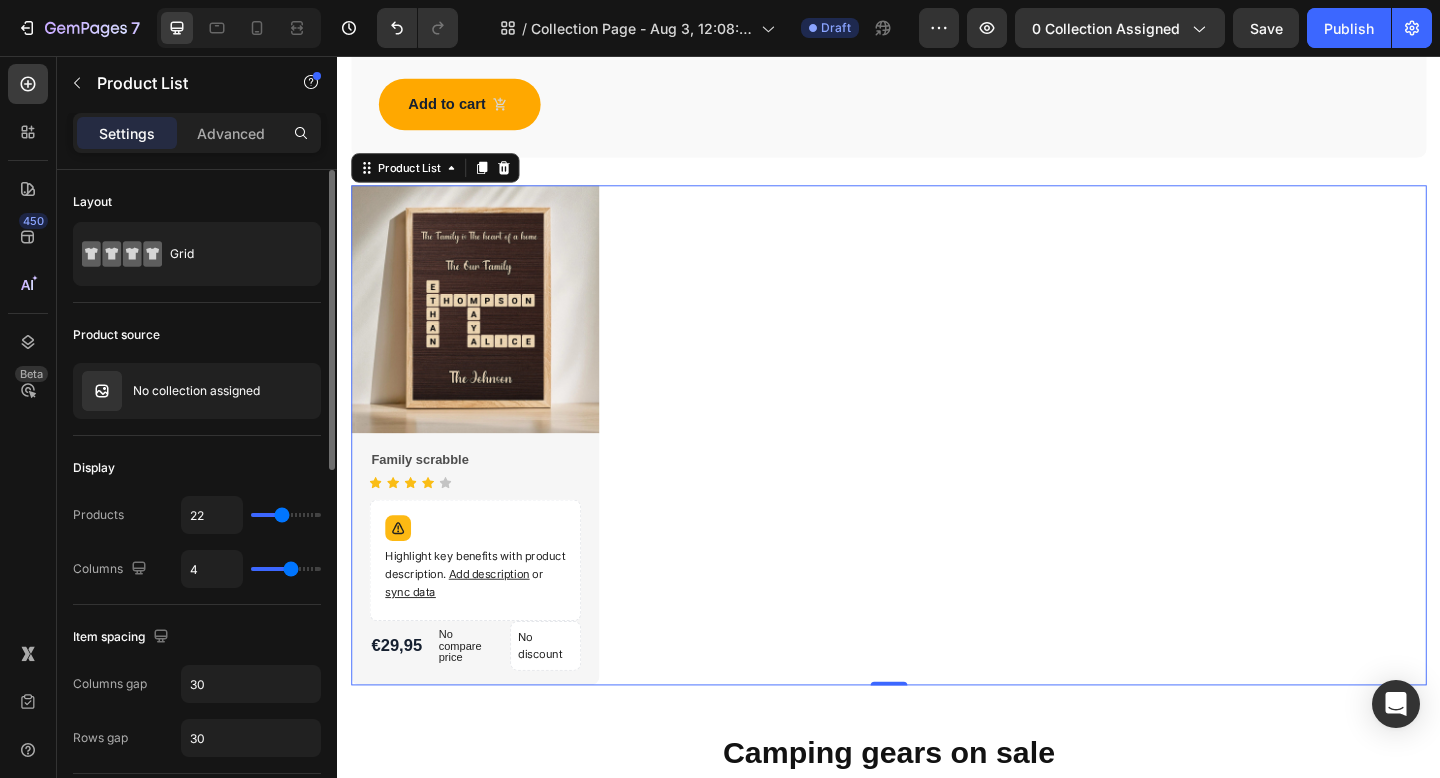type on "23" 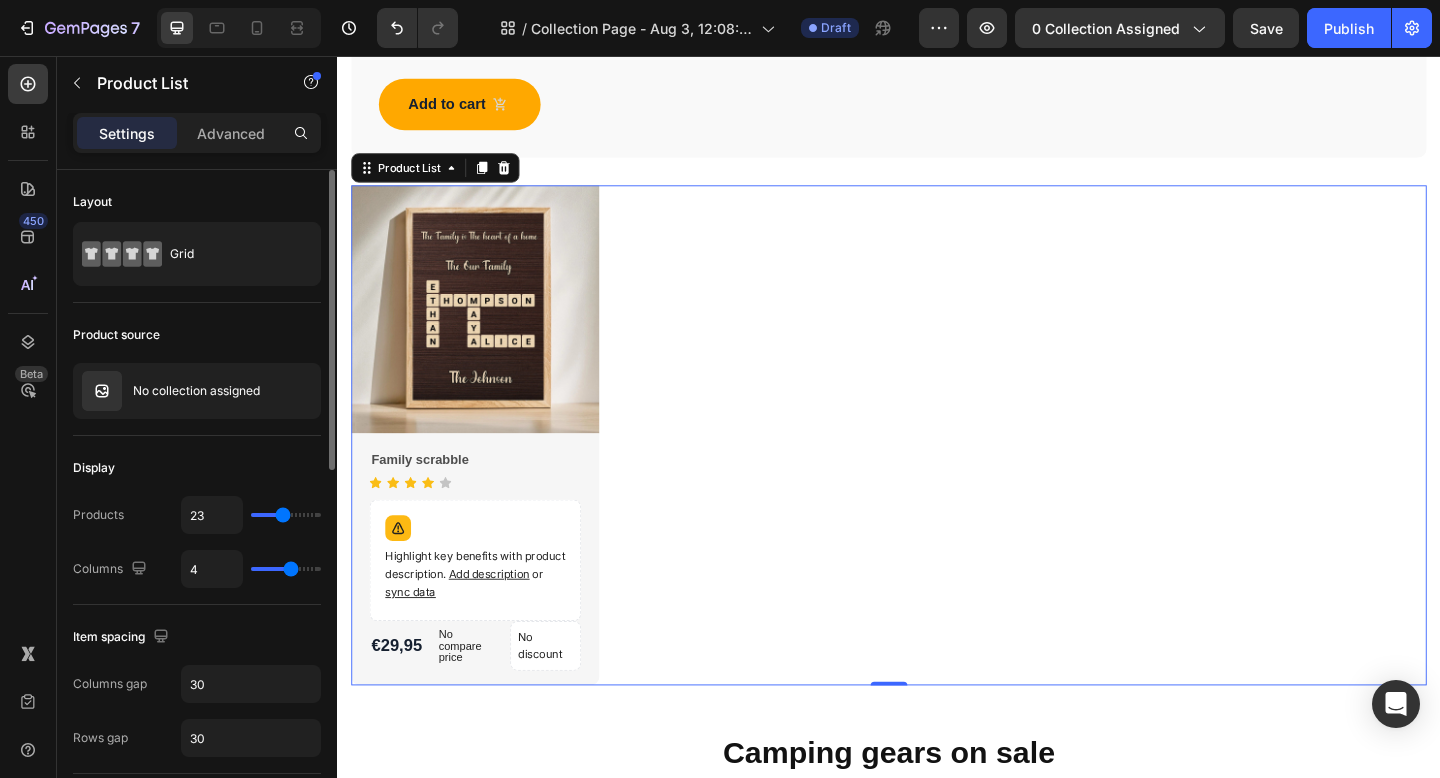 type on "24" 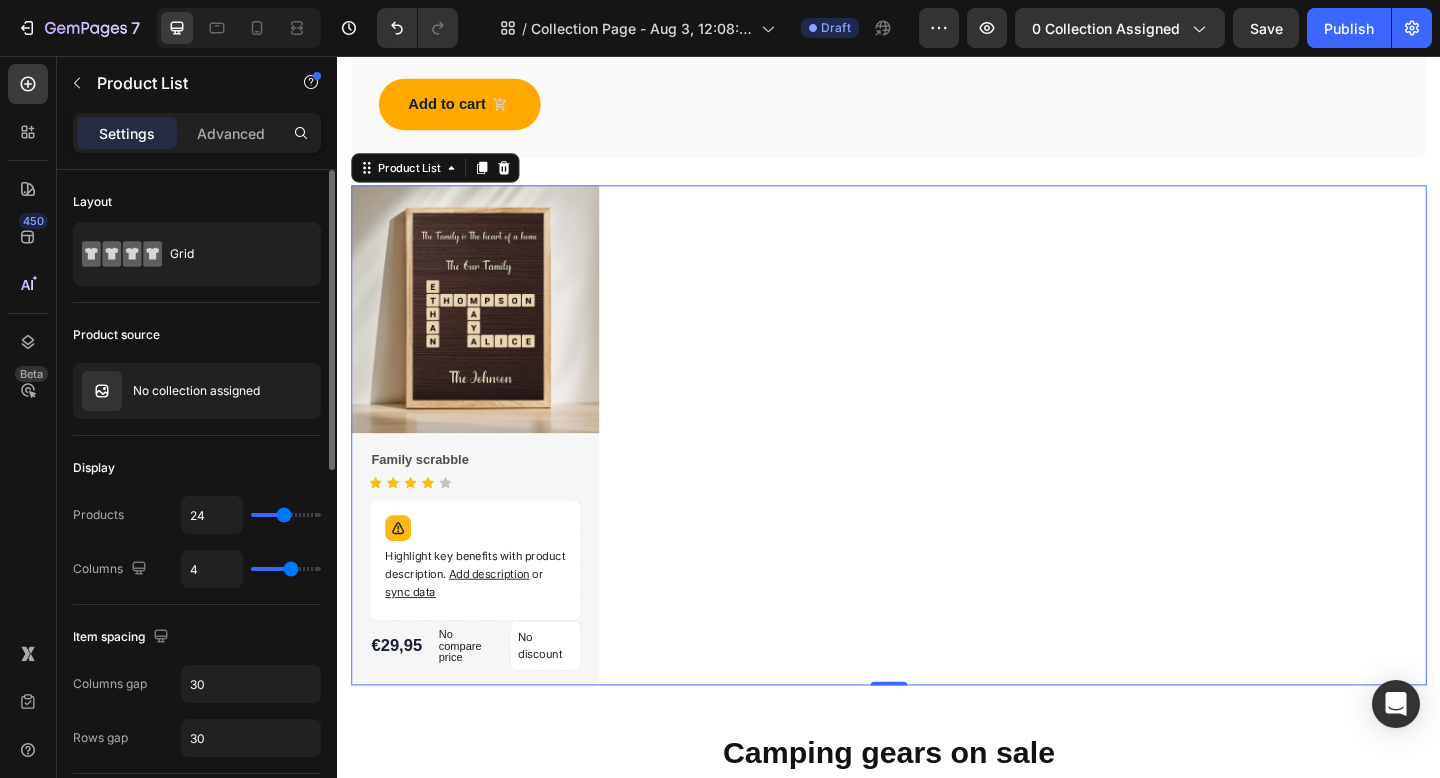 type on "24" 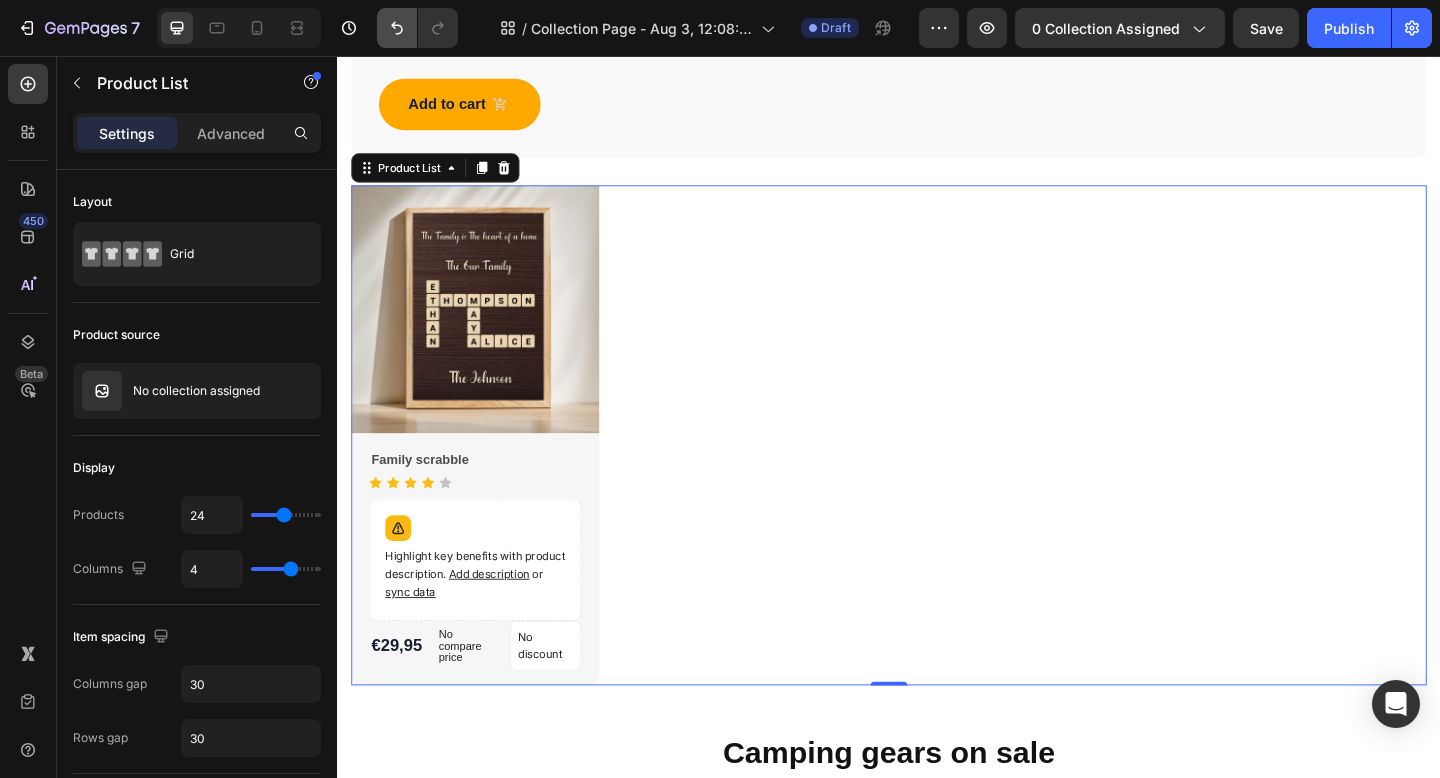 click 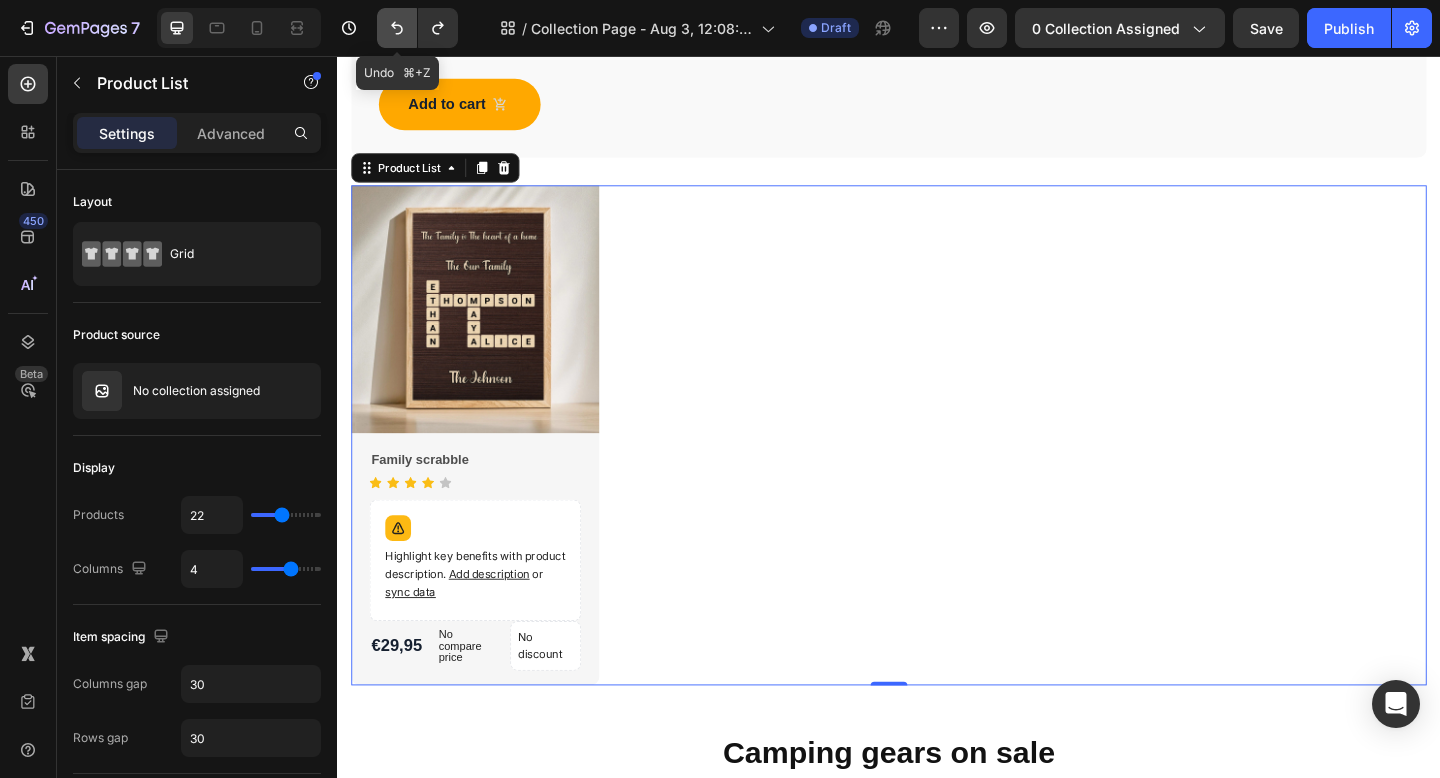 click 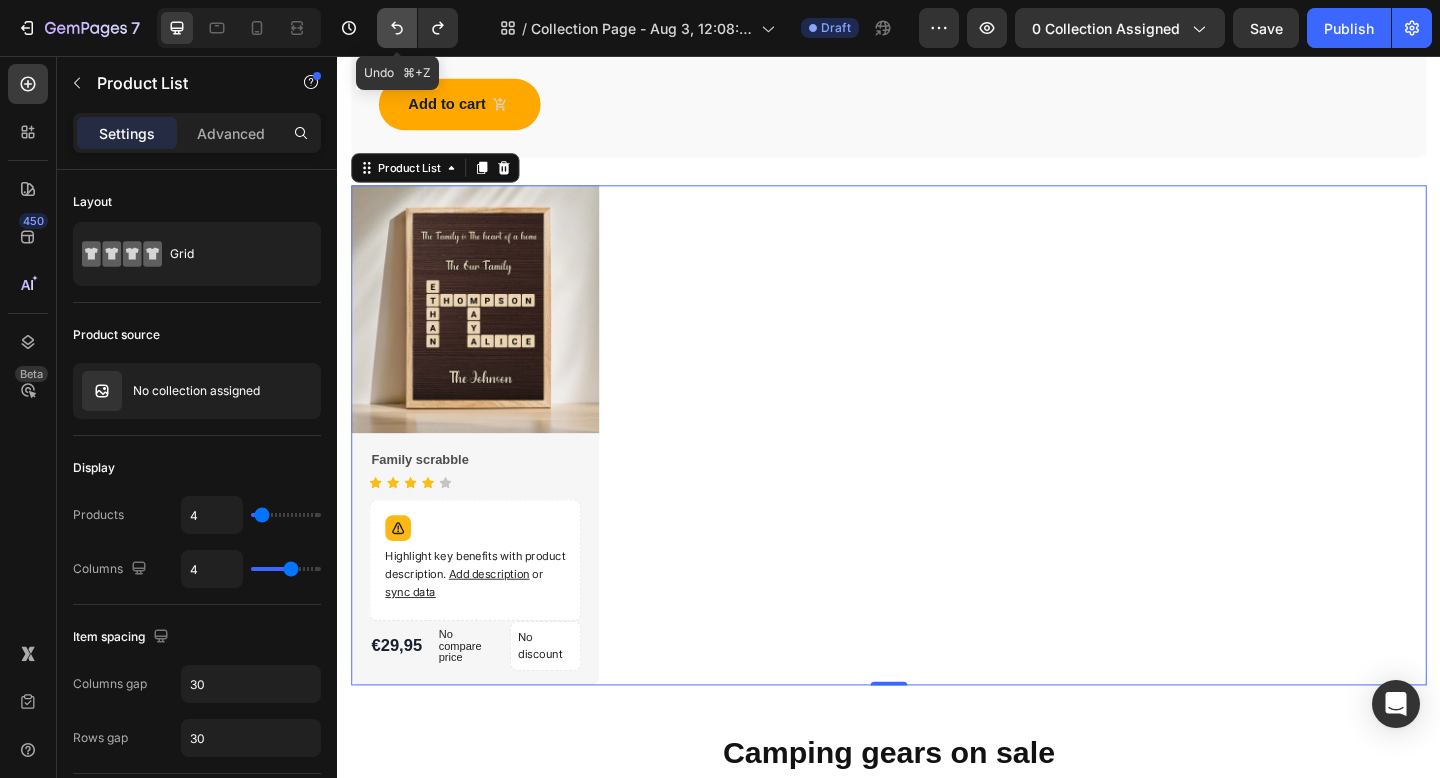 click 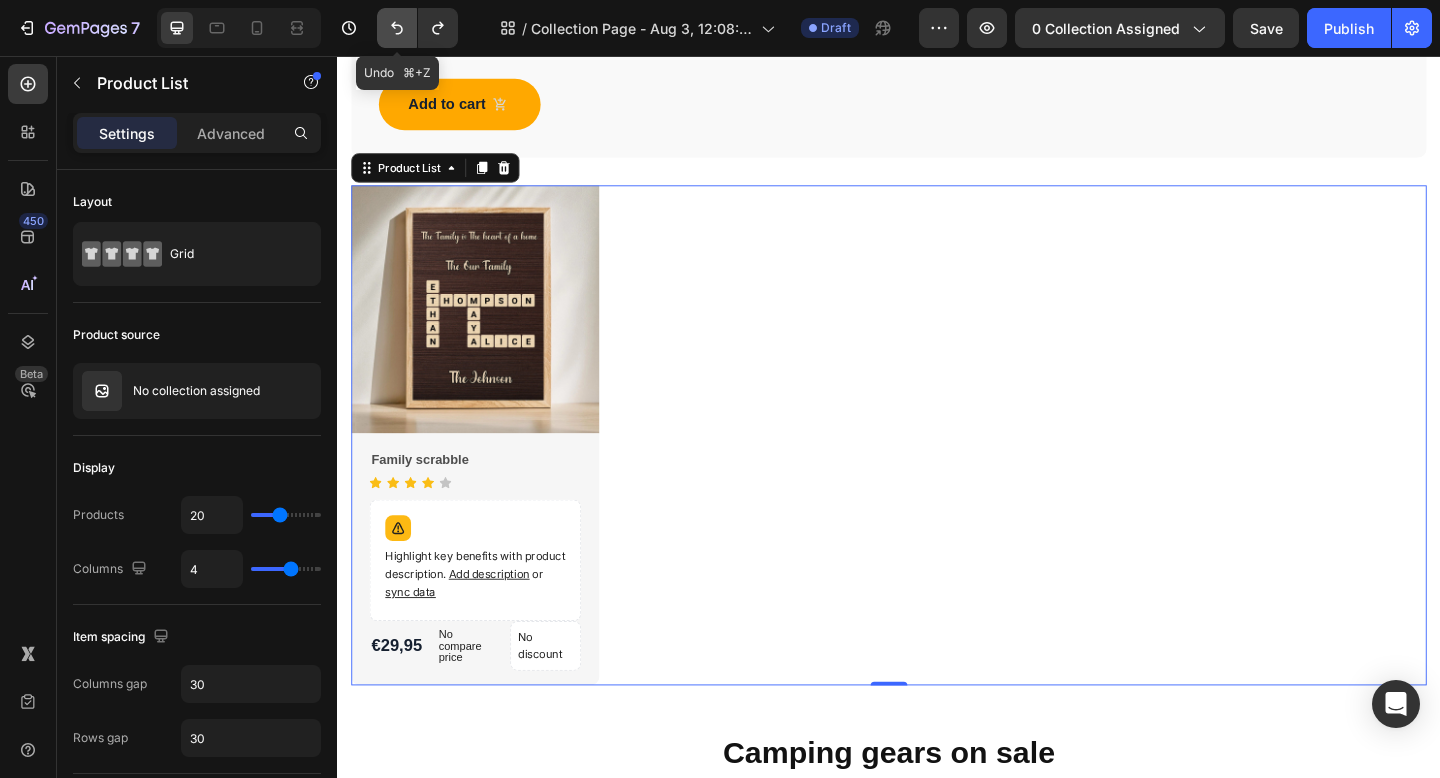 click 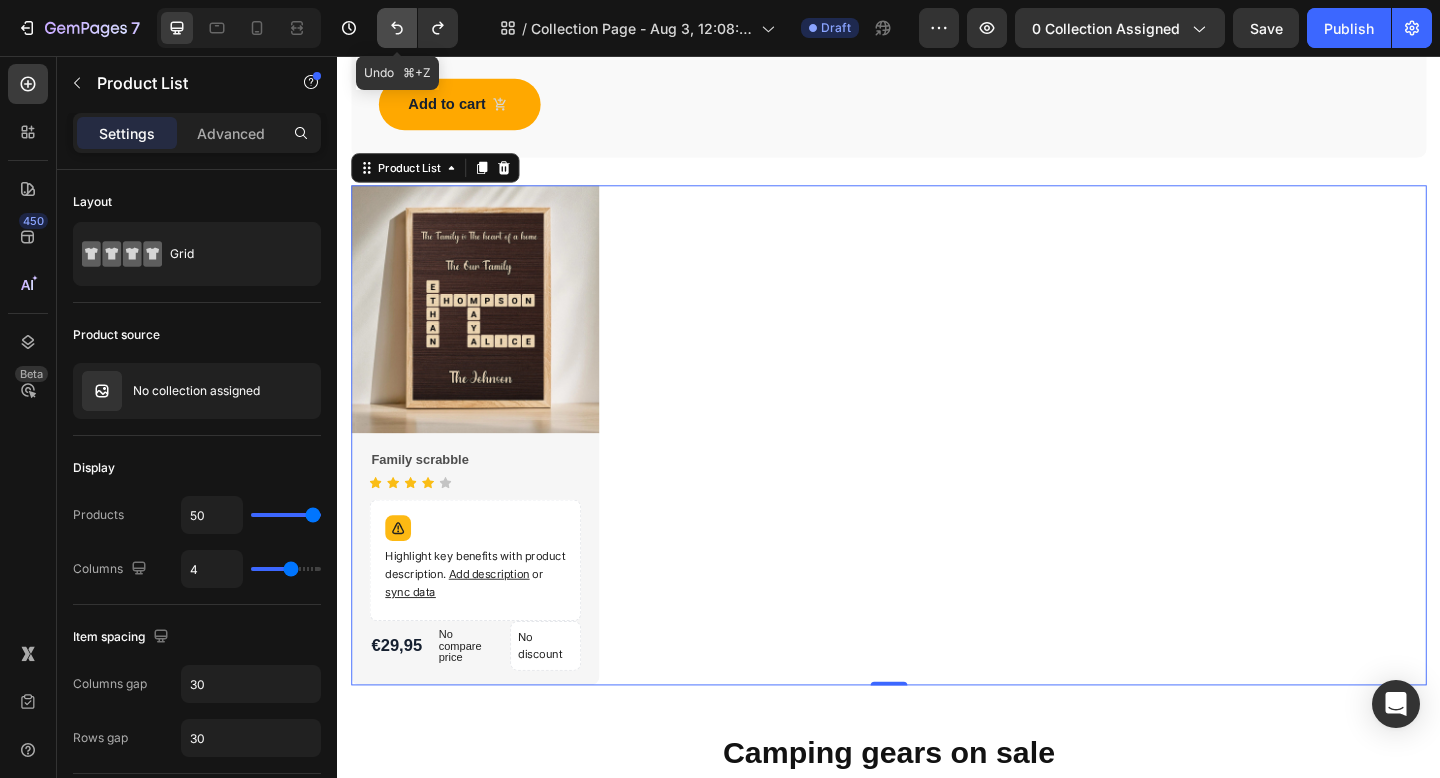 click 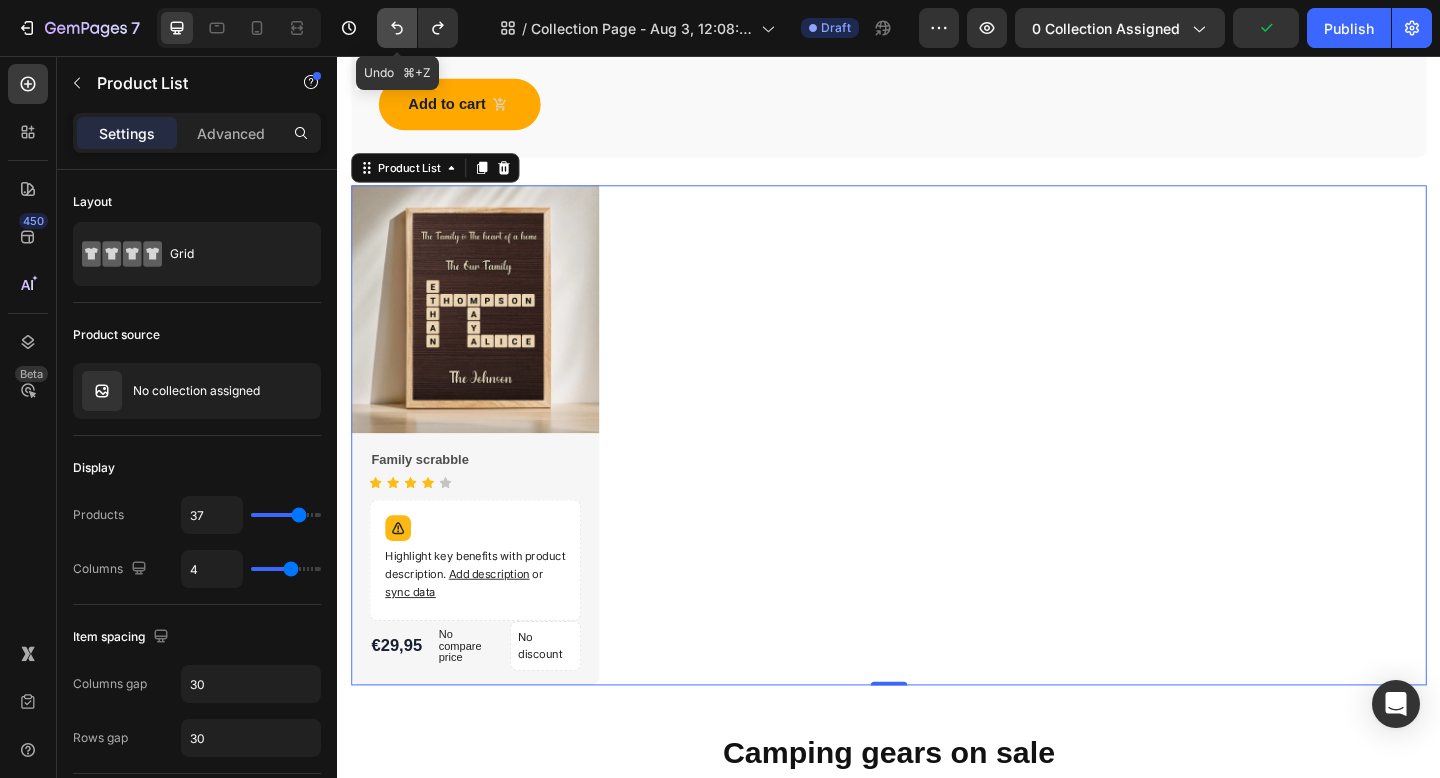 click 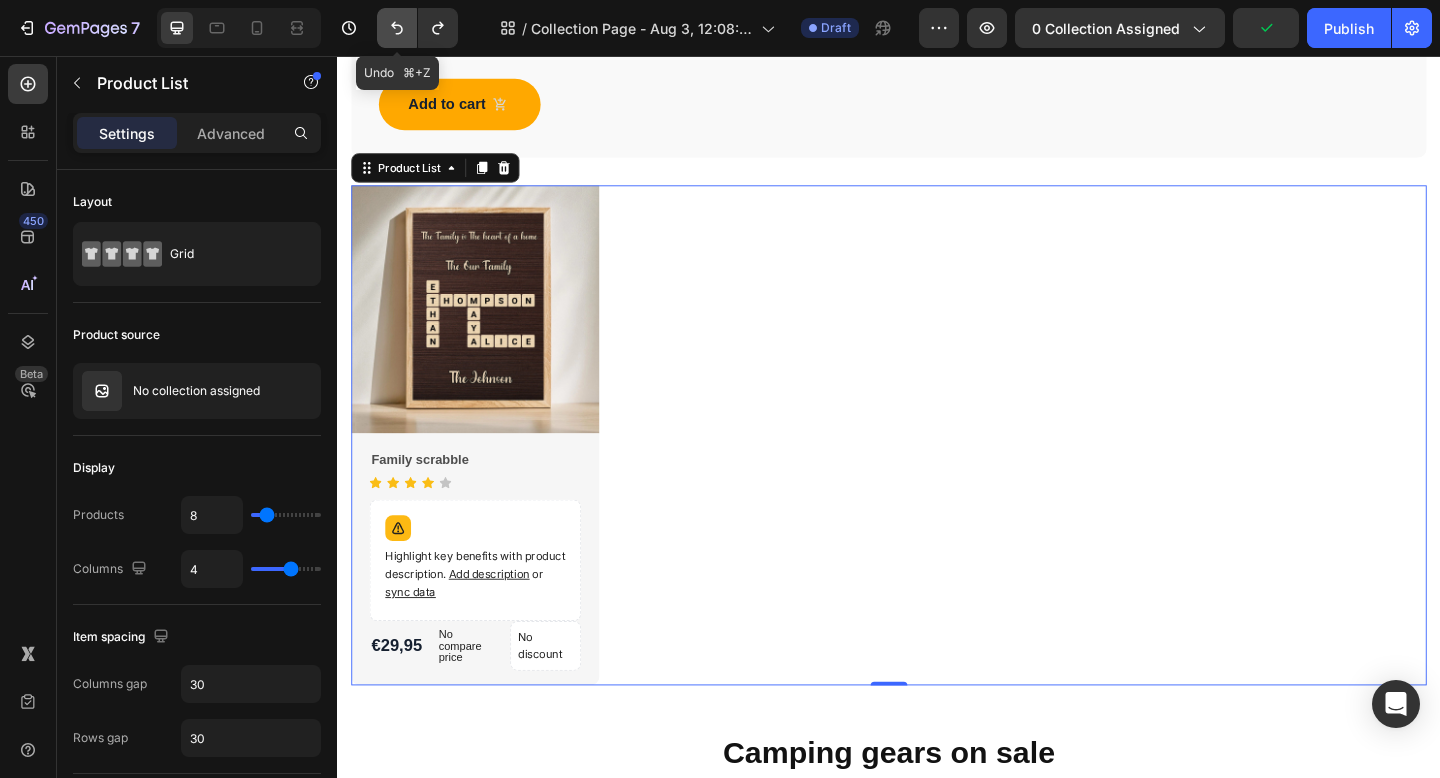 click 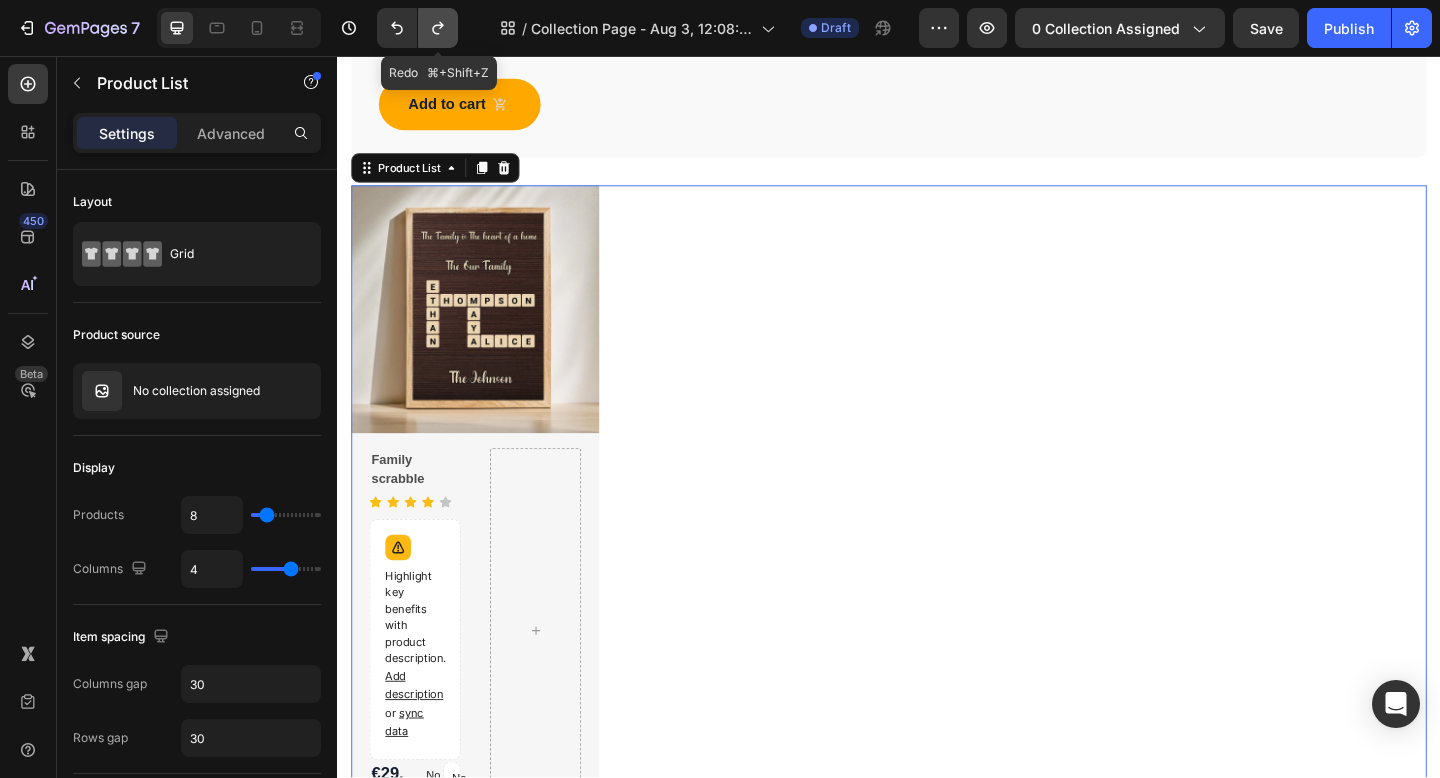 click 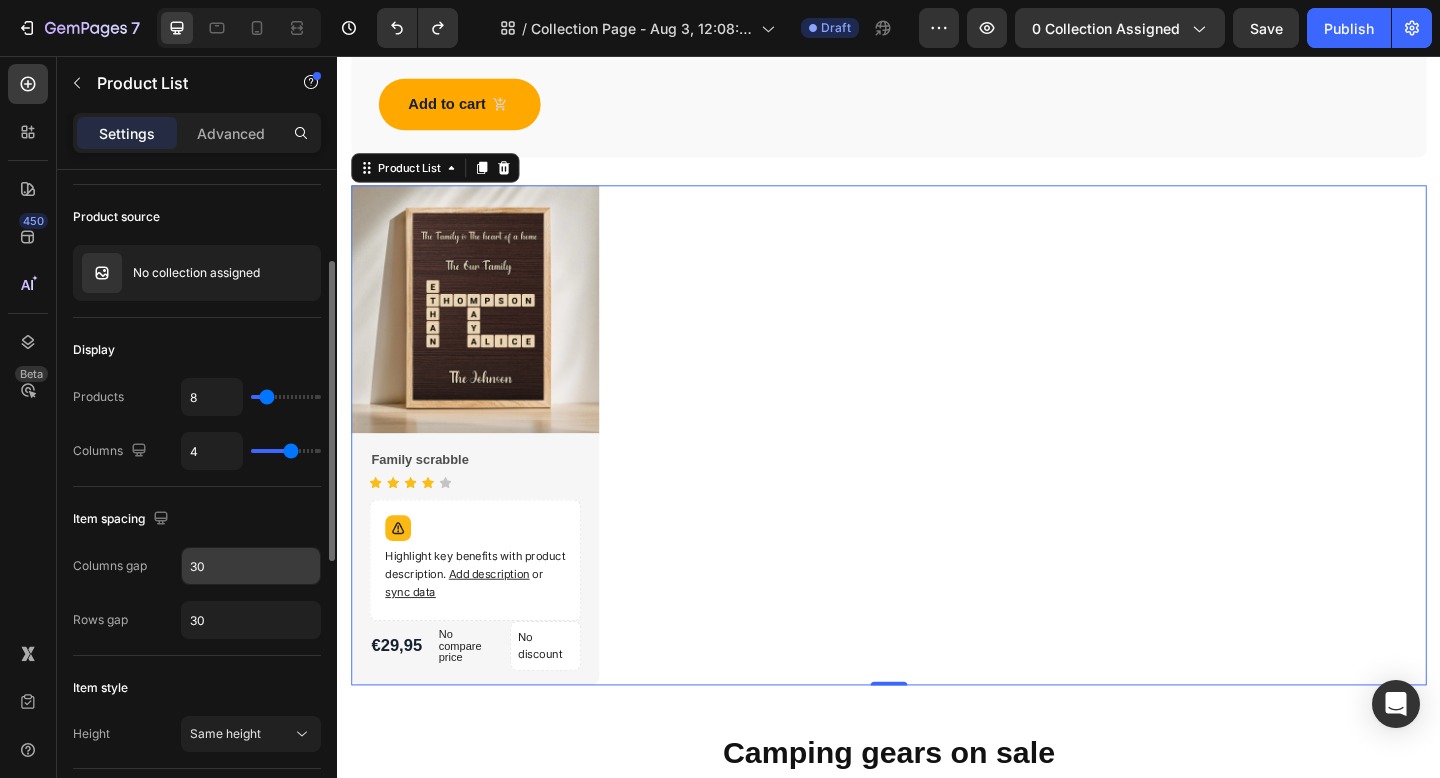 scroll, scrollTop: 151, scrollLeft: 0, axis: vertical 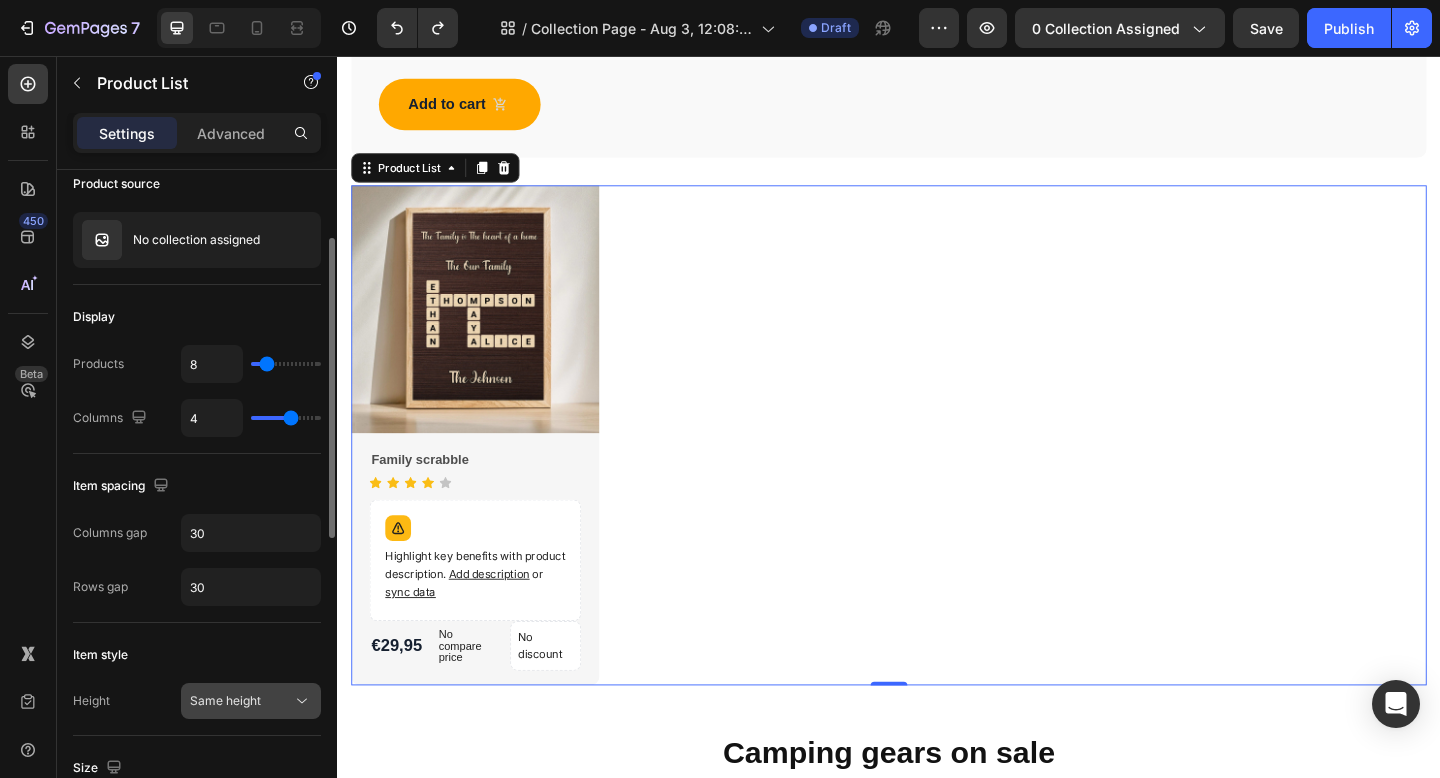 click on "Same height" at bounding box center (241, 701) 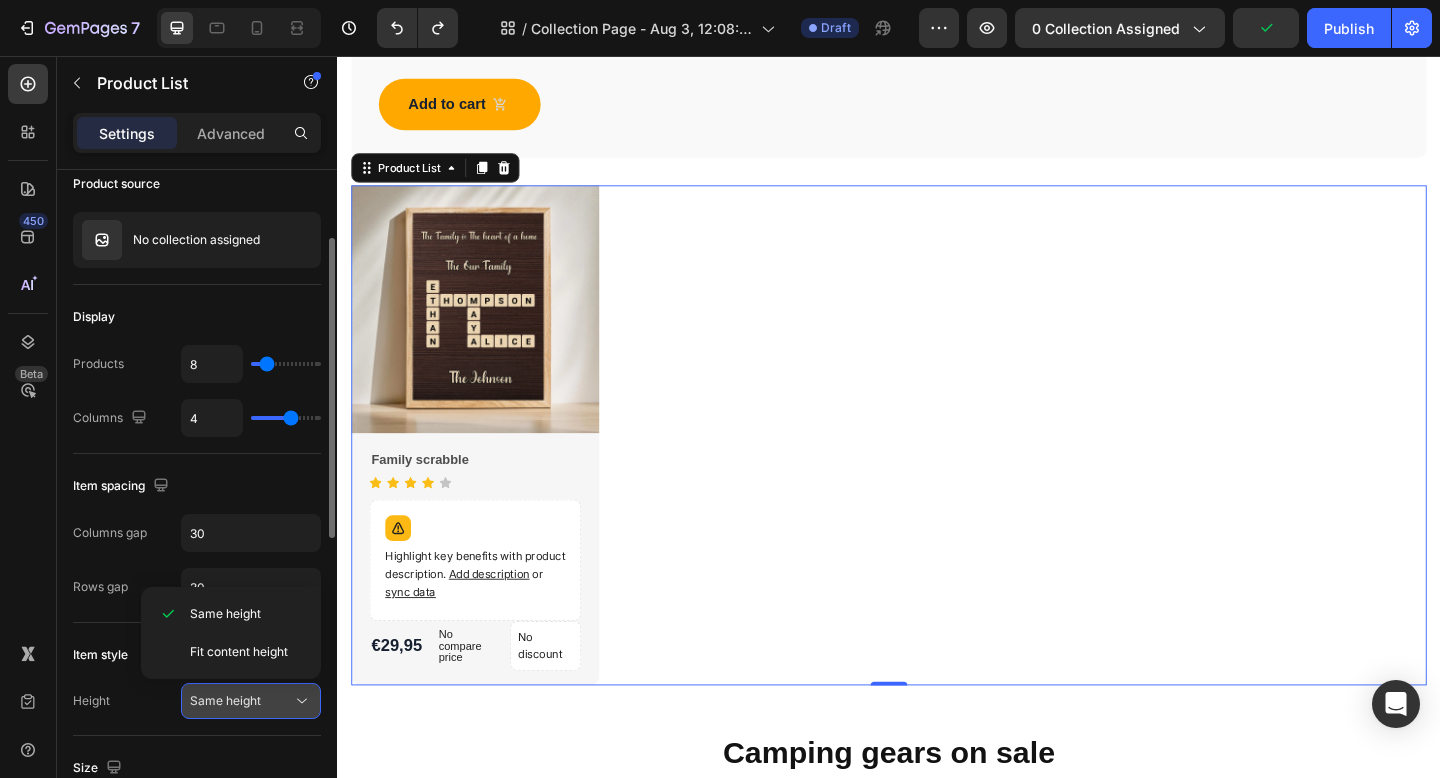 click on "Same height" at bounding box center [241, 701] 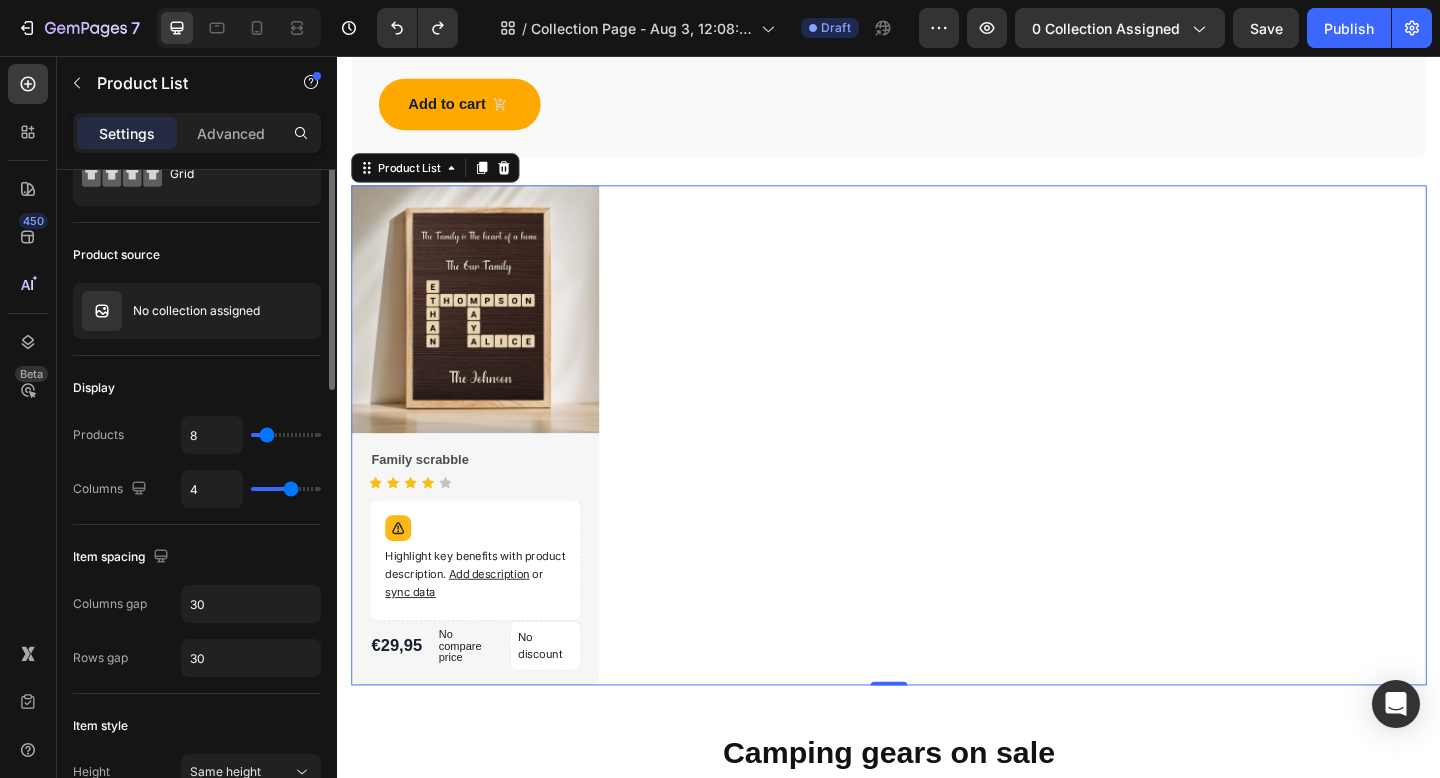 scroll, scrollTop: 0, scrollLeft: 0, axis: both 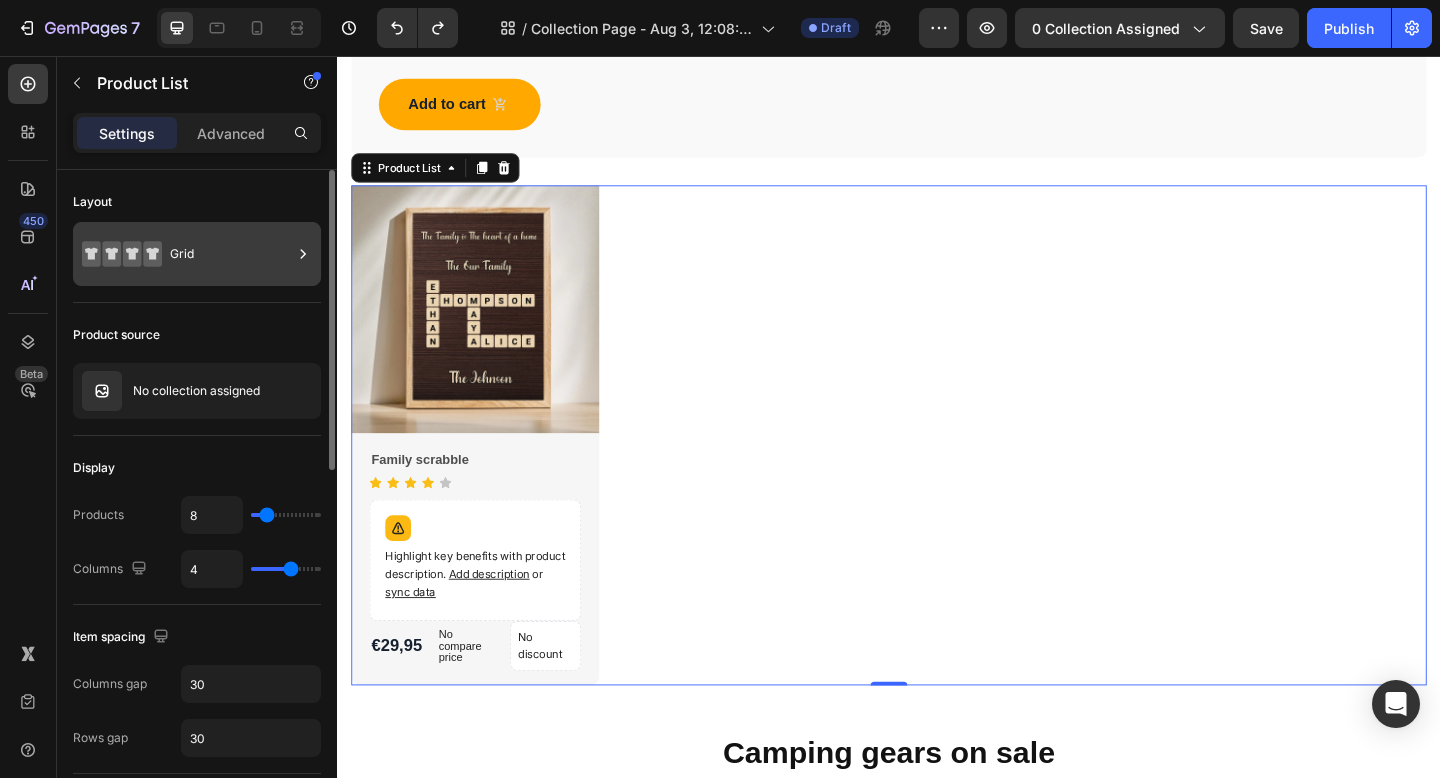 click on "Grid" at bounding box center (231, 254) 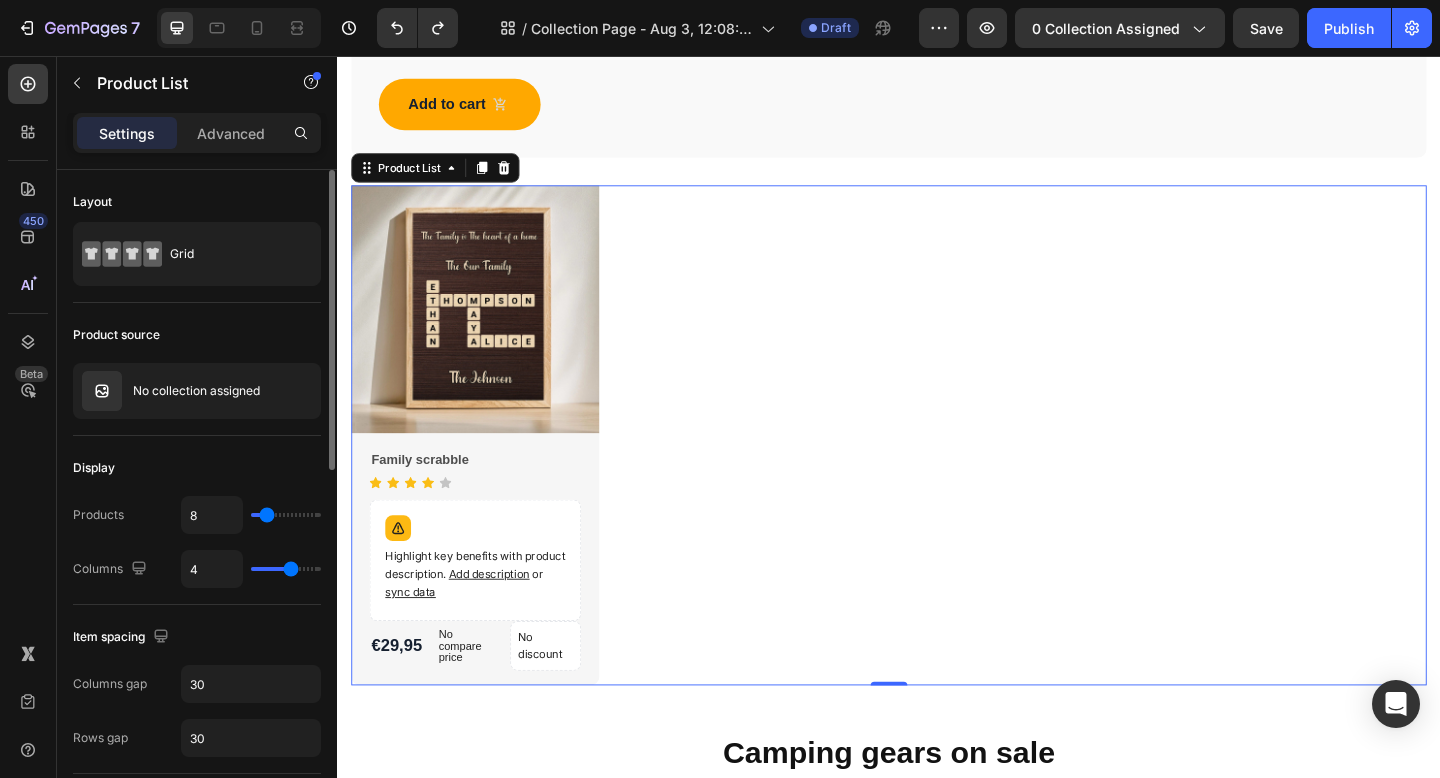 click on "Product source" at bounding box center (197, 335) 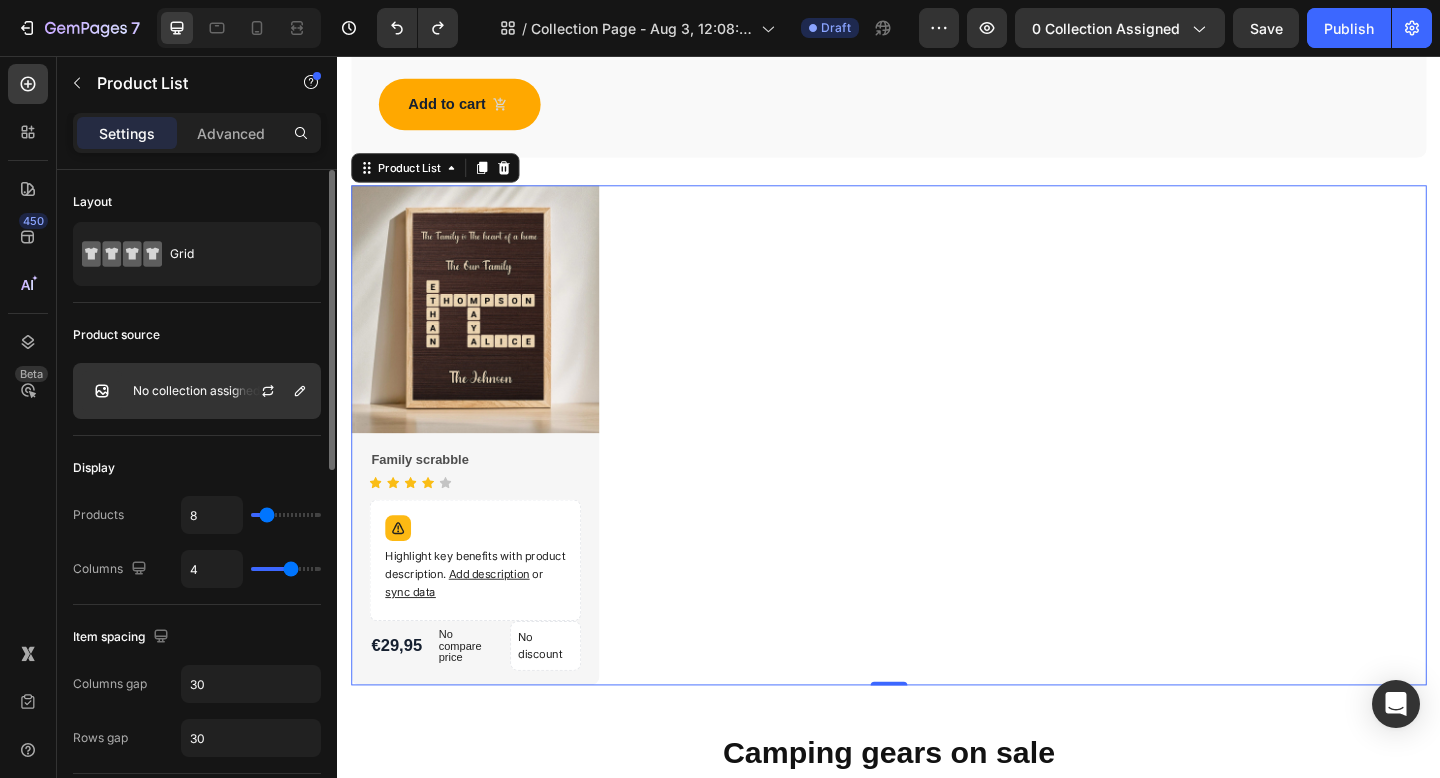 click on "No collection assigned" at bounding box center (196, 391) 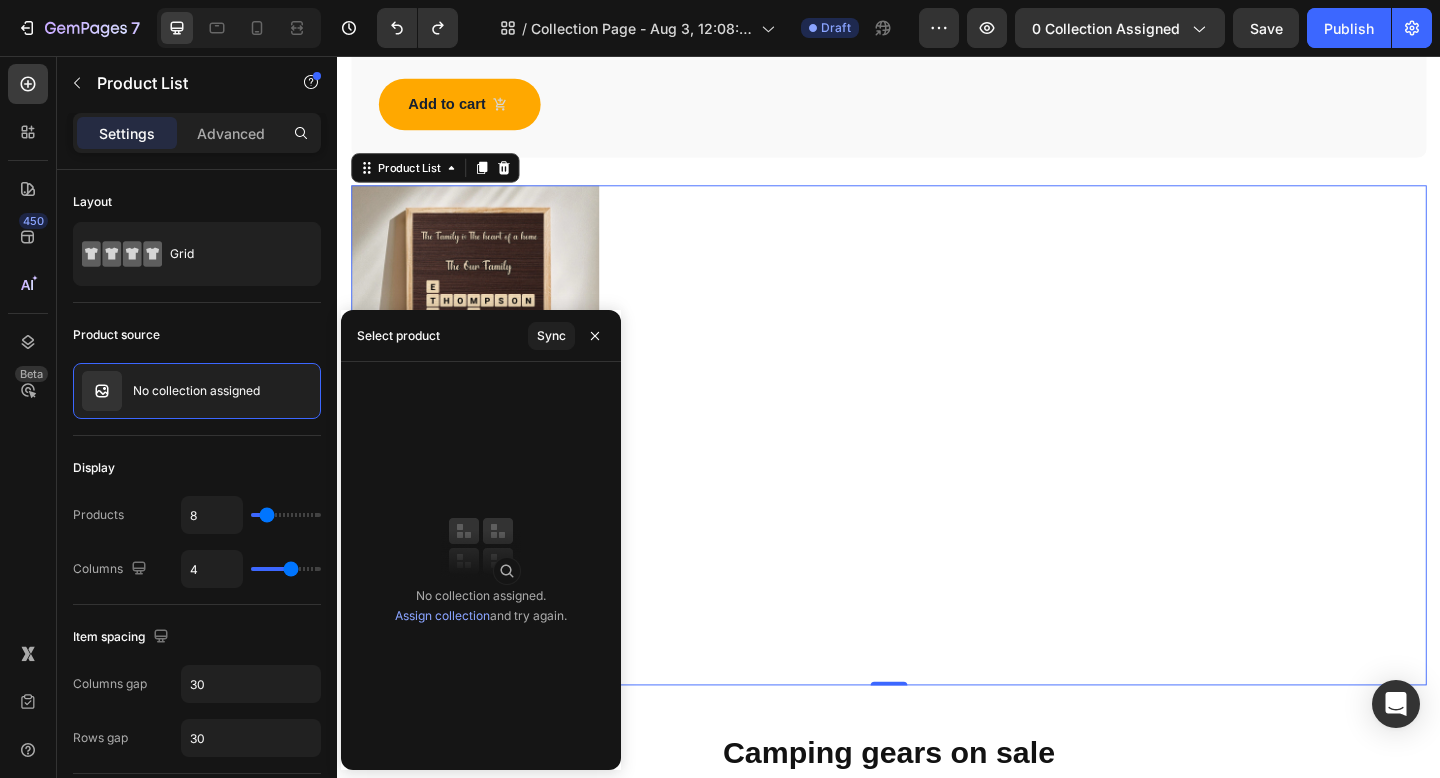 click on "Assign collection" at bounding box center [442, 615] 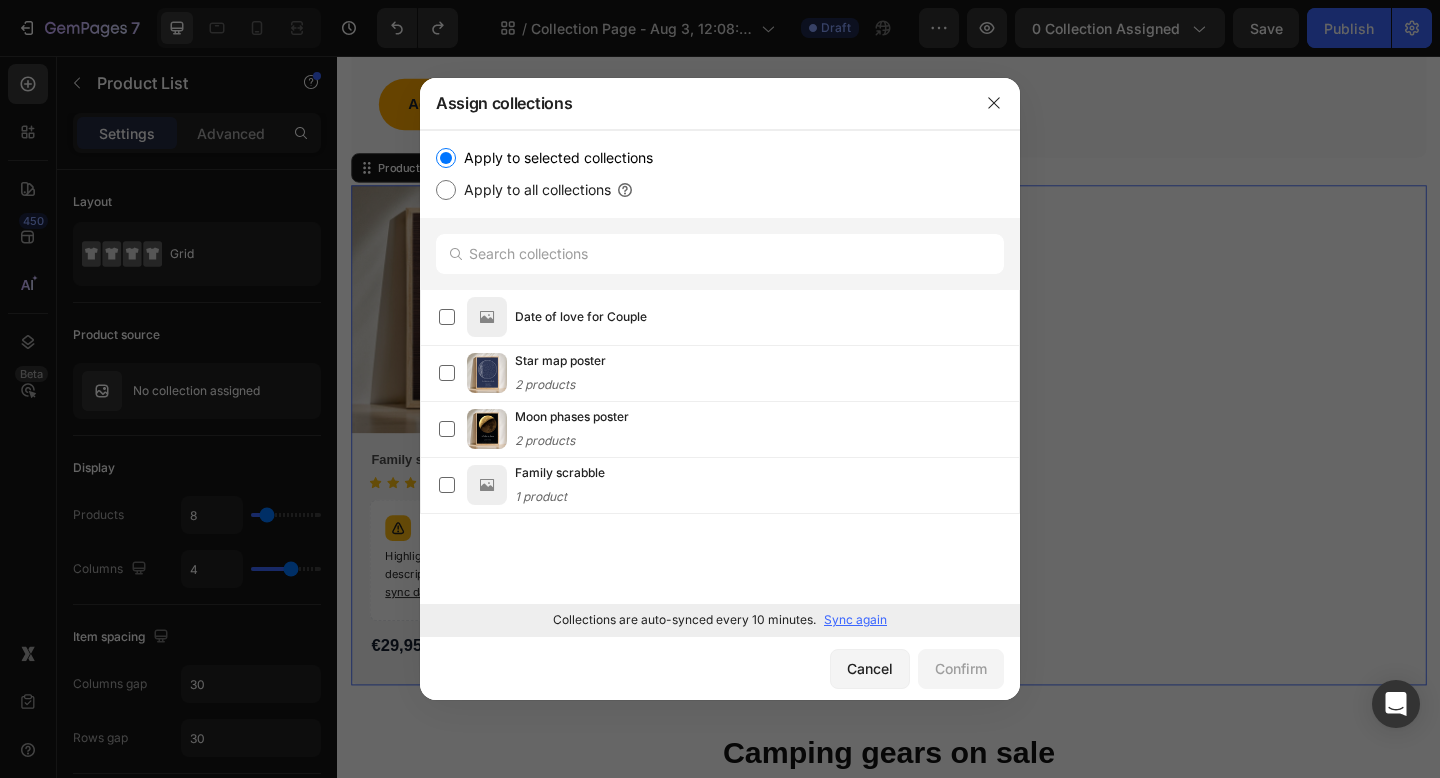 click on "Apply to all collections" at bounding box center (533, 190) 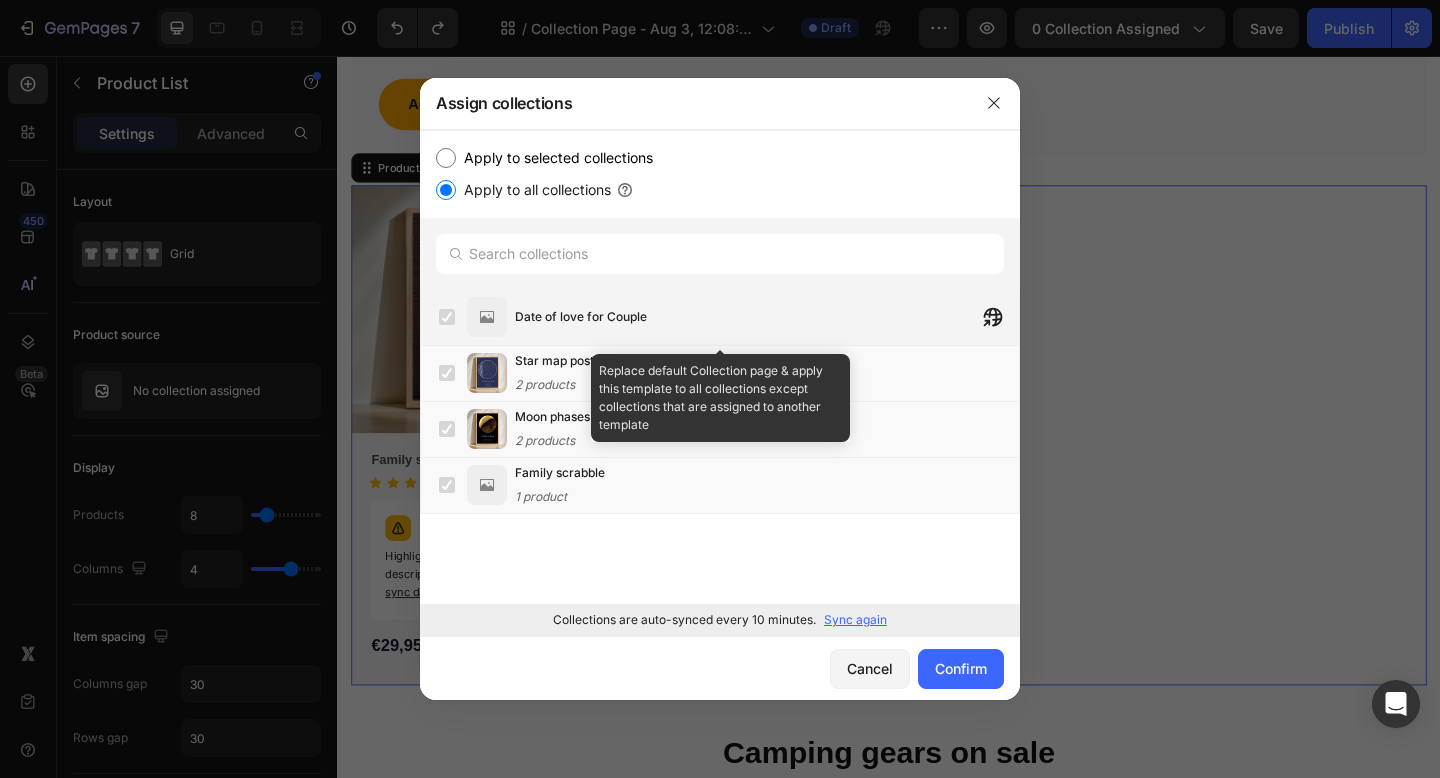 click at bounding box center [447, 317] 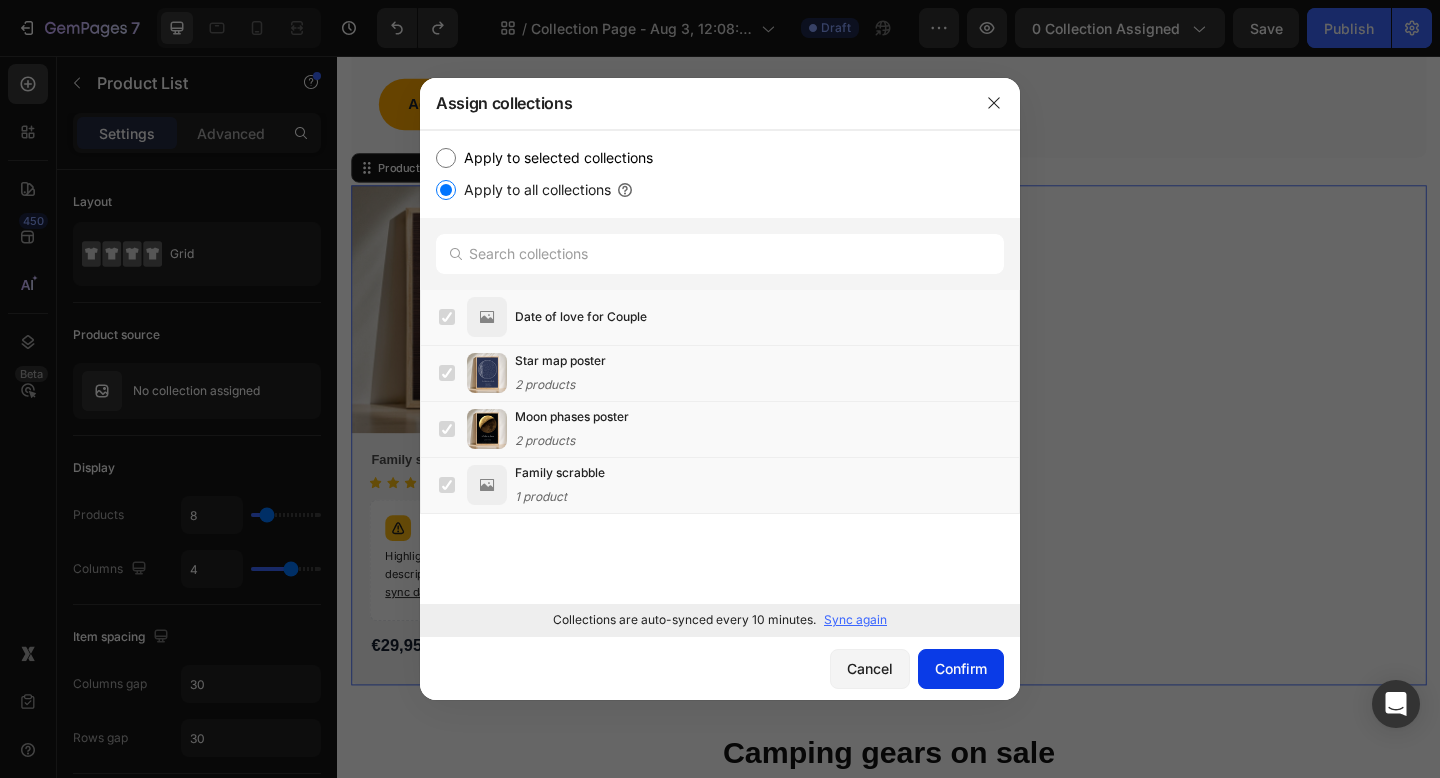 click on "Confirm" at bounding box center (961, 668) 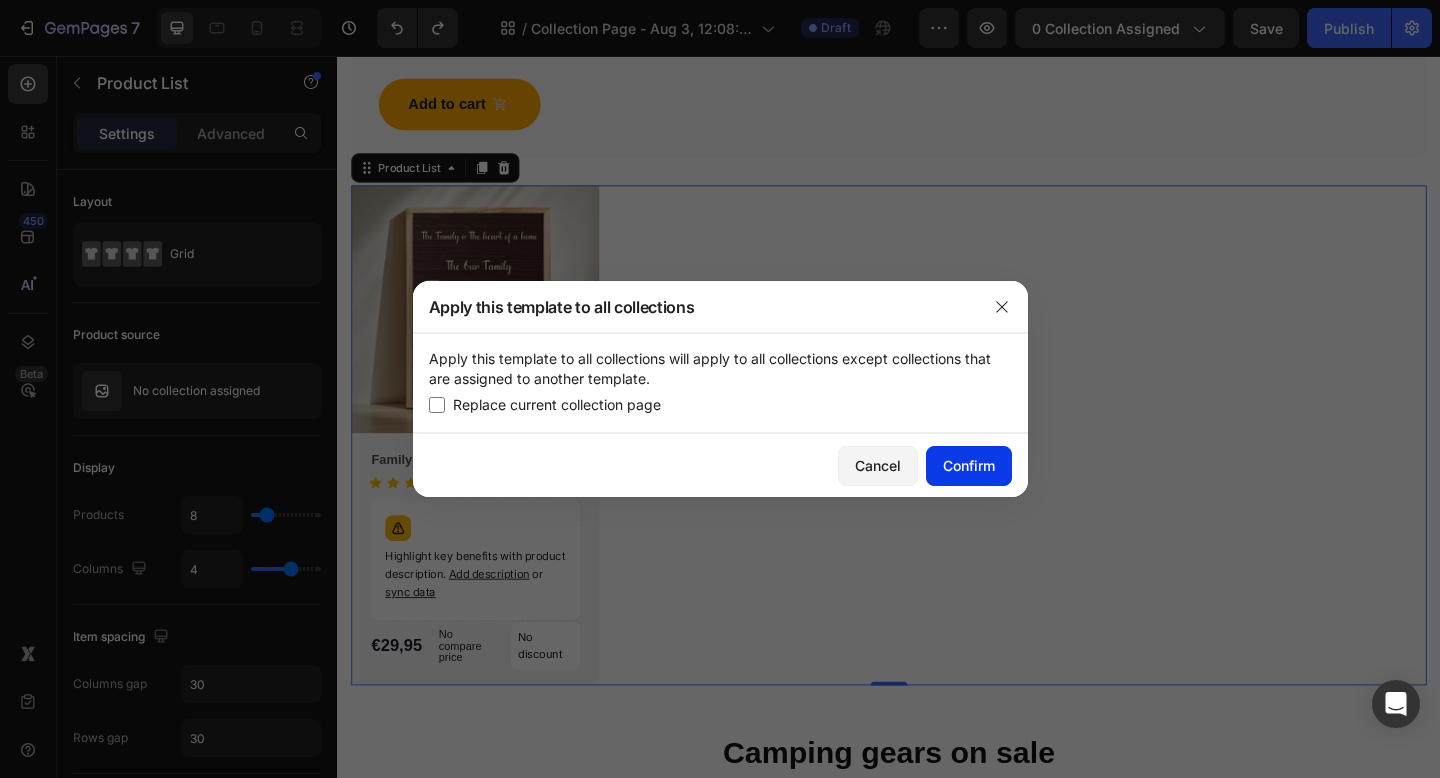 click on "Confirm" 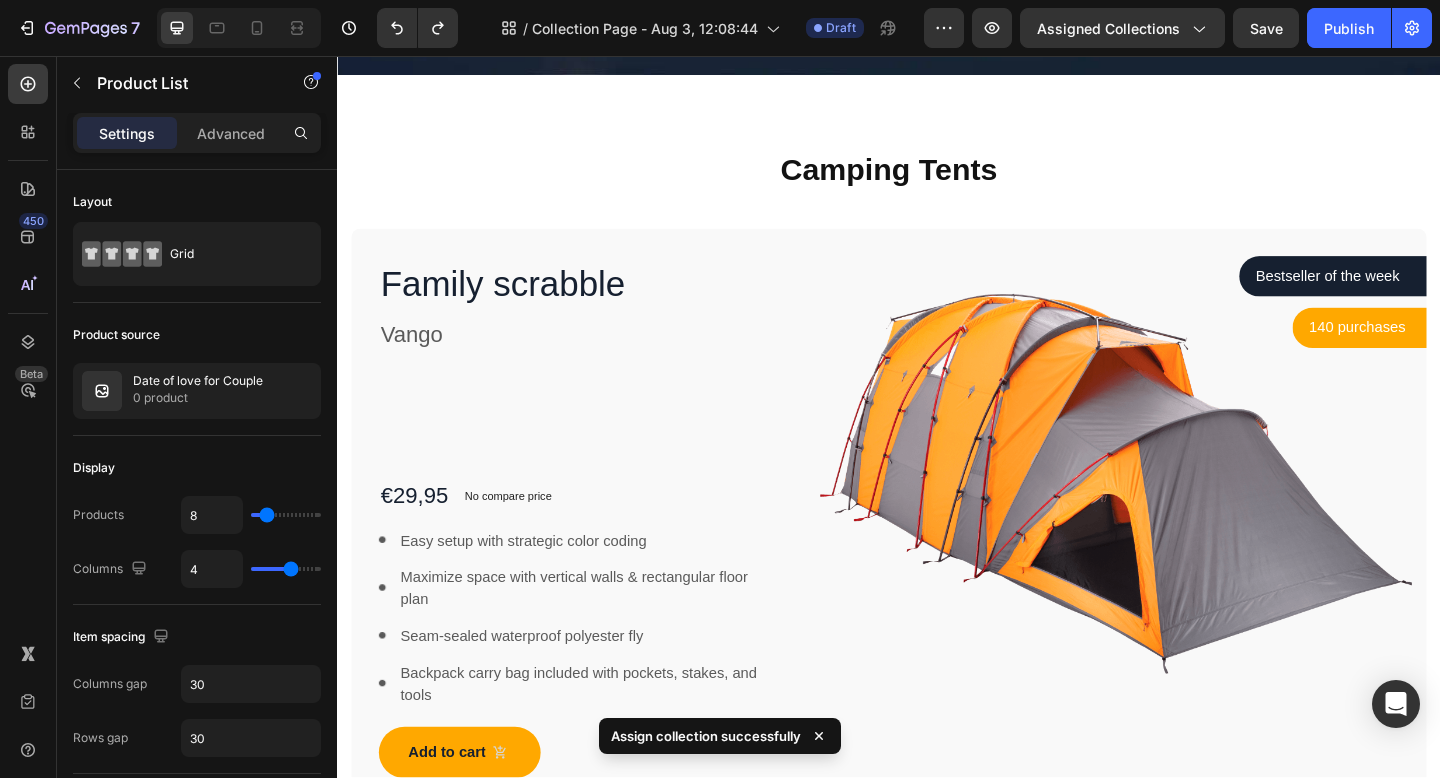scroll, scrollTop: 0, scrollLeft: 0, axis: both 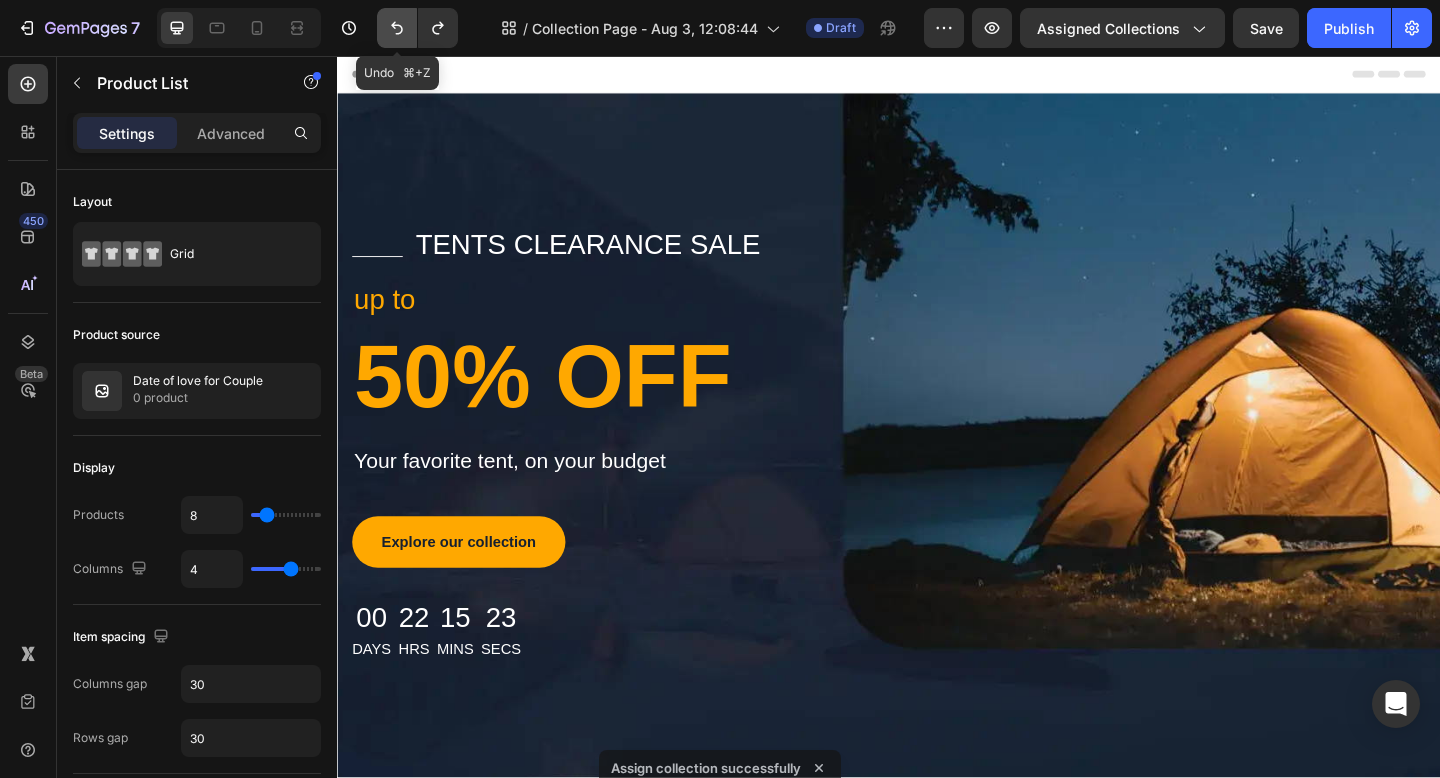 click 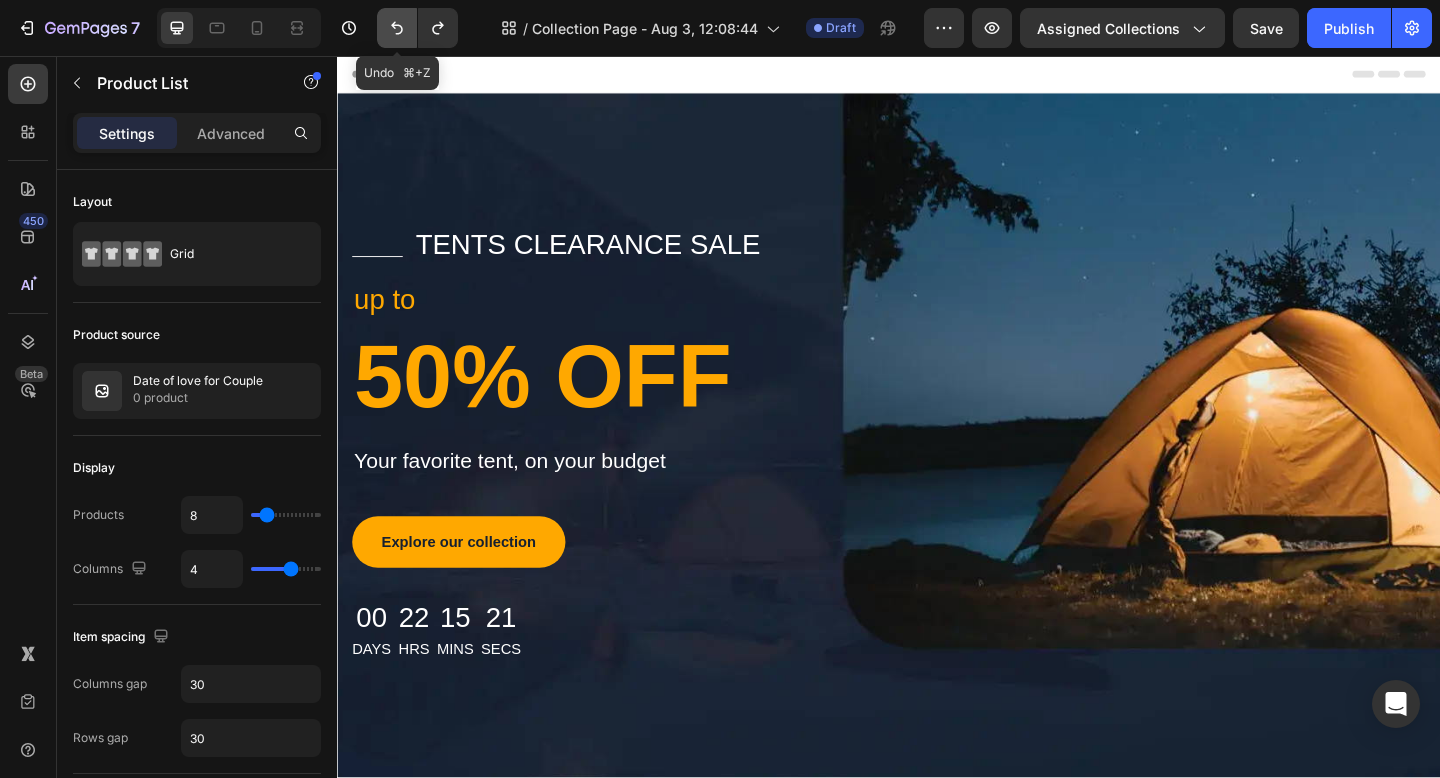 click 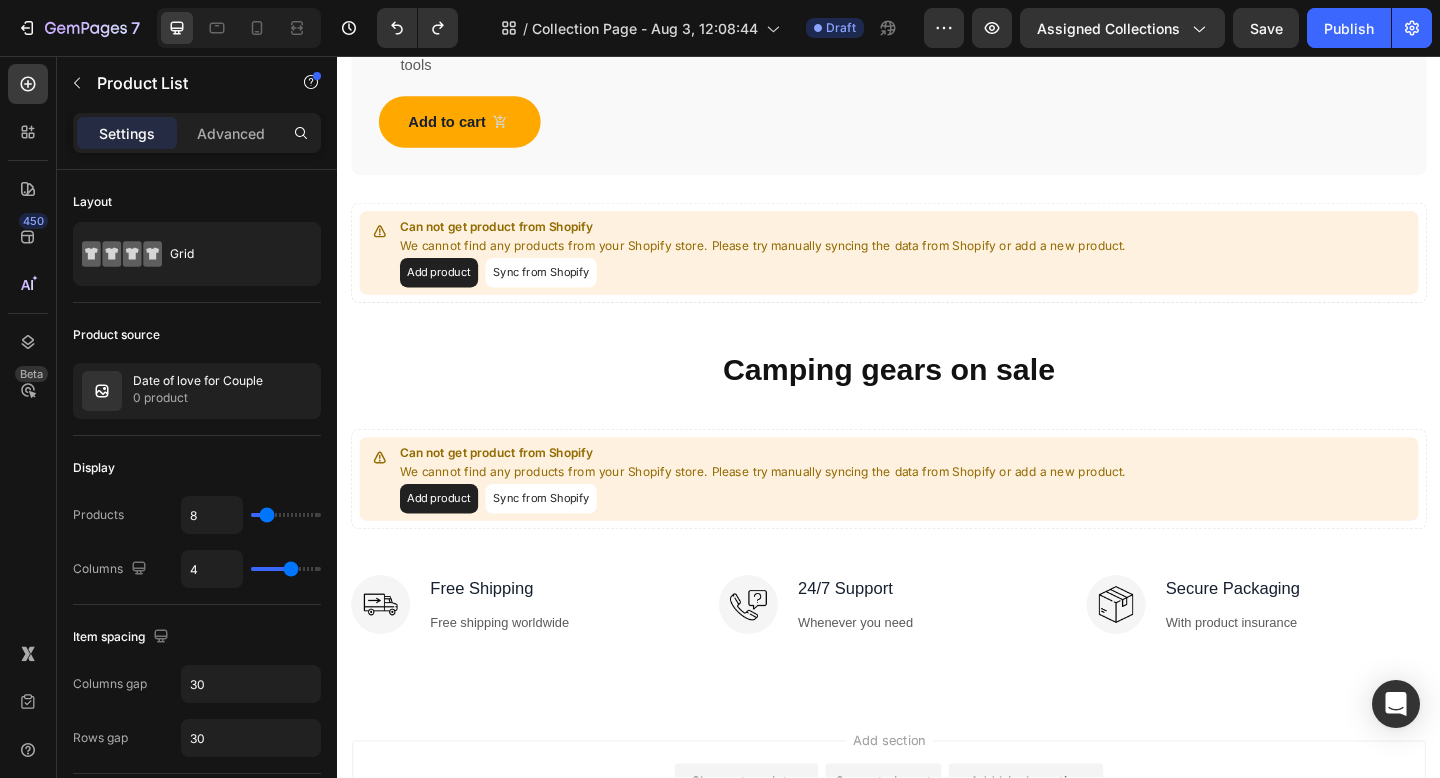 scroll, scrollTop: 1661, scrollLeft: 0, axis: vertical 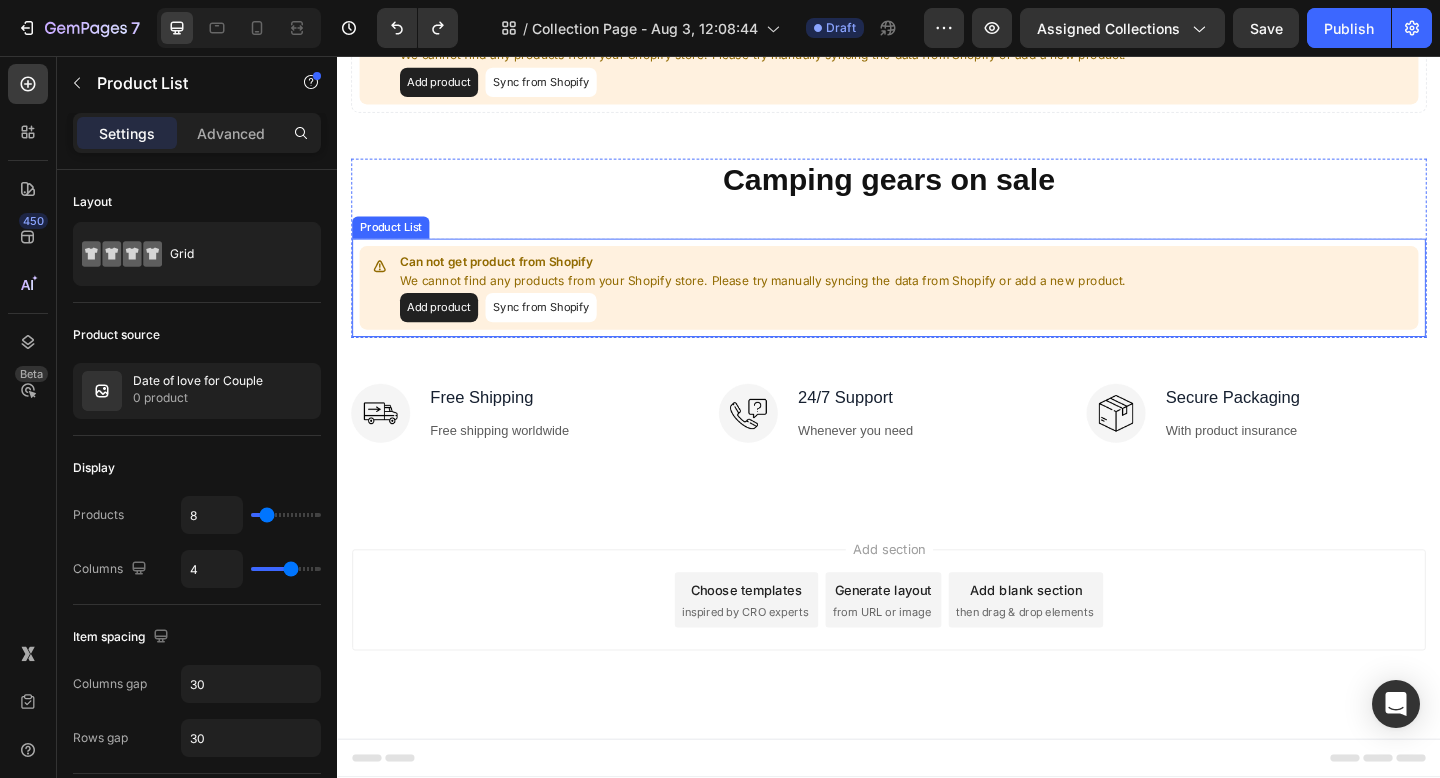 click on "We cannot find any products from your Shopify store. Please try manually syncing the data from Shopify or add a new product." at bounding box center [800, 301] 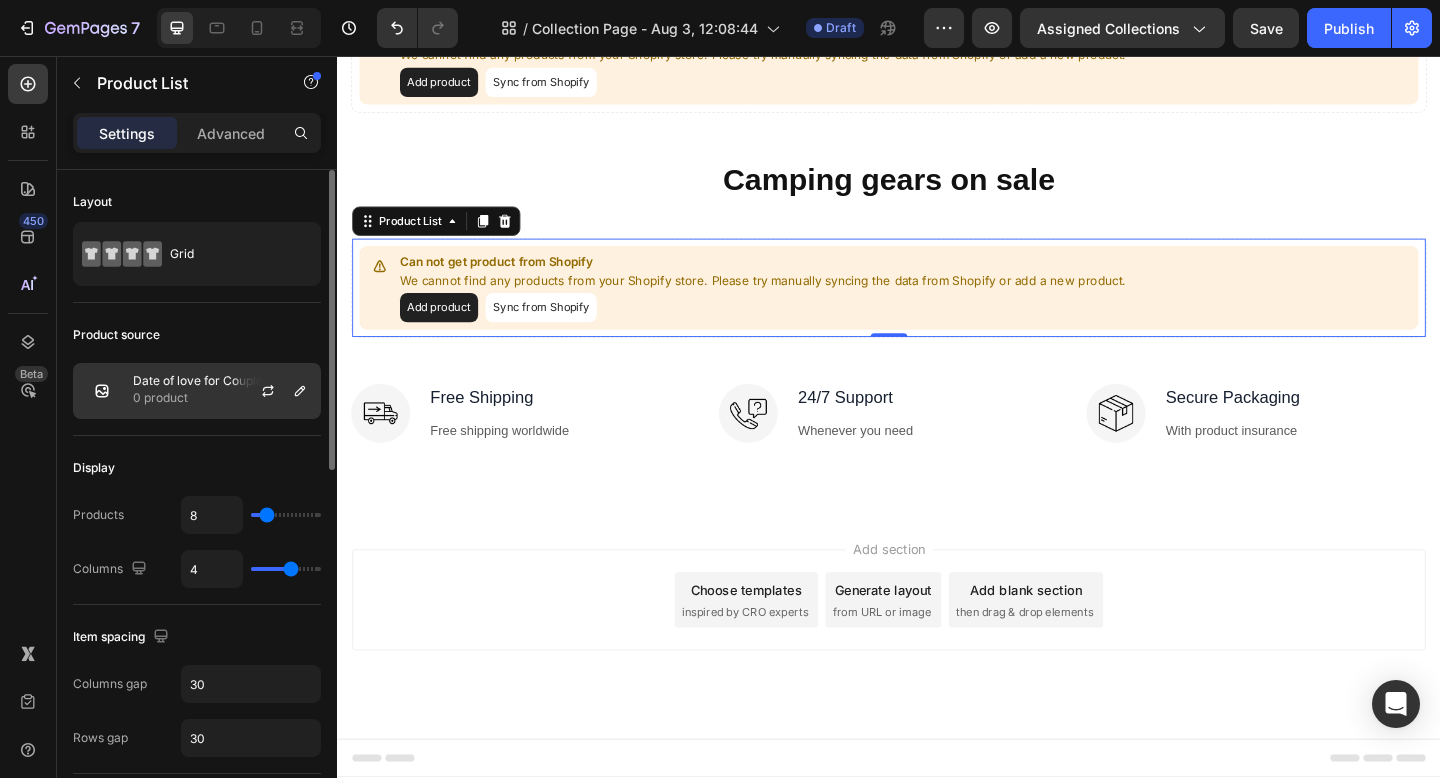 click at bounding box center (276, 391) 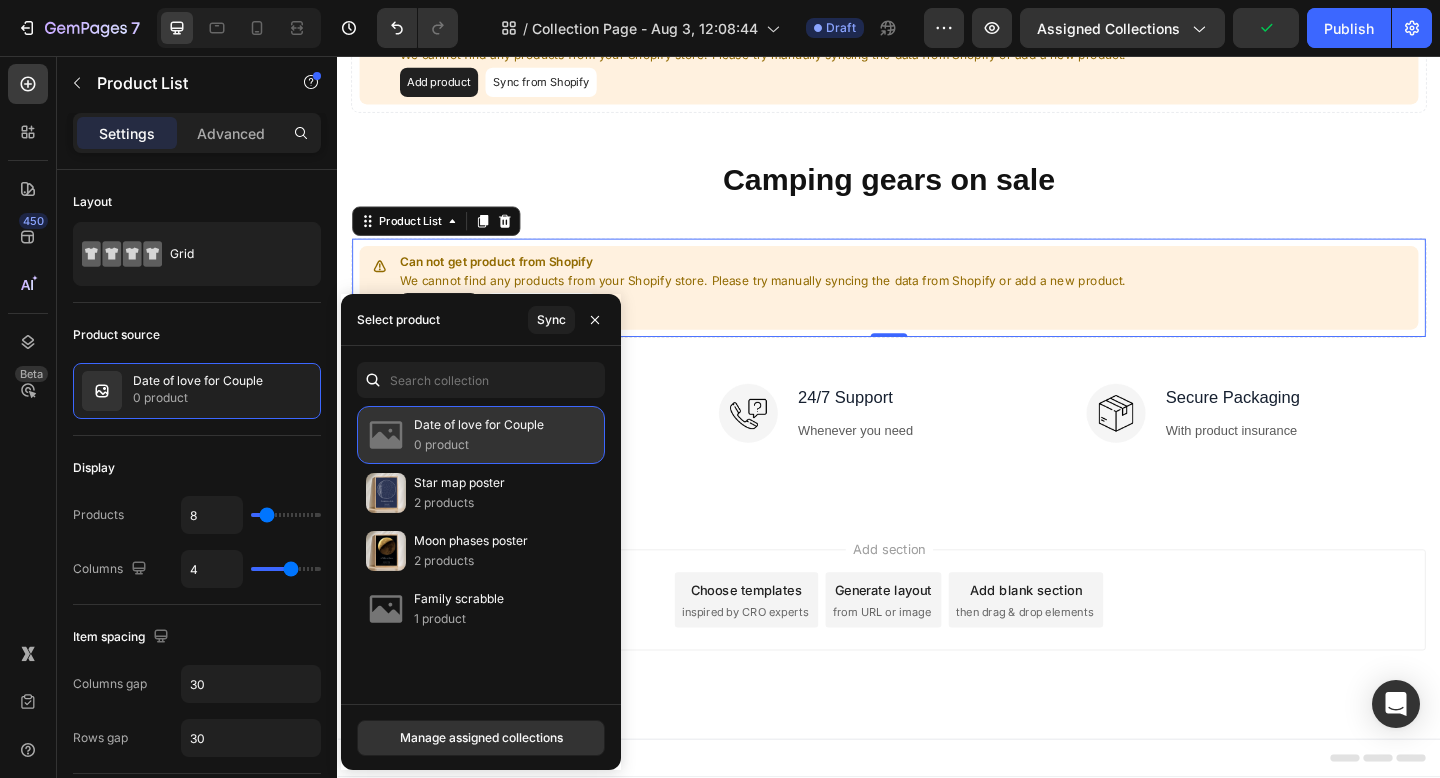 click on "0 product" at bounding box center (479, 445) 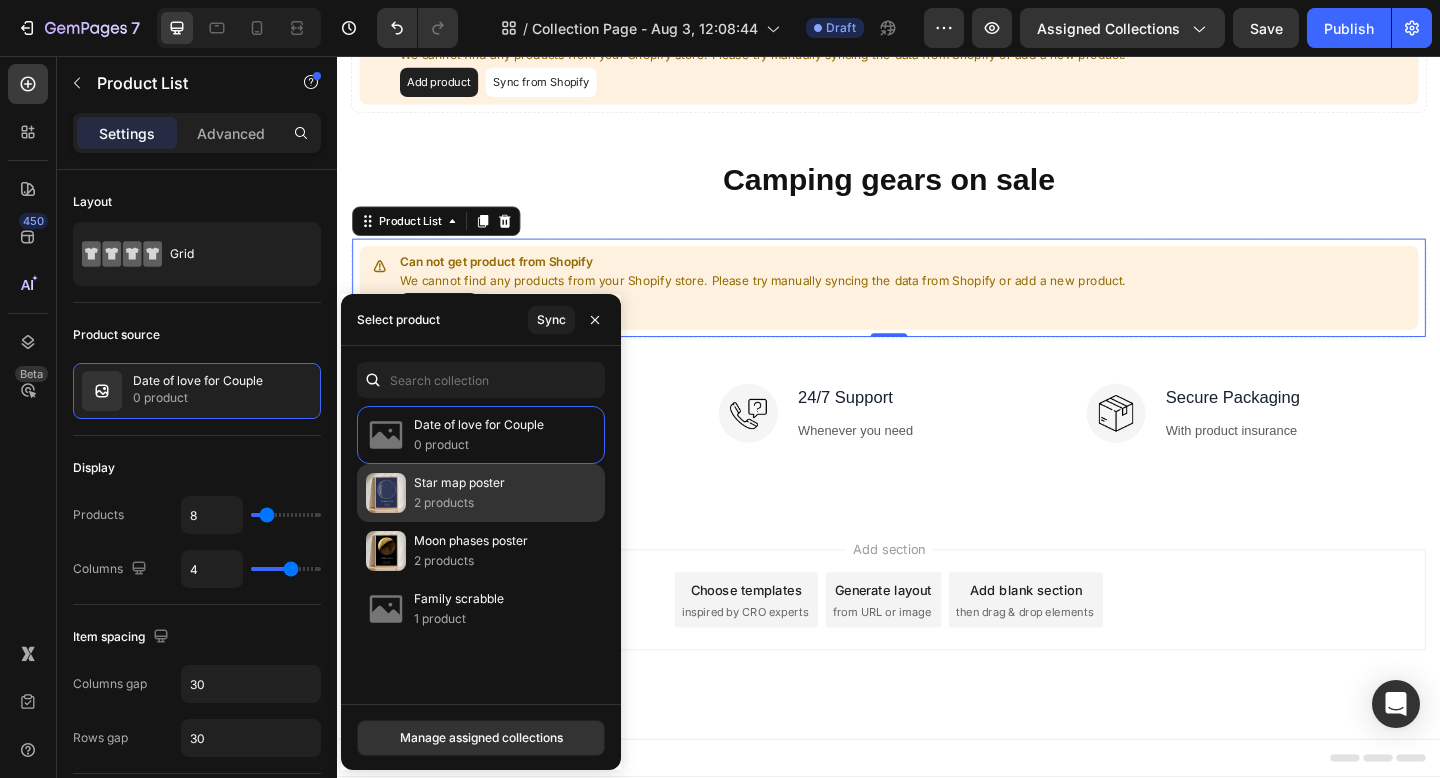 click on "Star map poster" at bounding box center [459, 483] 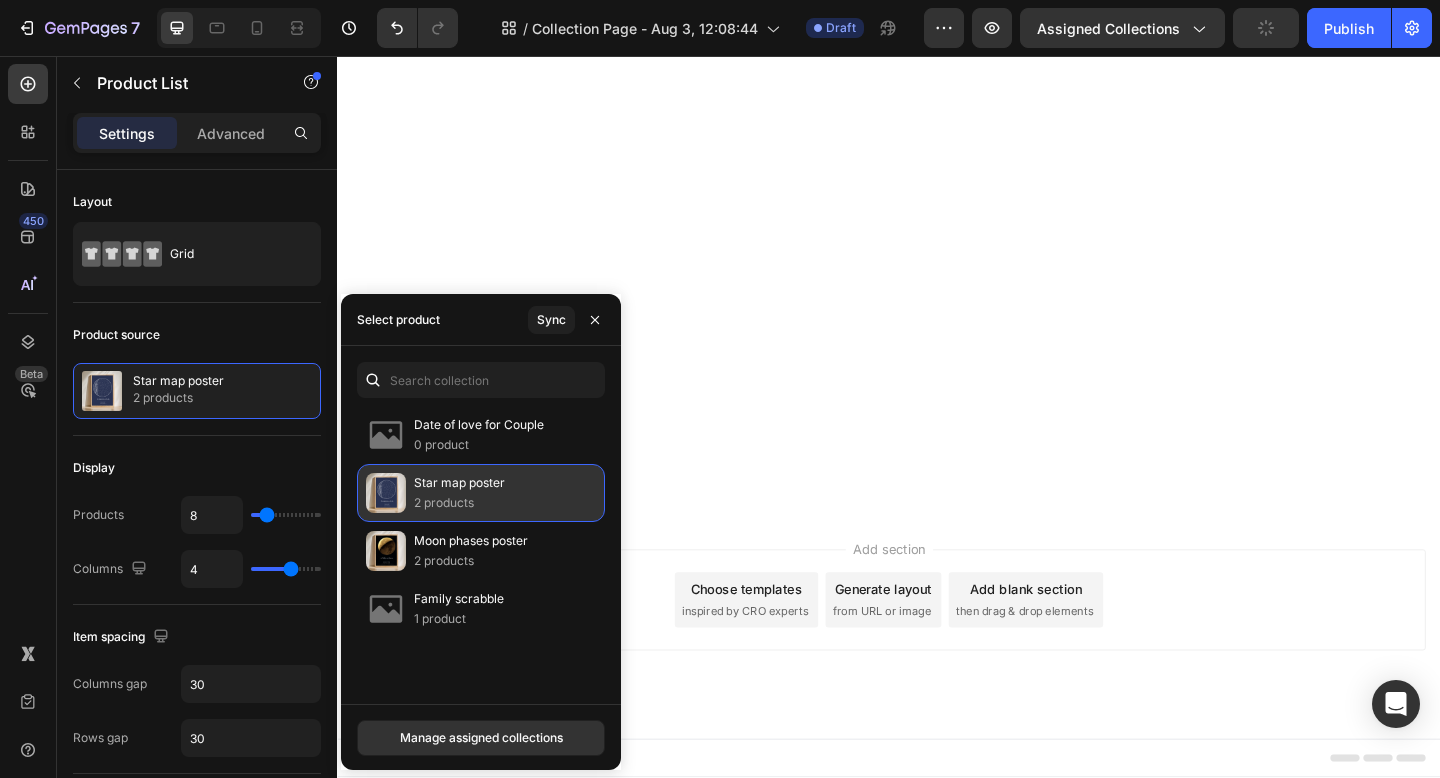 scroll, scrollTop: 0, scrollLeft: 0, axis: both 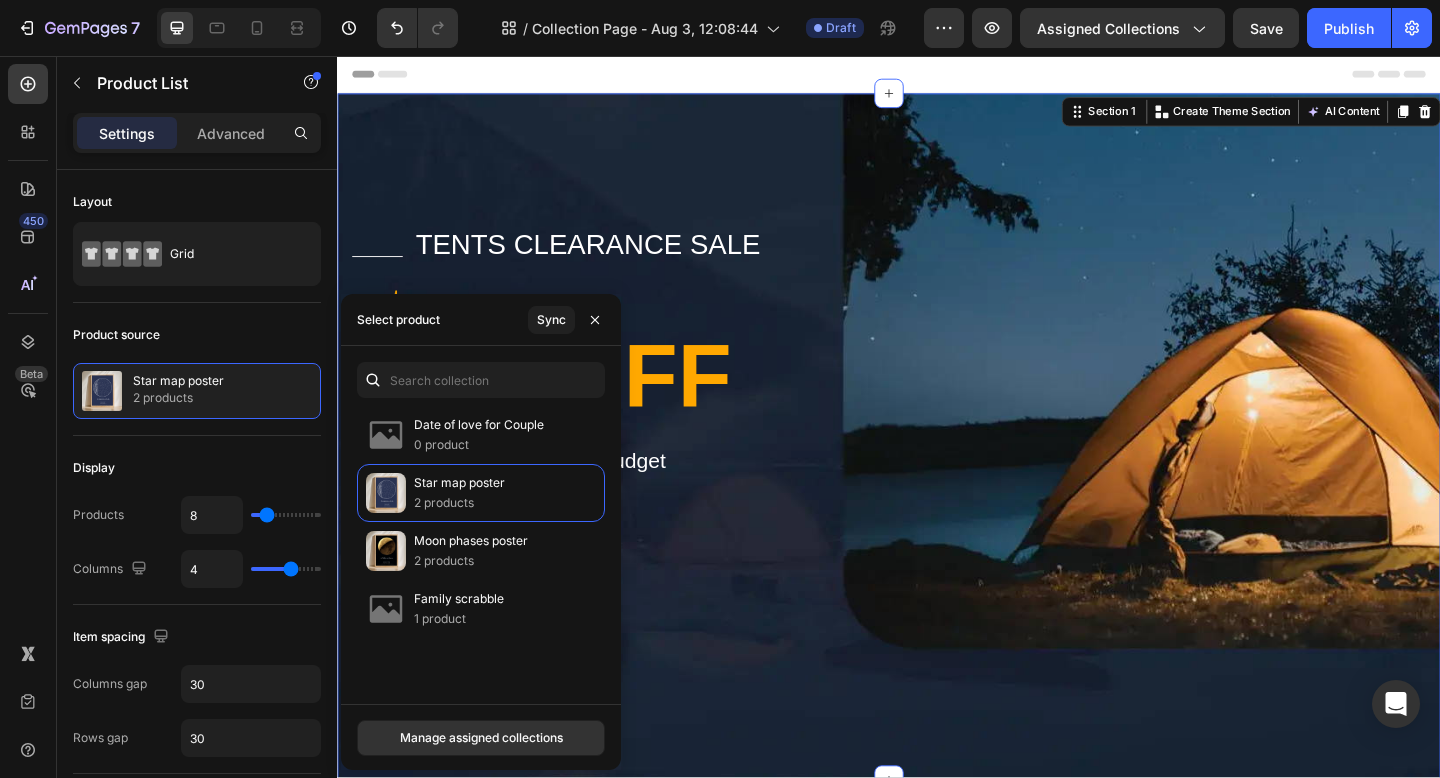 click on "Title Line tents clearance sale Text block Row up to Text block 50% OFF   Heading Your favorite tent, on your budget  Text block Explore our collection Button 00 Days 22 Hrs 15 Mins 06 Secs Countdown Timer Row Row Section 1   You can create reusable sections Create Theme Section AI Content Write with GemAI What would you like to describe here? Tone and Voice Persuasive Product Getting products... Show more Generate" at bounding box center [937, 470] 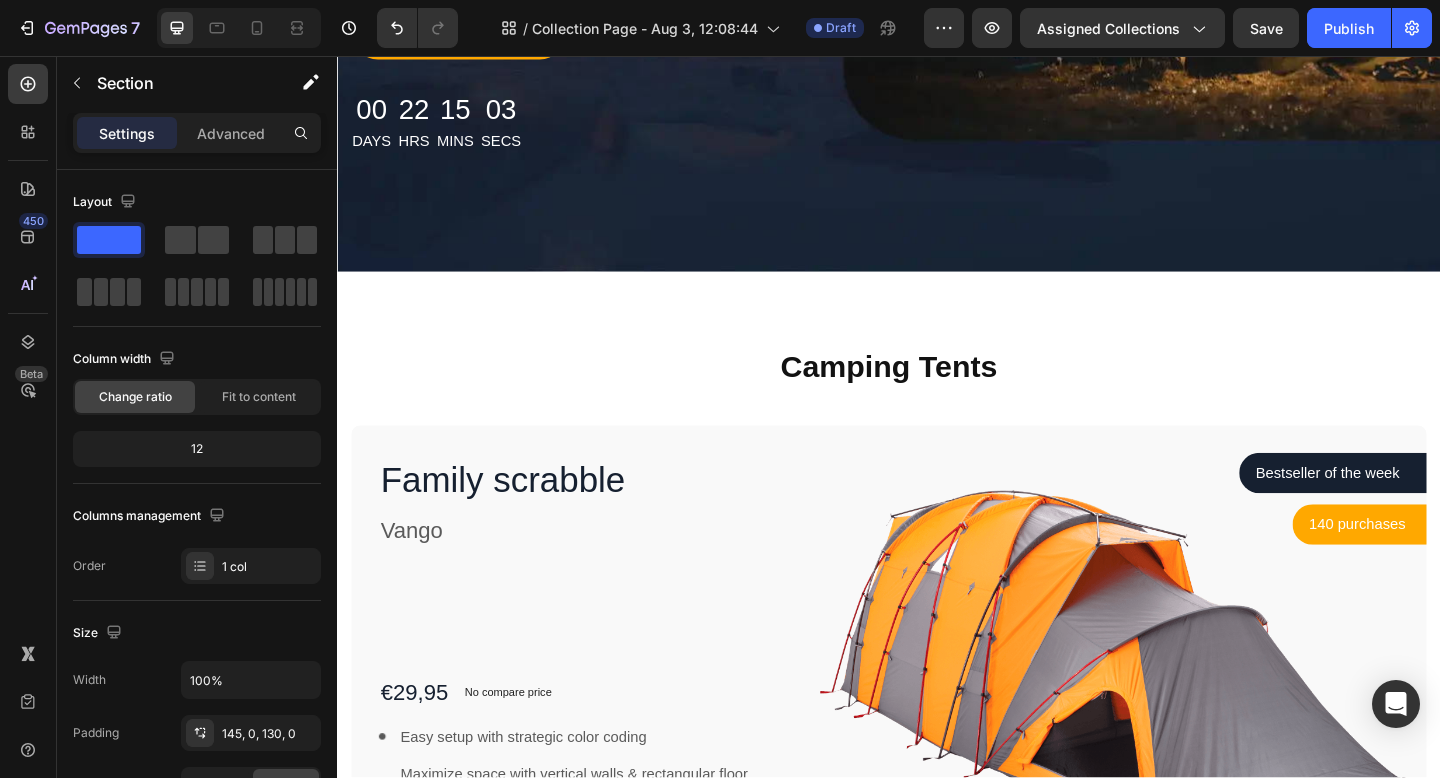scroll, scrollTop: 555, scrollLeft: 0, axis: vertical 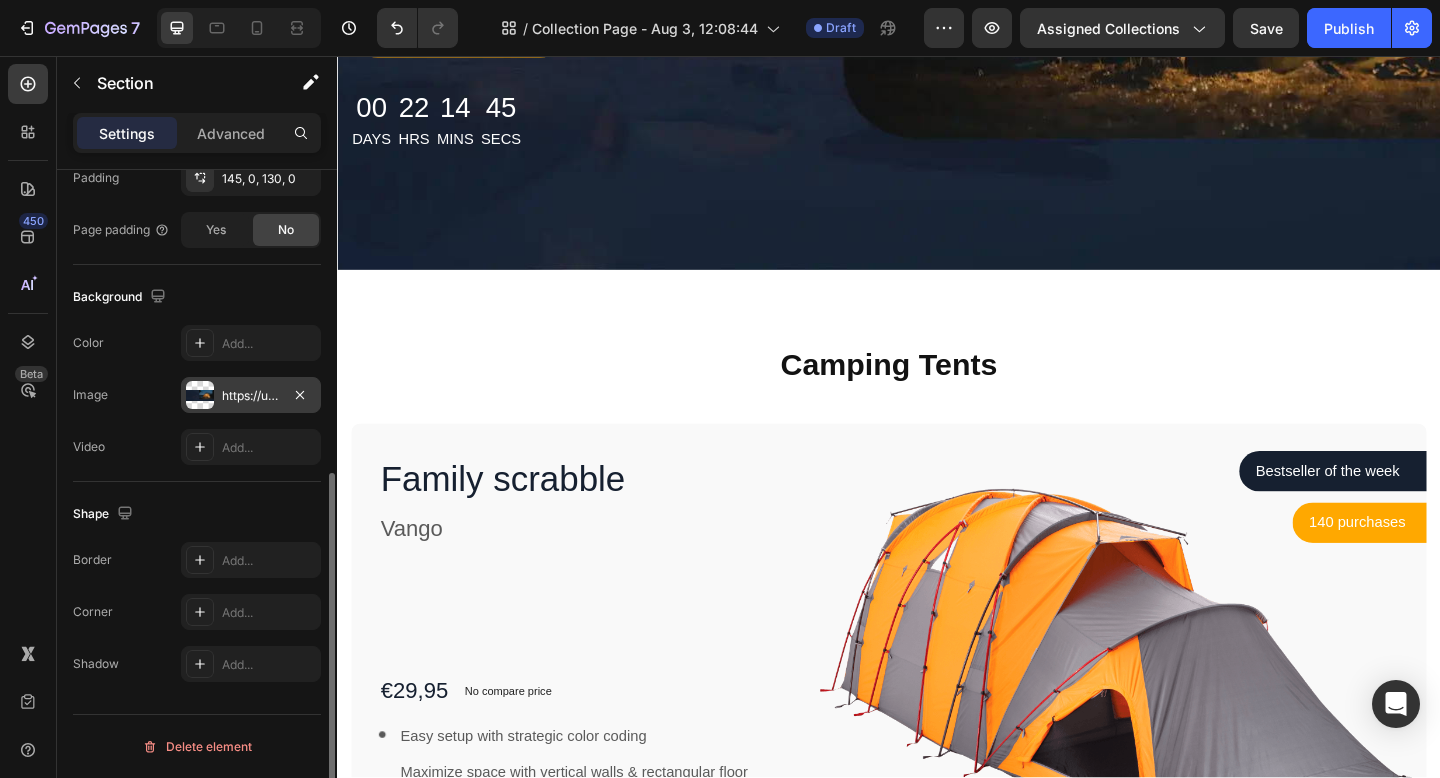 click on "https://ucarecdn.com/492e00e6-6cf7-44b4-9d27-92984f5f7546/-/format/auto/-/preview/3000x3000/-/quality/lighter/" at bounding box center (251, 396) 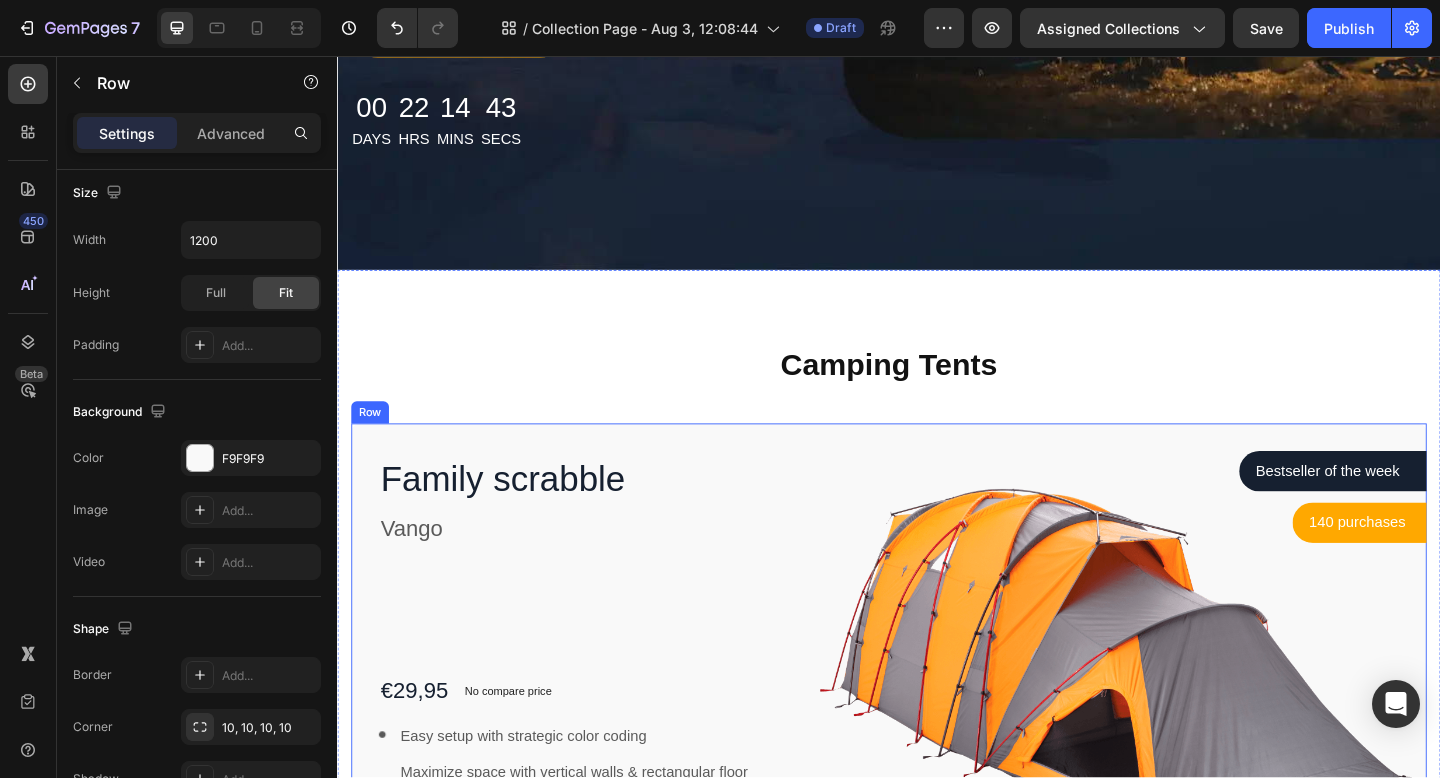 click on "Family scrabble Product Title Vango Text block €29,95 Product Price Product Price No compare price Product Price Row Image Easy setup with strategic color coding Text block Image Maximize space with vertical walls & rectangular floor plan Text block Image Seam-sealed waterproof polyester fly Text block Image Backpack carry bag included with pockets, stakes, and tools Text block Icon List Add to cart Product Cart Button Product Bestseller of the week Text block Row Row 140 purchases Text block Row Row Row Image Row Row" at bounding box center [937, 770] 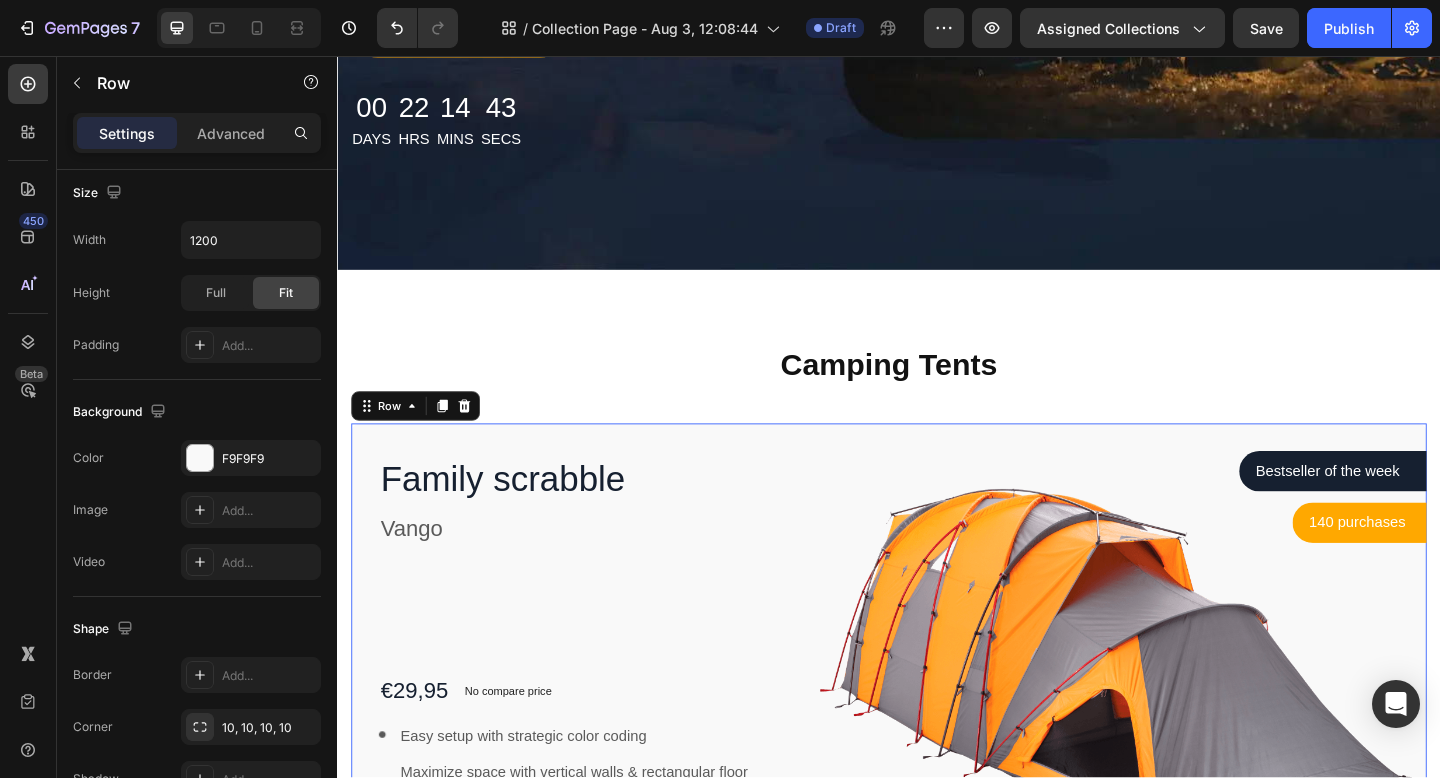 scroll, scrollTop: 0, scrollLeft: 0, axis: both 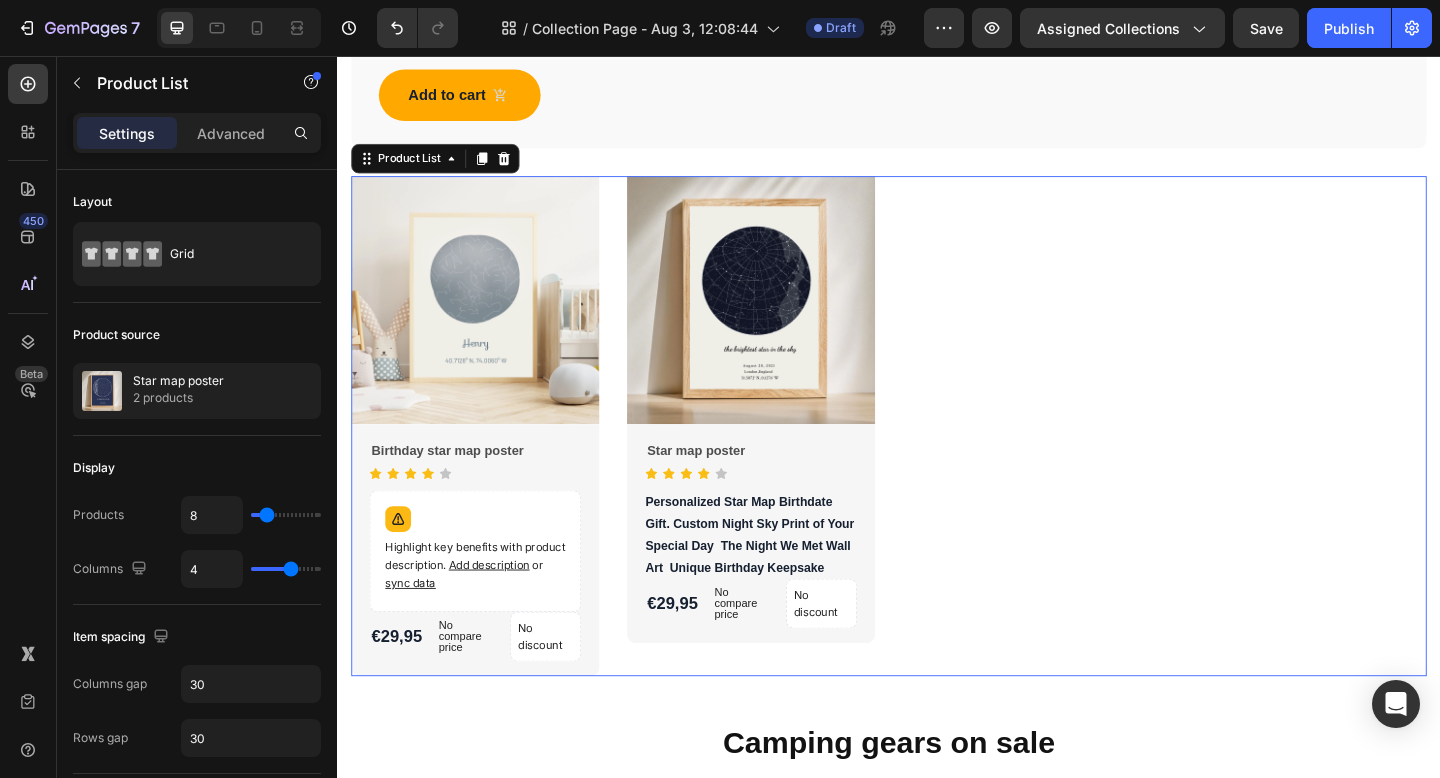 click on "Product Images Birthday star map poster Product Title                Icon                Icon                Icon                Icon                Icon Icon List Hoz Highlight key benefits with product description.       Add description   or   sync data Product Description €29,95 Product Price Product Price No compare price Product Price No discount   Not be displayed when published Product Badge Row Row Row Product List   0 Product Images Star map poster Product Title                Icon                Icon                Icon                Icon                Icon Icon List Hoz
Personalized Star Map Birthdate Gift. Custom Night Sky Print of Your Special Day  The Night We Met Wall Art  Unique Birthday Keepsake   Product Description €29,95 Product Price Product Price No compare price Product Price No discount   Not be displayed when published Product Badge Row Row Row Product List   0" at bounding box center [937, 459] 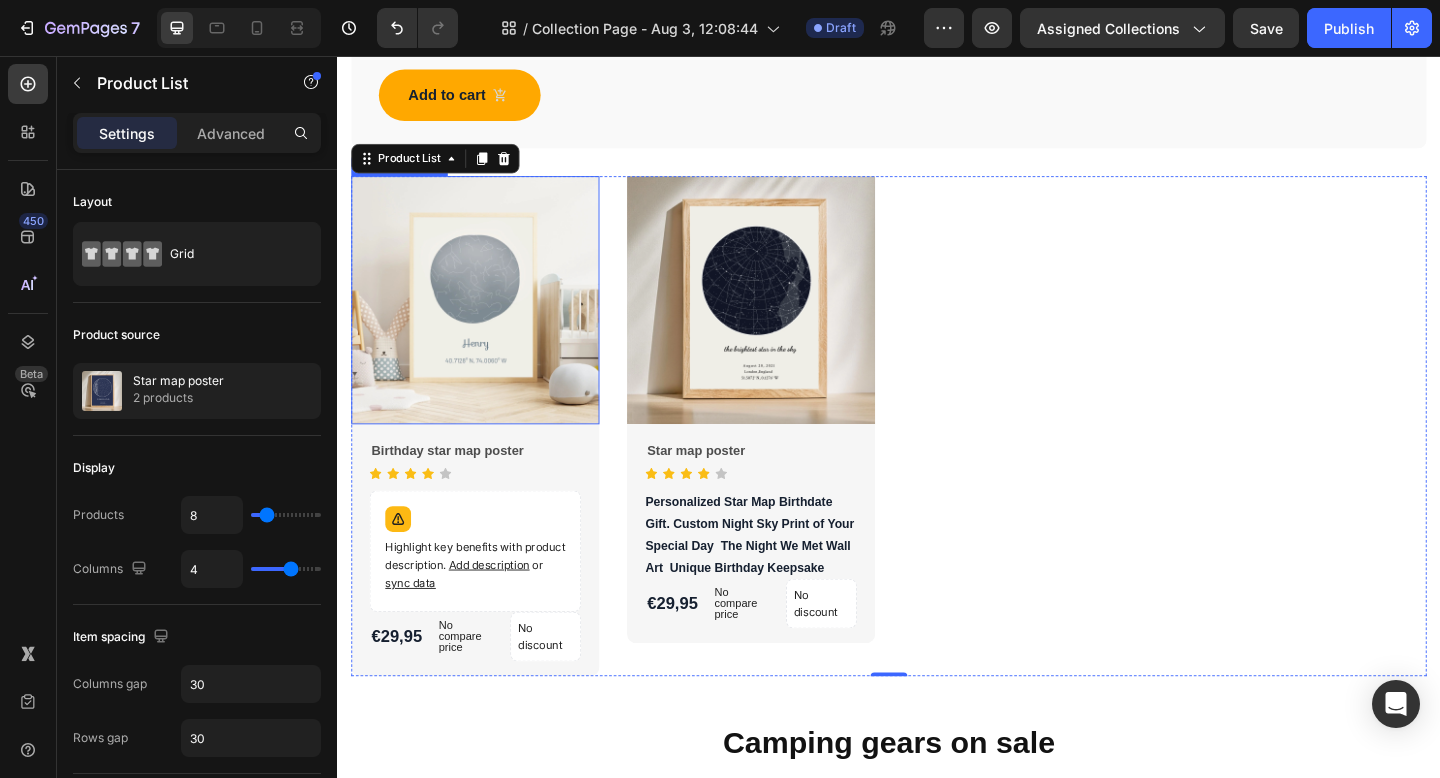 click at bounding box center (487, 322) 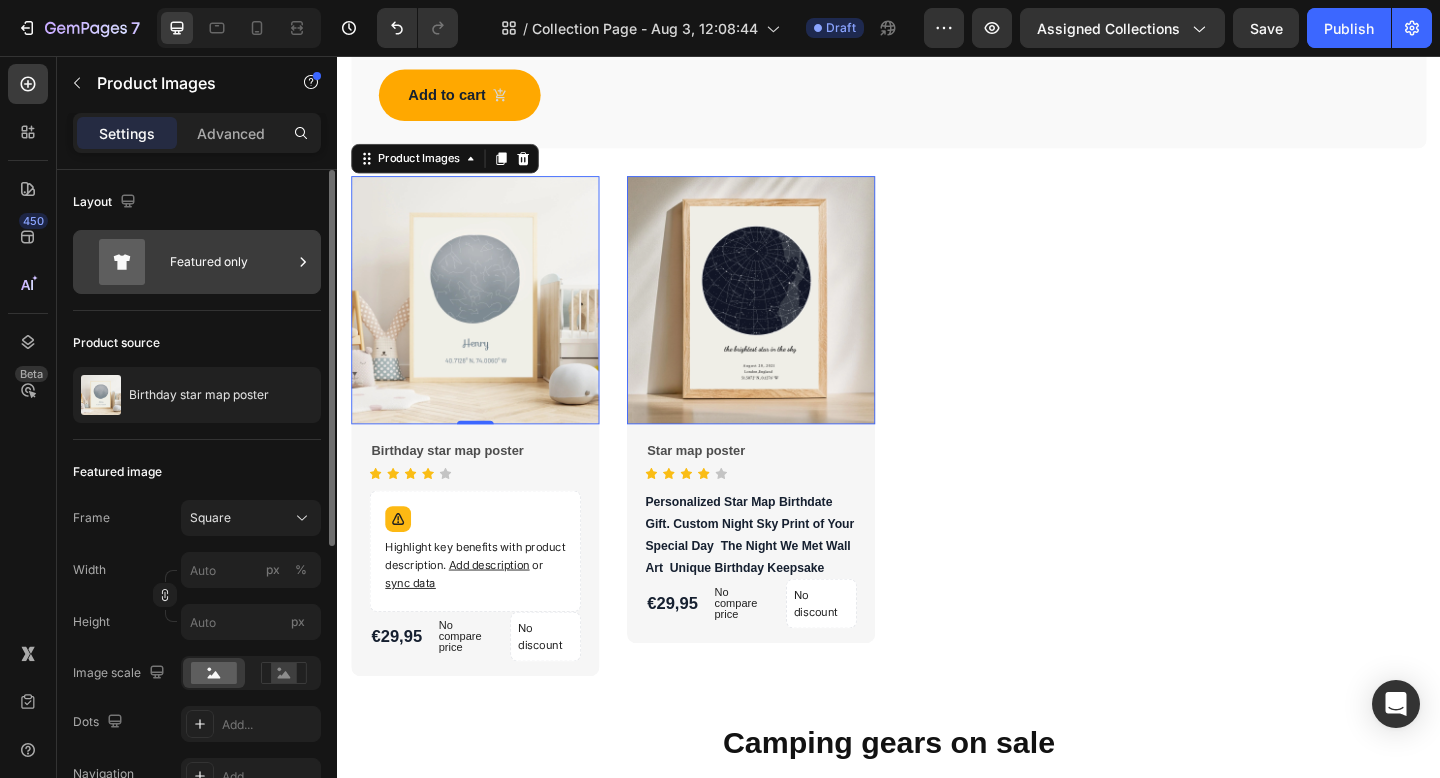 click on "Featured only" at bounding box center (231, 262) 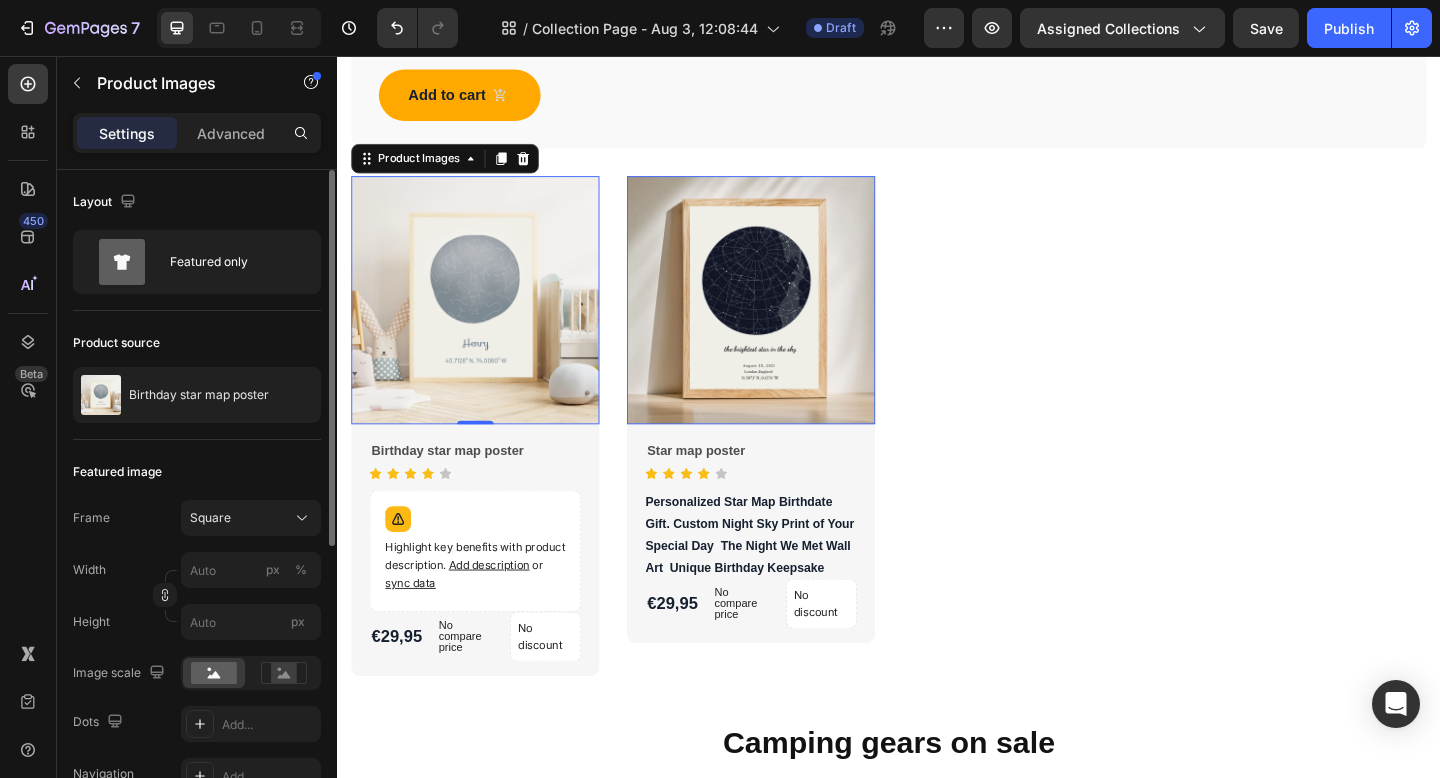 click on "Product source" at bounding box center (197, 343) 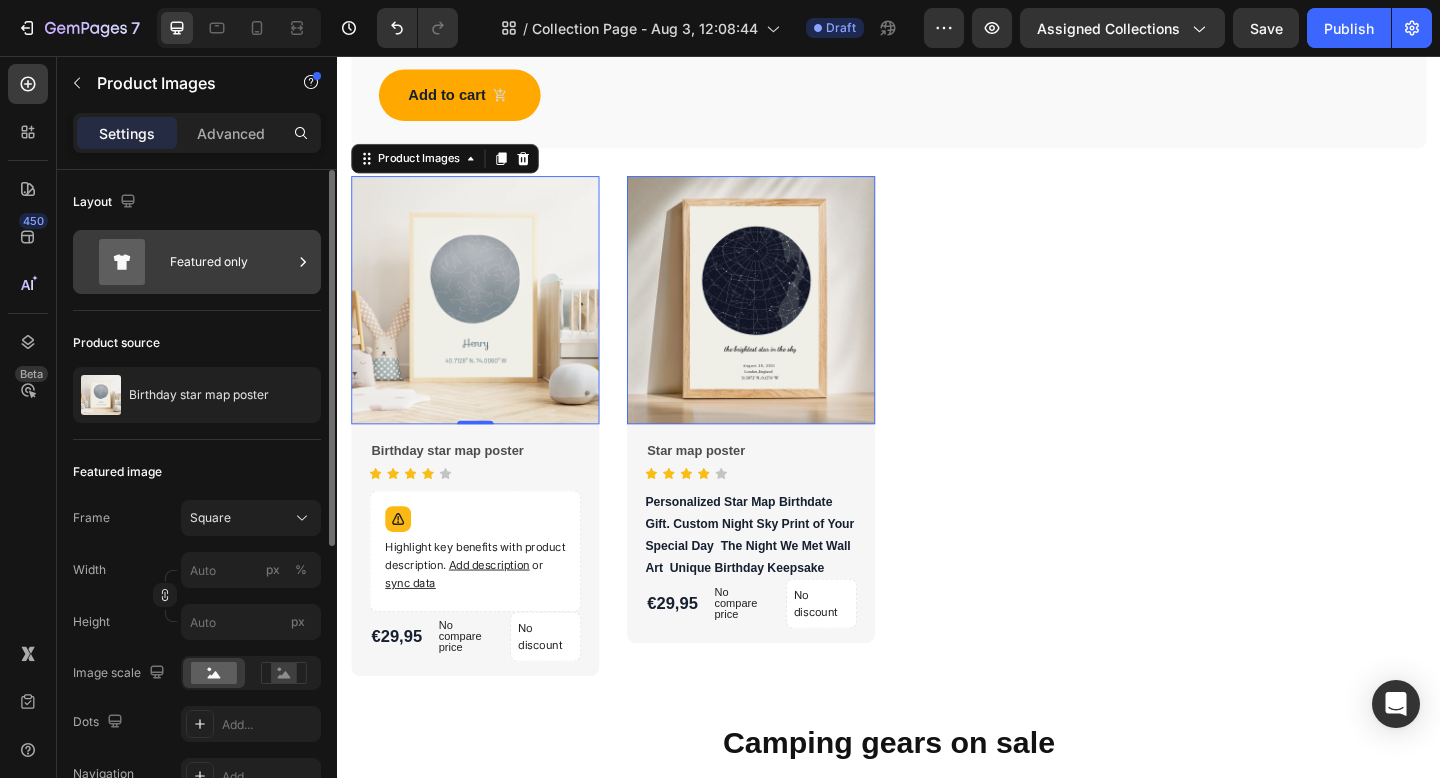 click on "Featured only" at bounding box center [231, 262] 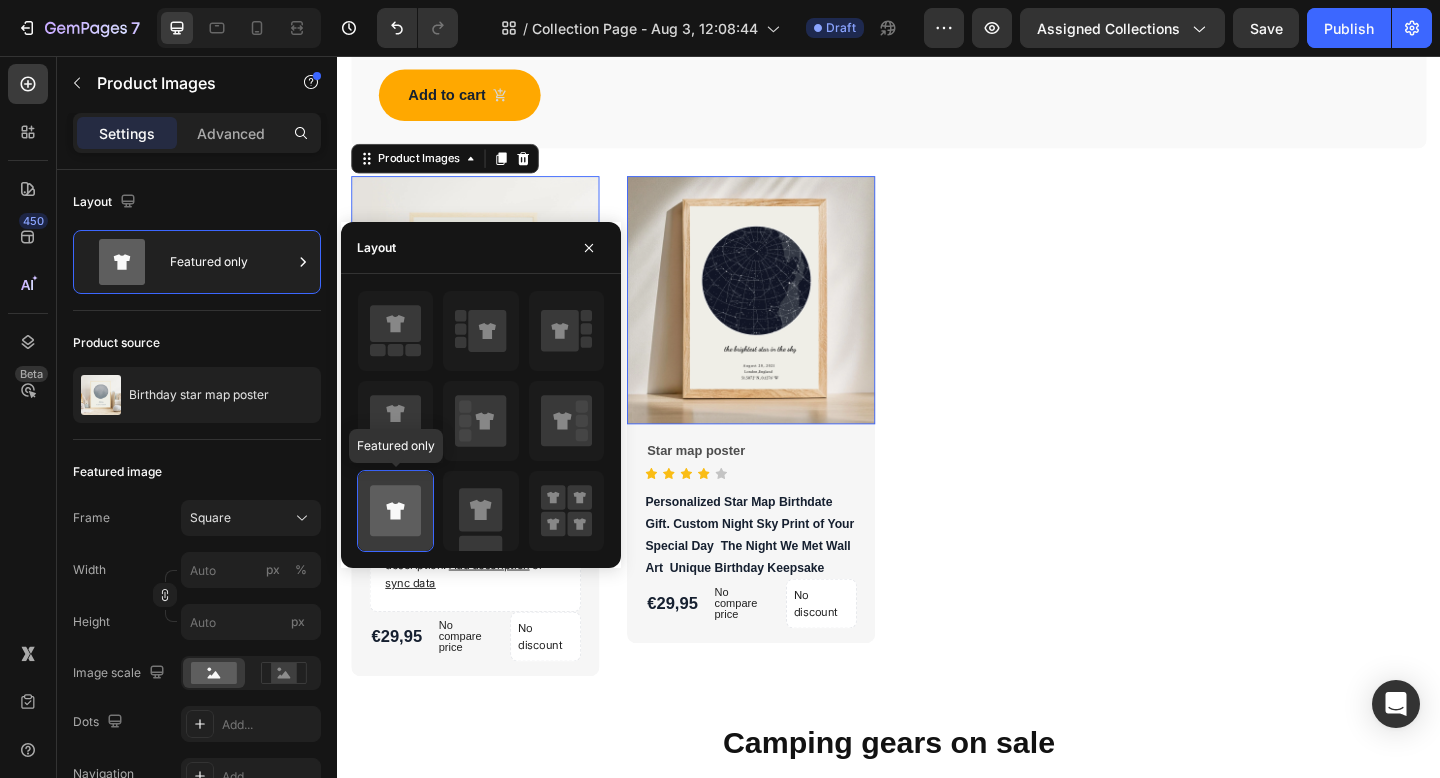 click 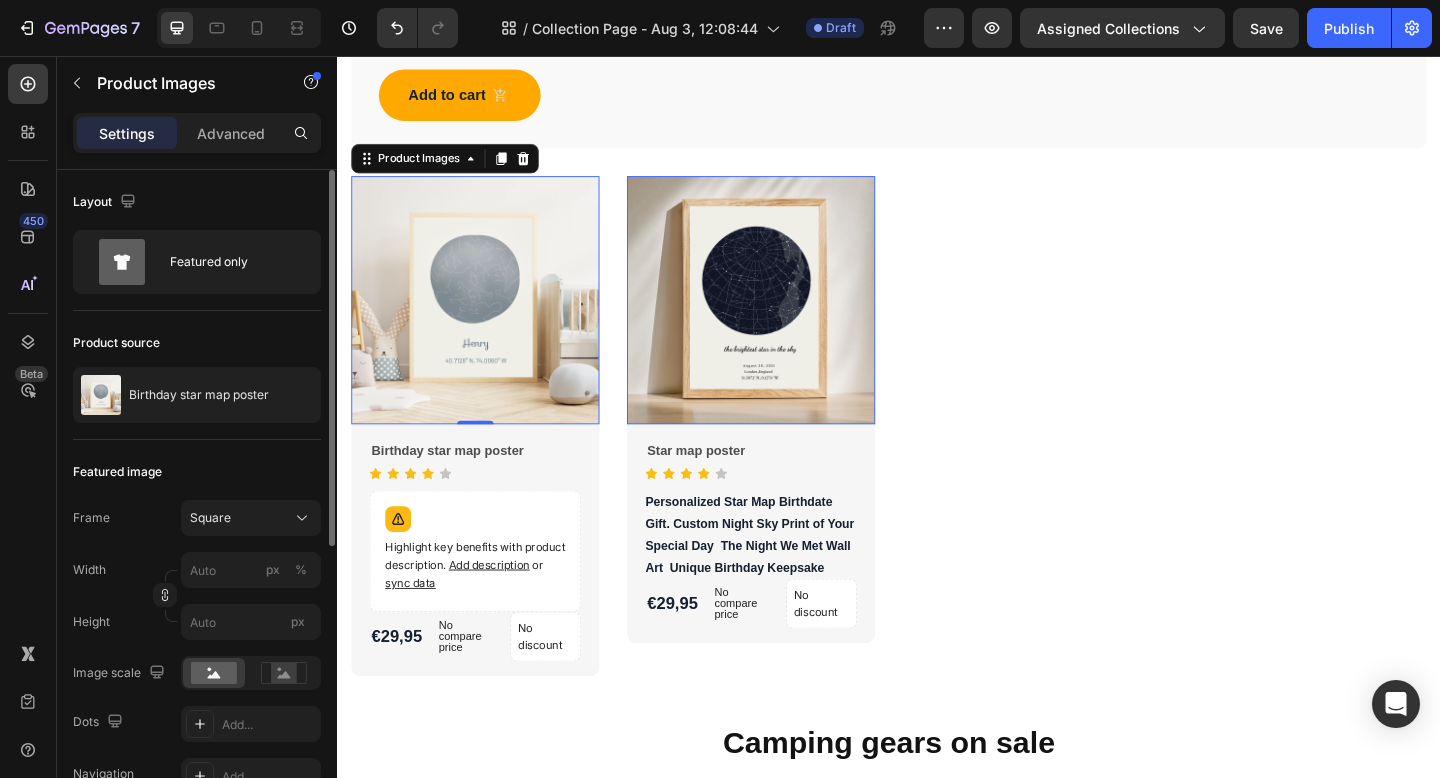 click on "Product source" at bounding box center [197, 343] 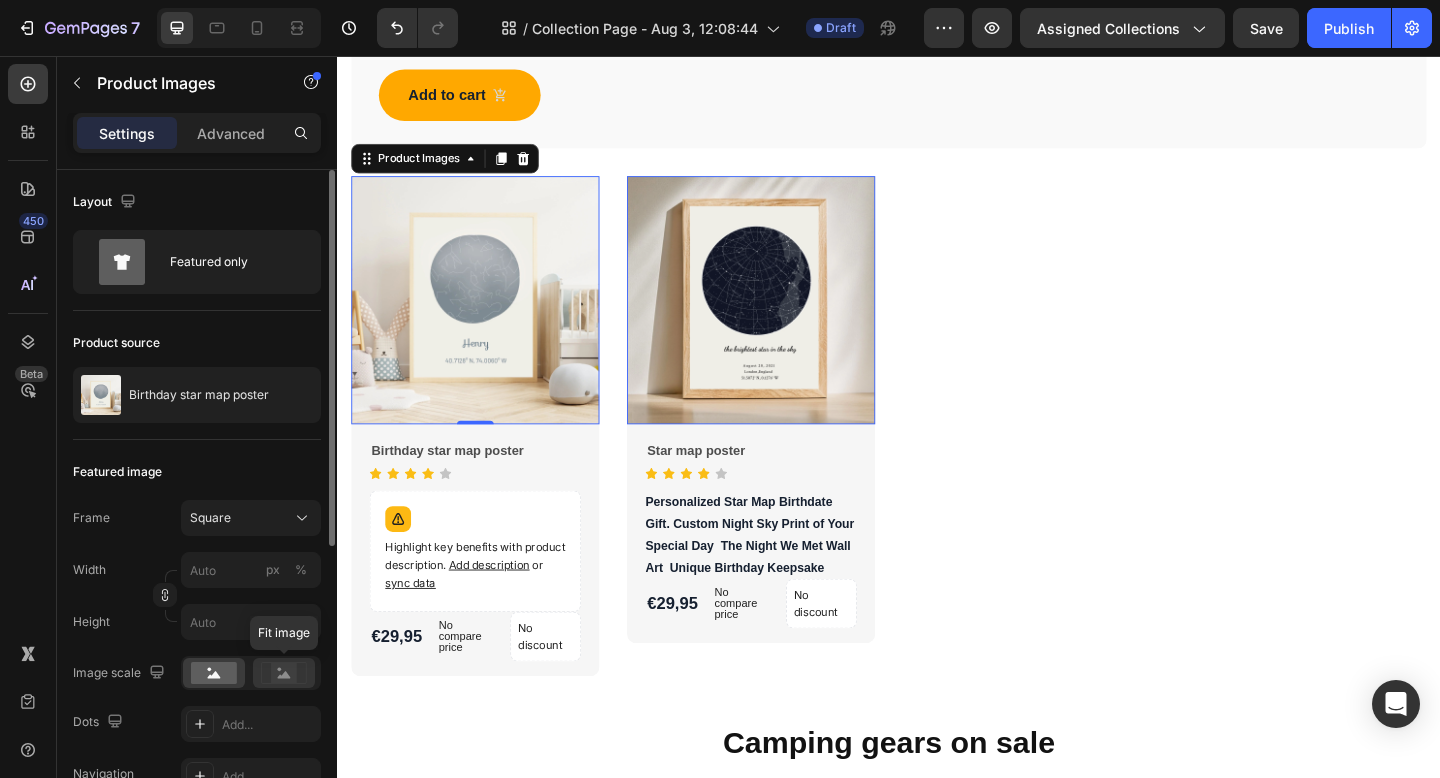 click 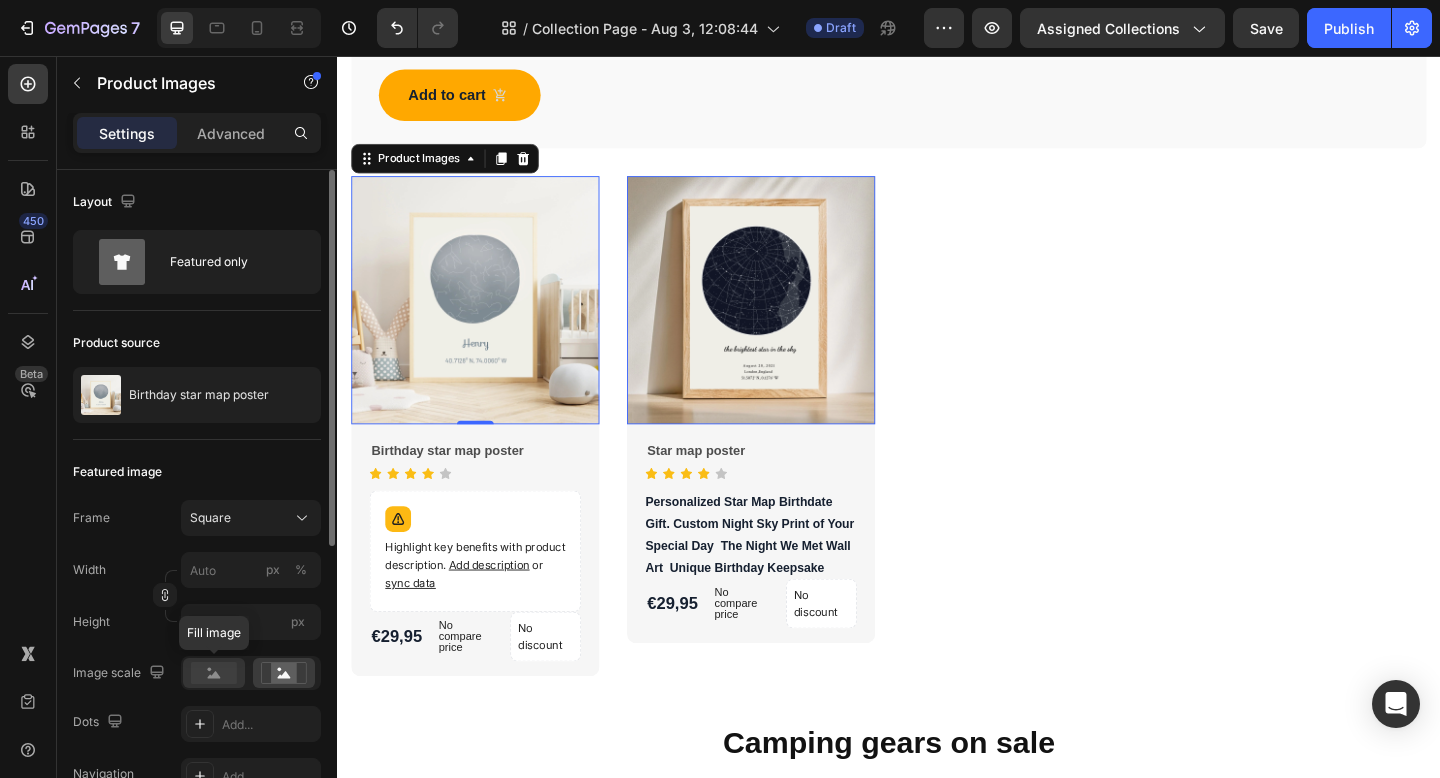 click 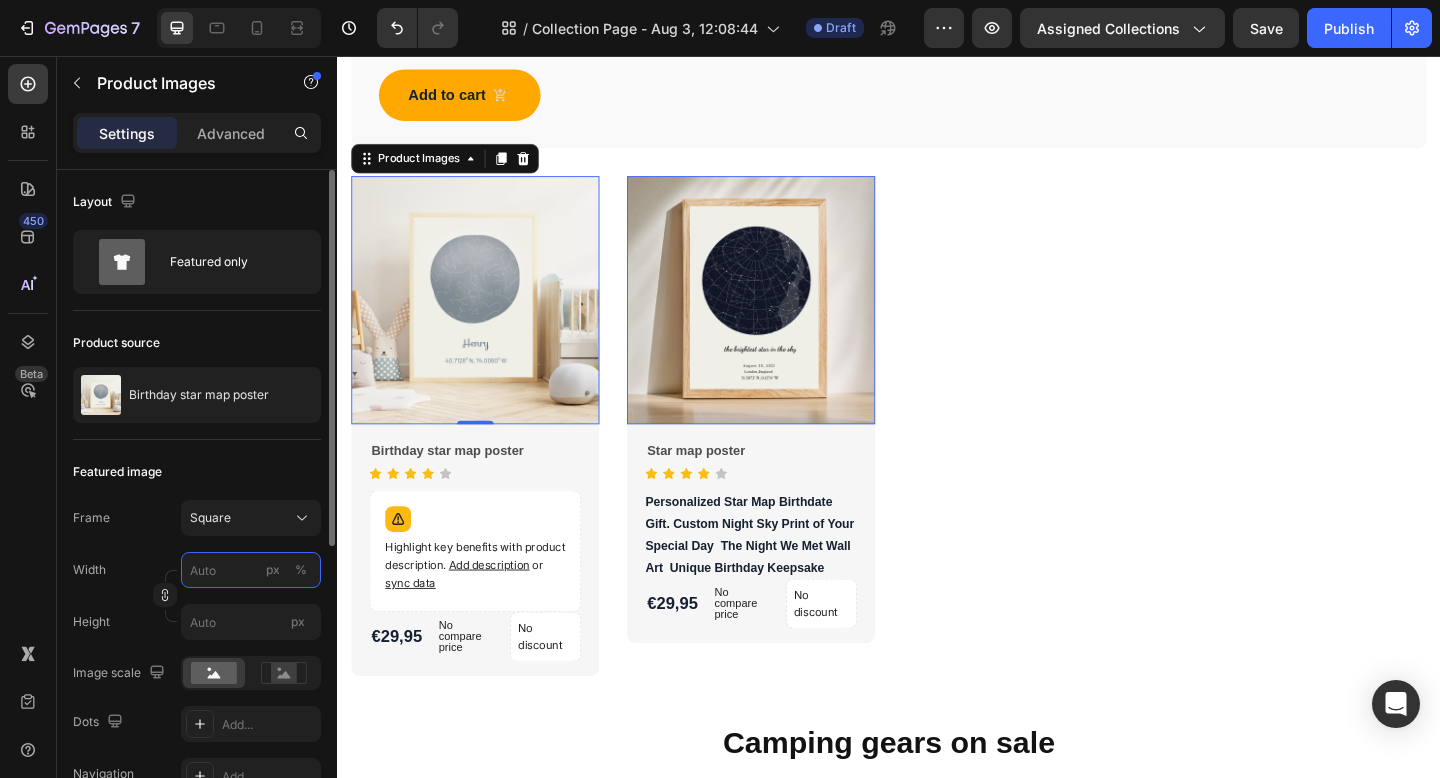 click on "px %" at bounding box center [251, 570] 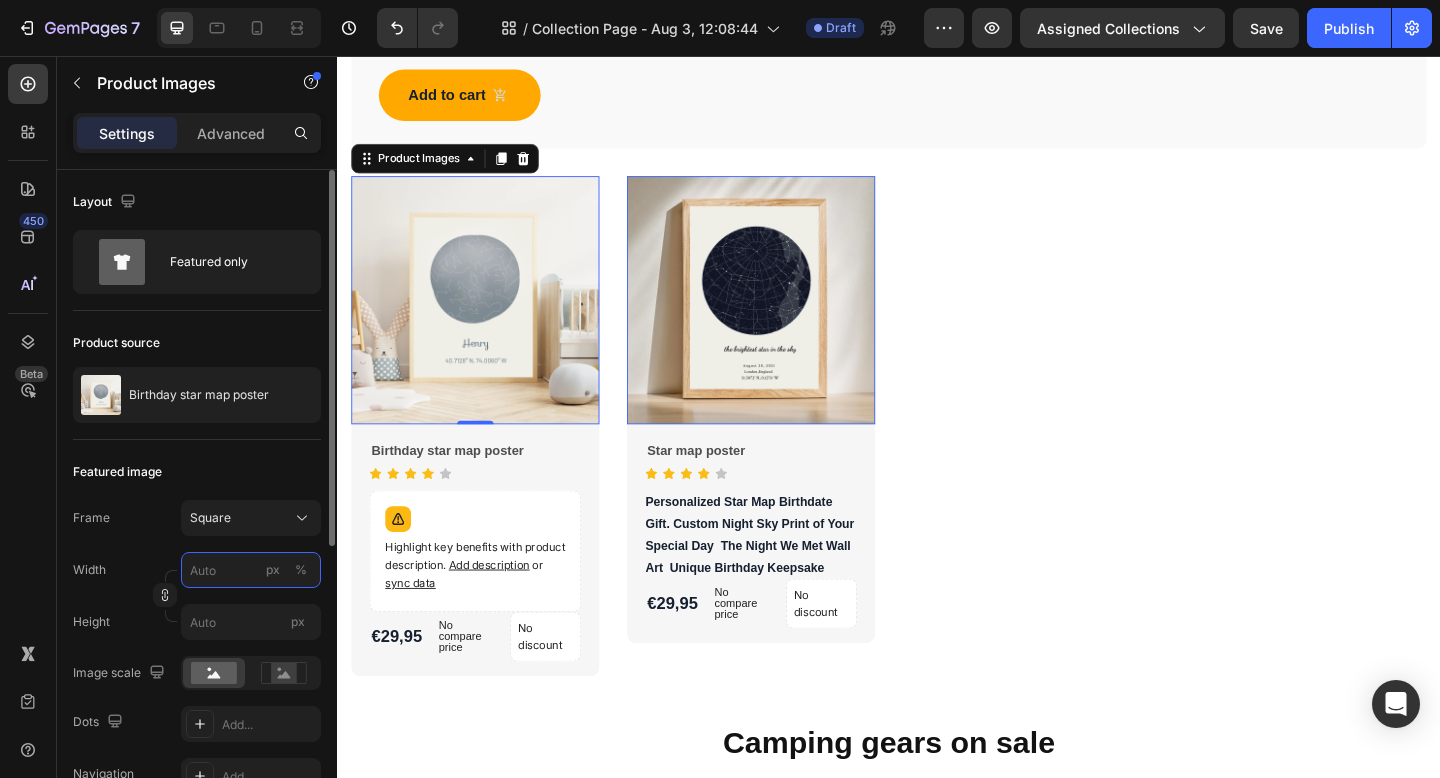 click on "px %" at bounding box center (251, 570) 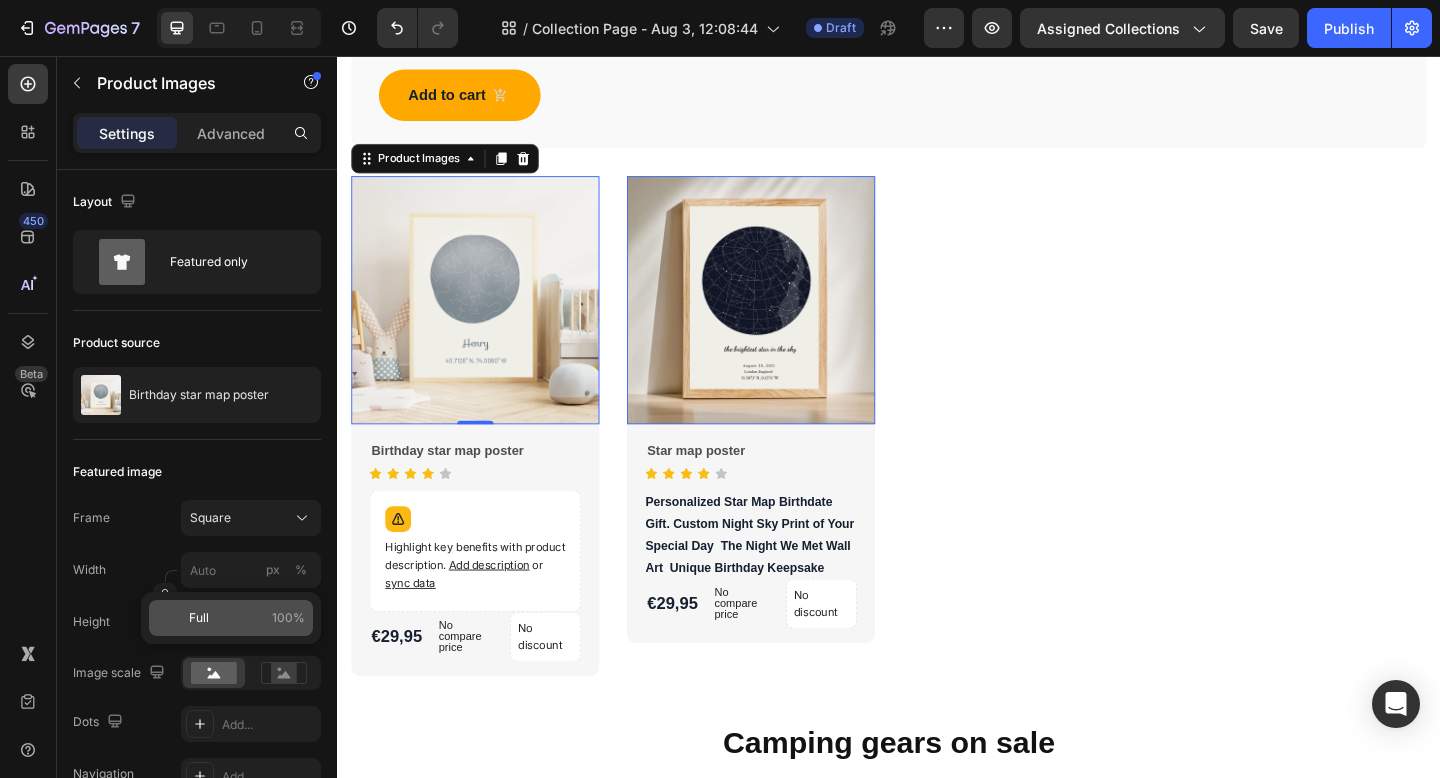 click on "Full 100%" at bounding box center [247, 618] 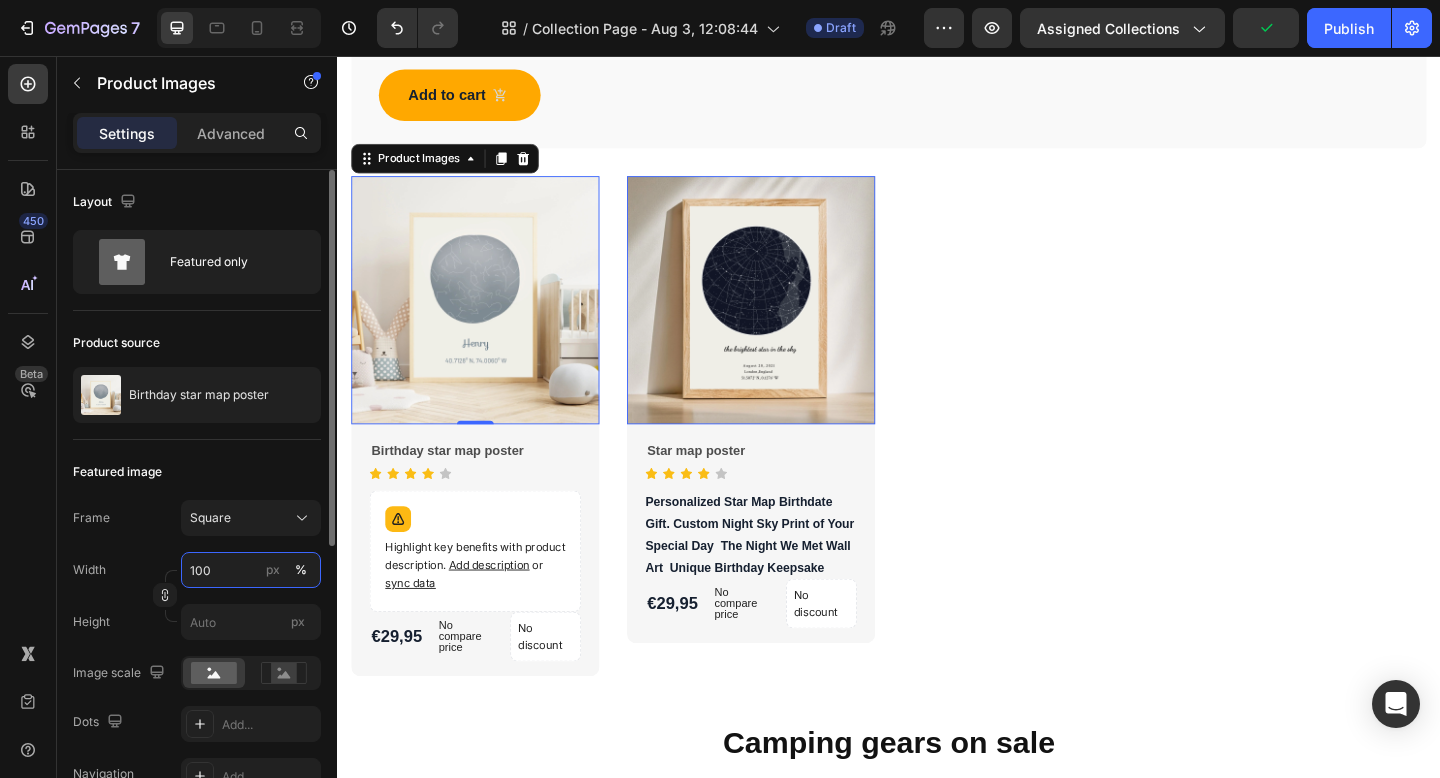 click on "100" at bounding box center [251, 570] 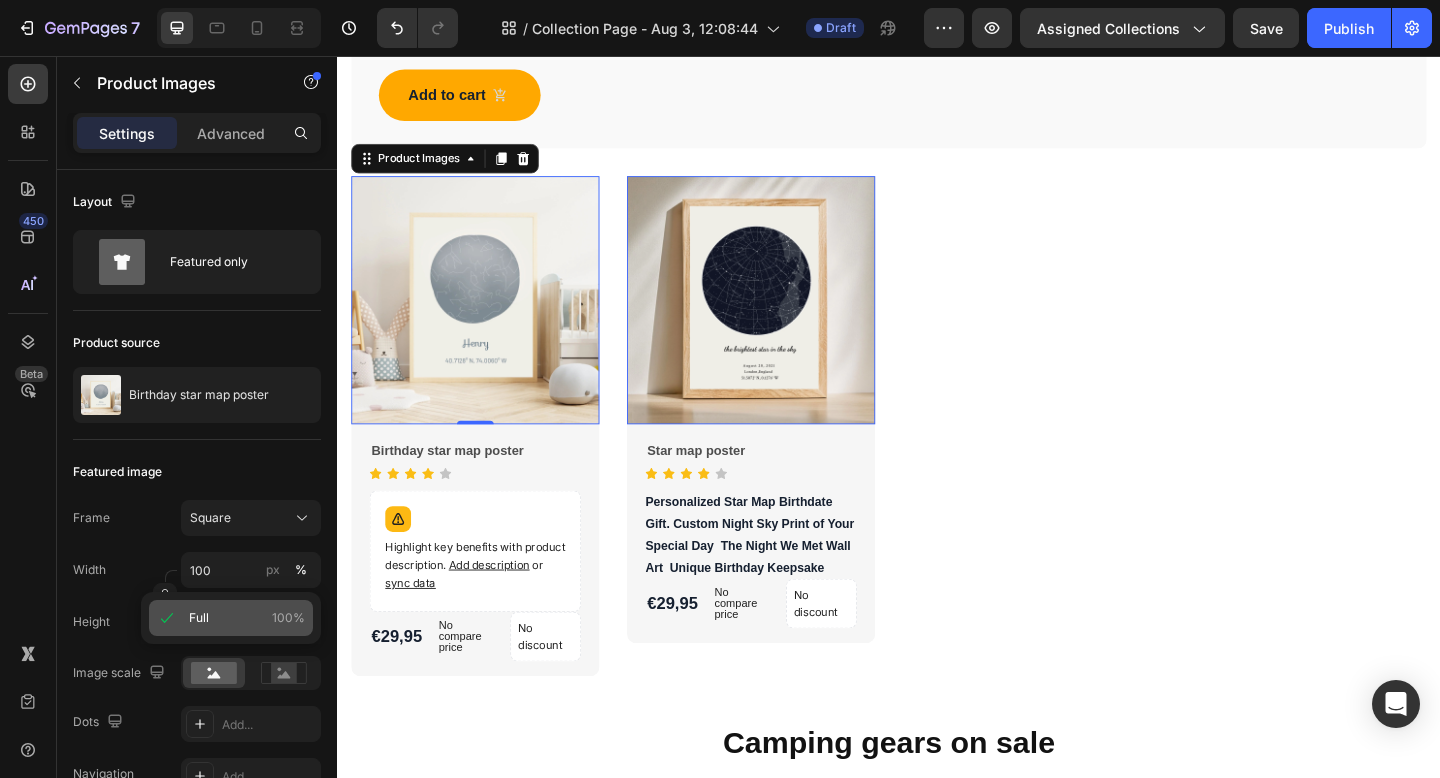 click on "Full" at bounding box center [199, 618] 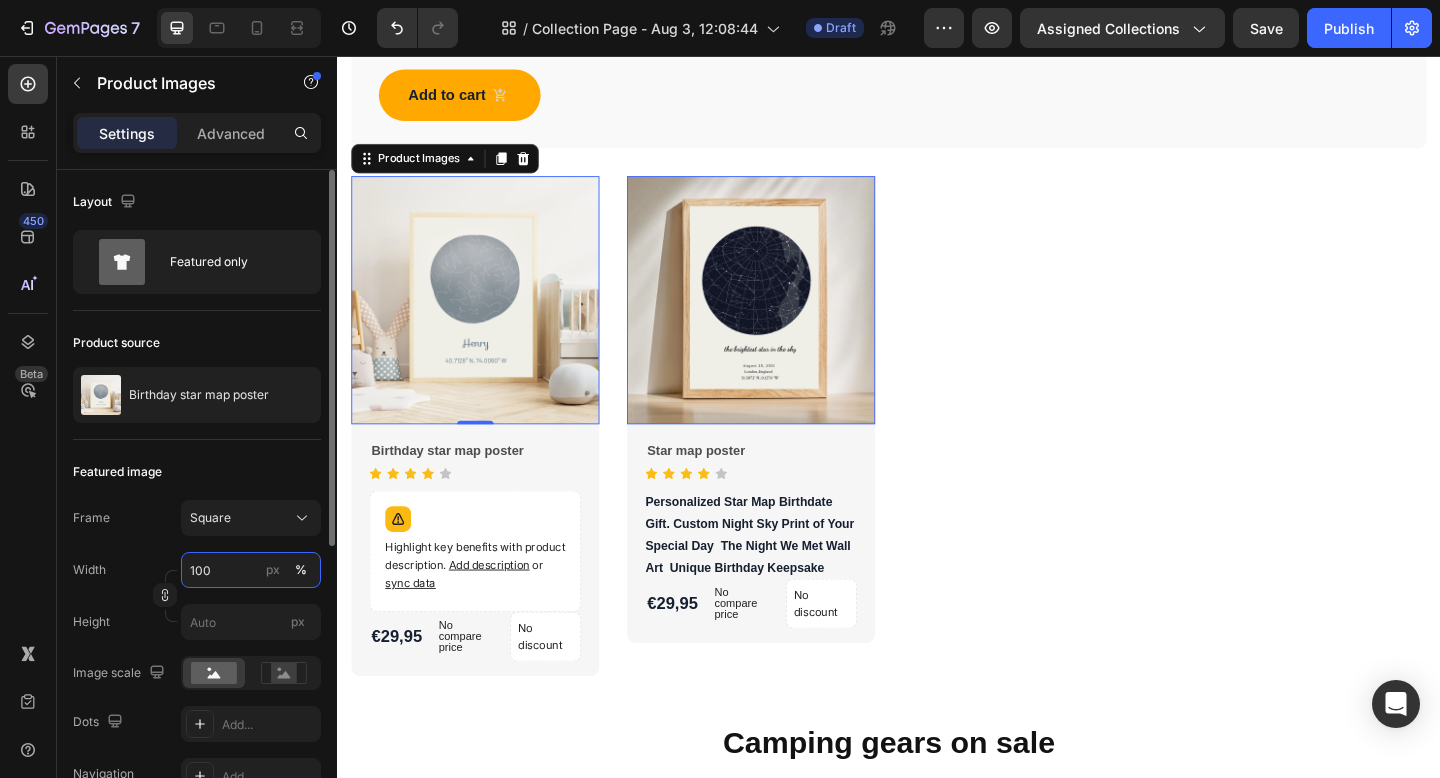 click on "100" at bounding box center (251, 570) 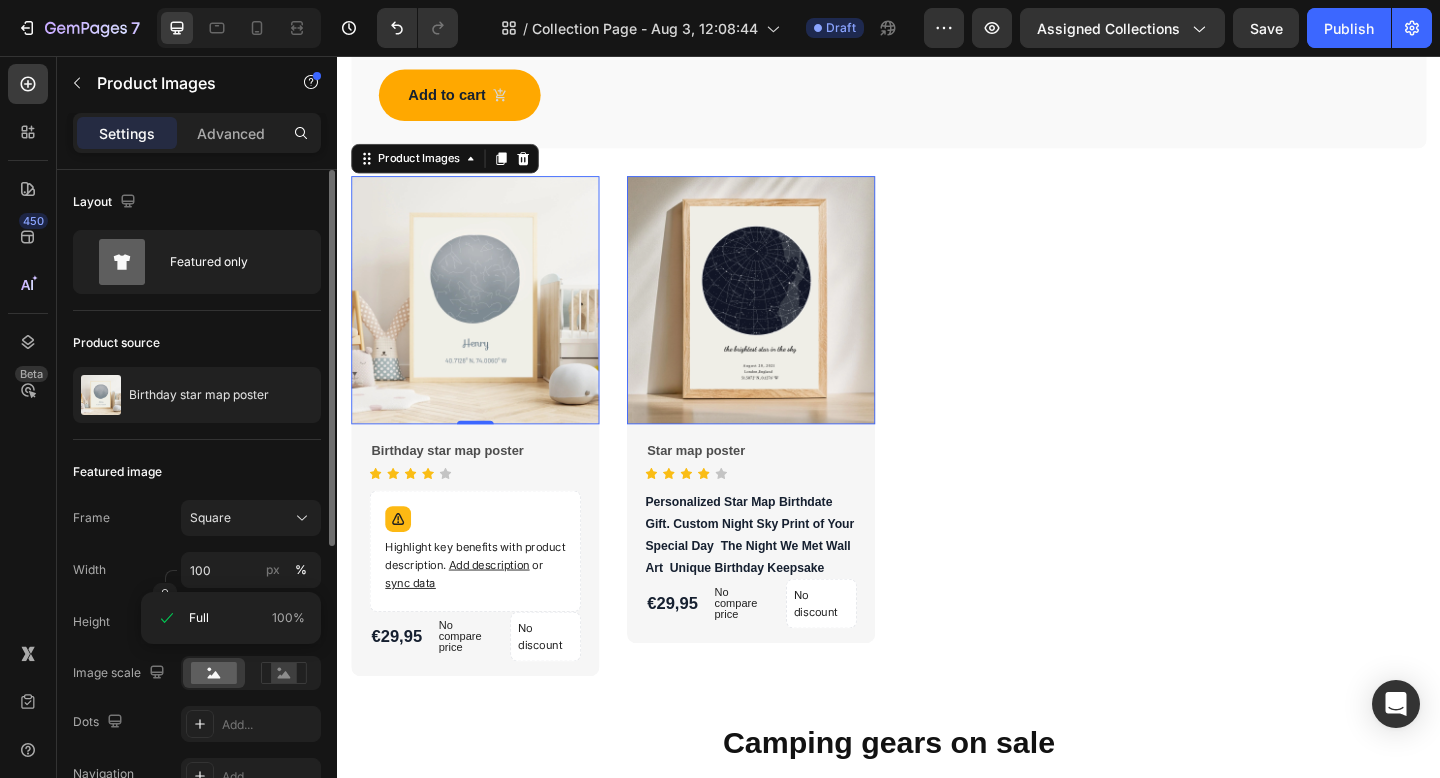 click on "Frame Square Width 100 px % Height px" 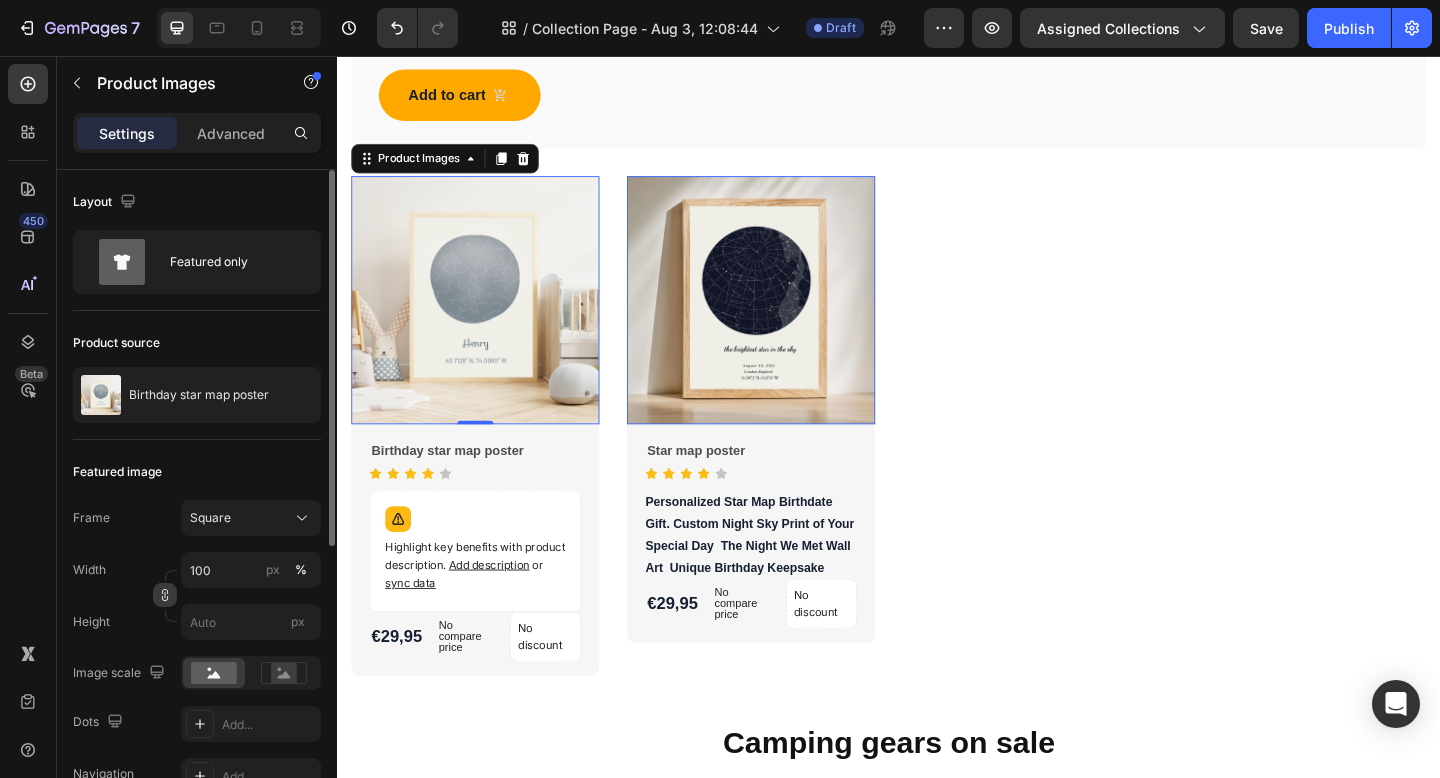 click 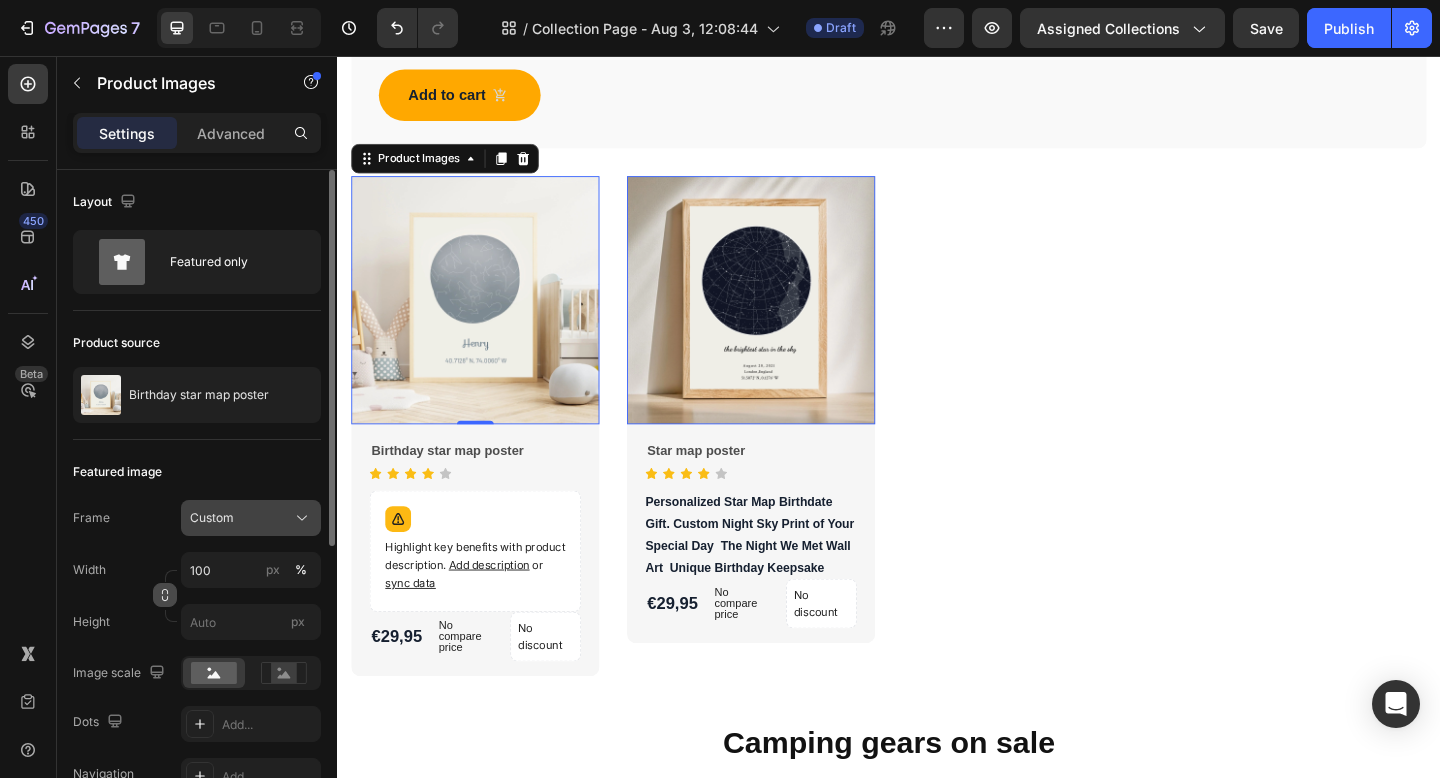click 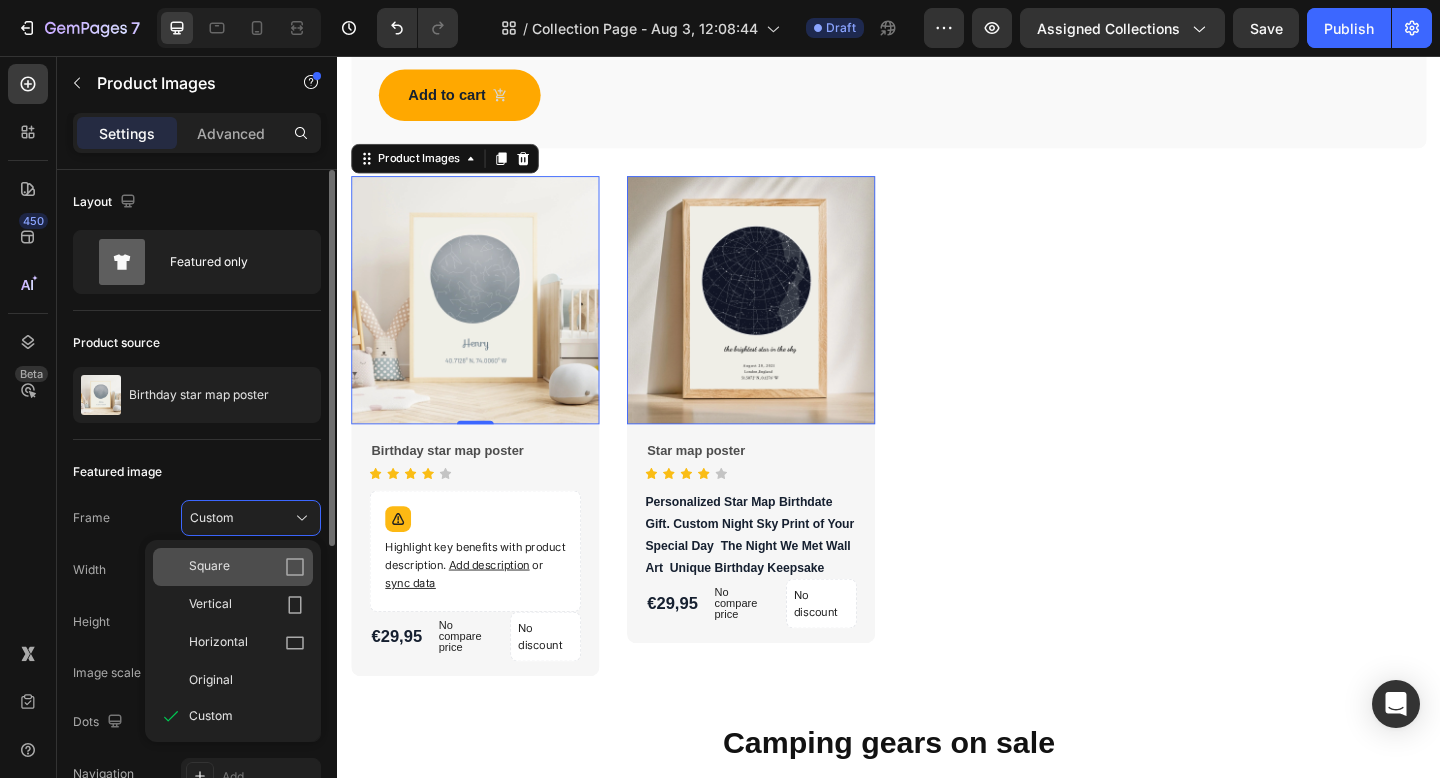 click on "Square" at bounding box center (247, 567) 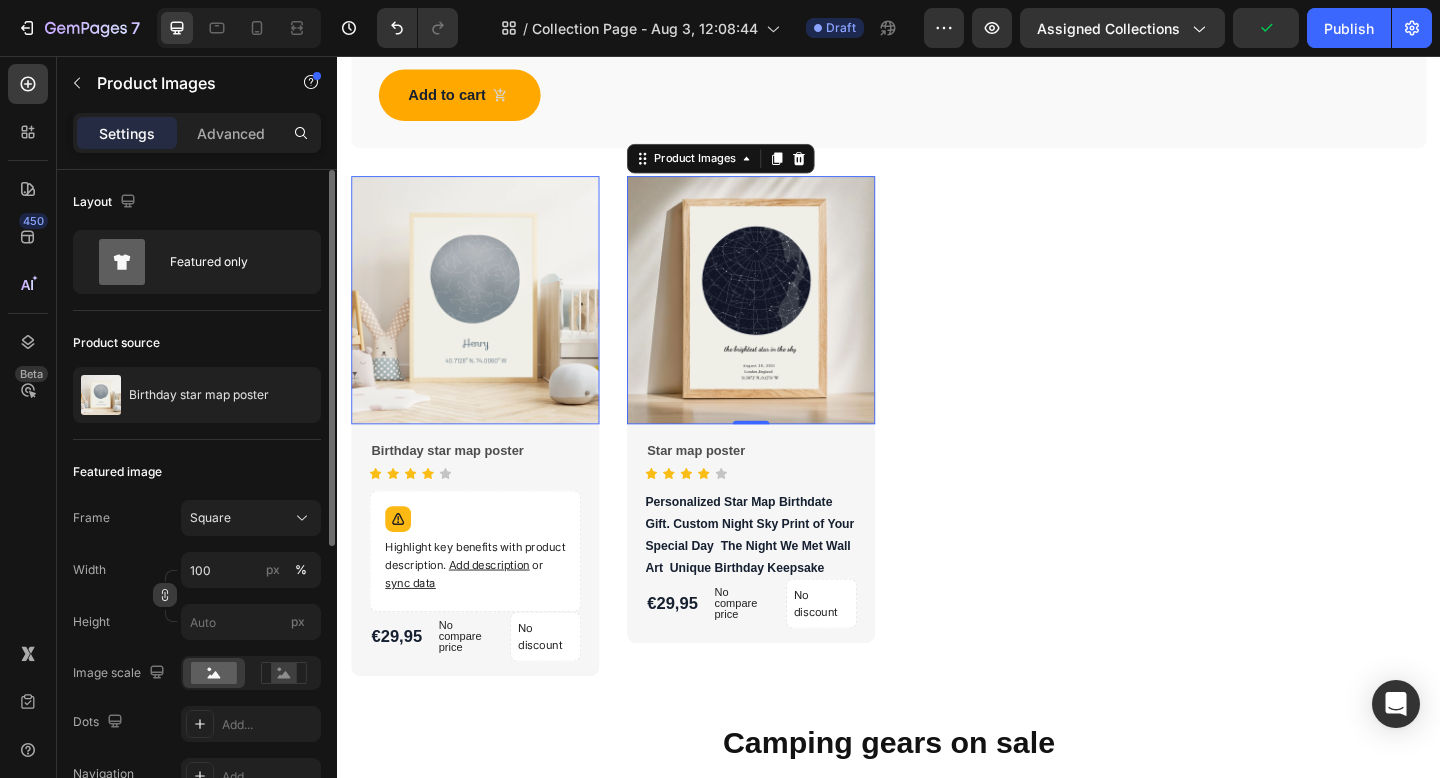 click at bounding box center (787, 322) 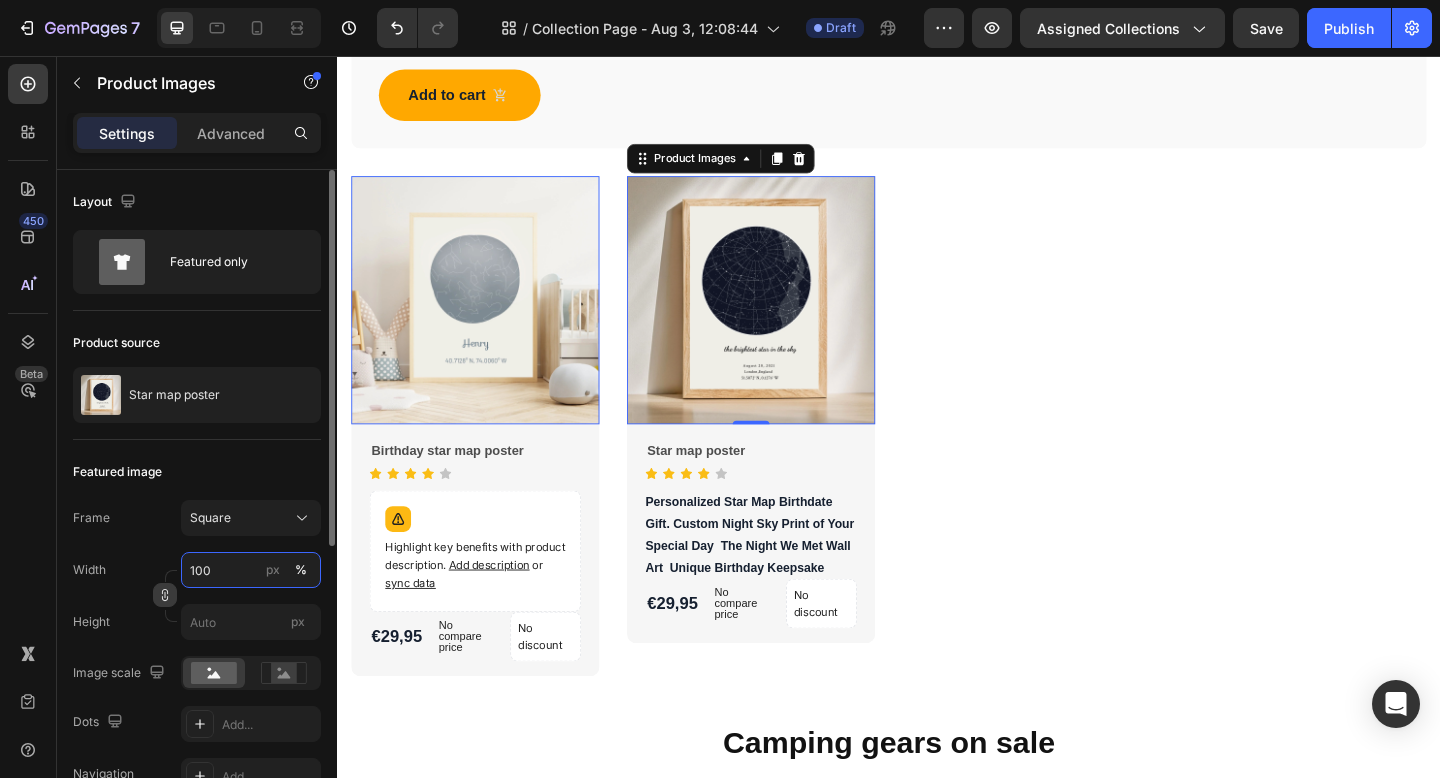 click on "100" at bounding box center (251, 570) 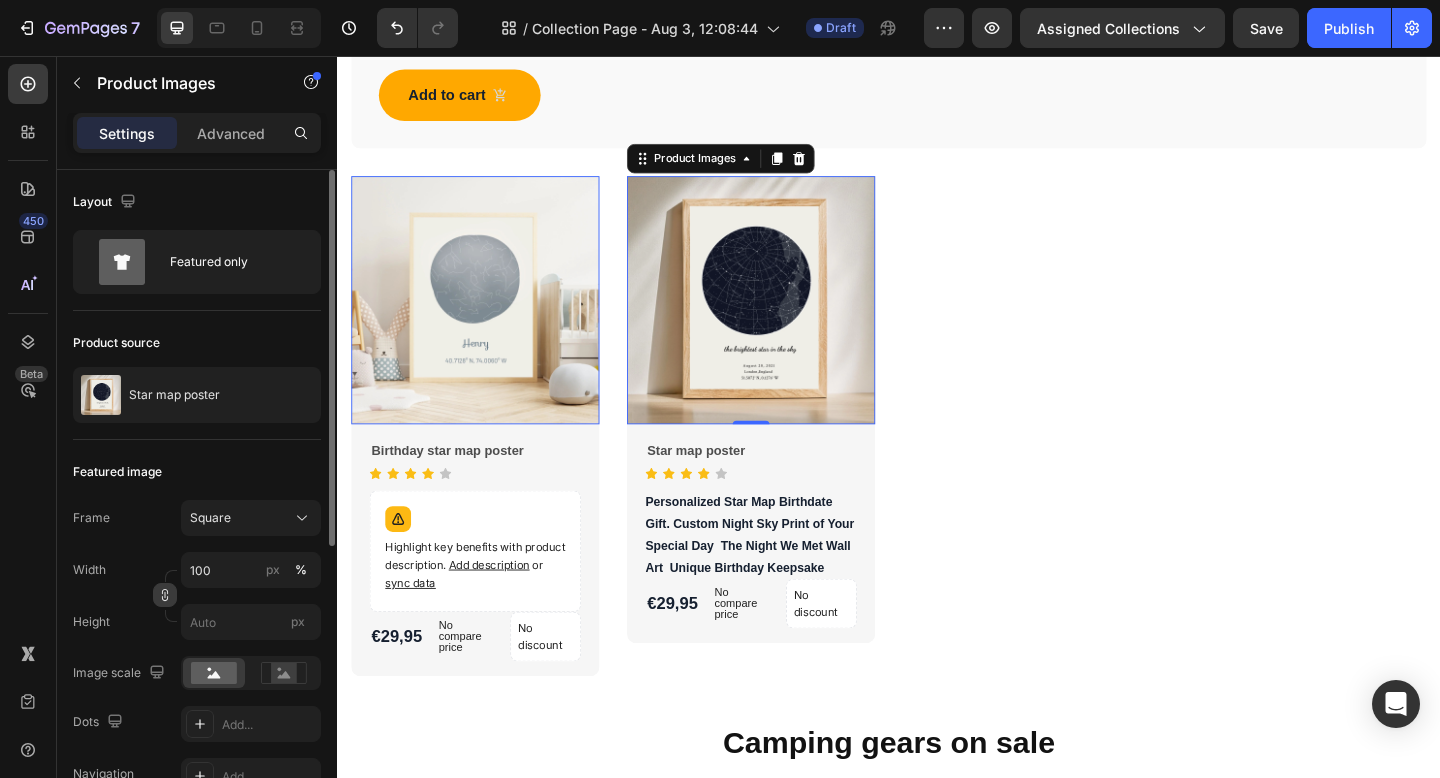 click on "Frame Square Width 100 px % Height px" 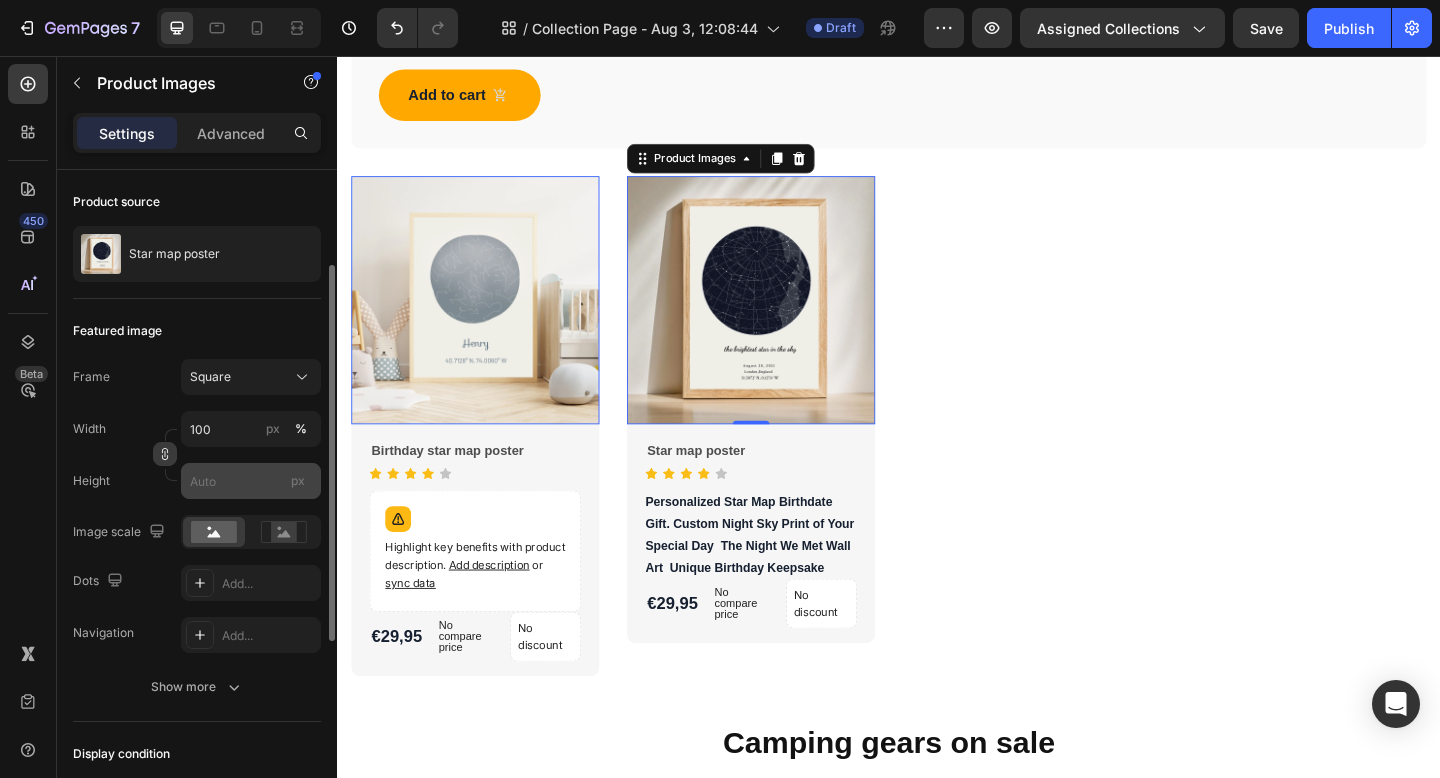 scroll, scrollTop: 153, scrollLeft: 0, axis: vertical 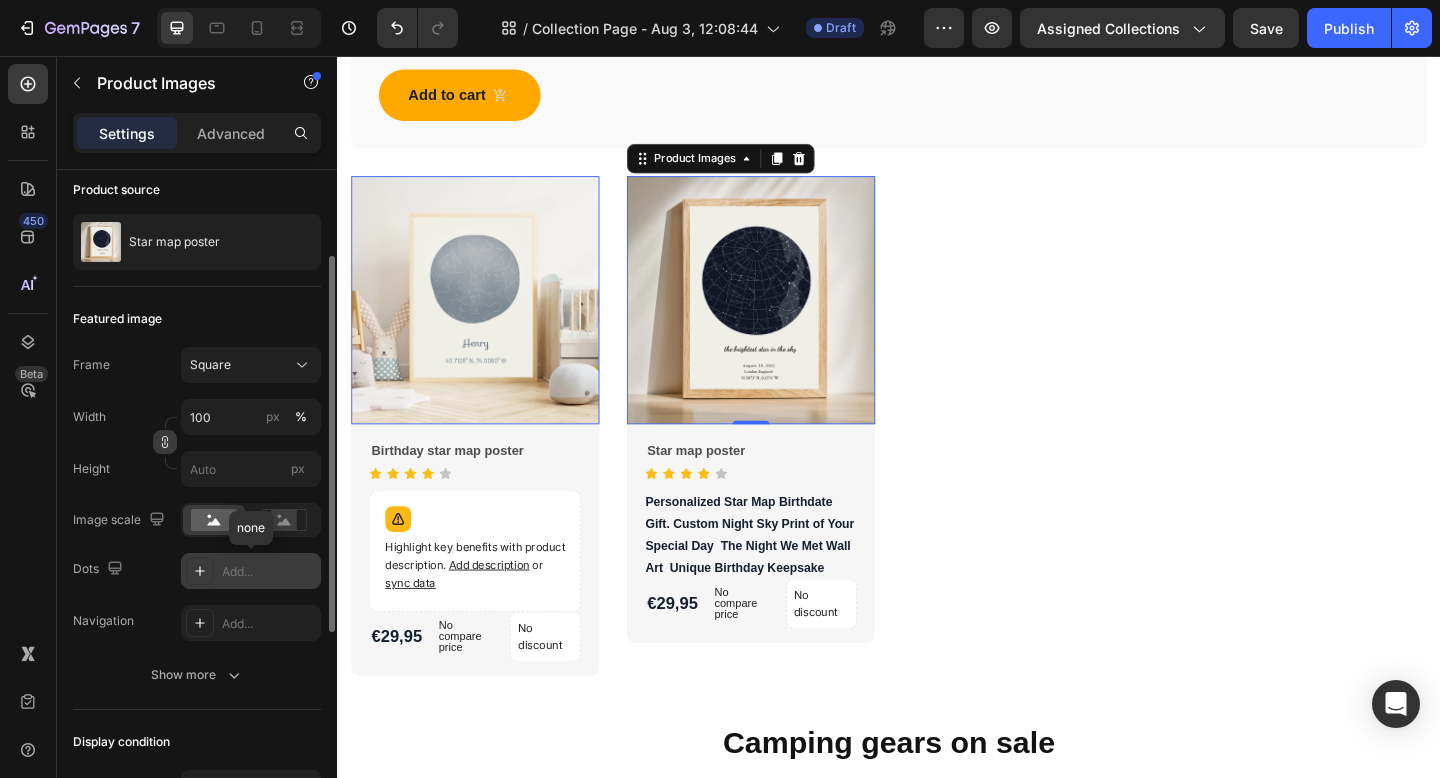 click 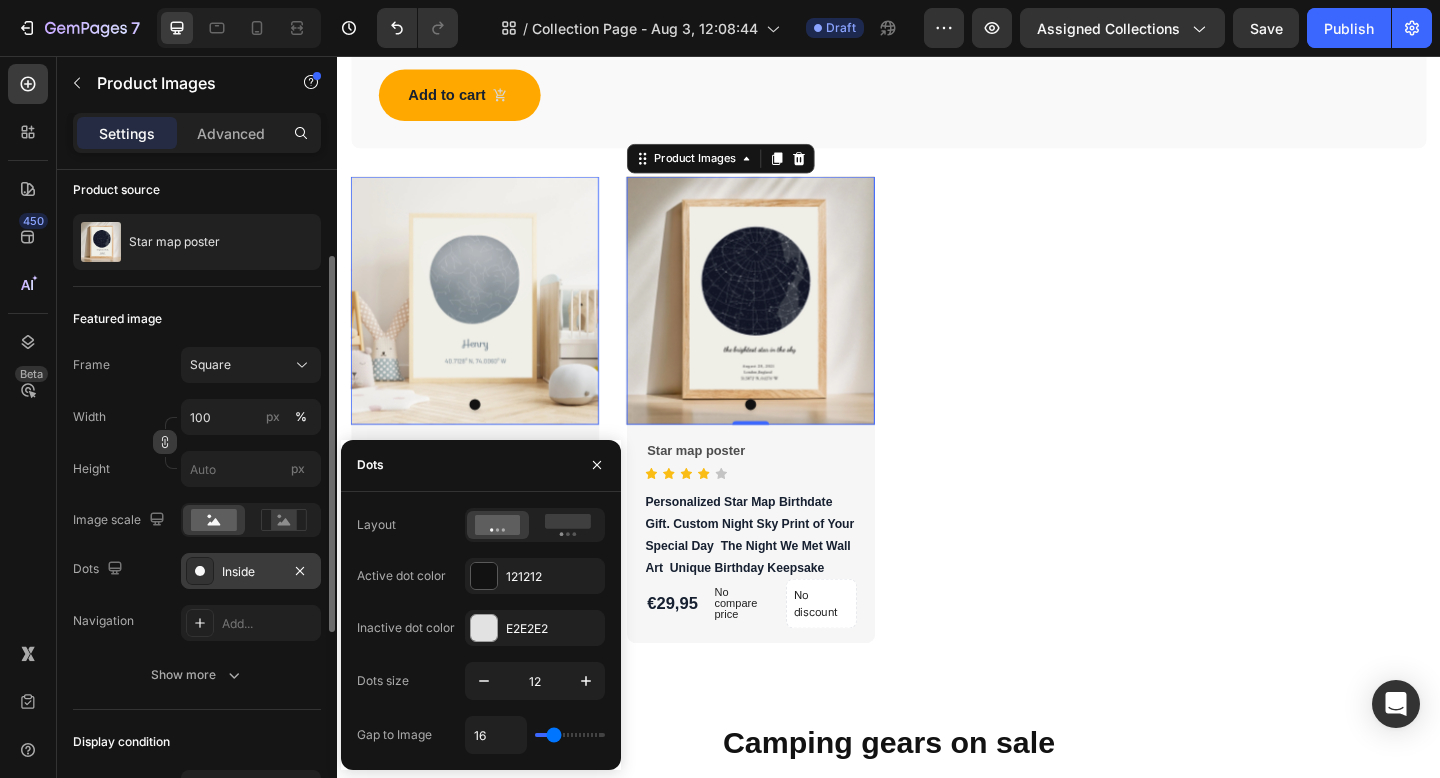 click on "Dots Inside" at bounding box center [197, 571] 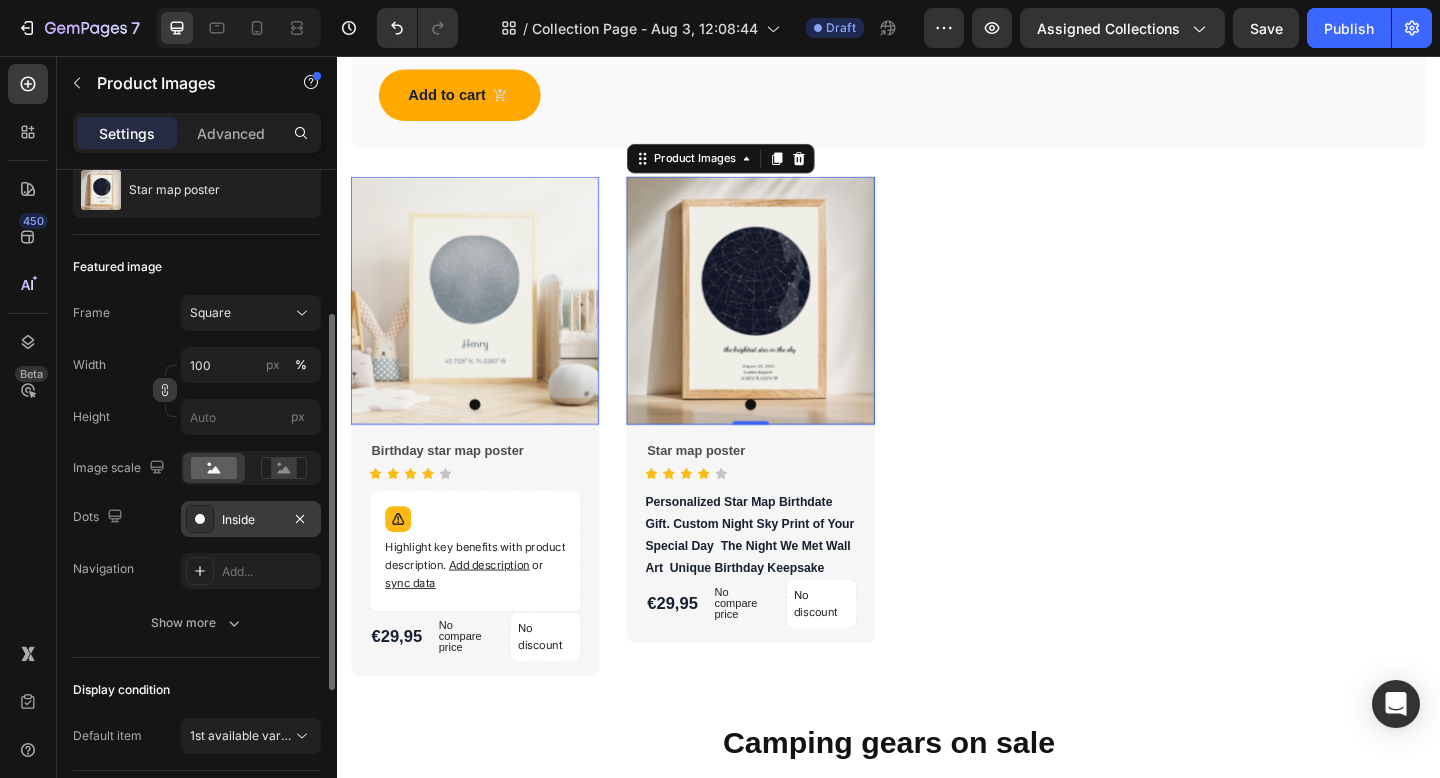 scroll, scrollTop: 232, scrollLeft: 0, axis: vertical 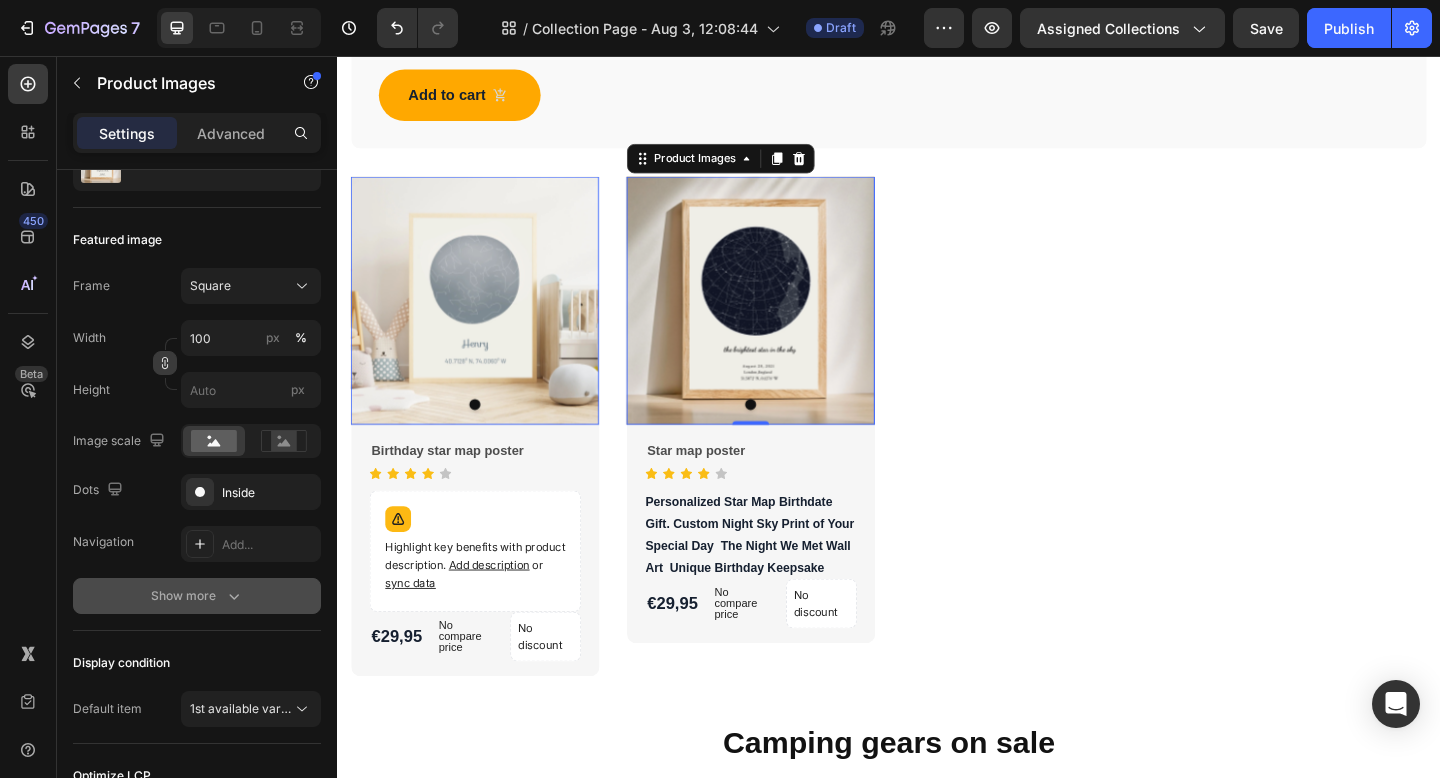 click 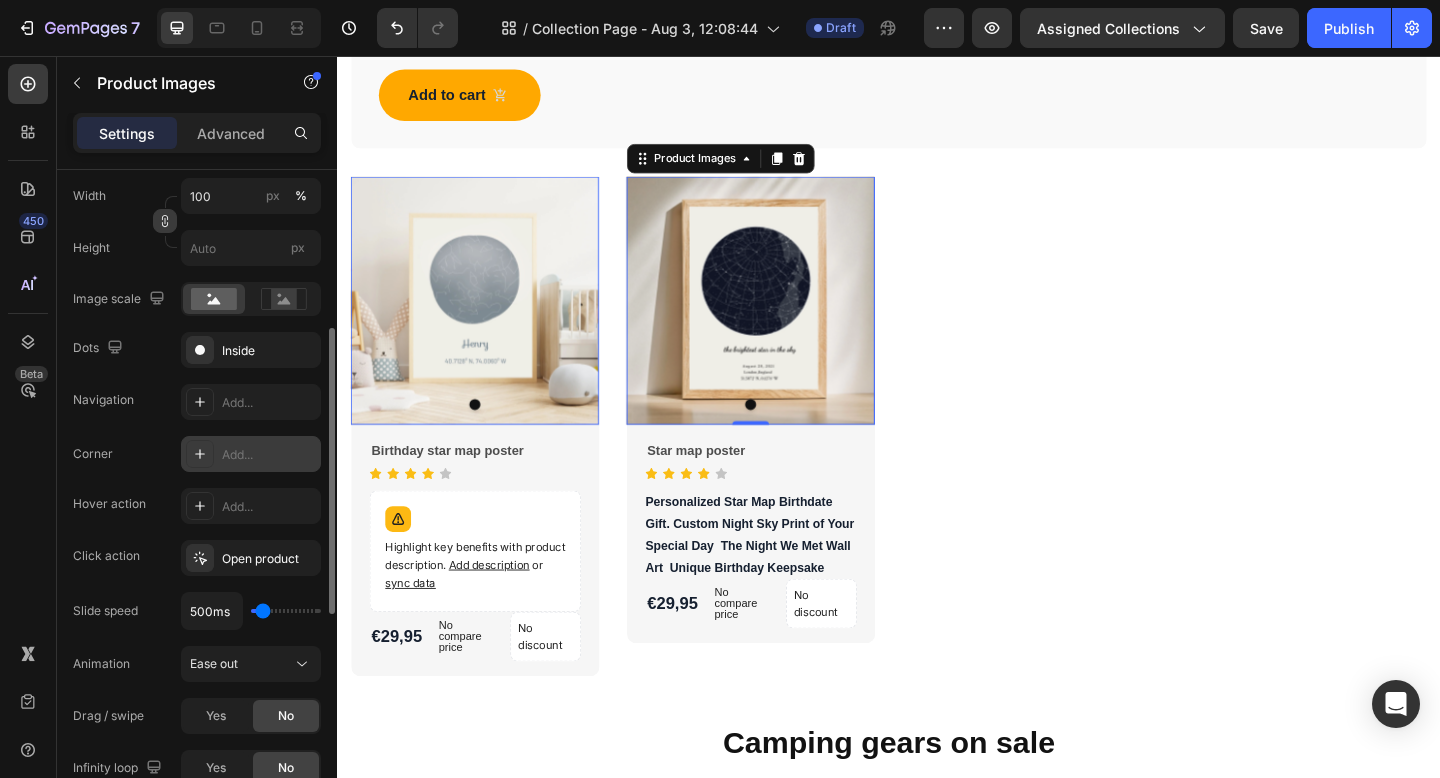 scroll, scrollTop: 386, scrollLeft: 0, axis: vertical 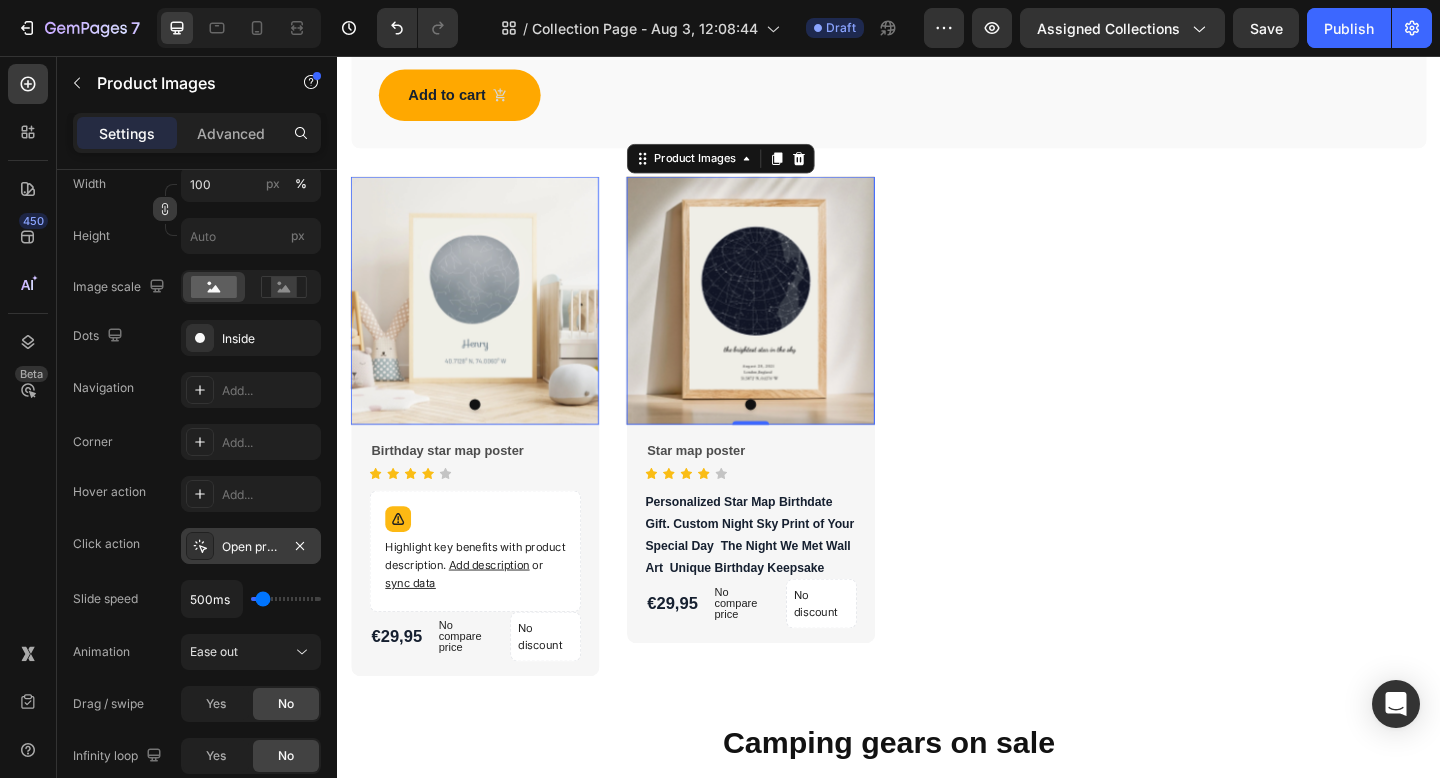 click on "Open product" at bounding box center (251, 547) 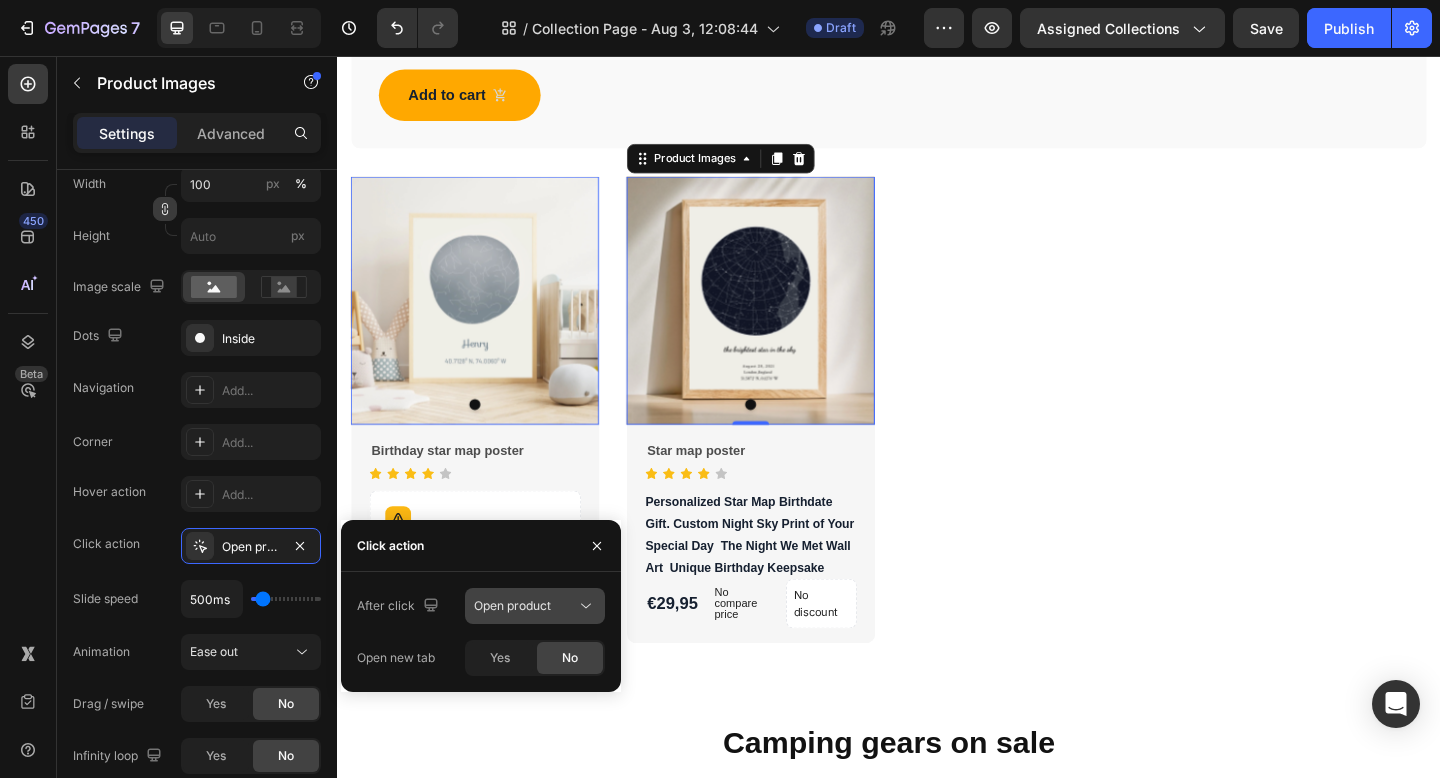 click on "Open product" at bounding box center (525, 606) 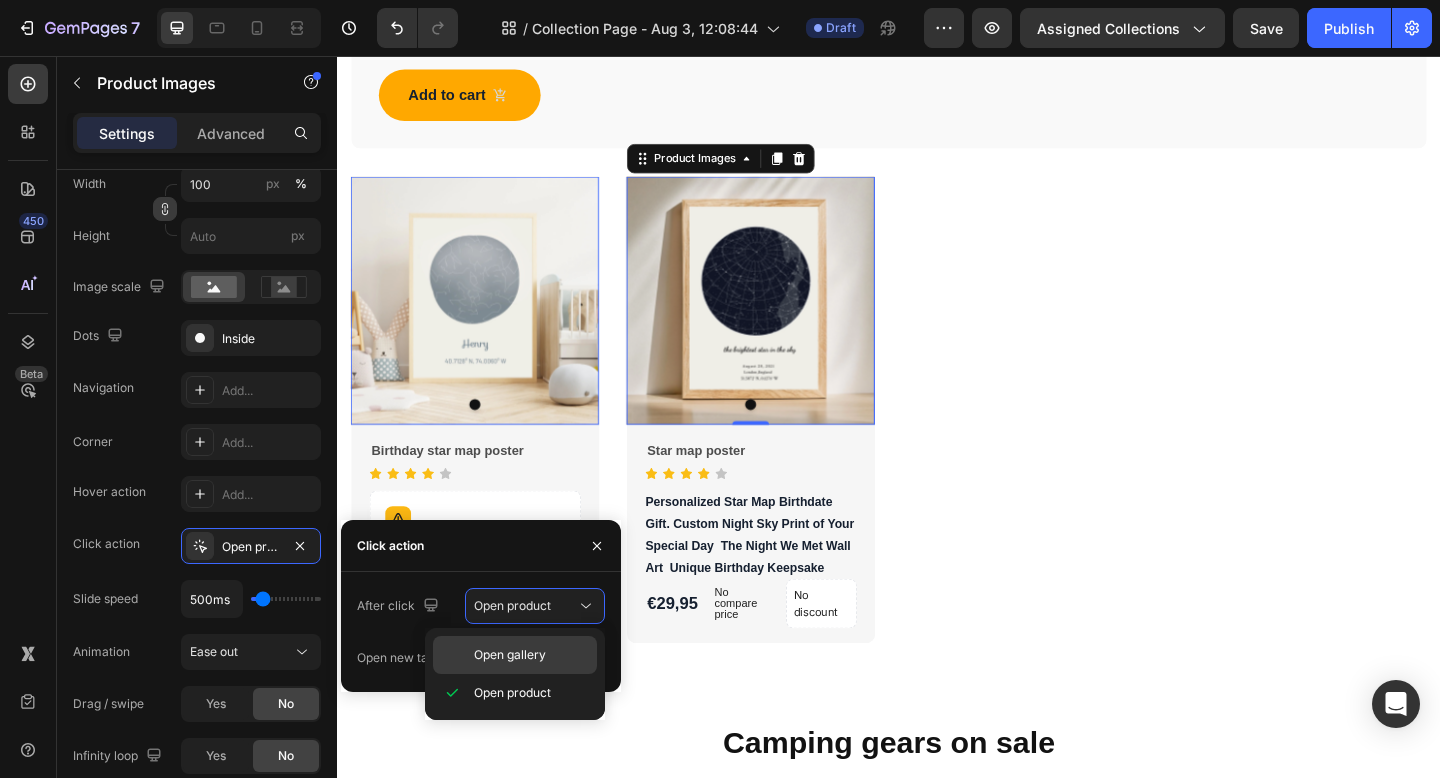 click on "Open gallery" at bounding box center [510, 655] 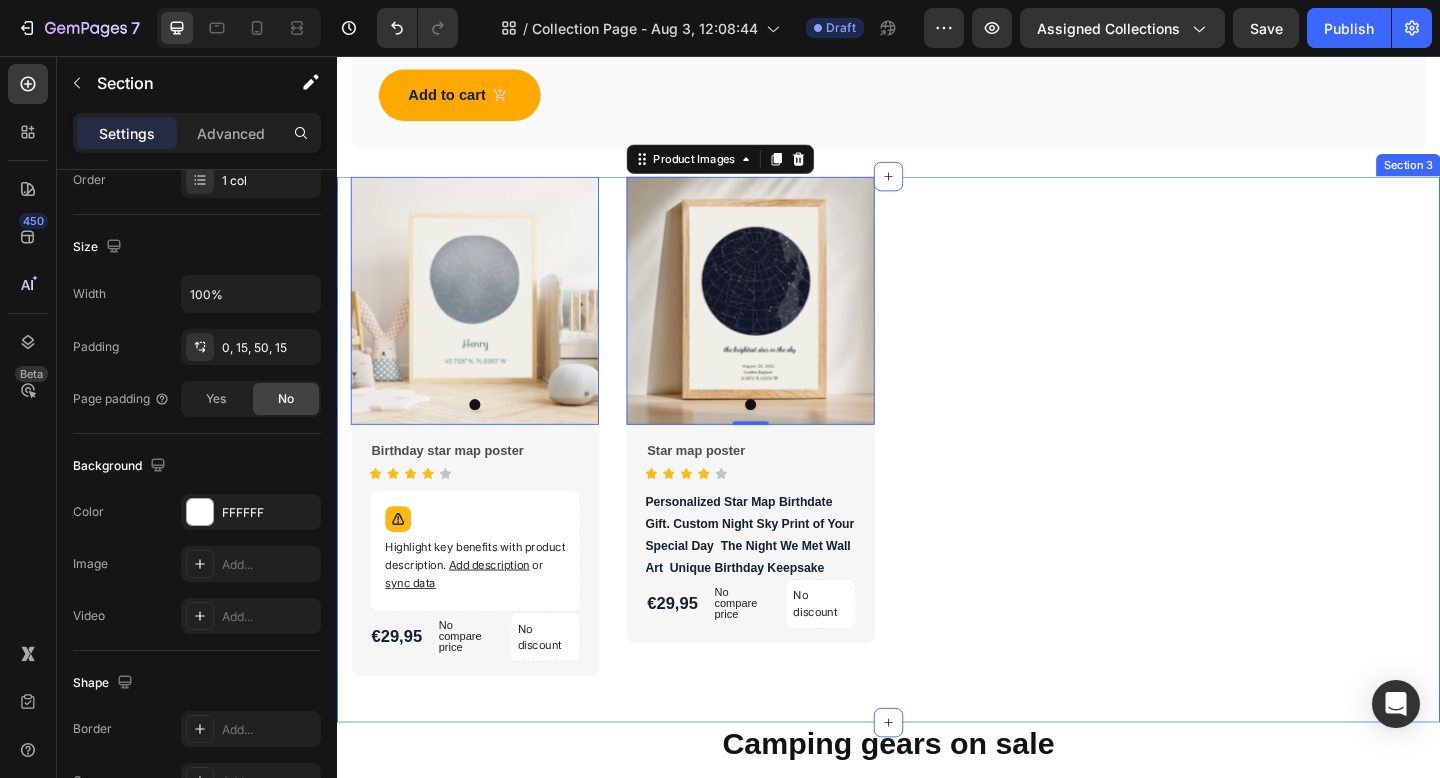 click on "Product Images   0 Birthday star map poster Product Title                Icon                Icon                Icon                Icon                Icon Icon List Hoz Highlight key benefits with product description.       Add description   or   sync data Product Description €29,95 Product Price Product Price No compare price Product Price No discount   Not be displayed when published Product Badge Row Row Row Product List Product Images   0 Star map poster Product Title                Icon                Icon                Icon                Icon                Icon Icon List Hoz
Personalized Star Map Birthdate Gift. Custom Night Sky Print of Your Special Day  The Night We Met Wall Art  Unique Birthday Keepsake   Product Description €29,95 Product Price Product Price No compare price Product Price No discount   Not be displayed when published Product Badge Row Row Row Product List Product List Row Section 3" at bounding box center (937, 484) 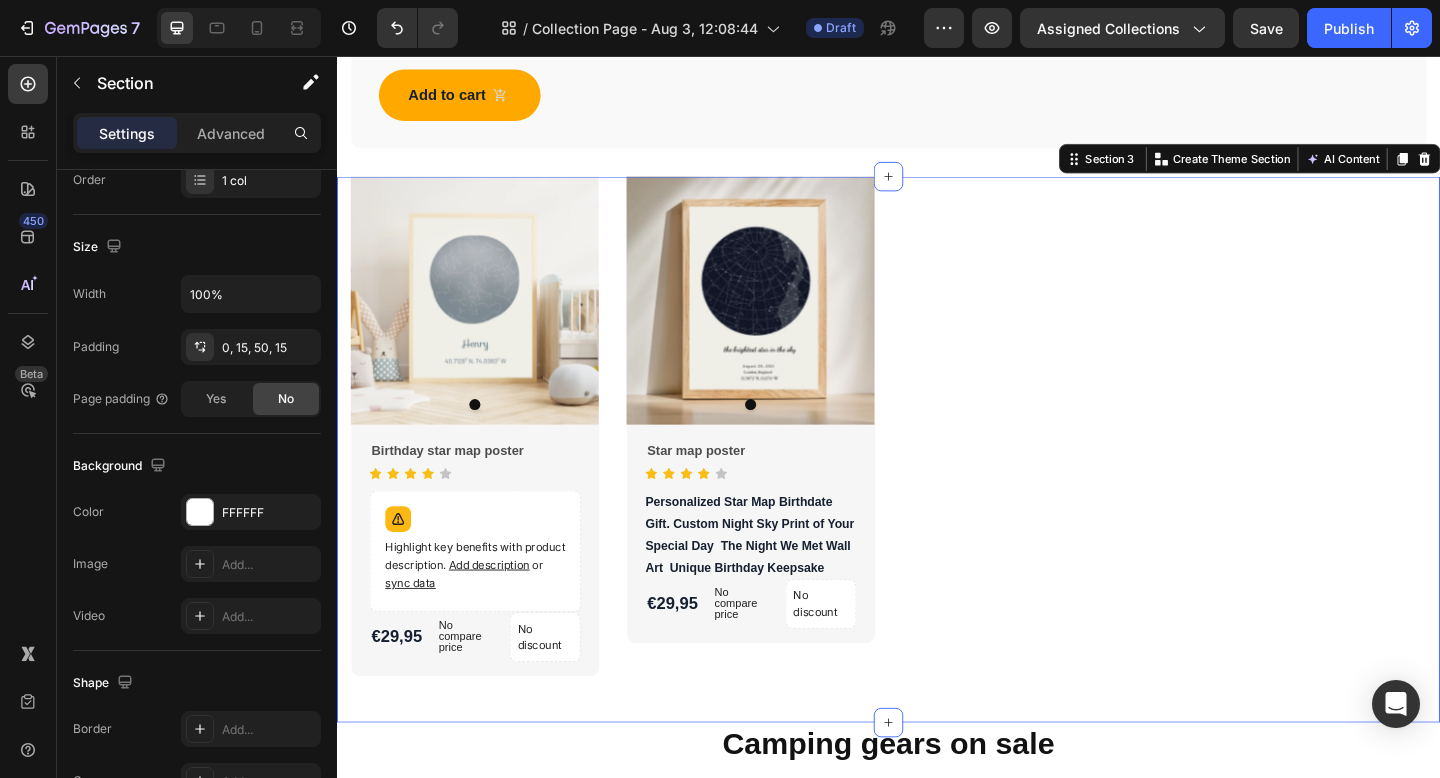 scroll, scrollTop: 0, scrollLeft: 0, axis: both 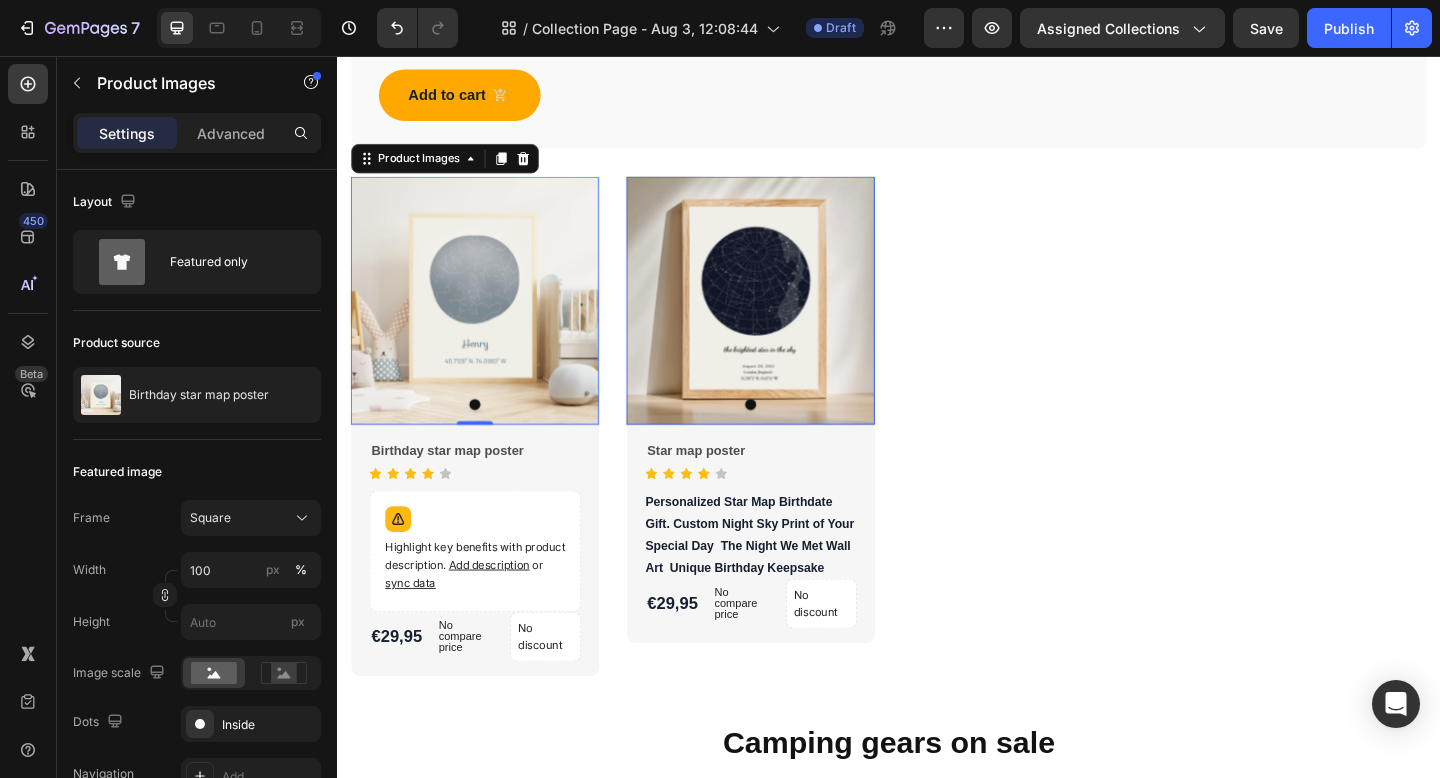 click at bounding box center [487, 322] 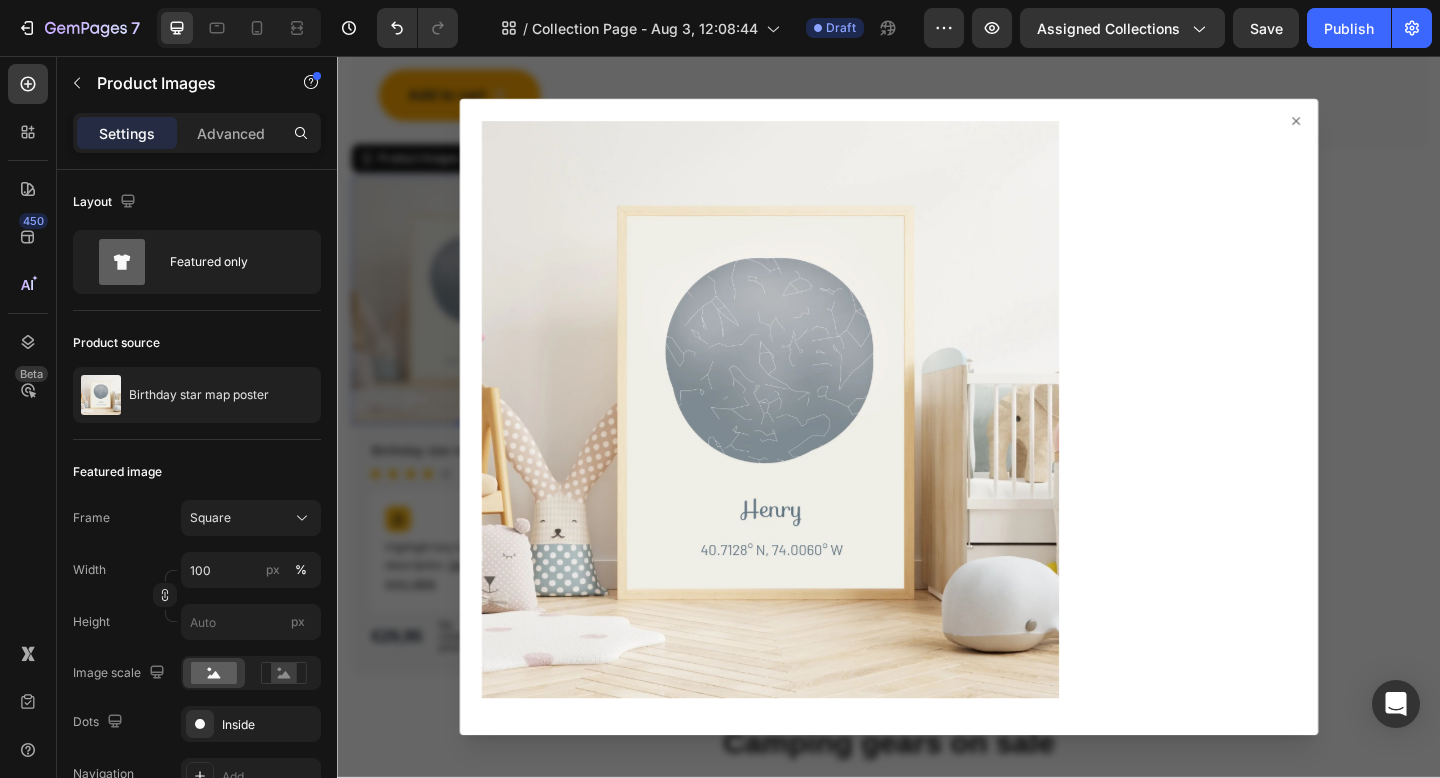 click 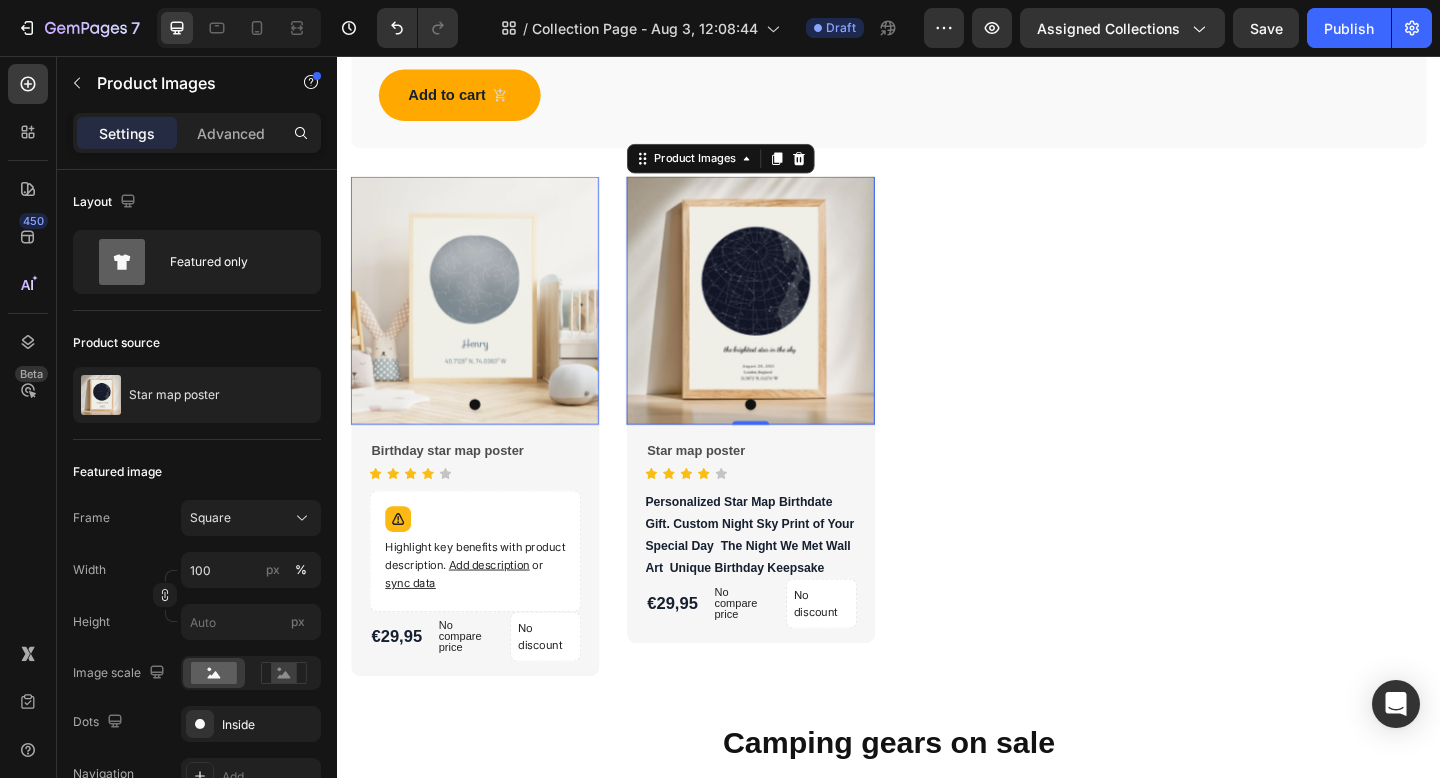 click at bounding box center [487, 322] 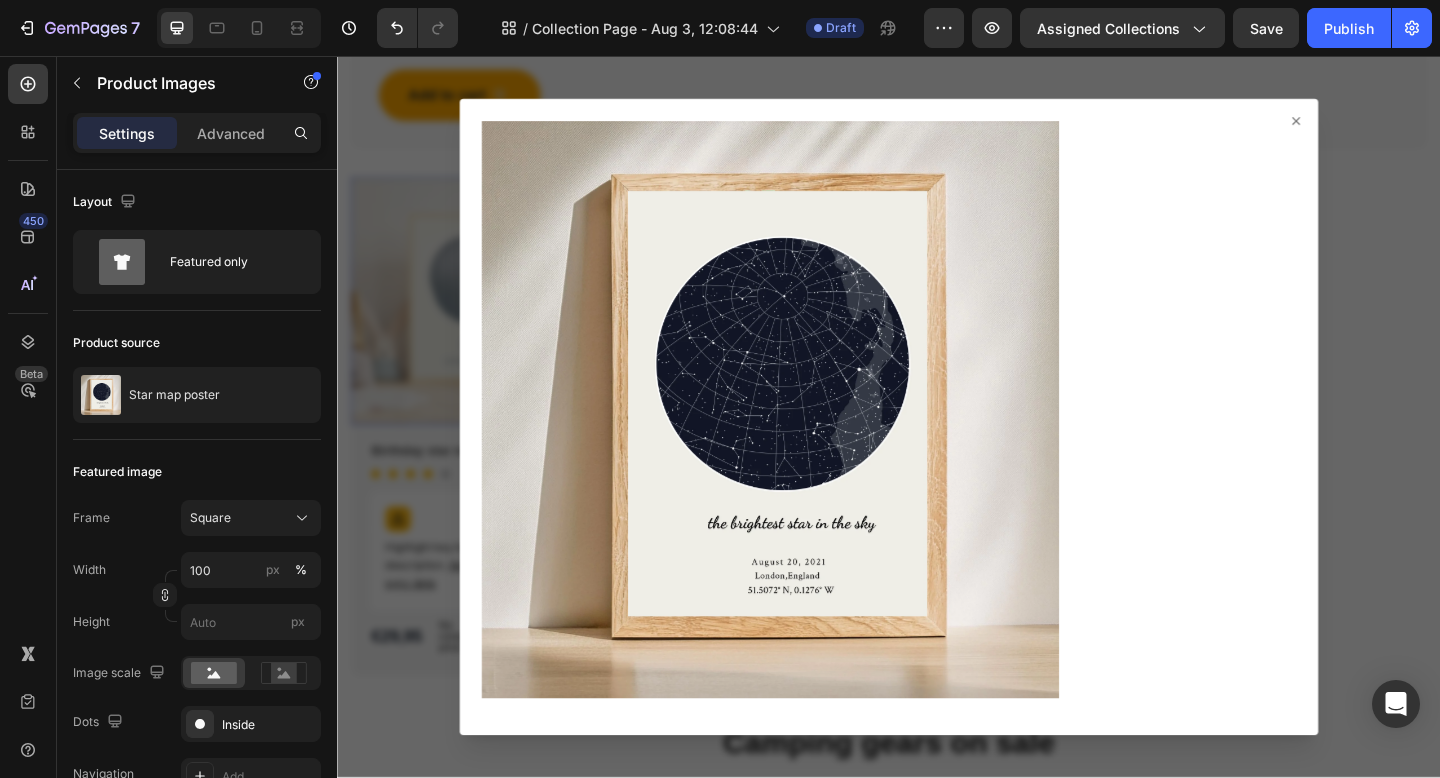 click 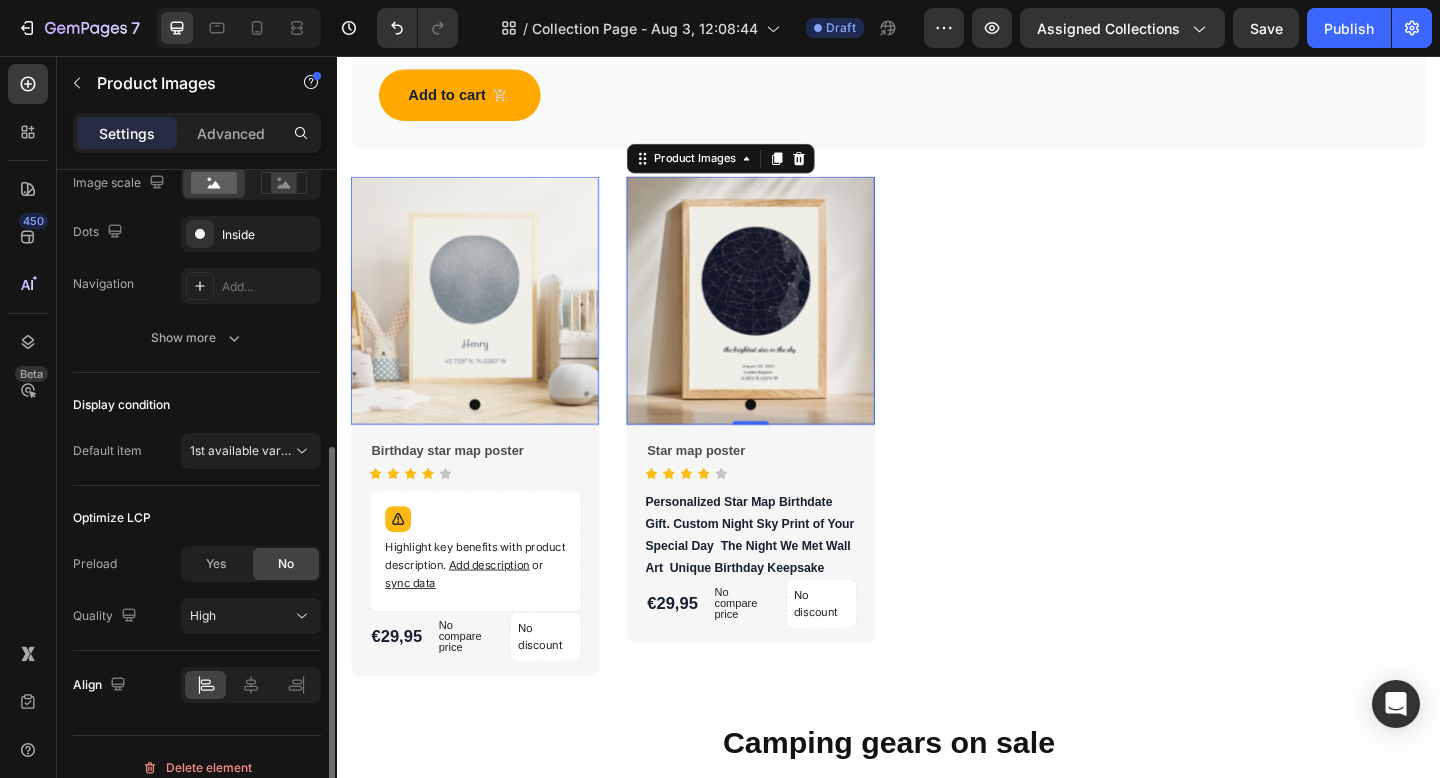 scroll, scrollTop: 511, scrollLeft: 0, axis: vertical 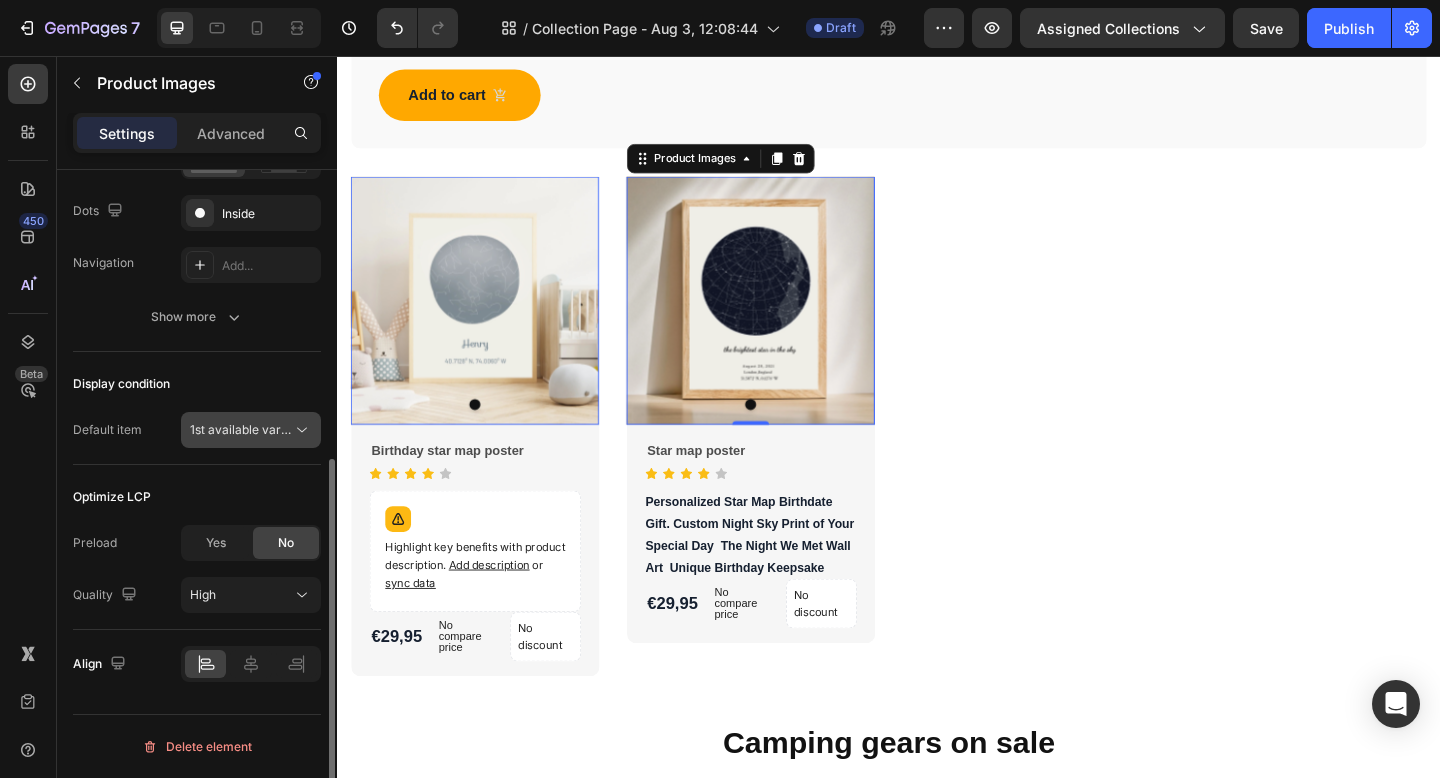 click on "1st available variant" at bounding box center (246, 429) 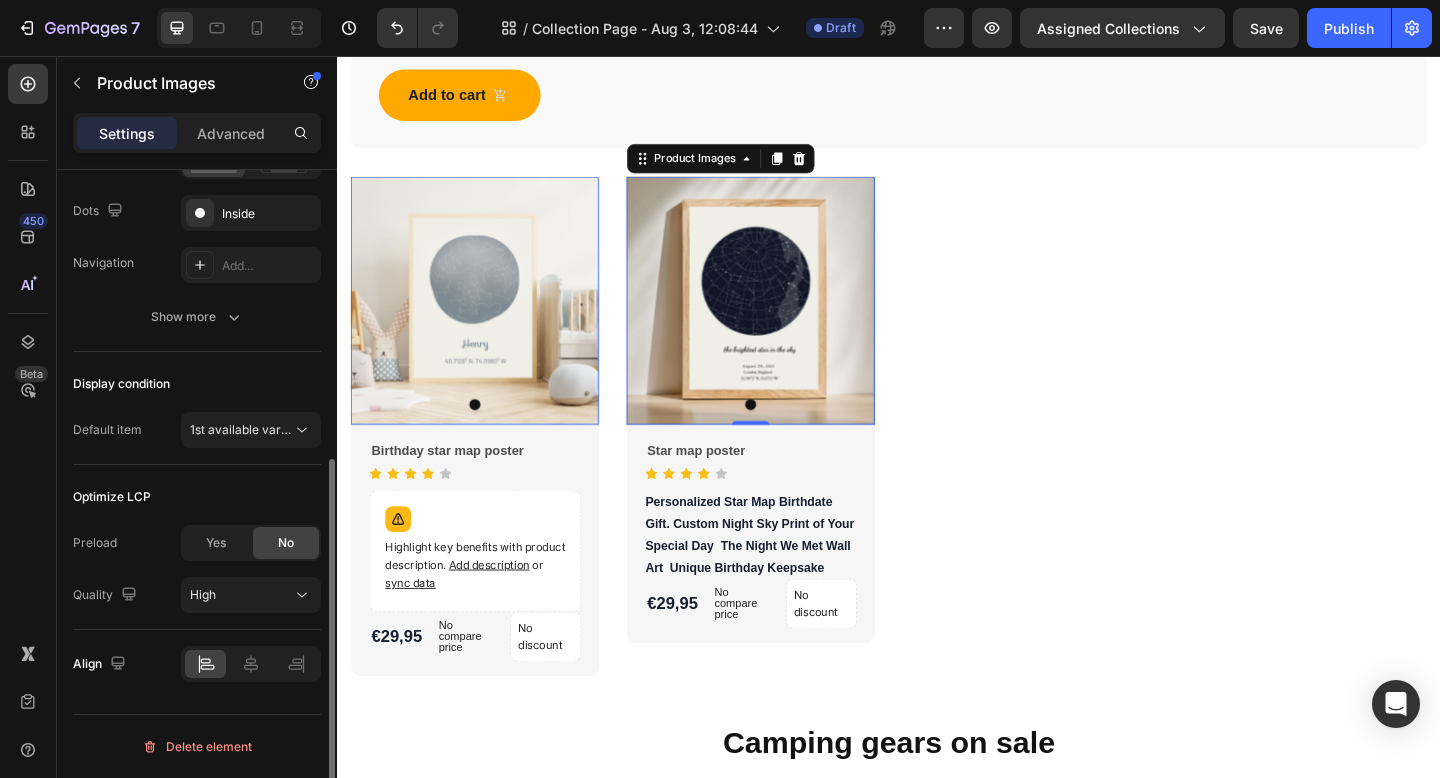 click on "Display condition" at bounding box center [197, 384] 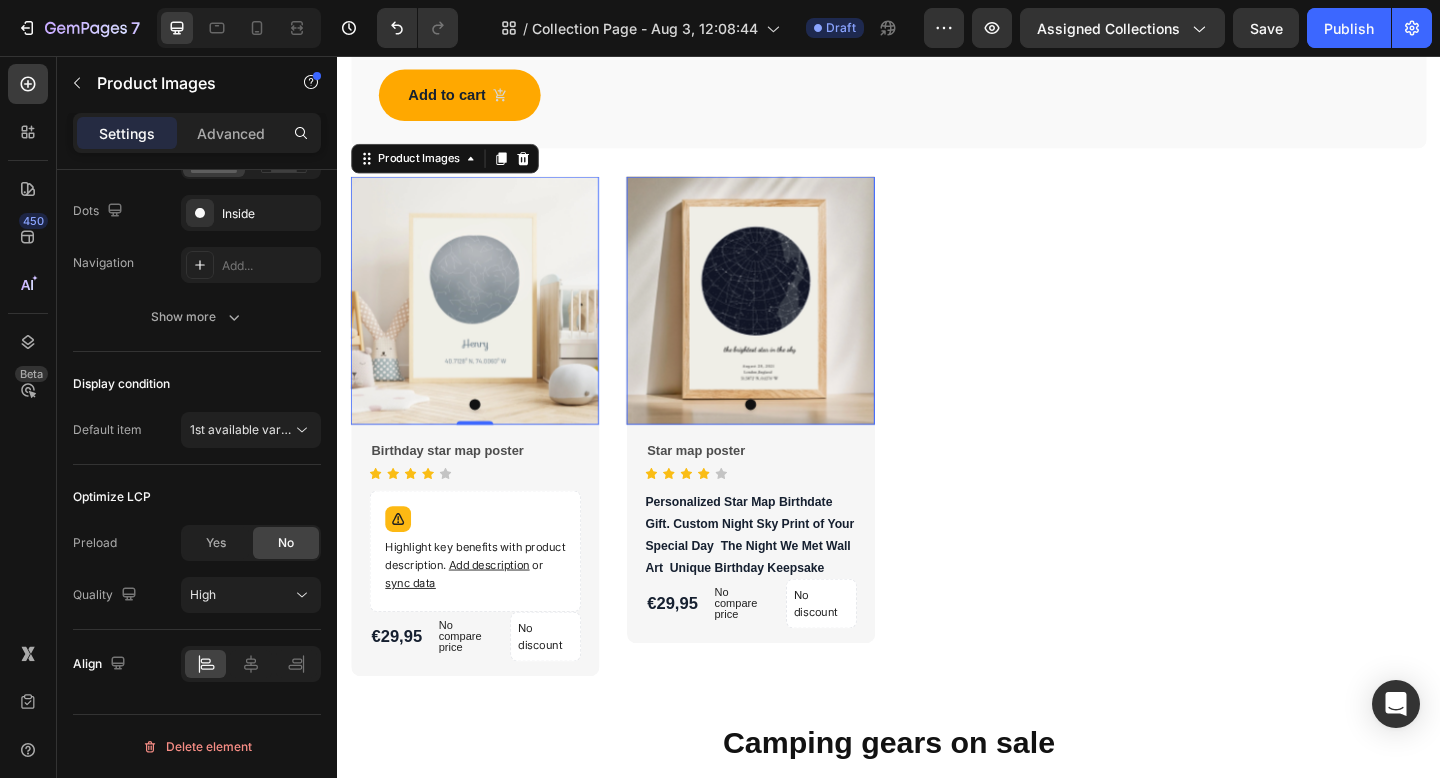 click at bounding box center (487, 435) 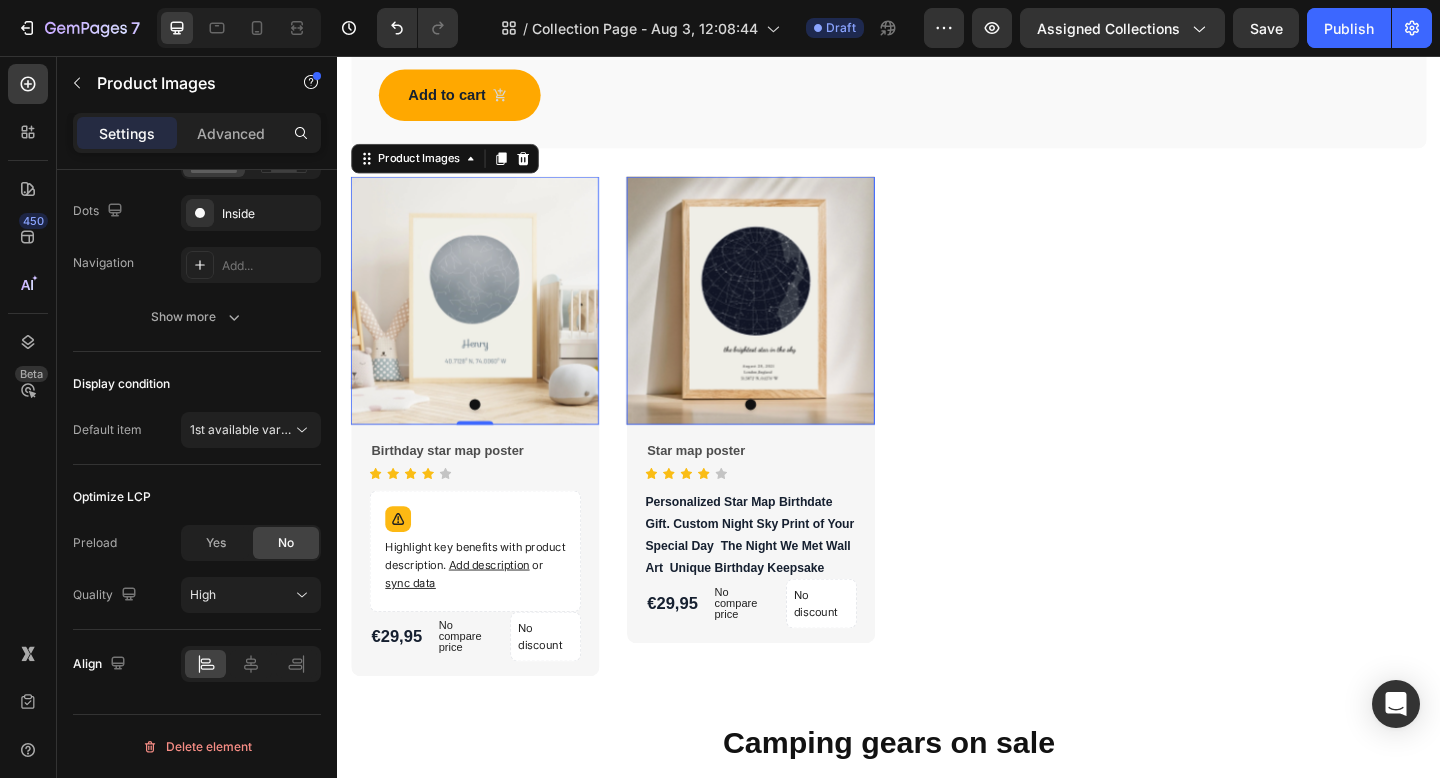 click at bounding box center [487, 322] 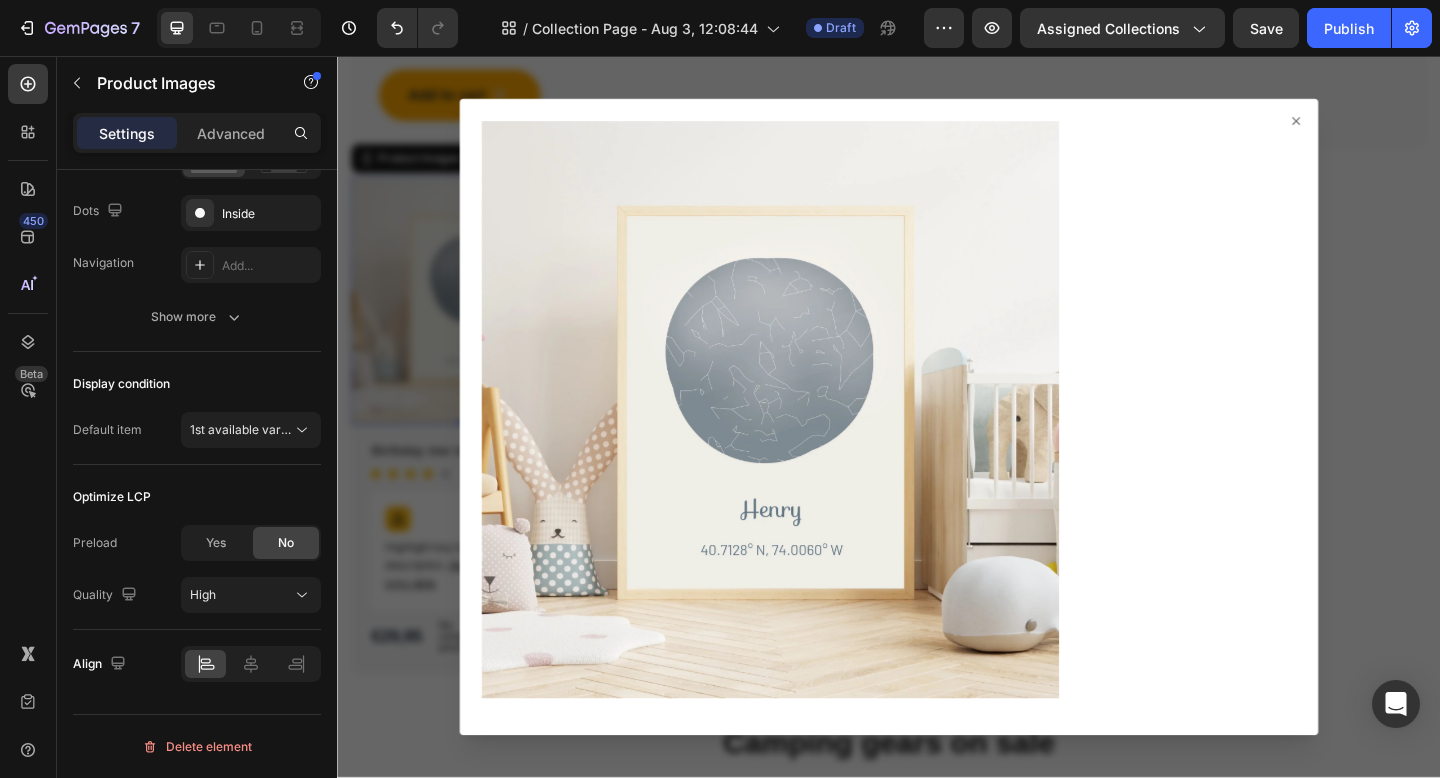 click 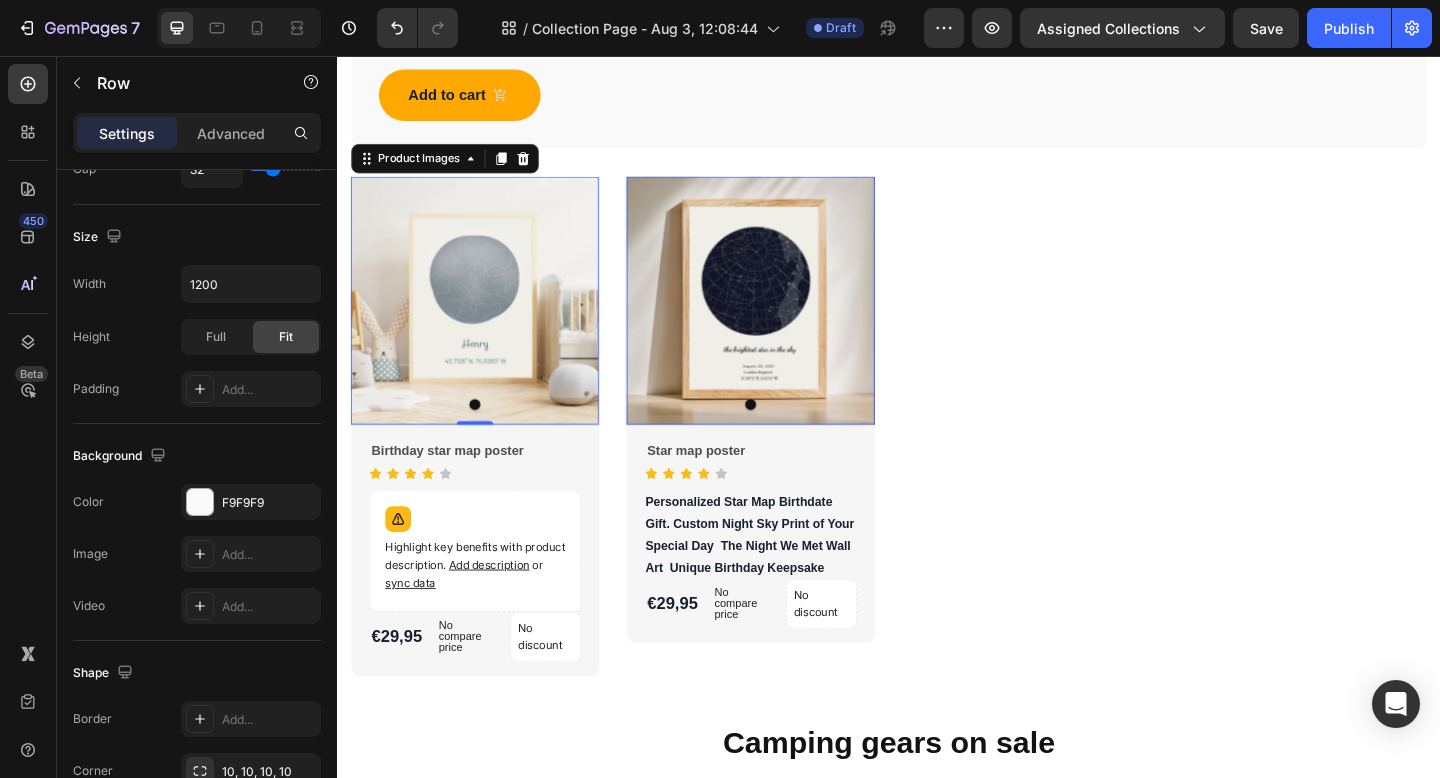 click on "Bestseller of the week Text block Row Row 140 purchases Text block Row Row Row Image Row" at bounding box center (1190, -157) 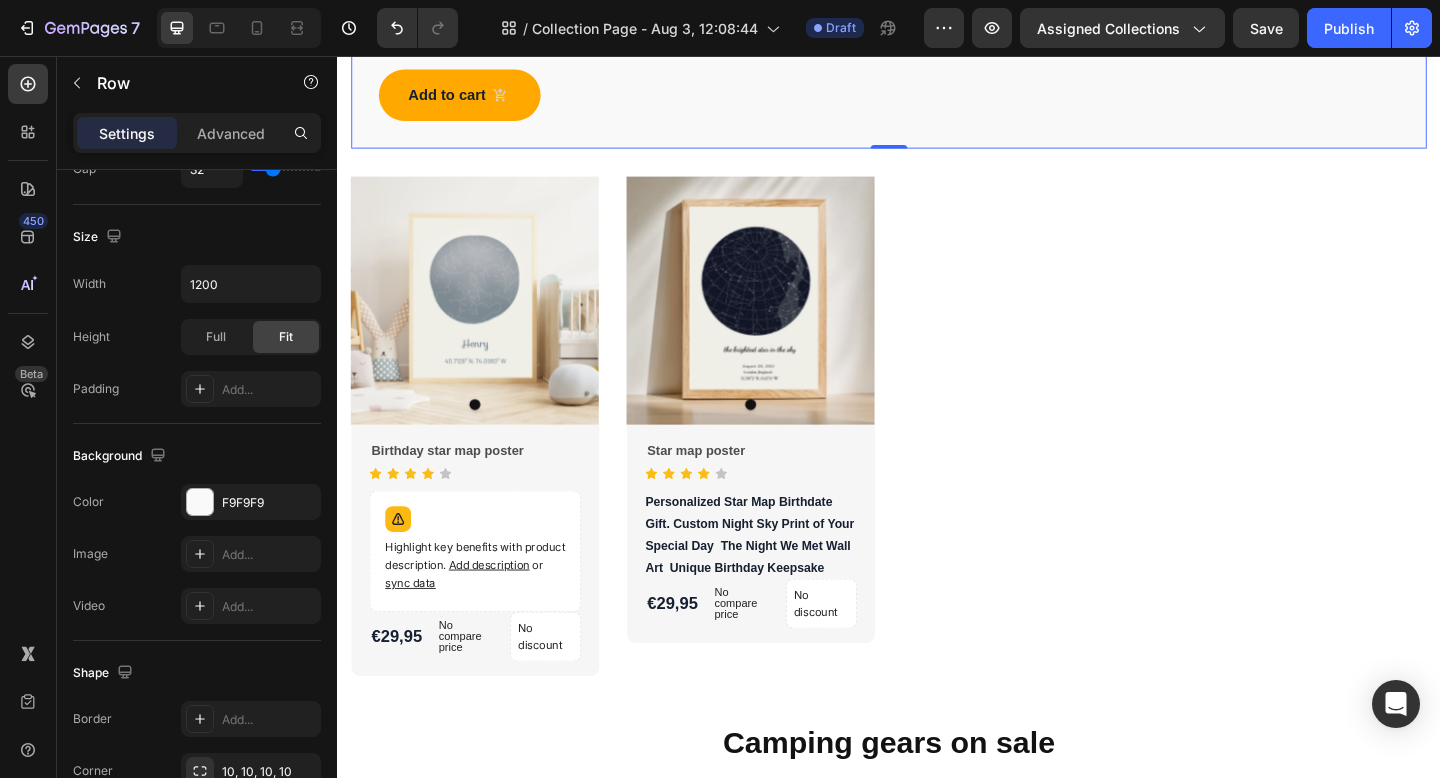 scroll, scrollTop: 0, scrollLeft: 0, axis: both 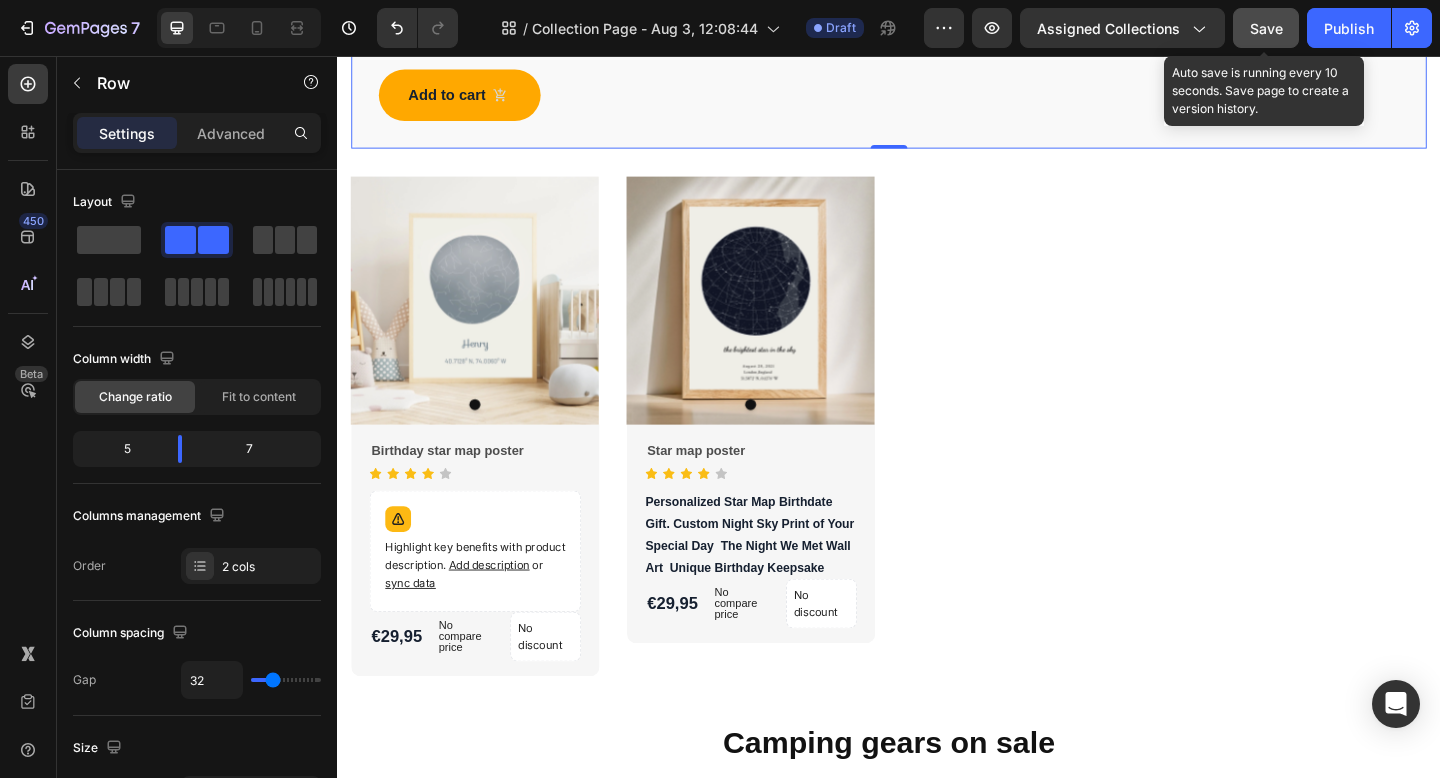 click on "Save" at bounding box center [1266, 28] 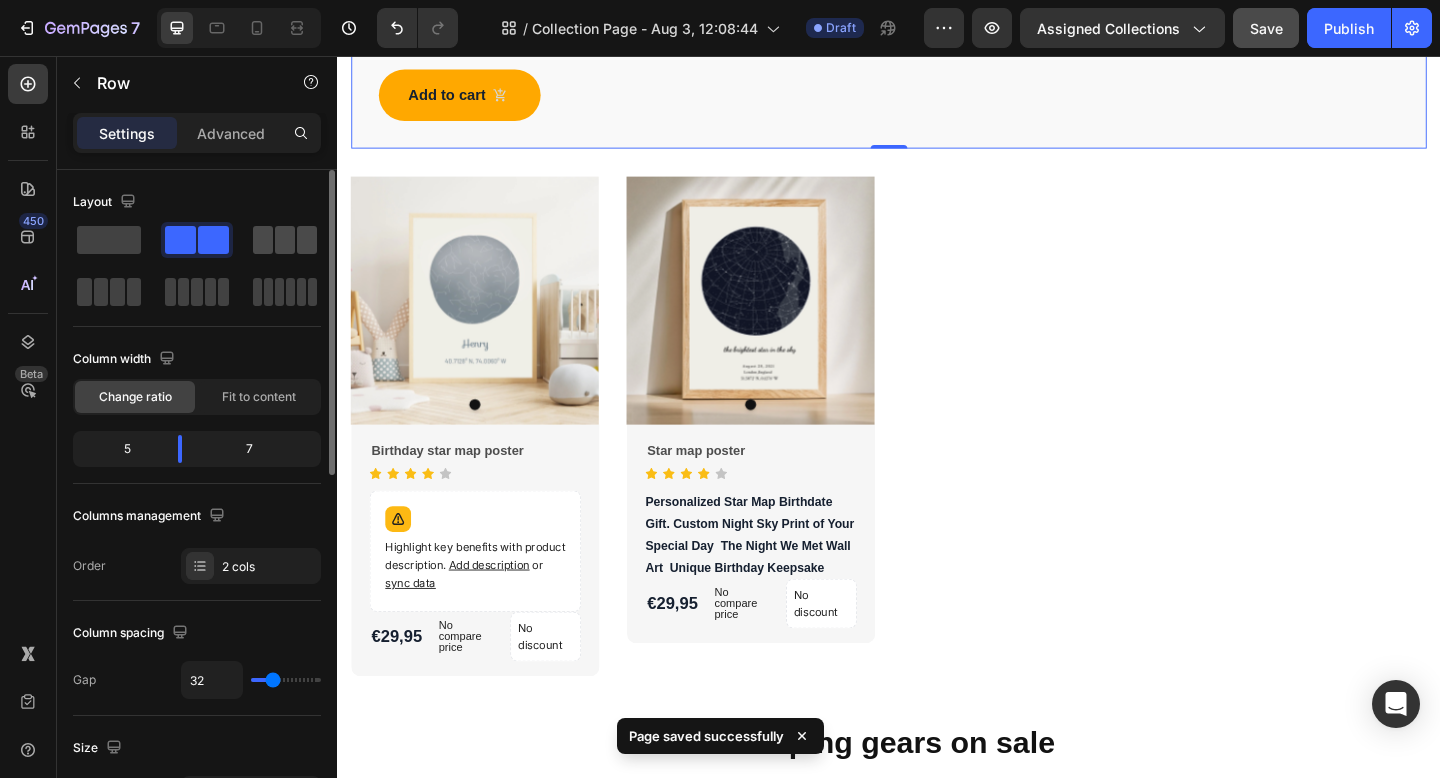 click 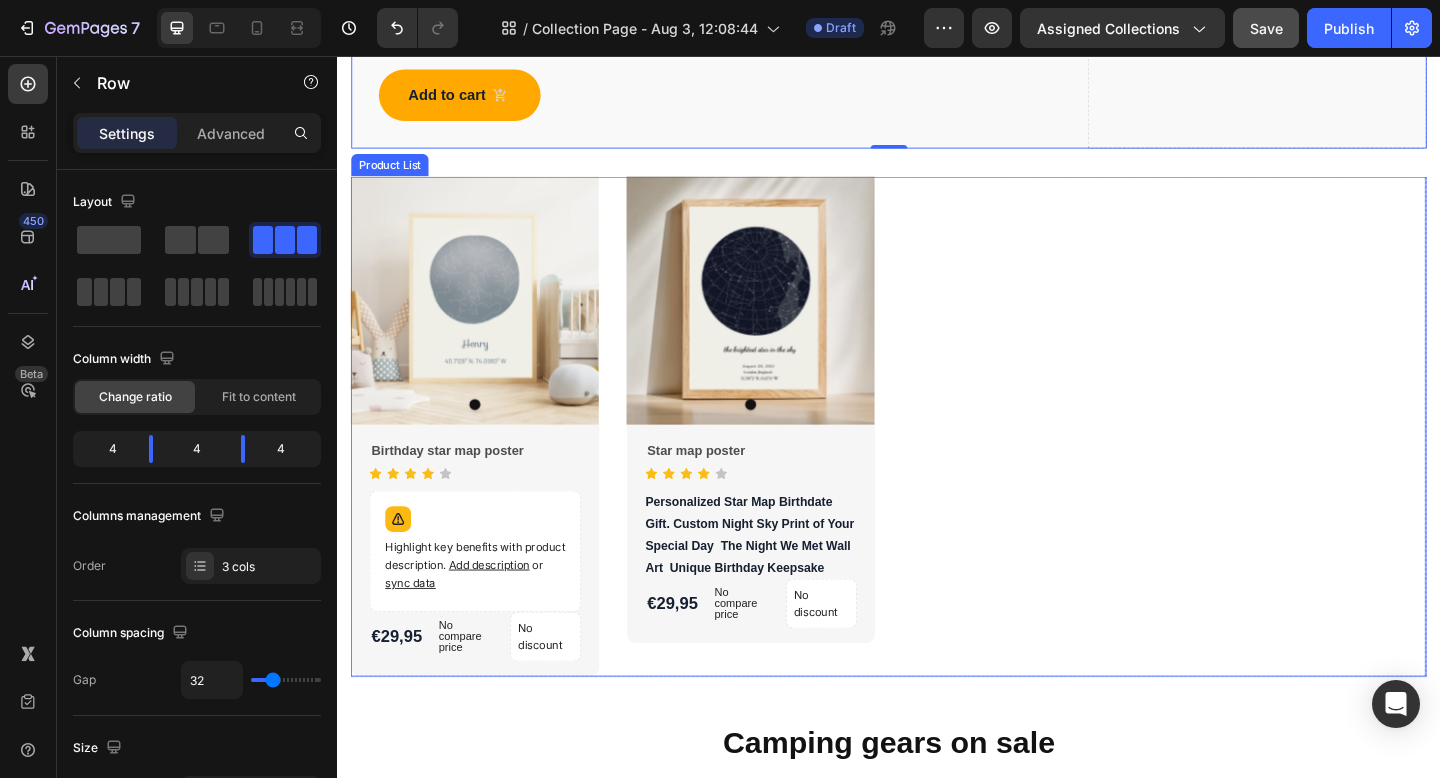 click on "Product Images Birthday star map poster Product Title                Icon                Icon                Icon                Icon                Icon Icon List Hoz Highlight key benefits with product description.       Add description   or   sync data Product Description €29,95 Product Price Product Price No compare price Product Price No discount   Not be displayed when published Product Badge Row Row Row Product List Product Images Star map poster Product Title                Icon                Icon                Icon                Icon                Icon Icon List Hoz
Personalized Star Map Birthdate Gift. Custom Night Sky Print of Your Special Day  The Night We Met Wall Art  Unique Birthday Keepsake   Product Description €29,95 Product Price Product Price No compare price Product Price No discount   Not be displayed when published Product Badge Row Row Row Product List" at bounding box center [937, 459] 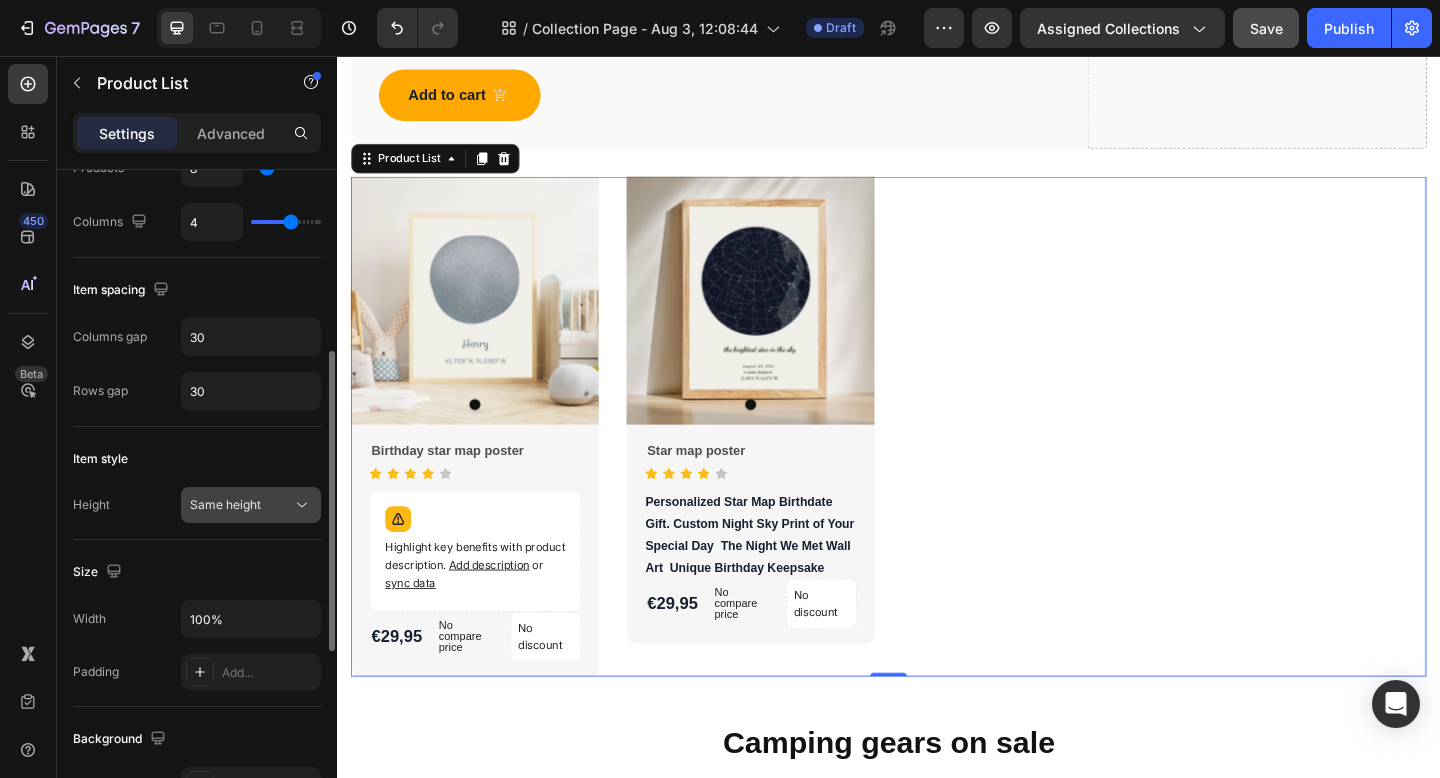 scroll, scrollTop: 336, scrollLeft: 0, axis: vertical 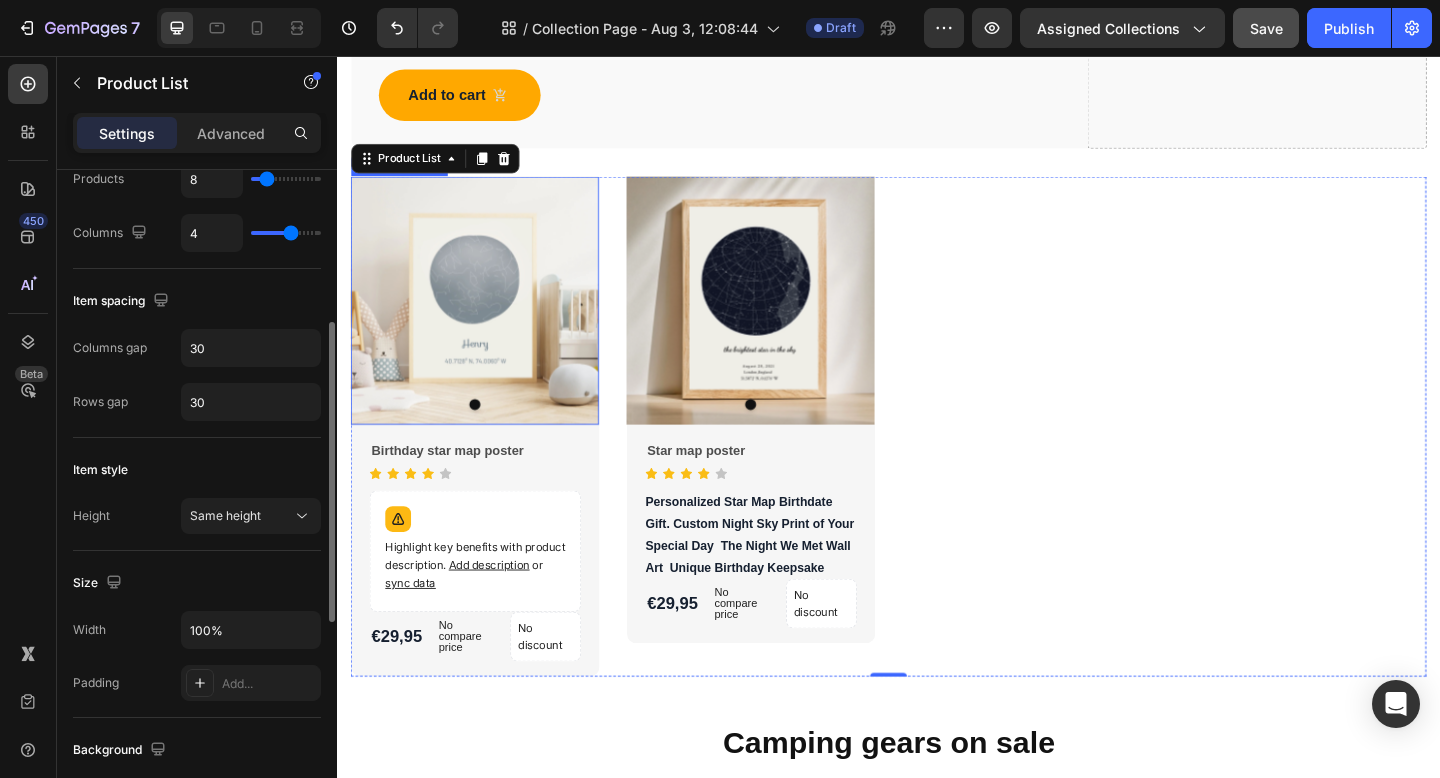 click at bounding box center (487, 322) 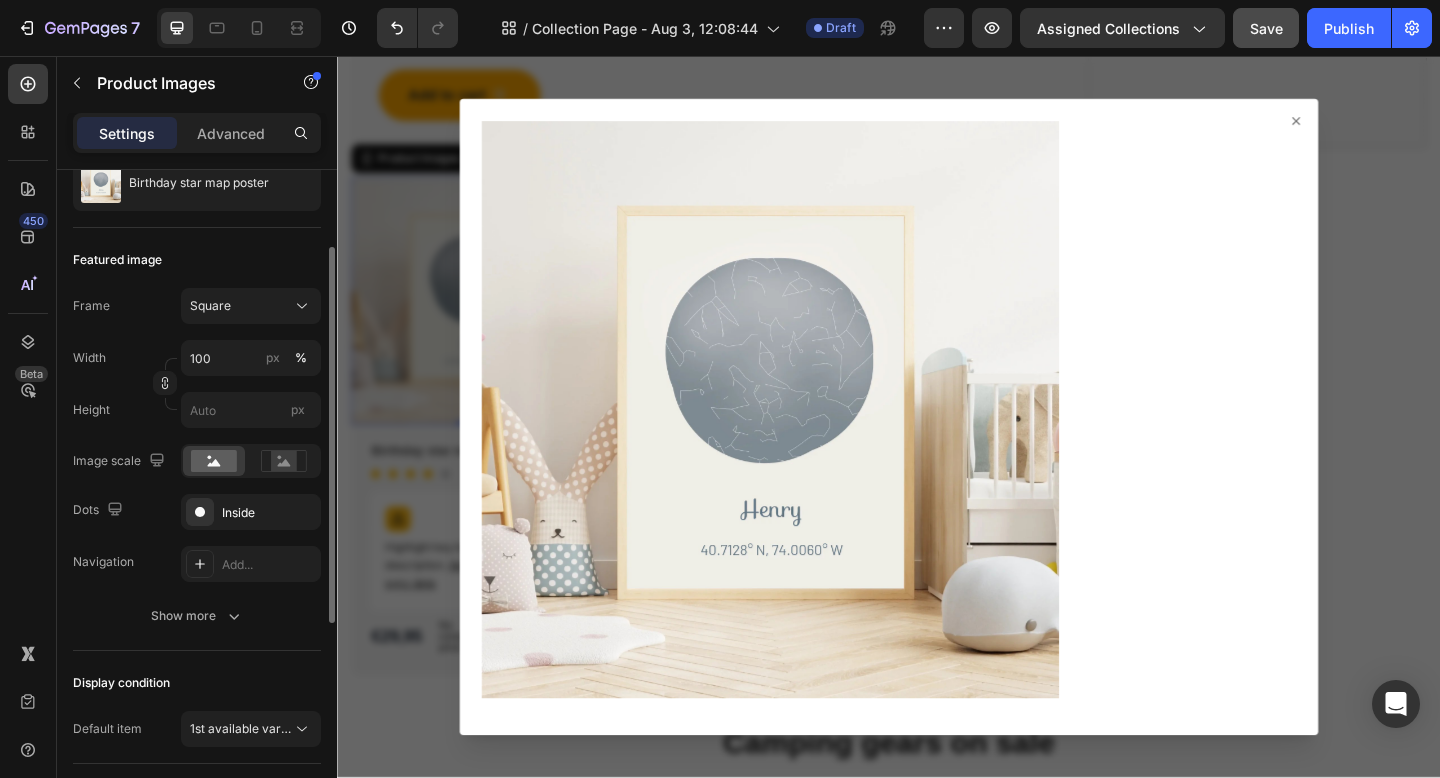 scroll, scrollTop: 214, scrollLeft: 0, axis: vertical 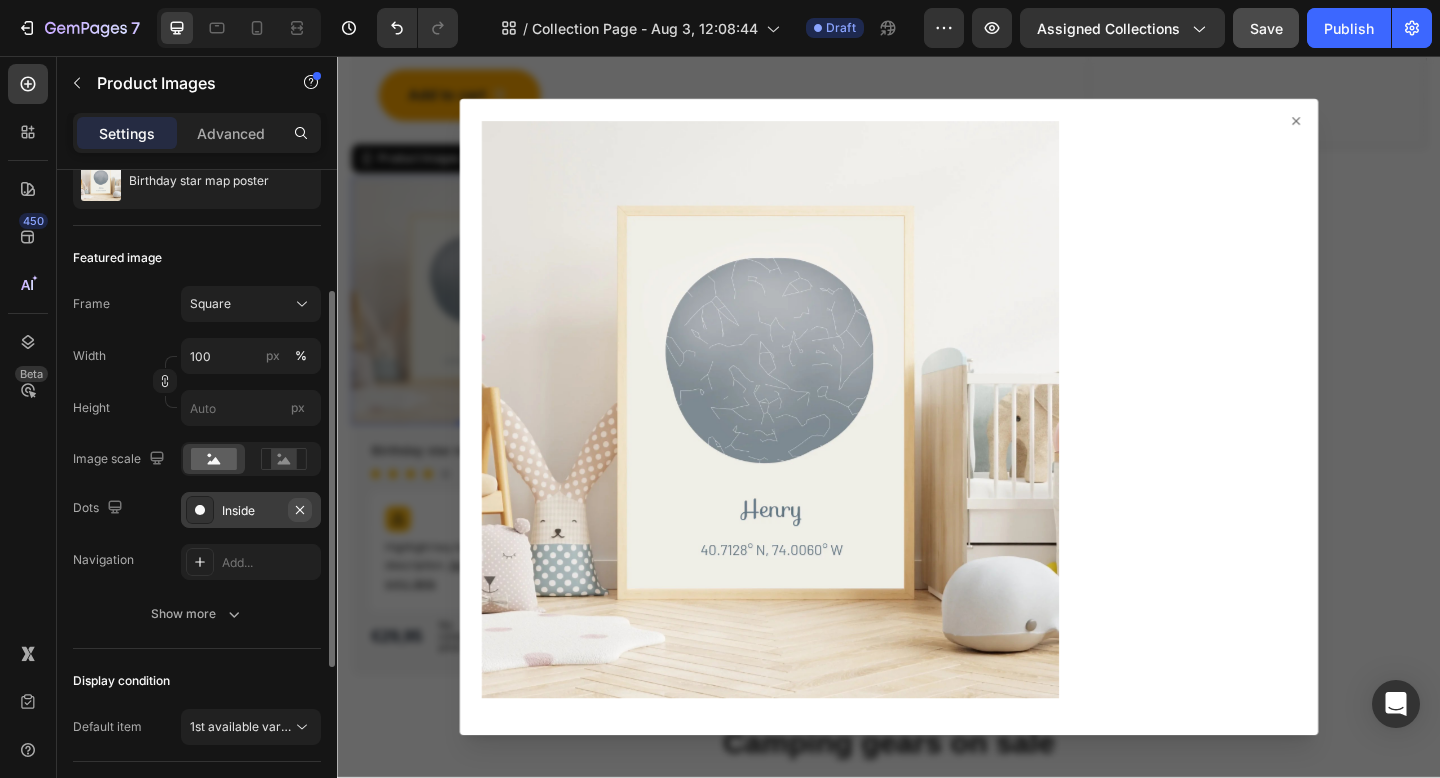 click 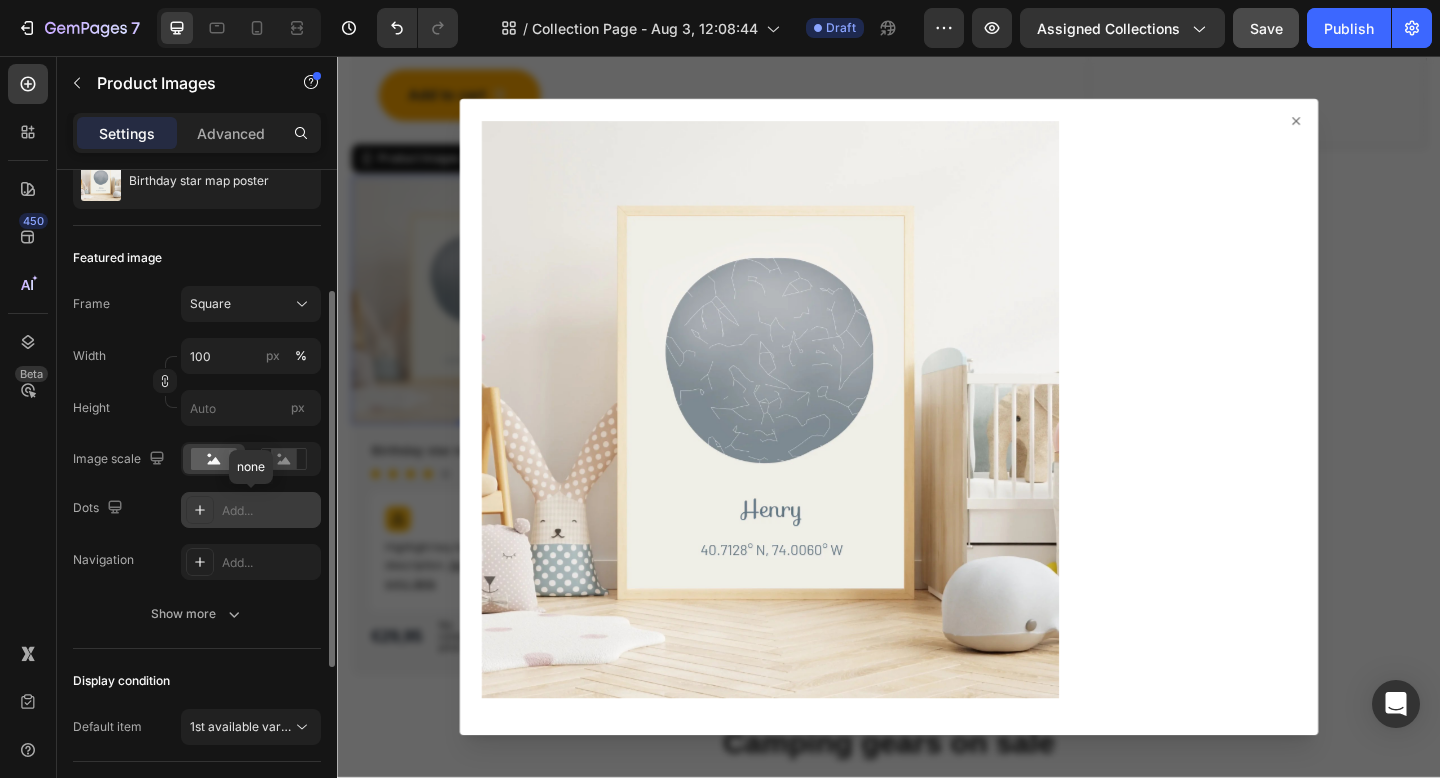 click on "Add..." at bounding box center [269, 511] 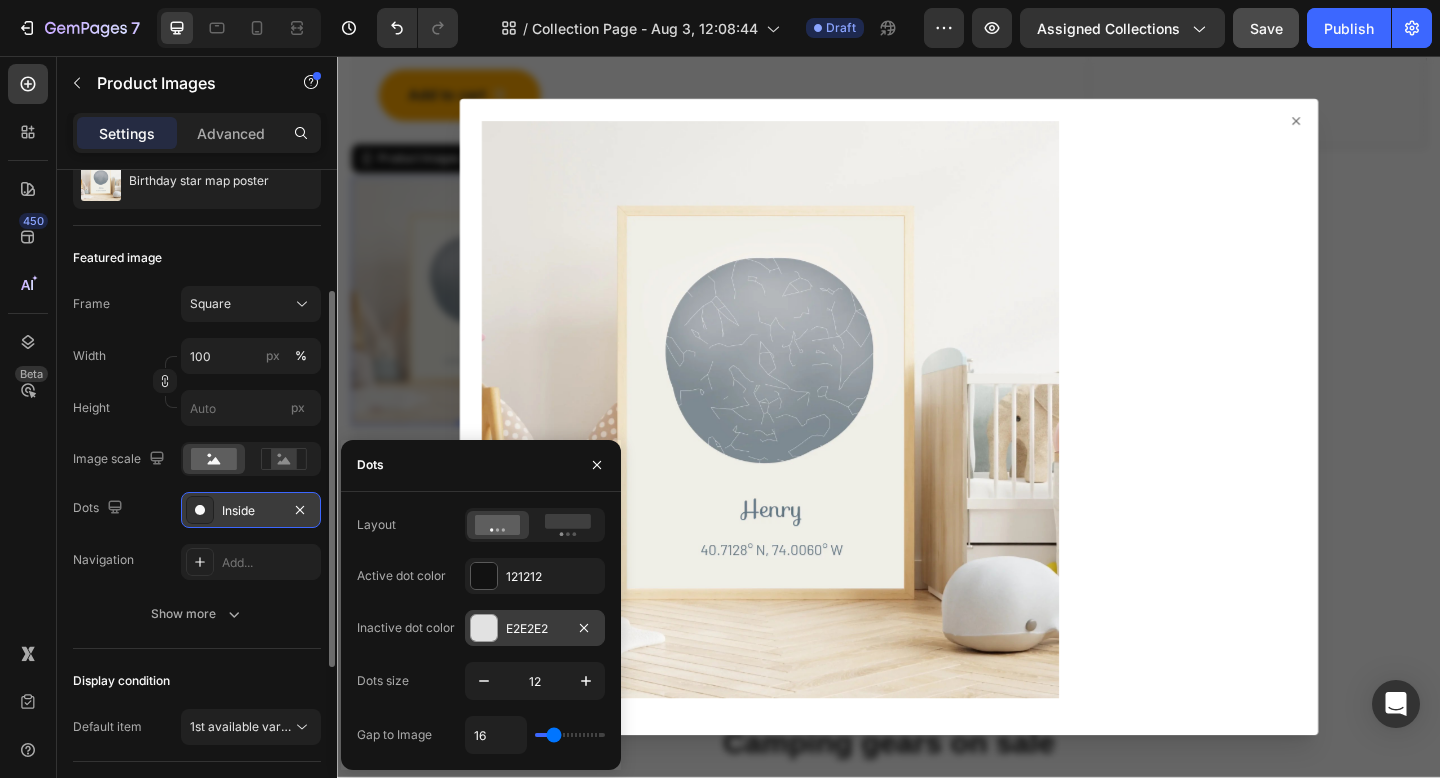 click on "E2E2E2" at bounding box center [535, 628] 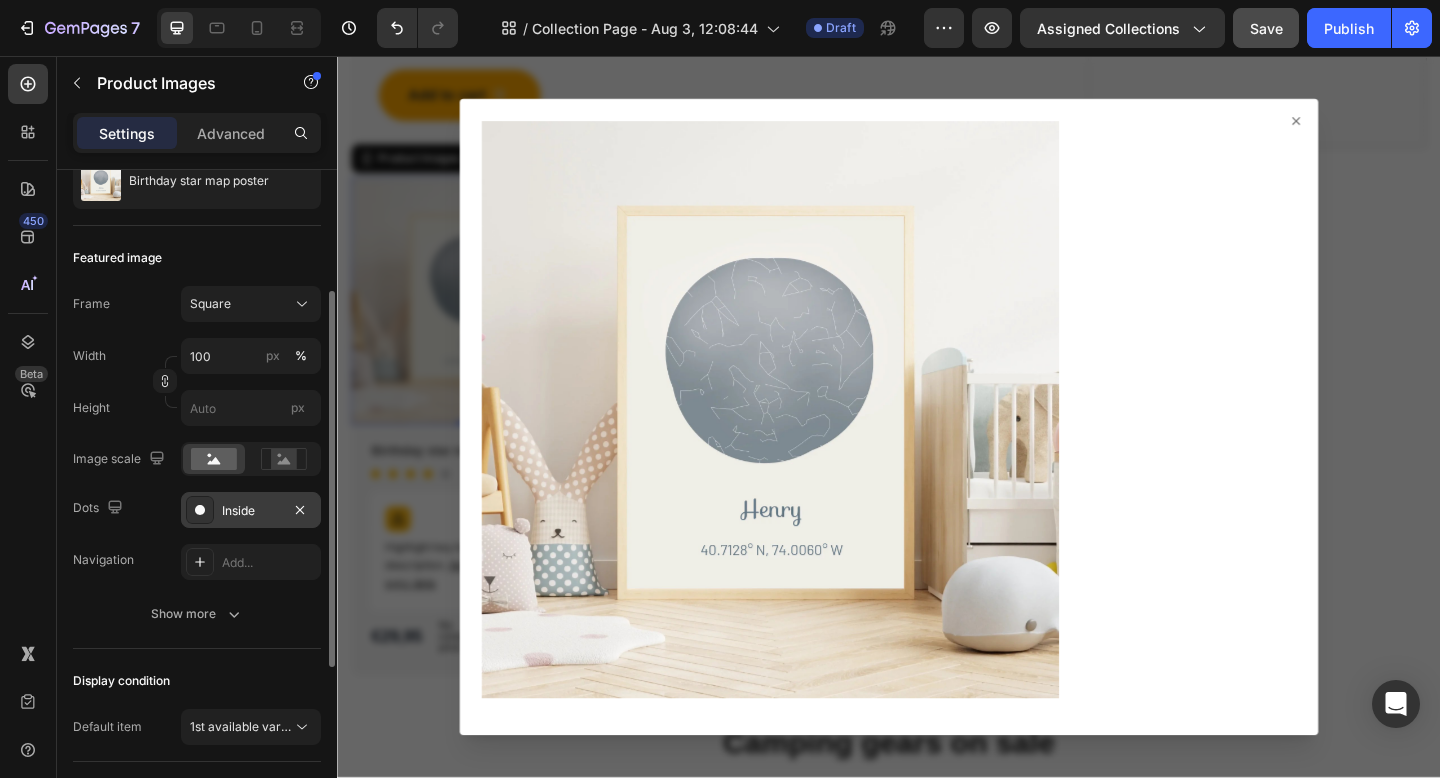 click 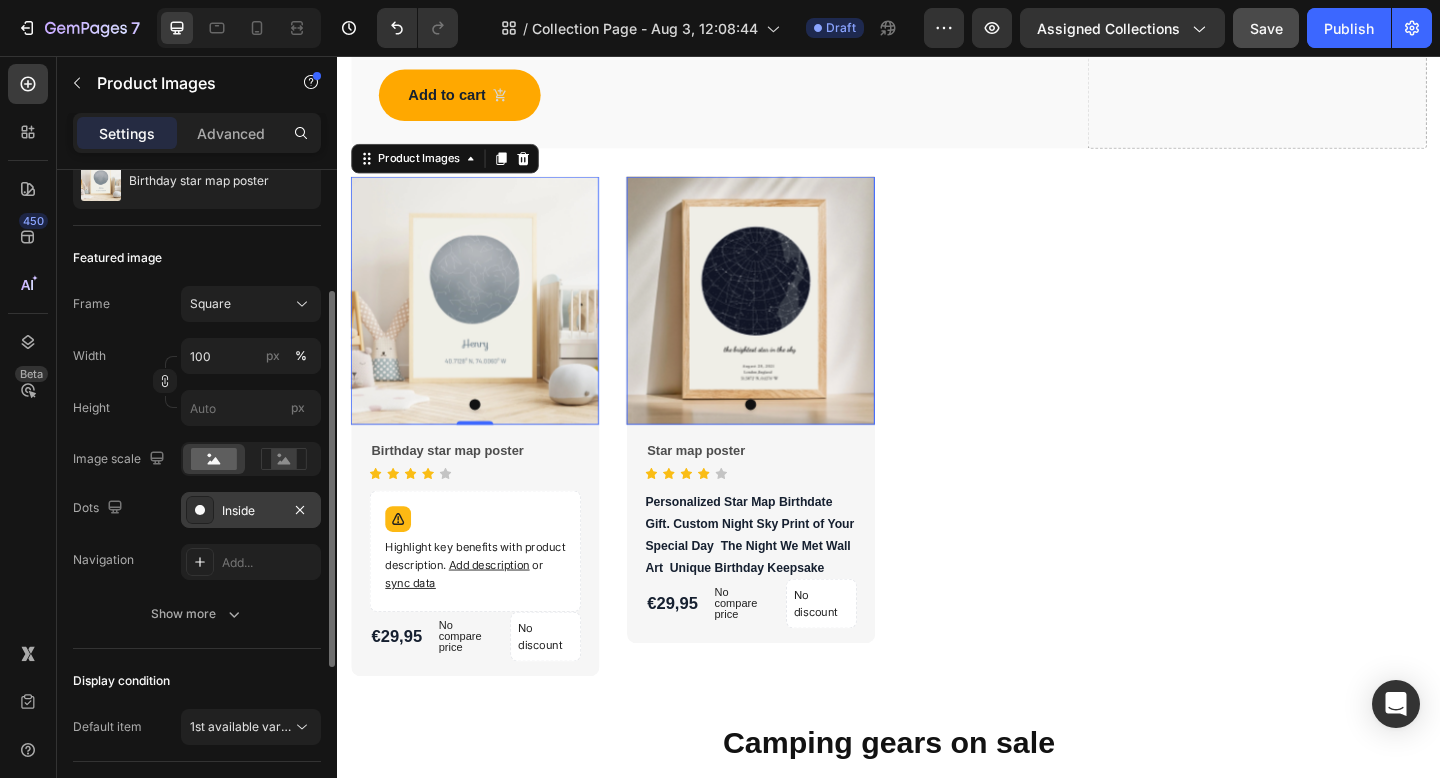 click on "Inside" at bounding box center [251, 511] 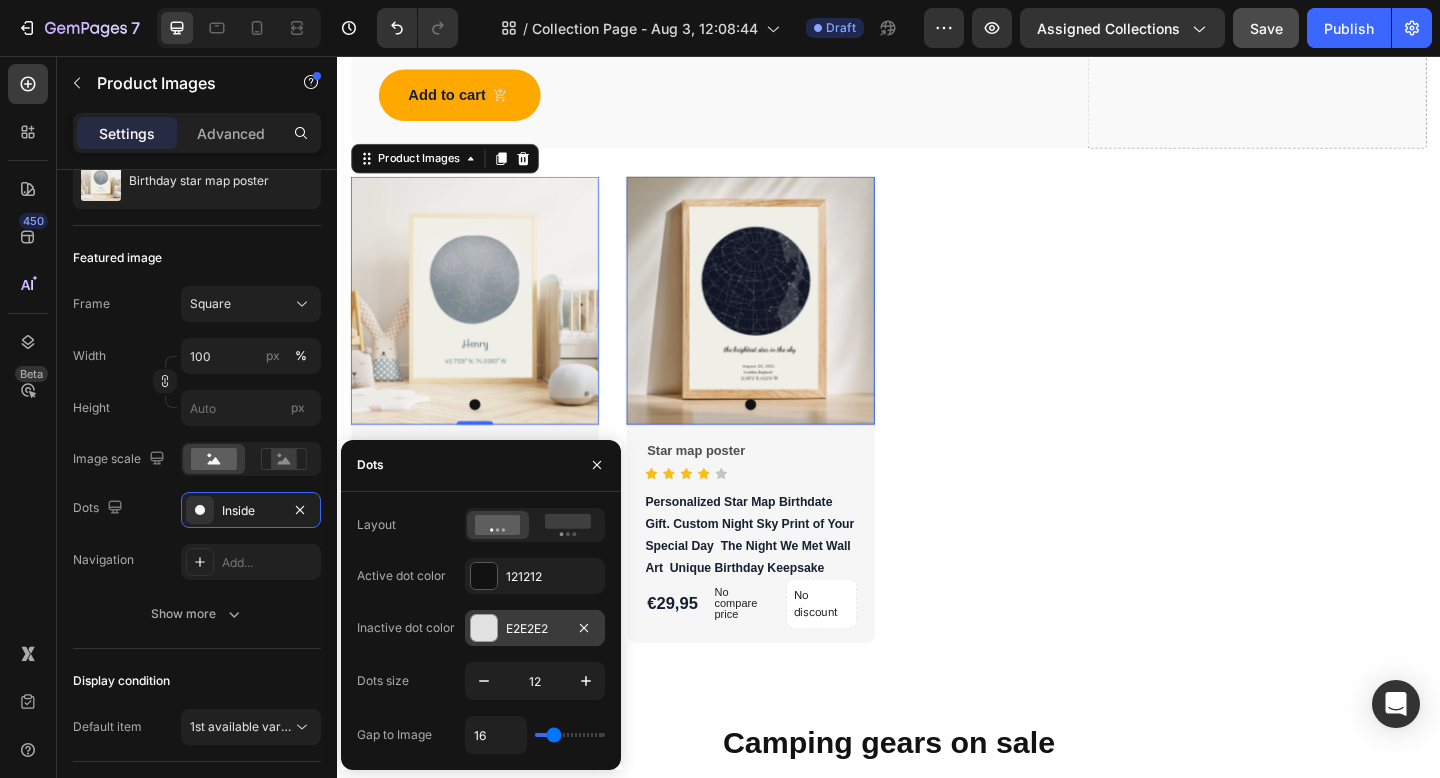 click at bounding box center (484, 628) 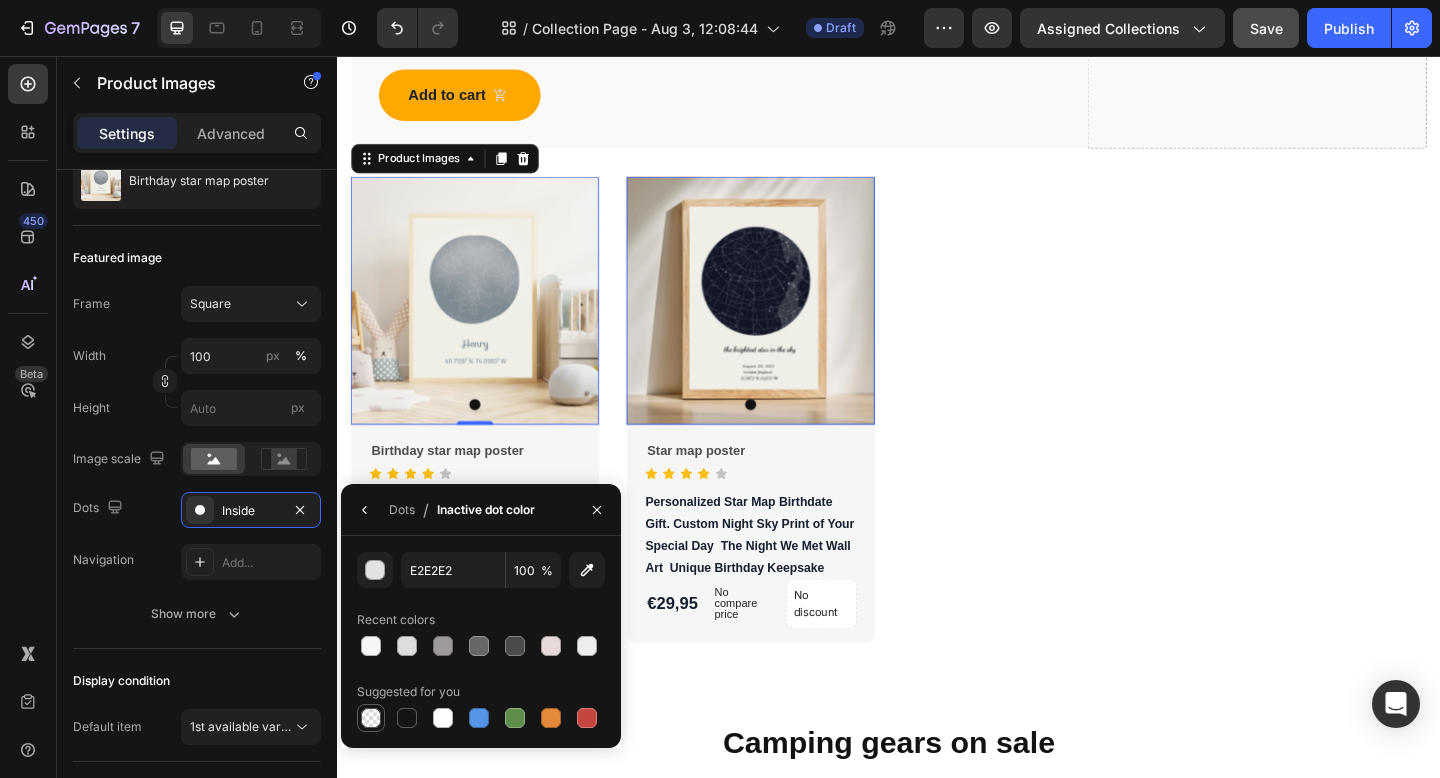 click at bounding box center (371, 718) 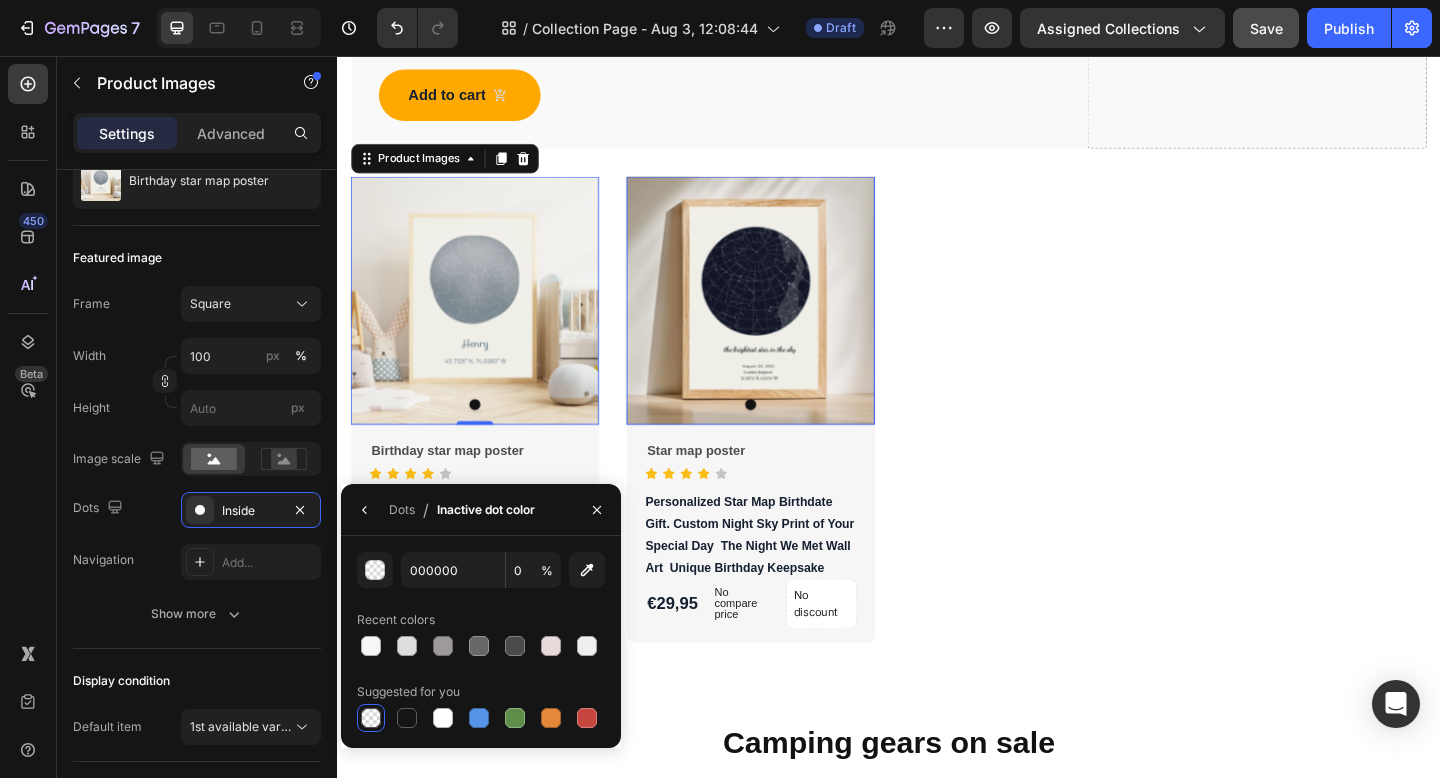 click at bounding box center (371, 718) 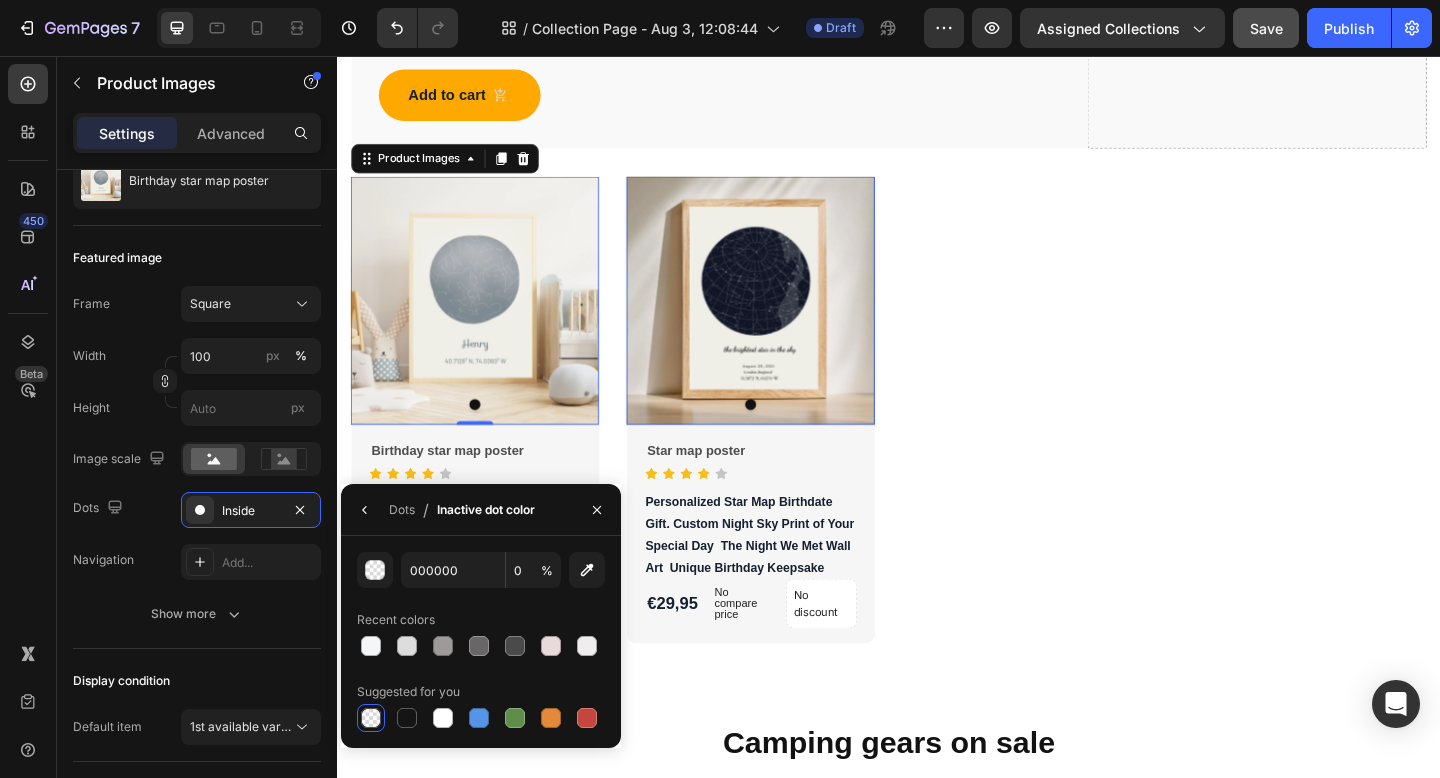 click at bounding box center (371, 718) 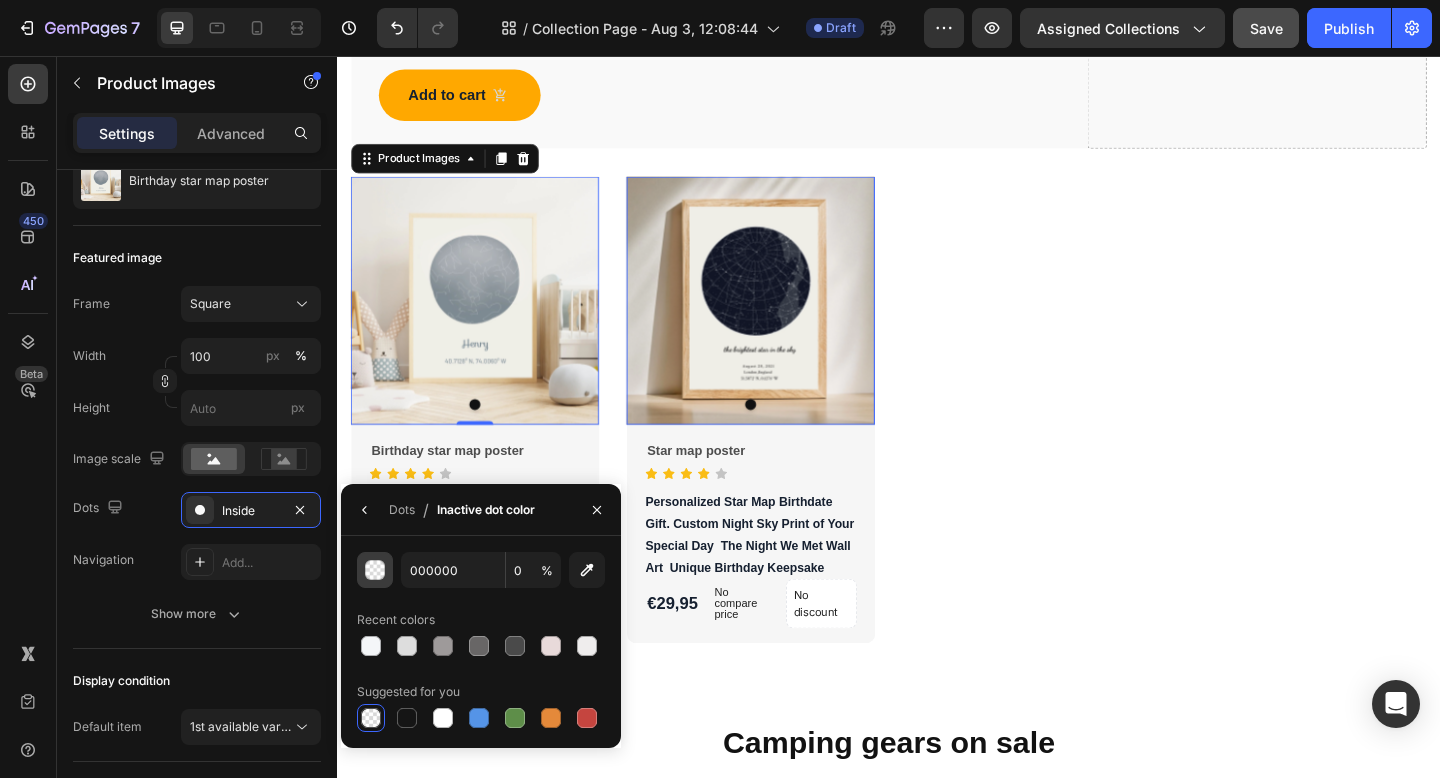 click at bounding box center (376, 571) 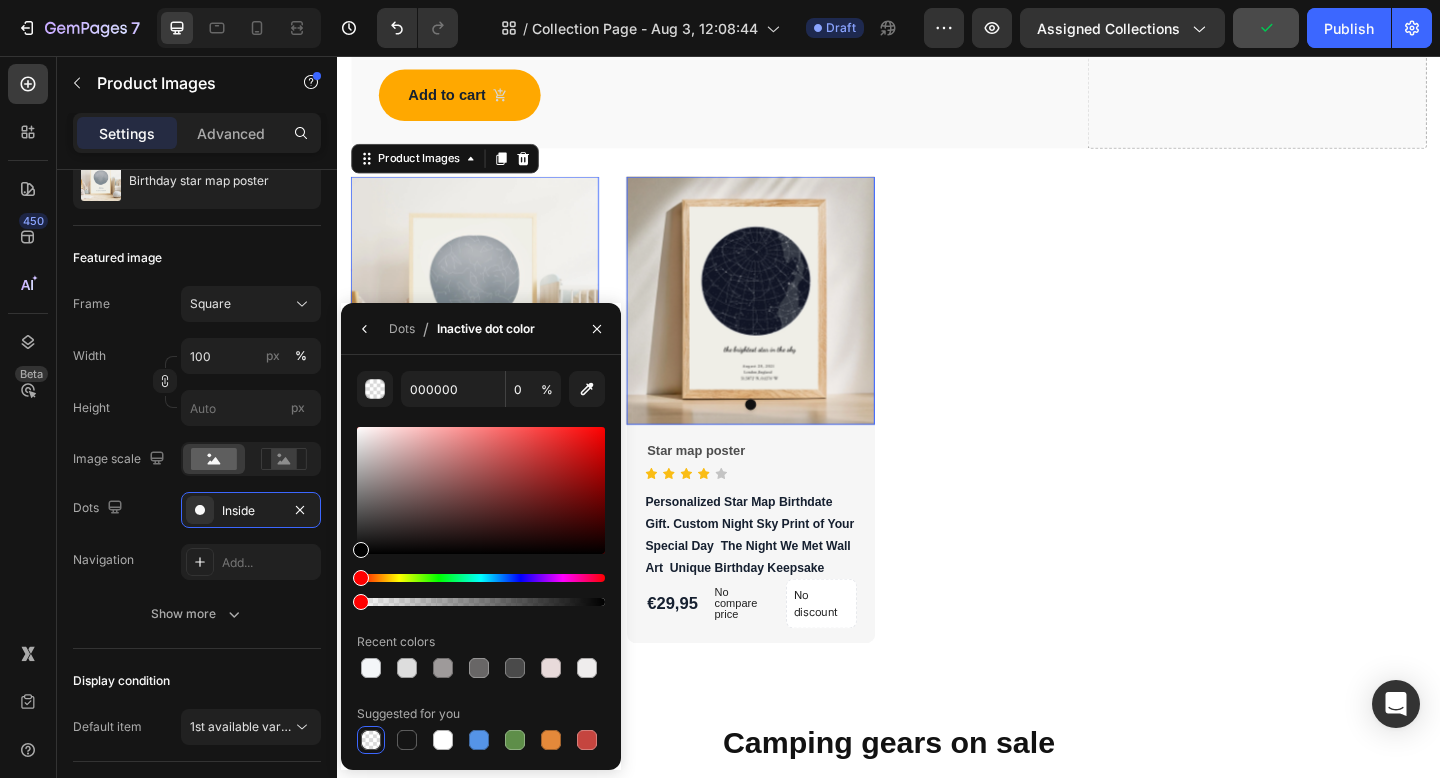 click at bounding box center (371, 740) 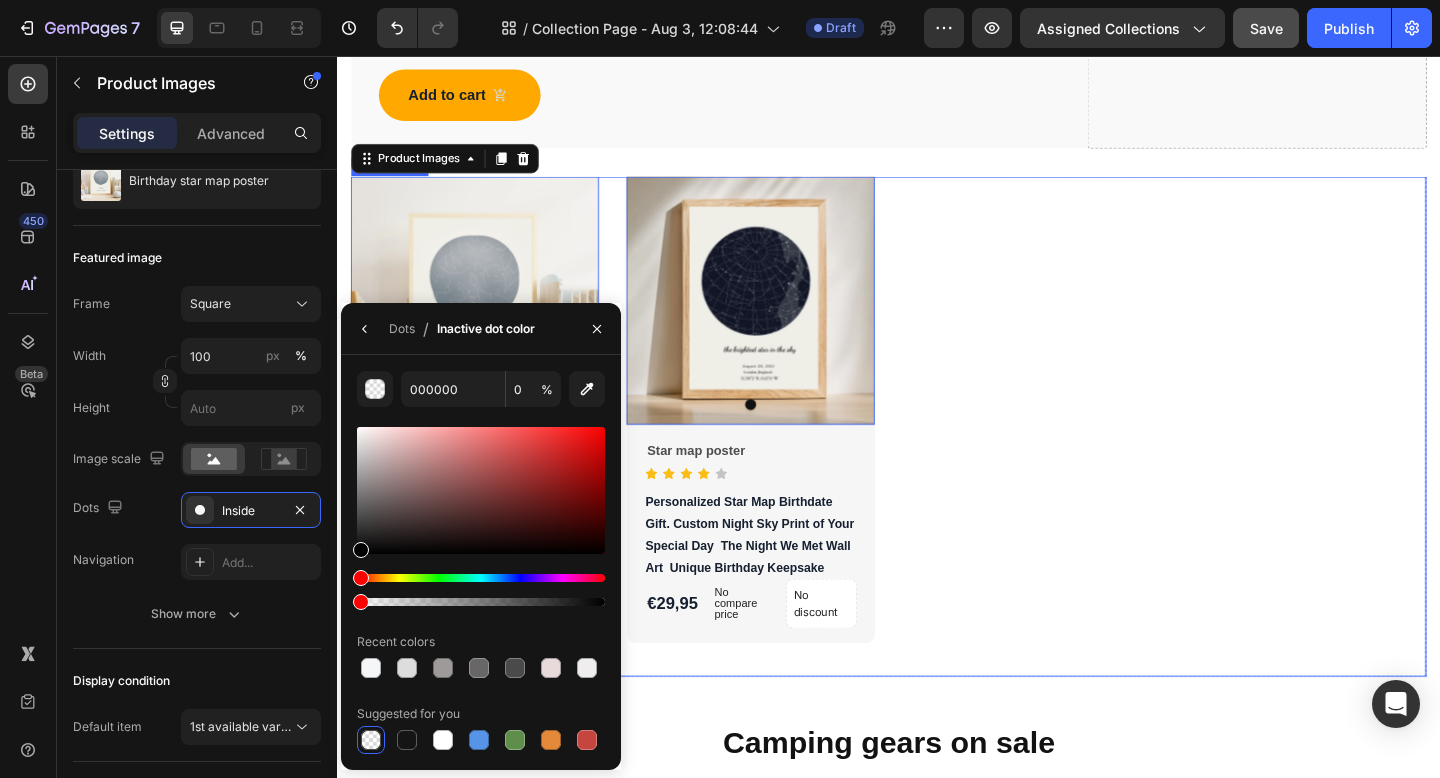 click on "Product Images   0 Birthday star map poster Product Title                Icon                Icon                Icon                Icon                Icon Icon List Hoz Highlight key benefits with product description.       Add description   or   sync data Product Description €29,95 Product Price Product Price No compare price Product Price No discount   Not be displayed when published Product Badge Row Row Row Product List Product Images   0 Star map poster Product Title                Icon                Icon                Icon                Icon                Icon Icon List Hoz
Personalized Star Map Birthdate Gift. Custom Night Sky Print of Your Special Day  The Night We Met Wall Art  Unique Birthday Keepsake   Product Description €29,95 Product Price Product Price No compare price Product Price No discount   Not be displayed when published Product Badge Row Row Row Product List" at bounding box center [937, 459] 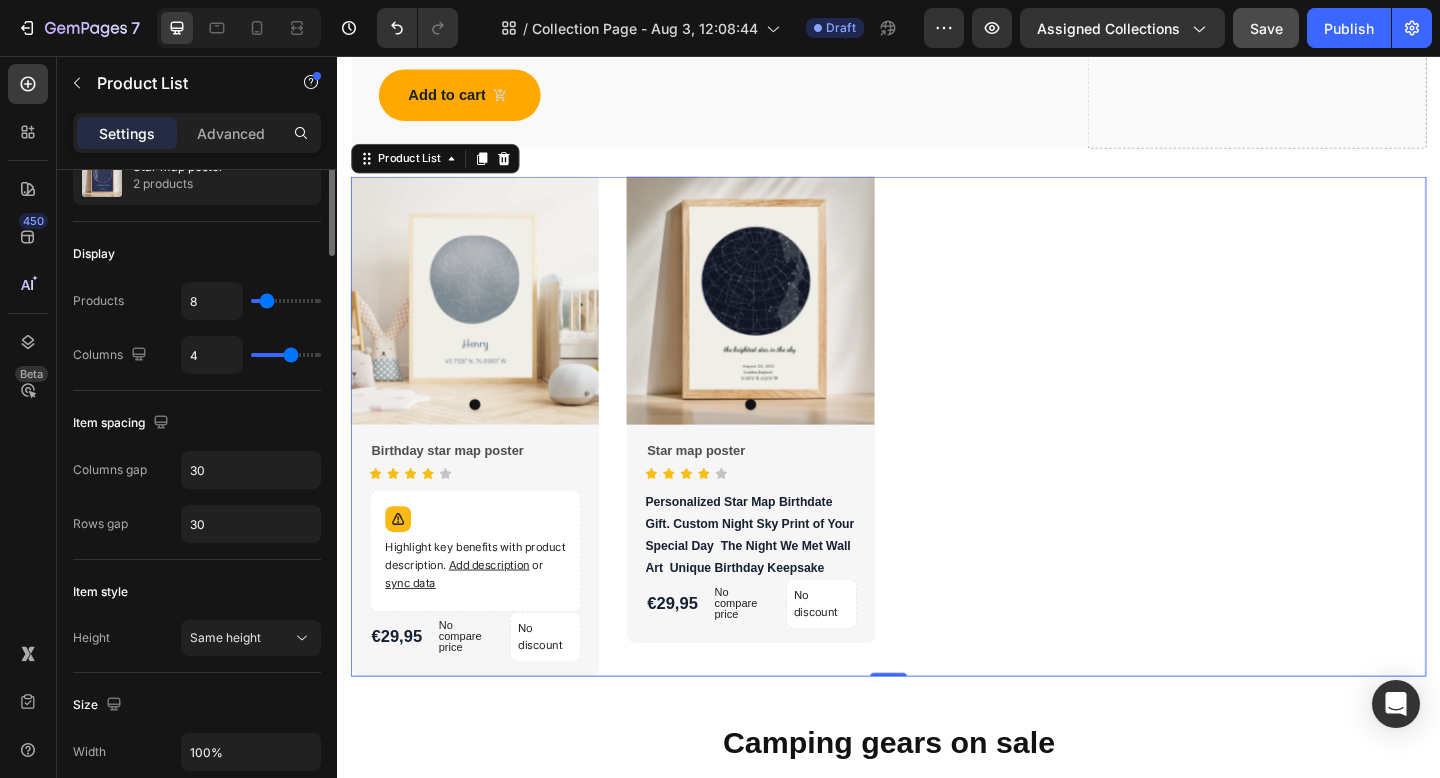 scroll, scrollTop: 0, scrollLeft: 0, axis: both 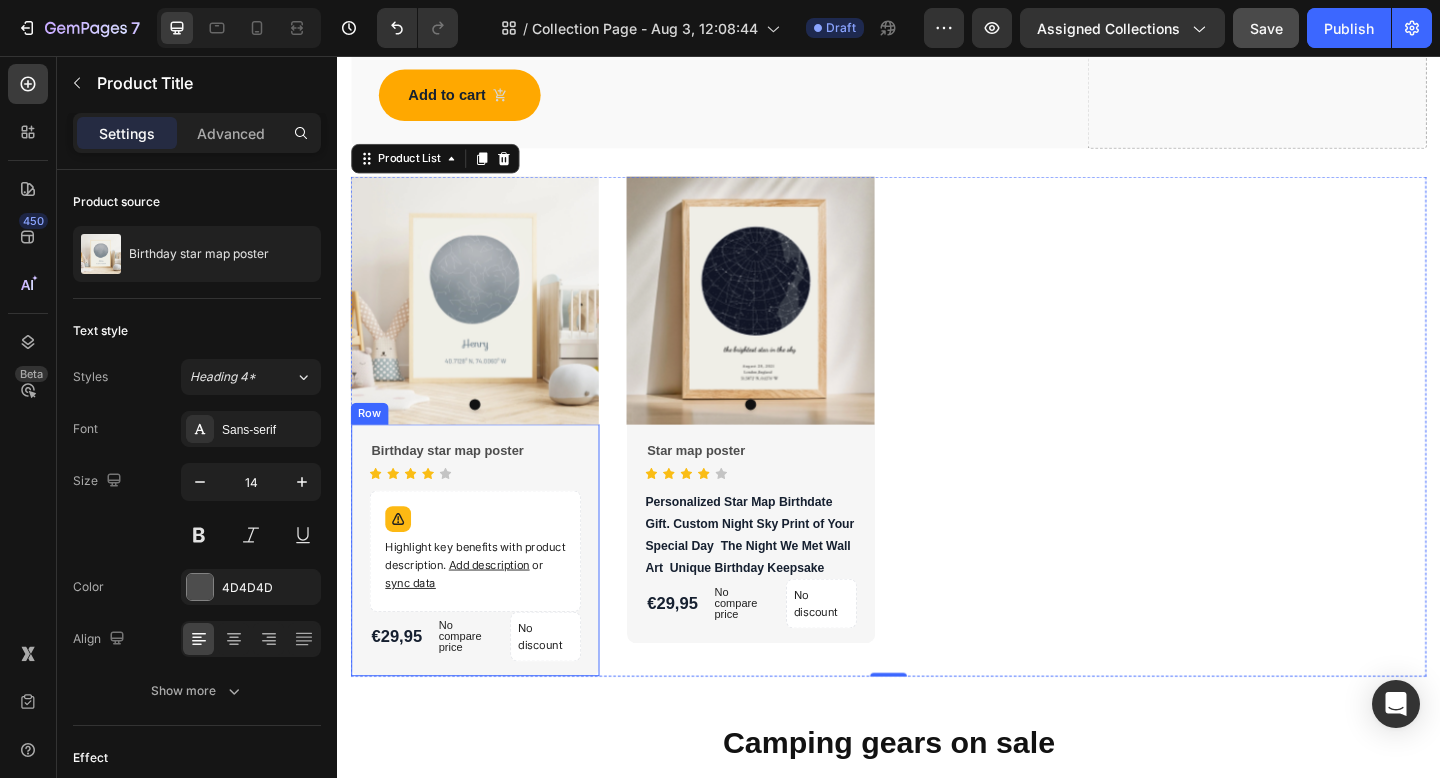 click on "[BIRTHDAY] [PRODUCT] poster" at bounding box center (487, 485) 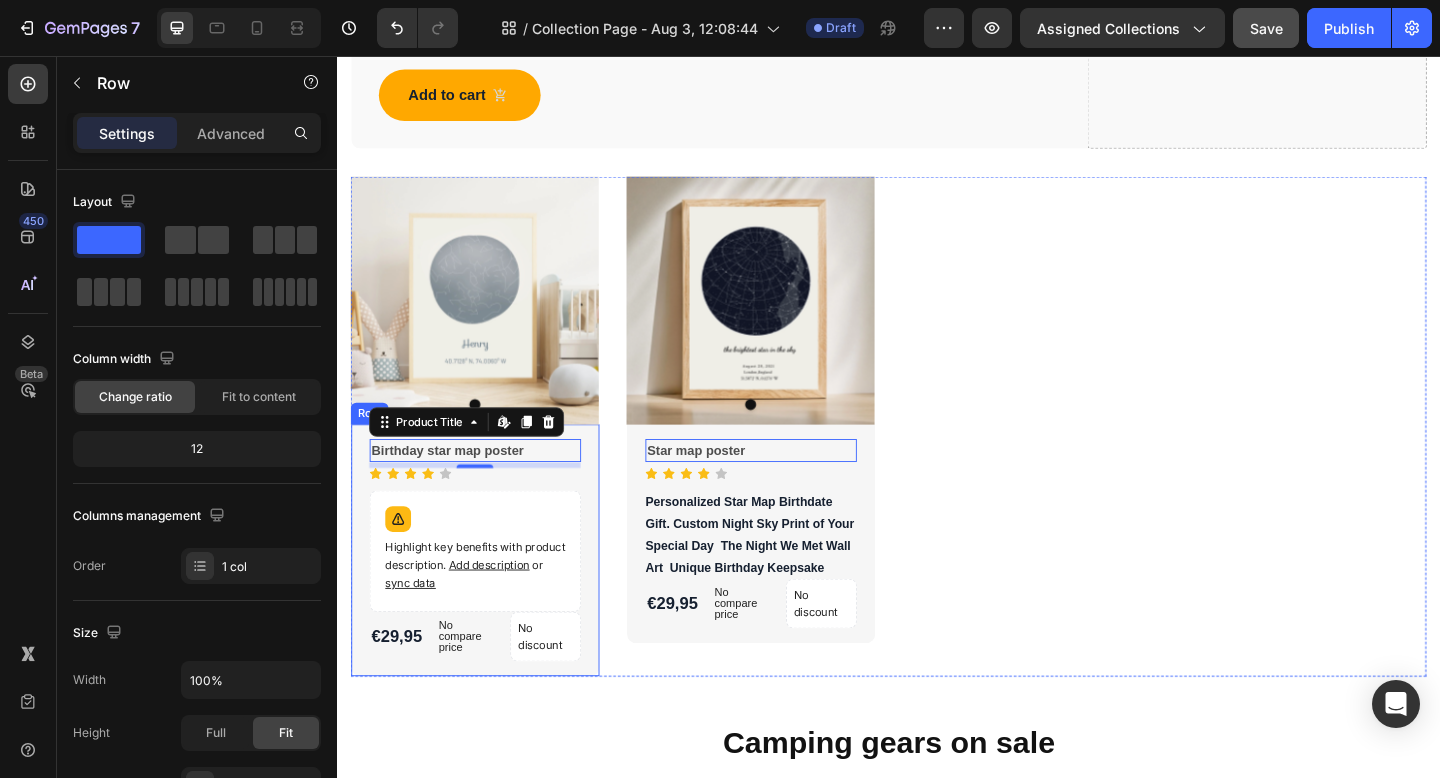 click on "Birthday star map poster Product Title   Edit content in Shopify 6                Icon                Icon                Icon                Icon                Icon Icon List Hoz Highlight key benefits with product description.       Add description   or   sync data Product Description €29,95 Product Price Product Price No compare price Product Price No discount   Not be displayed when published Product Badge Row Row Row" at bounding box center [487, 594] 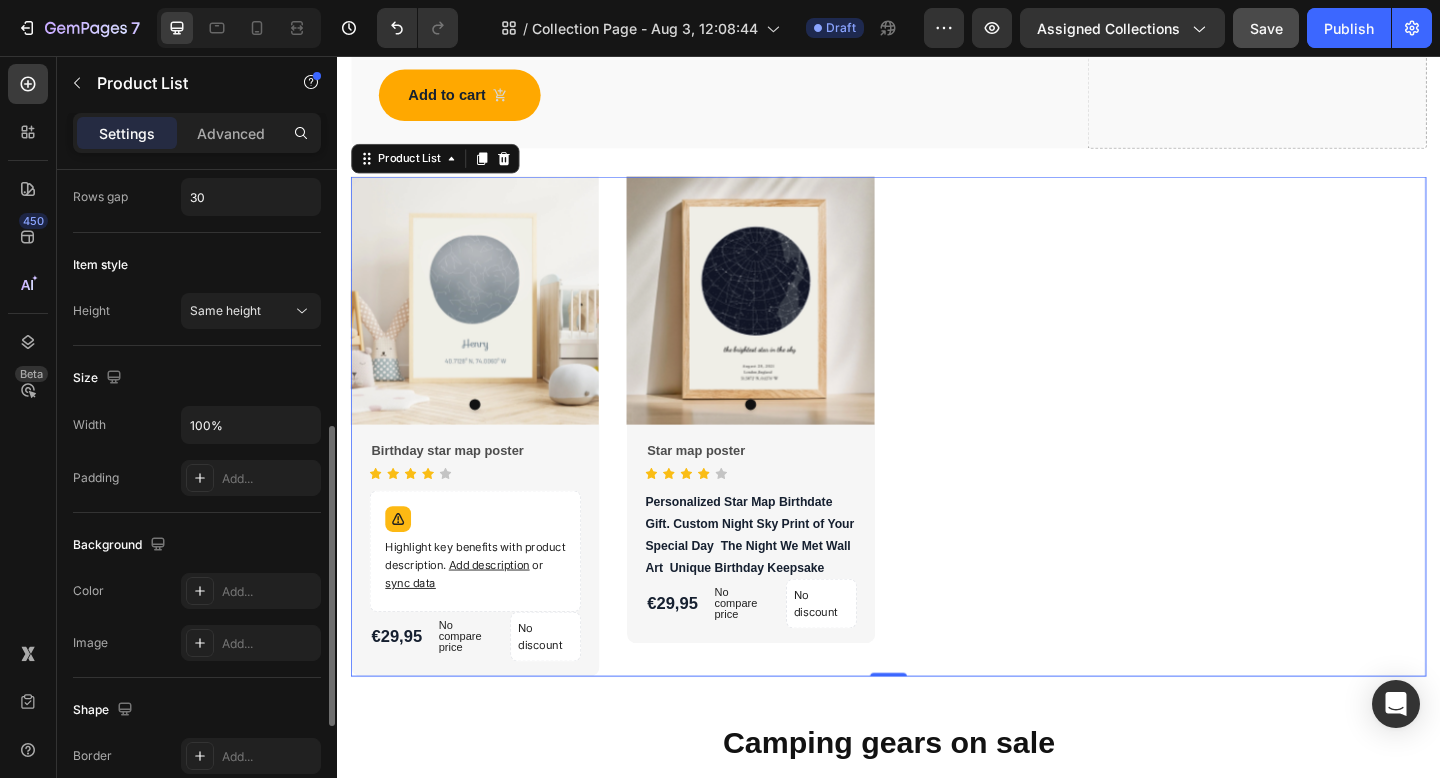 scroll, scrollTop: 554, scrollLeft: 0, axis: vertical 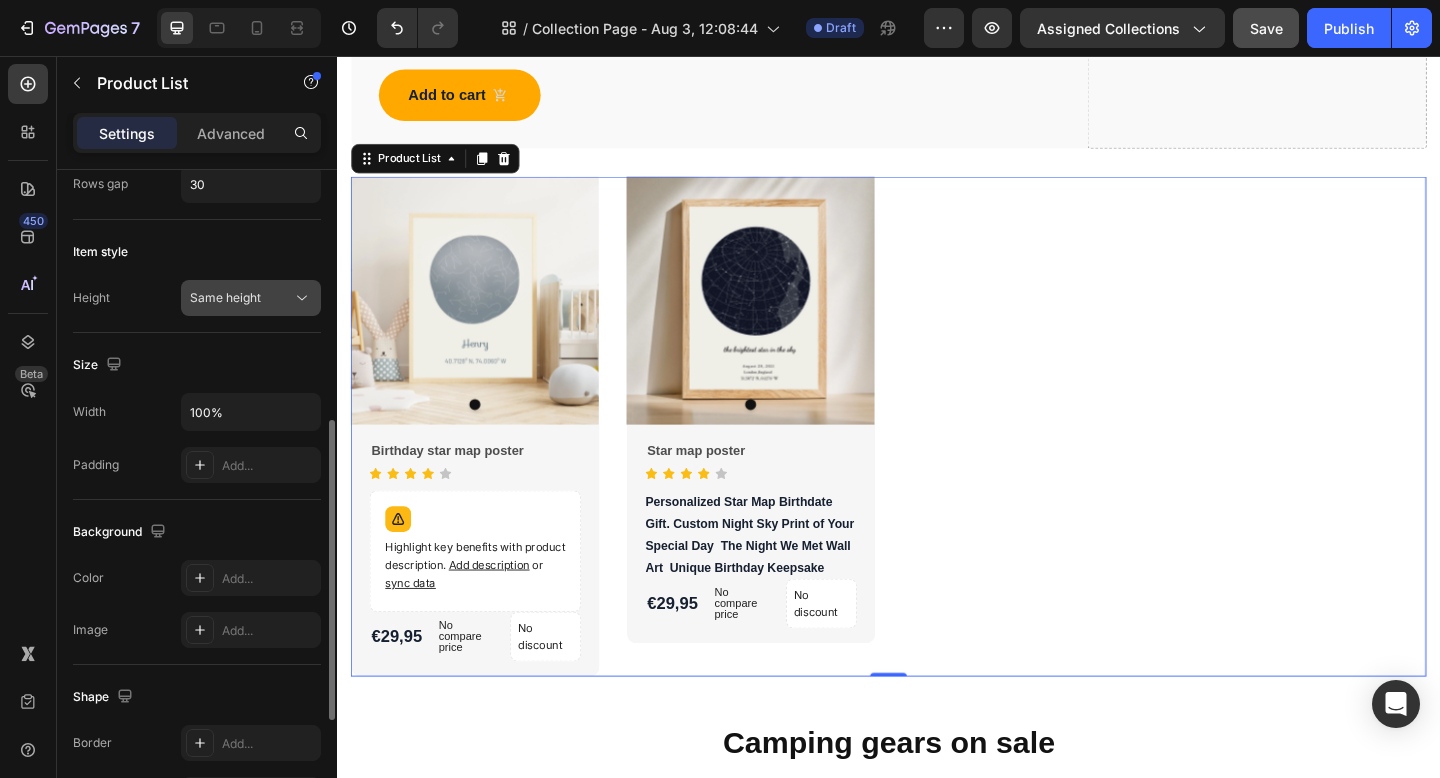 click 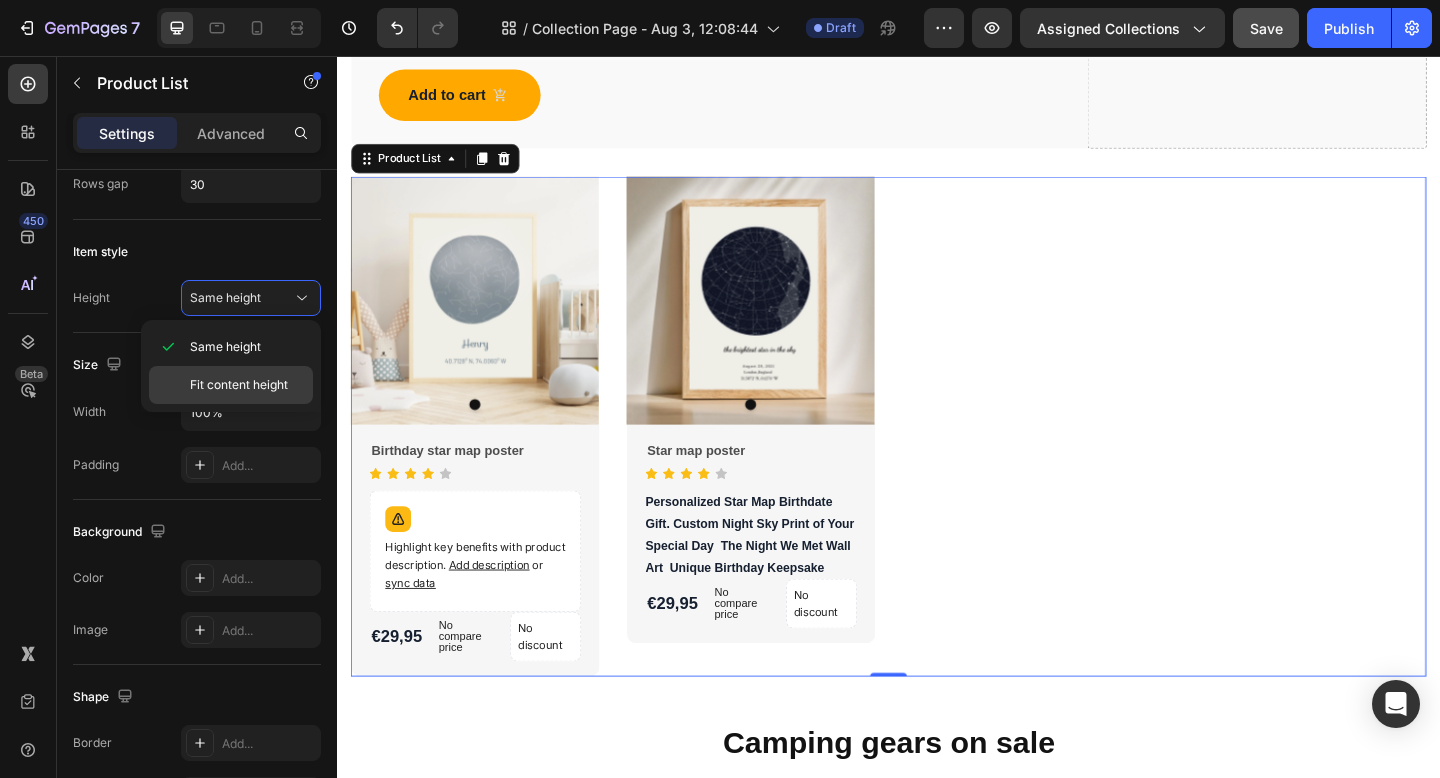 click on "Fit content height" 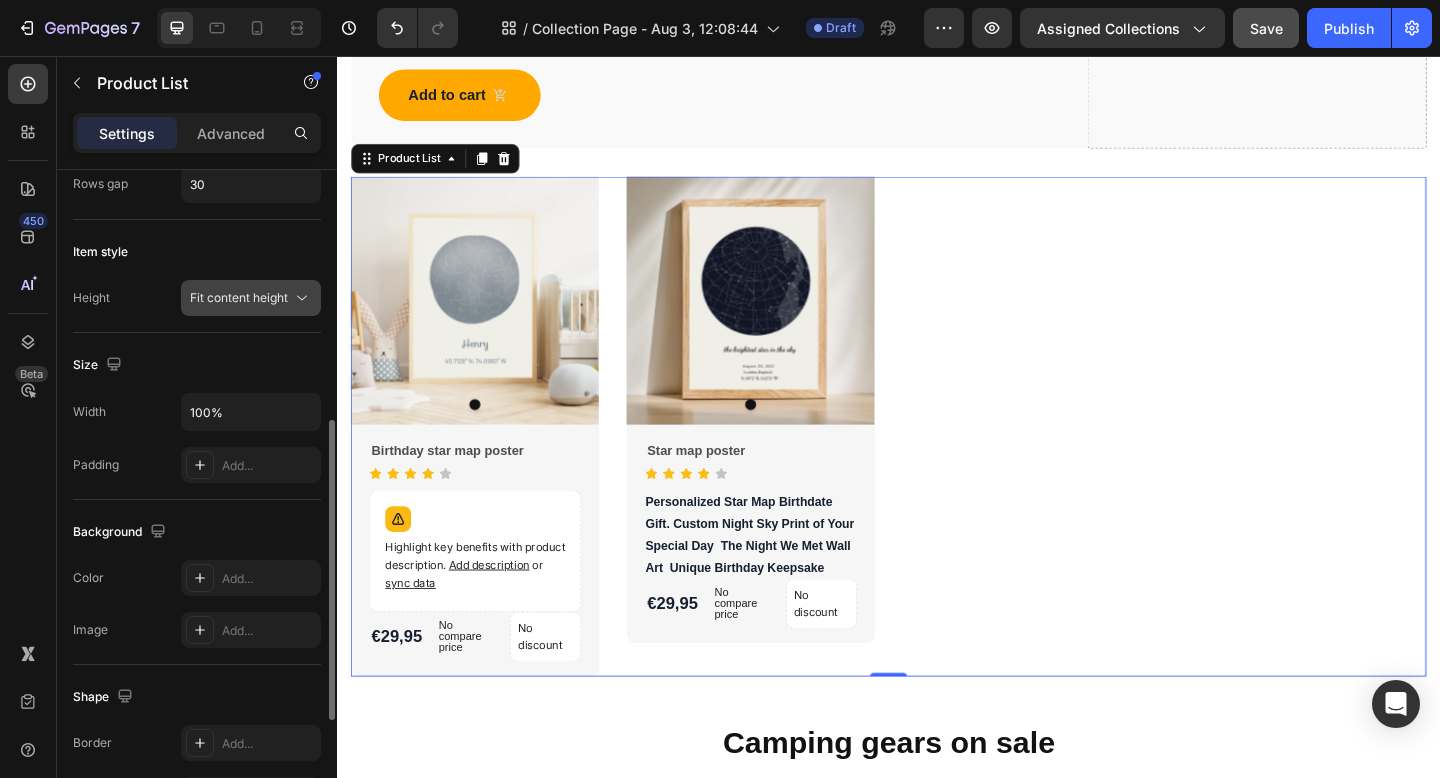 click 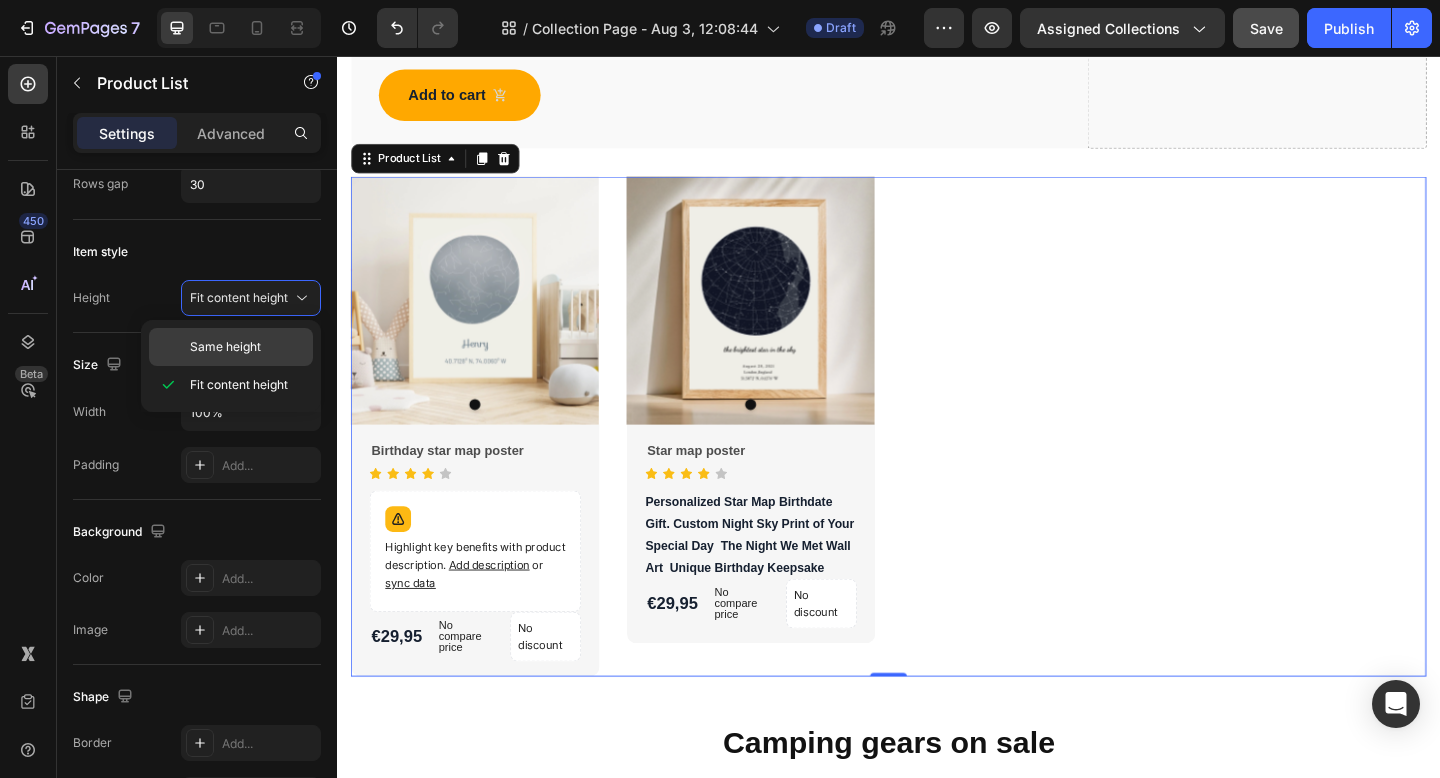 click on "Same height" 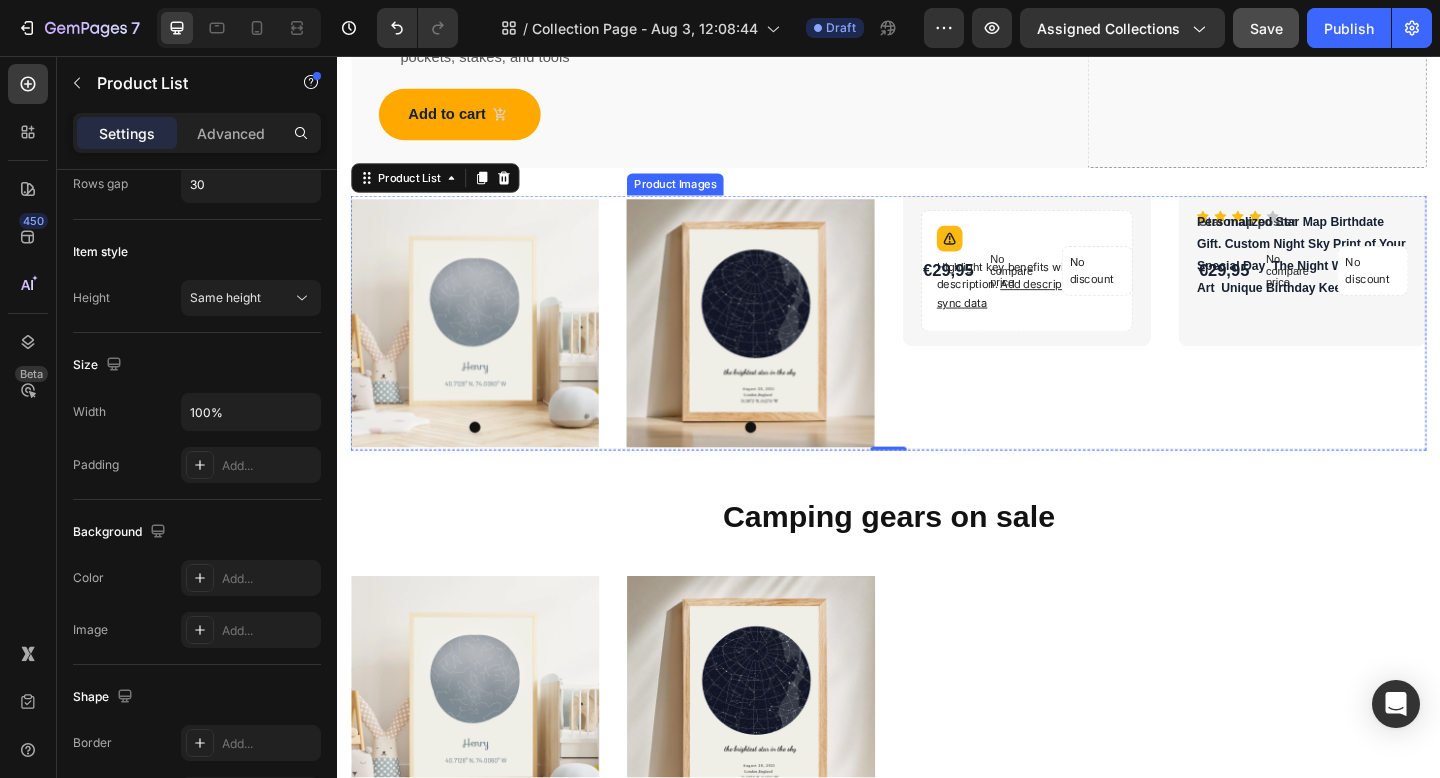 scroll, scrollTop: 1455, scrollLeft: 0, axis: vertical 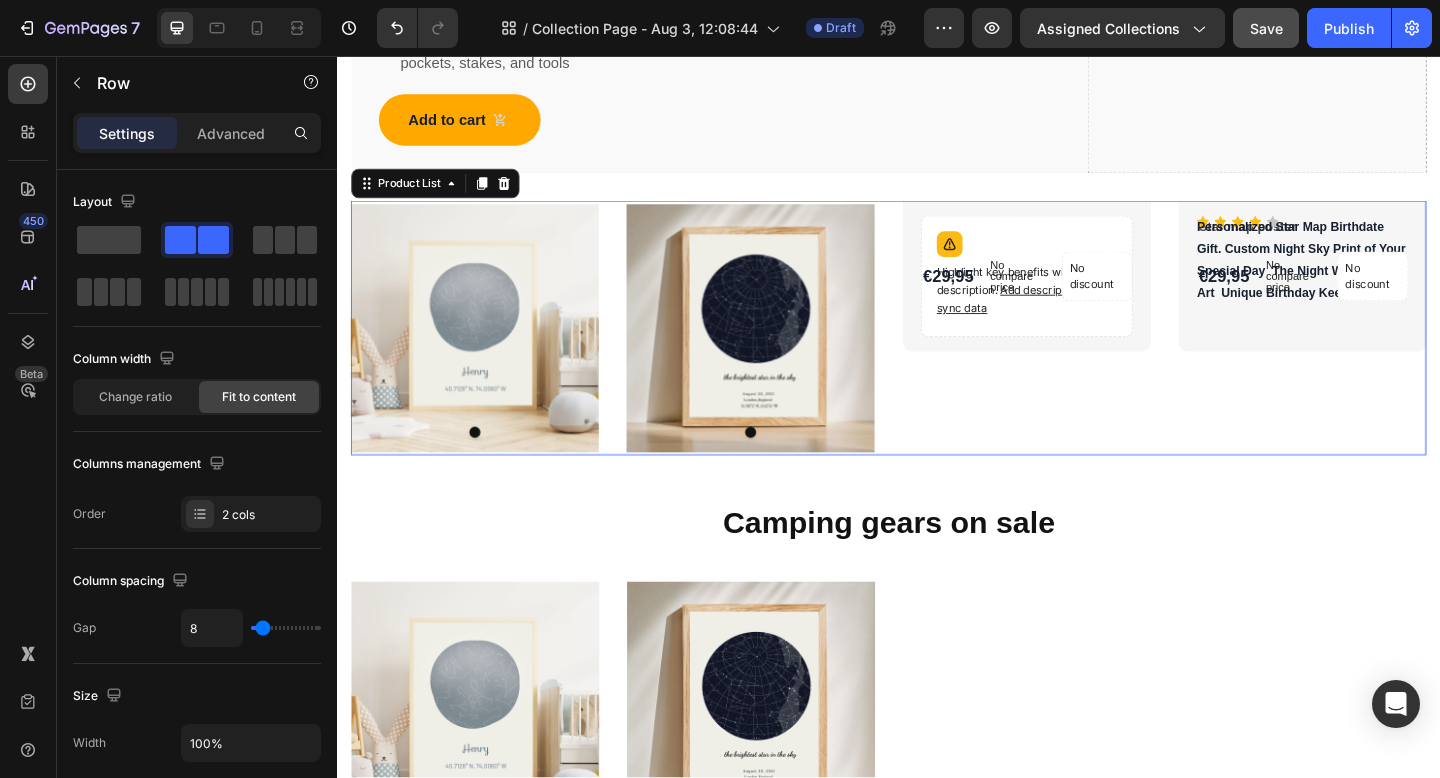 click on "Product Images Birthday star map poster Product Title                Icon                Icon                Icon                Icon                Icon Icon List Hoz Highlight key benefits with product description.       Add description   or   sync data Product Description €29,95 Product Price Product Price No compare price Product Price No discount   Not be displayed when published Product Badge Row Row Row Product List   0 Product Images Star map poster Product Title                Icon                Icon                Icon                Icon                Icon Icon List Hoz
Personalized Star Map Birthdate Gift. Custom Night Sky Print of Your Special Day  The Night We Met Wall Art  Unique Birthday Keepsake   Product Description €29,95 Product Price Product Price No compare price Product Price No discount   Not be displayed when published Product Badge Row Row Row Product List   0" at bounding box center [937, 352] 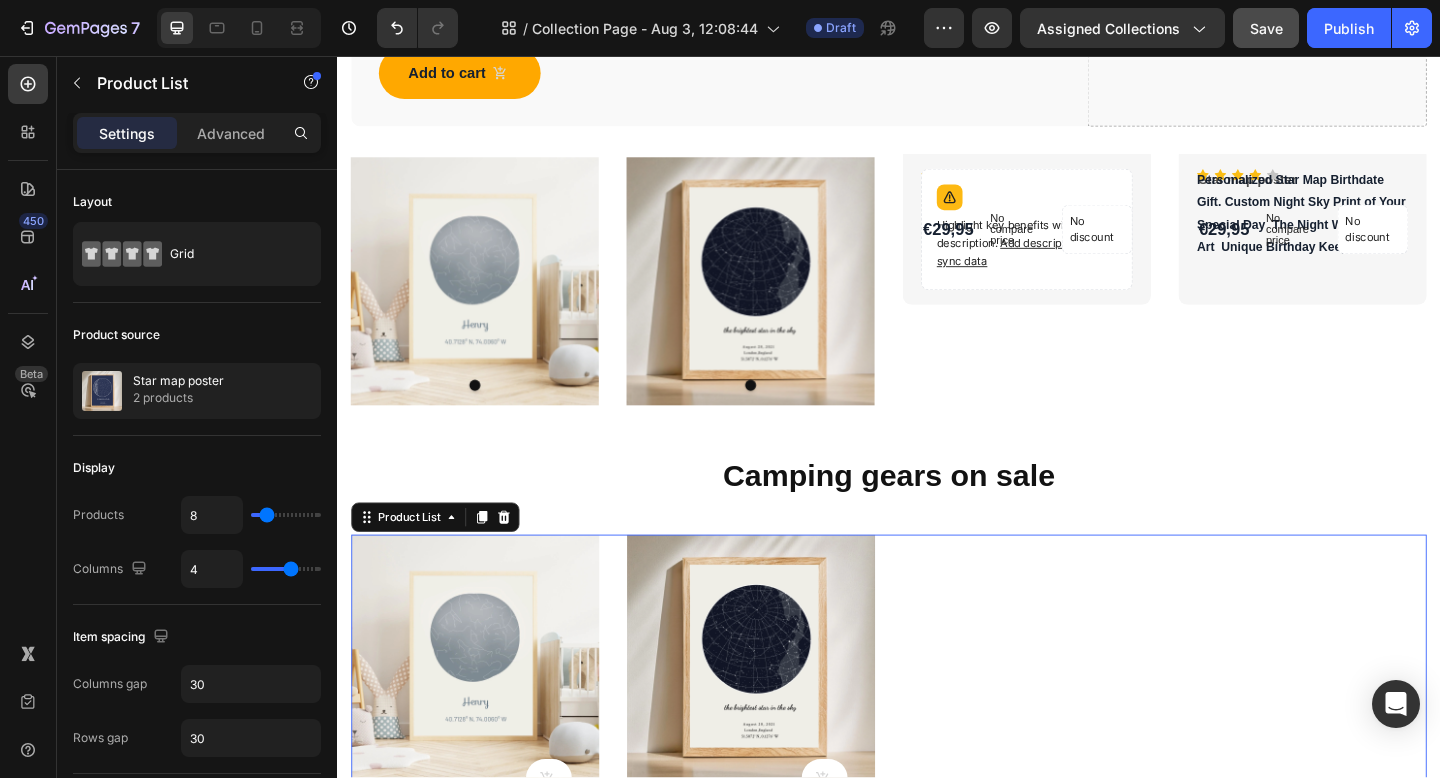 scroll, scrollTop: 1503, scrollLeft: 0, axis: vertical 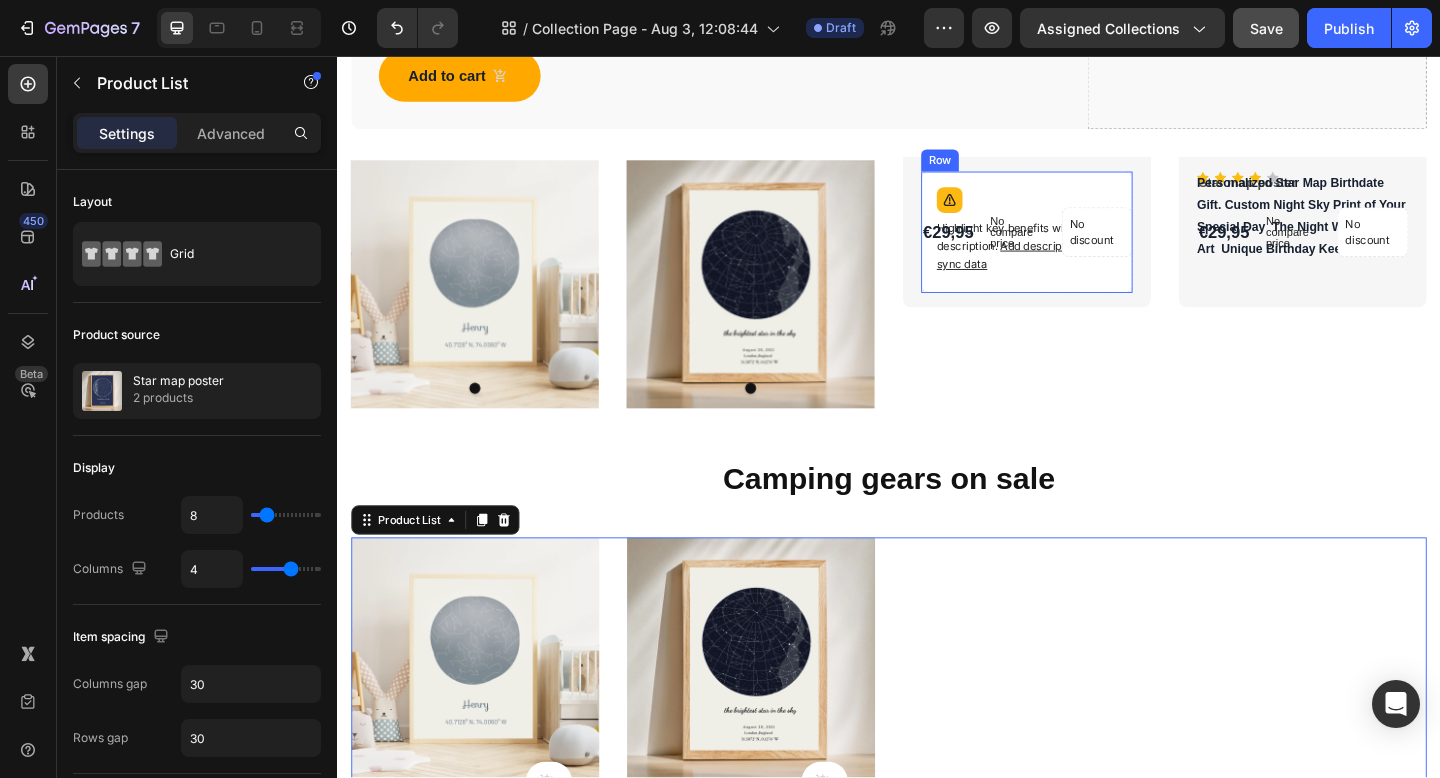 click on "€29,95 Product Price Product Price" at bounding box center (1001, 248) 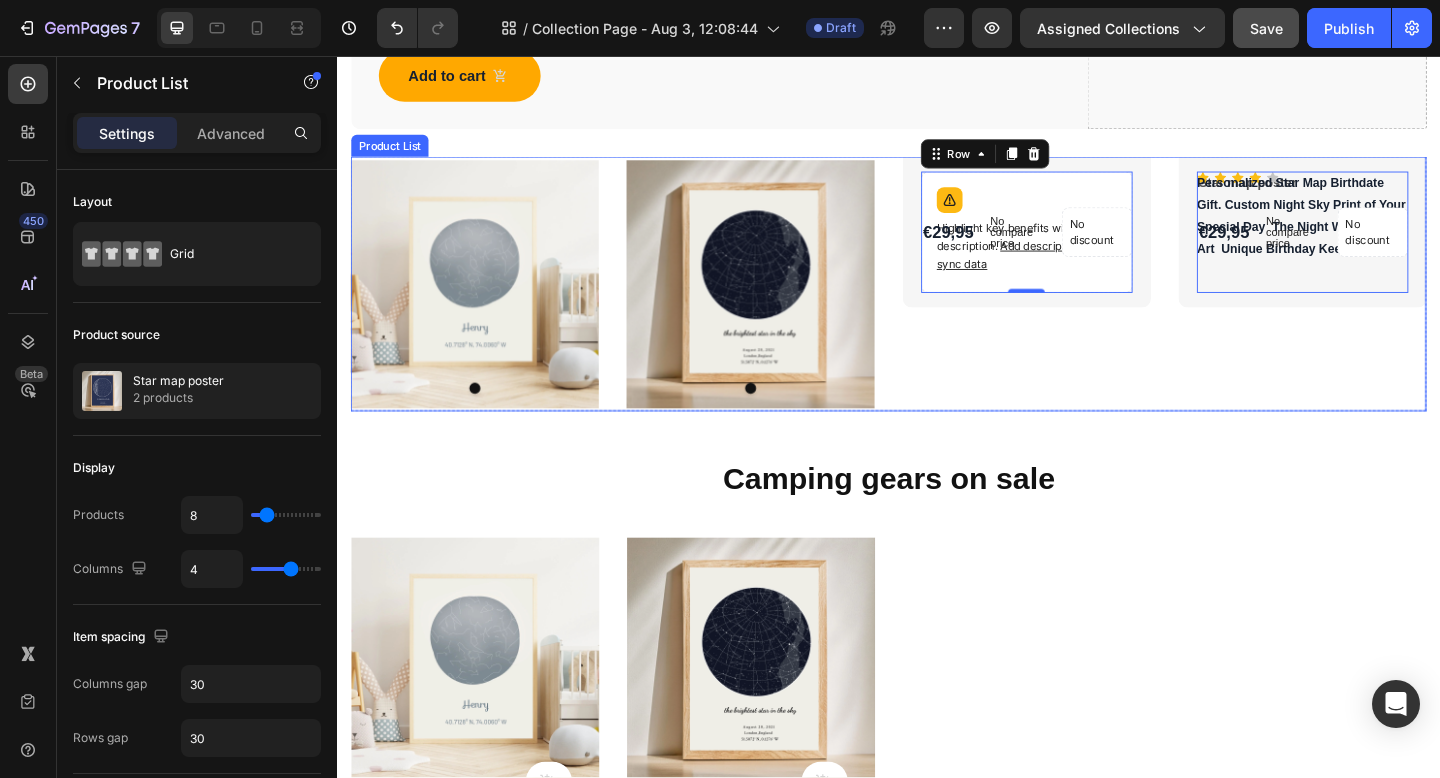 click on "Product Images Birthday star map poster Product Title                Icon                Icon                Icon                Icon                Icon Icon List Hoz Highlight key benefits with product description.       Add description   or   sync data Product Description €29,95 Product Price Product Price No compare price Product Price No discount   Not be displayed when published Product Badge Row Row   0 Row Product List Product Images Star map poster Product Title                Icon                Icon                Icon                Icon                Icon Icon List Hoz
Personalized Star Map Birthdate Gift. Custom Night Sky Print of Your Special Day  The Night We Met Wall Art  Unique Birthday Keepsake   Product Description €29,95 Product Price Product Price No compare price Product Price No discount   Not be displayed when published Product Badge Row Row   0 Row Product List" at bounding box center [937, 304] 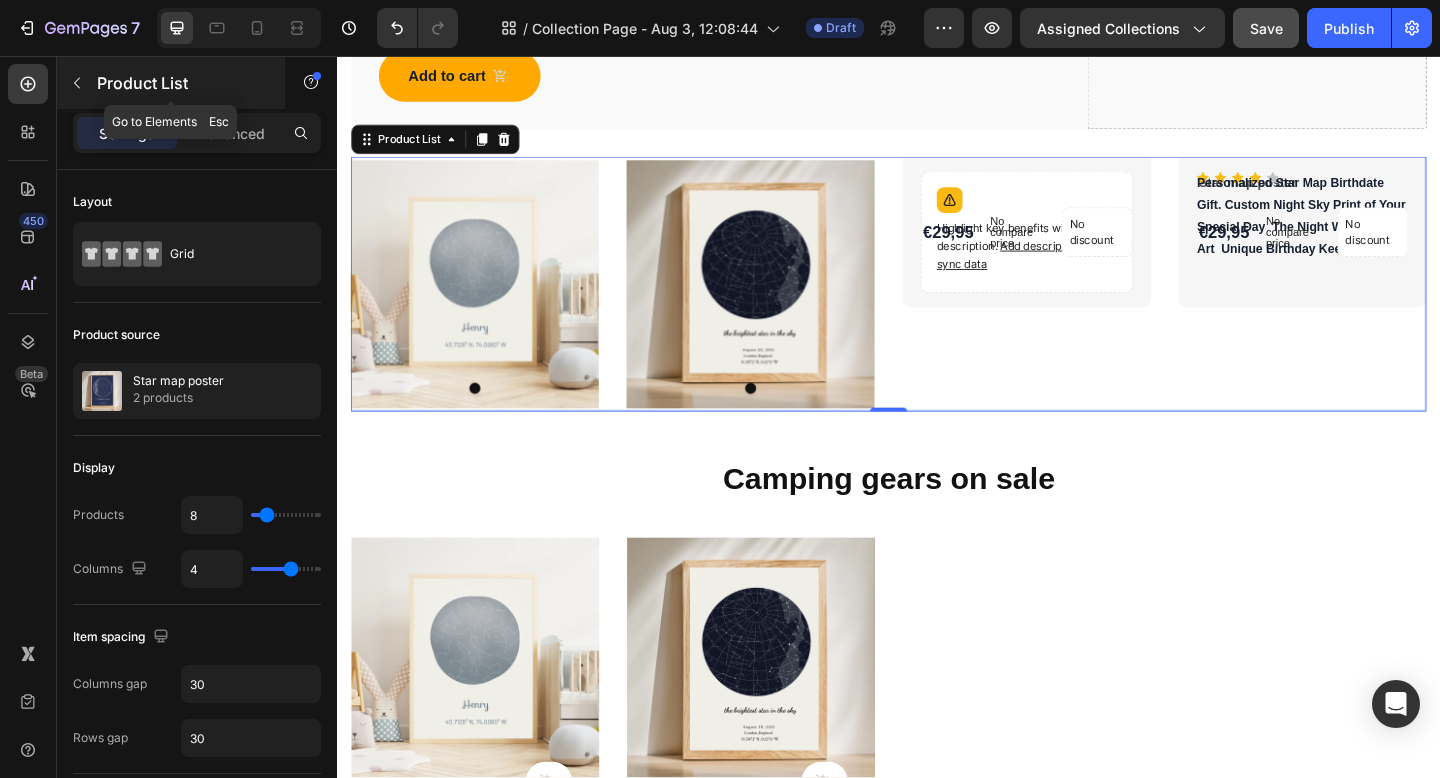click 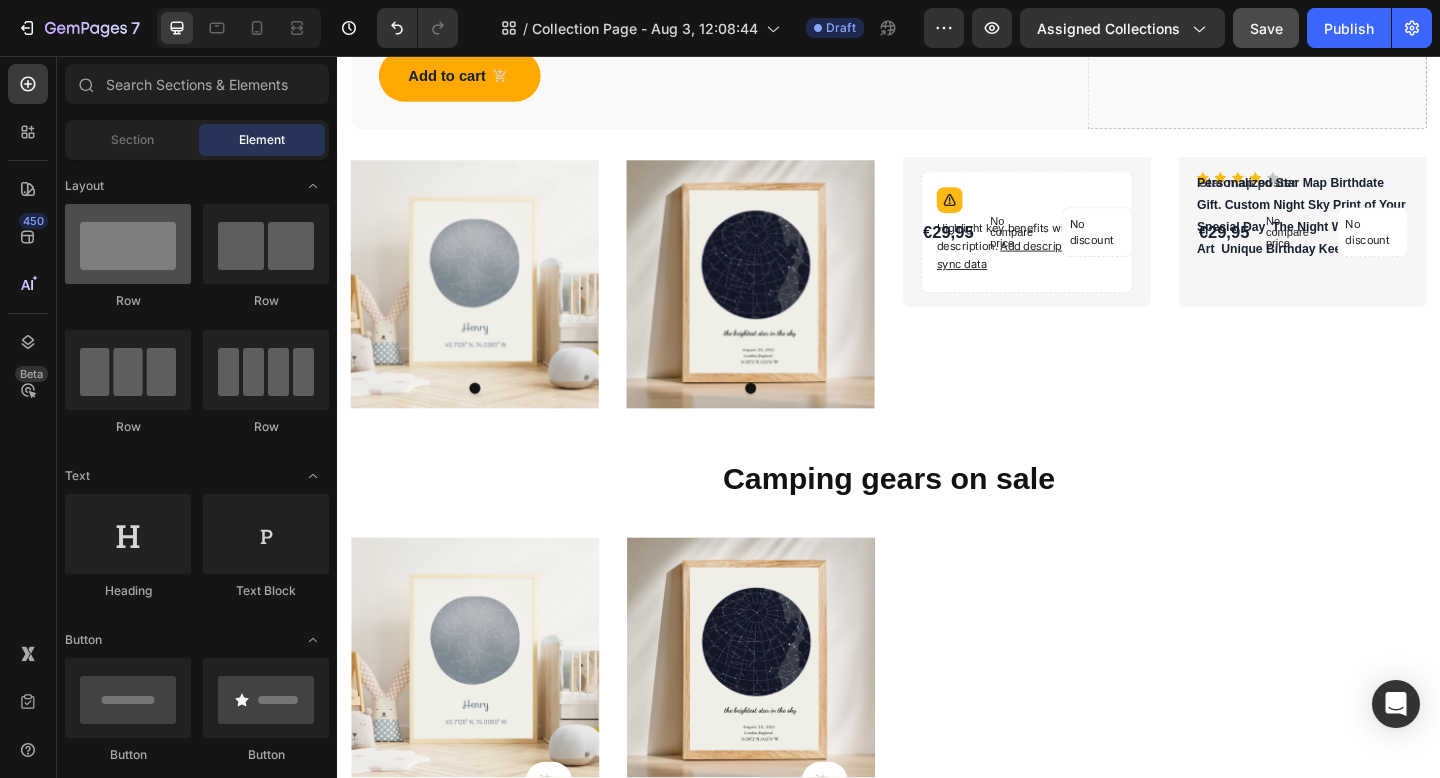 click at bounding box center [128, 244] 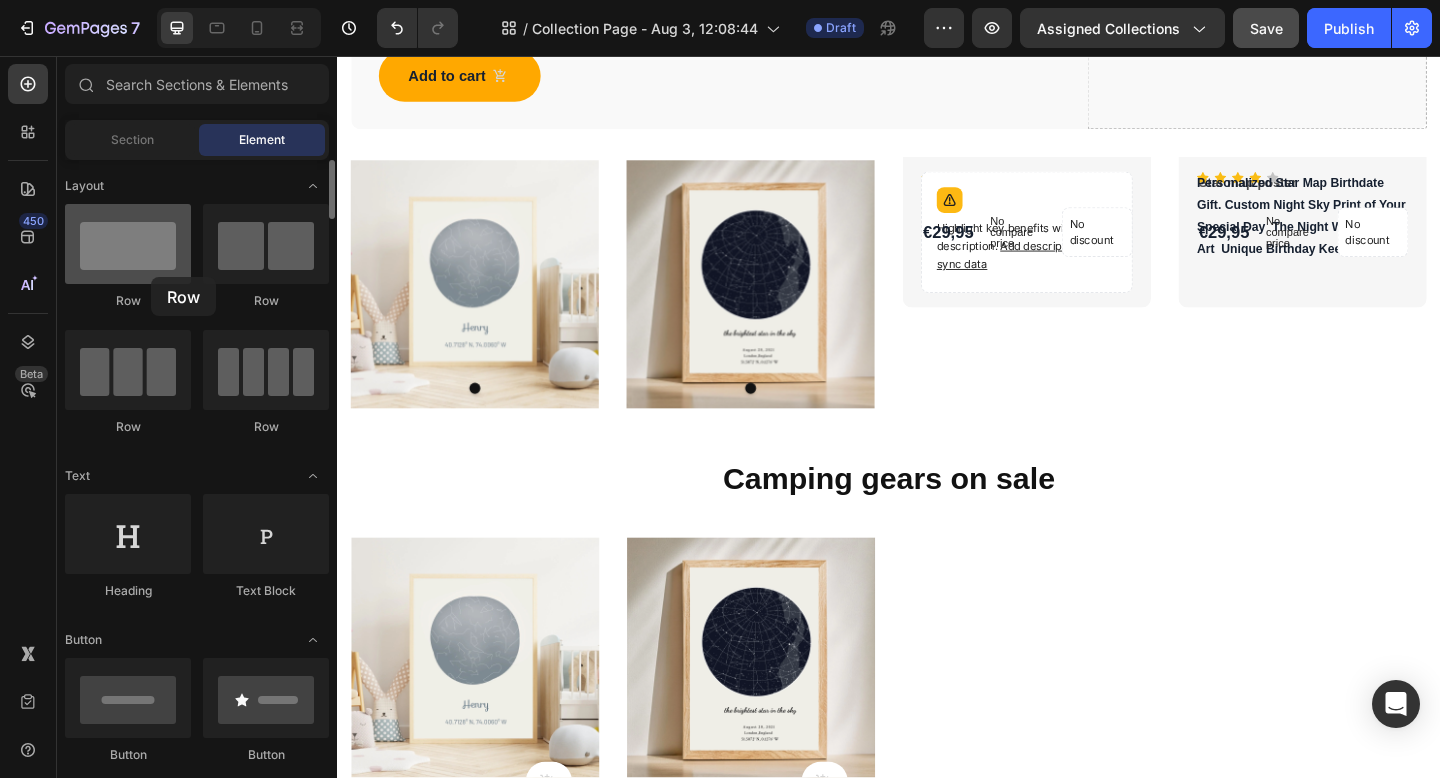click at bounding box center [128, 244] 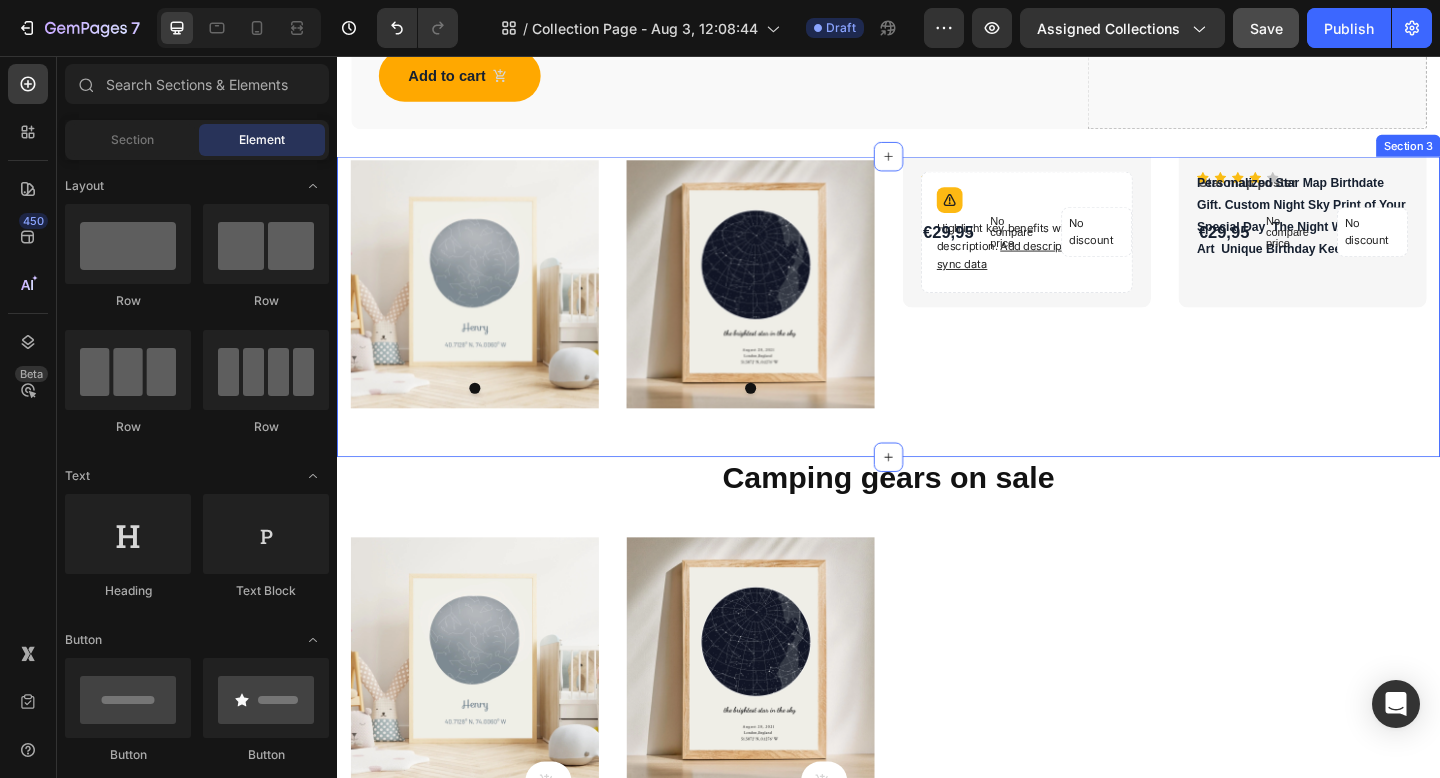 click on "Product Images Birthday star map poster Product Title                Icon                Icon                Icon                Icon                Icon Icon List Hoz Highlight key benefits with product description.       Add description   or   sync data Product Description €29,95 Product Price Product Price No compare price Product Price No discount   Not be displayed when published Product Badge Row Row Row Product List Product Images Star map poster Product Title                Icon                Icon                Icon                Icon                Icon Icon List Hoz
Personalized Star Map Birthdate Gift. Custom Night Sky Print of Your Special Day  The Night We Met Wall Art  Unique Birthday Keepsake   Product Description €29,95 Product Price Product Price No compare price Product Price No discount   Not be displayed when published Product Badge Row Row Row Product List Product List Row Section 3" at bounding box center (937, 329) 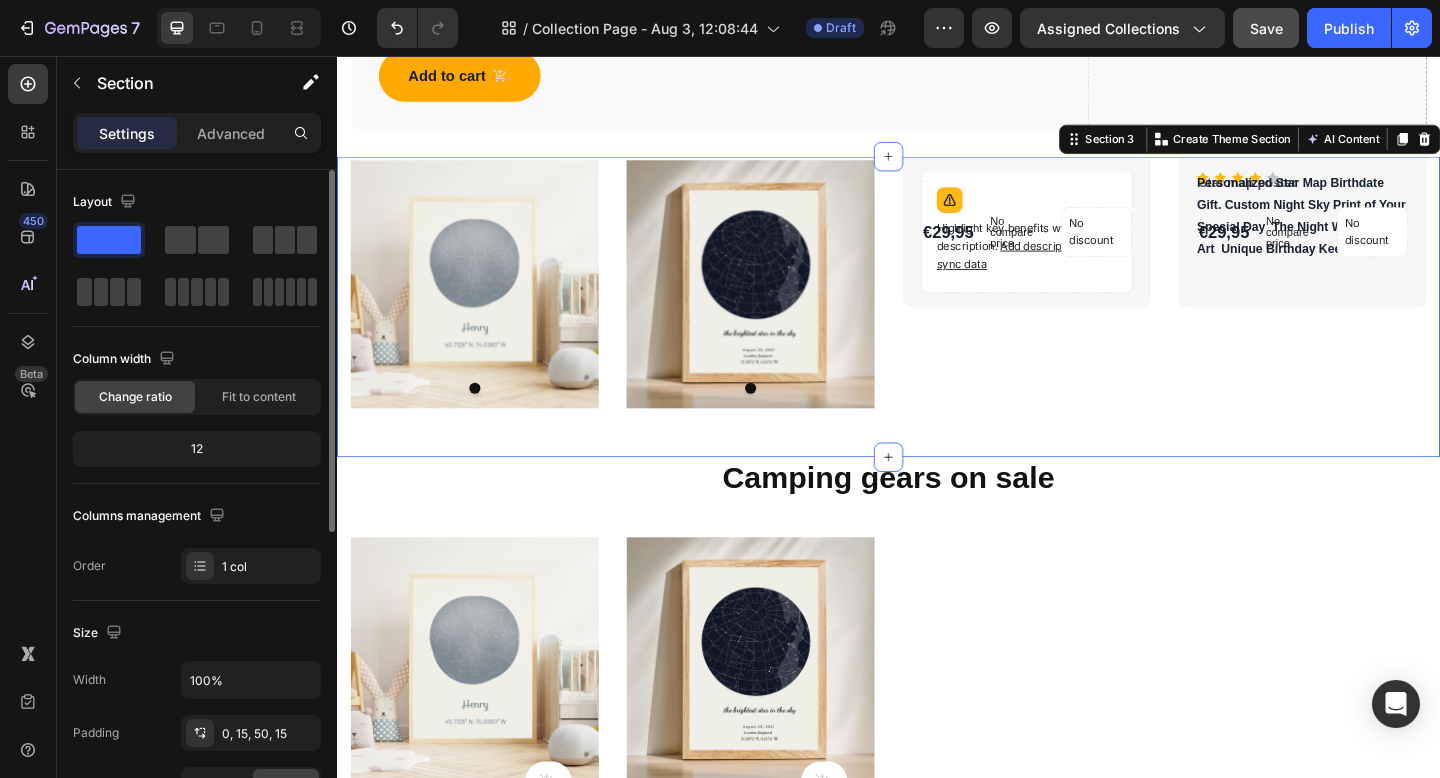 click 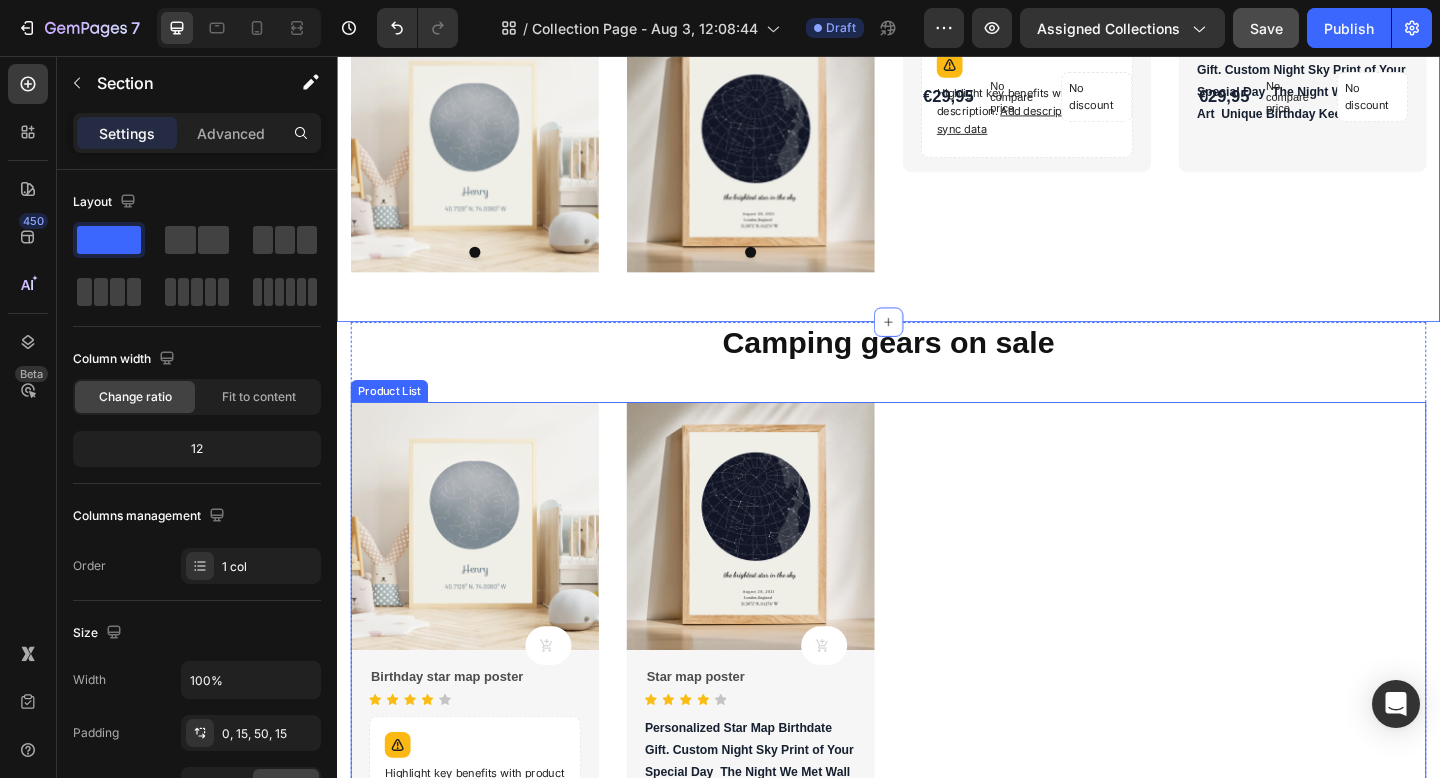 scroll, scrollTop: 1667, scrollLeft: 0, axis: vertical 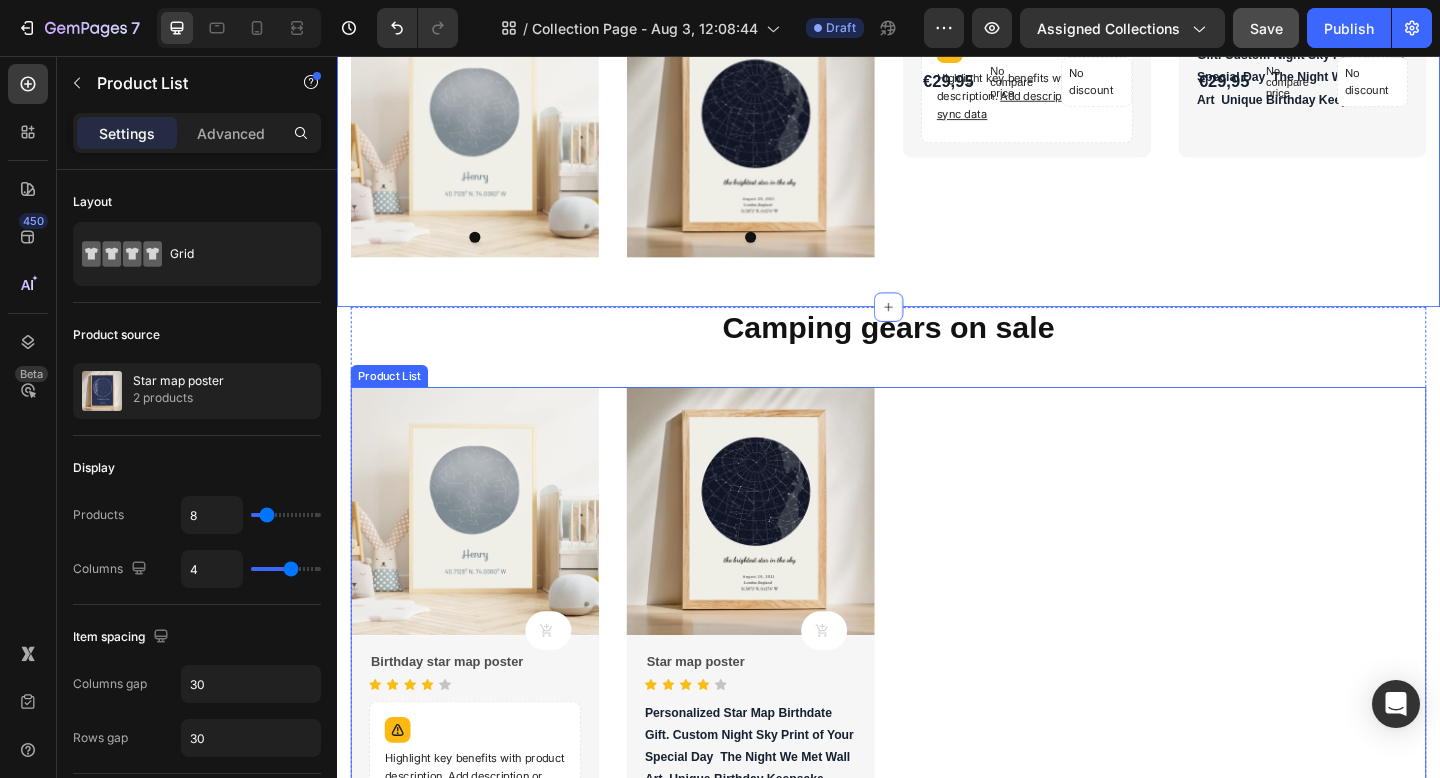 click on "Product Images Product Cart Button Birthday star map poster Product Title                Icon                Icon                Icon                Icon                Icon Icon List Hoz Highlight key benefits with product description.       Add description   or   sync data Product Description €29,95 Product Price Product Price No compare price Product Price No discount   Not be displayed when published Product Badge Row Row Row Product List Product Images Product Cart Button Star map poster Product Title                Icon                Icon                Icon                Icon                Icon Icon List Hoz
Personalized Star Map Birthdate Gift. Custom Night Sky Print of Your Special Day  The Night We Met Wall Art  Unique Birthday Keepsake   Product Description €29,95 Product Price Product Price No compare price Product Price No discount   Not be displayed when published Product Badge Row Row Row Product List" at bounding box center (937, 689) 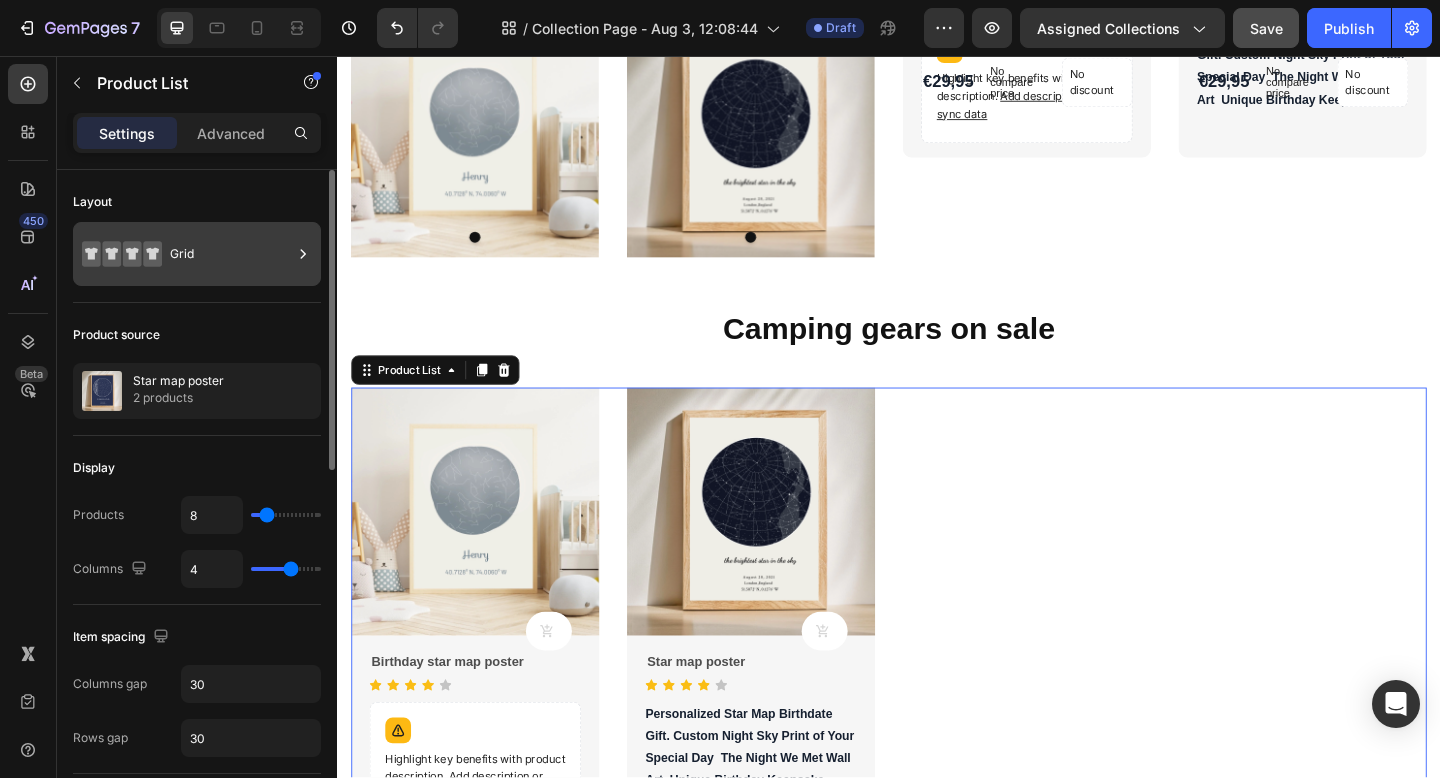 click on "Grid" at bounding box center (231, 254) 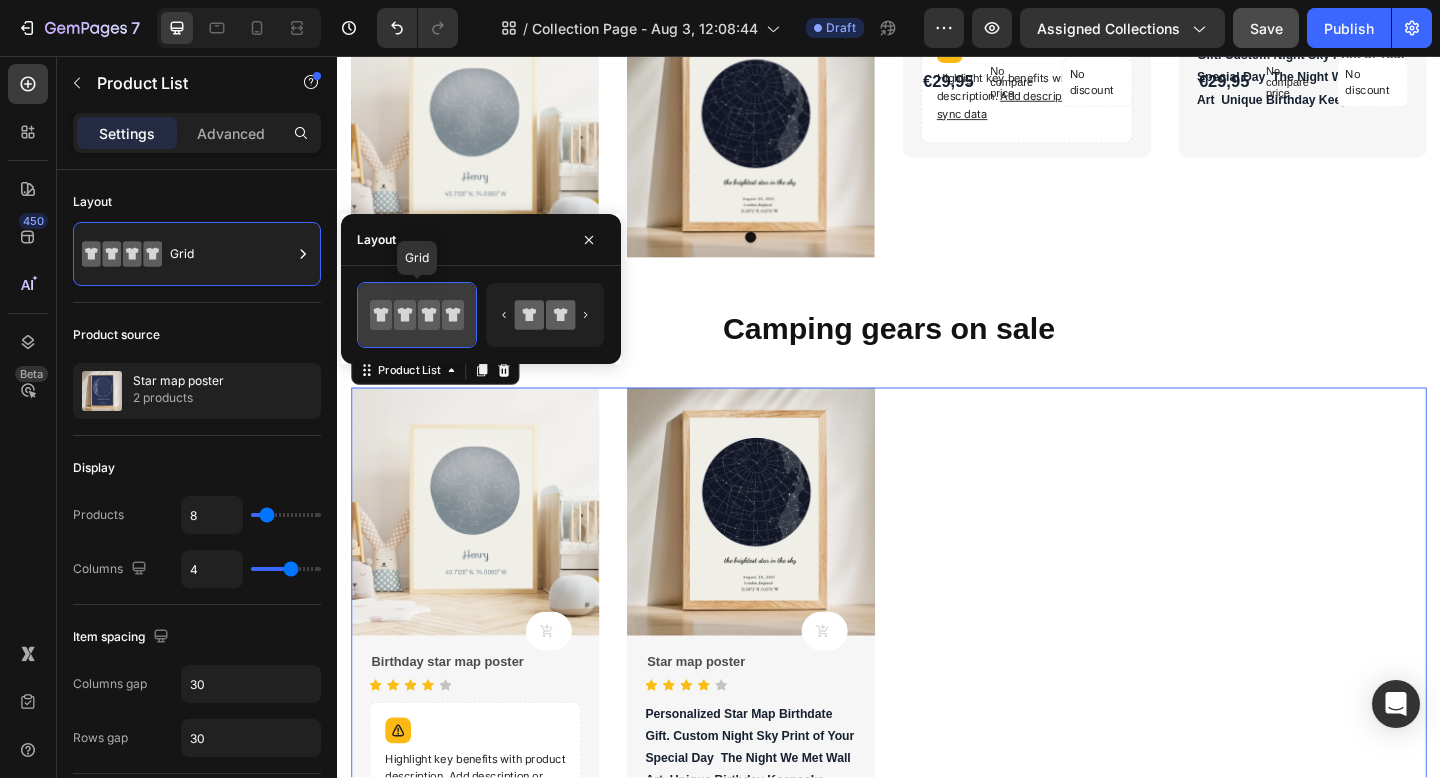 click 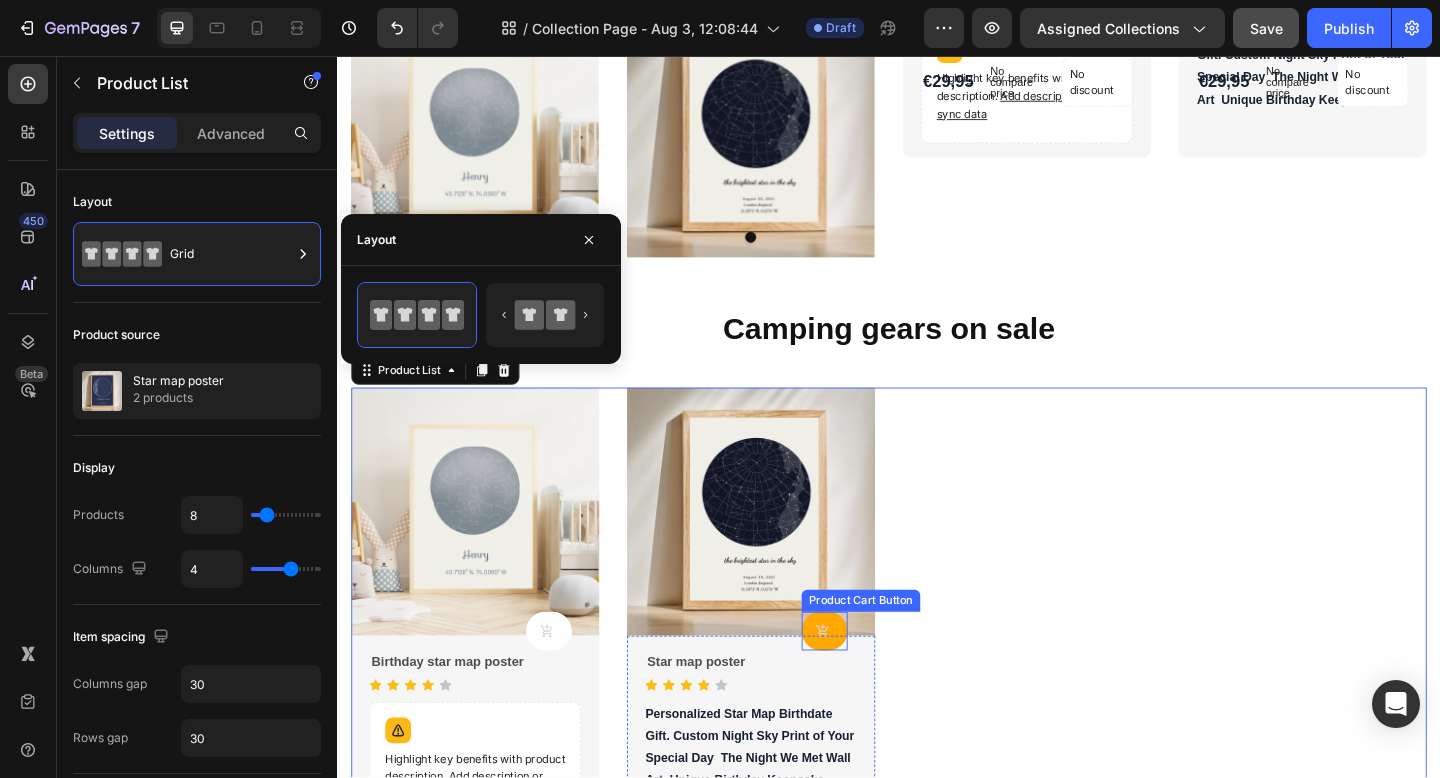 click at bounding box center [567, 682] 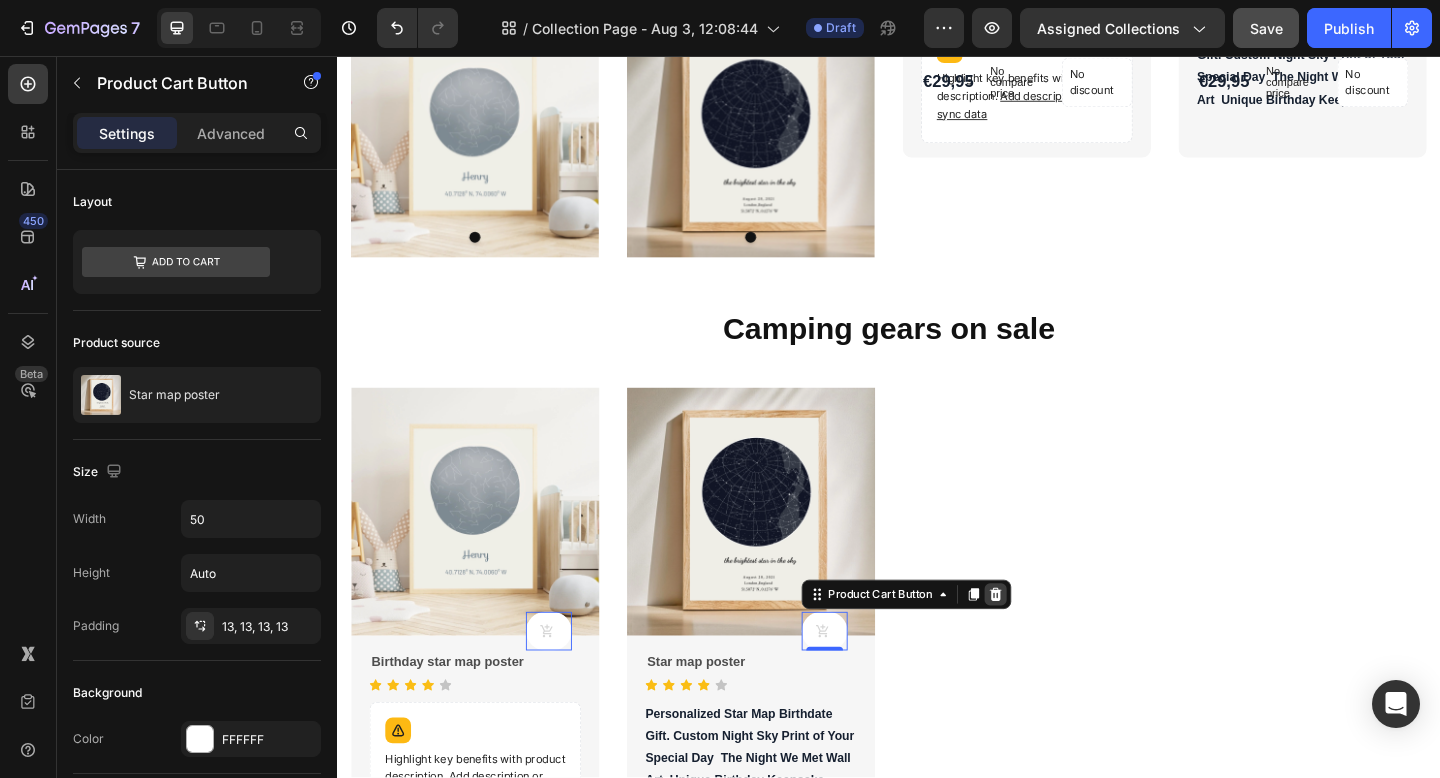 click 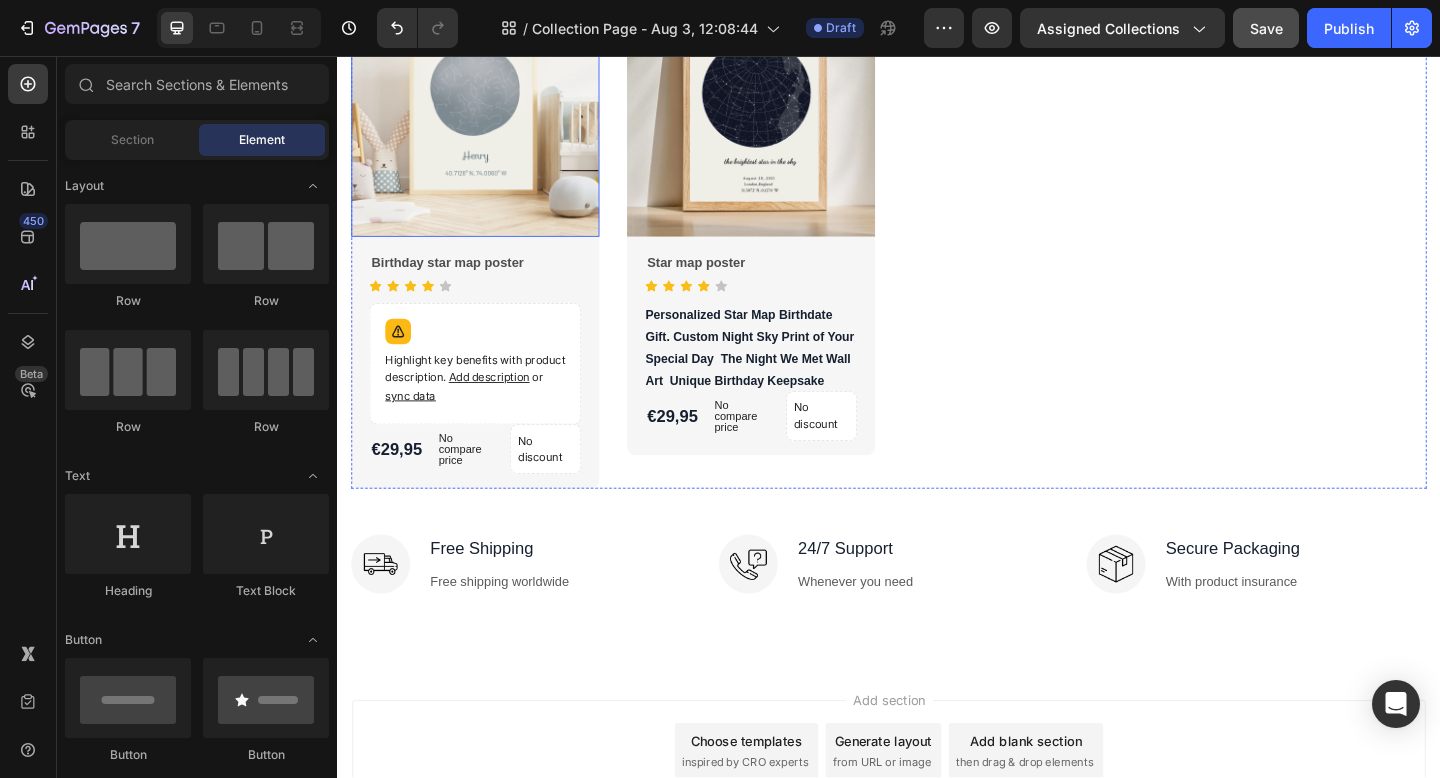 scroll, scrollTop: 2108, scrollLeft: 0, axis: vertical 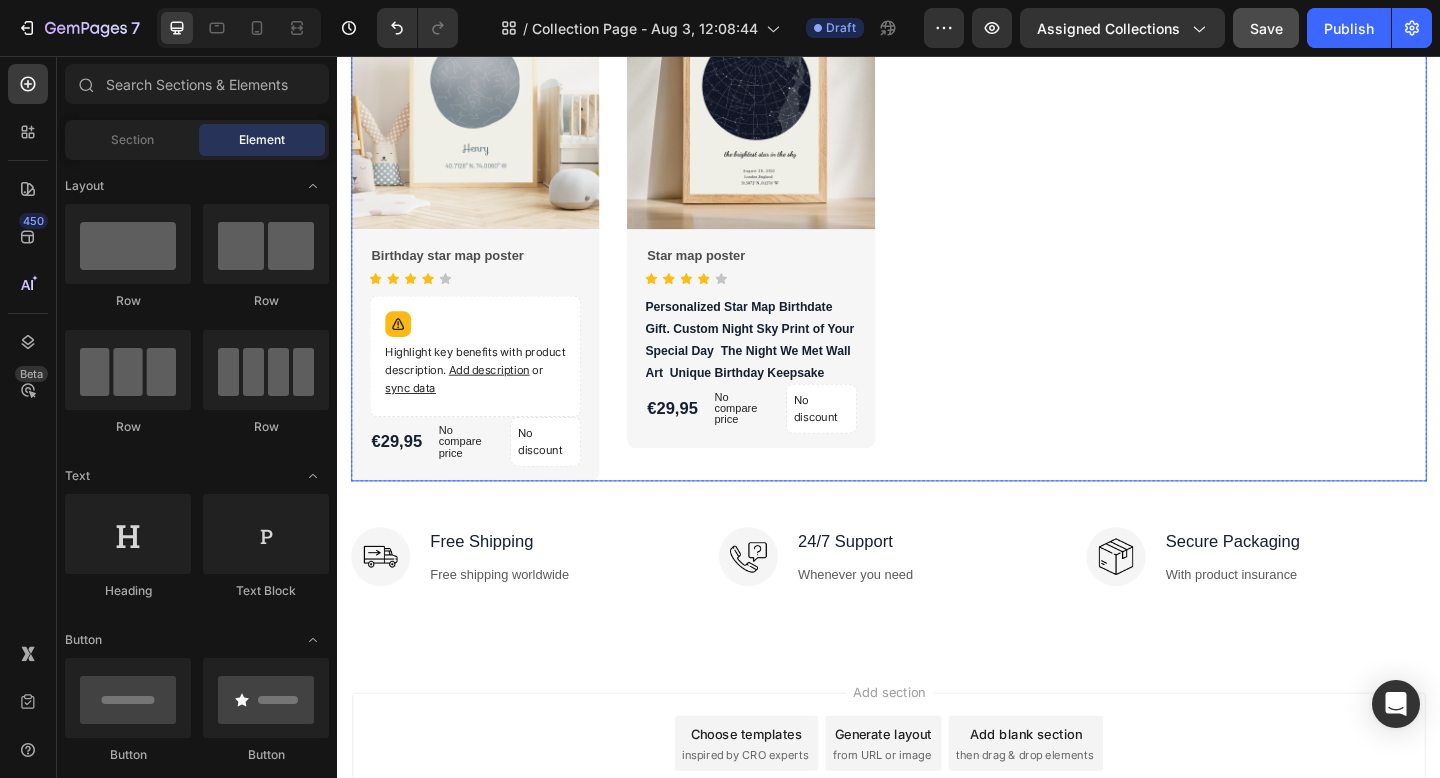 click on "Product Images Birthday star map poster Product Title                Icon                Icon                Icon                Icon                Icon Icon List Hoz Highlight key benefits with product description.       Add description   or   sync data Product Description €29,95 Product Price Product Price No compare price Product Price No discount   Not be displayed when published Product Badge Row Row Row Product List Product Images Star map poster Product Title                Icon                Icon                Icon                Icon                Icon Icon List Hoz
Personalized Star Map Birthdate Gift. Custom Night Sky Print of Your Special Day  The Night We Met Wall Art  Unique Birthday Keepsake   Product Description €29,95 Product Price Product Price No compare price Product Price No discount   Not be displayed when published Product Badge Row Row Row Product List" at bounding box center [937, 247] 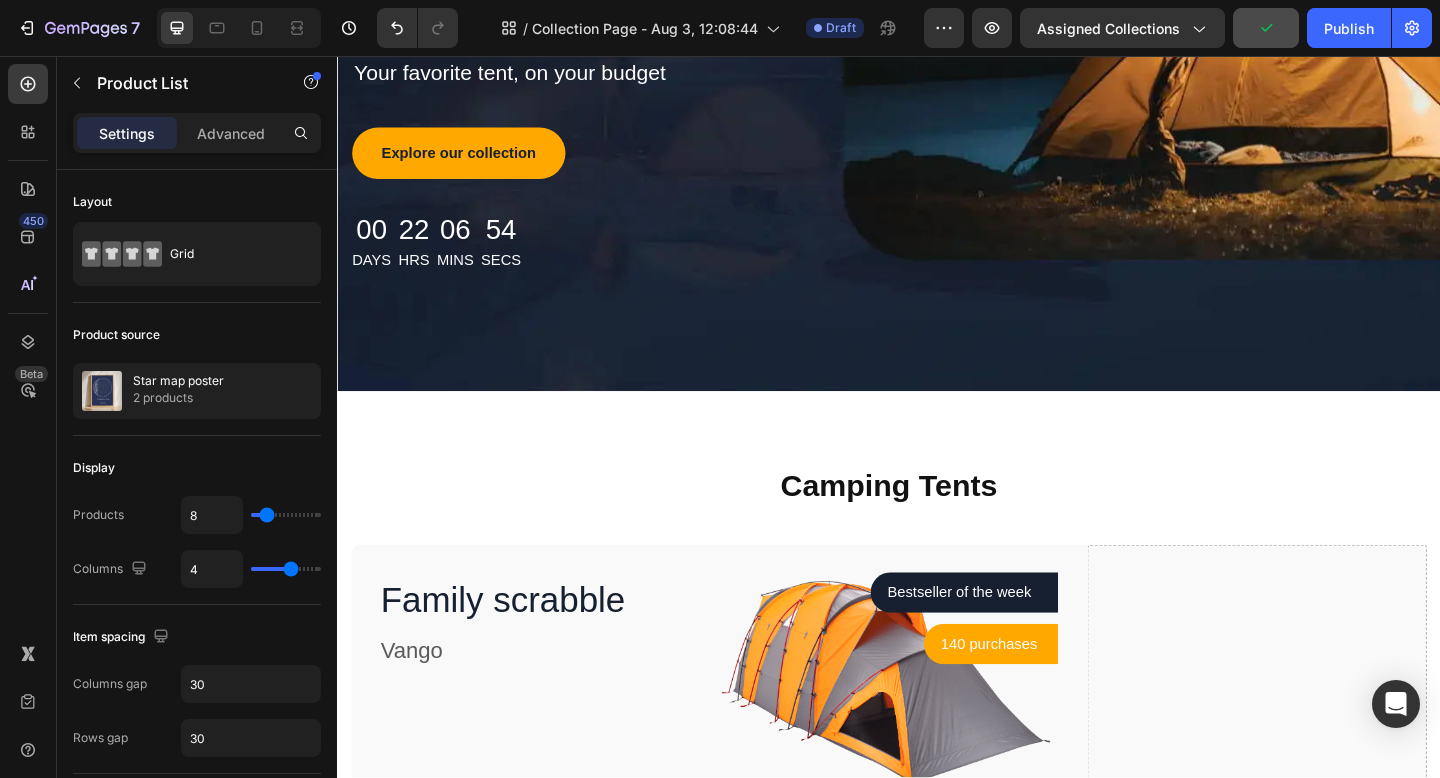 scroll, scrollTop: 0, scrollLeft: 0, axis: both 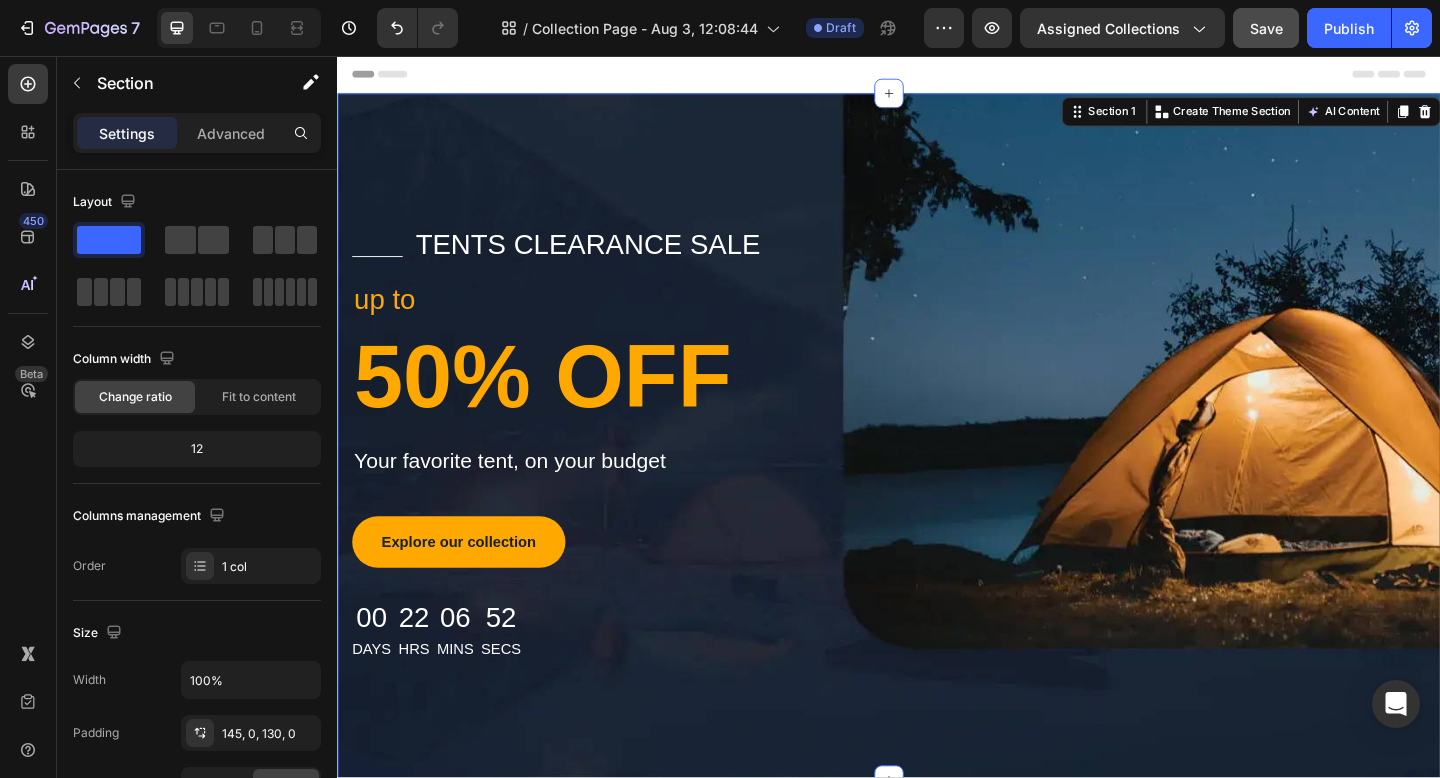 click on "Title Line tents clearance sale Text block Row up to Text block 50% OFF   Heading Your favorite tent, on your budget  Text block Explore our collection Button 00 Days 22 Hrs 06 Mins 52 Secs Countdown Timer Row Row Section 1   You can create reusable sections Create Theme Section AI Content Write with GemAI What would you like to describe here? Tone and Voice Persuasive Product Family scrabble Show more Generate" at bounding box center (937, 470) 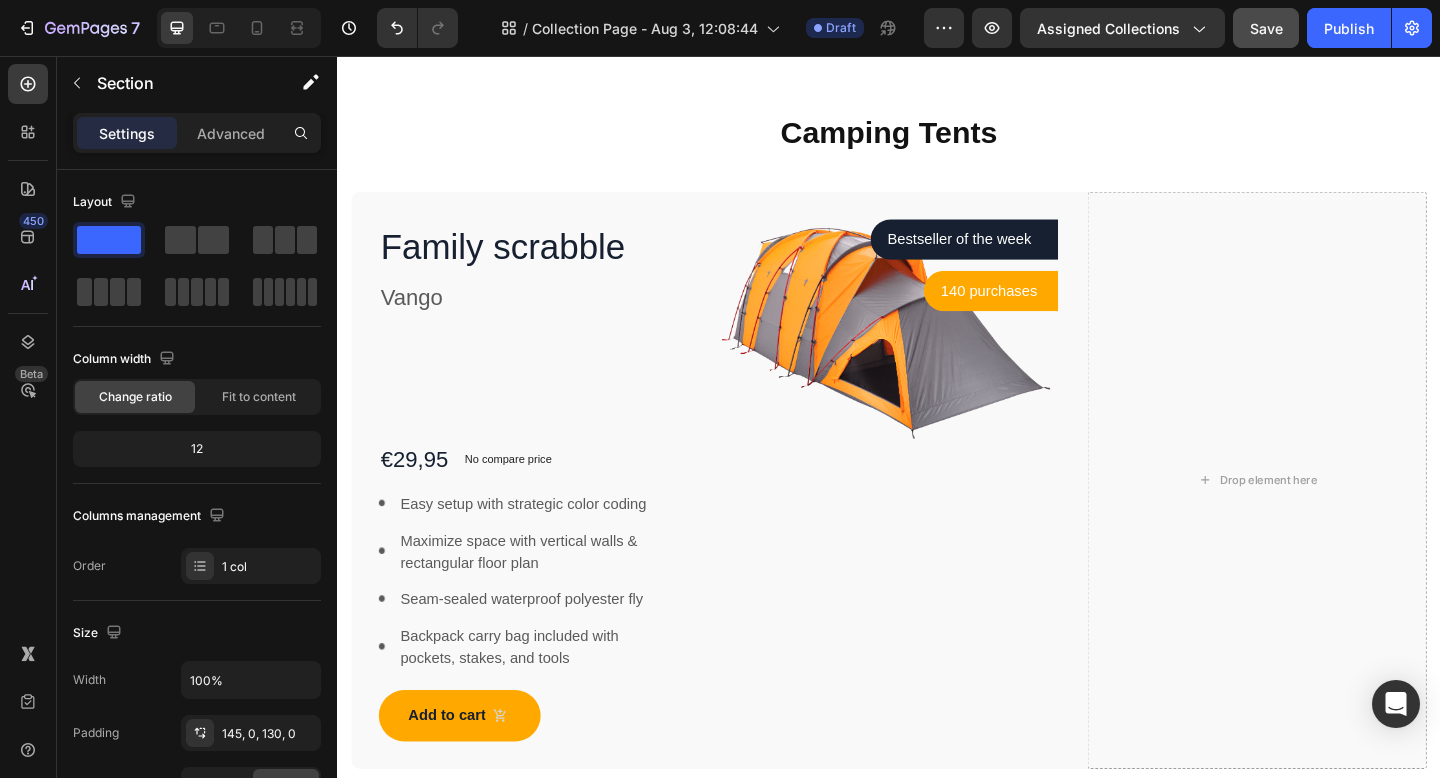 scroll, scrollTop: 810, scrollLeft: 0, axis: vertical 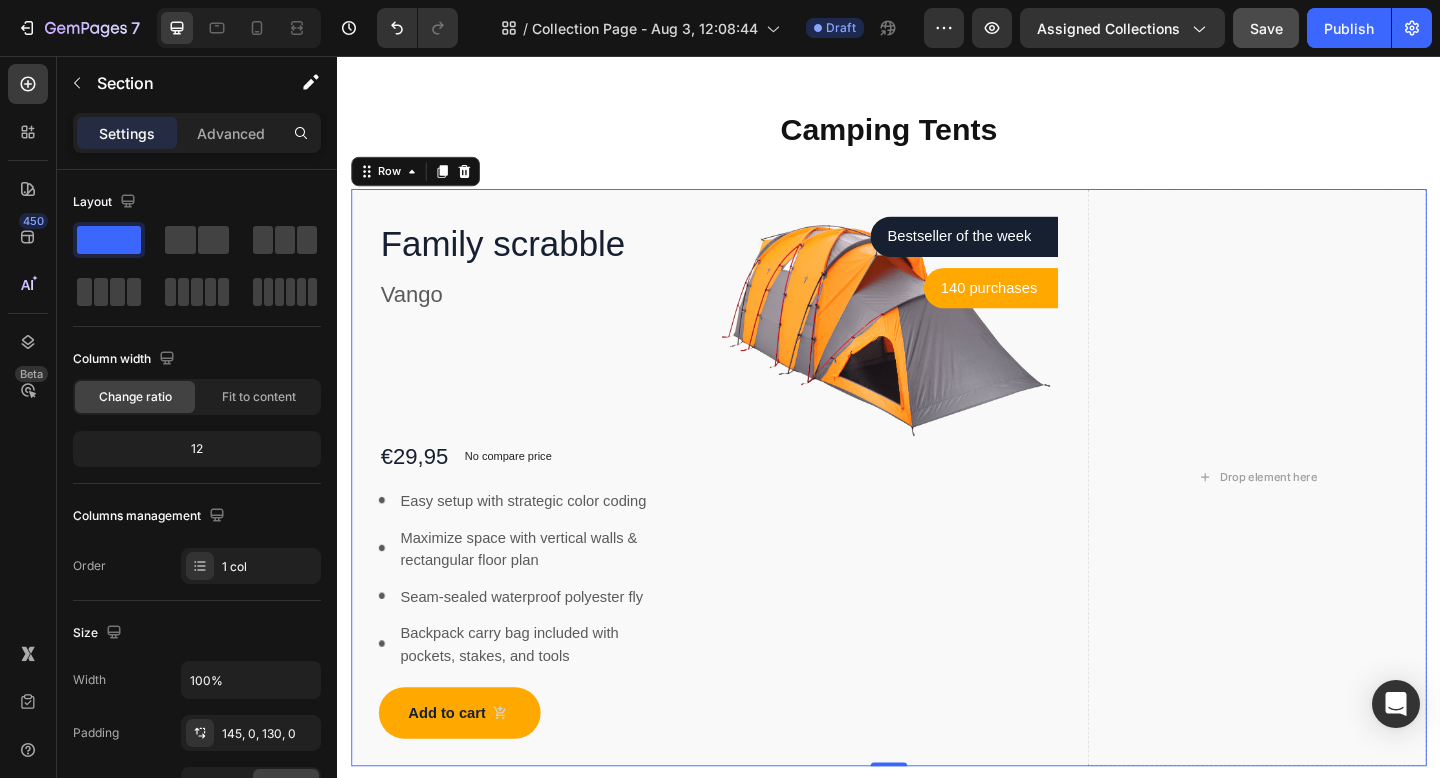 click on "Bestseller of the week Text block Row Row 140 purchases Text block Row Row Row Image Row" at bounding box center (937, 515) 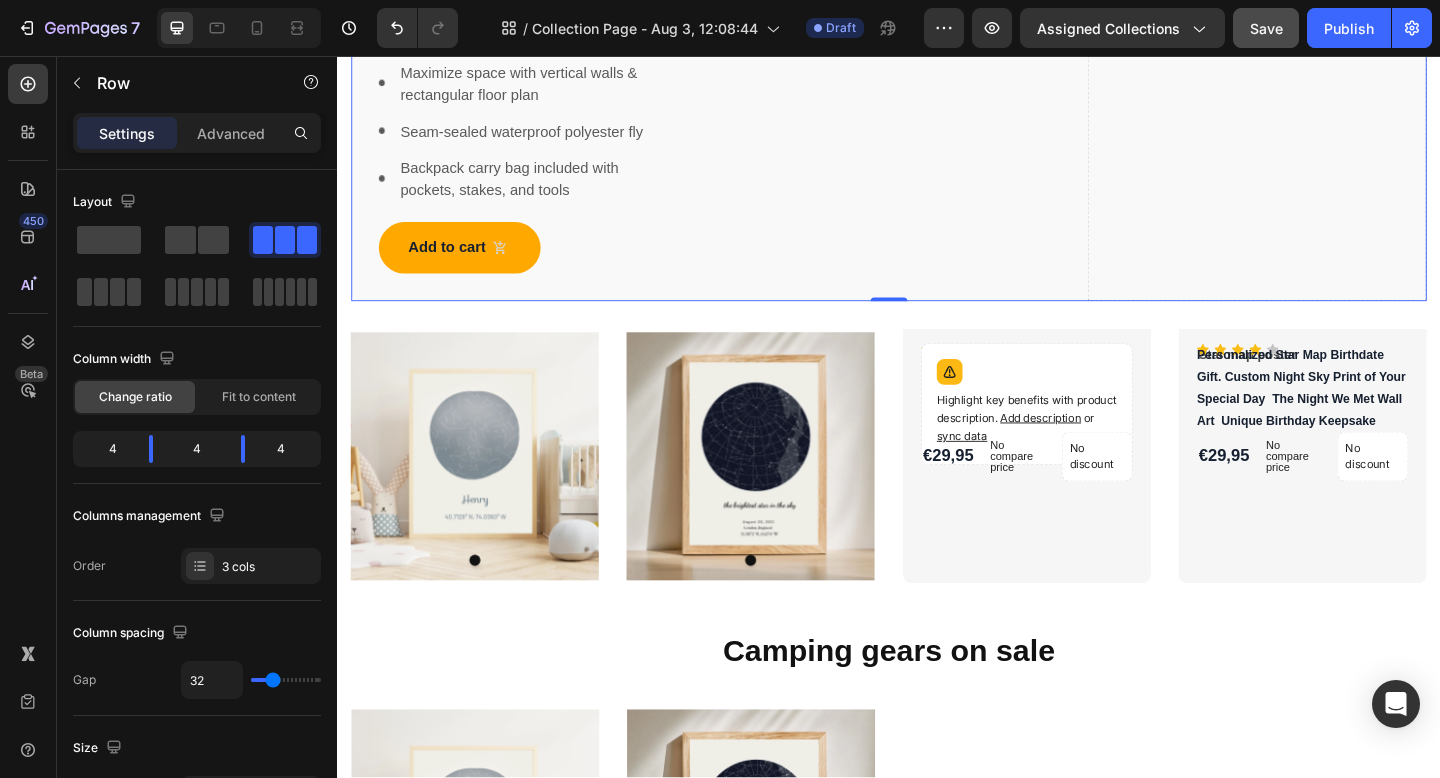 scroll, scrollTop: 1388, scrollLeft: 0, axis: vertical 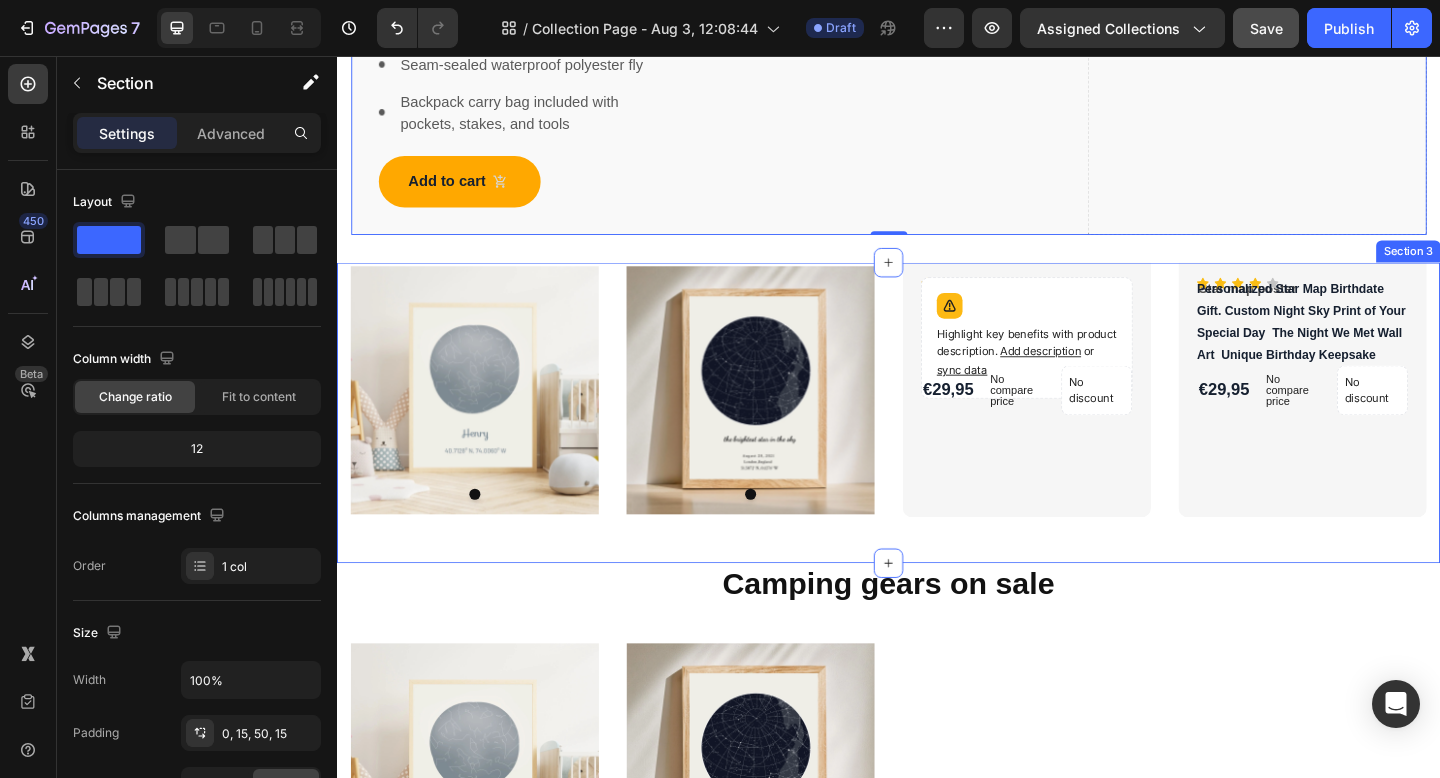 click on "Product Images Birthday star map poster Product Title                Icon                Icon                Icon                Icon                Icon Icon List Hoz Highlight key benefits with product description.       Add description   or   sync data Product Description €29,95 Product Price Product Price No compare price Product Price No discount   Not be displayed when published Product Badge Row Row Row Product List Product Images Star map poster Product Title                Icon                Icon                Icon                Icon                Icon Icon List Hoz
Personalized Star Map Birthdate Gift. Custom Night Sky Print of Your Special Day  The Night We Met Wall Art  Unique Birthday Keepsake   Product Description €29,95 Product Price Product Price No compare price Product Price No discount   Not be displayed when published Product Badge Row Row Row Product List Product List Row Section 3" at bounding box center [937, 444] 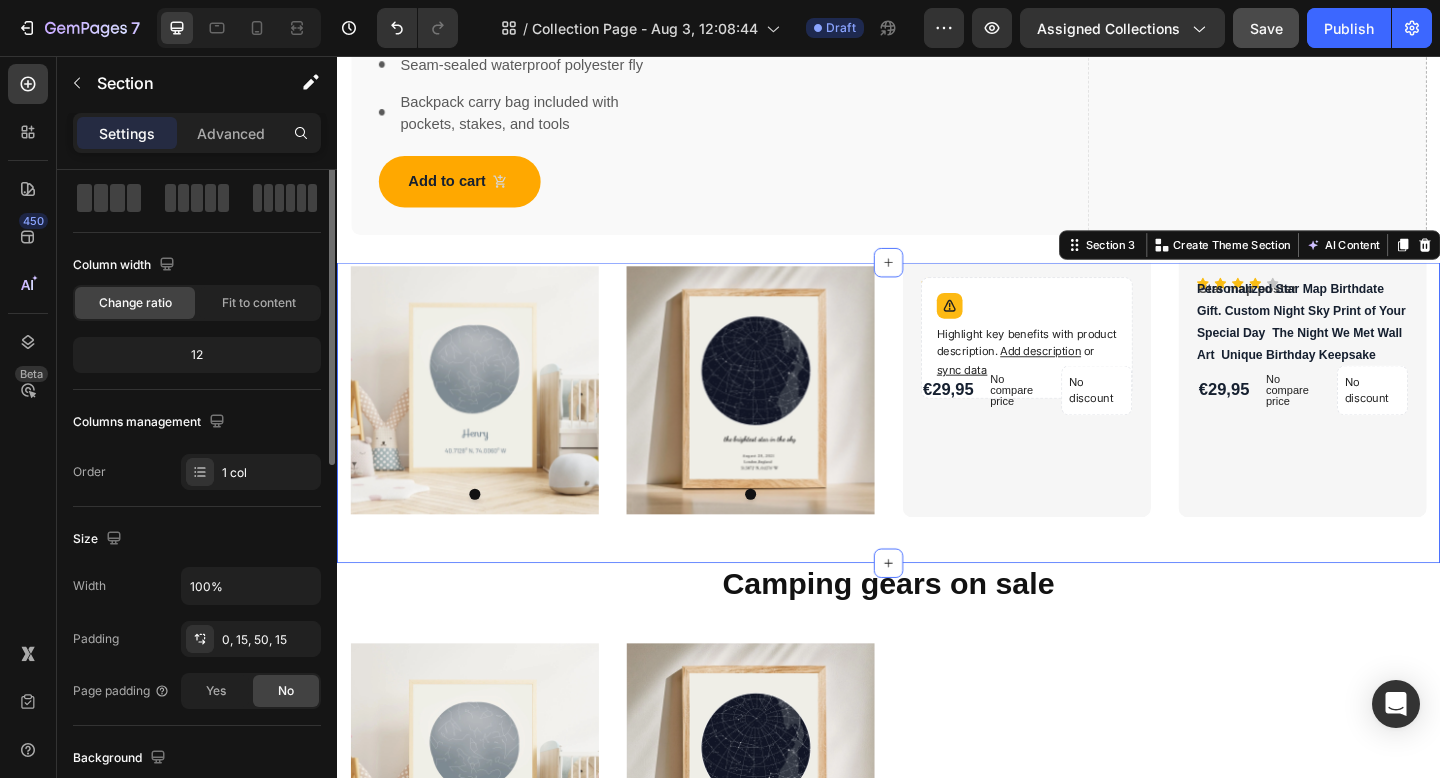 scroll, scrollTop: 0, scrollLeft: 0, axis: both 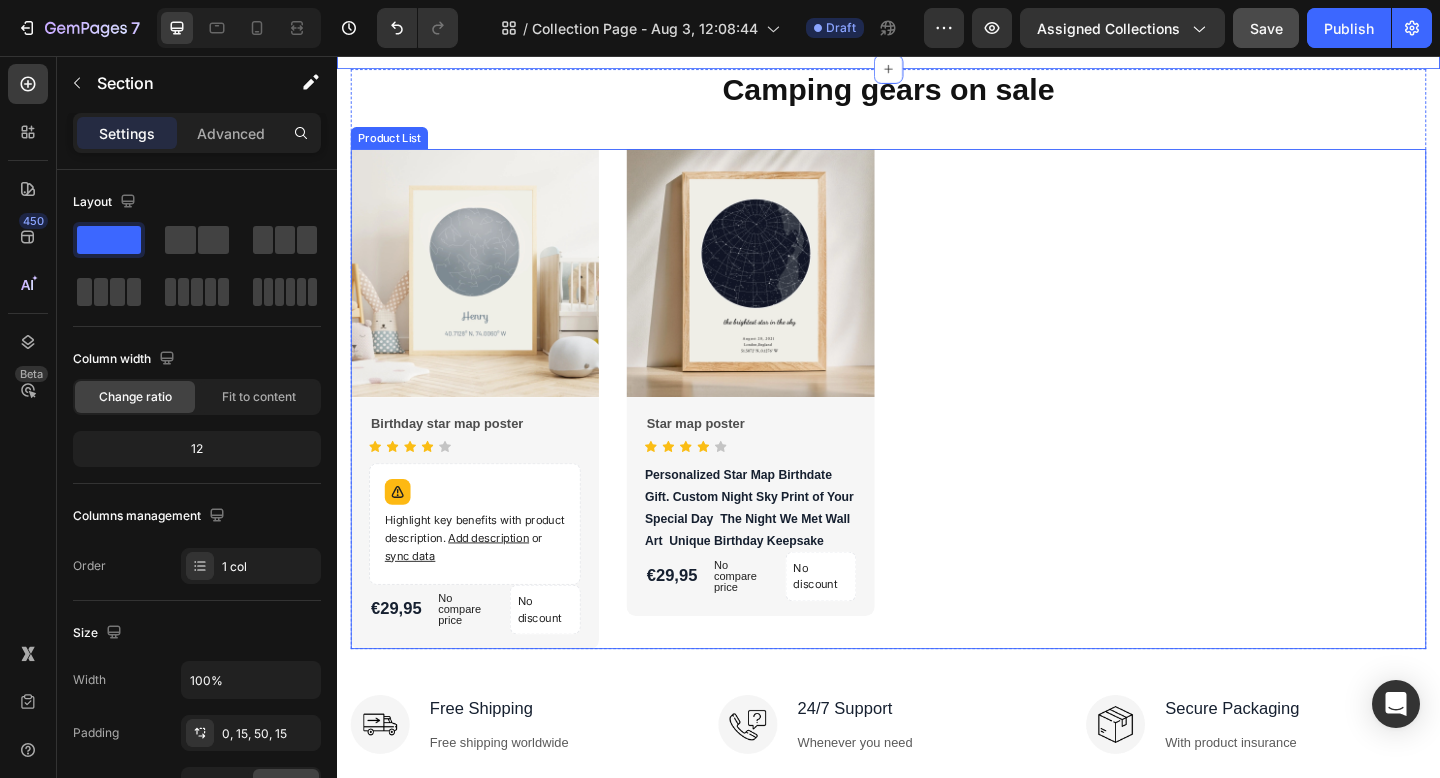 click on "Product Images Birthday star map poster Product Title                Icon                Icon                Icon                Icon                Icon Icon List Hoz Highlight key benefits with product description.       Add description   or   sync data Product Description €29,95 Product Price Product Price No compare price Product Price No discount   Not be displayed when published Product Badge Row Row Row Product List Product Images Star map poster Product Title                Icon                Icon                Icon                Icon                Icon Icon List Hoz
Personalized Star Map Birthdate Gift. Custom Night Sky Print of Your Special Day  The Night We Met Wall Art  Unique Birthday Keepsake   Product Description €29,95 Product Price Product Price No compare price Product Price No discount   Not be displayed when published Product Badge Row Row Row Product List" at bounding box center (937, 430) 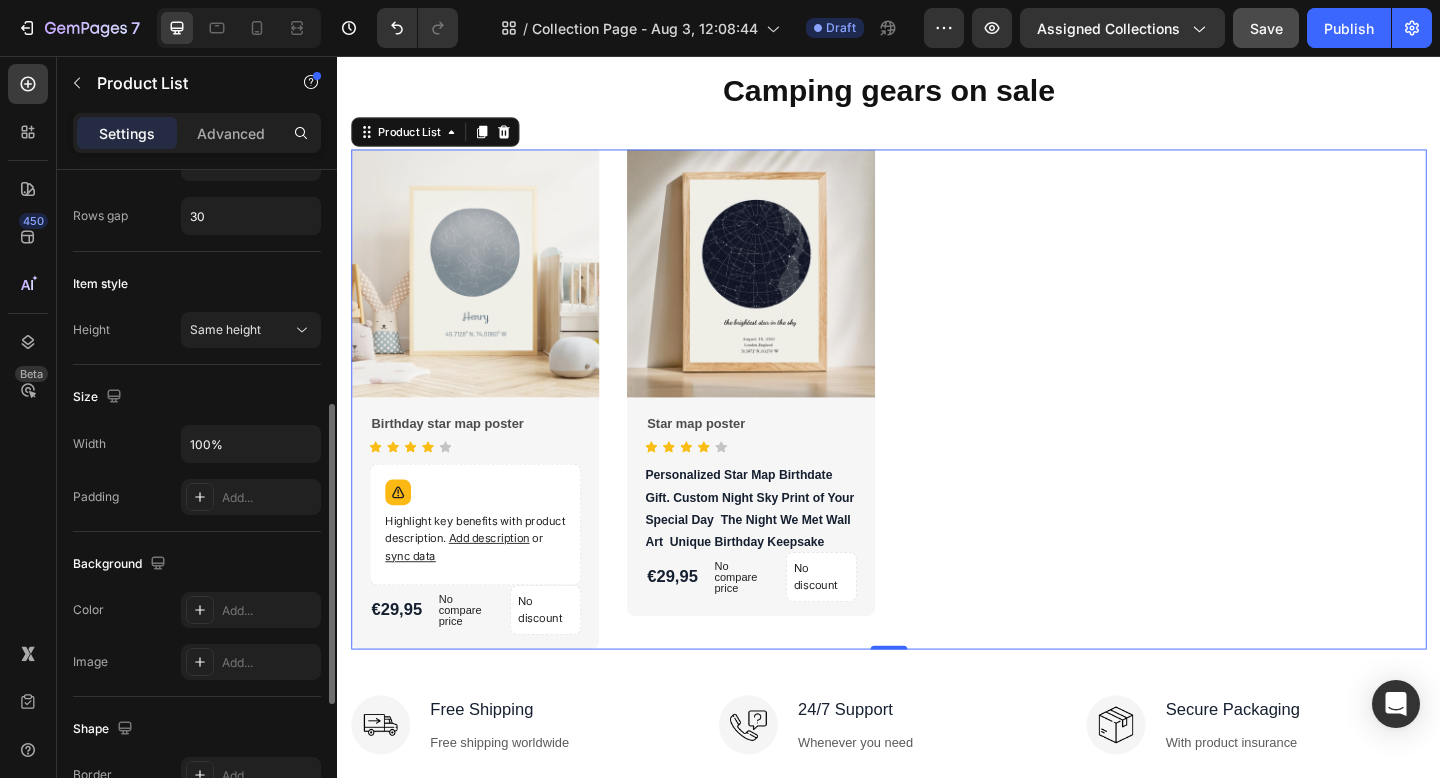 scroll, scrollTop: 521, scrollLeft: 0, axis: vertical 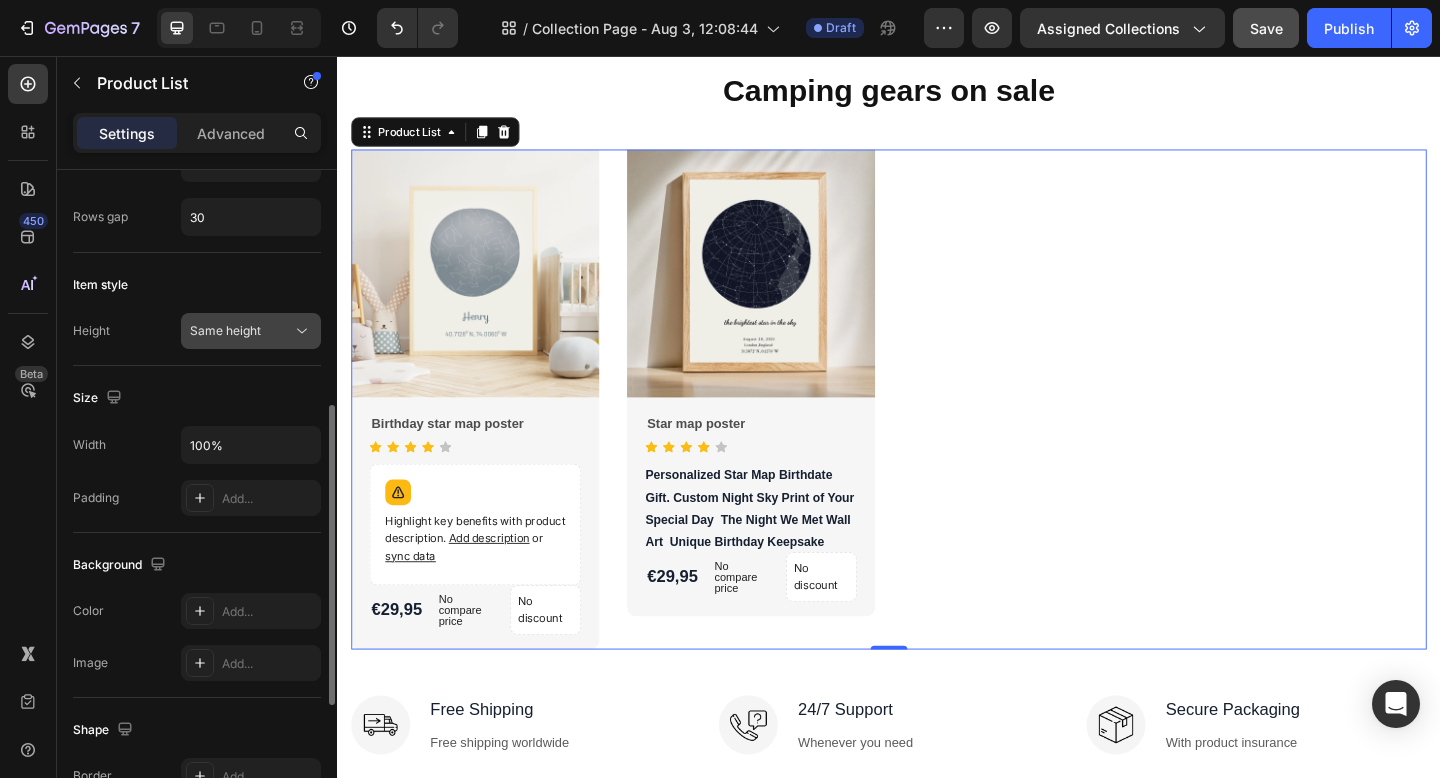 click on "Same height" at bounding box center [225, 331] 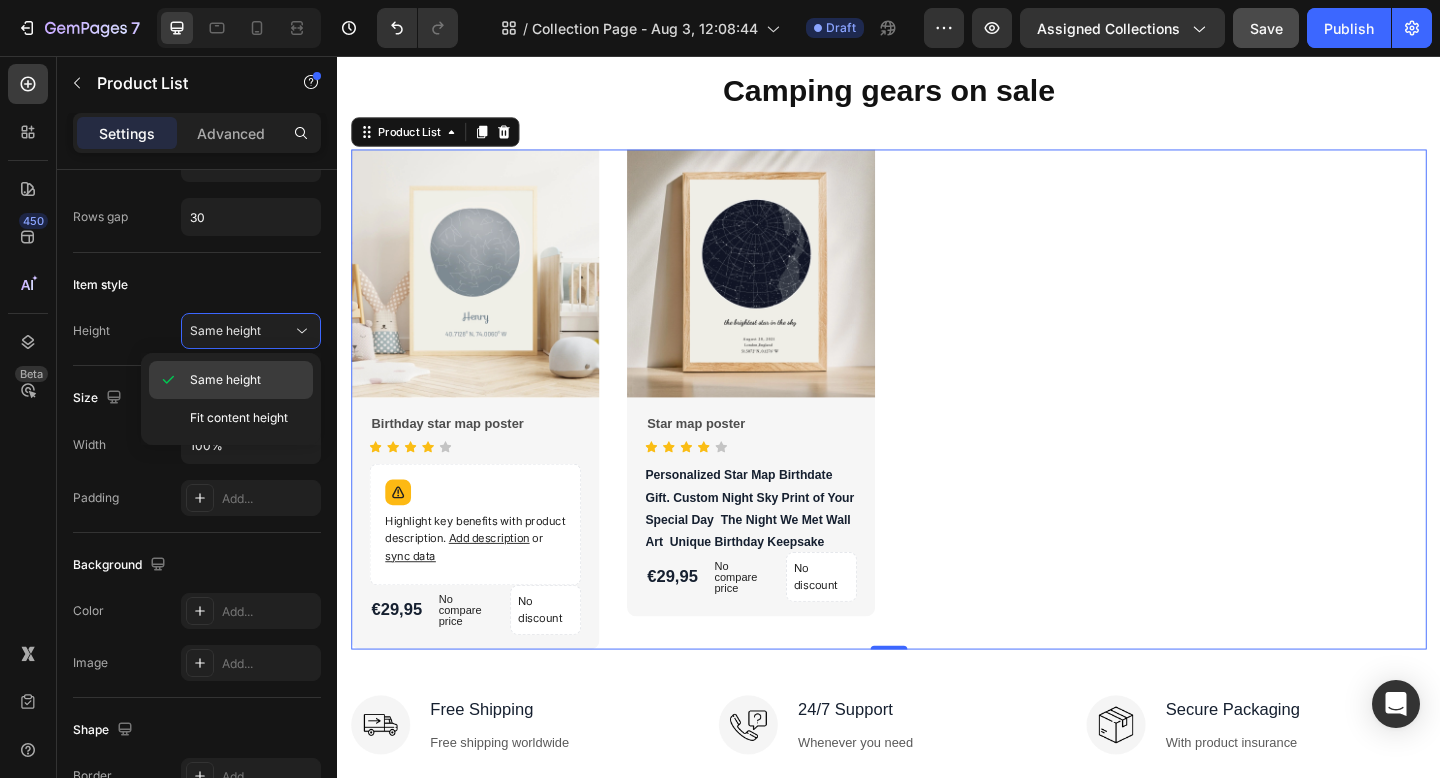 click on "Same height" 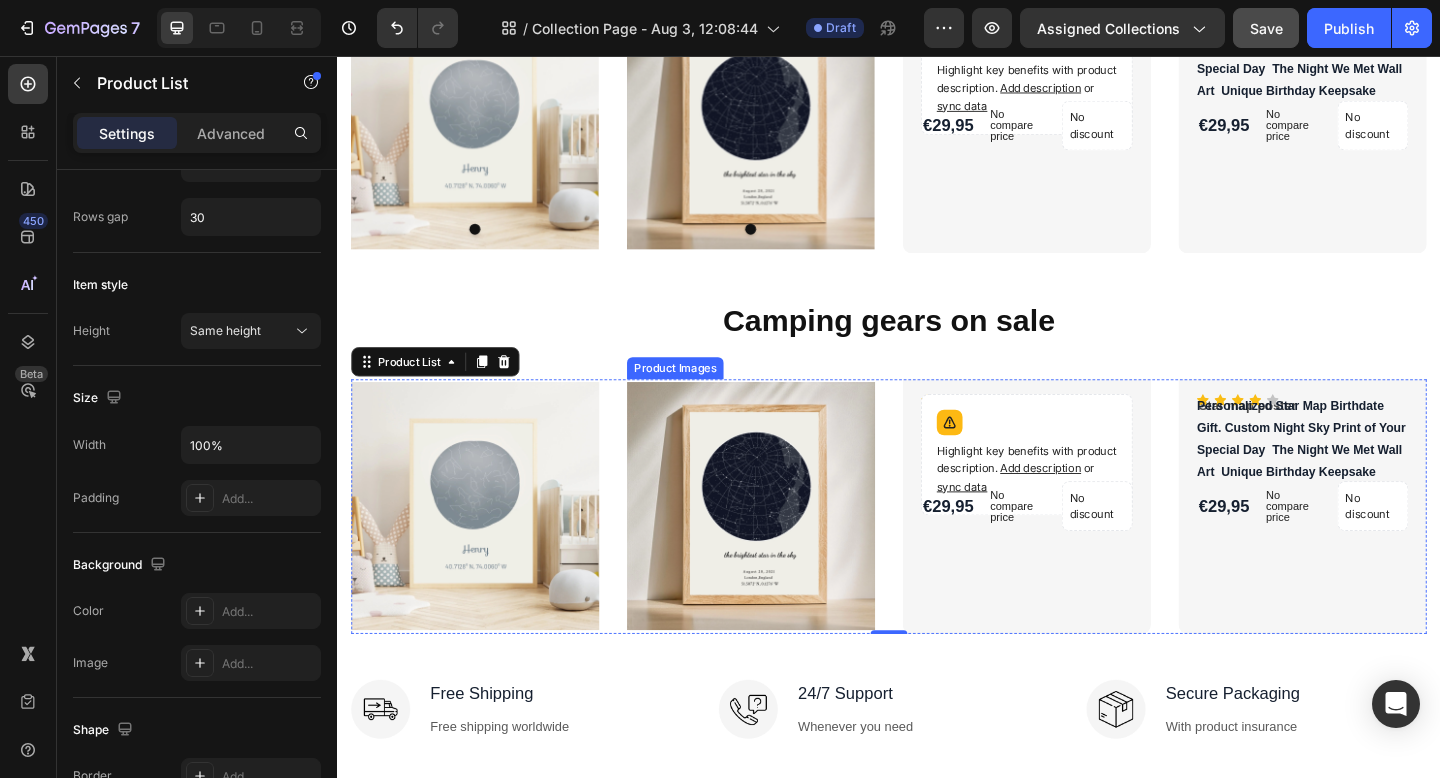 scroll, scrollTop: 1682, scrollLeft: 0, axis: vertical 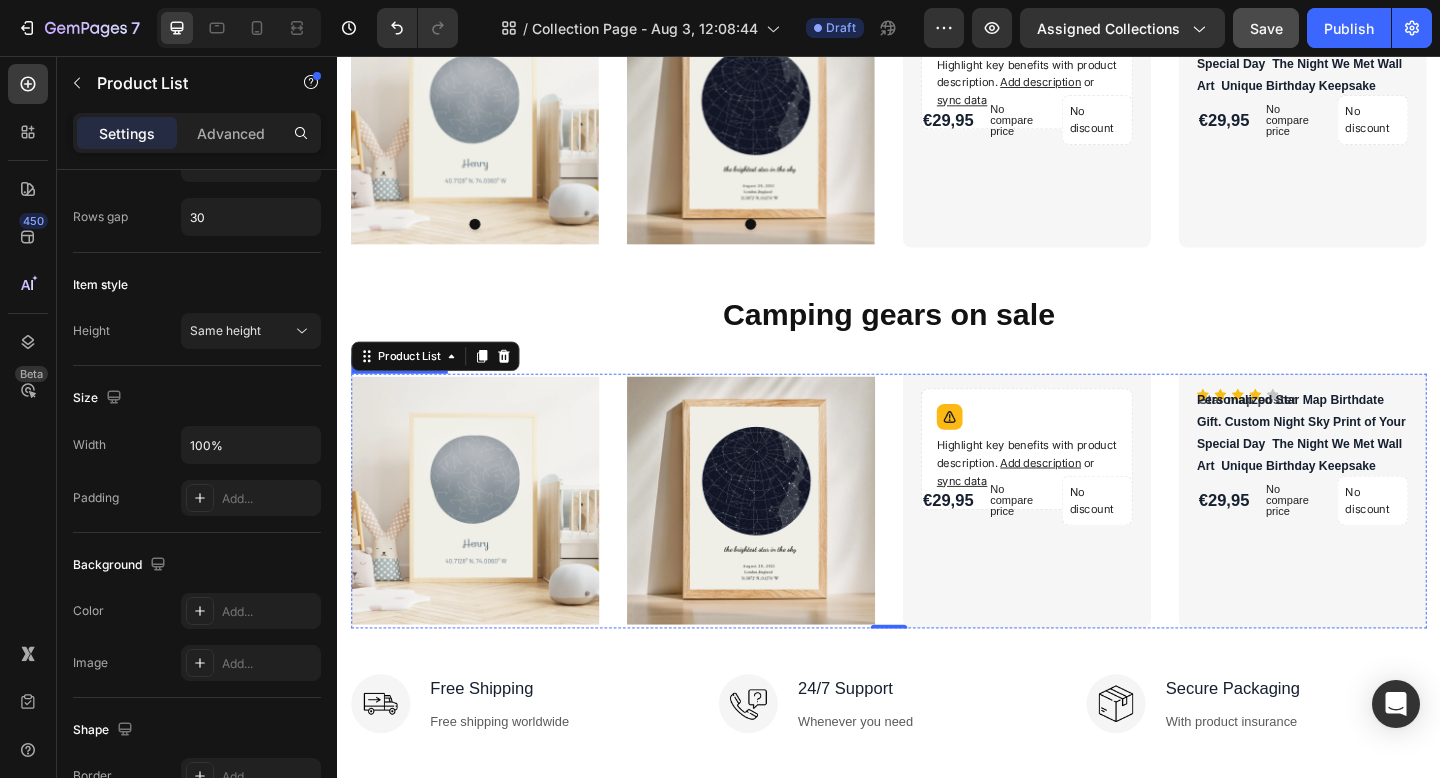 click at bounding box center (487, 540) 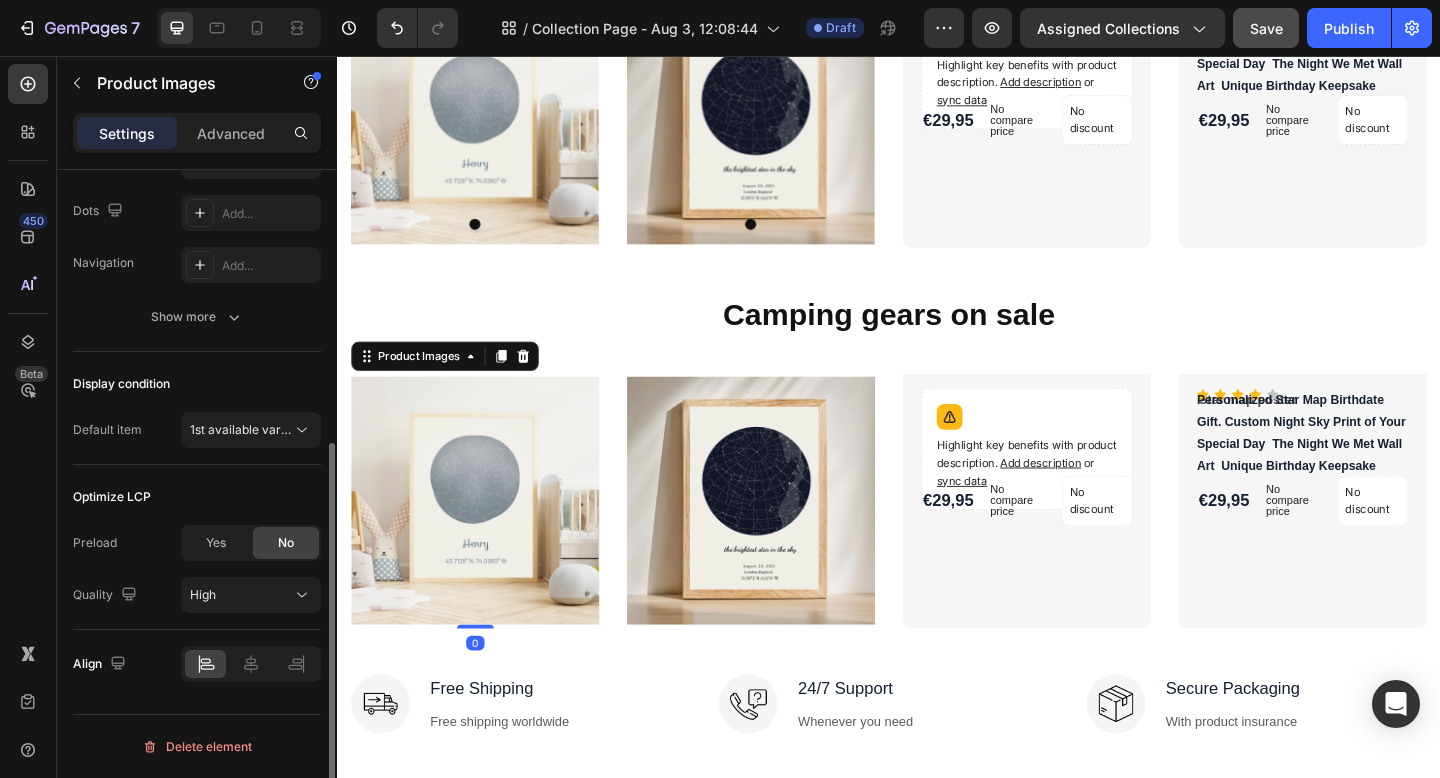 scroll, scrollTop: 0, scrollLeft: 0, axis: both 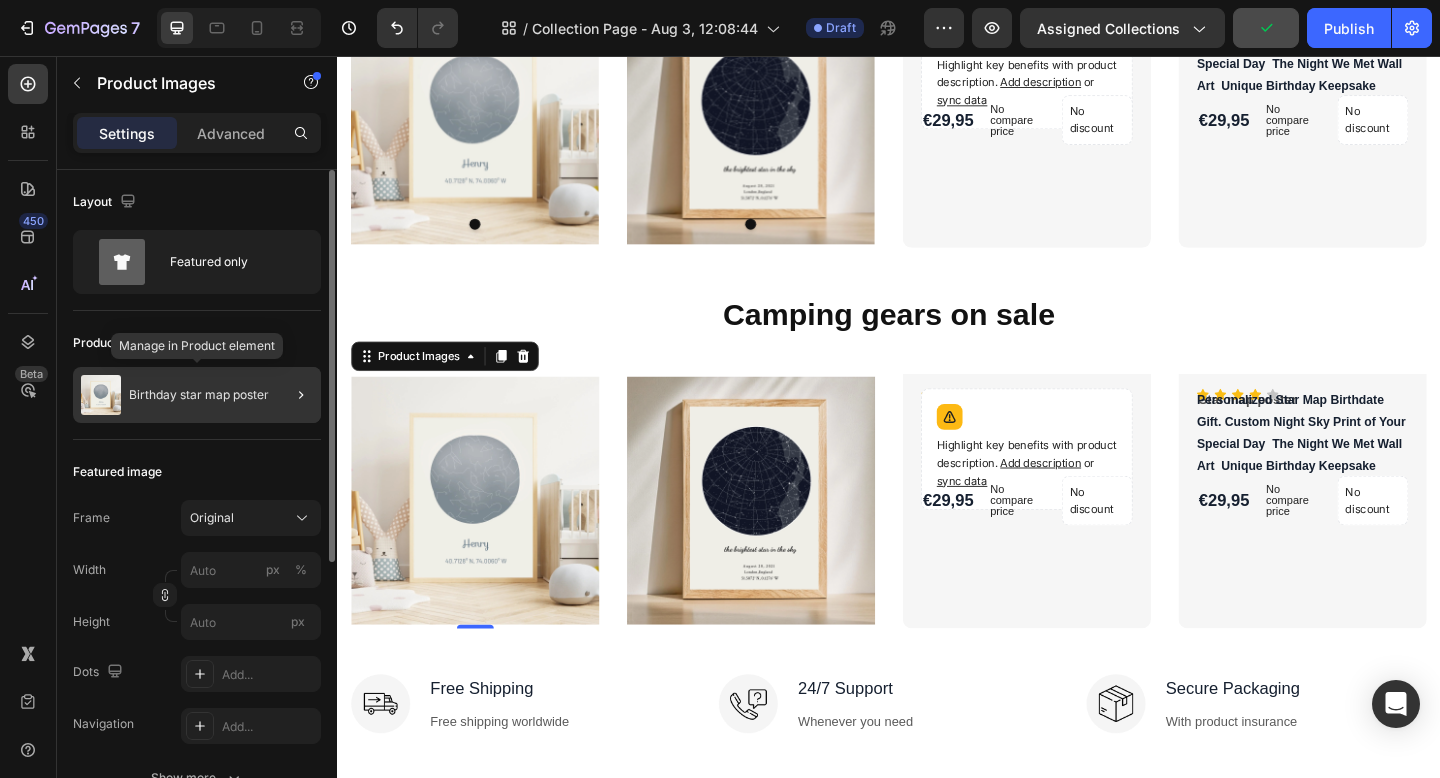 click on "Birthday star map poster" 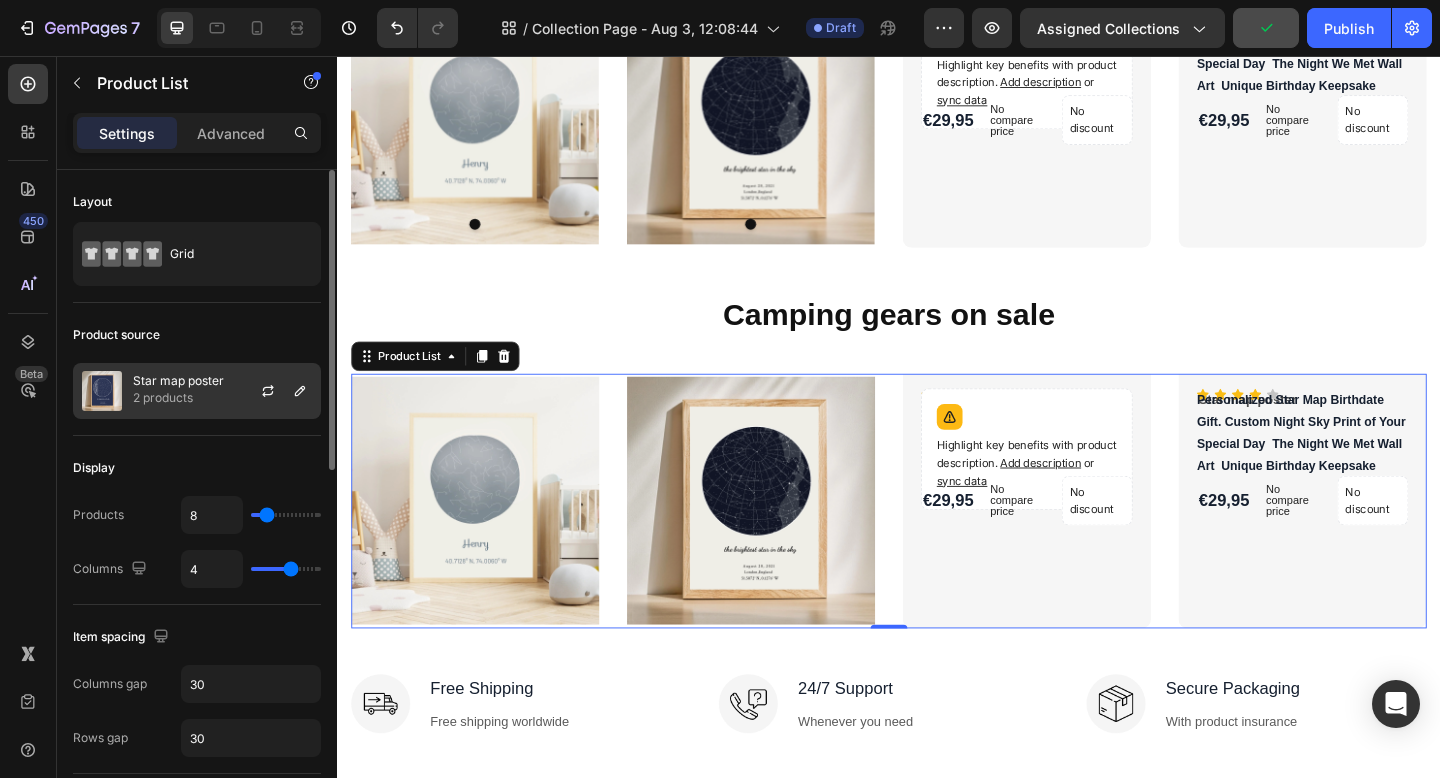 click on "2 products" at bounding box center [178, 398] 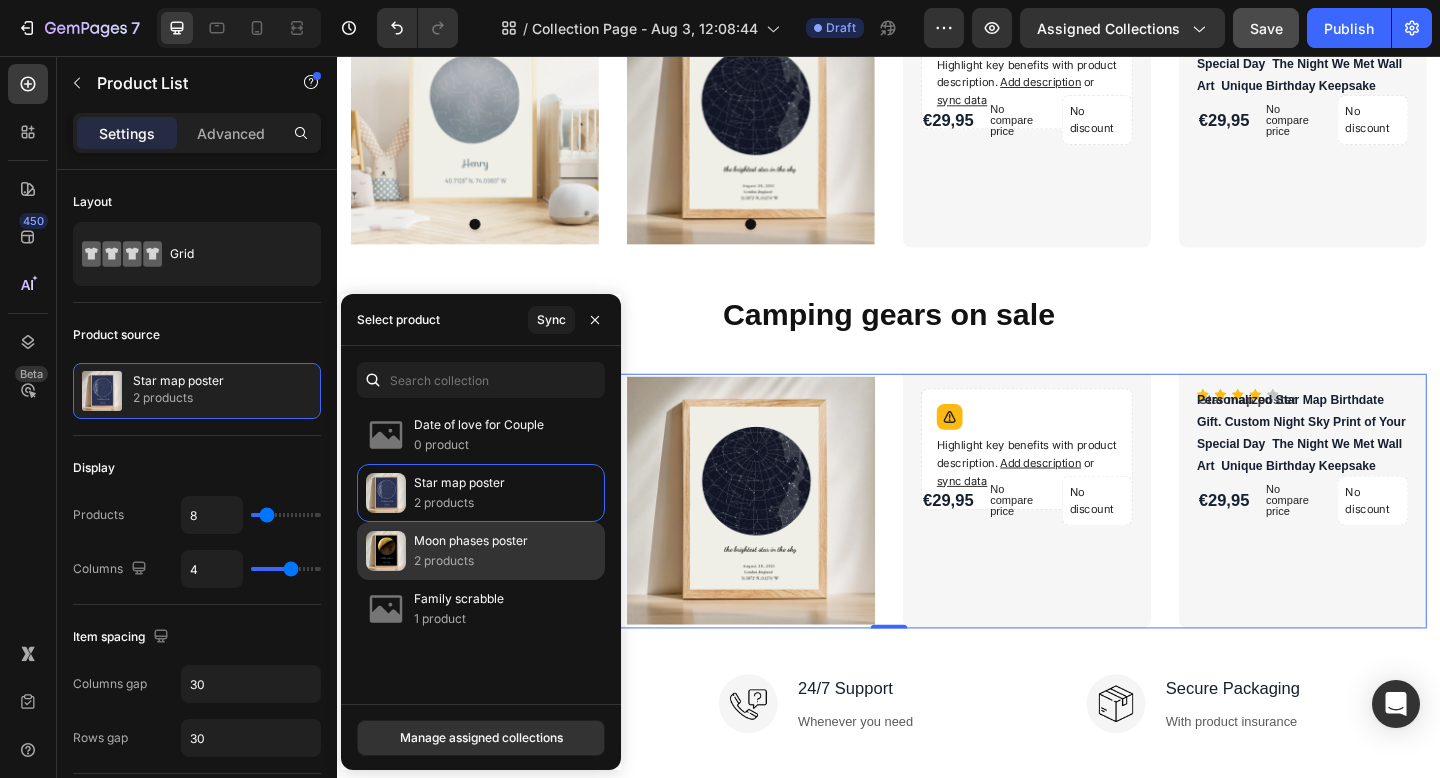 click on "2 products" at bounding box center (471, 561) 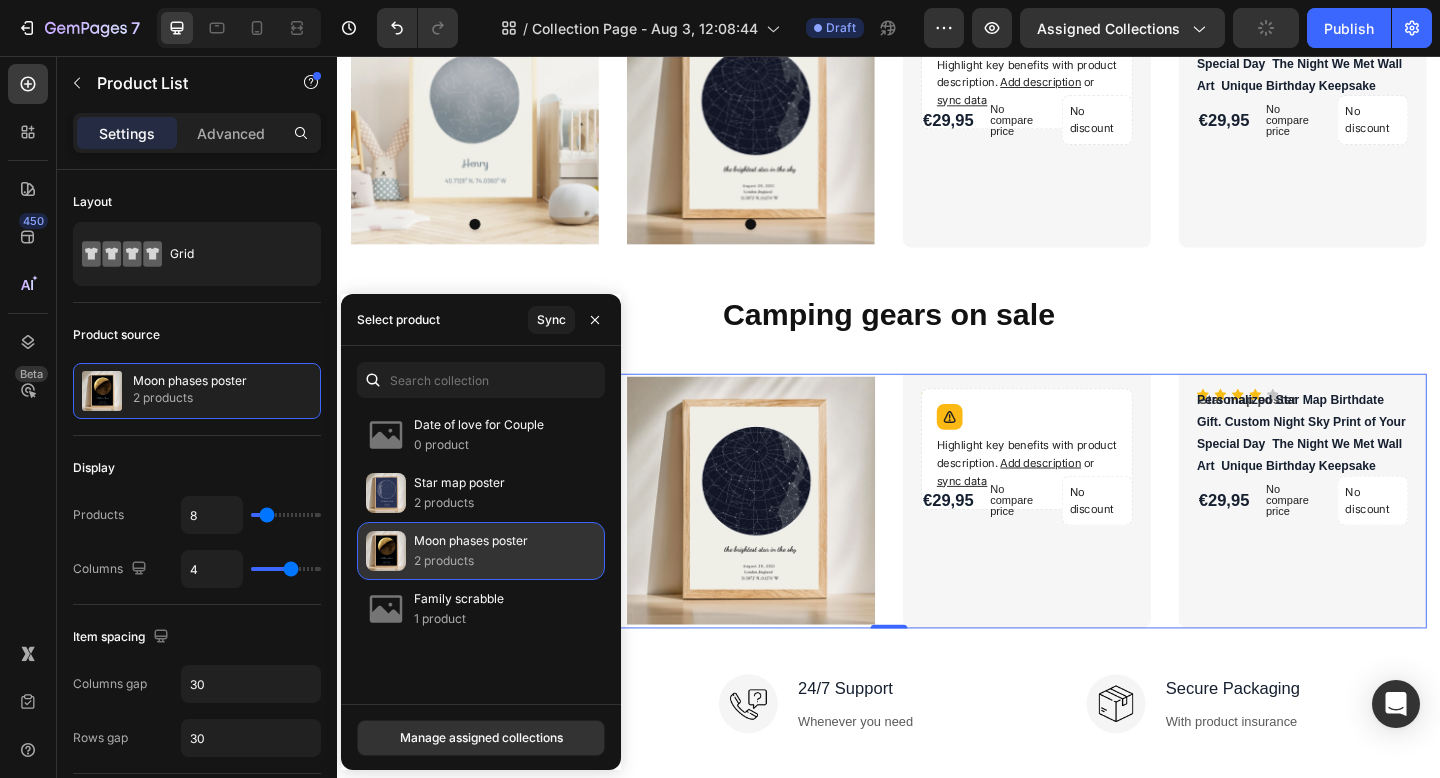 scroll, scrollTop: 0, scrollLeft: 0, axis: both 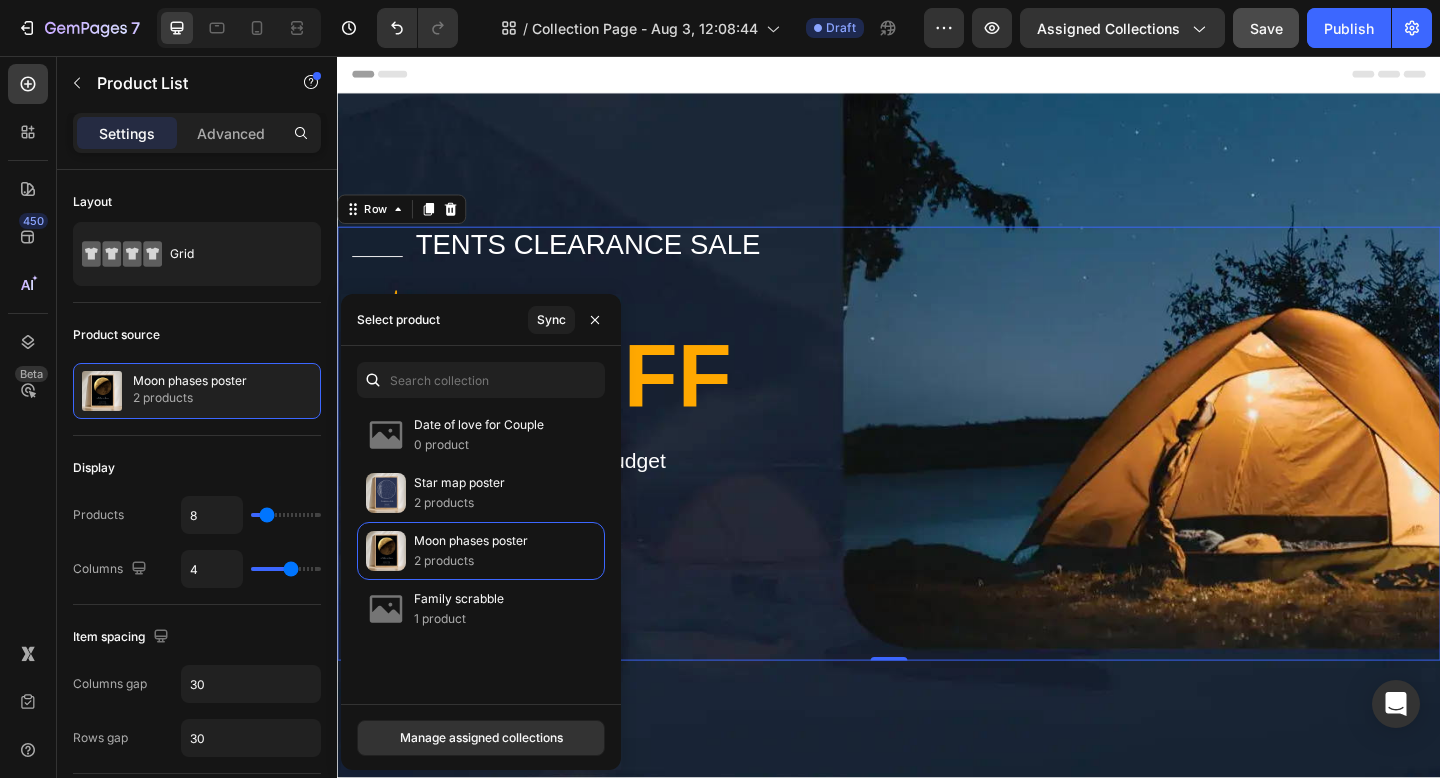 click on "Title Line tents clearance sale Text block Row up to Text block 50% OFF   Heading Your favorite tent, on your budget  Text block Explore our collection Button 00 Days 22 Hrs 05 Mins 50 Secs Countdown Timer Row" at bounding box center [937, 478] 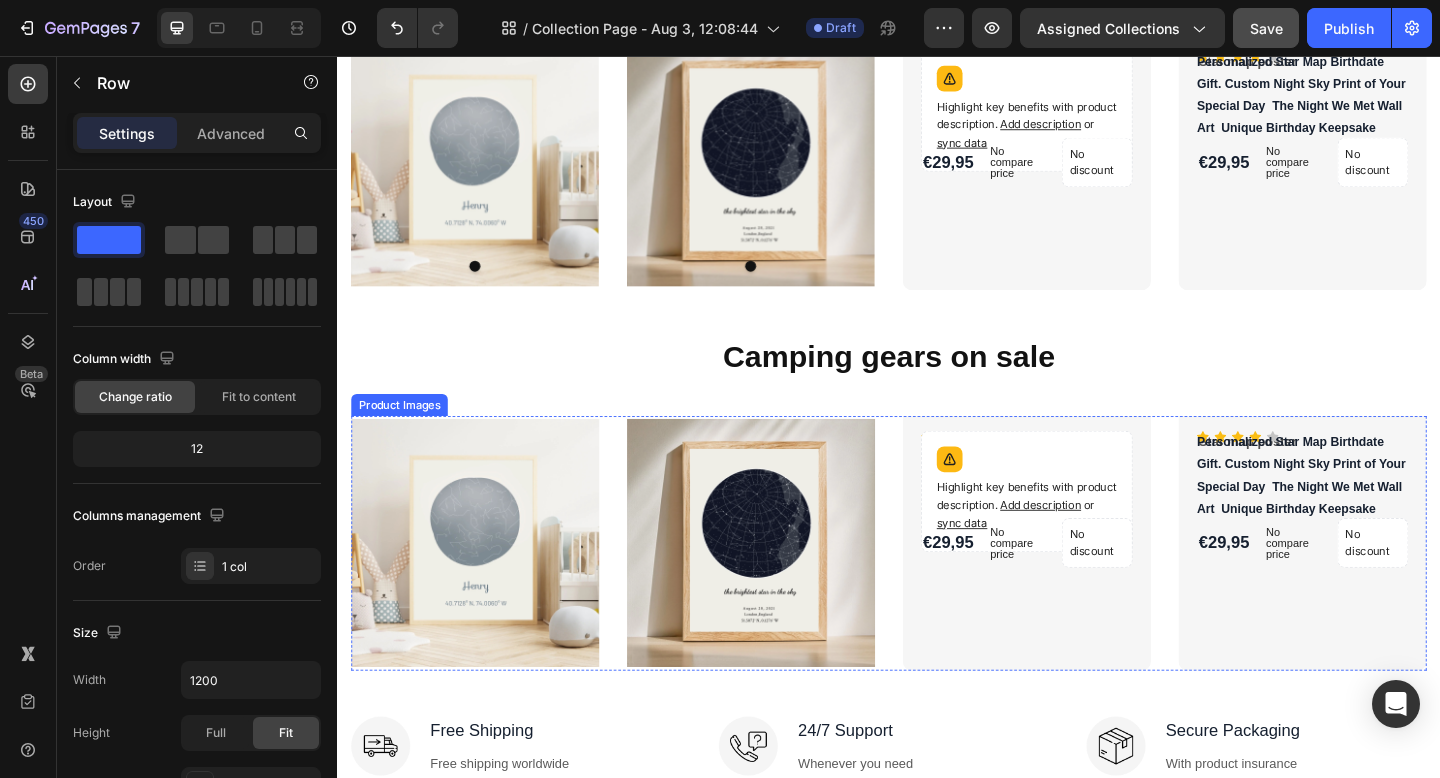 scroll, scrollTop: 1640, scrollLeft: 0, axis: vertical 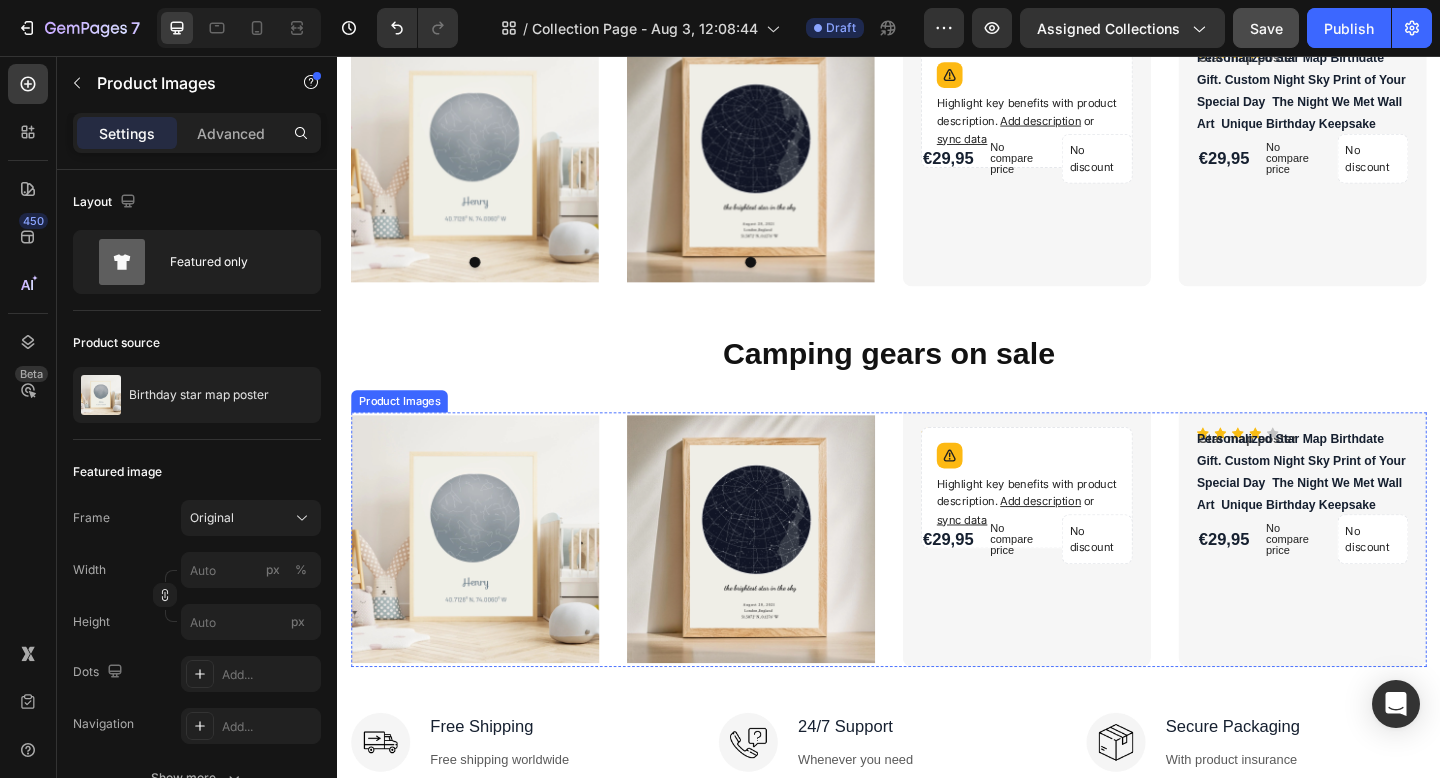 click at bounding box center (487, 582) 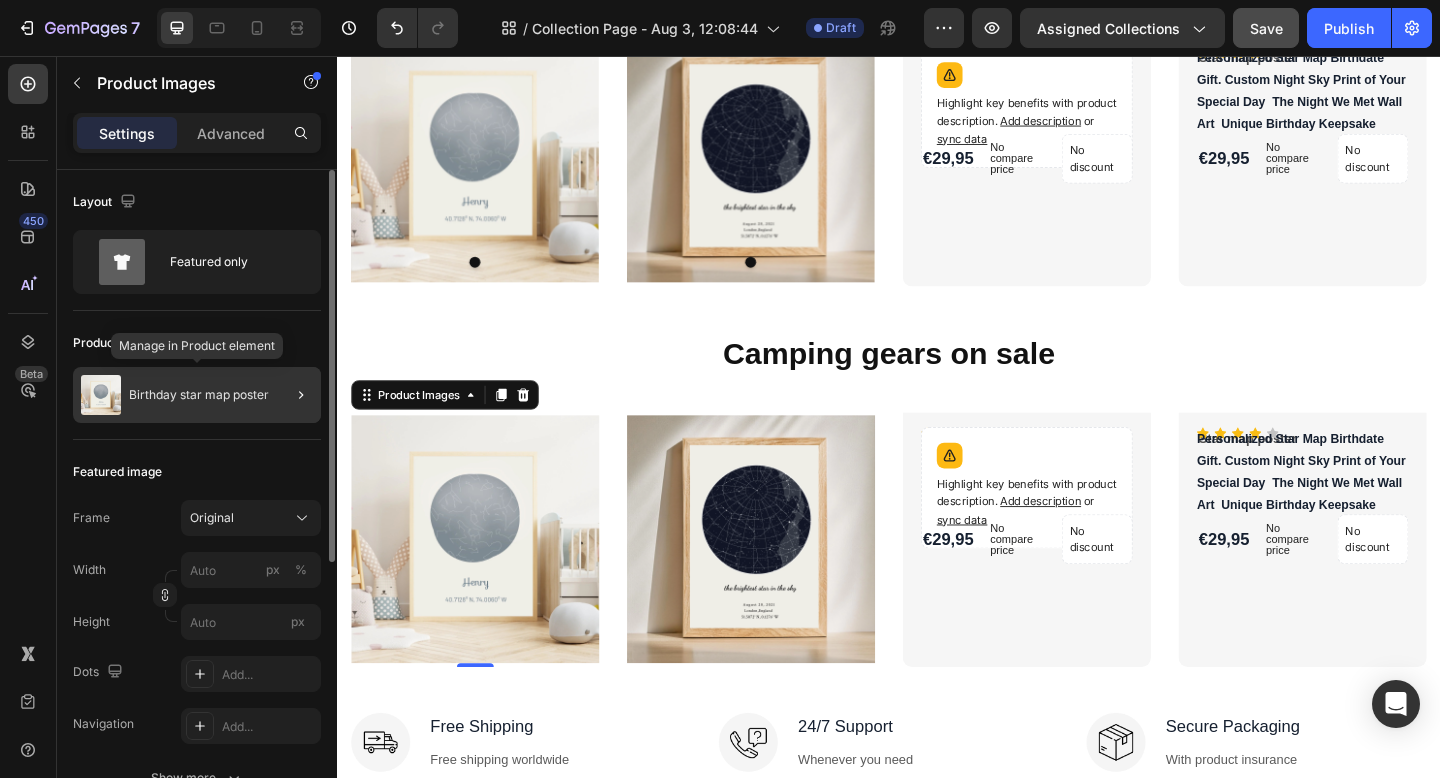 click on "Birthday star map poster" 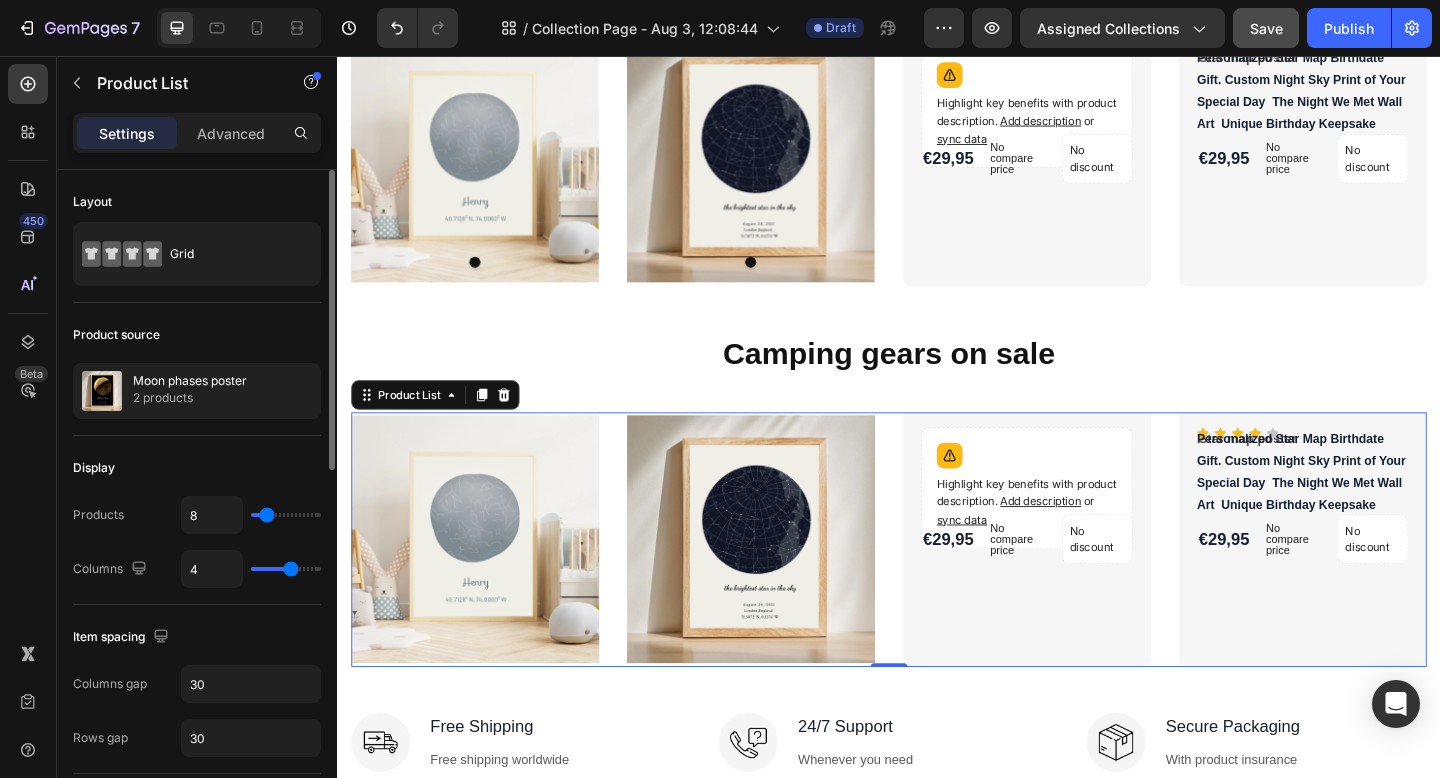 click on "2 products" at bounding box center [190, 398] 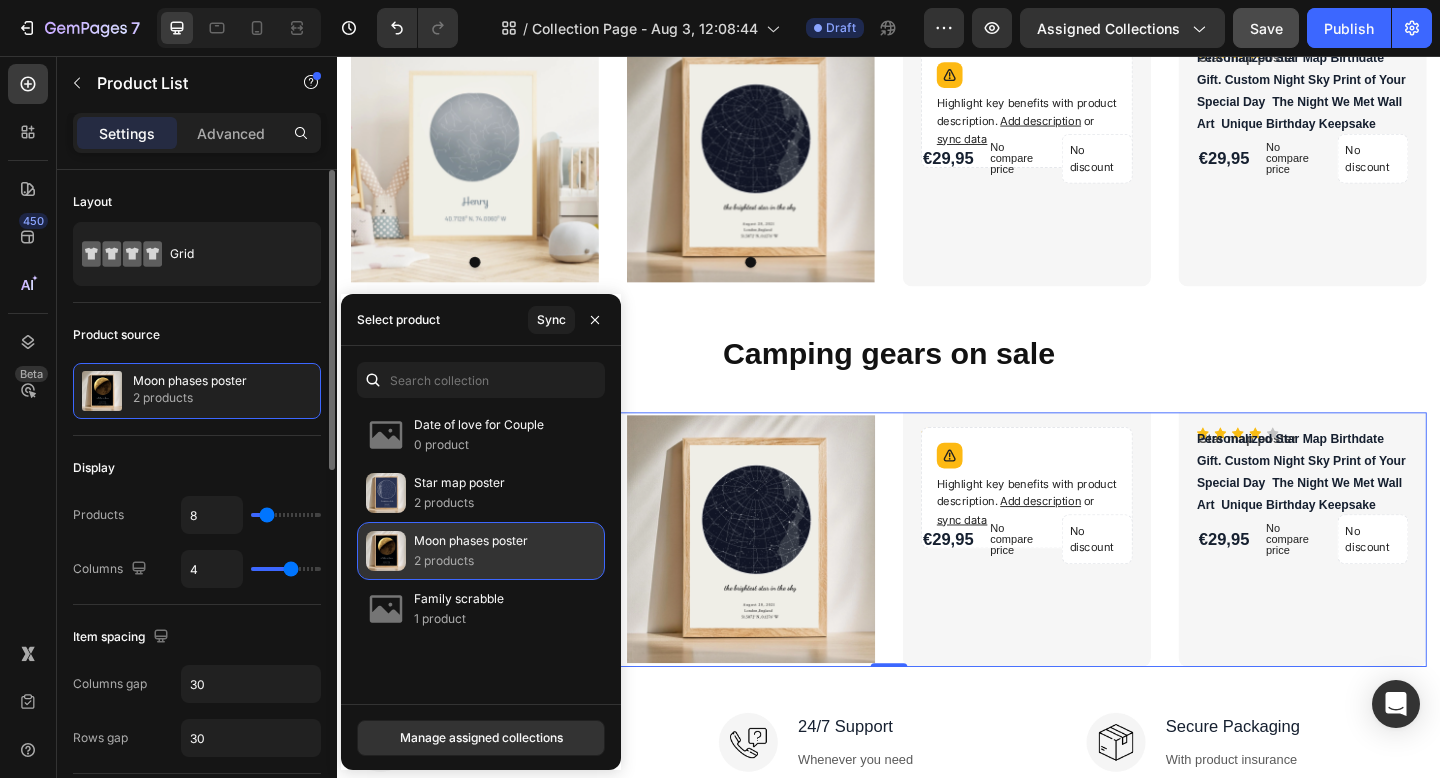 click on "2 products" at bounding box center [471, 561] 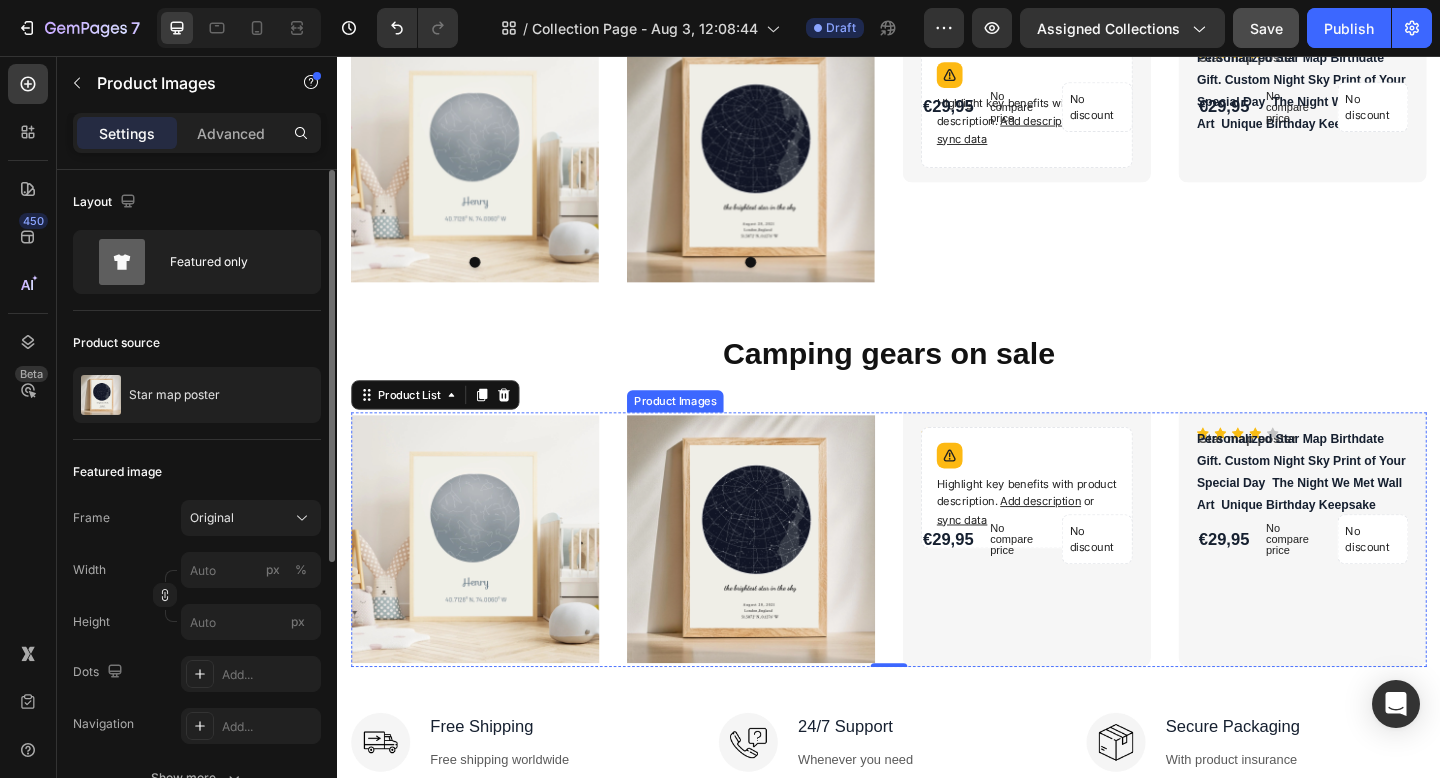 click on "Product Images Birthday star map poster Product Title                Icon                Icon                Icon                Icon                Icon Icon List Hoz Highlight key benefits with product description.       Add description   or   sync data Product Description €29,95 Product Price Product Price No compare price Product Price No discount   Not be displayed when published Product Badge Row Row Row Product List   0 Product Images Star map poster Product Title                Icon                Icon                Icon                Icon                Icon Icon List Hoz
Personalized Star Map Birthdate Gift. Custom Night Sky Print of Your Special Day  The Night We Met Wall Art  Unique Birthday Keepsake   Product Description €29,95 Product Price Product Price No compare price Product Price No discount   Not be displayed when published Product Badge Row Row Row Product List   0" at bounding box center (937, 582) 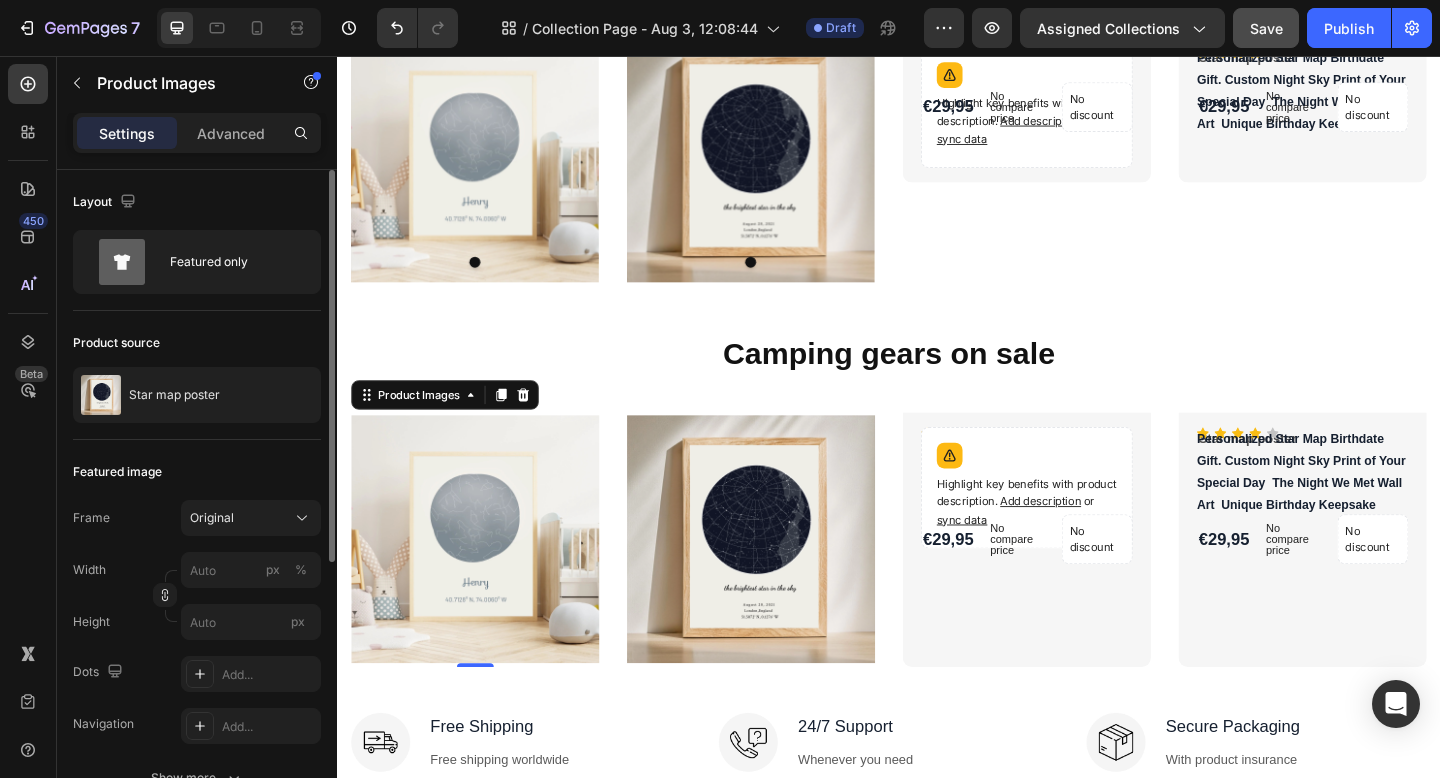 click at bounding box center (487, 582) 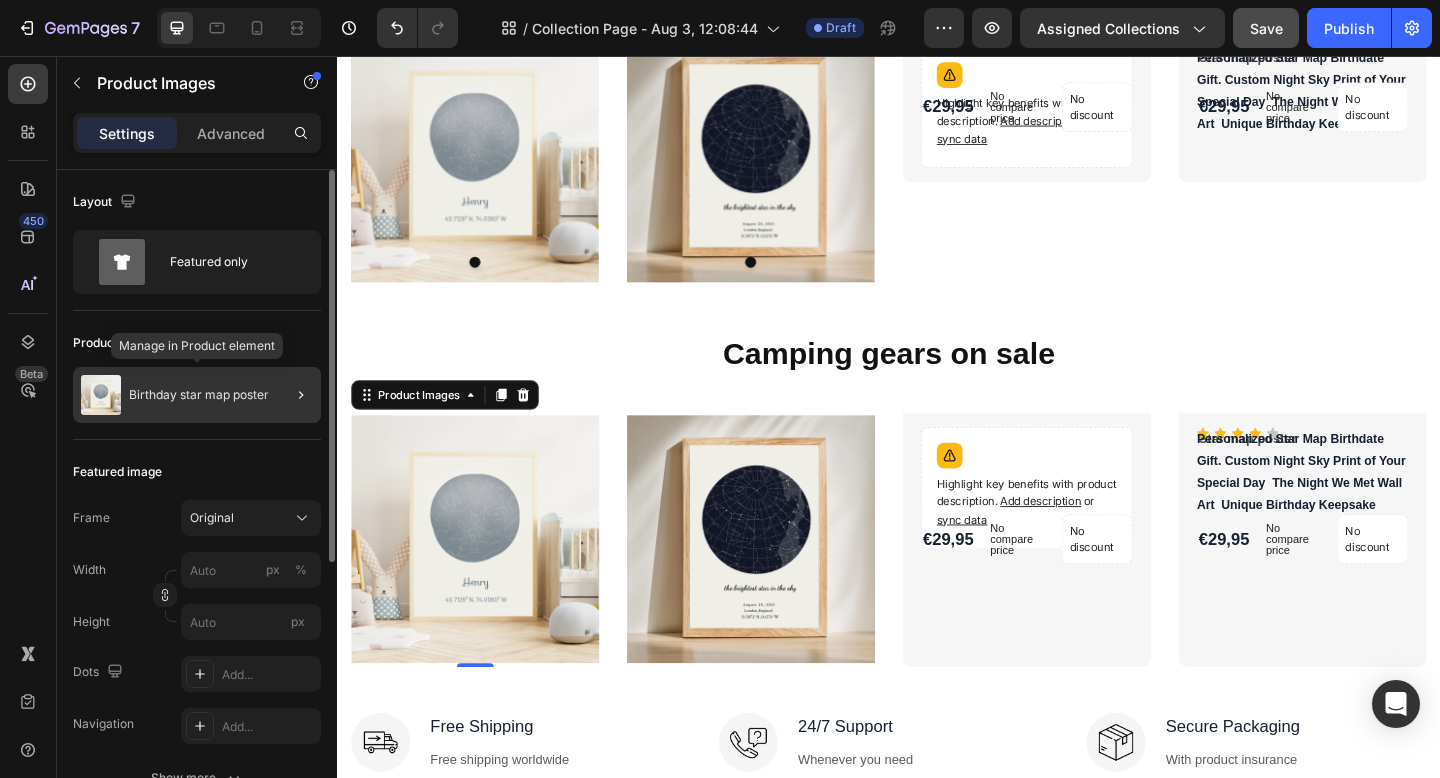 click on "Birthday star map poster" 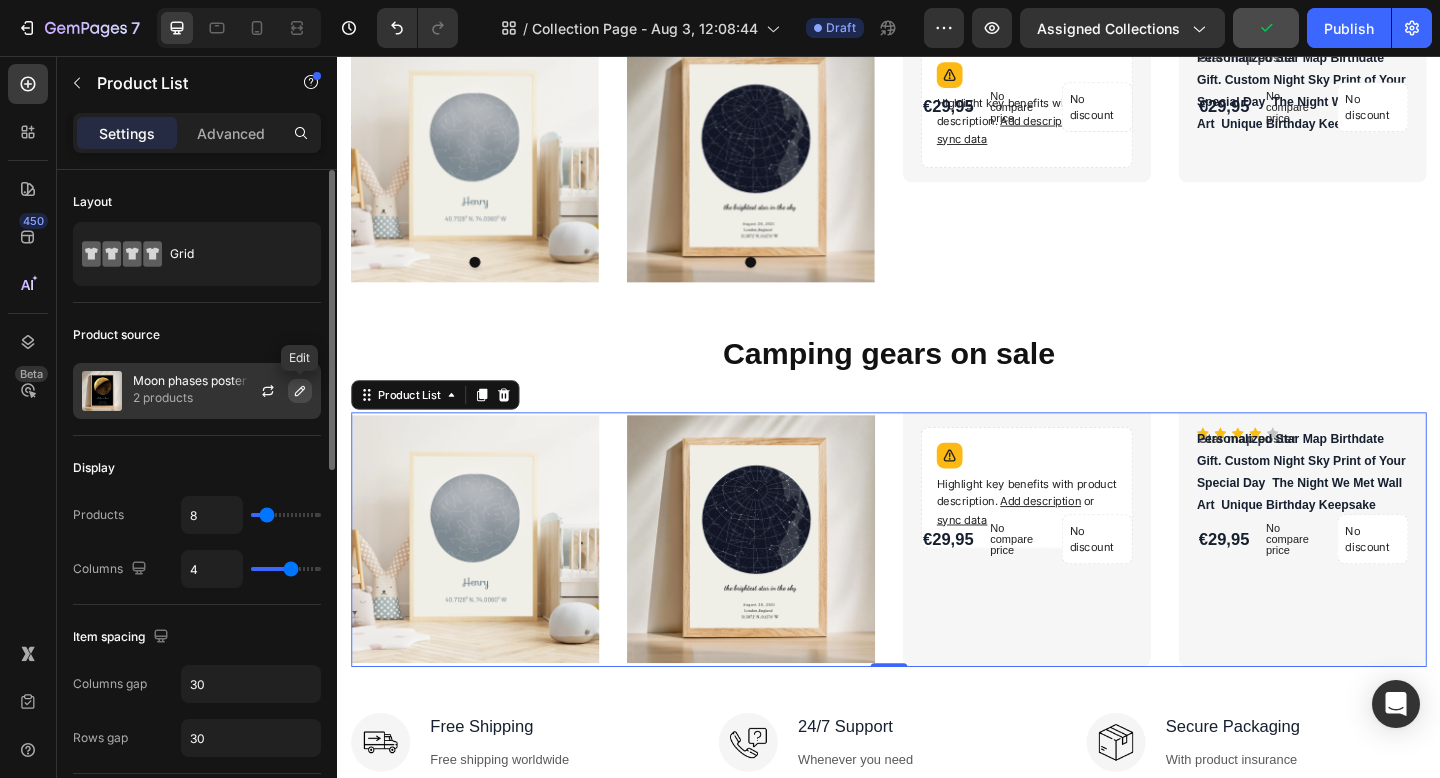 click 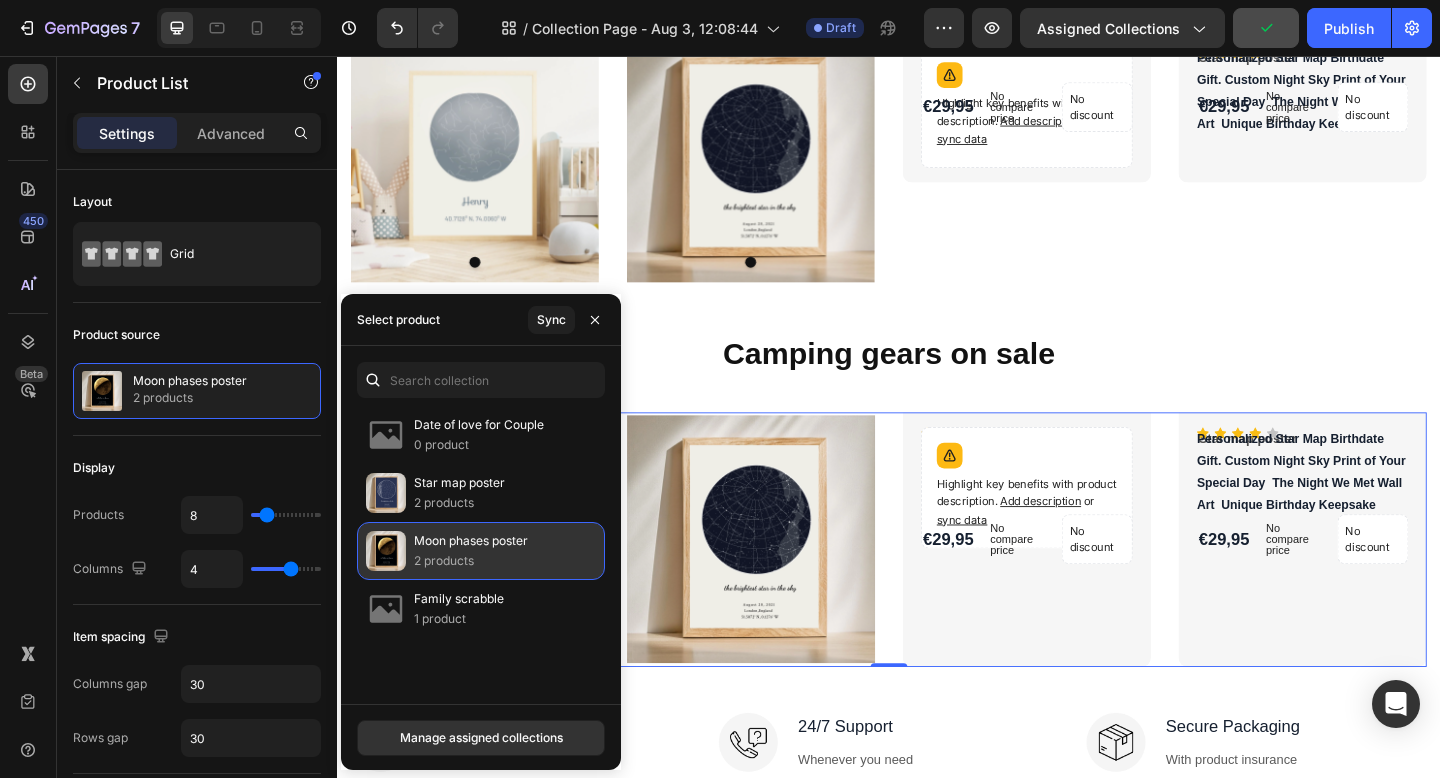 click on "2 products" at bounding box center (471, 561) 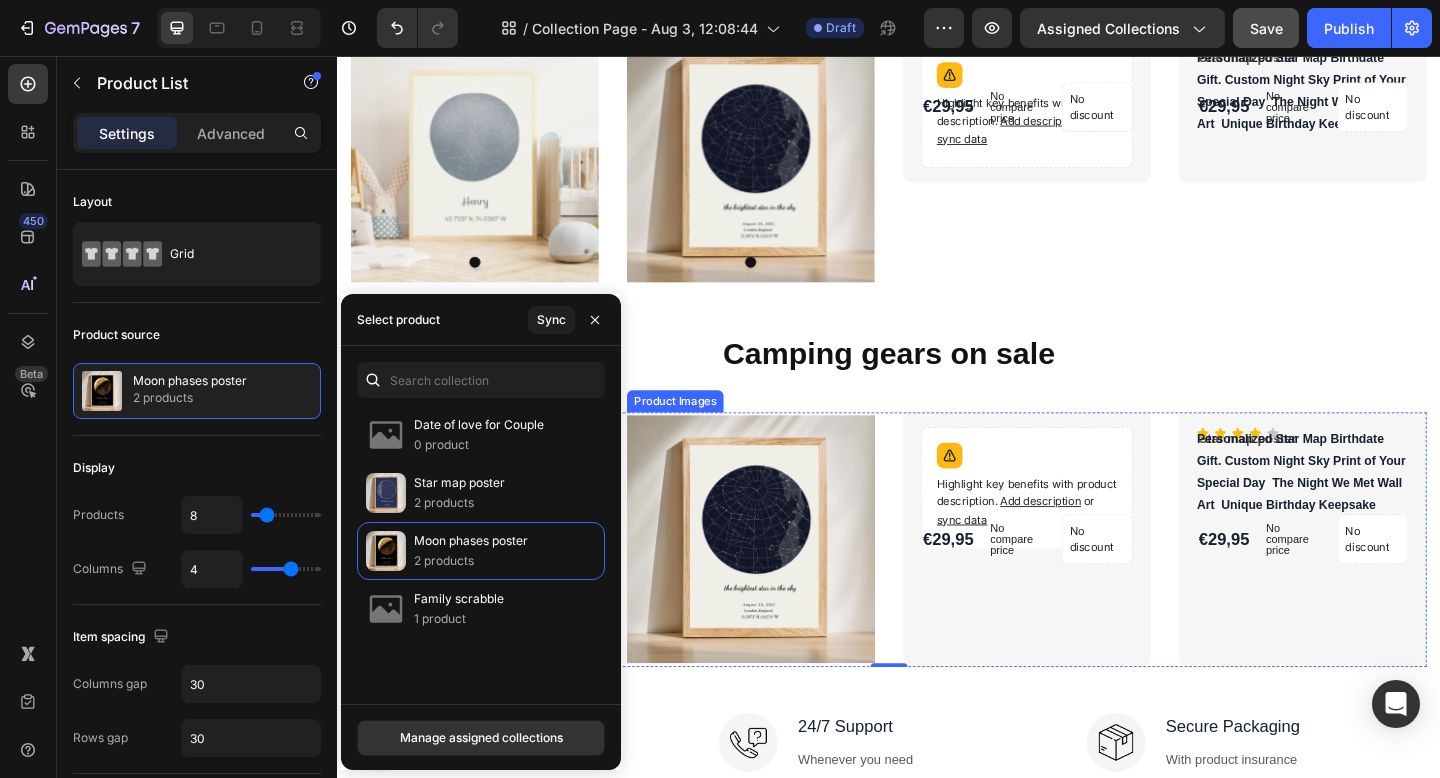 click at bounding box center (787, 582) 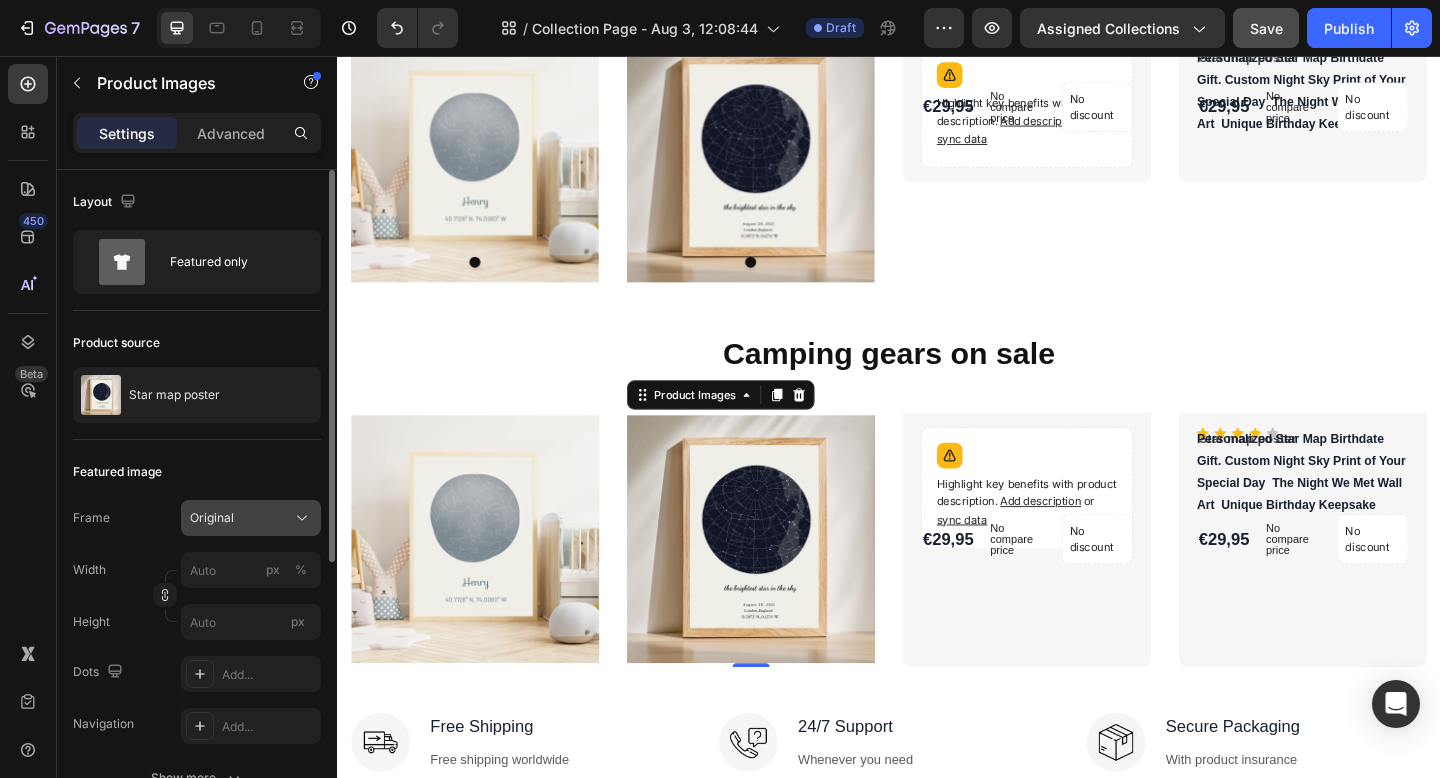 click on "Original" at bounding box center [251, 518] 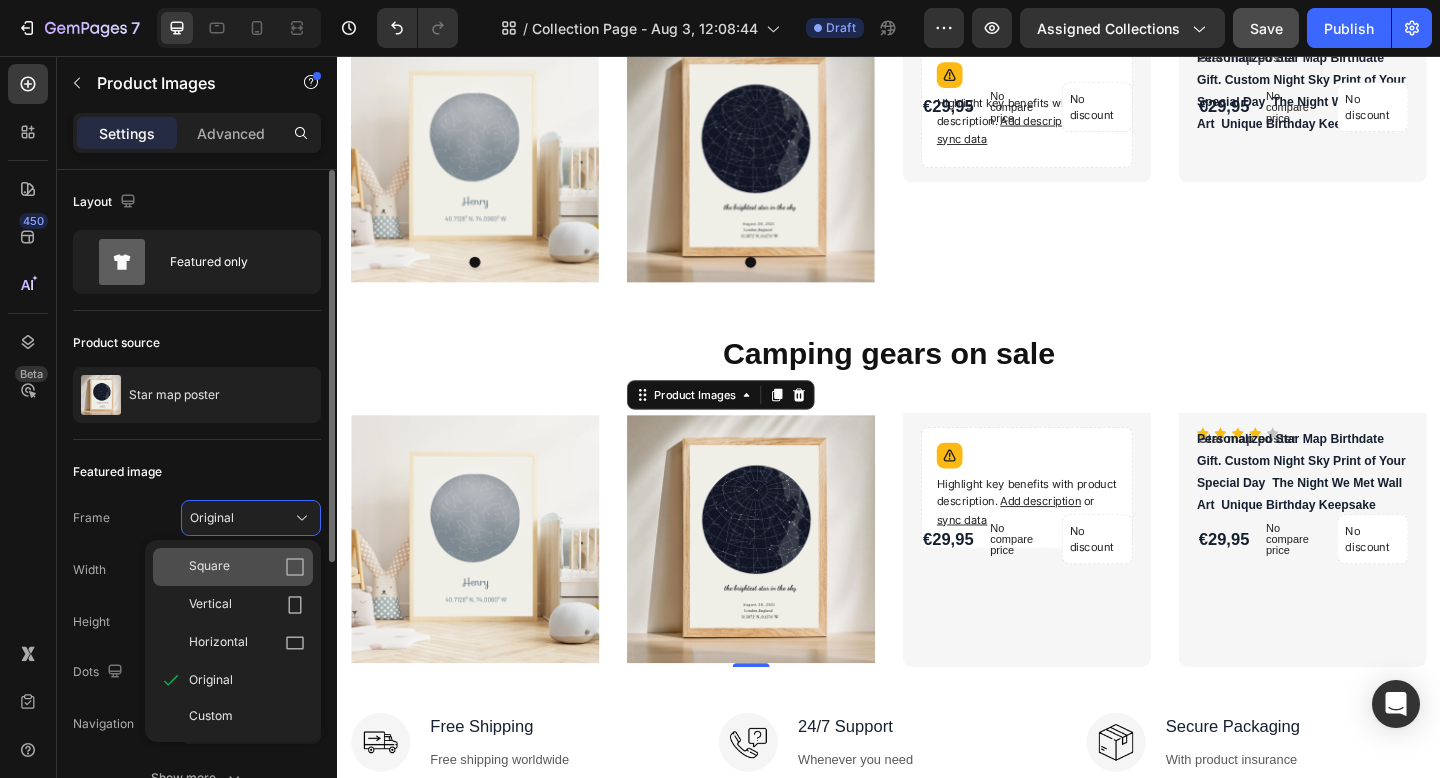 click on "Square" 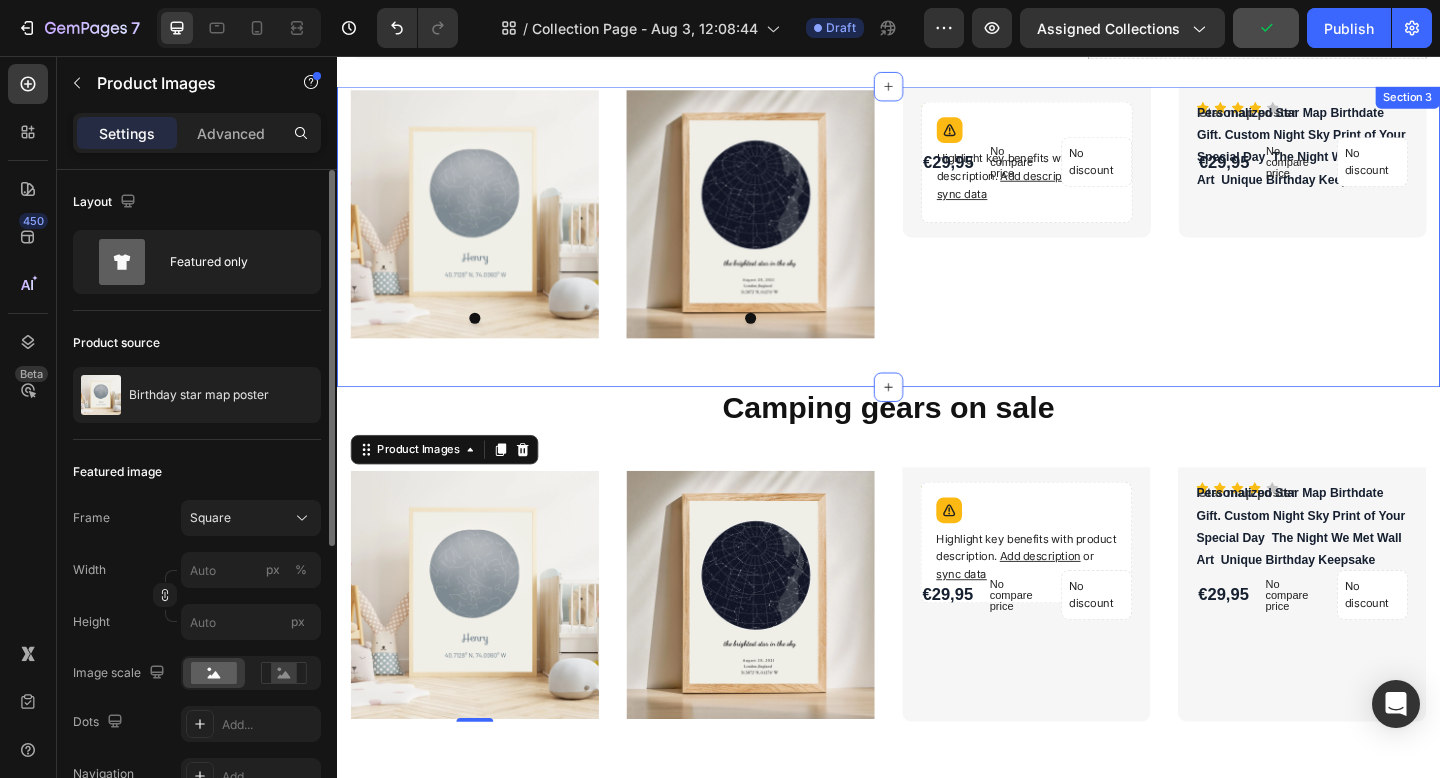 scroll, scrollTop: 1460, scrollLeft: 0, axis: vertical 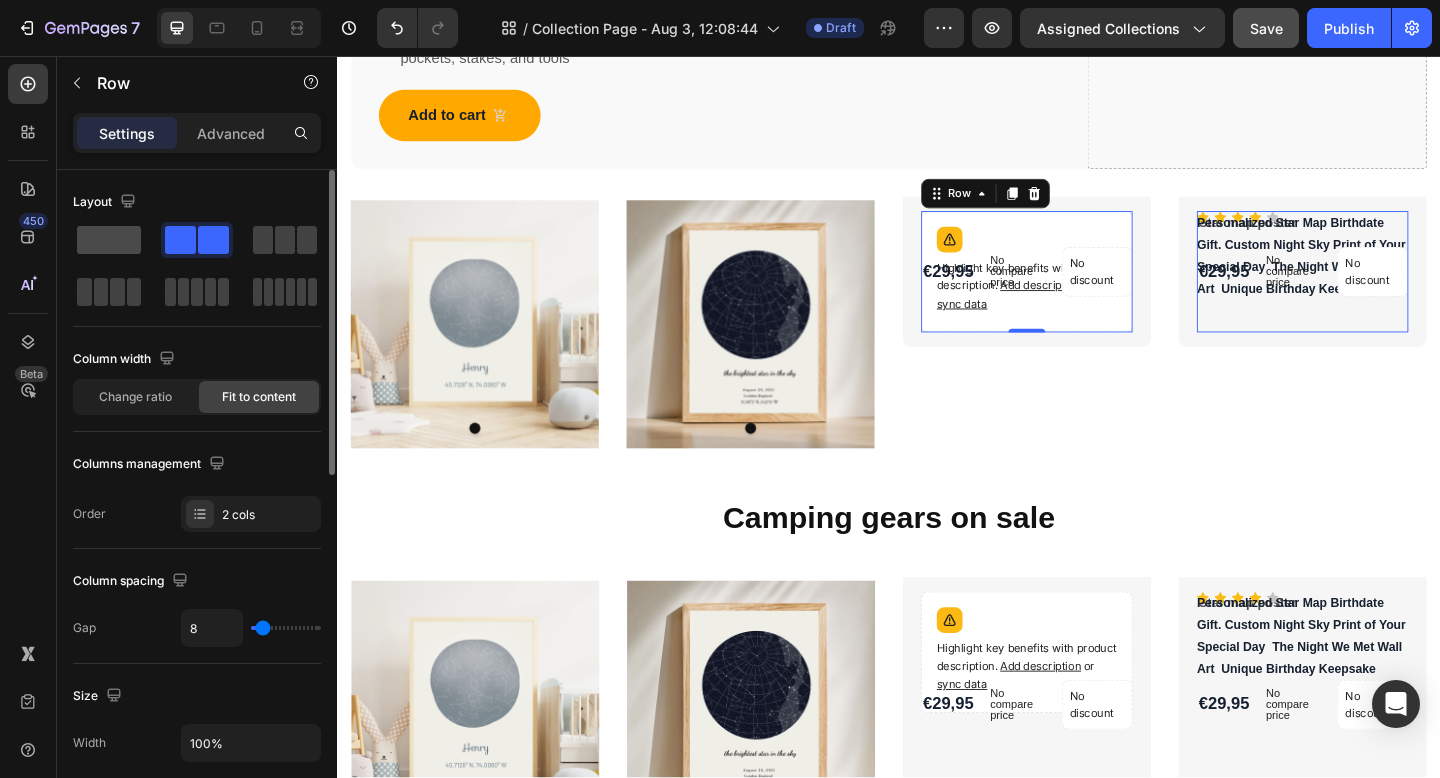 click 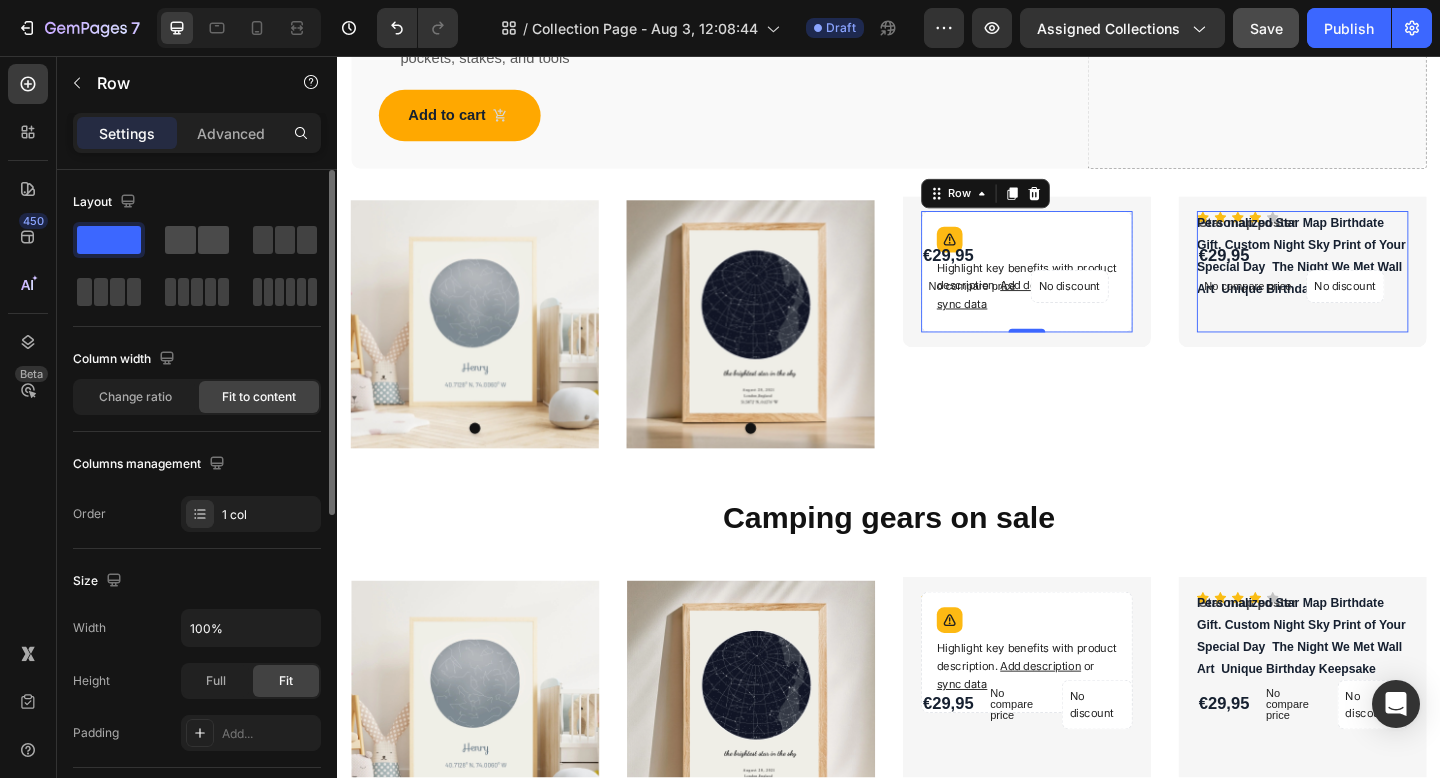 click 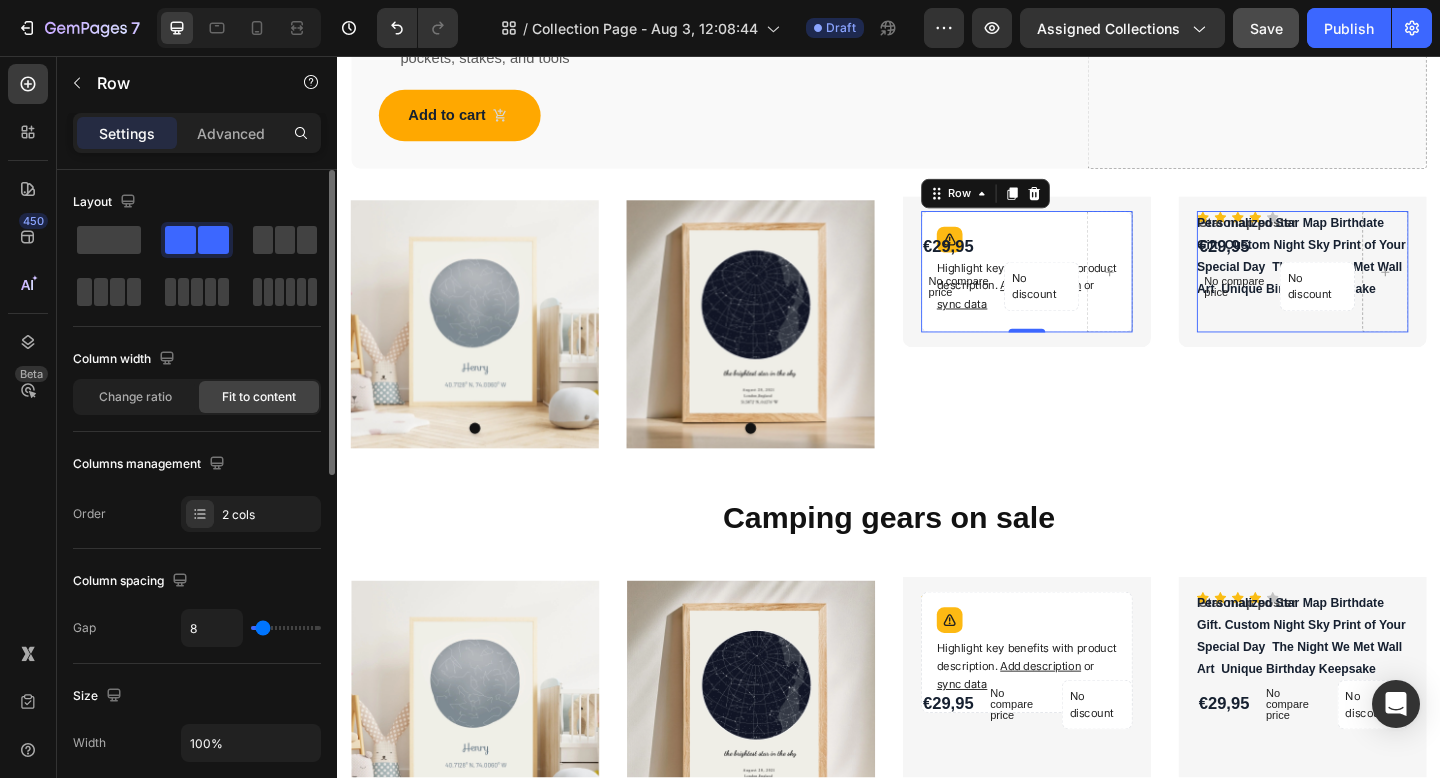 click 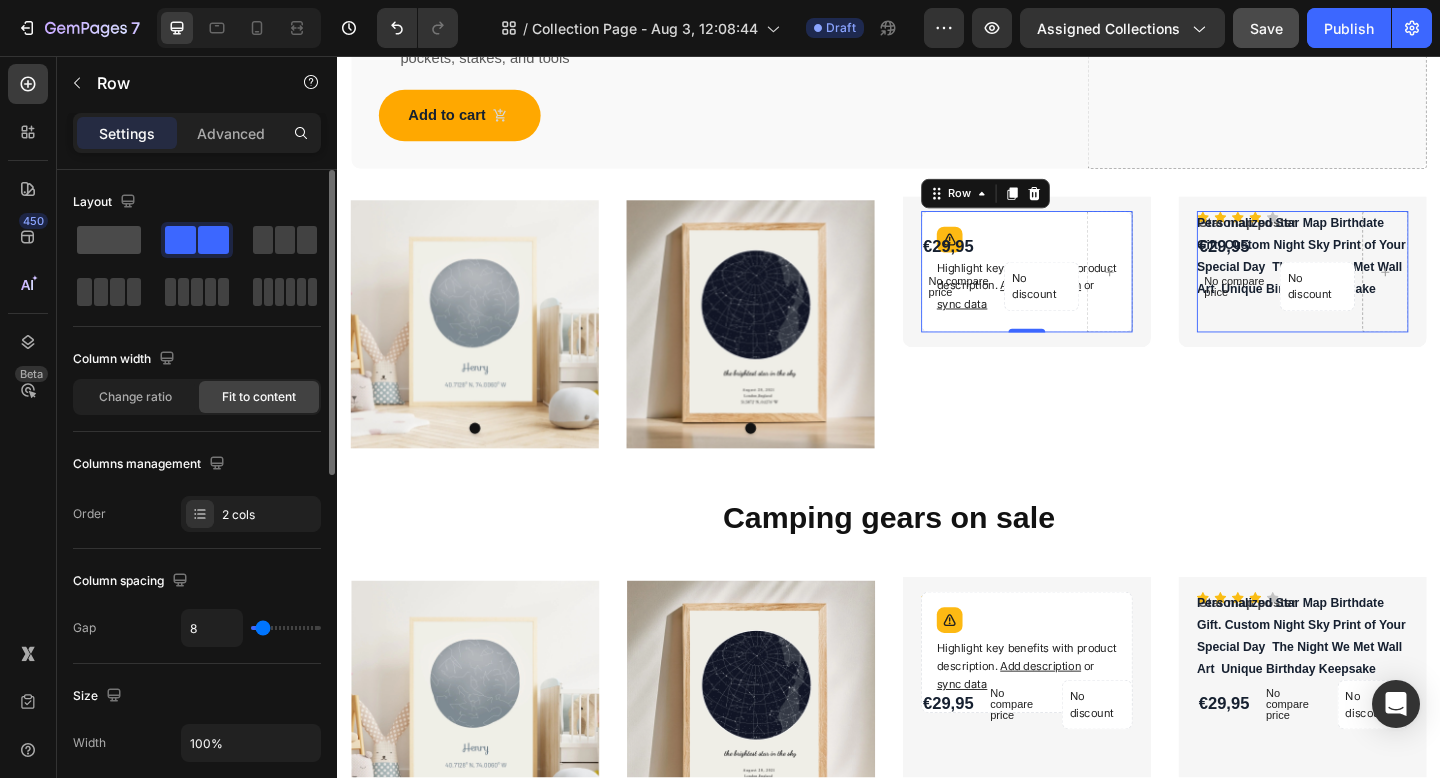 click 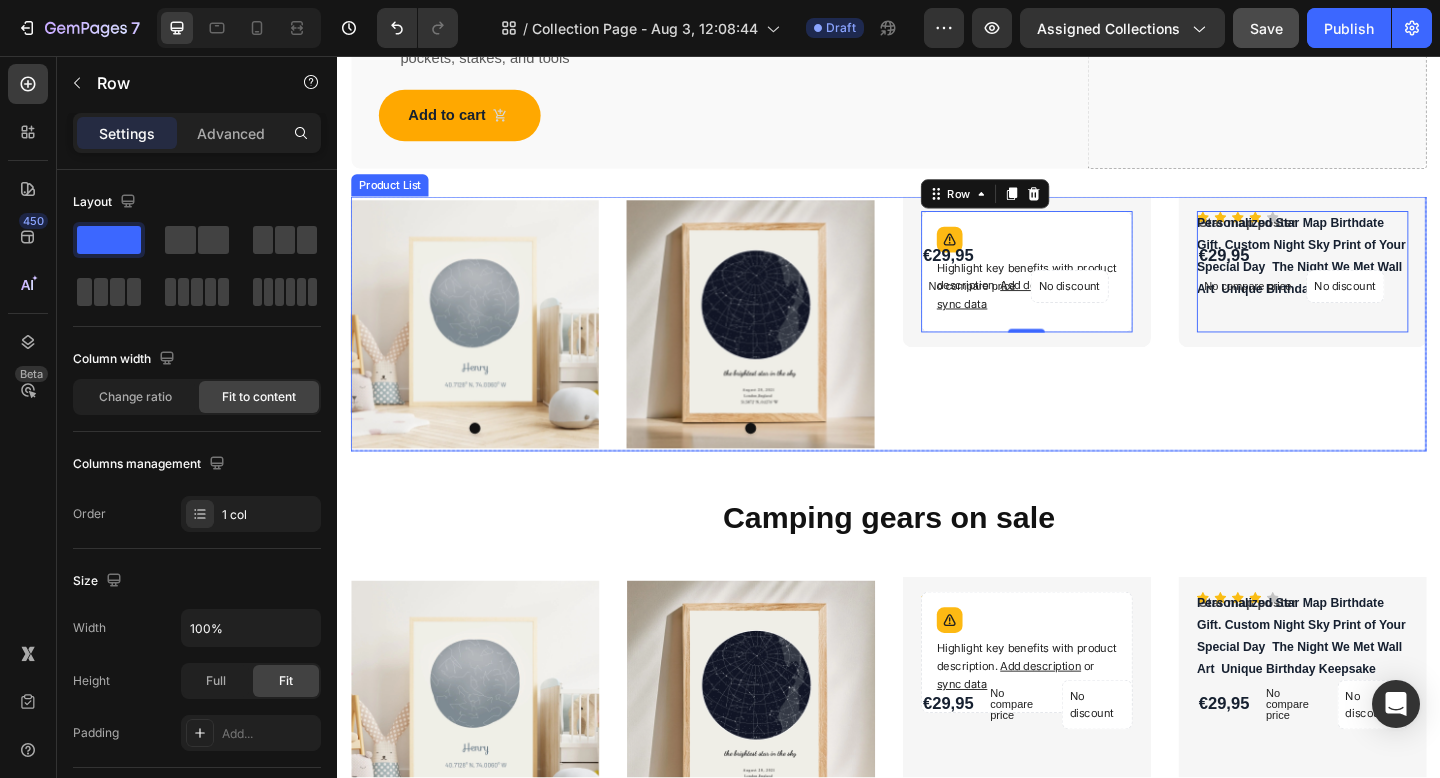 click on "Product Images Birthday star map poster Product Title                Icon                Icon                Icon                Icon                Icon Icon List Hoz Highlight key benefits with product description.       Add description   or   sync data Product Description €29,95 Product Price Product Price No compare price Product Price No discount   Not be displayed when published Product Badge Row Row   0 Row Product List Product Images Star map poster Product Title                Icon                Icon                Icon                Icon                Icon Icon List Hoz
Personalized Star Map Birthdate Gift. Custom Night Sky Print of Your Special Day  The Night We Met Wall Art  Unique Birthday Keepsake   Product Description €29,95 Product Price Product Price No compare price Product Price No discount   Not be displayed when published Product Badge Row Row   0 Row Product List" at bounding box center [937, 347] 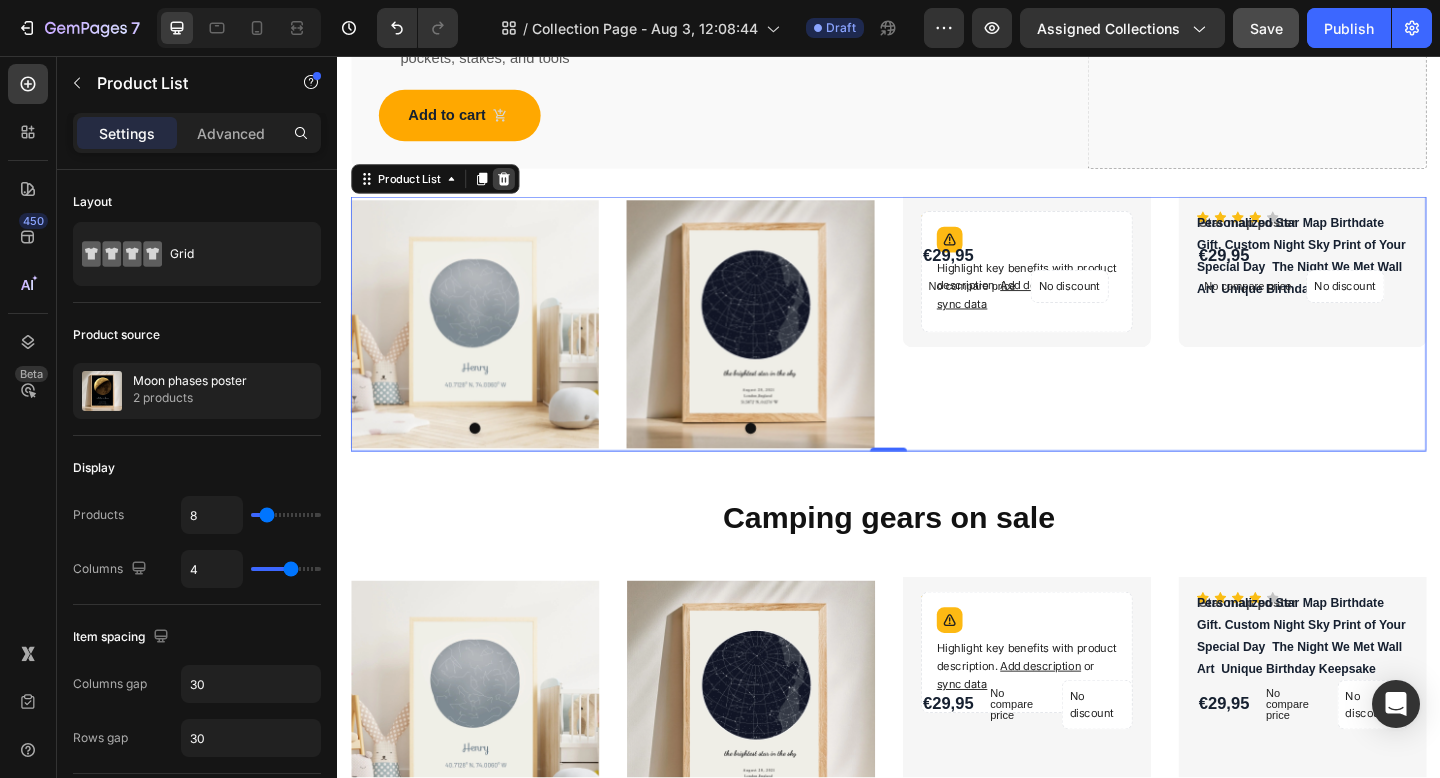 click 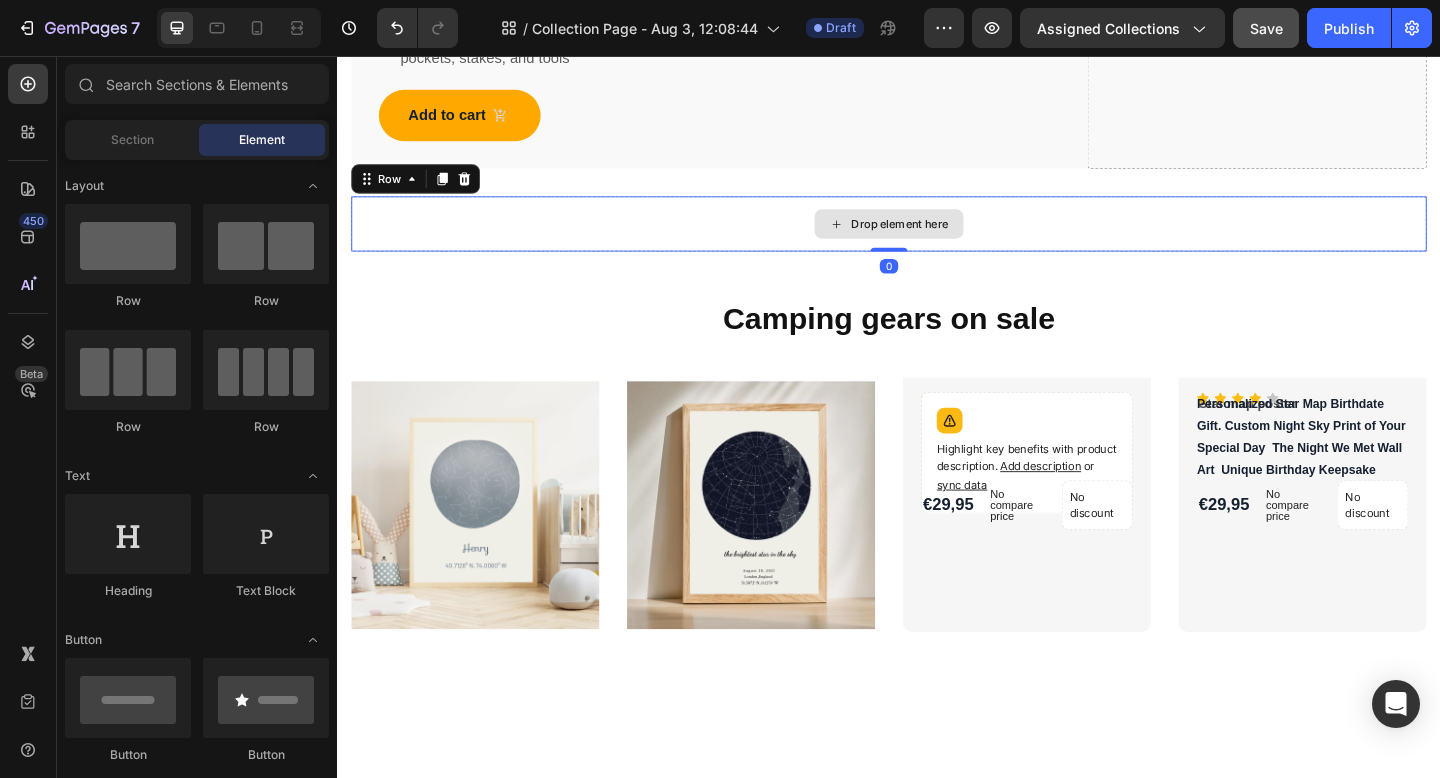 click on "Drop element here" at bounding box center [937, 239] 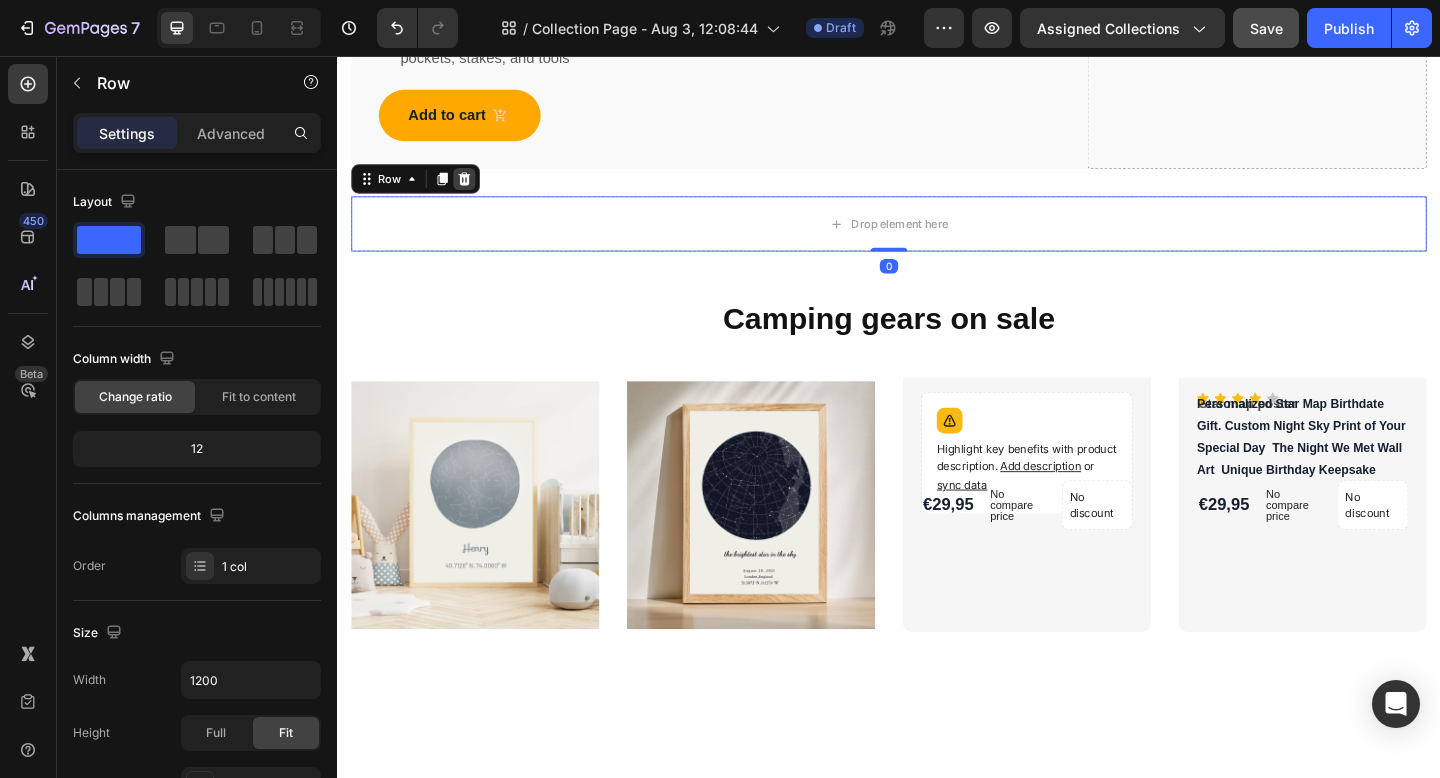 click 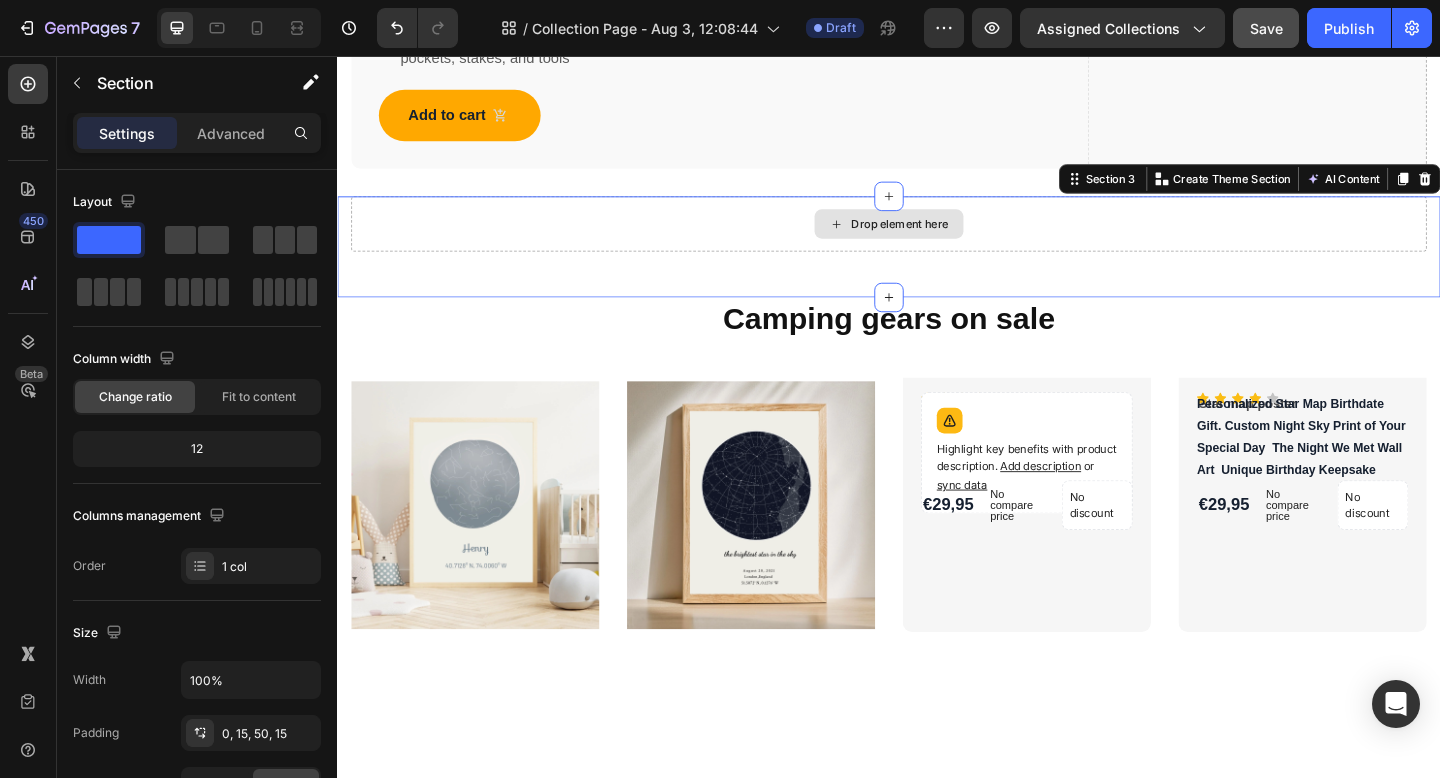 click on "Drop element here" at bounding box center [937, 239] 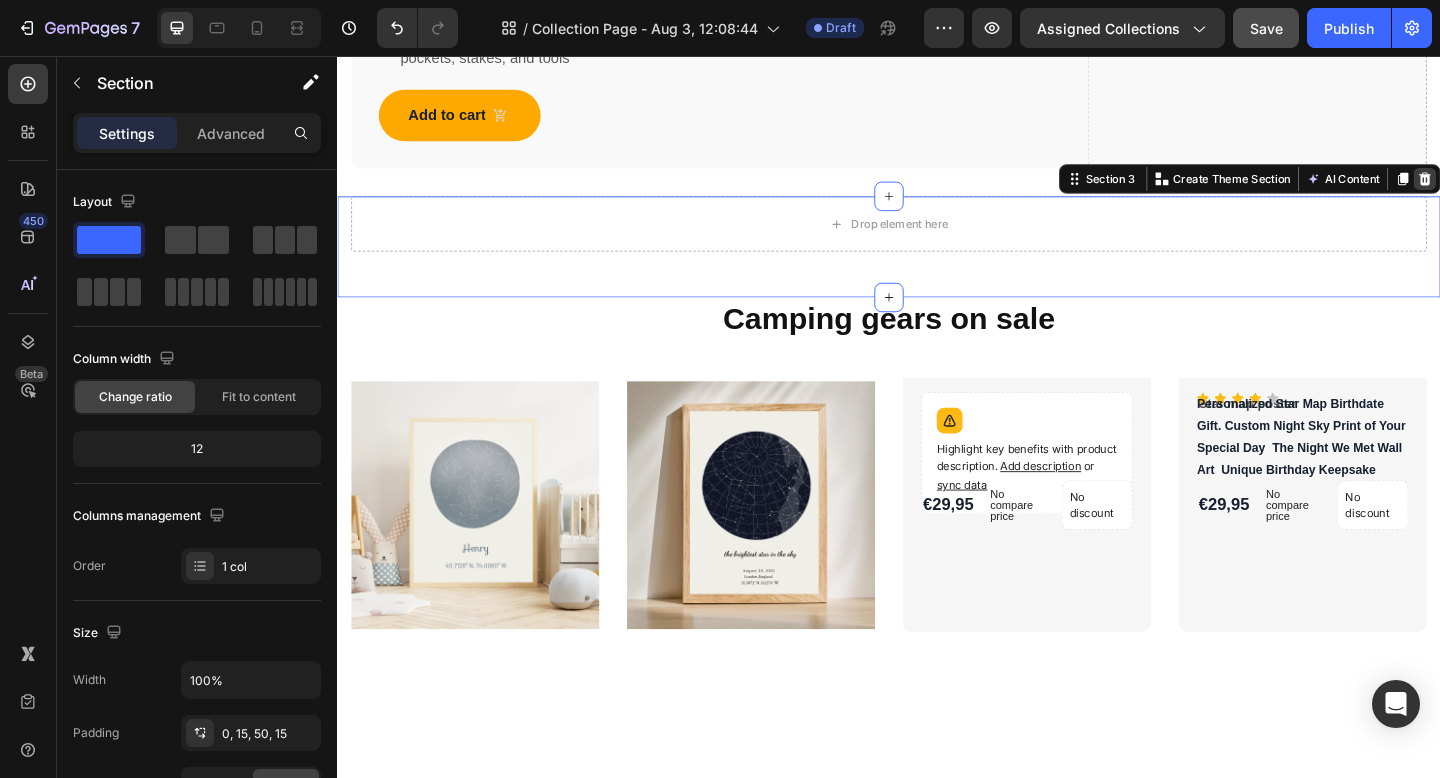 click 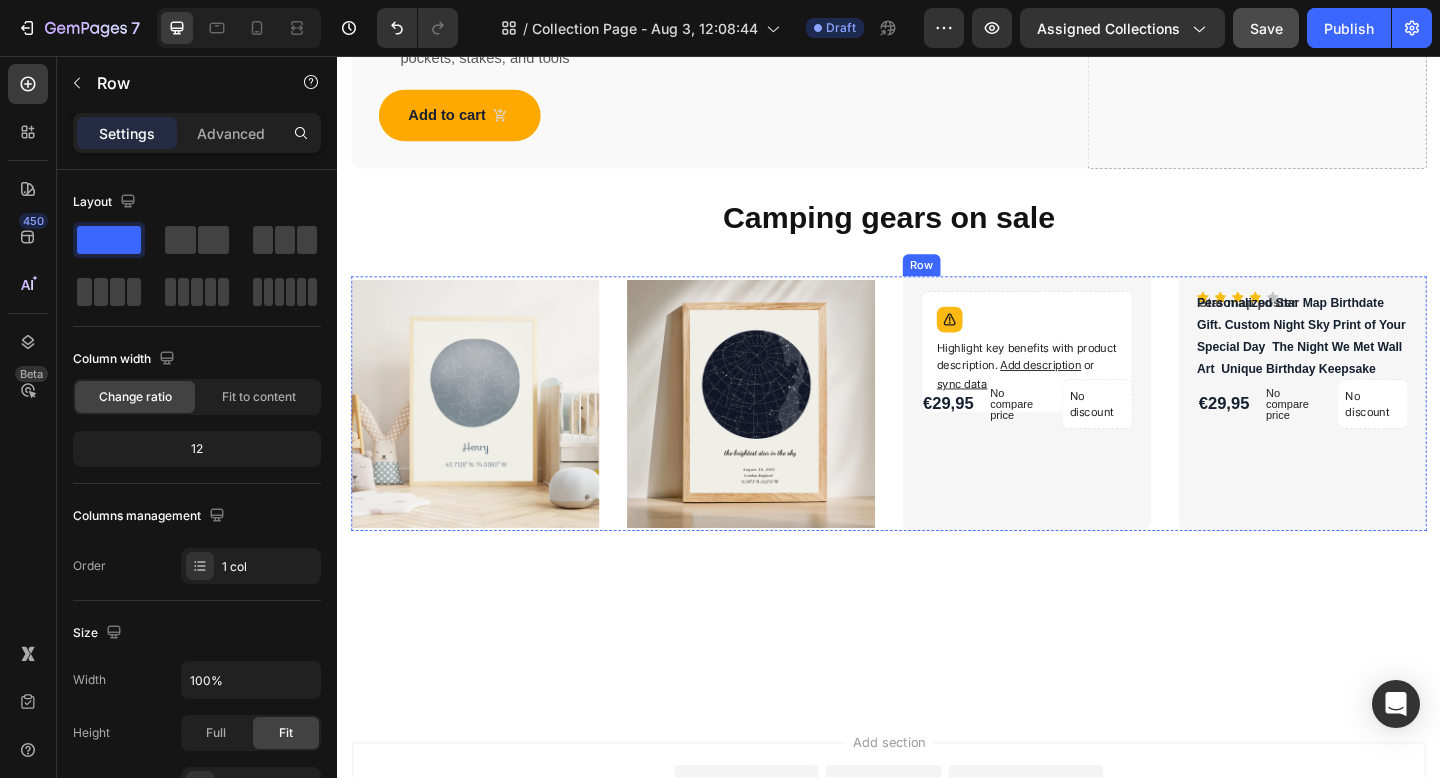 click on "Birthday star map poster Product Title                Icon                Icon                Icon                Icon                Icon Icon List Hoz Highlight key benefits with product description.       Add description   or   sync data Product Description €29,95 Product Price Product Price No compare price Product Price No discount   Not be displayed when published Product Badge Row Row Row" at bounding box center (1087, 434) 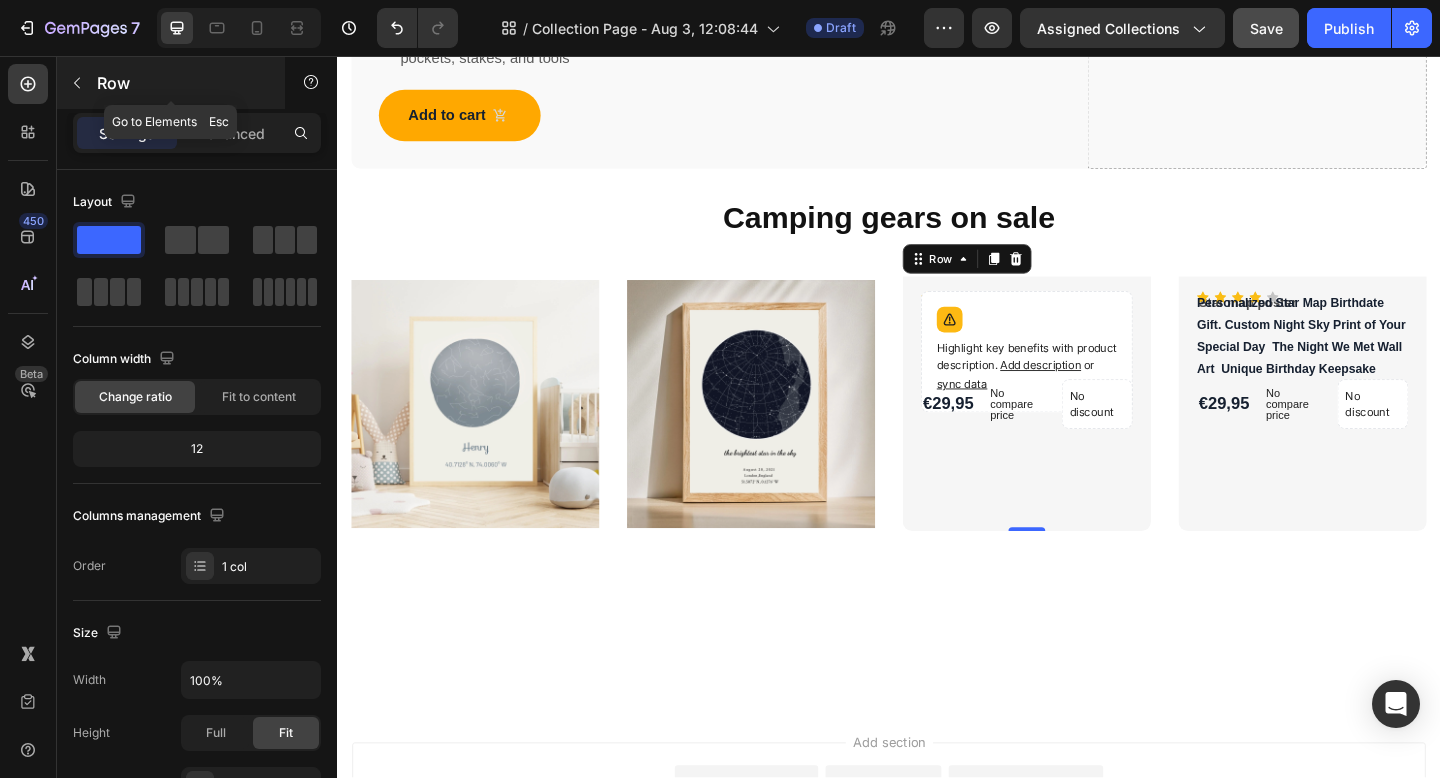 click 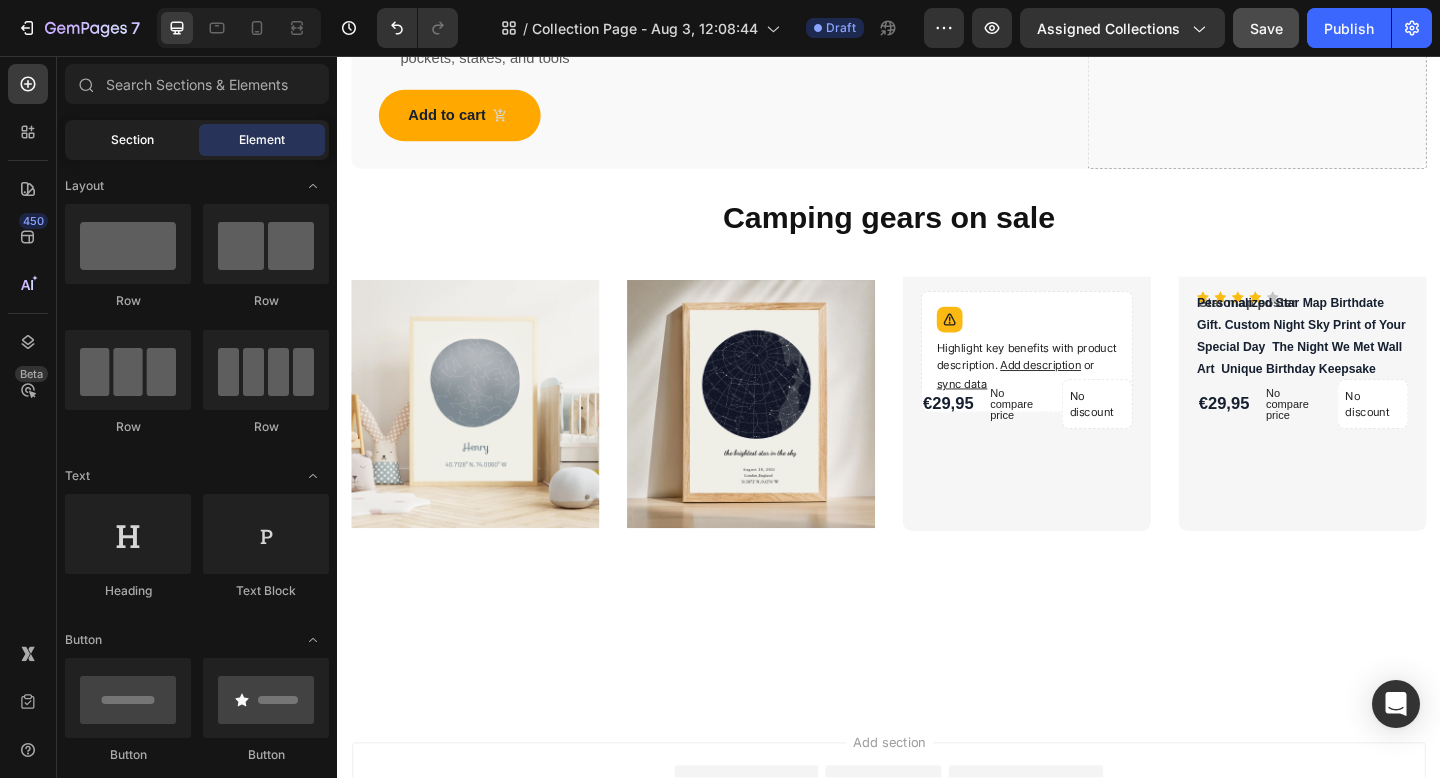 click on "Section" at bounding box center (132, 140) 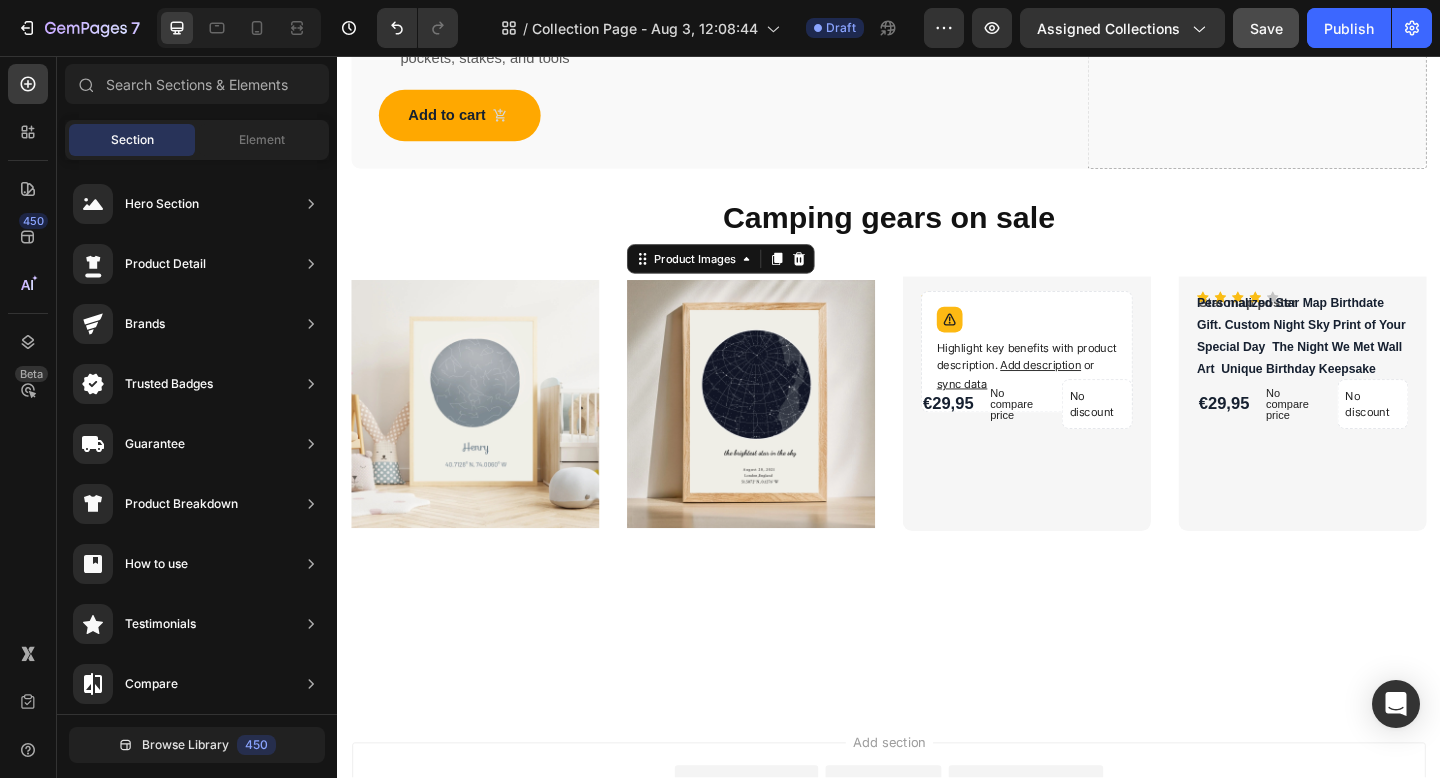 click at bounding box center [787, 435] 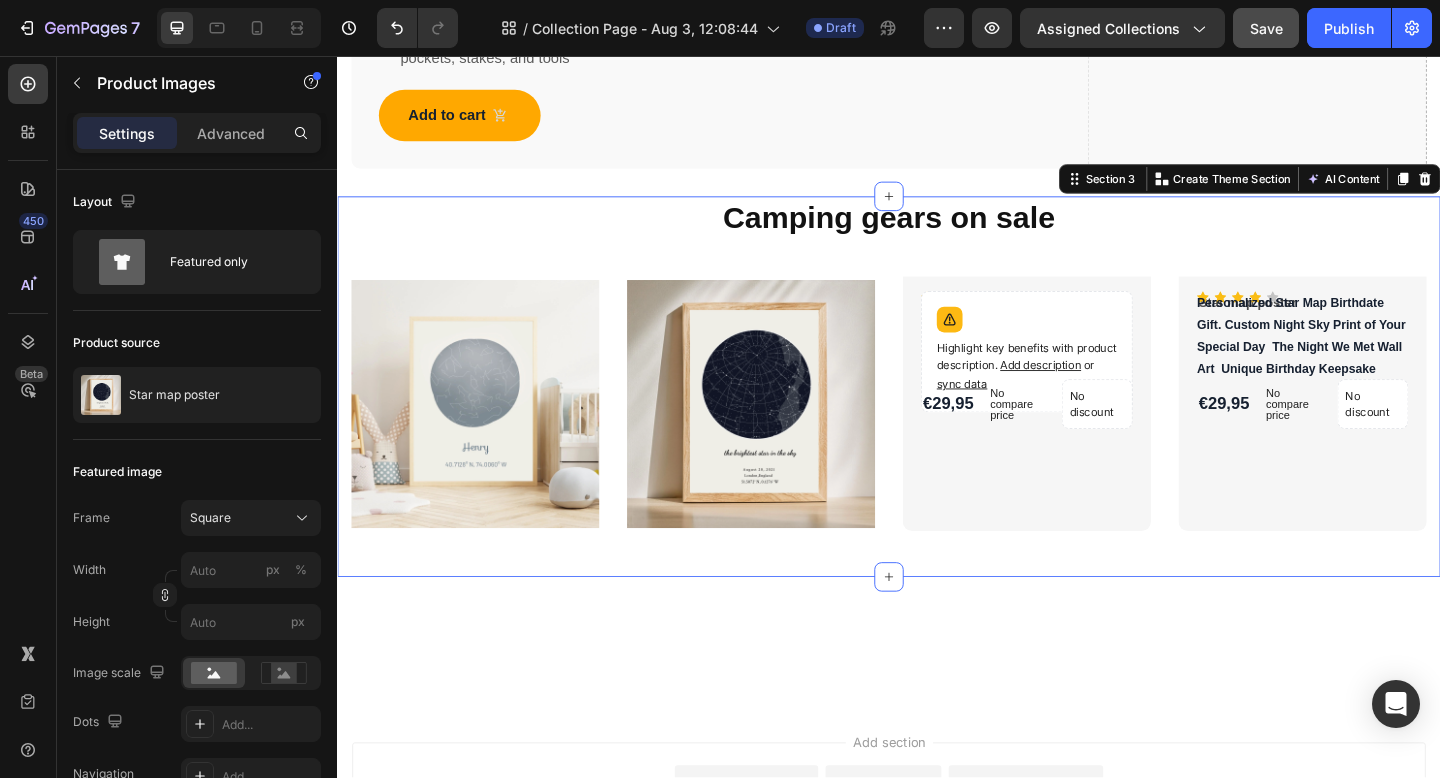 click on "Camping gears on sale Heading Product Images Birthday star map poster Product Title                Icon                Icon                Icon                Icon                Icon Icon List Hoz Highlight key benefits with product description.       Add description   or   sync data Product Description €29,95 Product Price Product Price No compare price Product Price No discount   Not be displayed when published Product Badge Row Row Row Product List Product Images Star map poster Product Title                Icon                Icon                Icon                Icon                Icon Icon List Hoz
Personalized Star Map Birthdate Gift. Custom Night Sky Print of Your Special Day  The Night We Met Wall Art  Unique Birthday Keepsake   Product Description €29,95 Product Price Product Price No compare price Product Price No discount   Not be displayed when published Product Badge Row Row Row Product List Product List Row Section 3   You can create reusable sections Create Theme Section AI Content" at bounding box center (937, 416) 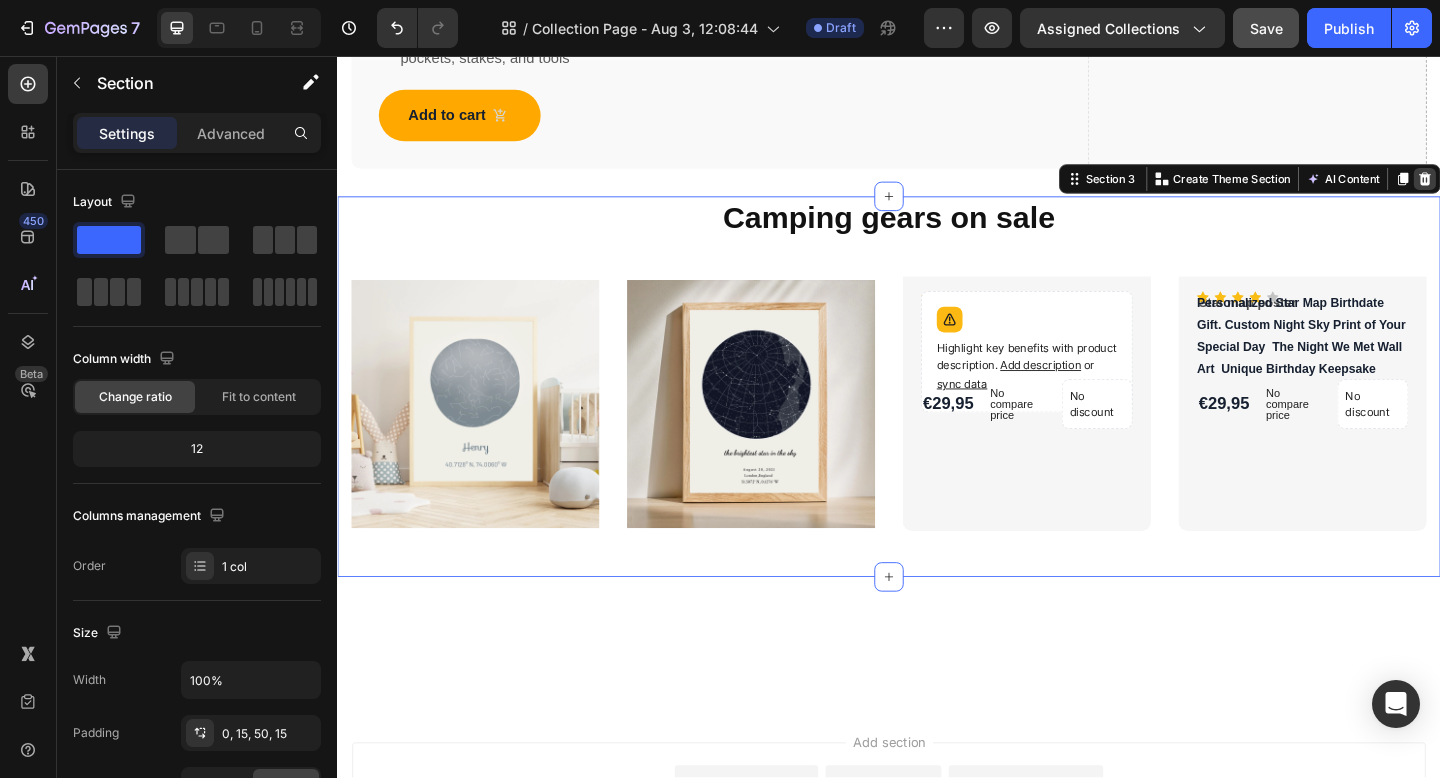 click 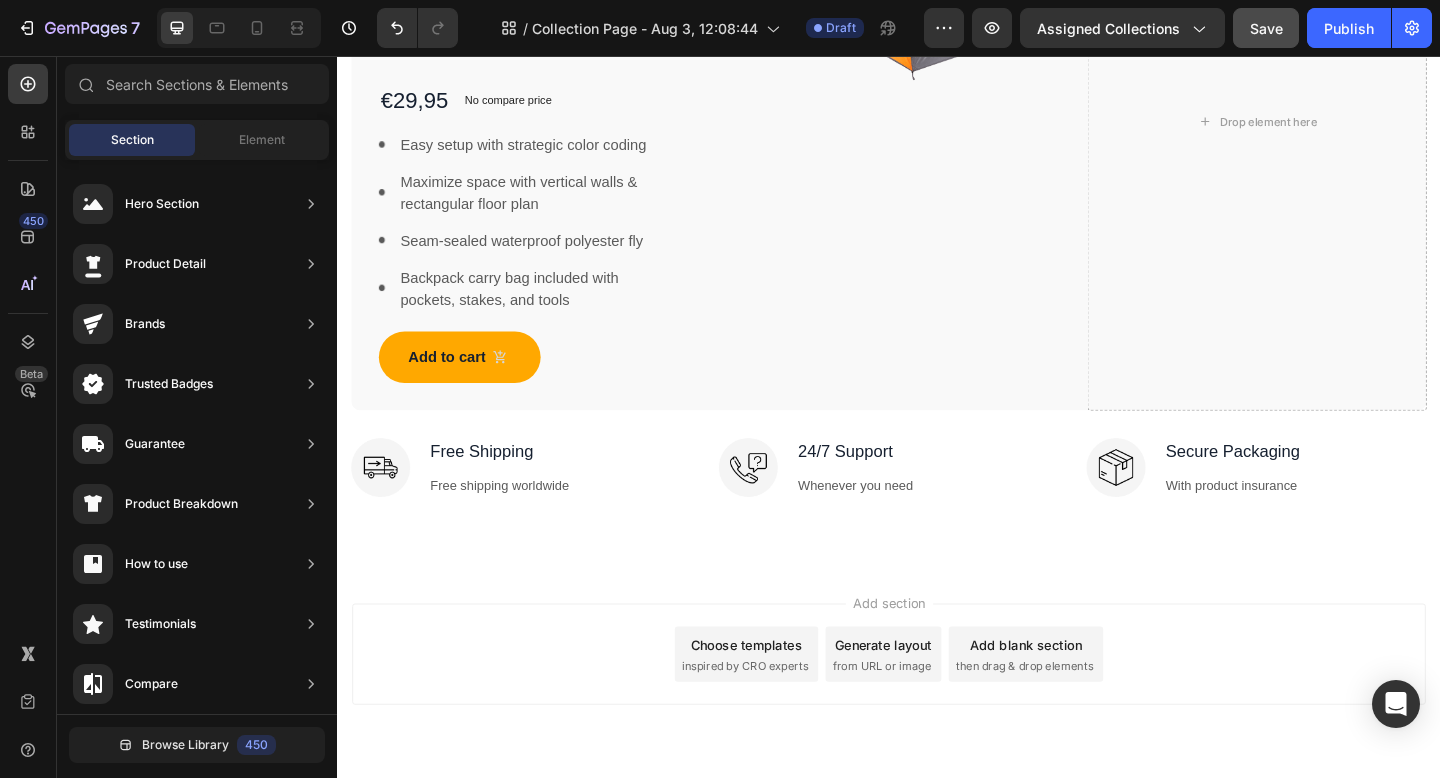 scroll, scrollTop: 1256, scrollLeft: 0, axis: vertical 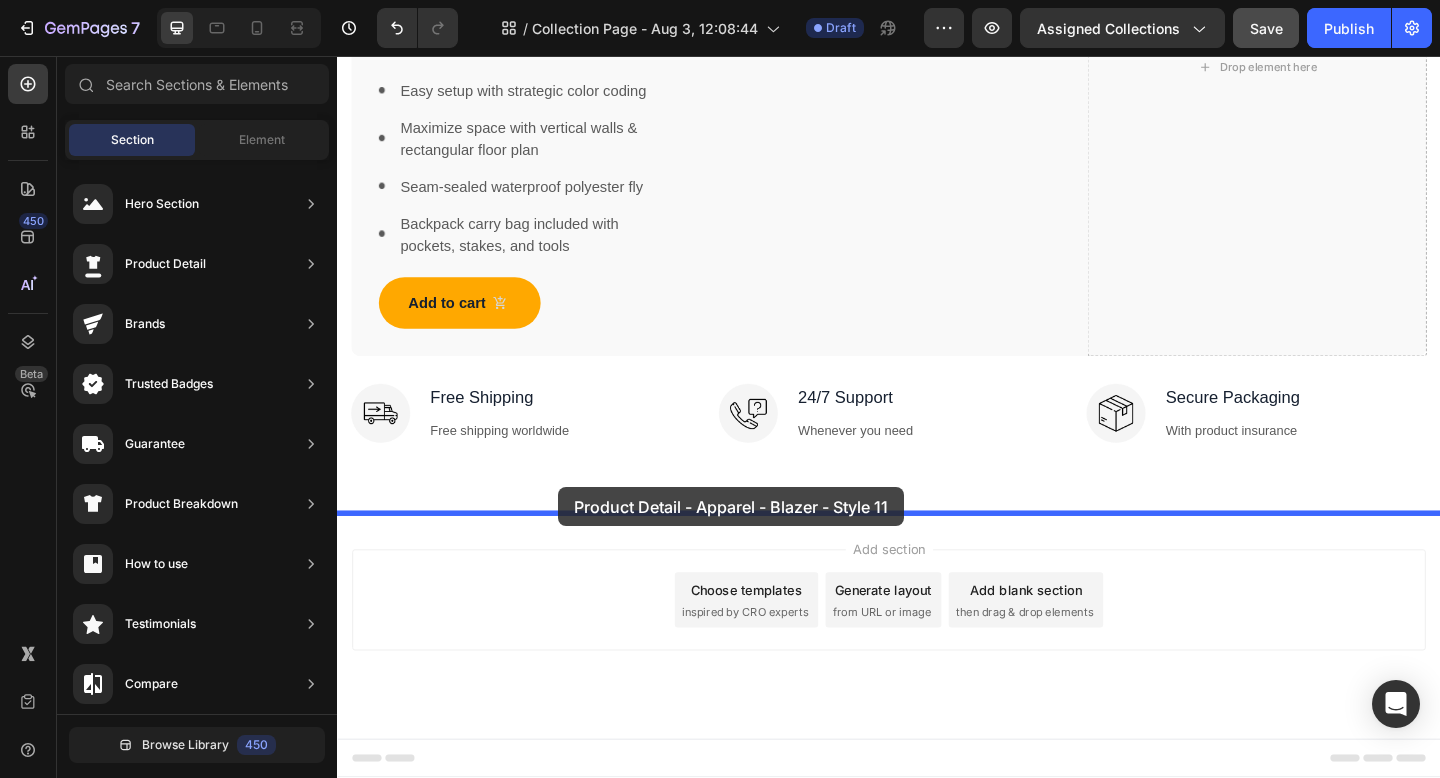 drag, startPoint x: 791, startPoint y: 424, endPoint x: 577, endPoint y: 525, distance: 236.63686 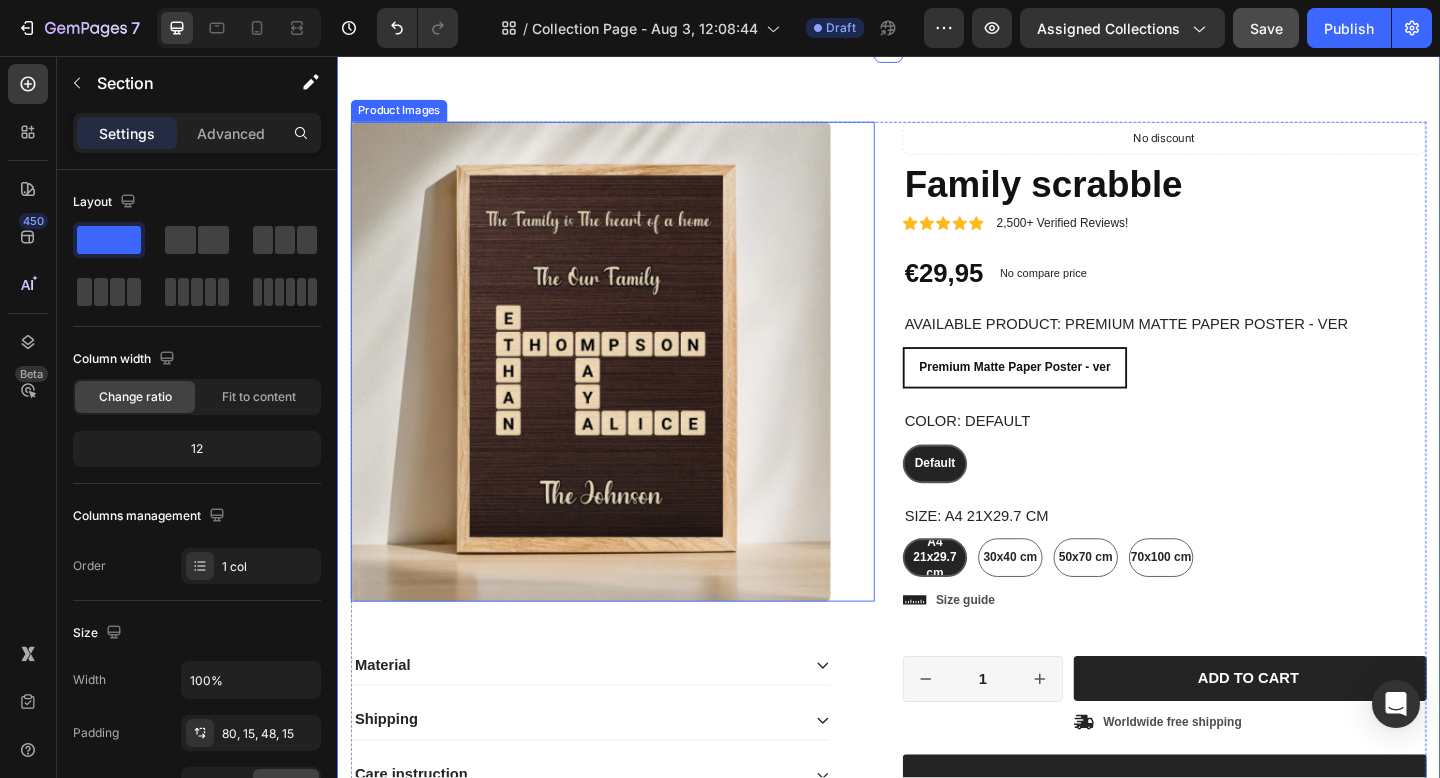 scroll, scrollTop: 1736, scrollLeft: 0, axis: vertical 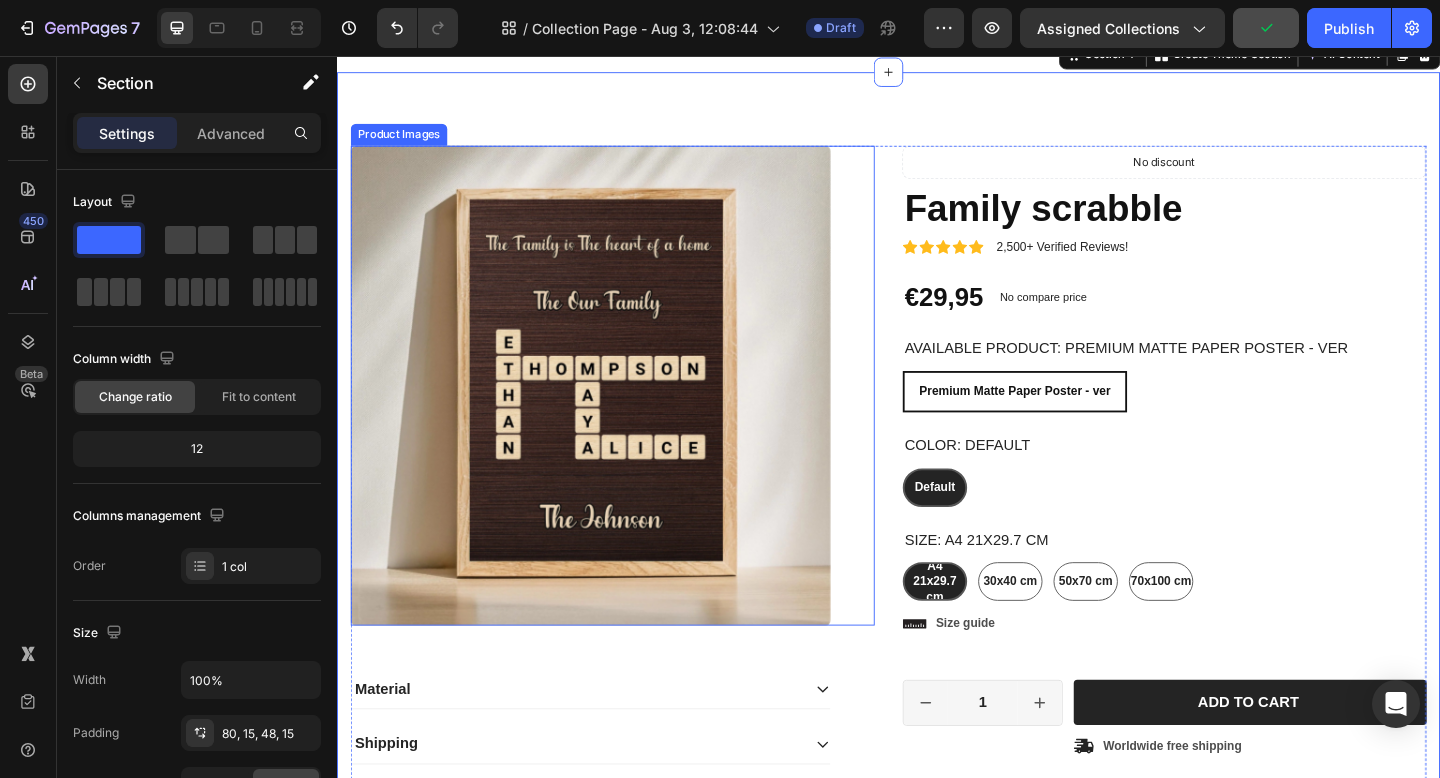 click at bounding box center [613, 415] 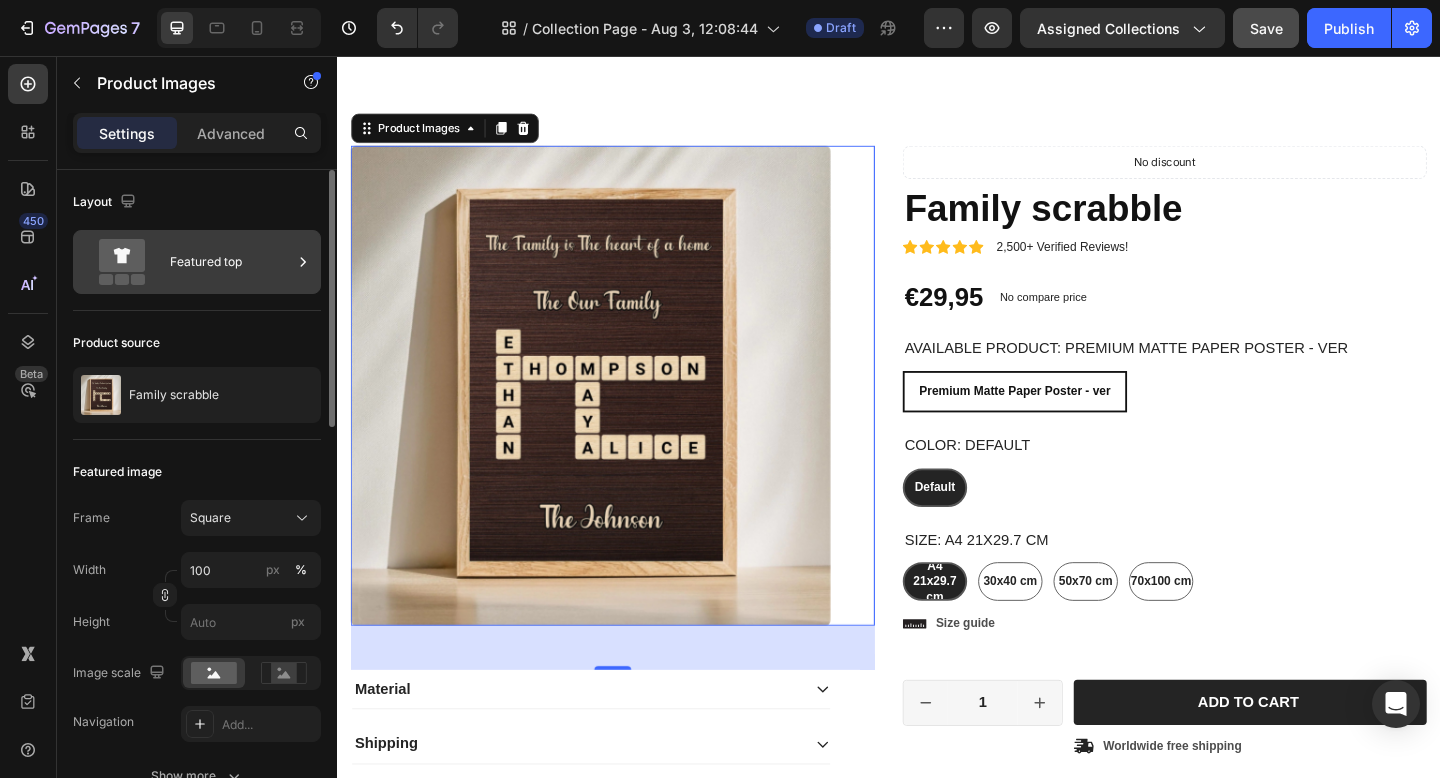 click on "Featured top" at bounding box center (231, 262) 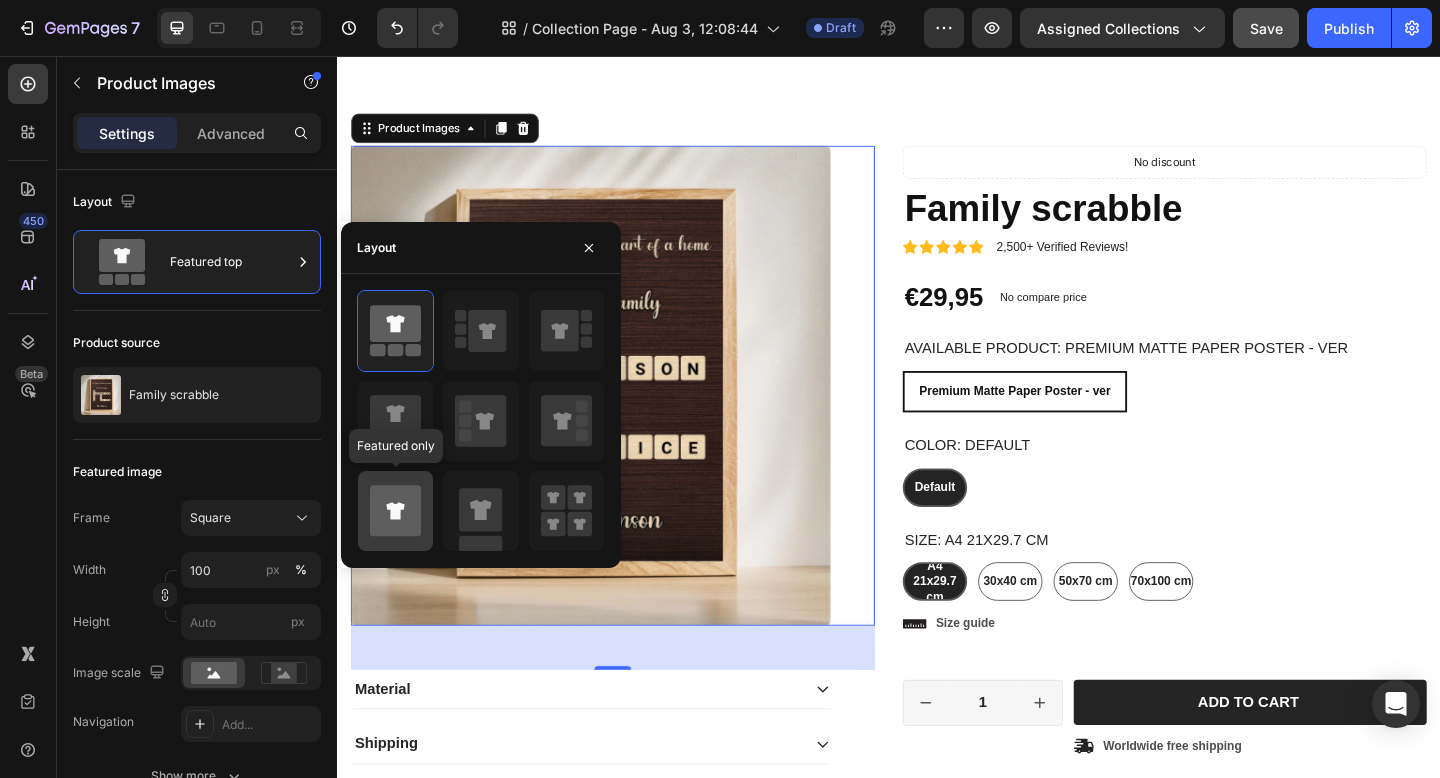 click 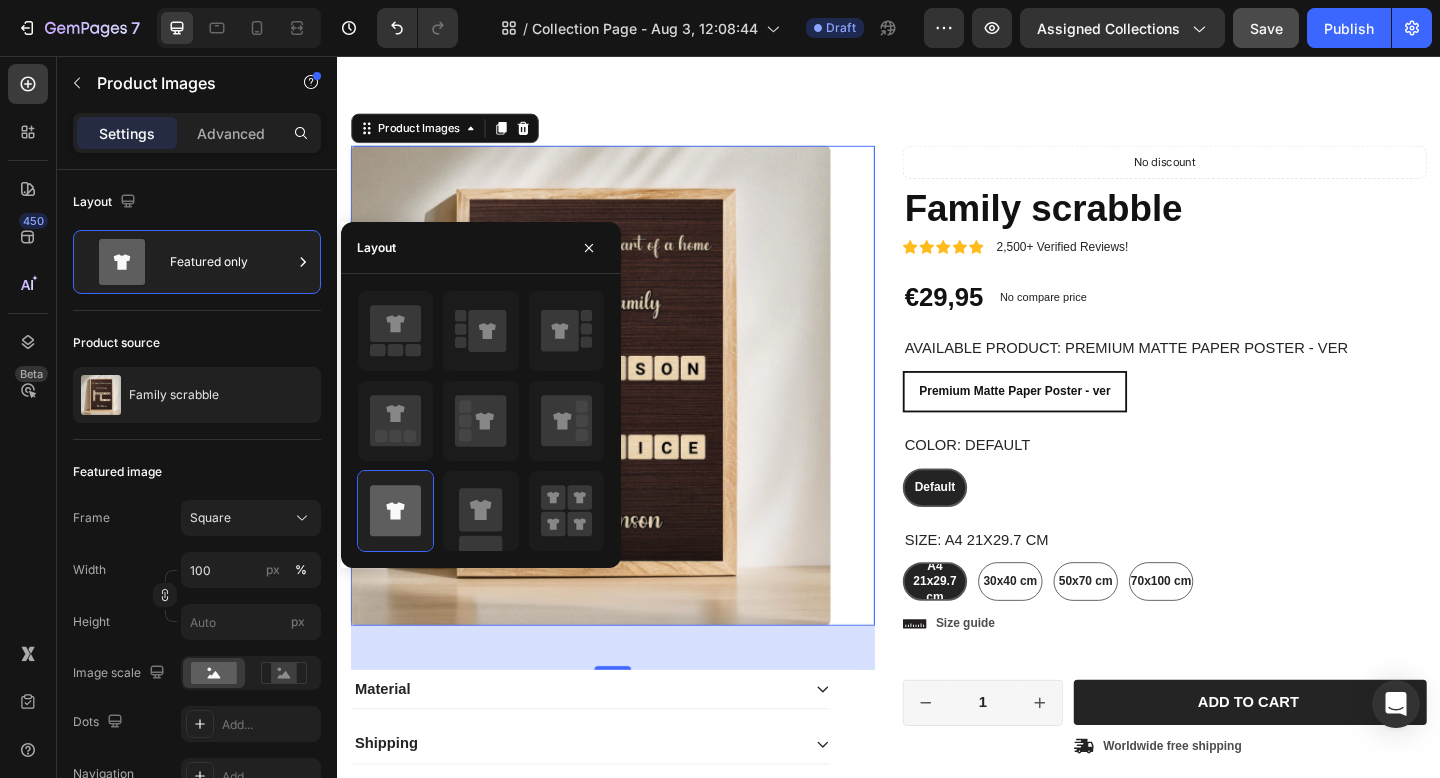 click at bounding box center (613, 415) 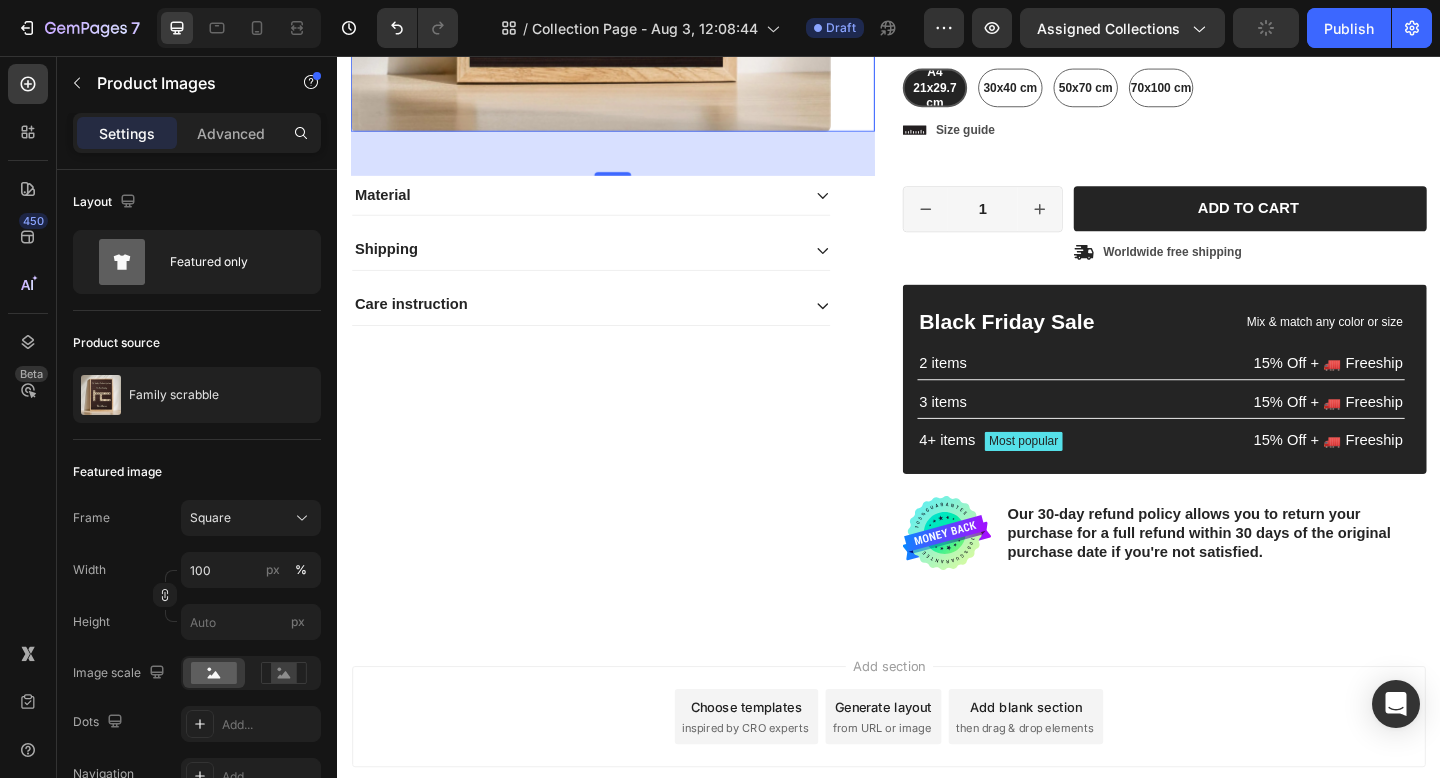 scroll, scrollTop: 2400, scrollLeft: 0, axis: vertical 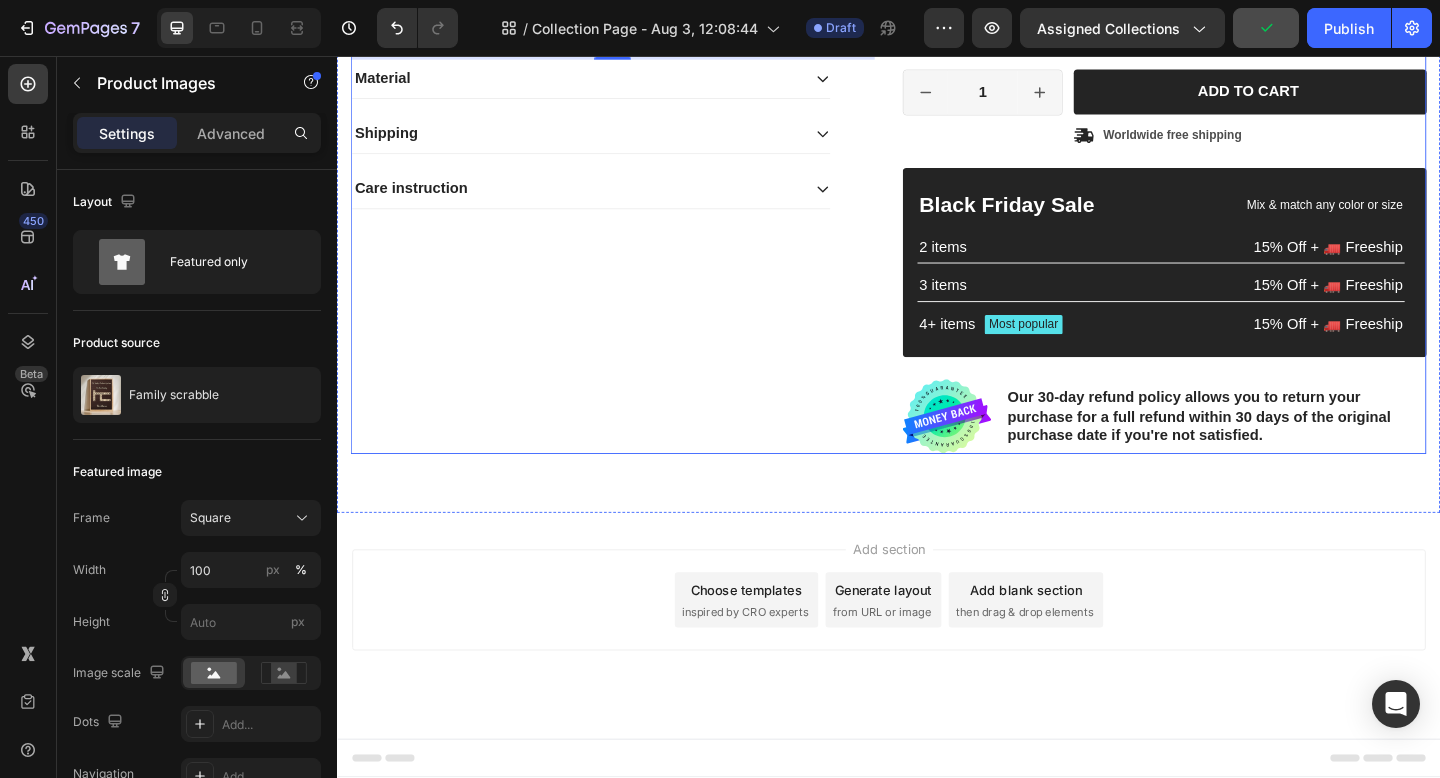 click on "Product Images   48
Material
Shipping
Care instruction Accordion" at bounding box center [637, -10] 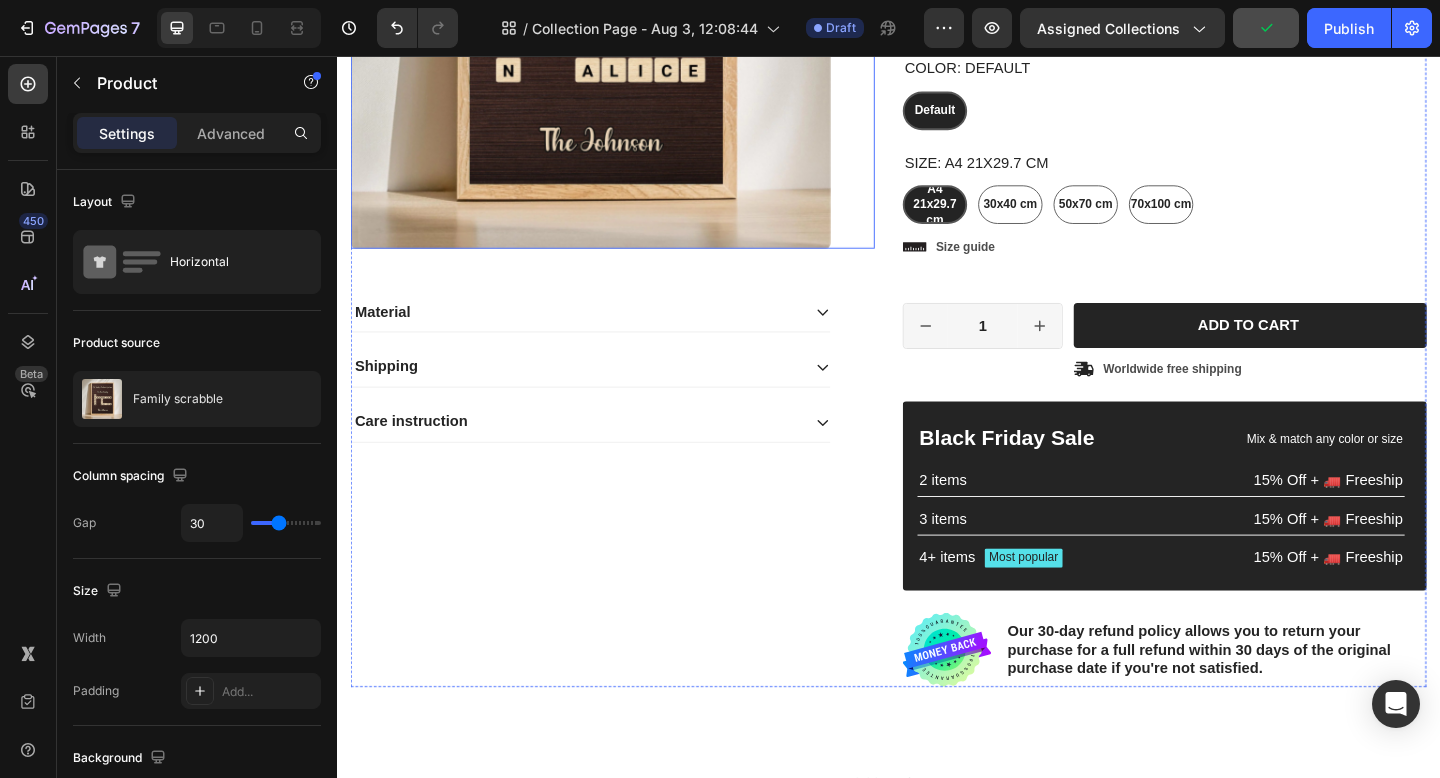 scroll, scrollTop: 2140, scrollLeft: 0, axis: vertical 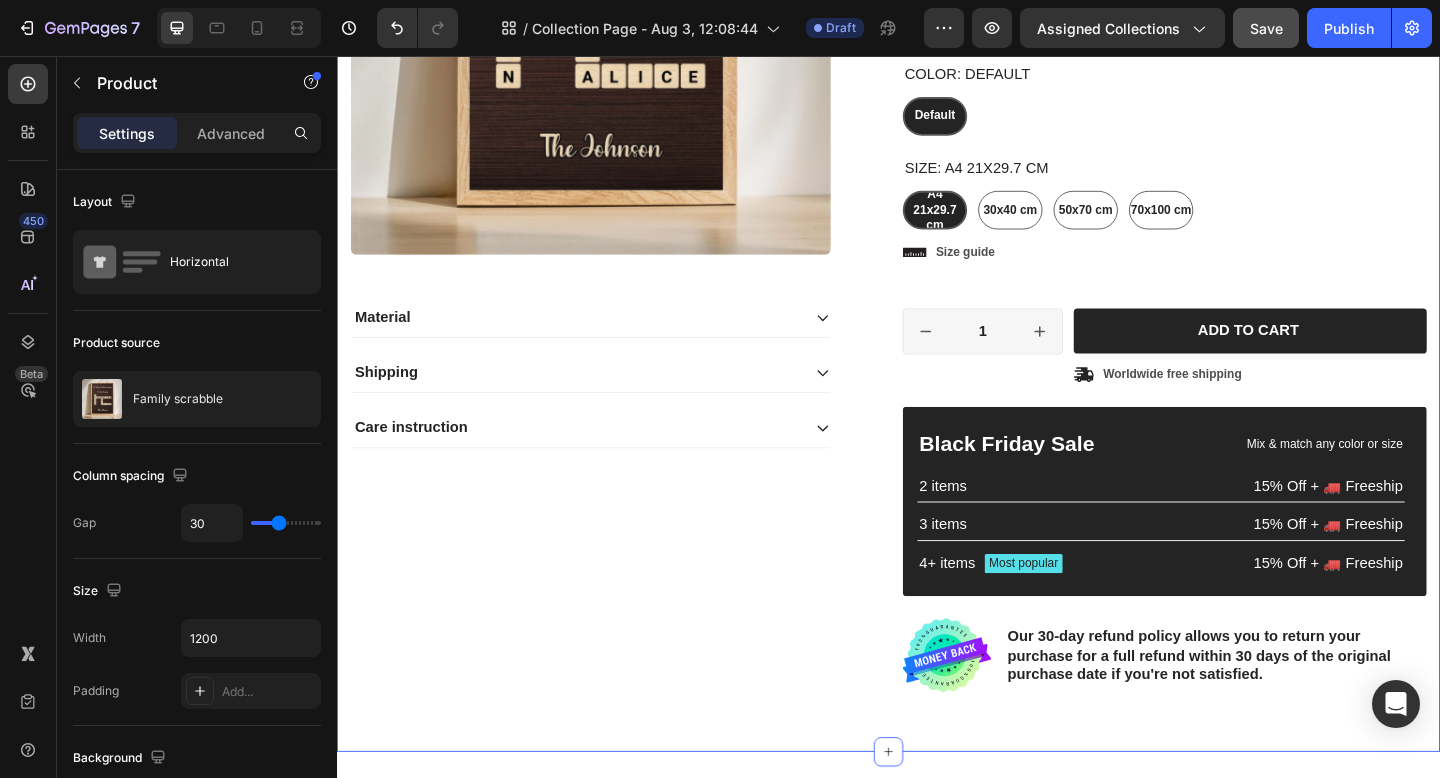 click on "Product Images
Material
Shipping
Care instruction Accordion Icon Icon Icon Icon Icon Icon List 2,500+ Verified Reviews! Text Block Row No discount   Not be displayed when published Product Badge Family scrabble Product Title Icon Icon Icon Icon Icon Icon List 2,500+ Verified Reviews! Text Block Row €29,95 Product Price Product Price No compare price Product Price No discount   Not be displayed when published Product Badge Row Available Product: Premium Matte Paper Poster  - ver Premium Matte Paper Poster  - ver Premium Matte Paper Poster  - ver     Premium Matte Paper Poster  - ver Color: Default Default Default     Default Size: A4 21x29.7 cm A4 21x29.7 cm A4 21x29.7 cm     A4 21x29.7 cm 30x40 cm 30x40 cm     30x40 cm 50x70 cm 50x70 cm     50x70 cm 70x100 cm 70x100 cm     70x100 cm Product Variants & Swatches Premium Matte Paper Poster  - ver Premium Matte Paper Poster  - ver     Premium Matte Paper Poster  - ver   Default   A4 21x29.7 cm 30x40 cm 50x70 cm" at bounding box center [937, 242] 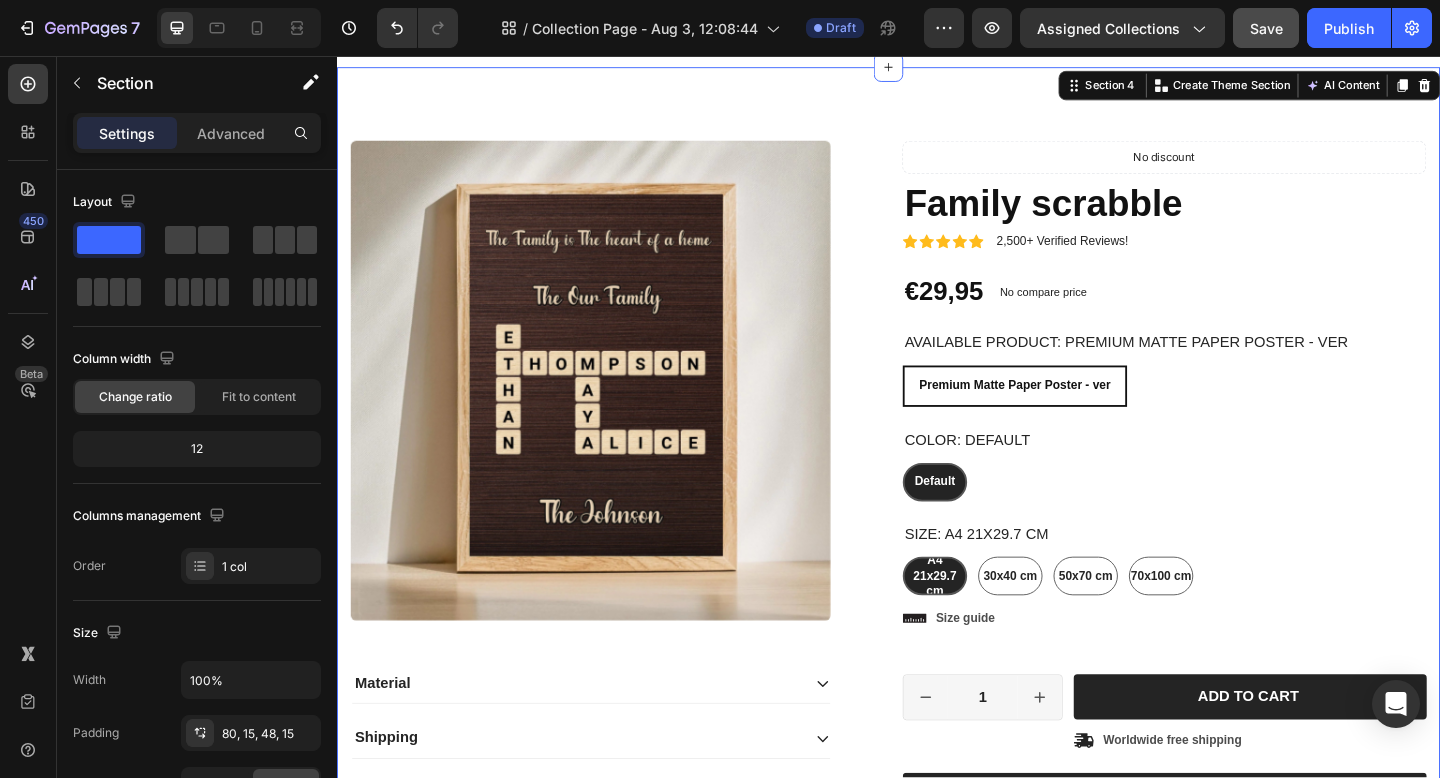 scroll, scrollTop: 1619, scrollLeft: 0, axis: vertical 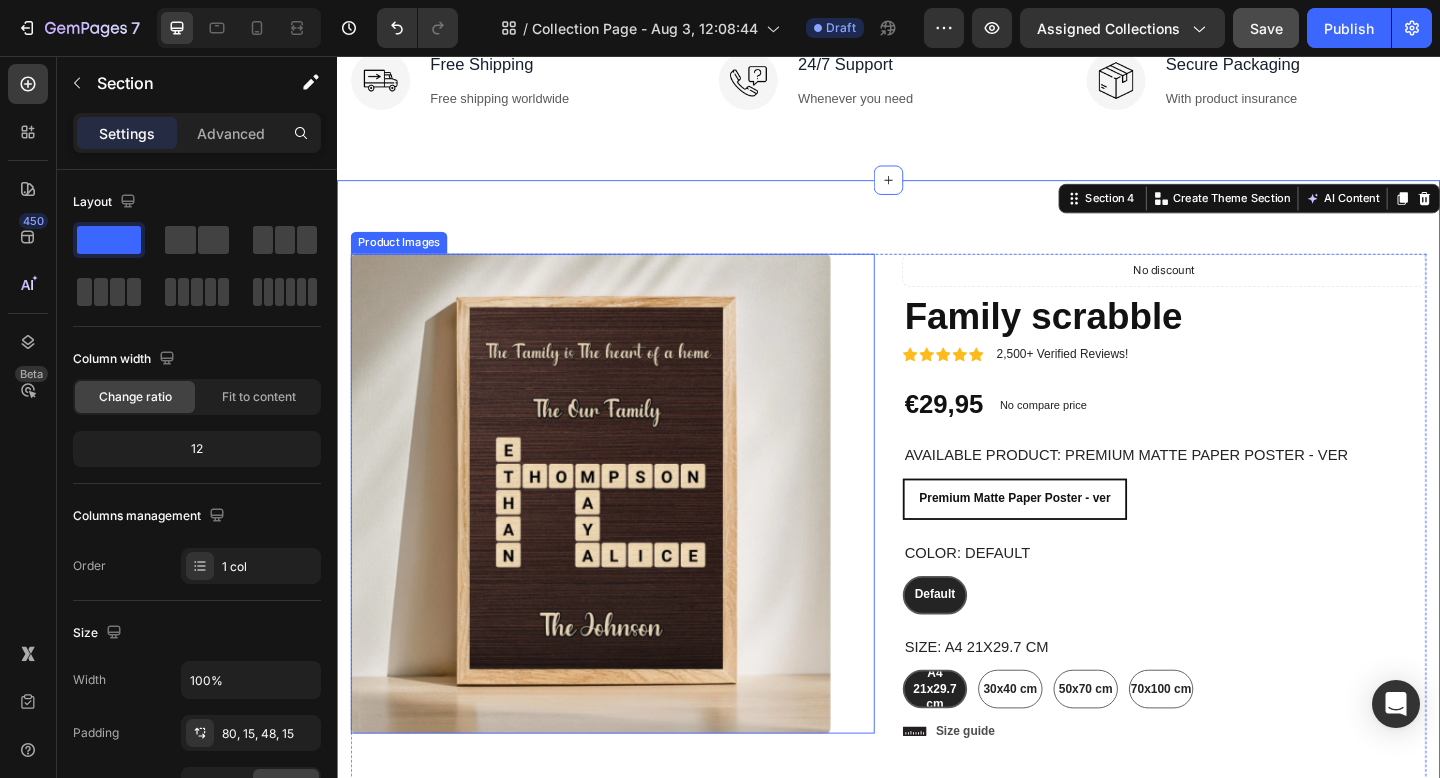 click at bounding box center (613, 532) 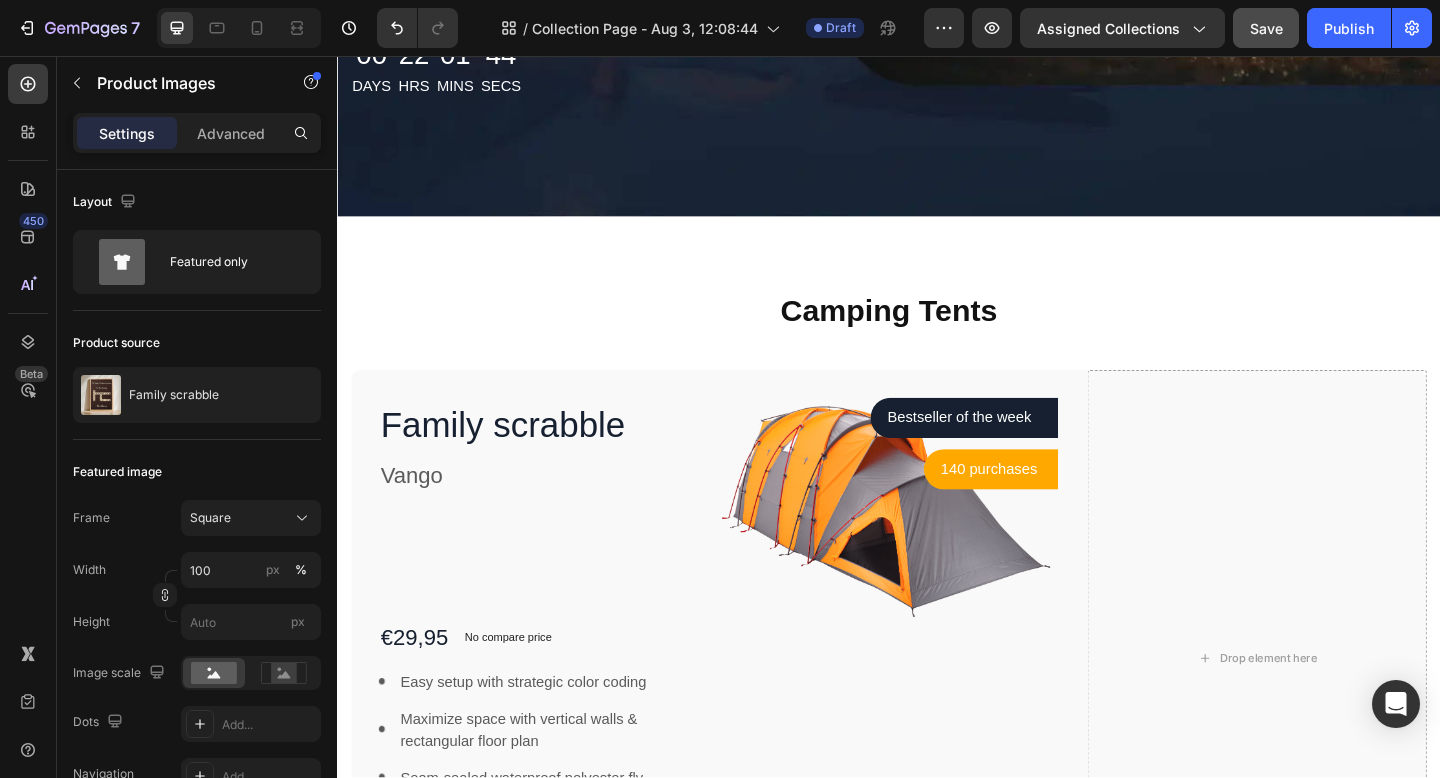 scroll, scrollTop: 611, scrollLeft: 0, axis: vertical 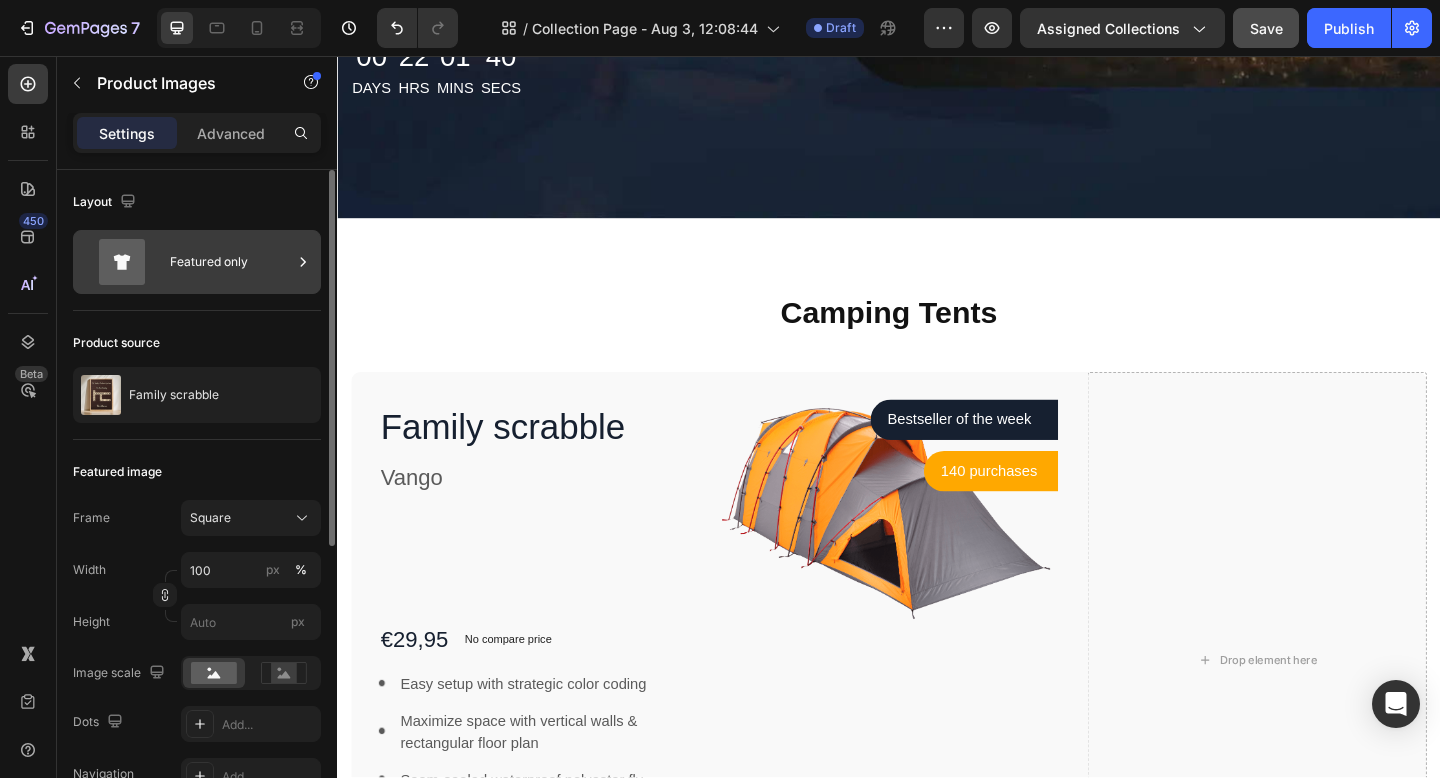 click on "Featured only" at bounding box center [231, 262] 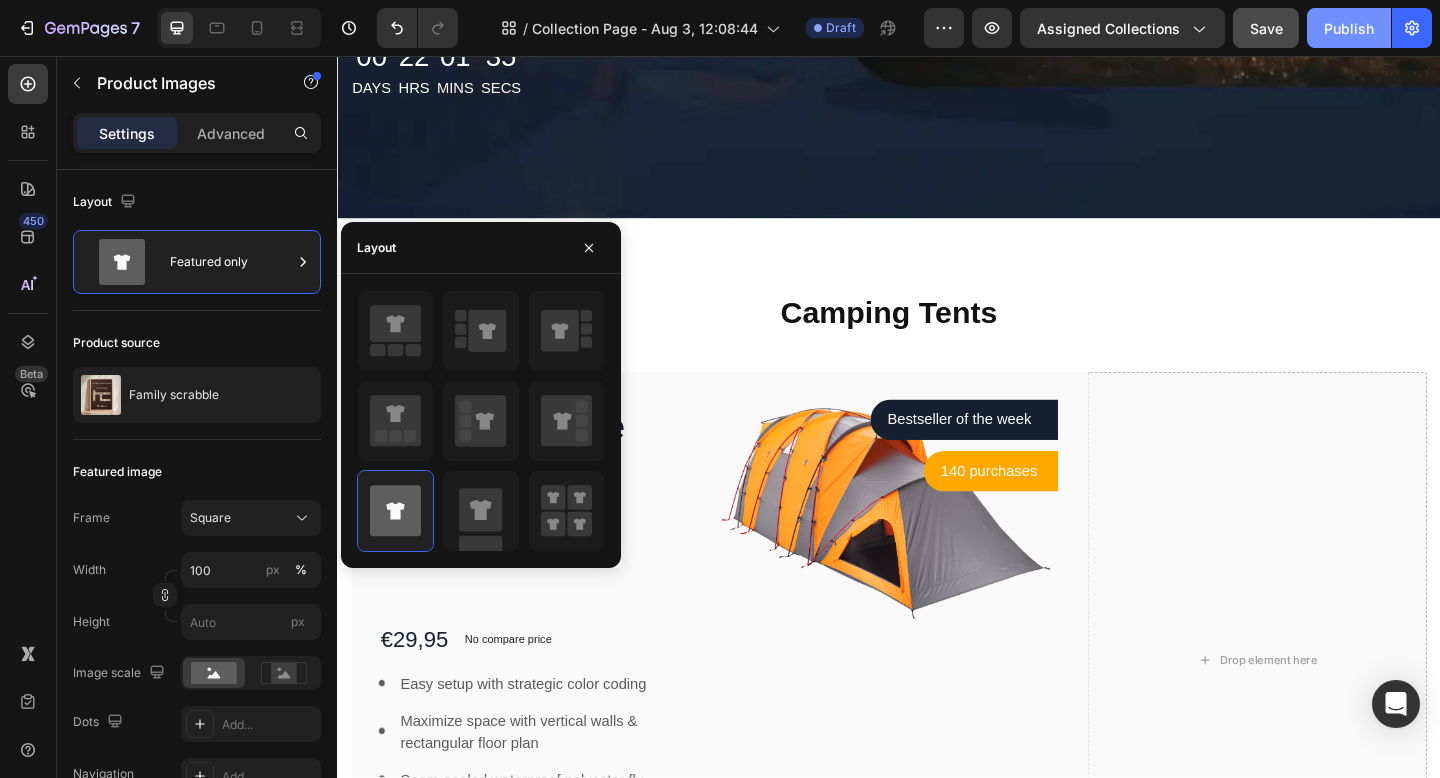 click on "Publish" at bounding box center [1349, 28] 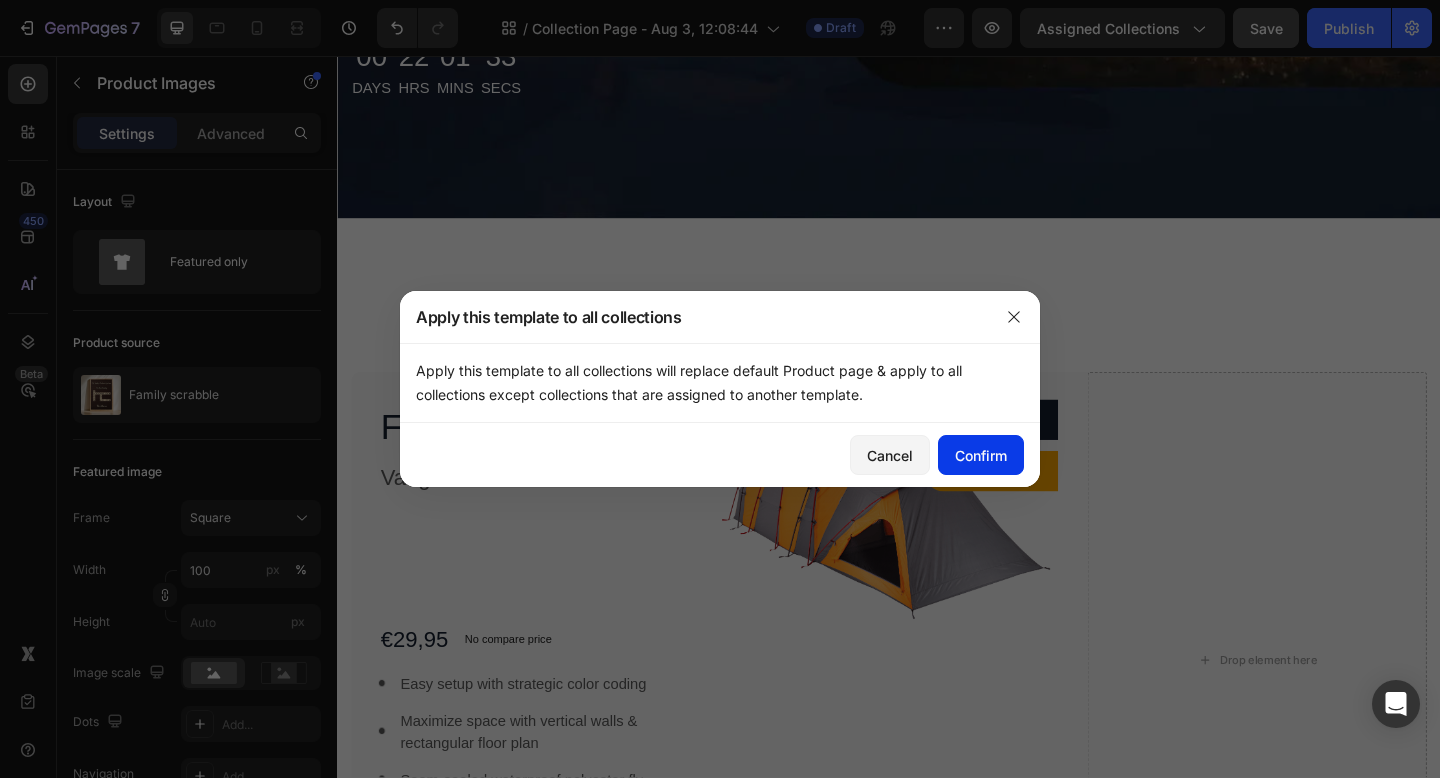 click on "Confirm" at bounding box center (981, 455) 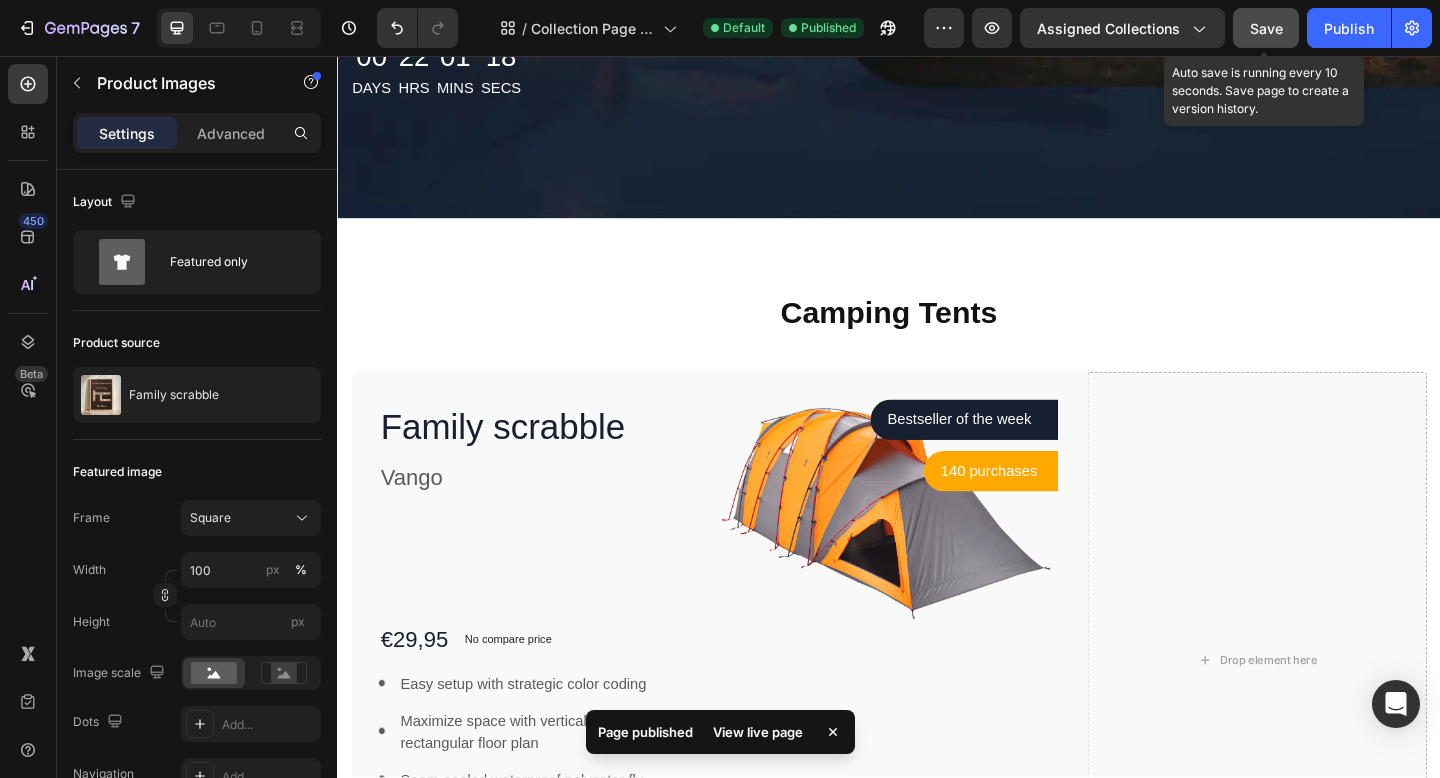 click on "Save" at bounding box center (1266, 28) 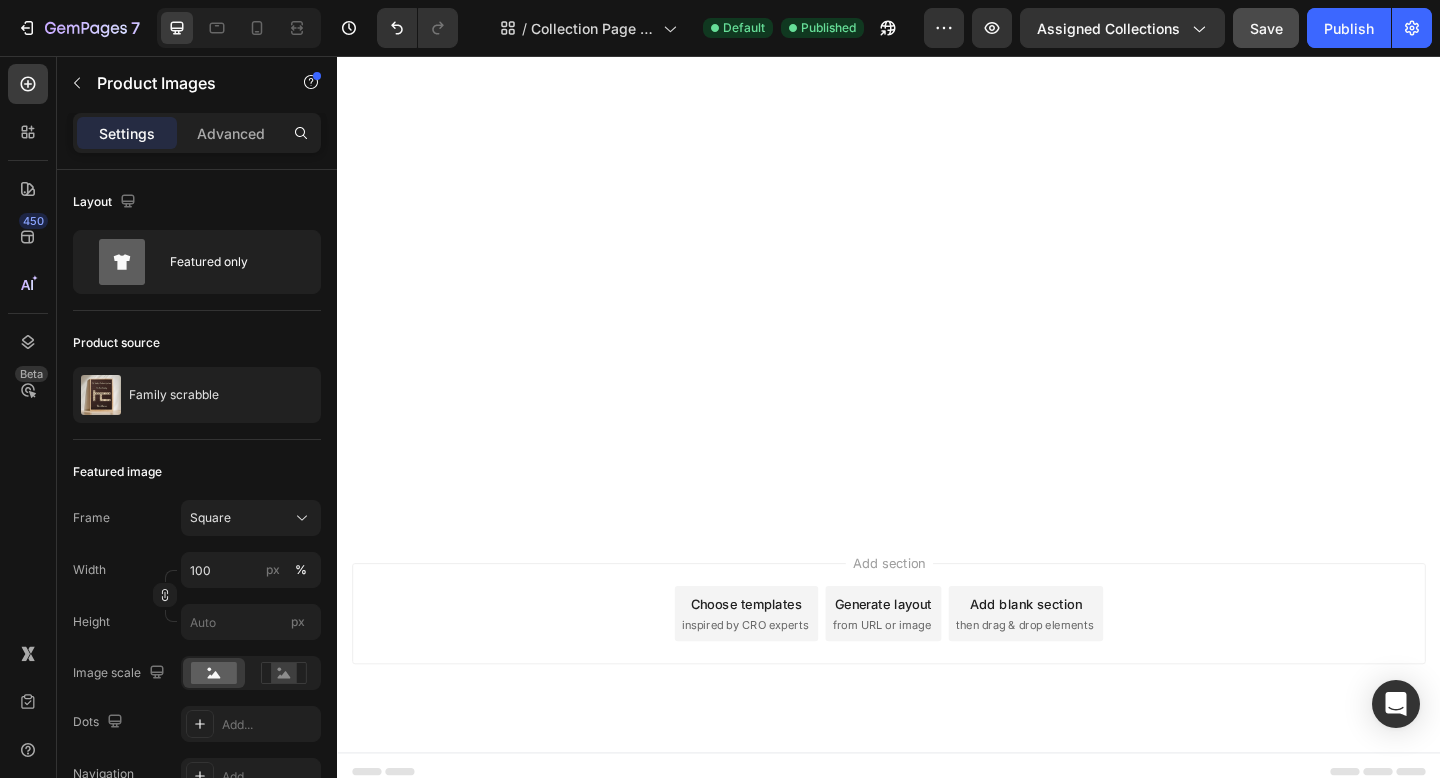 scroll, scrollTop: 1968, scrollLeft: 0, axis: vertical 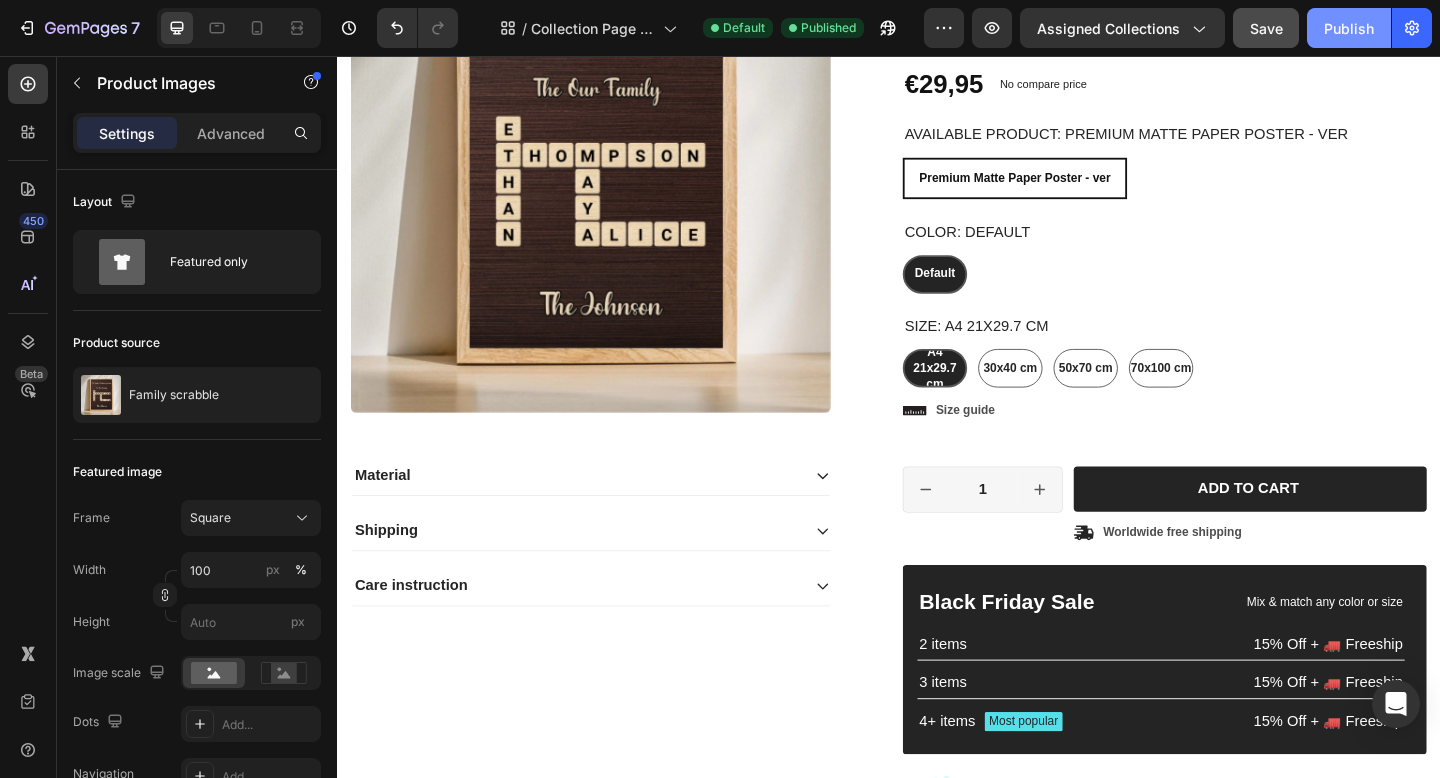 click on "Publish" at bounding box center (1349, 28) 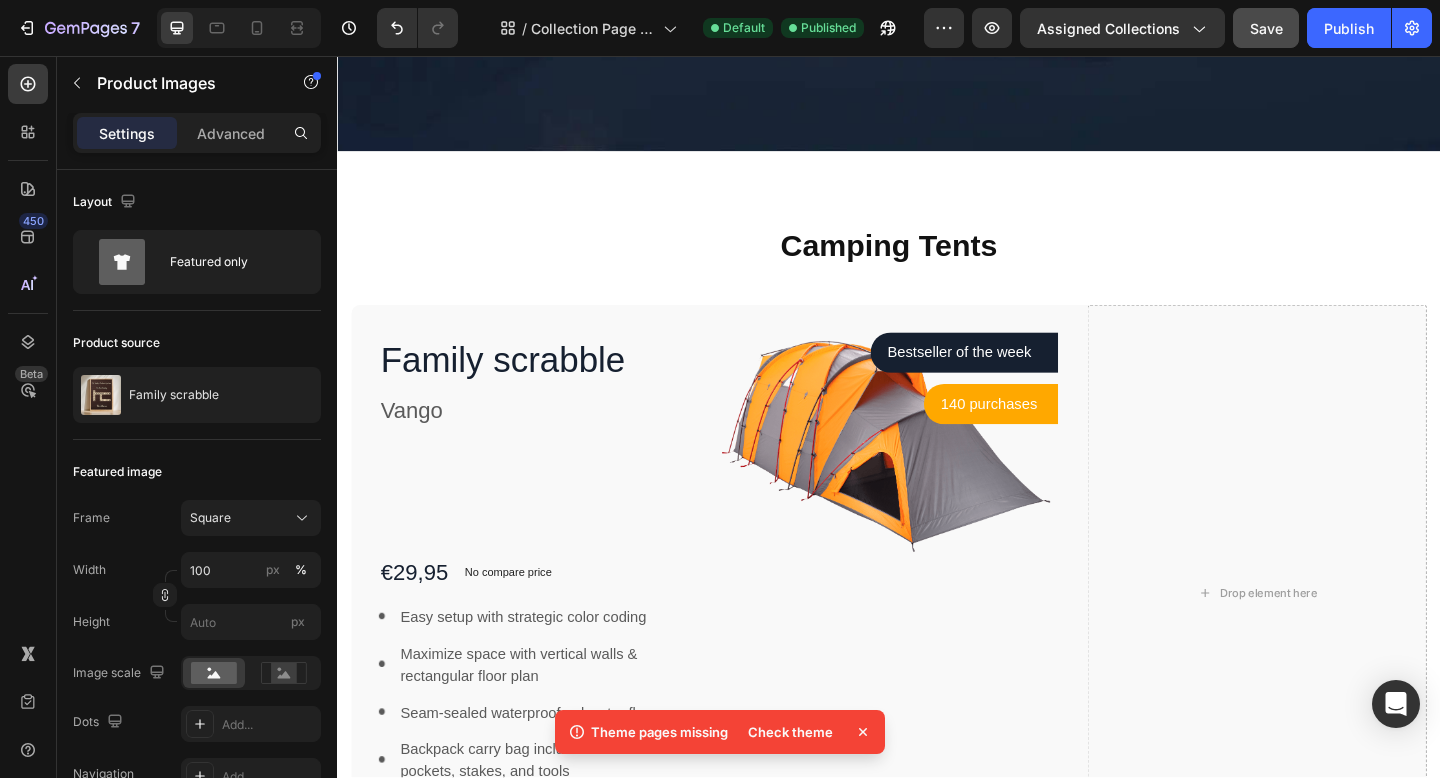 scroll, scrollTop: 694, scrollLeft: 0, axis: vertical 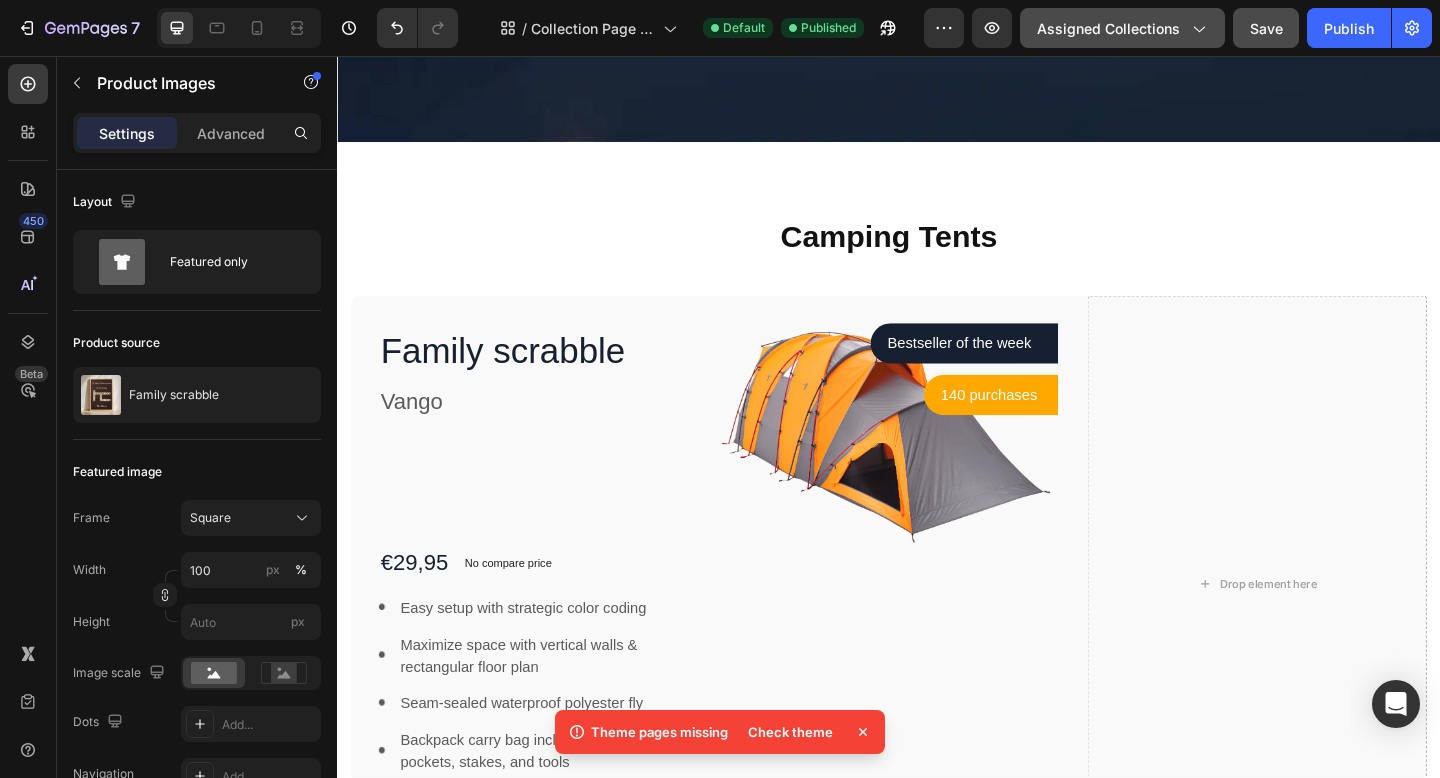 click on "Assigned Collections" at bounding box center [1122, 28] 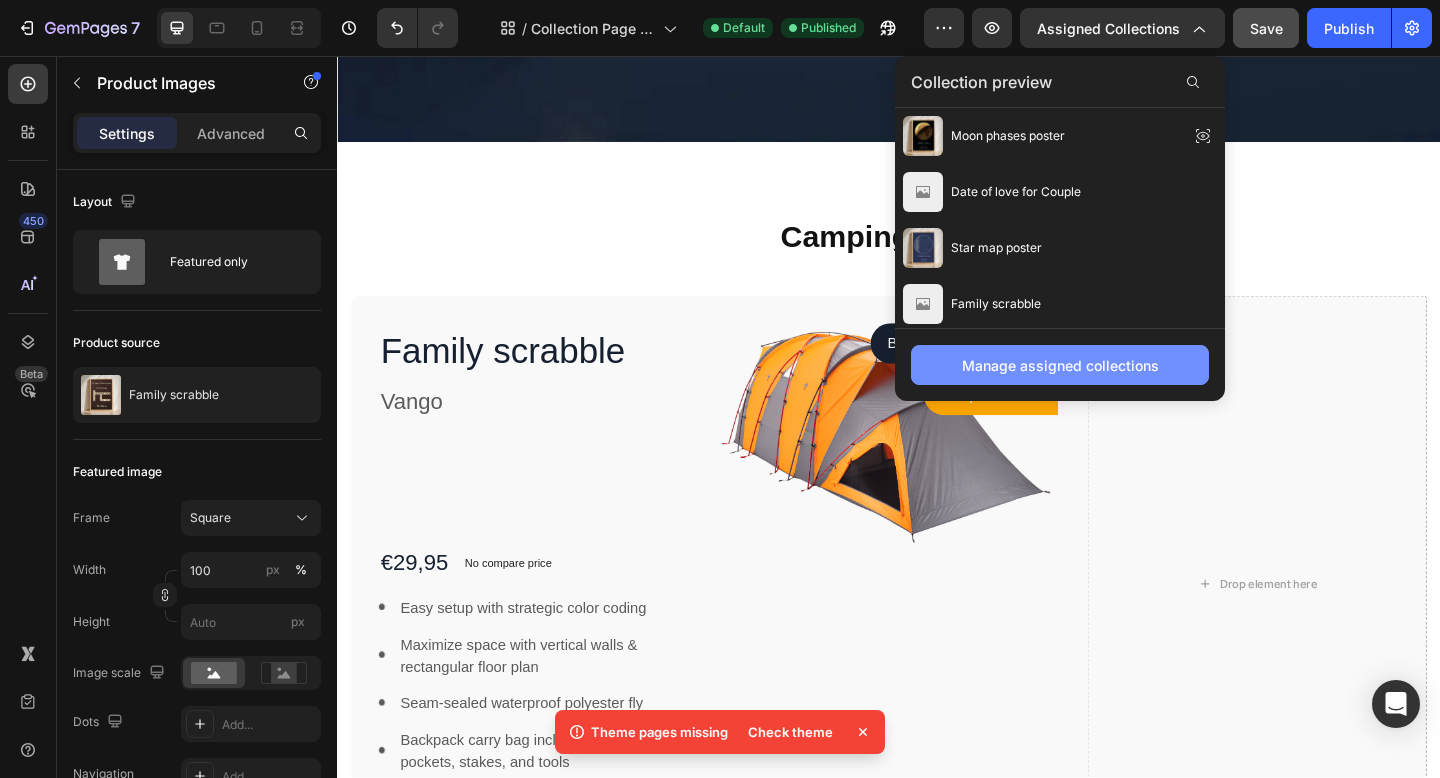 click on "Manage assigned collections" at bounding box center [1060, 365] 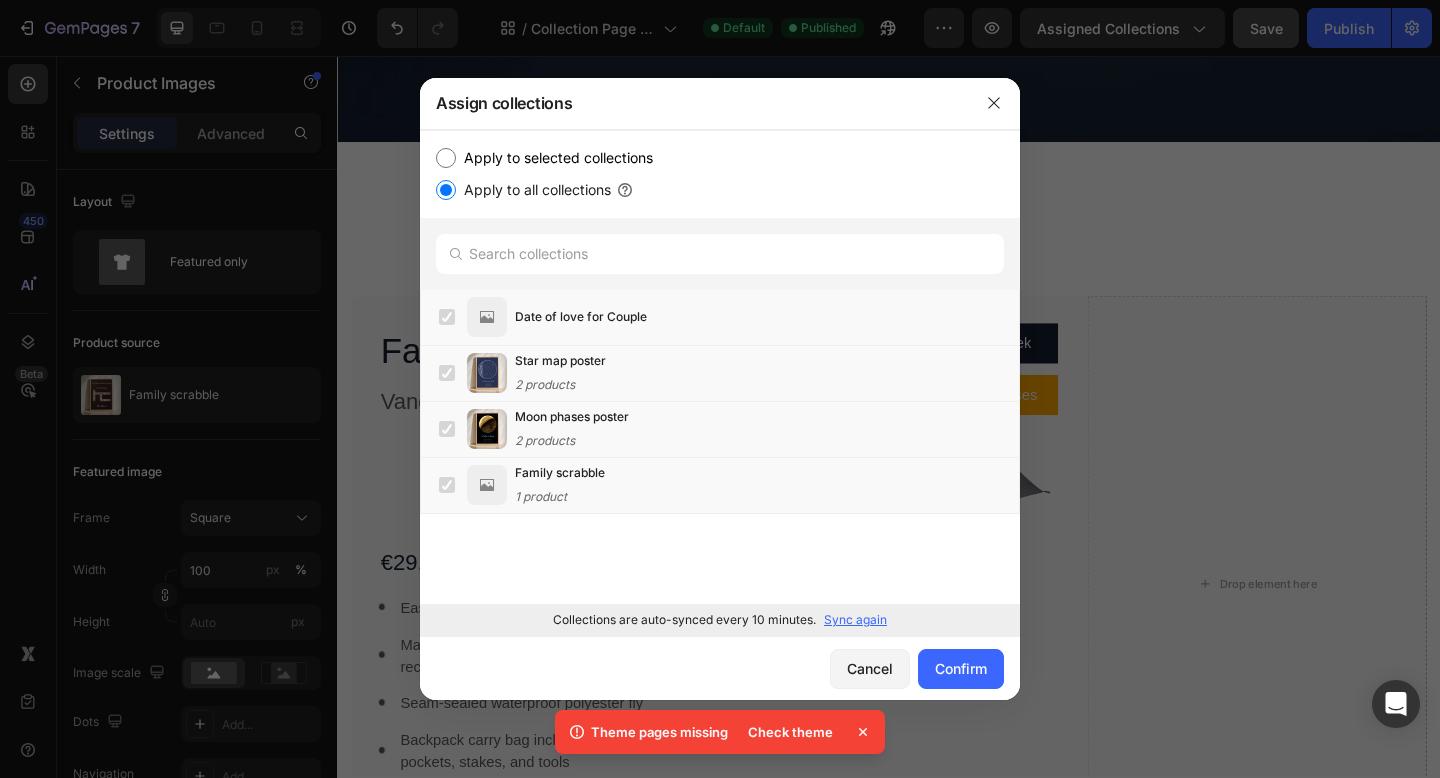 click on "Apply to selected collections" at bounding box center (554, 158) 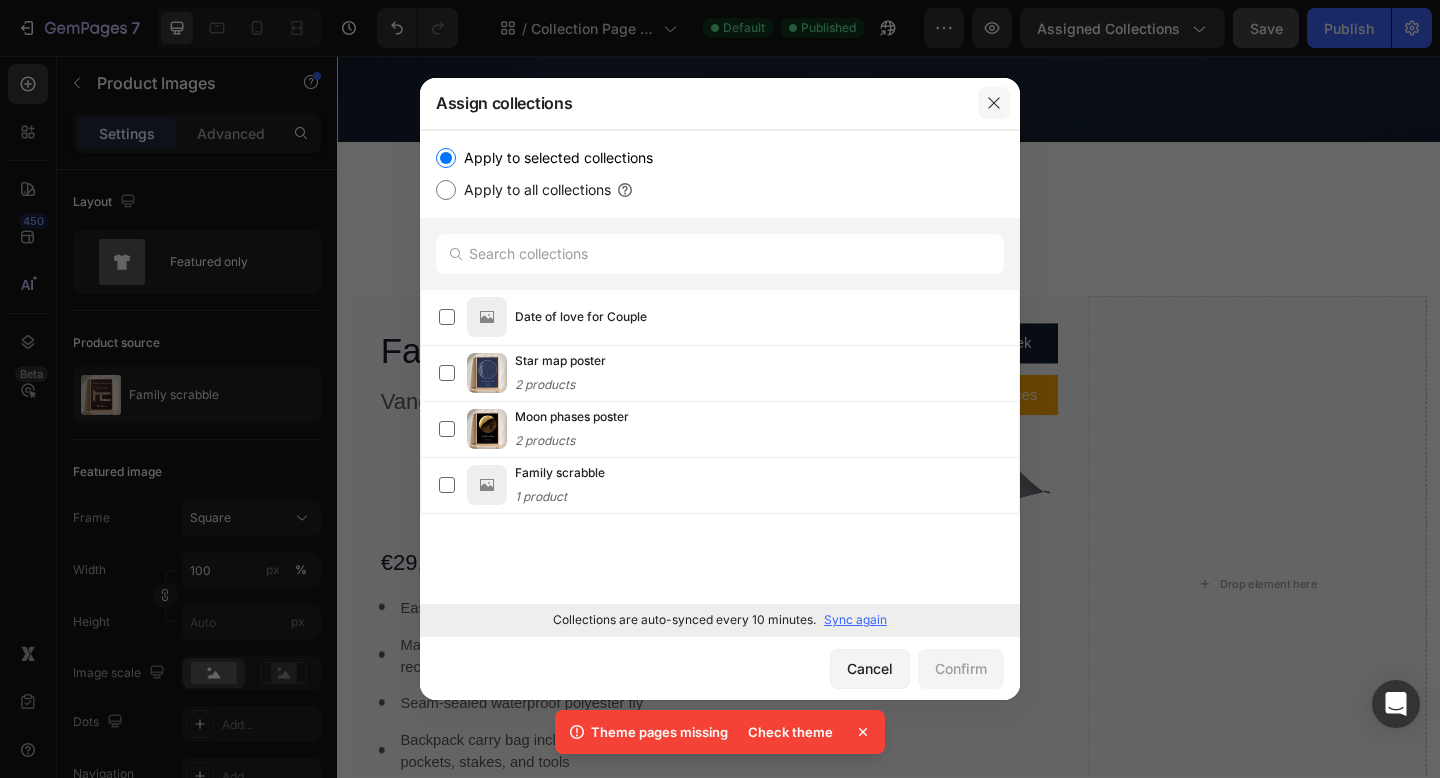 click 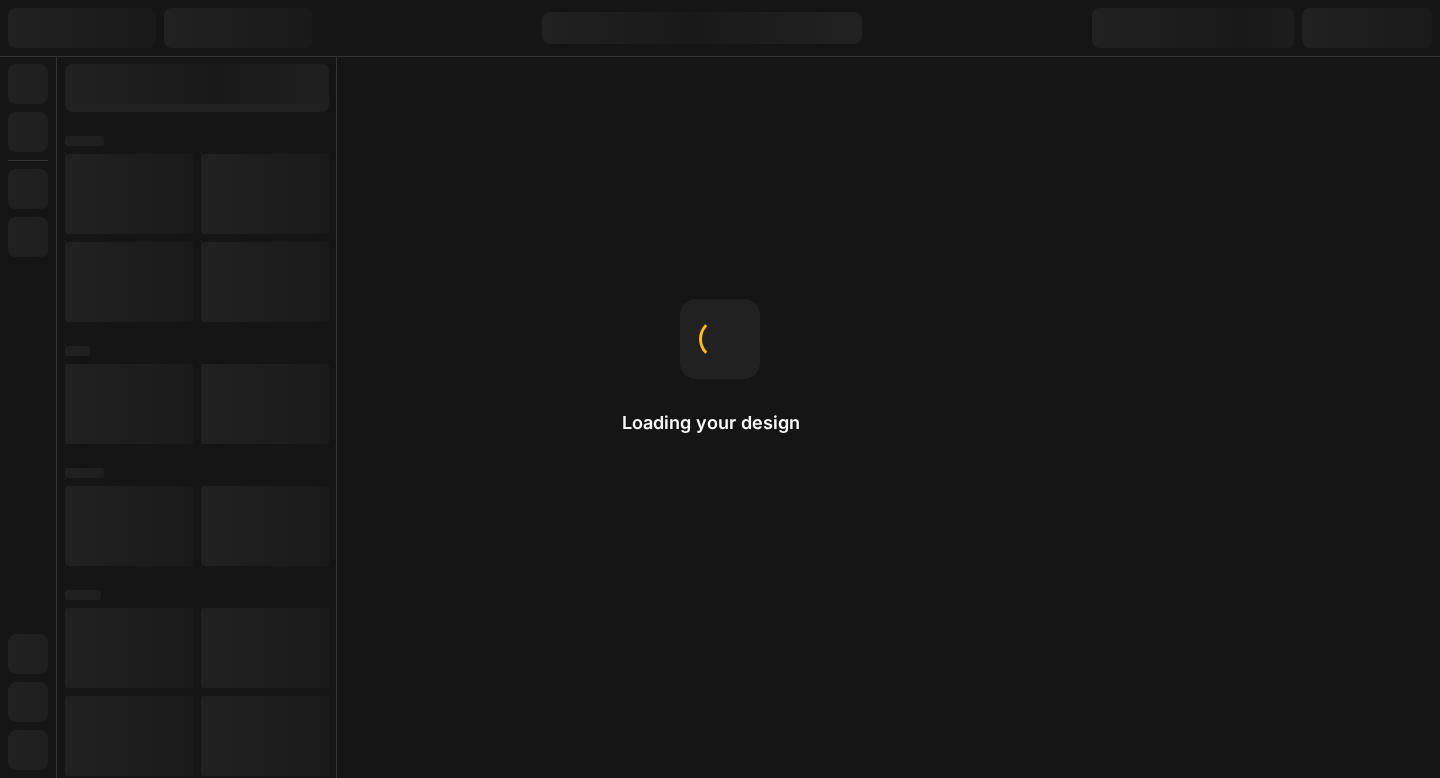 scroll, scrollTop: 0, scrollLeft: 0, axis: both 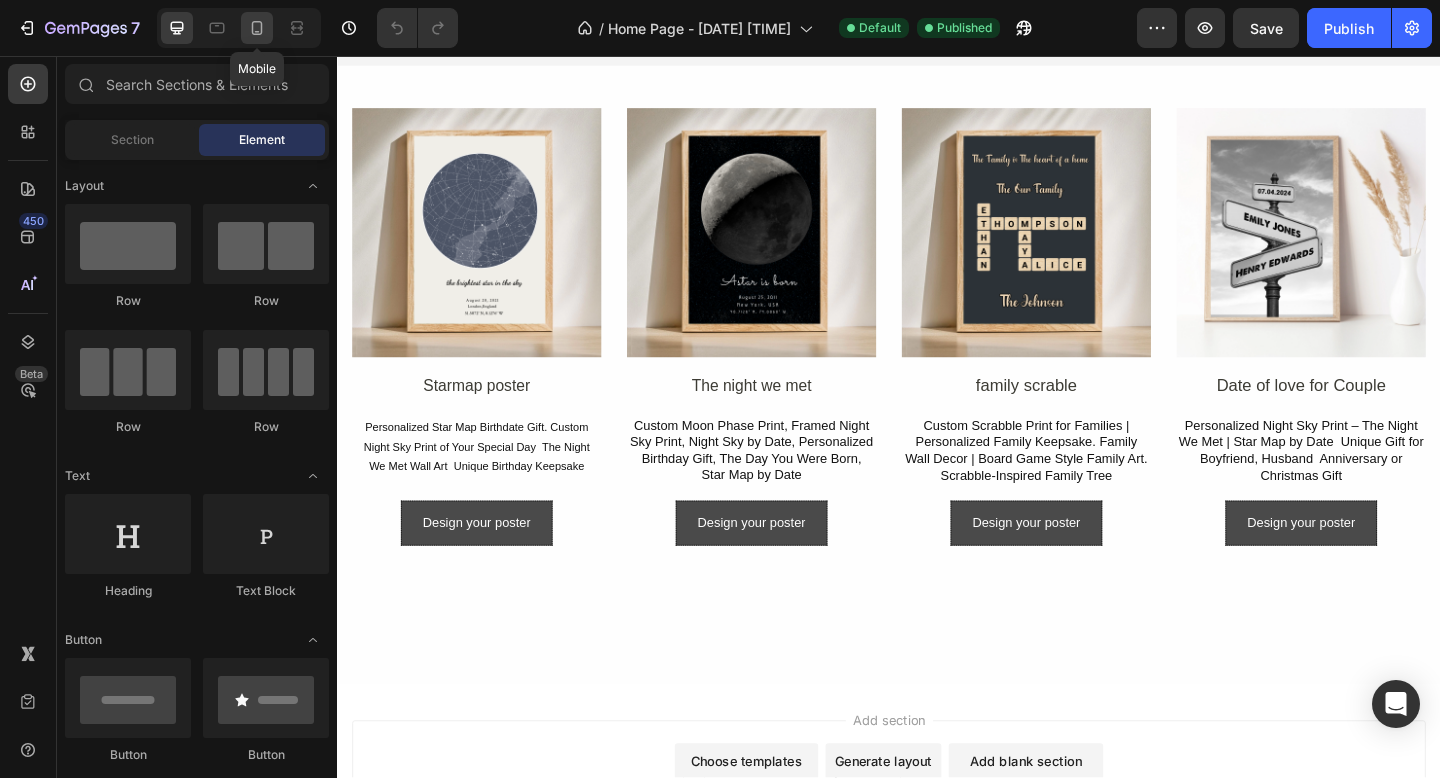 click 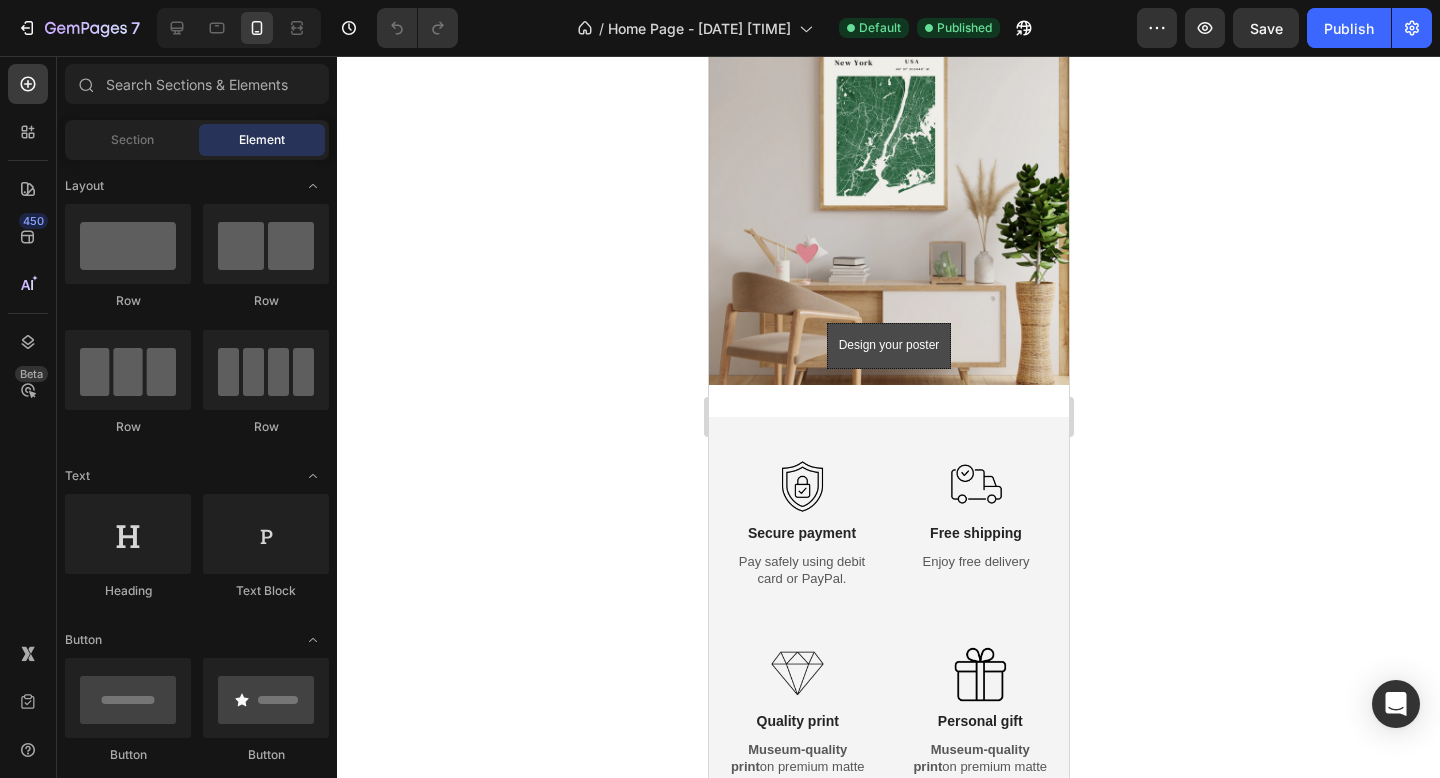 scroll, scrollTop: 0, scrollLeft: 0, axis: both 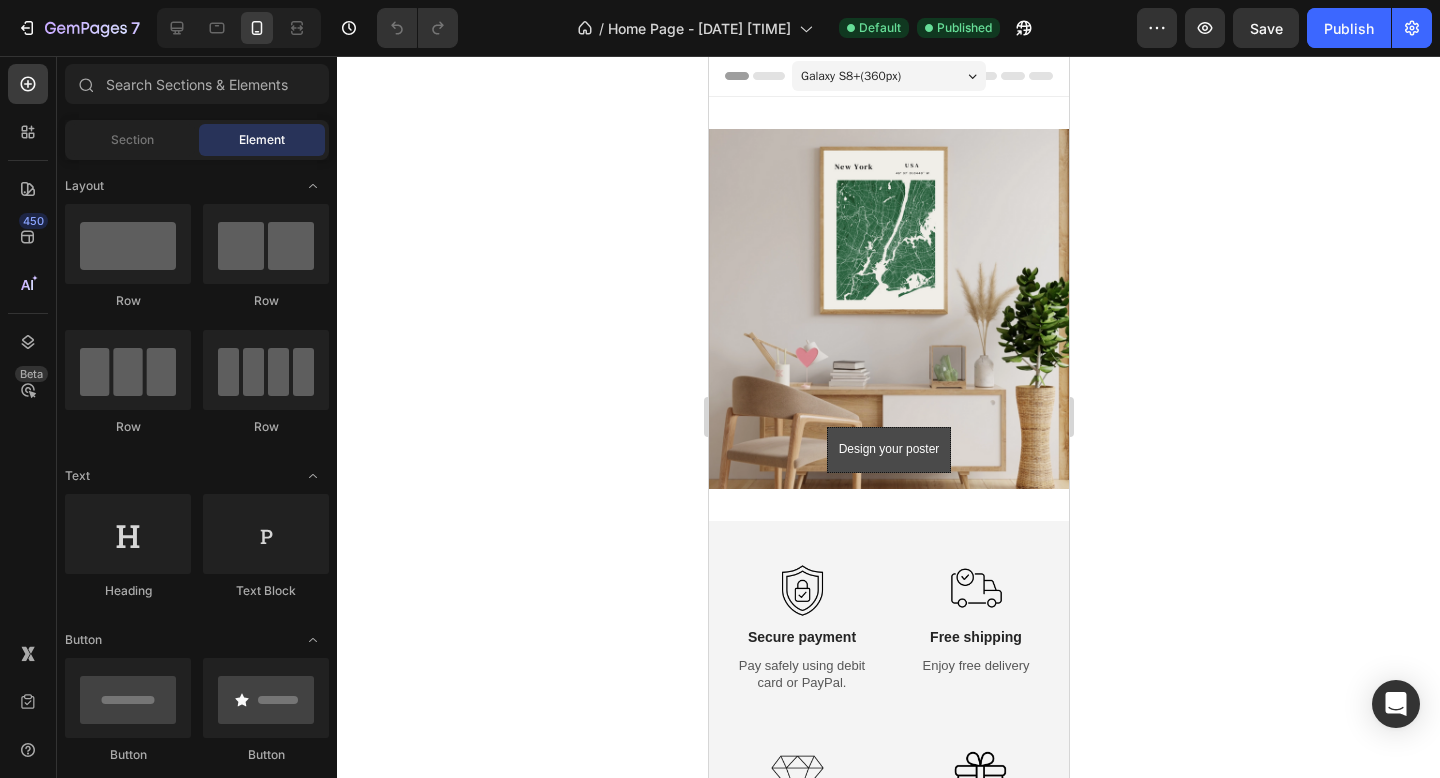 click on "Galaxy S8+  ( 360 px)" at bounding box center (888, 76) 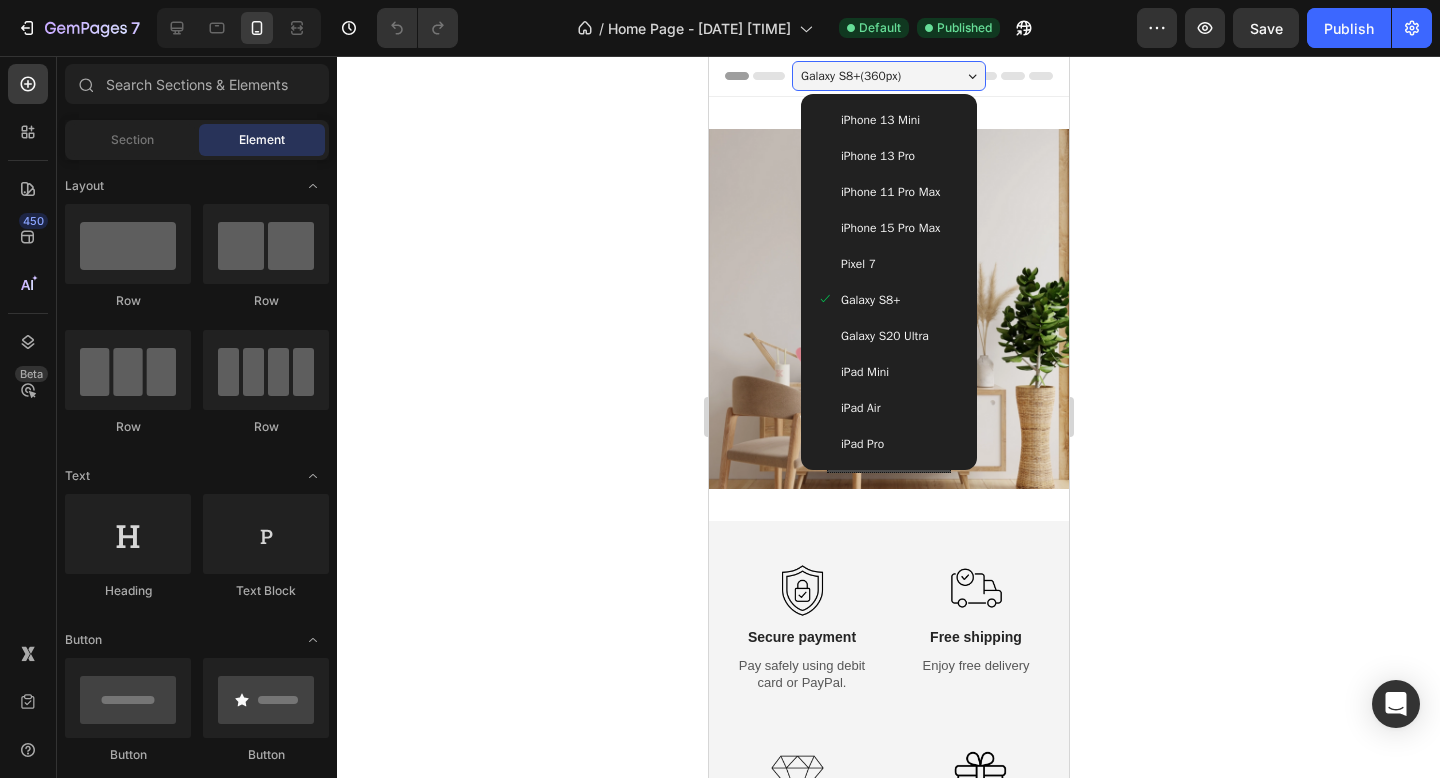 click on "iPhone 13 Mini" at bounding box center (888, 120) 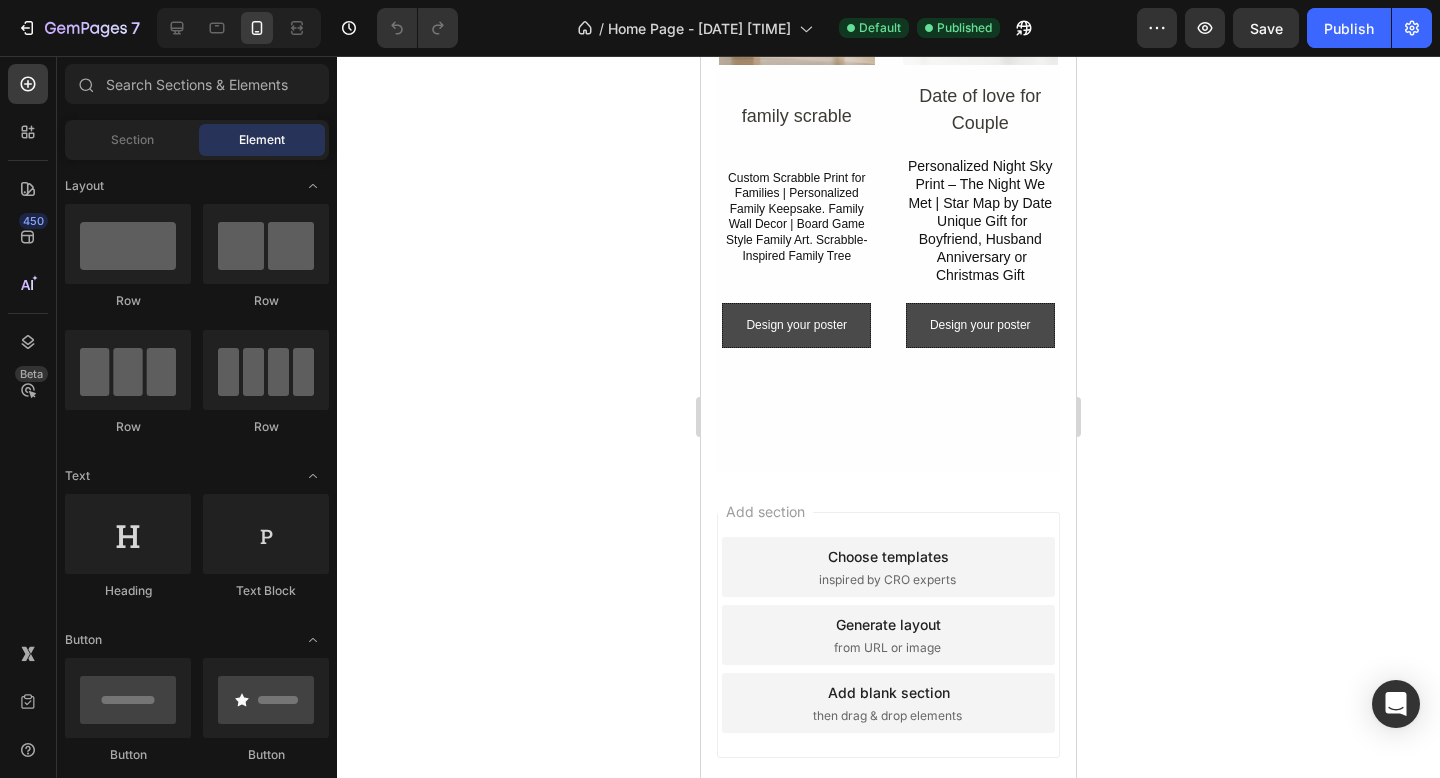 scroll, scrollTop: 1507, scrollLeft: 0, axis: vertical 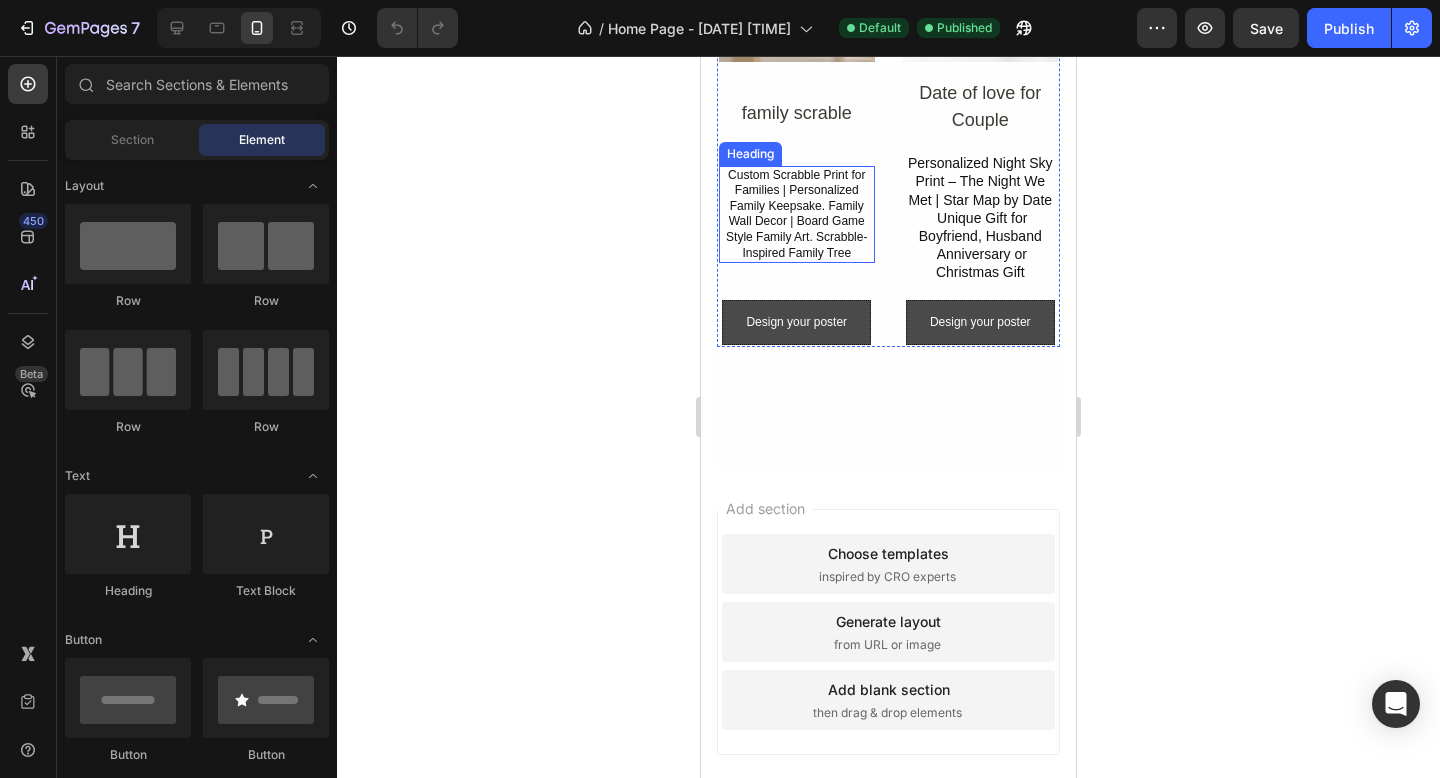 click on "Custom Scrabble Print for Families | Personalized Family Keepsake. Family Wall Decor | Board Game Style Family Art. Scrabble-Inspired Family Tree" at bounding box center (797, 215) 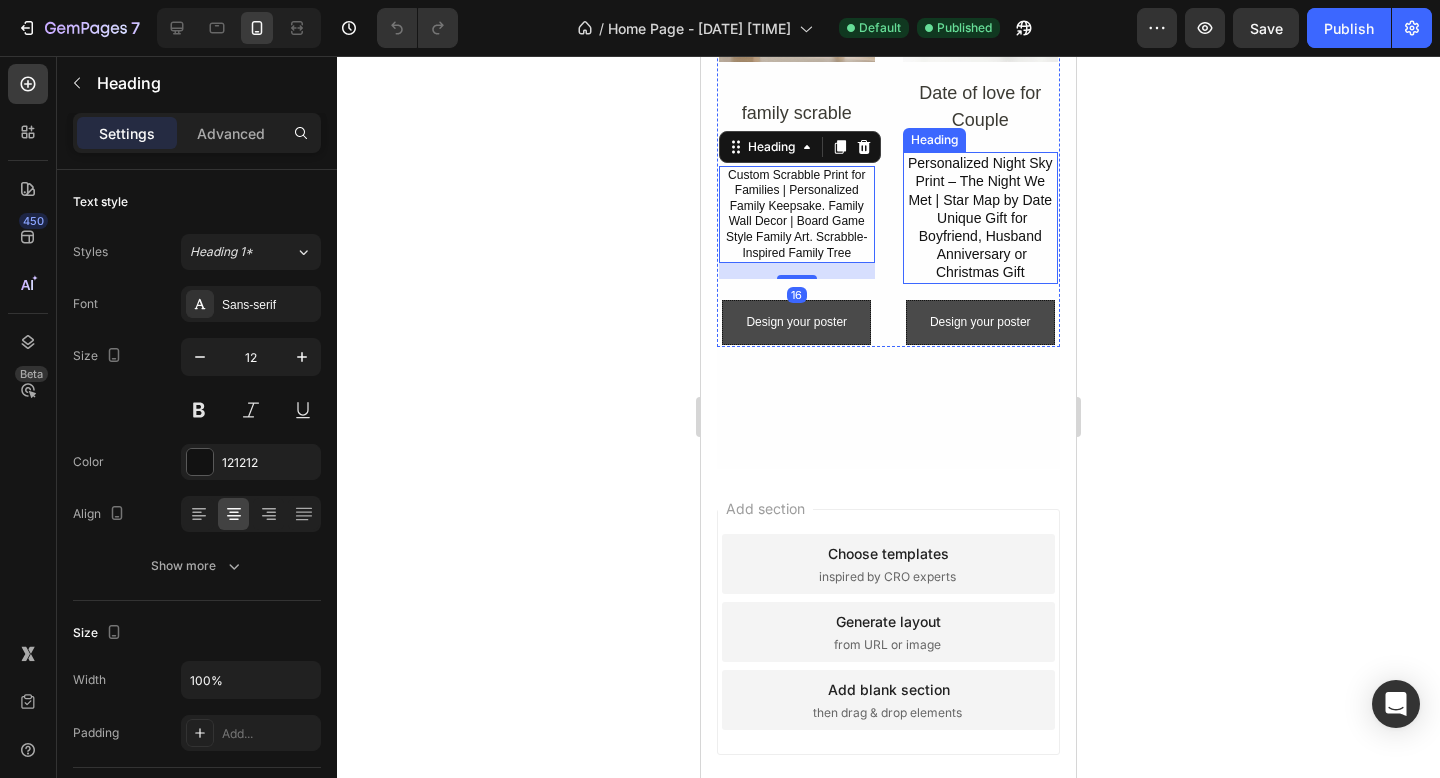 click on "Personalized Night Sky Print – The Night We Met | Star Map by Date  Unique Gift for Boyfriend, Husband  Anniversary or Christmas Gift" at bounding box center [981, 217] 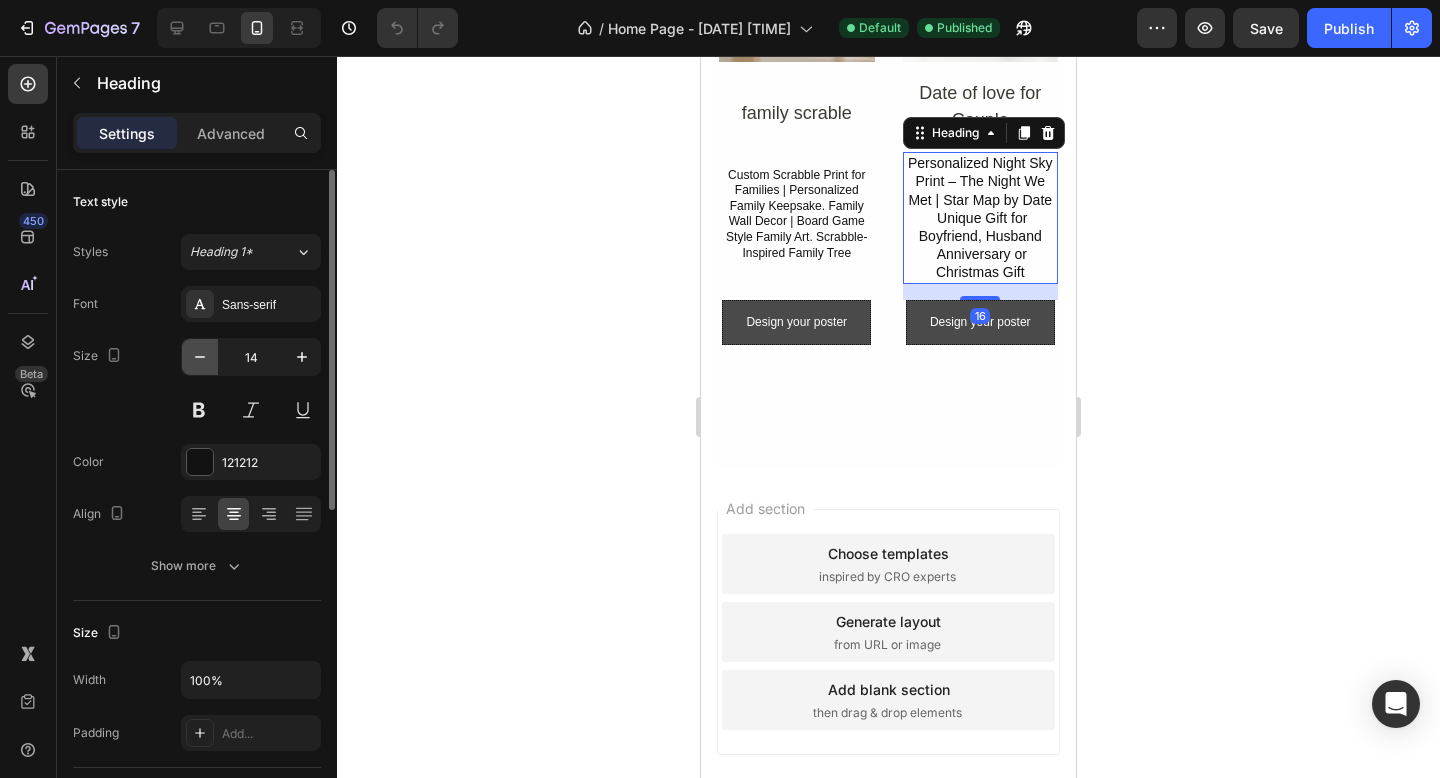 click 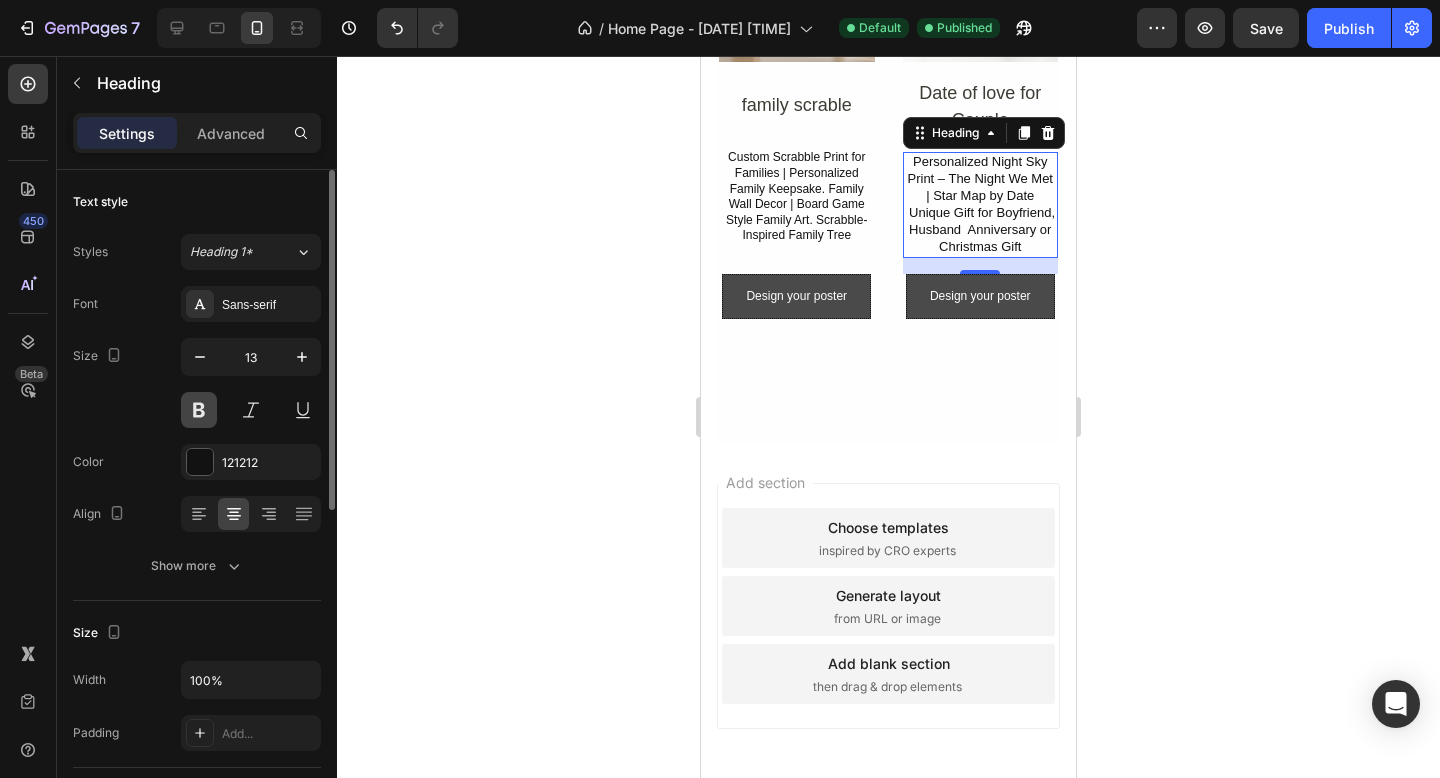 click at bounding box center [199, 410] 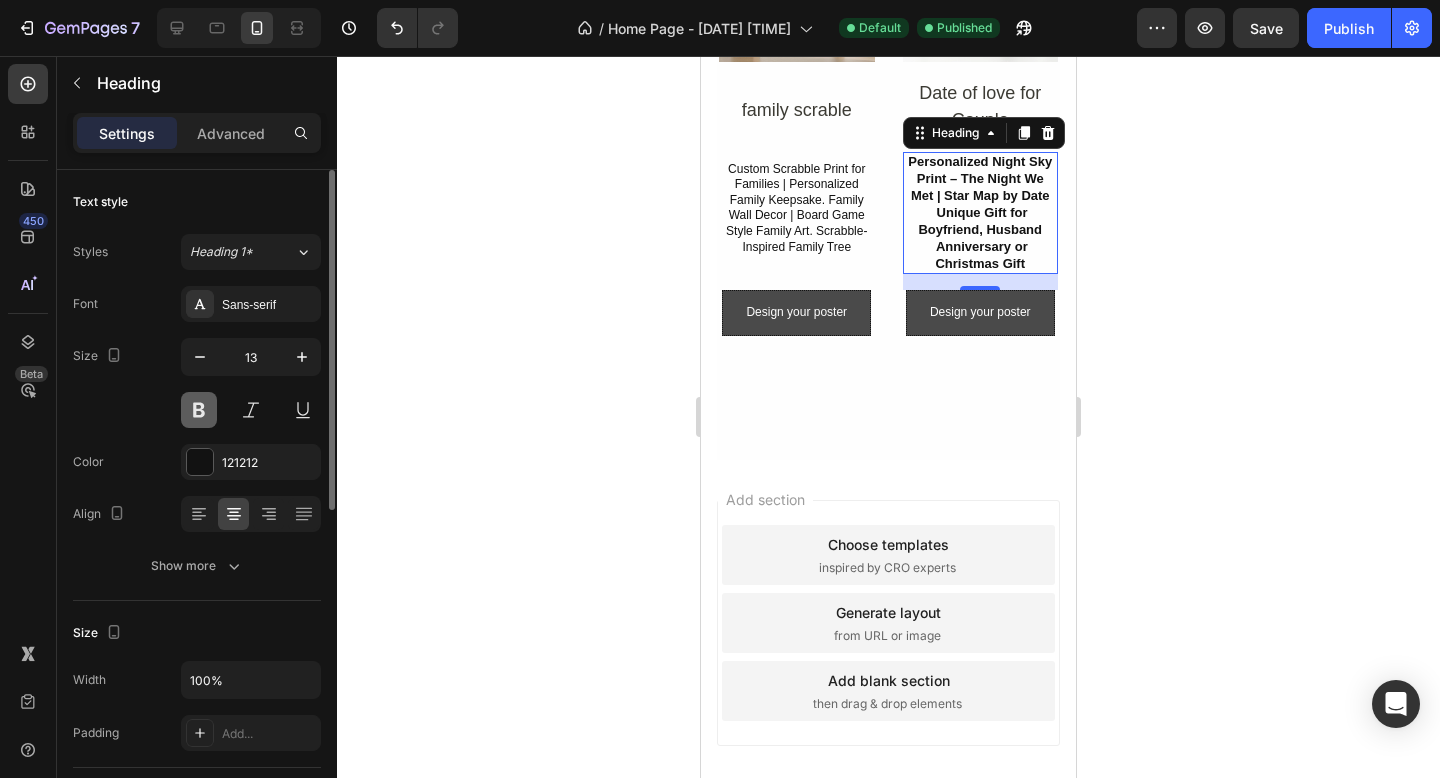 click at bounding box center [199, 410] 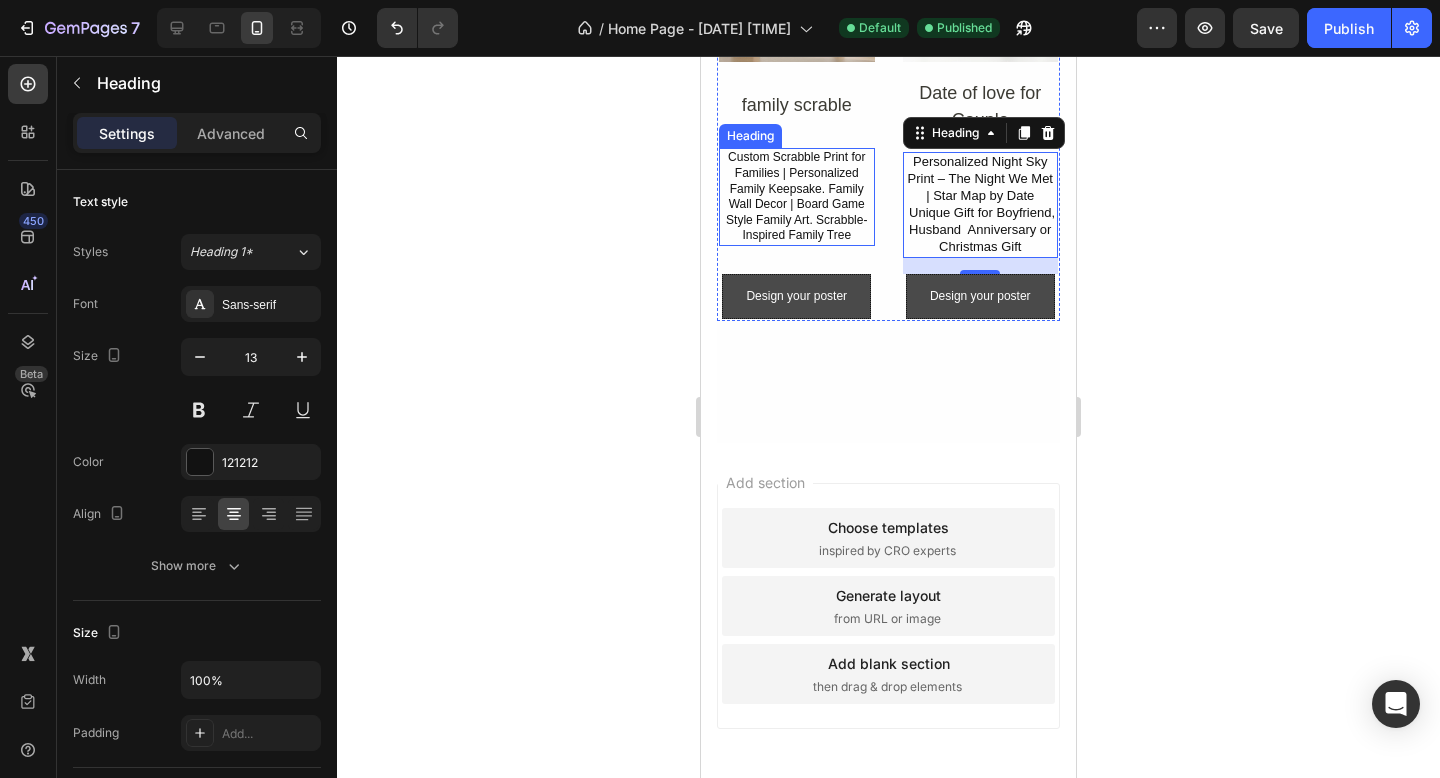 click on "Custom Scrabble Print for Families | Personalized Family Keepsake. Family Wall Decor | Board Game Style Family Art. Scrabble-Inspired Family Tree" at bounding box center (797, 197) 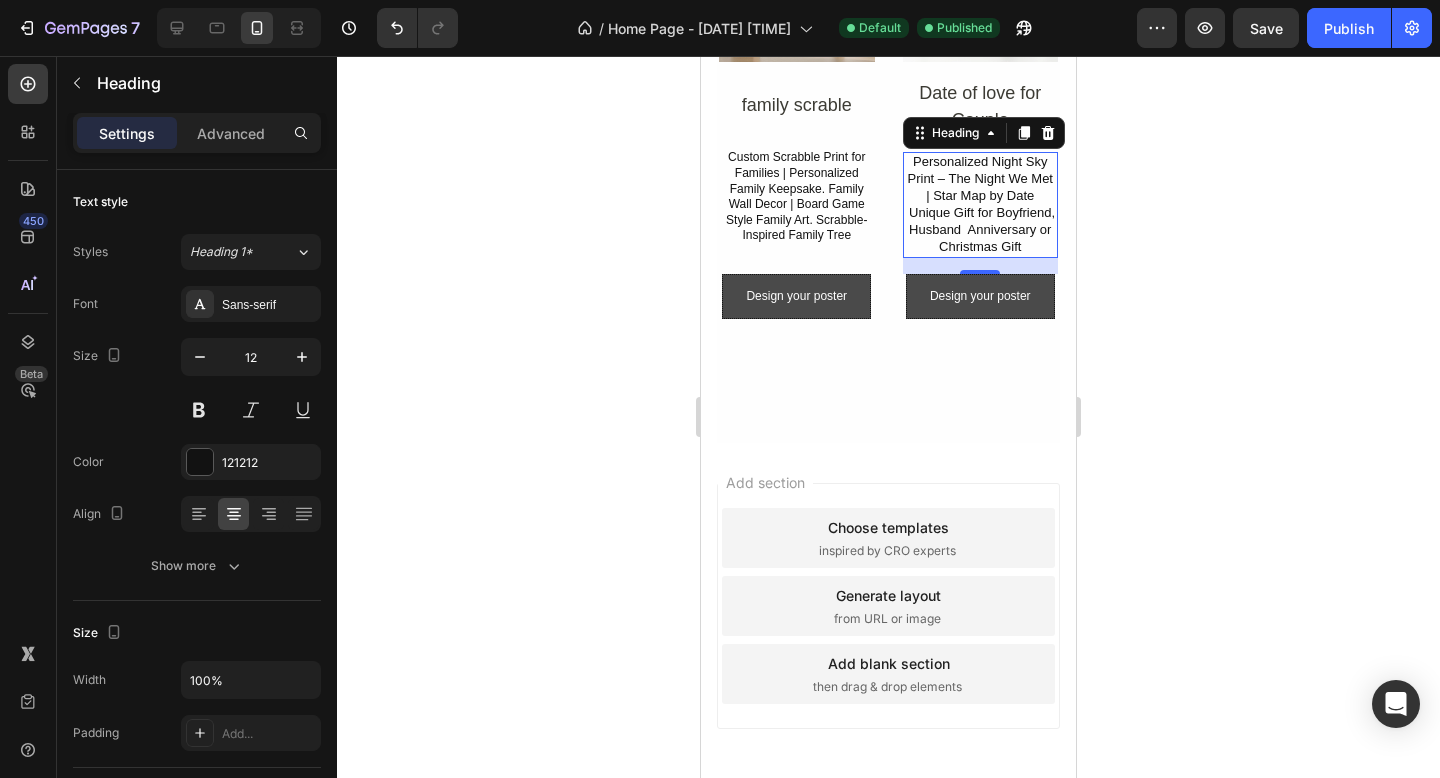 click on "Personalized Night Sky Print – The Night We Met | Star Map by Date  Unique Gift for Boyfriend, Husband  Anniversary or Christmas Gift" at bounding box center [981, 204] 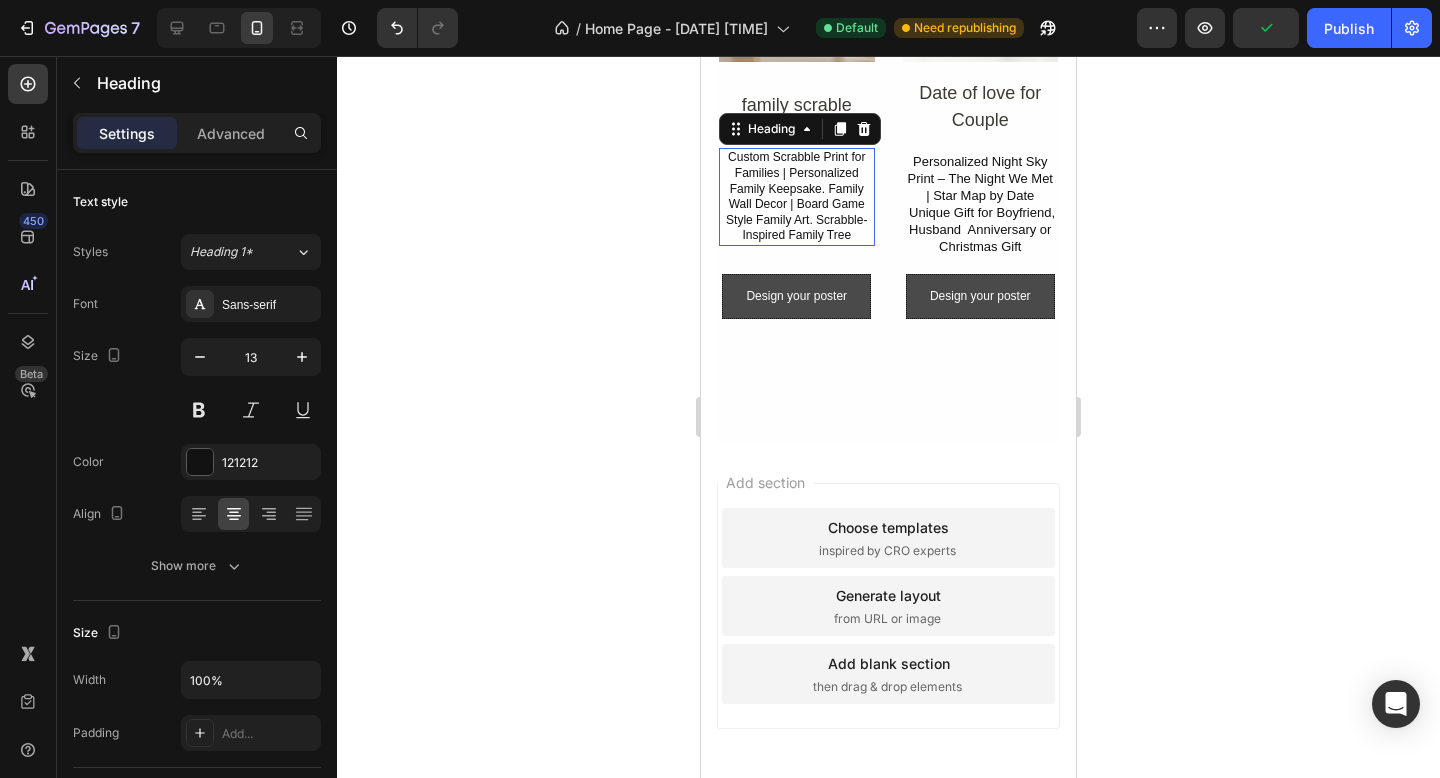 click on "Custom Scrabble Print for Families | Personalized Family Keepsake. Family Wall Decor | Board Game Style Family Art. Scrabble-Inspired Family Tree" at bounding box center [797, 197] 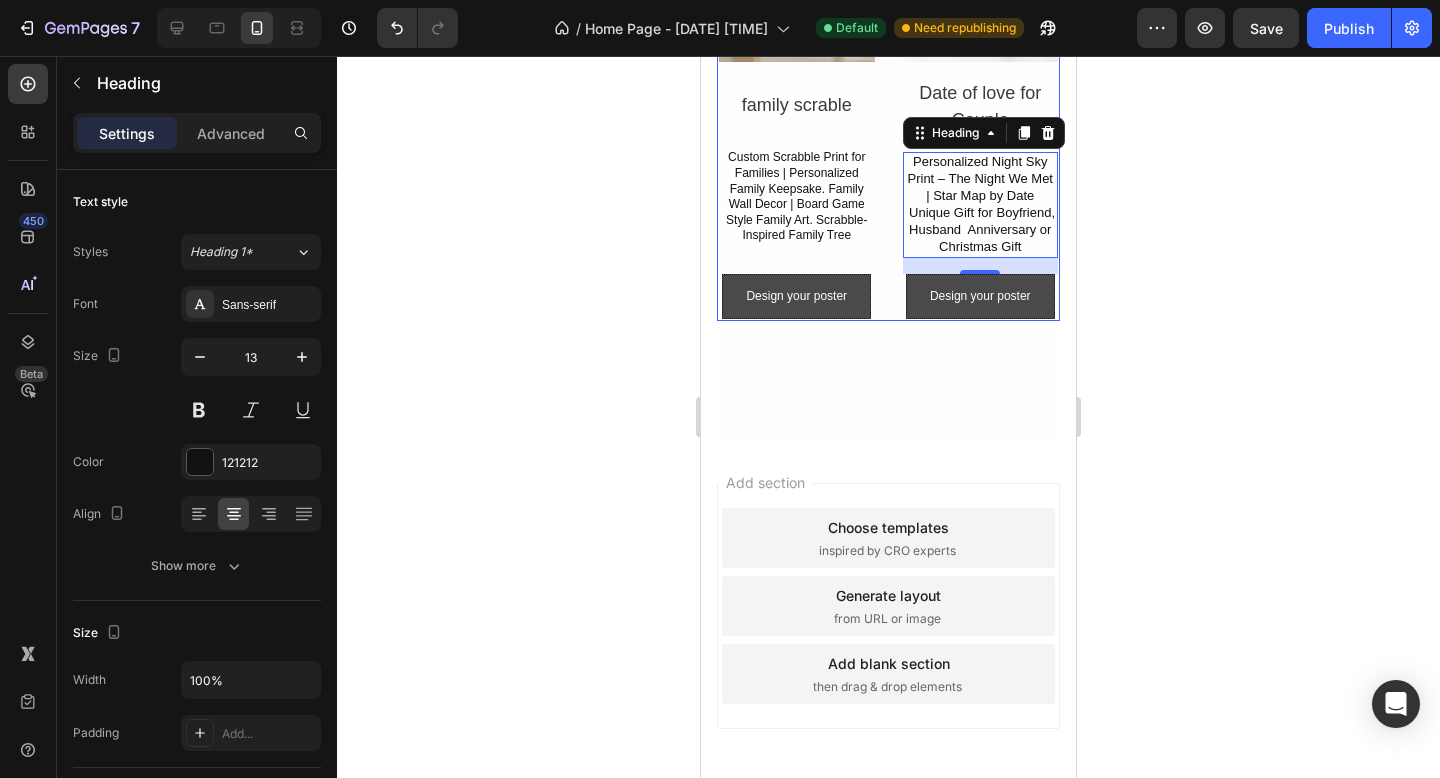 click on "Custom Scrabble Print for Families | Personalized Family Keepsake. Family Wall Decor | Board Game Style Family Art. Scrabble-Inspired Family Tree" at bounding box center [797, 197] 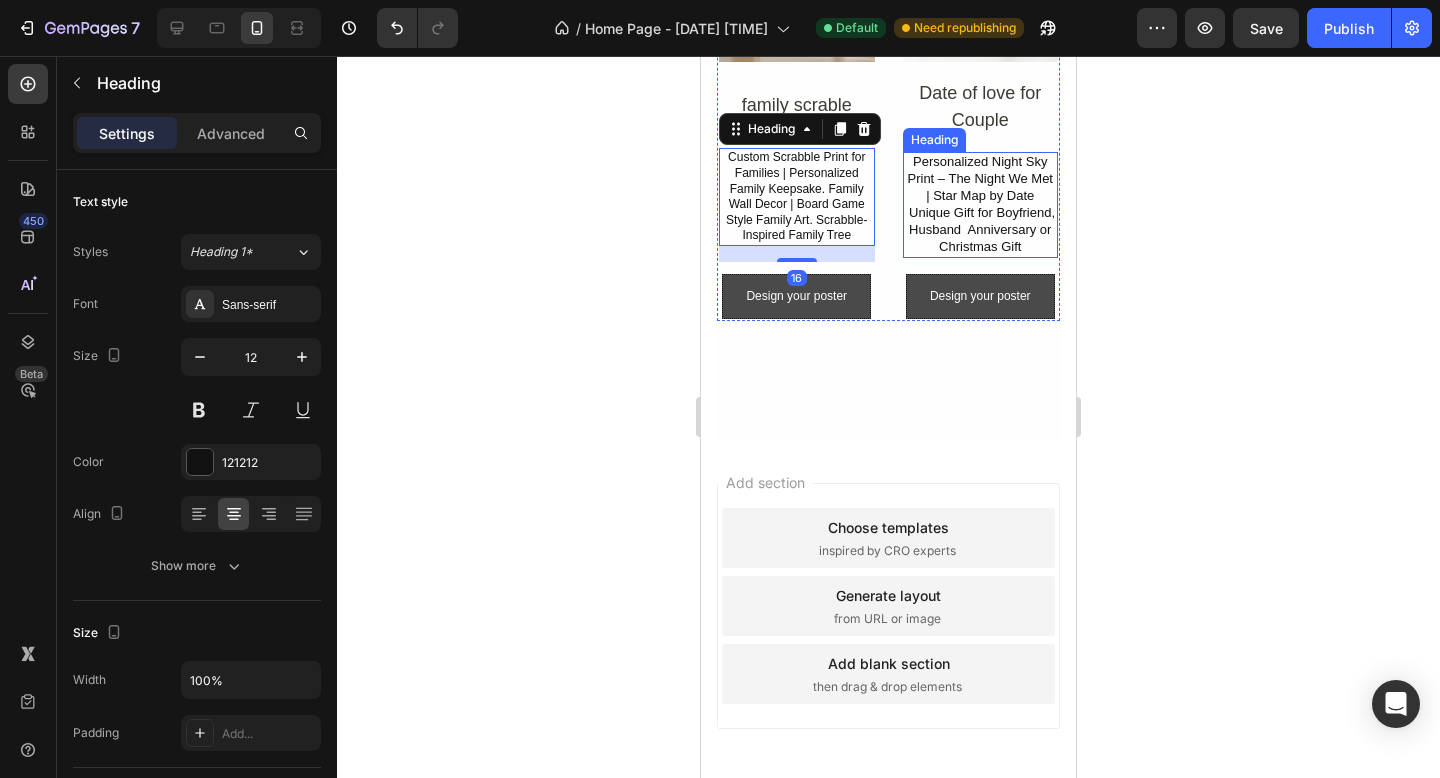 click on "Personalized Night Sky Print – The Night We Met | Star Map by Date  Unique Gift for Boyfriend, Husband  Anniversary or Christmas Gift" at bounding box center [981, 204] 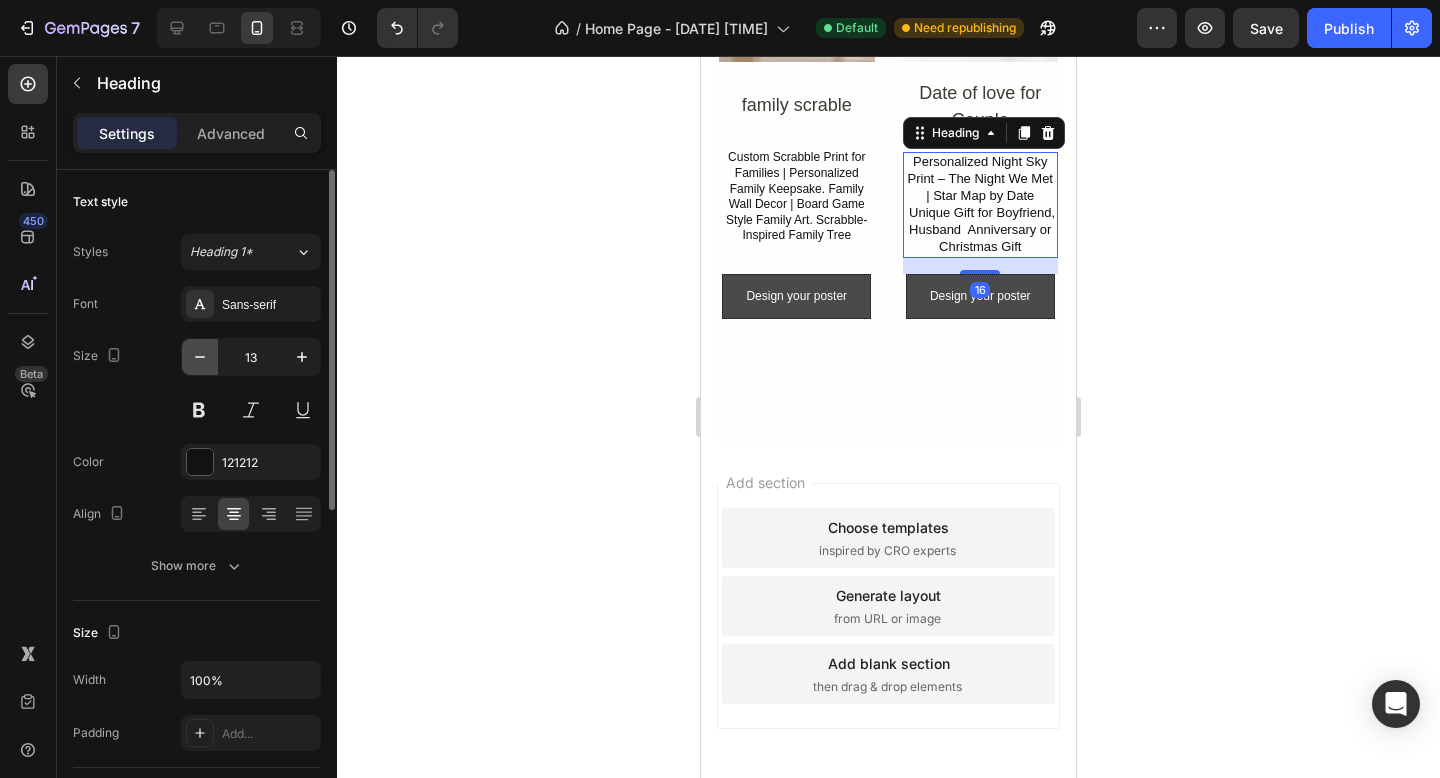 click 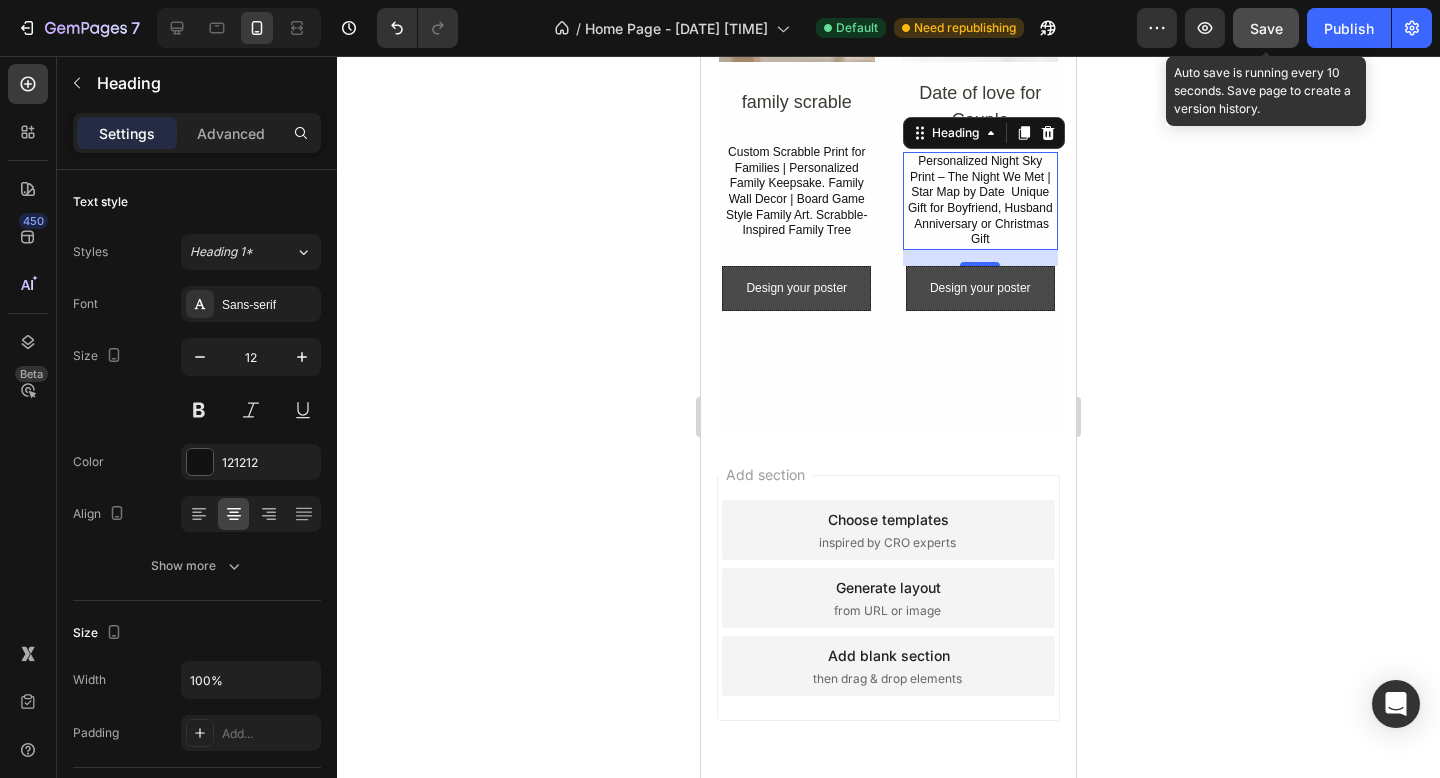 click on "Save" at bounding box center (1266, 28) 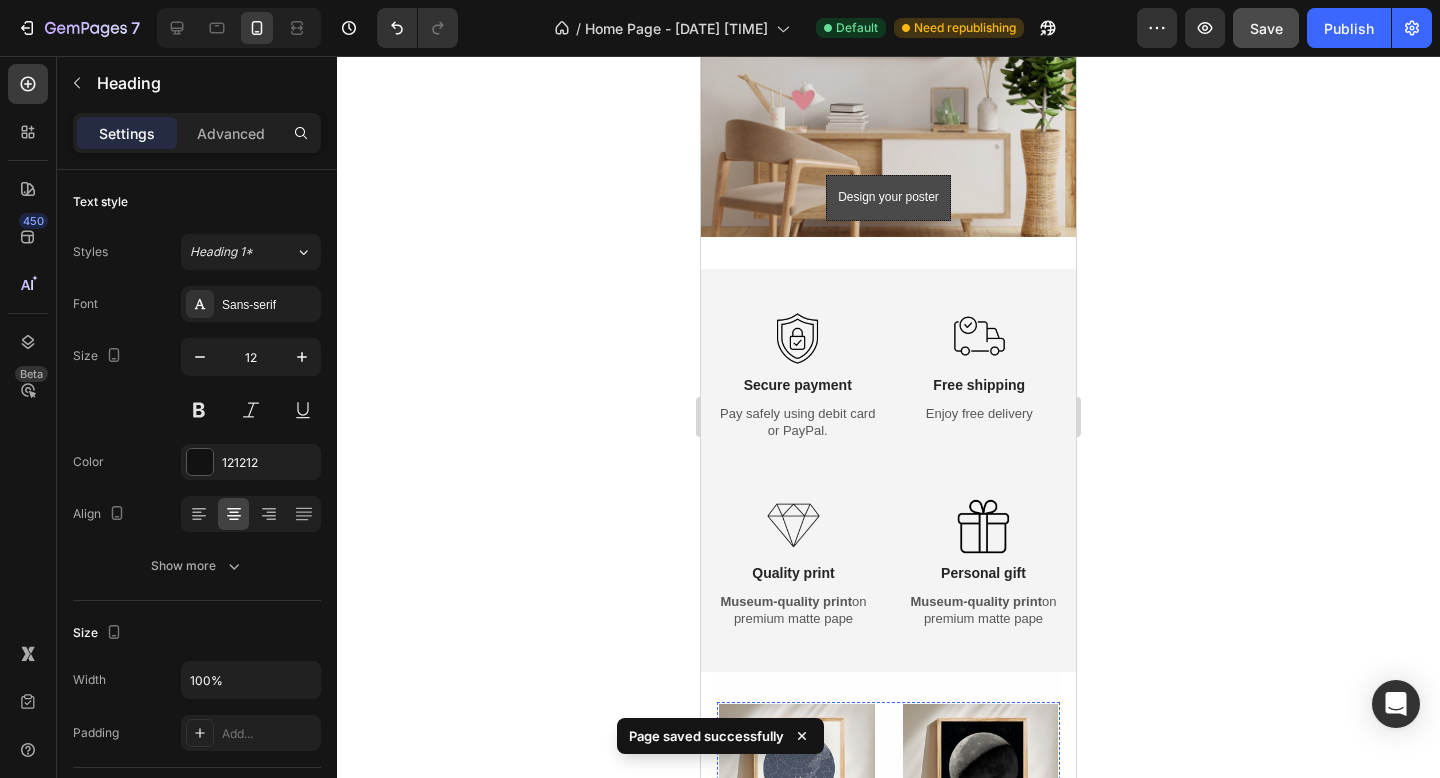 scroll, scrollTop: 232, scrollLeft: 0, axis: vertical 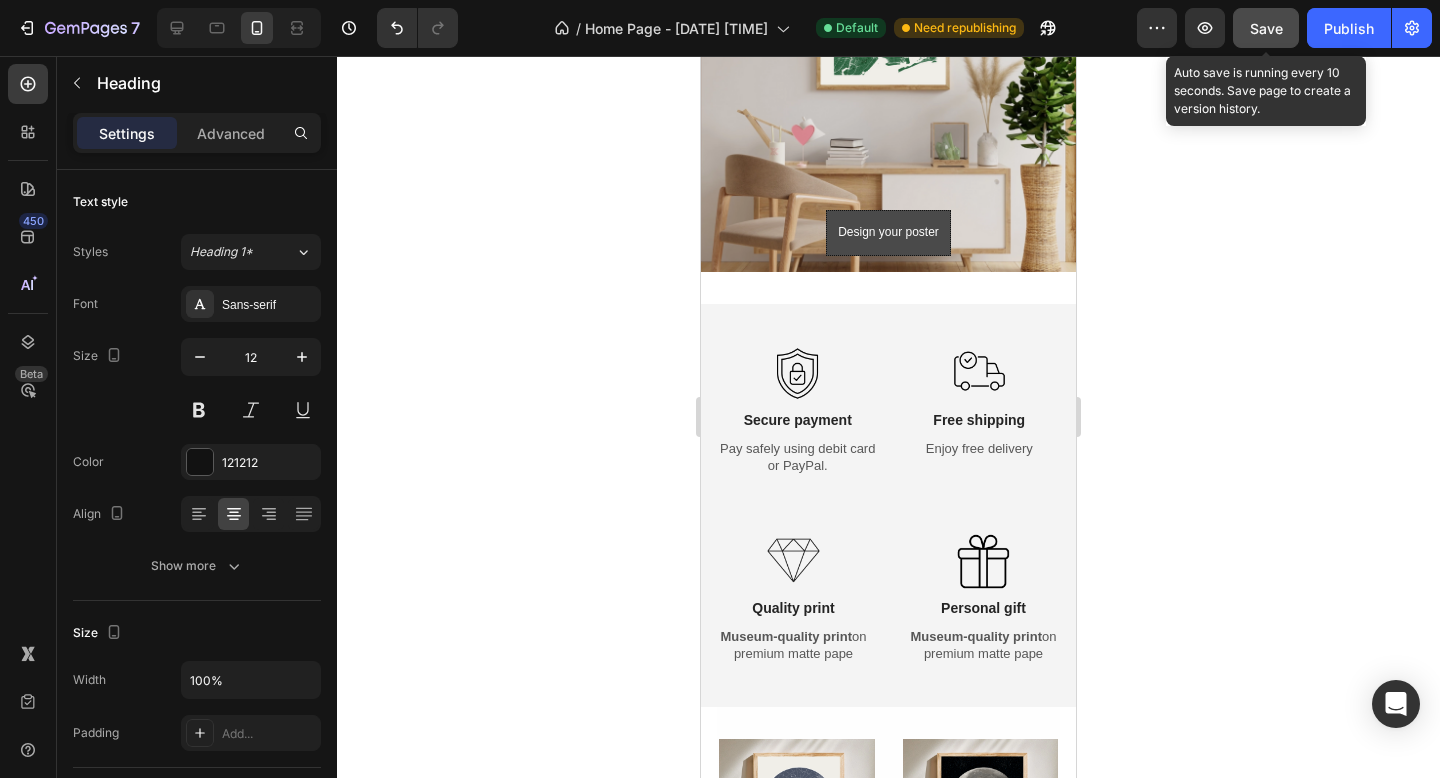 click on "Save" 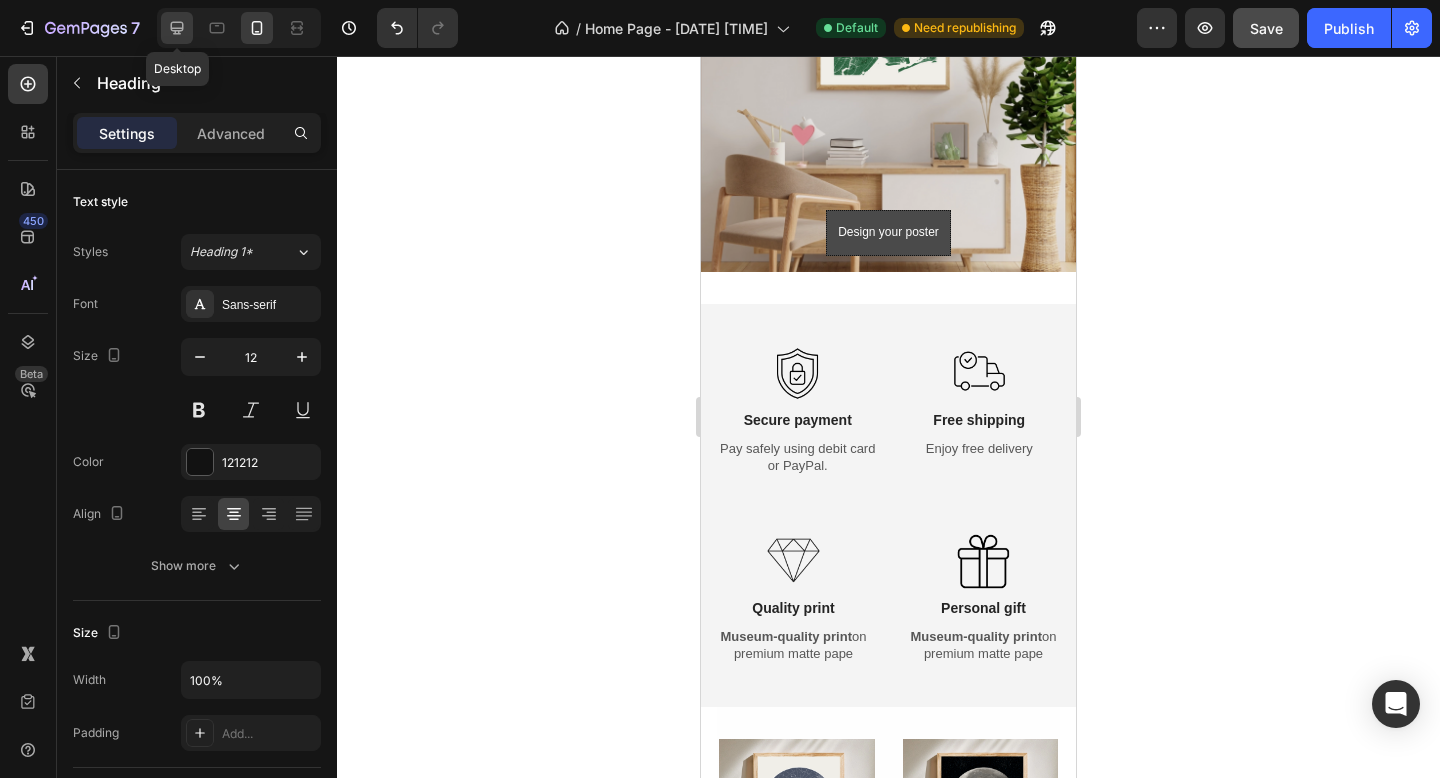 click 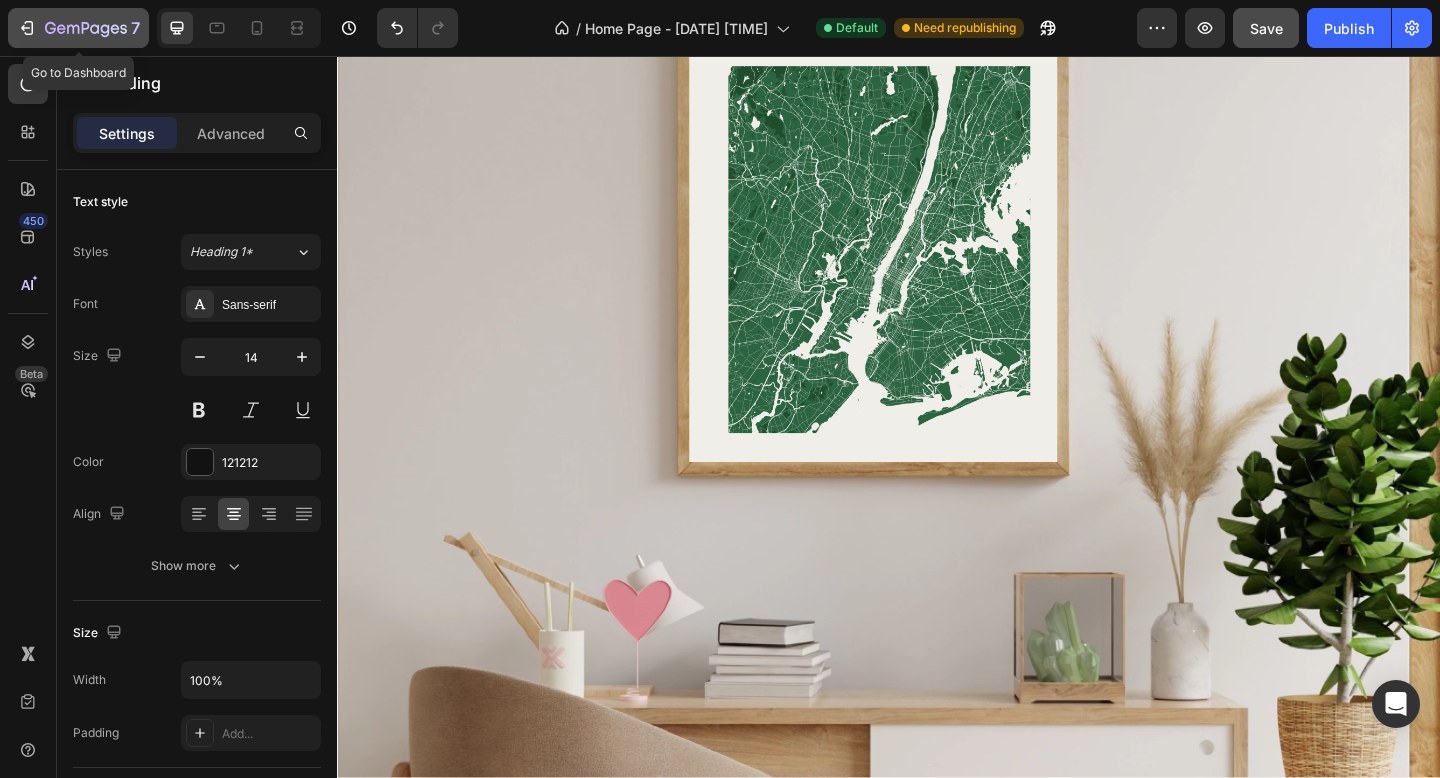 click 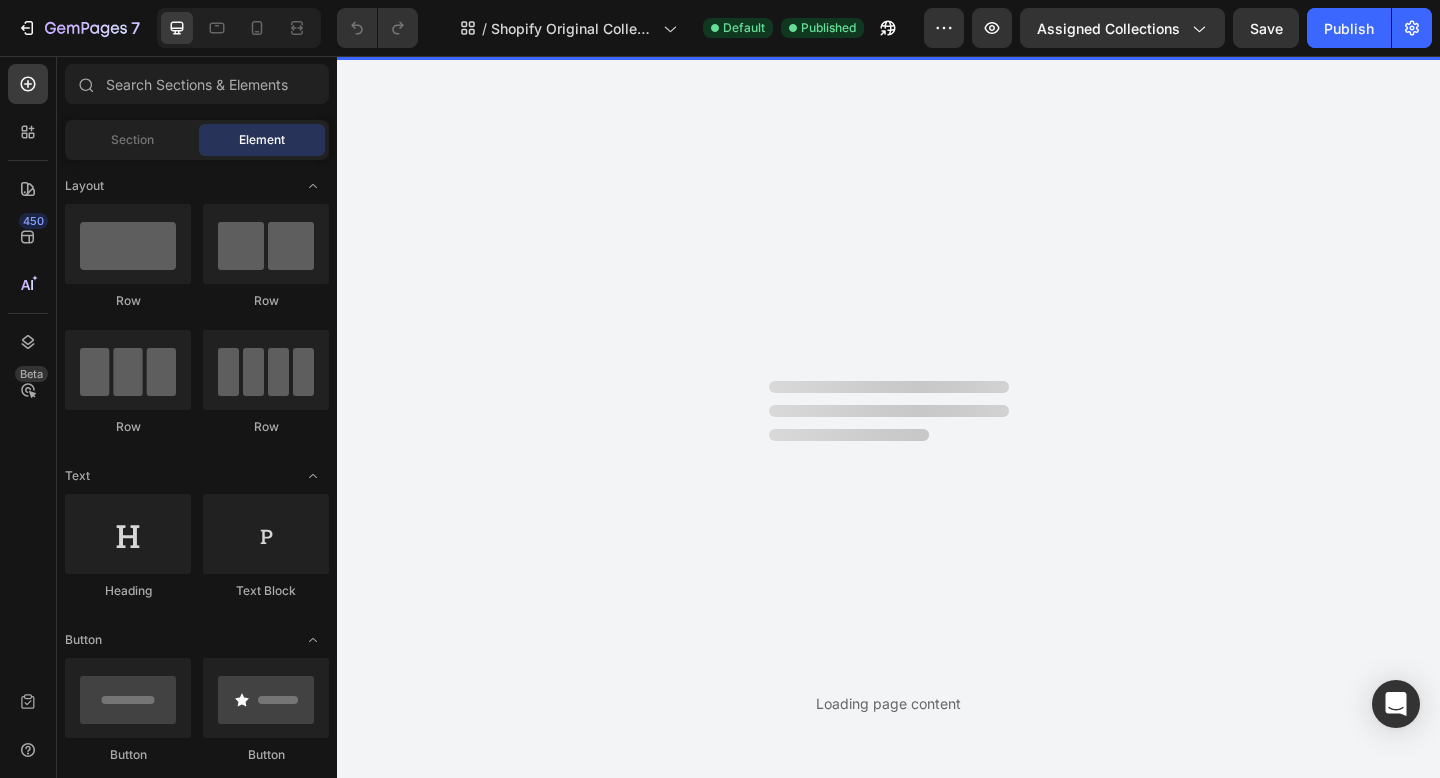 scroll, scrollTop: 0, scrollLeft: 0, axis: both 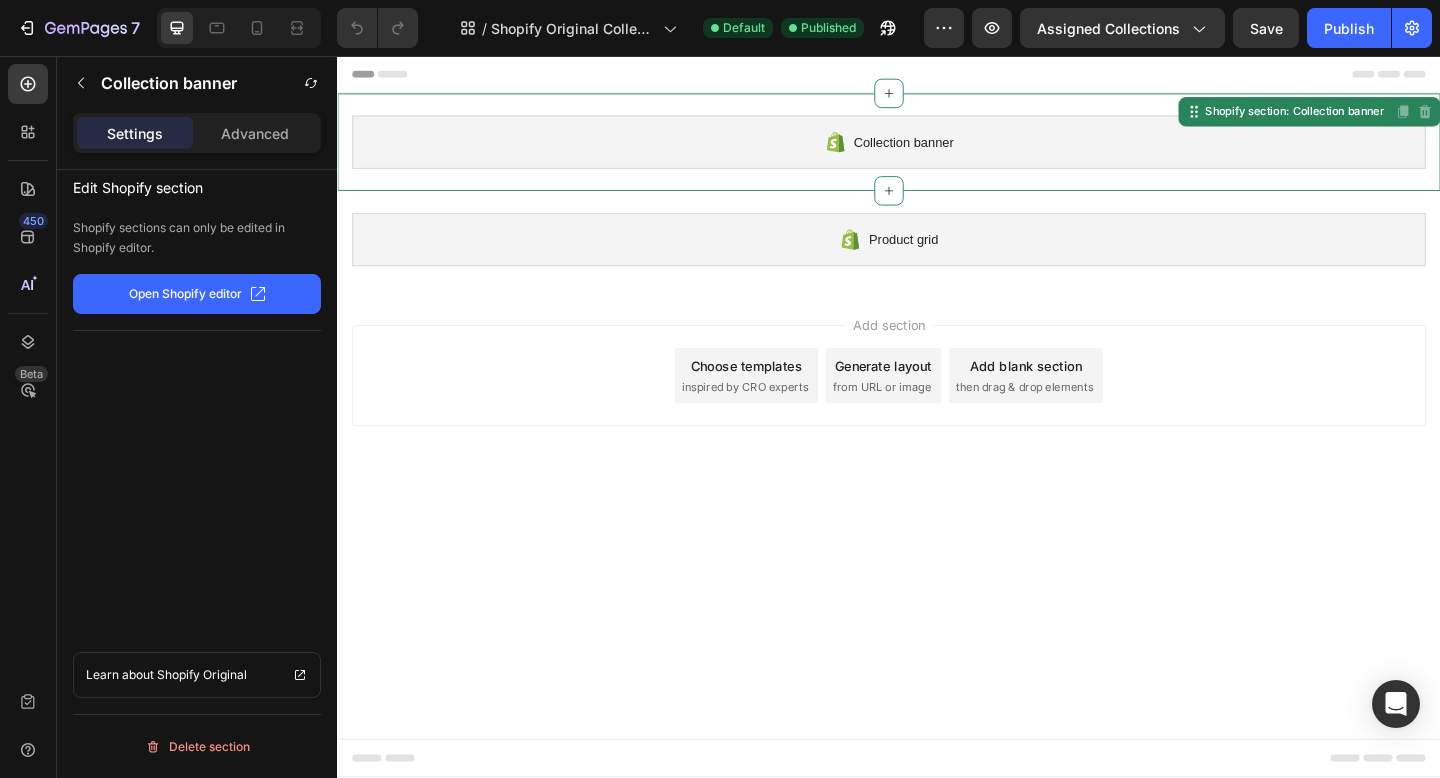 click on "Collection banner" at bounding box center (937, 150) 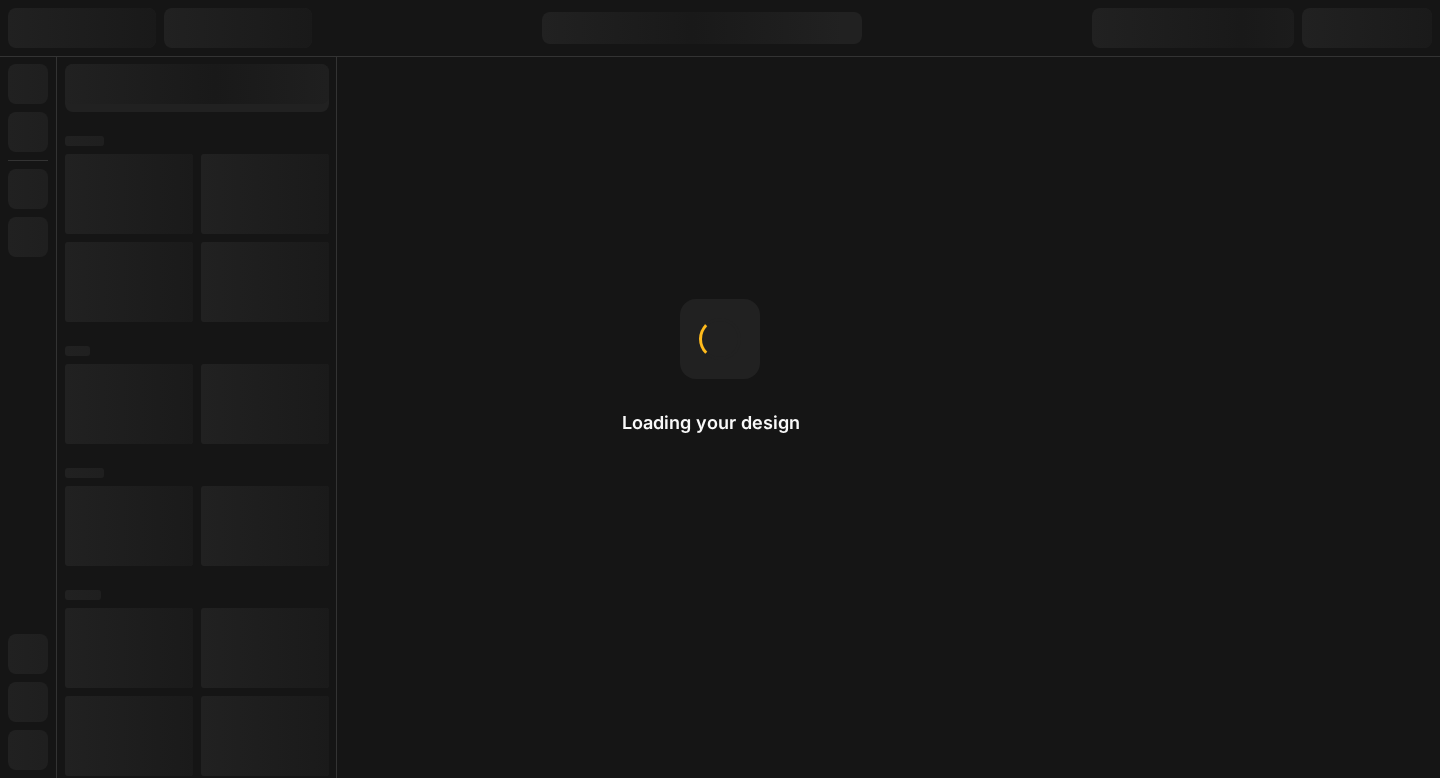 scroll, scrollTop: 0, scrollLeft: 0, axis: both 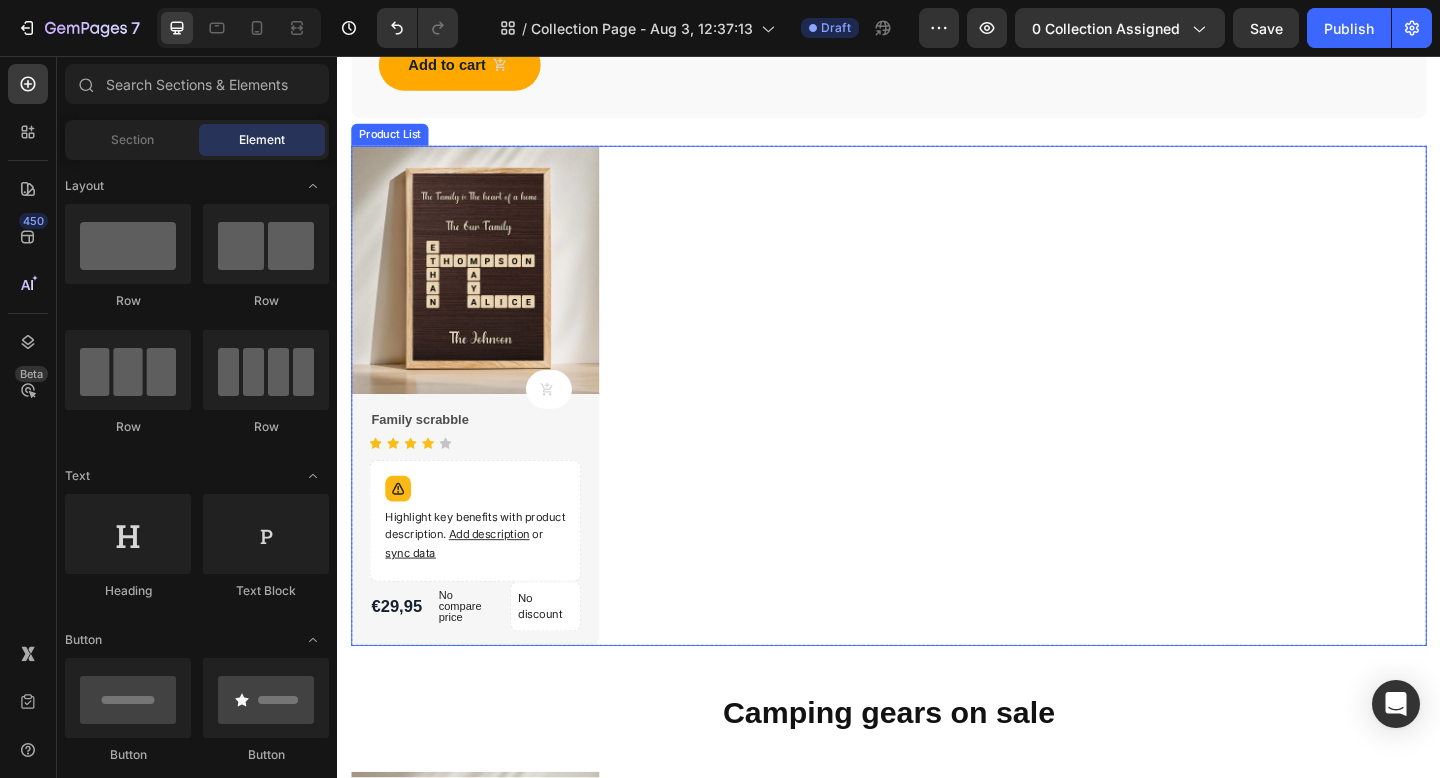 click on "Product Images Product Cart Button Family scrabble Product Title                Icon                Icon                Icon                Icon                Icon Icon List Hoz Highlight key benefits with product description.       Add description   or   sync data Product Description €29,95 Product Price Product Price No compare price Product Price No discount   Not be displayed when published Product Badge Row Row Row Product List" at bounding box center (937, 426) 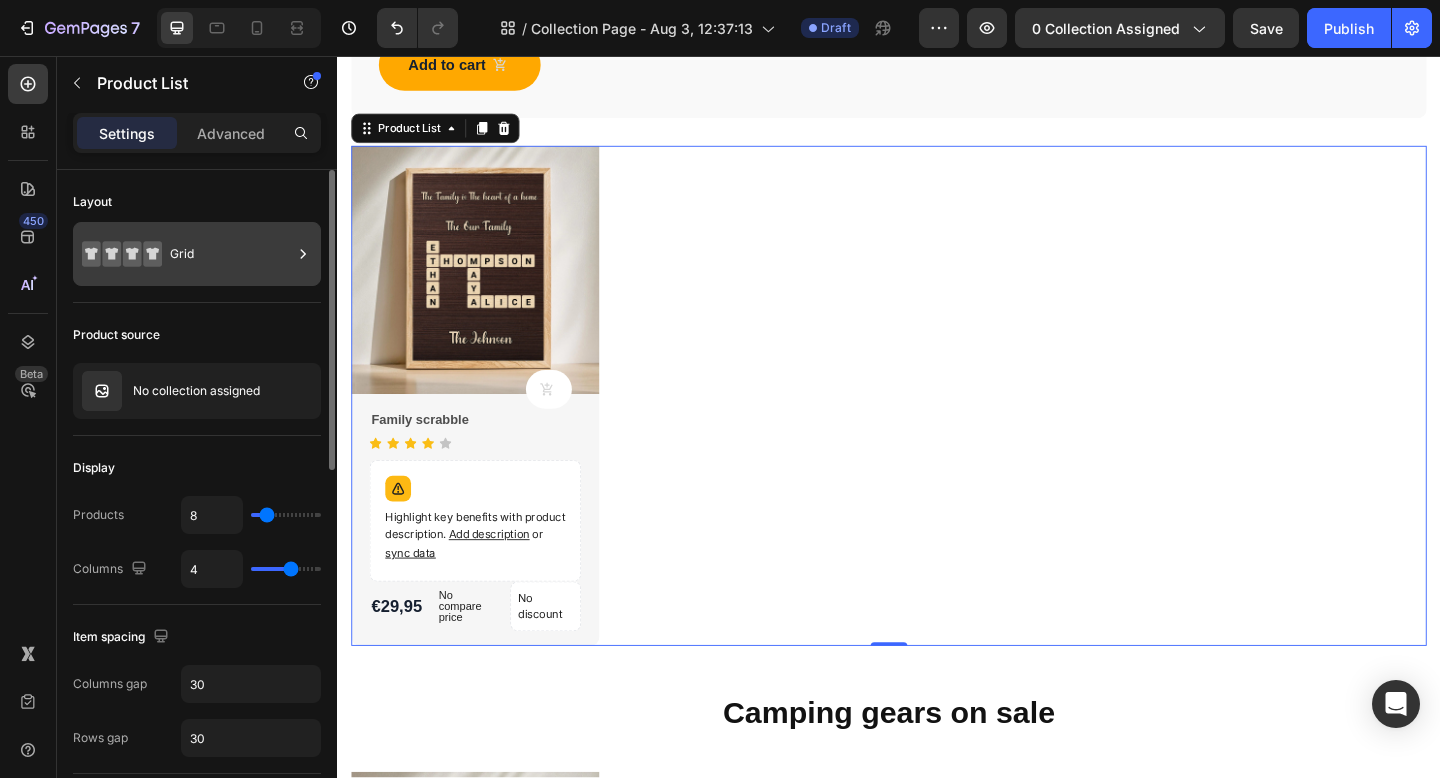click on "Grid" at bounding box center [231, 254] 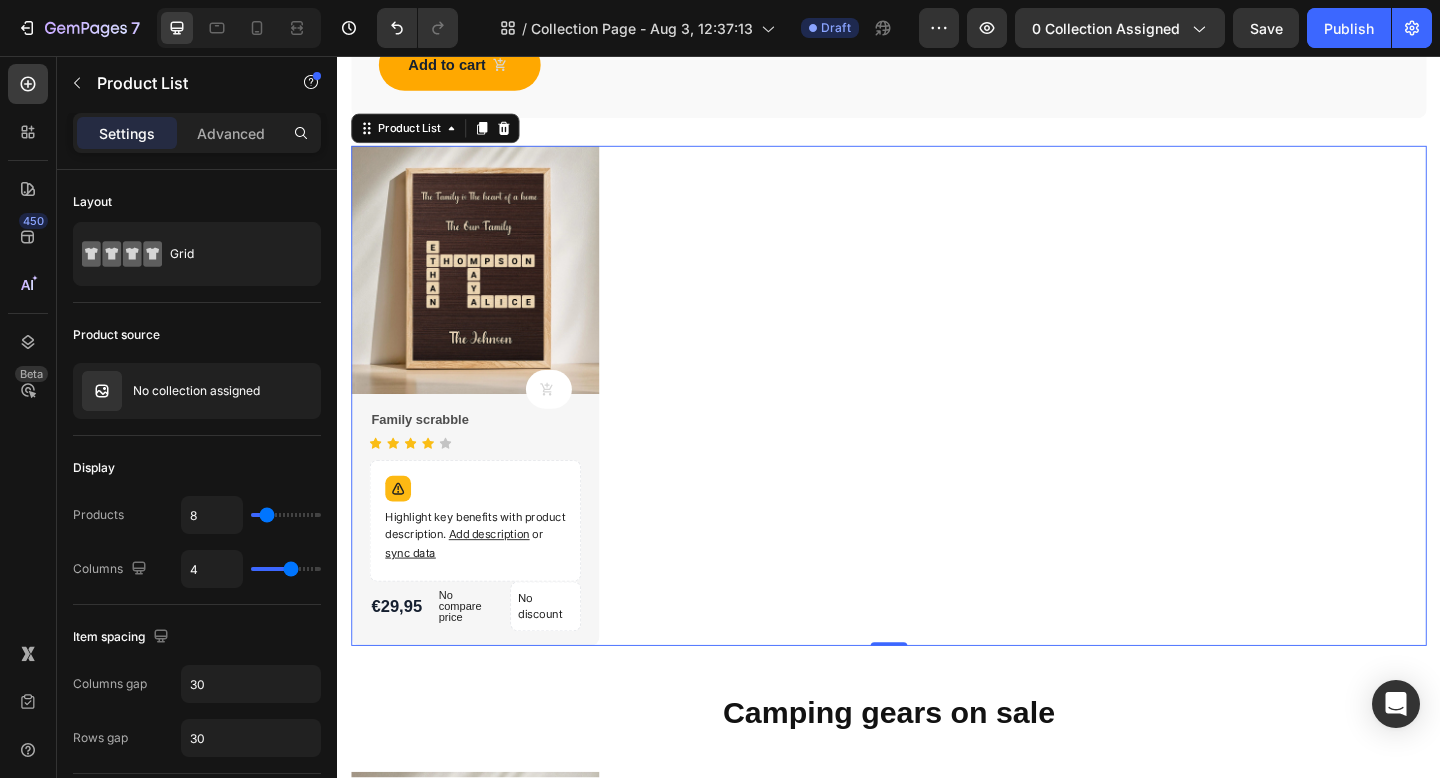 click on "Product Images Product Cart Button Family scrabble Product Title                Icon                Icon                Icon                Icon                Icon Icon List Hoz Highlight key benefits with product description.       Add description   or   sync data Product Description €29,95 Product Price Product Price No compare price Product Price No discount   Not be displayed when published Product Badge Row Row Row Product List   0" at bounding box center [937, 426] 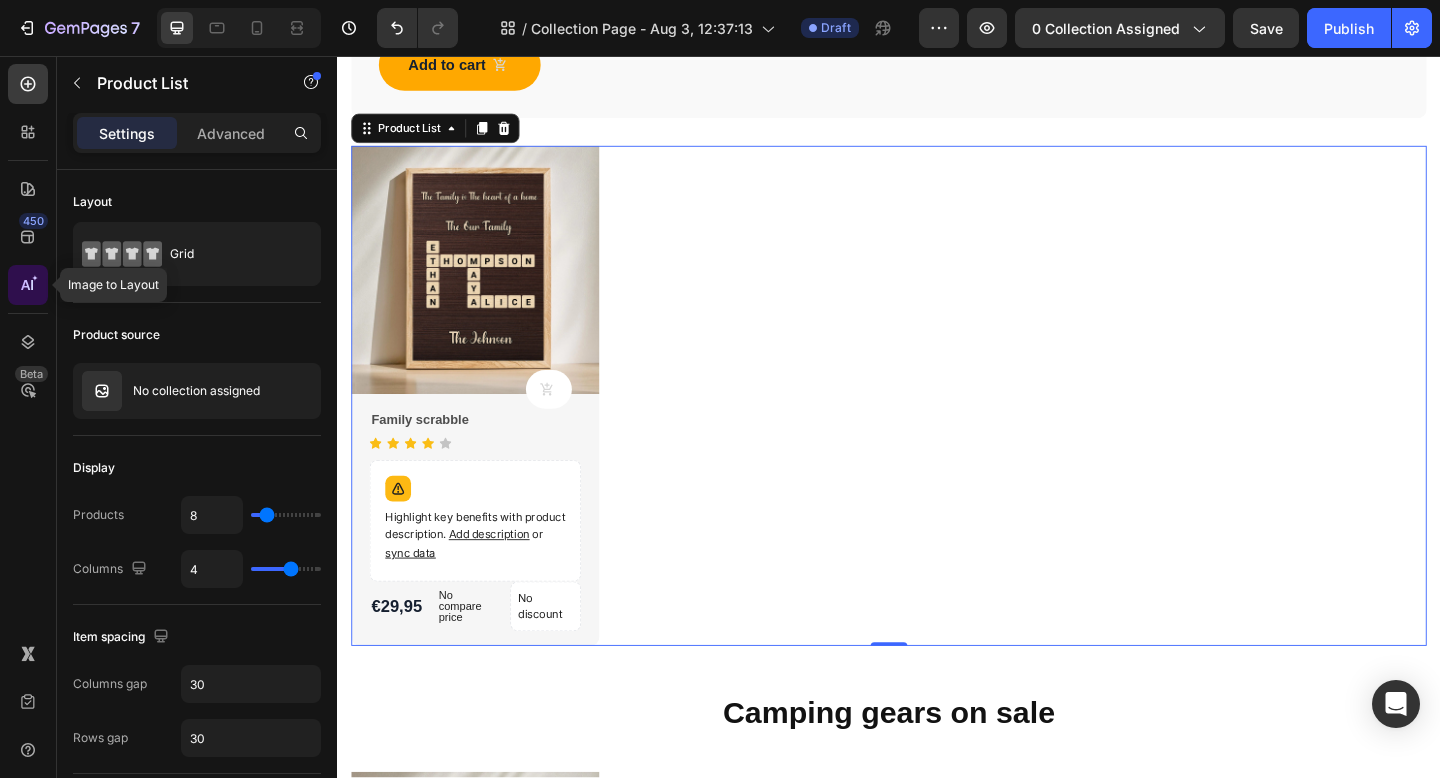 click 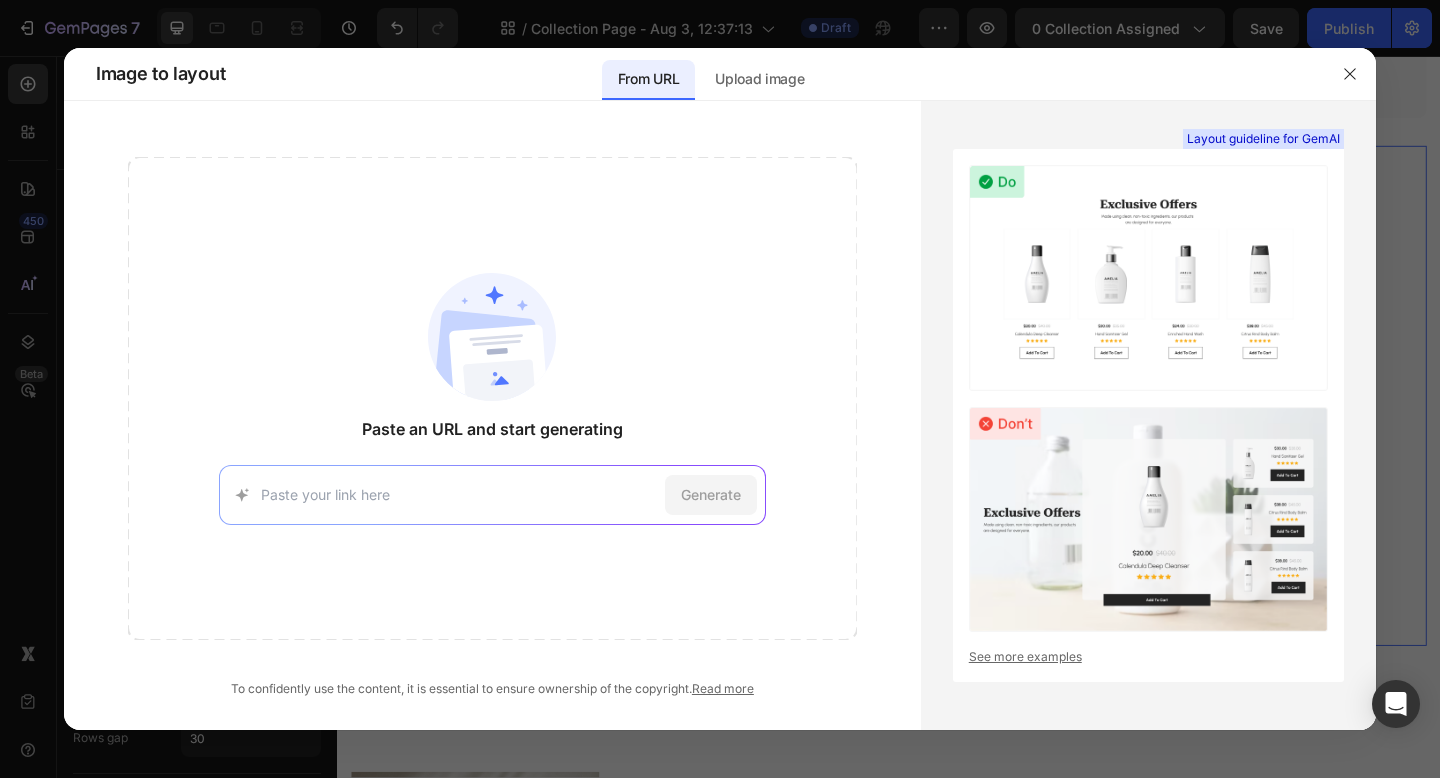 click at bounding box center (459, 494) 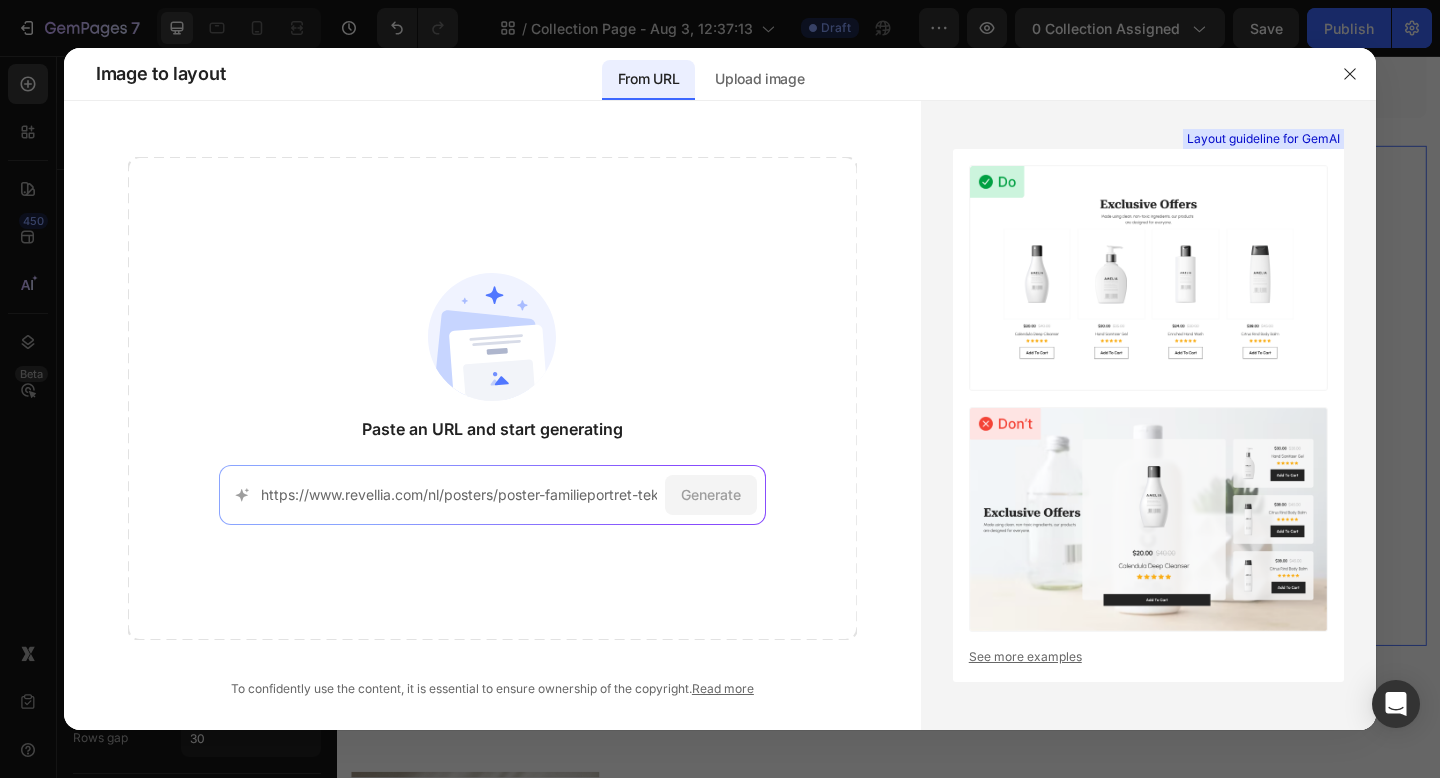 scroll, scrollTop: 0, scrollLeft: 51, axis: horizontal 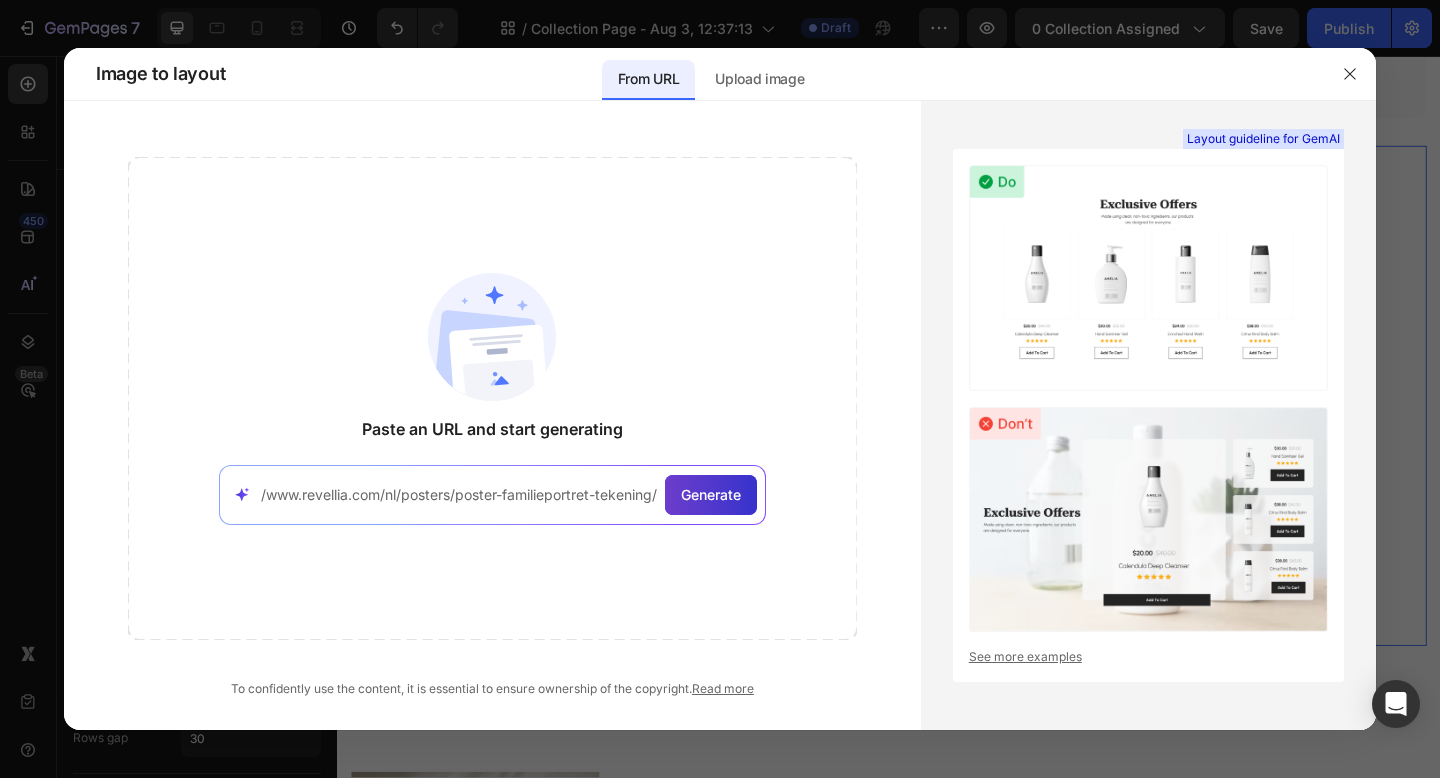 type on "https://www.revellia.com/nl/posters/poster-familieportret-tekening/" 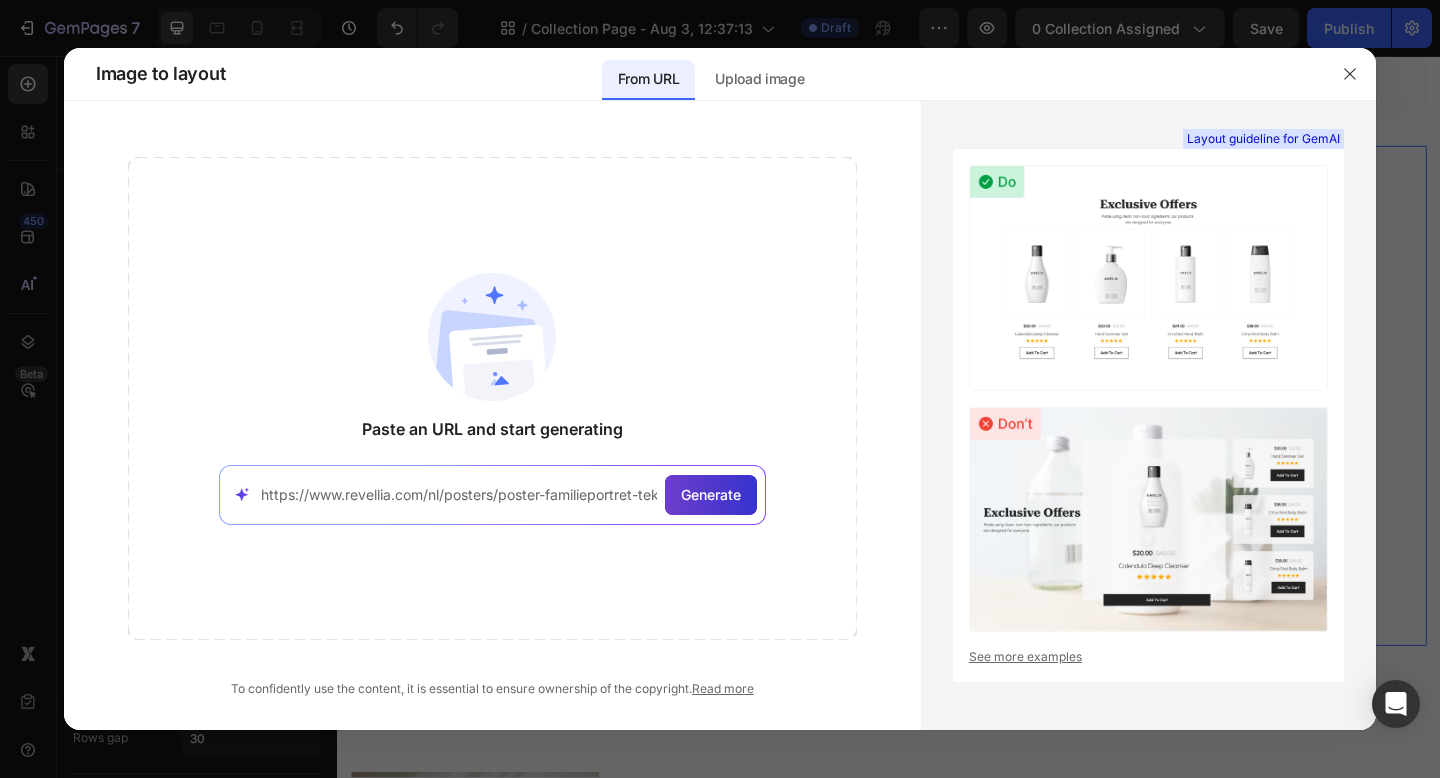 click on "Generate" at bounding box center (711, 495) 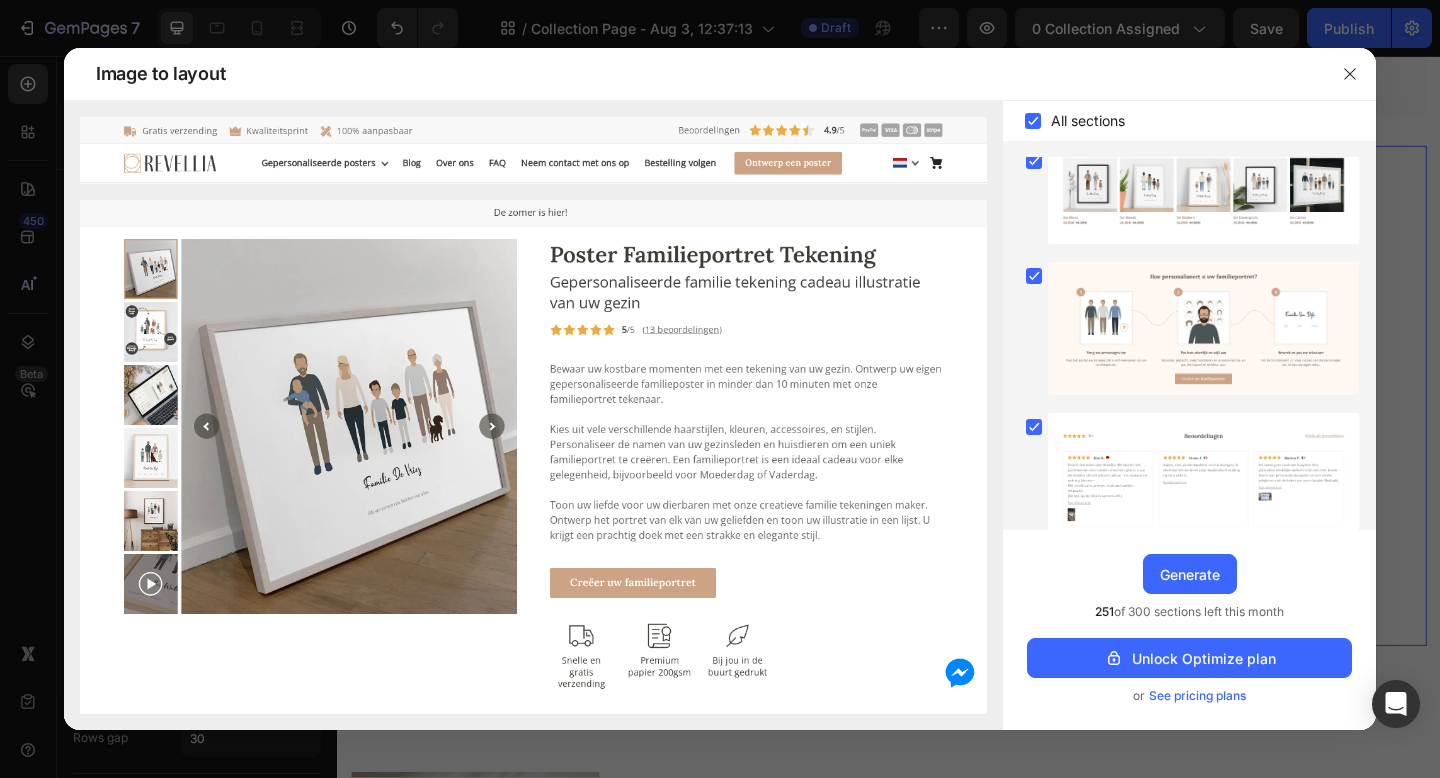 scroll, scrollTop: 1271, scrollLeft: 0, axis: vertical 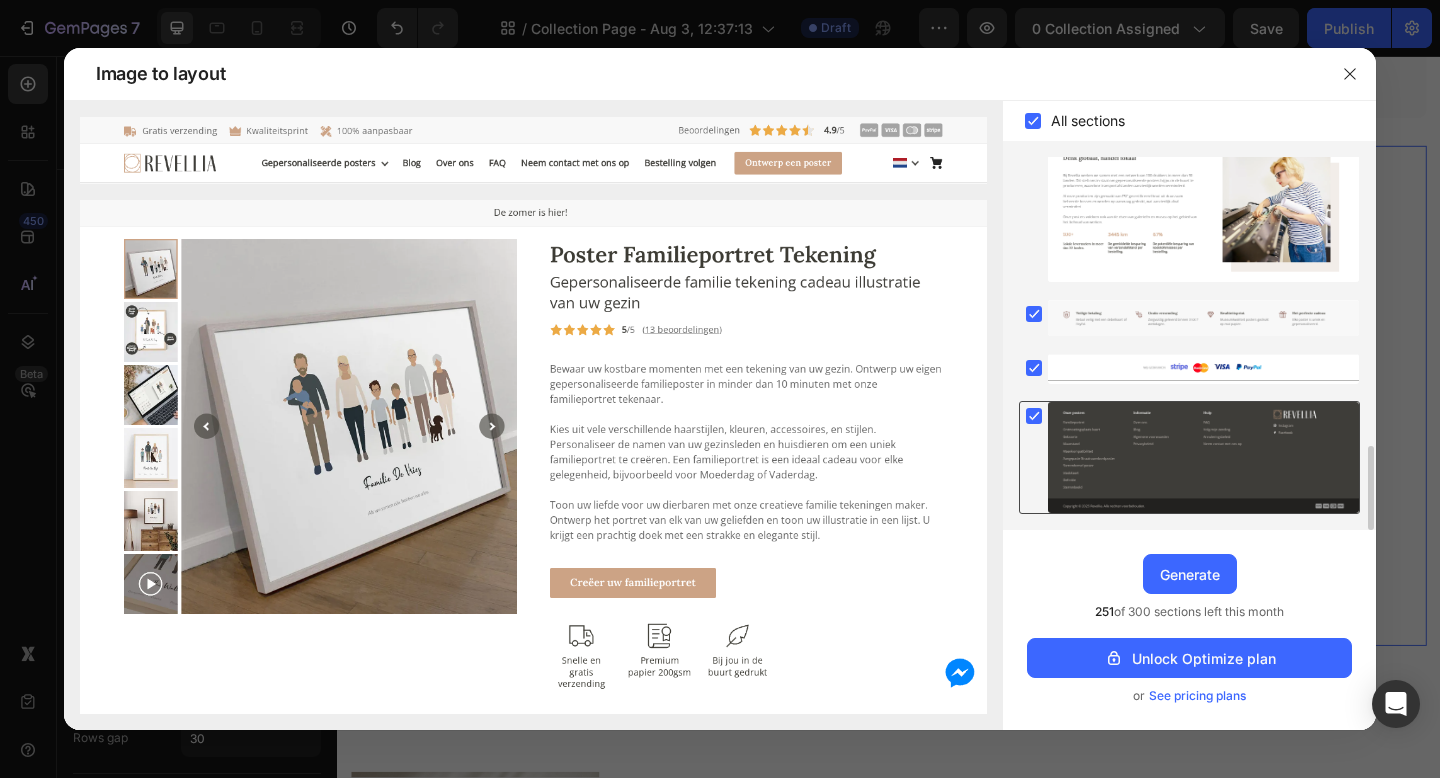 click 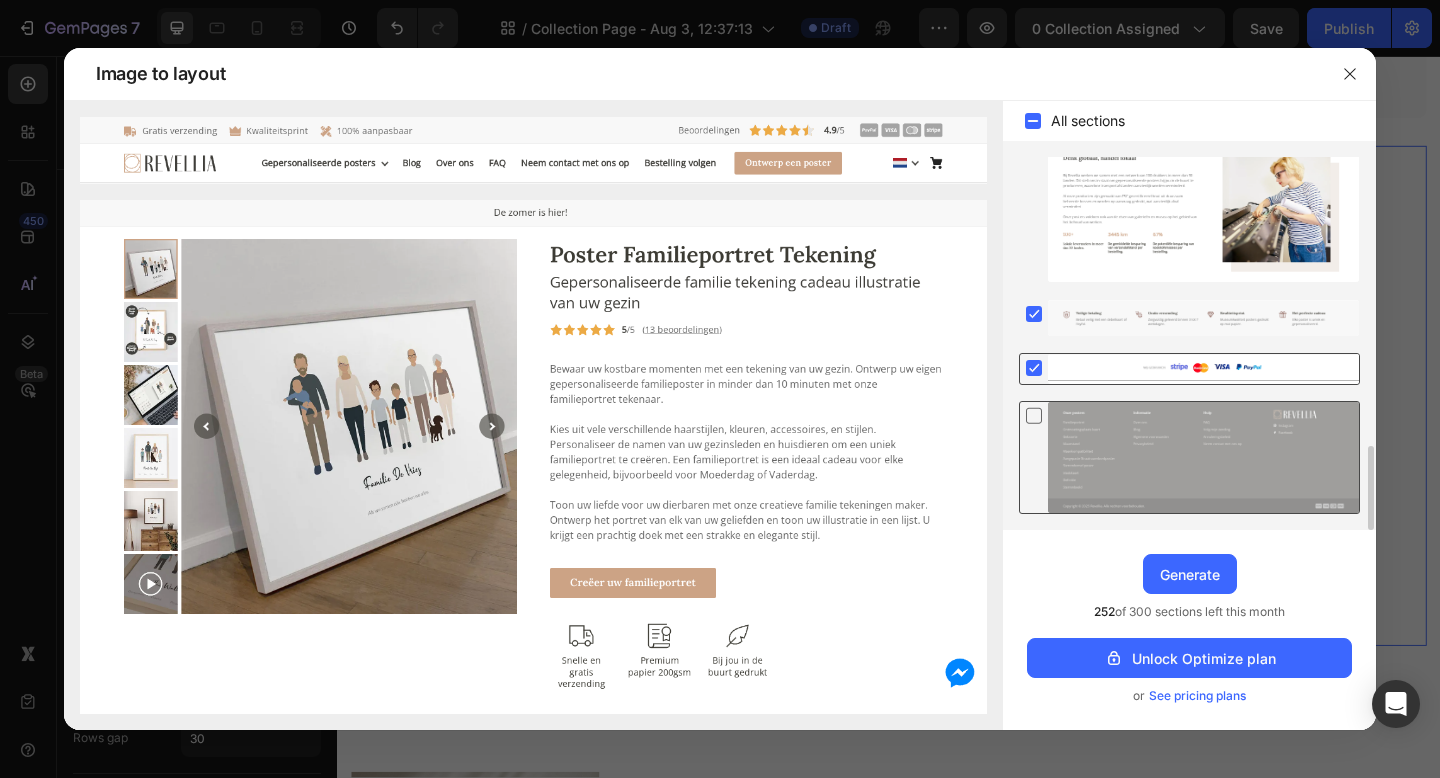 click 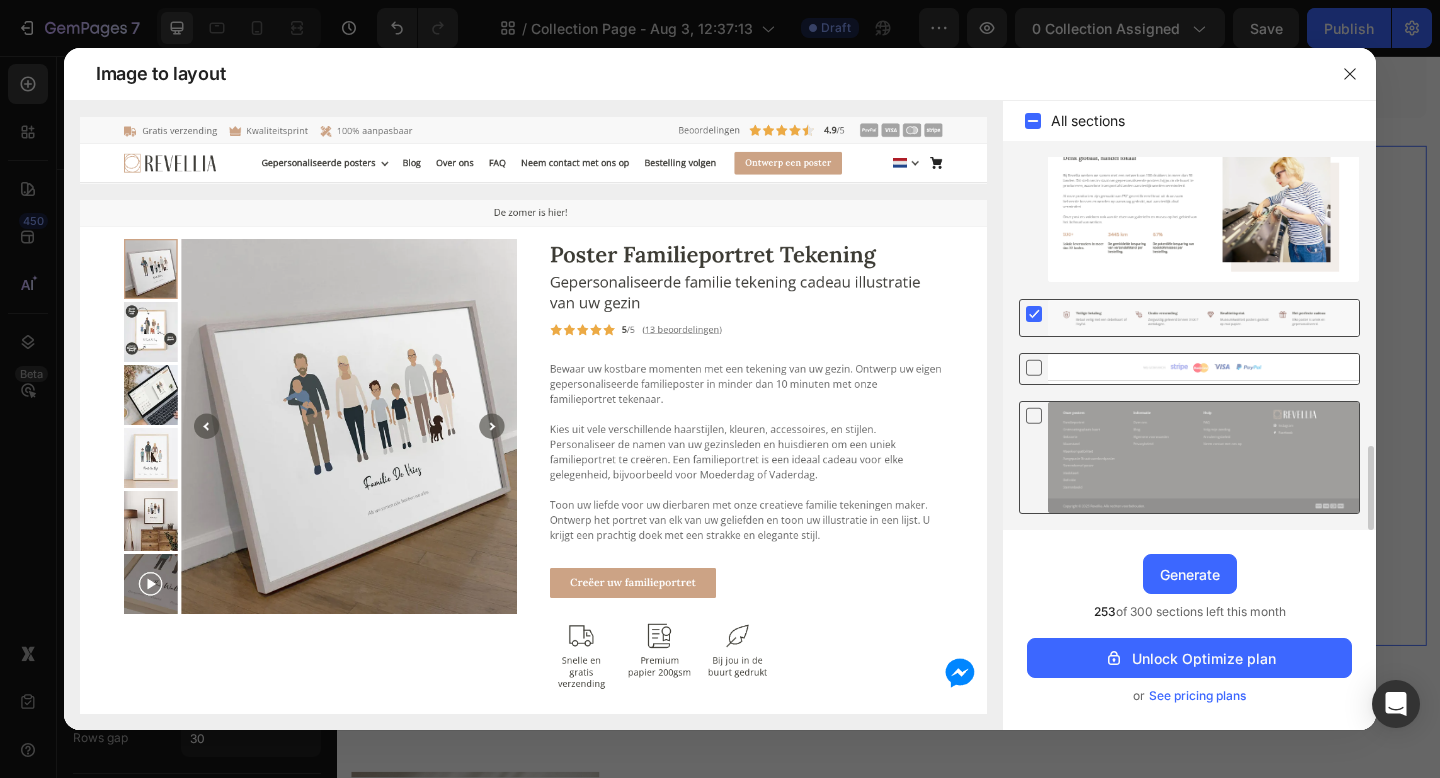 click 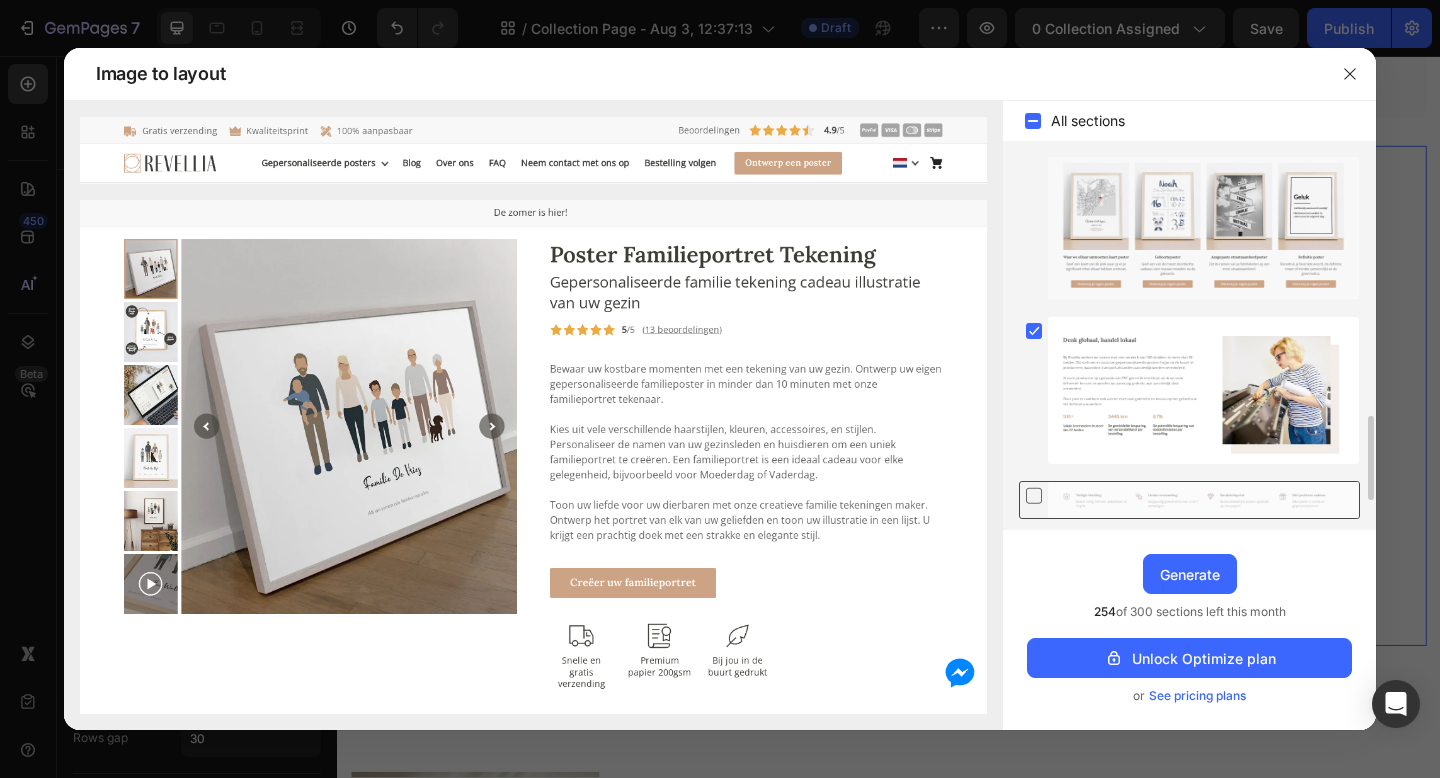 scroll, scrollTop: 1053, scrollLeft: 0, axis: vertical 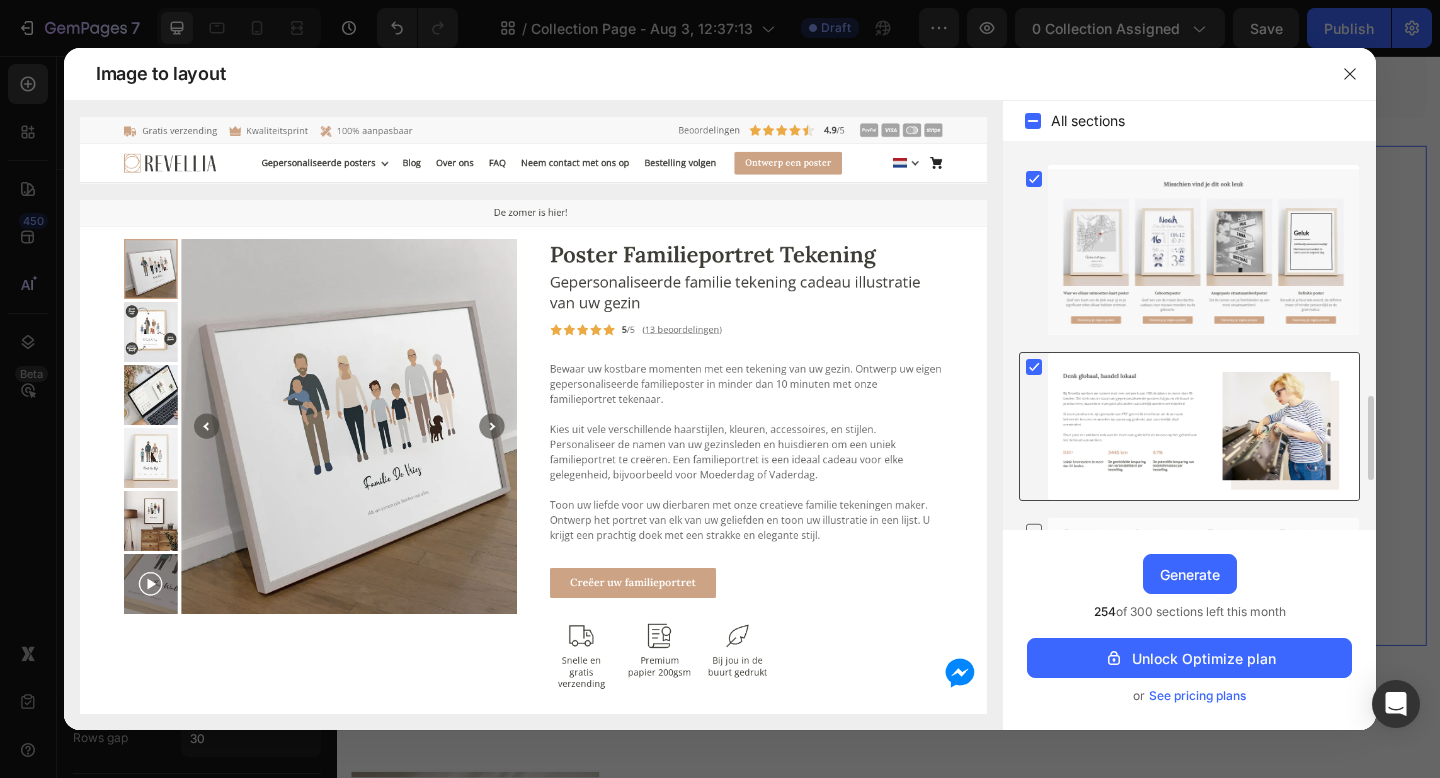 click at bounding box center [1034, 367] 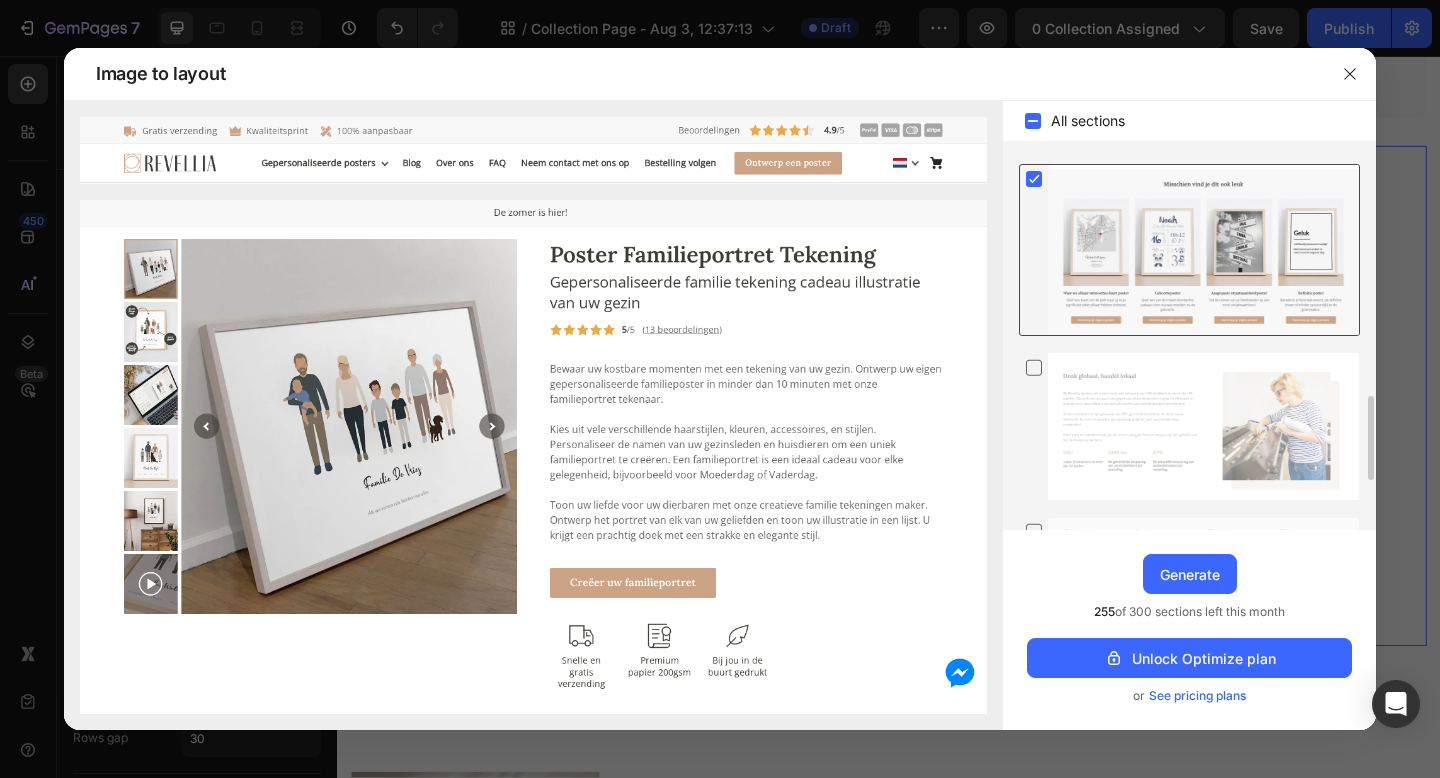 click at bounding box center (1034, 179) 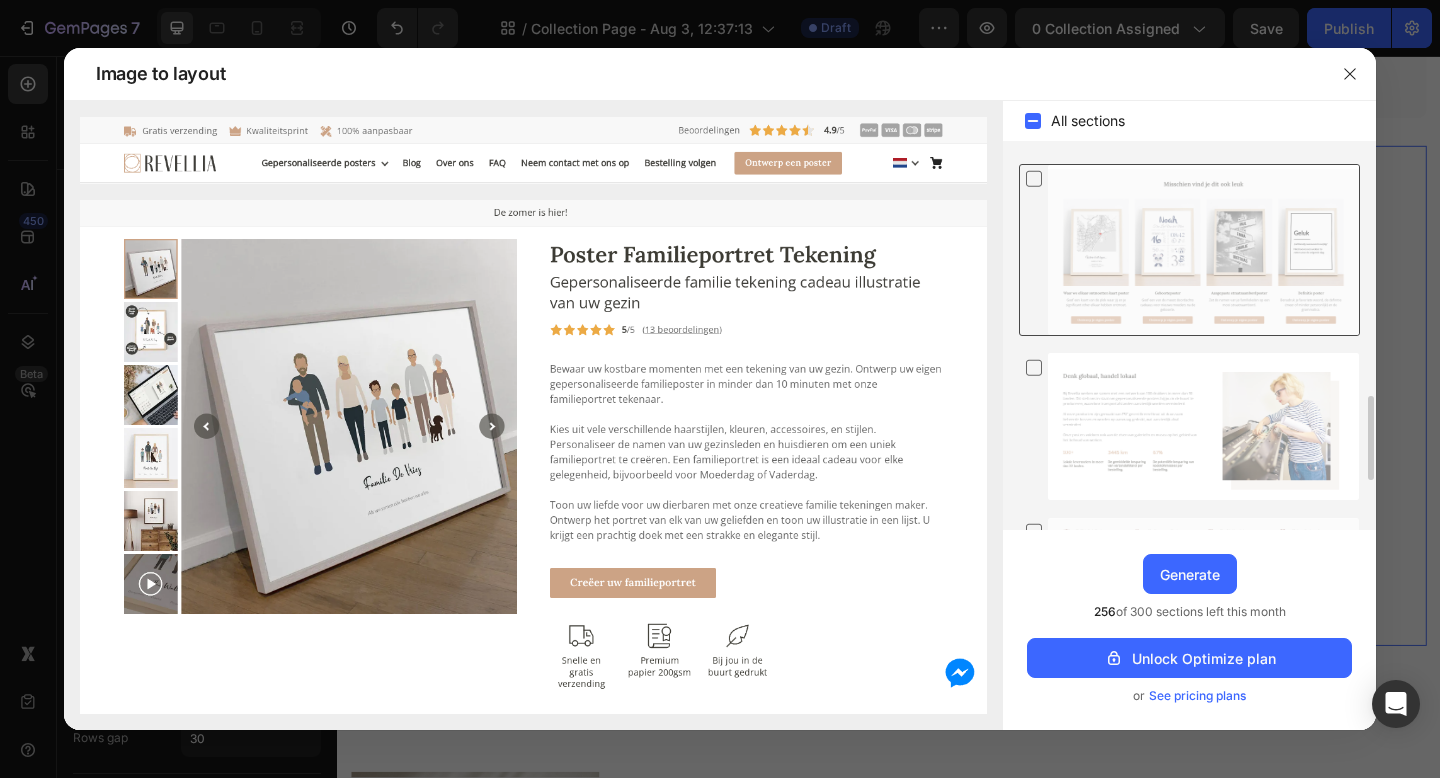click at bounding box center (1034, 179) 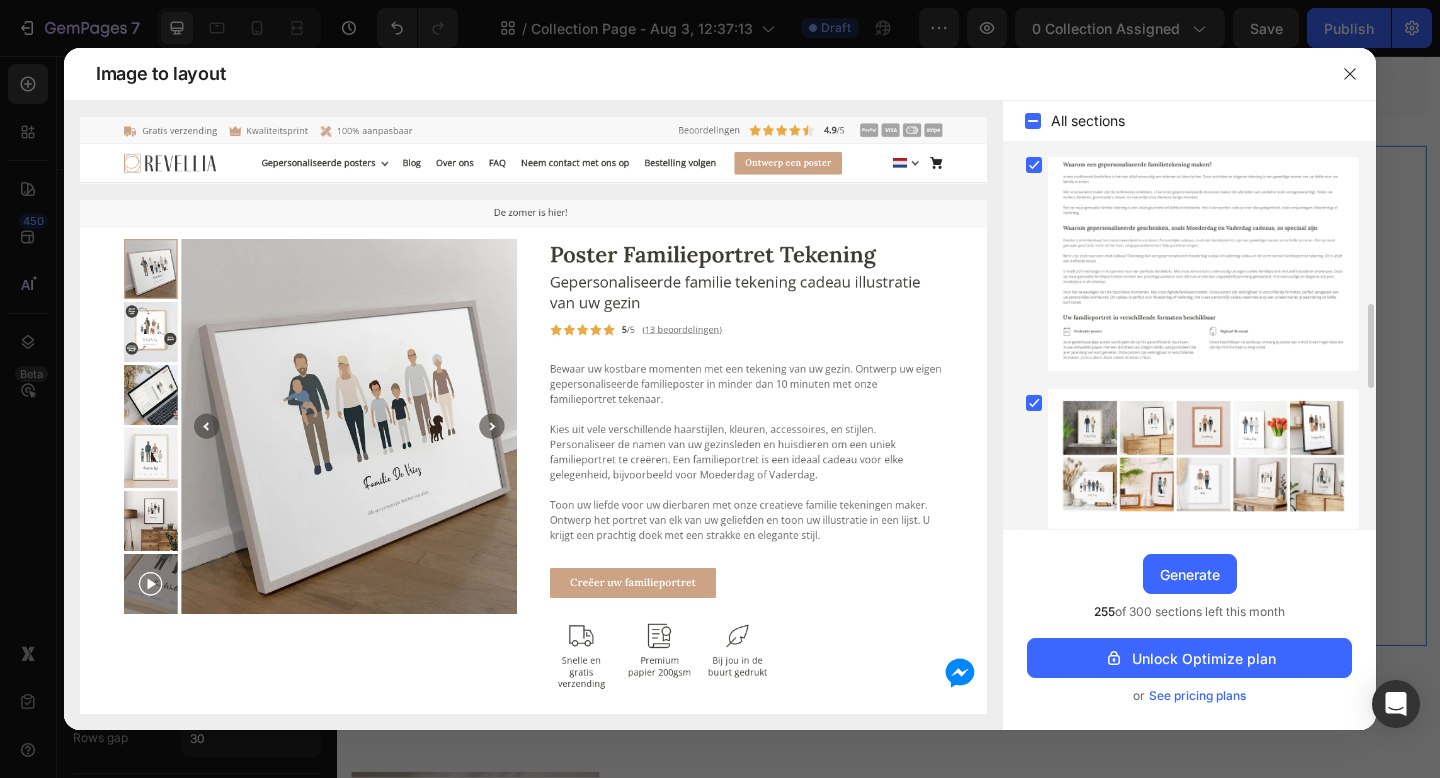 scroll, scrollTop: 667, scrollLeft: 0, axis: vertical 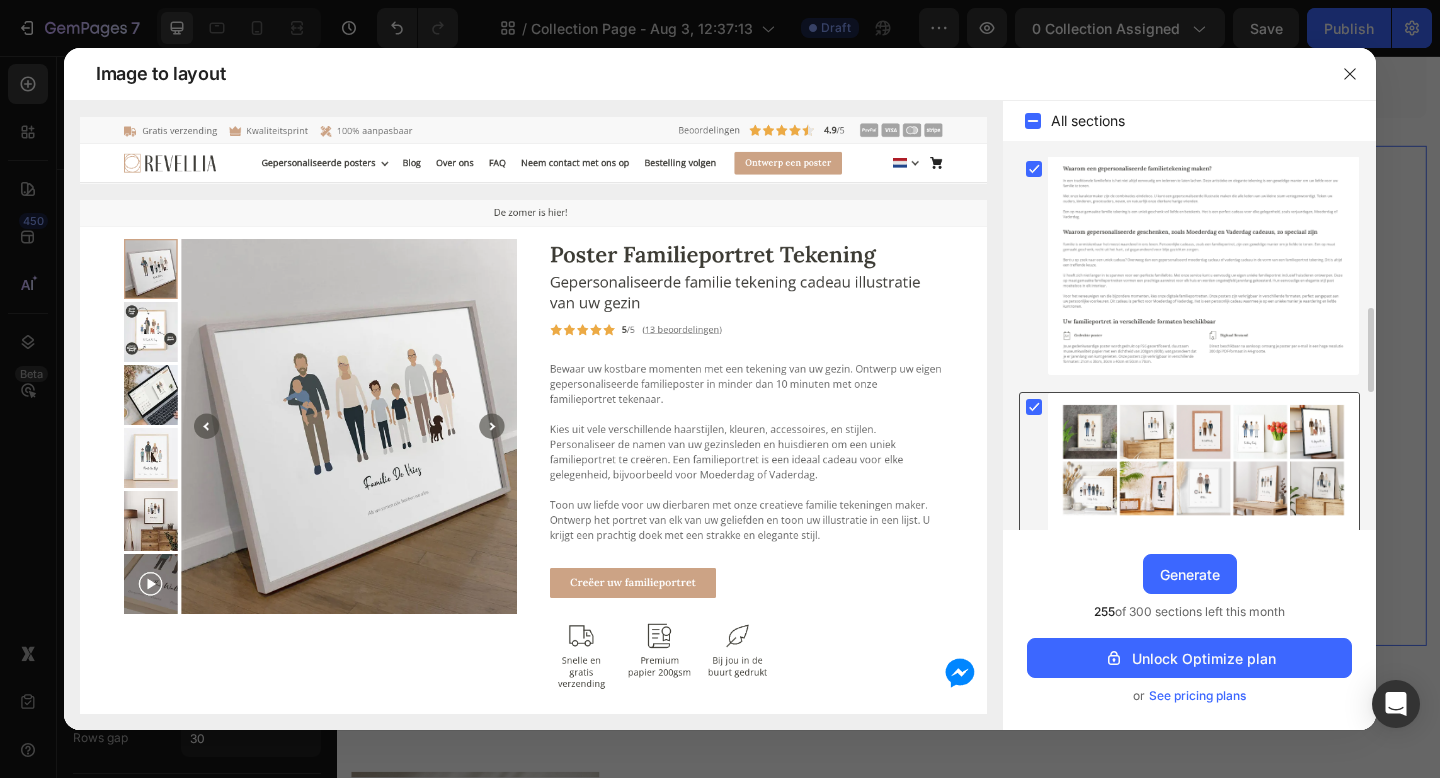 click at bounding box center [1203, 462] 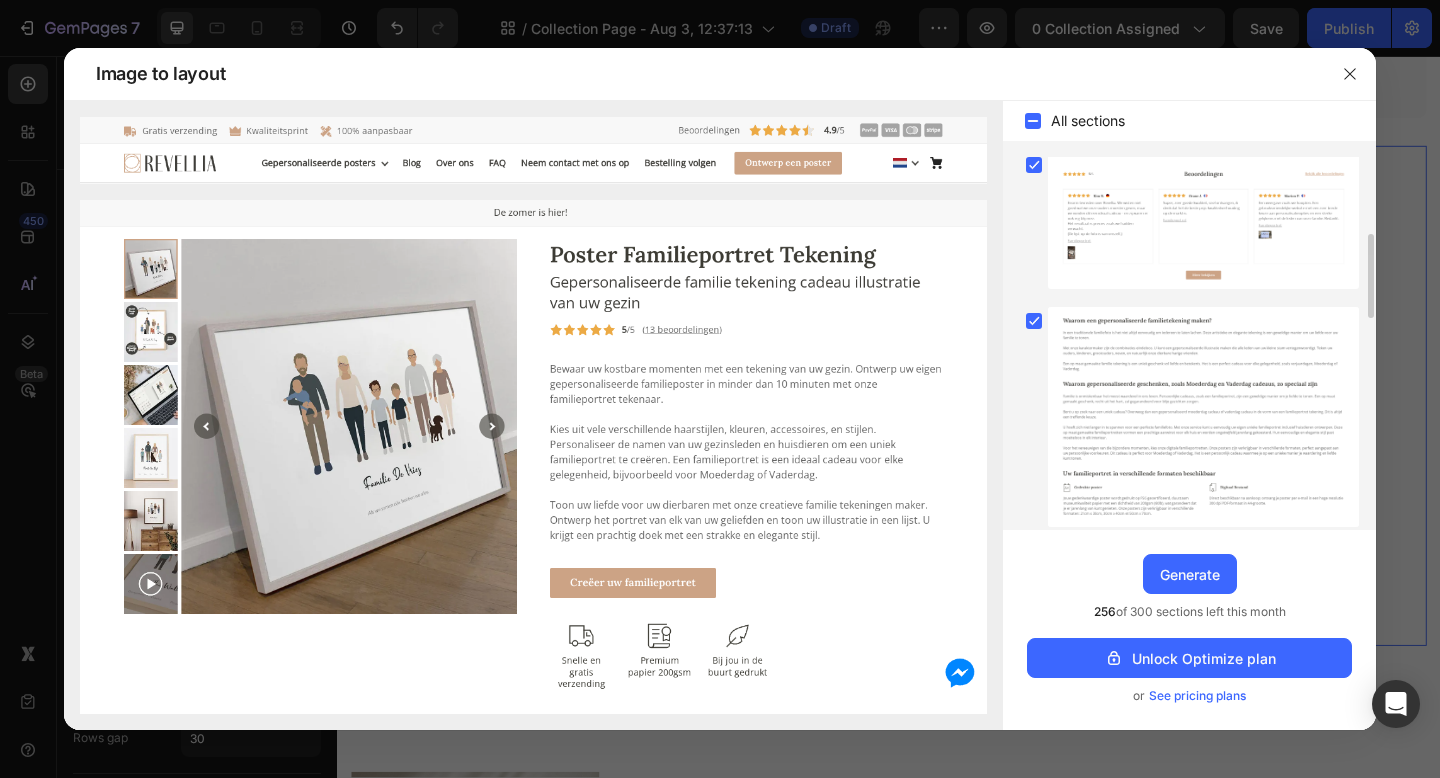 scroll, scrollTop: 475, scrollLeft: 0, axis: vertical 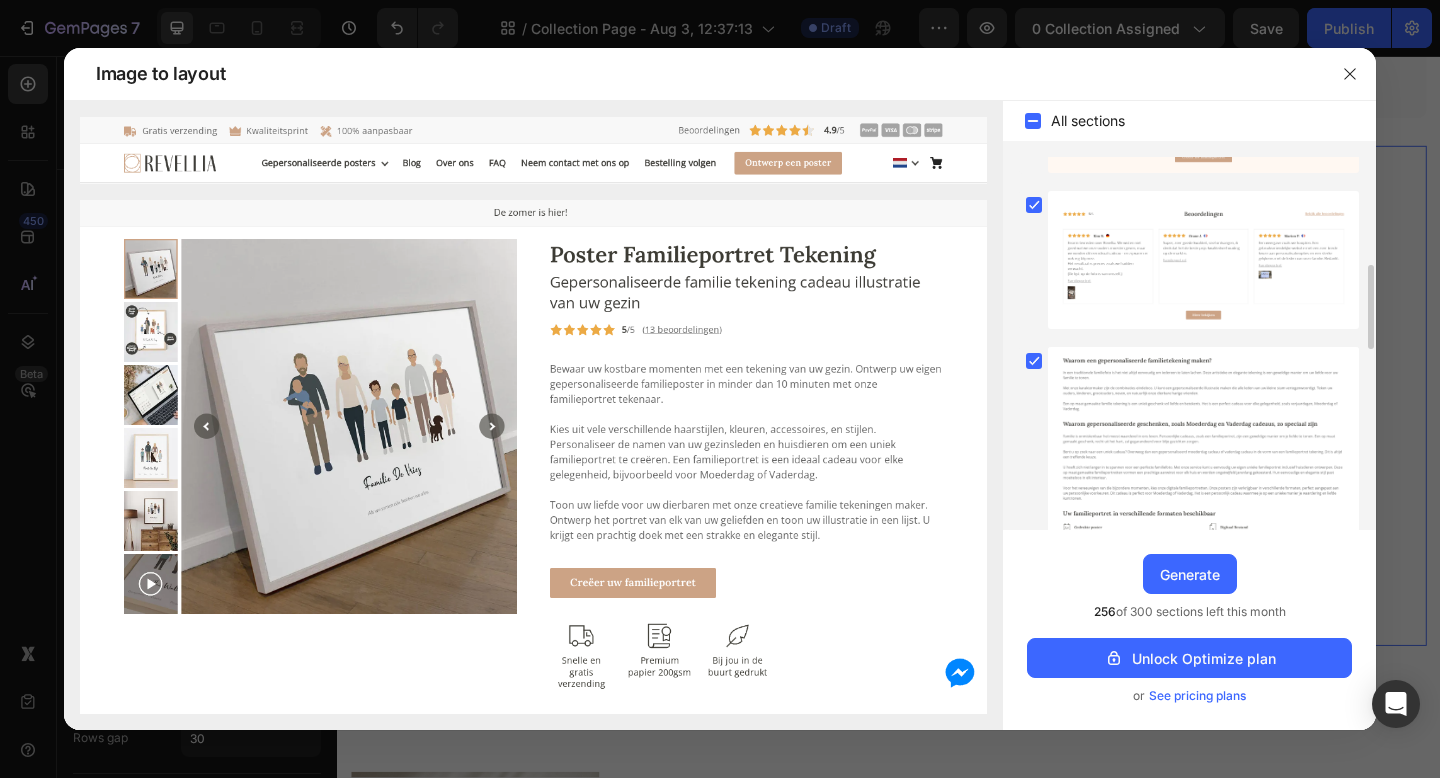click at bounding box center [1203, 457] 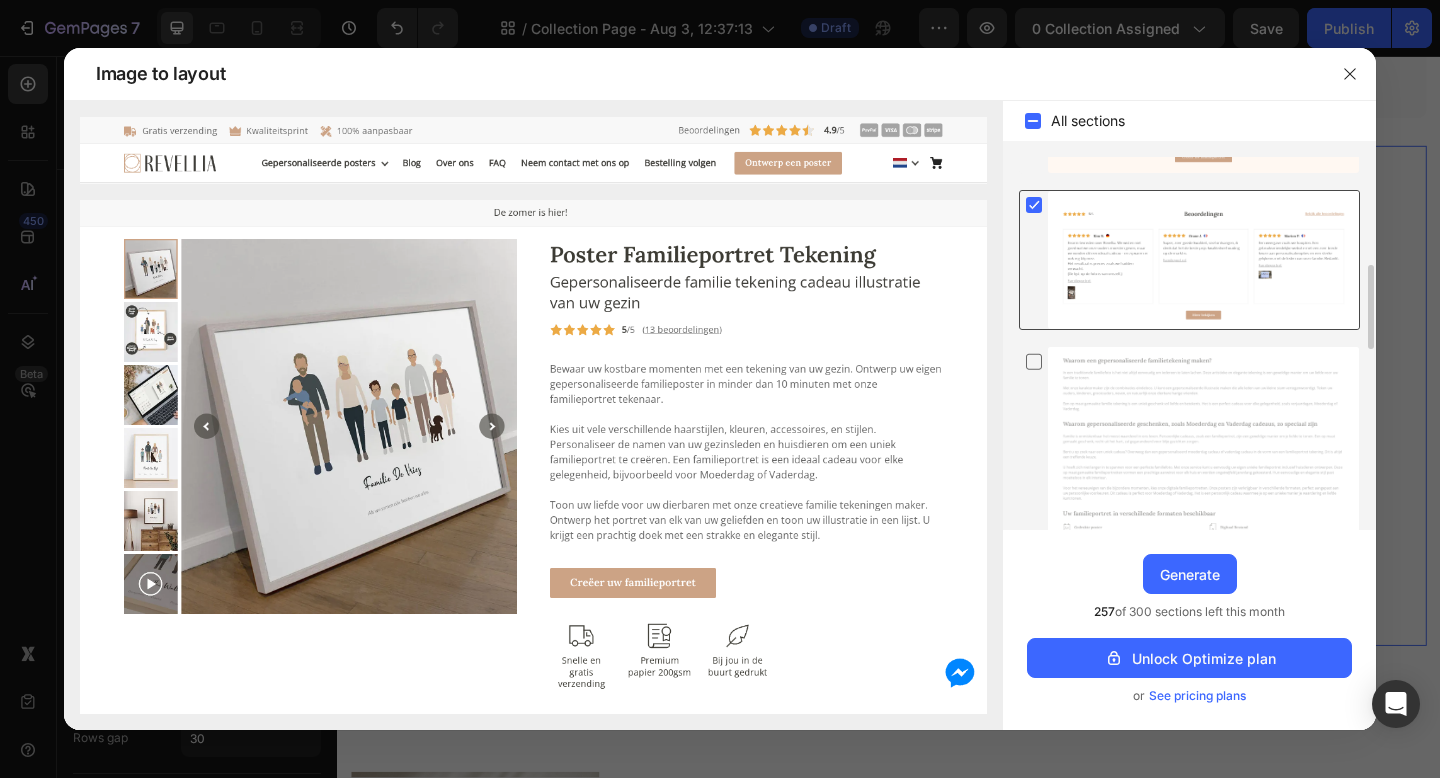 click at bounding box center [1203, 260] 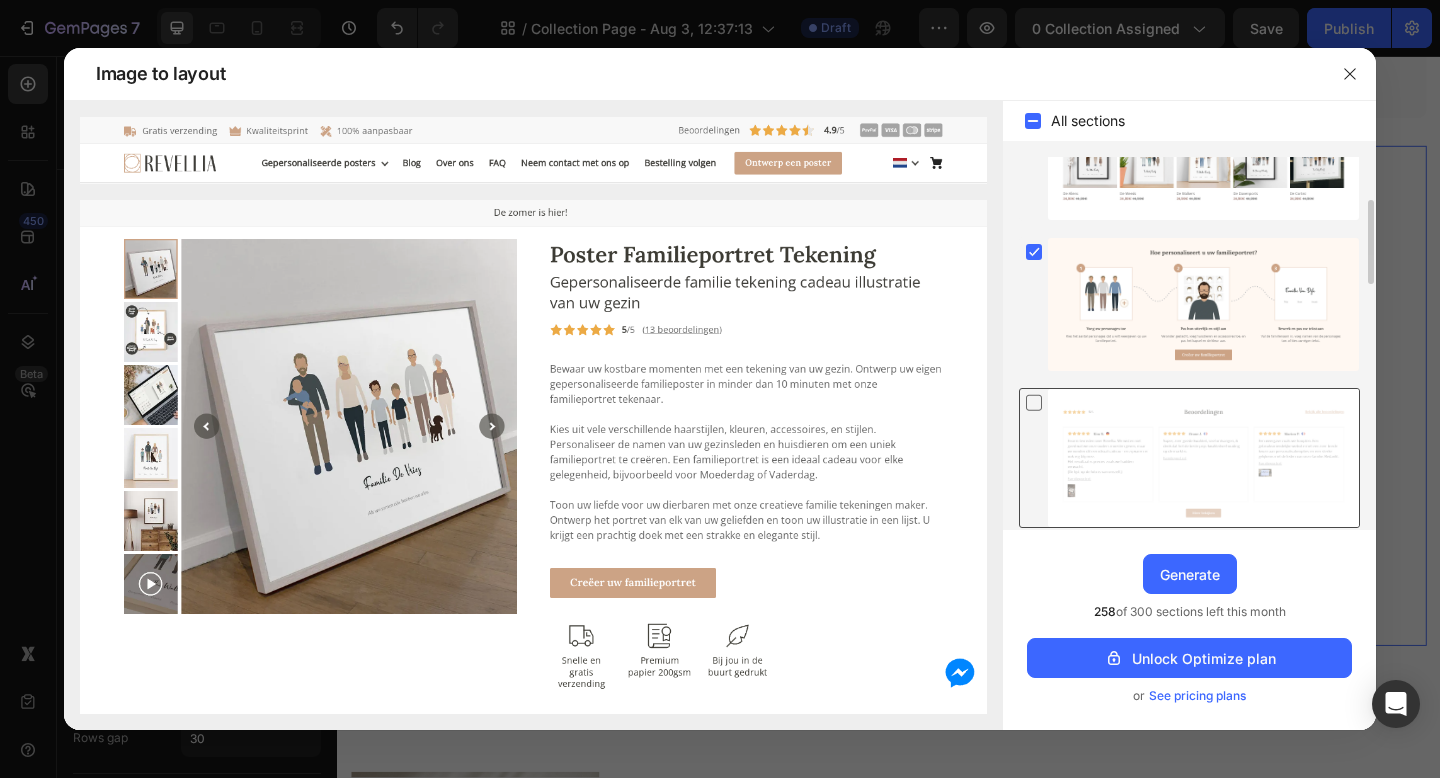 scroll, scrollTop: 233, scrollLeft: 0, axis: vertical 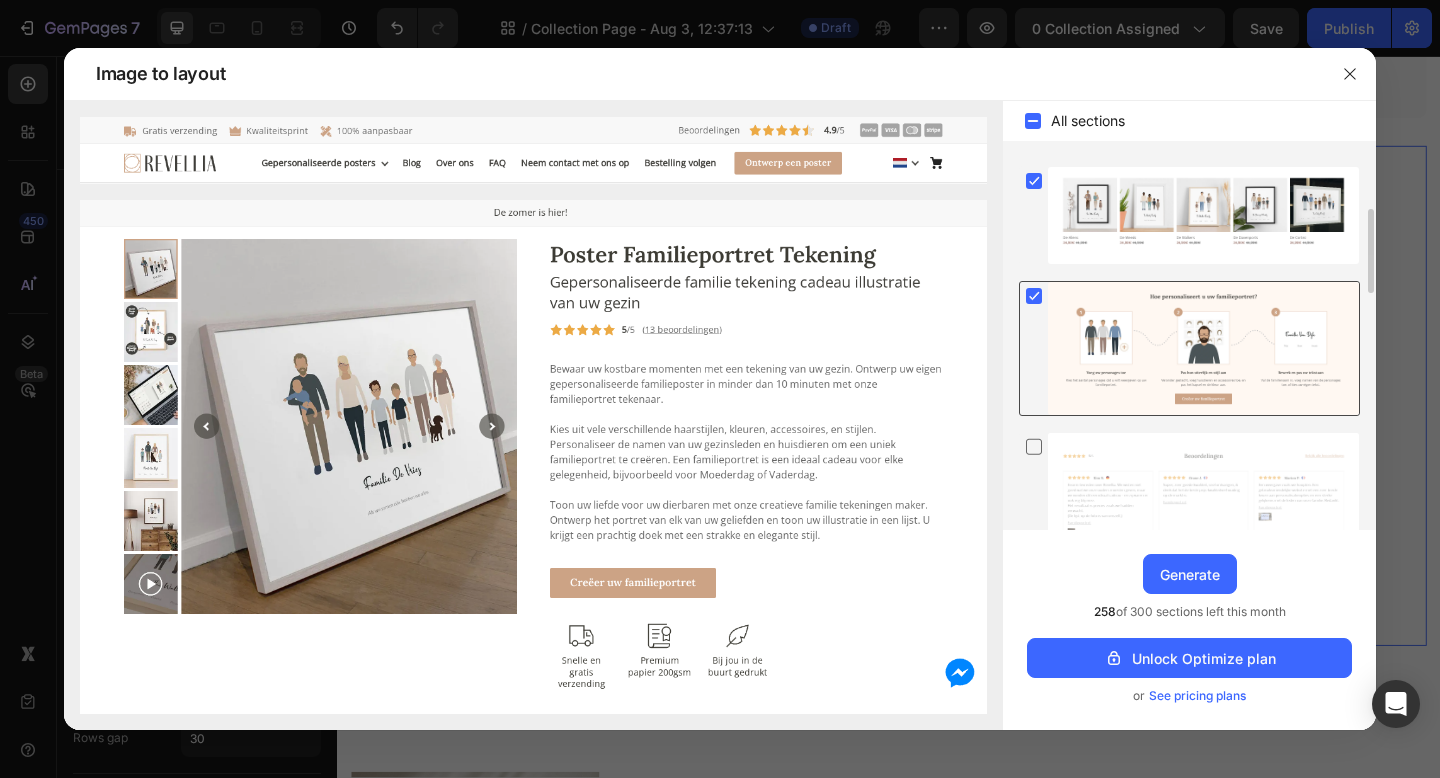 click at bounding box center [1203, 348] 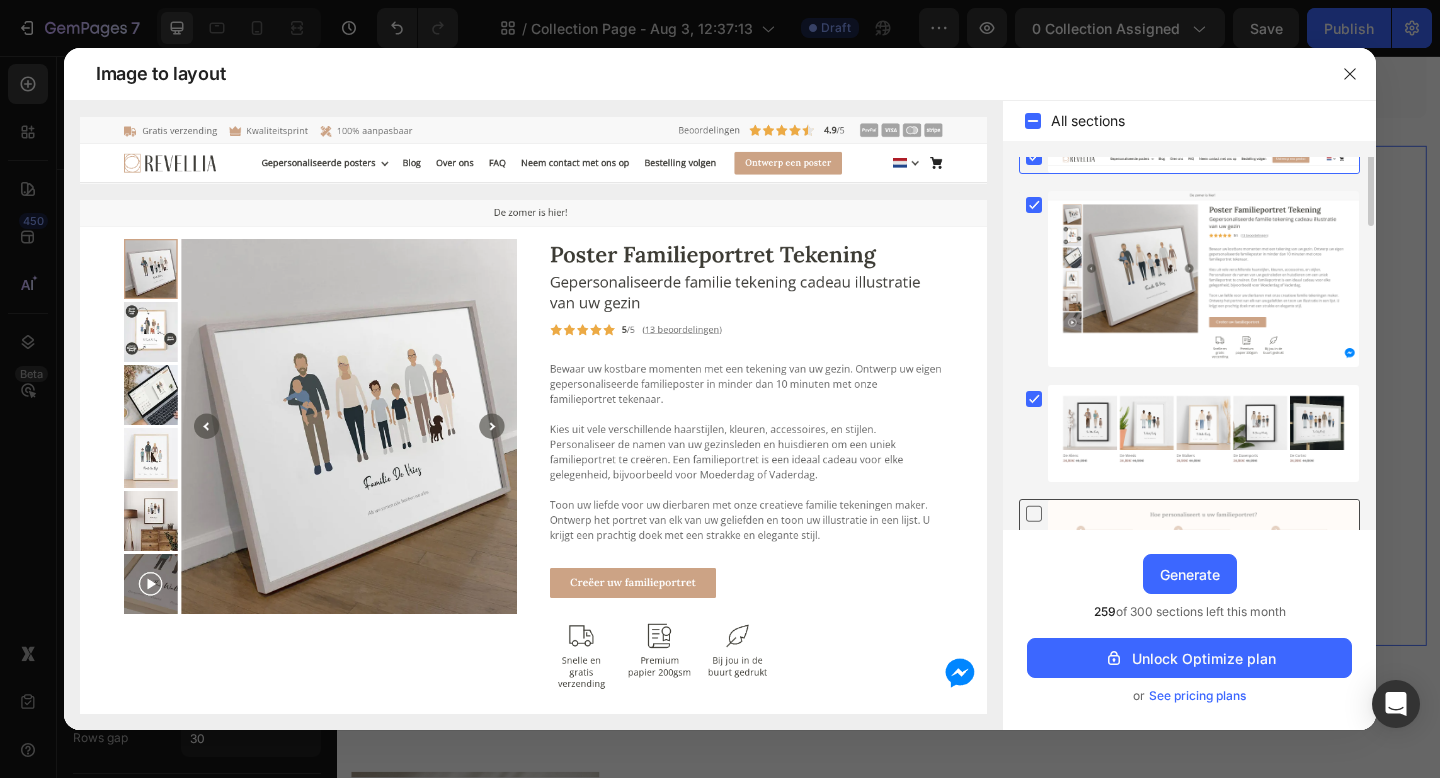 scroll, scrollTop: 0, scrollLeft: 0, axis: both 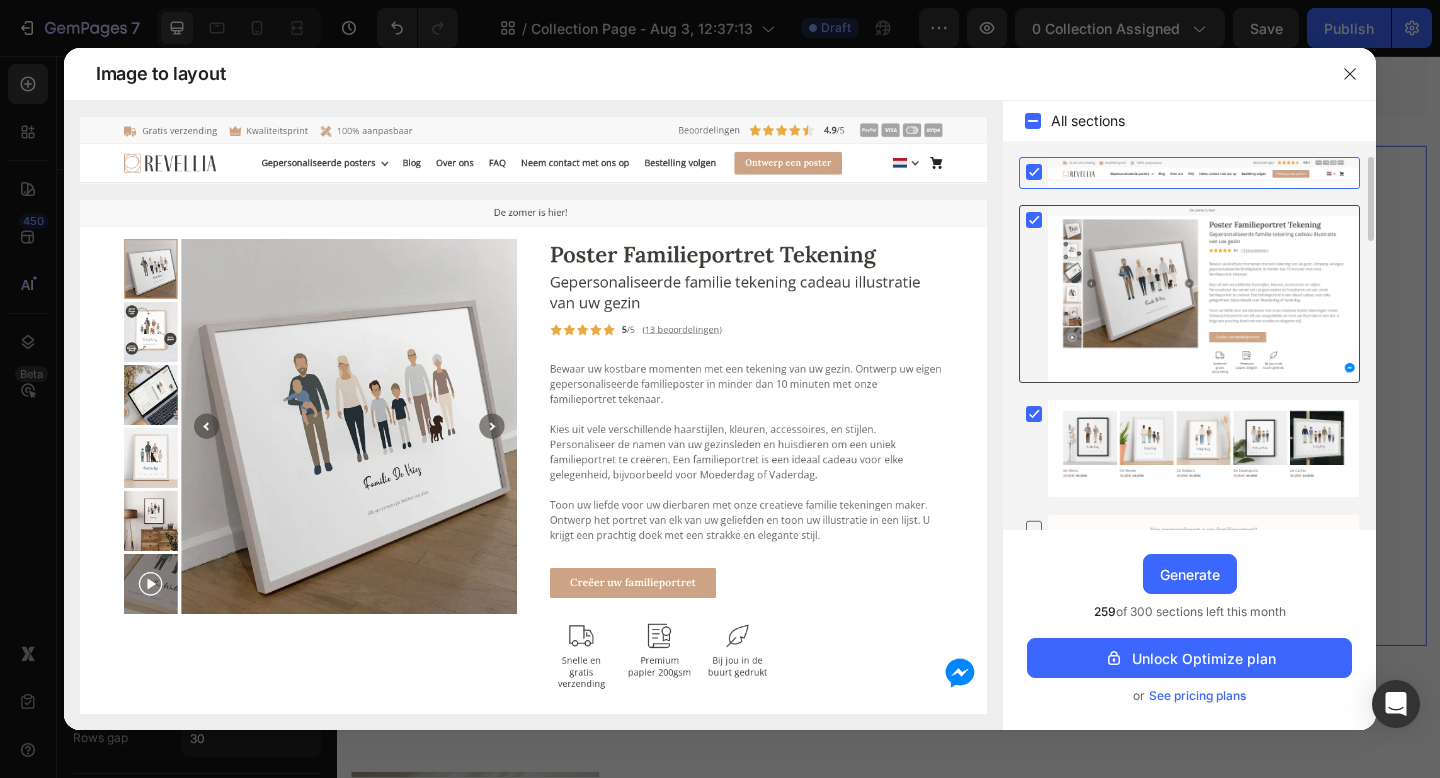 click at bounding box center [1203, 294] 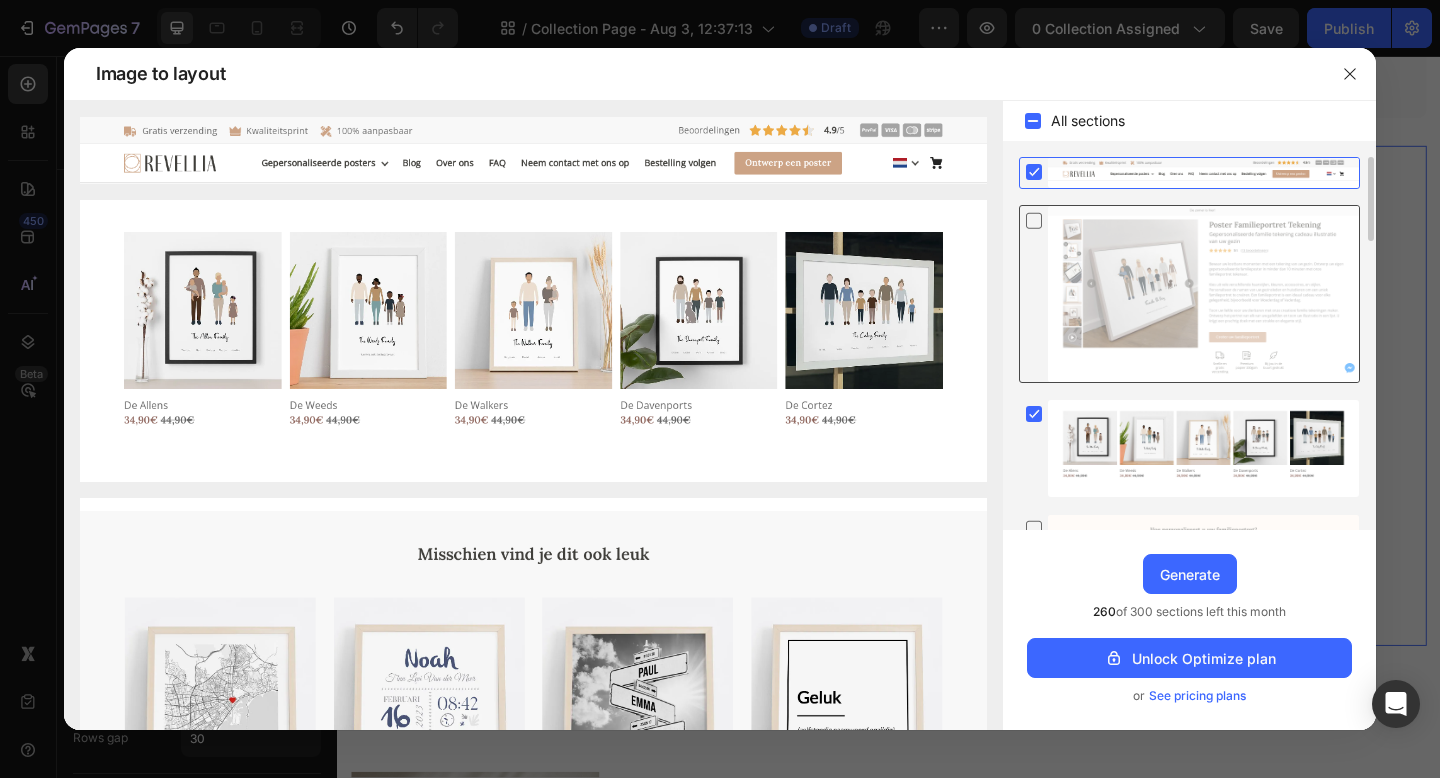 click at bounding box center [1203, 294] 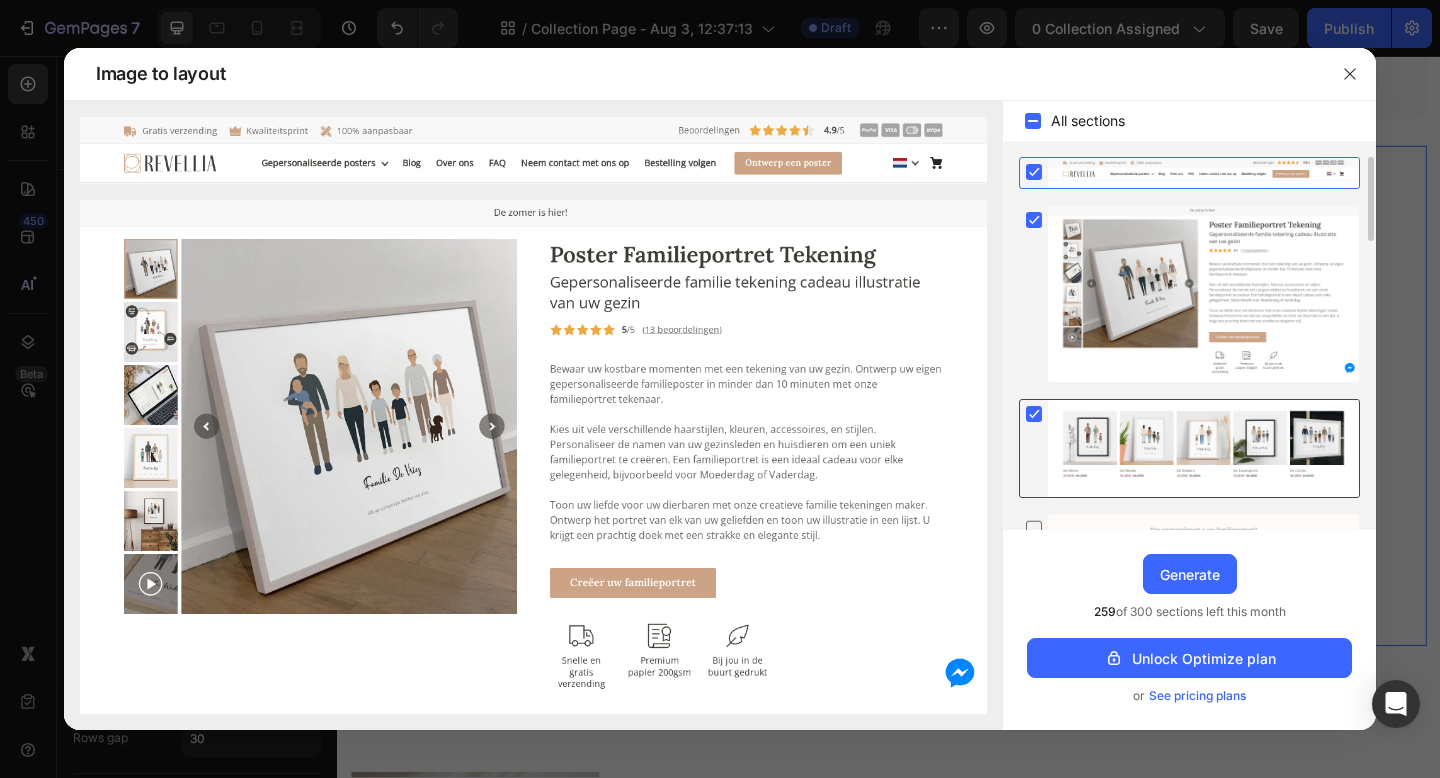 click at bounding box center (1203, 448) 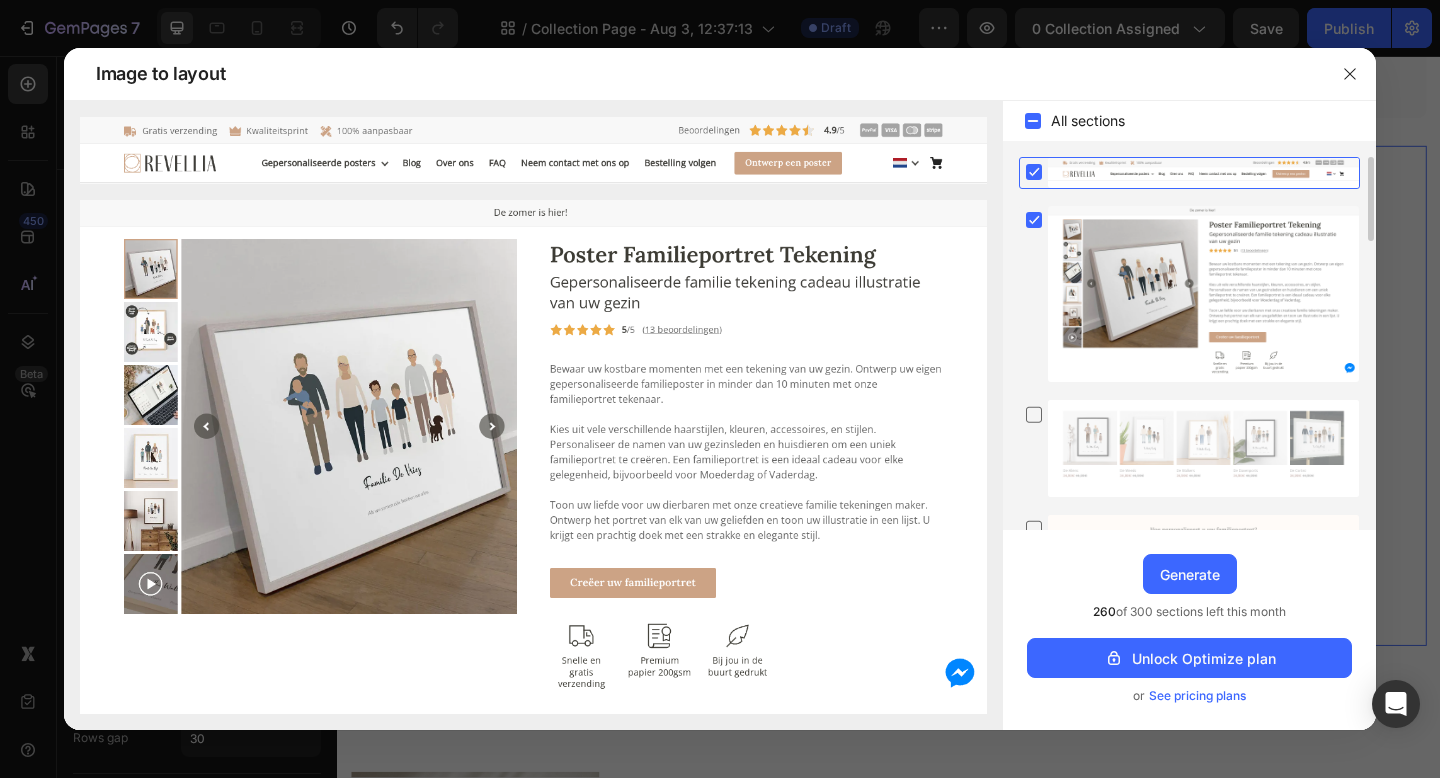 click 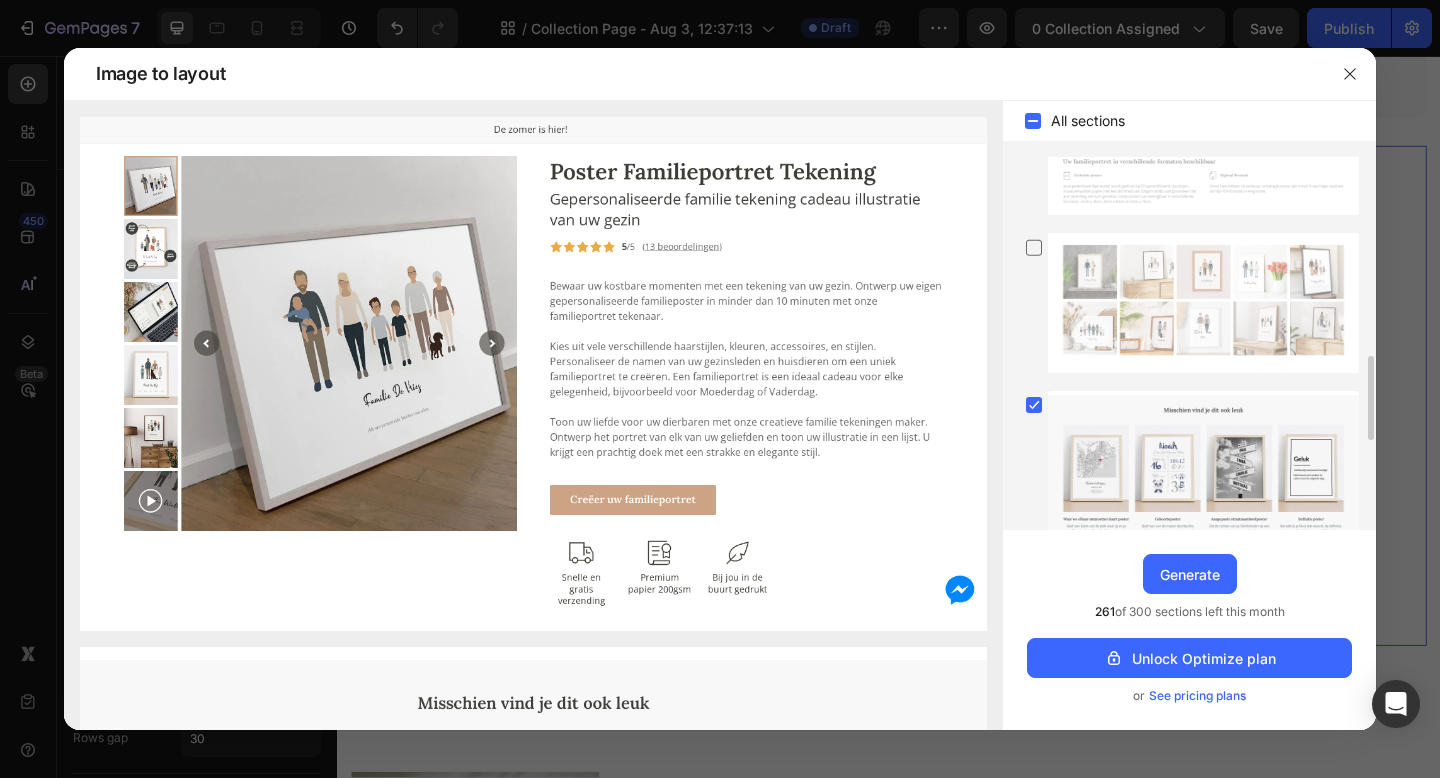 scroll, scrollTop: 812, scrollLeft: 0, axis: vertical 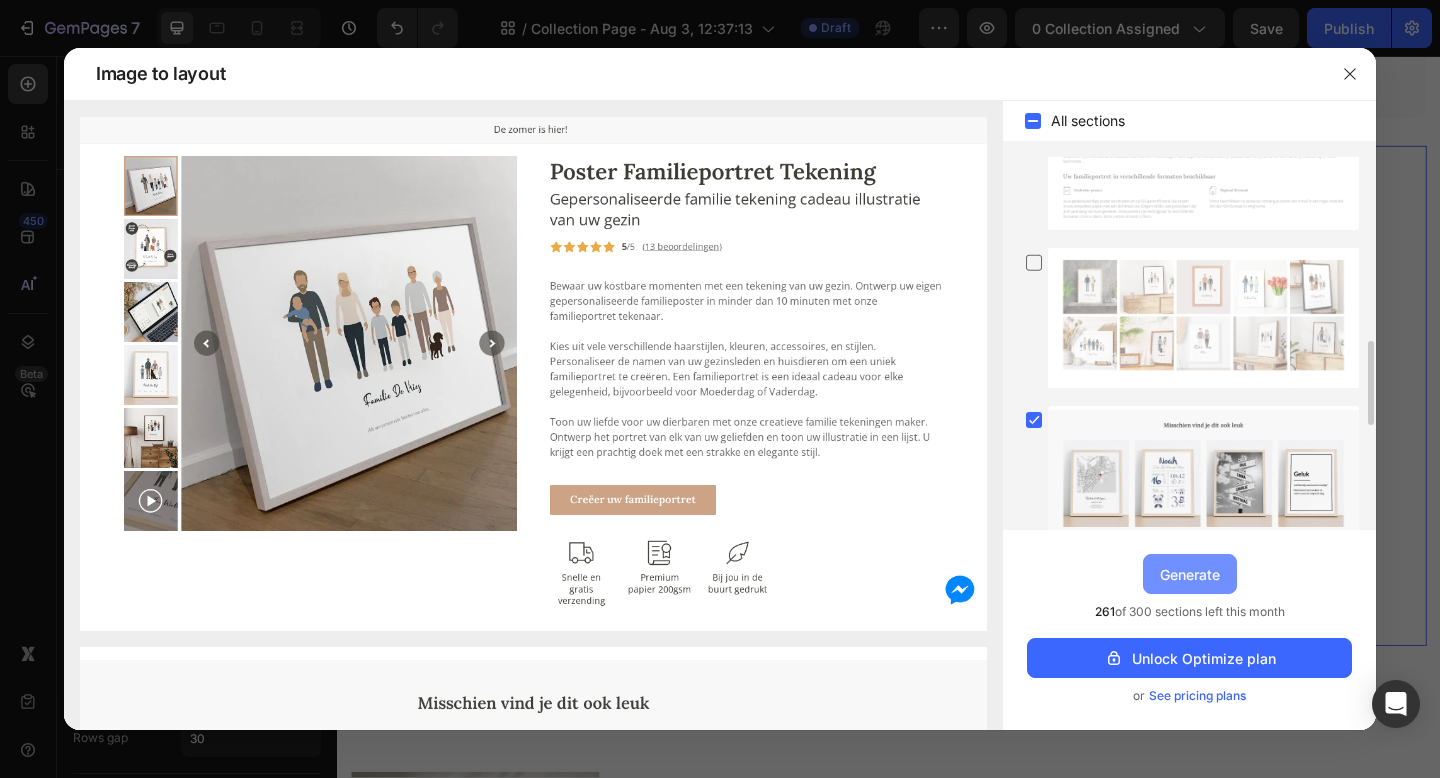 click on "Generate" at bounding box center [1190, 574] 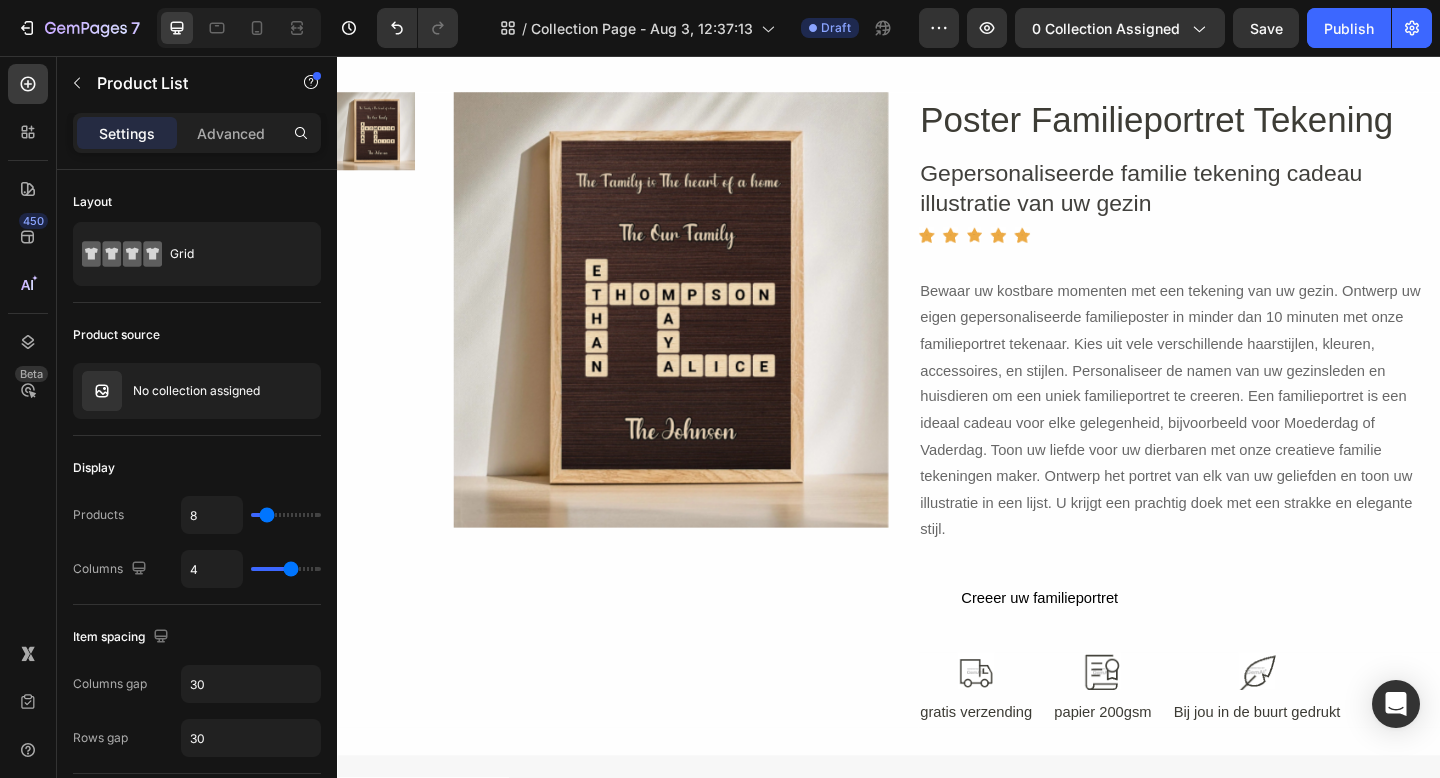 scroll, scrollTop: 3096, scrollLeft: 0, axis: vertical 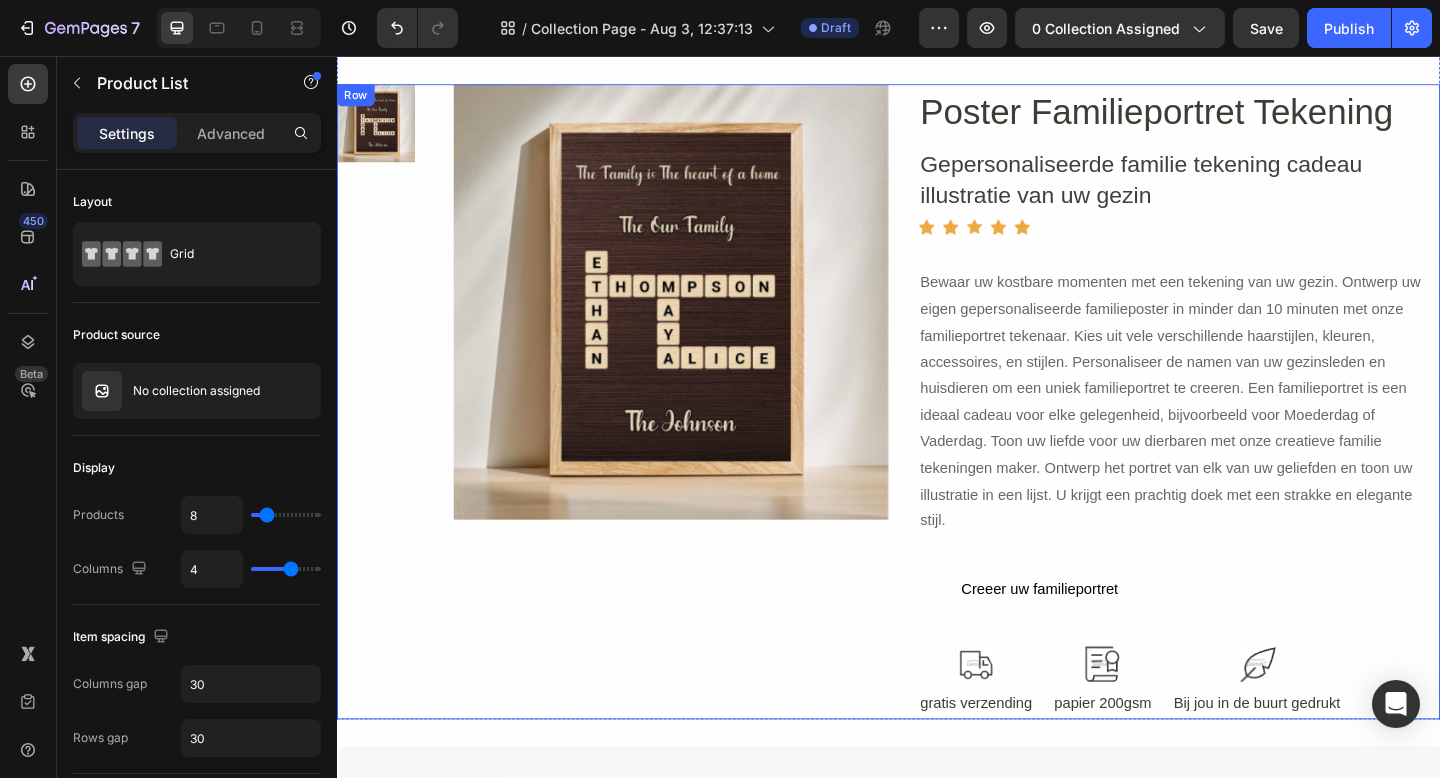 click on "Product Images" at bounding box center [700, 432] 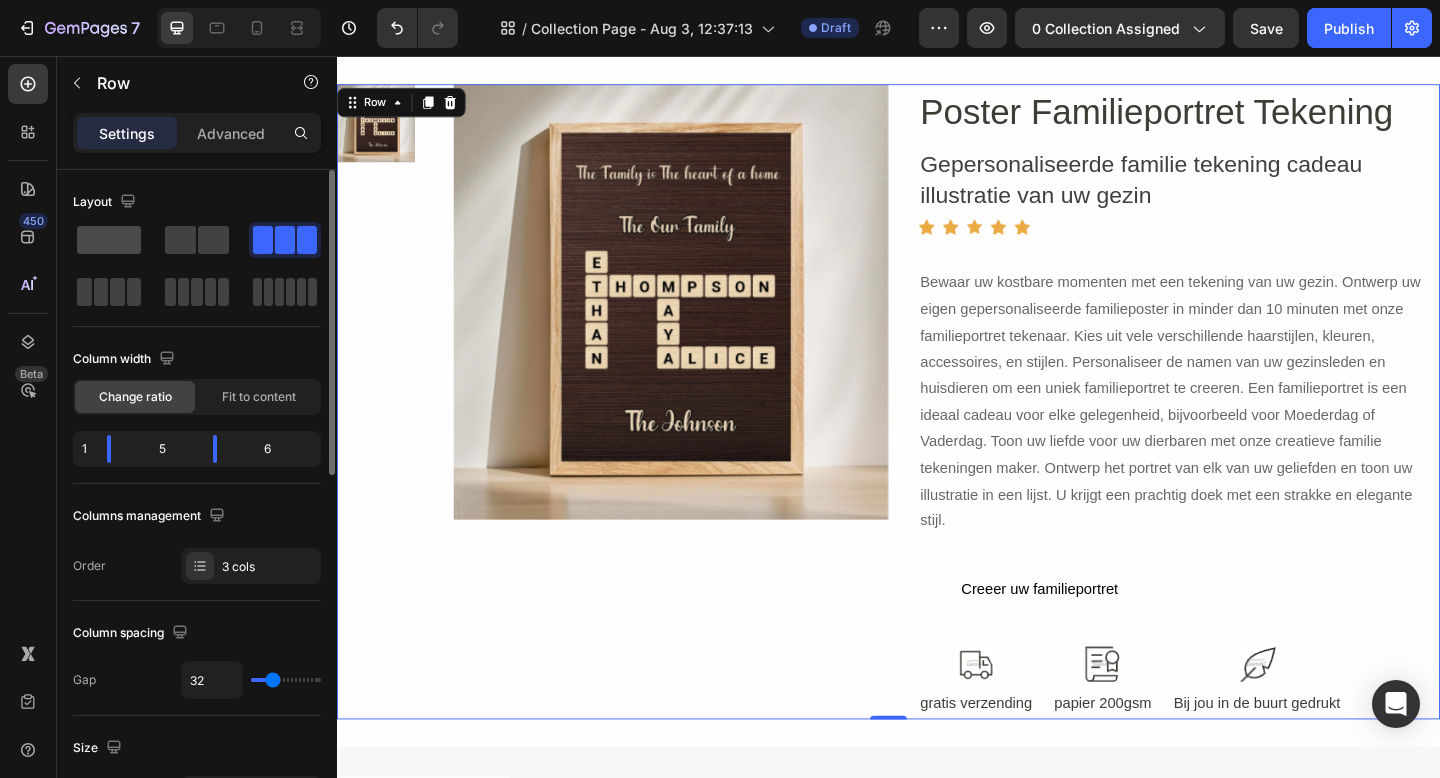 click 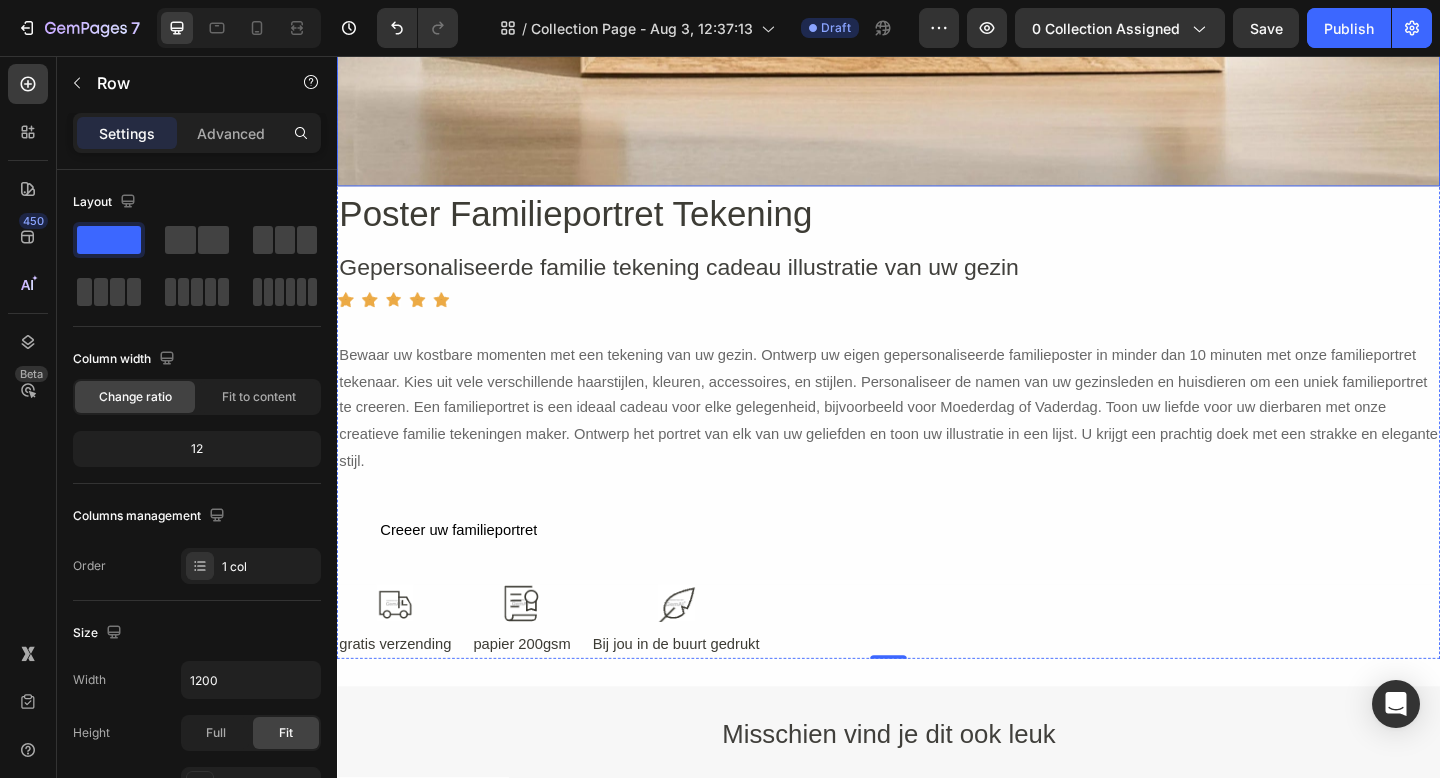 scroll, scrollTop: 4168, scrollLeft: 0, axis: vertical 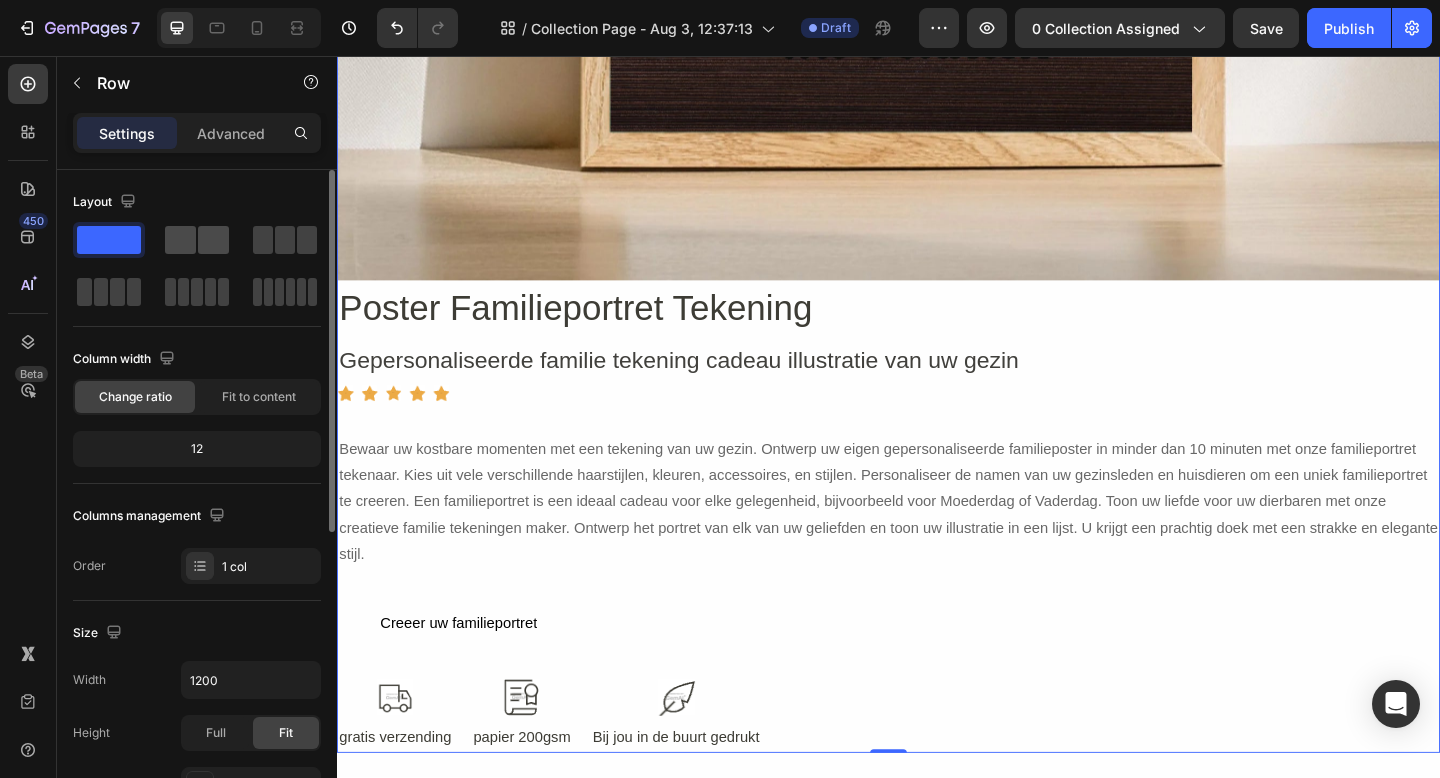 click 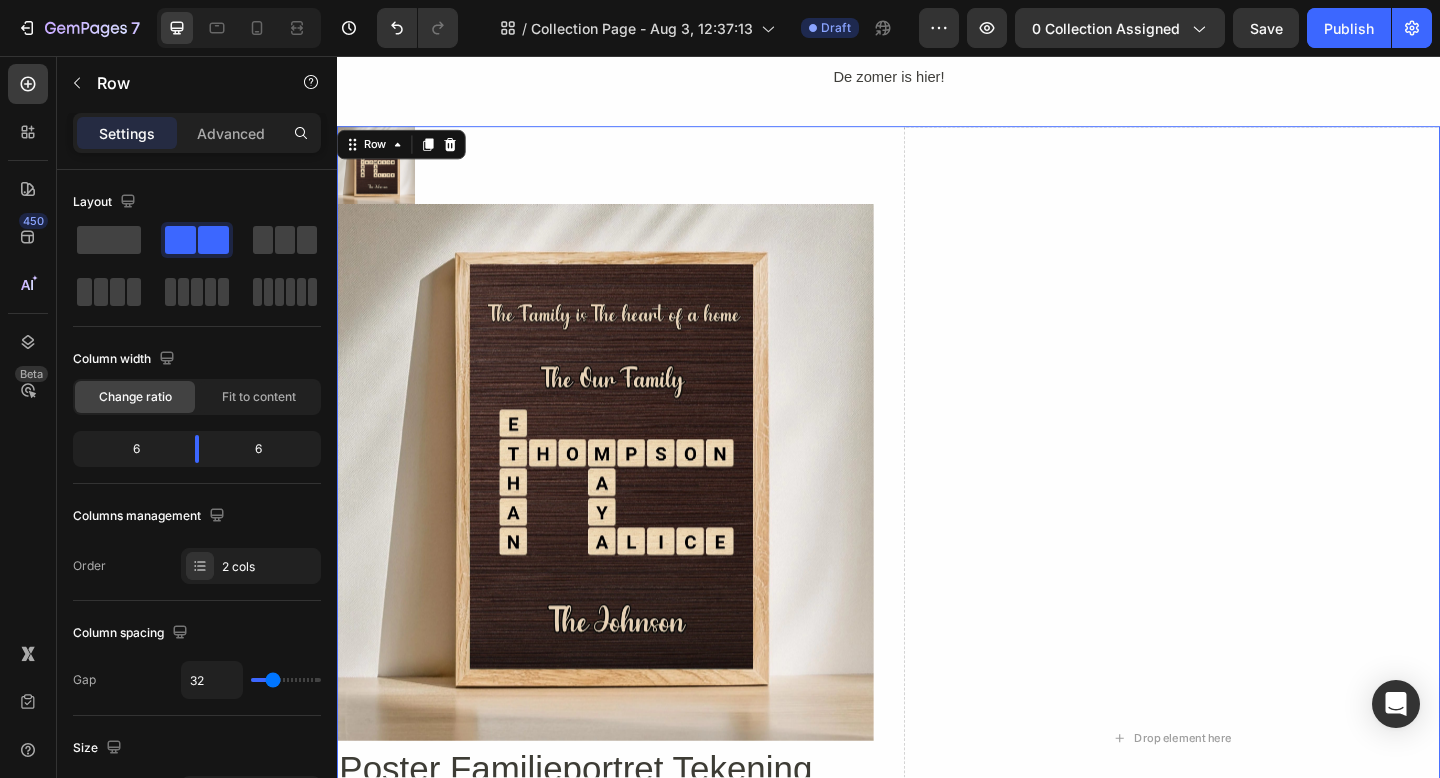 scroll, scrollTop: 3083, scrollLeft: 0, axis: vertical 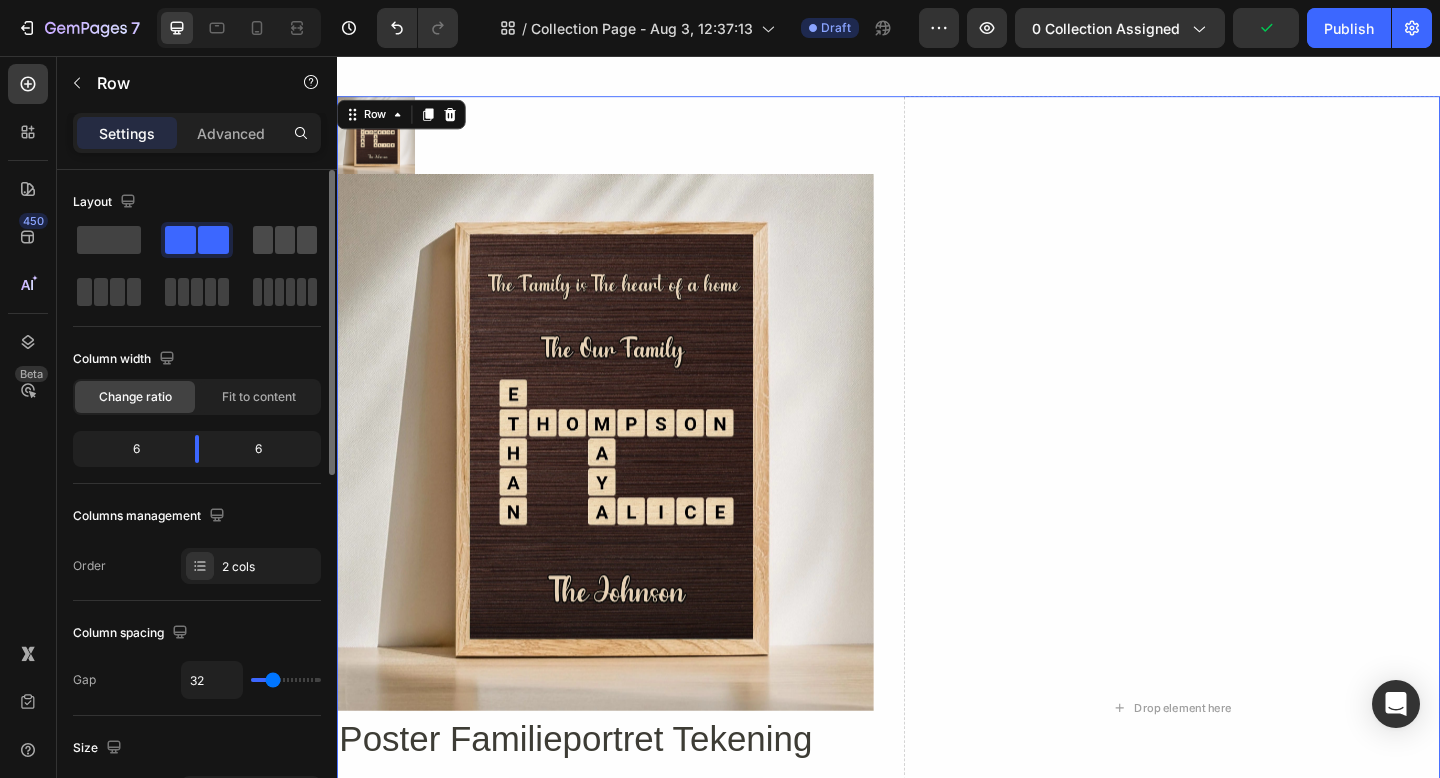 click 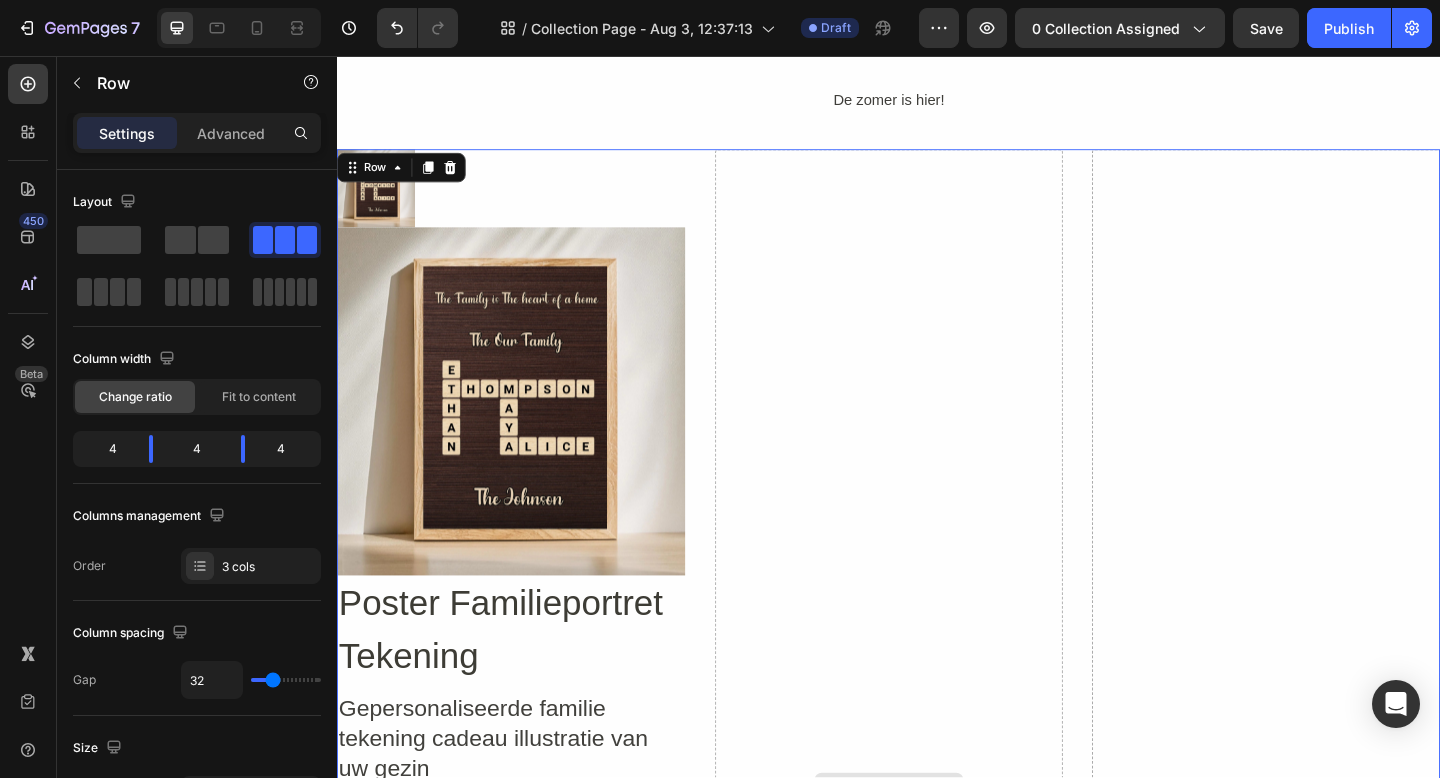 scroll, scrollTop: 2897, scrollLeft: 0, axis: vertical 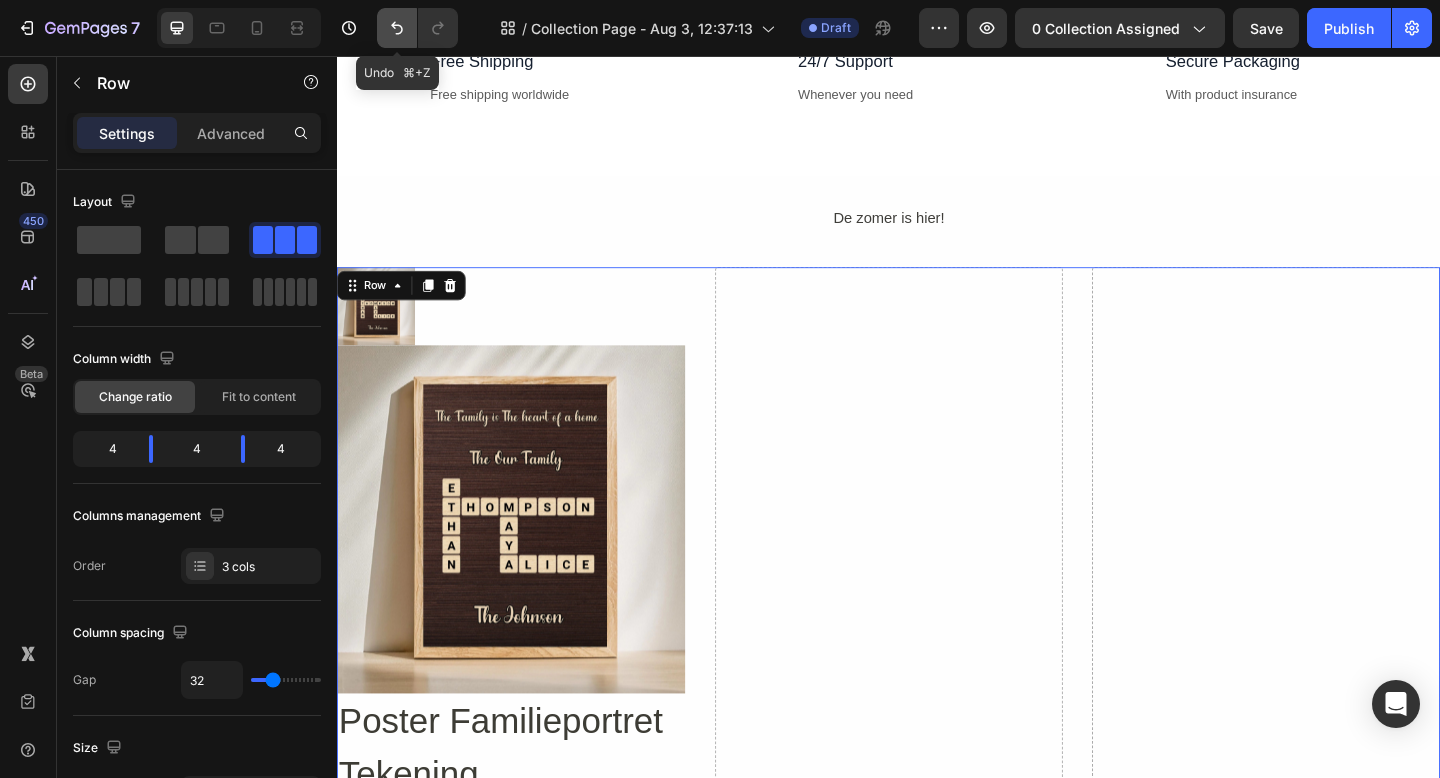 click 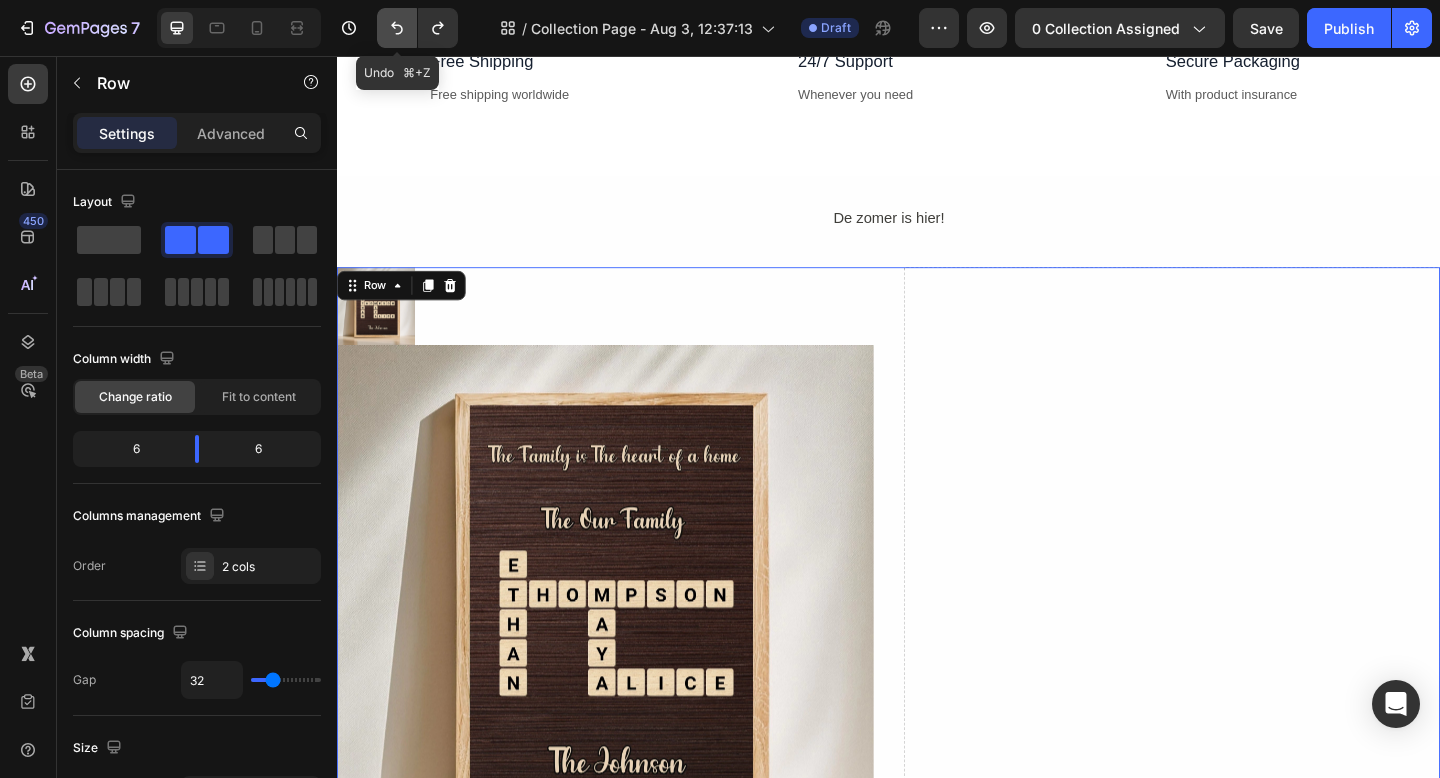 click 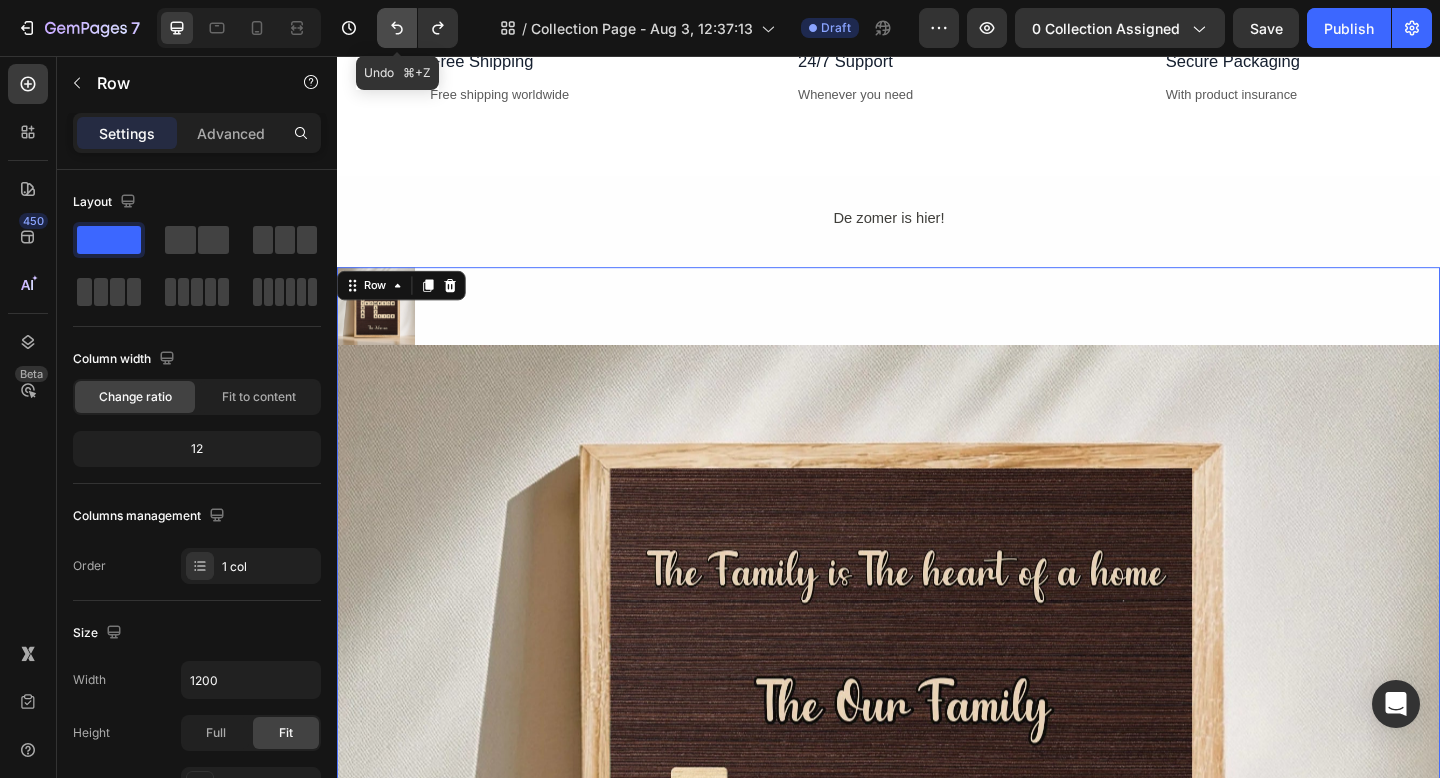 click 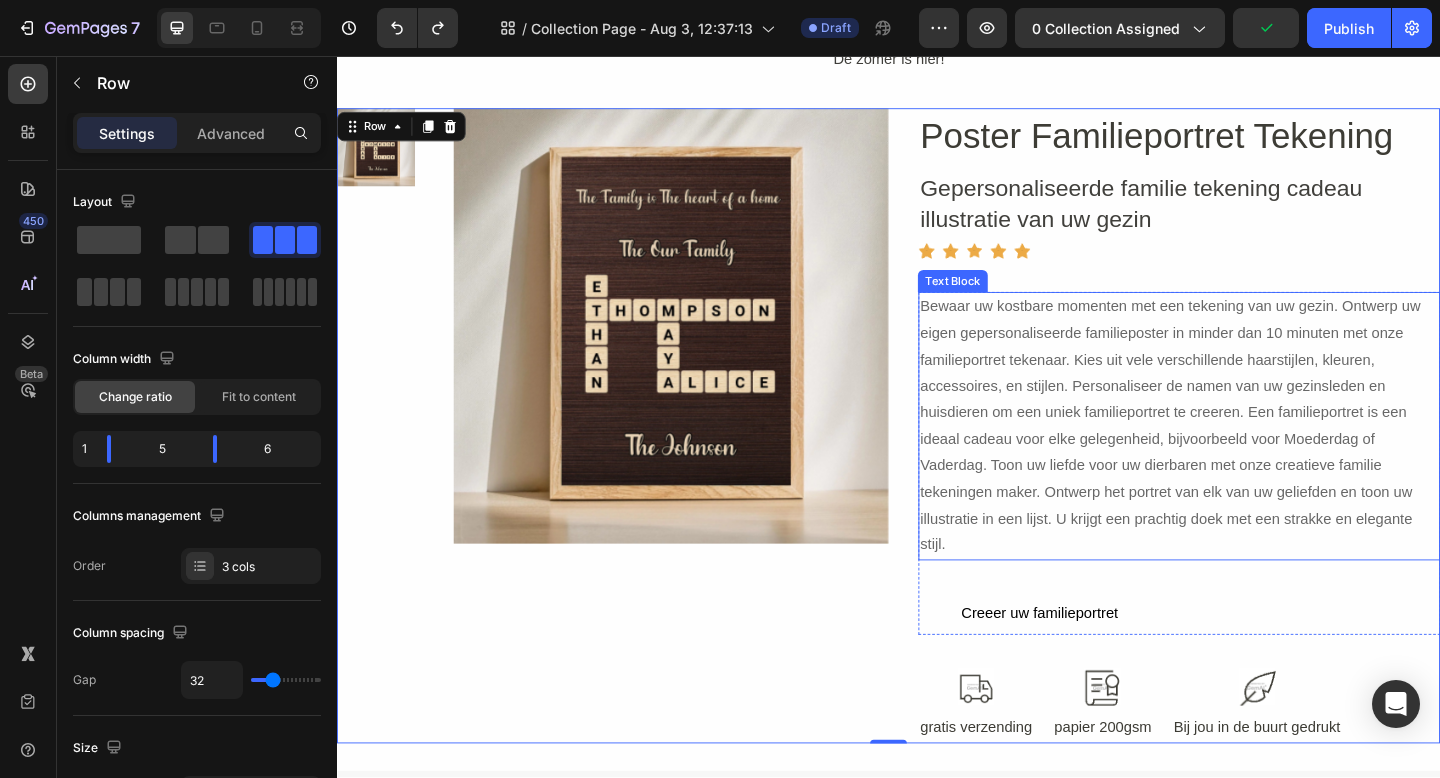 scroll, scrollTop: 3123, scrollLeft: 0, axis: vertical 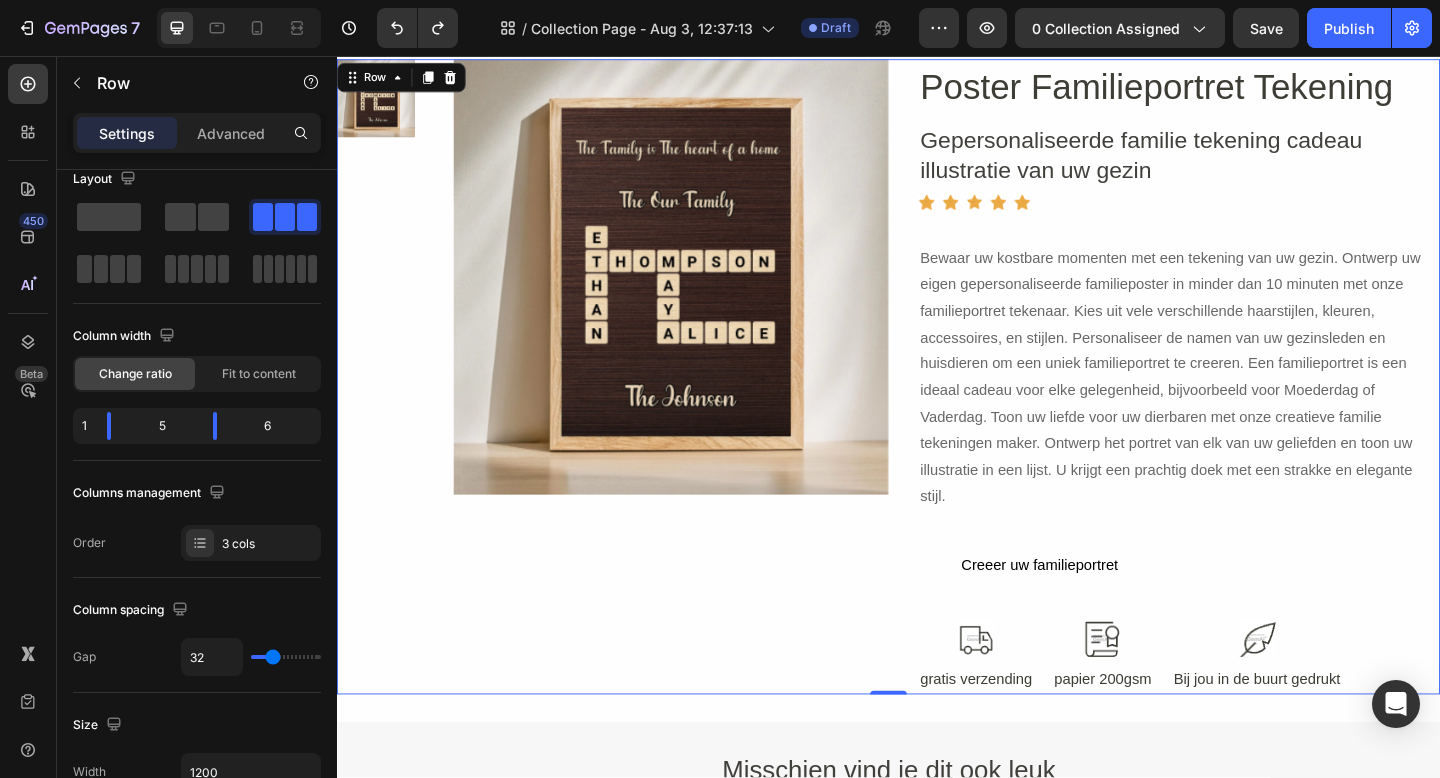 click on "Product Images" at bounding box center (700, 405) 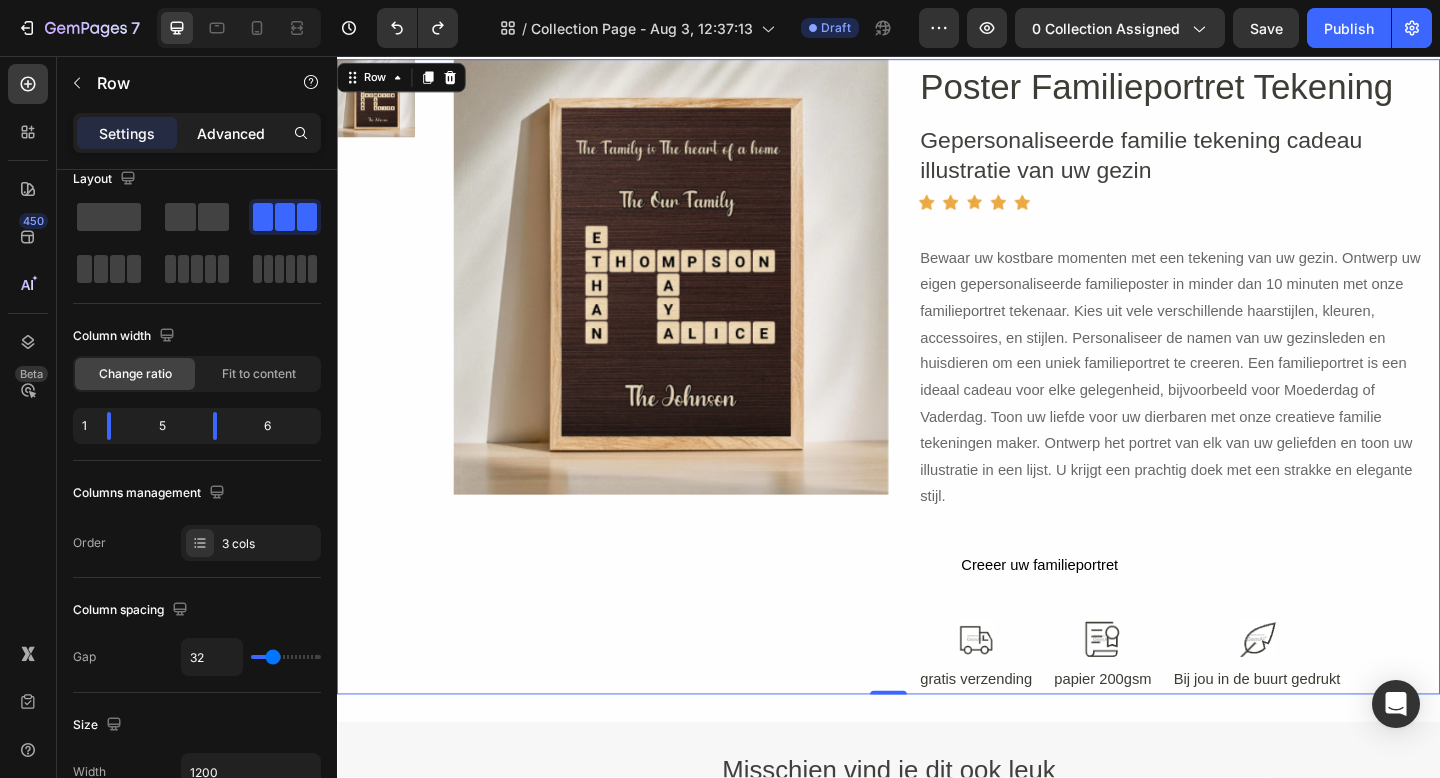 click on "Advanced" at bounding box center (231, 133) 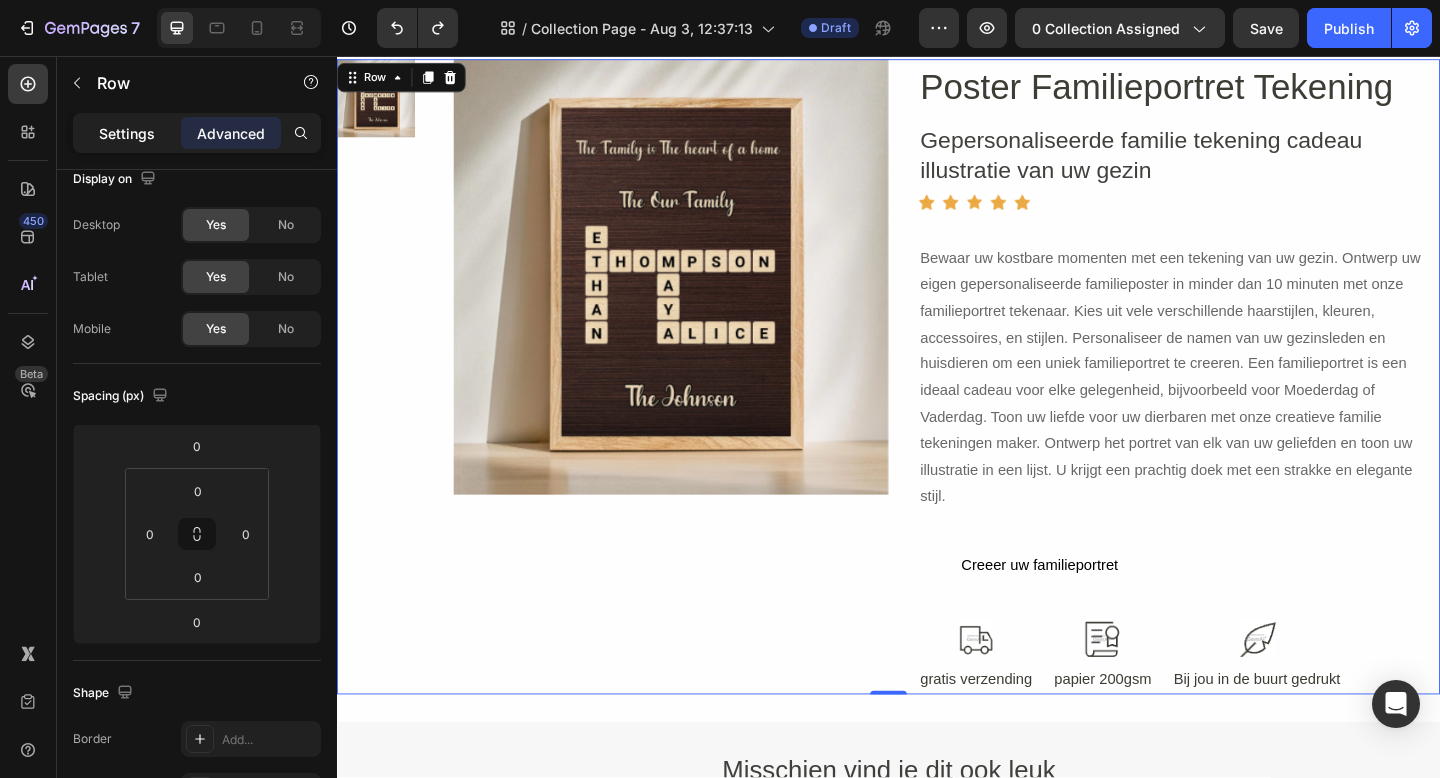 click on "Settings" at bounding box center (127, 133) 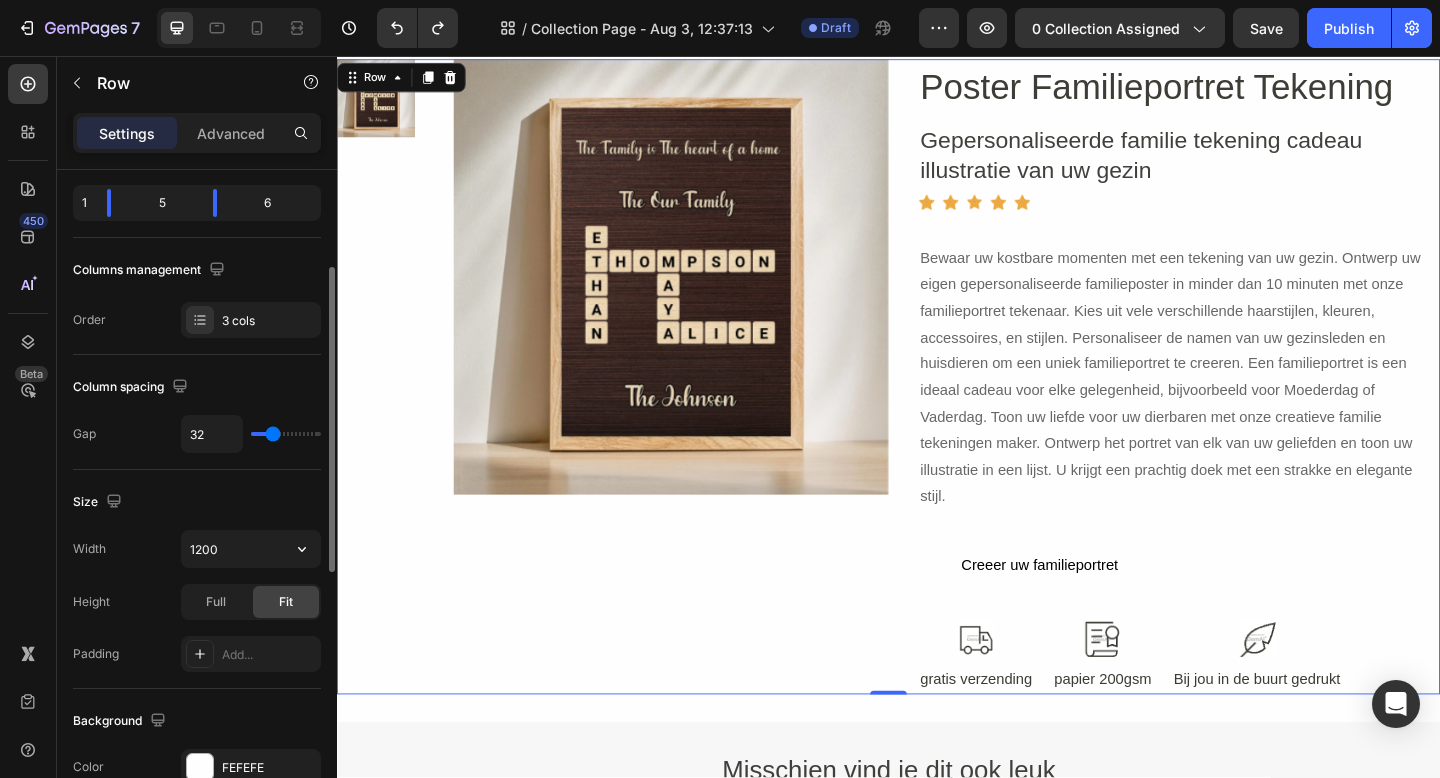 scroll, scrollTop: 249, scrollLeft: 0, axis: vertical 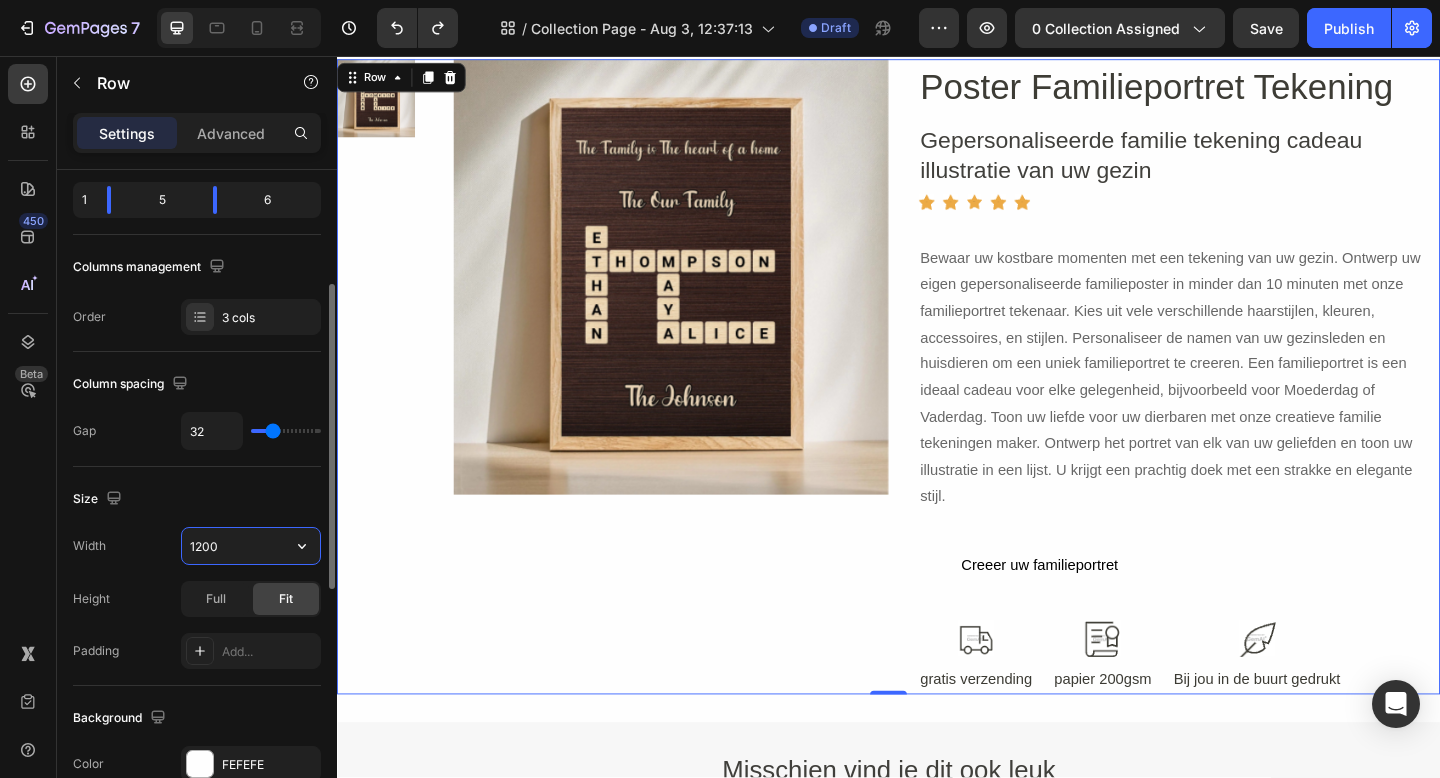 click on "1200" at bounding box center (251, 546) 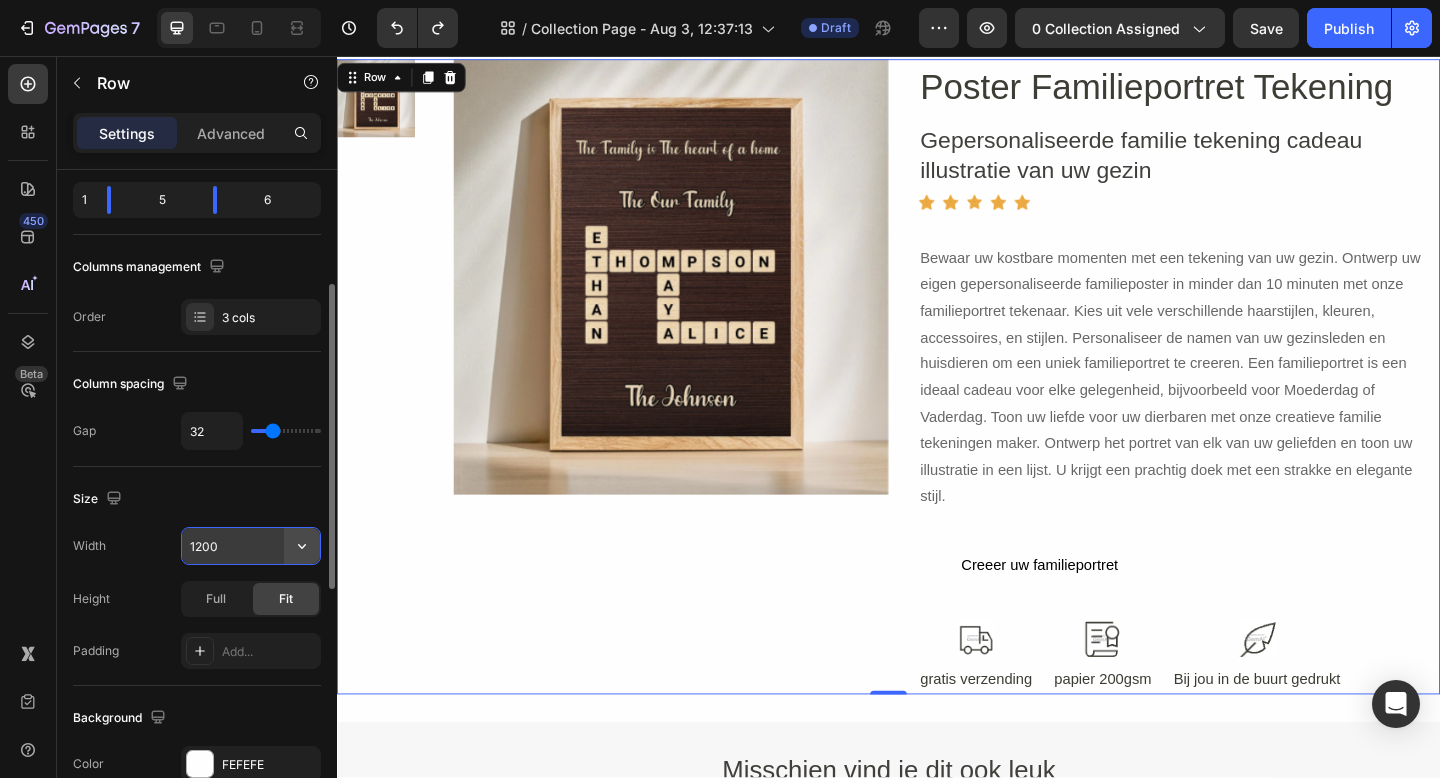 click 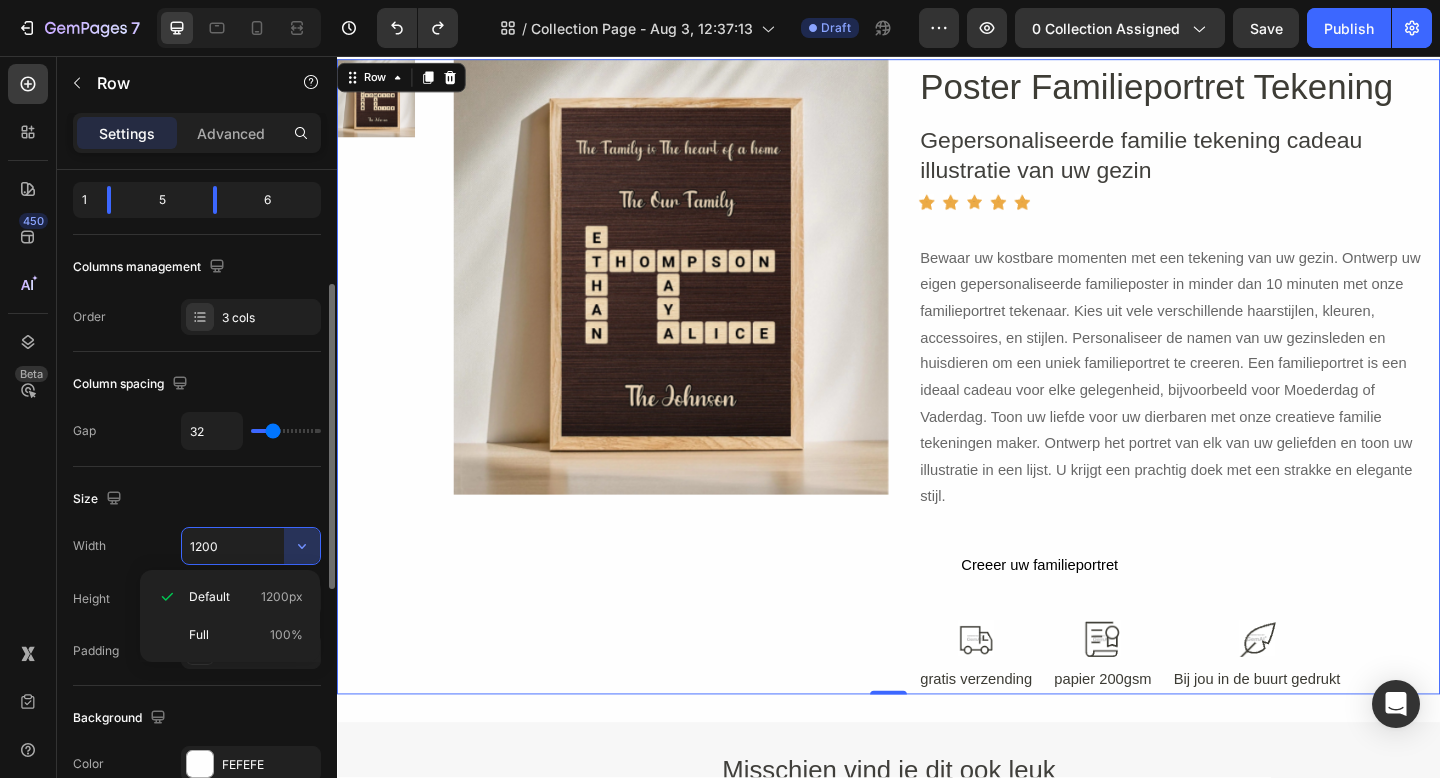 click on "Size" at bounding box center (197, 499) 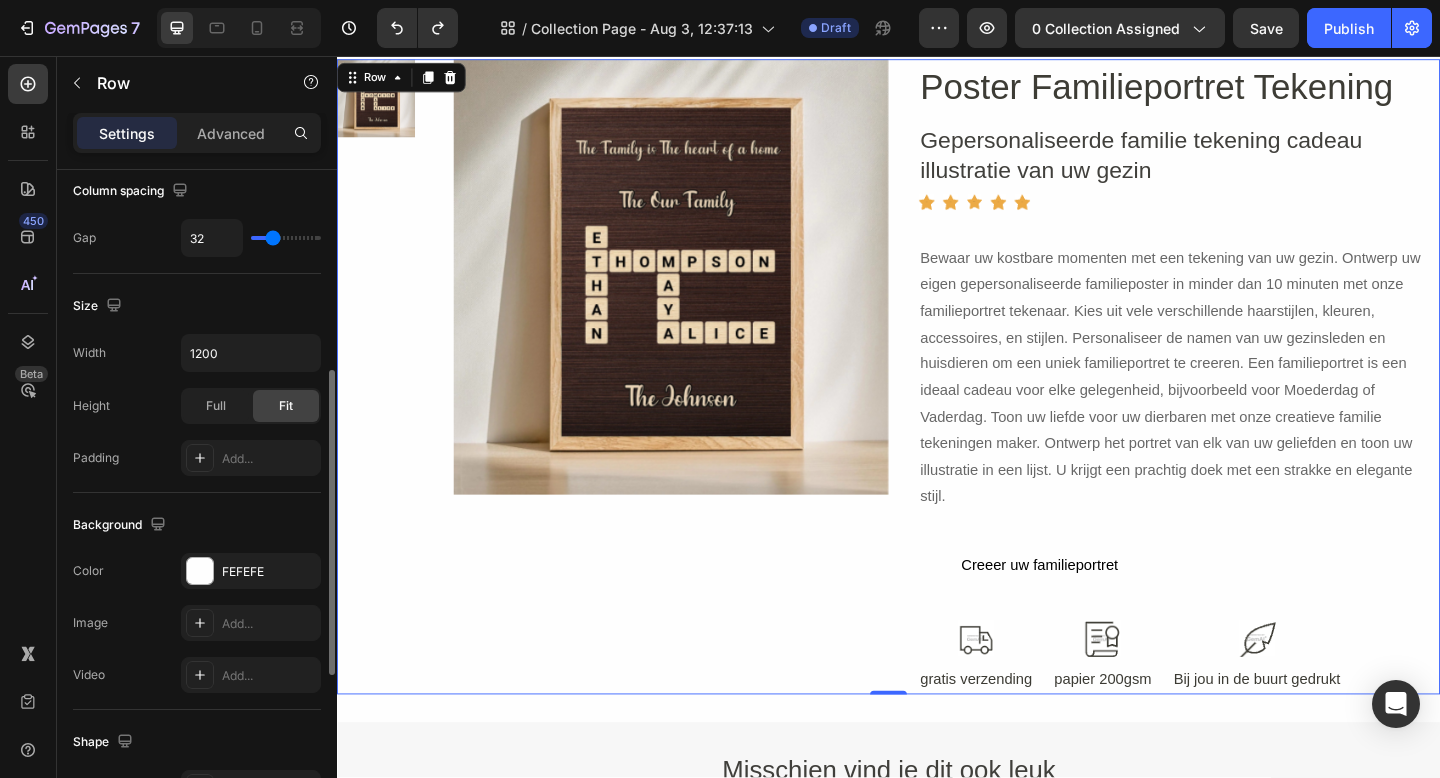 scroll, scrollTop: 446, scrollLeft: 0, axis: vertical 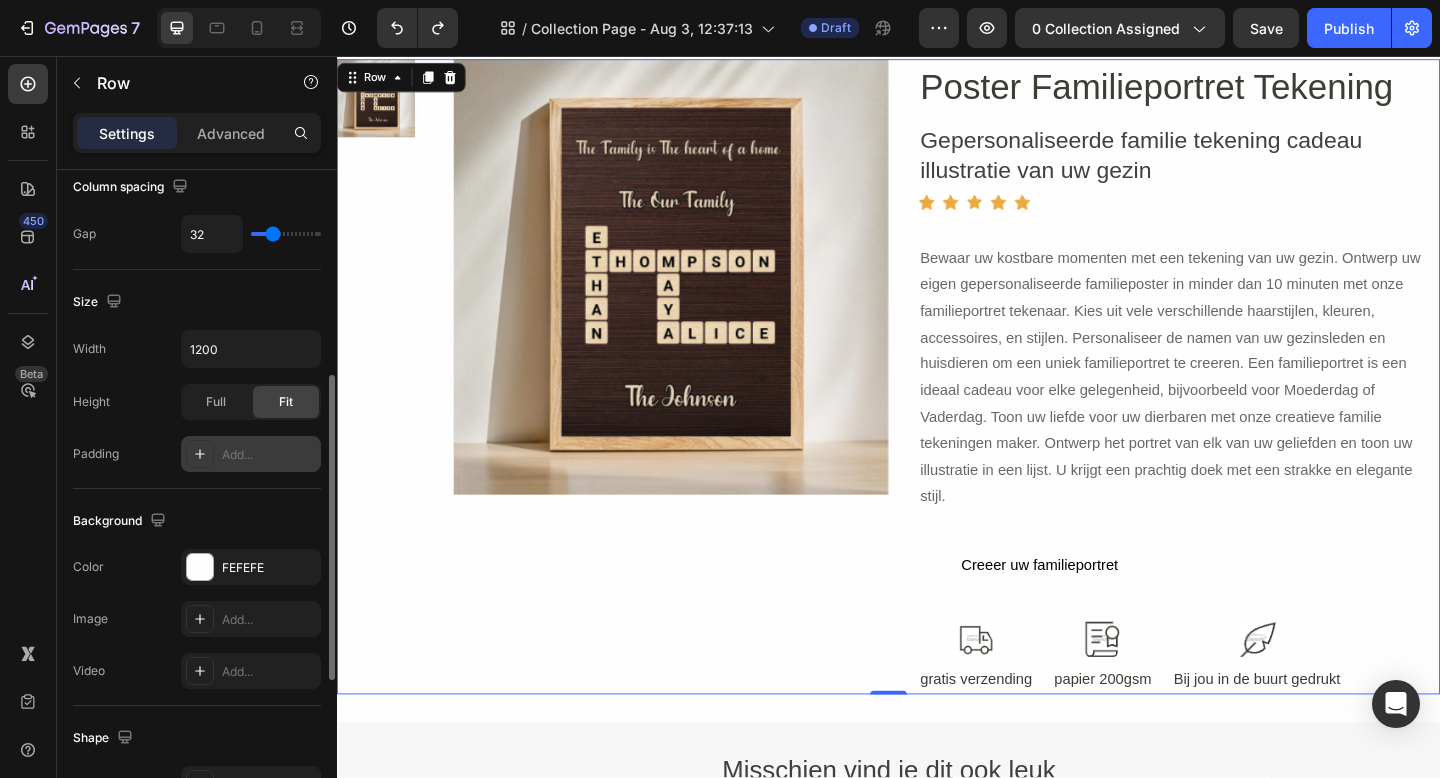 click 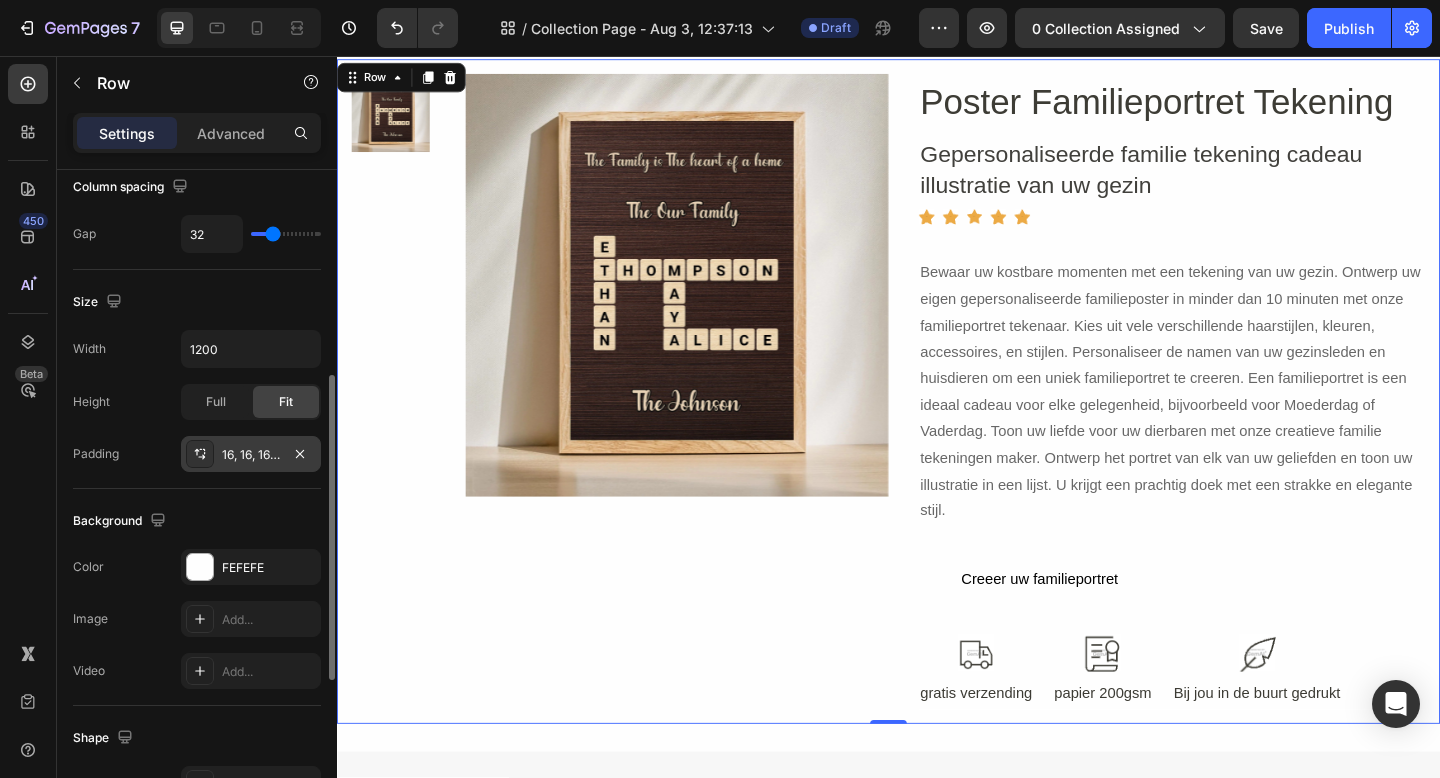 click on "Size Width 1200 Height Full Fit Padding 16, 16, 16, 16" 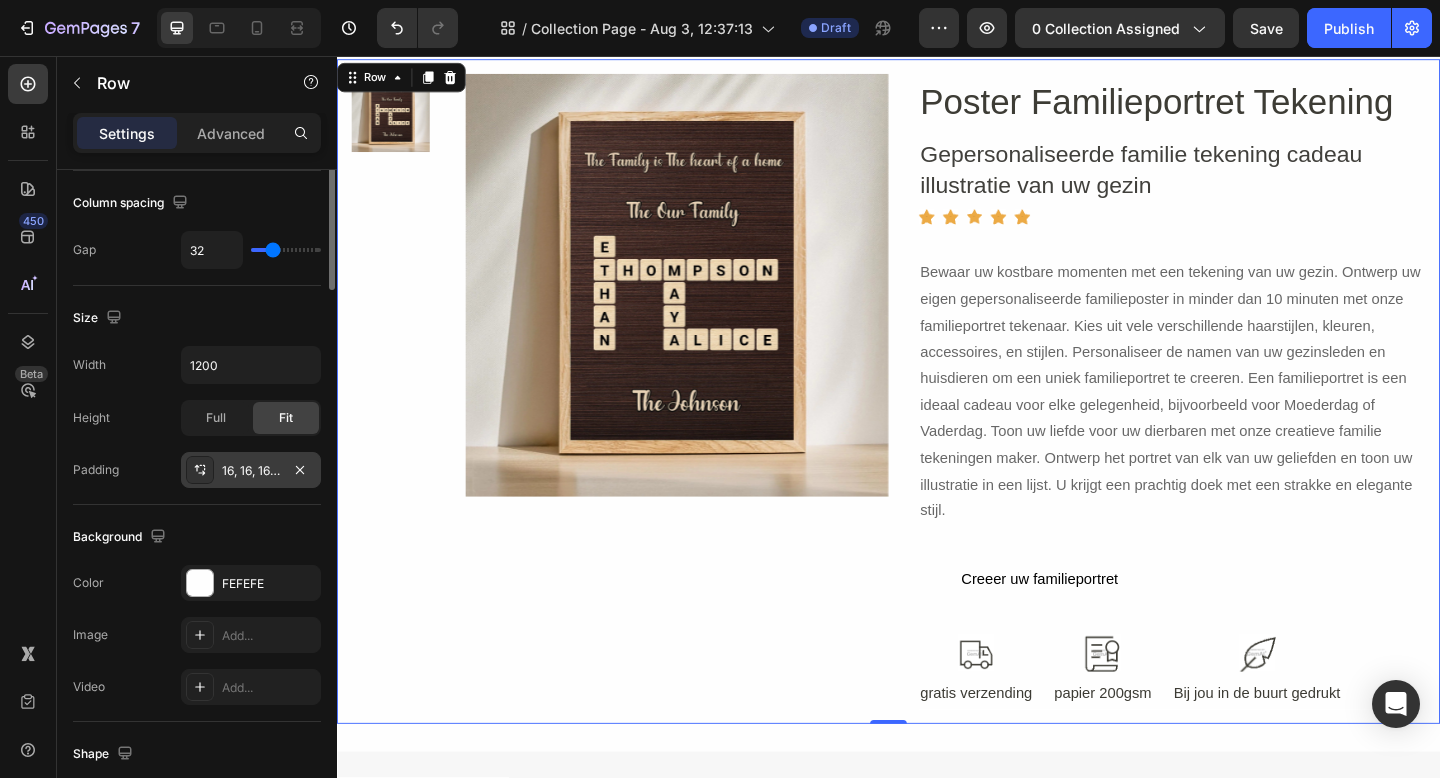 scroll, scrollTop: 0, scrollLeft: 0, axis: both 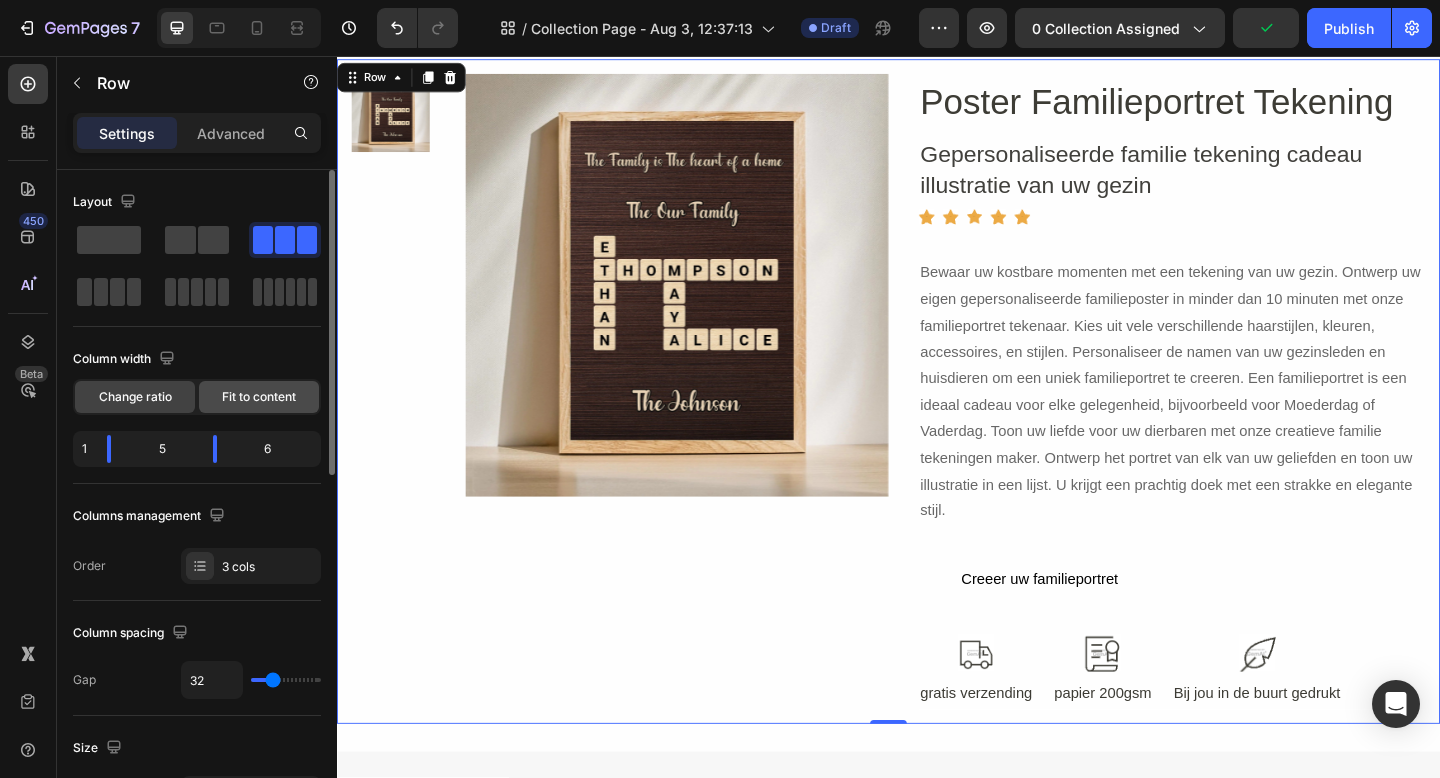 click on "Fit to content" 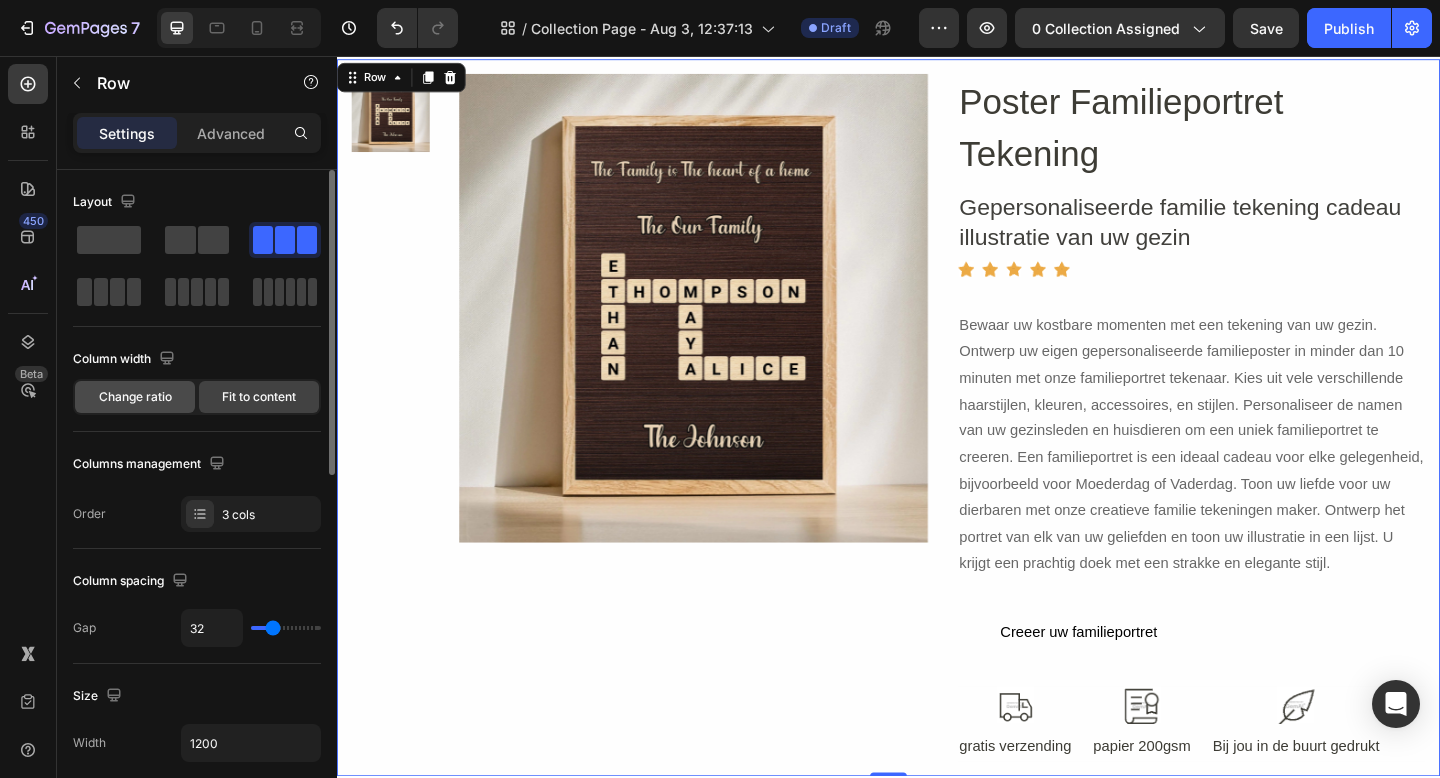 click on "Change ratio" 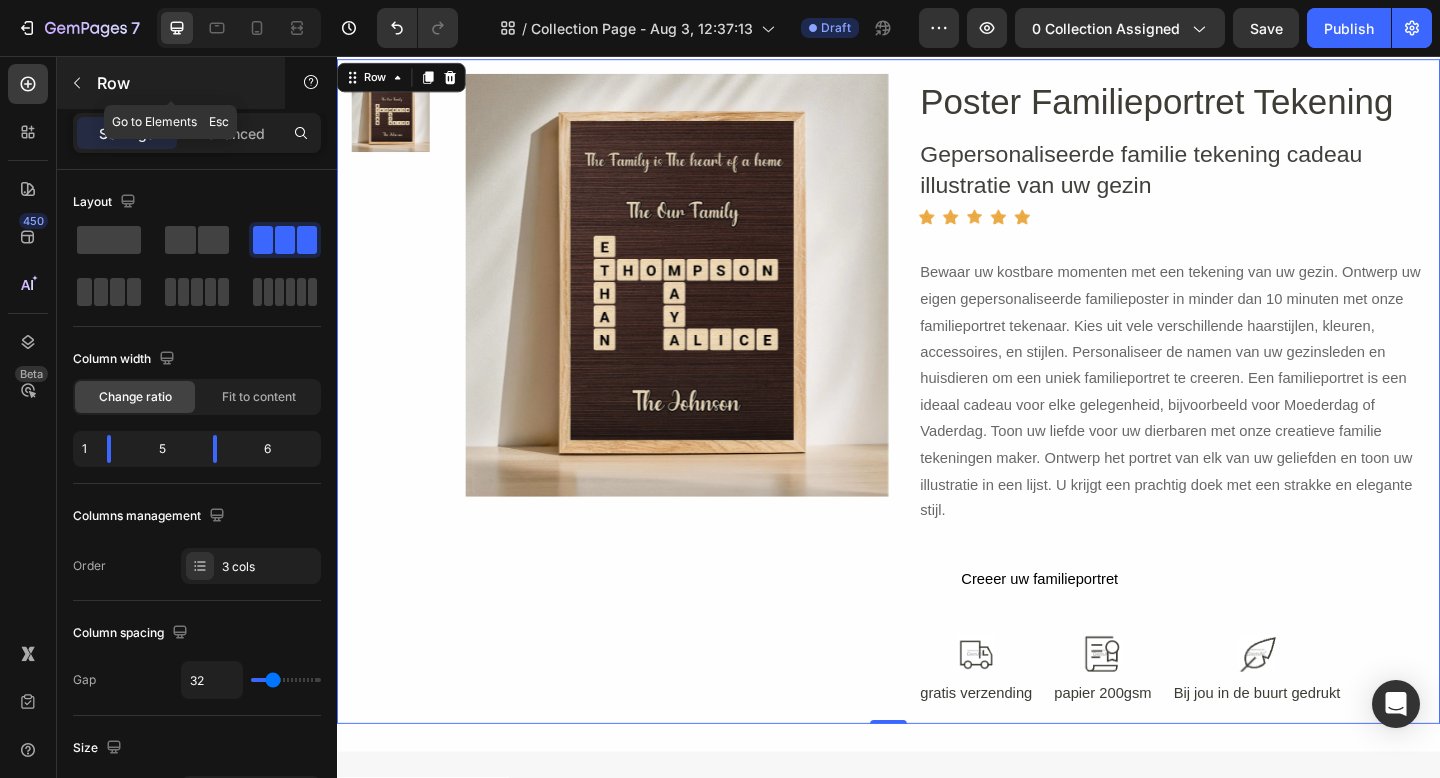 click at bounding box center (77, 83) 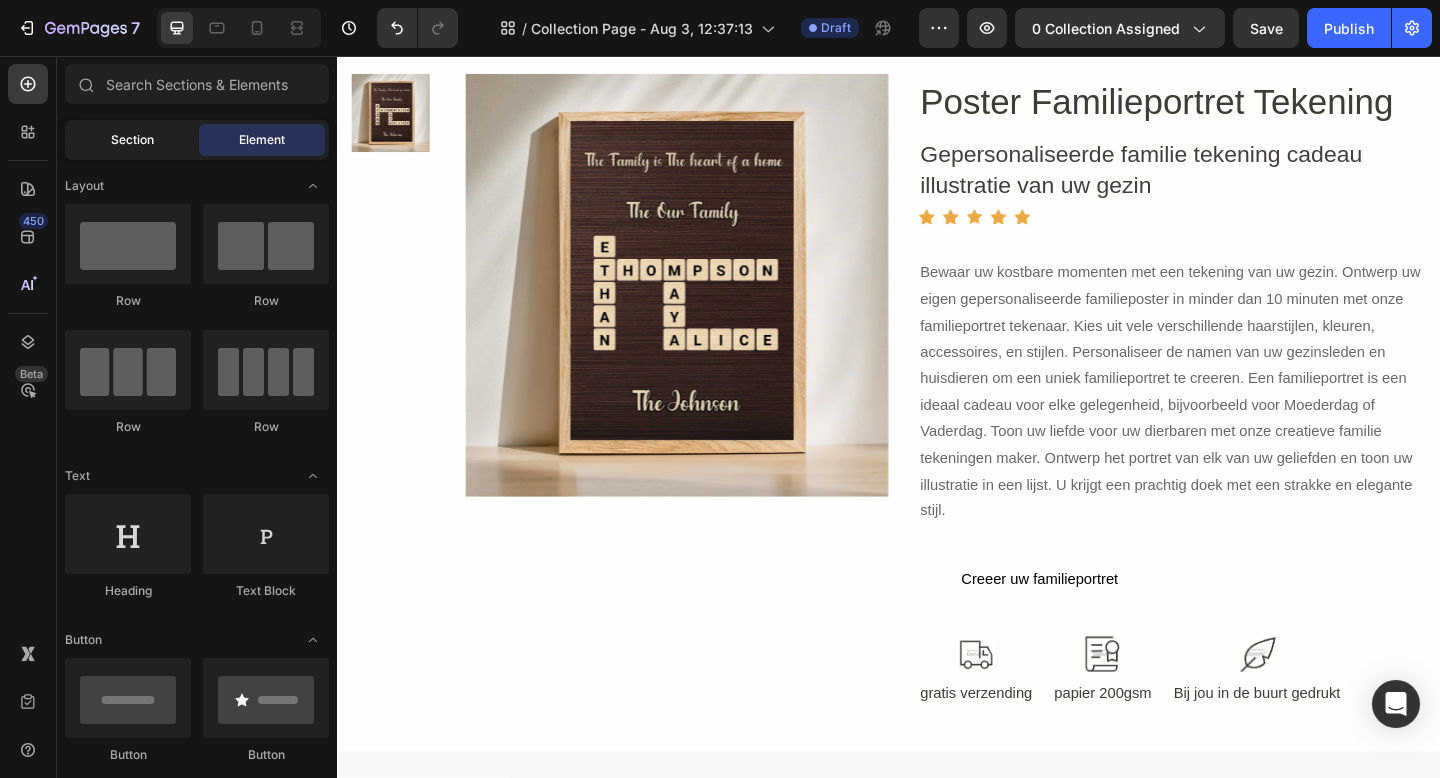 click on "Section" at bounding box center (132, 140) 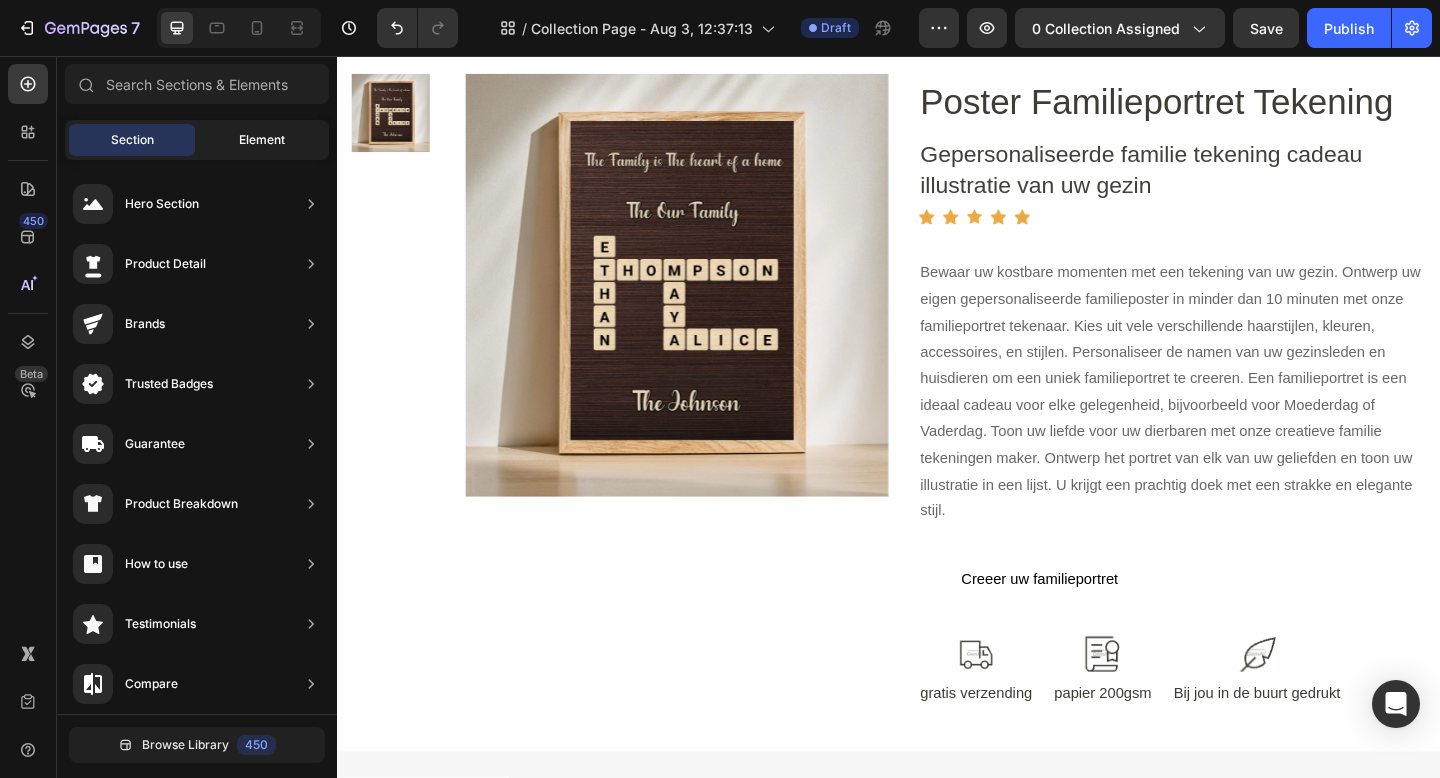 click on "Element" 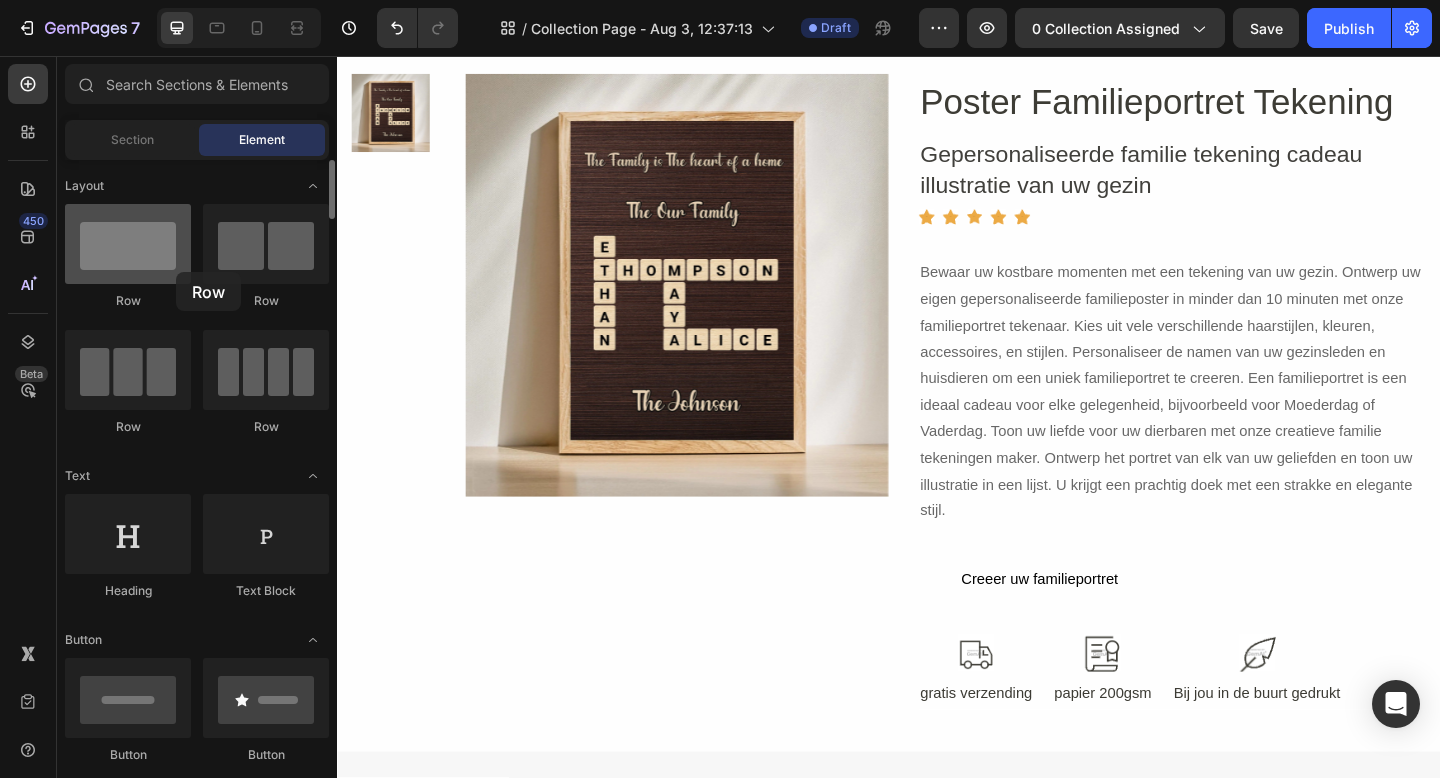 click at bounding box center [128, 244] 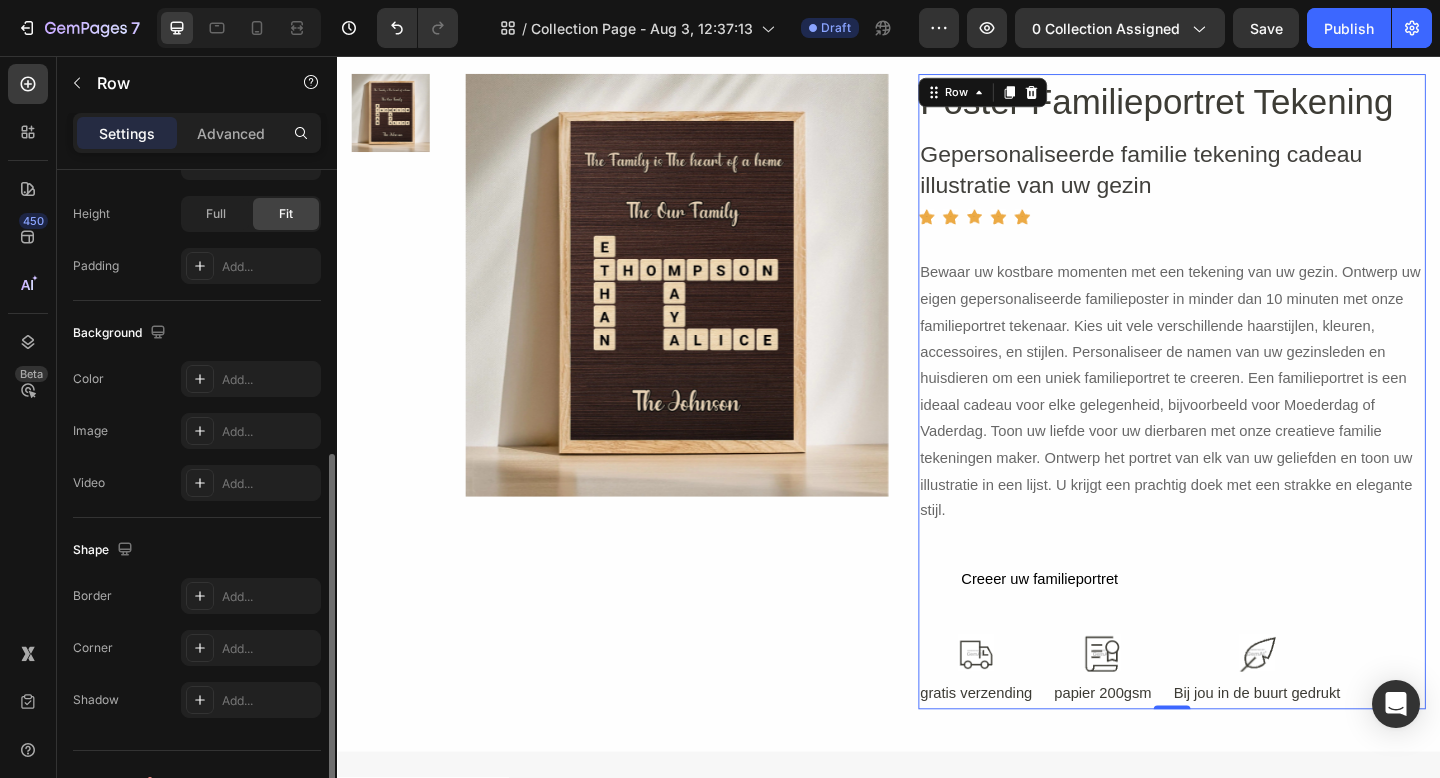 scroll, scrollTop: 520, scrollLeft: 0, axis: vertical 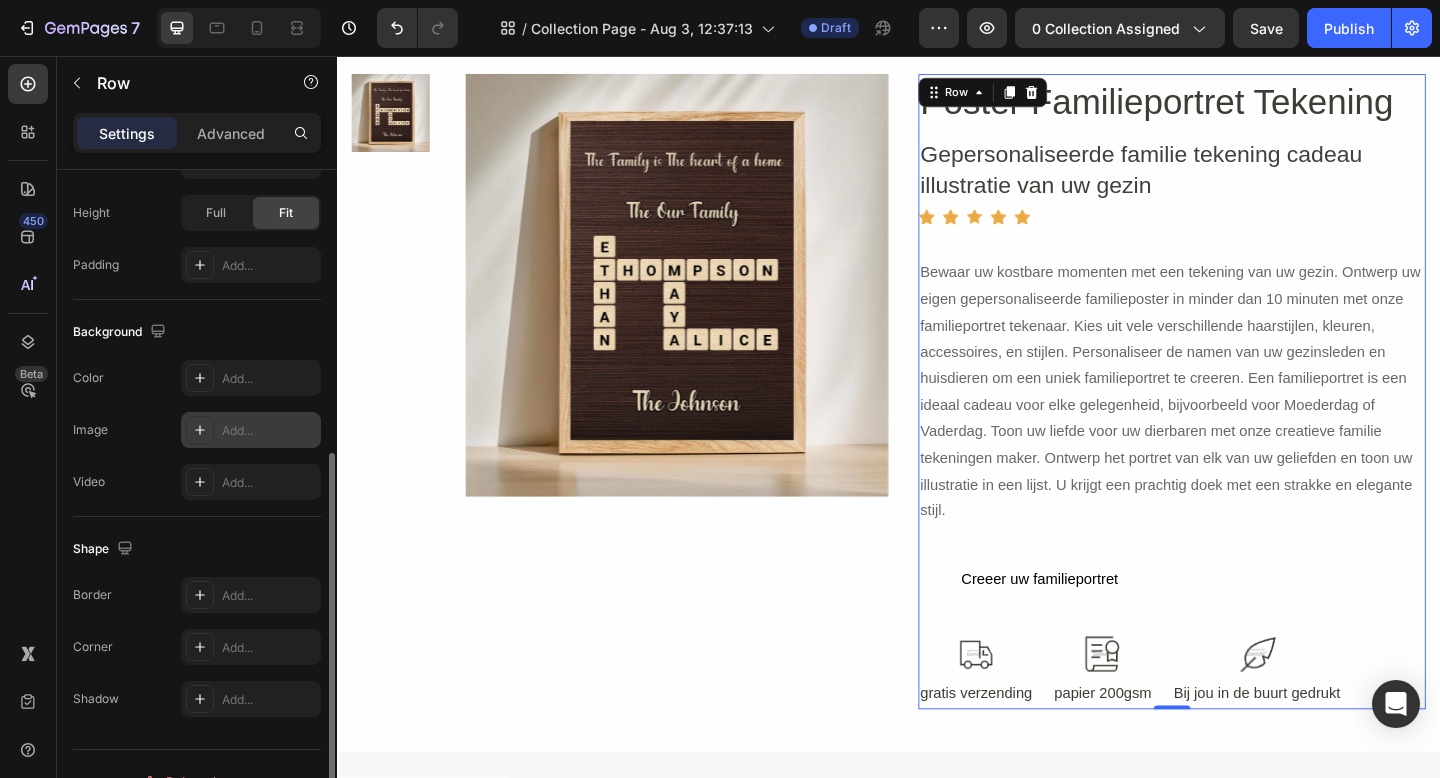 click 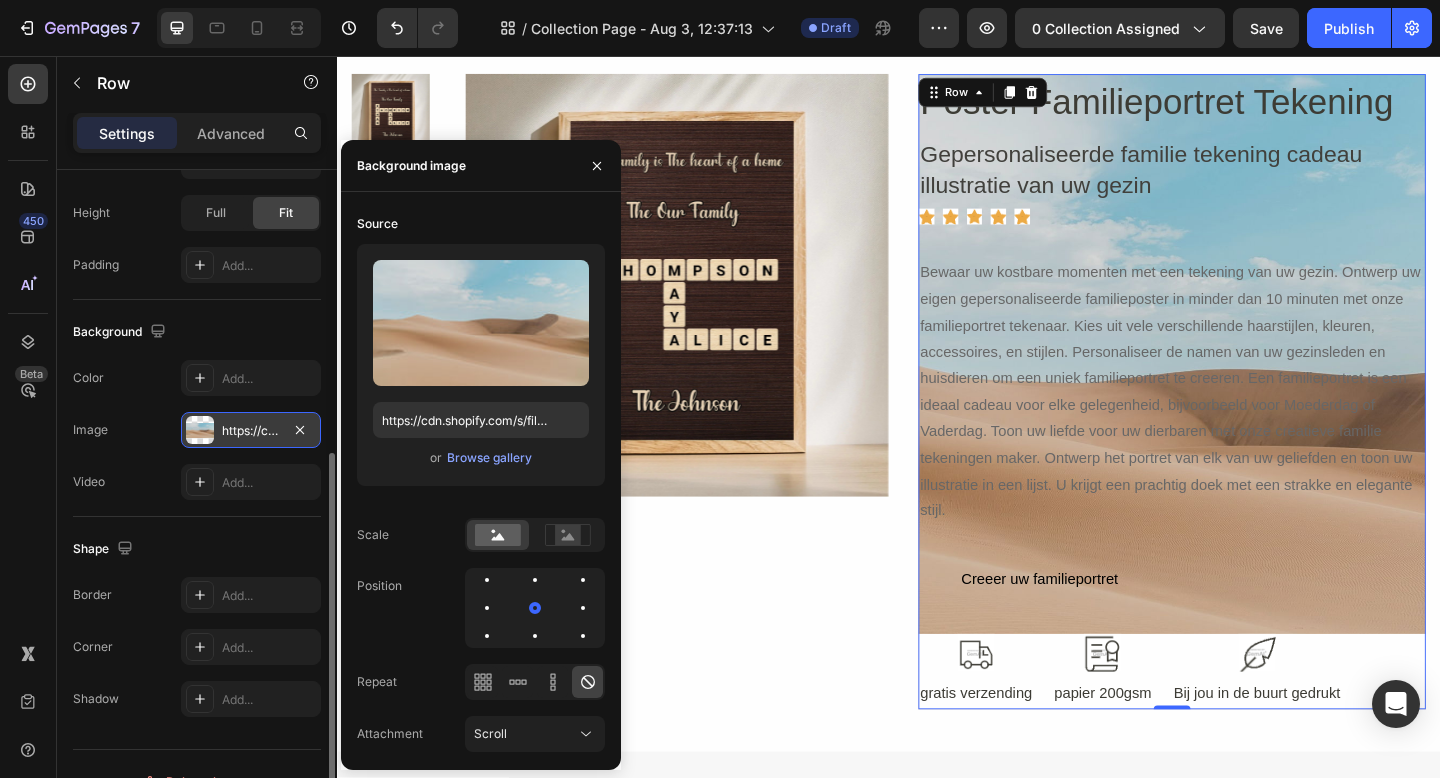 click at bounding box center (200, 430) 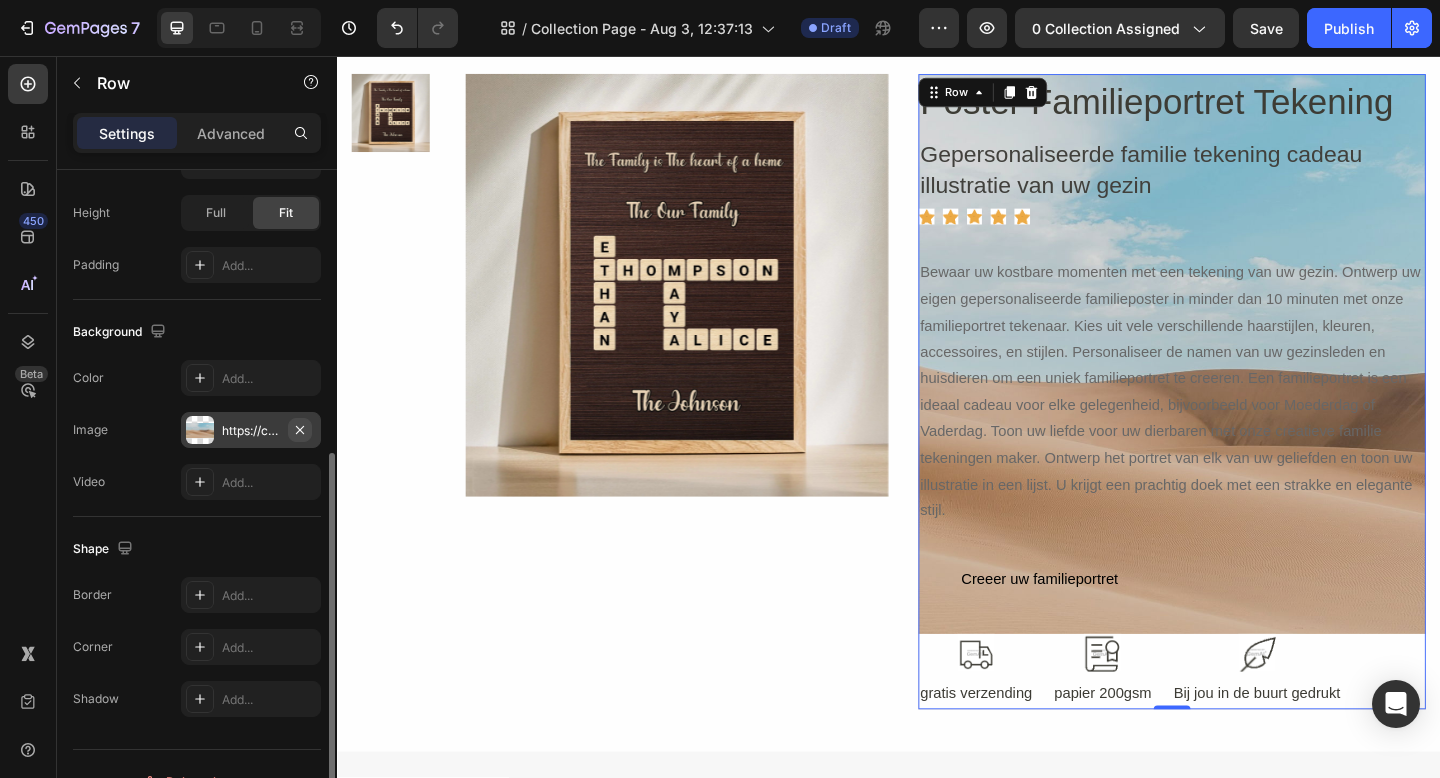 click 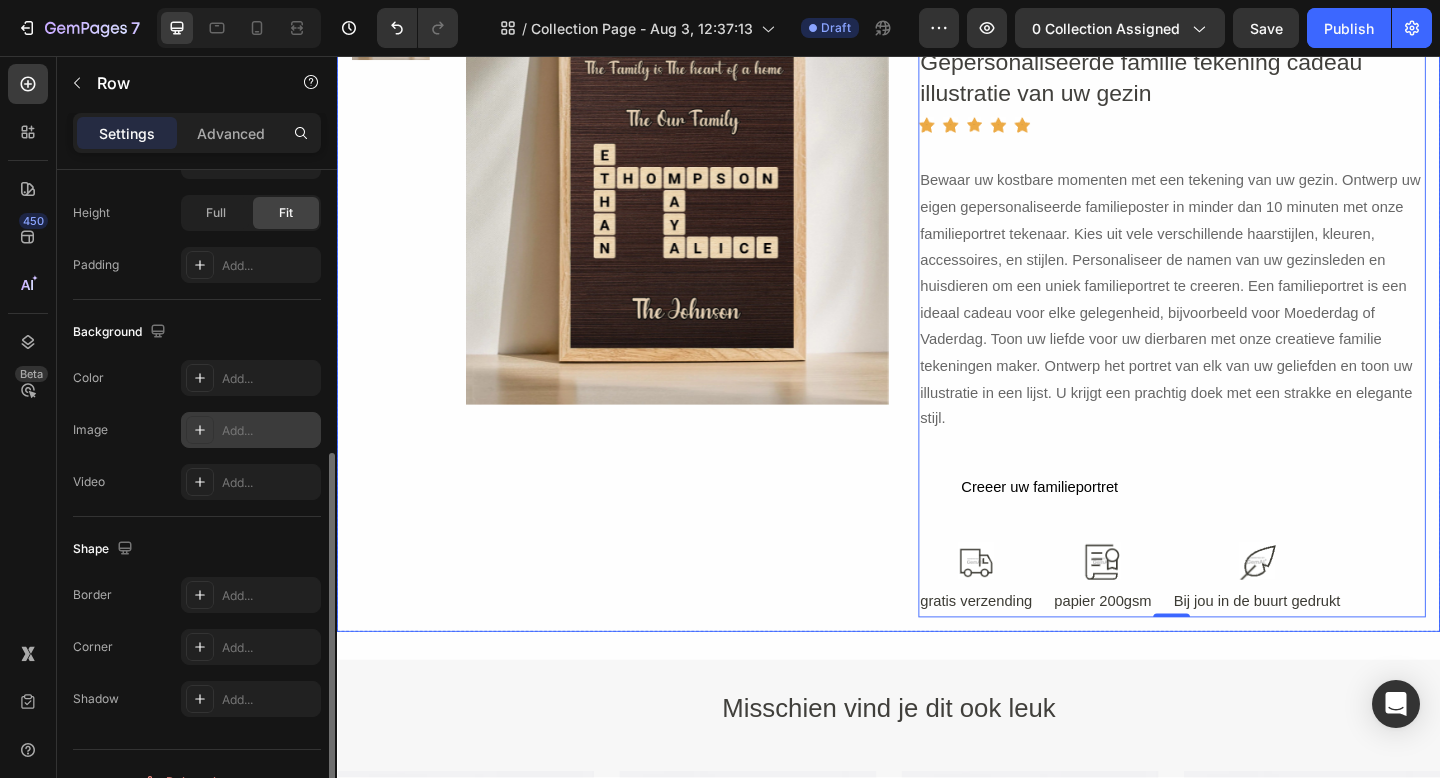 scroll, scrollTop: 3059, scrollLeft: 0, axis: vertical 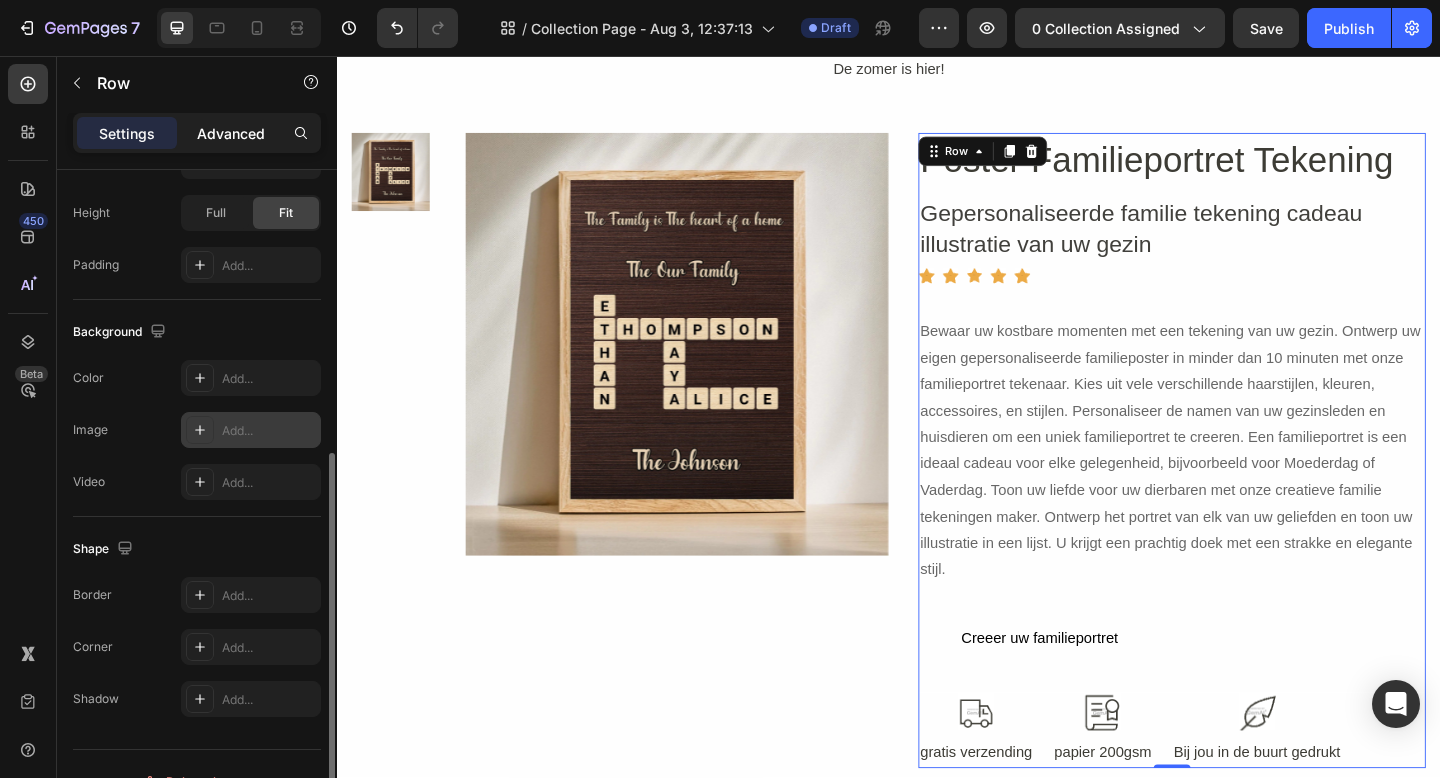 click on "Advanced" at bounding box center (231, 133) 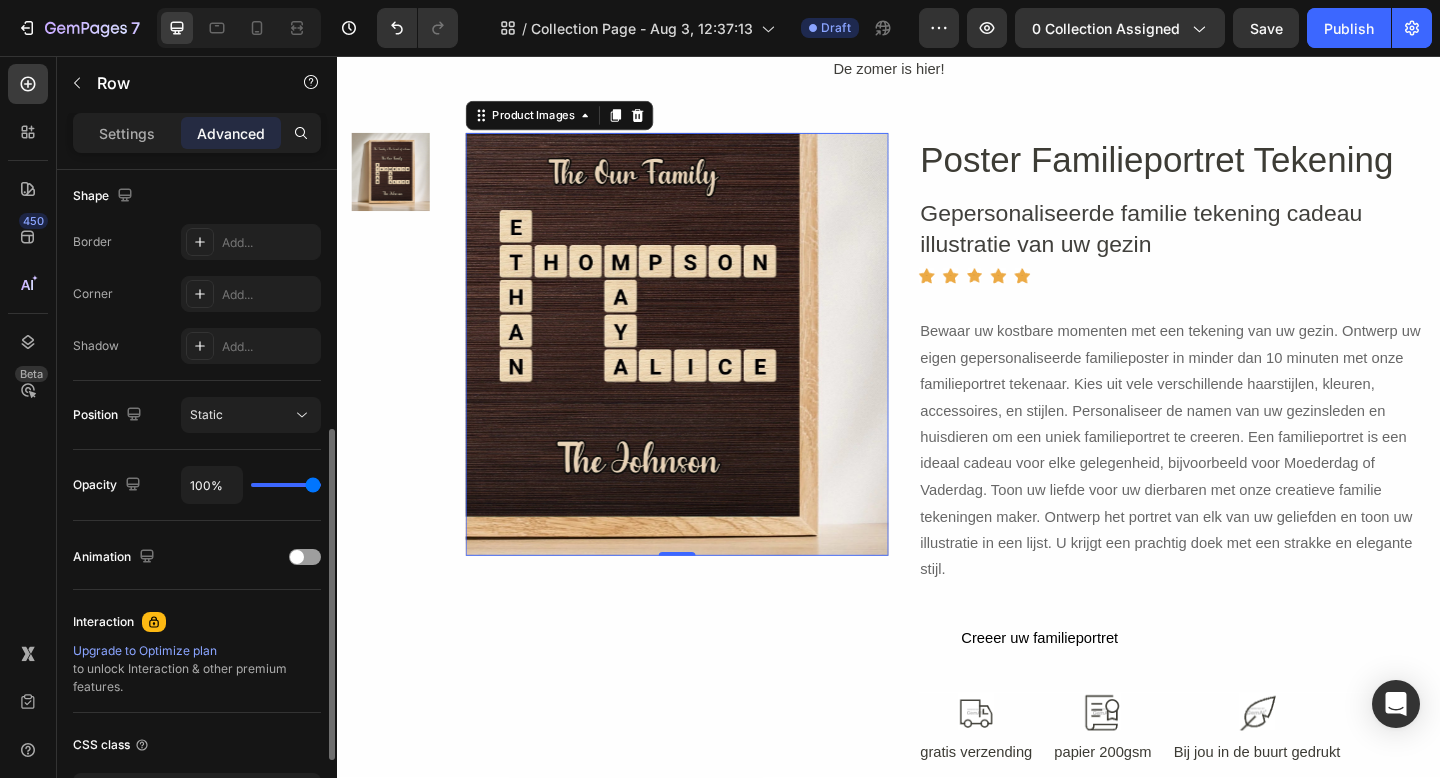 click at bounding box center [707, 370] 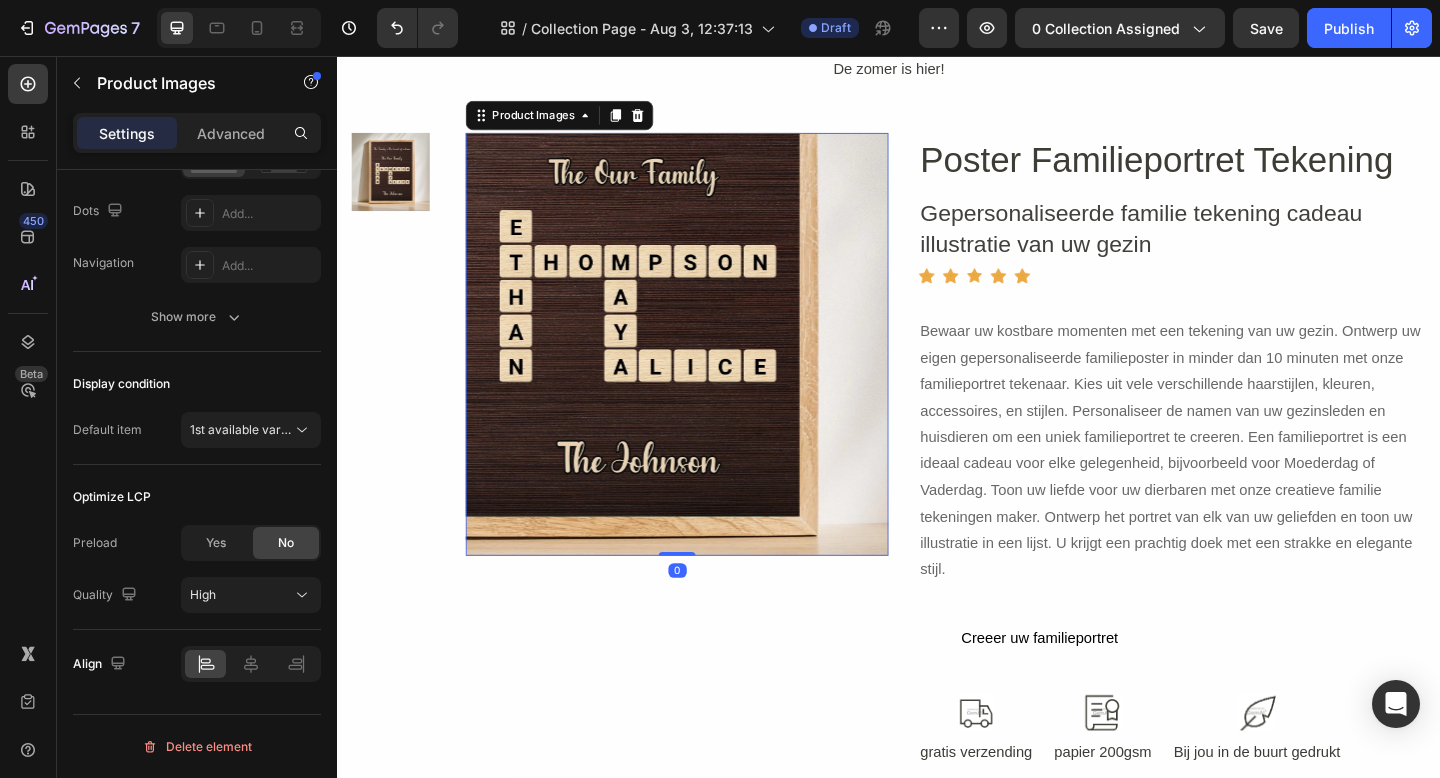 scroll, scrollTop: 0, scrollLeft: 0, axis: both 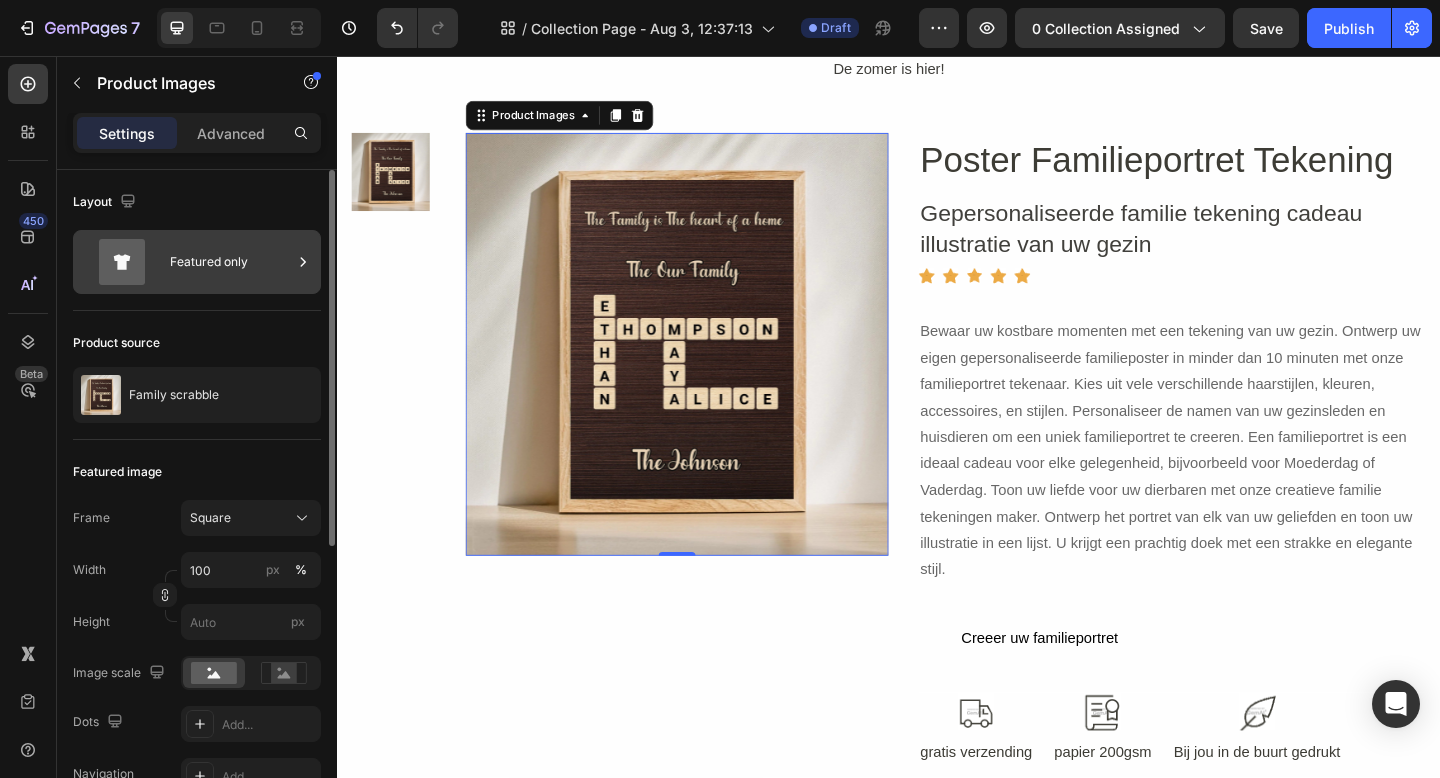 click on "Featured only" at bounding box center [231, 262] 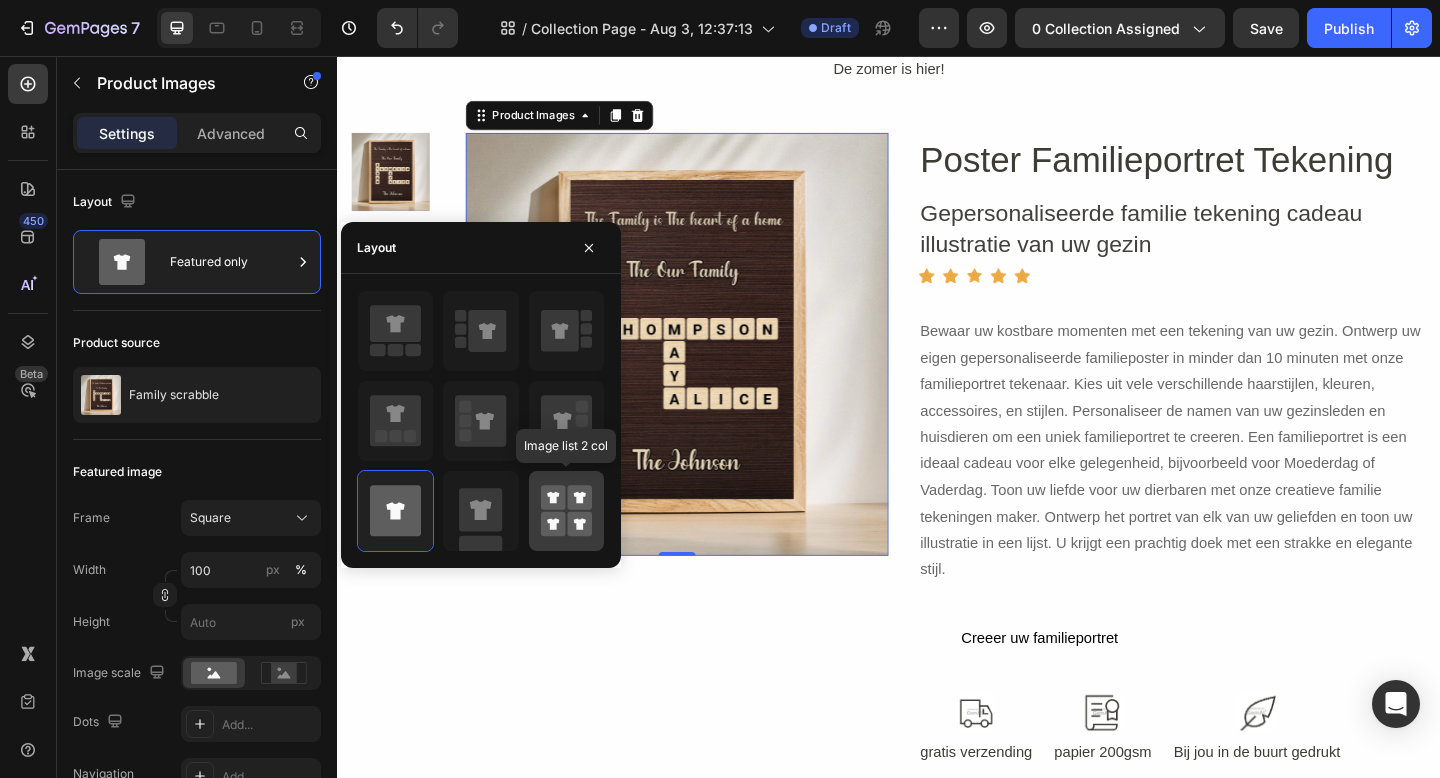 click 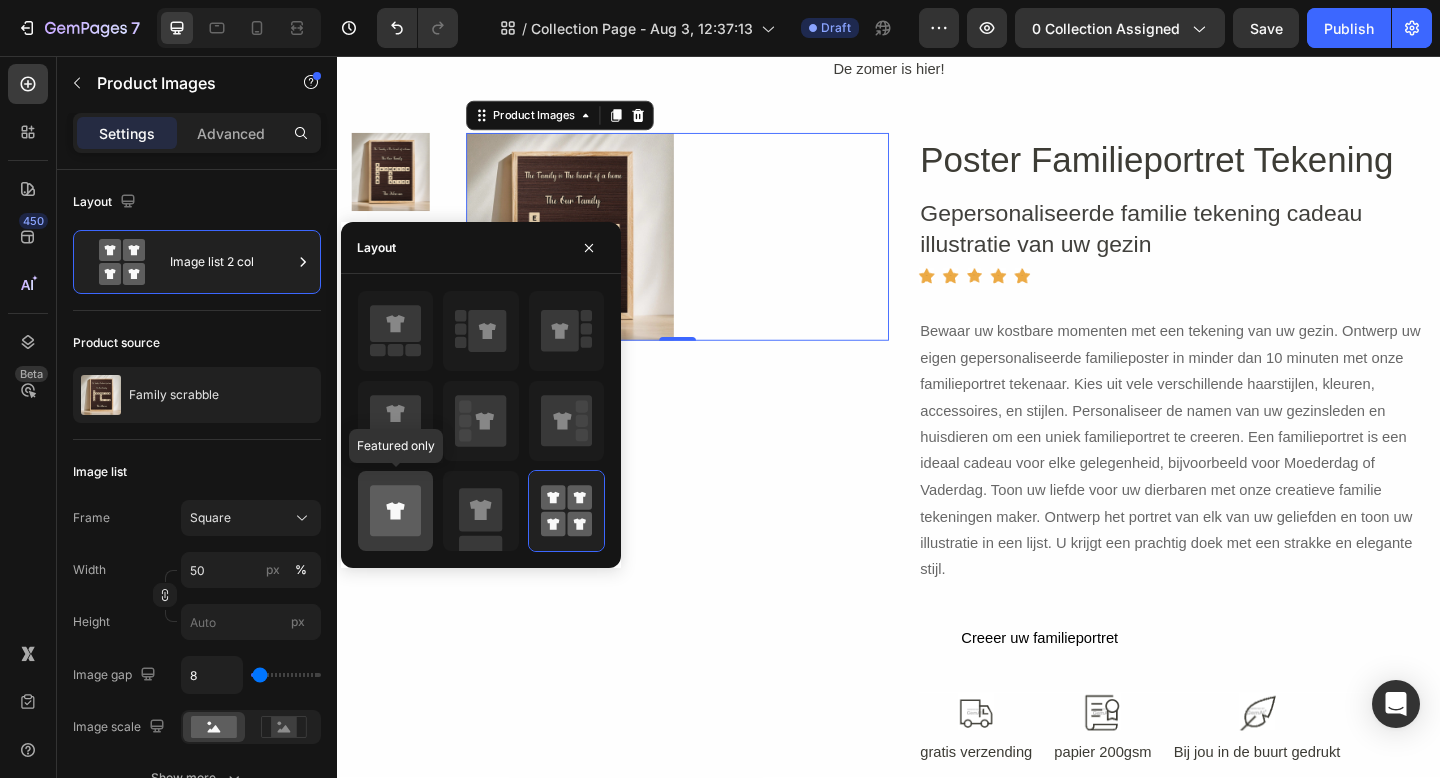 click 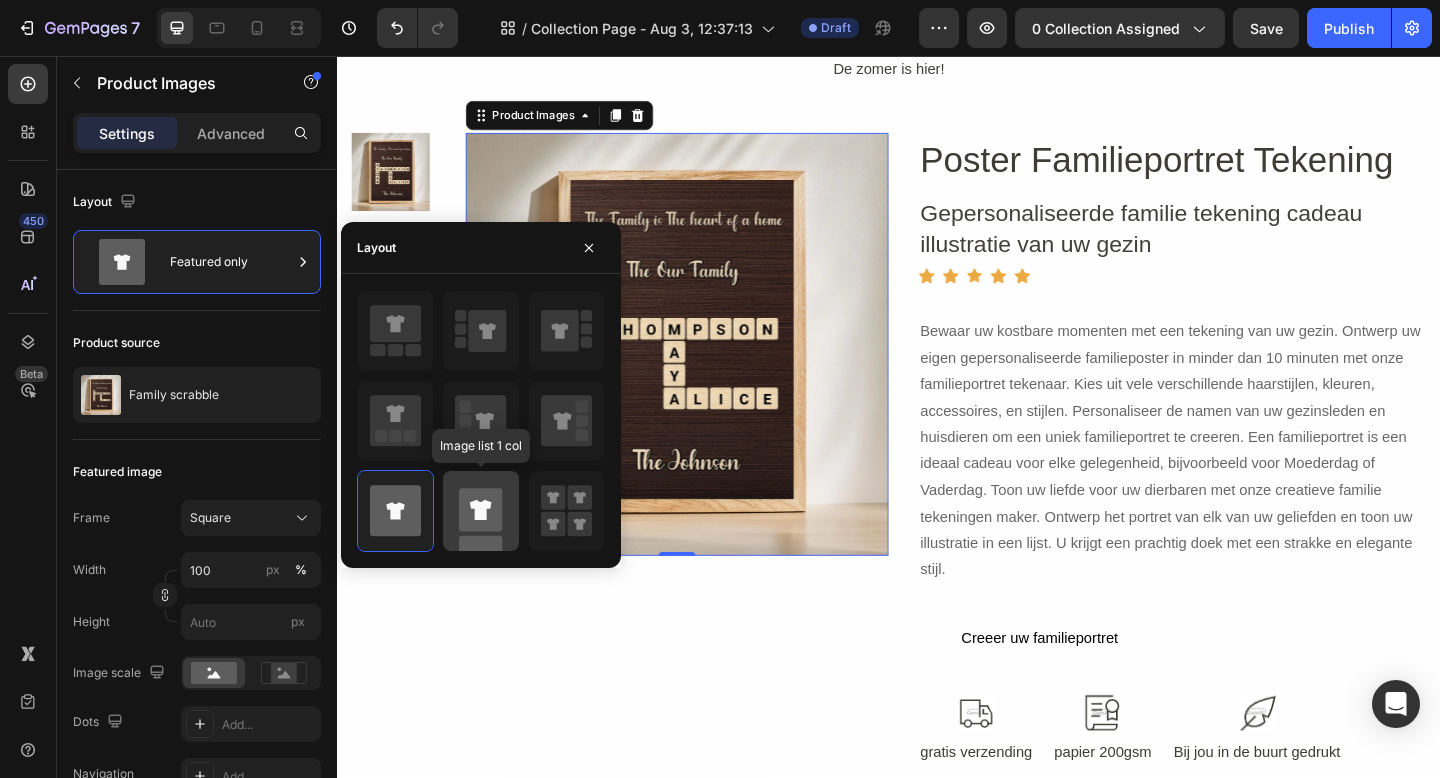 click 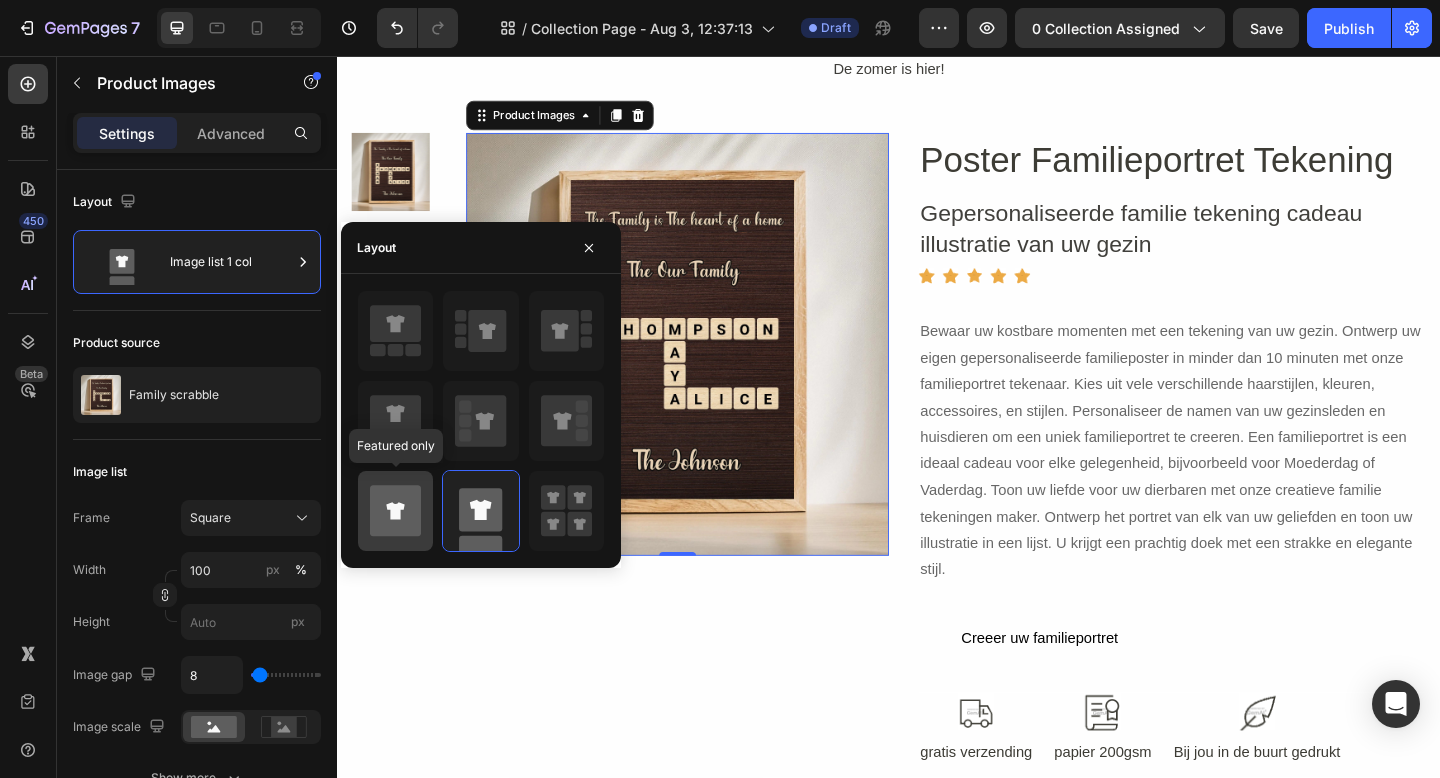 click 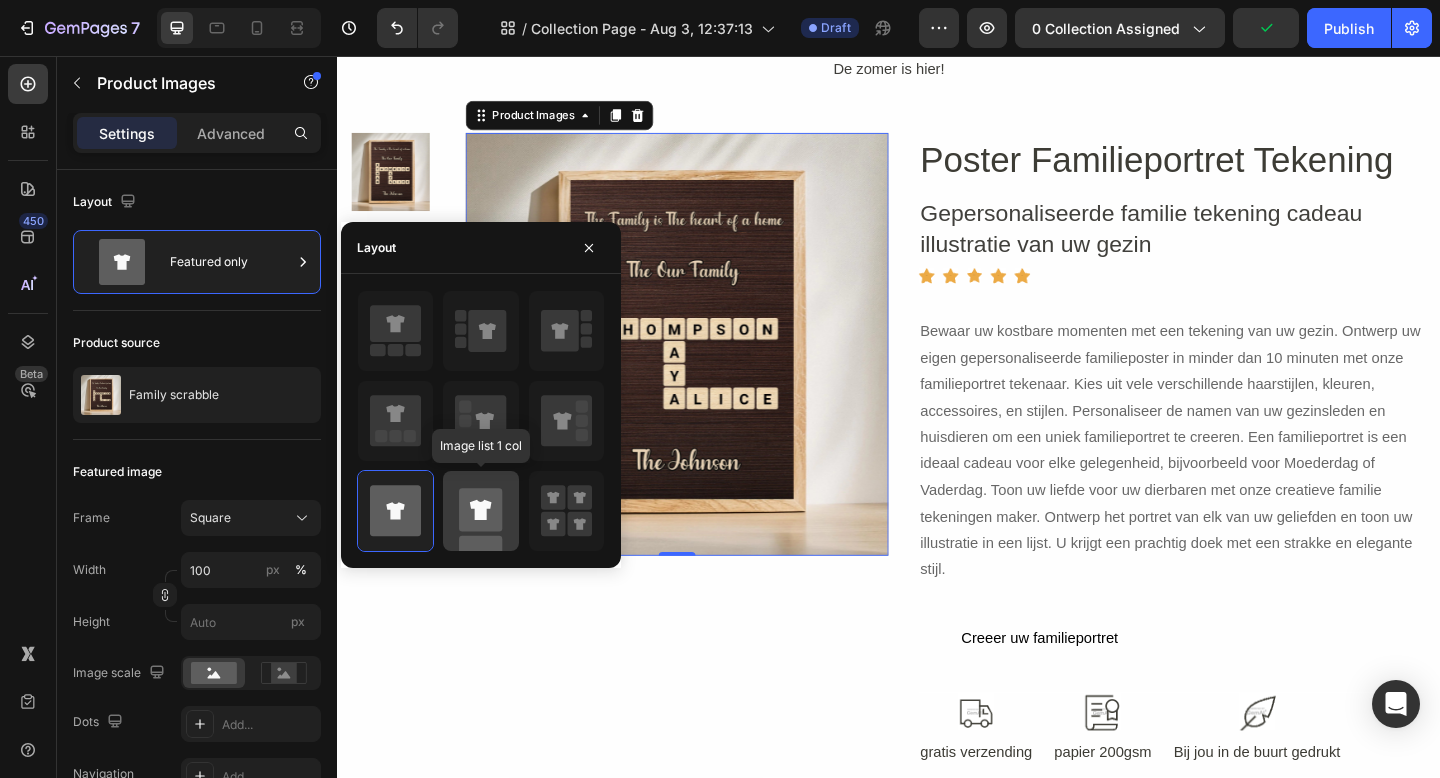 click 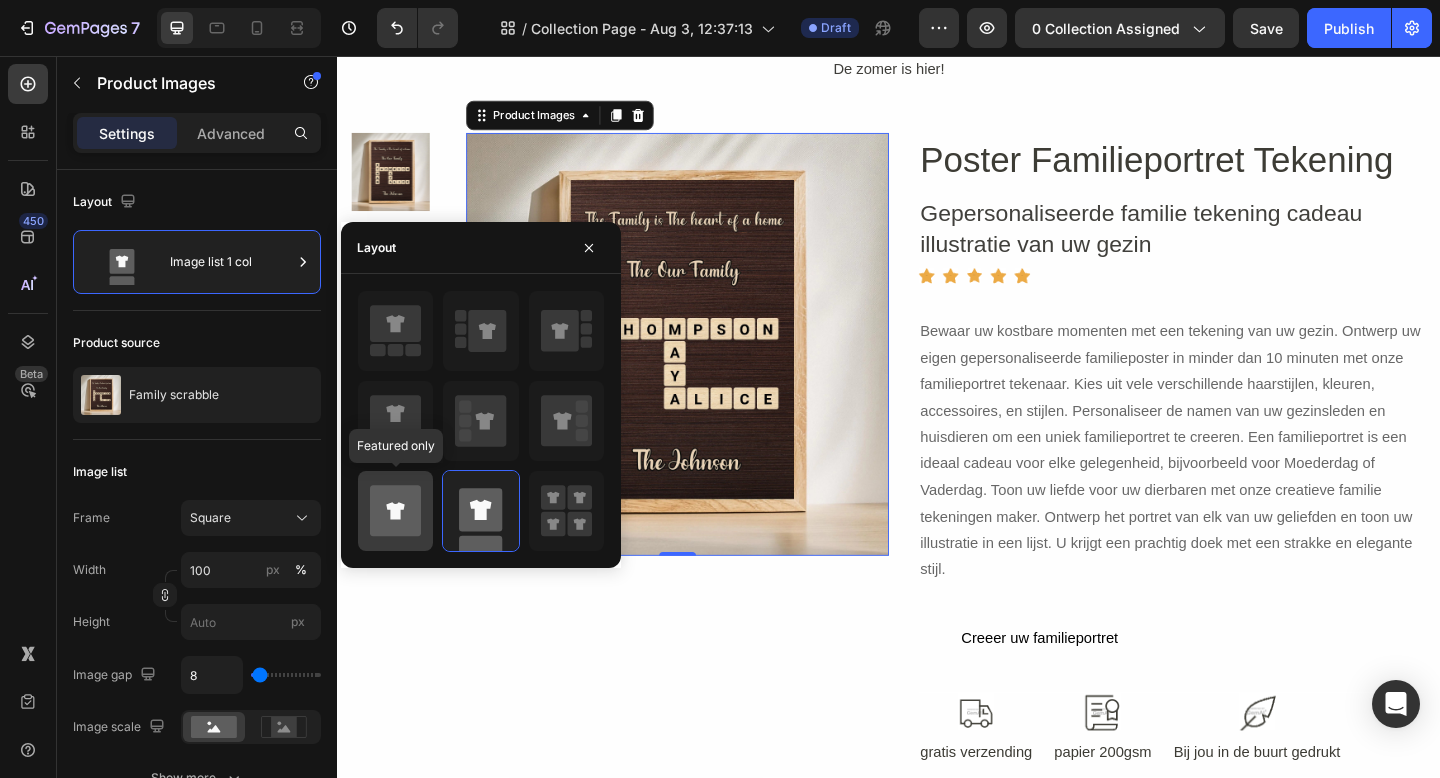 click 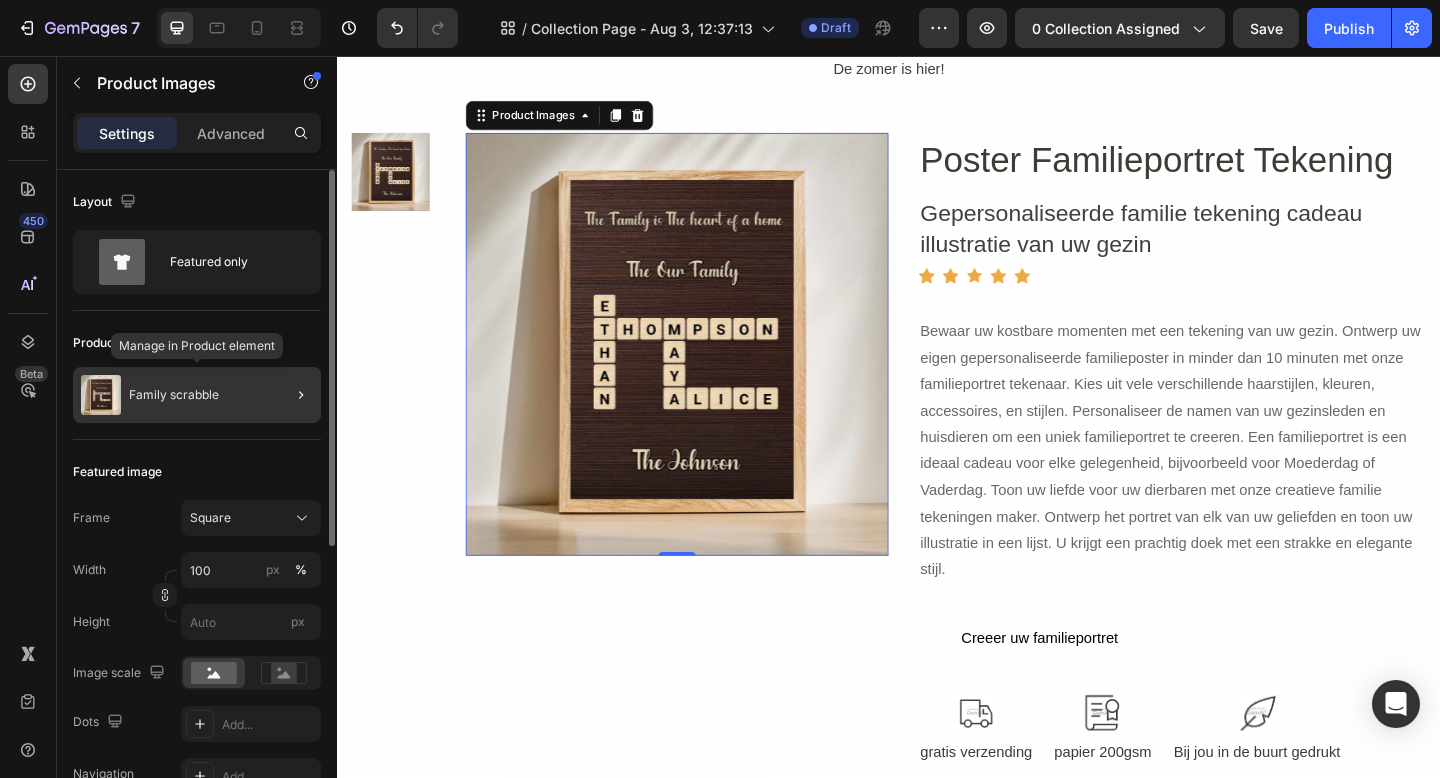 click on "Family [PRODUCT]" at bounding box center [174, 395] 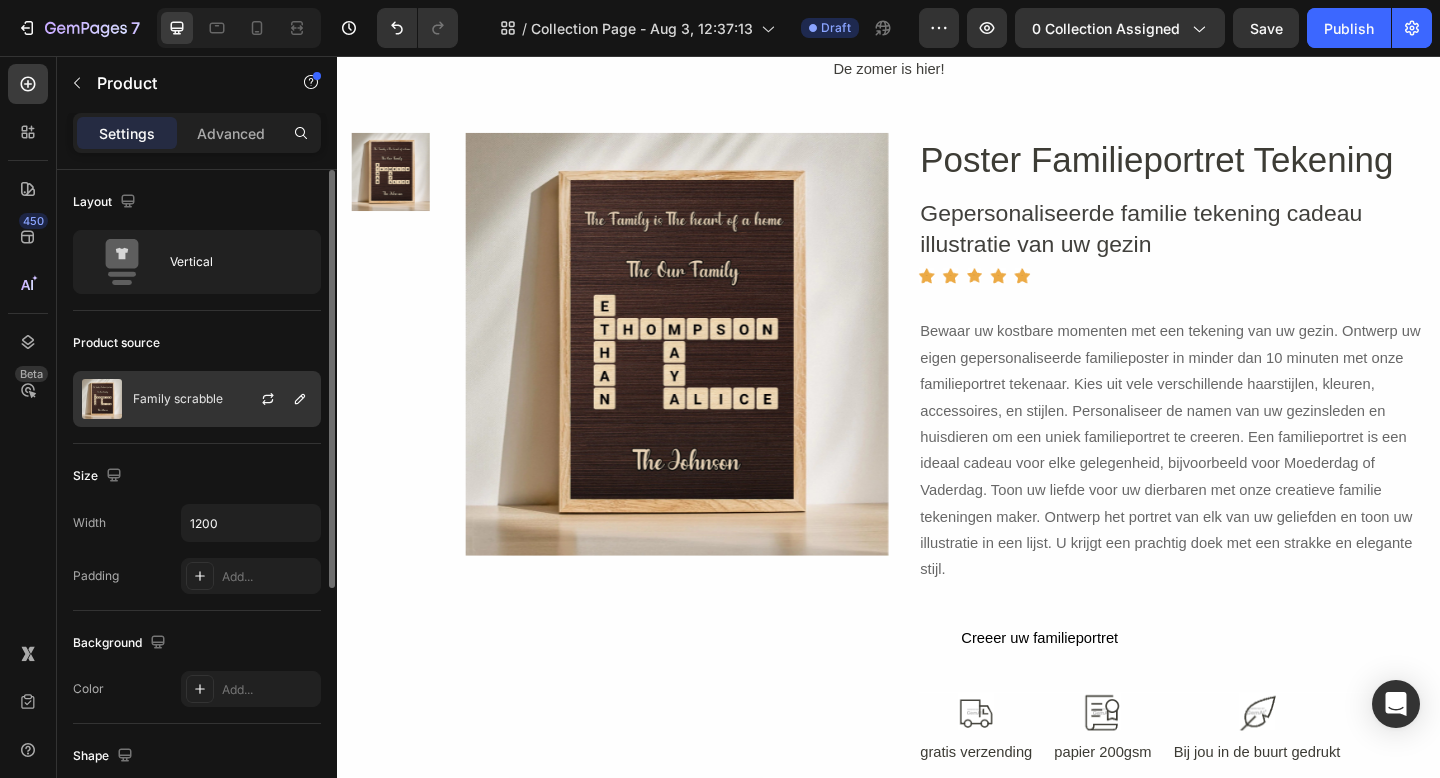 click on "Family [PRODUCT]" at bounding box center (178, 399) 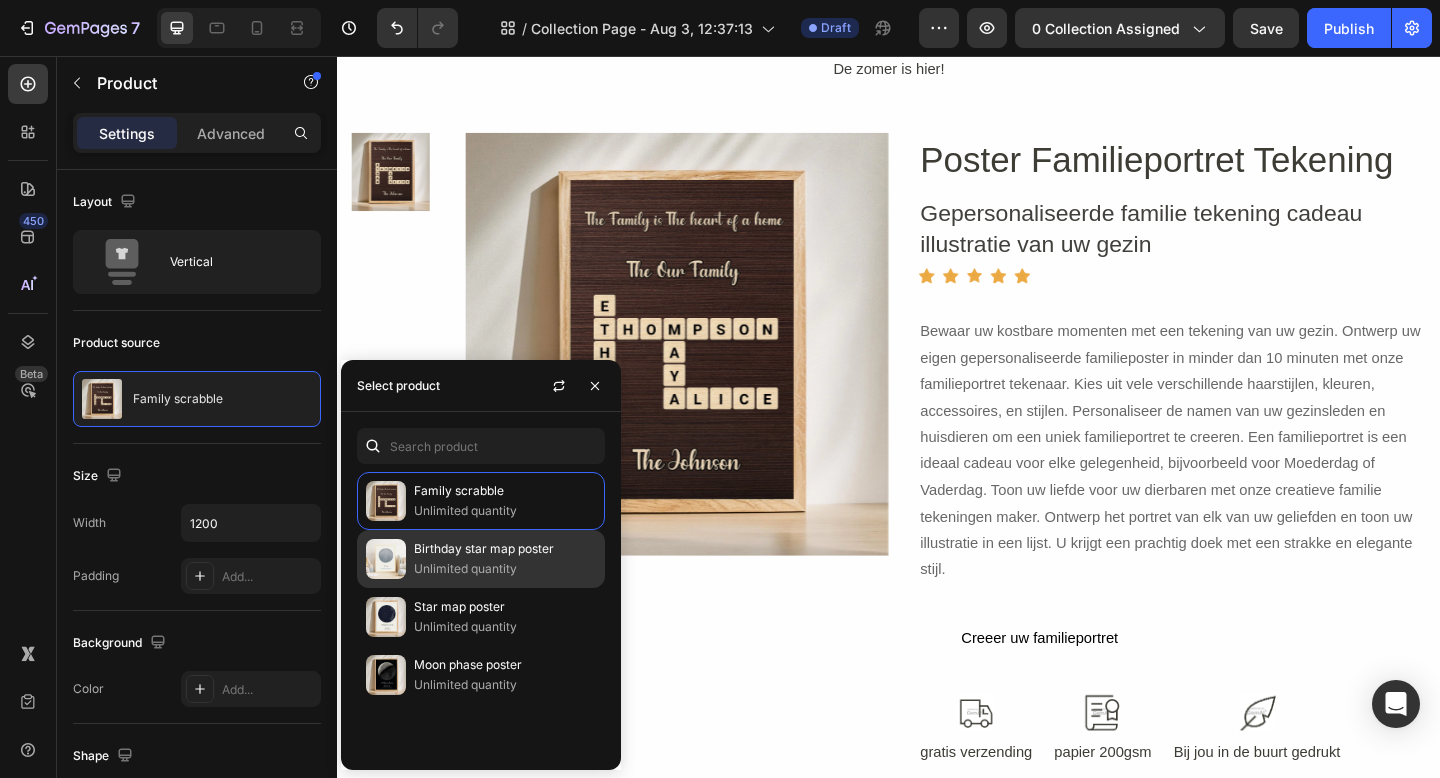 click on "[BIRTHDAY] [PRODUCT] poster" at bounding box center (505, 549) 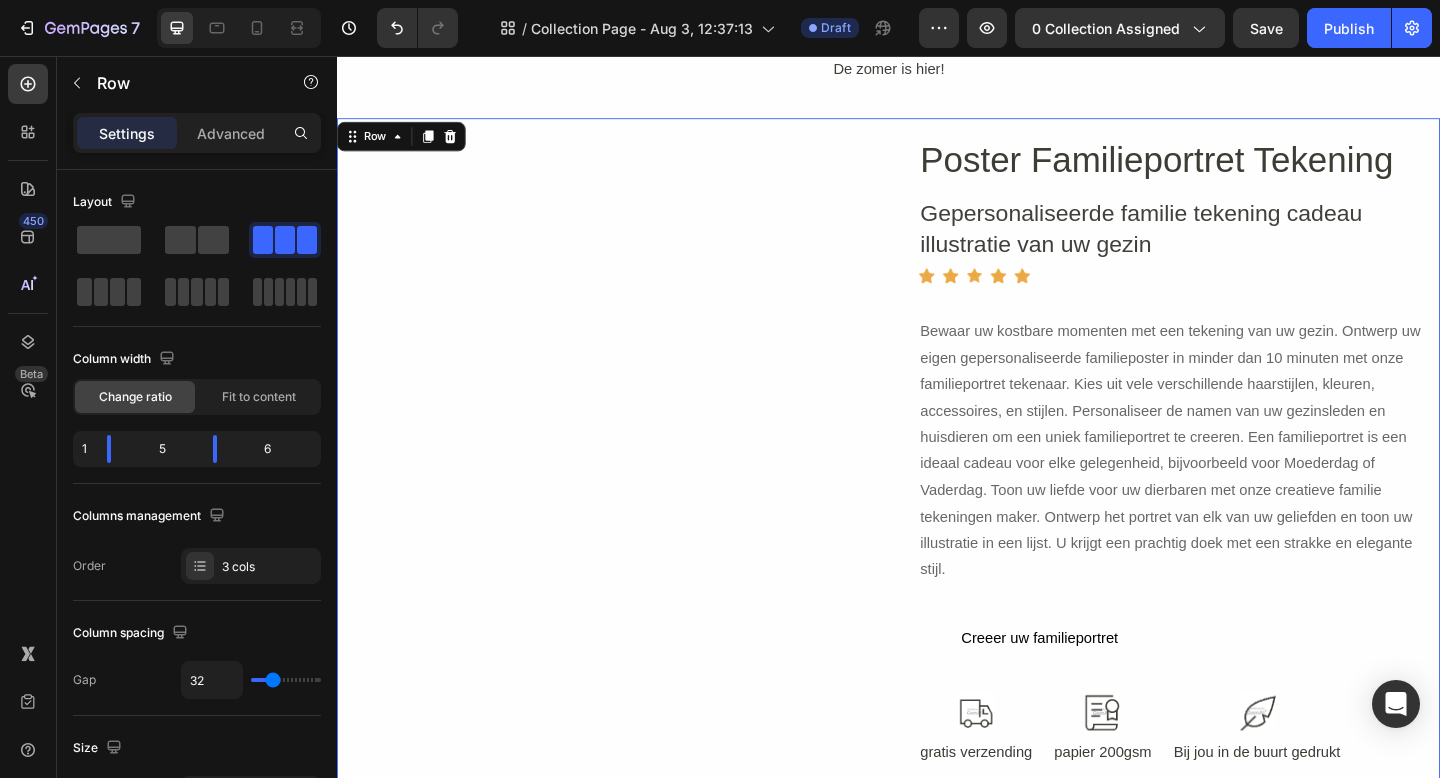 click on "Product Images" at bounding box center [707, 485] 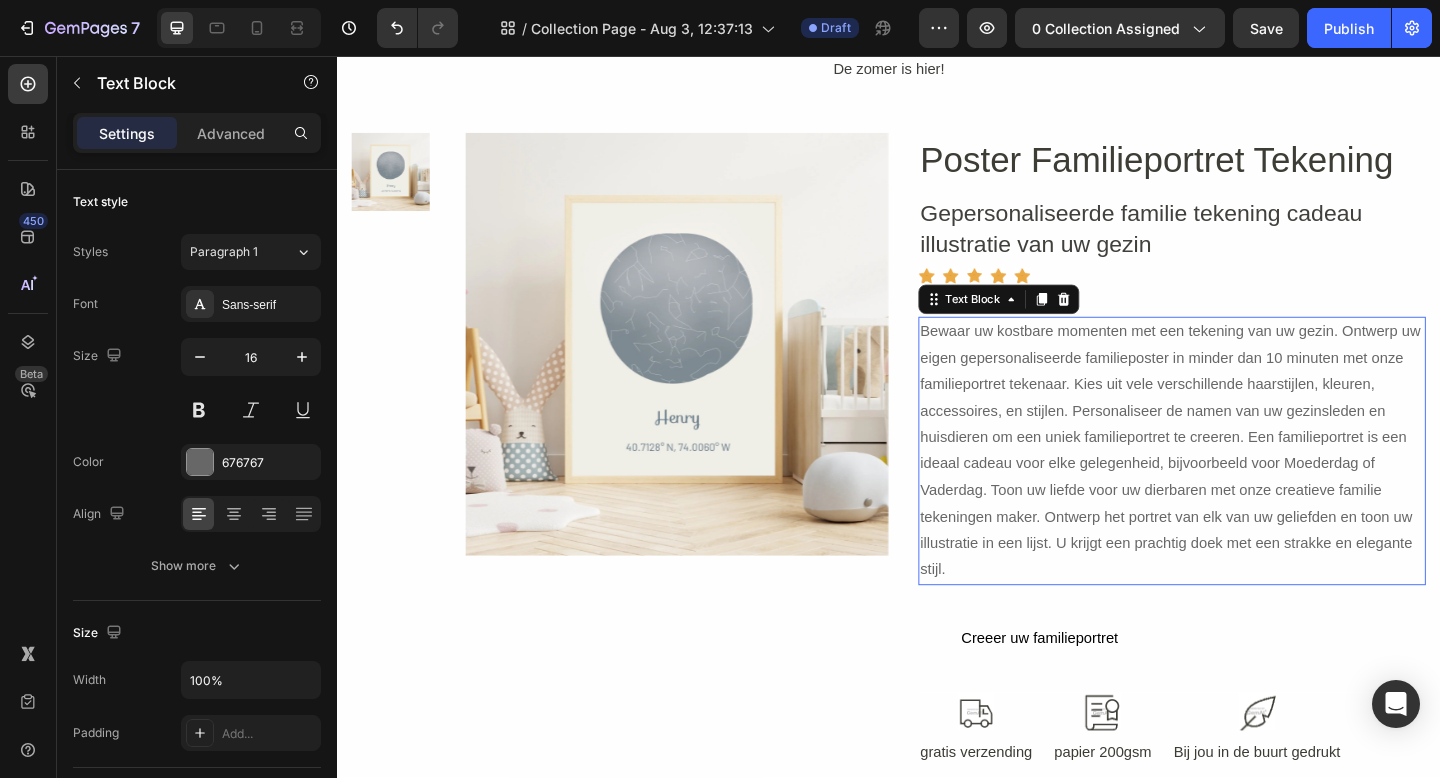 click on "Bewaar uw kostbare momenten met een tekening van uw gezin. Ontwerp uw eigen gepersonaliseerde familieposter in minder dan 10 minuten met onze familieportret tekenaar. Kies uit vele verschillende haarstijlen, kleuren, accessoires, en stijlen. Personaliseer de namen van uw gezinsleden en huisdieren om een uniek familieportret te creeren. Een familieportret is een ideaal cadeau voor elke gelegenheid, bijvoorbeeld voor Moederdag of Vaderdag. Toon uw liefde voor uw dierbaren met onze creatieve familie tekeningen maker. Ontwerp het portret van elk van uw geliefden en toon uw illustratie in een lijst. U krijgt een prachtig doek met een strakke en elegante stijl." at bounding box center (1245, 486) 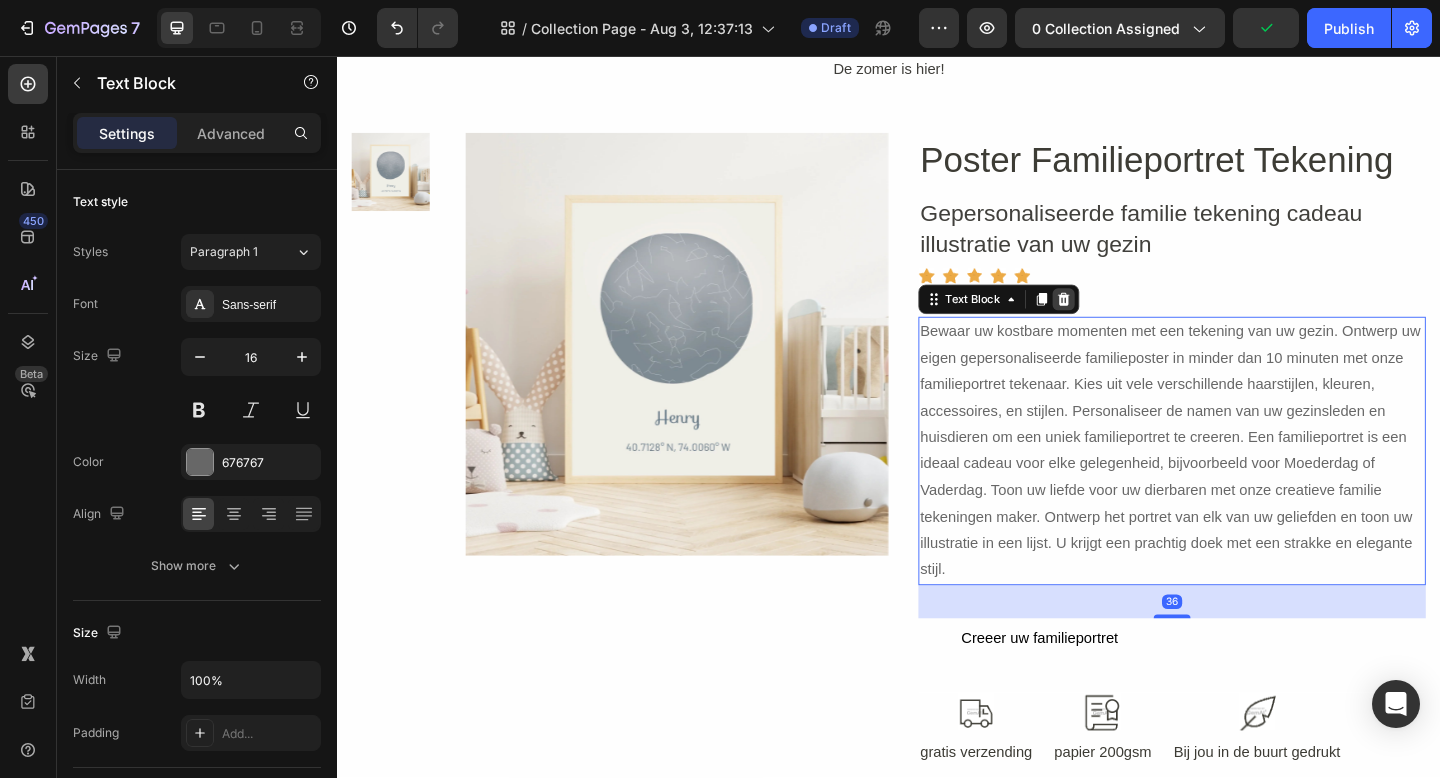 click 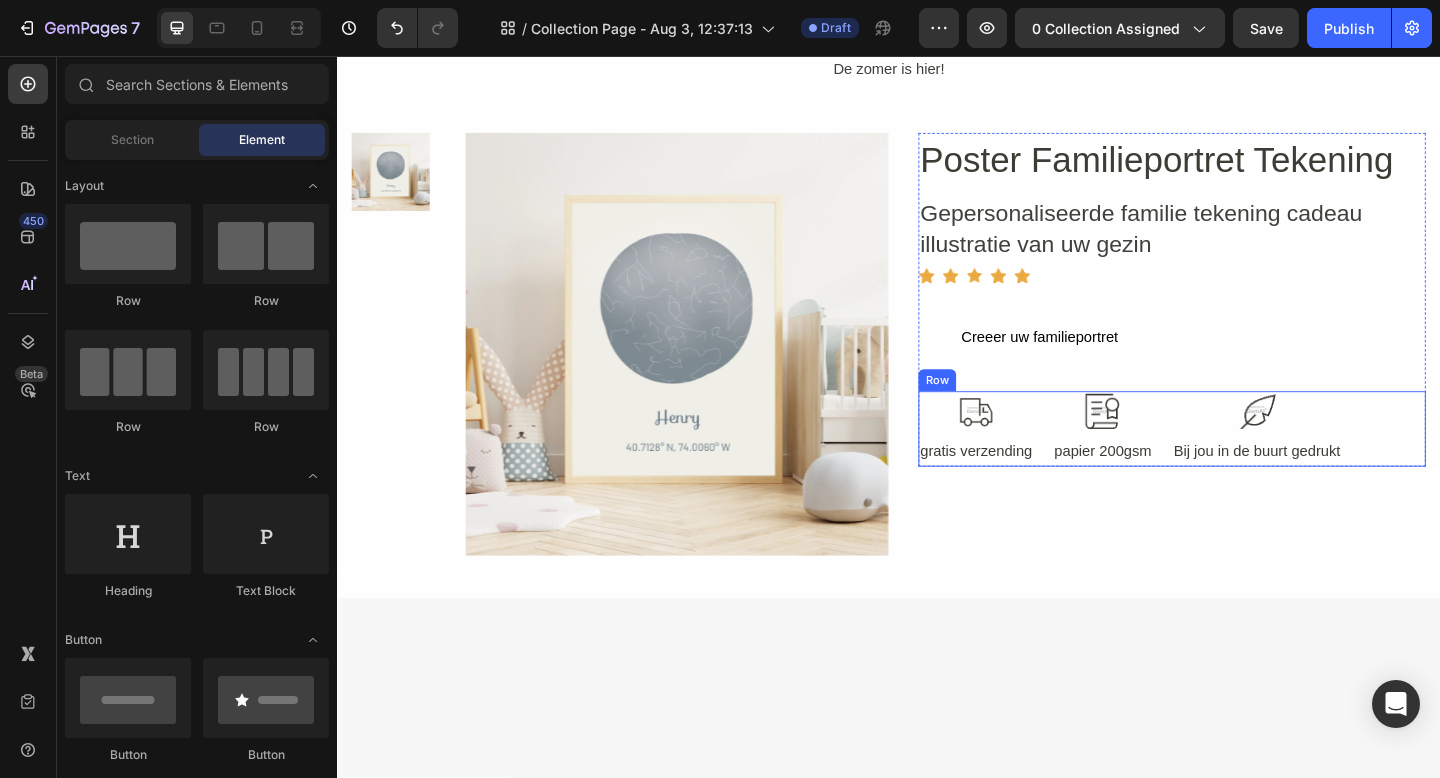 click on "Image gratis verzending Text Block Image papier 200gsm Text Block Image Bij jou in de buurt gedrukt Text Block Row" at bounding box center [1245, 462] 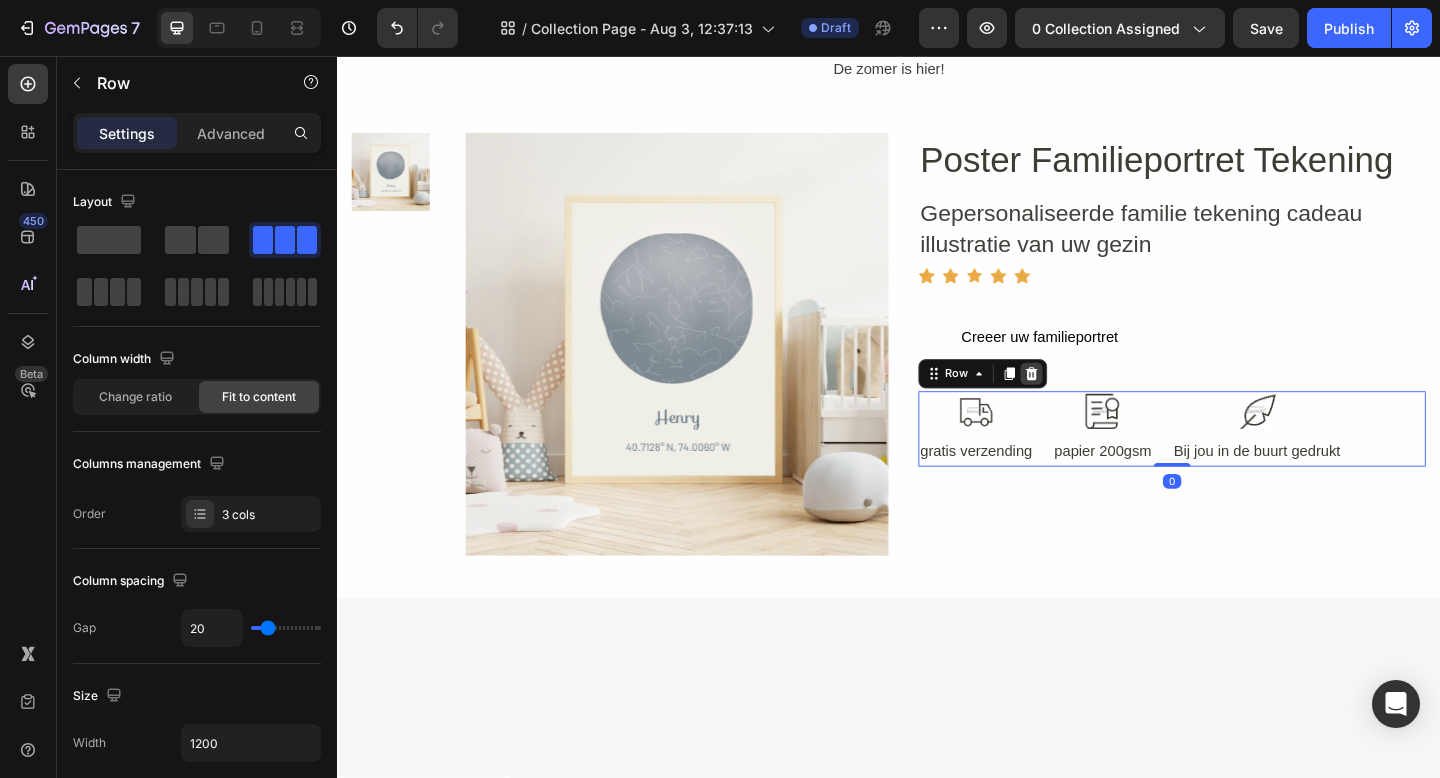 click 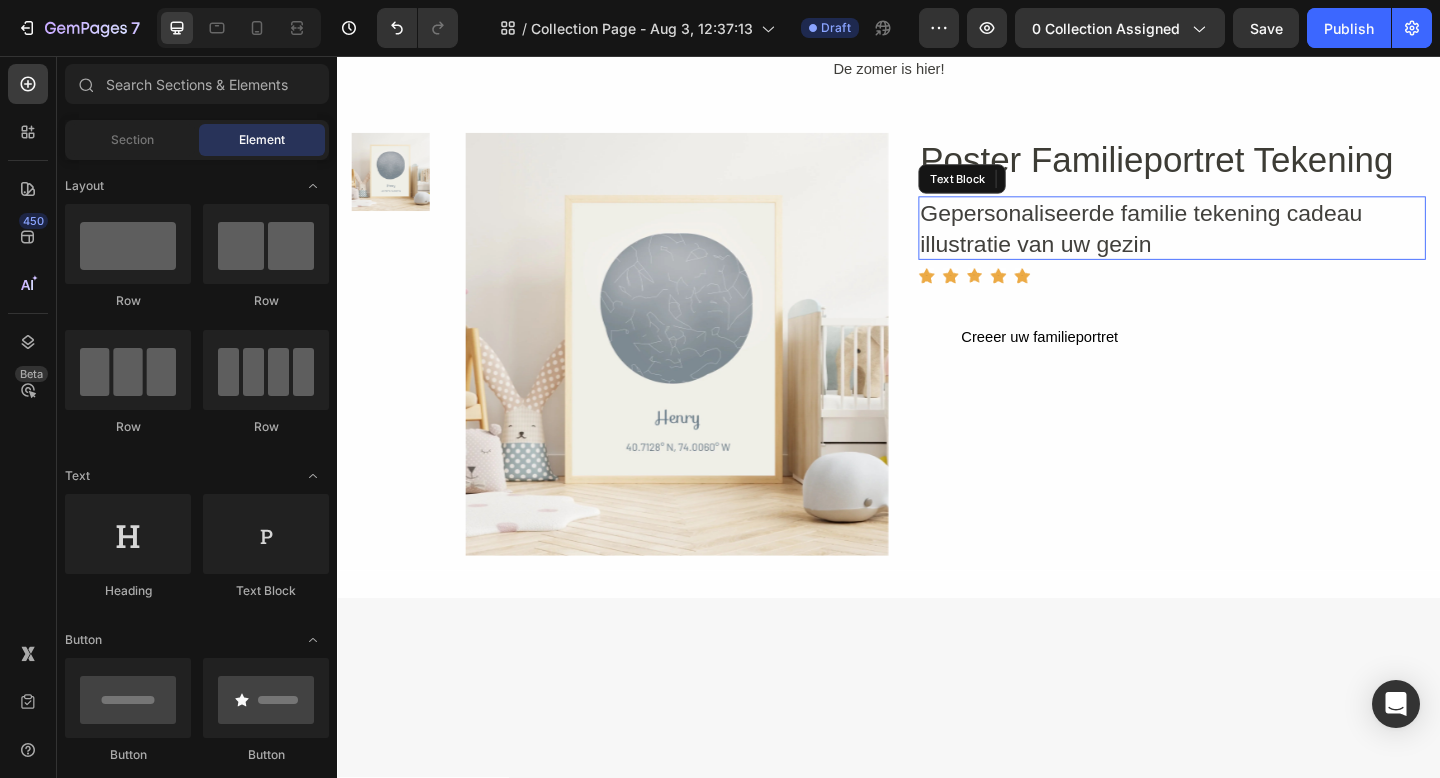 click on "Gepersonaliseerde familie tekening cadeau illustratie van uw gezin" at bounding box center [1245, 243] 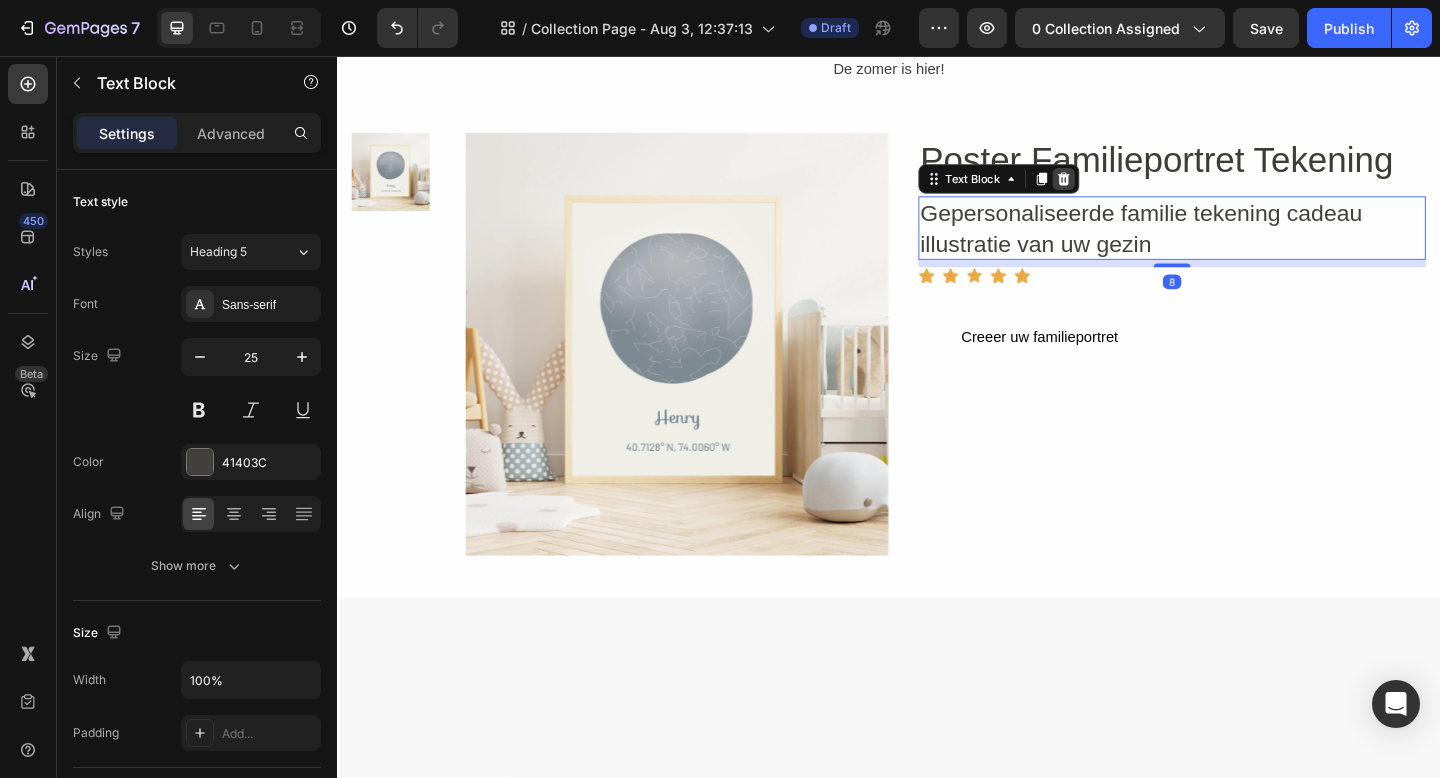 click 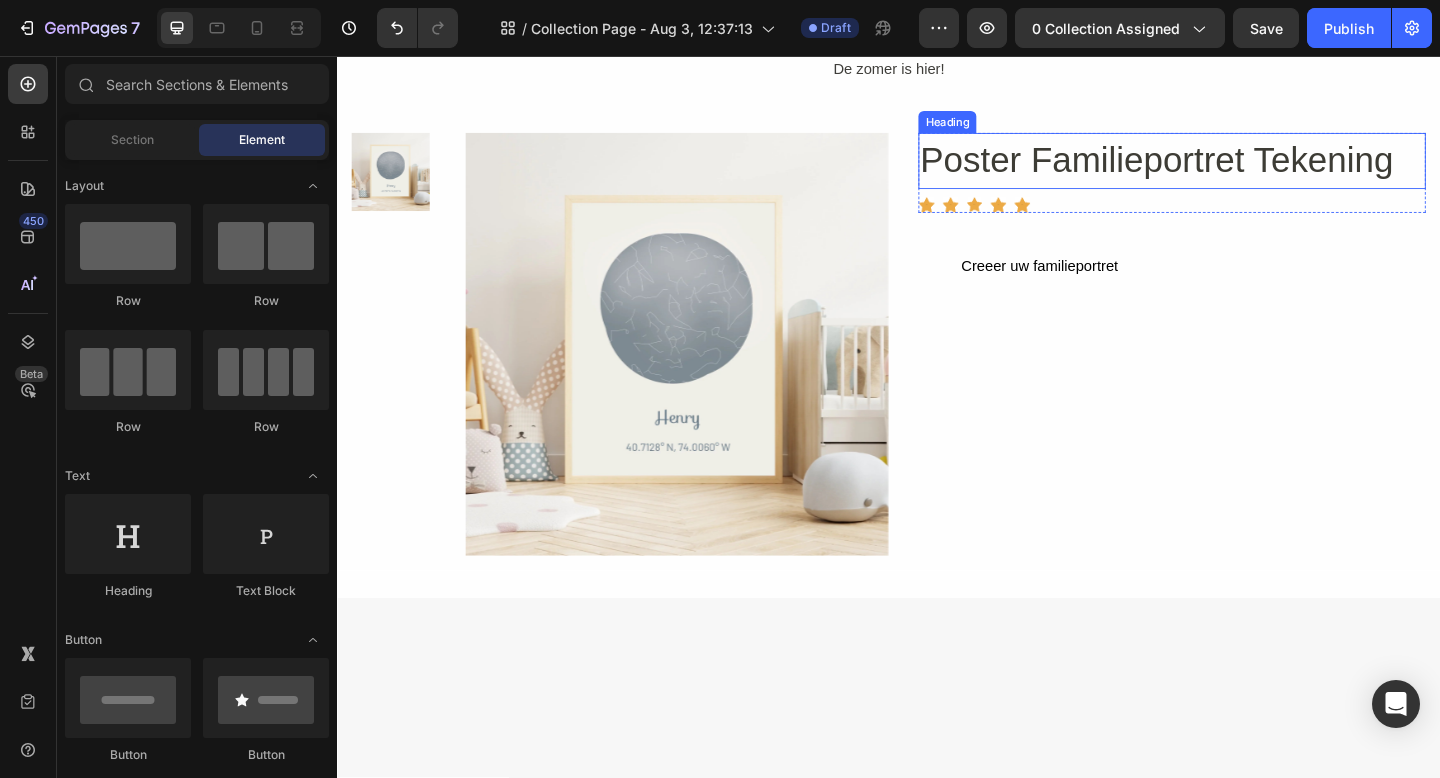 click on "Poster Familieportret Tekening" at bounding box center [1245, 170] 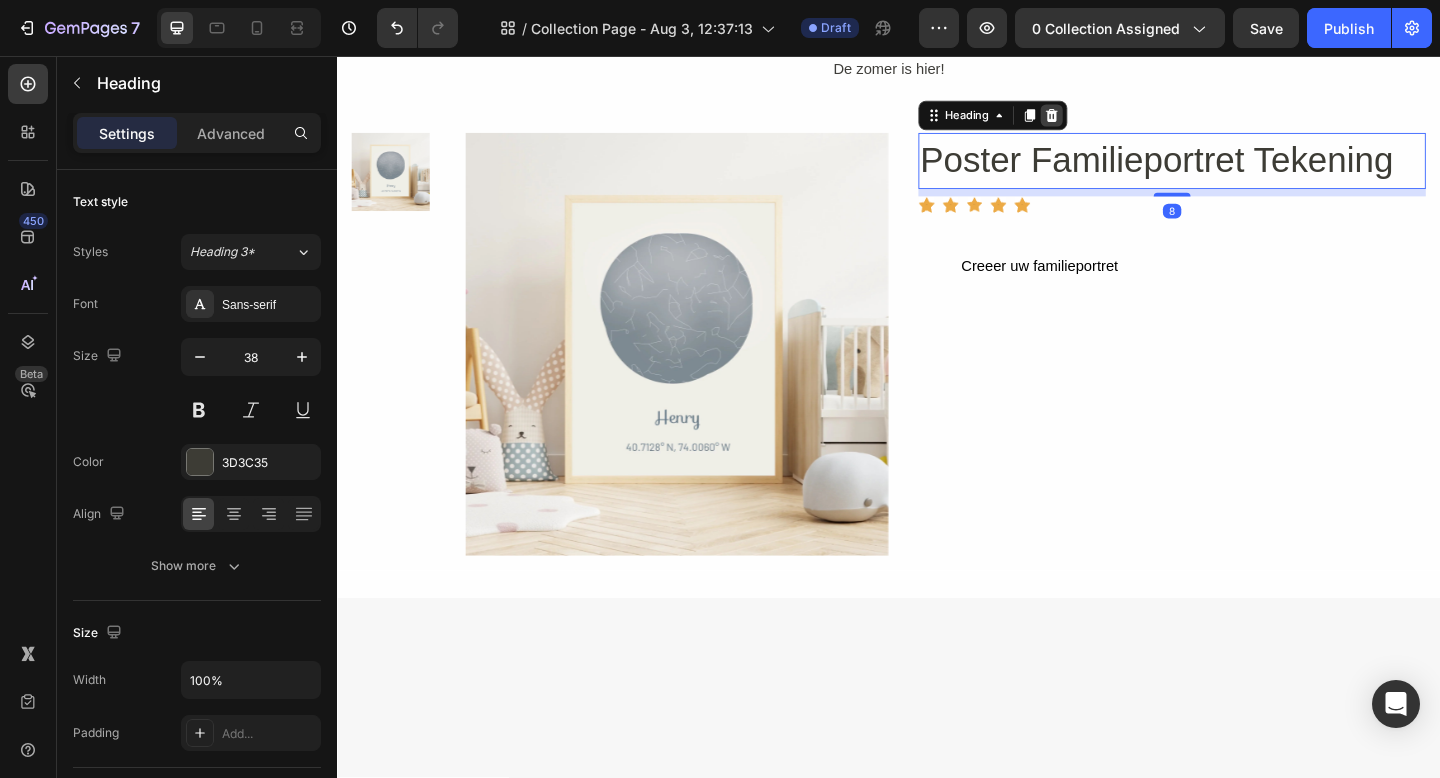click 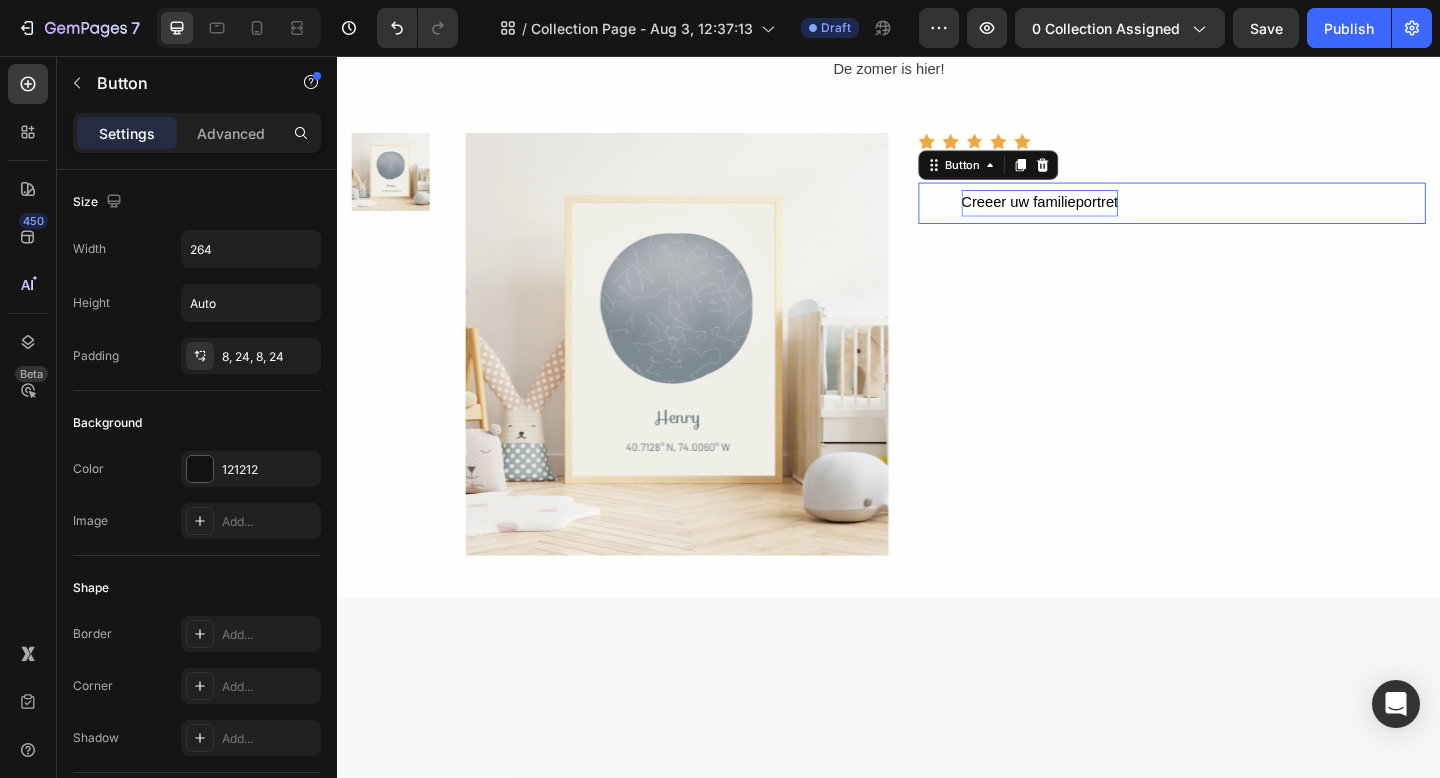 click on "Creeer uw familieportret" at bounding box center (1101, 216) 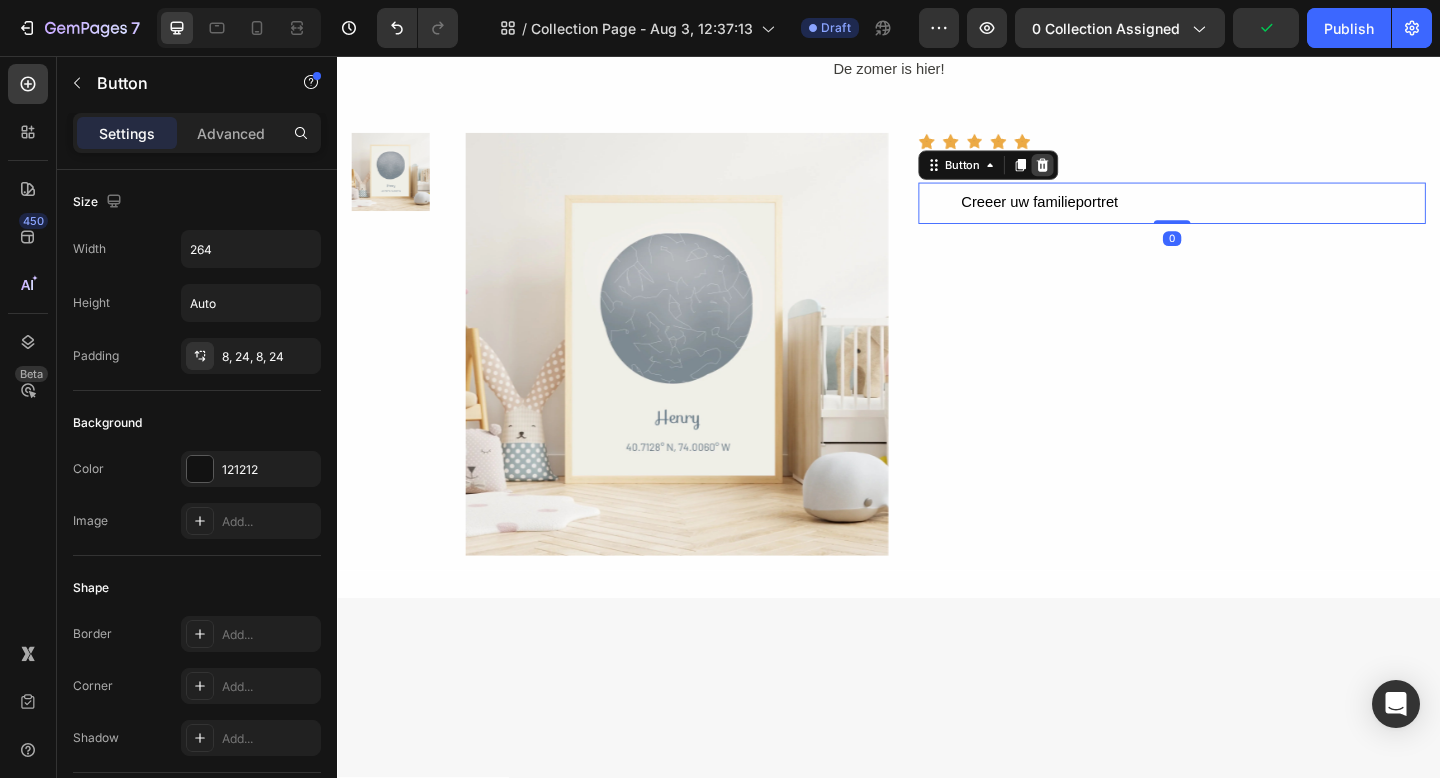 click 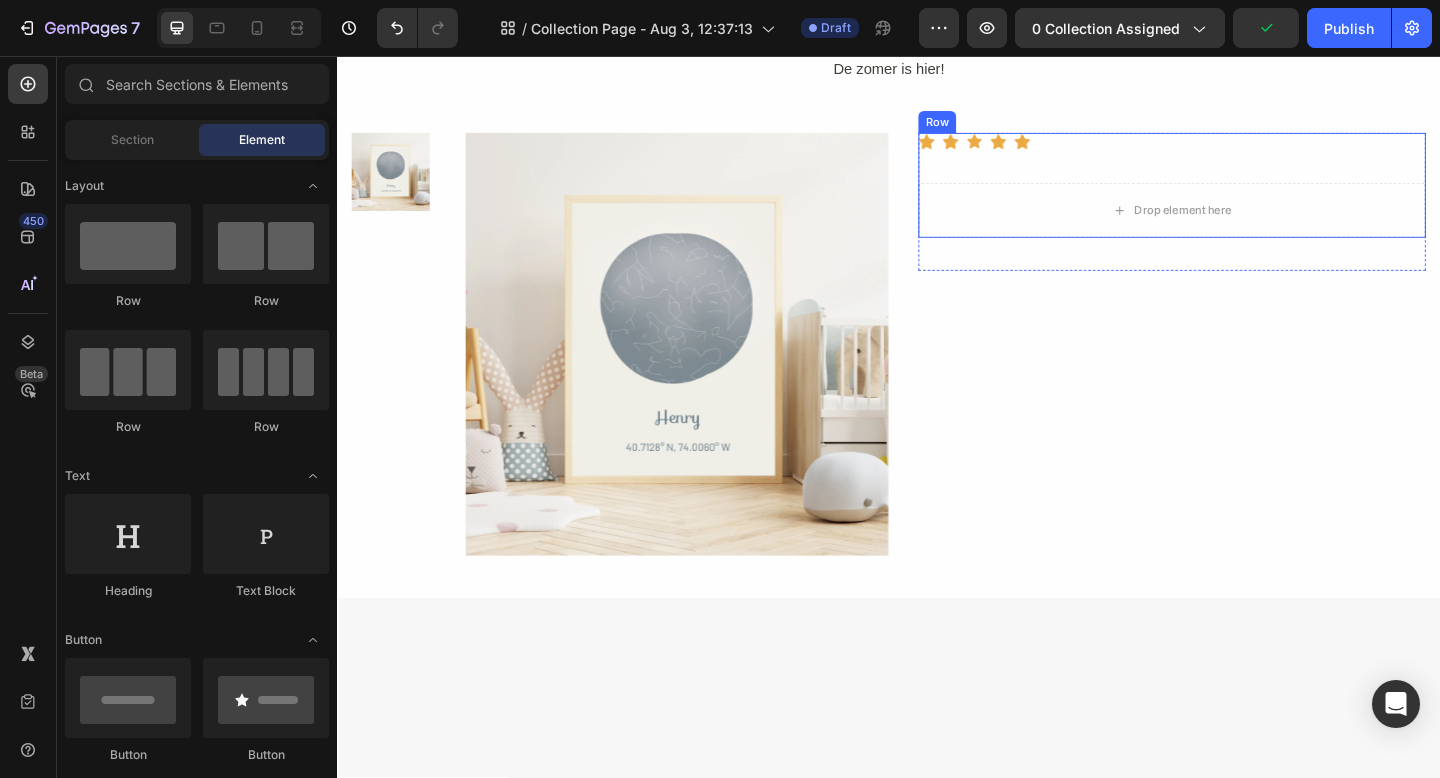 click 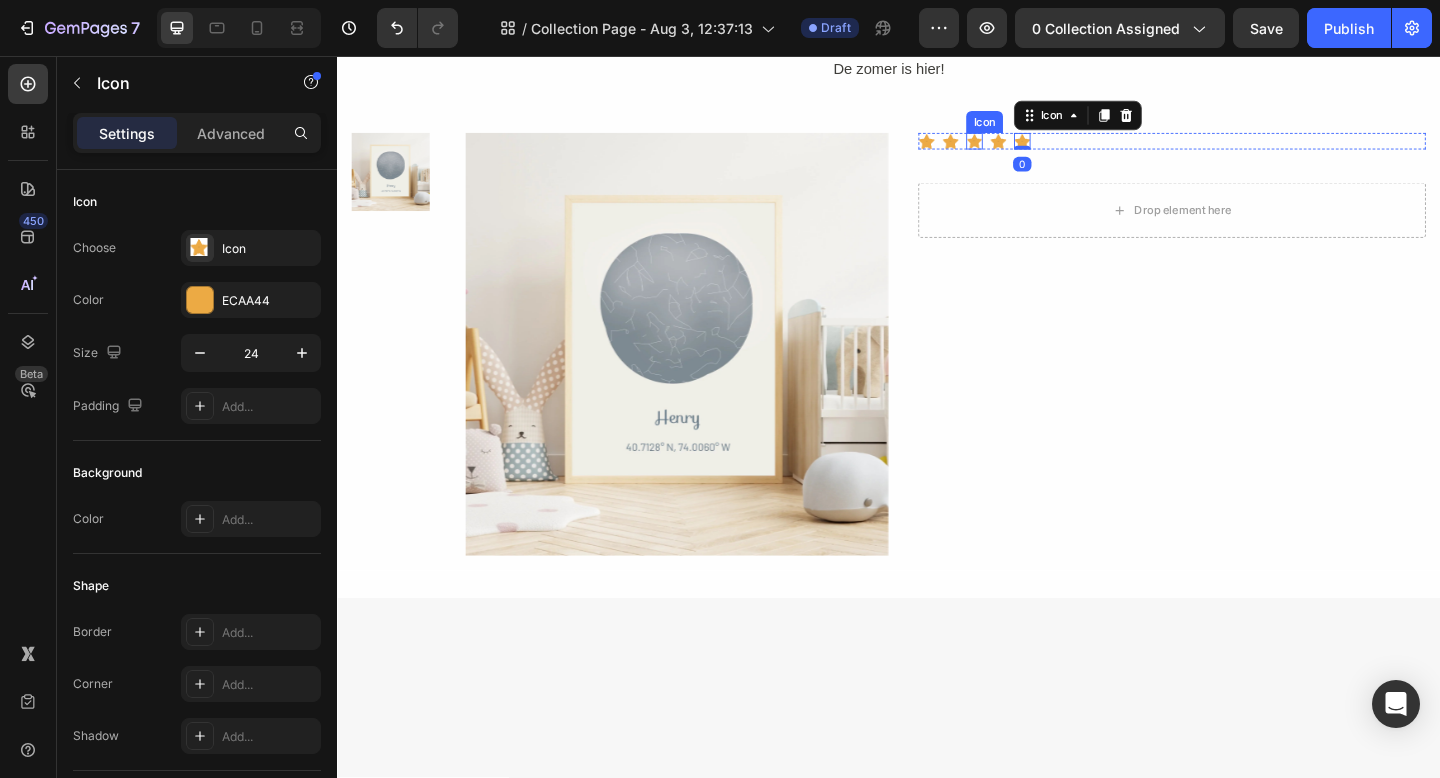 click on "Icon" at bounding box center (1030, 149) 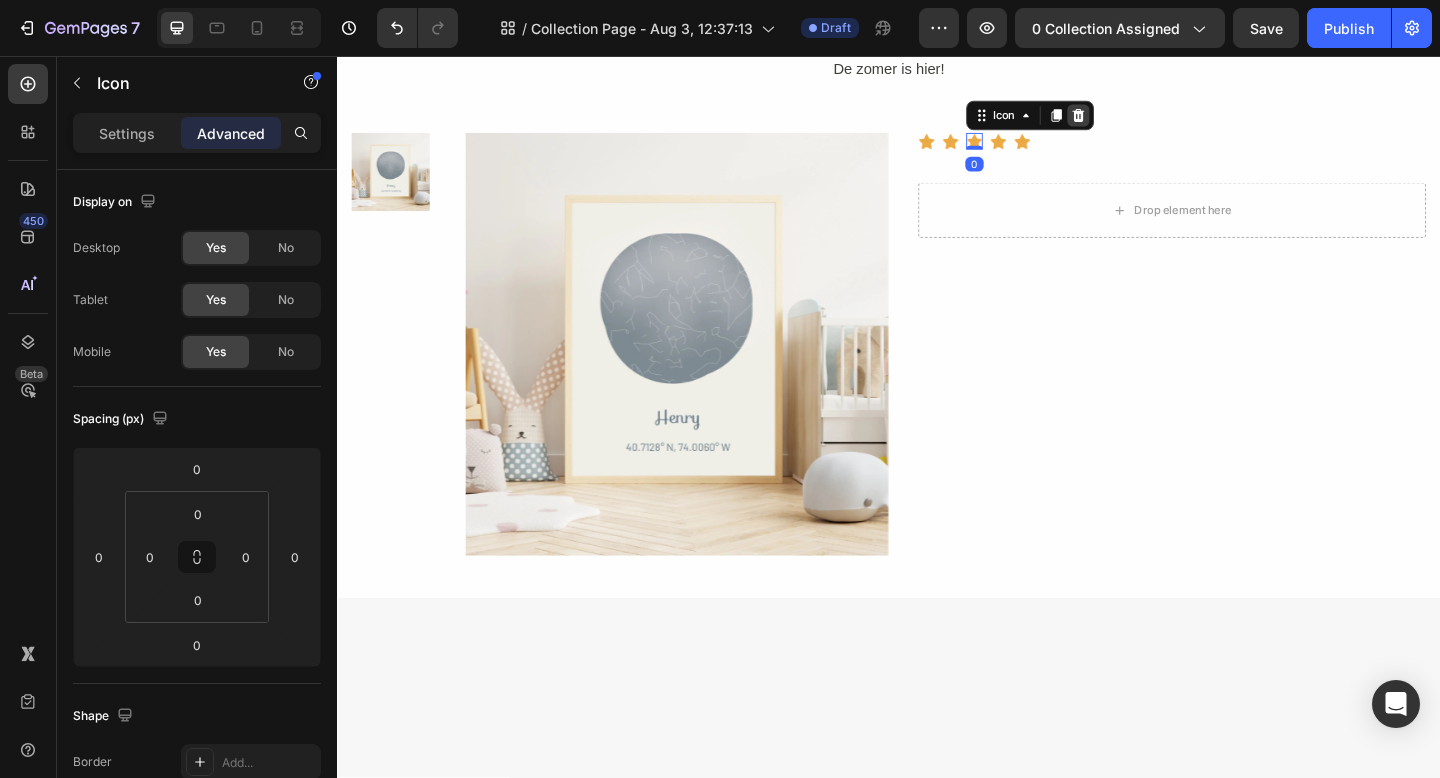click 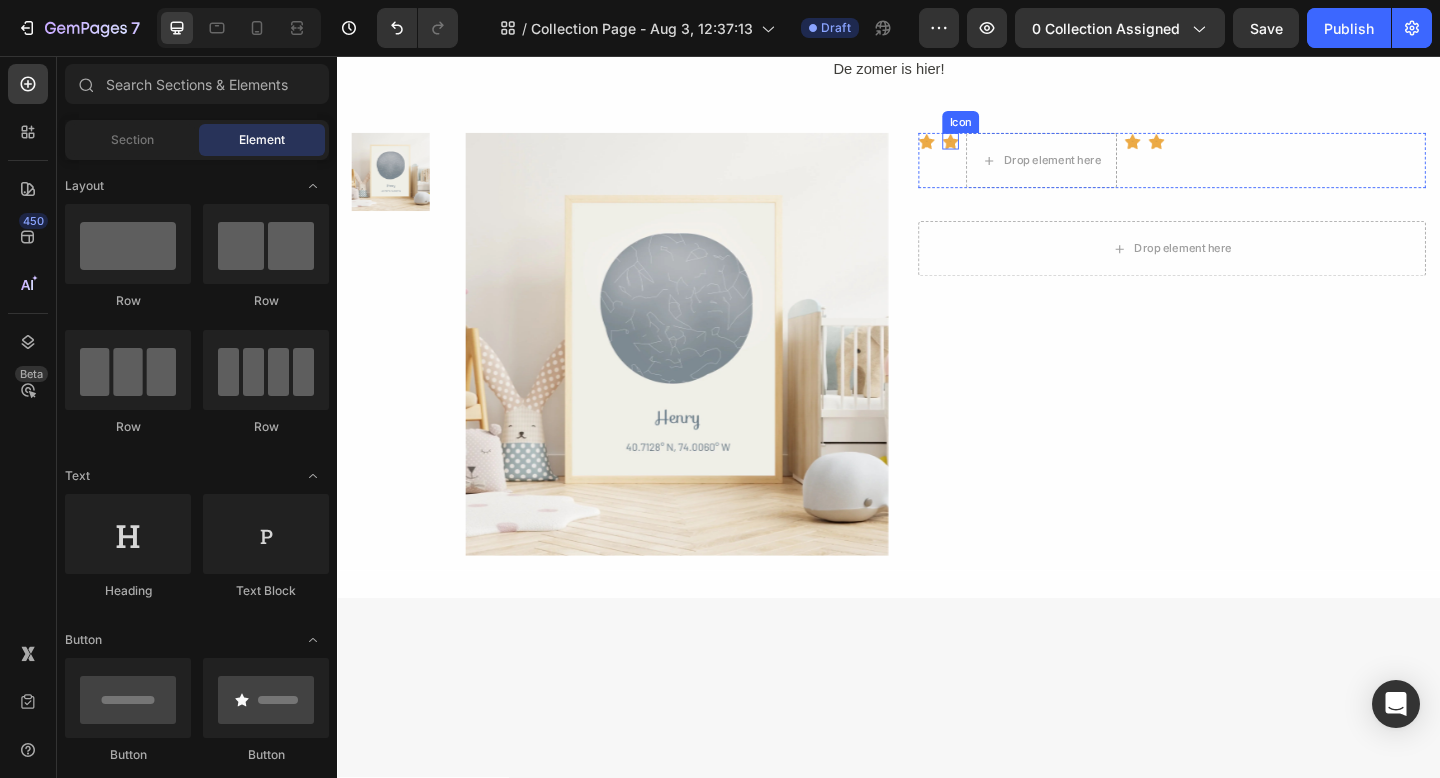 click 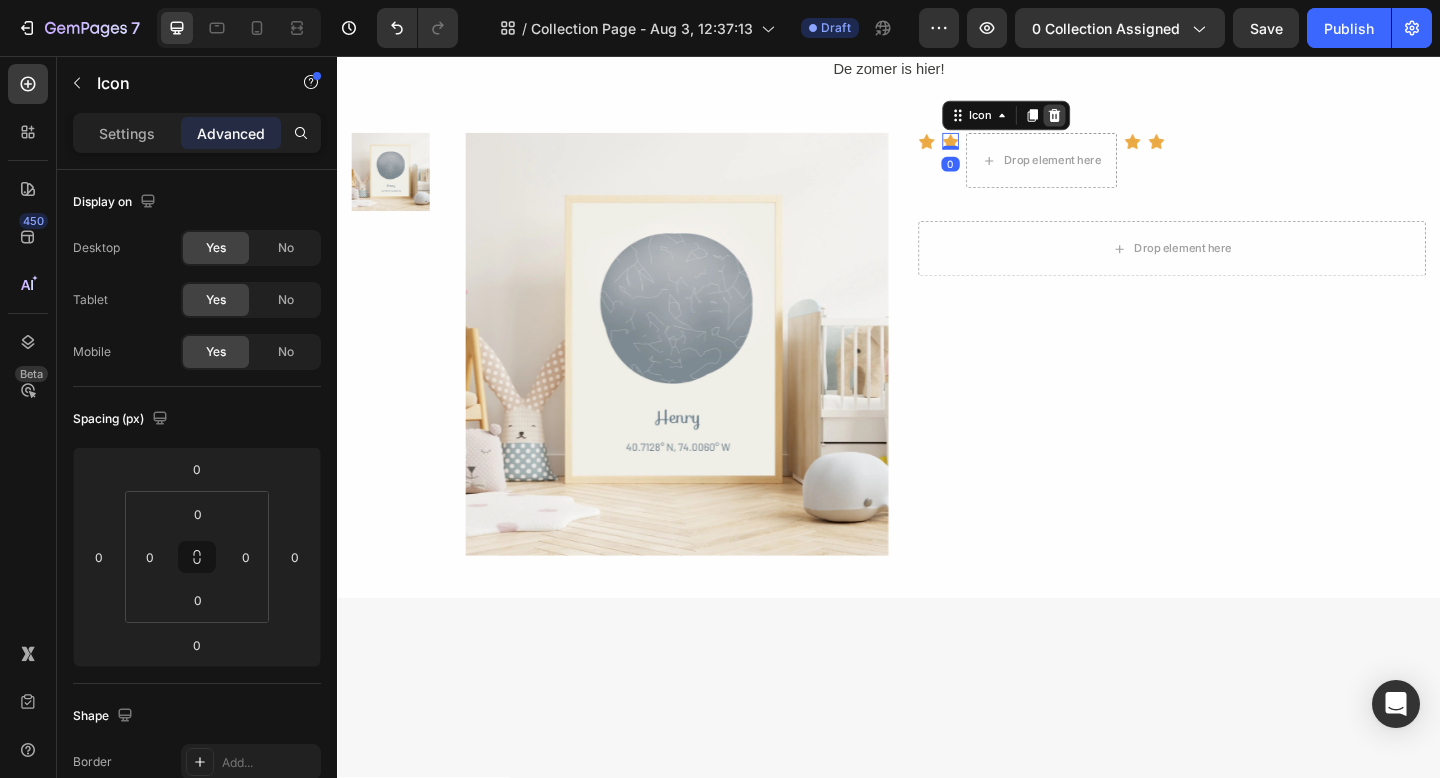 click 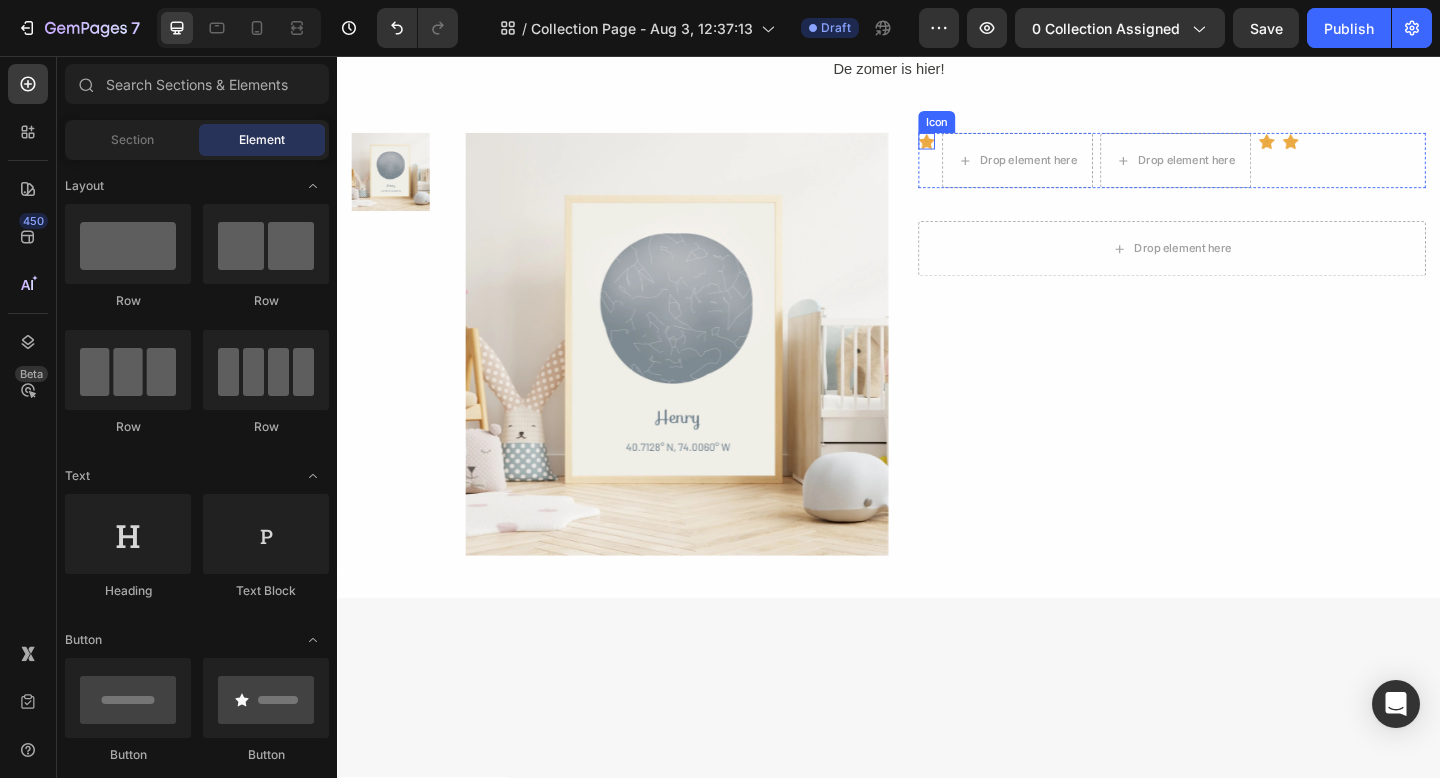 click 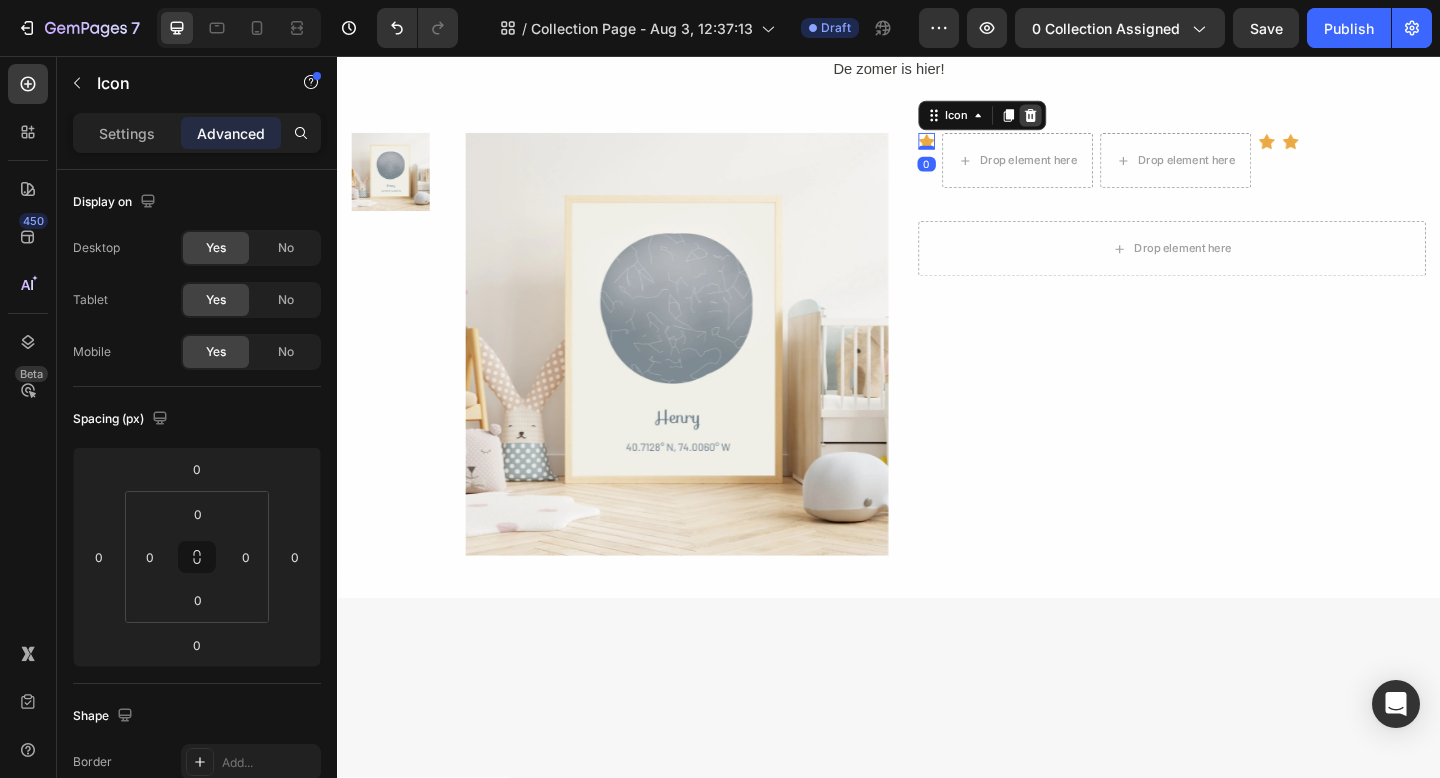 click 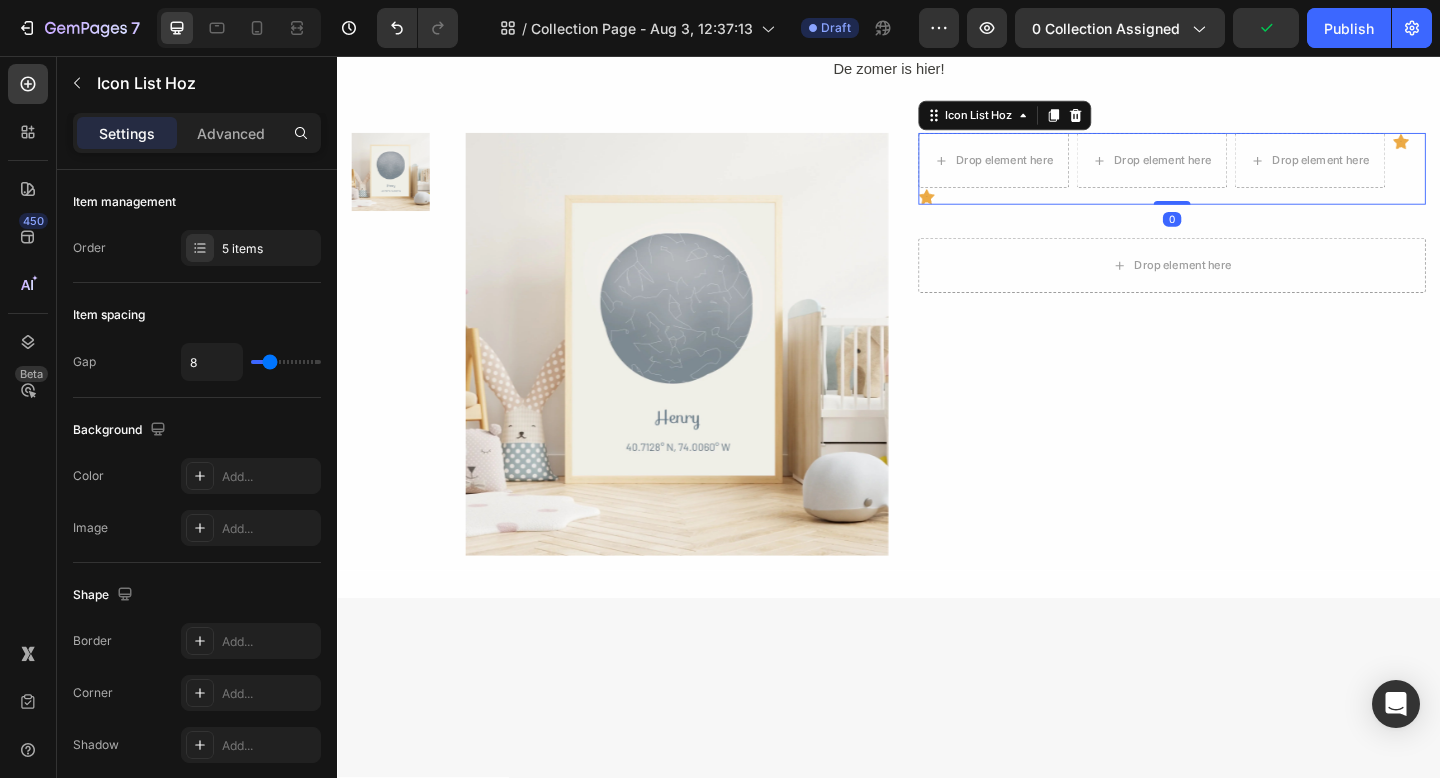 click on "Drop element here
Drop element here
Drop element here     Icon     Icon" at bounding box center [1245, 179] 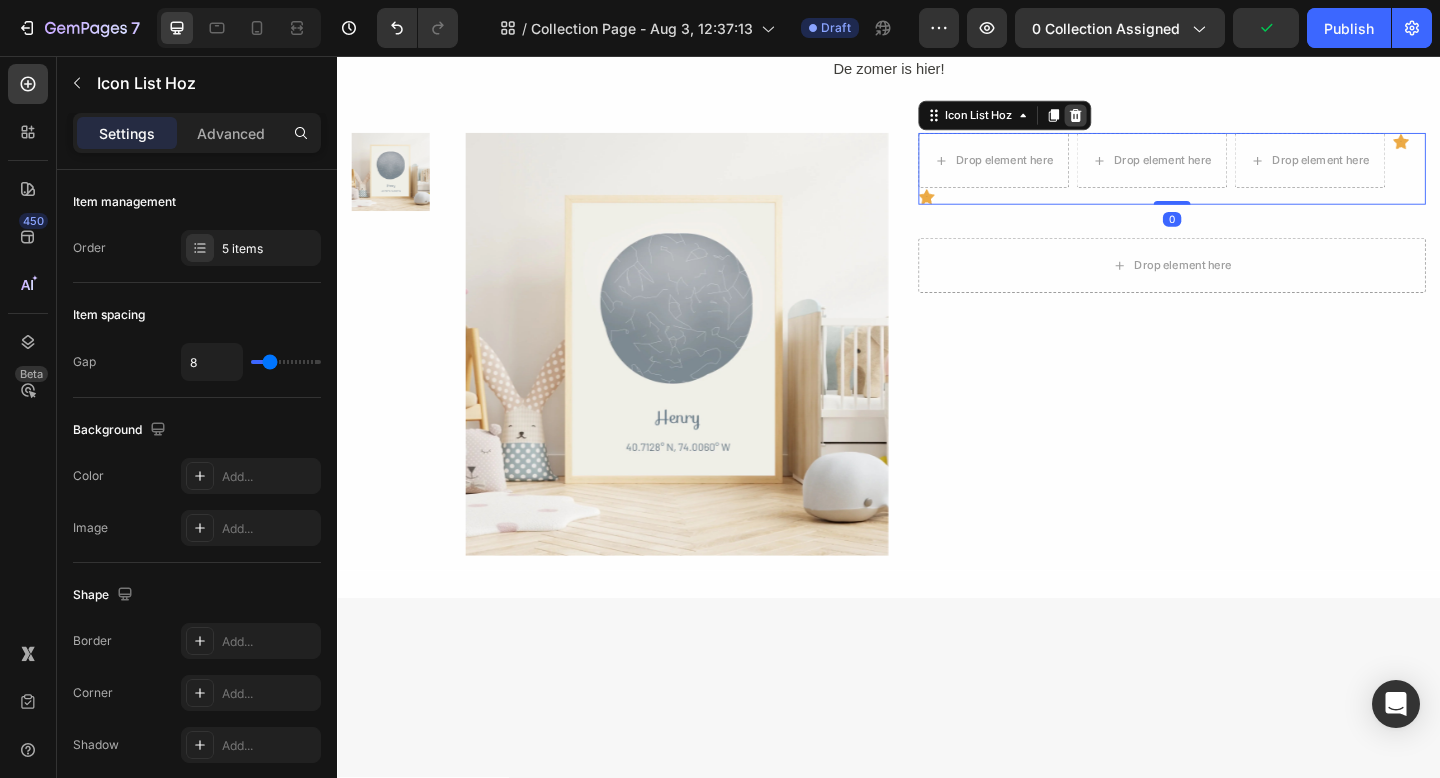 click 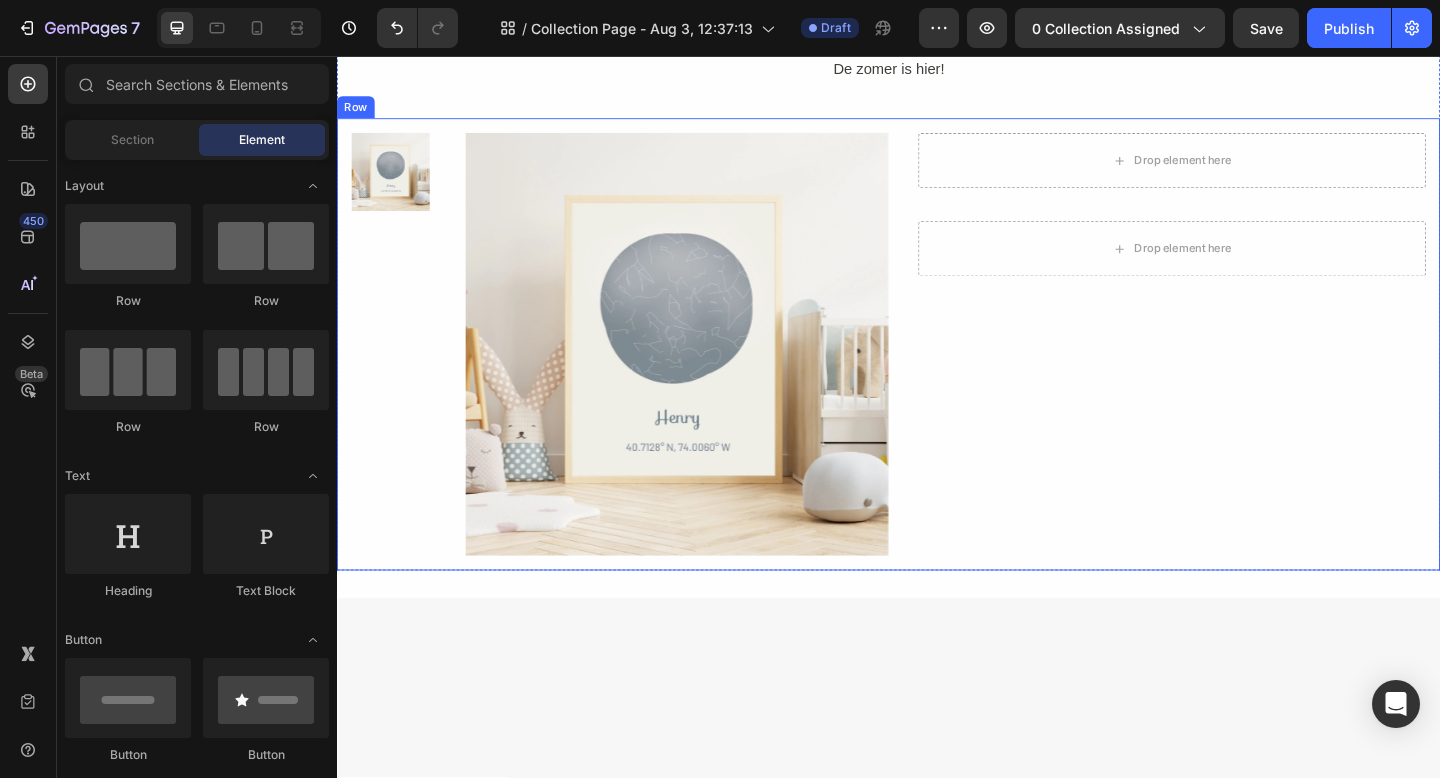 click on "Product Images" at bounding box center [399, 370] 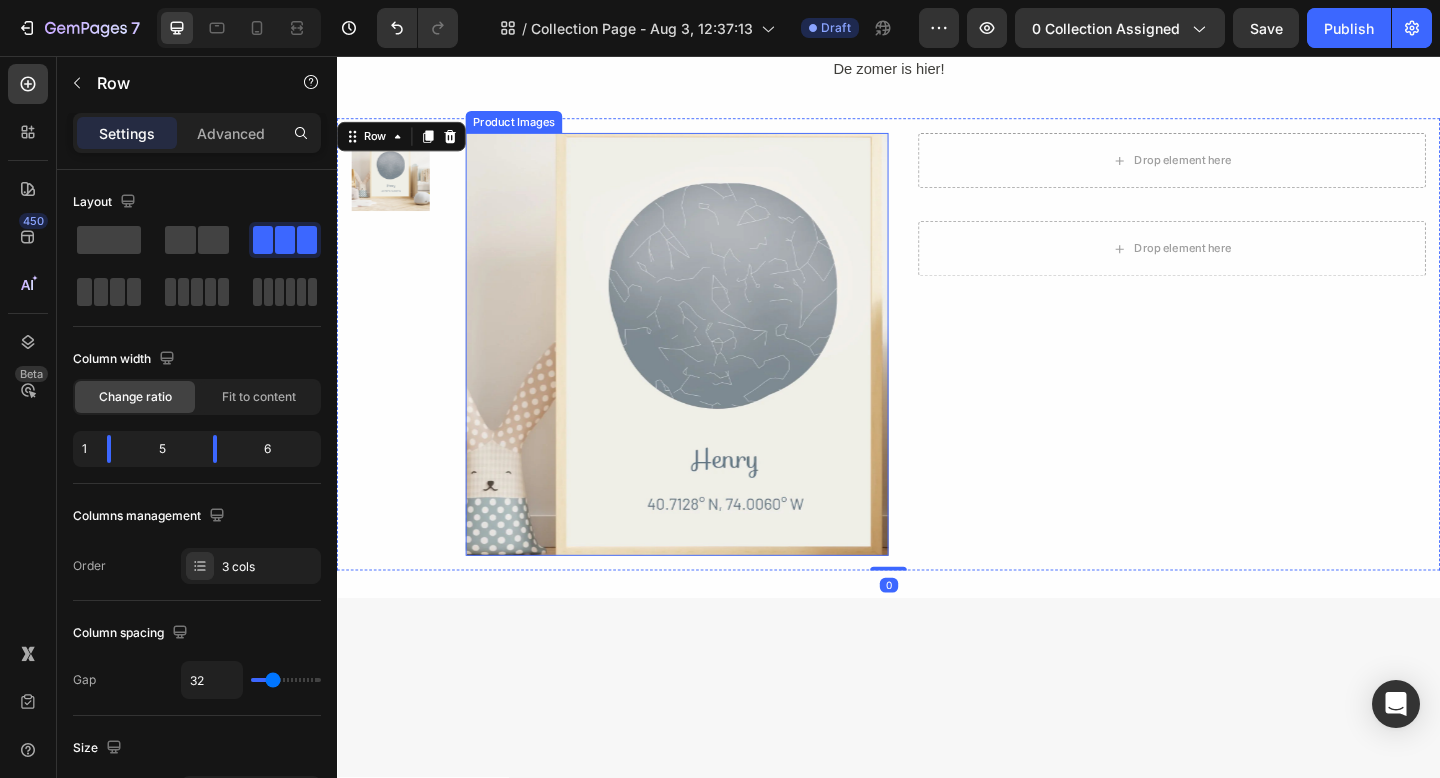 click at bounding box center [707, 370] 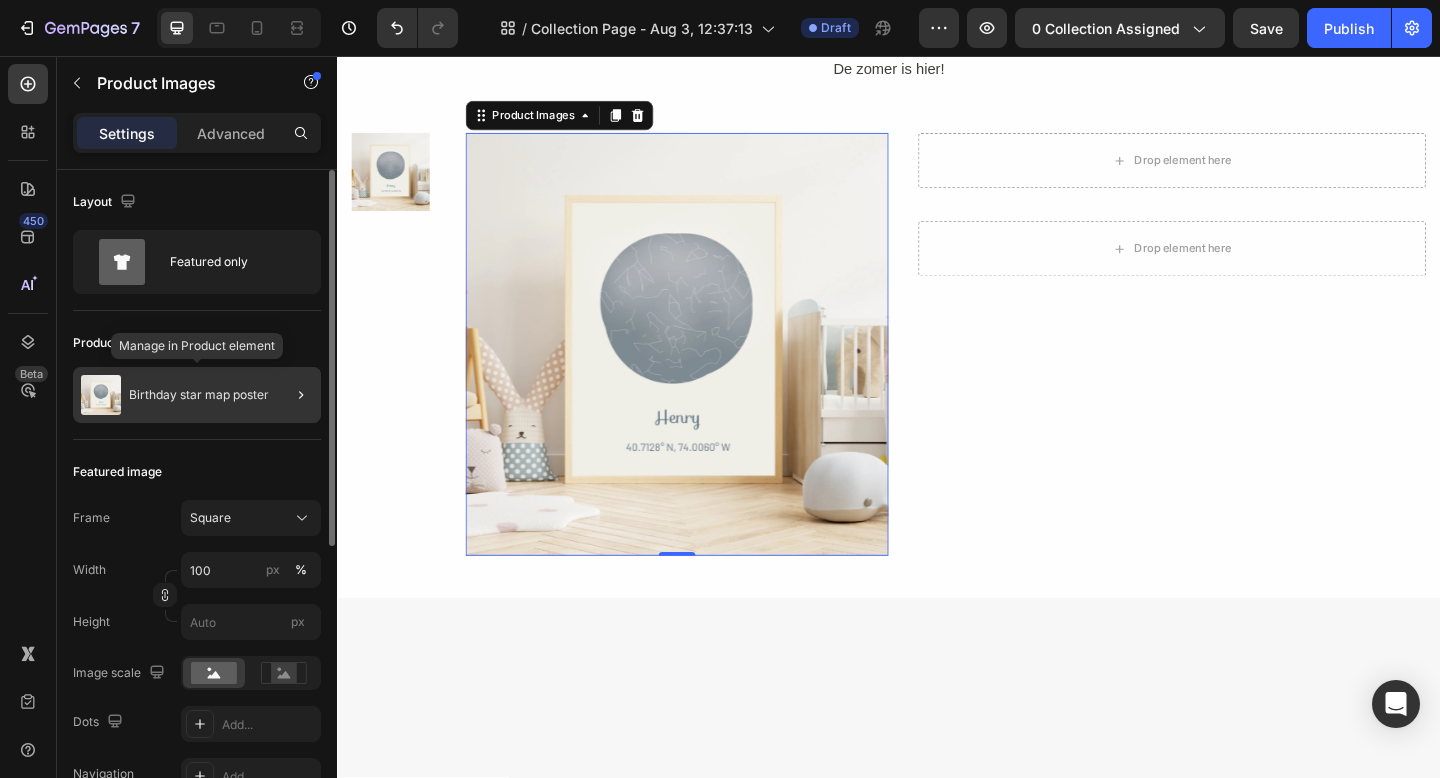 click on "[BIRTHDAY] [PRODUCT] poster" at bounding box center (199, 395) 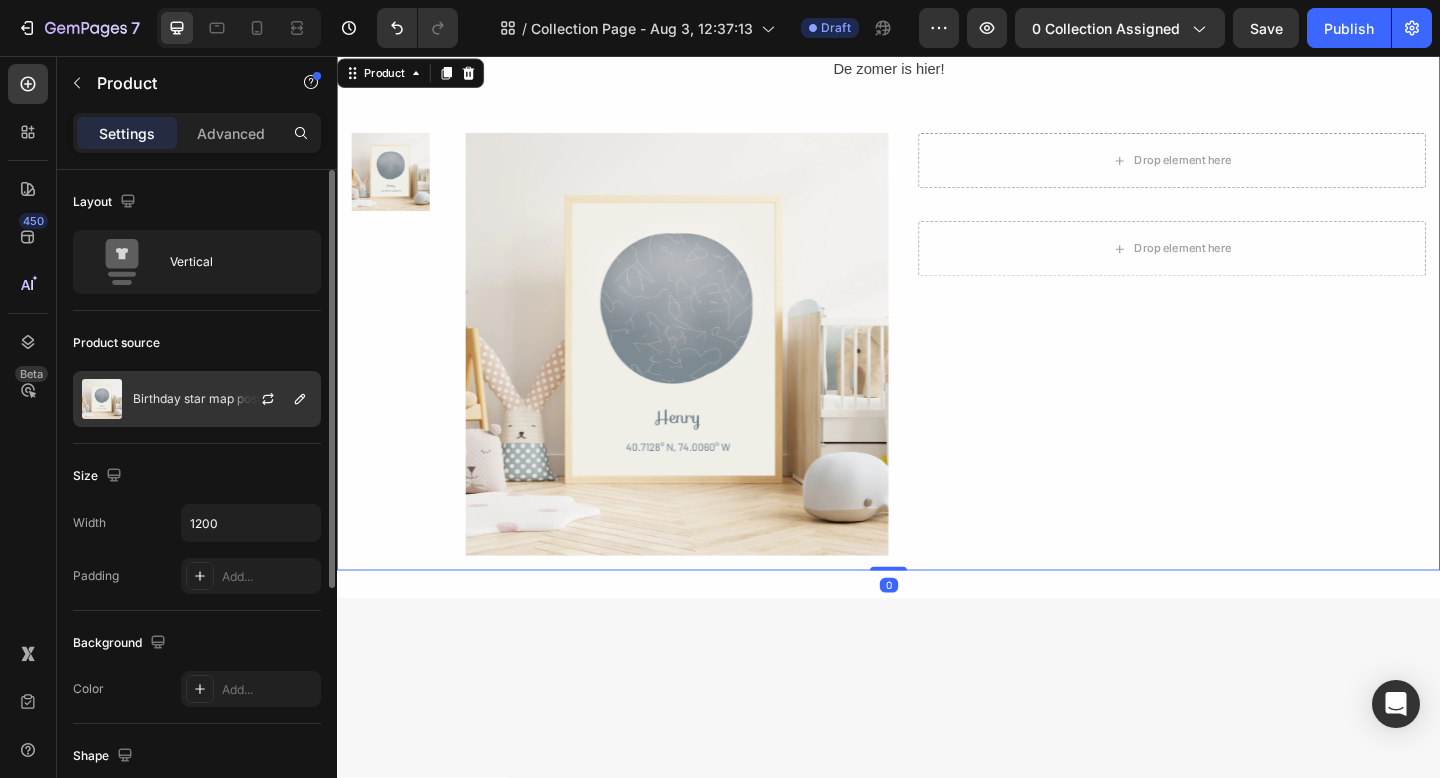 click on "[BIRTHDAY] [PRODUCT] poster" at bounding box center (203, 399) 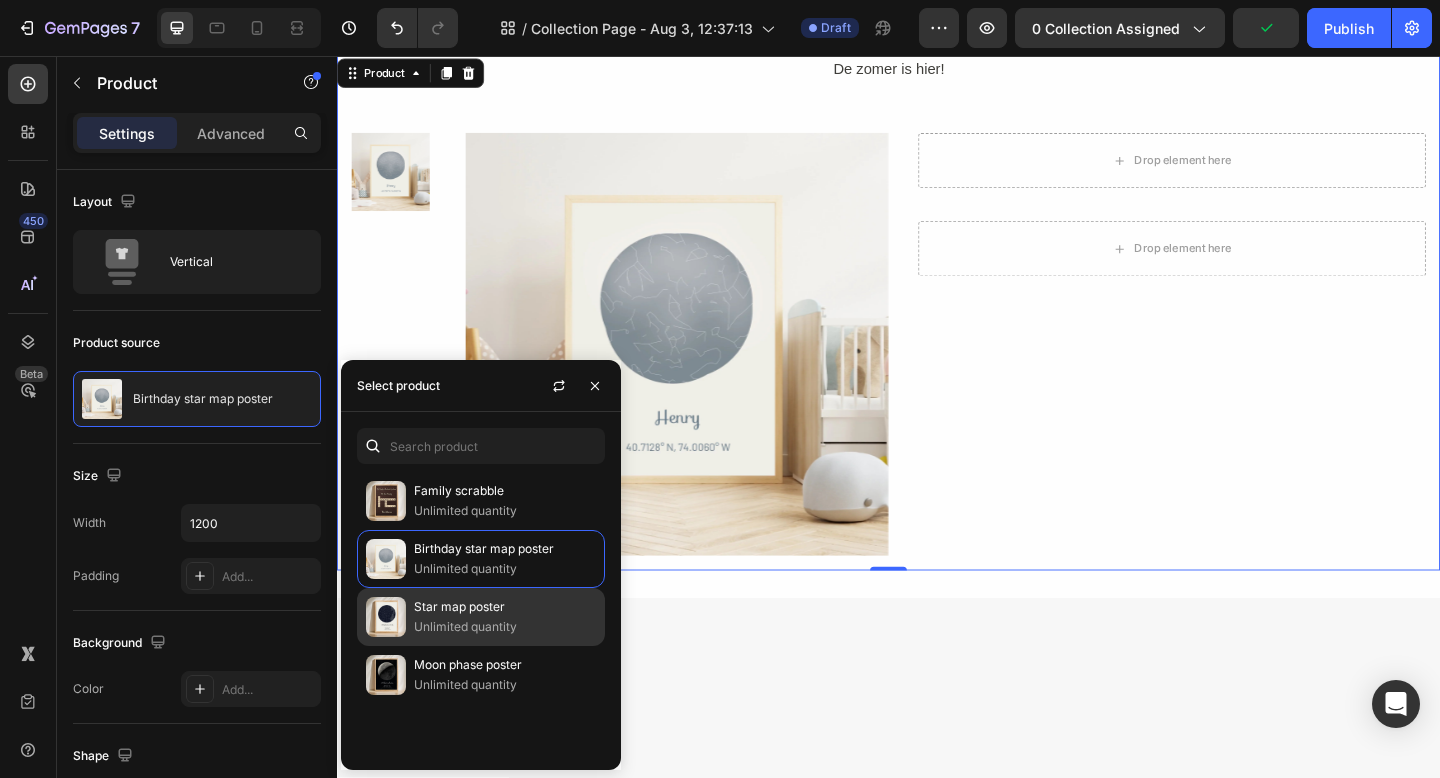 click on "Star map poster" at bounding box center (505, 607) 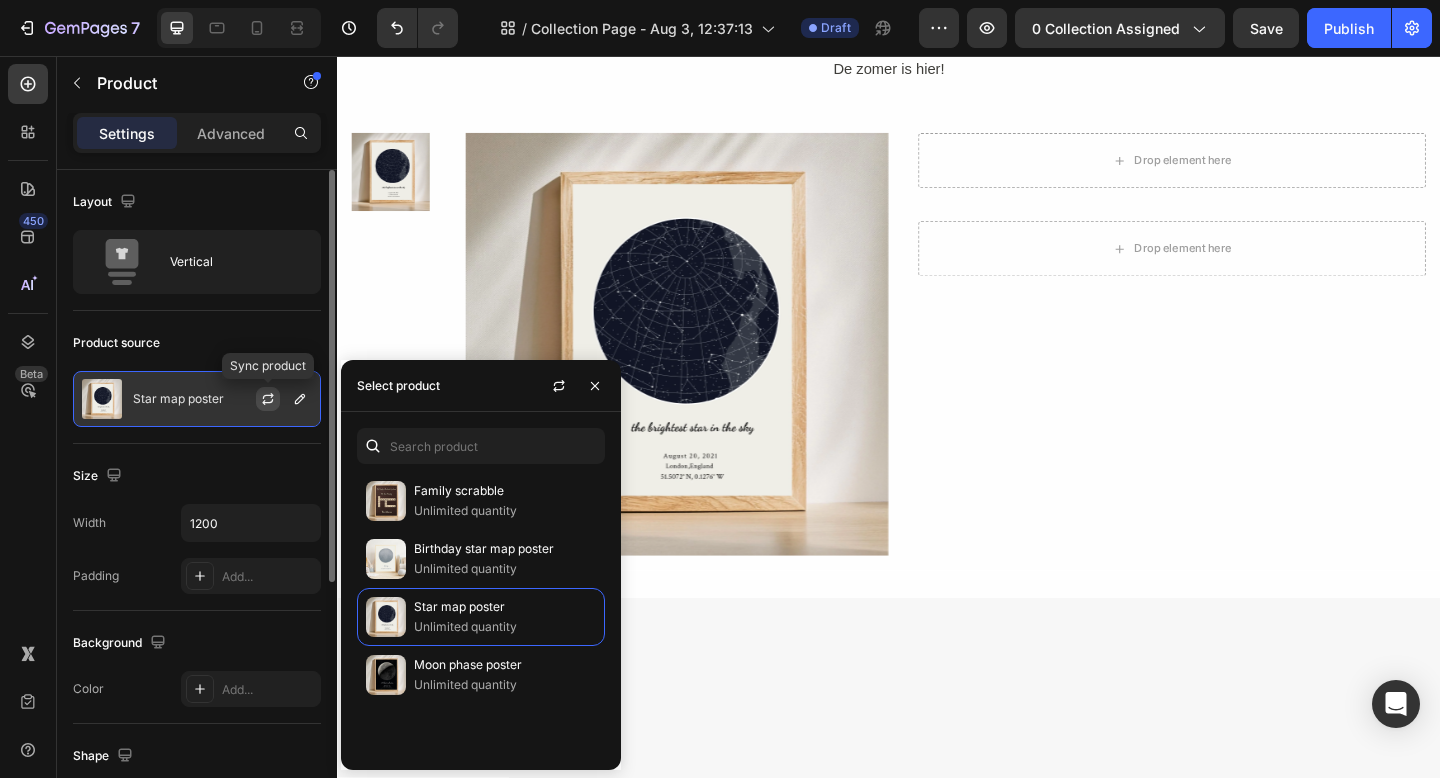 click 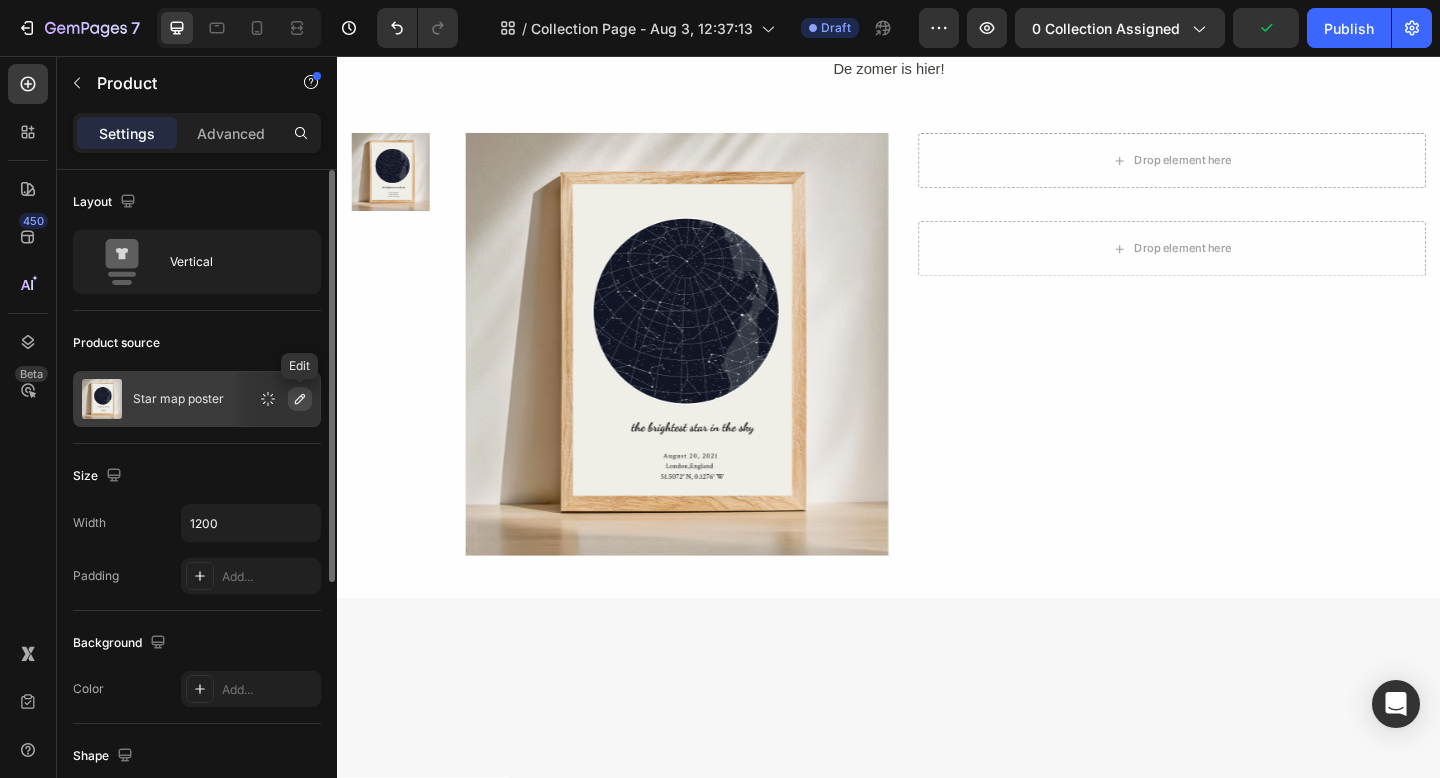 click 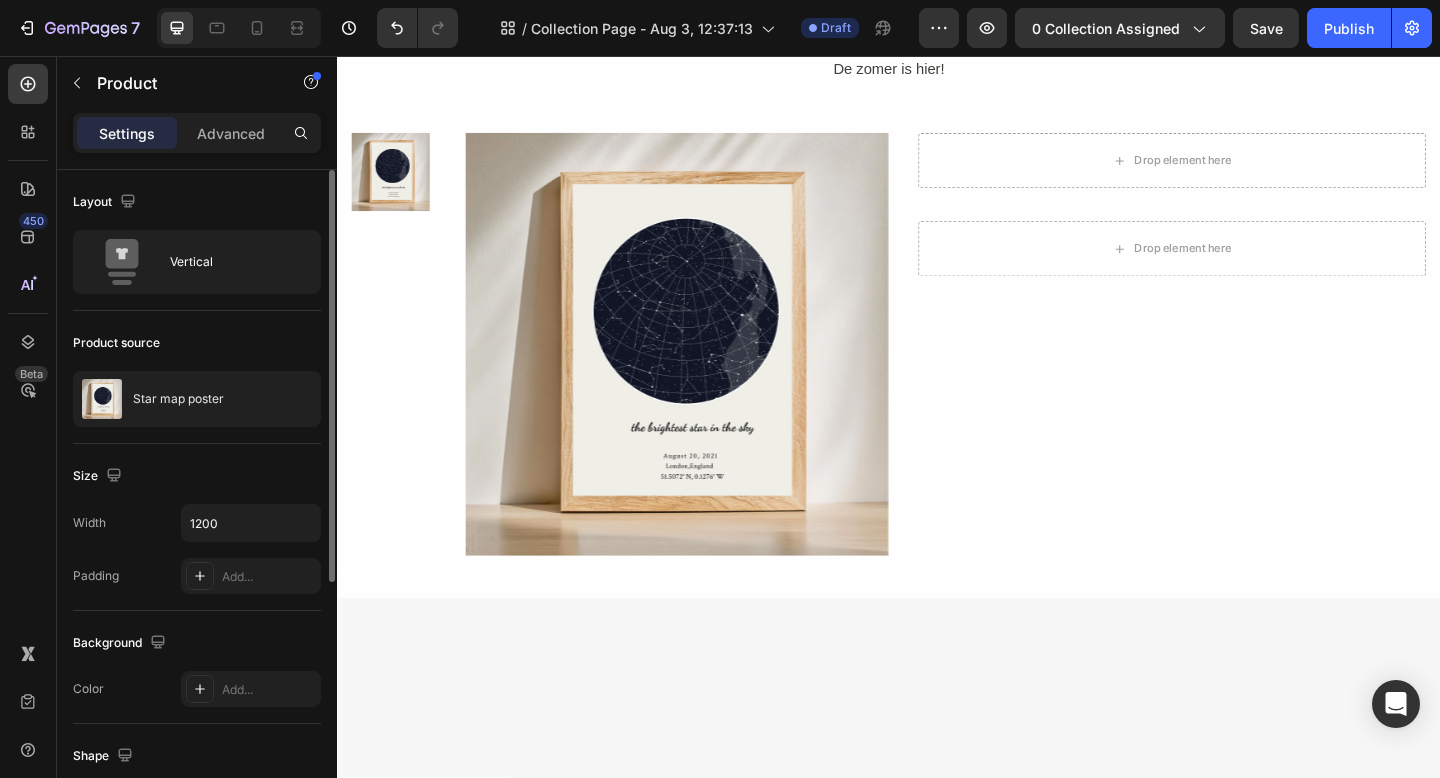 click on "Product source" at bounding box center [197, 343] 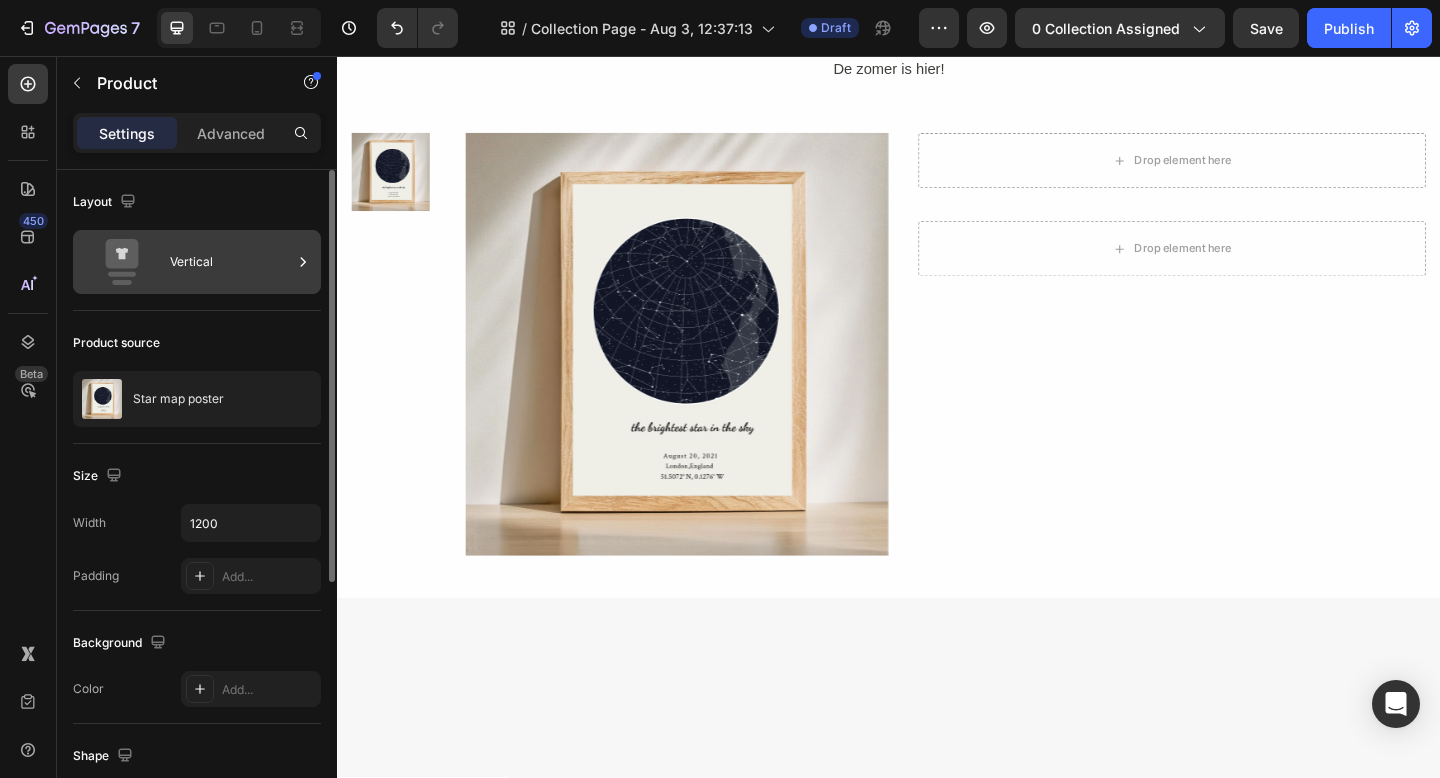 click on "Vertical" at bounding box center (197, 262) 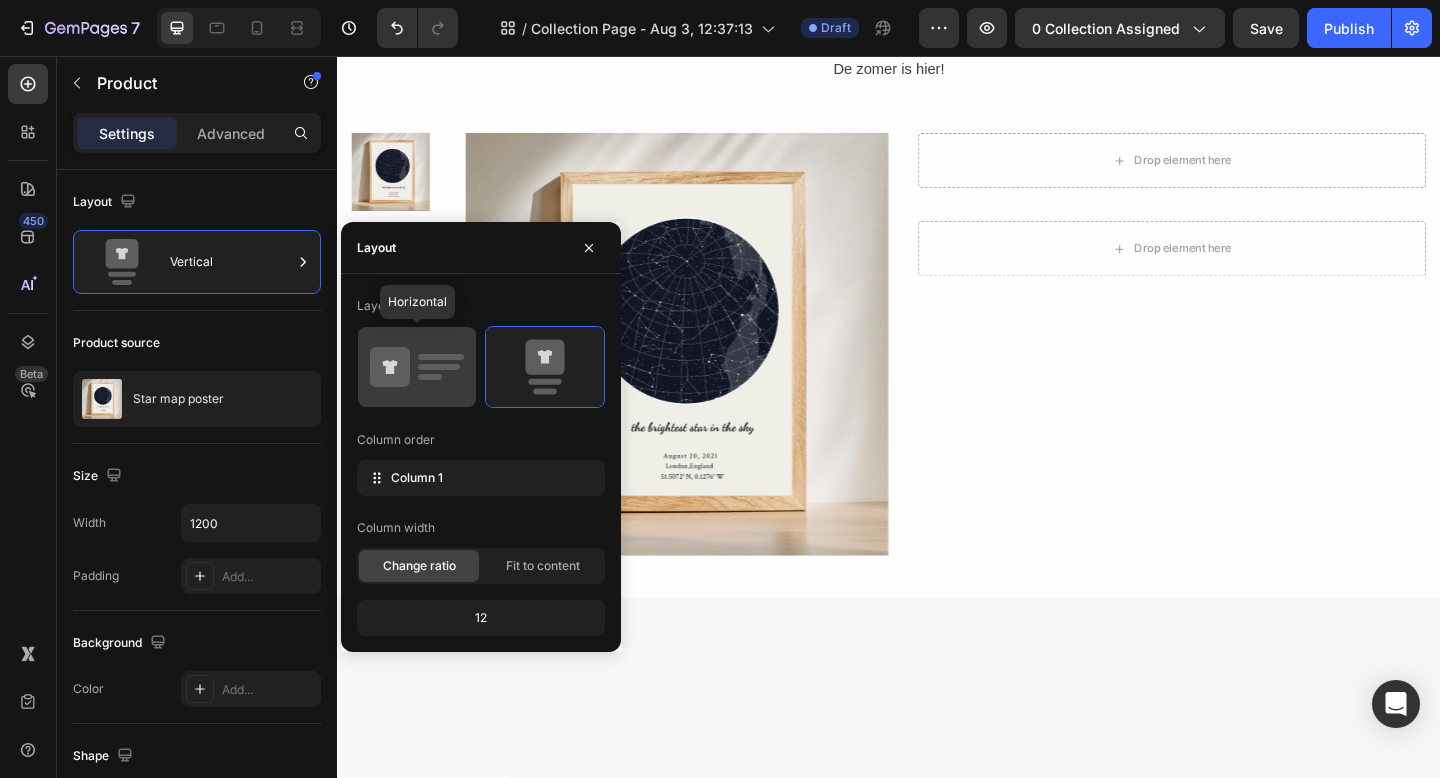 click 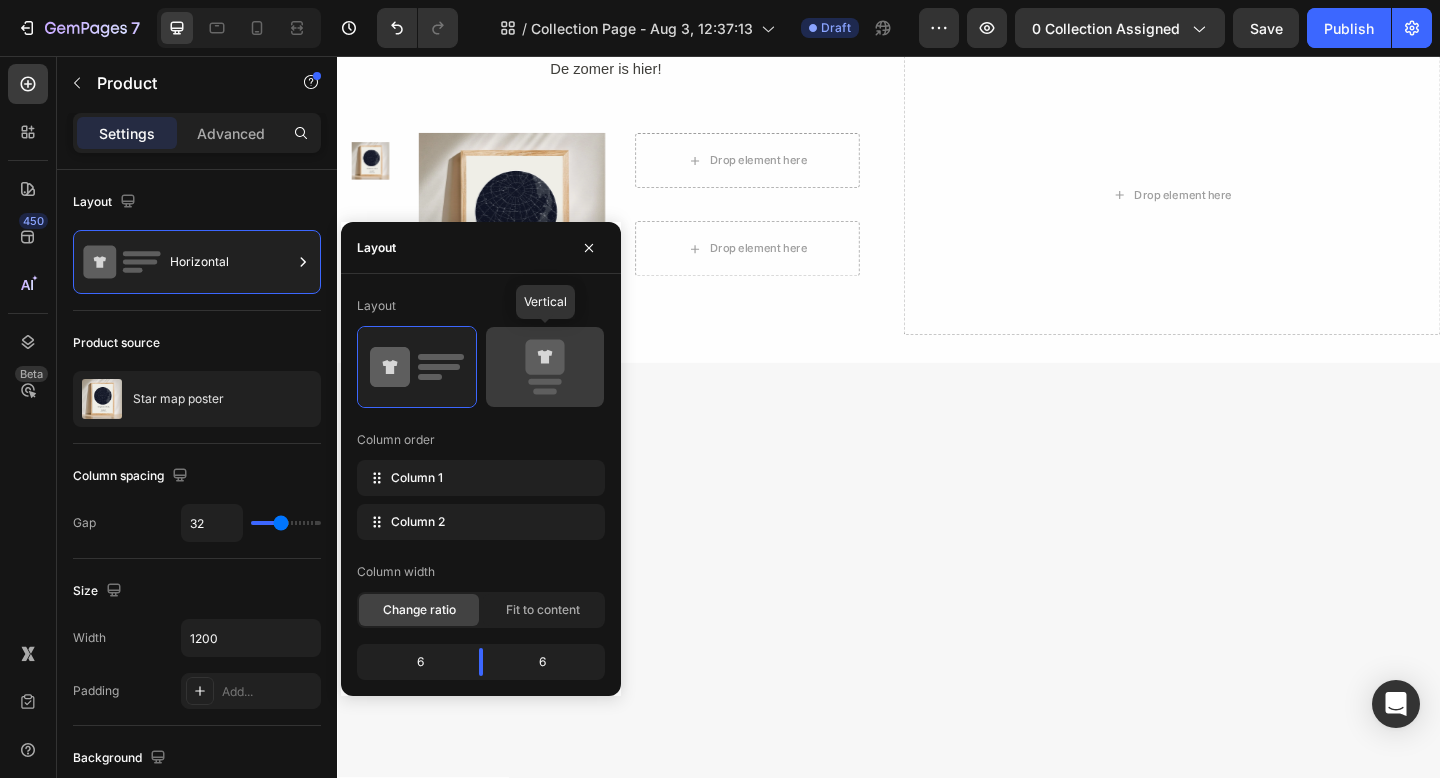 click 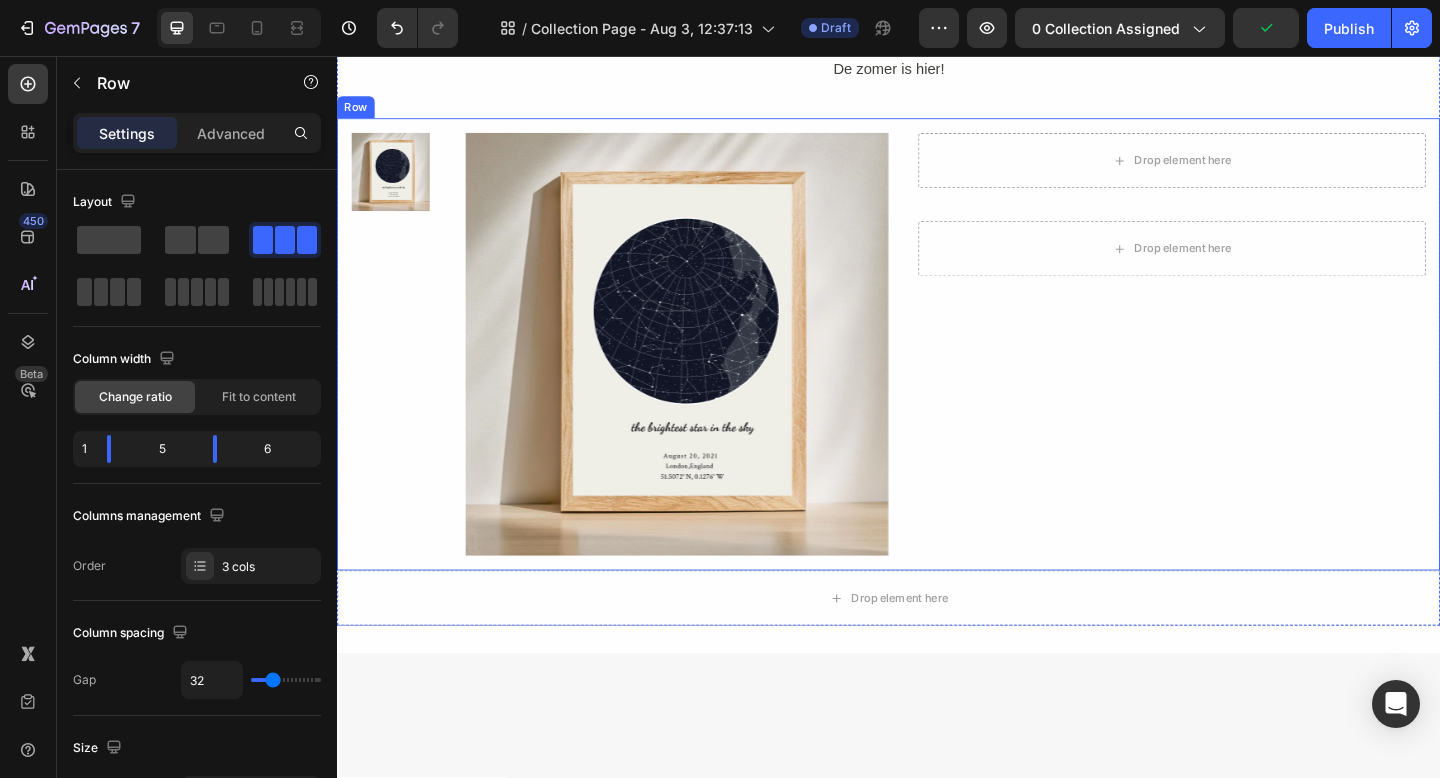 click on "Drop element here Row Row
Drop element here Row Row Row" at bounding box center (1245, 370) 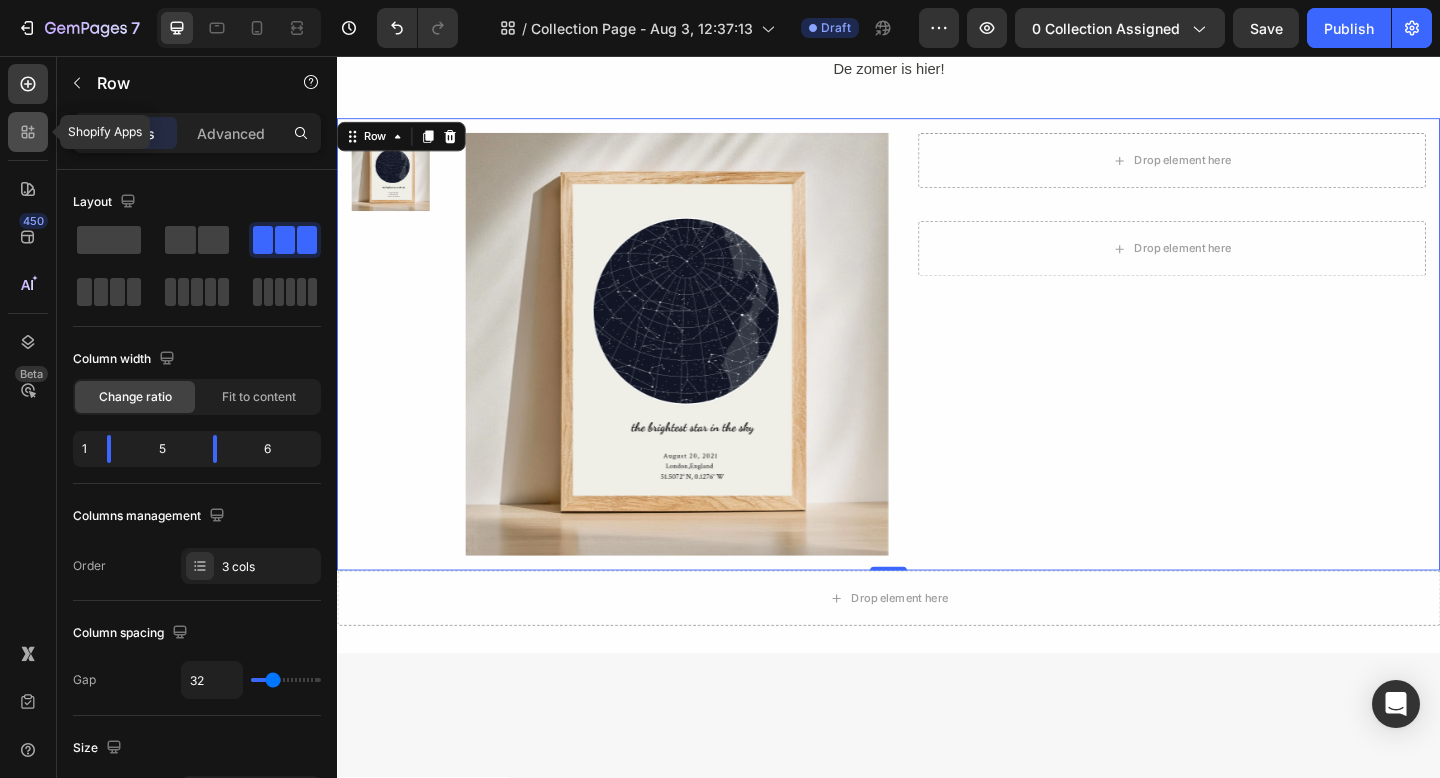 click 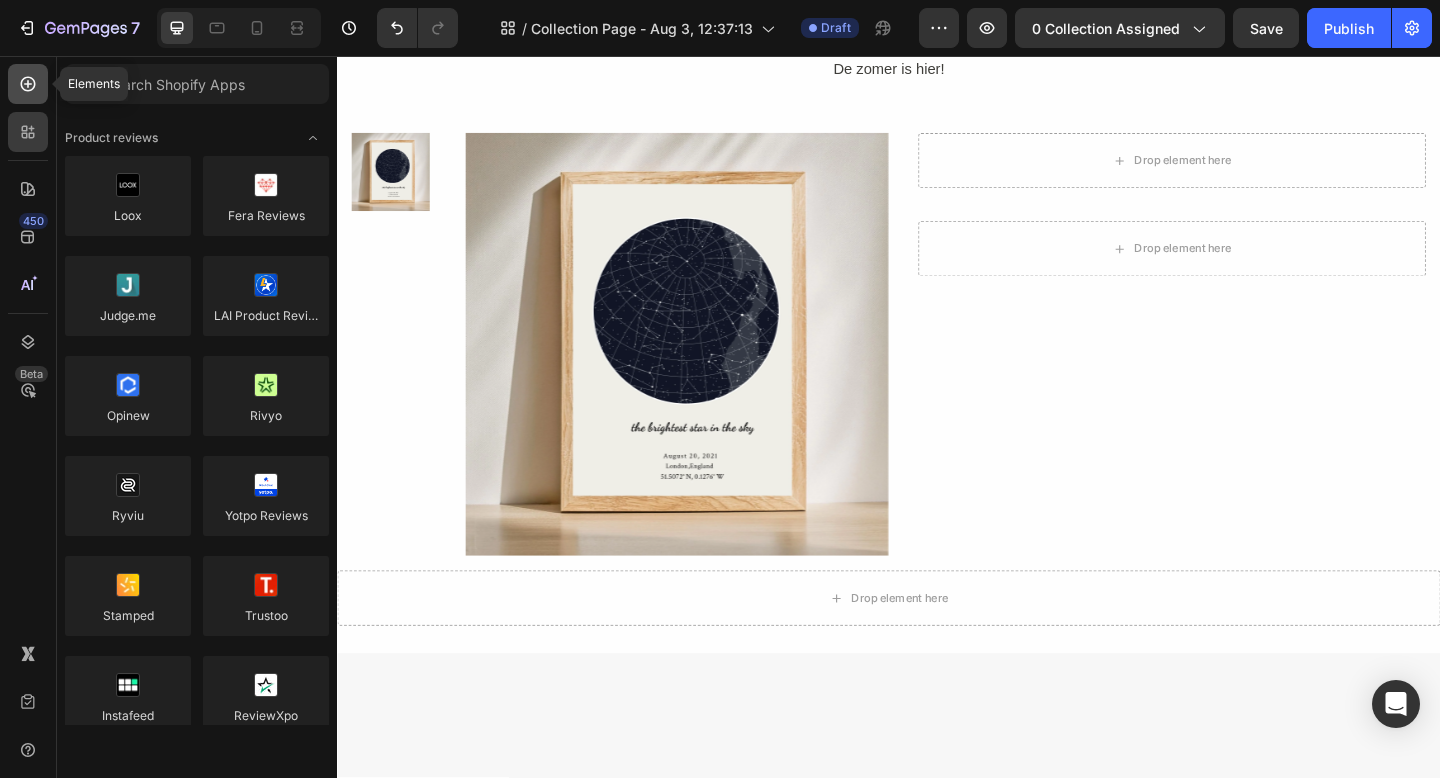 click 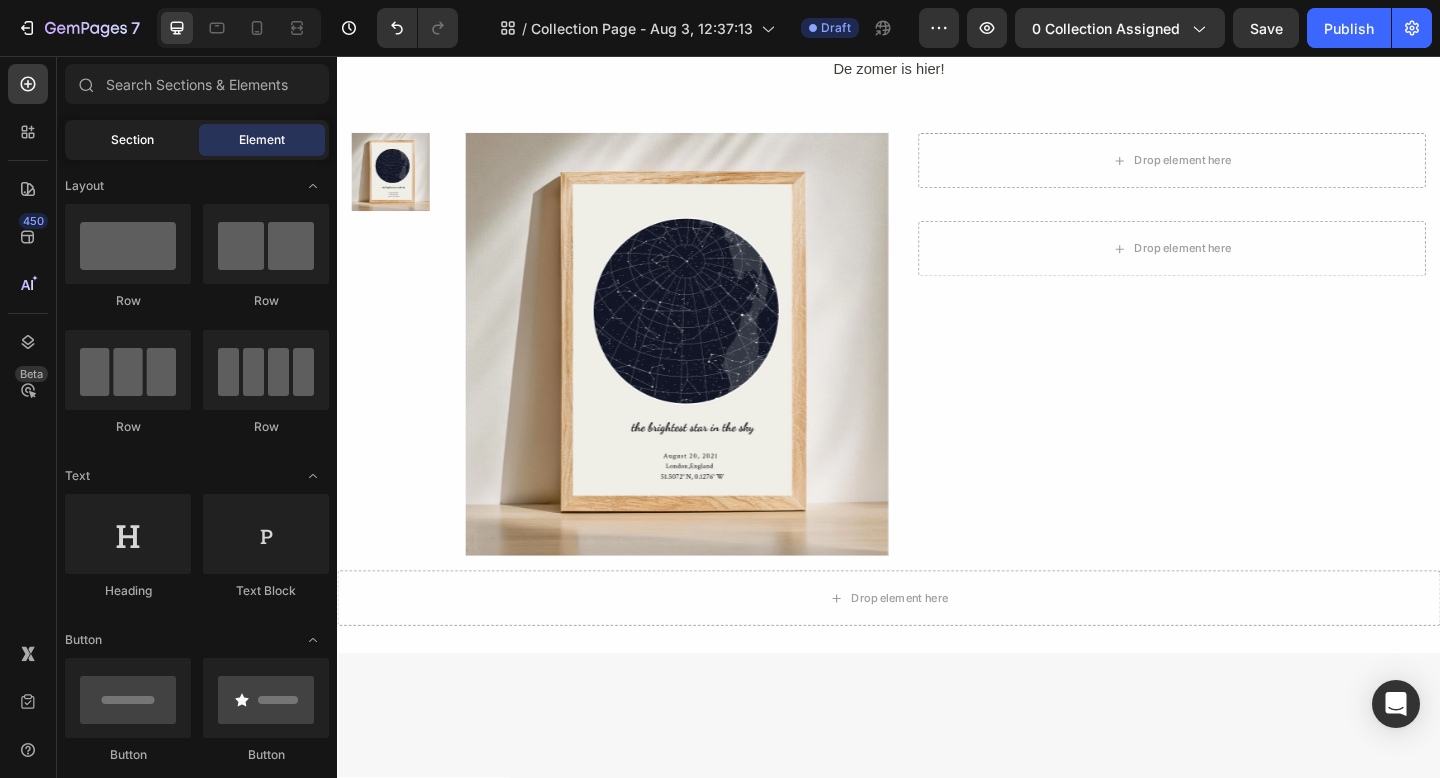 click on "Section" 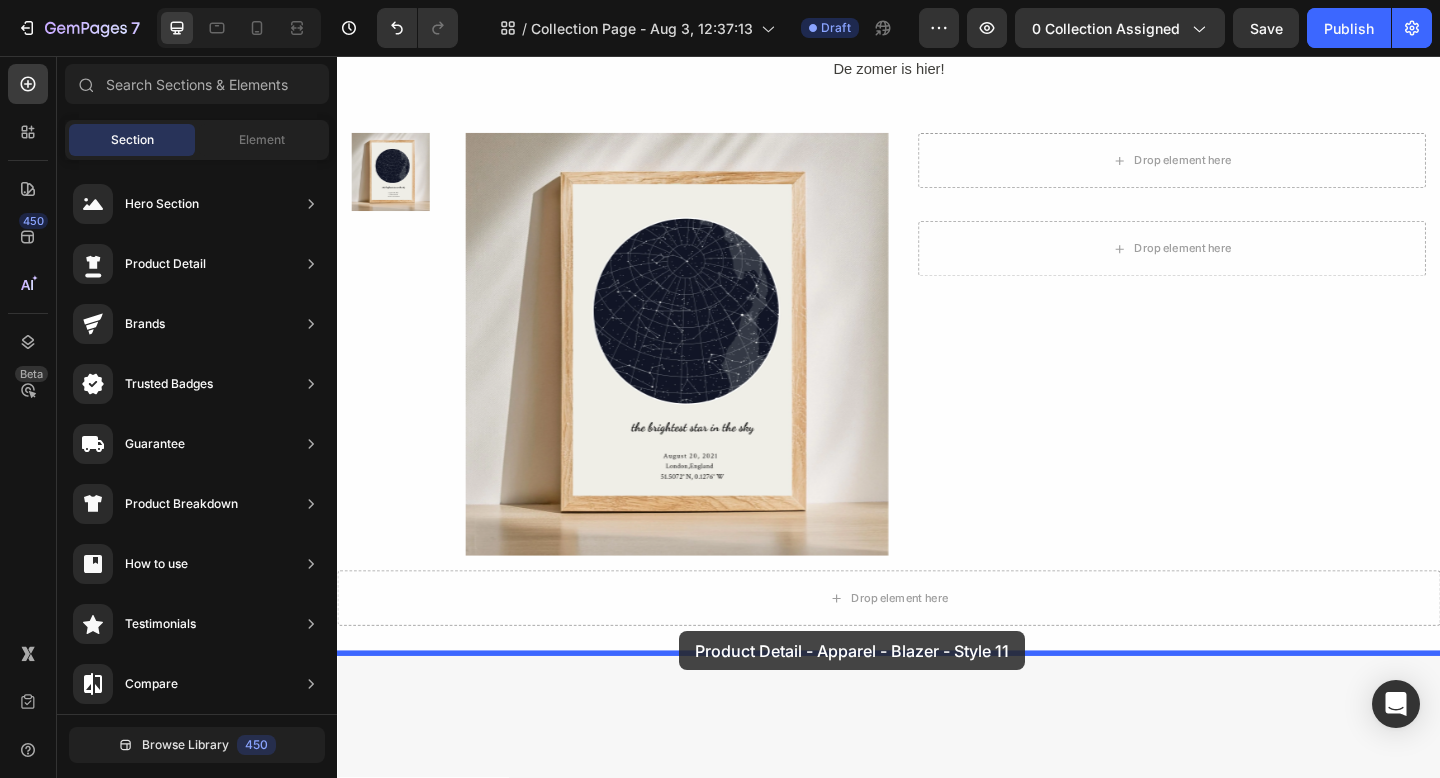 drag, startPoint x: 764, startPoint y: 385, endPoint x: 705, endPoint y: 678, distance: 298.88126 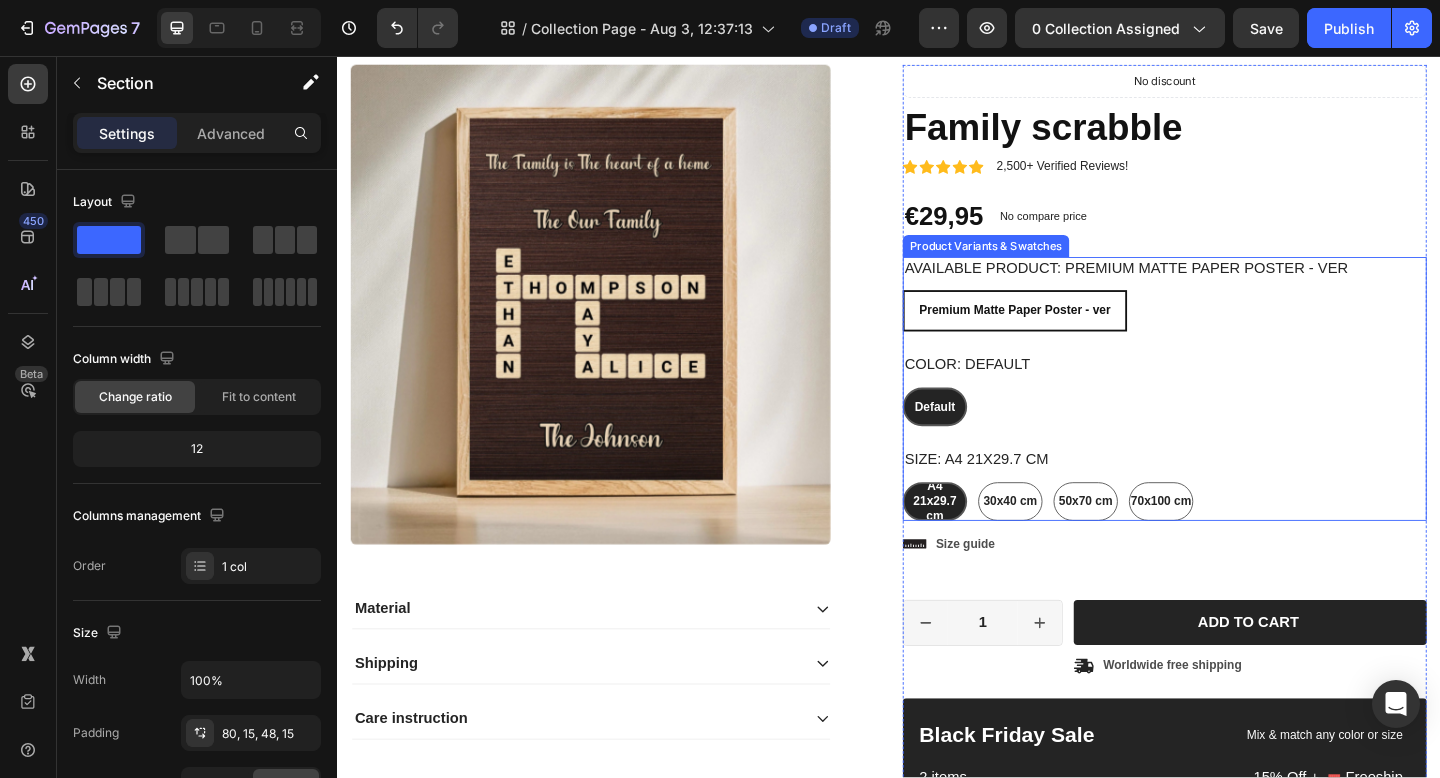 scroll, scrollTop: 3547, scrollLeft: 0, axis: vertical 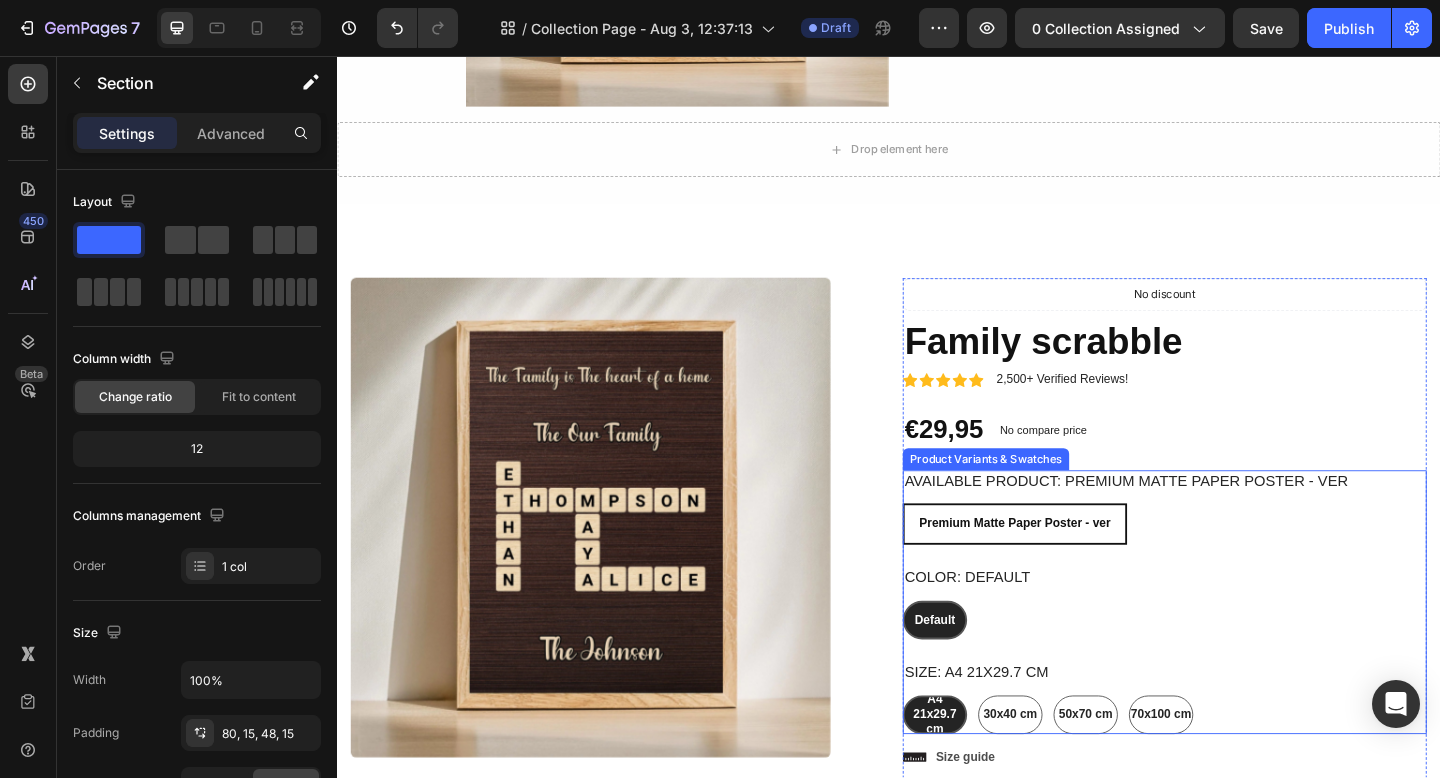 click on "Premium Matte Paper Poster  - ver Premium Matte Paper Poster  - ver     Premium Matte Paper Poster  - ver" at bounding box center [1237, 565] 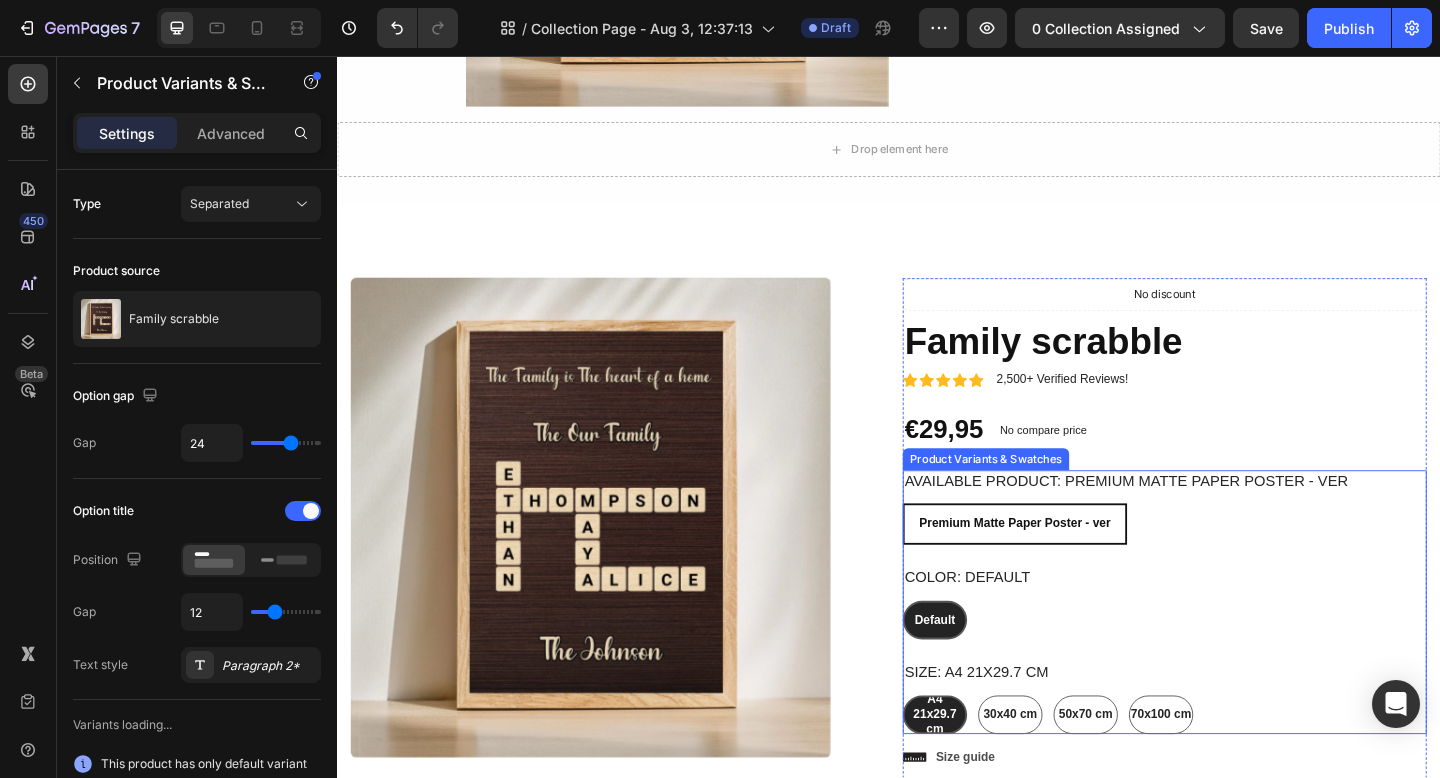 radio on "false" 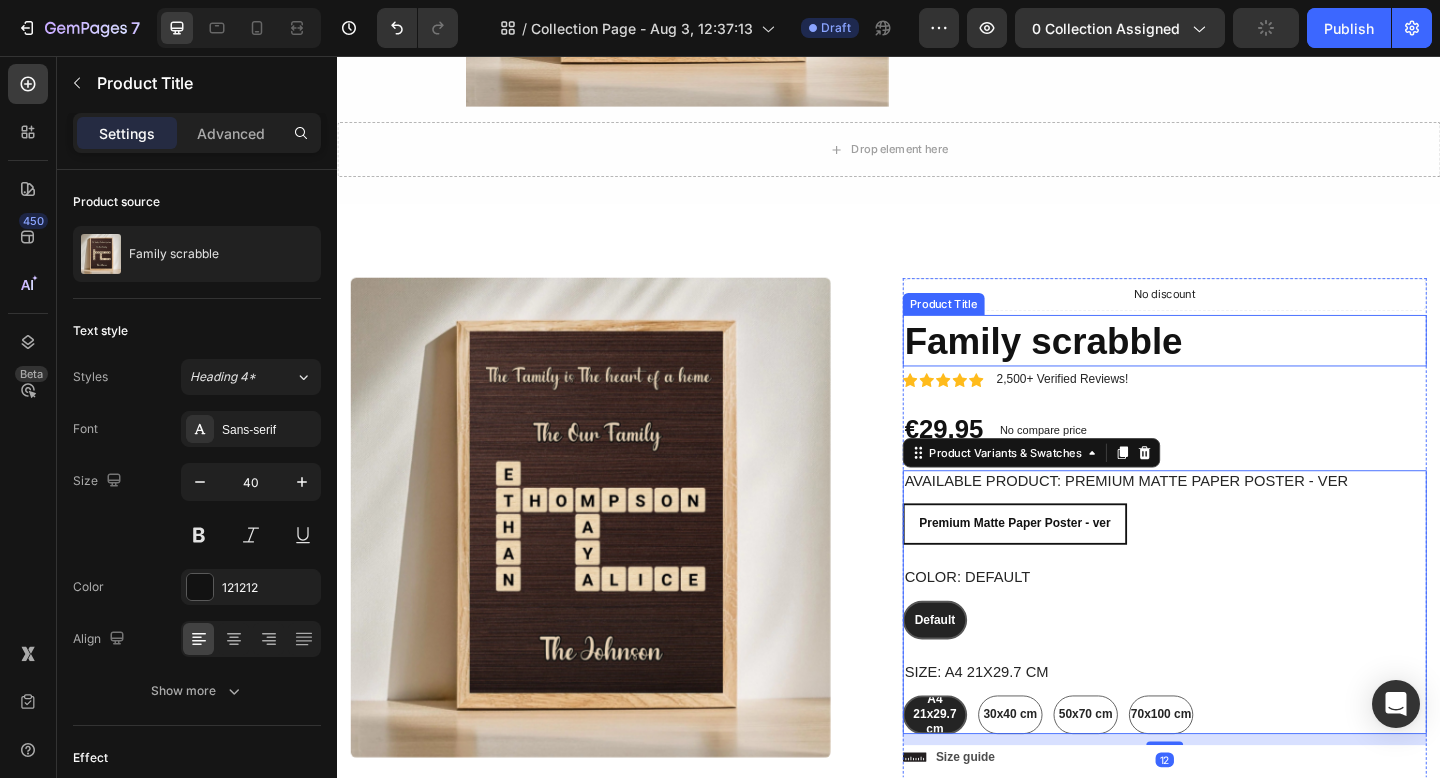 click on "Family scrabble" at bounding box center [1237, 366] 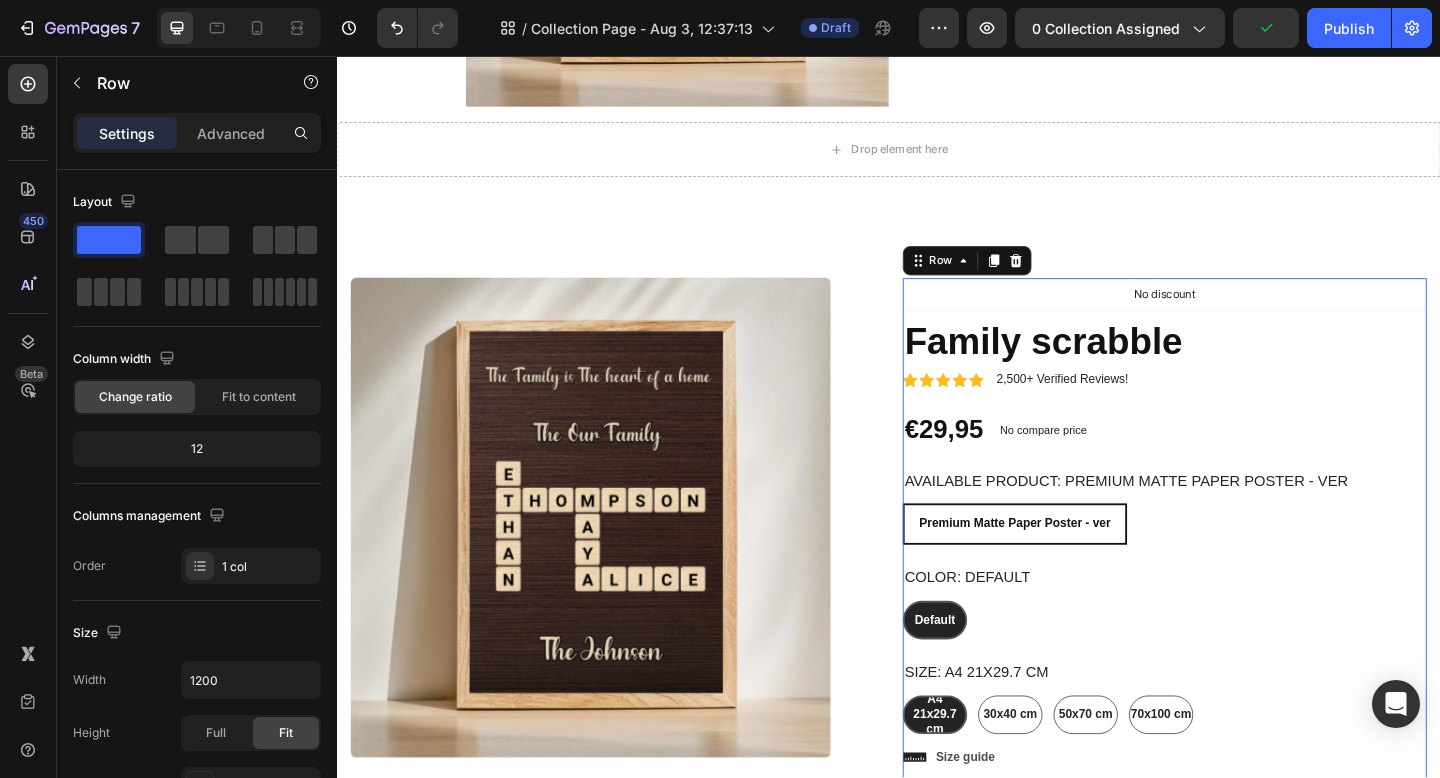 click on "Icon Icon Icon Icon Icon Icon List 2,500+ Verified Reviews! Text Block Row No discount   Not be displayed when published Product Badge Family scrabble Product Title Icon Icon Icon Icon Icon Icon List 2,500+ Verified Reviews! Text Block Row €29,95 Product Price Product Price No compare price Product Price No discount   Not be displayed when published Product Badge Row Available Product: Premium Matte Paper Poster  - ver Premium Matte Paper Poster  - ver Premium Matte Paper Poster  - ver     Premium Matte Paper Poster  - ver Color: Default Default Default     Default Size: A4 21x29.7 cm A4 21x29.7 cm A4 21x29.7 cm     A4 21x29.7 cm 30x40 cm 30x40 cm     30x40 cm 50x70 cm 50x70 cm     50x70 cm 70x100 cm 70x100 cm     70x100 cm Product Variants & Swatches Premium Matte Paper Poster  - ver Premium Matte Paper Poster  - ver     Premium Matte Paper Poster  - ver   Default   A4 21x29.7 cm 30x40 cm 50x70 cm 70x100 cm Product Variants & Swatches
Icon Size guide Text Block Row
1
Row" at bounding box center (1237, 790) 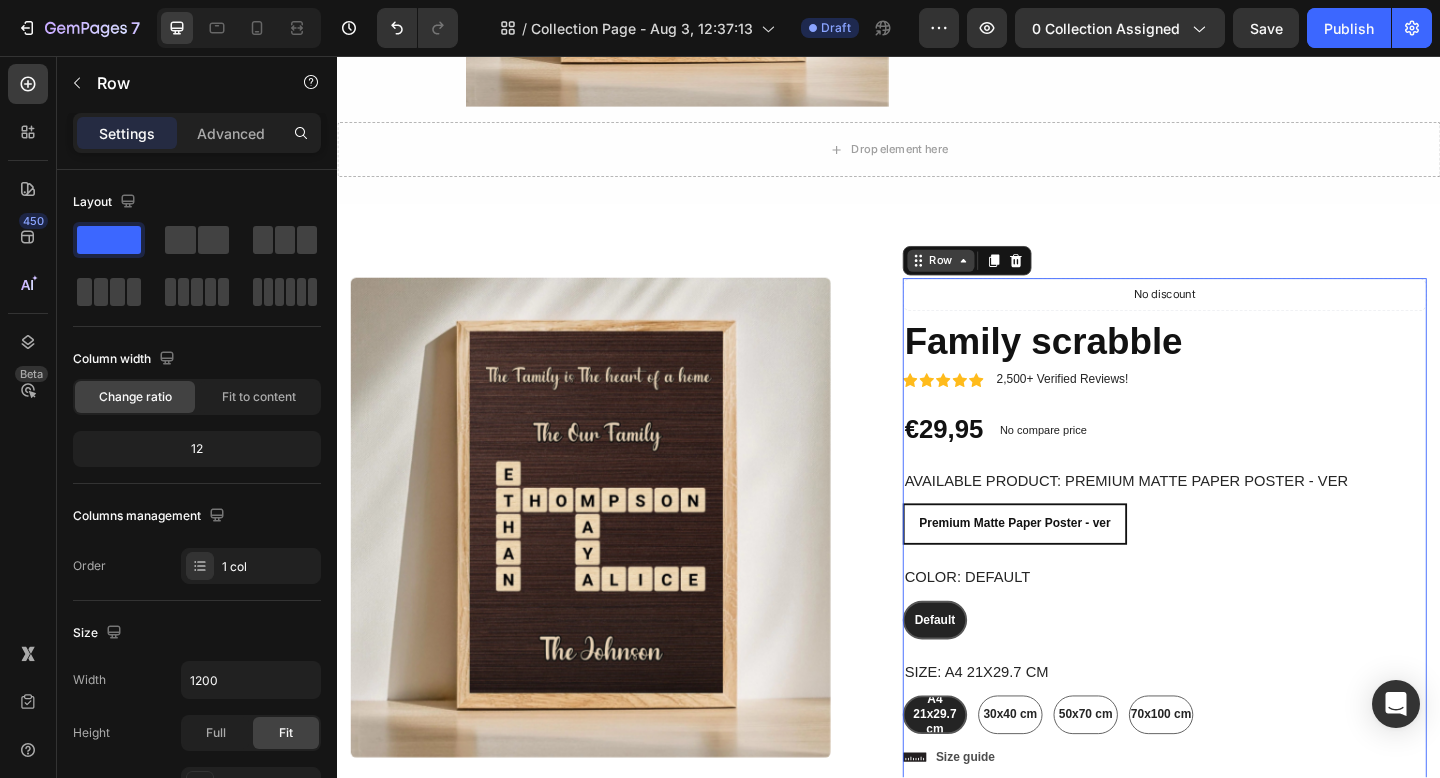 click on "Row" at bounding box center (993, 279) 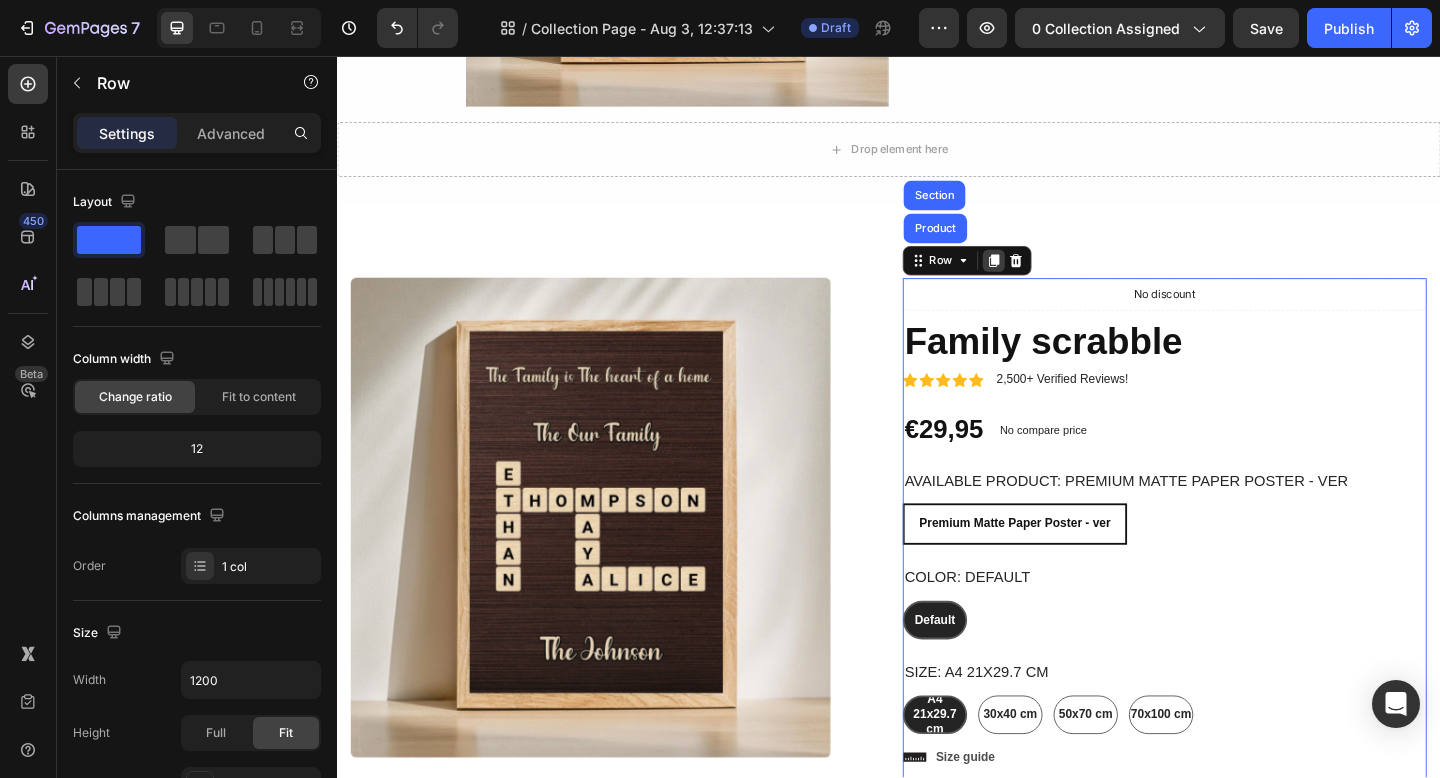 click 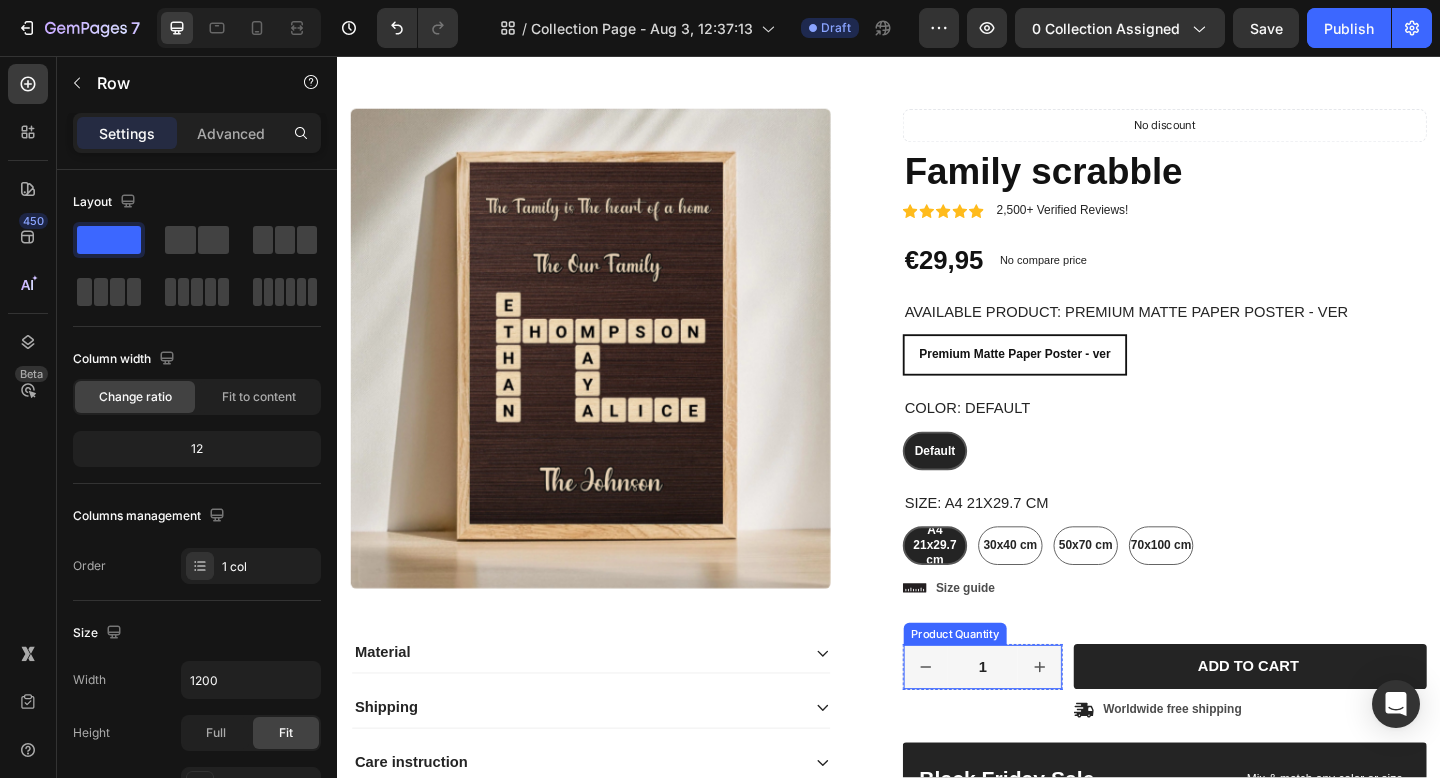 scroll, scrollTop: 3437, scrollLeft: 0, axis: vertical 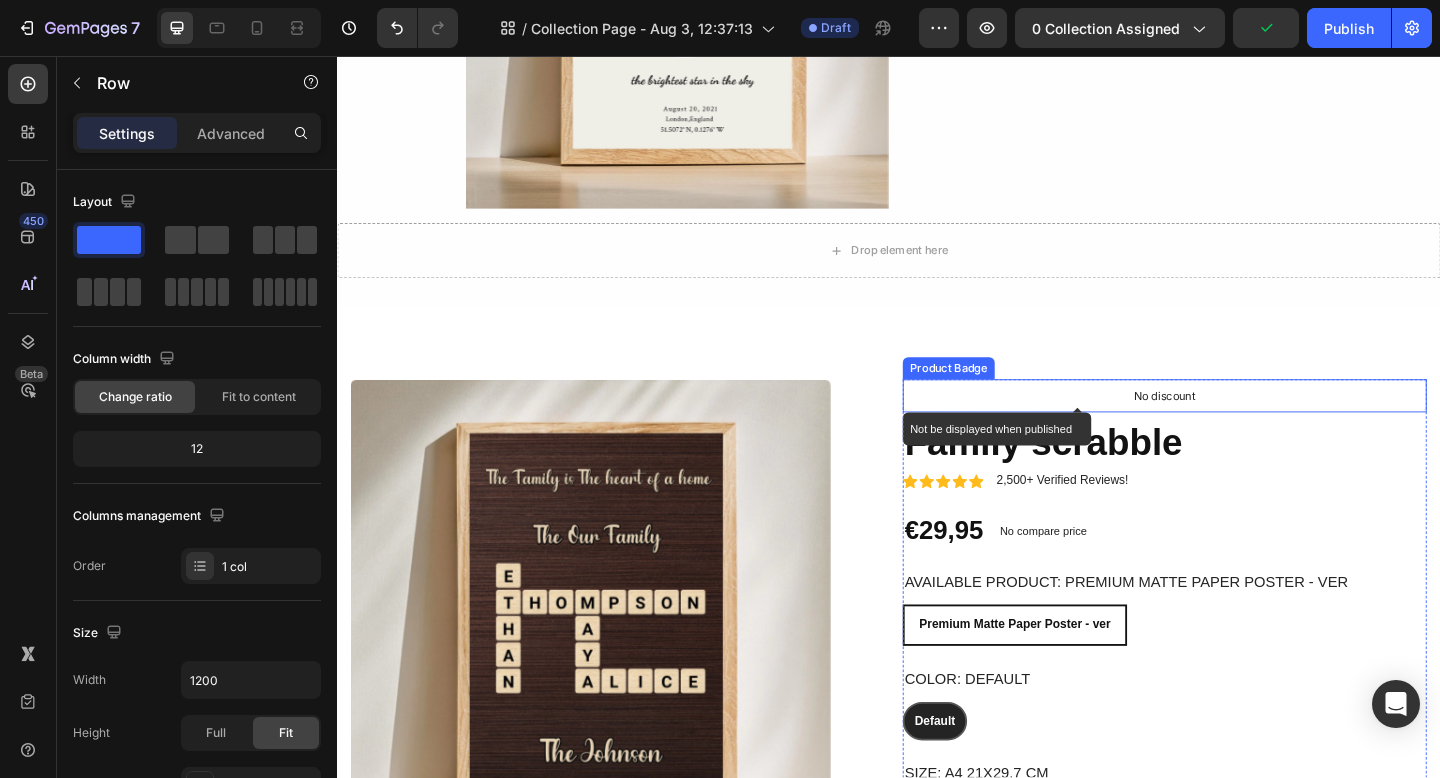 click on "No discount" at bounding box center [1237, 426] 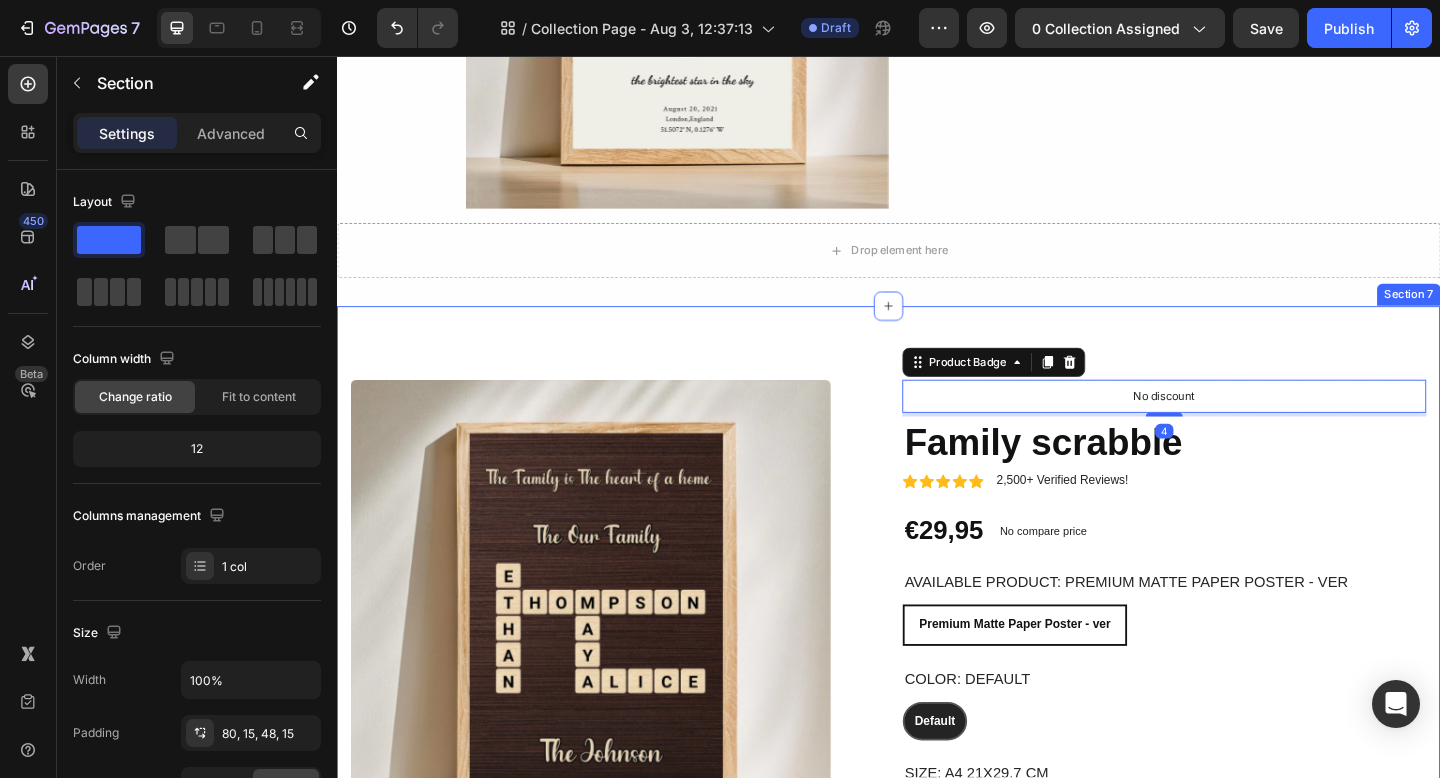 click on "Product Images
Material
Shipping
Care instruction Accordion Icon Icon Icon Icon Icon Icon List 2,500+ Verified Reviews! Text Block Row No discount   Not be displayed when published Product Badge   4 Family scrabble Product Title Icon Icon Icon Icon Icon Icon List 2,500+ Verified Reviews! Text Block Row €29,95 Product Price Product Price No compare price Product Price No discount   Not be displayed when published Product Badge Row Available Product: Premium Matte Paper Poster  - ver Premium Matte Paper Poster  - ver Premium Matte Paper Poster  - ver     Premium Matte Paper Poster  - ver Color: Default Default Default     Default Size: A4 21x29.7 cm A4 21x29.7 cm A4 21x29.7 cm     A4 21x29.7 cm 30x40 cm 30x40 cm     30x40 cm 50x70 cm 50x70 cm     50x70 cm 70x100 cm 70x100 cm     70x100 cm Product Variants & Swatches Premium Matte Paper Poster  - ver Premium Matte Paper Poster  - ver     Premium Matte Paper Poster  - ver   Default   A4 21x29.7 cm 30x40 cm
Row" at bounding box center (937, 1385) 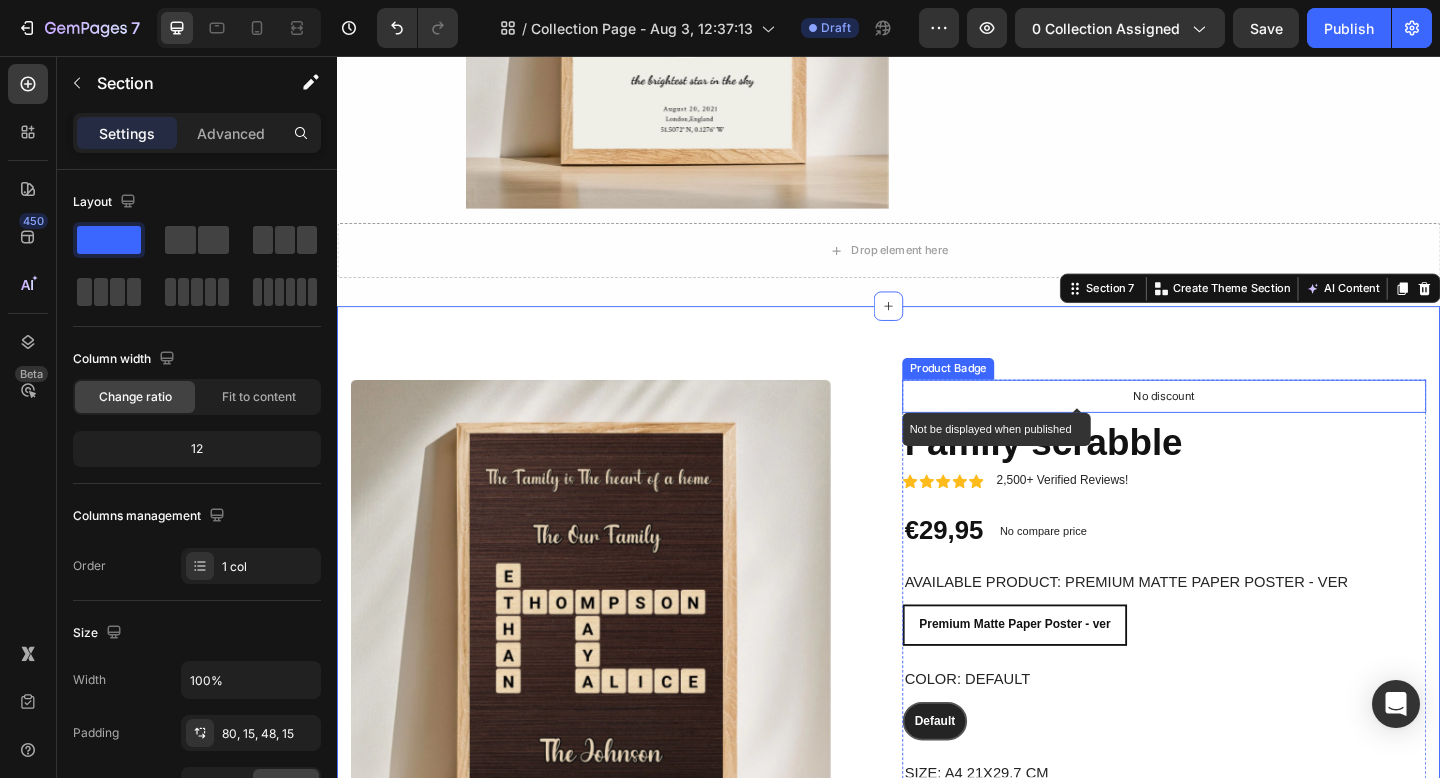 click on "No discount" at bounding box center (1237, 426) 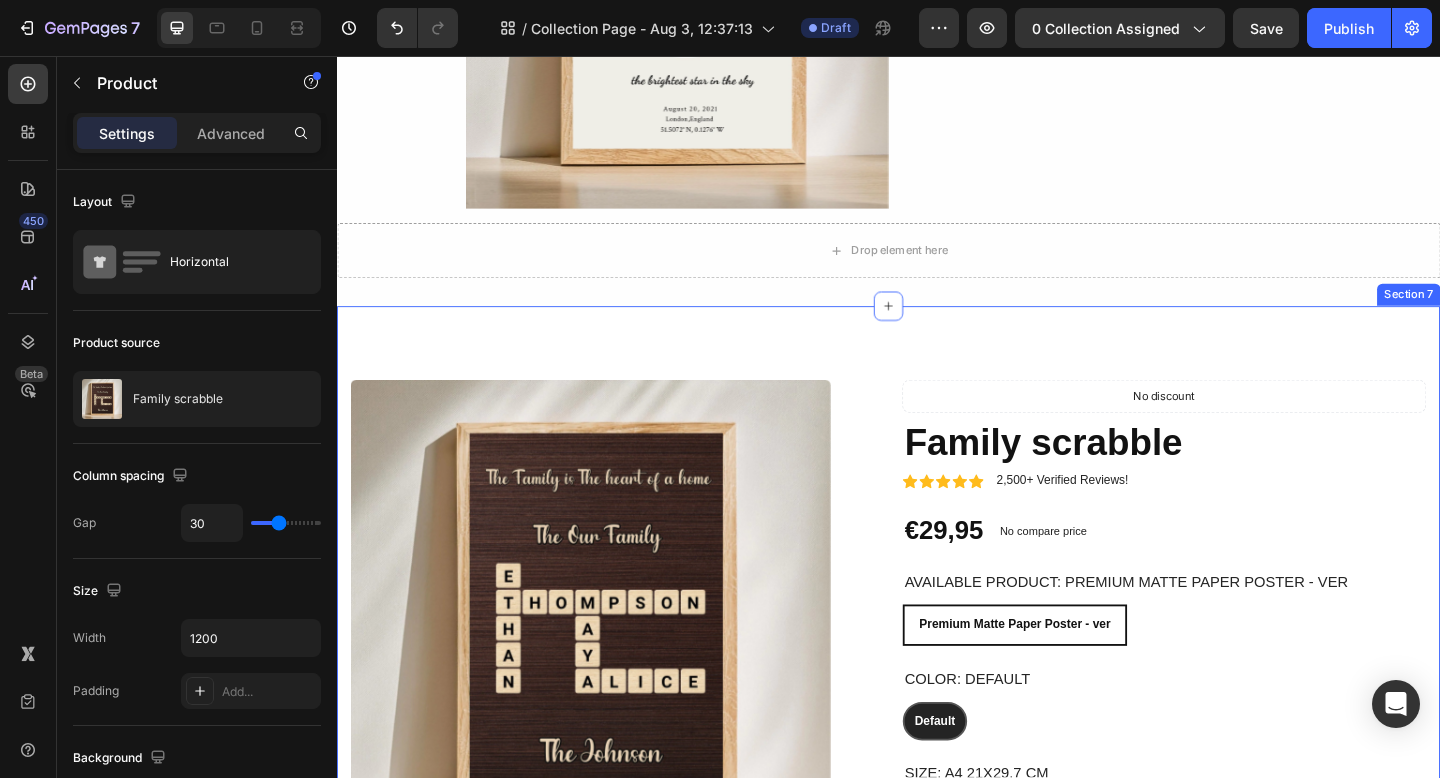 click on "Product Images
Material
Shipping
Care instruction Accordion Icon Icon Icon Icon Icon Icon List 2,500+ Verified Reviews! Text Block Row No discount   Not be displayed when published Product Badge Family scrabble Product Title Icon Icon Icon Icon Icon Icon List 2,500+ Verified Reviews! Text Block Row €29,95 Product Price Product Price No compare price Product Price No discount   Not be displayed when published Product Badge Row Available Product: Premium Matte Paper Poster  - ver Premium Matte Paper Poster  - ver Premium Matte Paper Poster  - ver     Premium Matte Paper Poster  - ver Color: Default Default Default     Default Size: A4 21x29.7 cm A4 21x29.7 cm A4 21x29.7 cm     A4 21x29.7 cm 30x40 cm 30x40 cm     30x40 cm 50x70 cm 50x70 cm     50x70 cm 70x100 cm 70x100 cm     70x100 cm Product Variants & Swatches Premium Matte Paper Poster  - ver Premium Matte Paper Poster  - ver     Premium Matte Paper Poster  - ver   Default   A4 21x29.7 cm 30x40 cm 50x70 cm" at bounding box center (937, 1385) 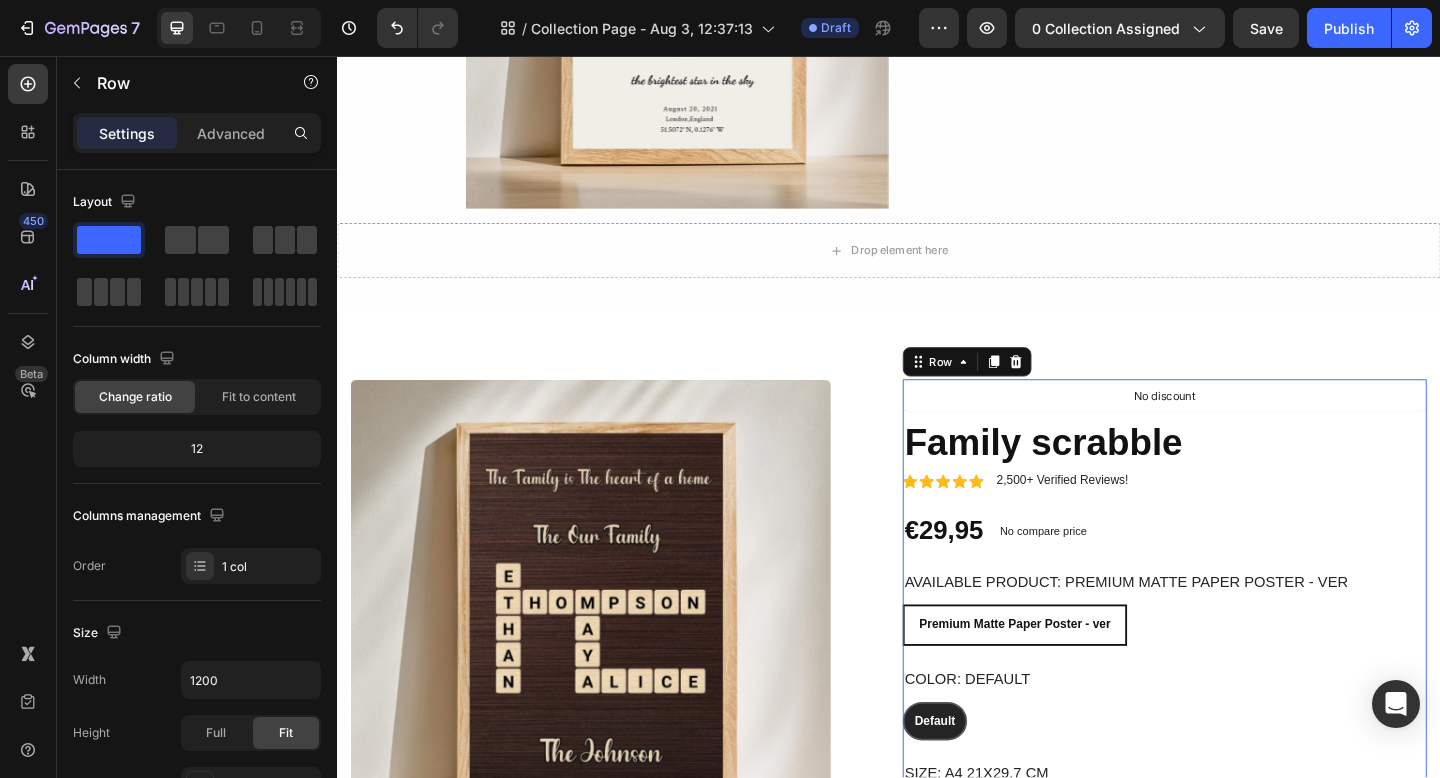 click on "Icon Icon Icon Icon Icon Icon List 2,500+ Verified Reviews! Text Block Row No discount   Not be displayed when published Product Badge Family scrabble Product Title Icon Icon Icon Icon Icon Icon List 2,500+ Verified Reviews! Text Block Row €29,95 Product Price Product Price No compare price Product Price No discount   Not be displayed when published Product Badge Row Available Product: Premium Matte Paper Poster  - ver Premium Matte Paper Poster  - ver Premium Matte Paper Poster  - ver     Premium Matte Paper Poster  - ver Color: Default Default Default     Default Size: A4 21x29.7 cm A4 21x29.7 cm A4 21x29.7 cm     A4 21x29.7 cm 30x40 cm 30x40 cm     30x40 cm 50x70 cm 50x70 cm     50x70 cm 70x100 cm 70x100 cm     70x100 cm Product Variants & Swatches Premium Matte Paper Poster  - ver Premium Matte Paper Poster  - ver     Premium Matte Paper Poster  - ver   Default   A4 21x29.7 cm 30x40 cm 50x70 cm 70x100 cm Product Variants & Swatches
Icon Size guide Text Block Row
1
Row" at bounding box center (1237, 900) 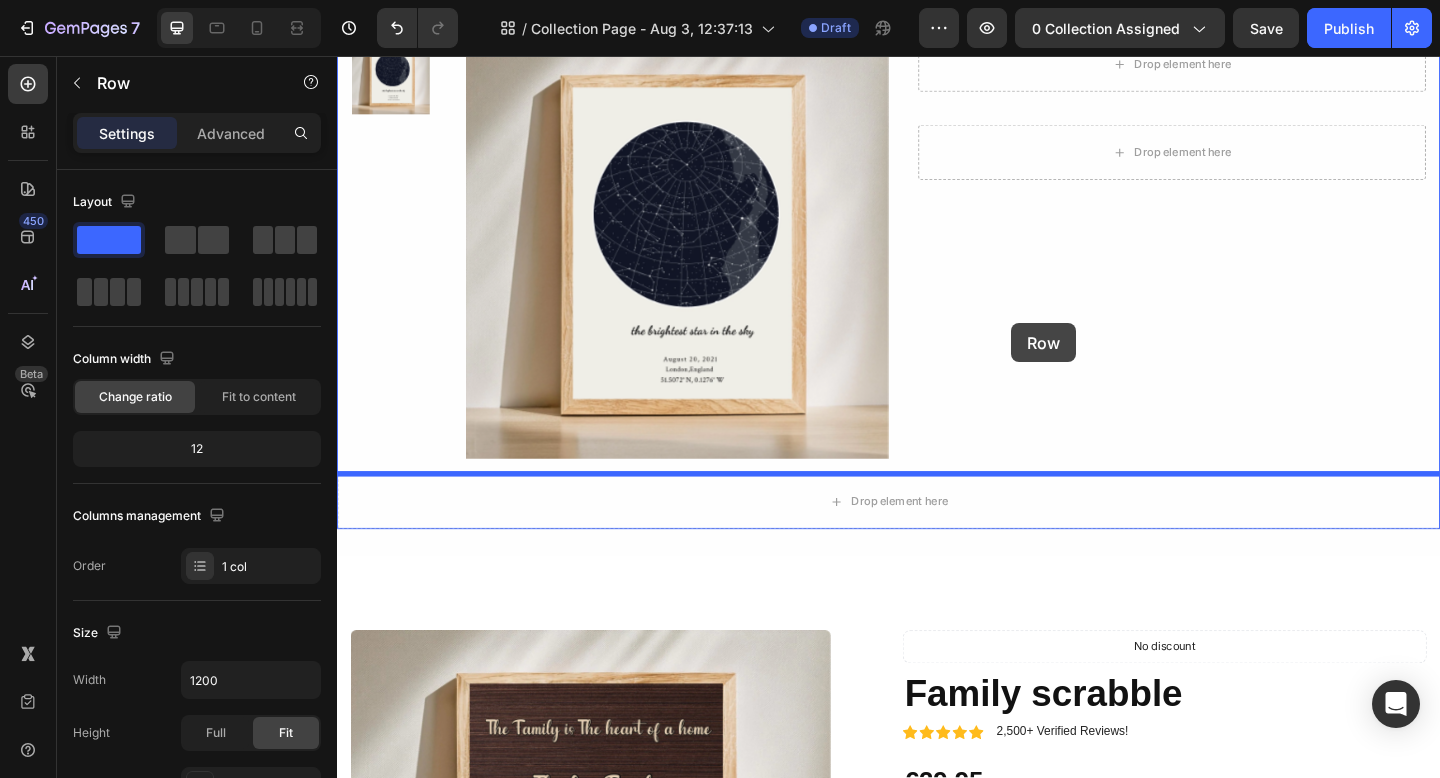 scroll, scrollTop: 2040, scrollLeft: 0, axis: vertical 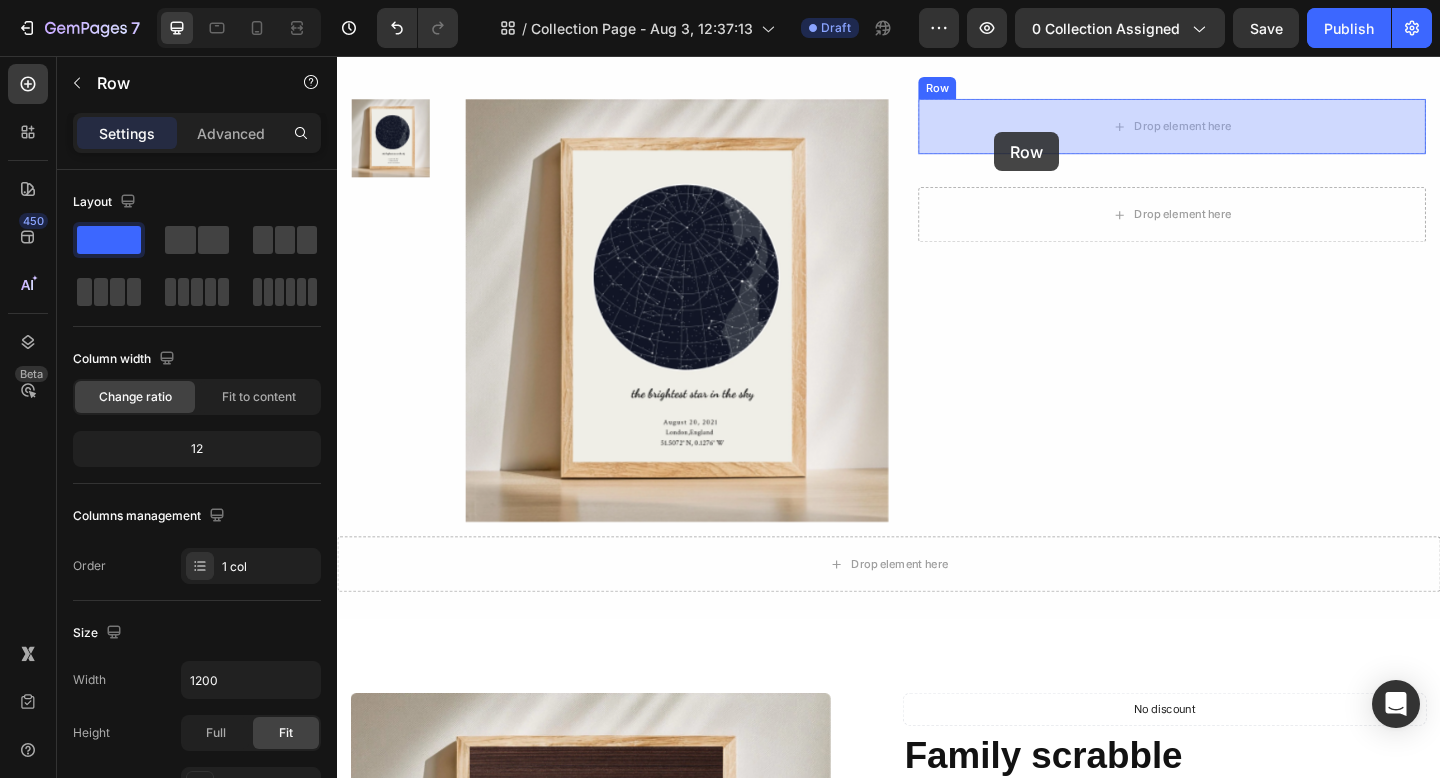 drag, startPoint x: 970, startPoint y: 395, endPoint x: 1055, endPoint y: 141, distance: 267.8451 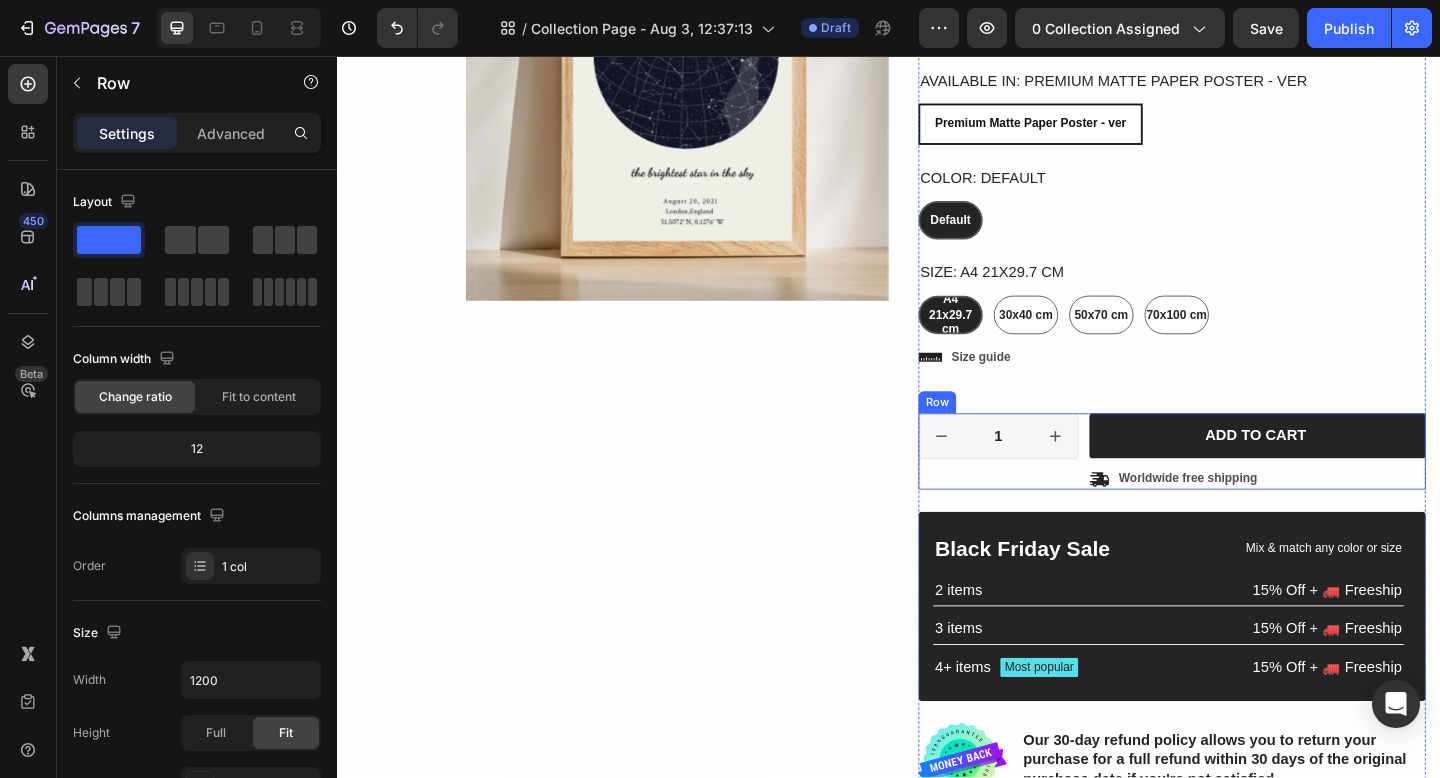 scroll, scrollTop: 1972, scrollLeft: 0, axis: vertical 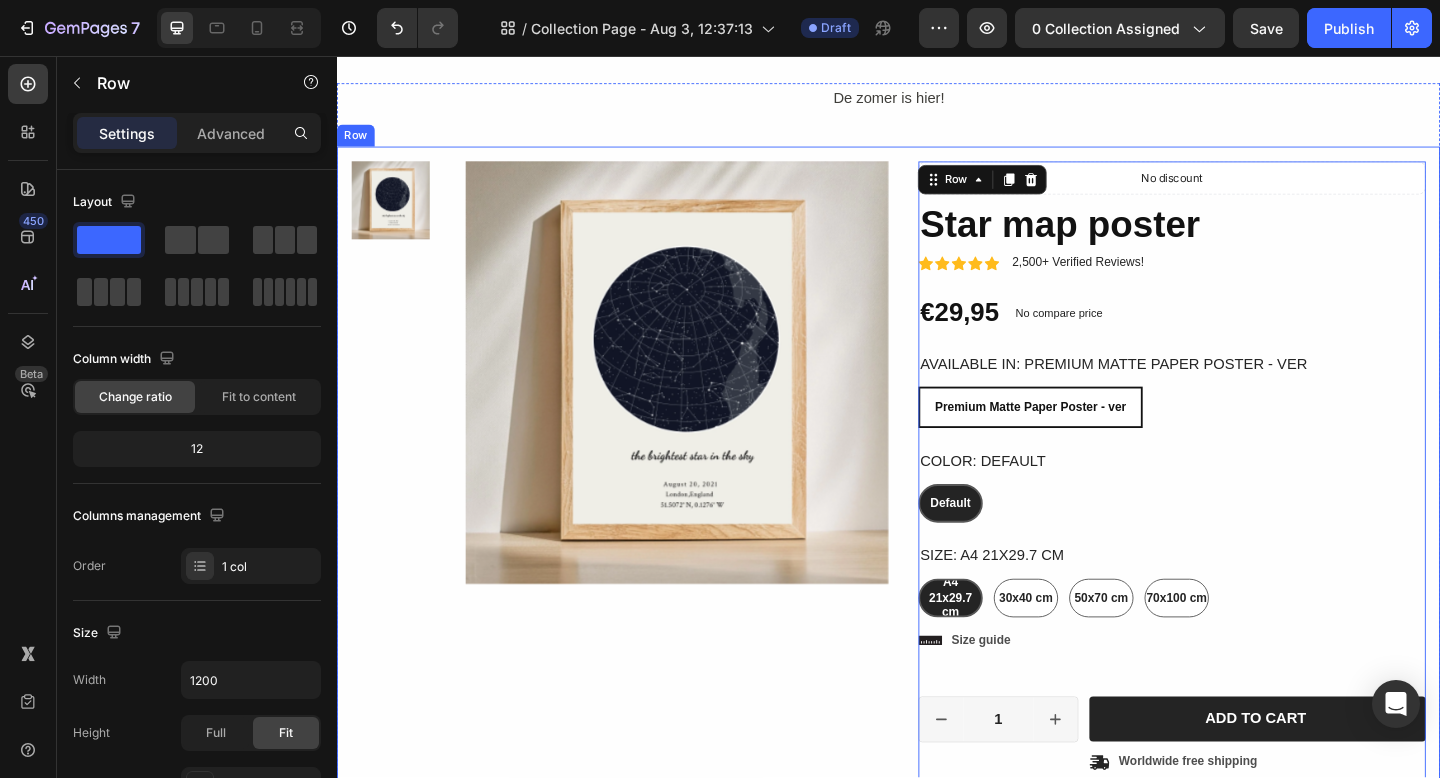 click on "Product Images" at bounding box center (707, 737) 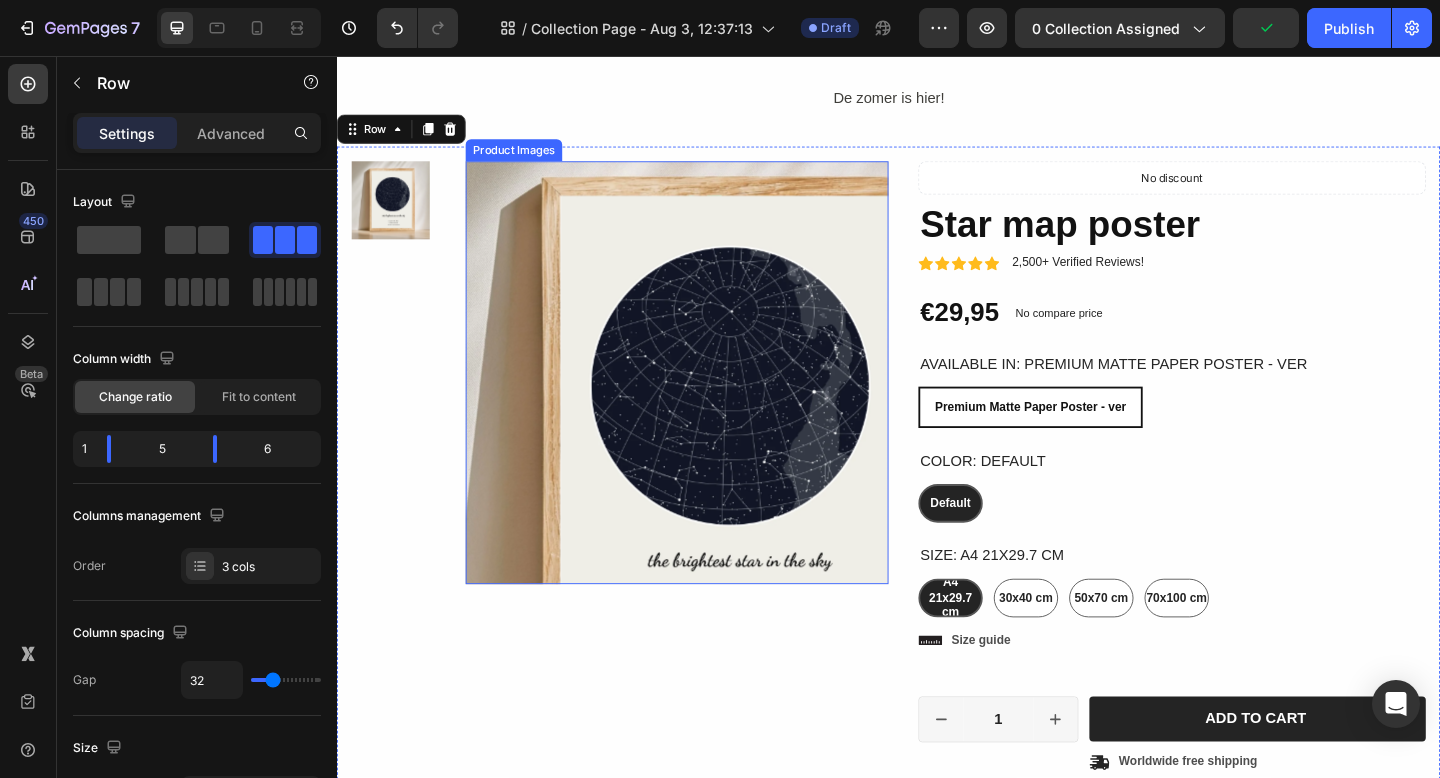 click at bounding box center (707, 401) 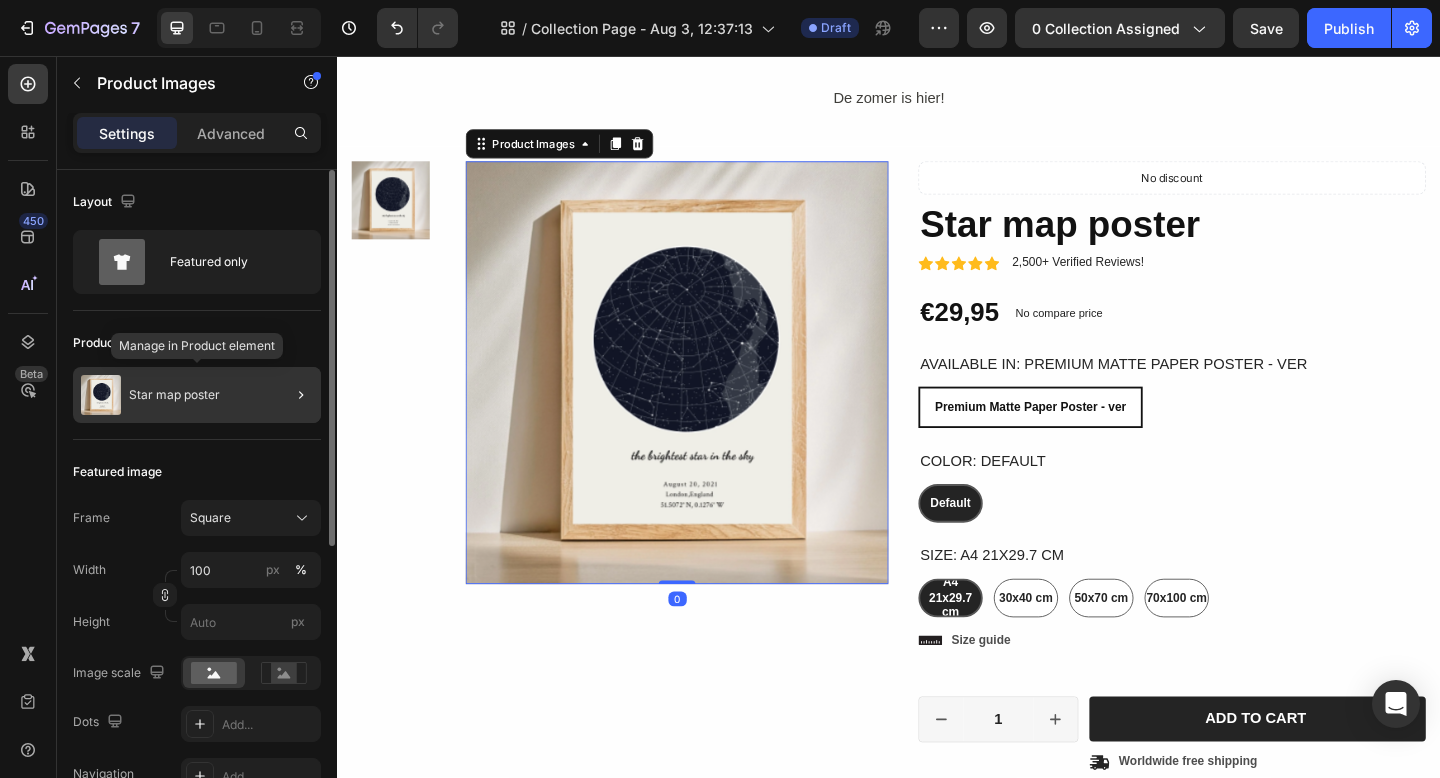 click on "Star map poster" at bounding box center (174, 395) 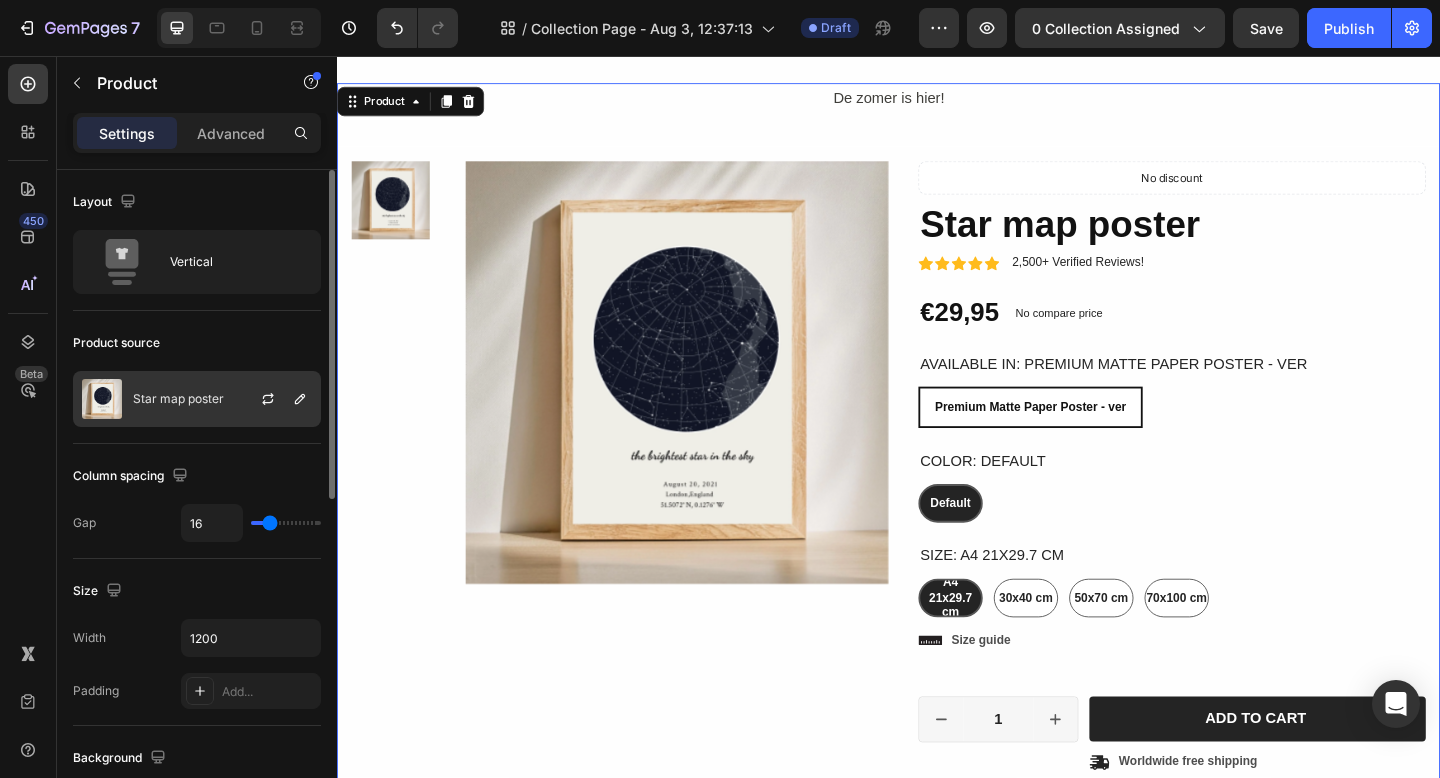 click on "Star map poster" 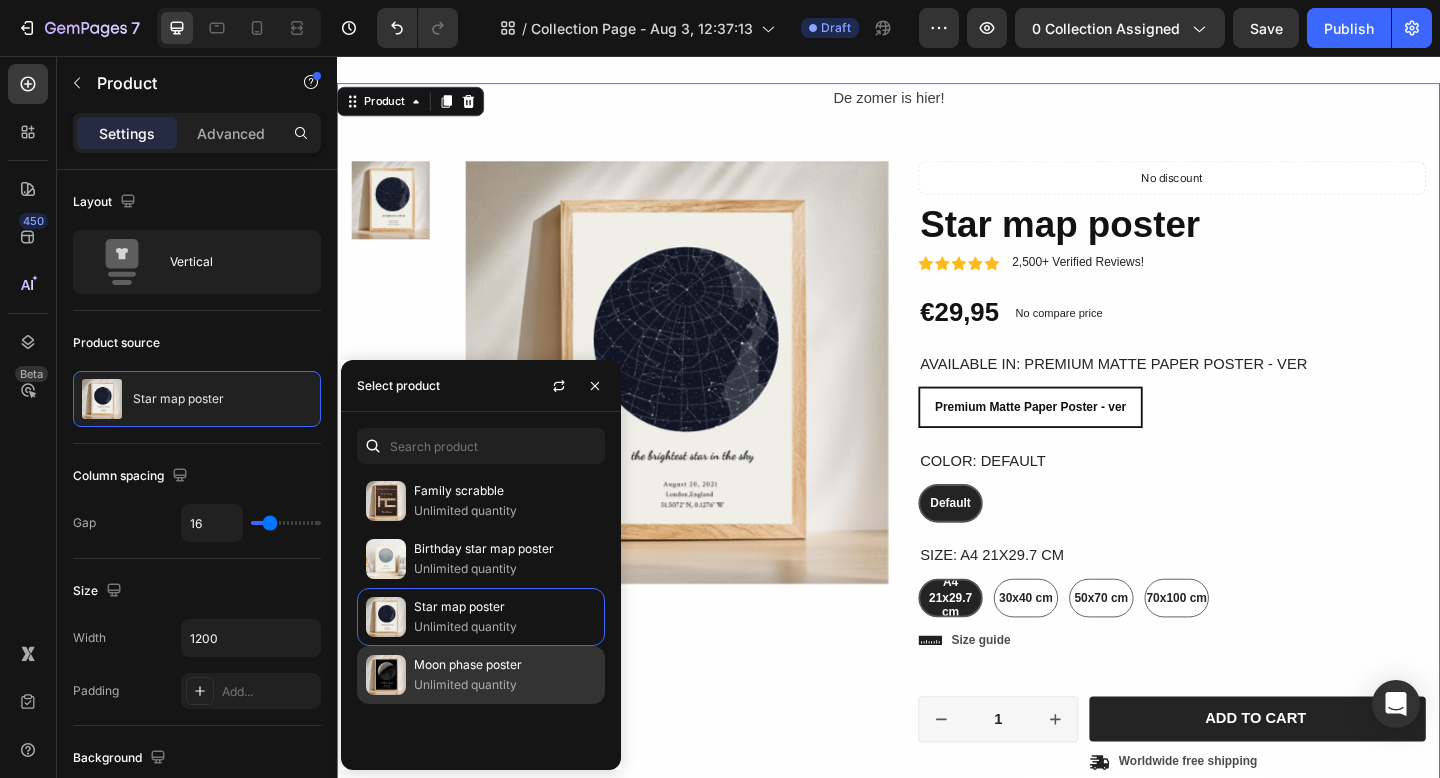click on "Moon phase poster" at bounding box center [505, 665] 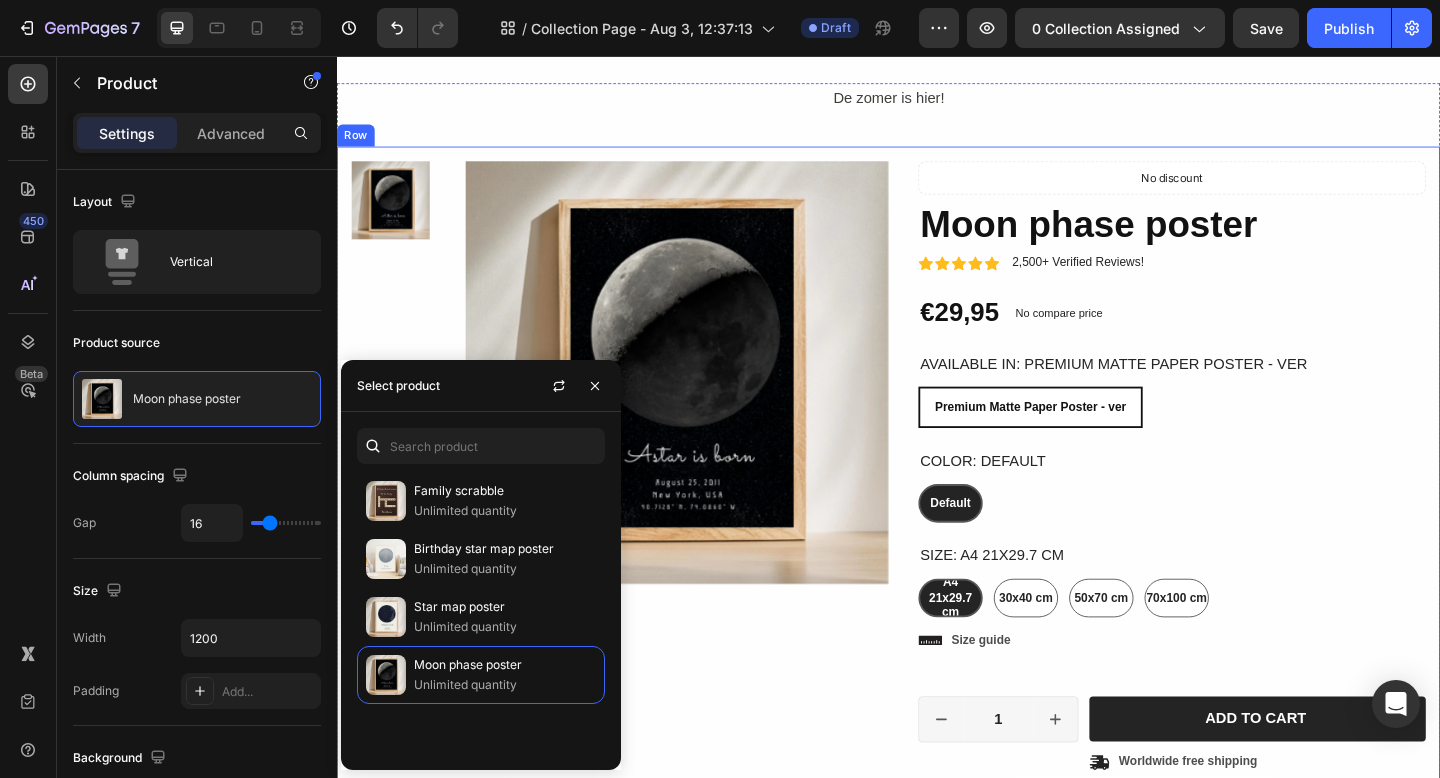 click on "Product Images" at bounding box center (707, 737) 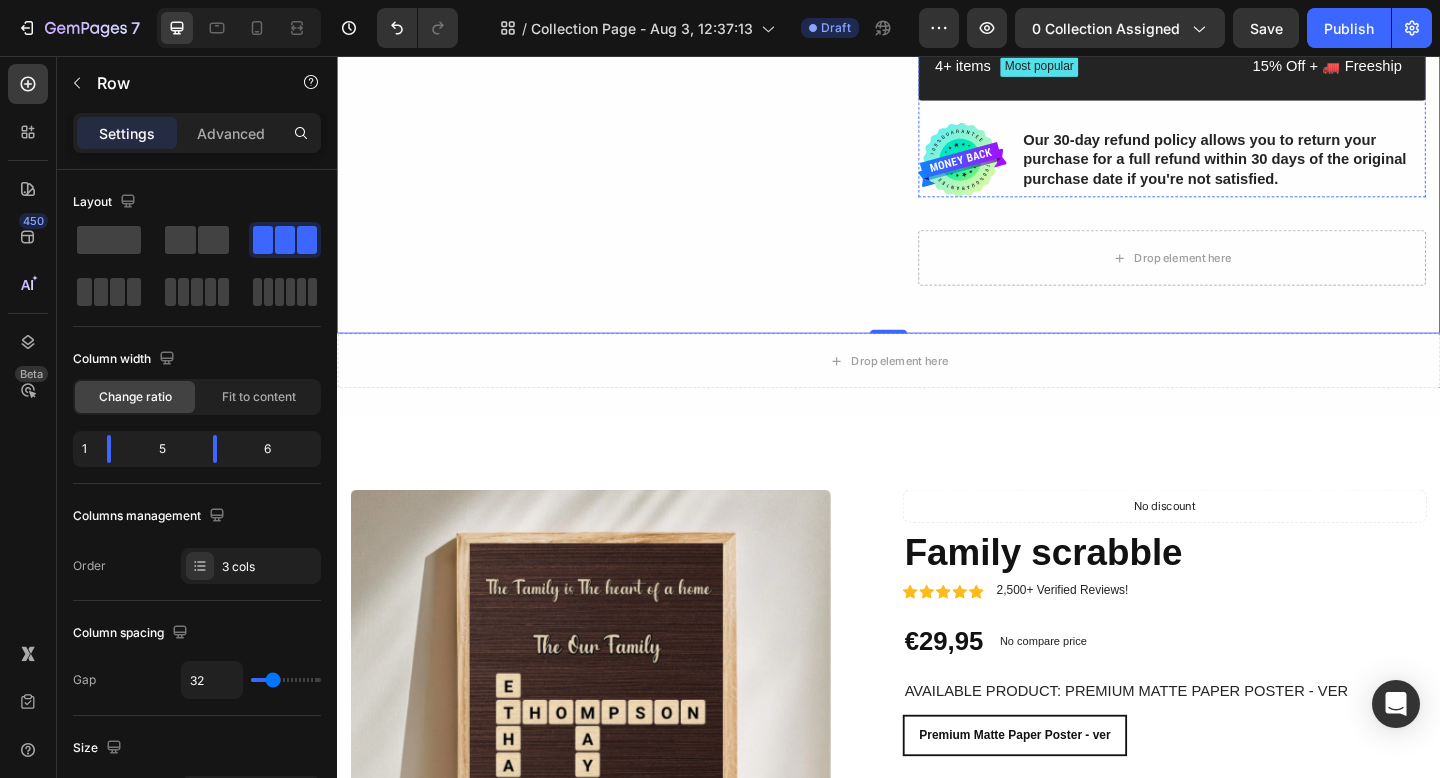 scroll, scrollTop: 2970, scrollLeft: 0, axis: vertical 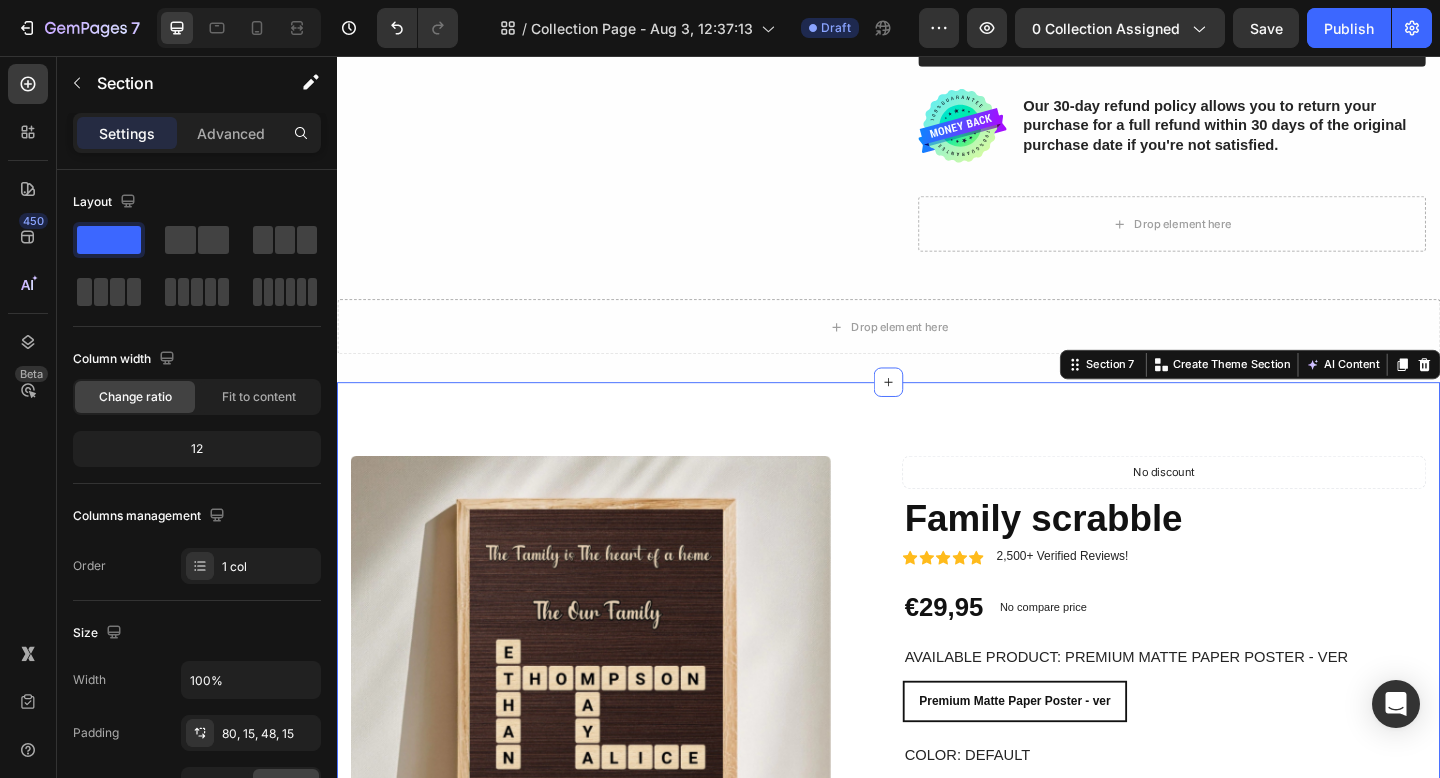 click on "Product Images
Material
Shipping
Care instruction Accordion Icon Icon Icon Icon Icon Icon List 2,500+ Verified Reviews! Text Block Row No discount   Not be displayed when published Product Badge Family scrabble Product Title Icon Icon Icon Icon Icon Icon List 2,500+ Verified Reviews! Text Block Row €29,95 Product Price Product Price No compare price Product Price No discount   Not be displayed when published Product Badge Row Available Product: Premium Matte Paper Poster  - ver Premium Matte Paper Poster  - ver Premium Matte Paper Poster  - ver     Premium Matte Paper Poster  - ver Color: Default Default Default     Default Size: A4 21x29.7 cm A4 21x29.7 cm A4 21x29.7 cm     A4 21x29.7 cm 30x40 cm 30x40 cm     30x40 cm 50x70 cm 50x70 cm     50x70 cm 70x100 cm 70x100 cm     70x100 cm Product Variants & Swatches Premium Matte Paper Poster  - ver Premium Matte Paper Poster  - ver     Premium Matte Paper Poster  - ver   Default   A4 21x29.7 cm 30x40 cm 50x70 cm" at bounding box center [937, 983] 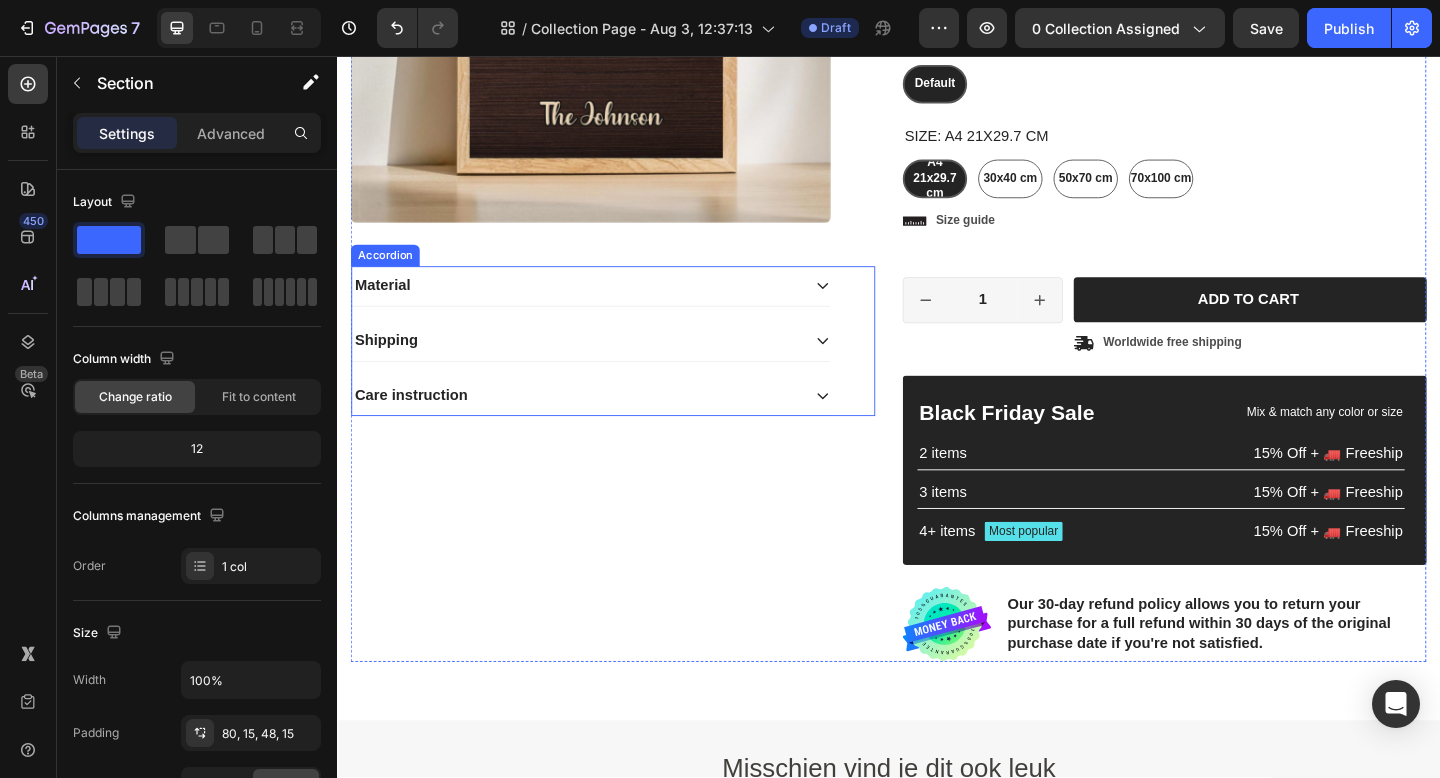 scroll, scrollTop: 3794, scrollLeft: 0, axis: vertical 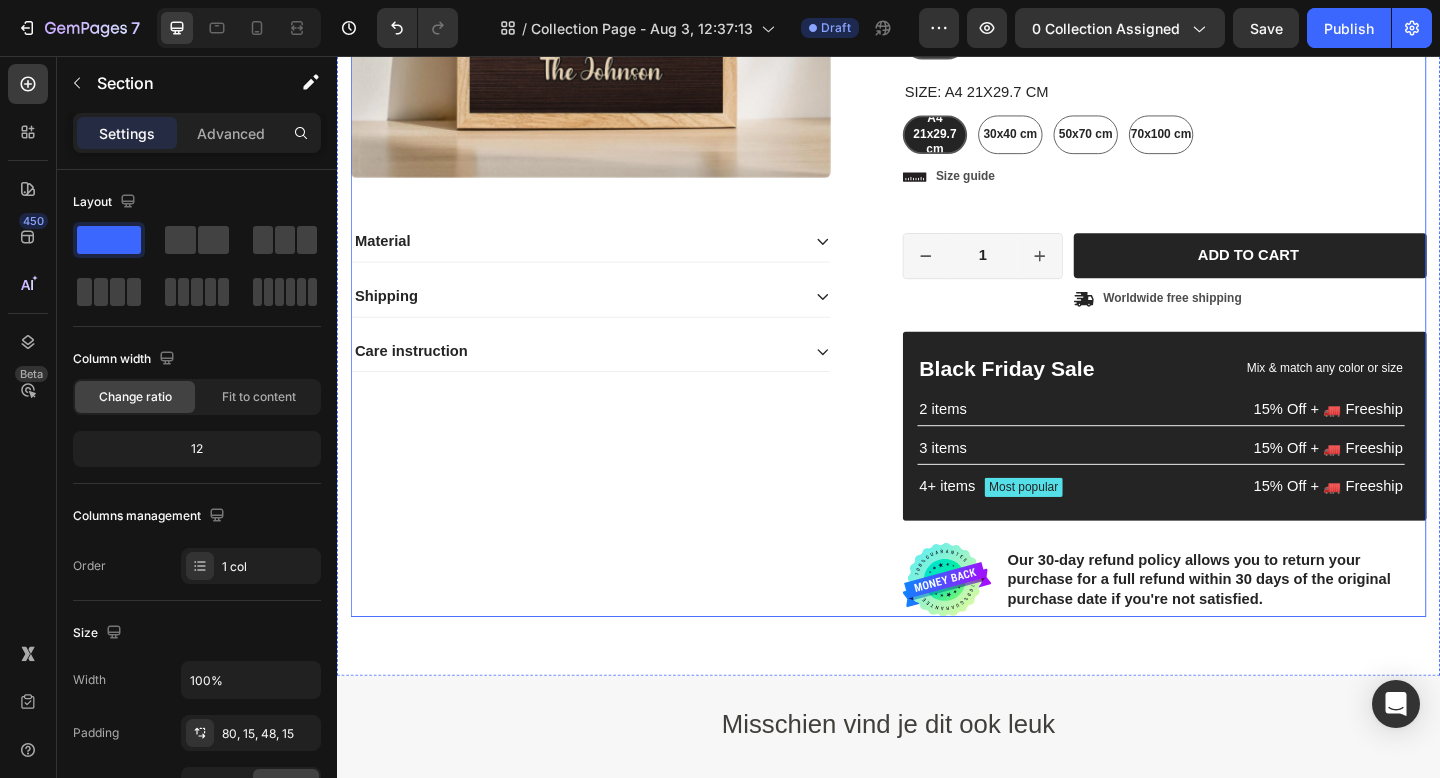 click on "Product Images
Material
Shipping
Care instruction Accordion" at bounding box center [637, 167] 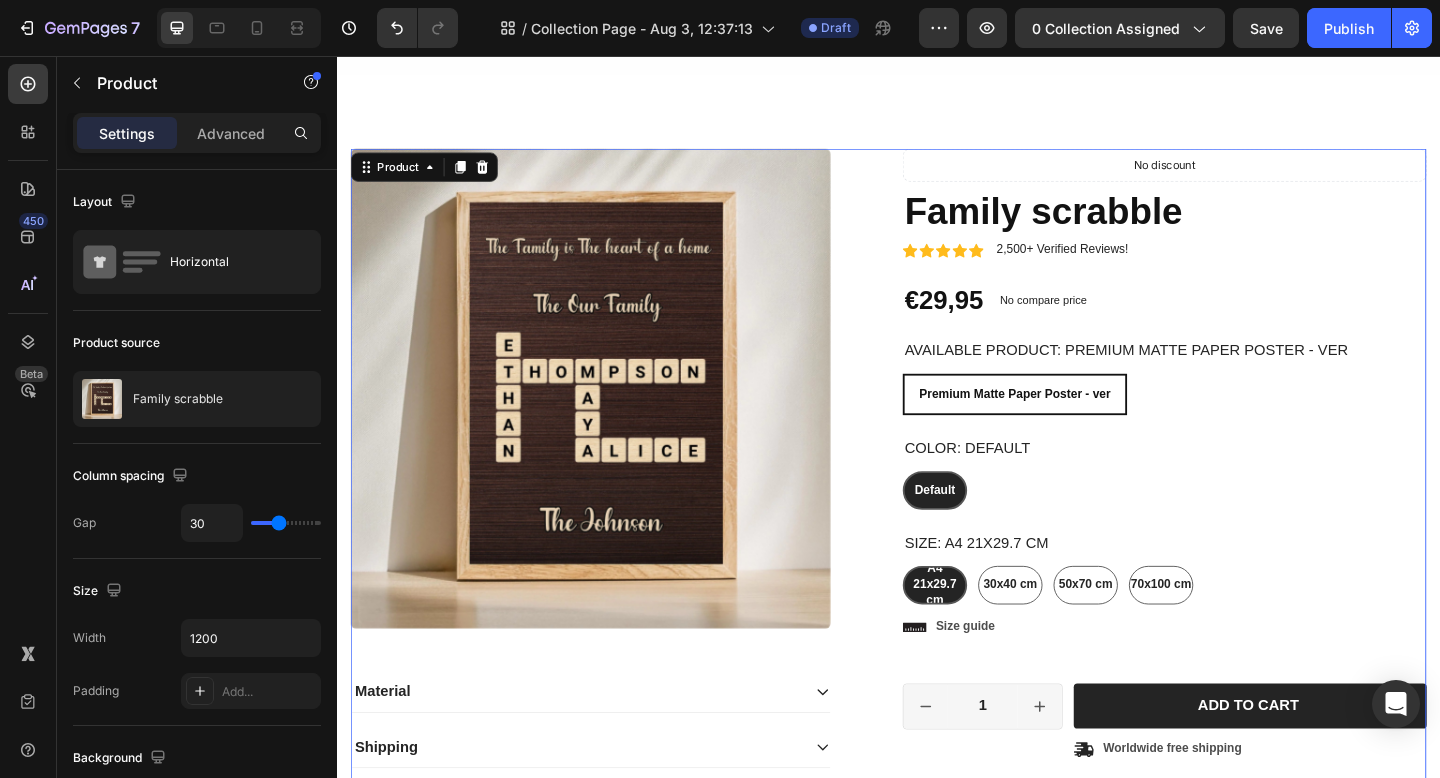 scroll, scrollTop: 3095, scrollLeft: 0, axis: vertical 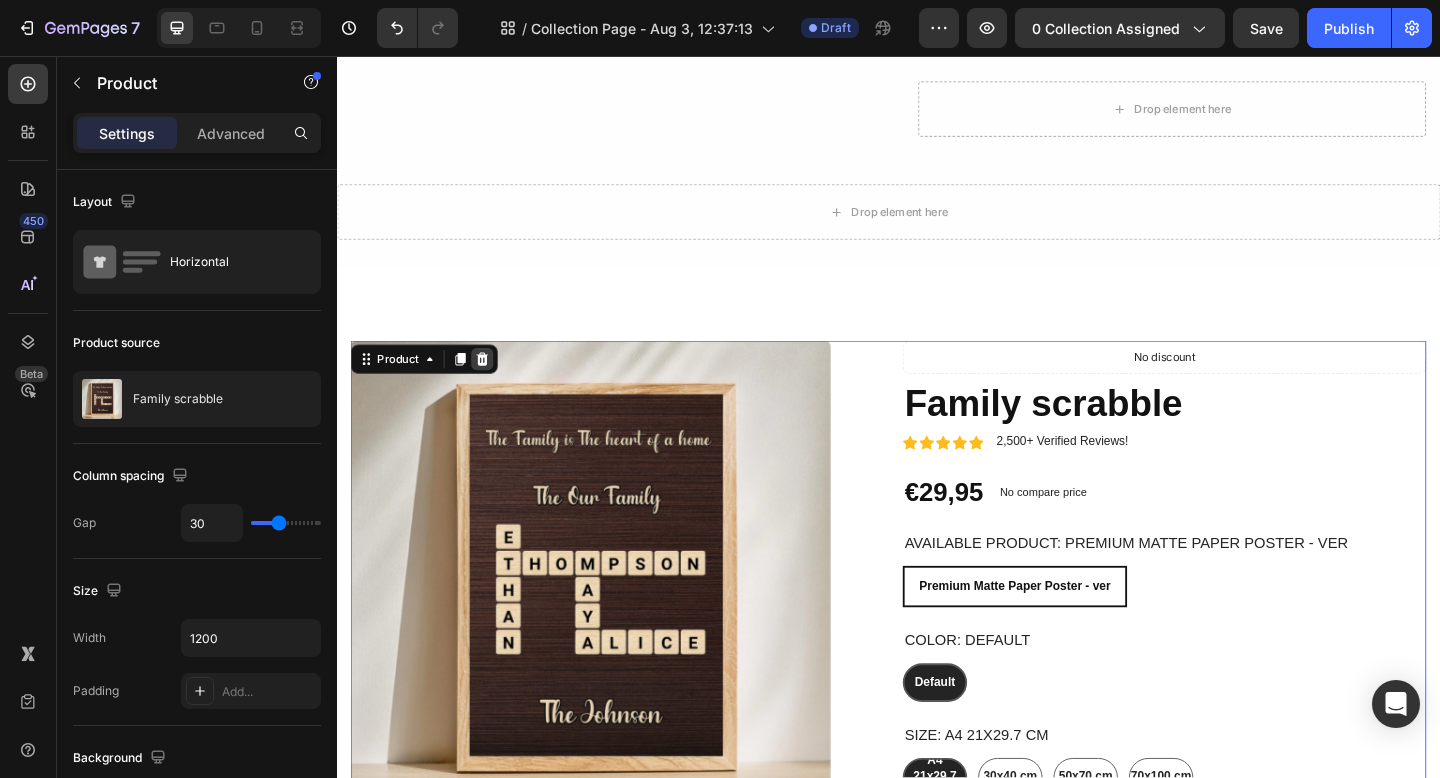 click 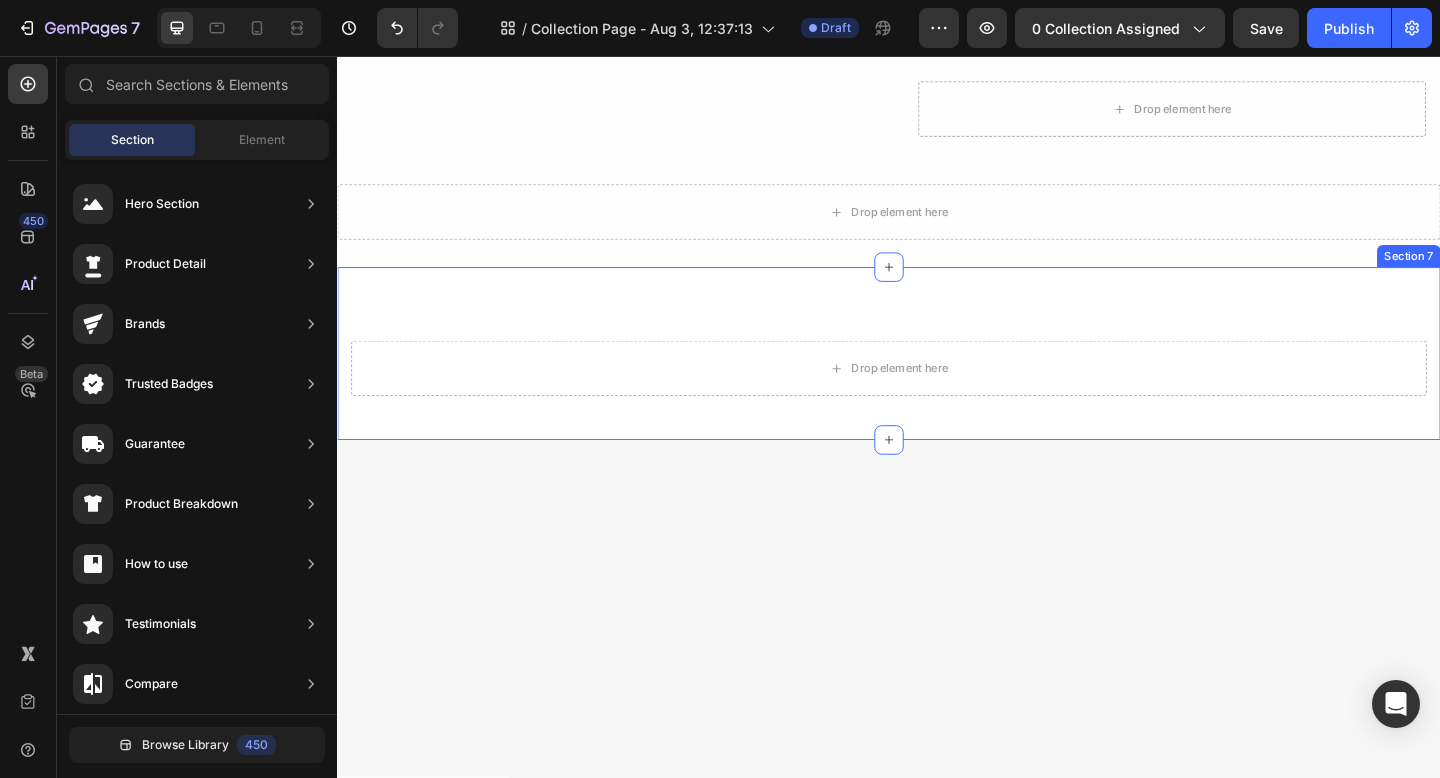 click on "Drop element here Section 7" at bounding box center (937, 380) 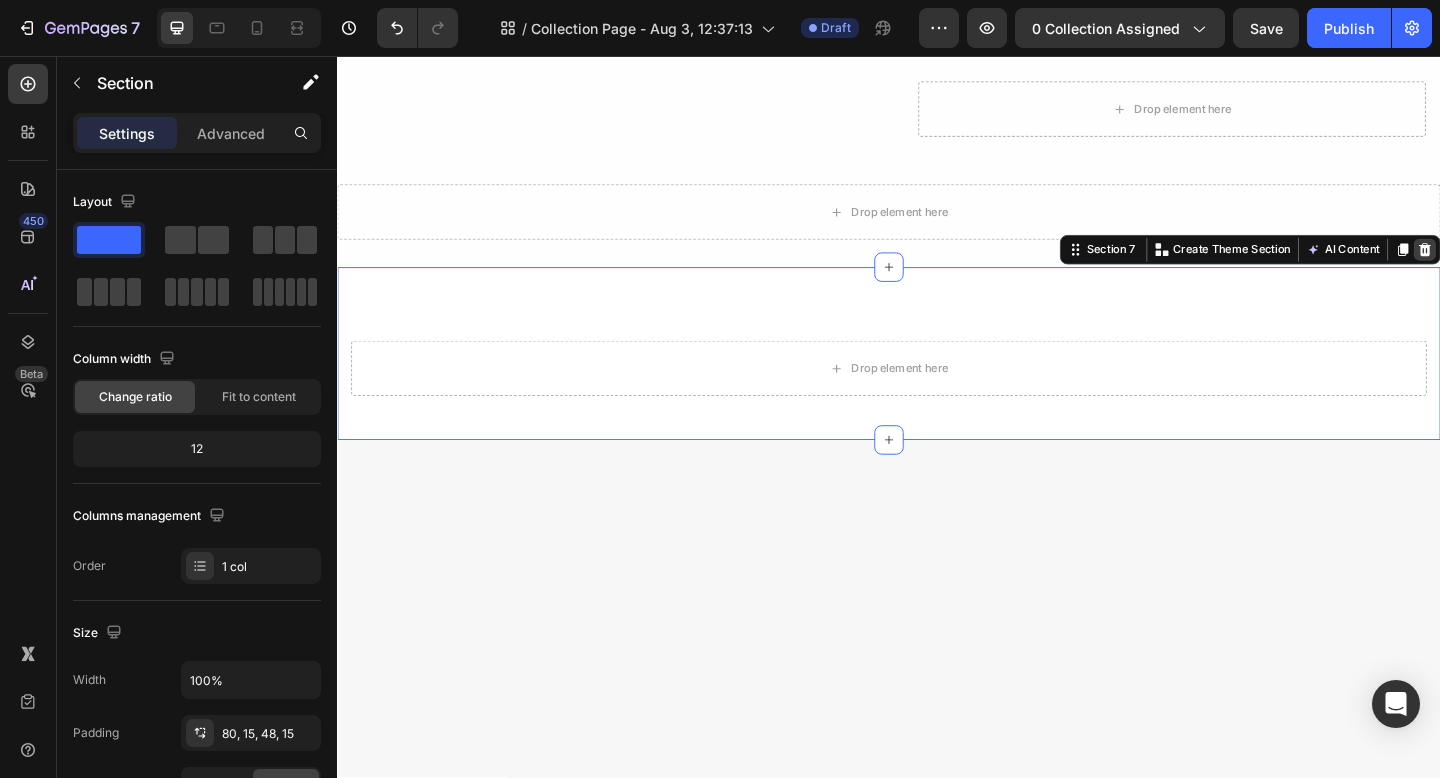 click 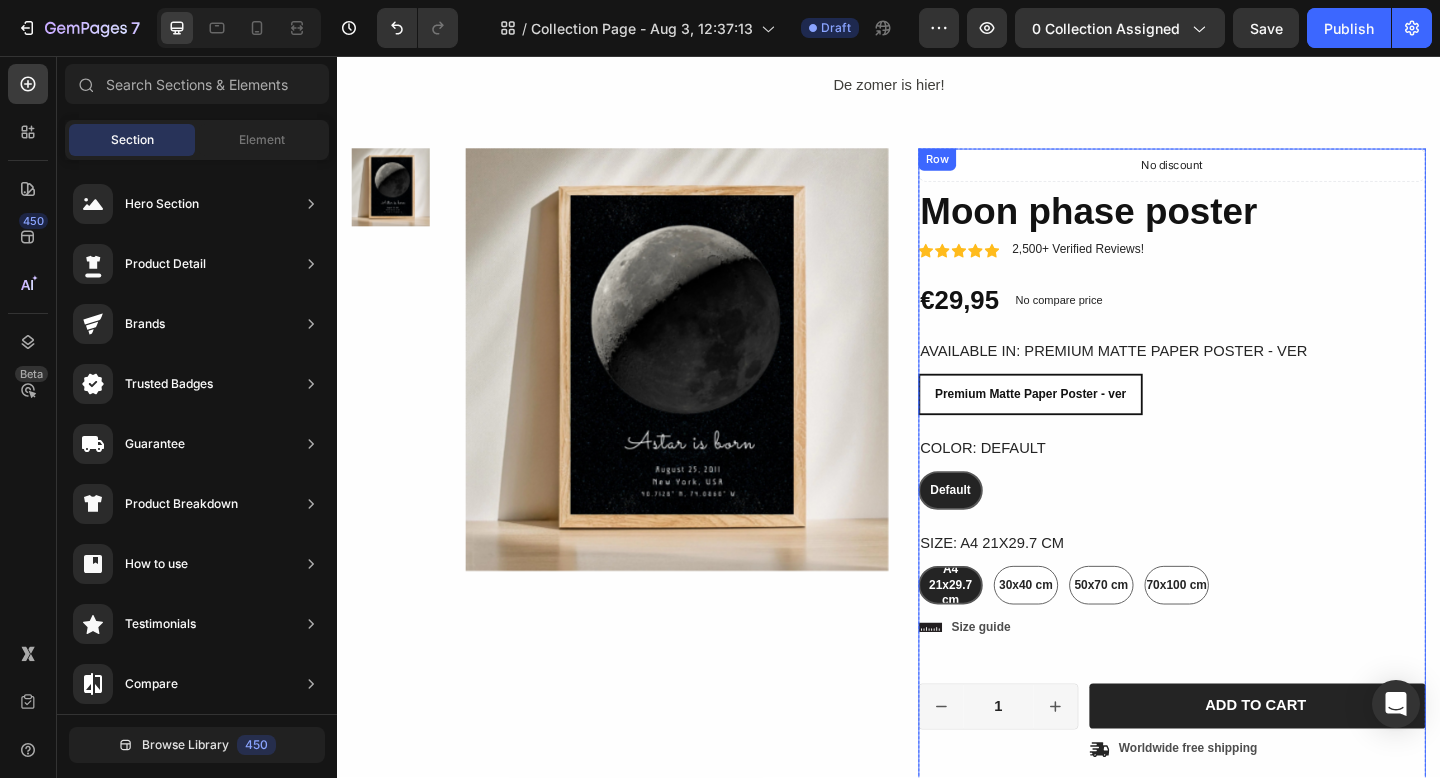 scroll, scrollTop: 1888, scrollLeft: 0, axis: vertical 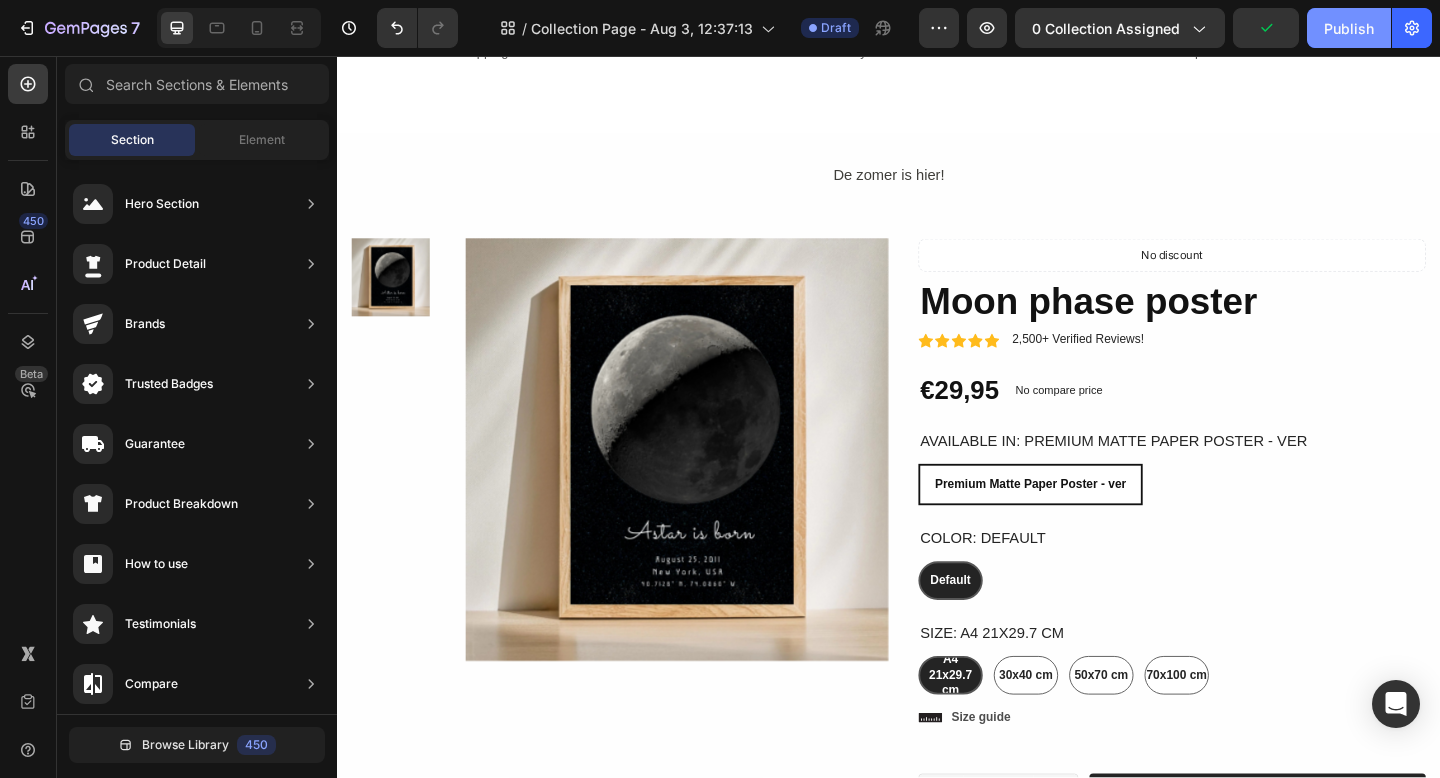 click on "Publish" at bounding box center [1349, 28] 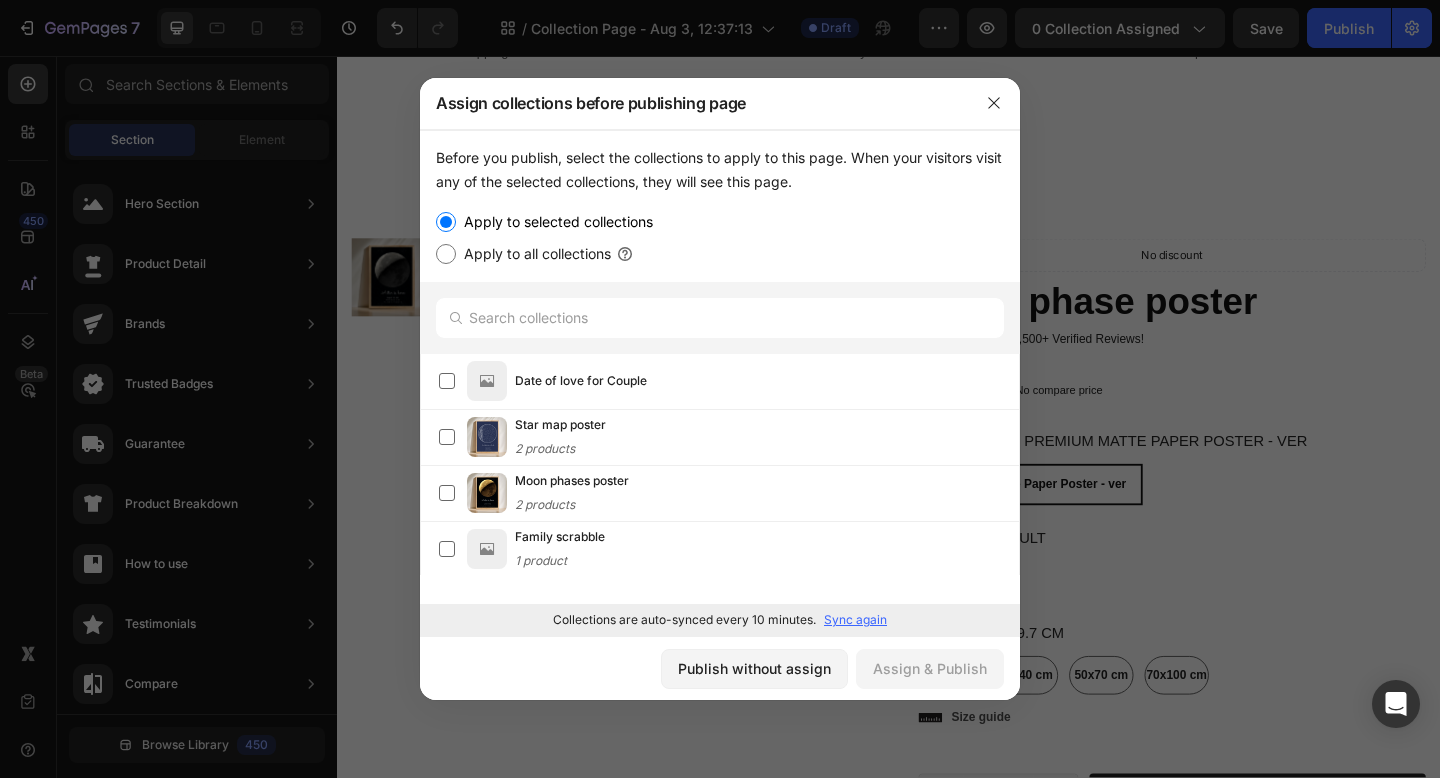 click on "Apply to all collections" at bounding box center [533, 254] 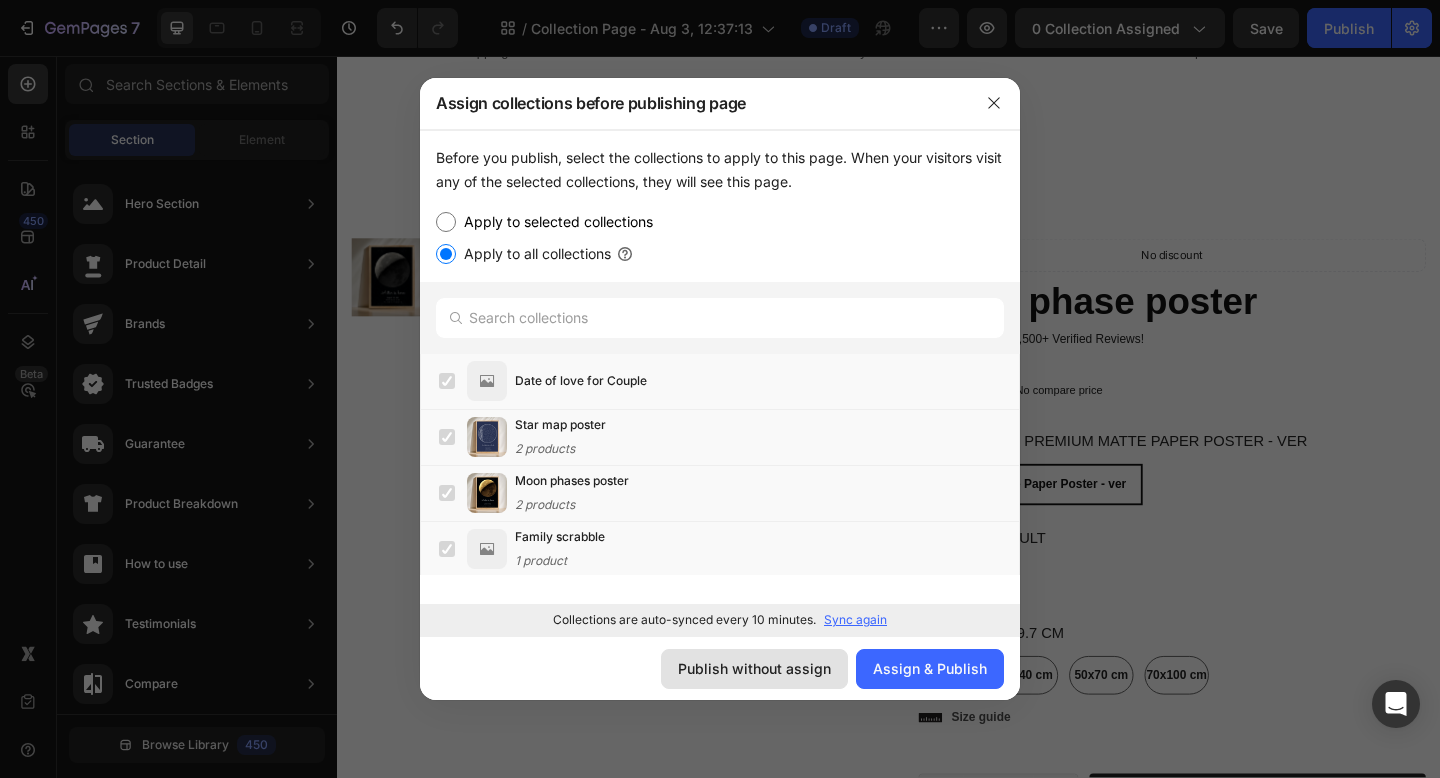 click on "Publish without assign" at bounding box center [754, 668] 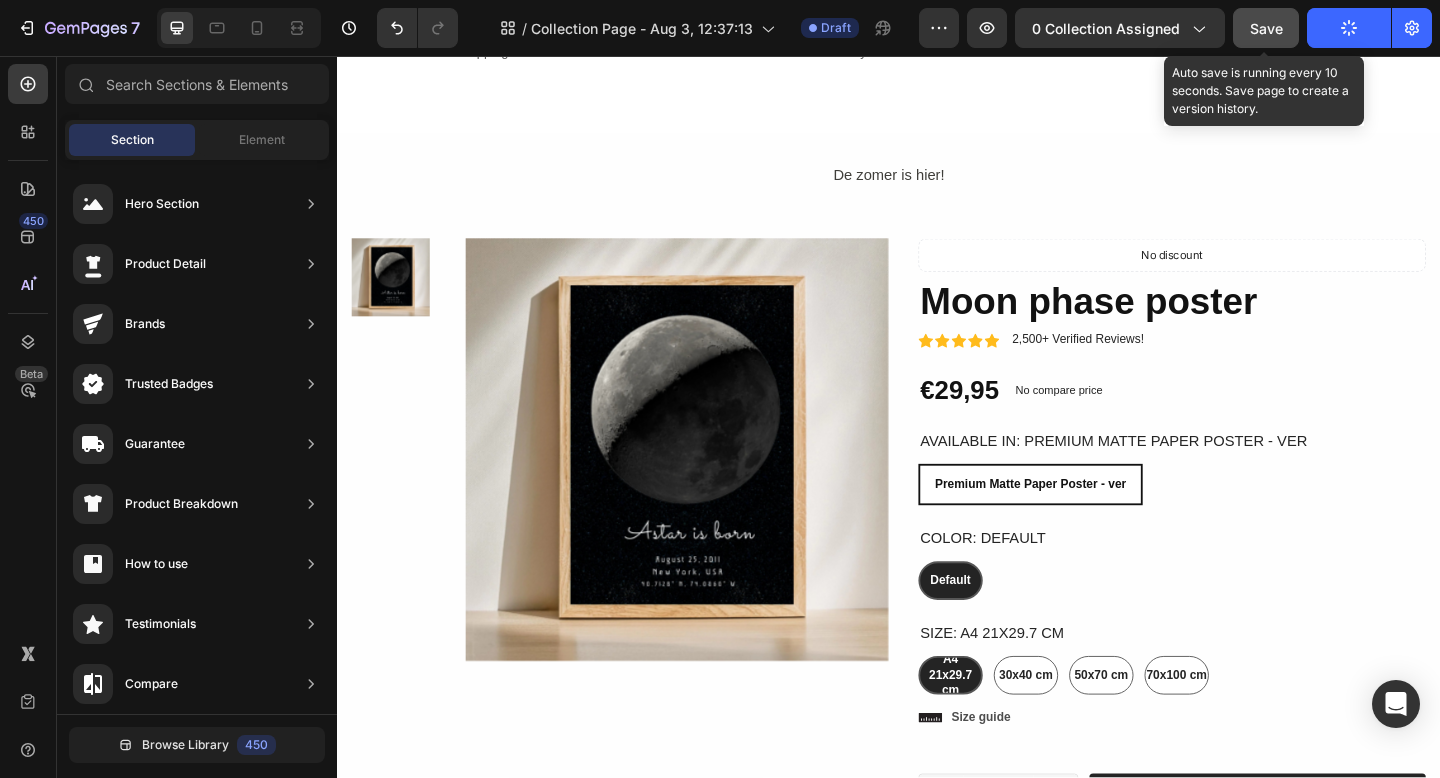 click on "Save" at bounding box center (1266, 28) 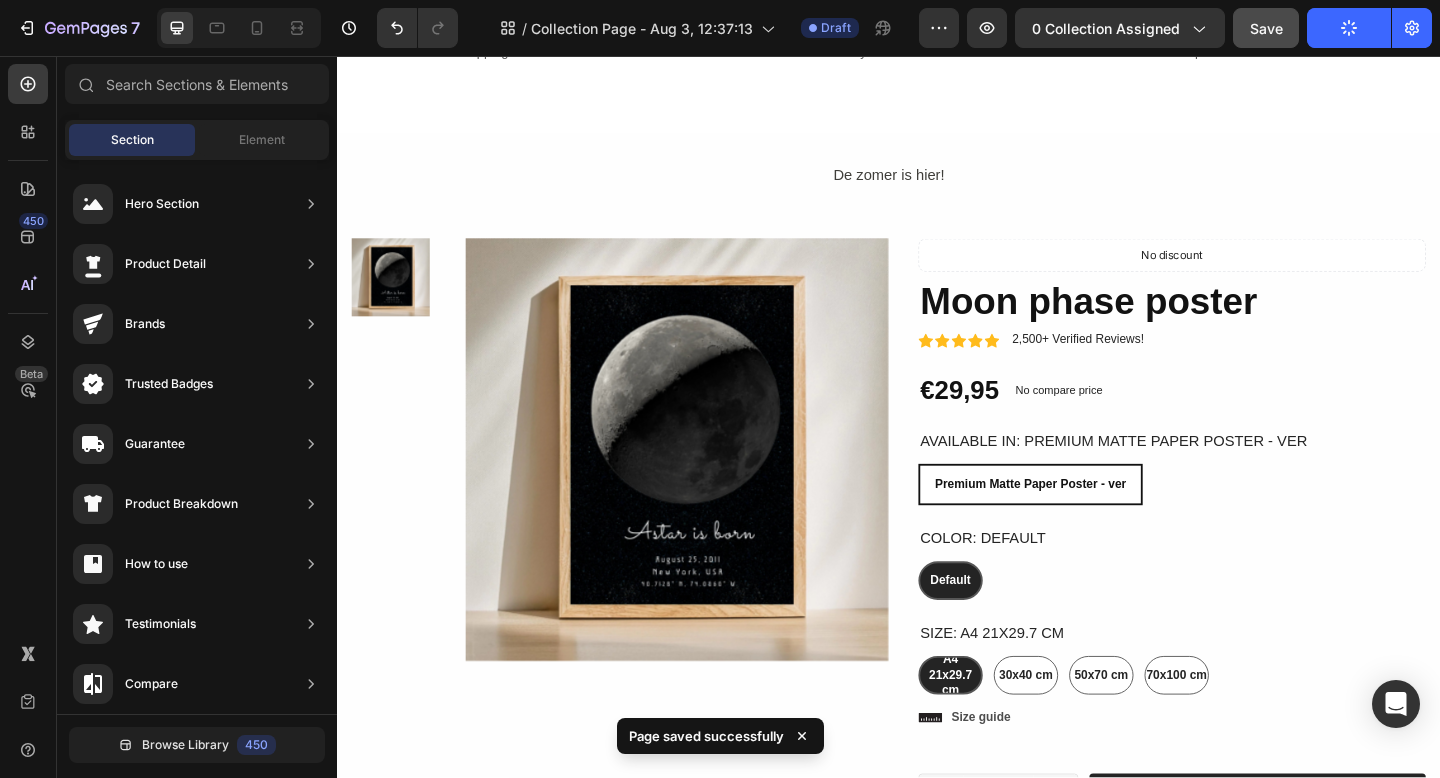 click on "7  Version history  /  Collection Page - Aug 3, 12:37:13 Draft Preview 0 collection assigned  Save   Publish" 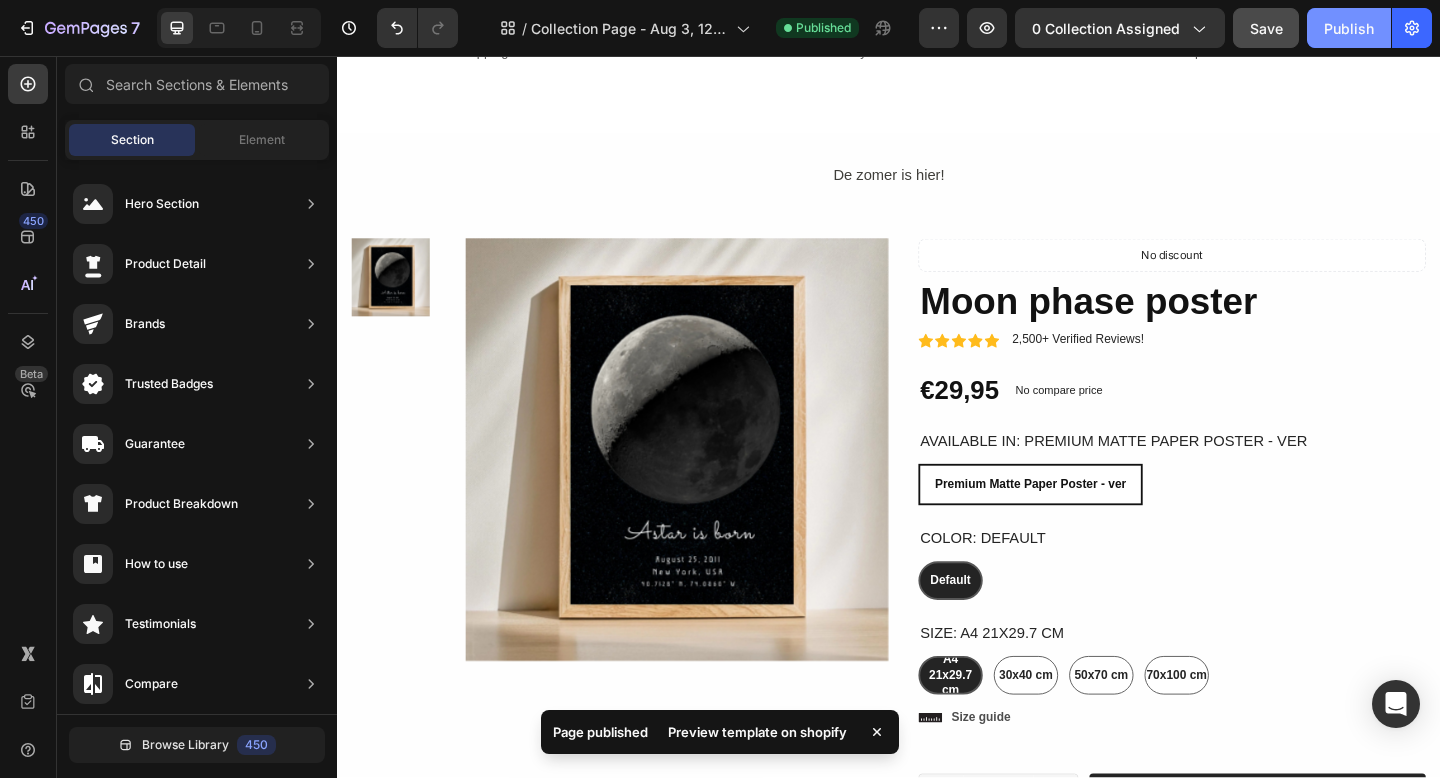 click on "Publish" at bounding box center (1349, 28) 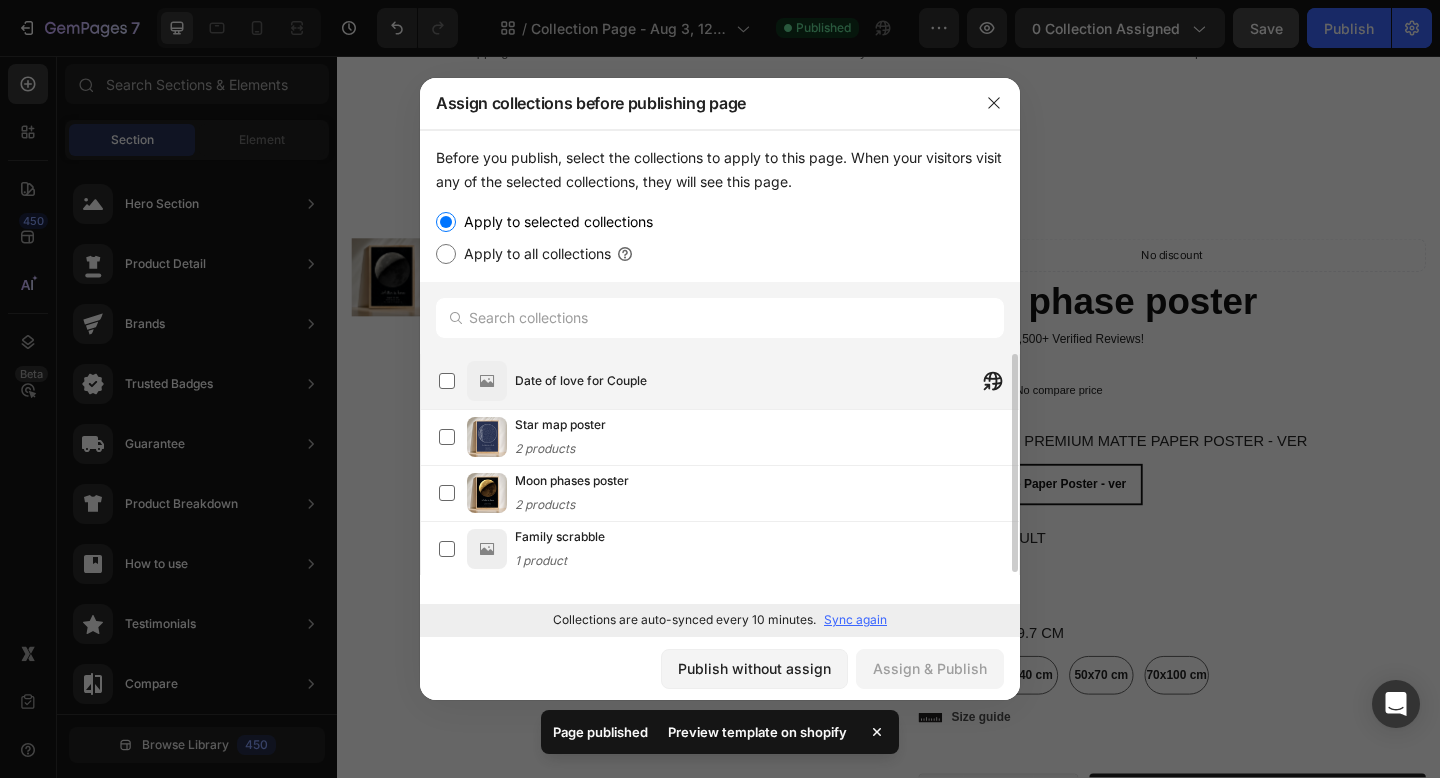 click on "Date of love for Couple" at bounding box center [767, 381] 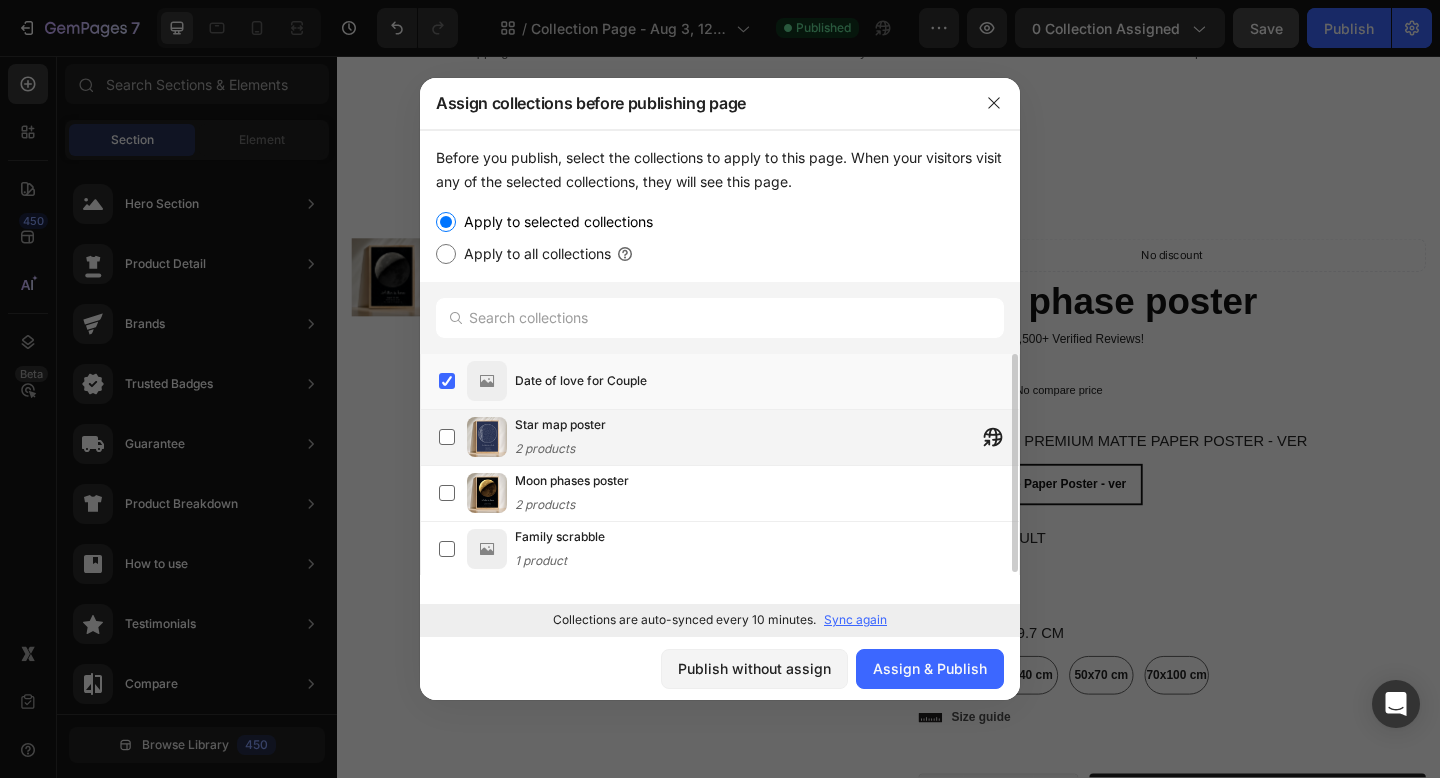 click on "Star map poster 2 products" at bounding box center [767, 437] 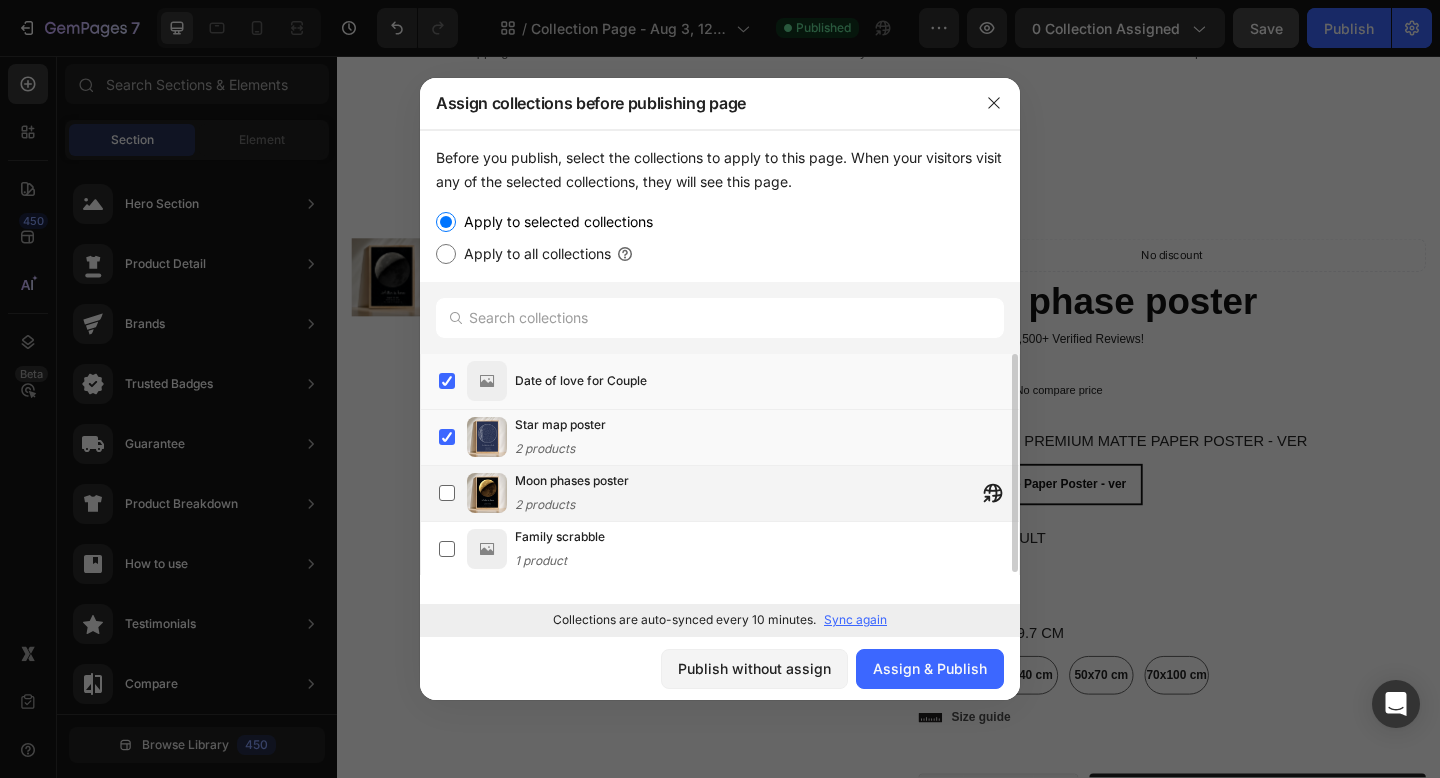 click on "Moon phases poster 2 products" at bounding box center [767, 493] 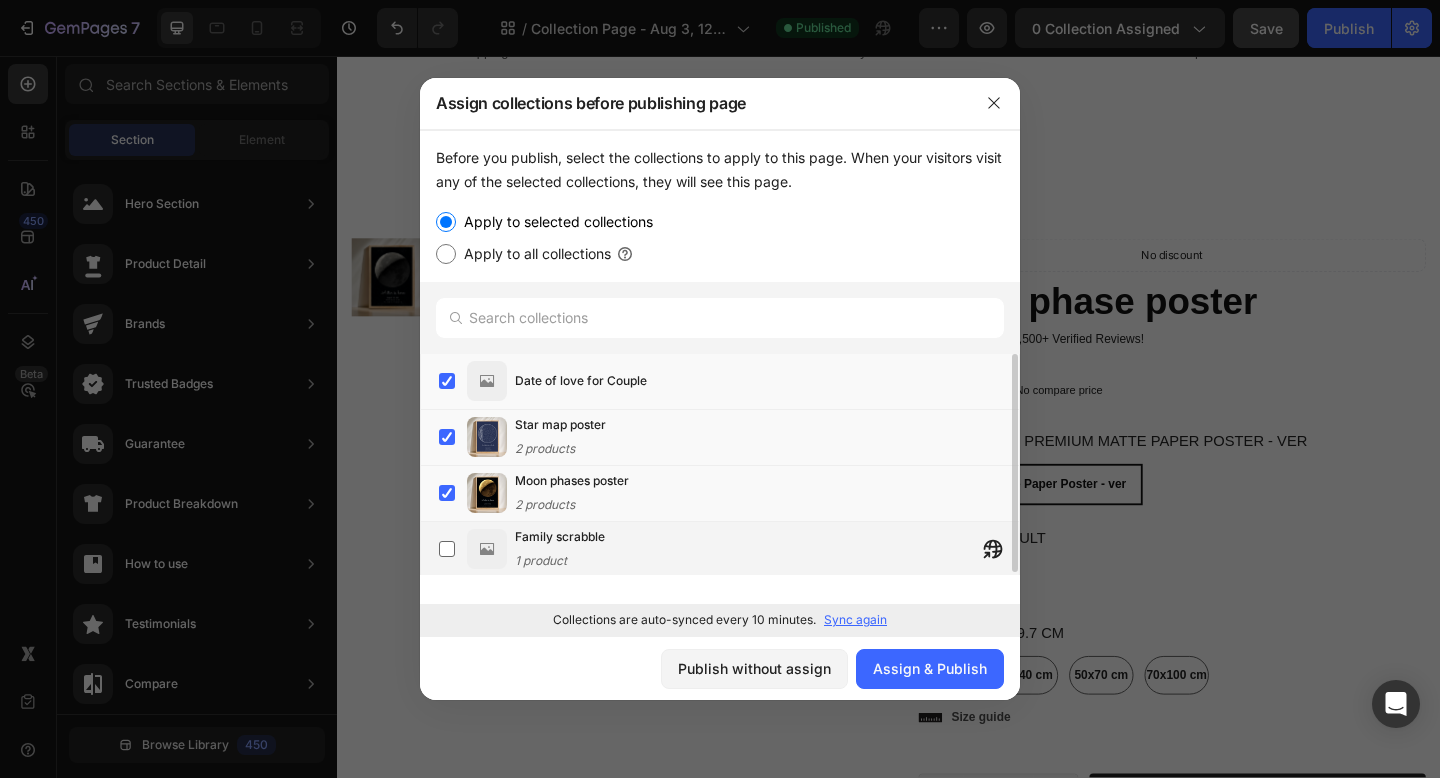 click on "Family scrabble 1 product" at bounding box center (767, 549) 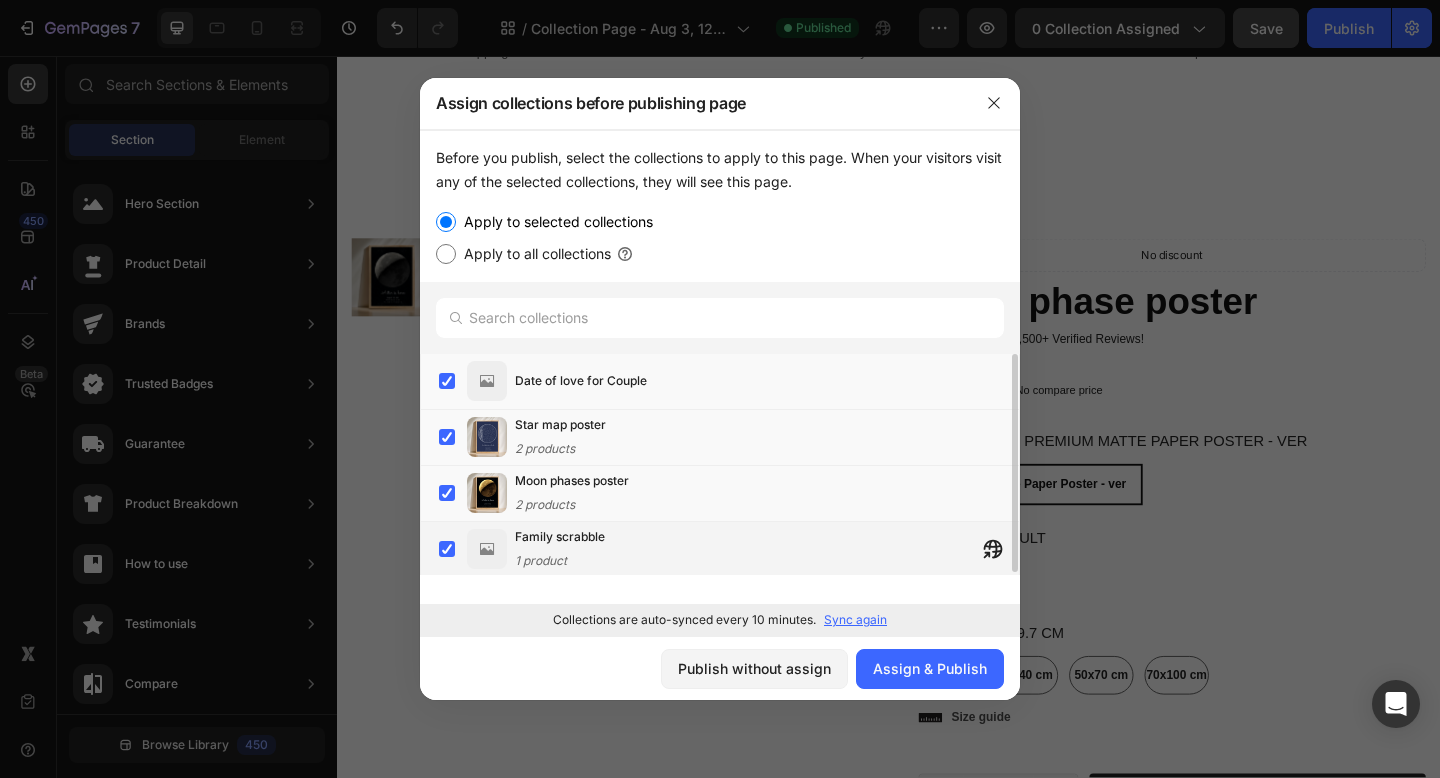 scroll, scrollTop: 2, scrollLeft: 0, axis: vertical 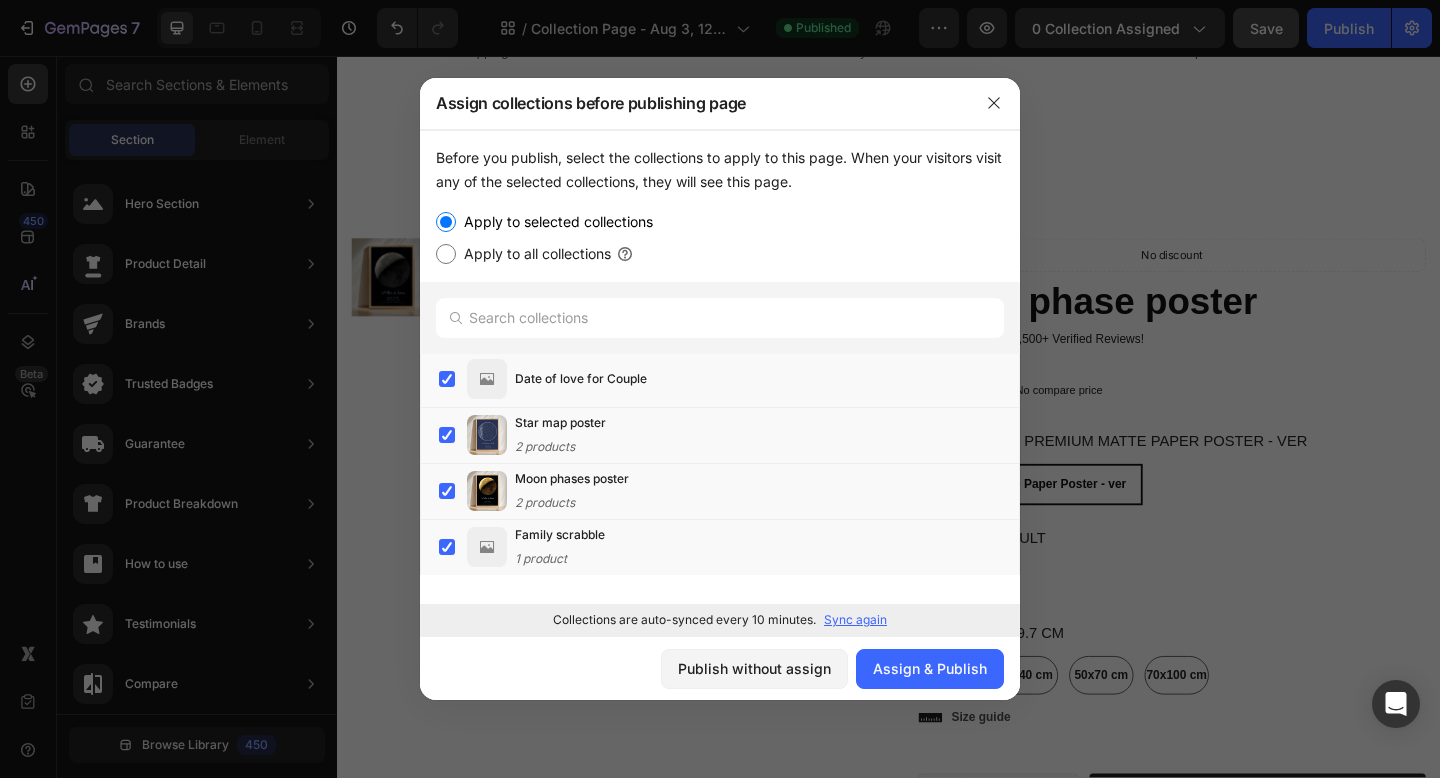 click on "Apply to all collections" at bounding box center [533, 254] 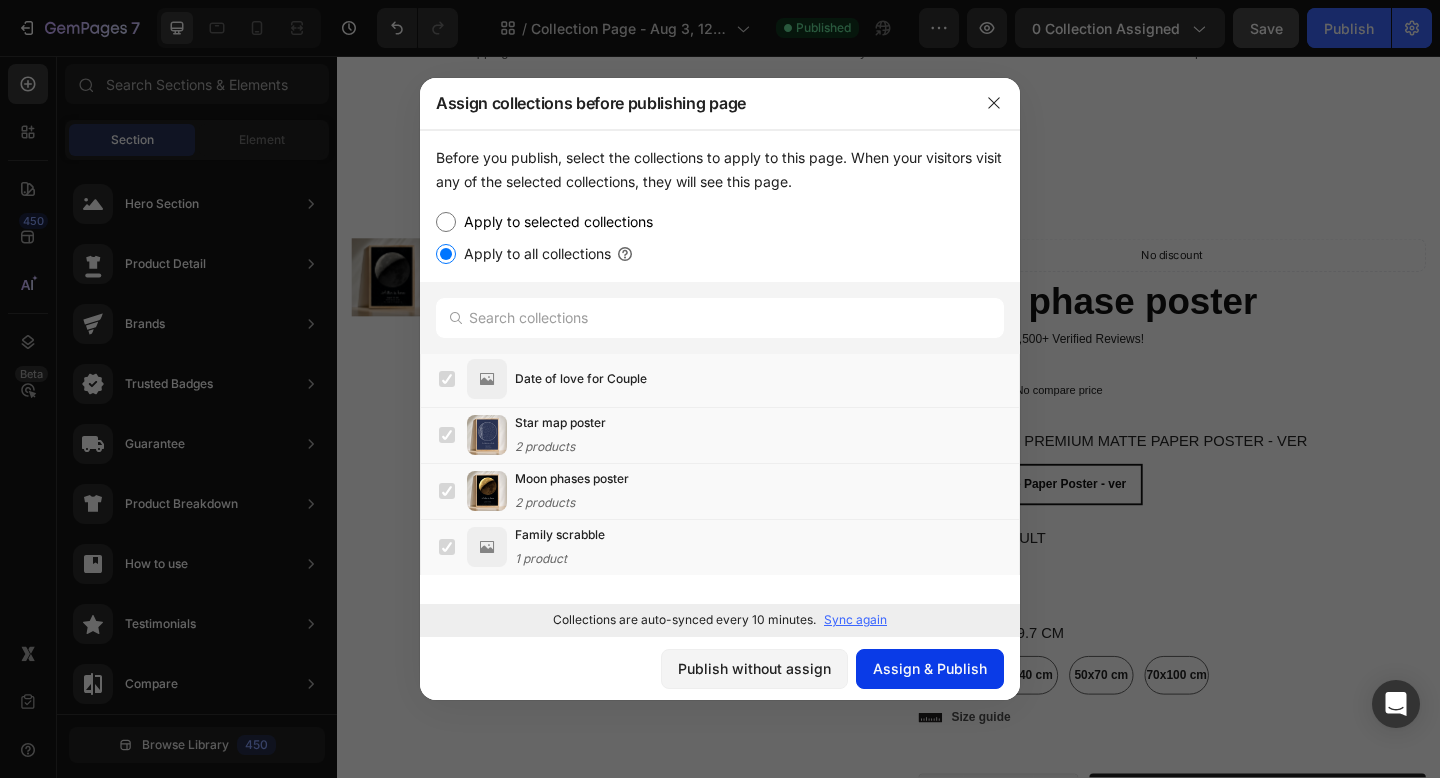 click on "Assign & Publish" at bounding box center [930, 668] 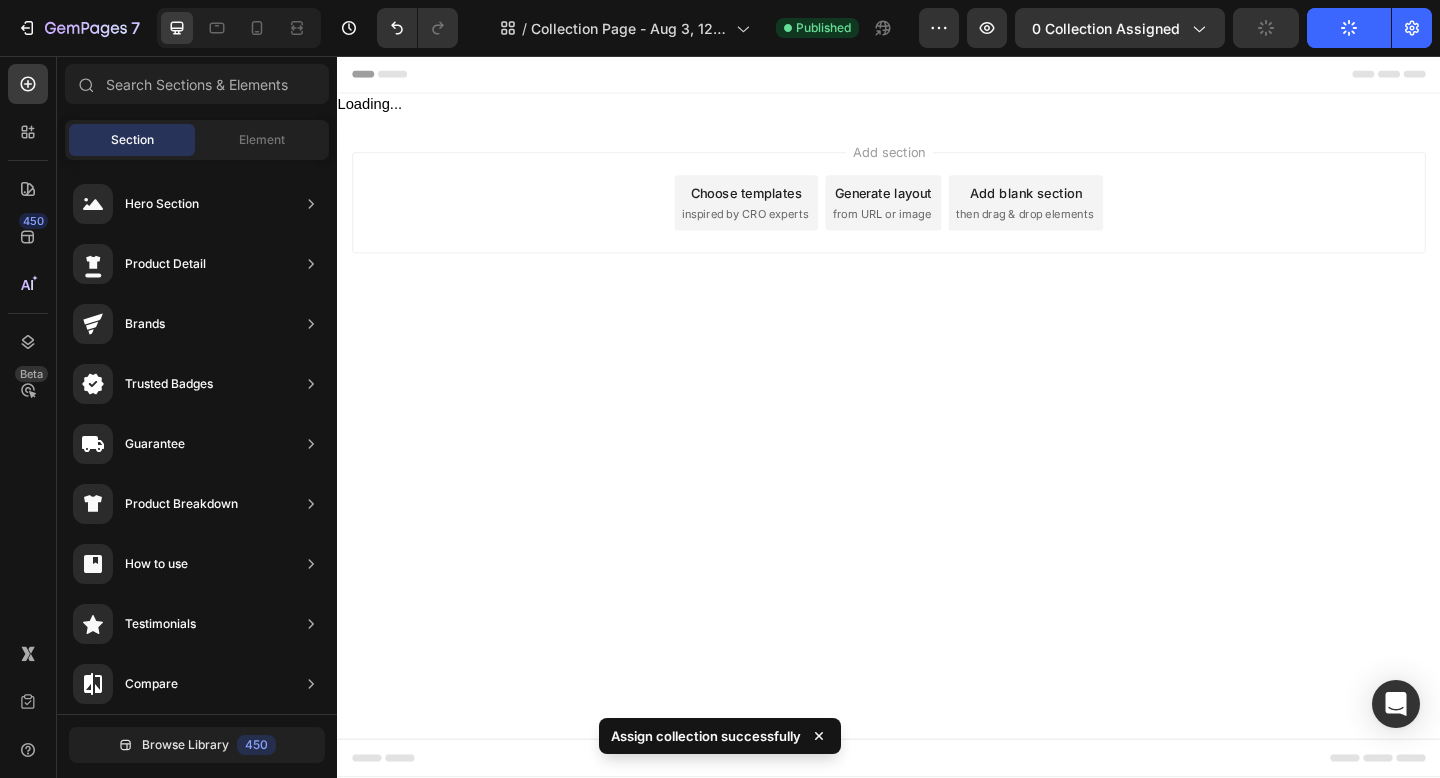 scroll, scrollTop: 0, scrollLeft: 0, axis: both 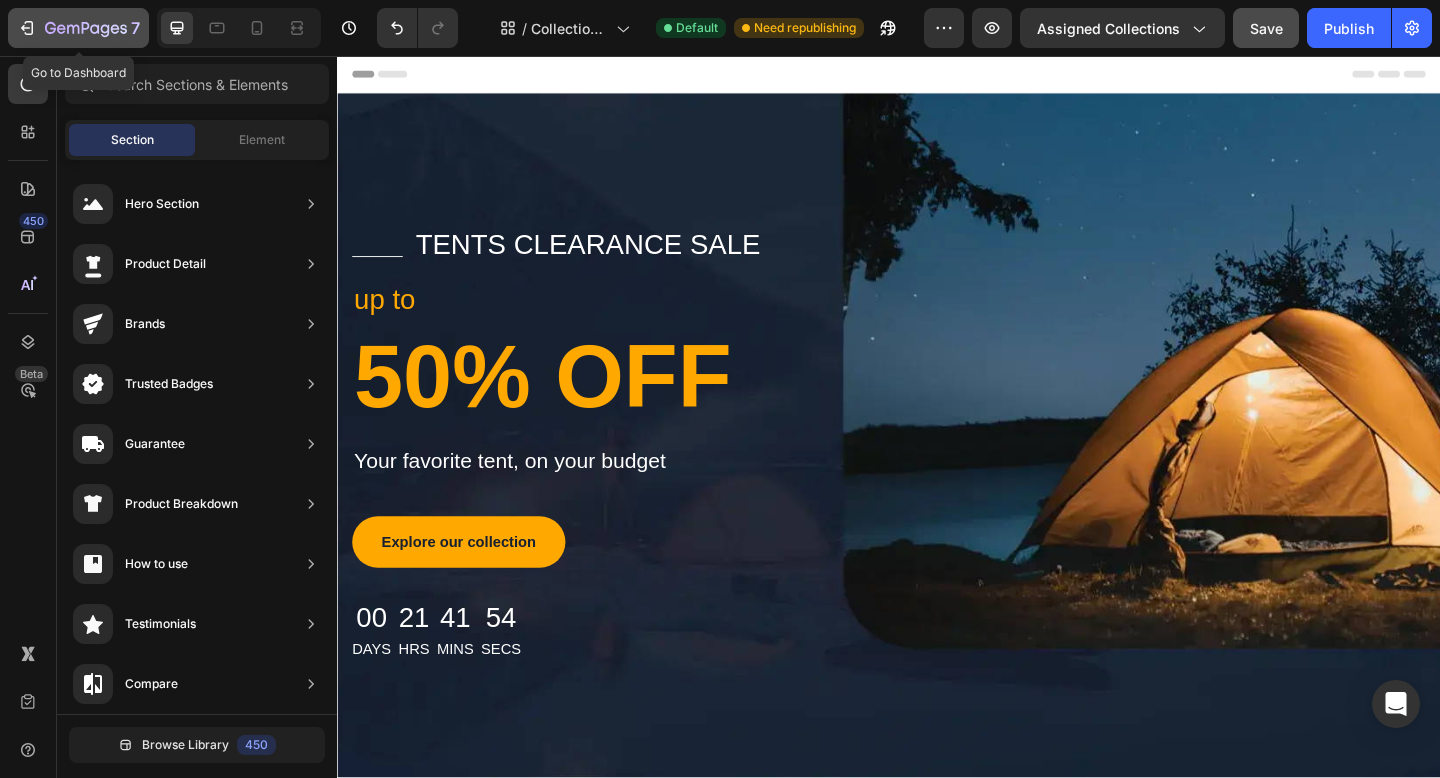 click 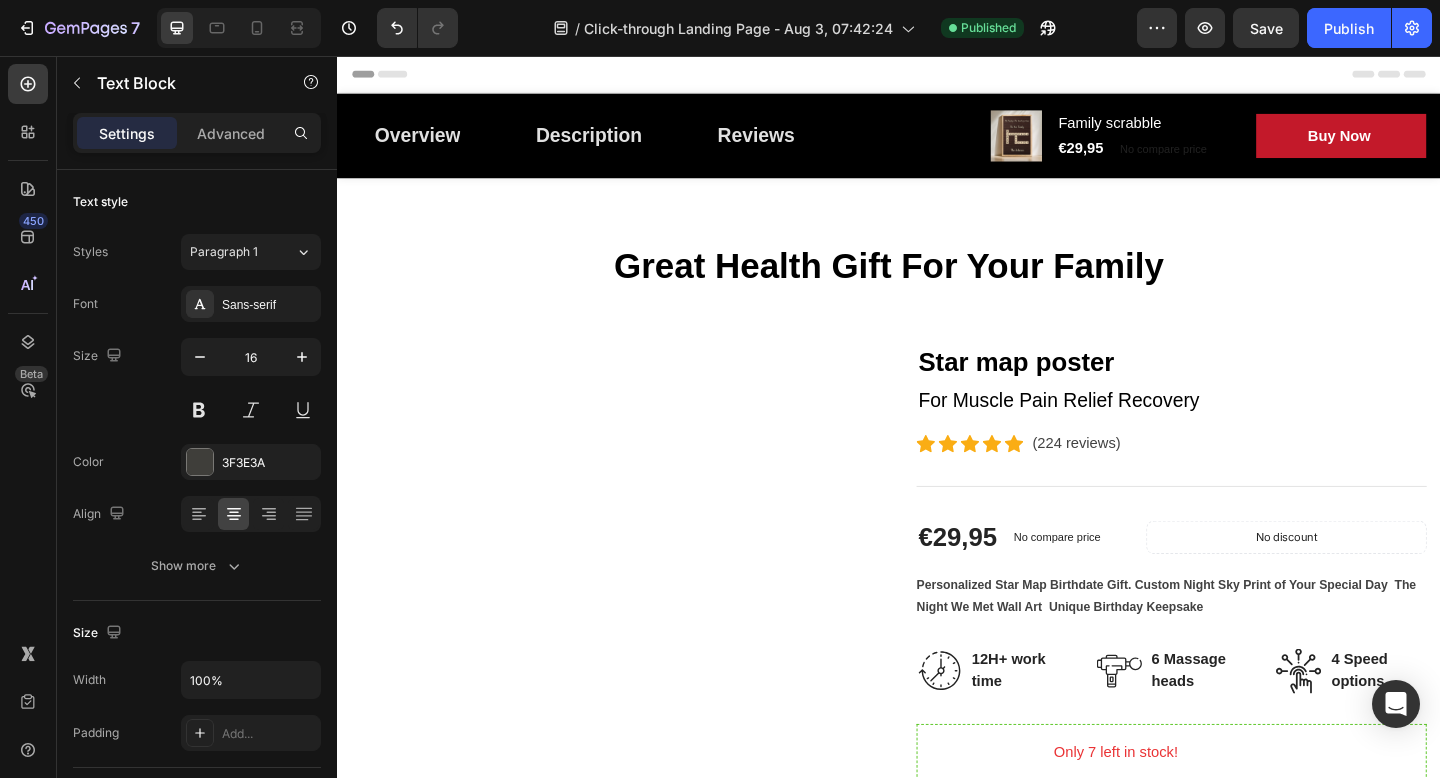scroll, scrollTop: 62, scrollLeft: 0, axis: vertical 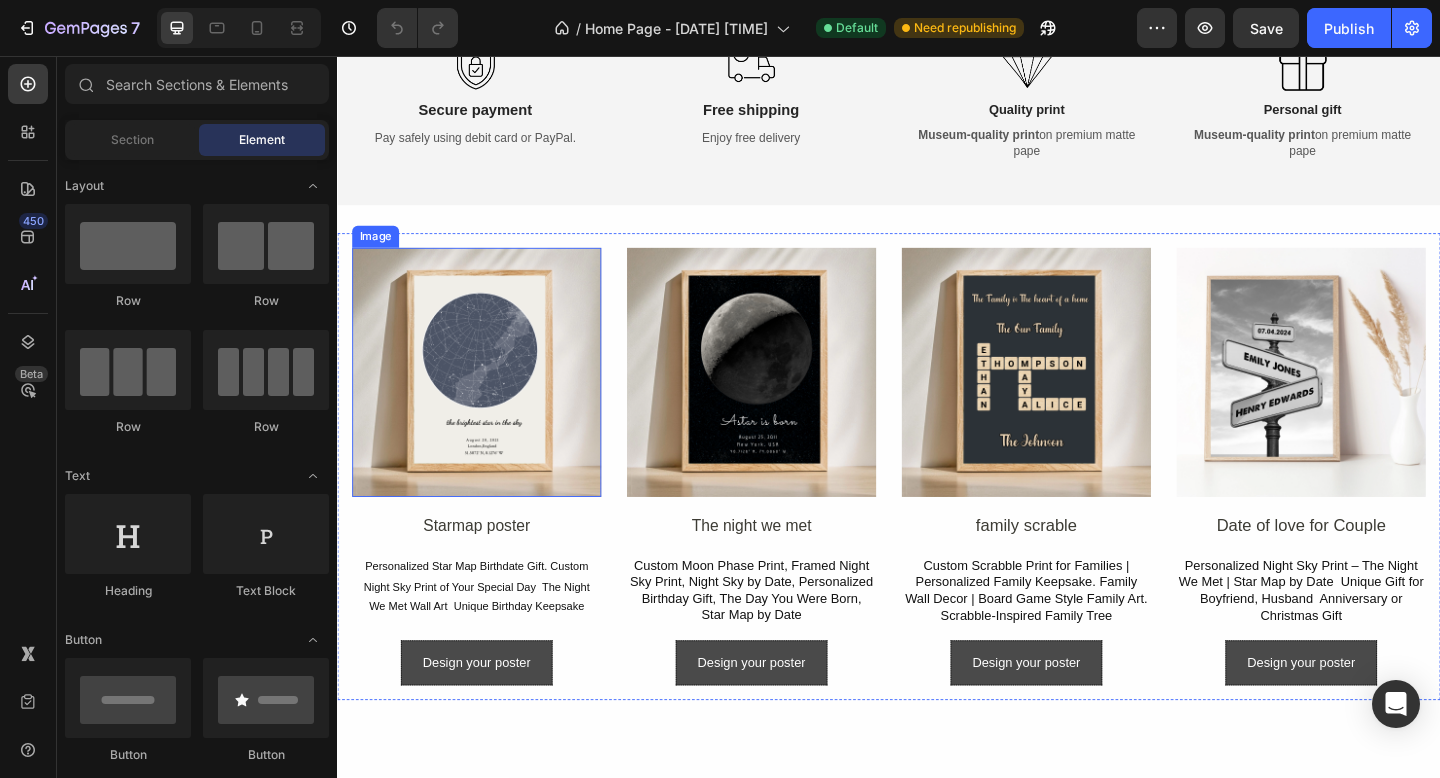 click at bounding box center [488, 400] 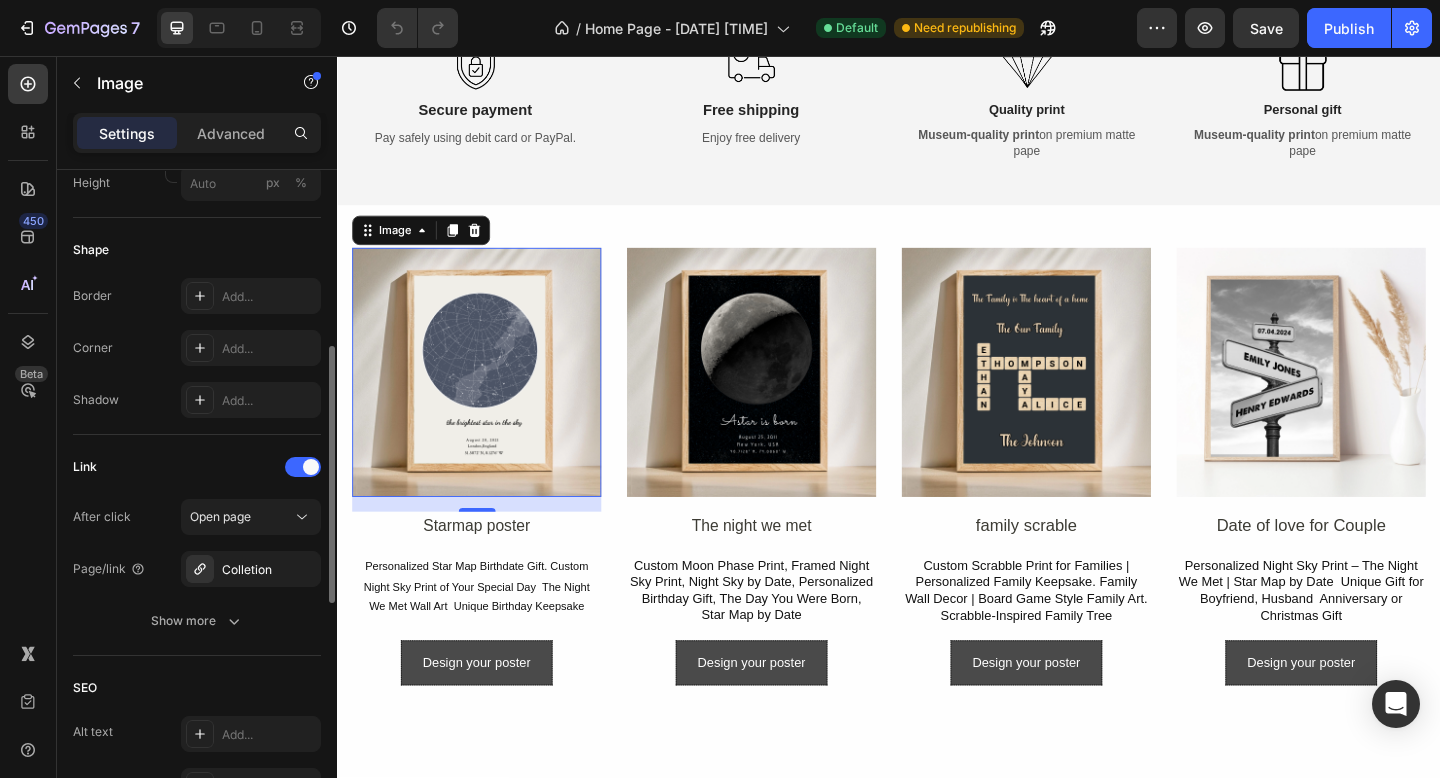 scroll, scrollTop: 701, scrollLeft: 0, axis: vertical 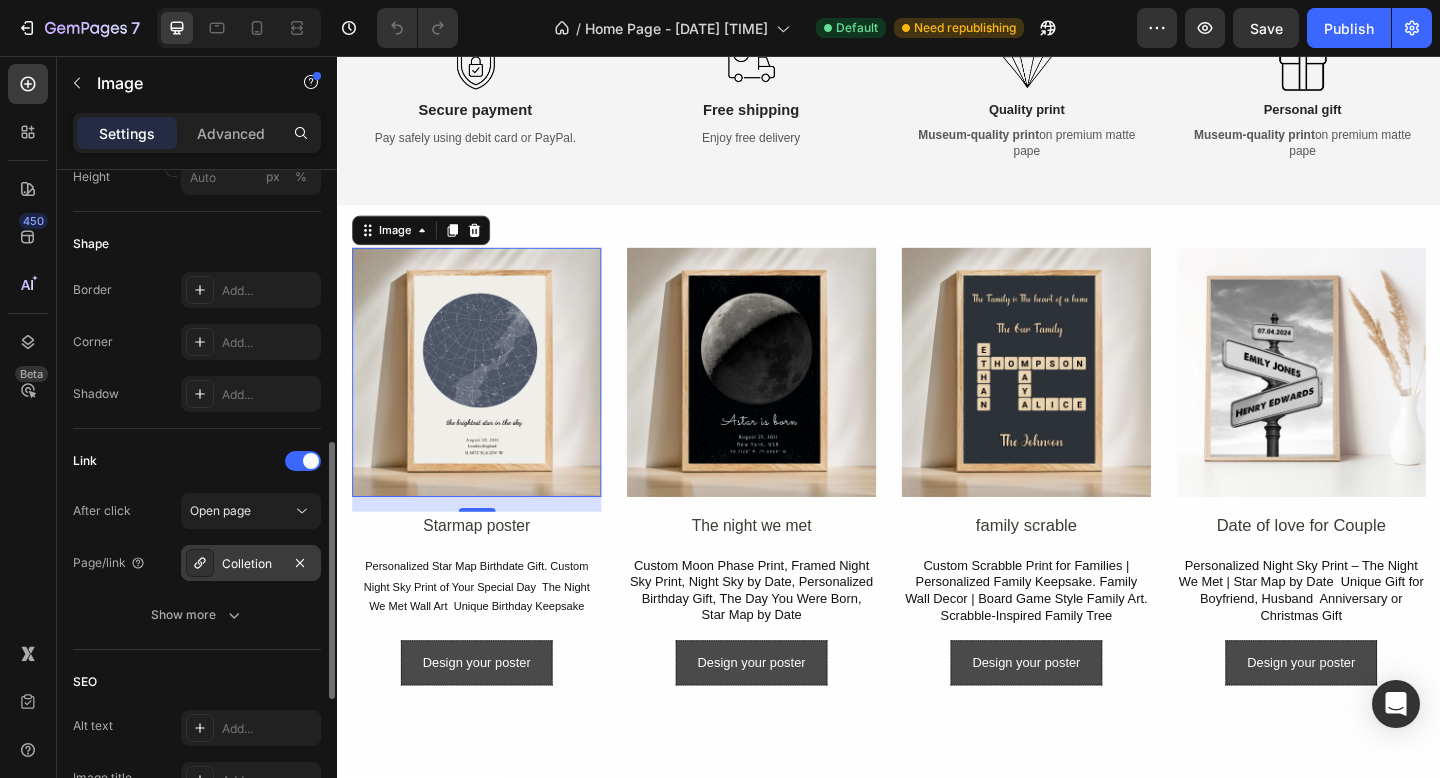click on "Colletion" at bounding box center (251, 564) 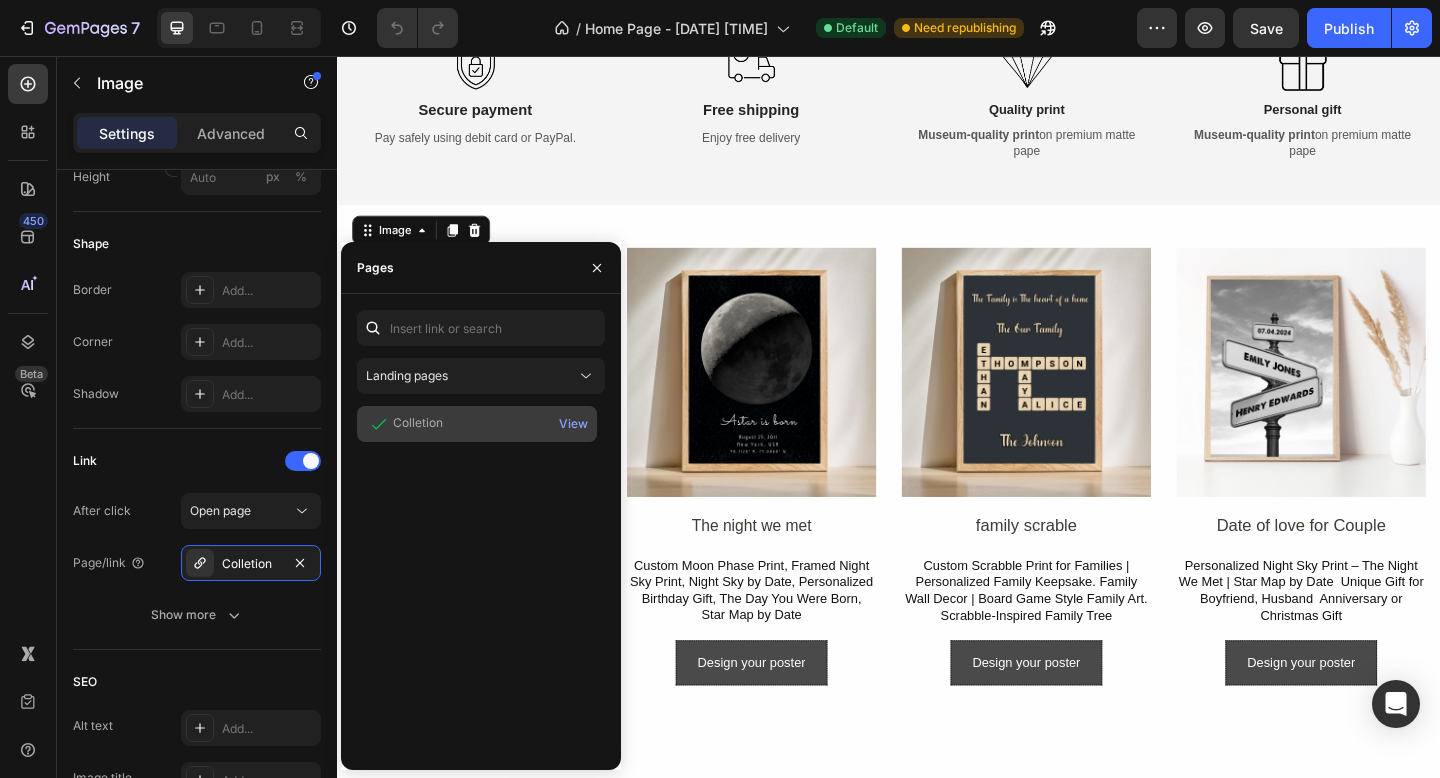 click on "Colletion   View" 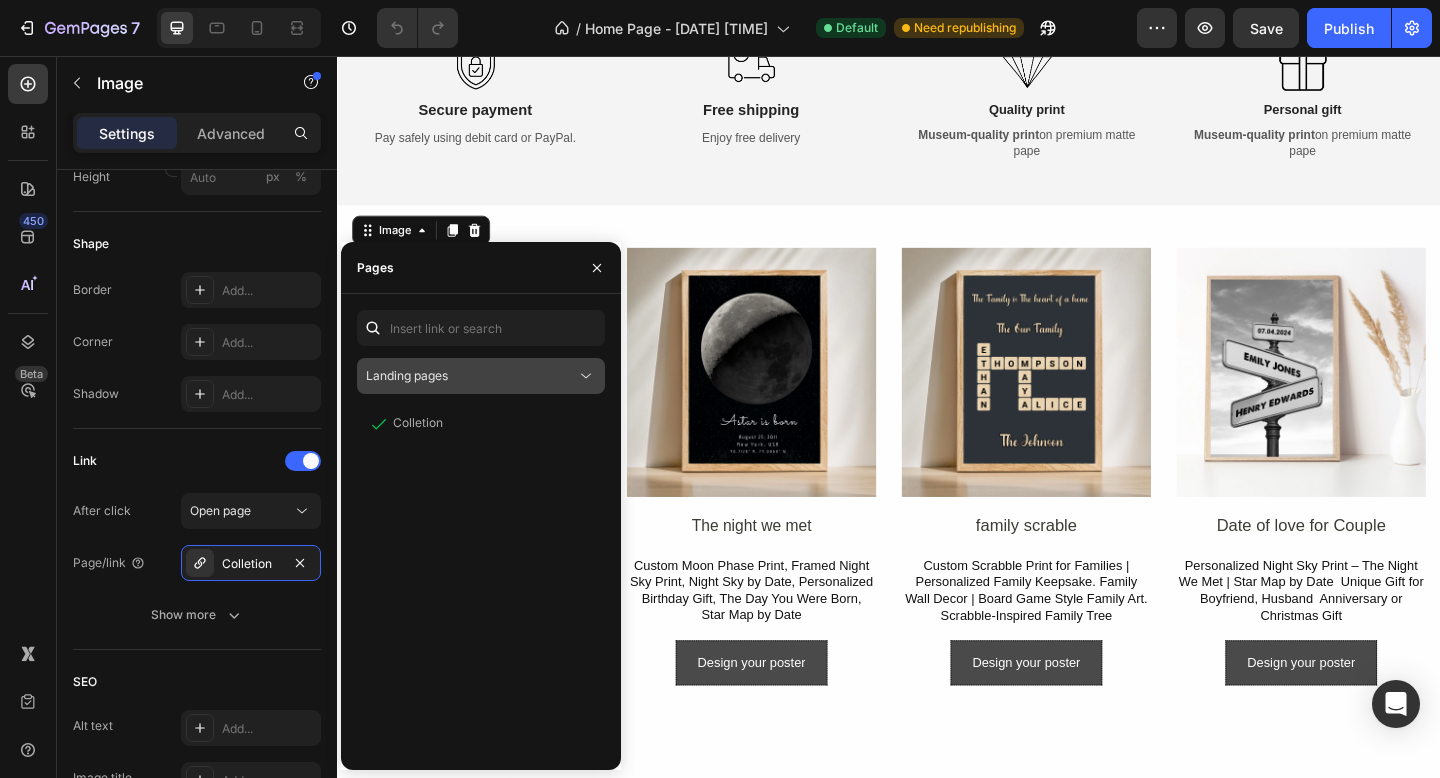 click on "Landing pages" at bounding box center [471, 376] 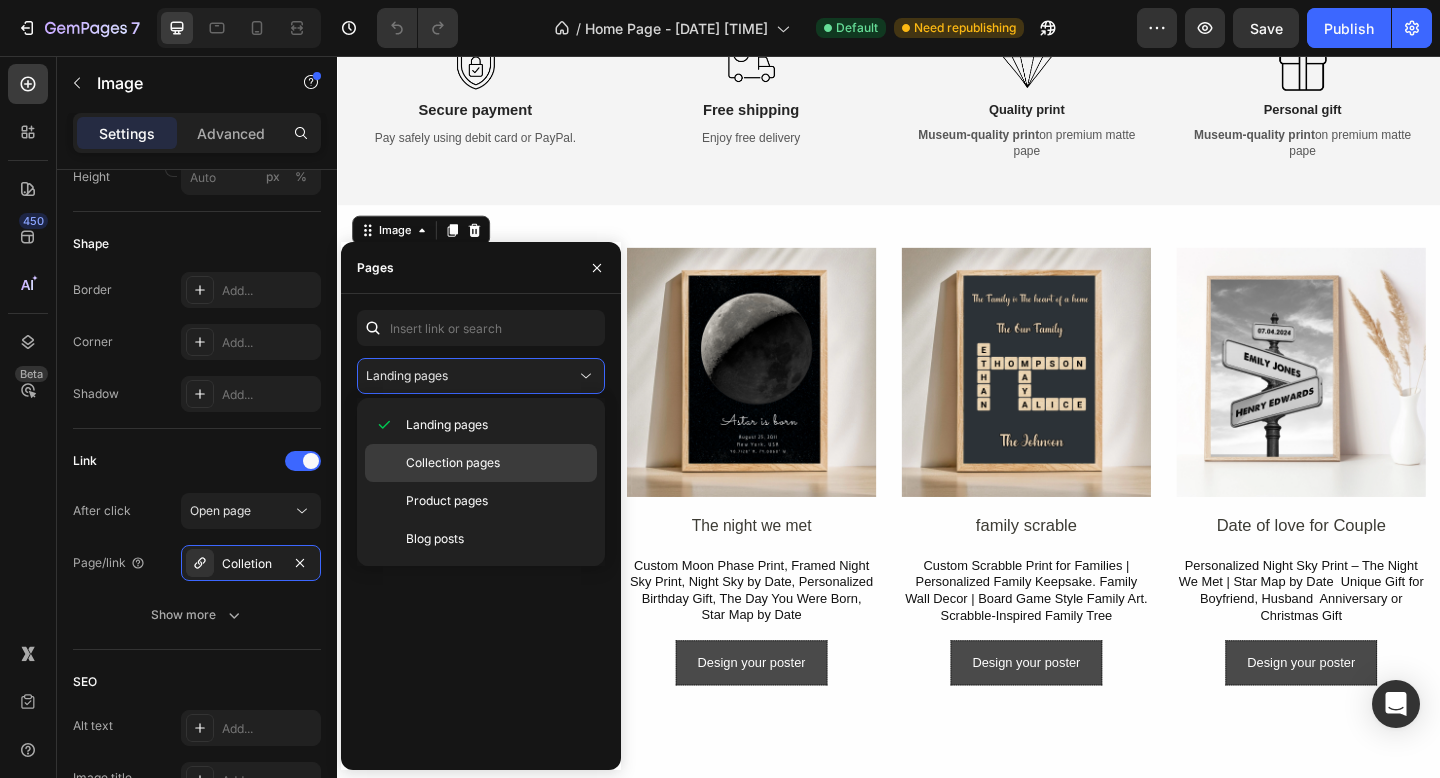 click on "Collection pages" 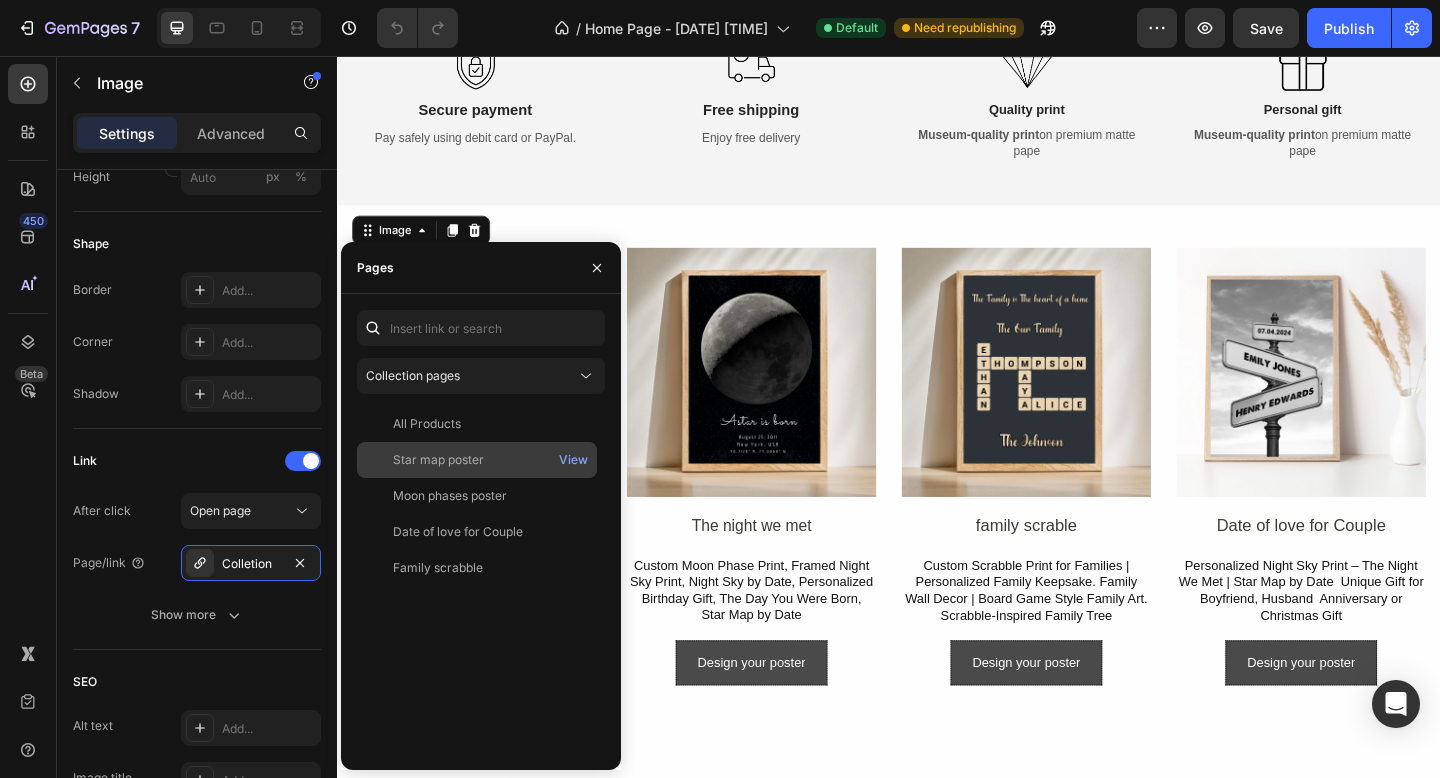 click on "Star map poster" at bounding box center [477, 460] 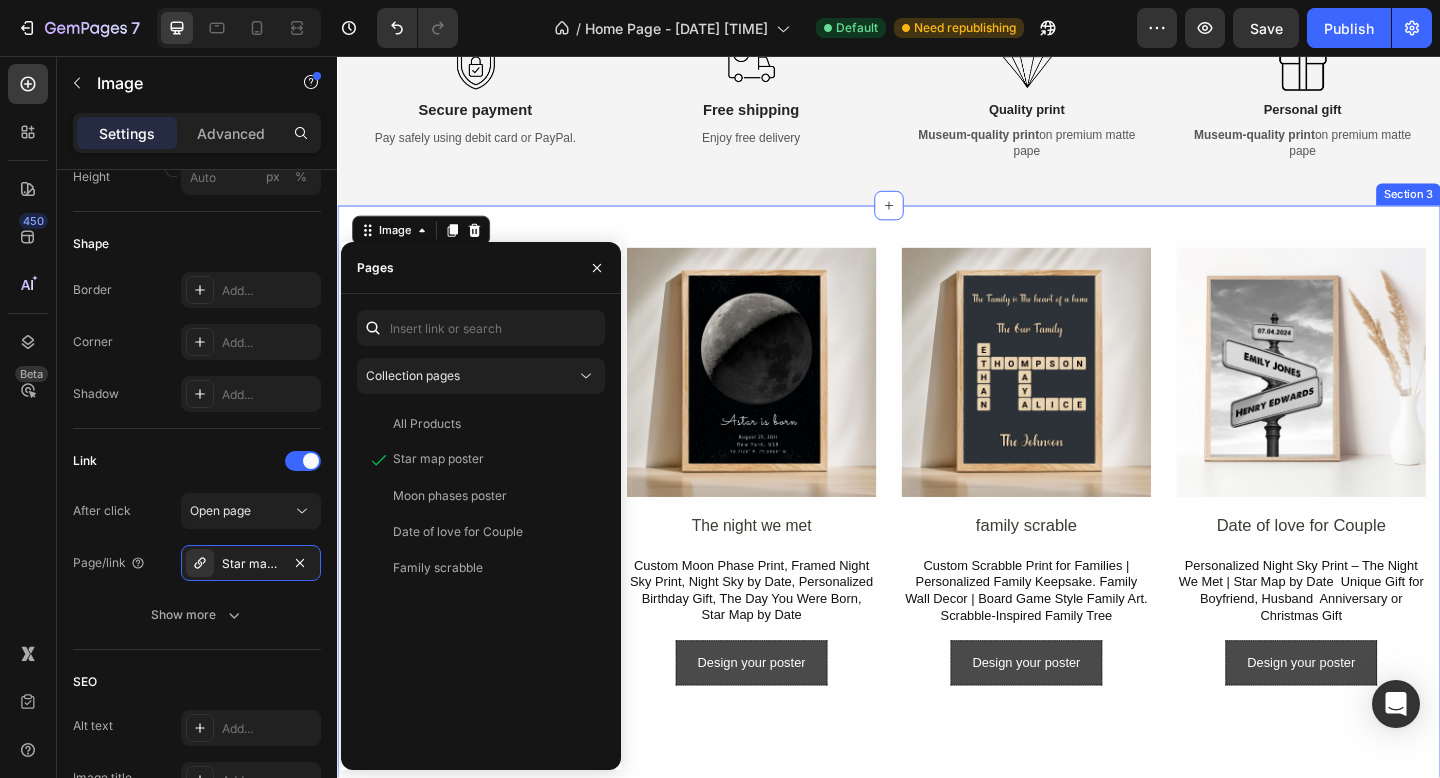 click on "Image   16 Starmap poster Text Block Personalized Star Map Birthdate Gift. Custom Night Sky Print of Your Special Day  The Night We Met Wall Art  Unique Birthday Keepsake Heading Text Block Design your poster Button Image The night we met Text Block Custom Moon Phase Print, Framed Night Sky Print, Night Sky by Date, Personalized Birthday Gift, The Day You Were Born, Star Map by Date Heading Design your poster Button Image family scrable Text Block Custom Scrabble Print for Families | Personalized Family Keepsake. Family Wall Decor | Board Game Style Family Art. Scrabble-Inspired Family Tree Heading Design your poster Button Image Date of love for Couple Text Block Personalized Night Sky Print – The Night We Met | Star Map by Date  Unique Gift for Boyfriend, Husband  Anniversary or Christmas Gift Heading Design your poster Button Row Row Row Row Section 3" at bounding box center (937, 555) 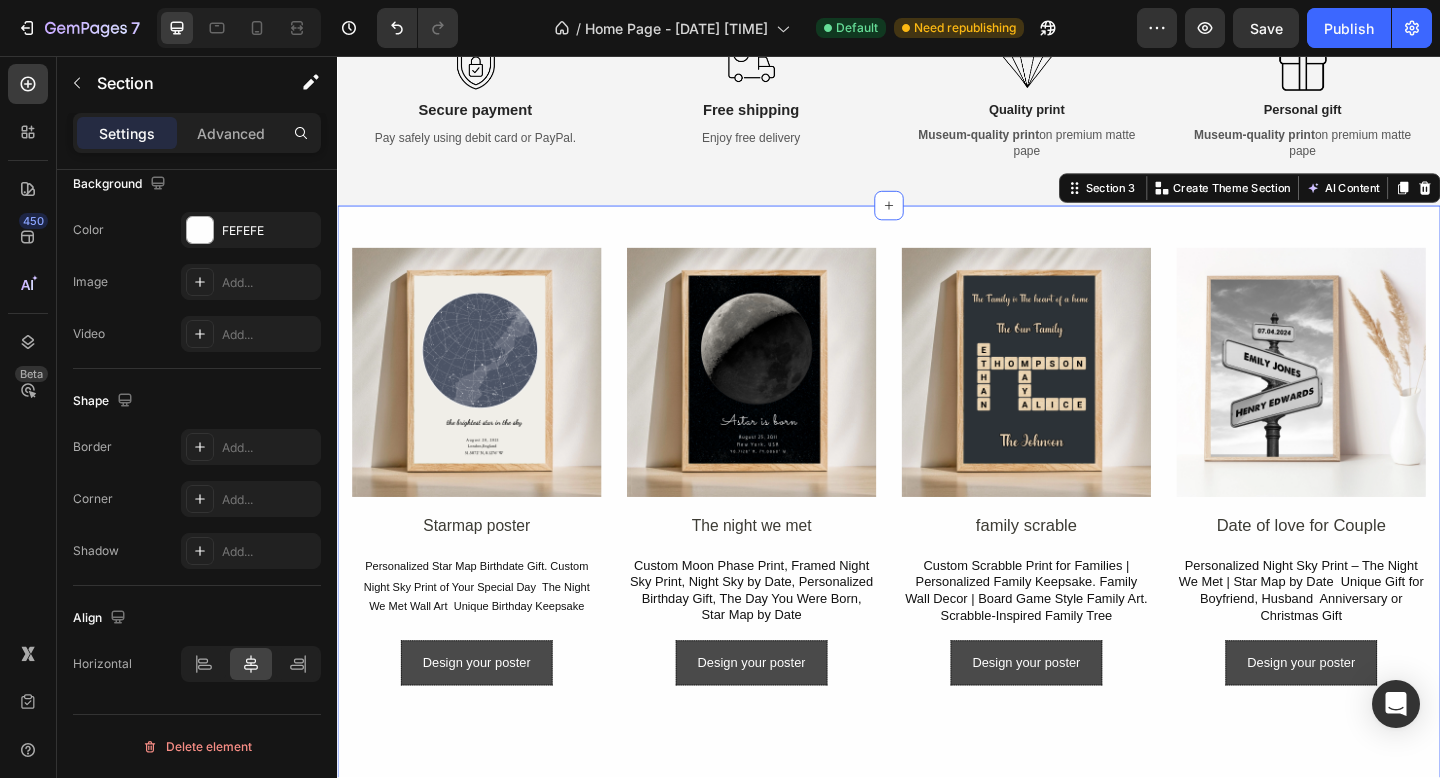 scroll, scrollTop: 0, scrollLeft: 0, axis: both 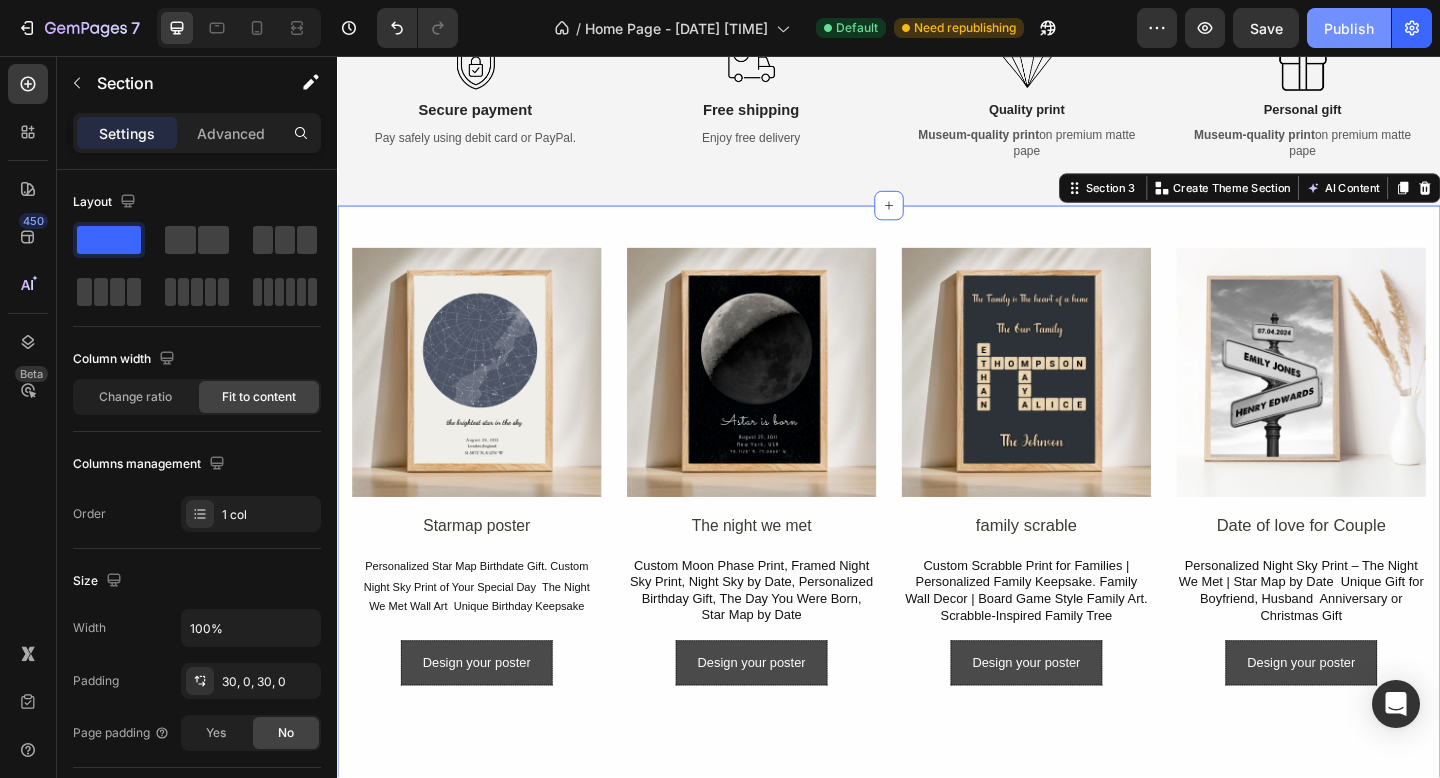 click on "Publish" at bounding box center (1349, 28) 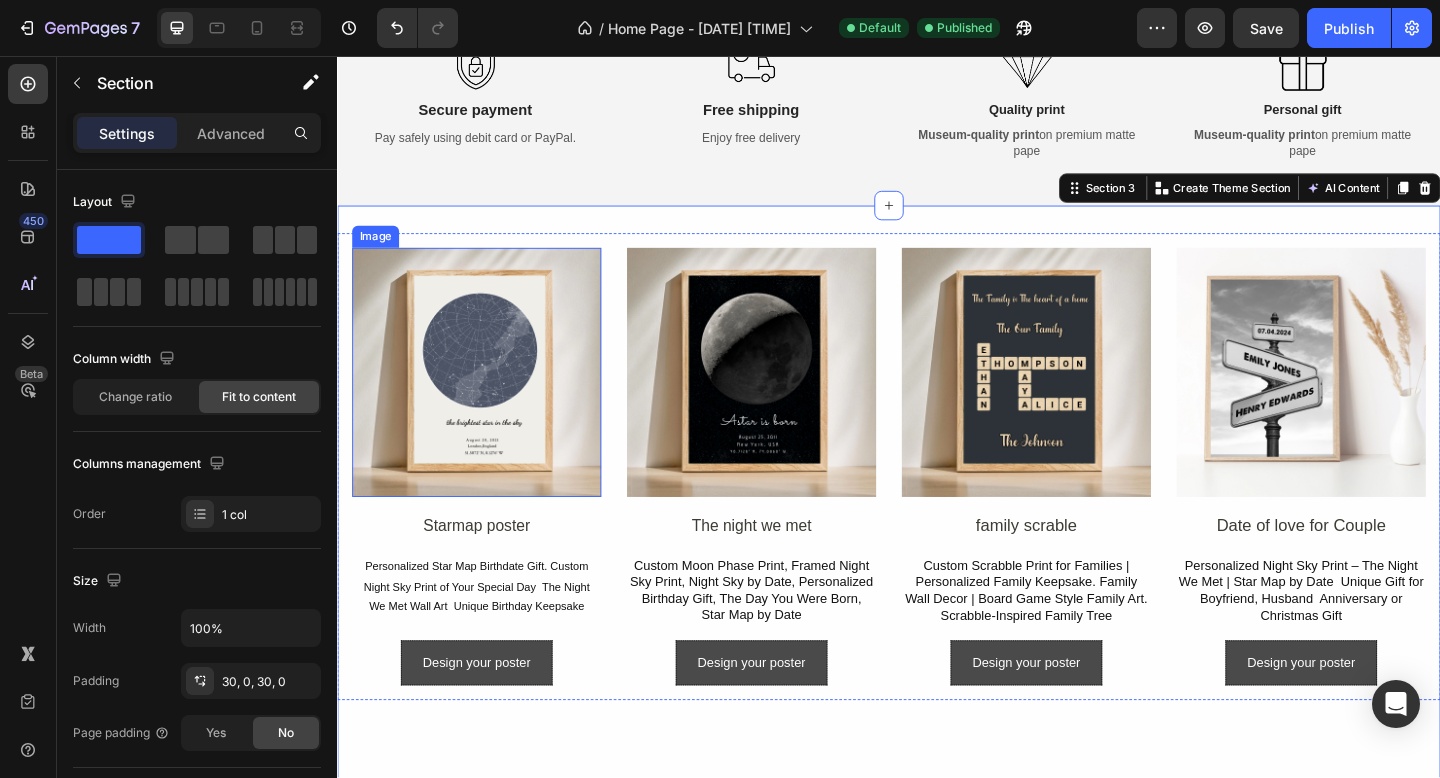 click at bounding box center (488, 400) 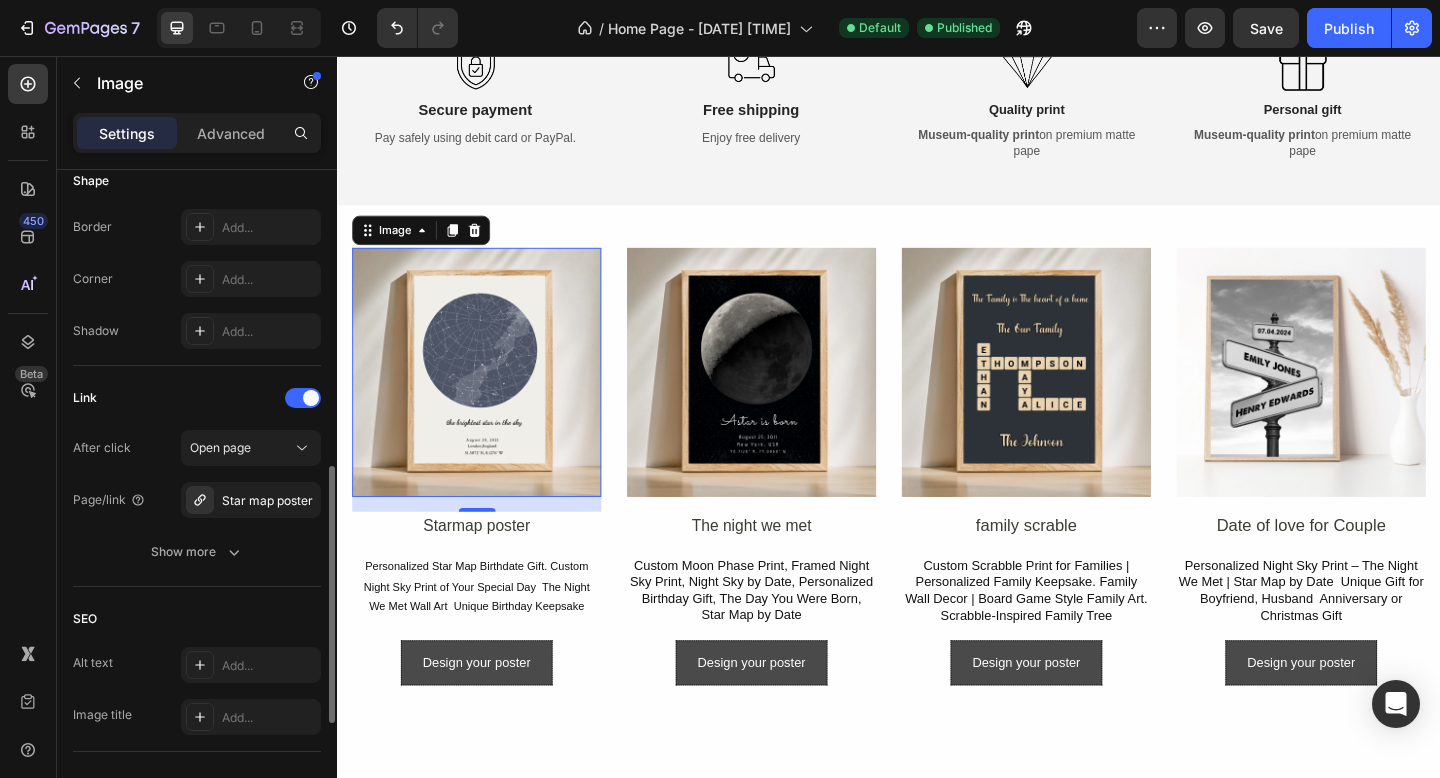 scroll, scrollTop: 762, scrollLeft: 0, axis: vertical 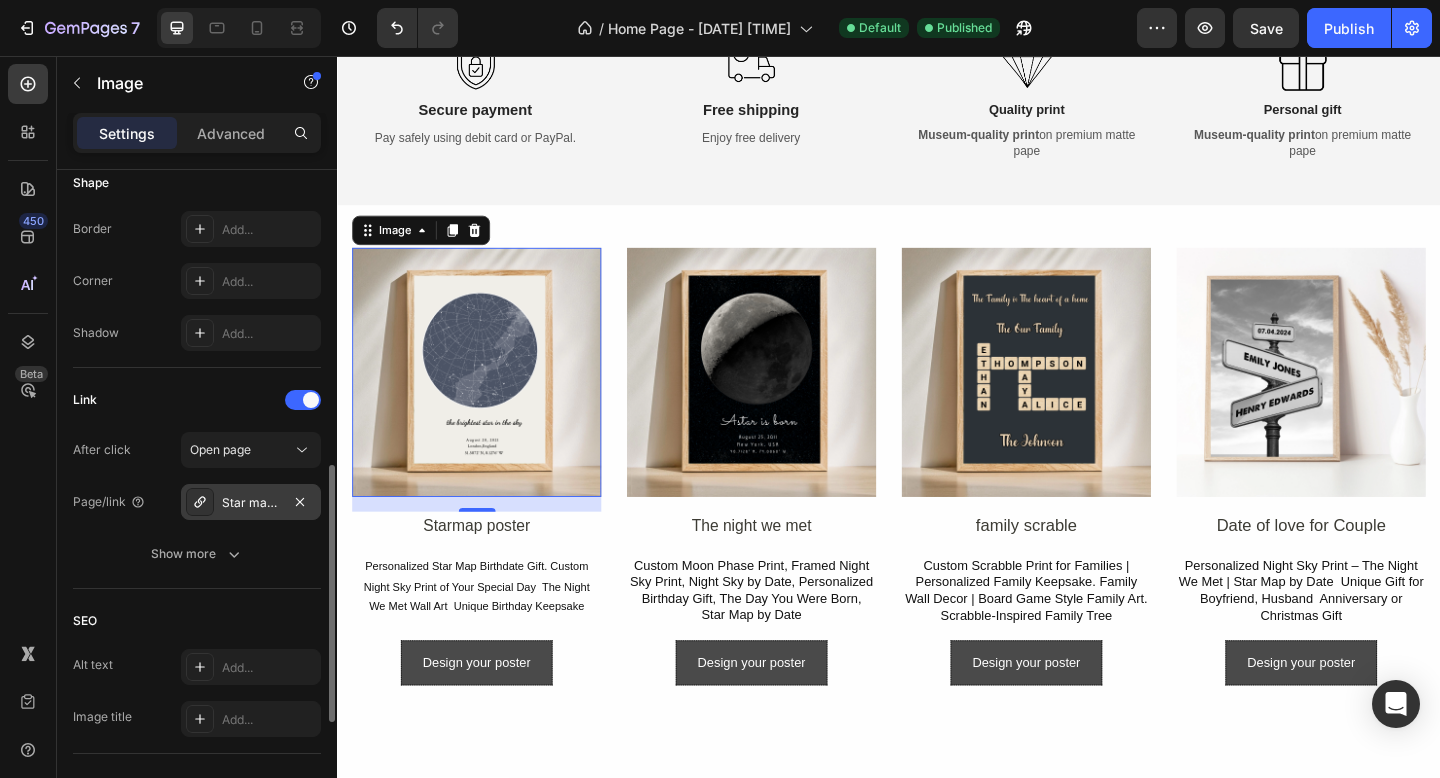 click on "Star map poster" at bounding box center [251, 503] 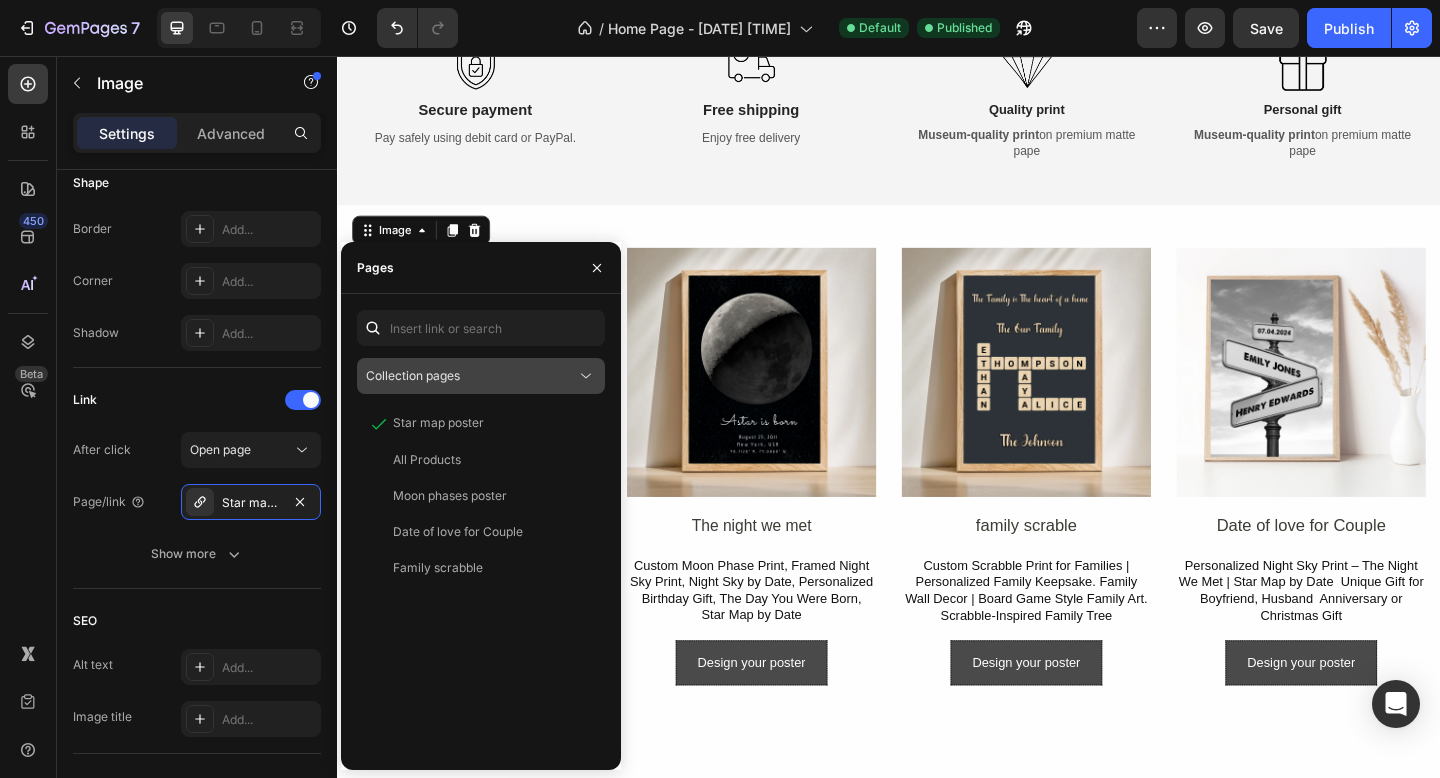 click on "Collection pages" at bounding box center [471, 376] 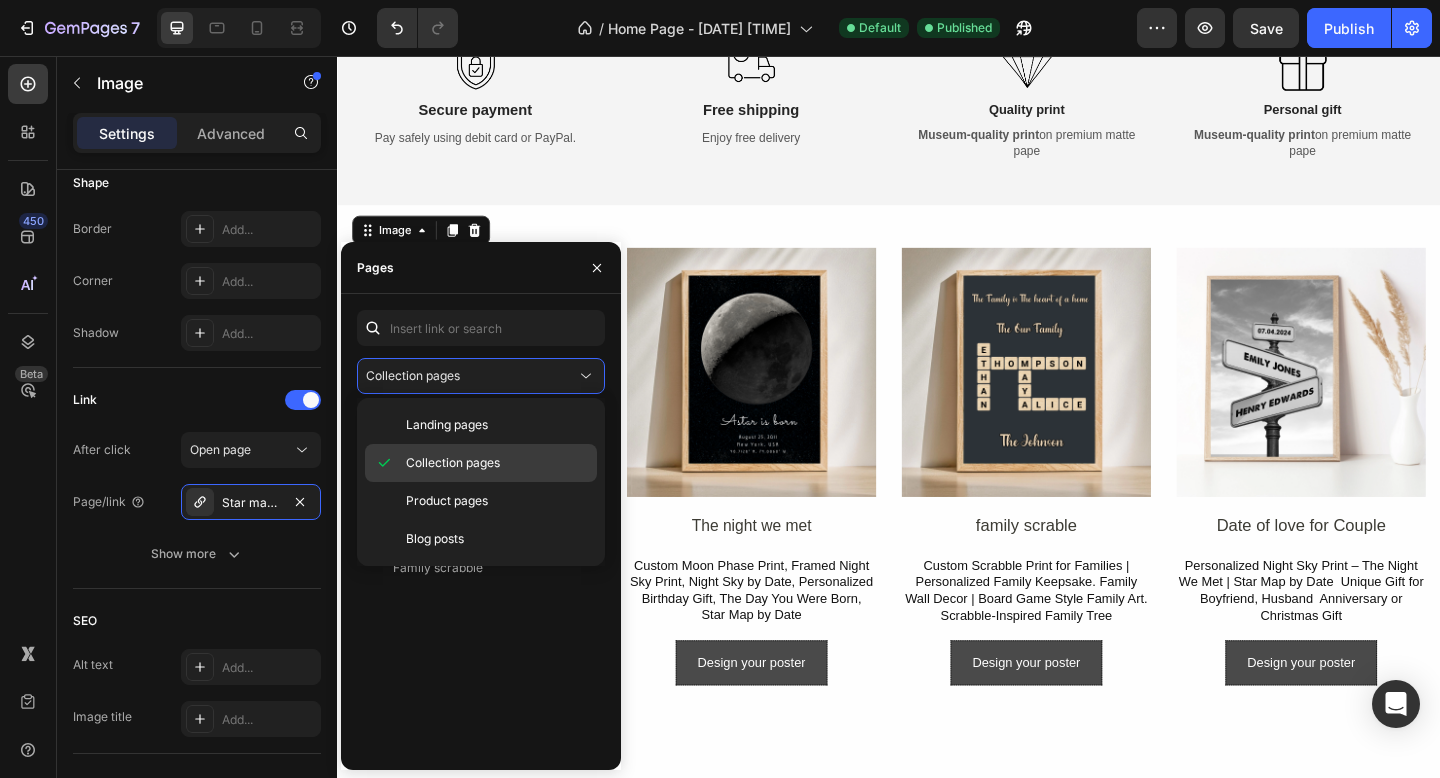 click on "Collection pages" at bounding box center [453, 463] 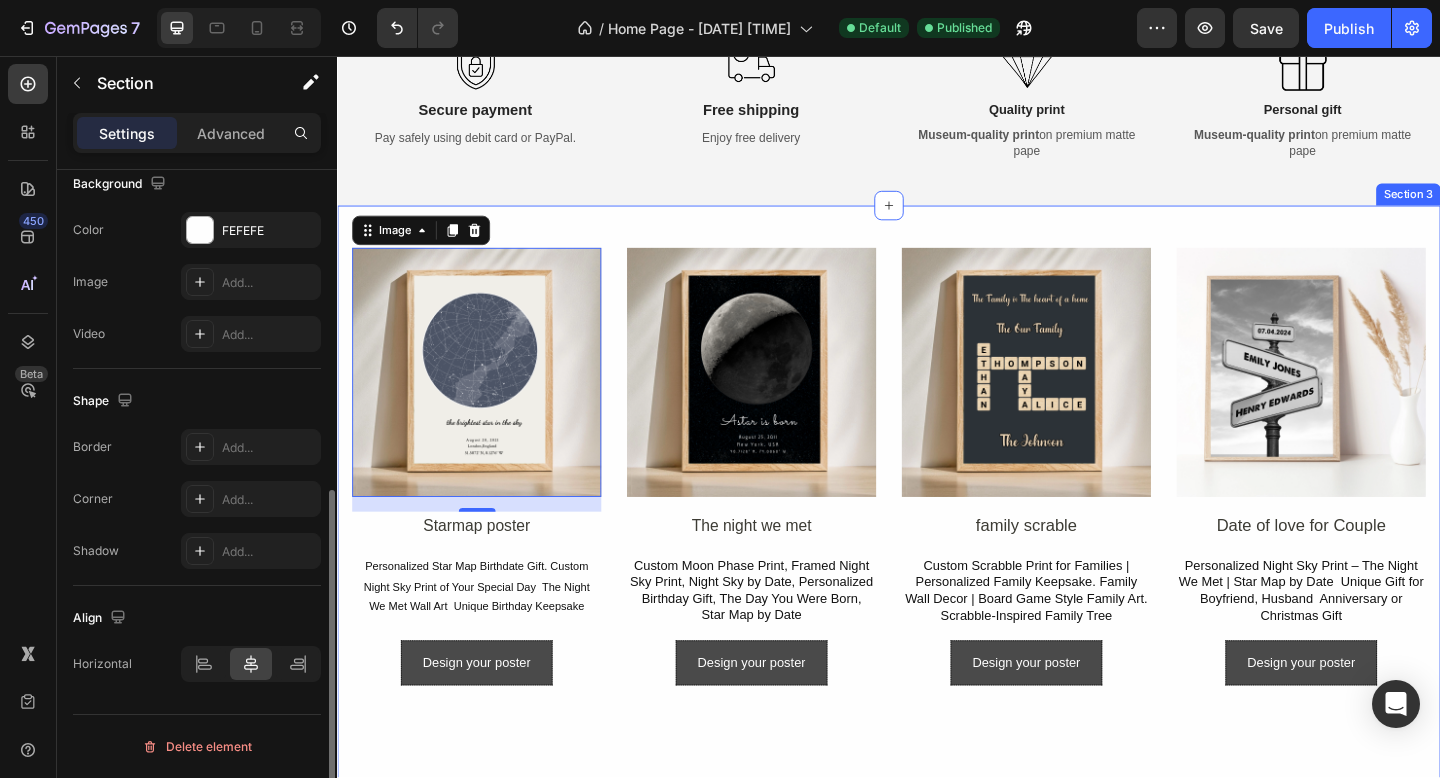 click on "Image   16 Starmap poster Text Block Personalized Star Map Birthdate Gift. Custom Night Sky Print of Your Special Day  The Night We Met Wall Art  Unique Birthday Keepsake Heading Text Block Design your poster Button Image The night we met Text Block Custom Moon Phase Print, Framed Night Sky Print, Night Sky by Date, Personalized Birthday Gift, The Day You Were Born, Star Map by Date Heading Design your poster Button Image family scrable Text Block Custom Scrabble Print for Families | Personalized Family Keepsake. Family Wall Decor | Board Game Style Family Art. Scrabble-Inspired Family Tree Heading Design your poster Button Image Date of love for Couple Text Block Personalized Night Sky Print – The Night We Met | Star Map by Date  Unique Gift for Boyfriend, Husband  Anniversary or Christmas Gift Heading Design your poster Button Row Row Row Row Section 3" at bounding box center [937, 555] 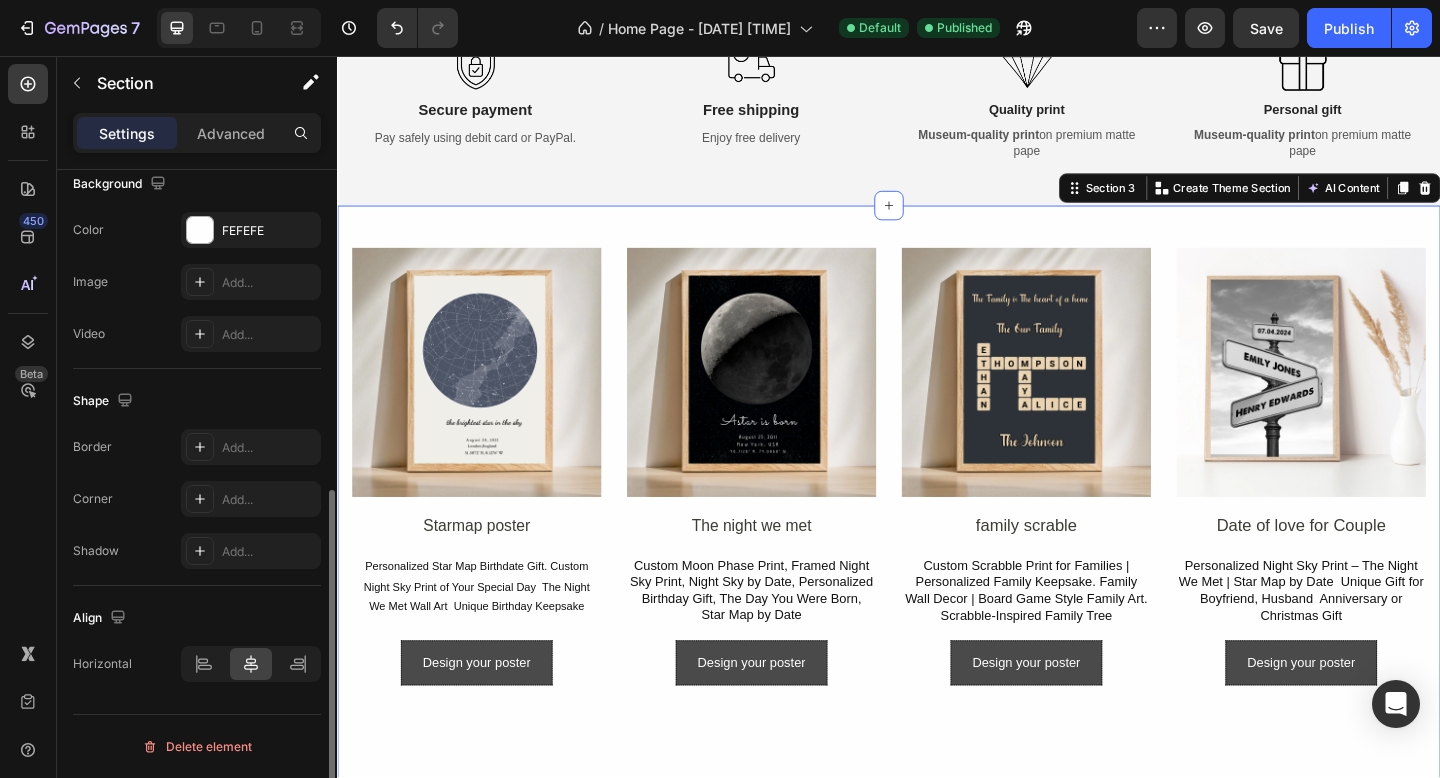 scroll, scrollTop: 0, scrollLeft: 0, axis: both 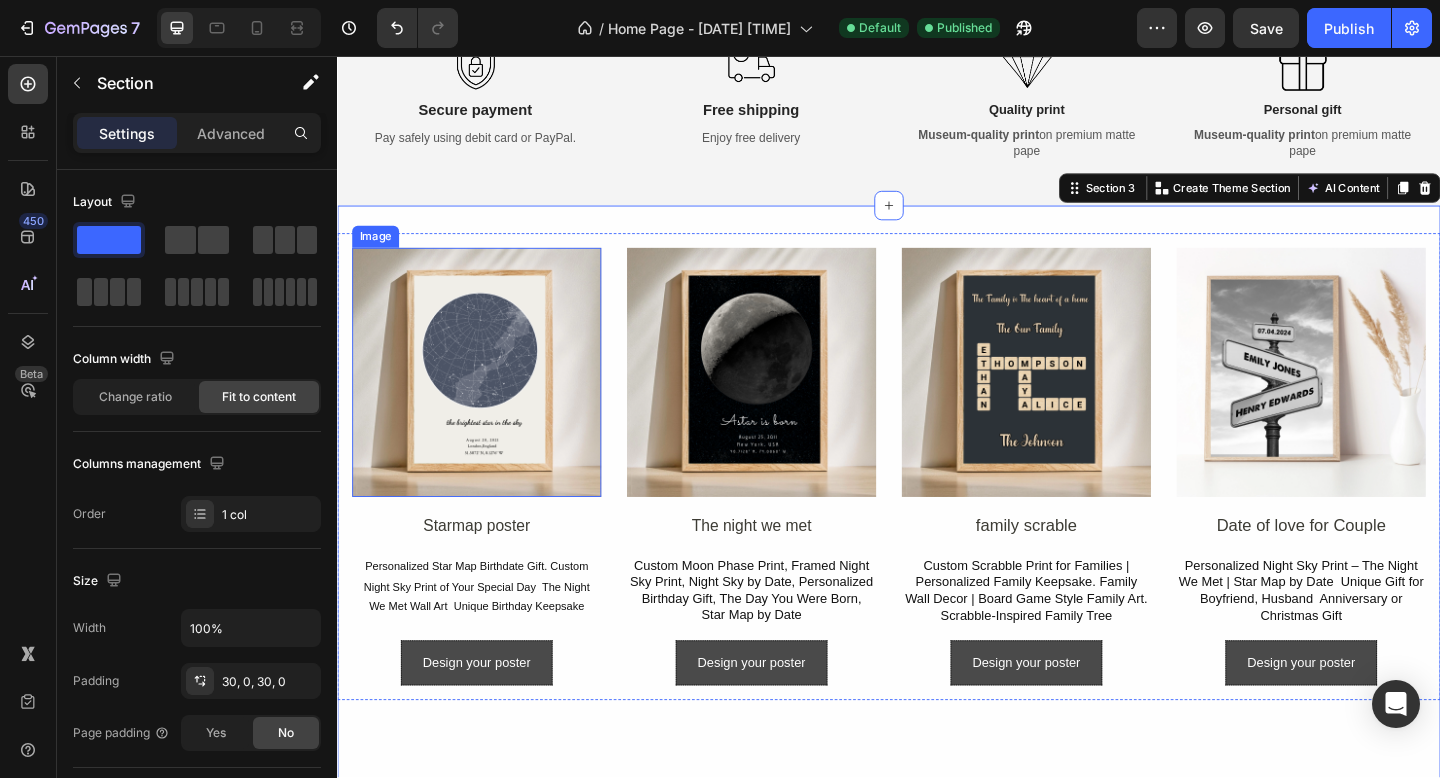 click at bounding box center [488, 400] 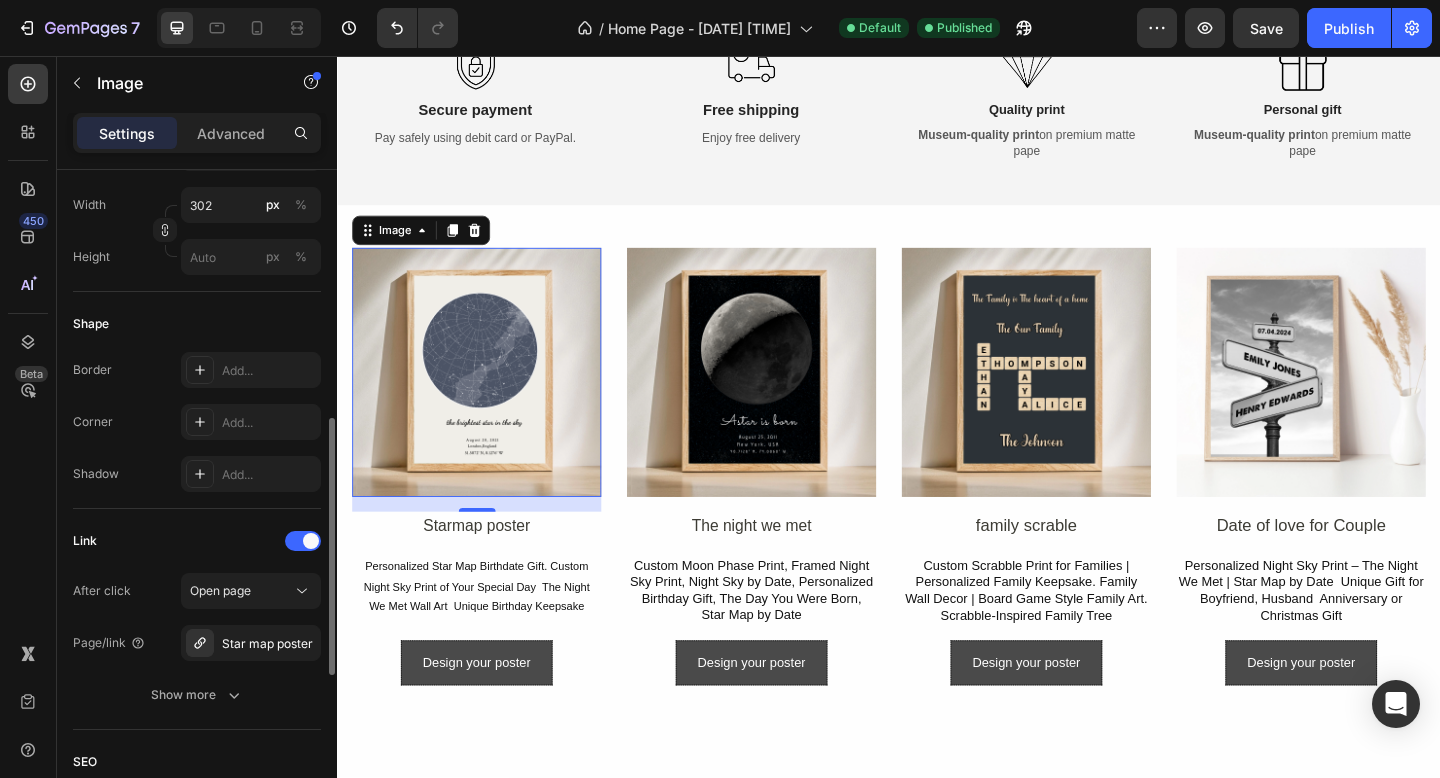 scroll, scrollTop: 626, scrollLeft: 0, axis: vertical 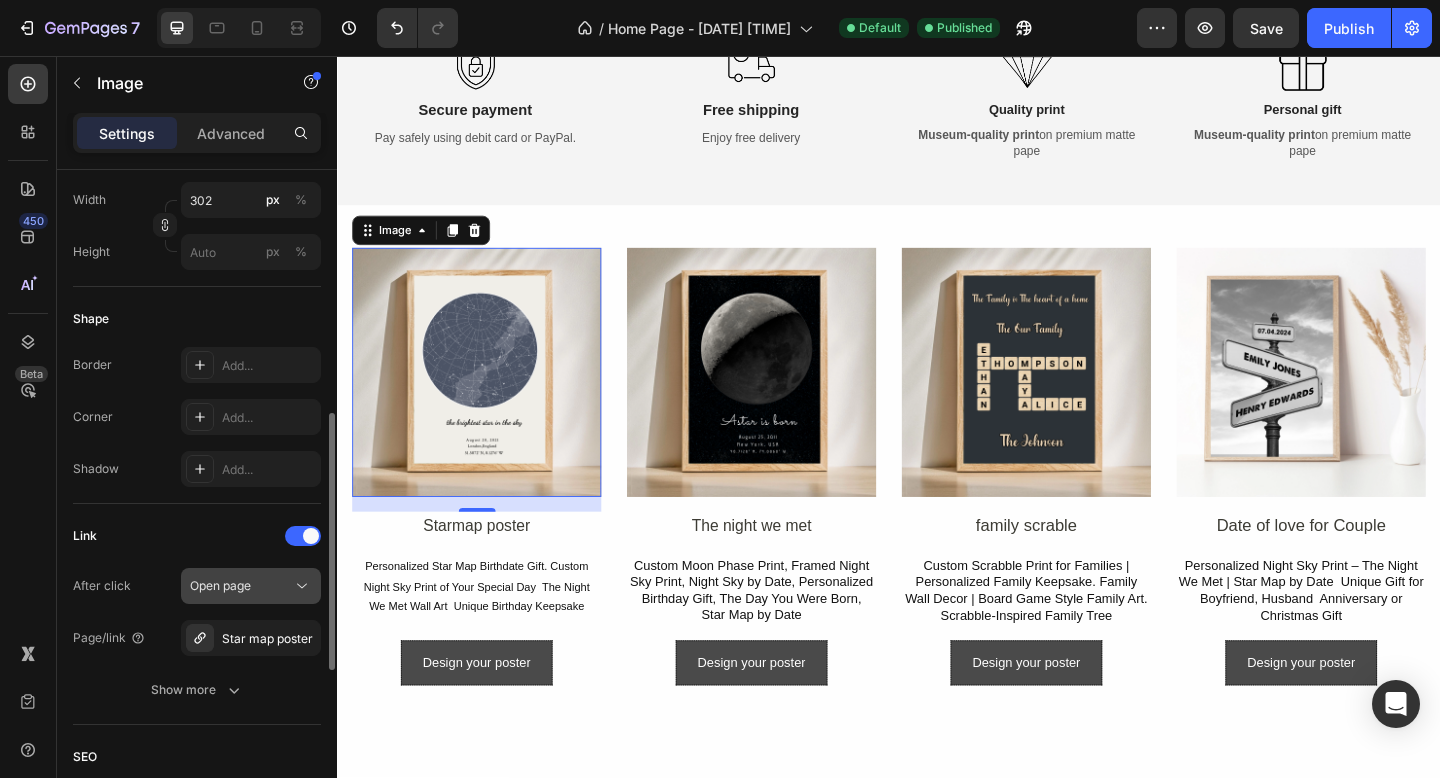 click on "Open page" at bounding box center (241, 586) 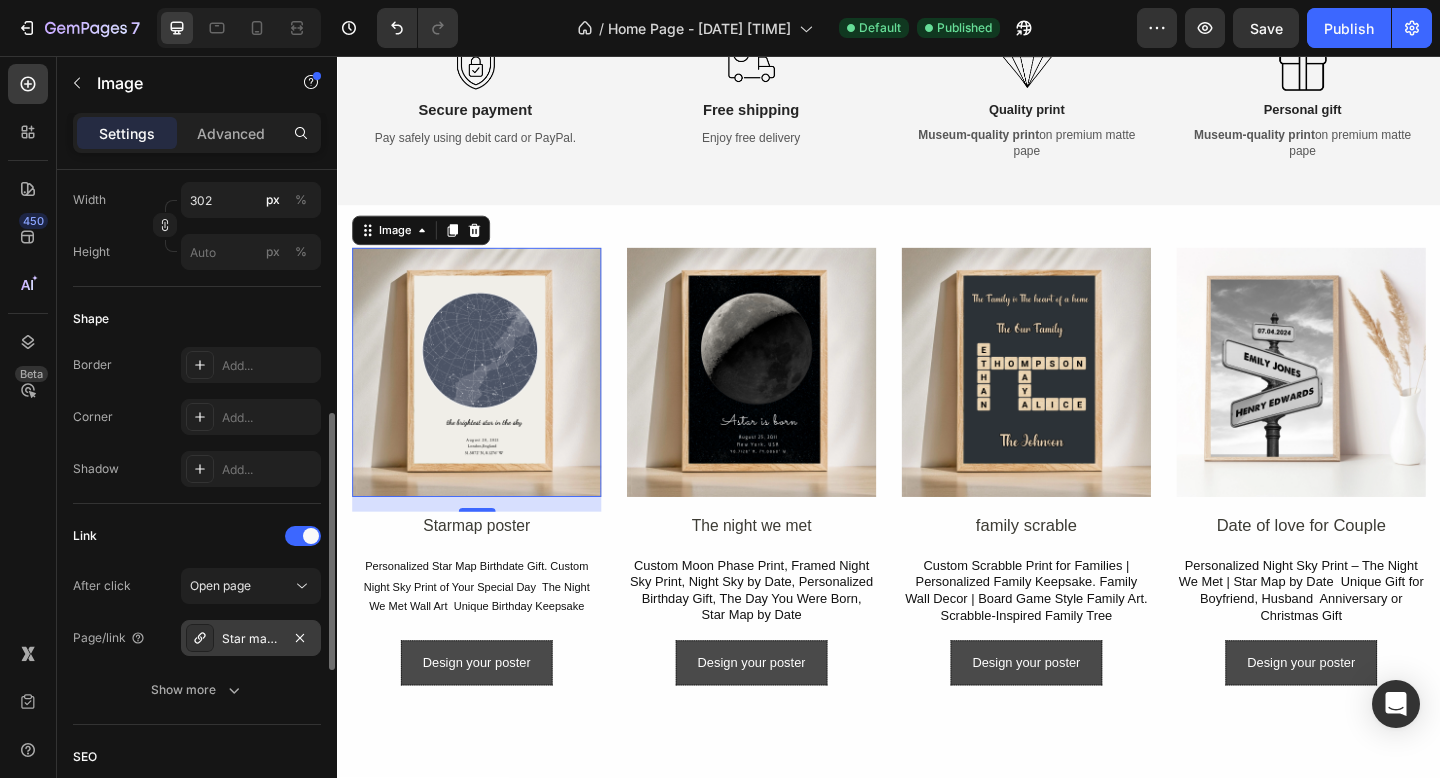 click on "Star map poster" at bounding box center [251, 638] 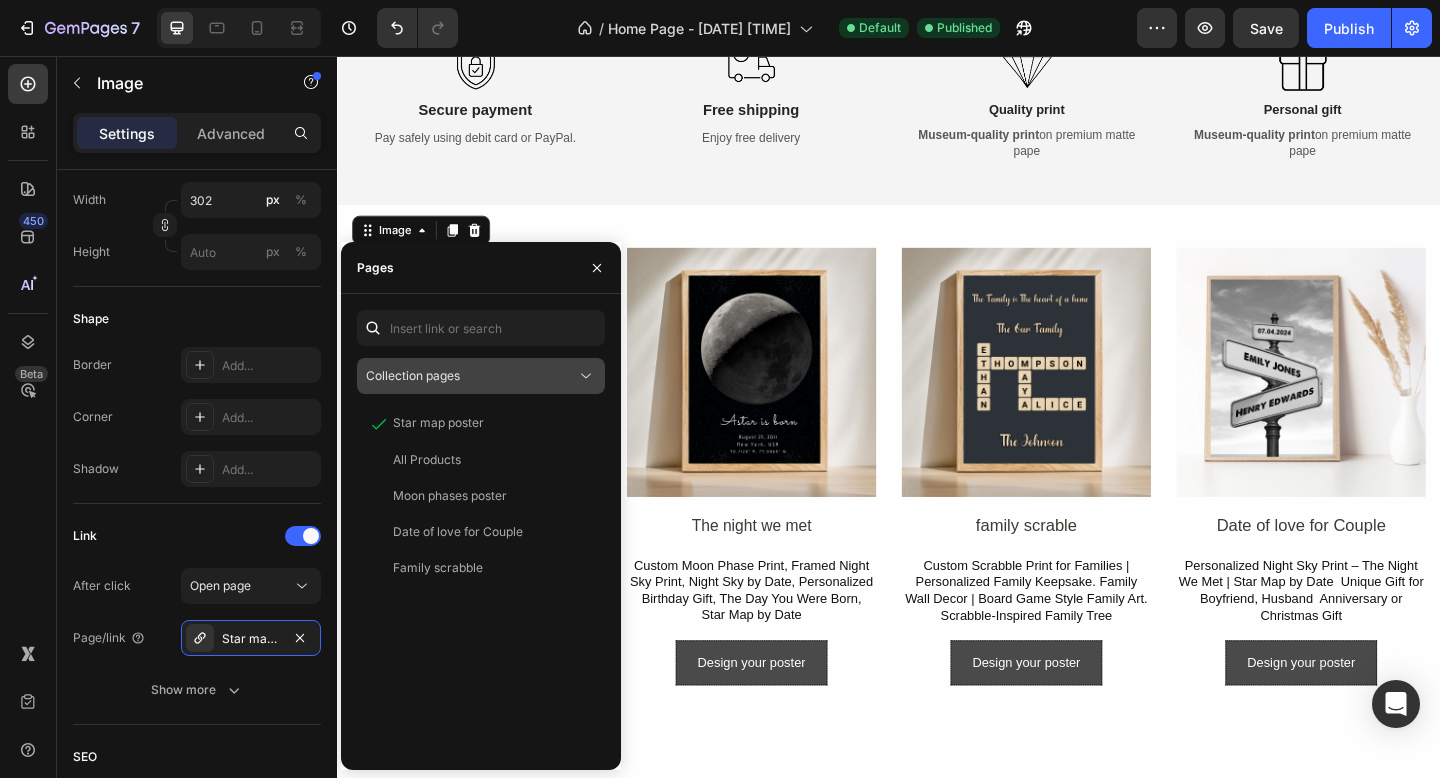 click on "Collection pages" at bounding box center [471, 376] 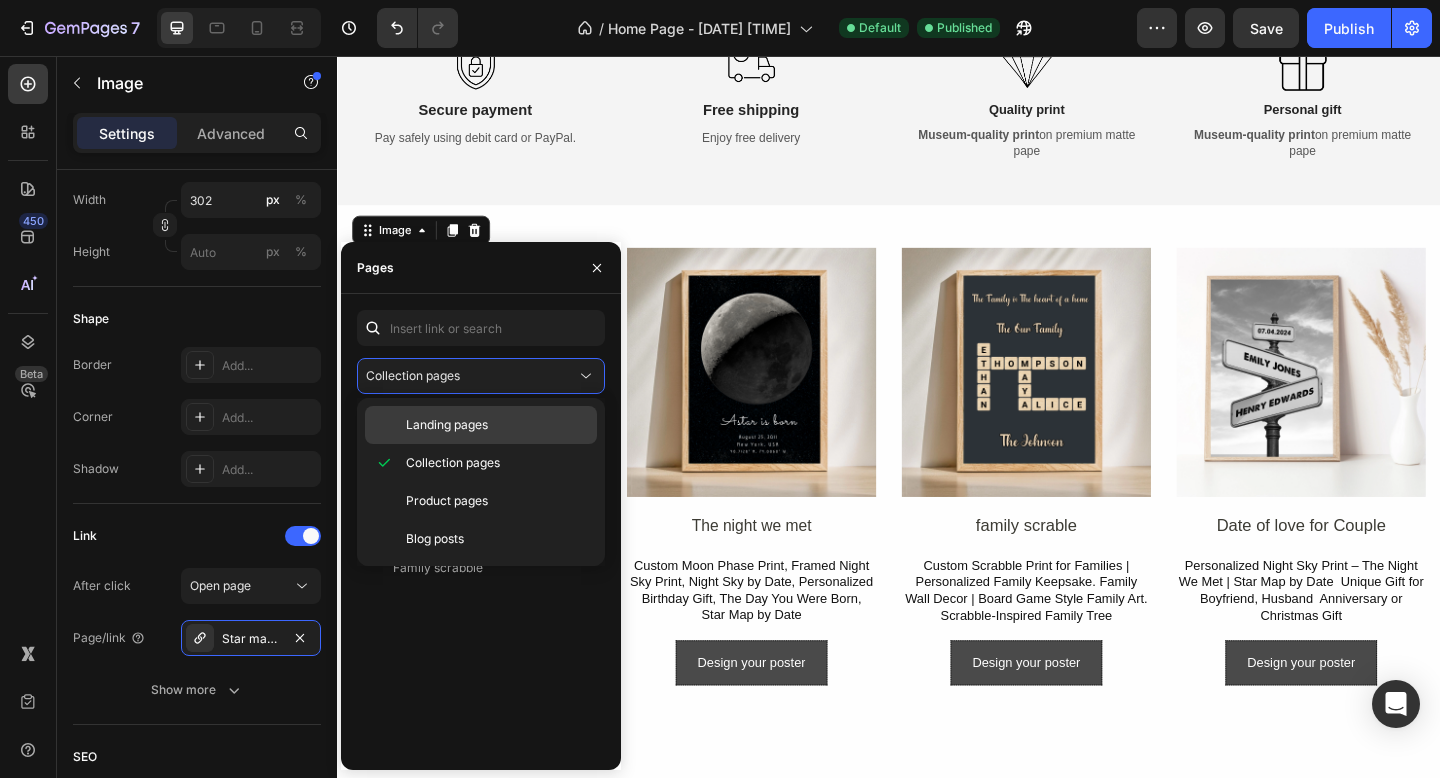 click on "Landing pages" at bounding box center [447, 425] 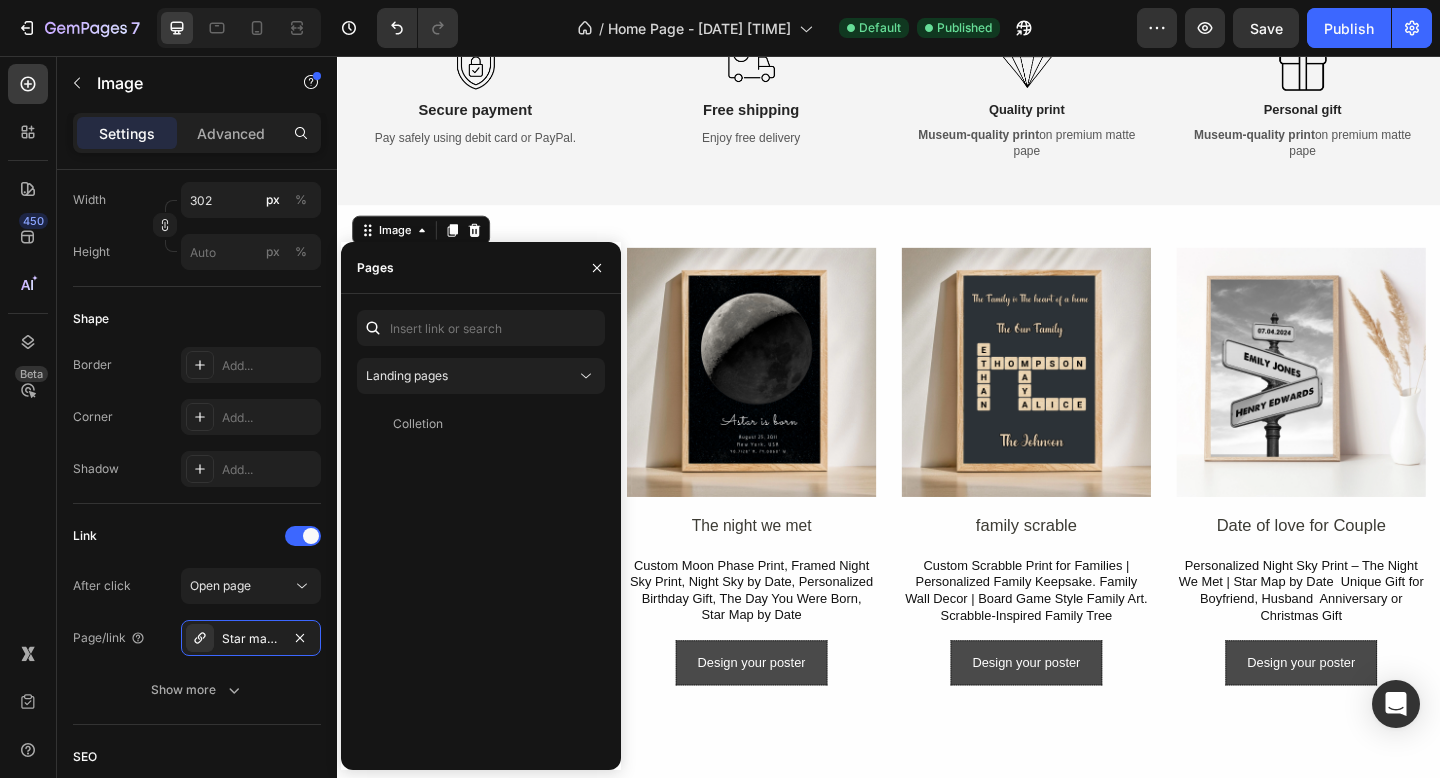 click on "Colletion" at bounding box center [477, 424] 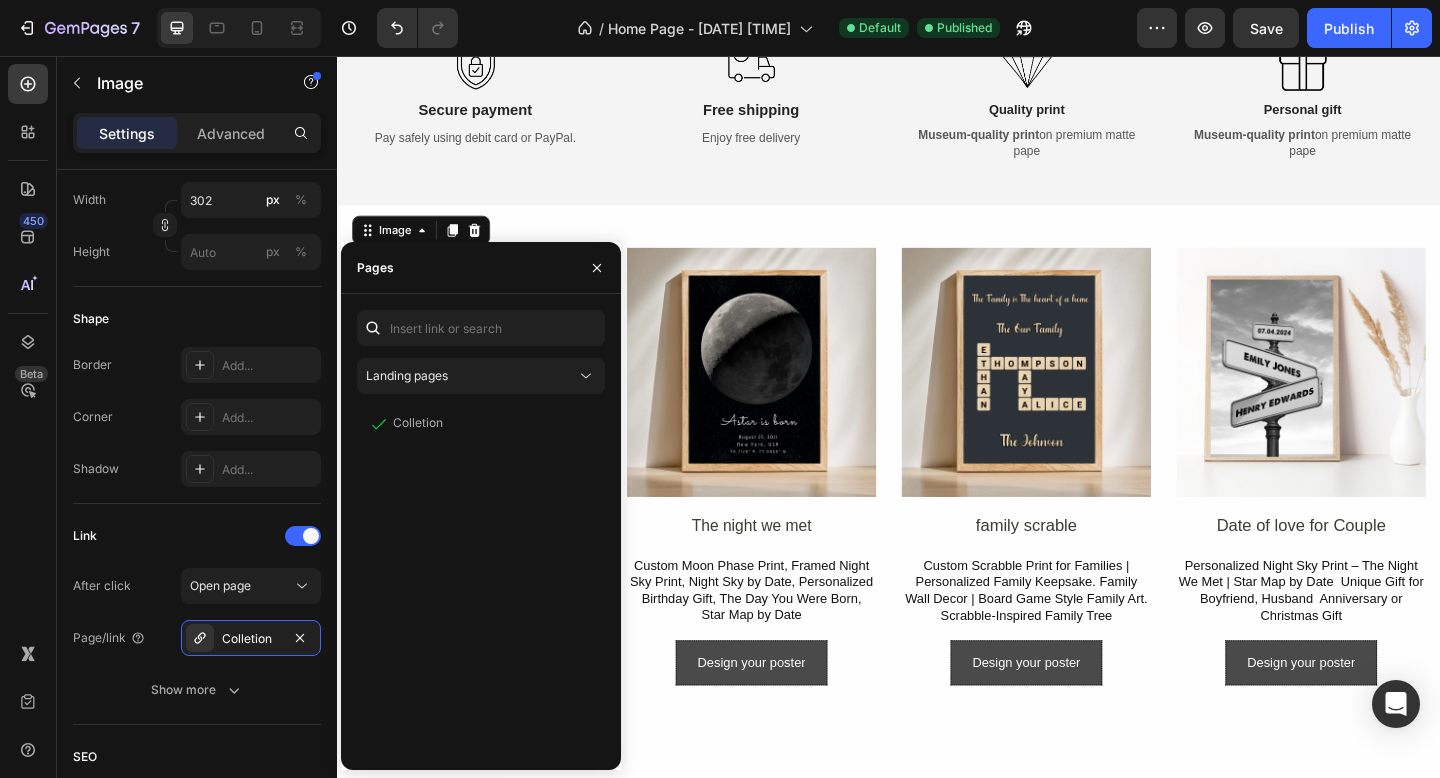 click on "Colletion" at bounding box center [477, 424] 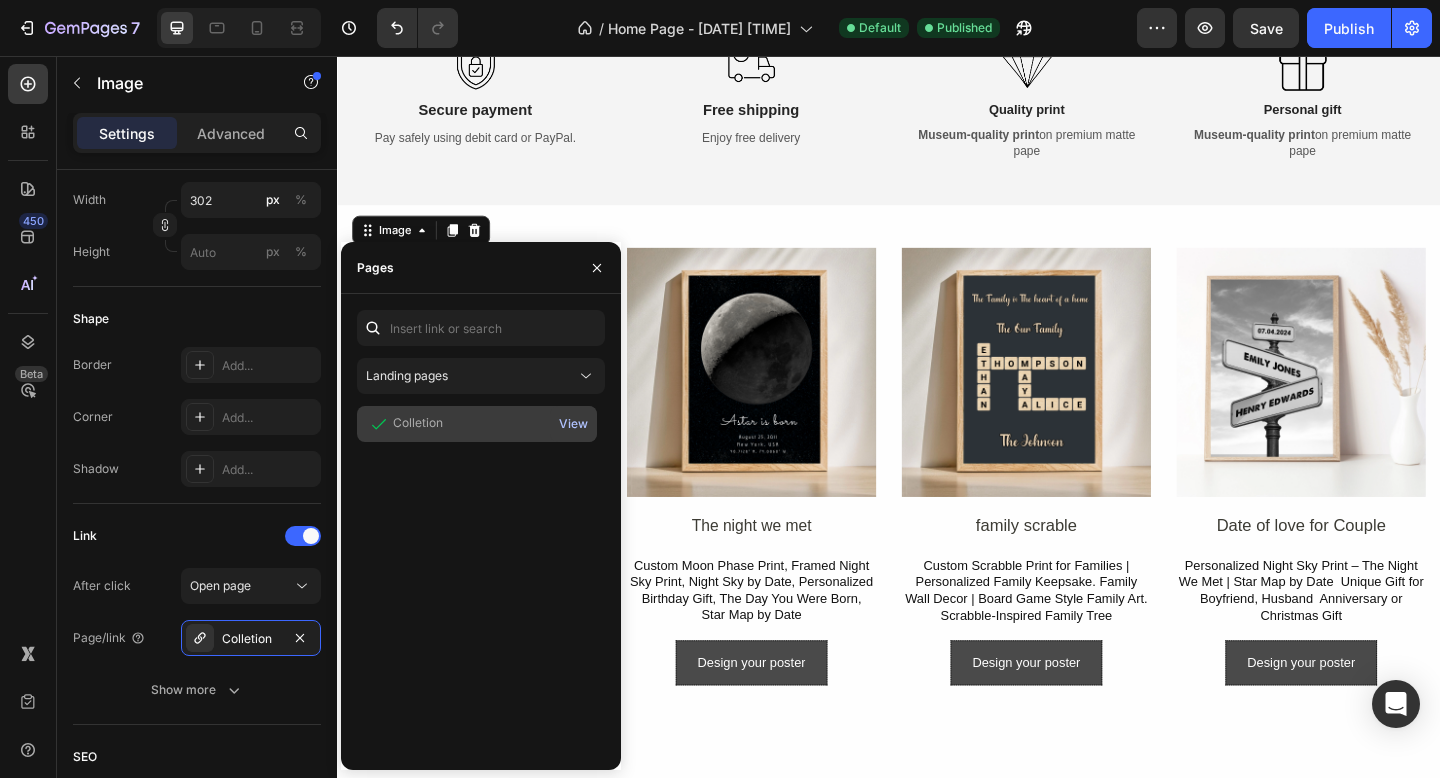 click on "View" at bounding box center [573, 424] 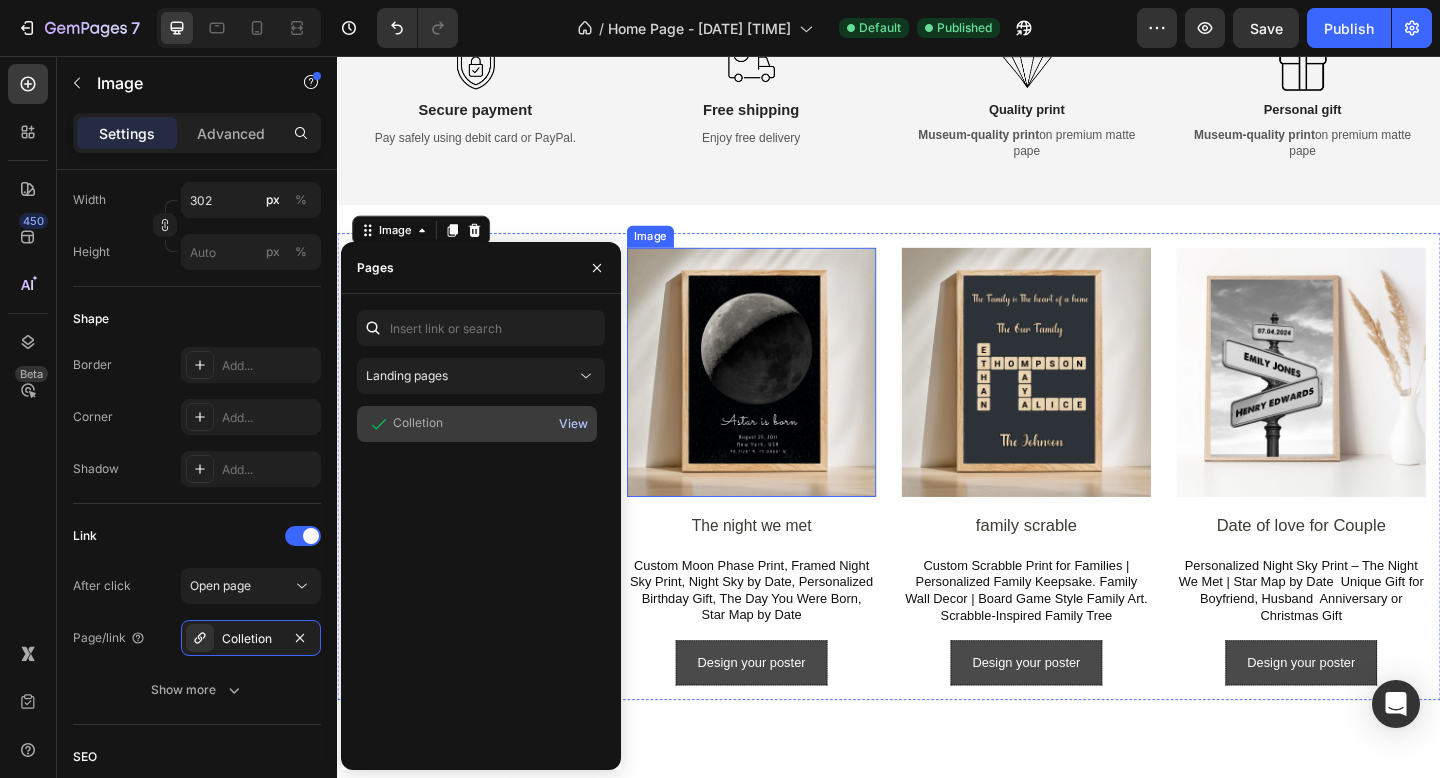 click on "Landing pages" at bounding box center (471, 376) 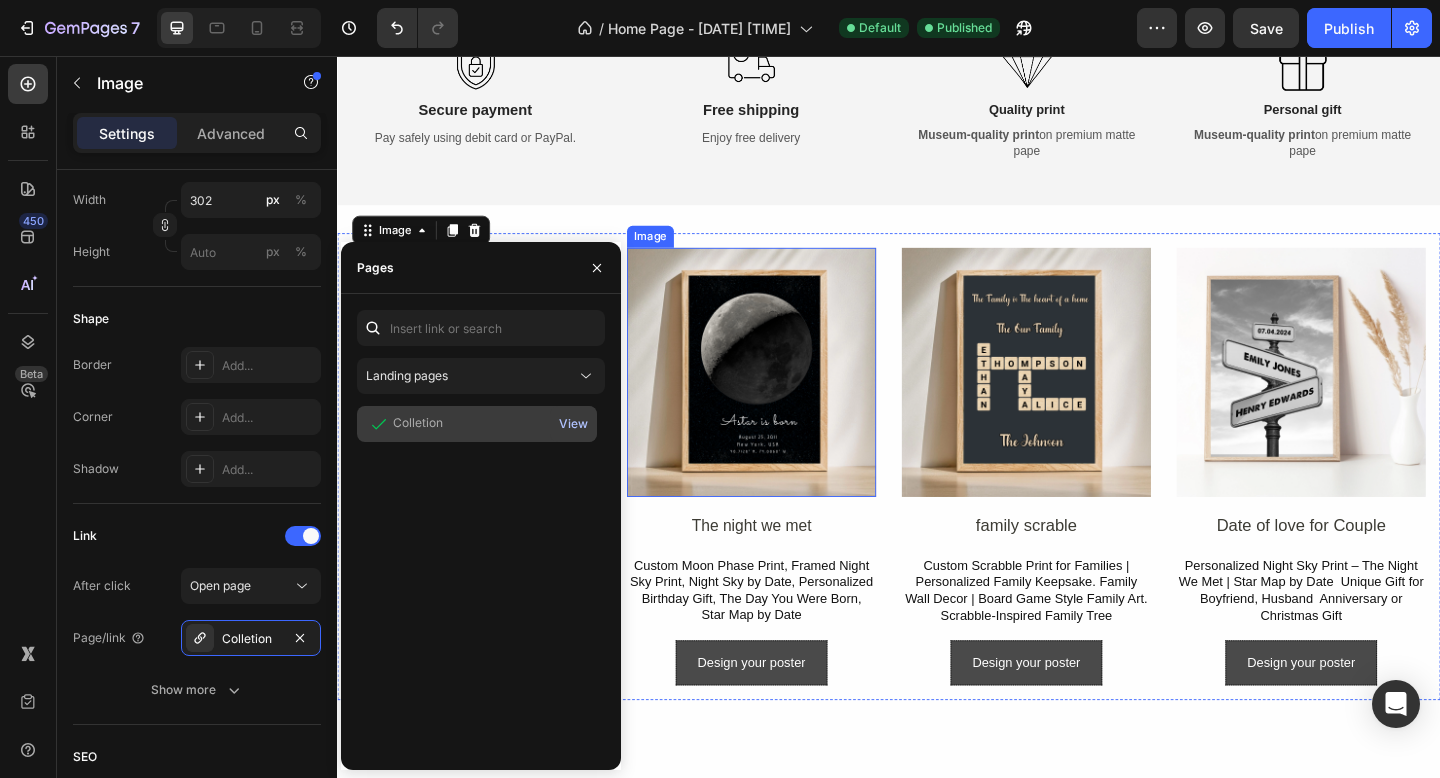 click on "7  Version history  /  Home Page - Jul 30, 10:48:40 Default Published Preview  Save   Publish  450 Beta Sections(18) Elements(83) Section Element Hero Section Product Detail Brands Trusted Badges Guarantee Product Breakdown How to use Testimonials Compare Bundle FAQs Social Proof Brand Story Product List Collection Blog List Contact Sticky Add to Cart Custom Footer Browse Library 450 Layout
Row
Row
Row
Row Text
Heading
Text Block Button
Button
Button Media
Image
Image" 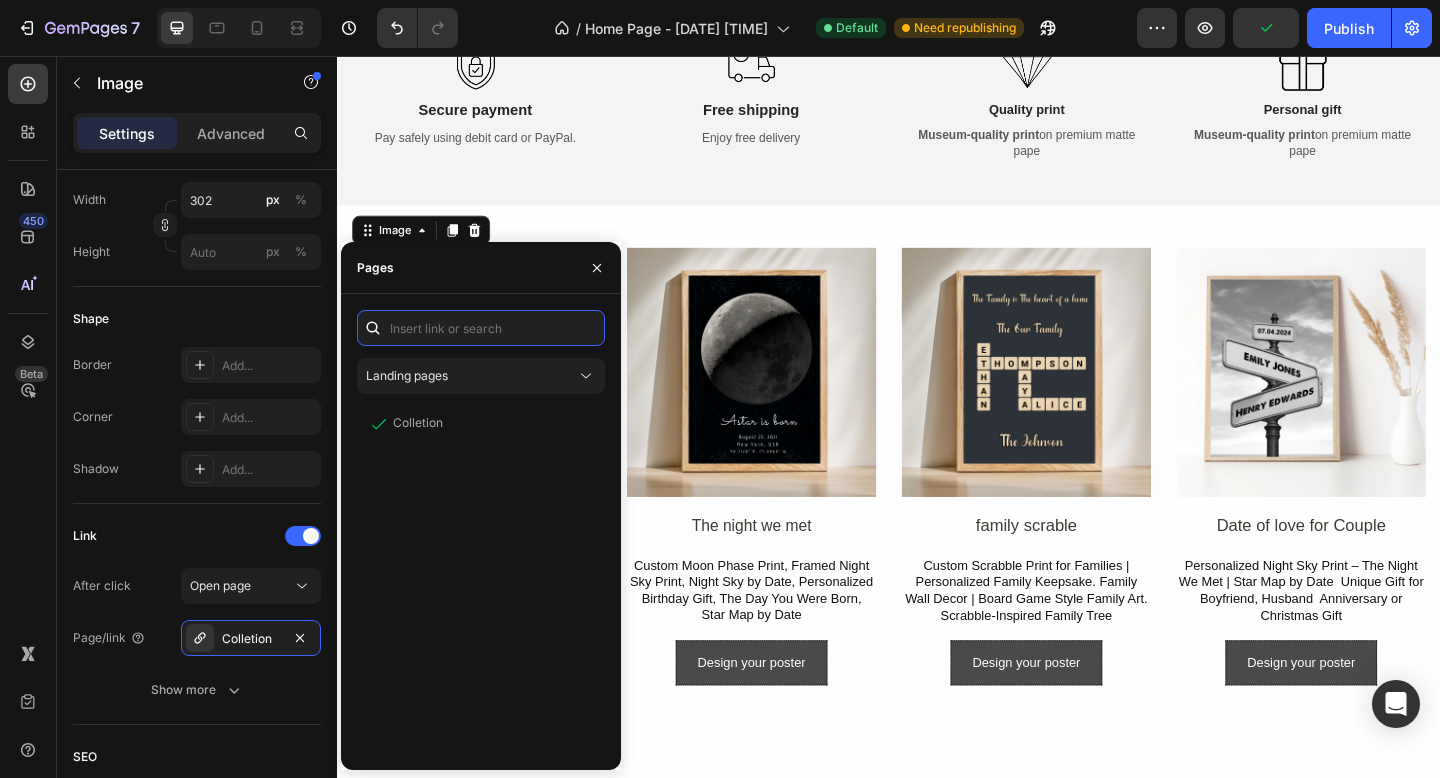 click at bounding box center [481, 328] 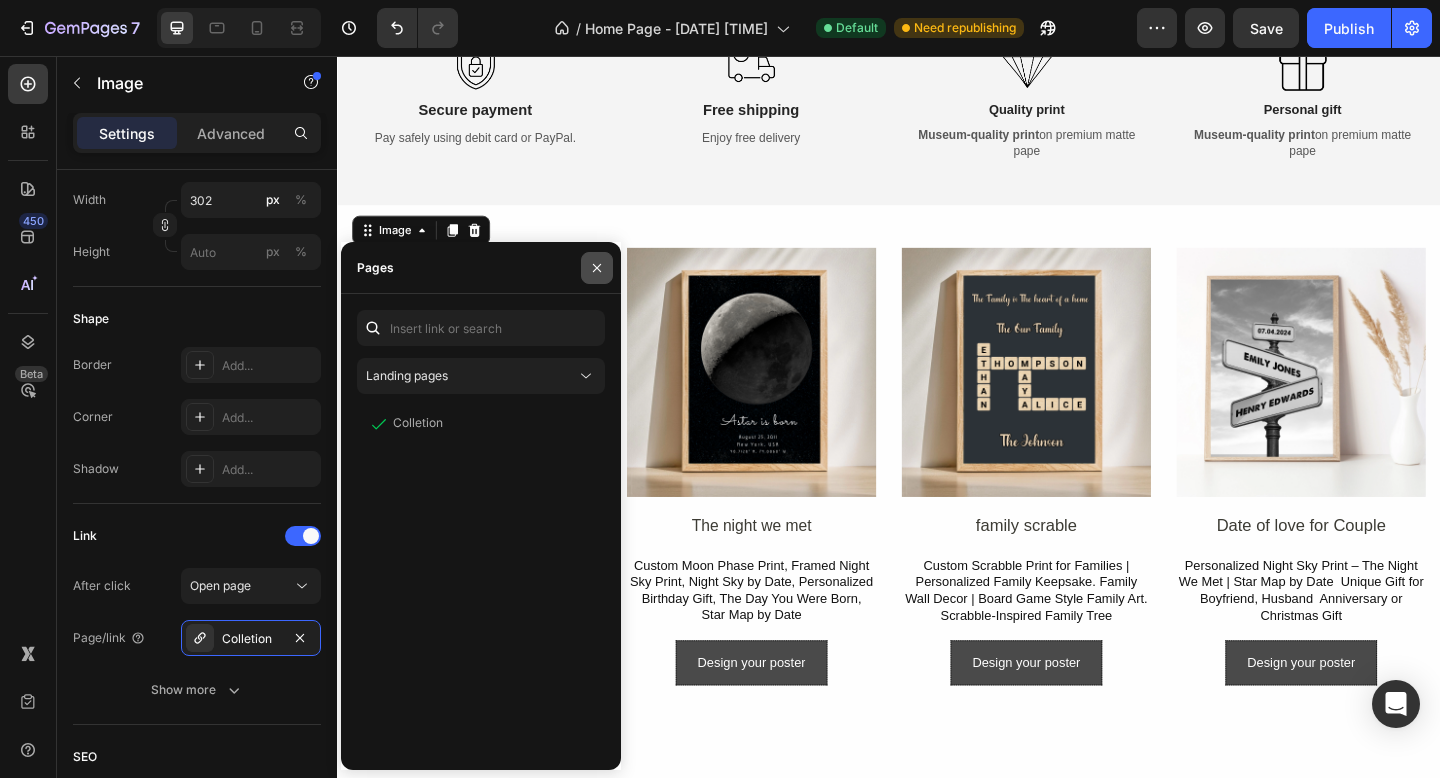 click 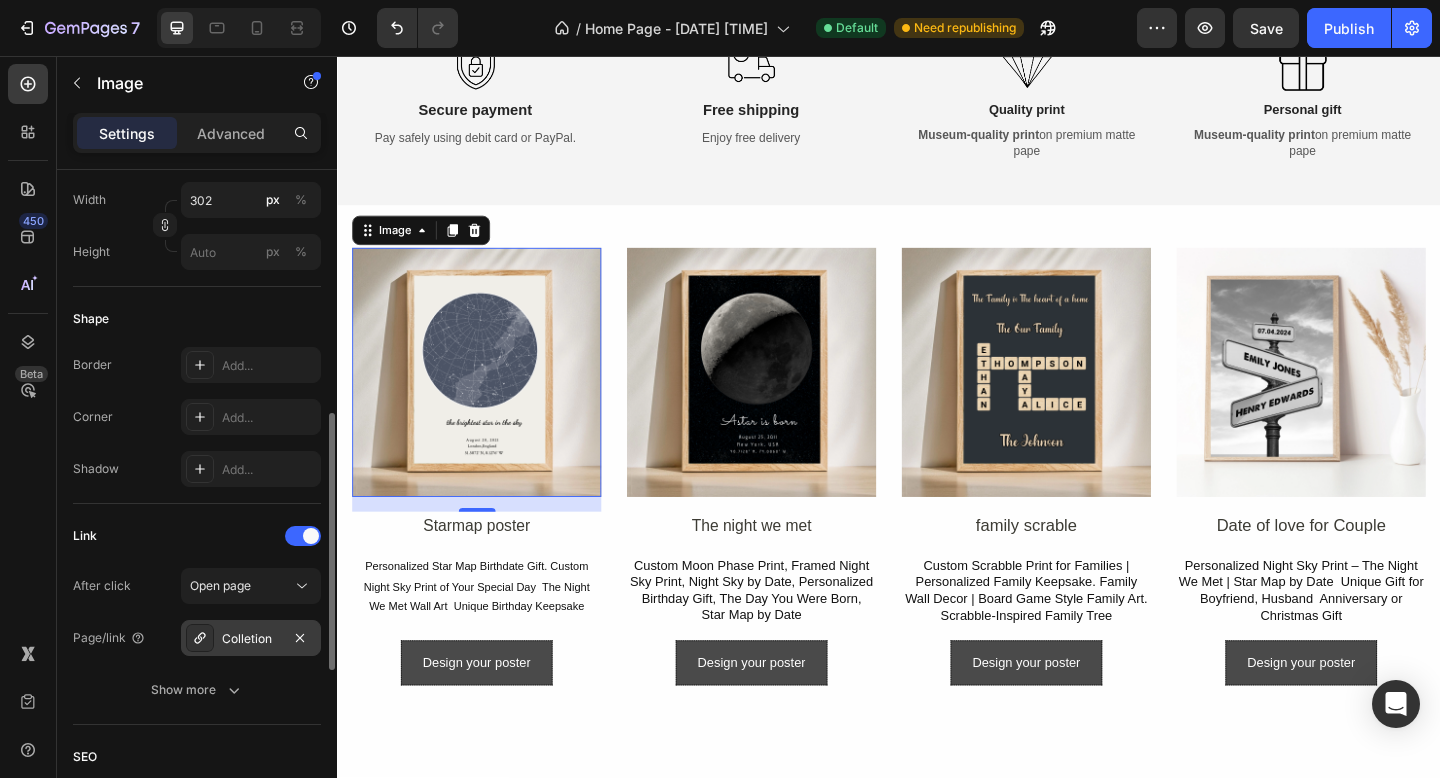 click on "Colletion" at bounding box center (251, 639) 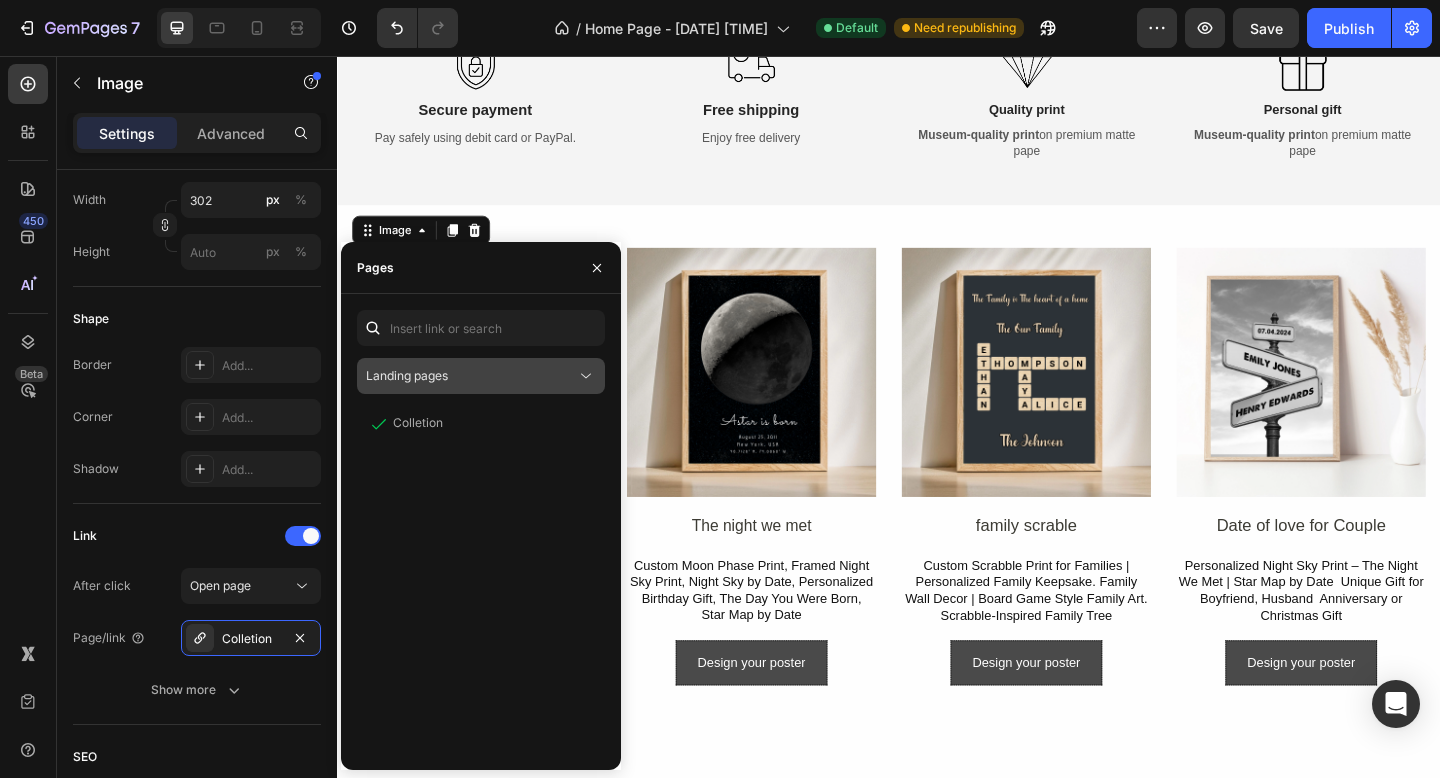 click on "Landing pages" at bounding box center [471, 376] 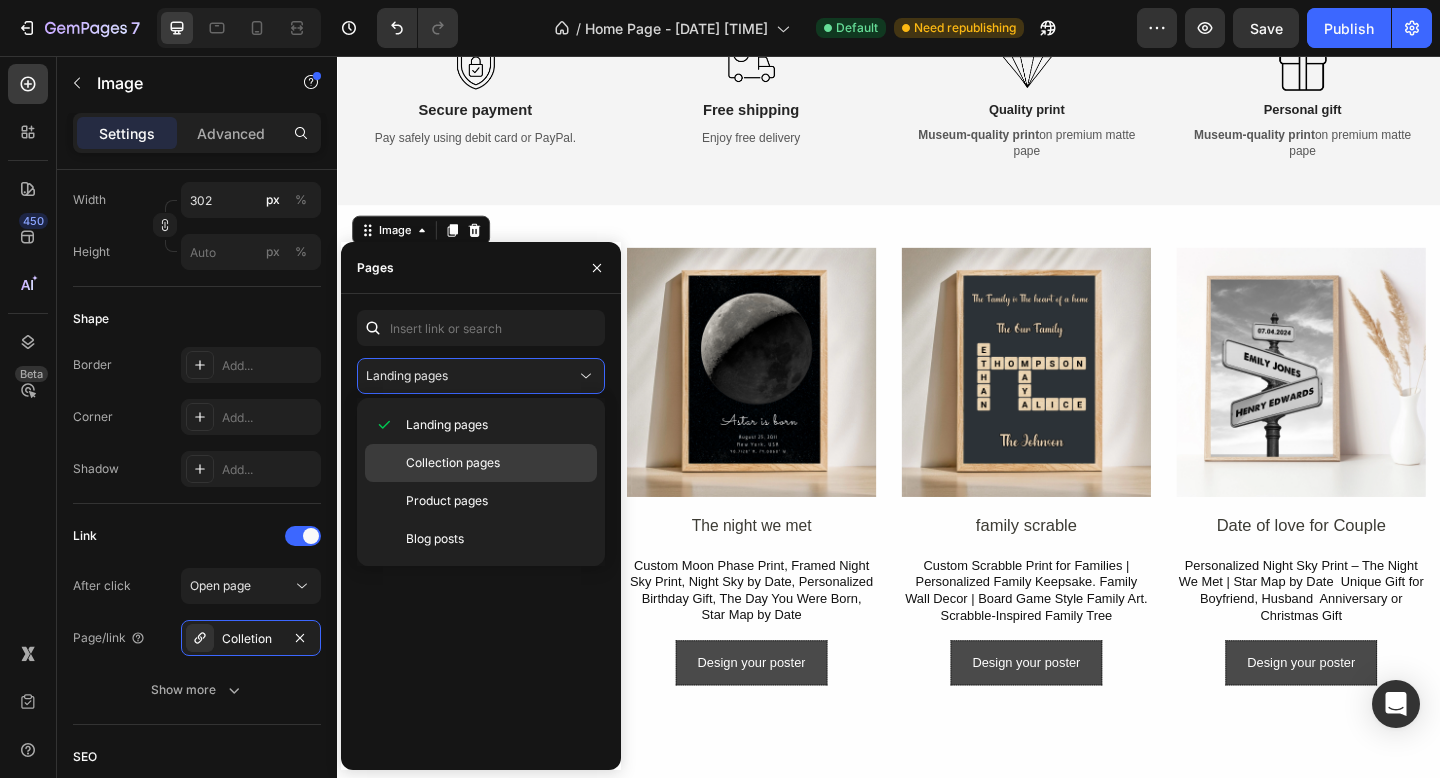 click on "Collection pages" at bounding box center (497, 463) 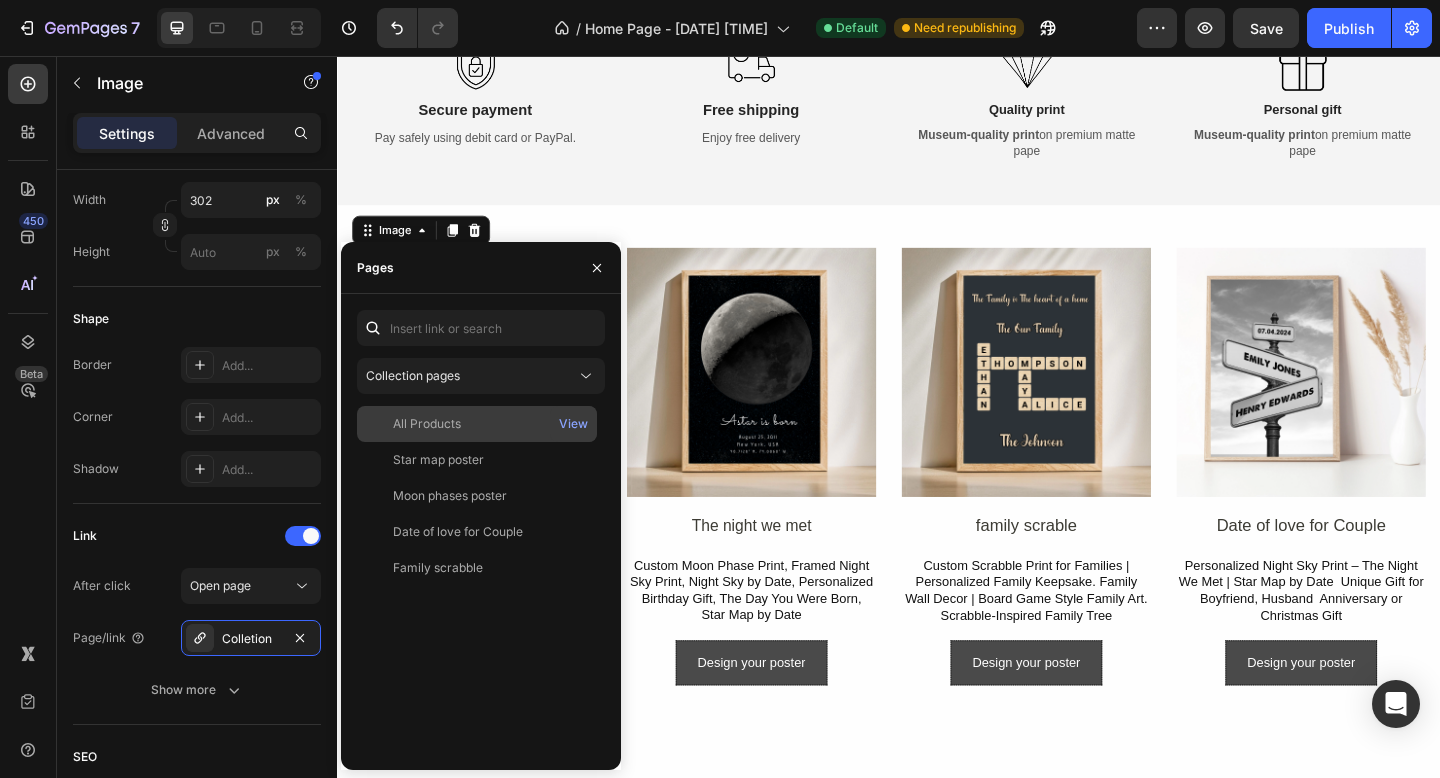 click on "All Products" at bounding box center [477, 424] 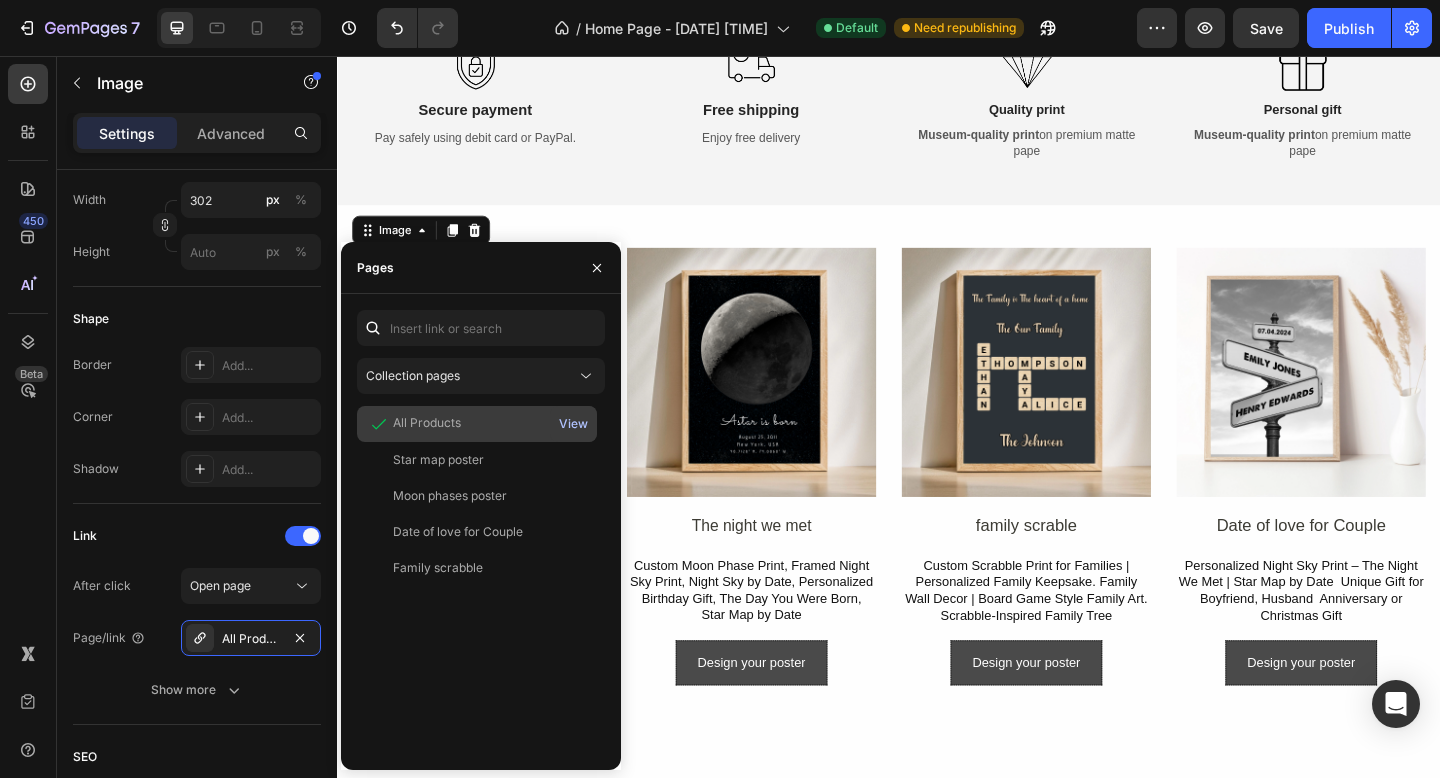 click on "View" at bounding box center (573, 424) 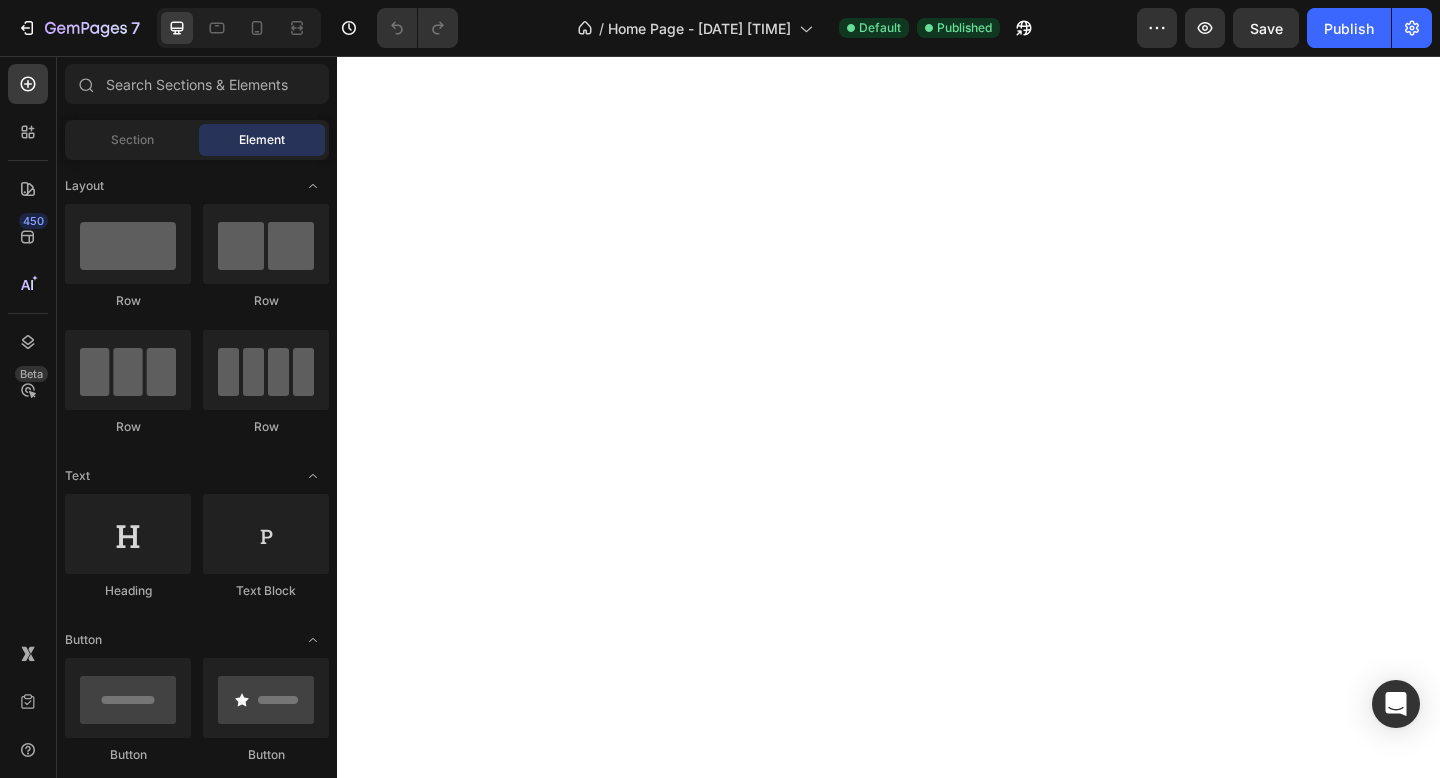 scroll, scrollTop: 0, scrollLeft: 0, axis: both 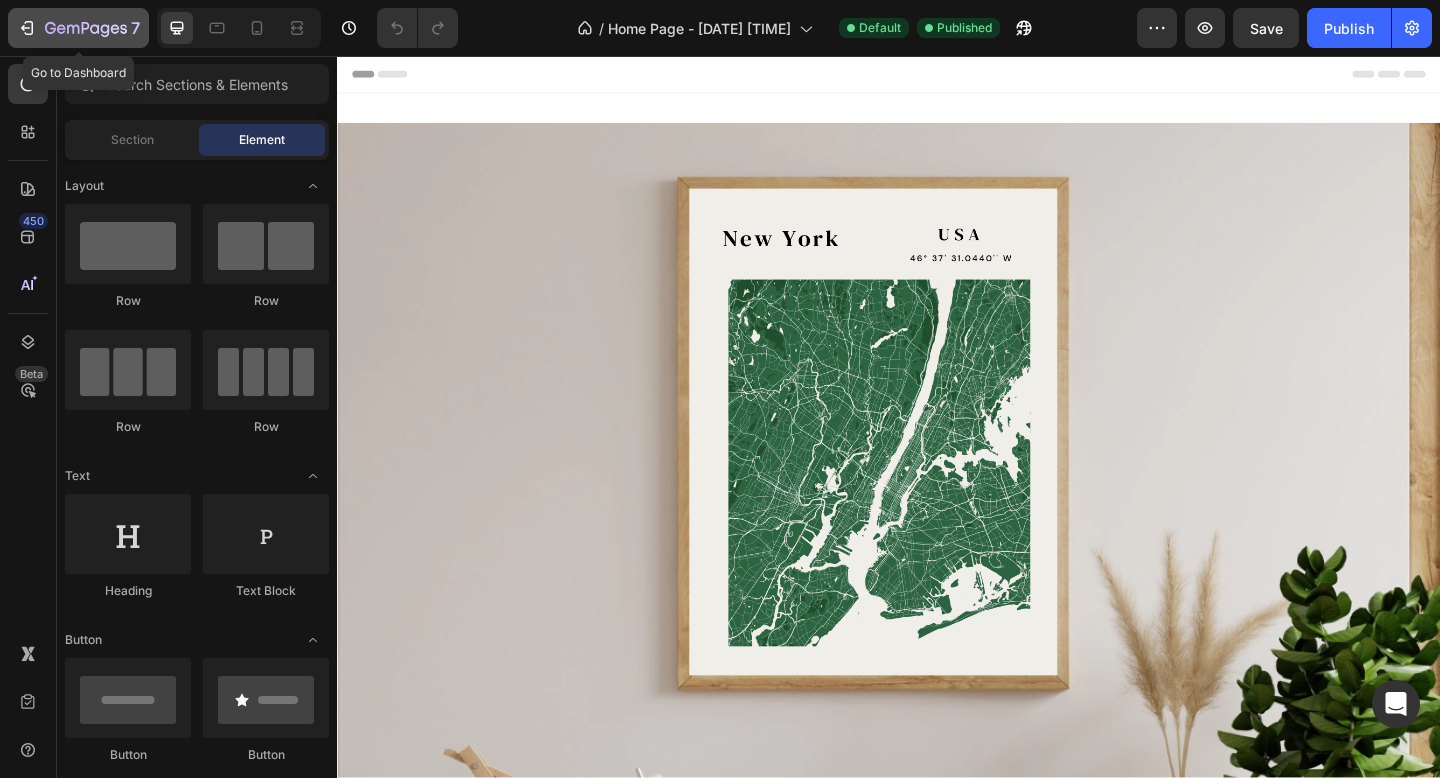 click 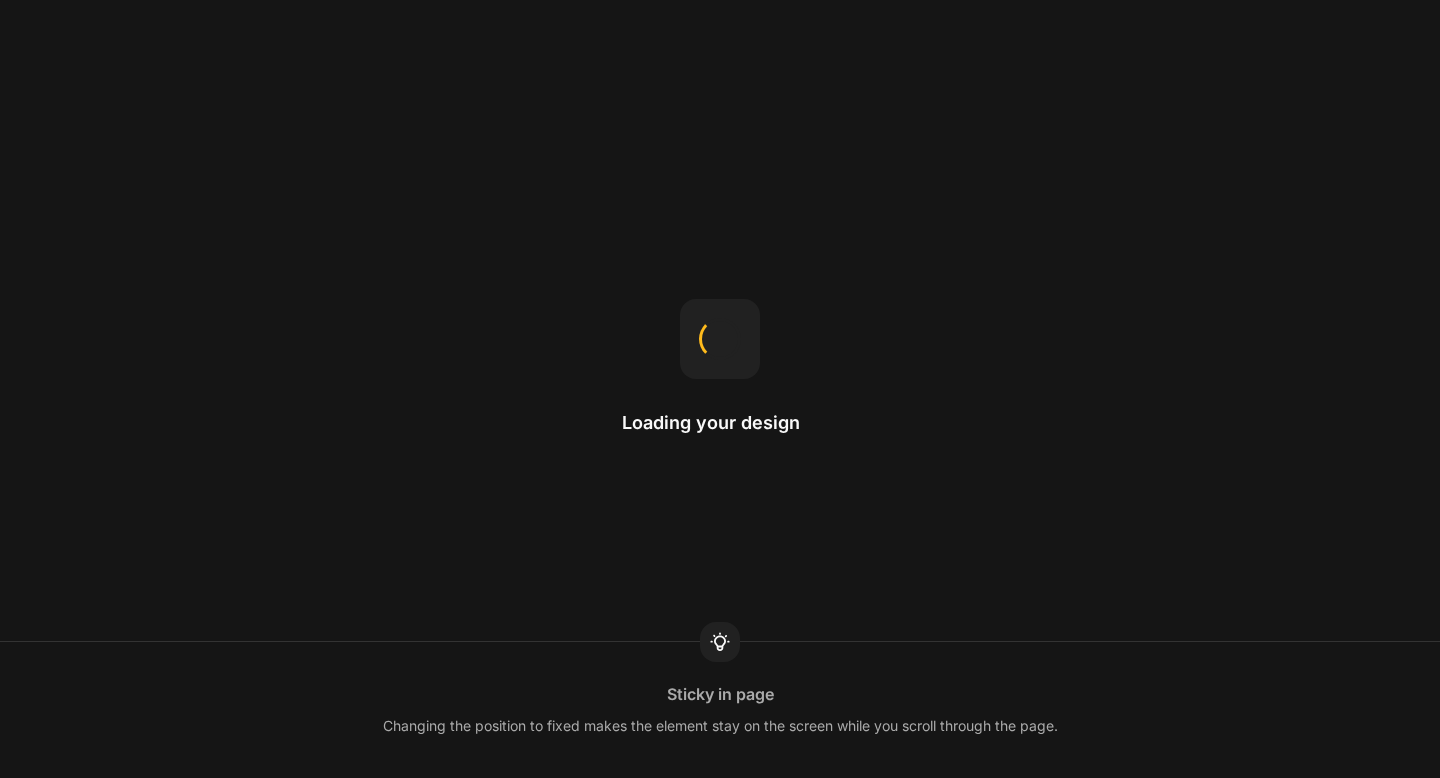 scroll, scrollTop: 0, scrollLeft: 0, axis: both 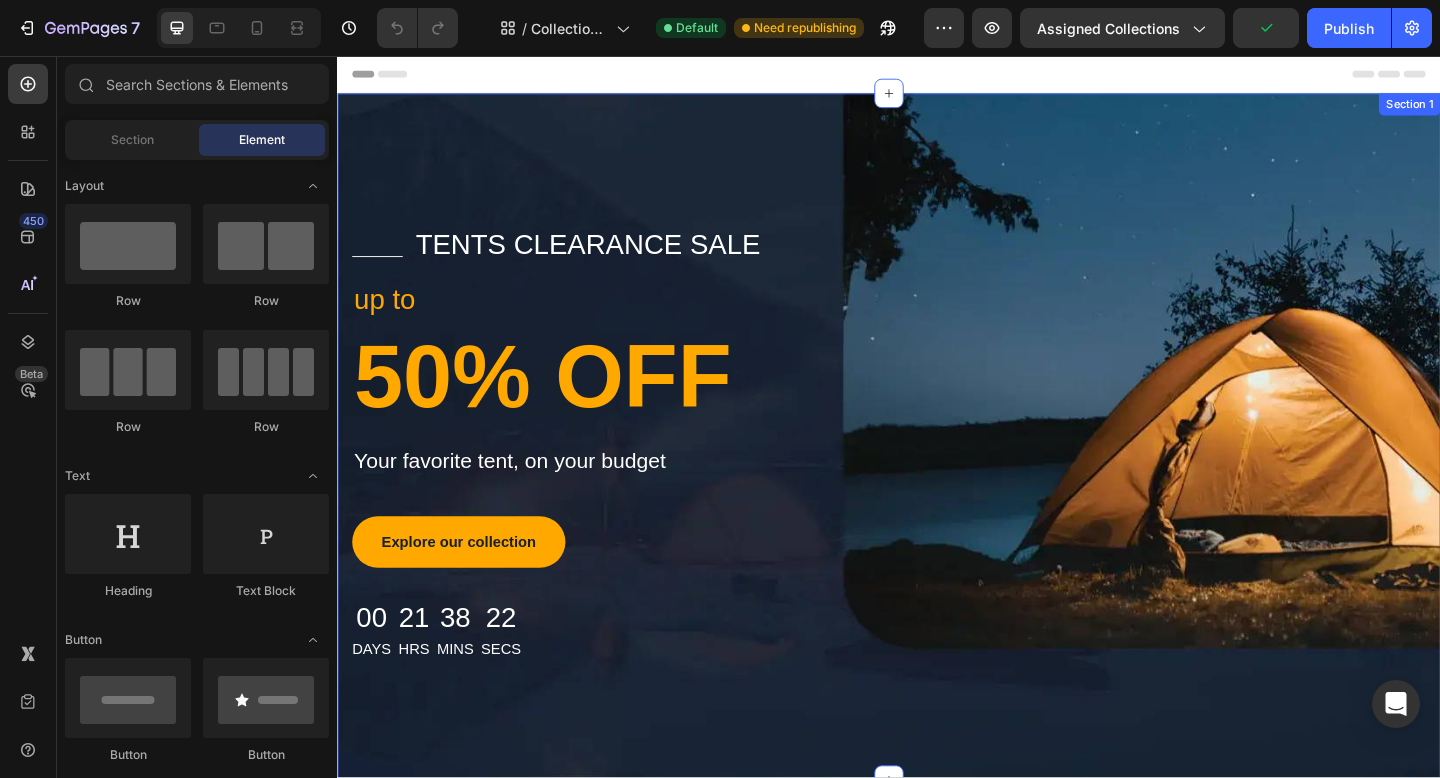 click on "Title Line tents clearance sale Text block Row up to Text block 50% OFF   Heading Your favorite tent, on your budget  Text block Explore our collection Button 00 Days 21 Hrs 38 Mins 22 Secs Countdown Timer Row Row Section 1" at bounding box center (937, 470) 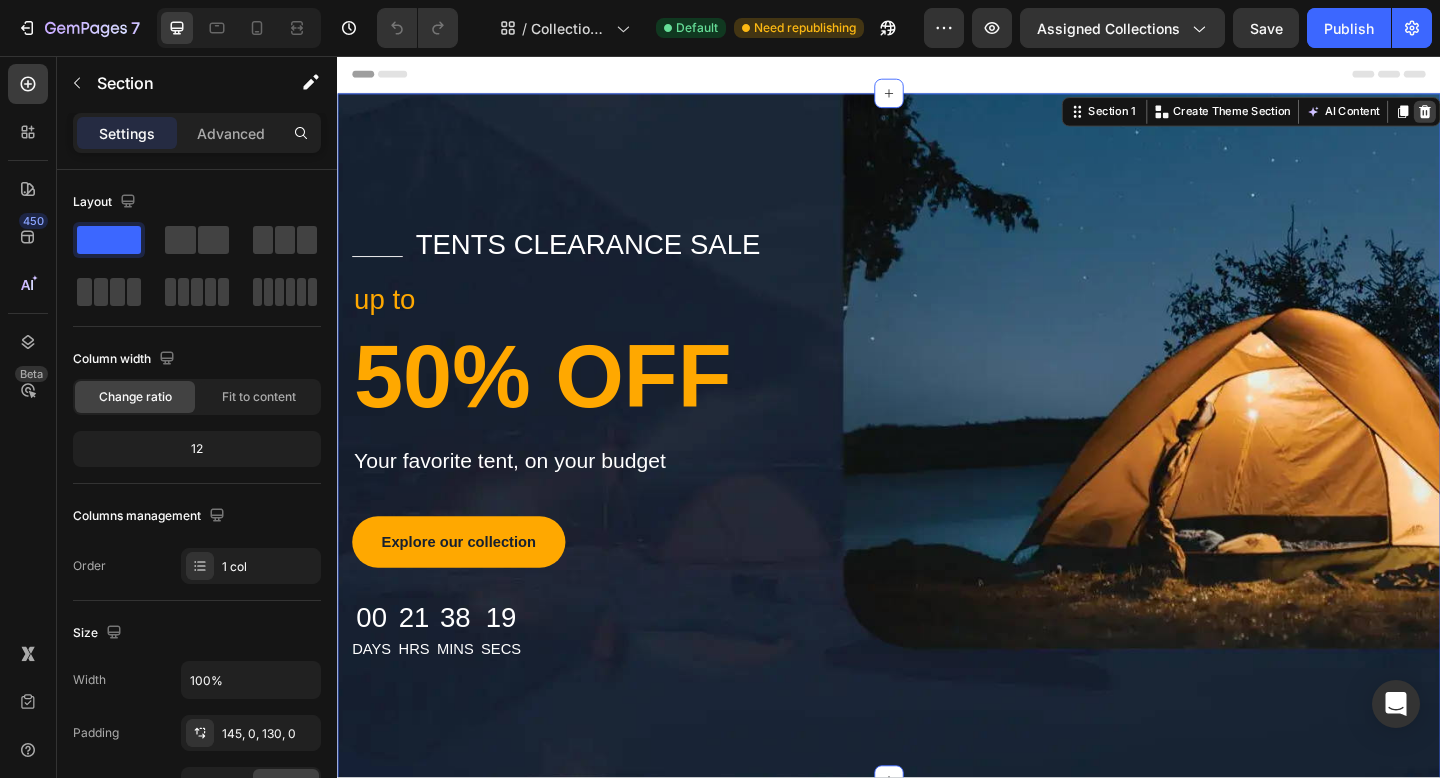 click 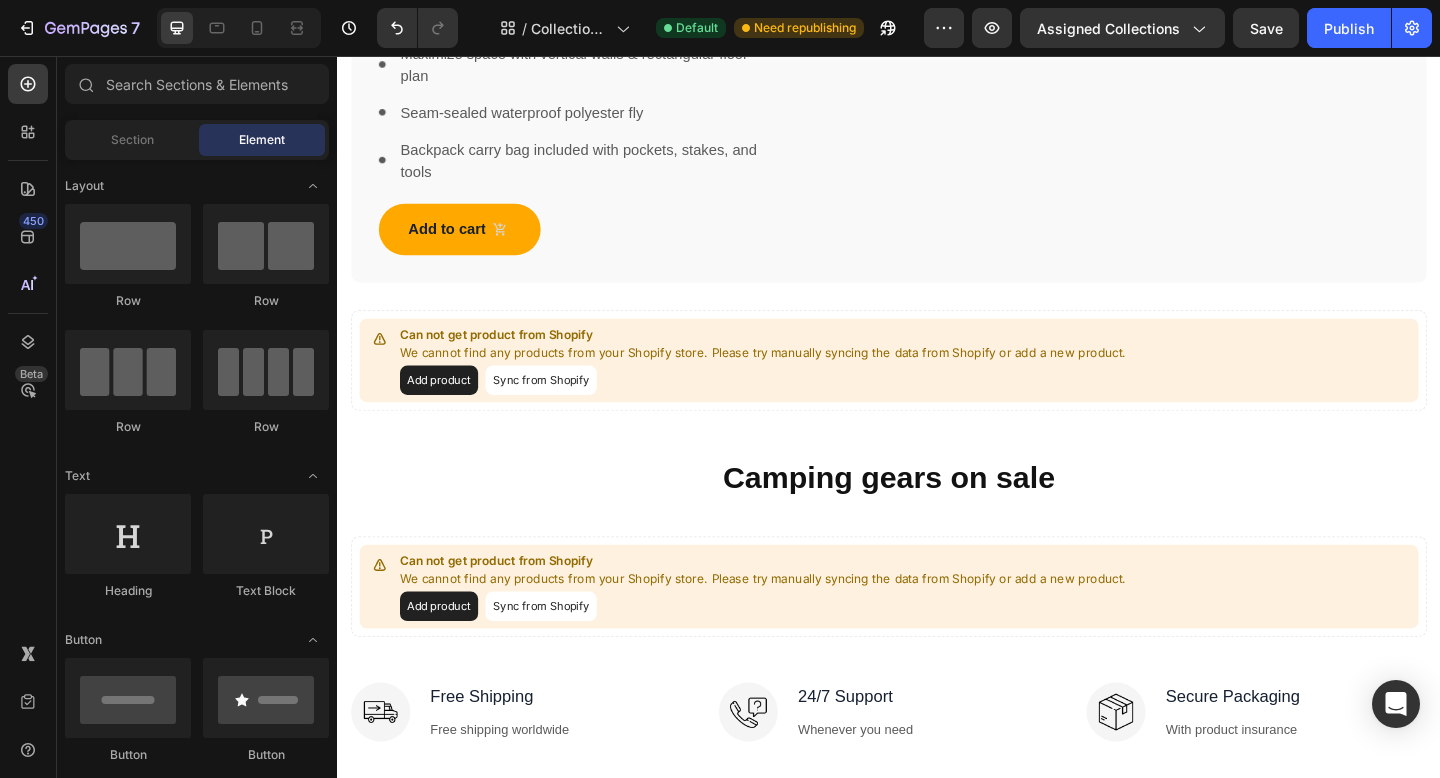 radio on "false" 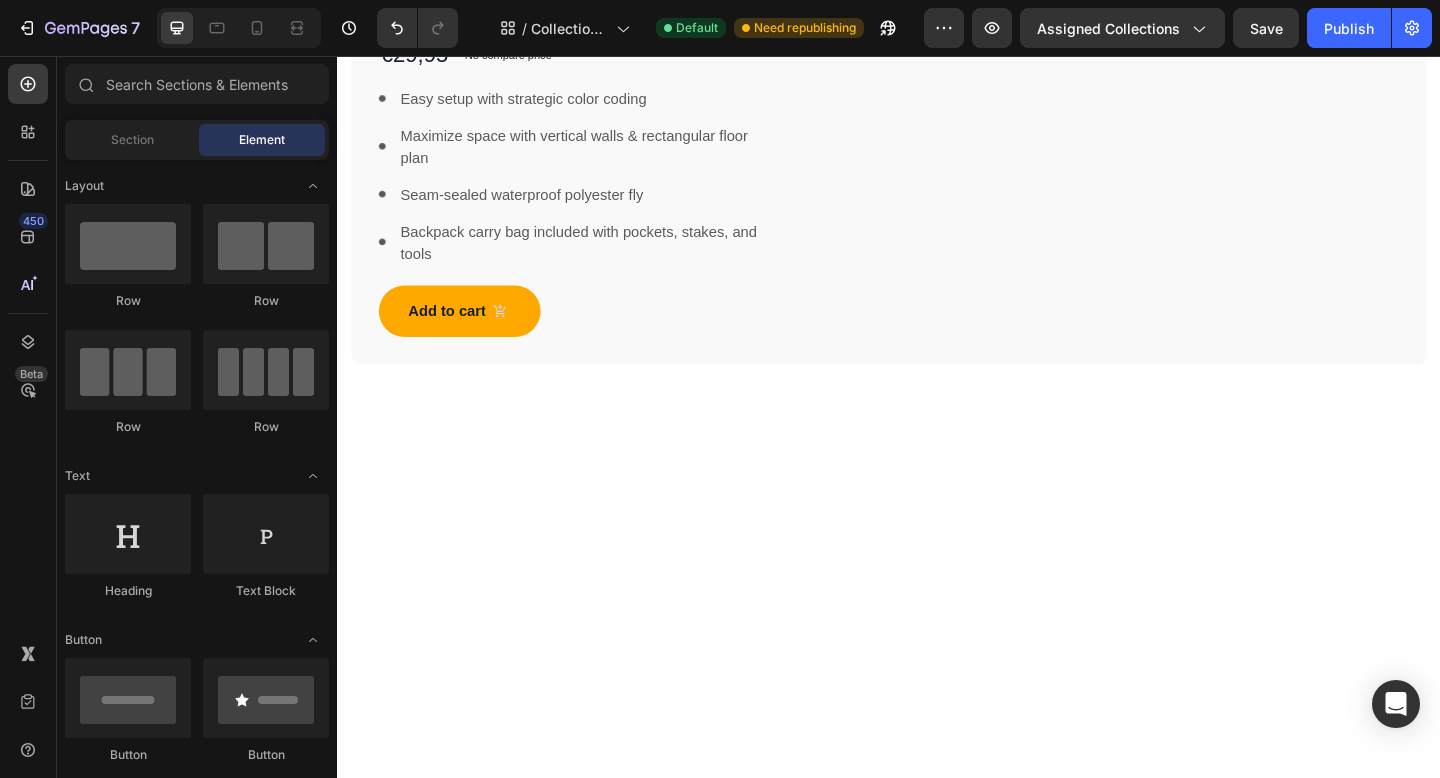scroll, scrollTop: 0, scrollLeft: 0, axis: both 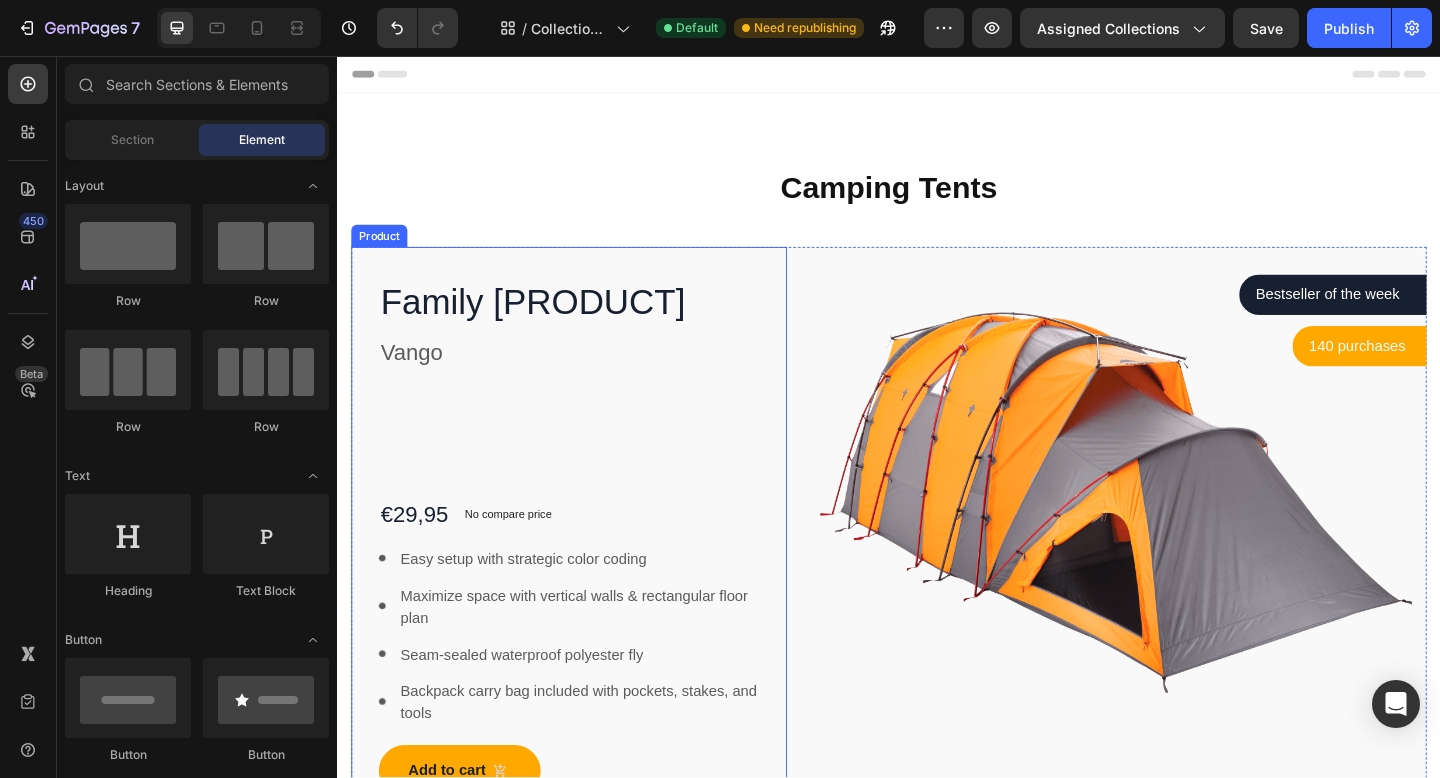 click on "Family scrabble Product Title Vango Text block €29,95 Product Price Product Price No compare price Product Price Row Image Easy setup with strategic color coding Text block Image Maximize space with vertical walls & rectangular floor plan Text block Image Seam-sealed waterproof polyester fly Text block Image Backpack carry bag included with pockets, stakes, and tools Text block Icon List Add to cart Product Cart Button Product" at bounding box center [589, 578] 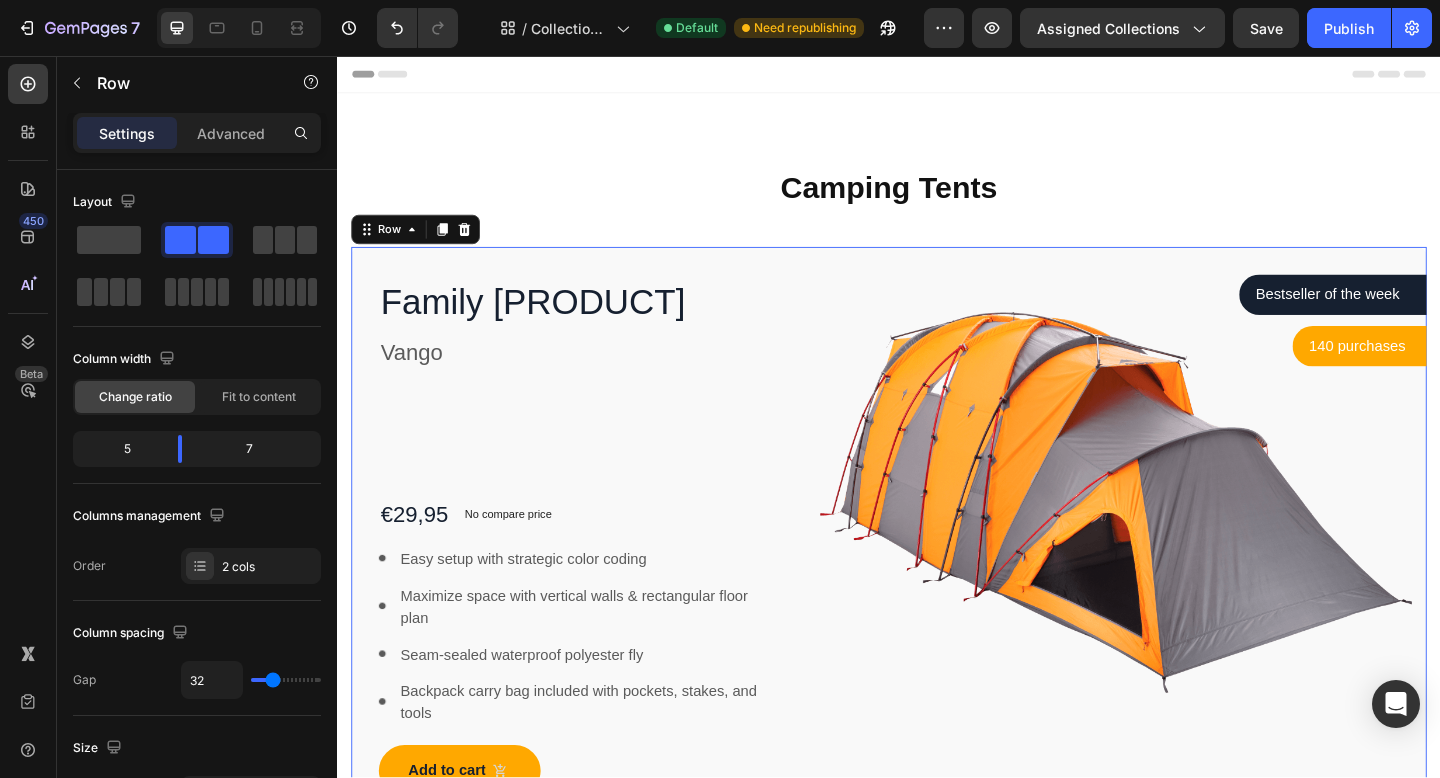 click on "Family scrabble Product Title Vango Text block €29,95 Product Price Product Price No compare price Product Price Row Image Easy setup with strategic color coding Text block Image Maximize space with vertical walls & rectangular floor plan Text block Image Seam-sealed waterproof polyester fly Text block Image Backpack carry bag included with pockets, stakes, and tools Text block Icon List Add to cart Product Cart Button Product Bestseller of the week Text block Row Row 140 purchases Text block Row Row Row Image Row Row   0" at bounding box center (937, 578) 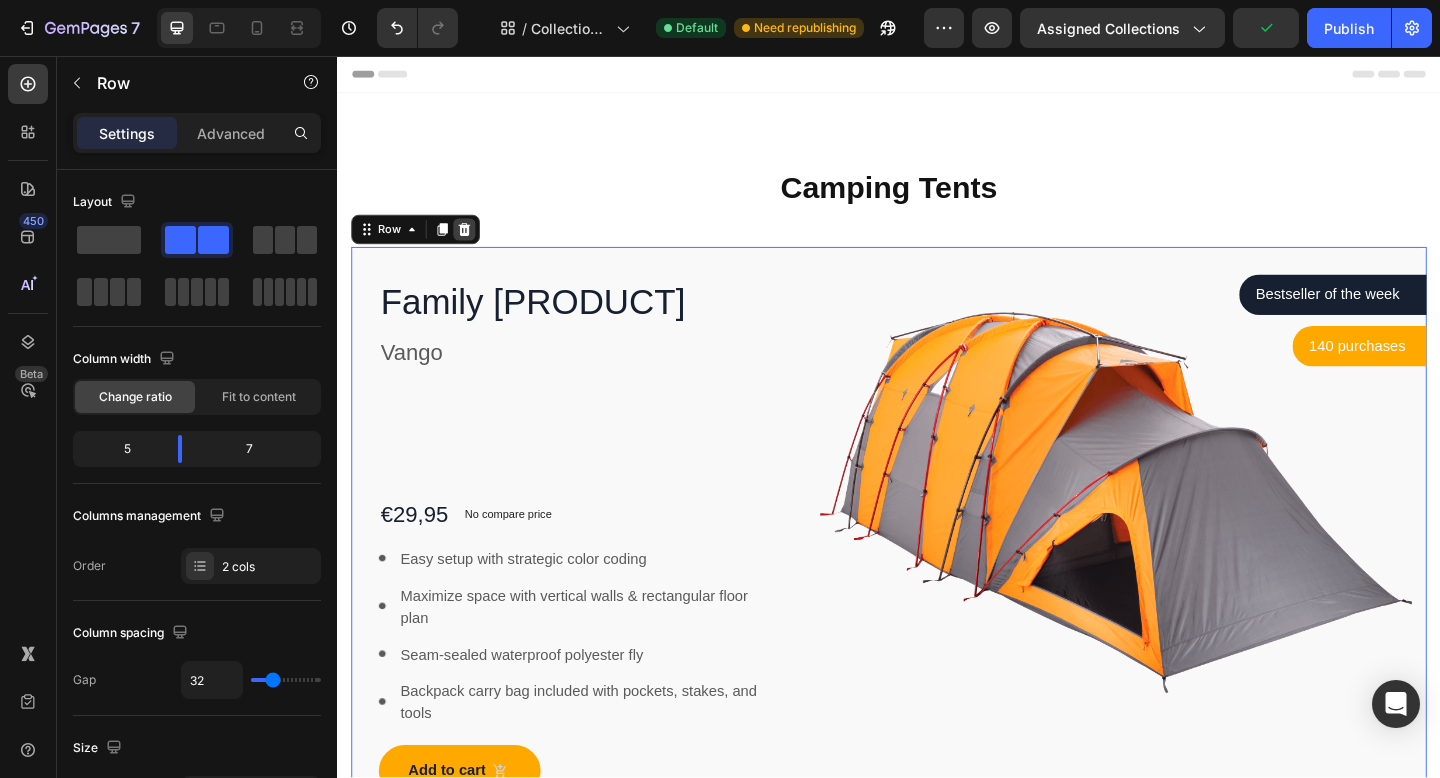 click at bounding box center [475, 245] 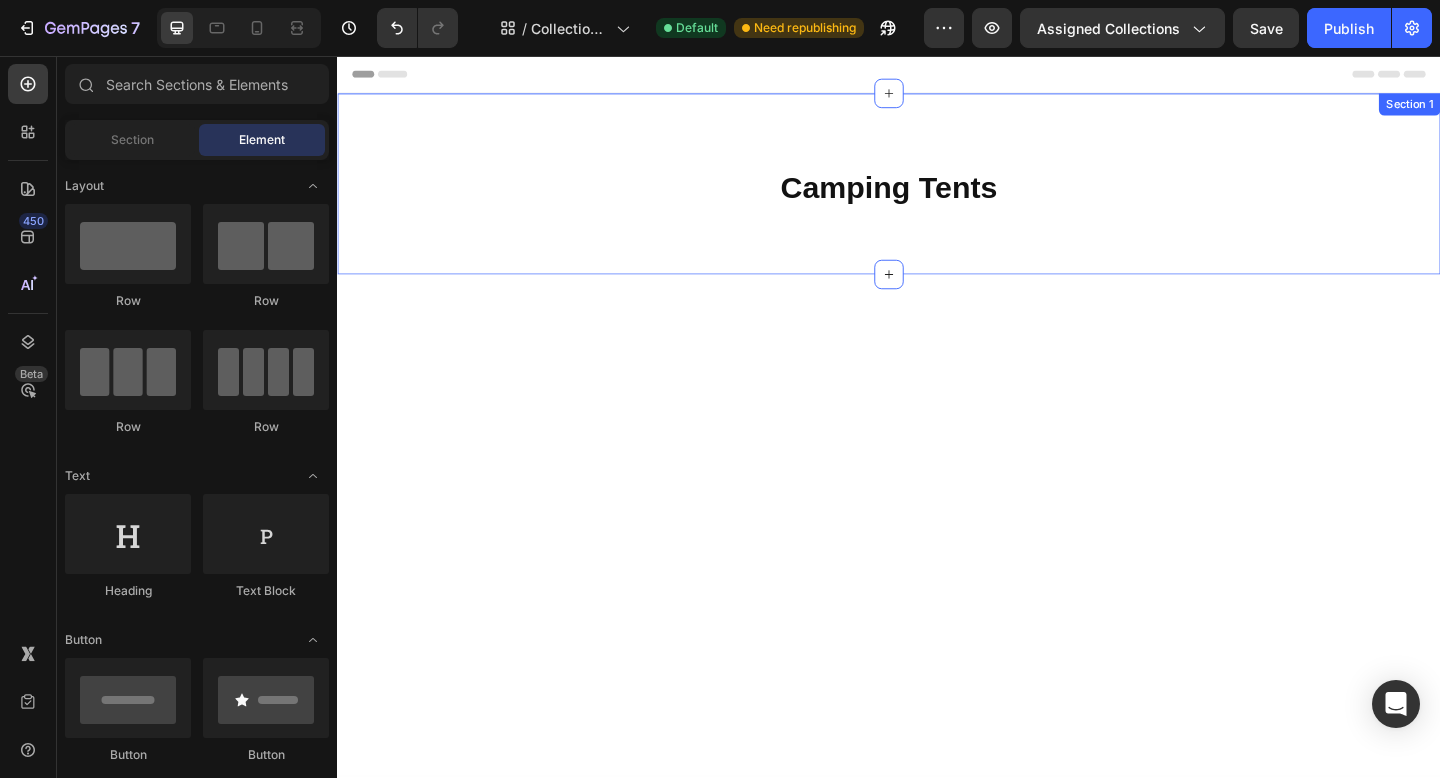 click on "Camping Tents Heading Row Section 1" at bounding box center [937, 195] 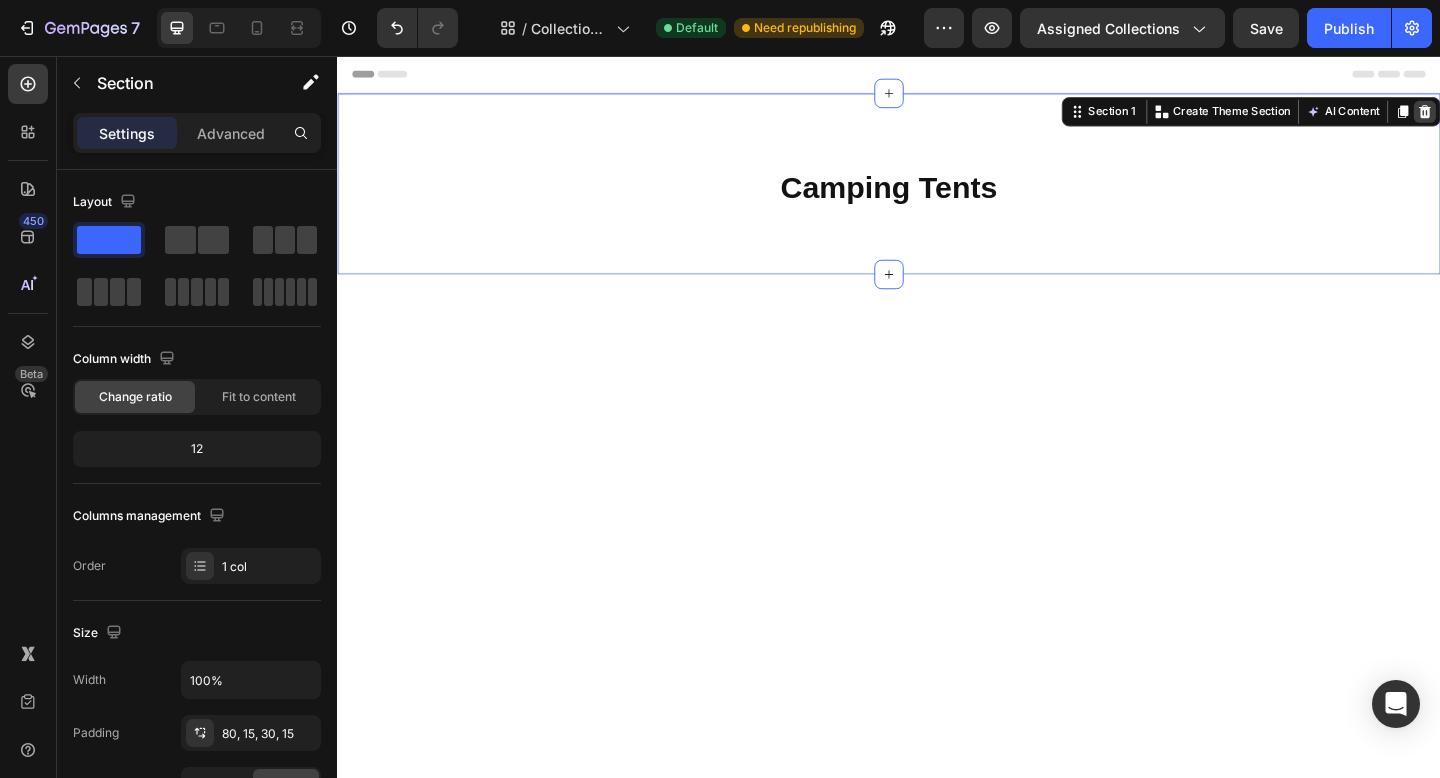 click at bounding box center (1520, 117) 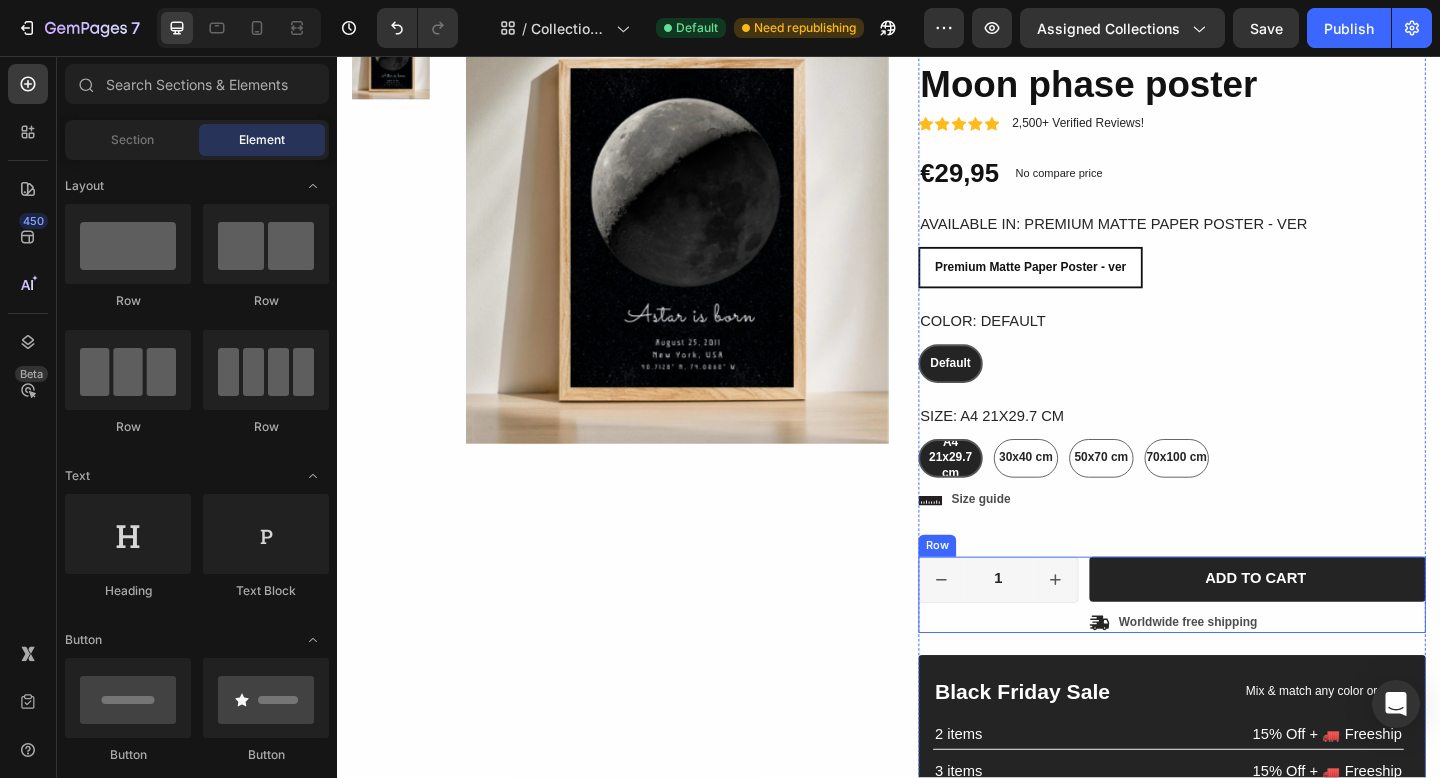 scroll, scrollTop: 682, scrollLeft: 0, axis: vertical 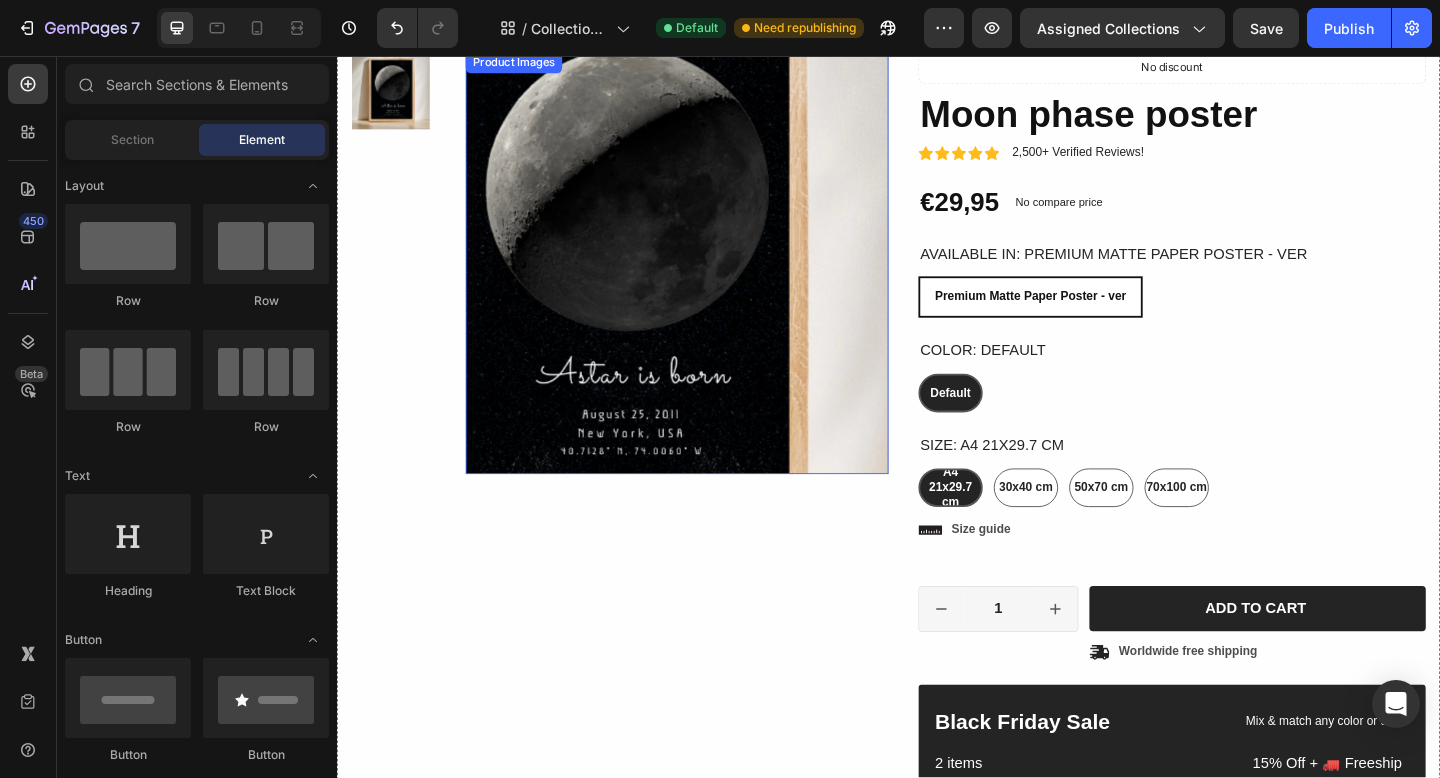 click at bounding box center (707, 281) 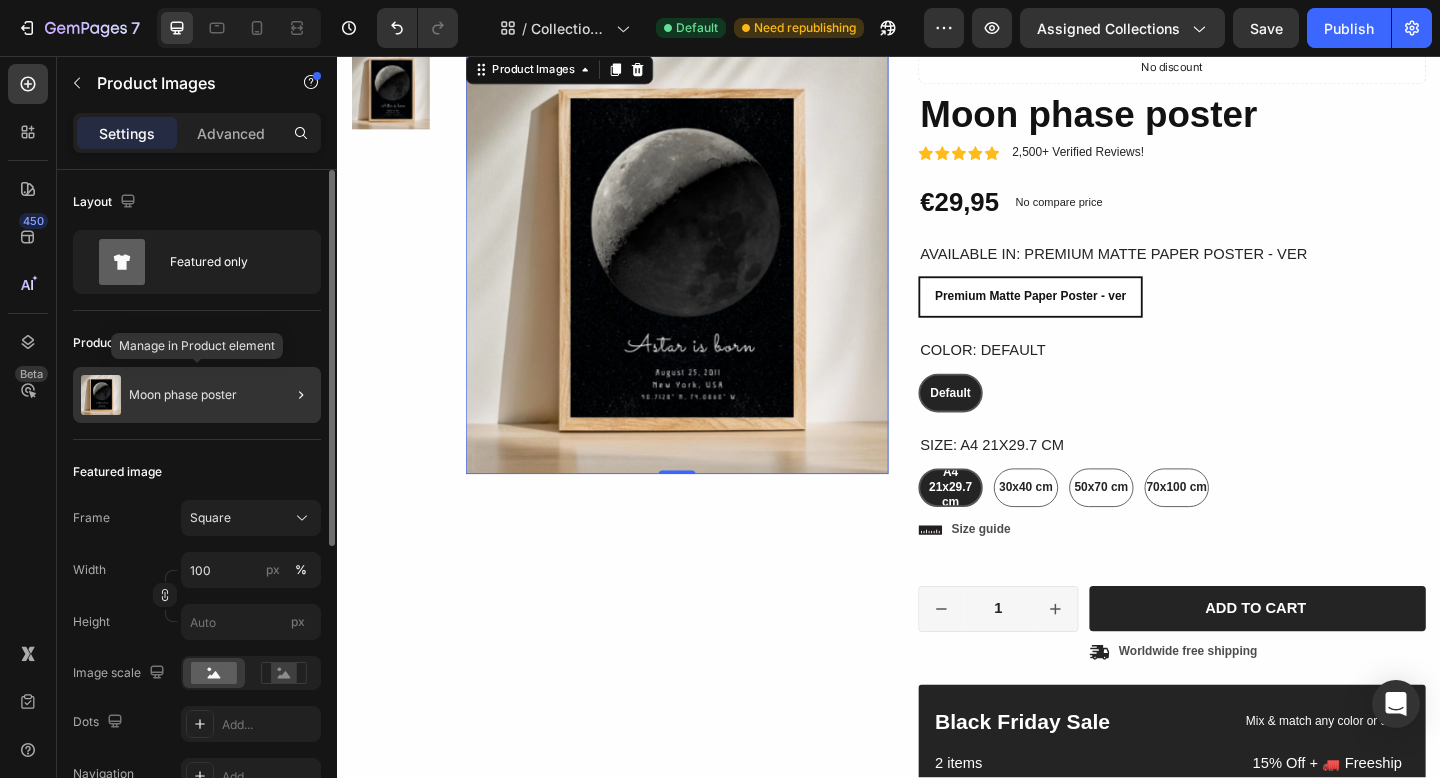 click on "Moon phase poster" 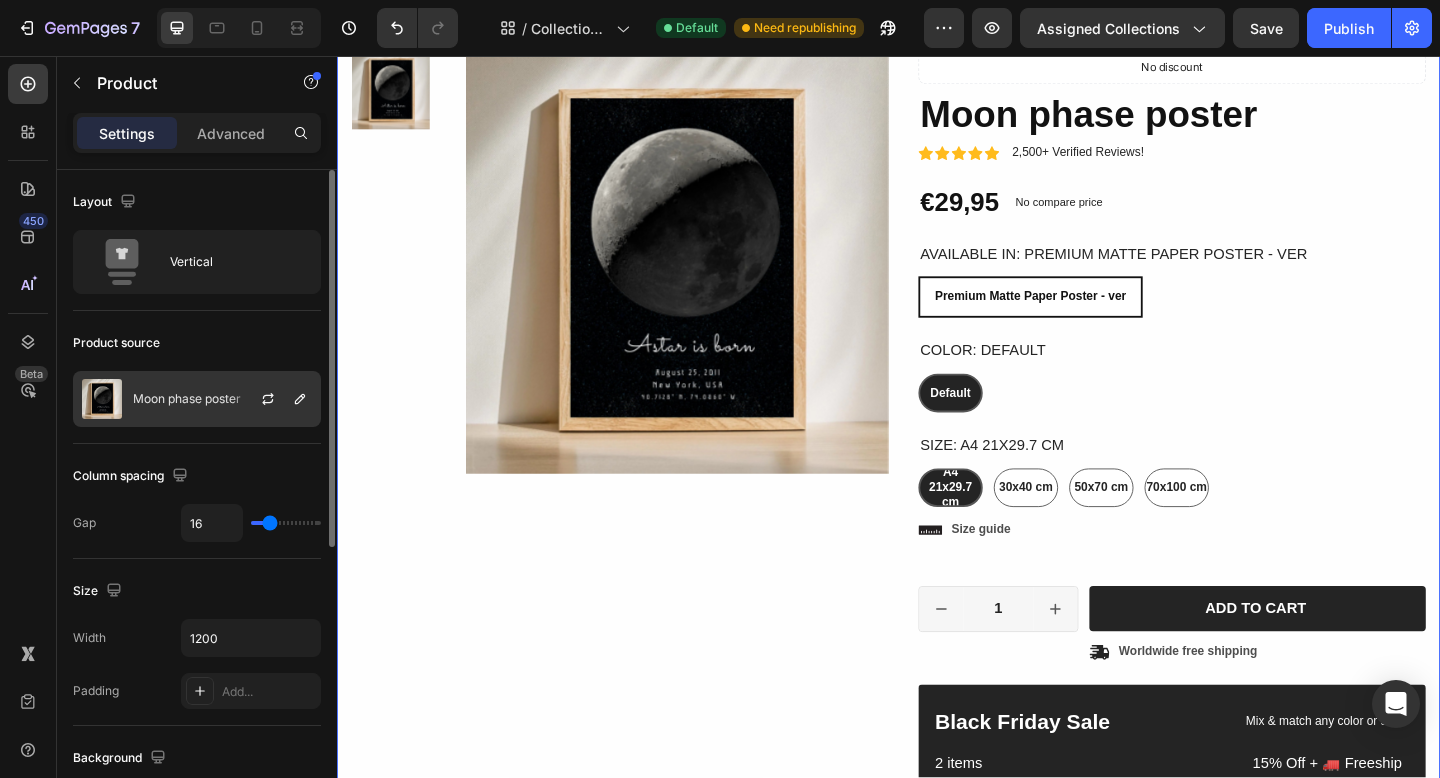 click at bounding box center [276, 399] 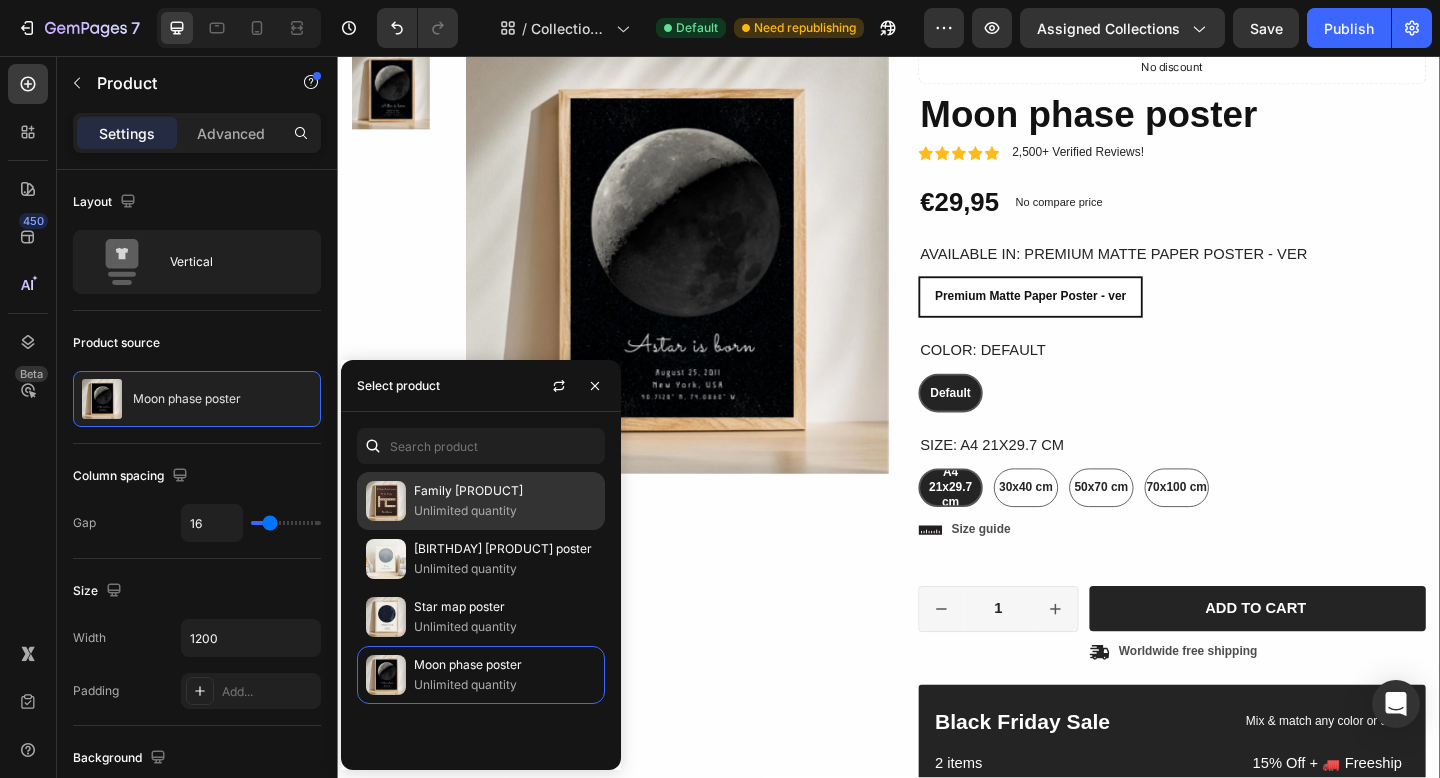 click on "Family scrabble Unlimited quantity" 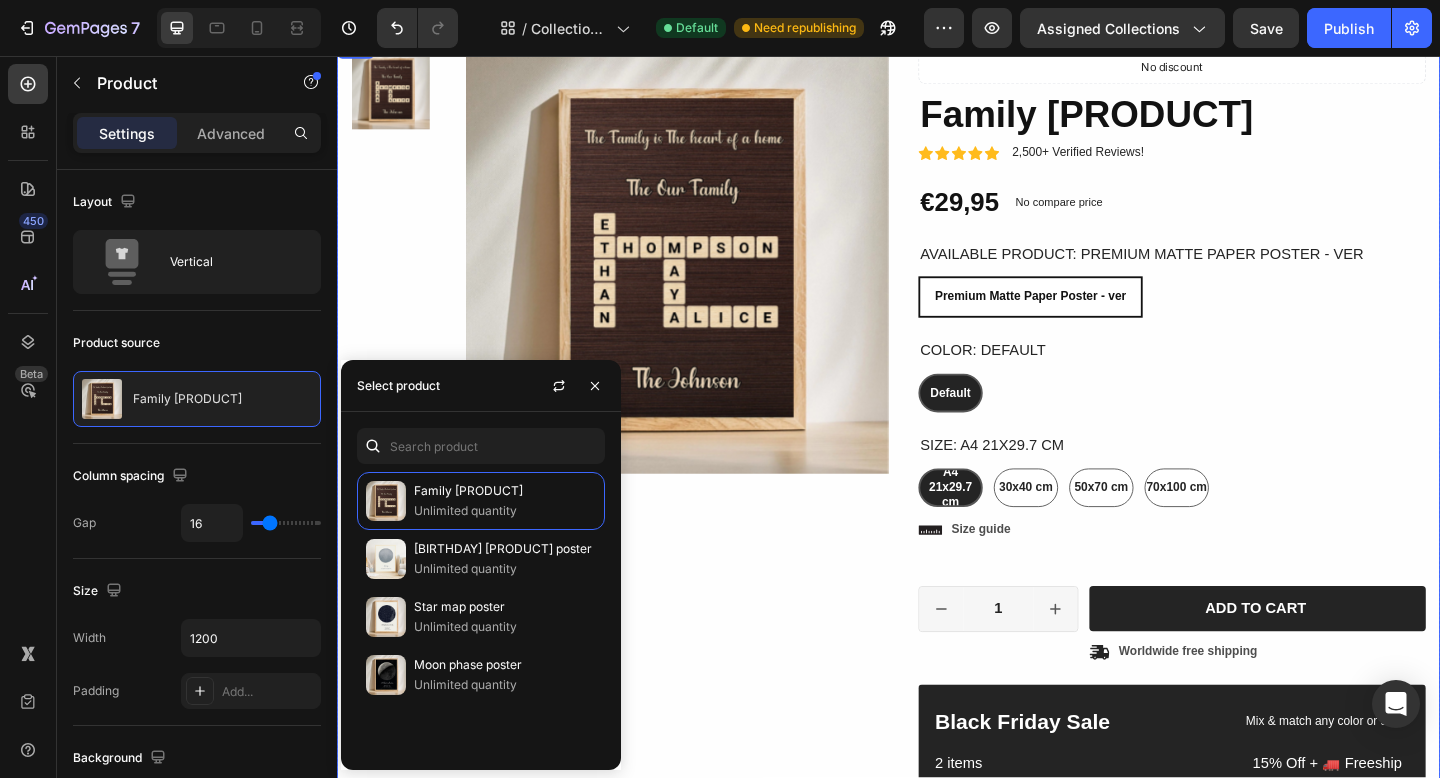 click on "Product Images" at bounding box center [707, 609] 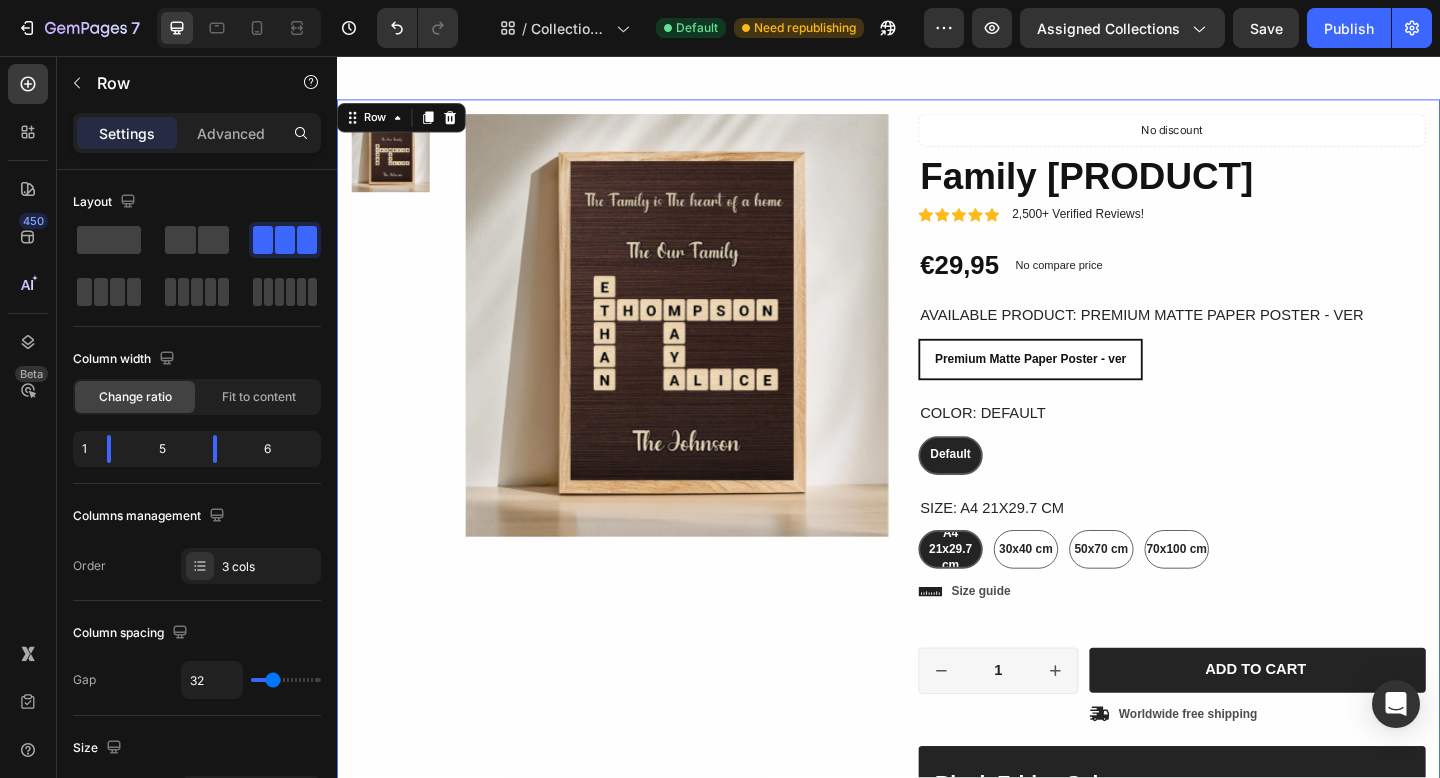 scroll, scrollTop: 0, scrollLeft: 0, axis: both 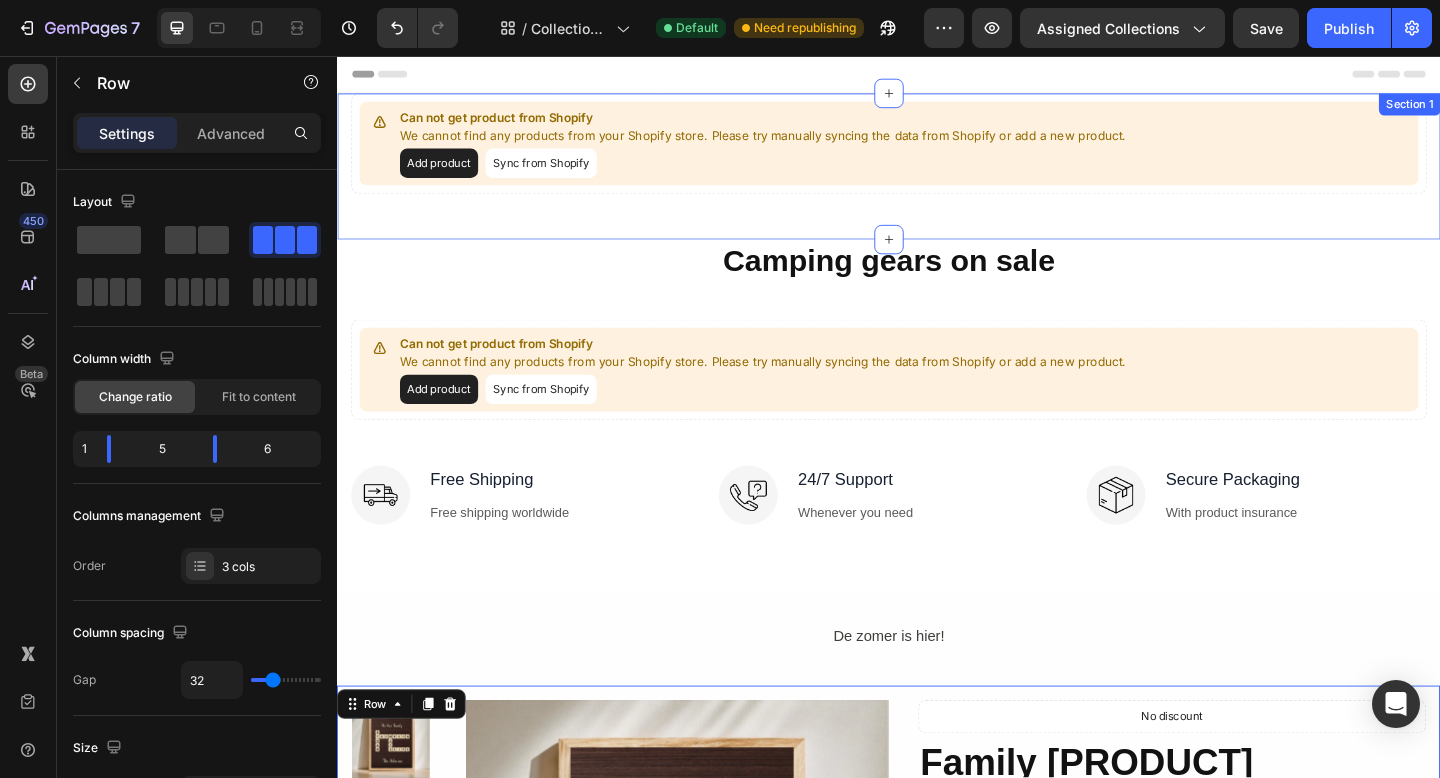 click on "Can not get product from Shopify We cannot find any products from your Shopify store. Please try manually syncing the data from Shopify or add a new product.   Add product Sync from Shopify Product List Row Section 1" at bounding box center (937, 176) 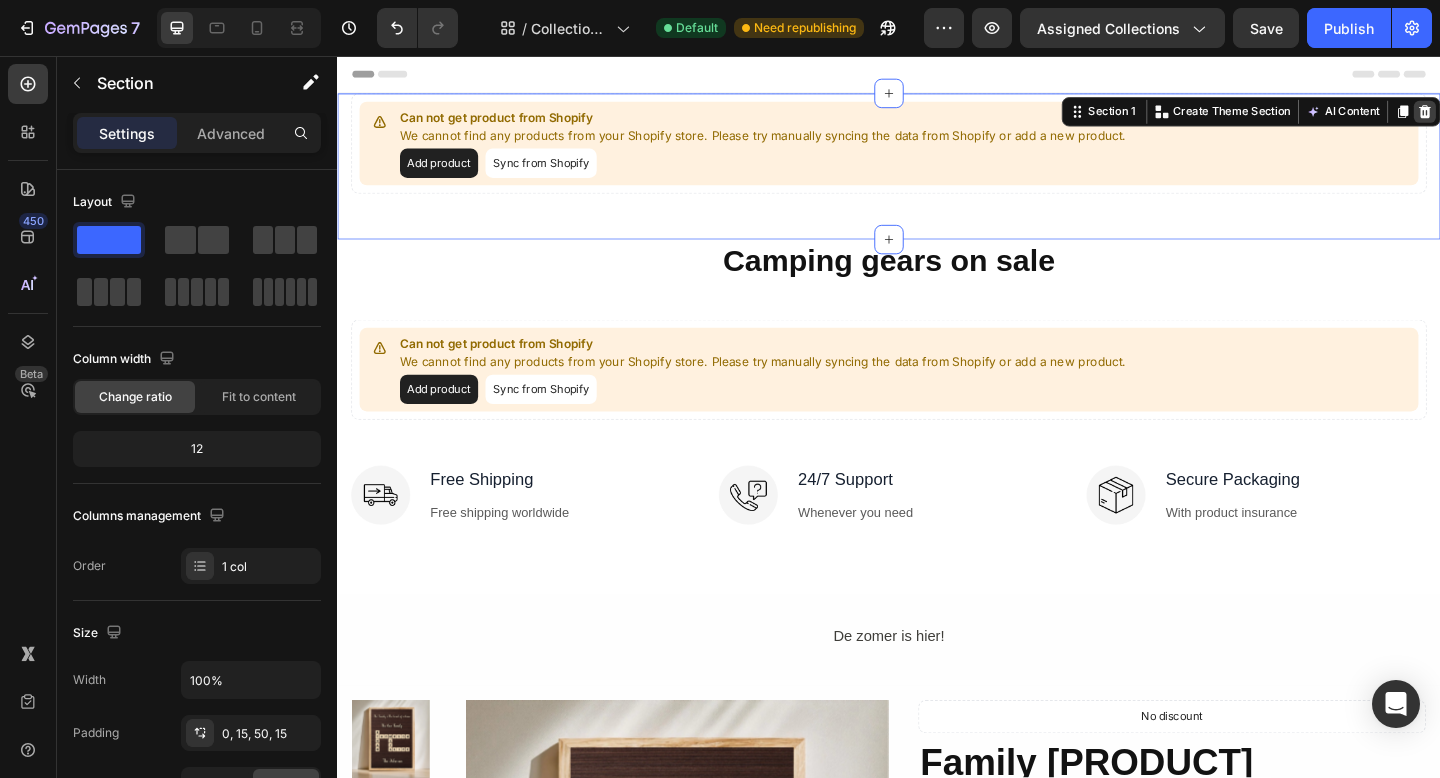 click 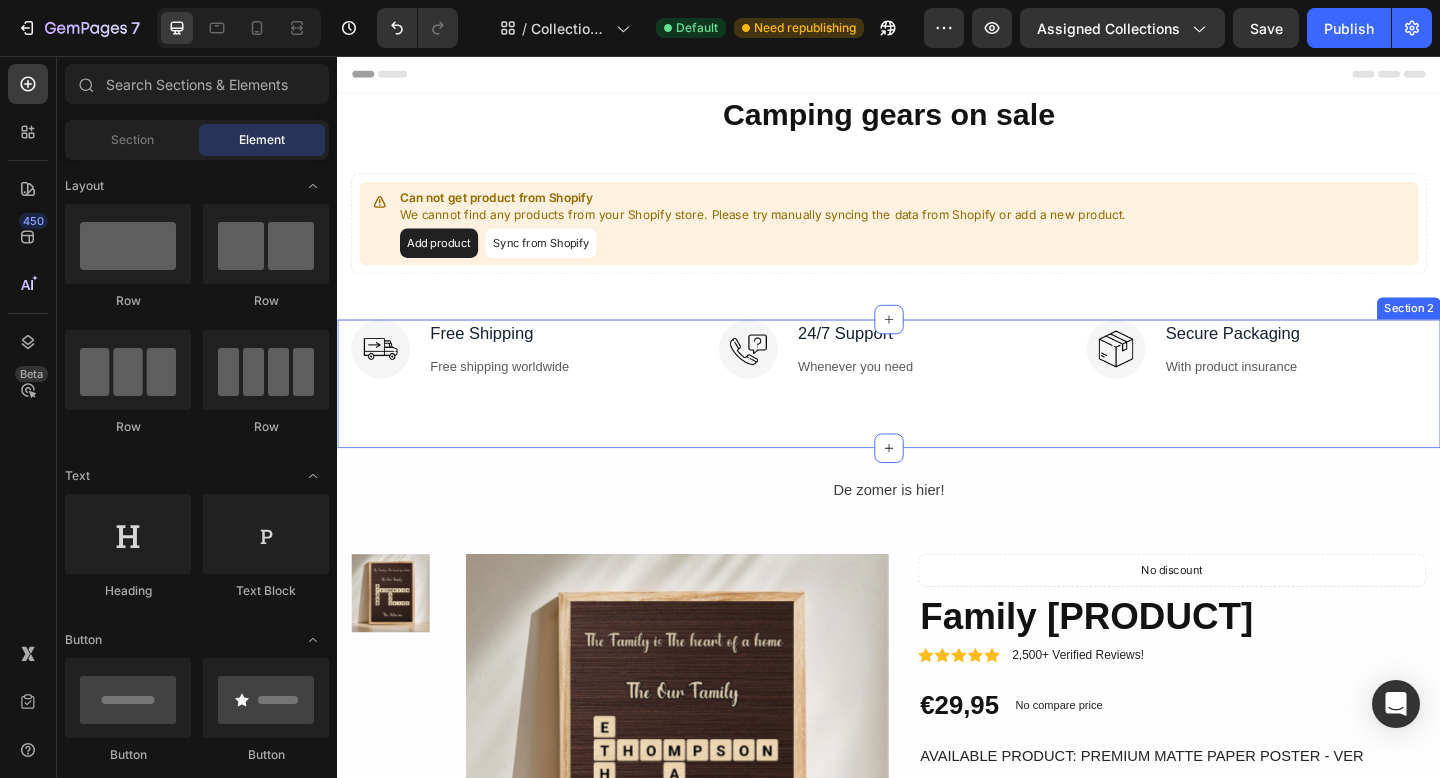click on "Image Free Shipping Text block Free shipping worldwide Text block Row Image 24/7 Support Text block Whenever you need Text block Row Image Secure Packaging Text block With product insurance Text block Row Row Section 2" at bounding box center [937, 413] 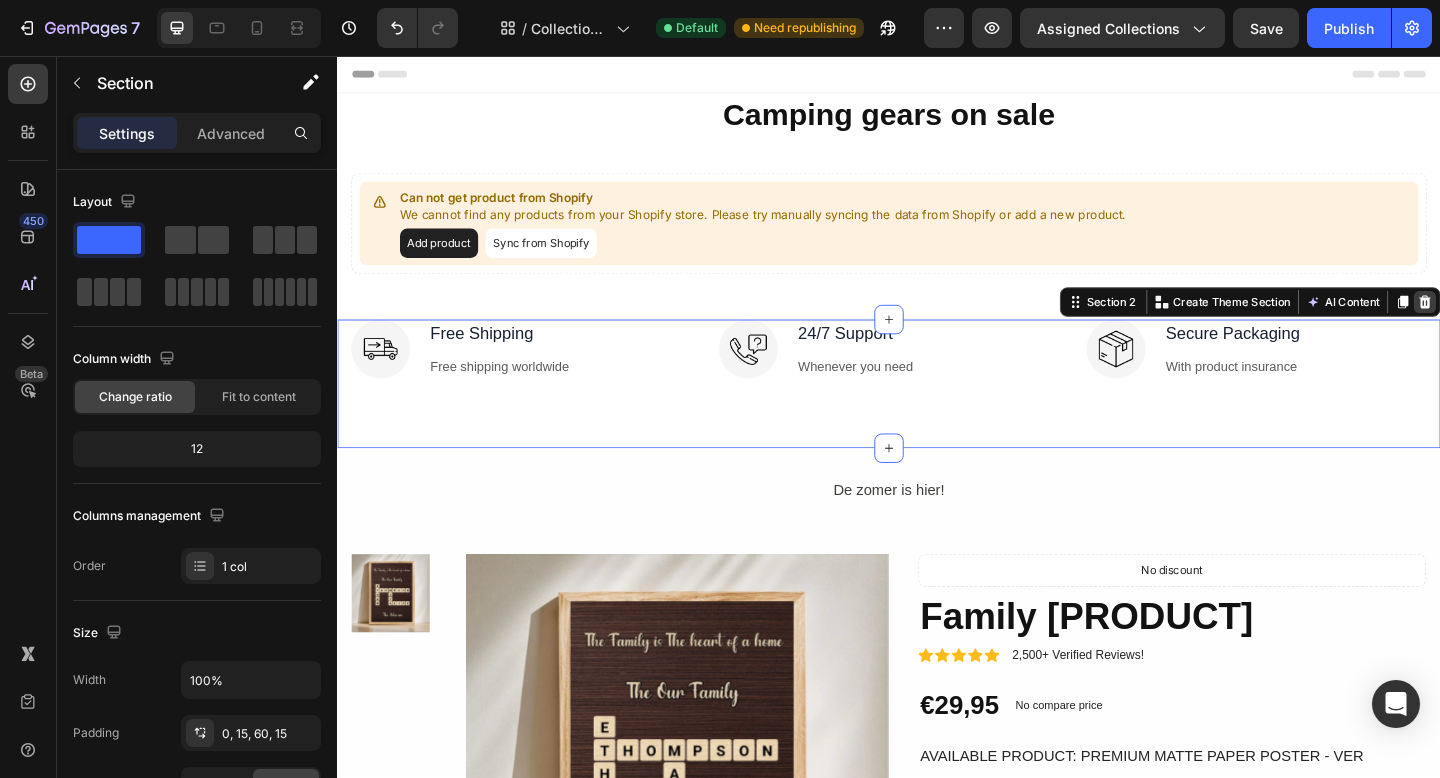 click 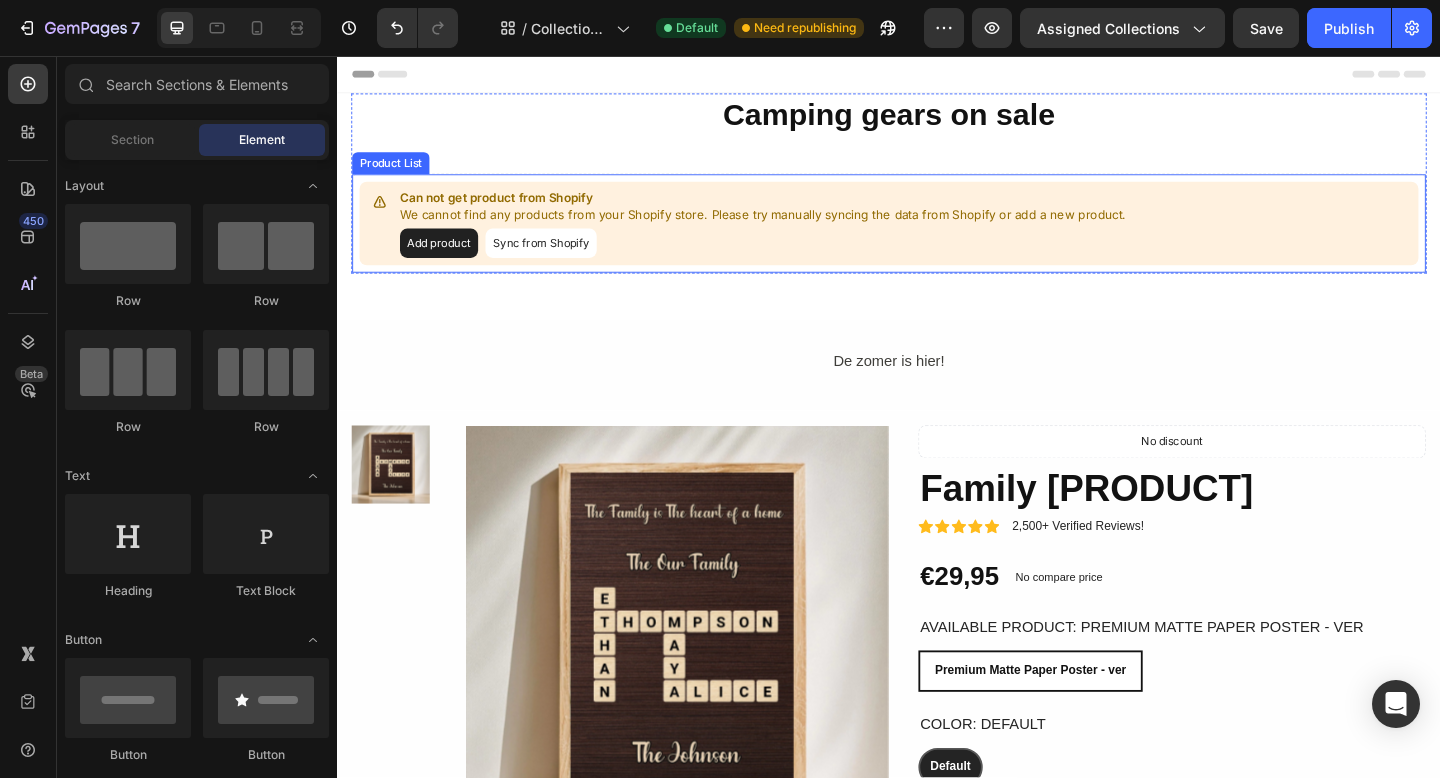 click on "Can not get product from Shopify We cannot find any products from your Shopify store. Please try manually syncing the data from Shopify or add a new product.   Add product Sync from Shopify Product List" at bounding box center (937, 238) 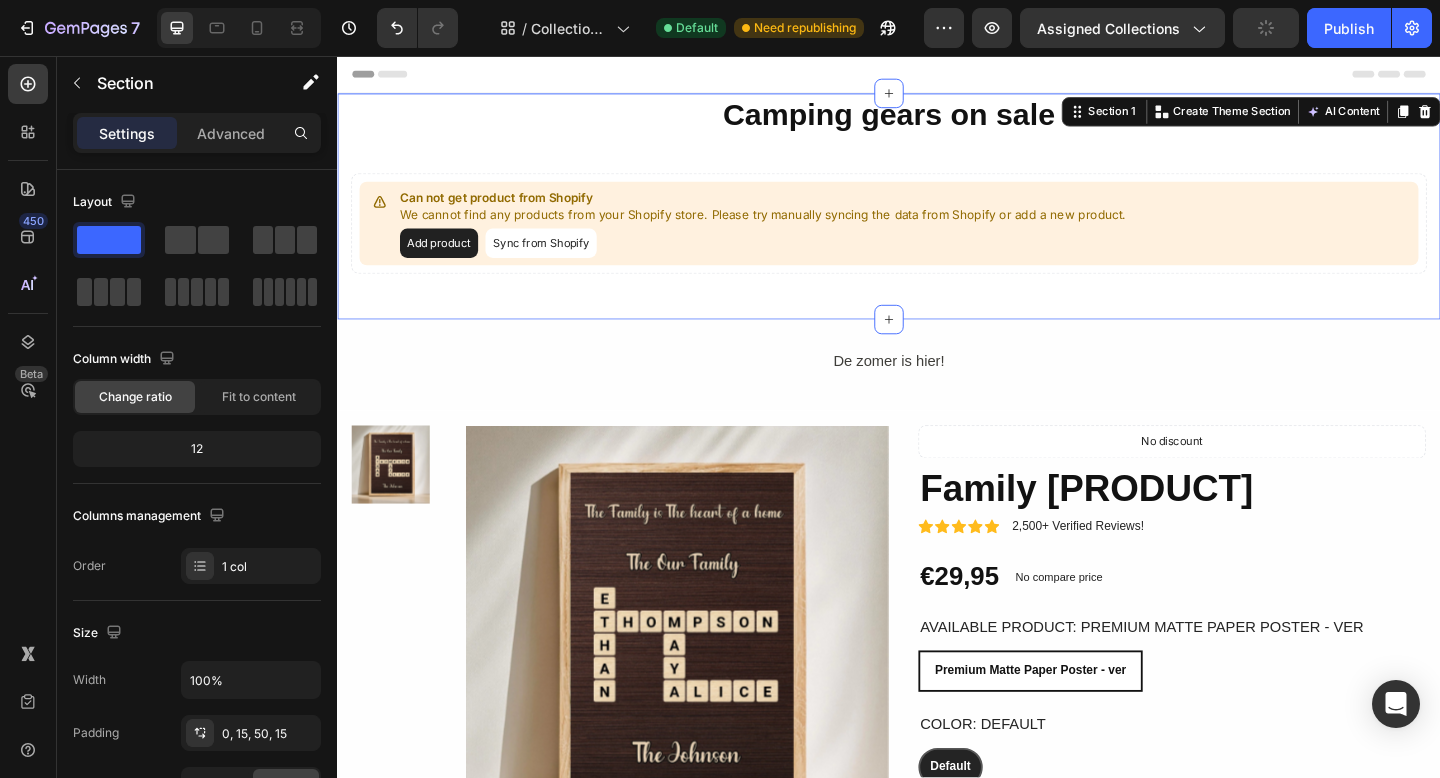click on "Camping gears on sale Heading Can not get product from Shopify We cannot find any products from your Shopify store. Please try manually syncing the data from Shopify or add a new product.   Add product Sync from Shopify Product List Row Section 1   You can create reusable sections Create Theme Section AI Content Write with GemAI What would you like to describe here? Tone and Voice Persuasive Product Show more Generate" at bounding box center [937, 220] 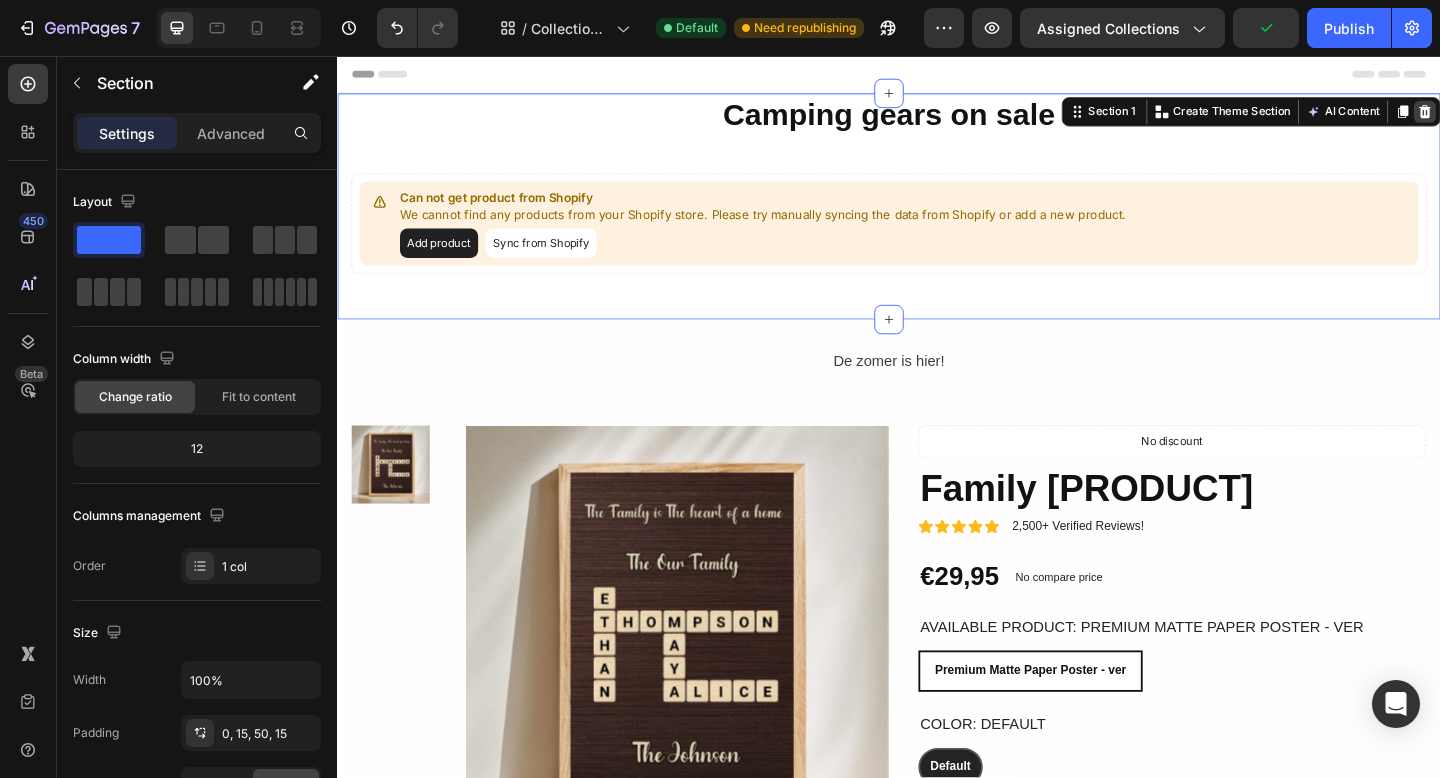 click 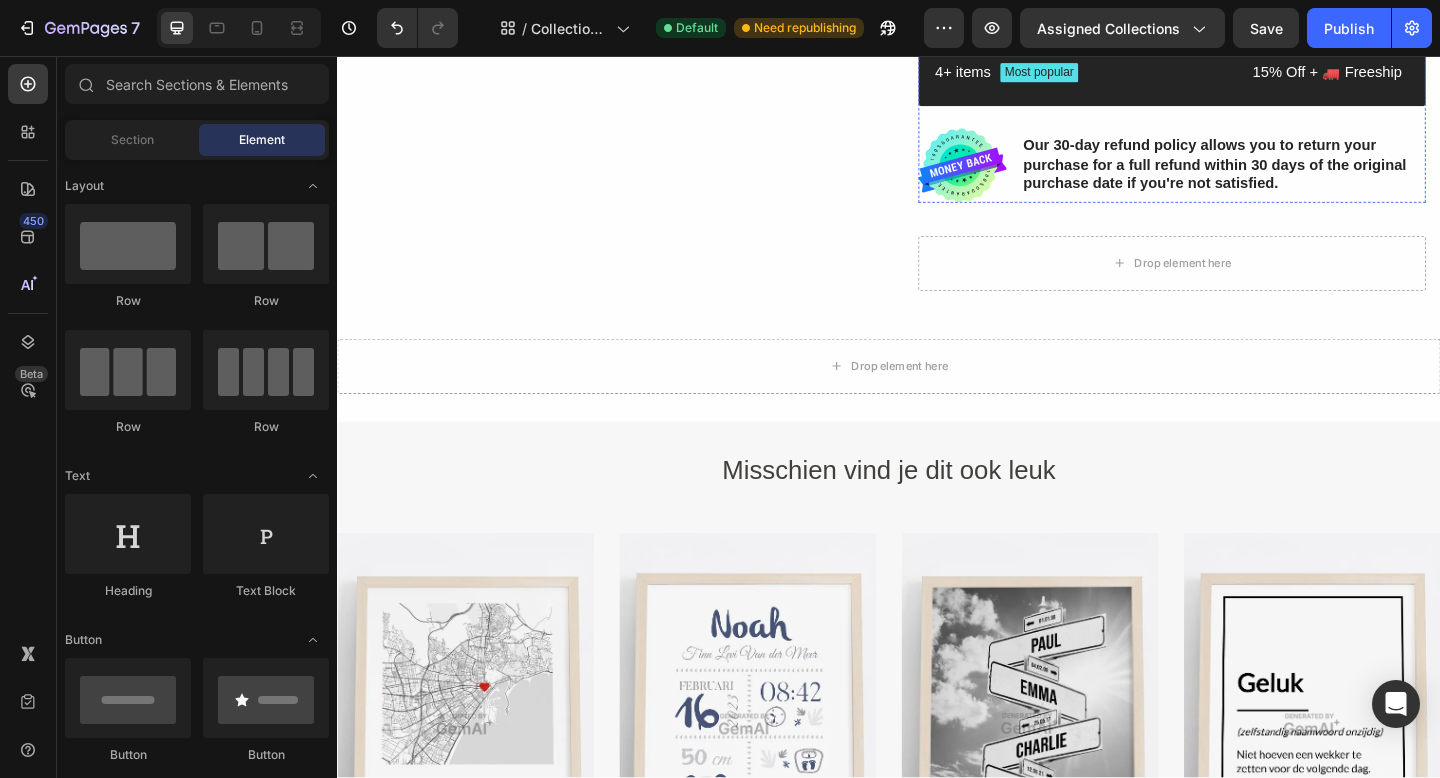 scroll, scrollTop: 1012, scrollLeft: 0, axis: vertical 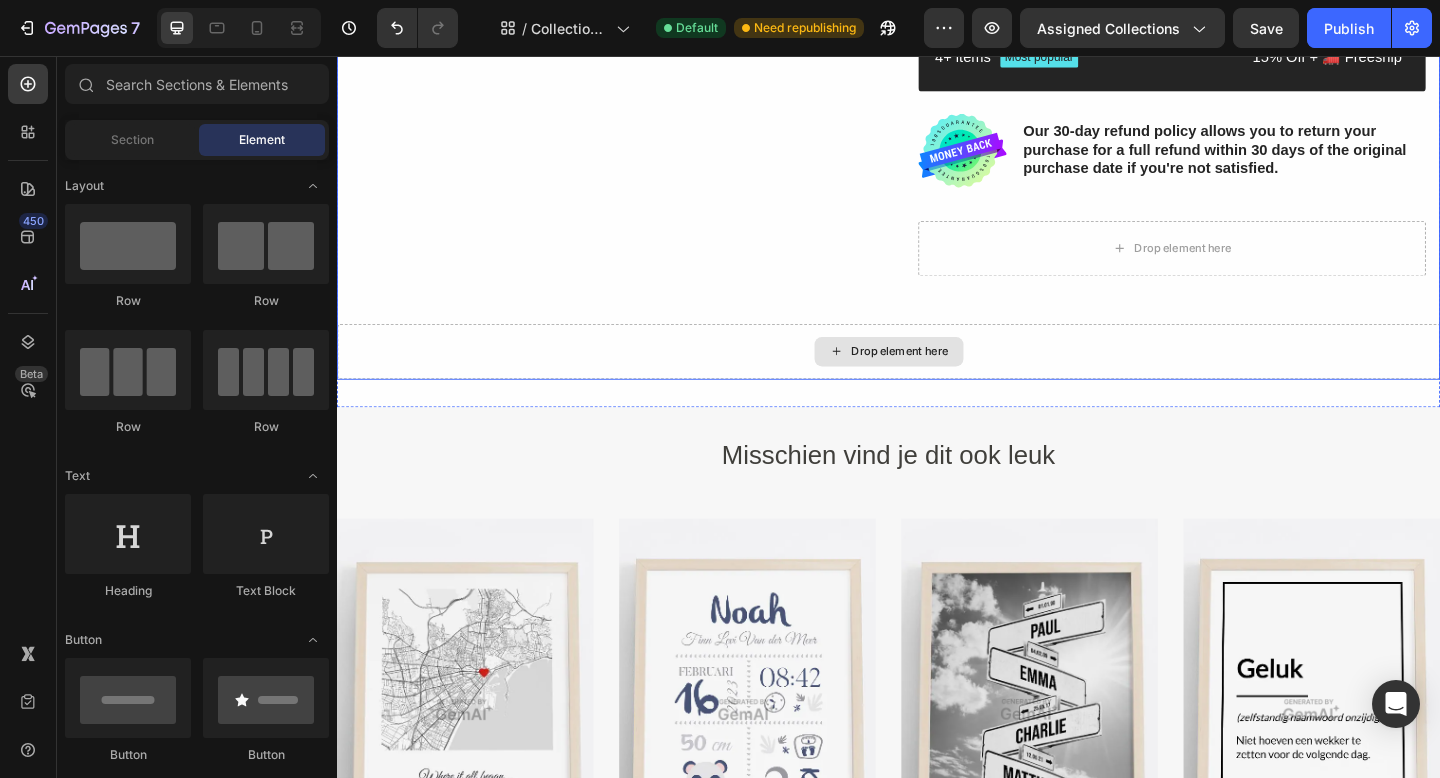 click on "Drop element here" at bounding box center [937, 378] 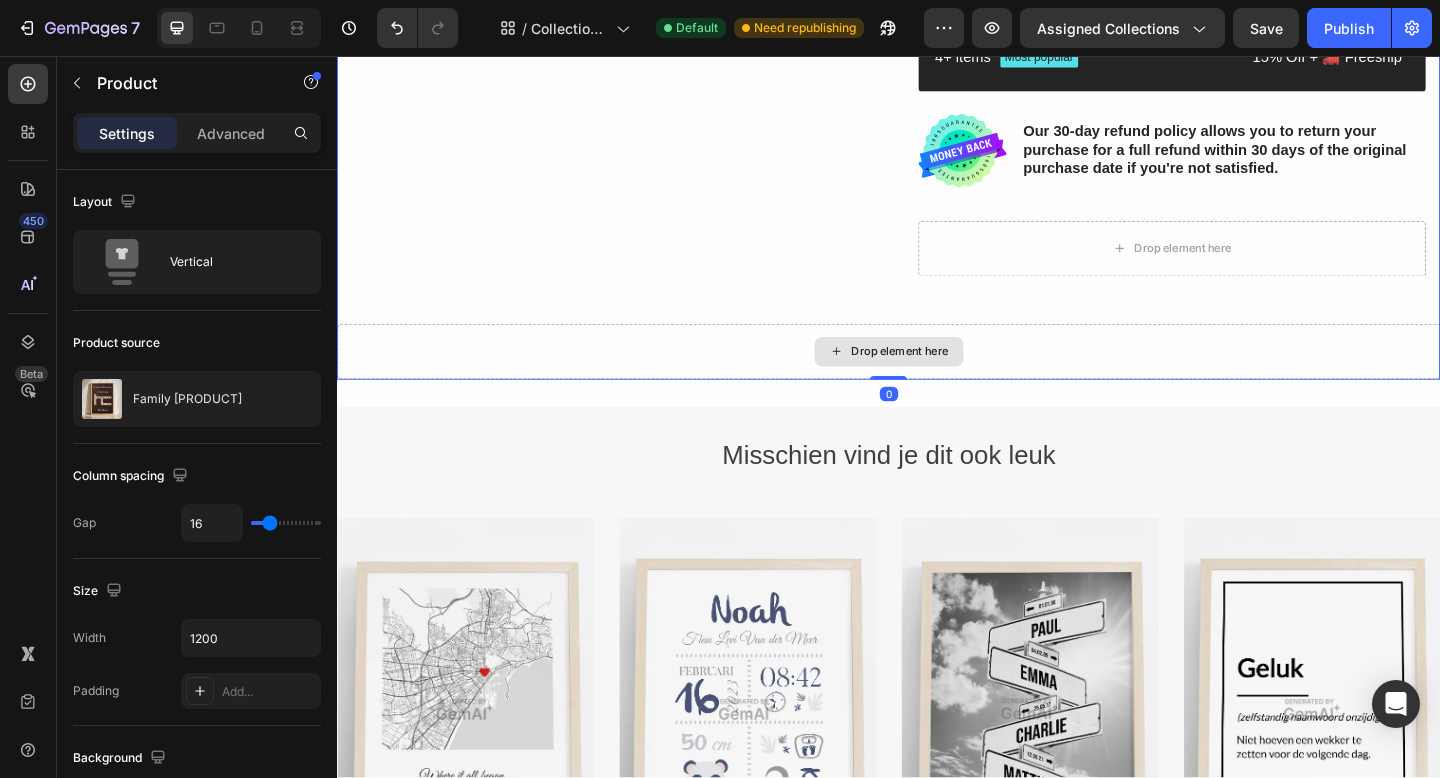click on "Drop element here" at bounding box center [937, 378] 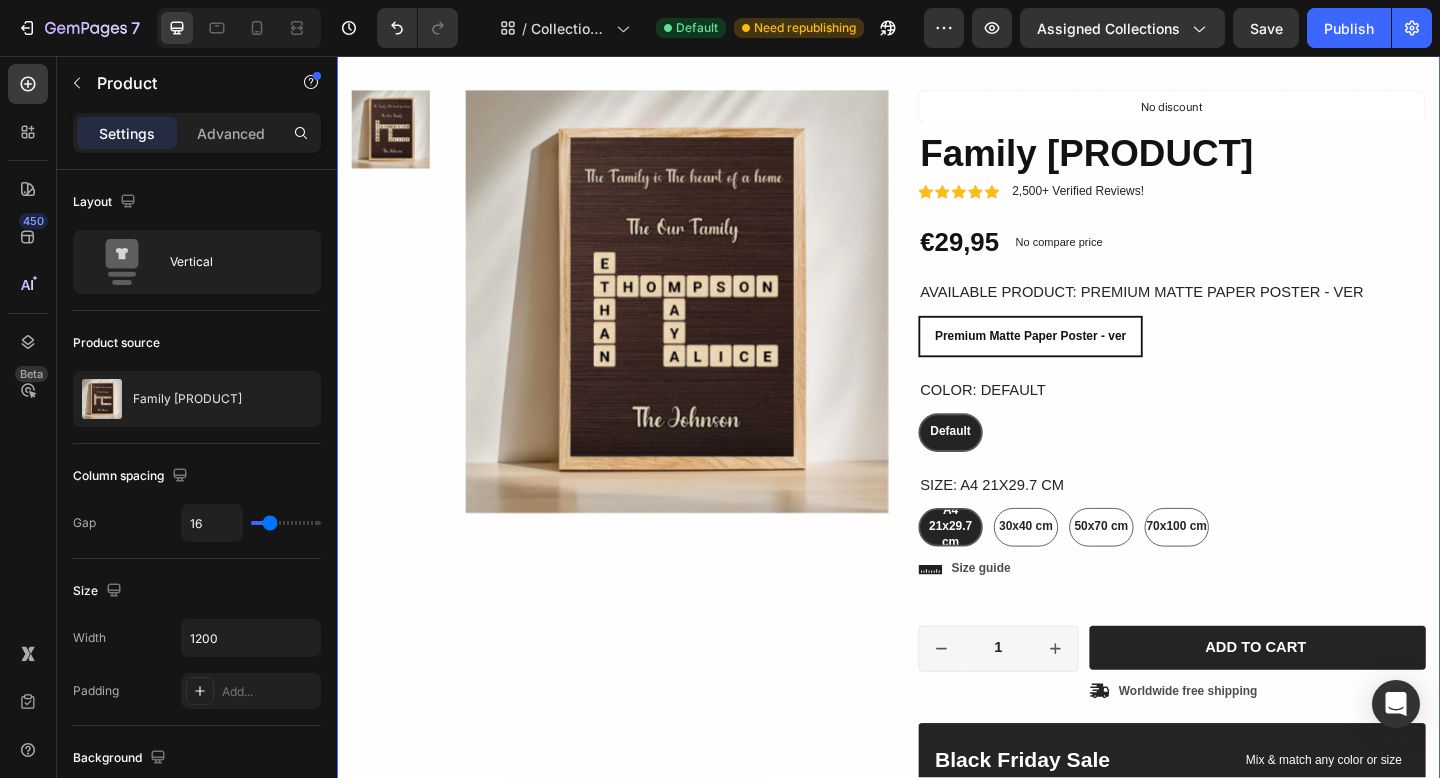 scroll, scrollTop: 0, scrollLeft: 0, axis: both 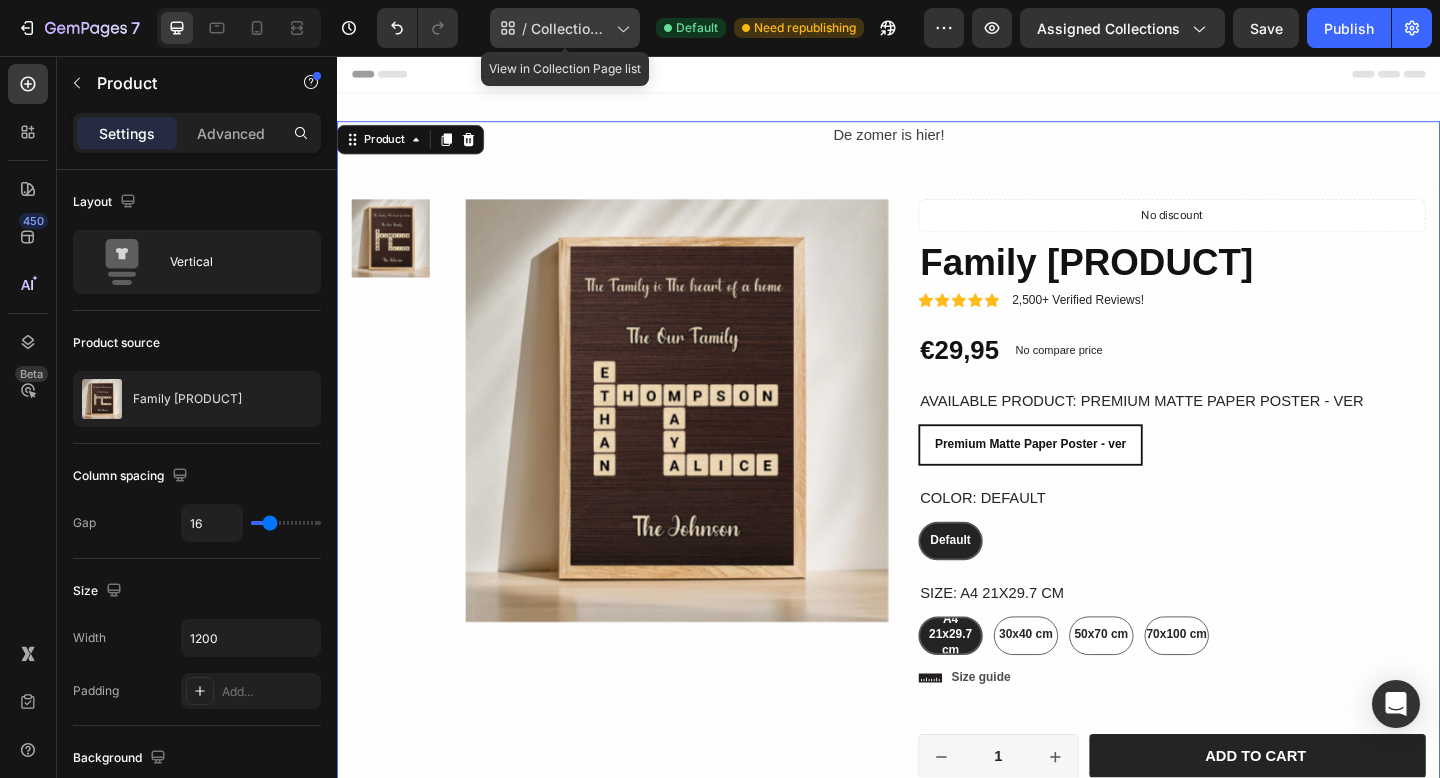 click 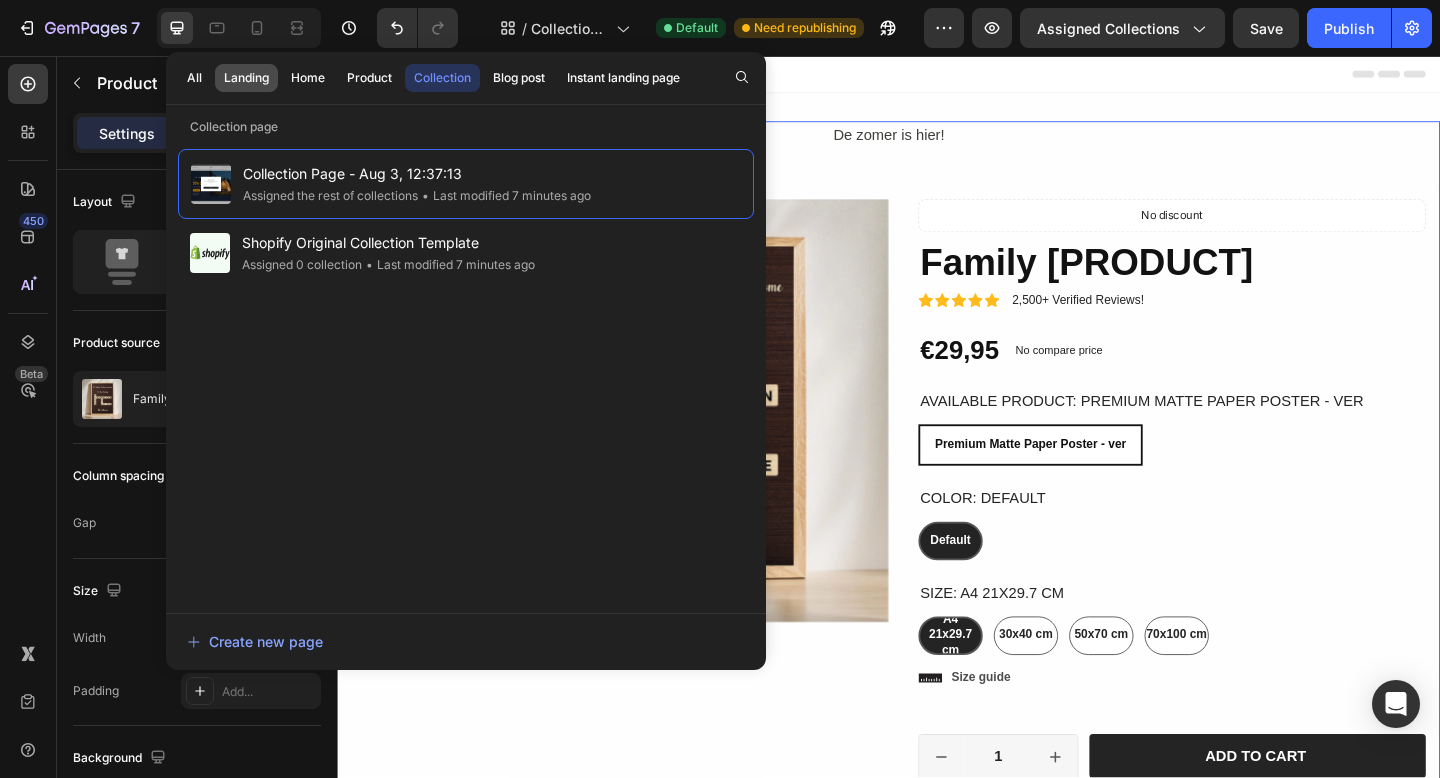 click on "Landing" at bounding box center (246, 78) 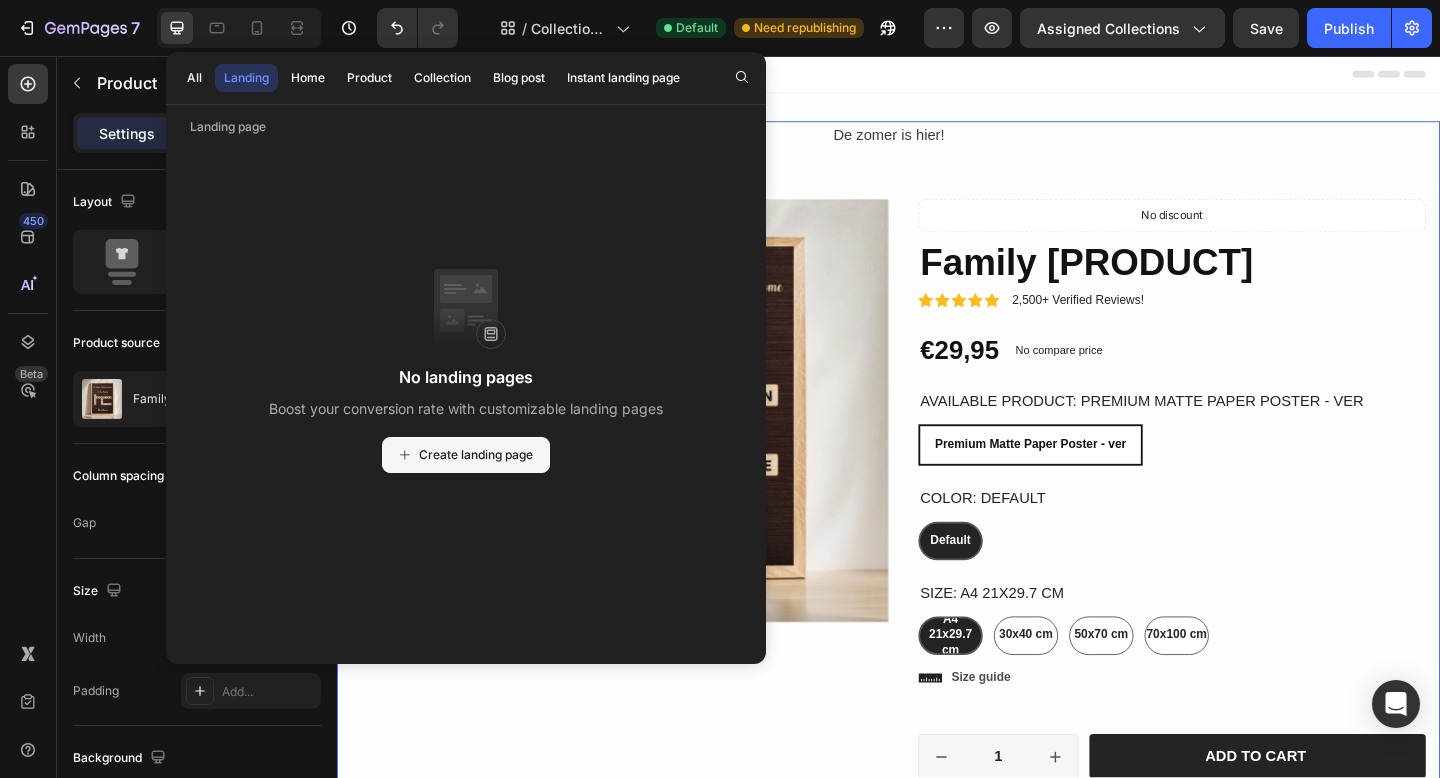 click on "Create landing page" 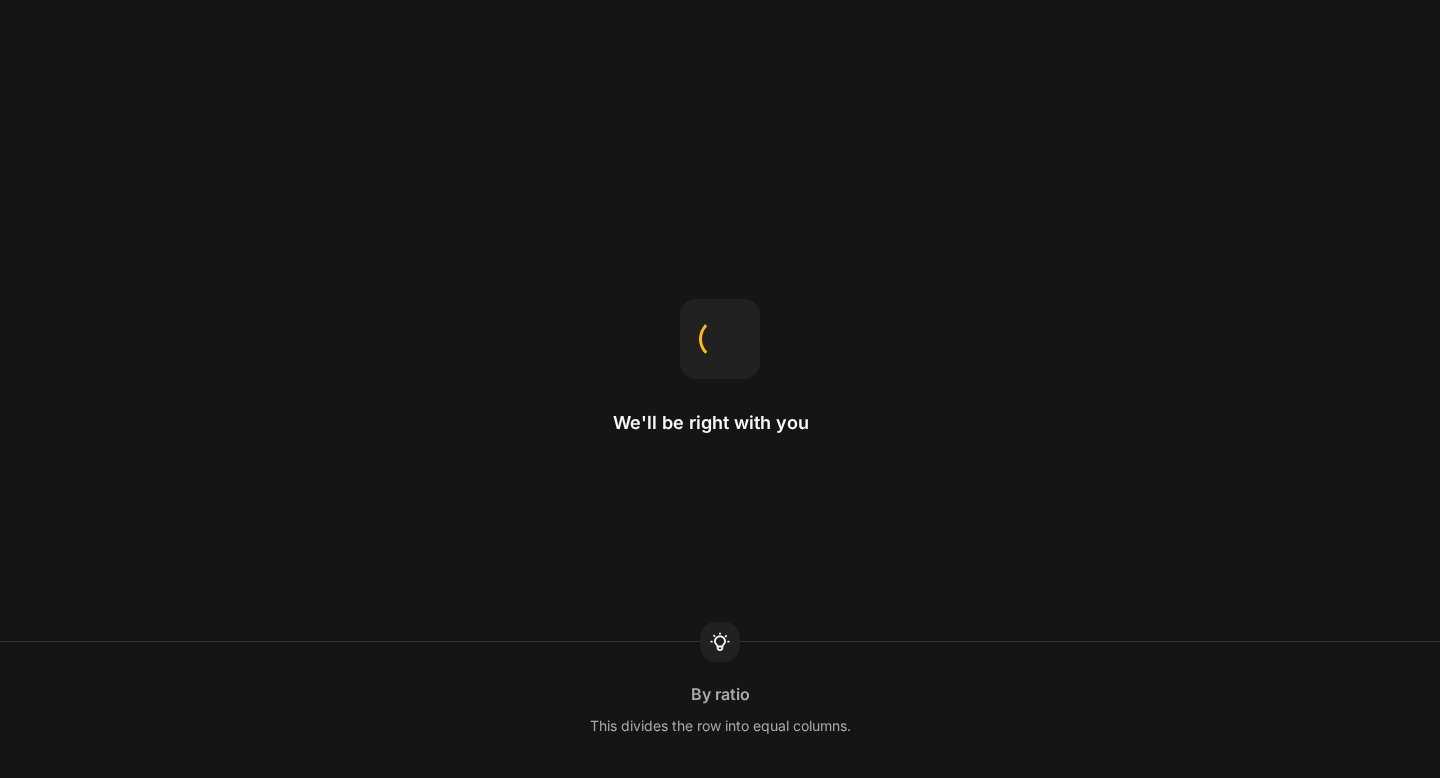 scroll, scrollTop: 0, scrollLeft: 0, axis: both 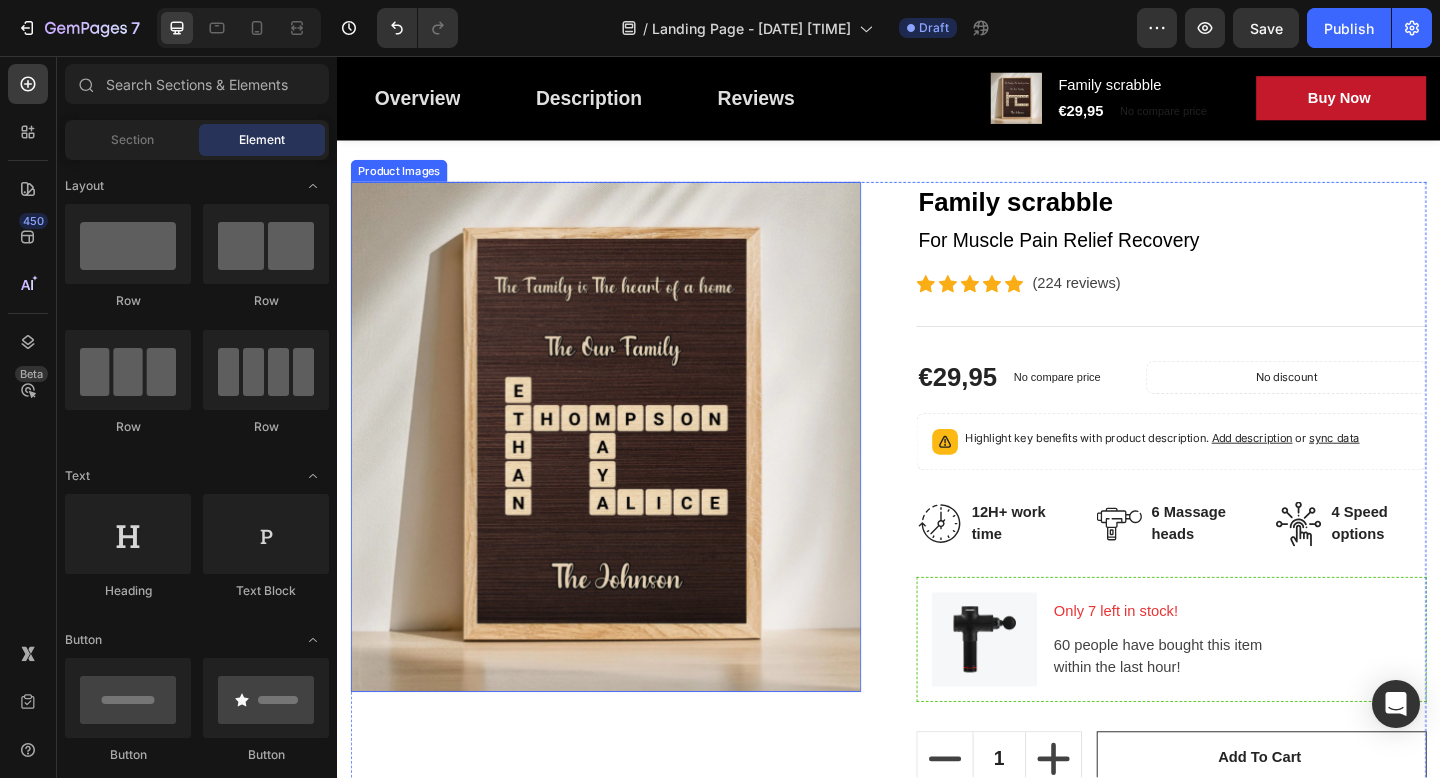 click at bounding box center (629, 470) 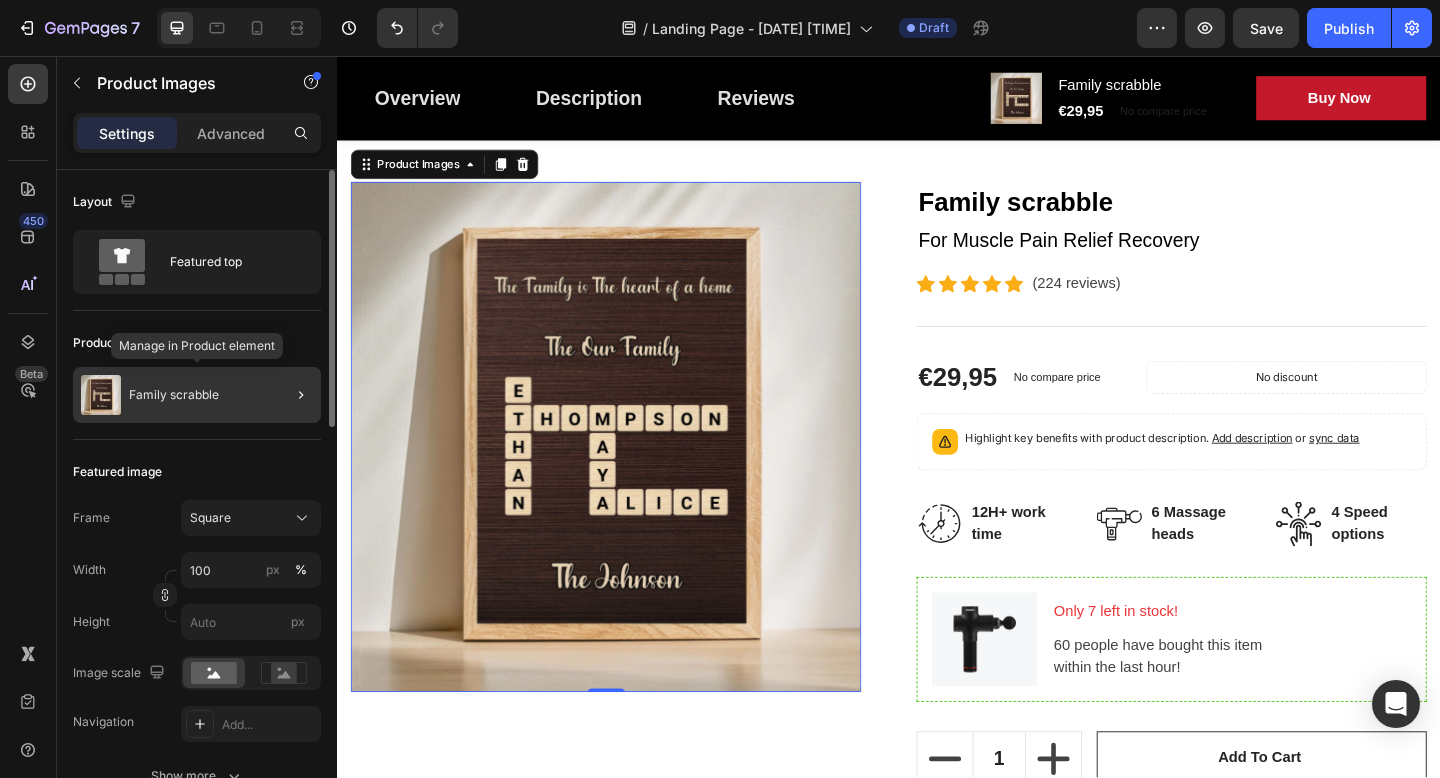 click on "Family scrabble" 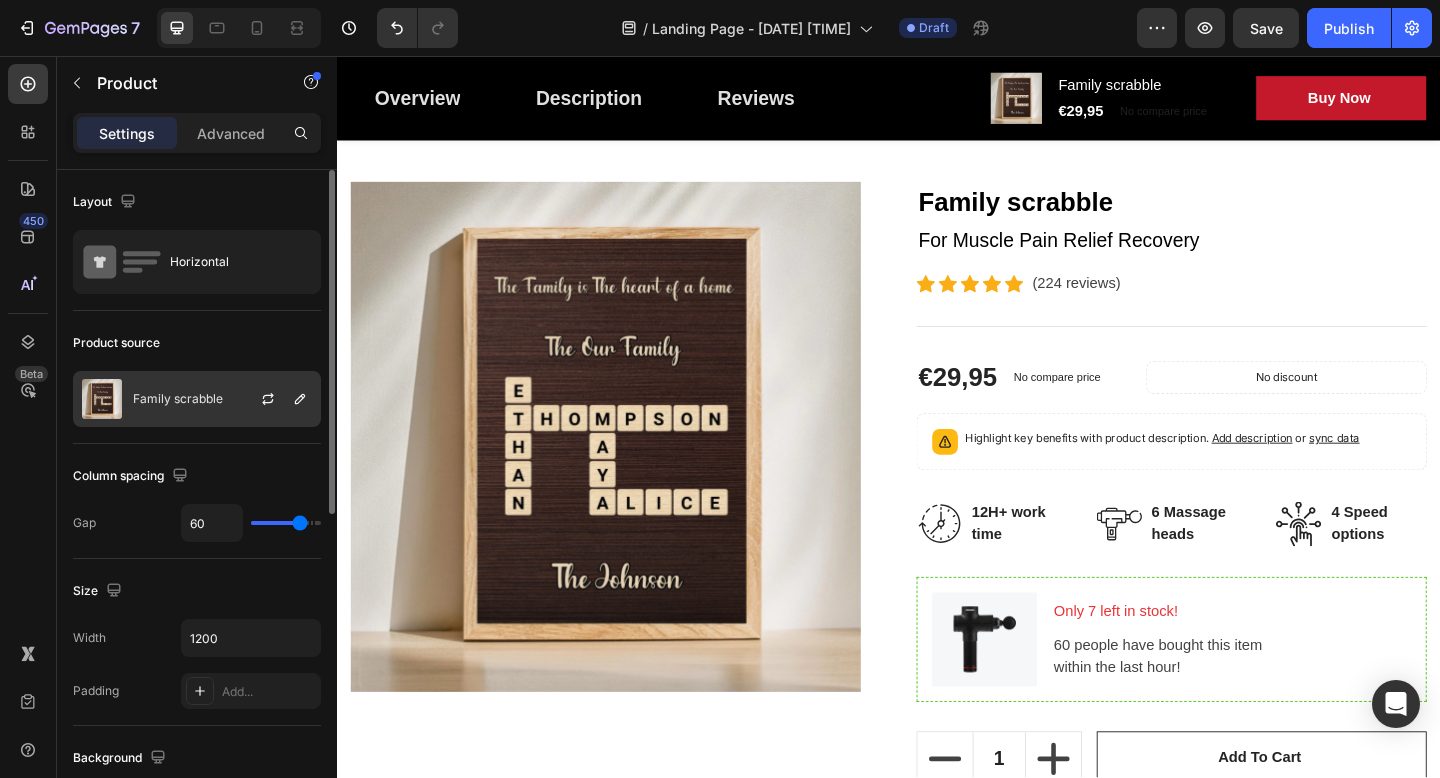 click on "Family scrabble" at bounding box center (178, 399) 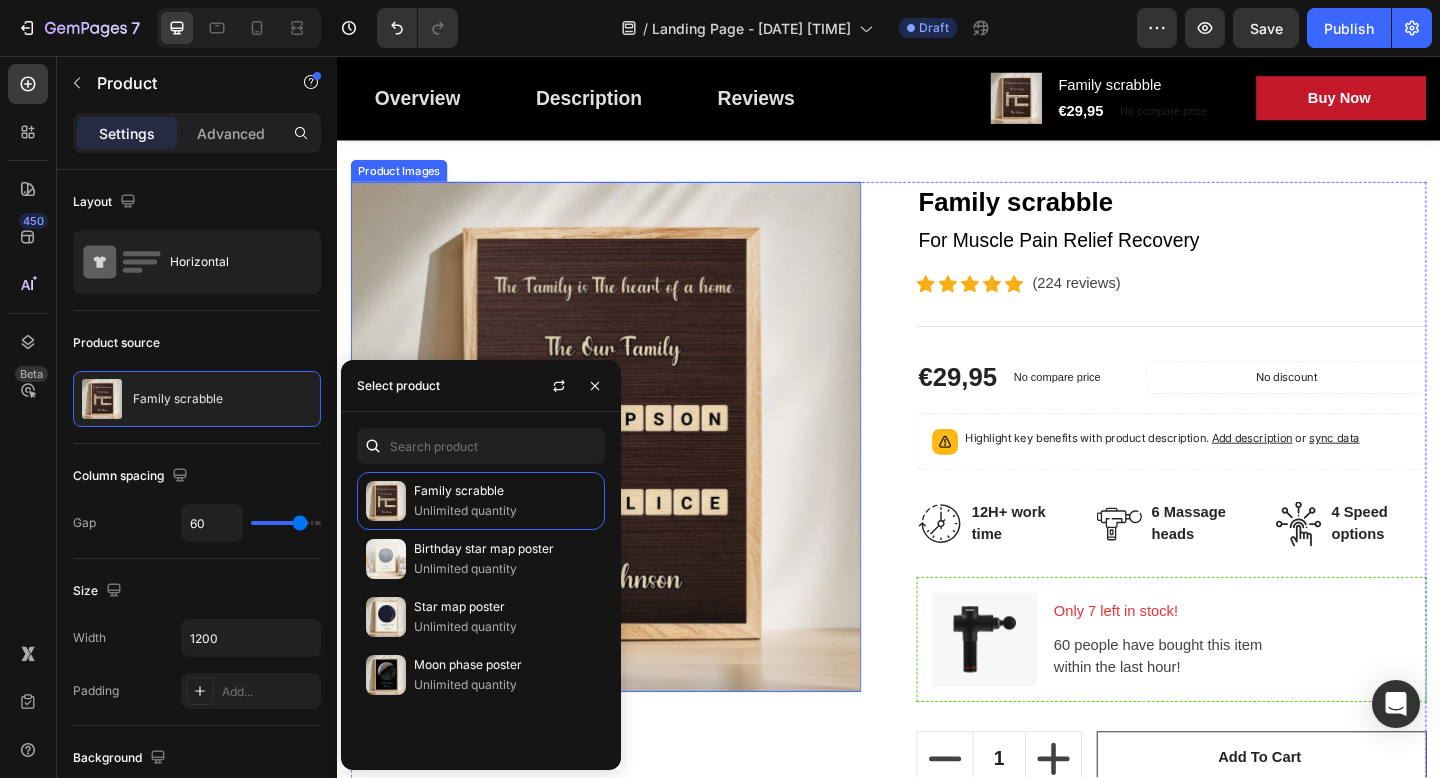 click at bounding box center (629, 470) 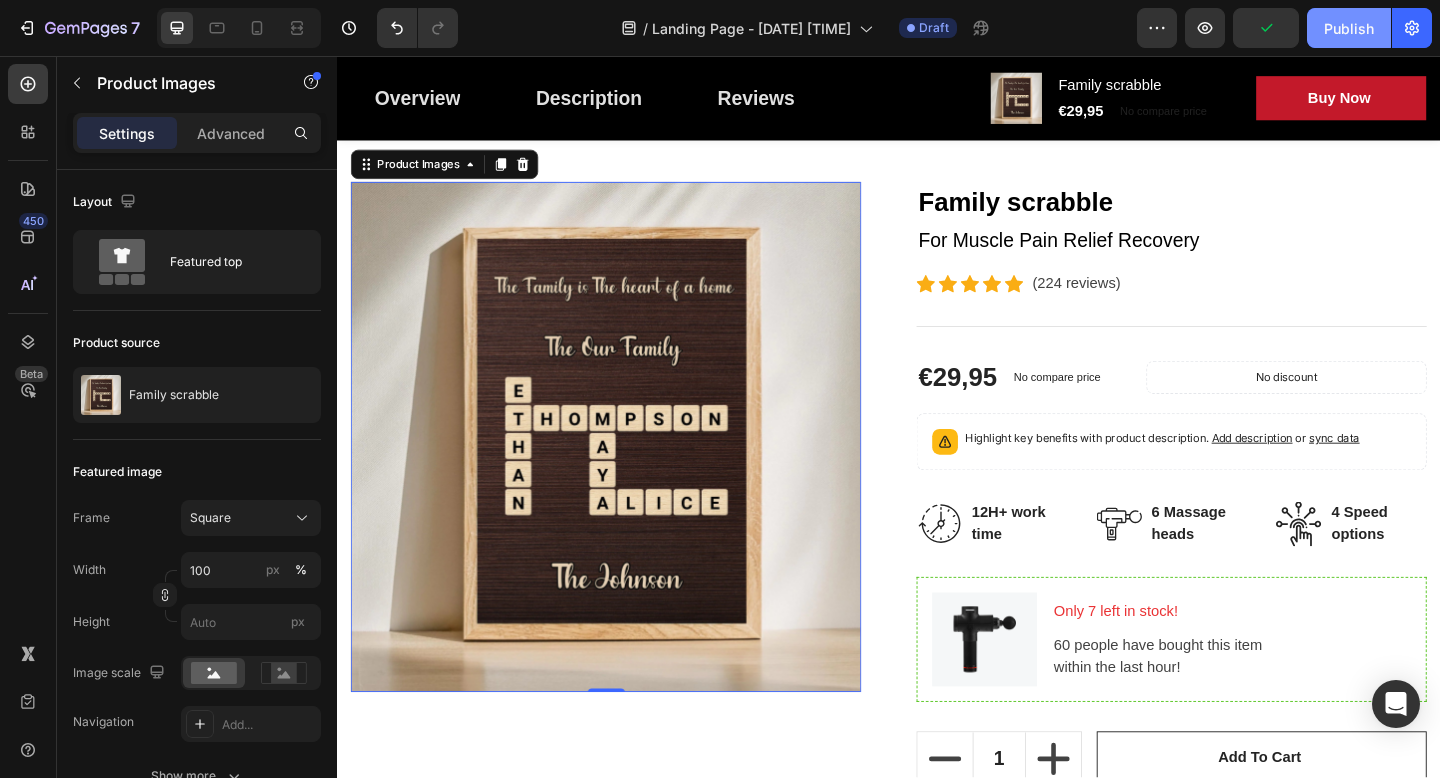 click on "Publish" at bounding box center (1349, 28) 